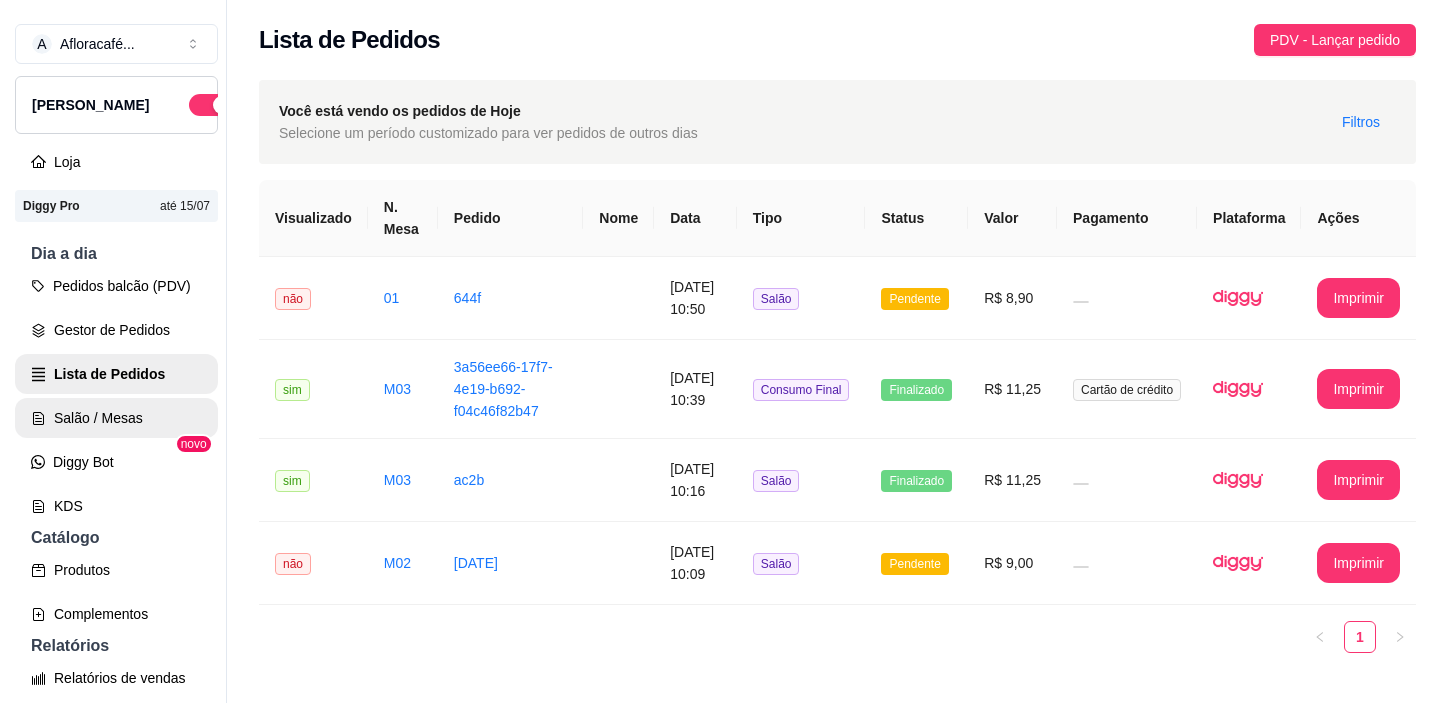scroll, scrollTop: 0, scrollLeft: 0, axis: both 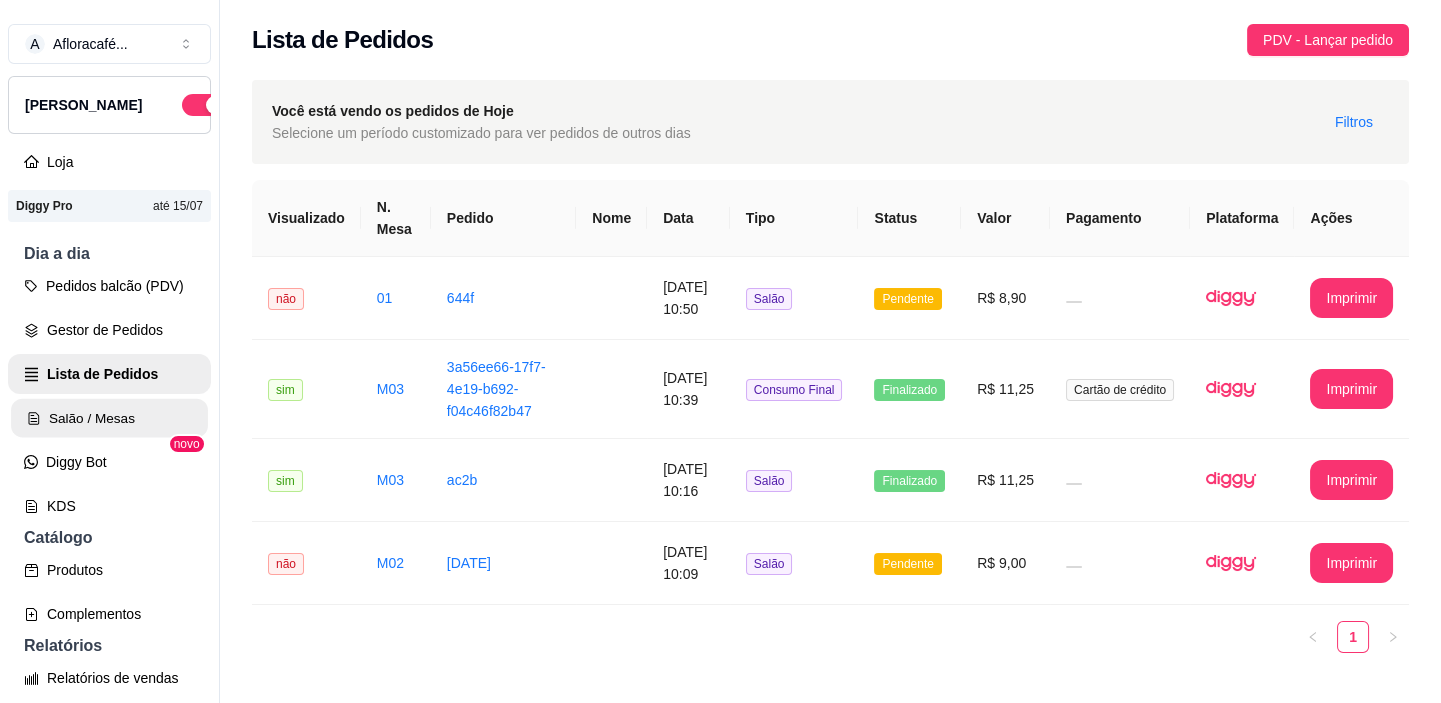 click on "Salão / Mesas" at bounding box center (109, 418) 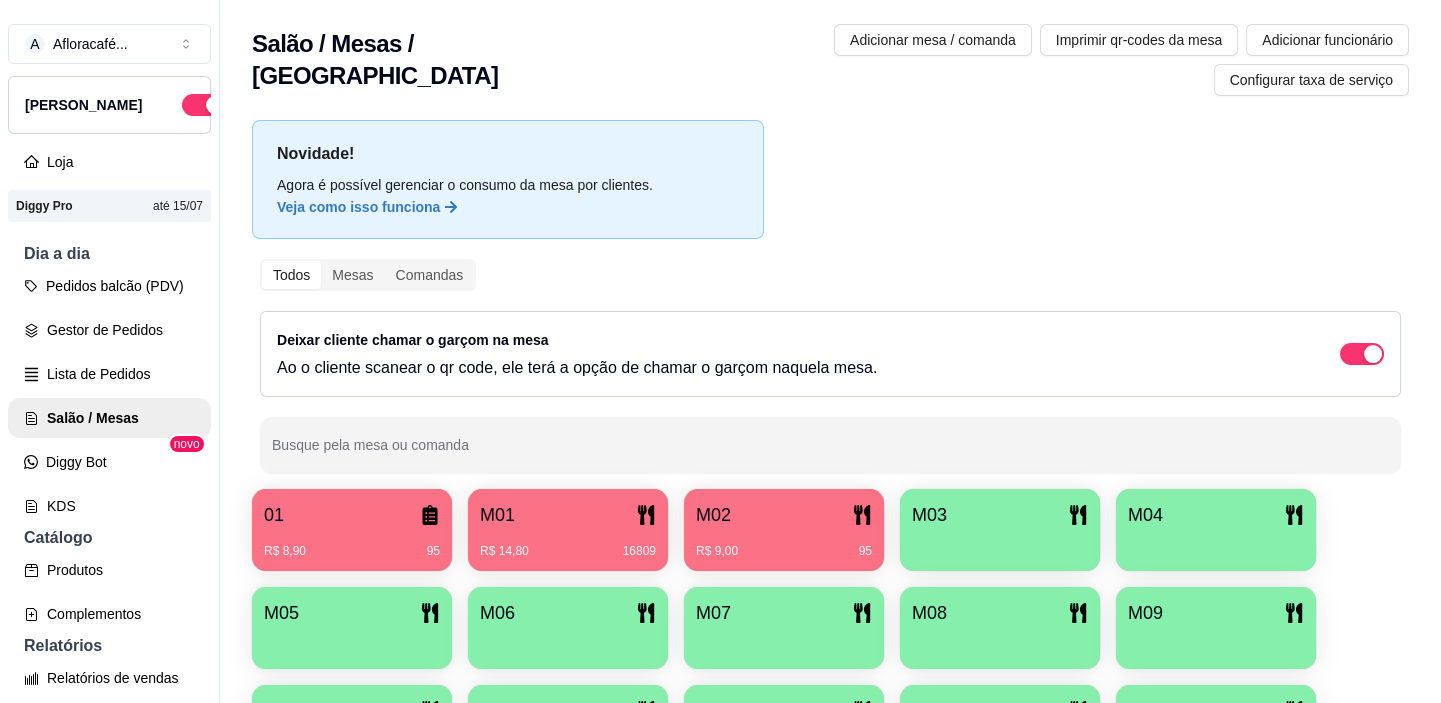 click at bounding box center [1000, 544] 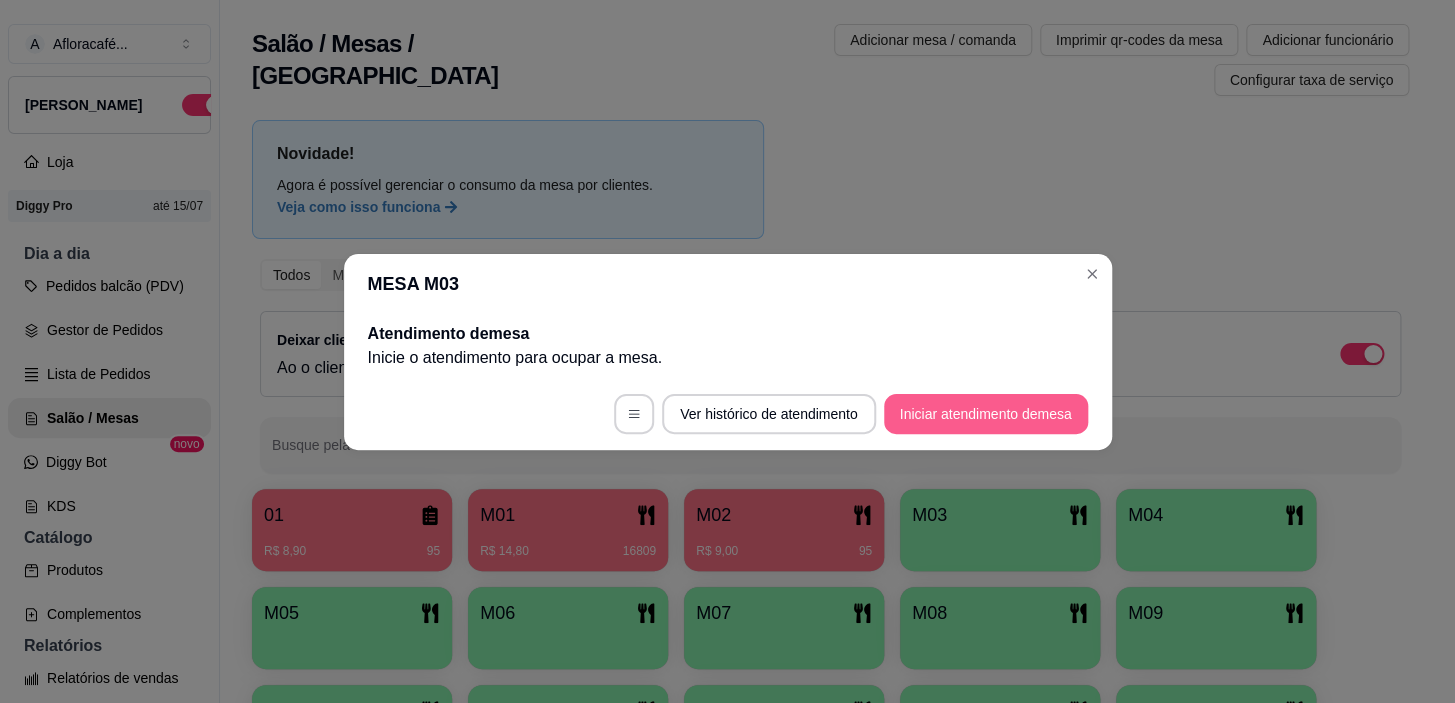 click on "Iniciar atendimento de  mesa" at bounding box center (986, 414) 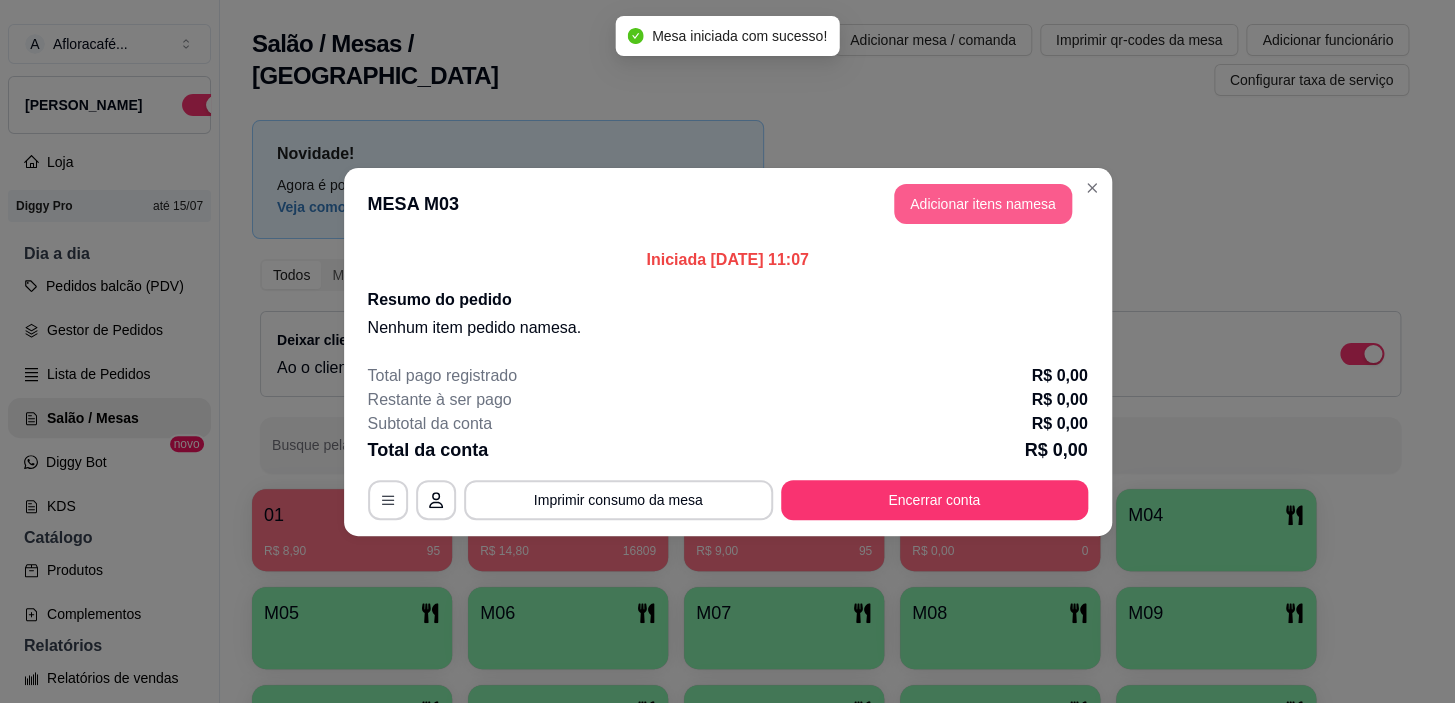 click on "Adicionar itens na  mesa" at bounding box center [983, 204] 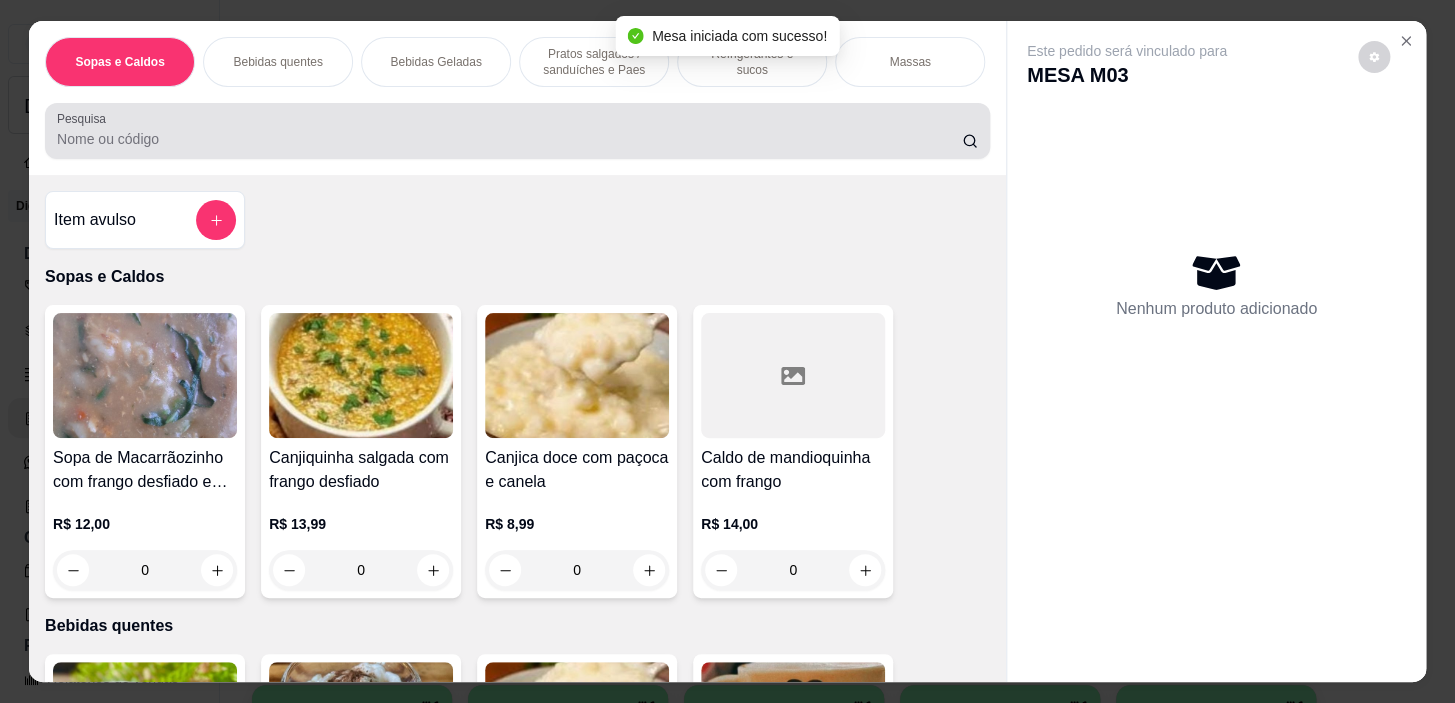 click on "Pesquisa" at bounding box center (509, 139) 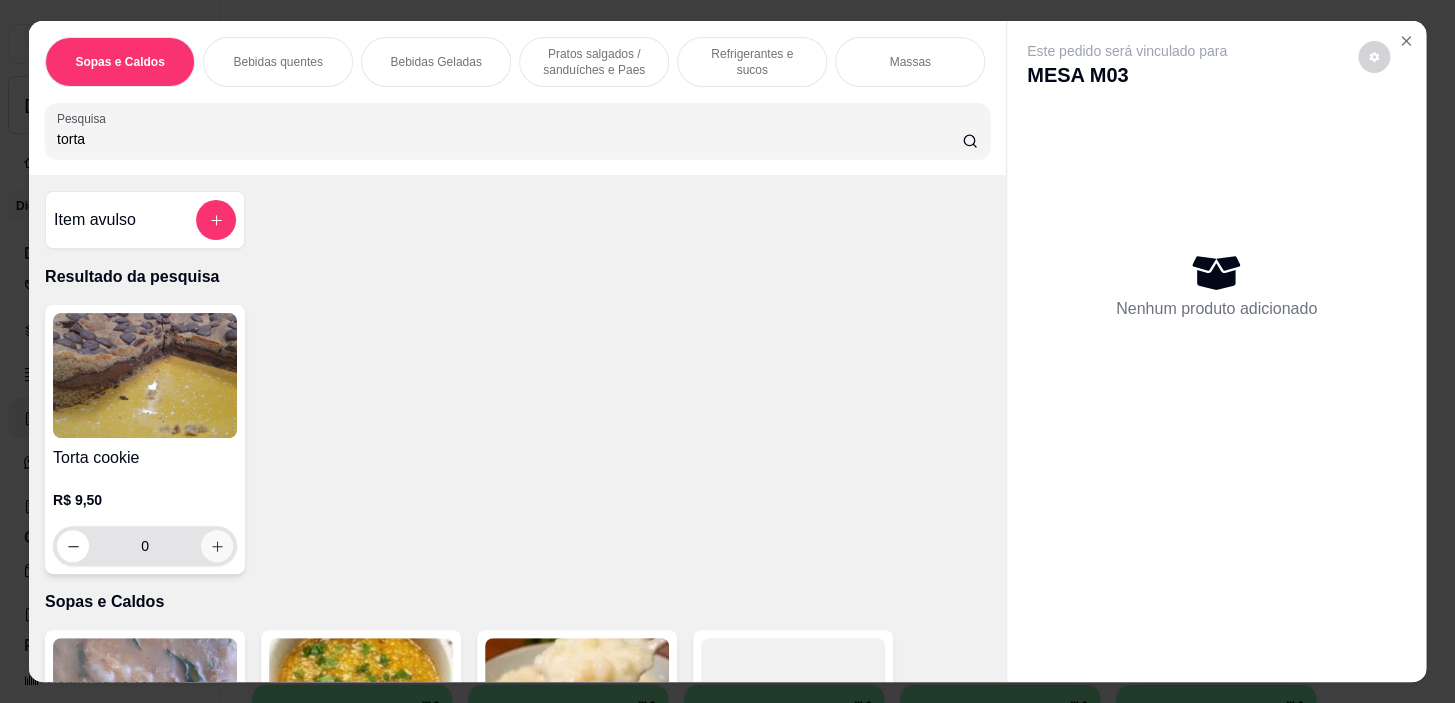 type on "torta" 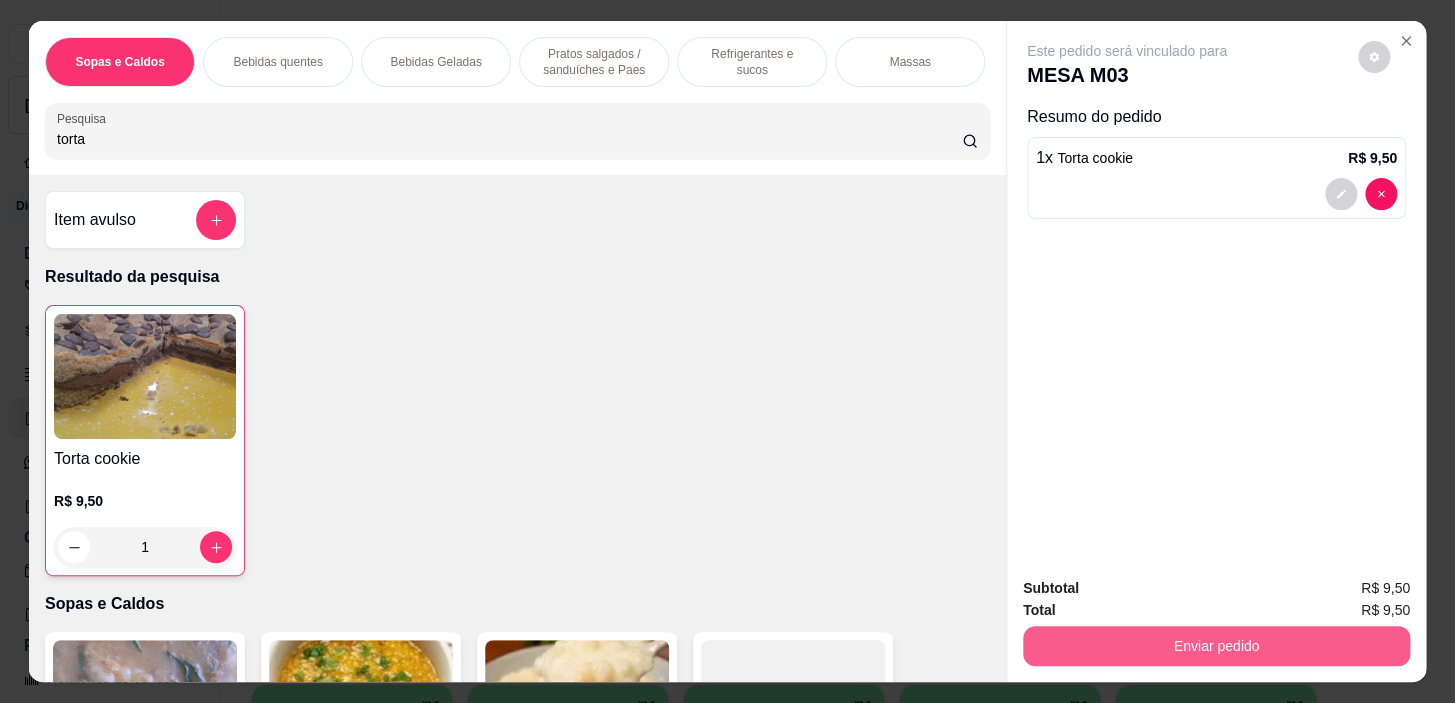 click on "Enviar pedido" at bounding box center (1216, 646) 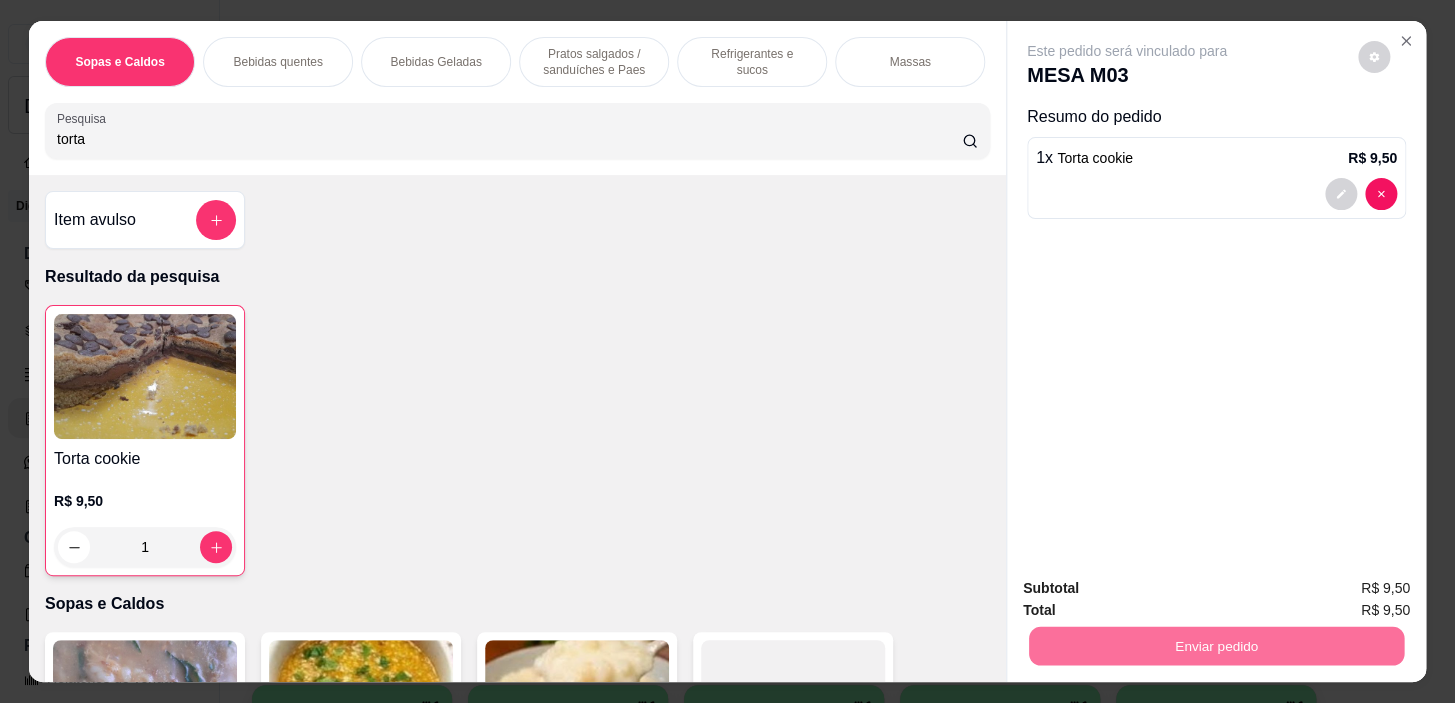 click on "Não registrar e enviar pedido" at bounding box center [1150, 590] 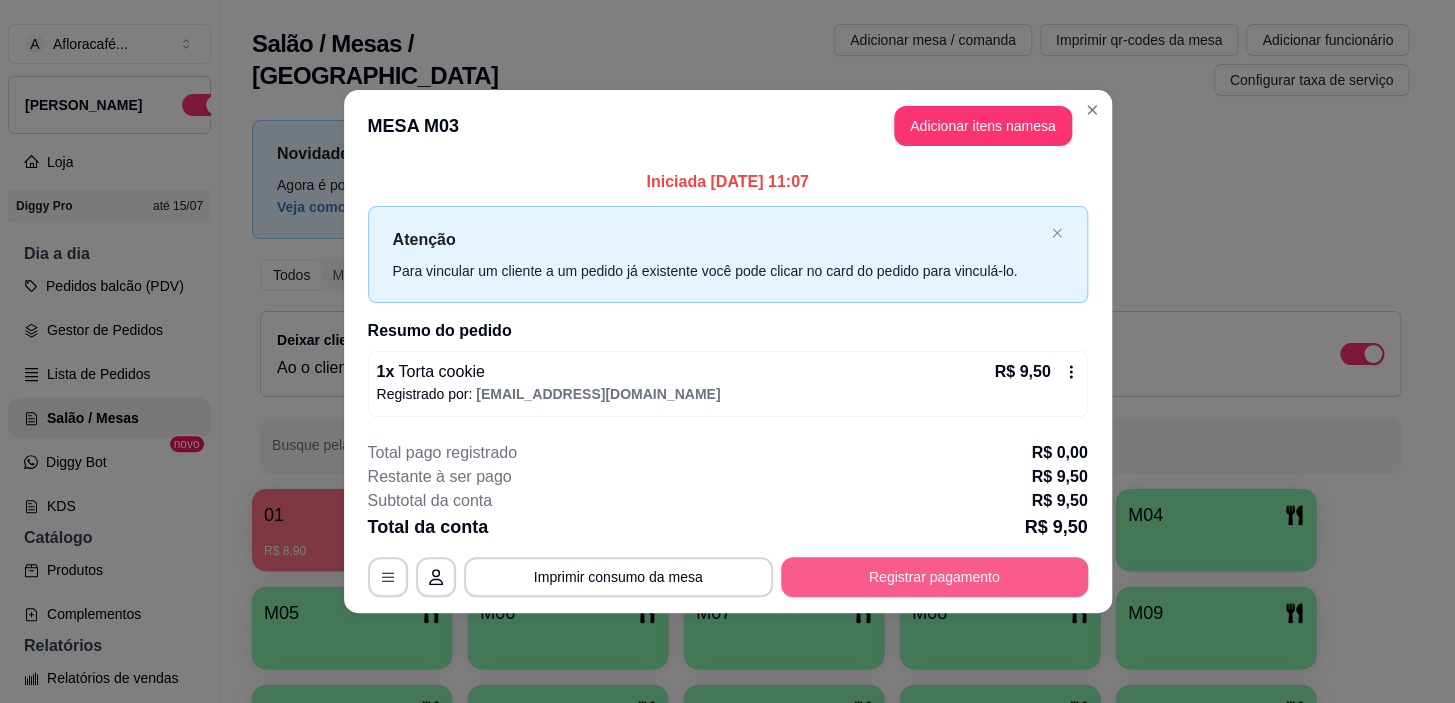 click on "Registrar pagamento" at bounding box center (934, 577) 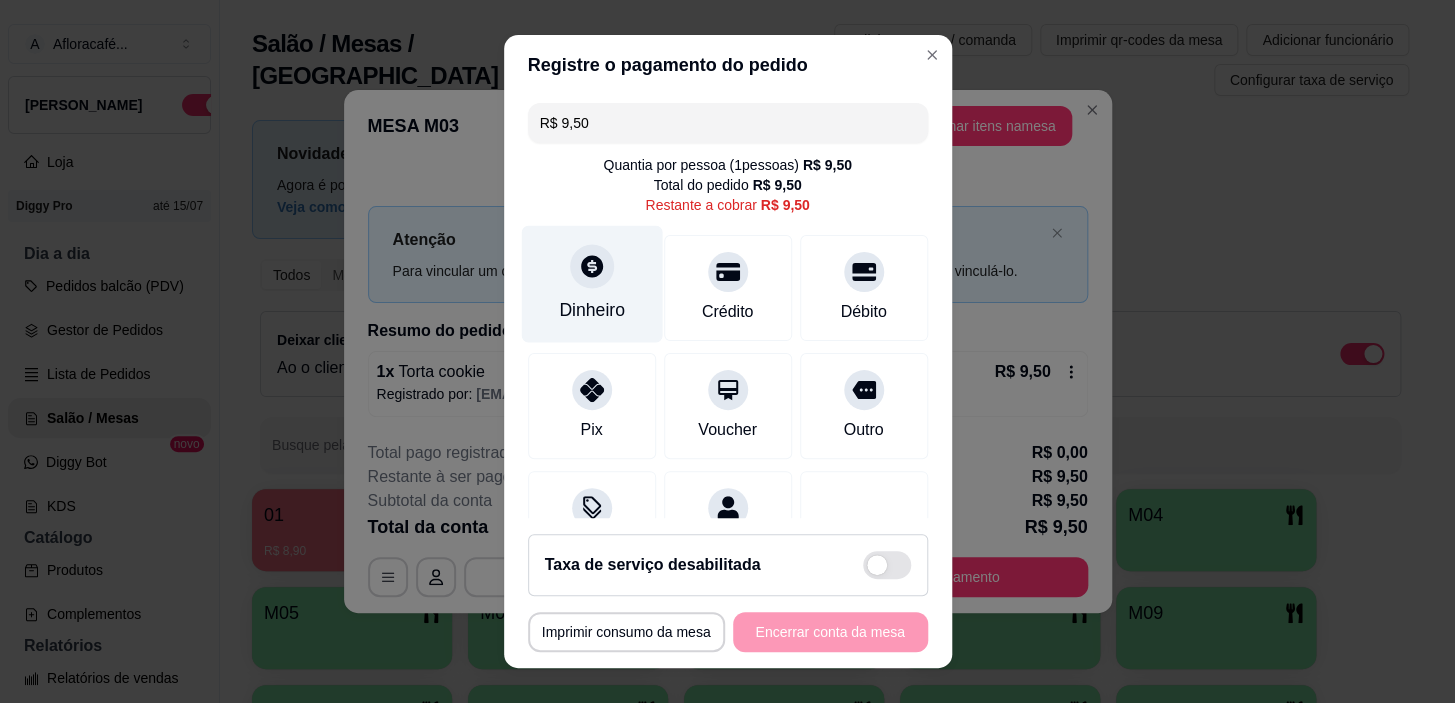 click 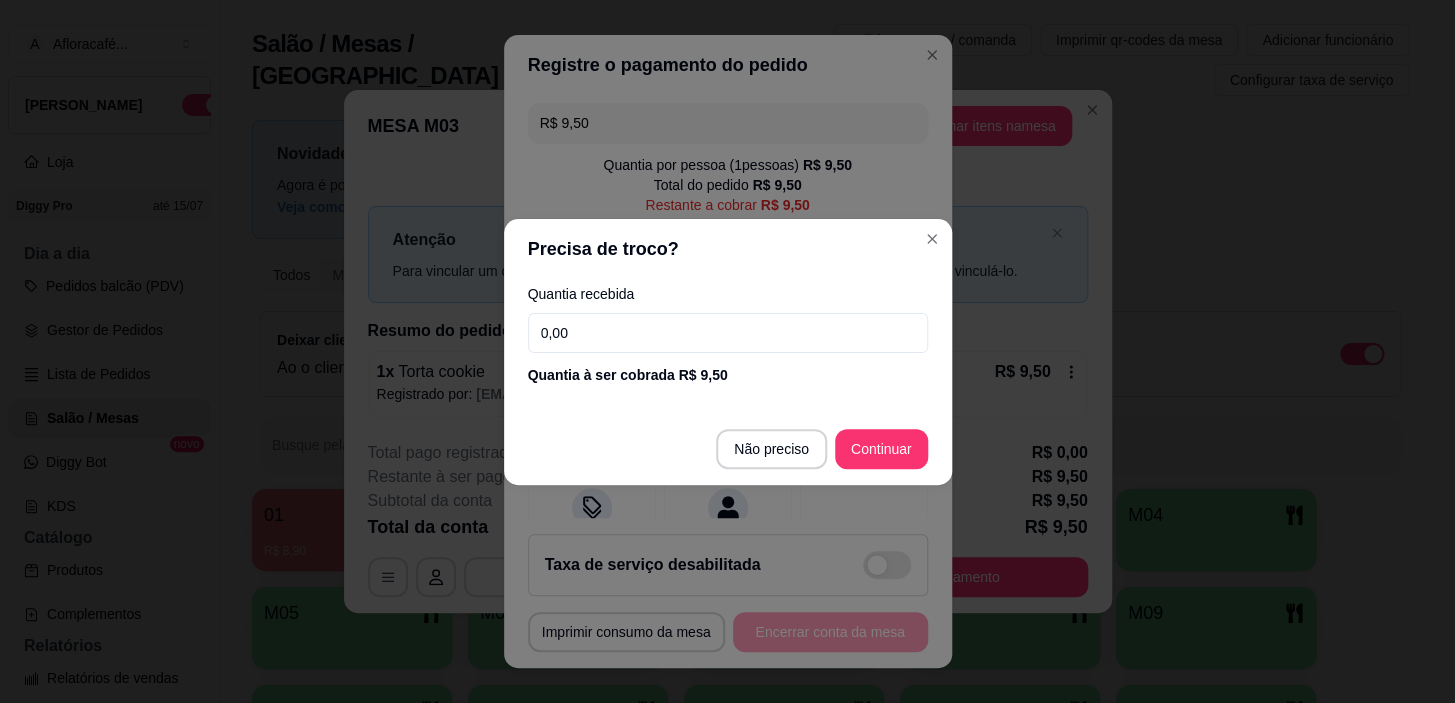 click on "0,00" at bounding box center (728, 333) 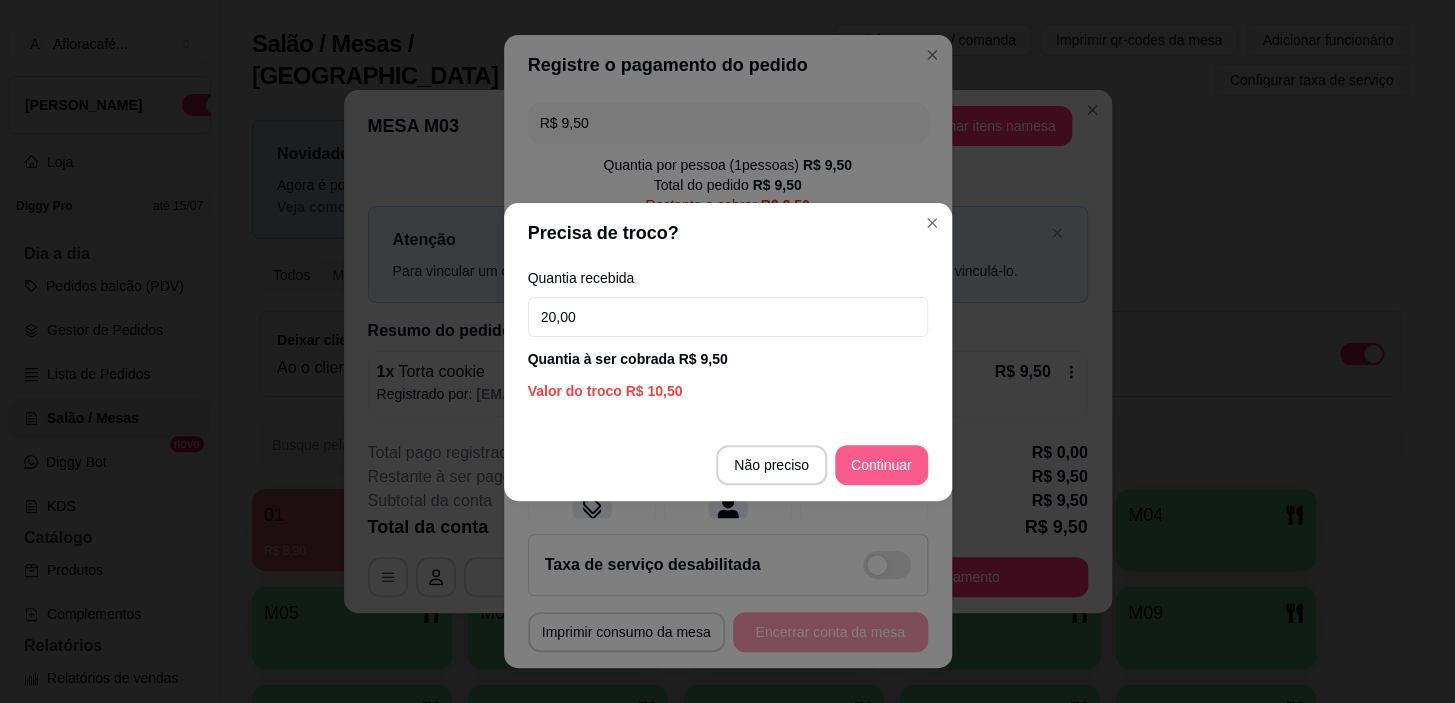 type on "20,00" 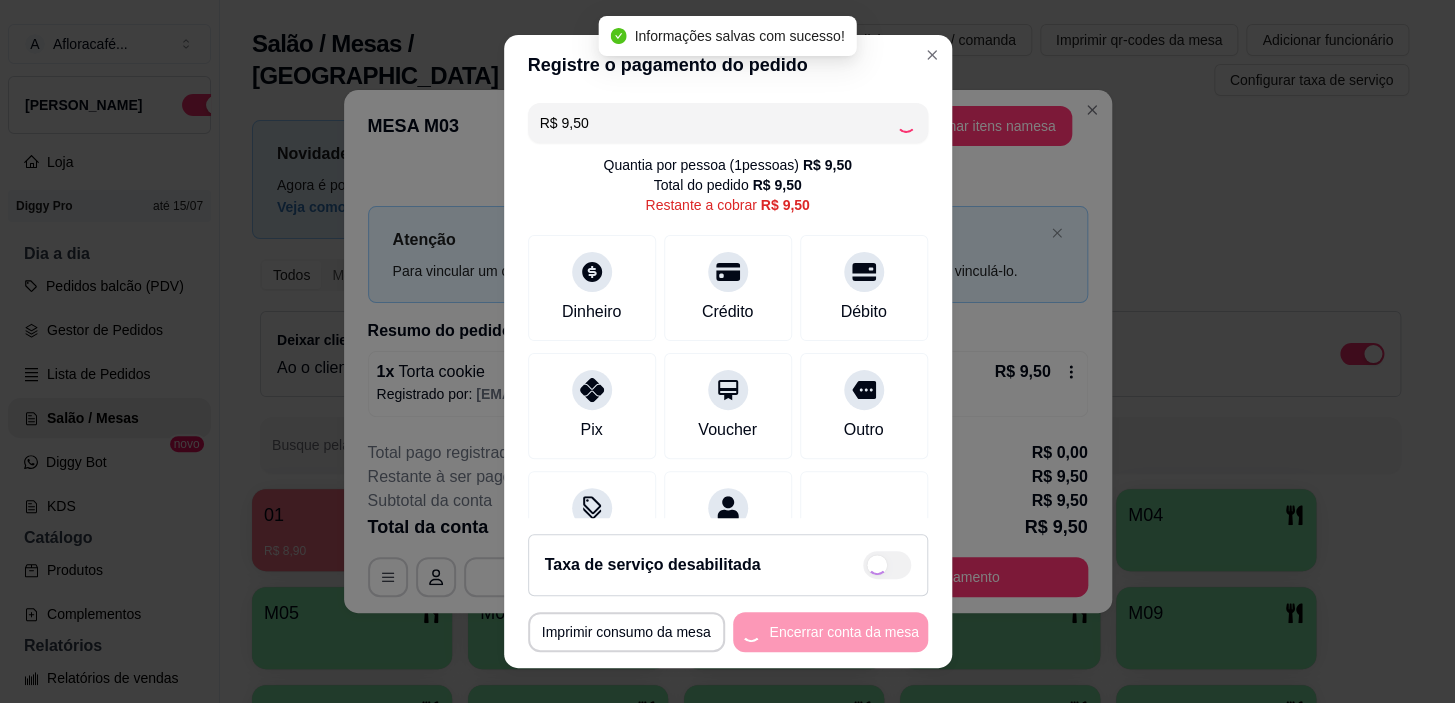 type on "R$ 0,00" 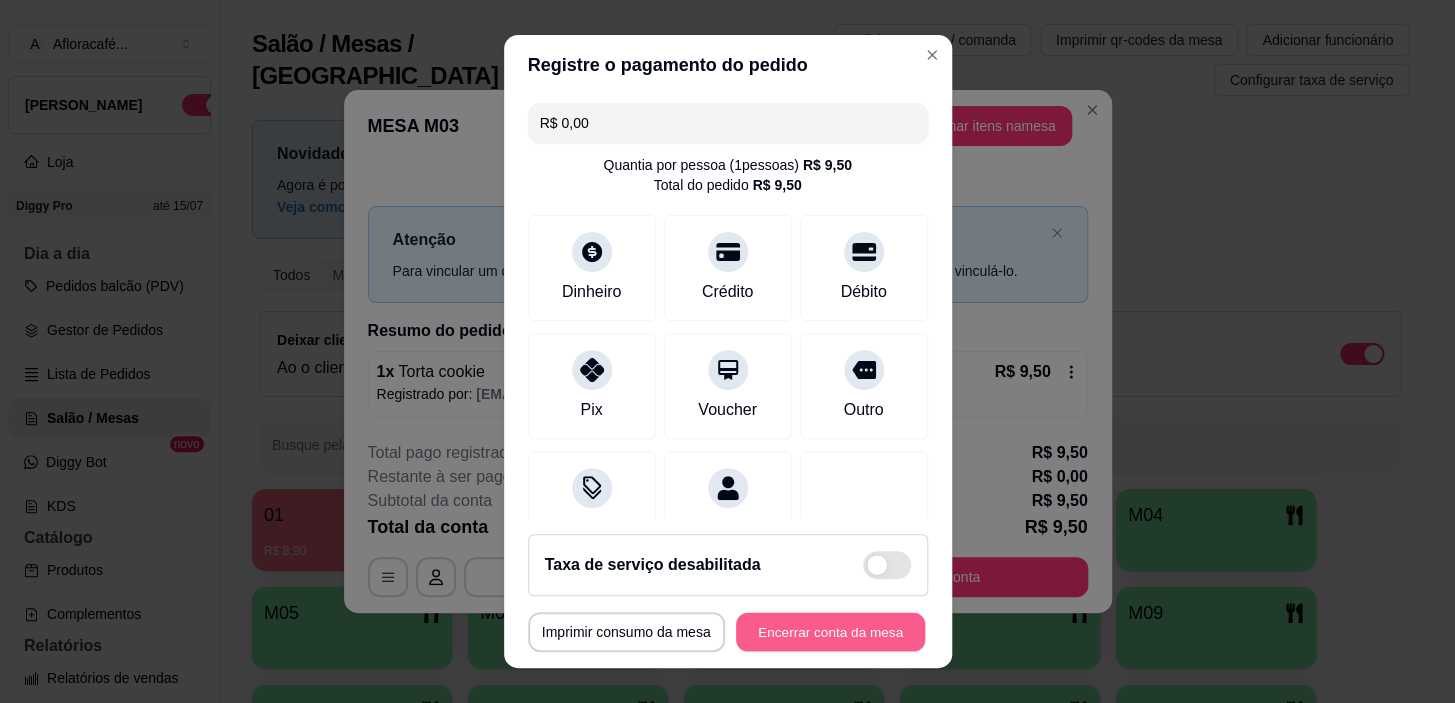 click on "Encerrar conta da mesa" at bounding box center (830, 631) 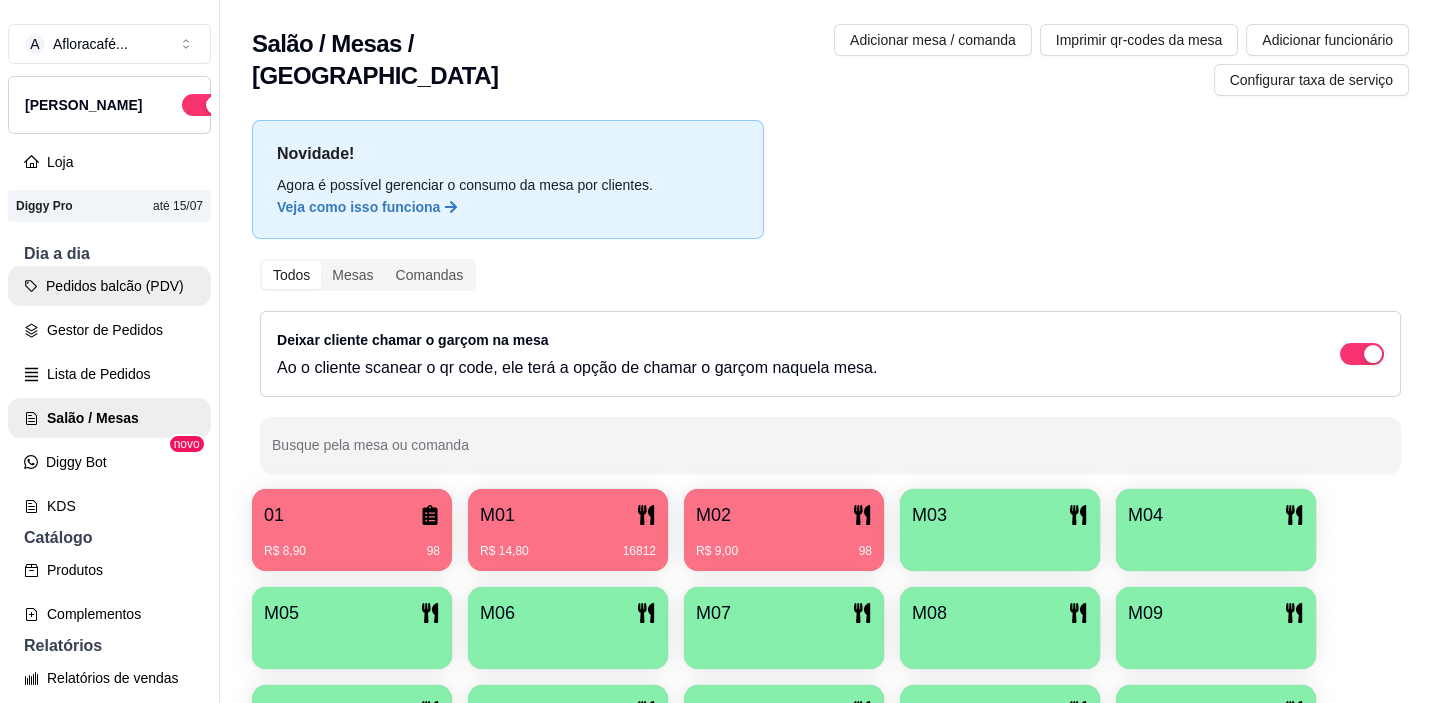 click on "Pedidos balcão (PDV)" at bounding box center (109, 286) 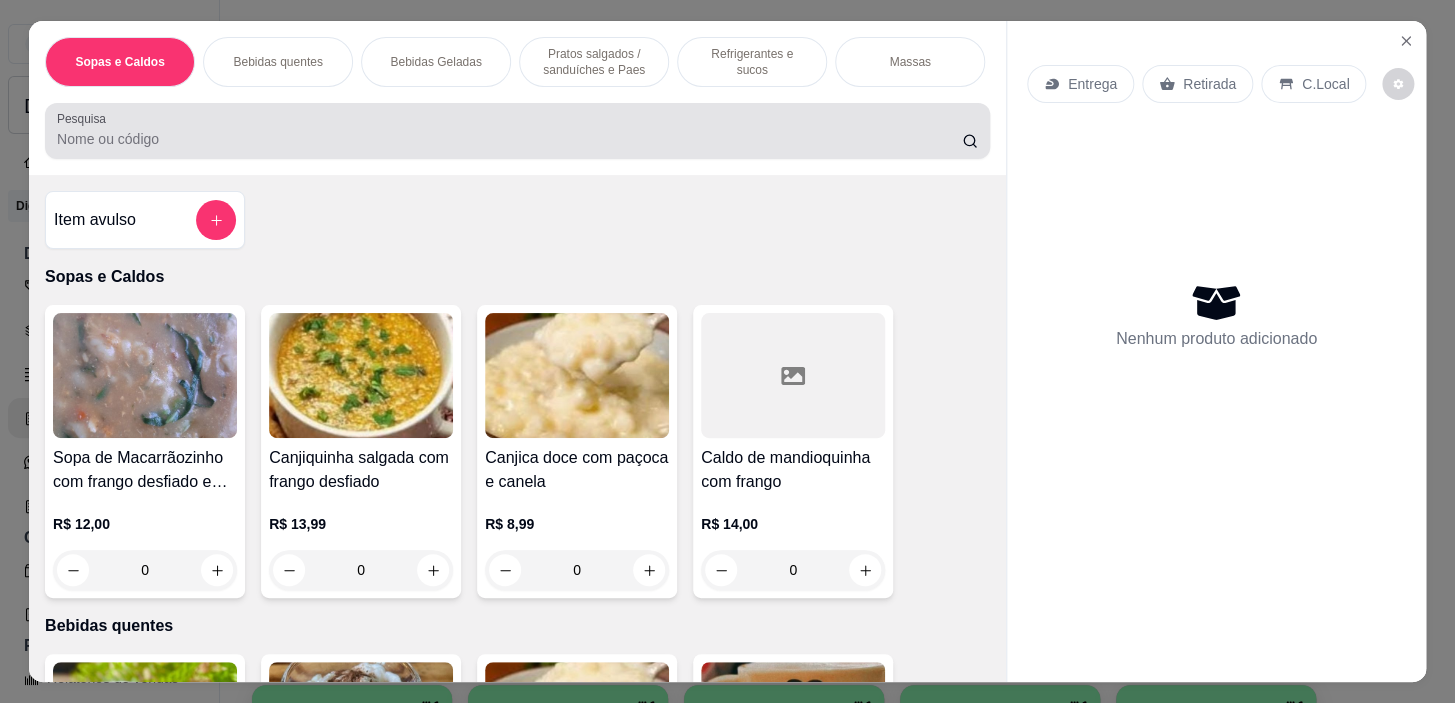 click at bounding box center (517, 131) 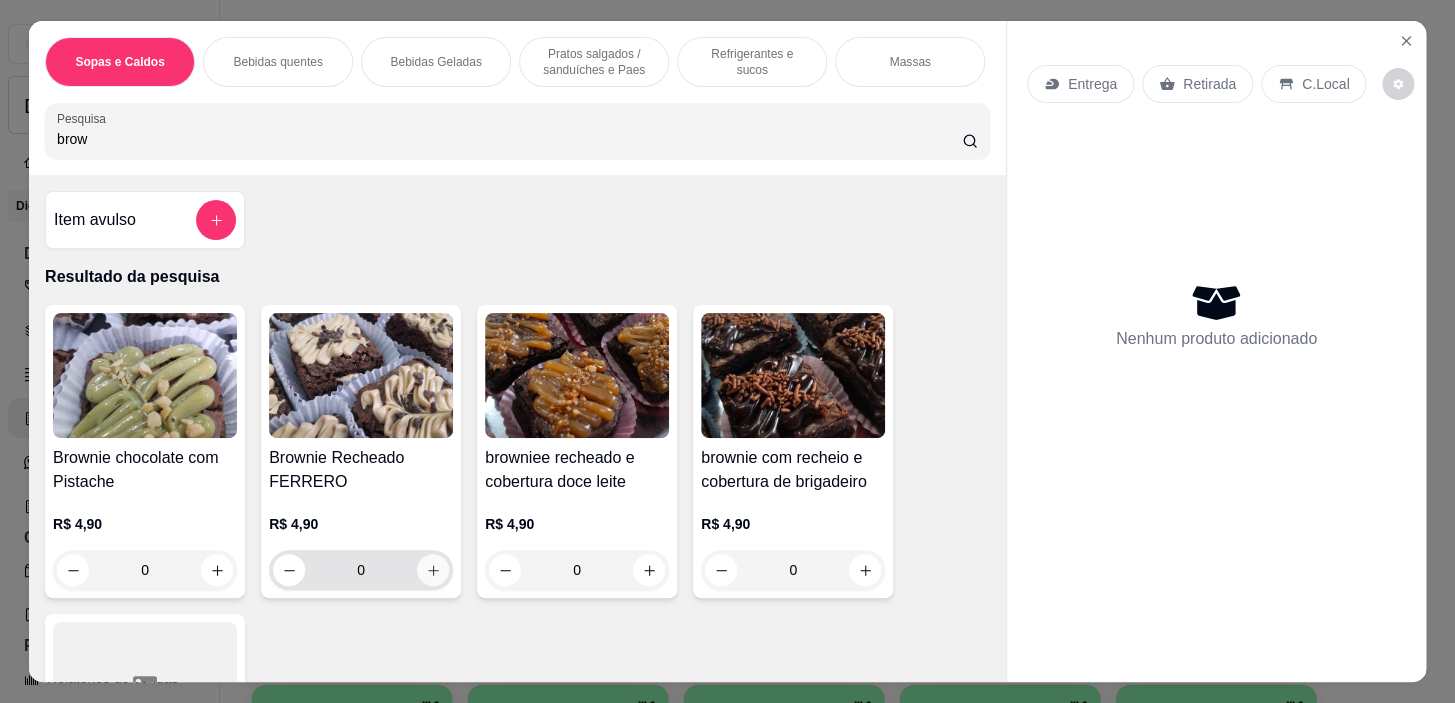 type on "brow" 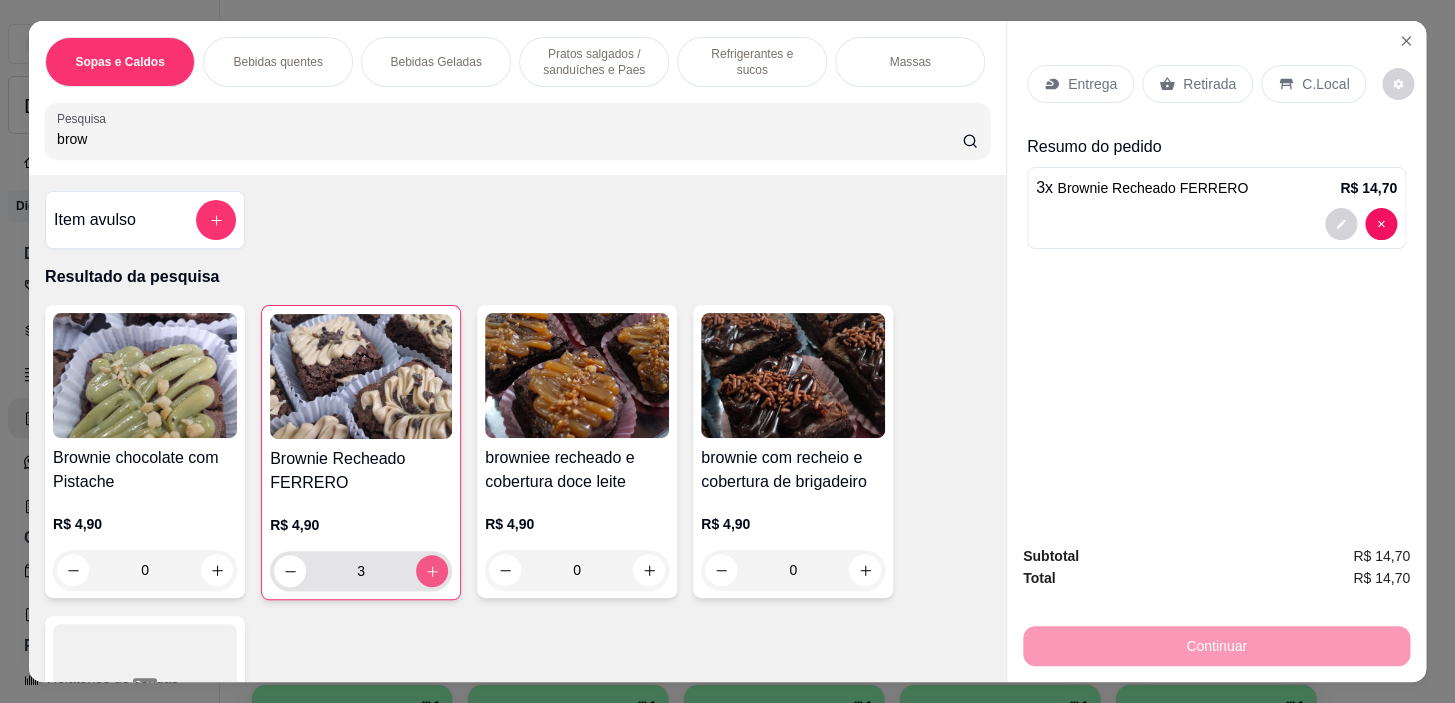 type on "3" 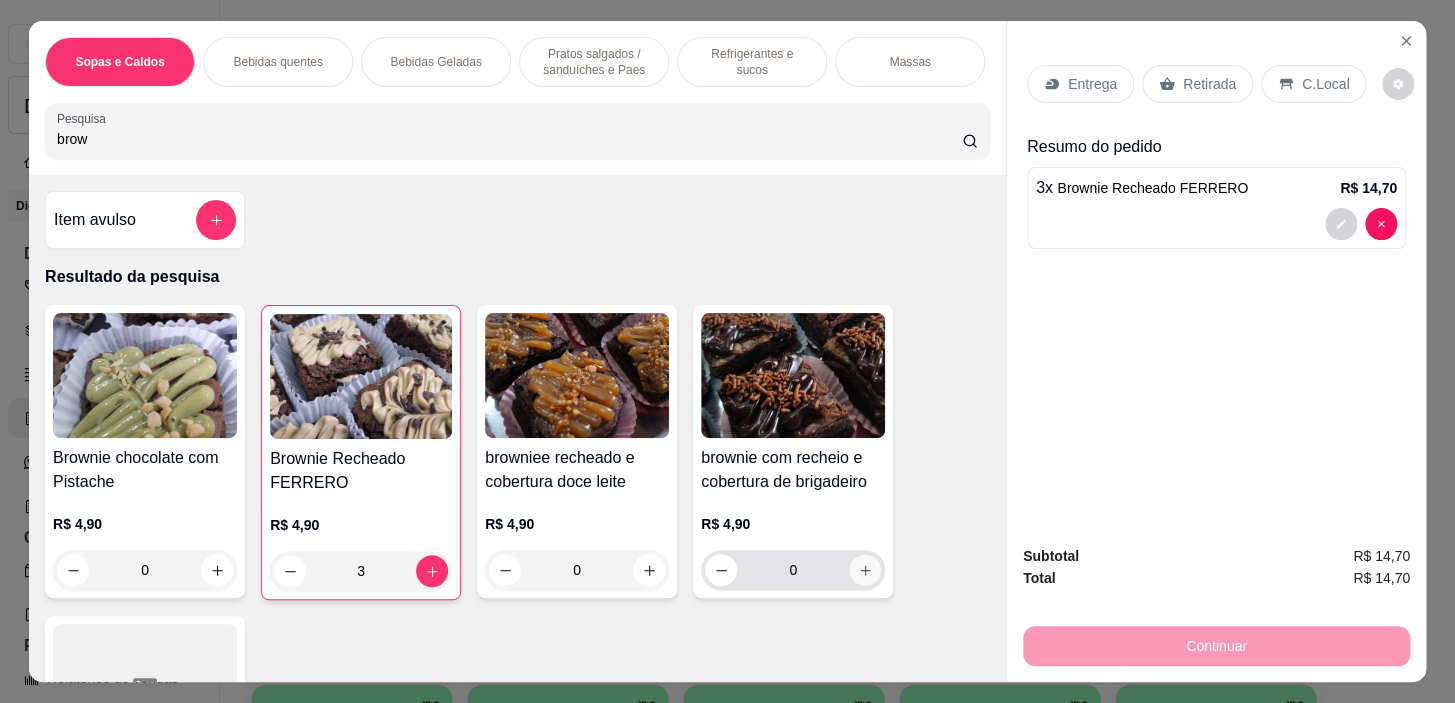 click 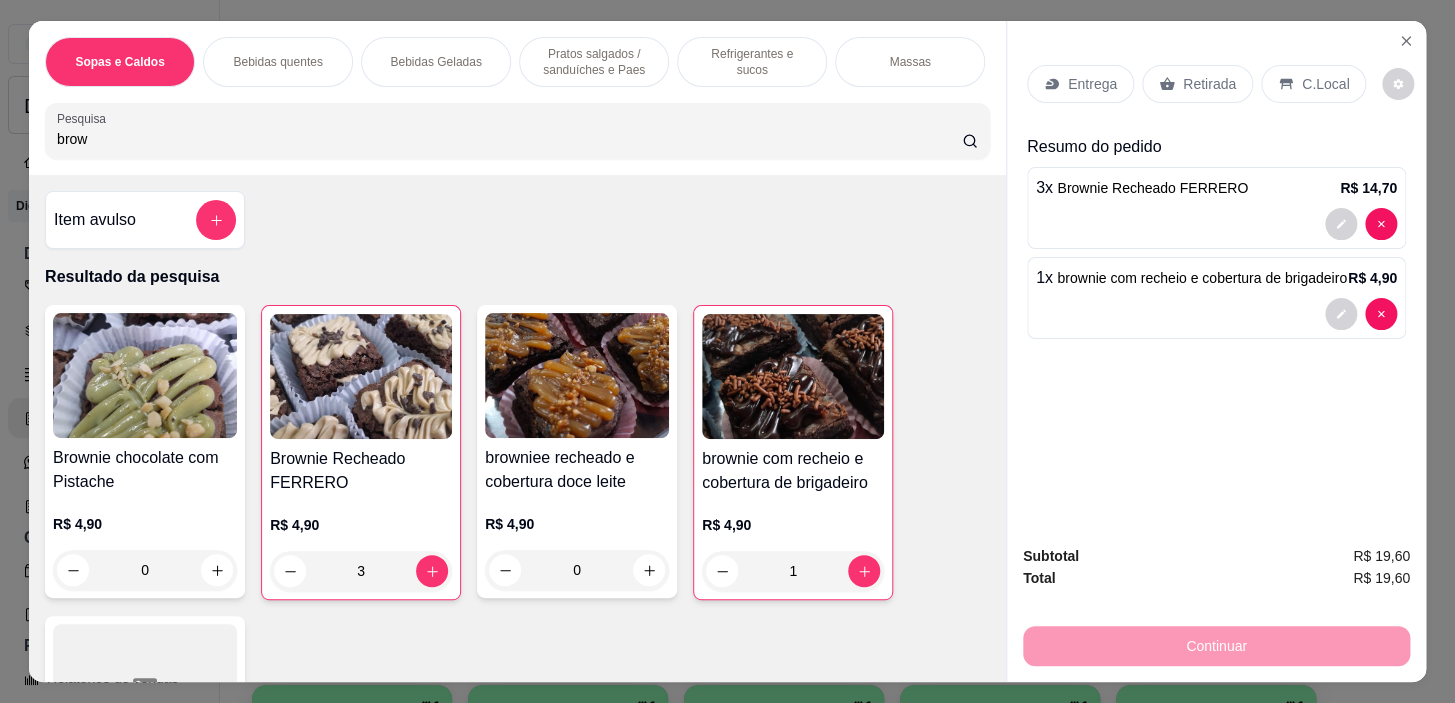 click on "Pratos salgados / sanduíches e Paes" at bounding box center (594, 62) 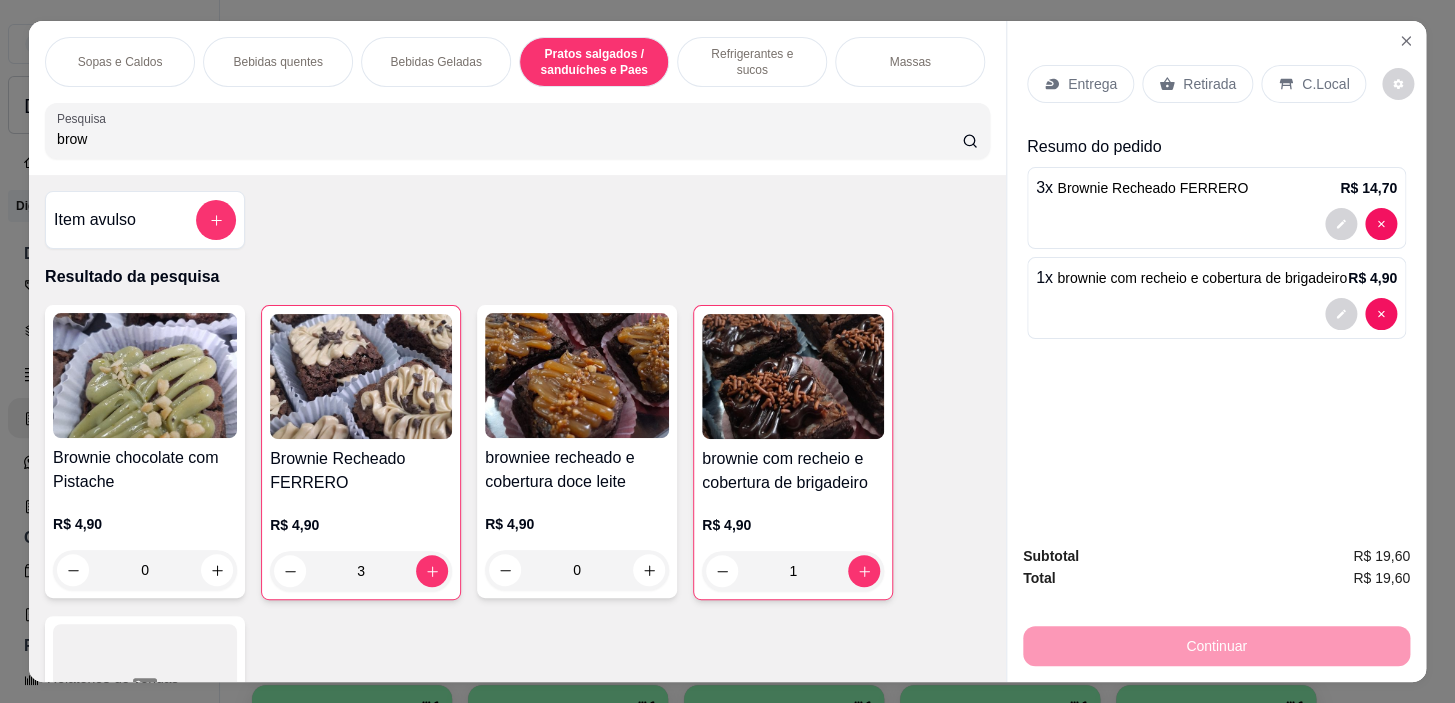 scroll, scrollTop: 6026, scrollLeft: 0, axis: vertical 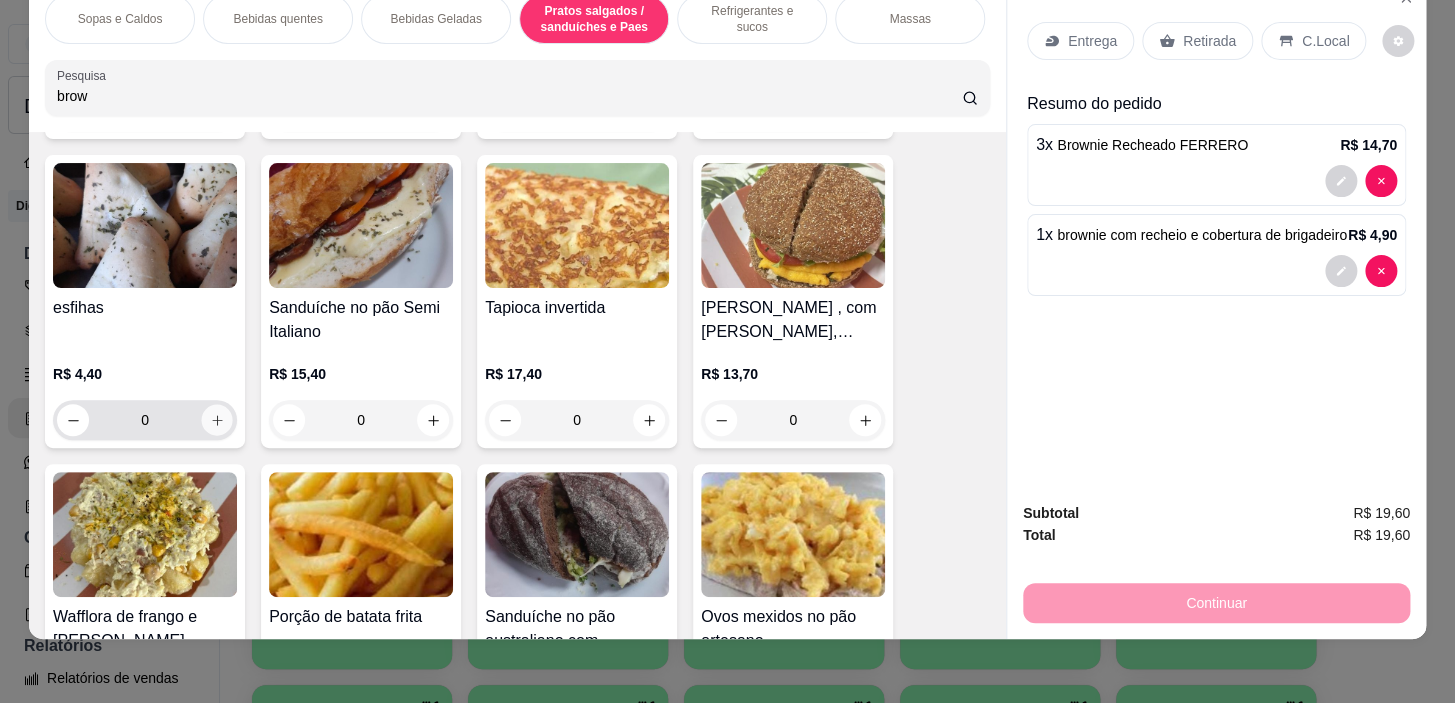 click 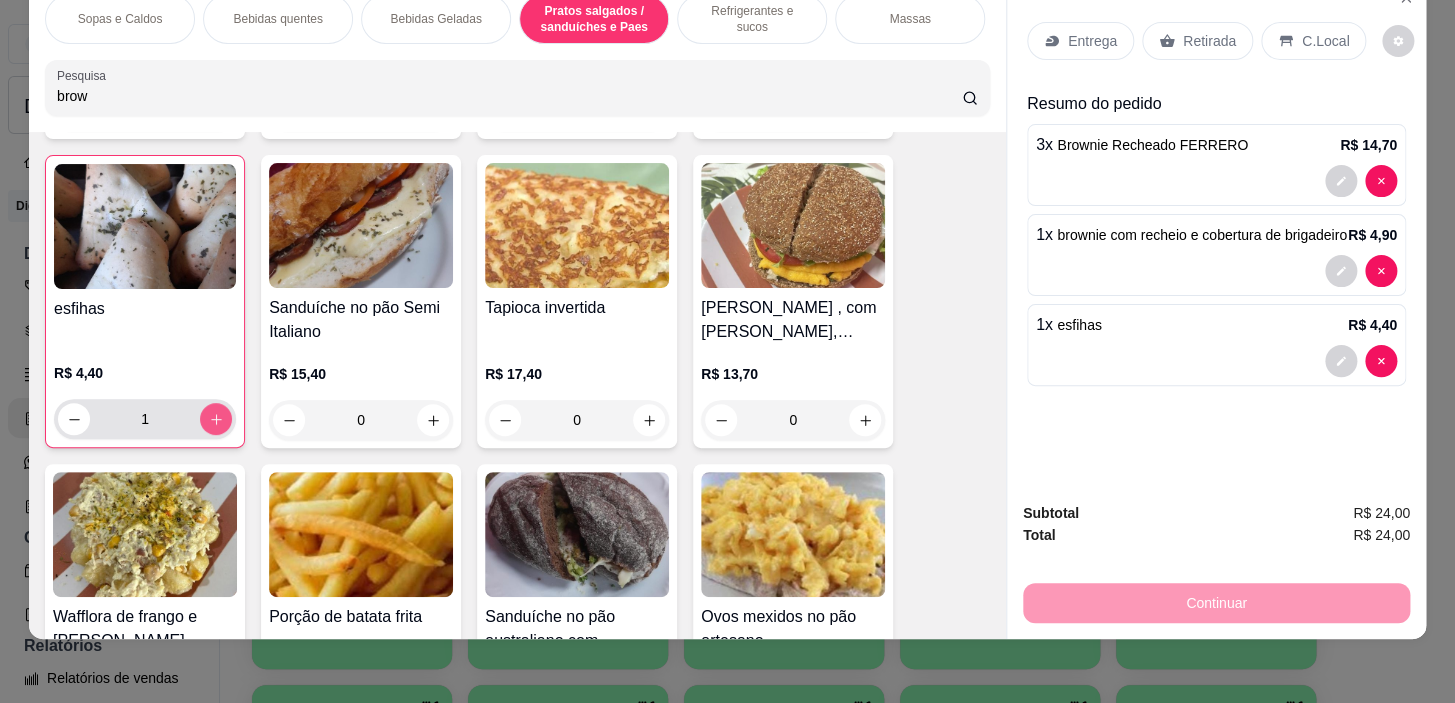 click 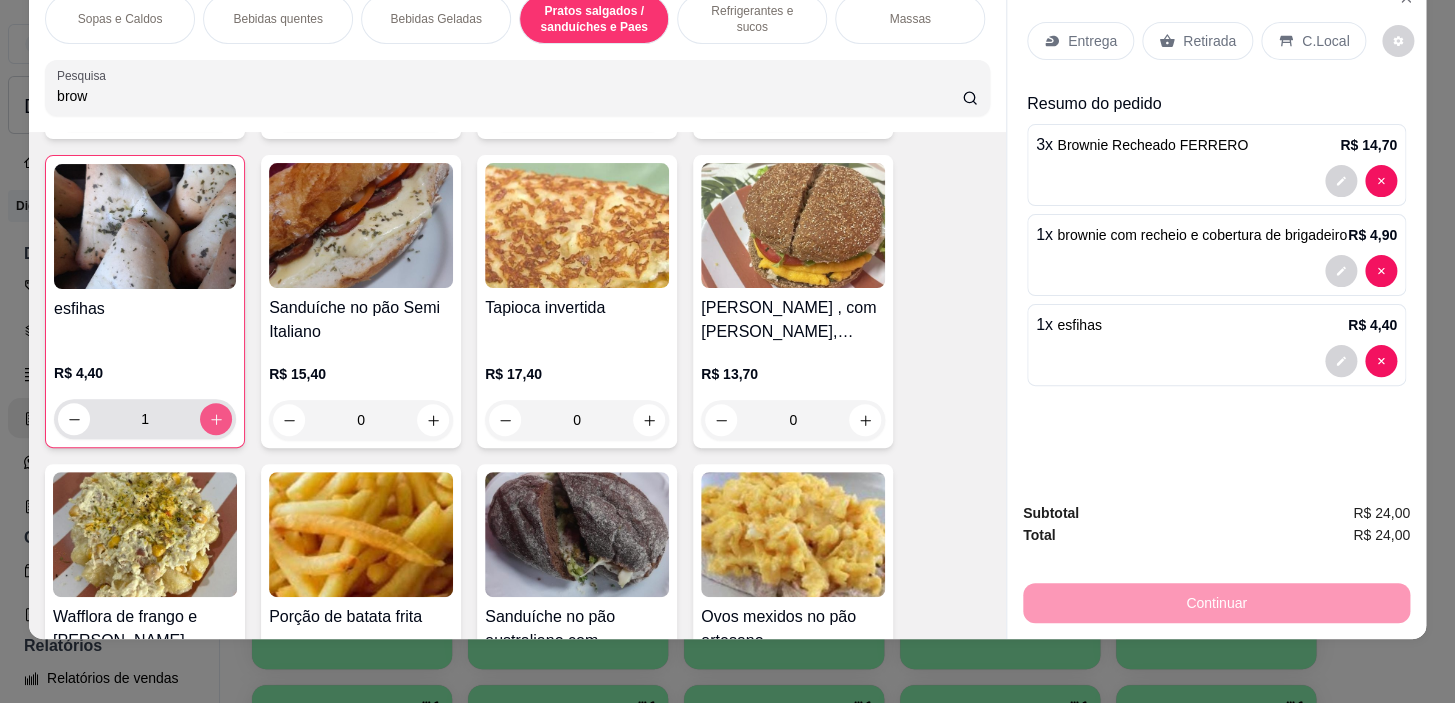 type on "2" 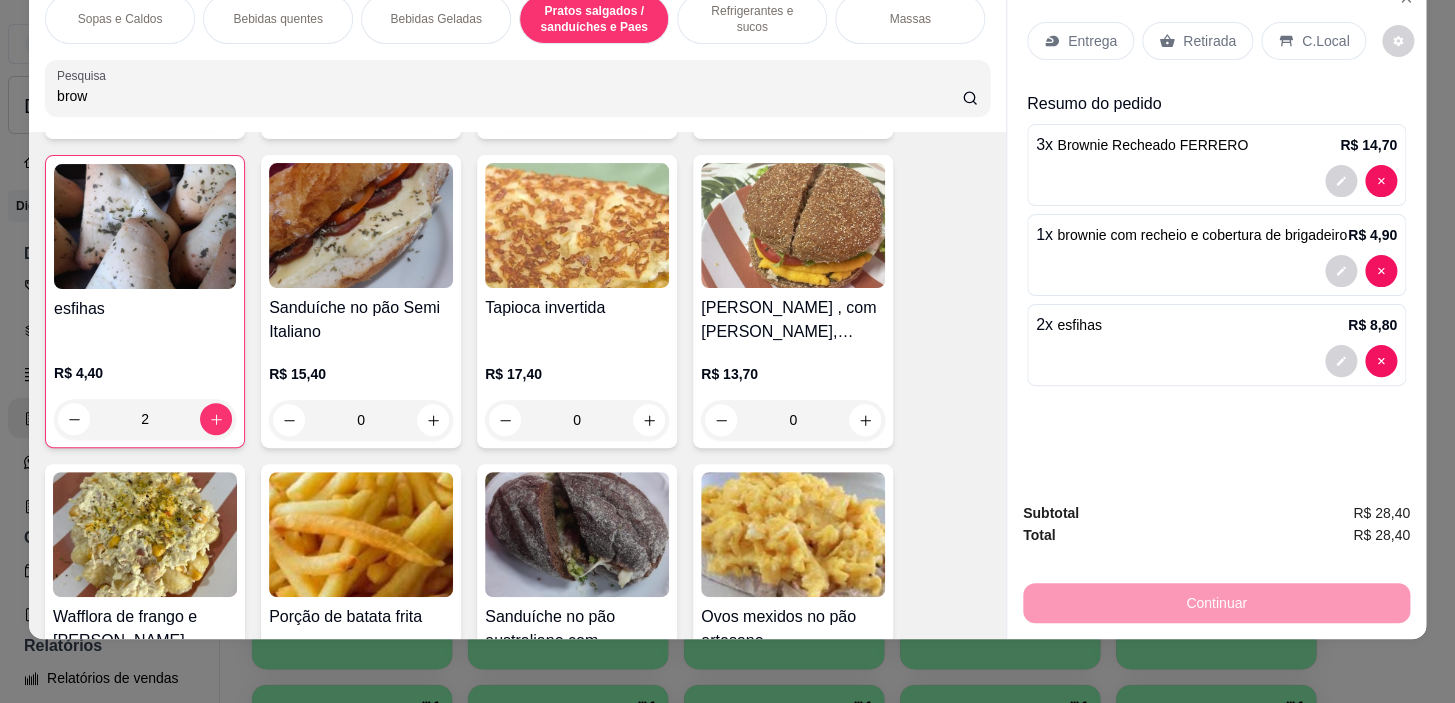 scroll, scrollTop: 6480, scrollLeft: 0, axis: vertical 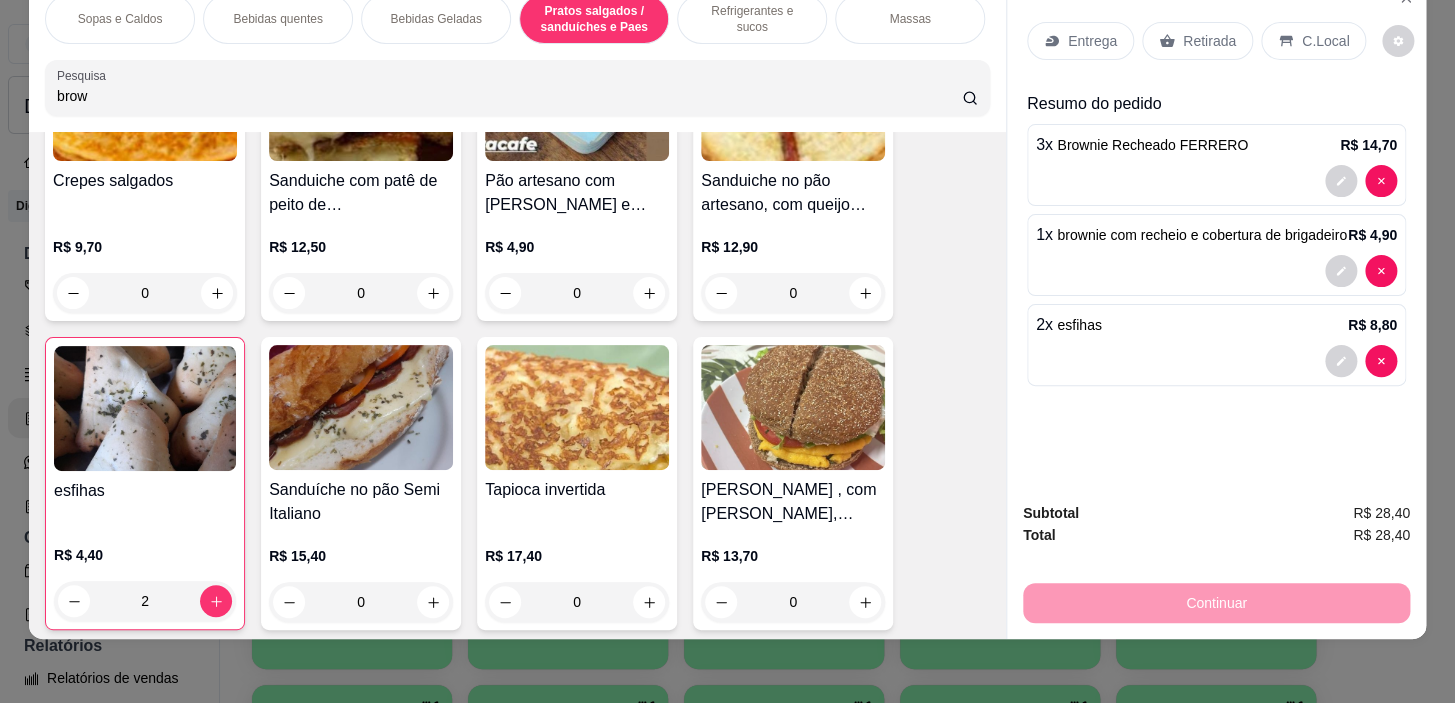 click on "C.Local" at bounding box center [1325, 41] 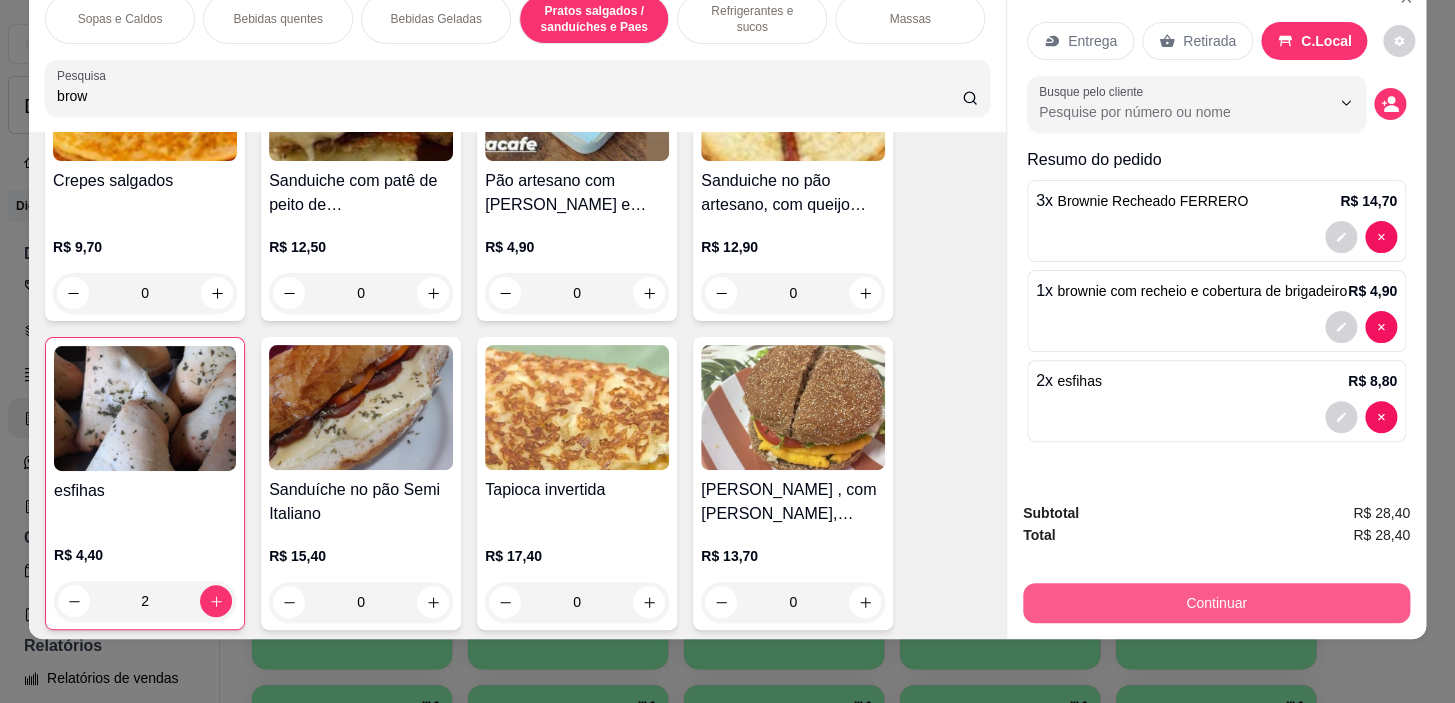 click on "Continuar" at bounding box center (1216, 603) 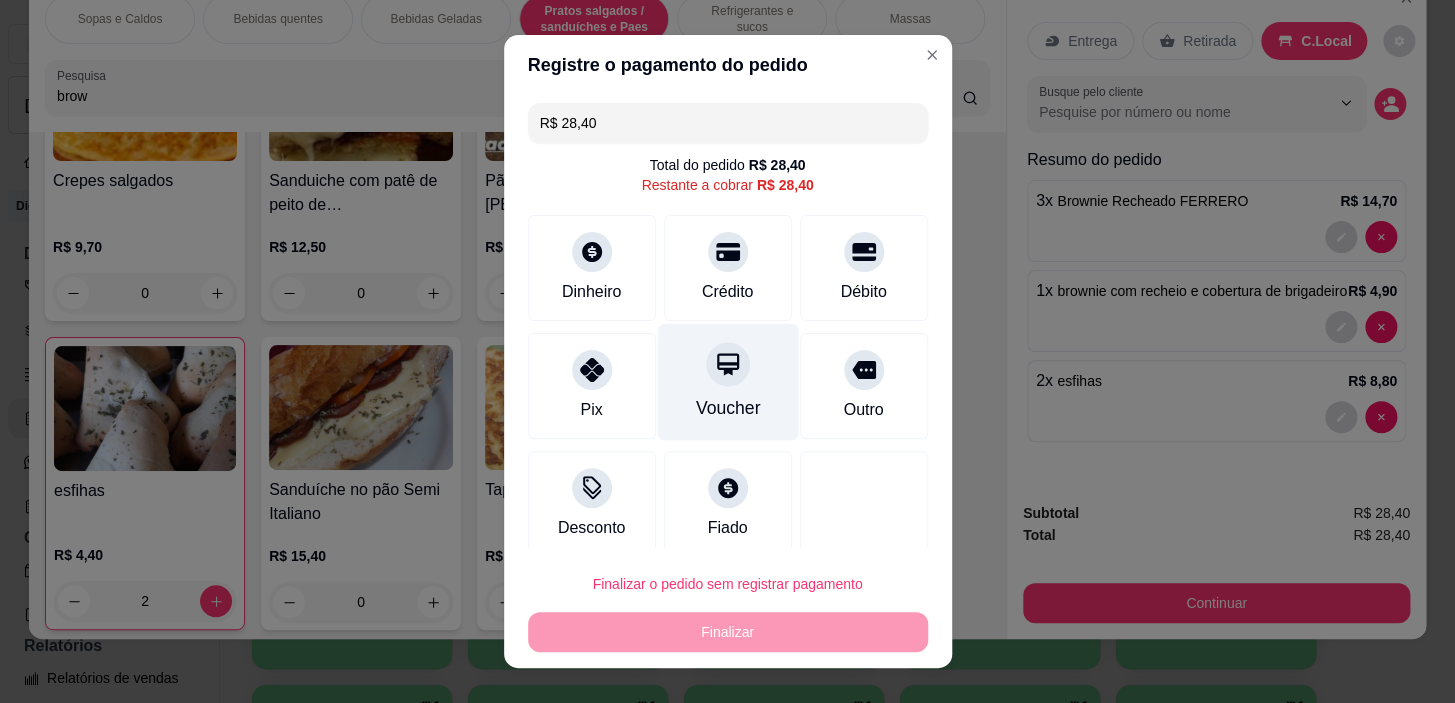 click on "Voucher" at bounding box center [727, 382] 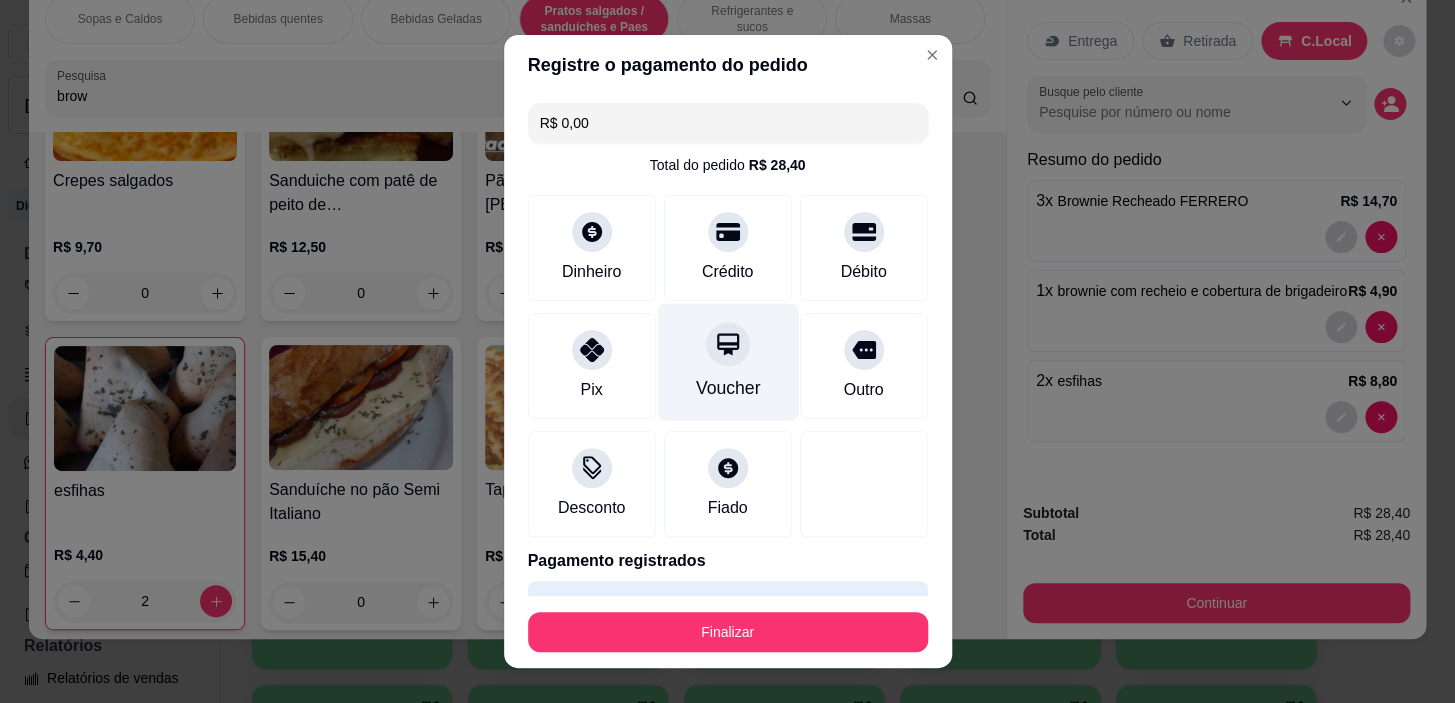 type on "R$ 0,00" 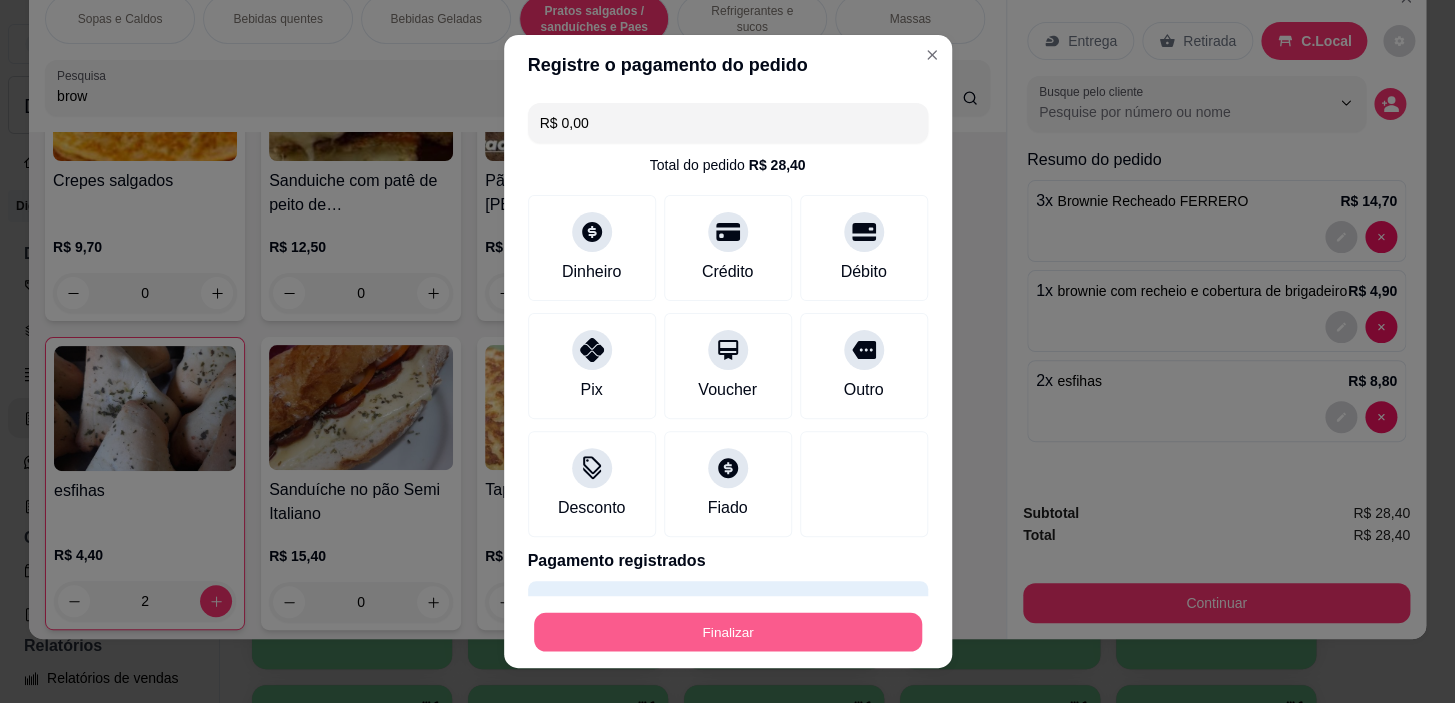 click on "Finalizar" at bounding box center [728, 631] 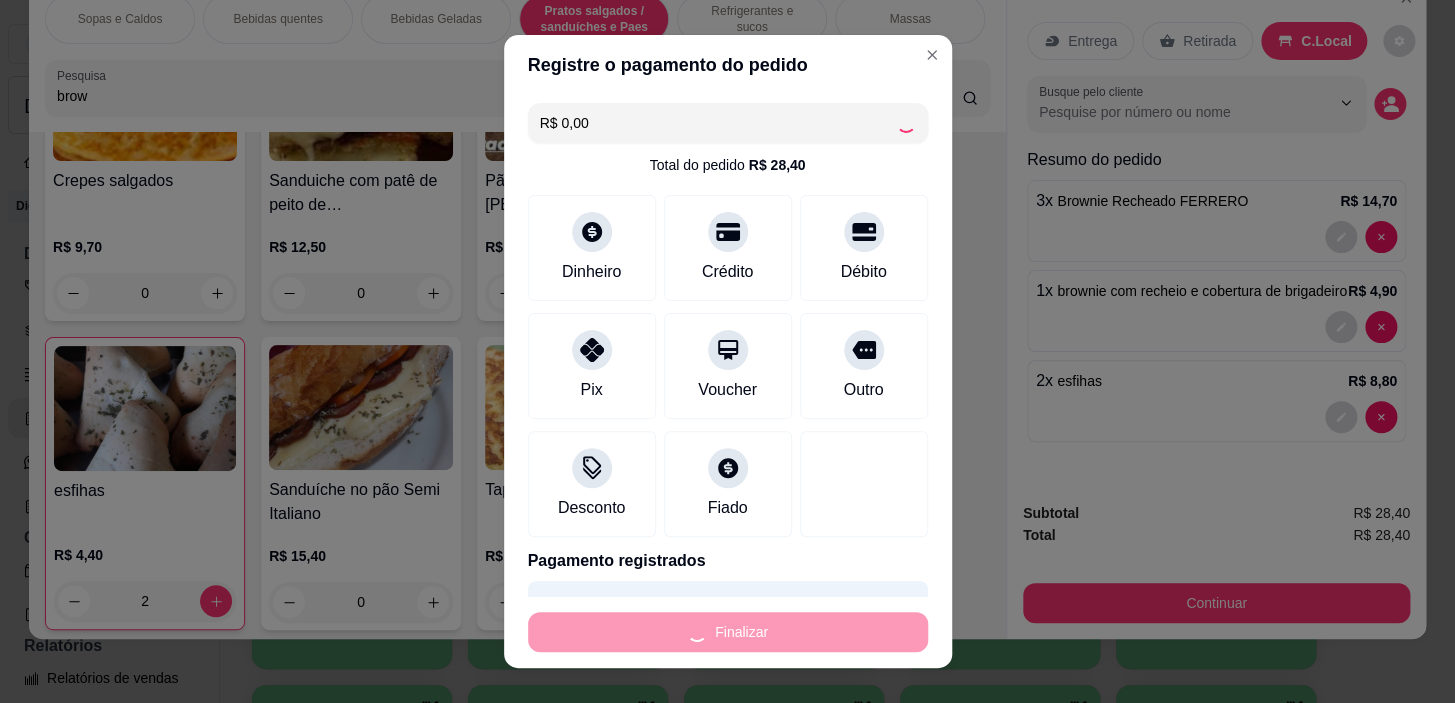 type on "0" 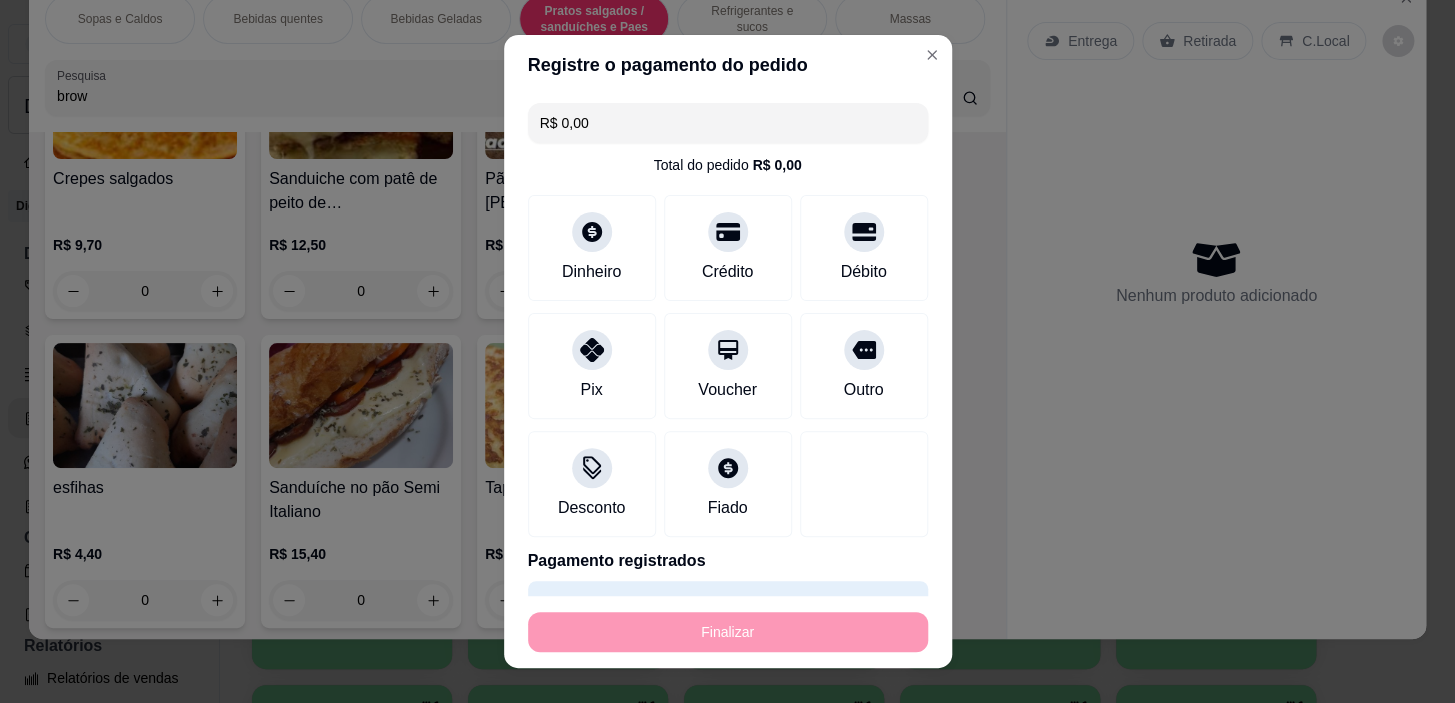 type on "-R$ 28,40" 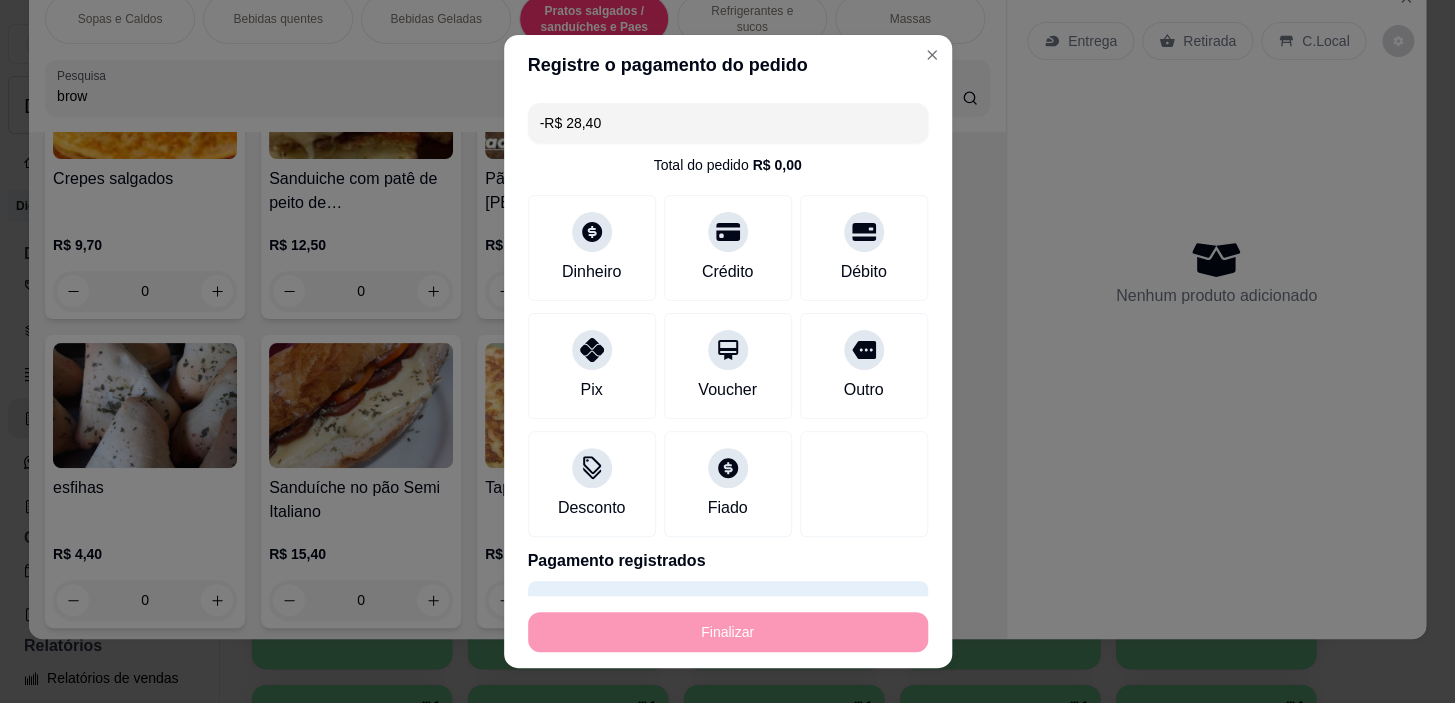 scroll, scrollTop: 6479, scrollLeft: 0, axis: vertical 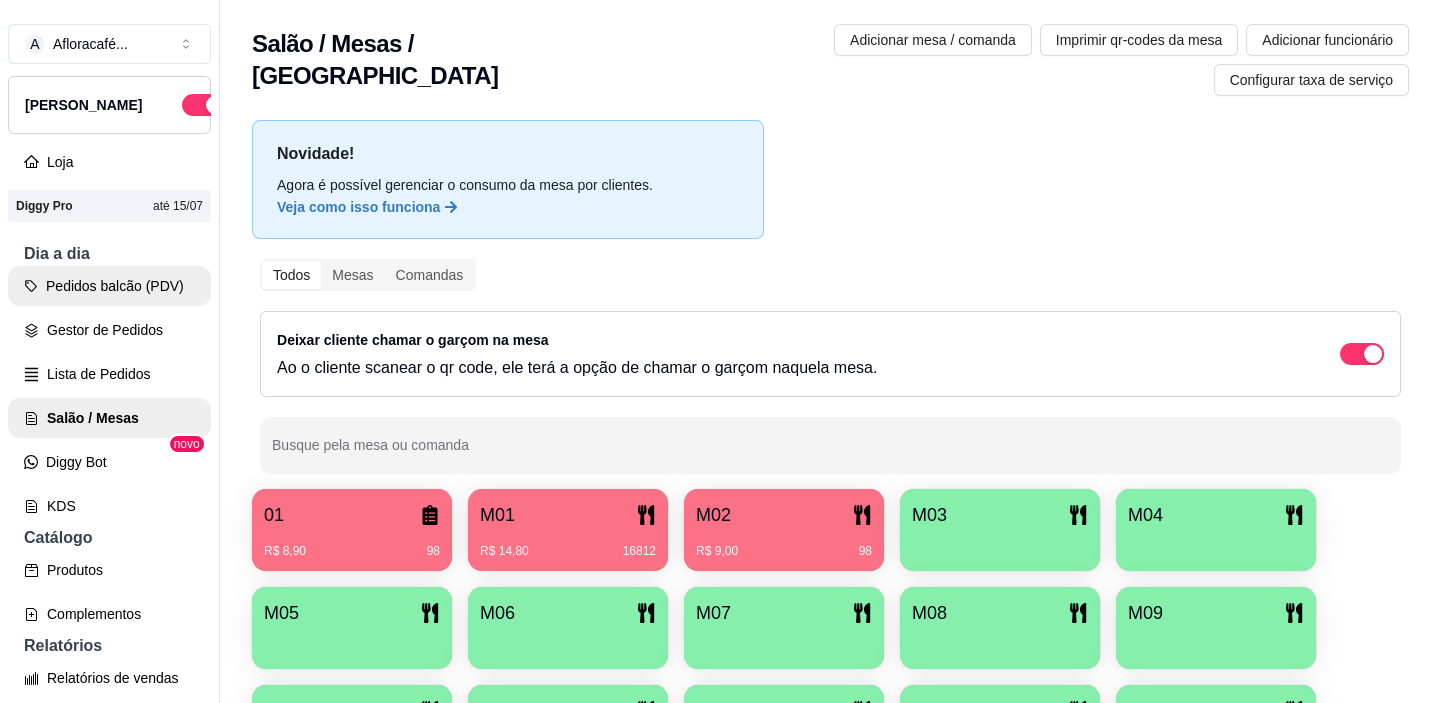 click on "Pedidos balcão (PDV)" at bounding box center [109, 286] 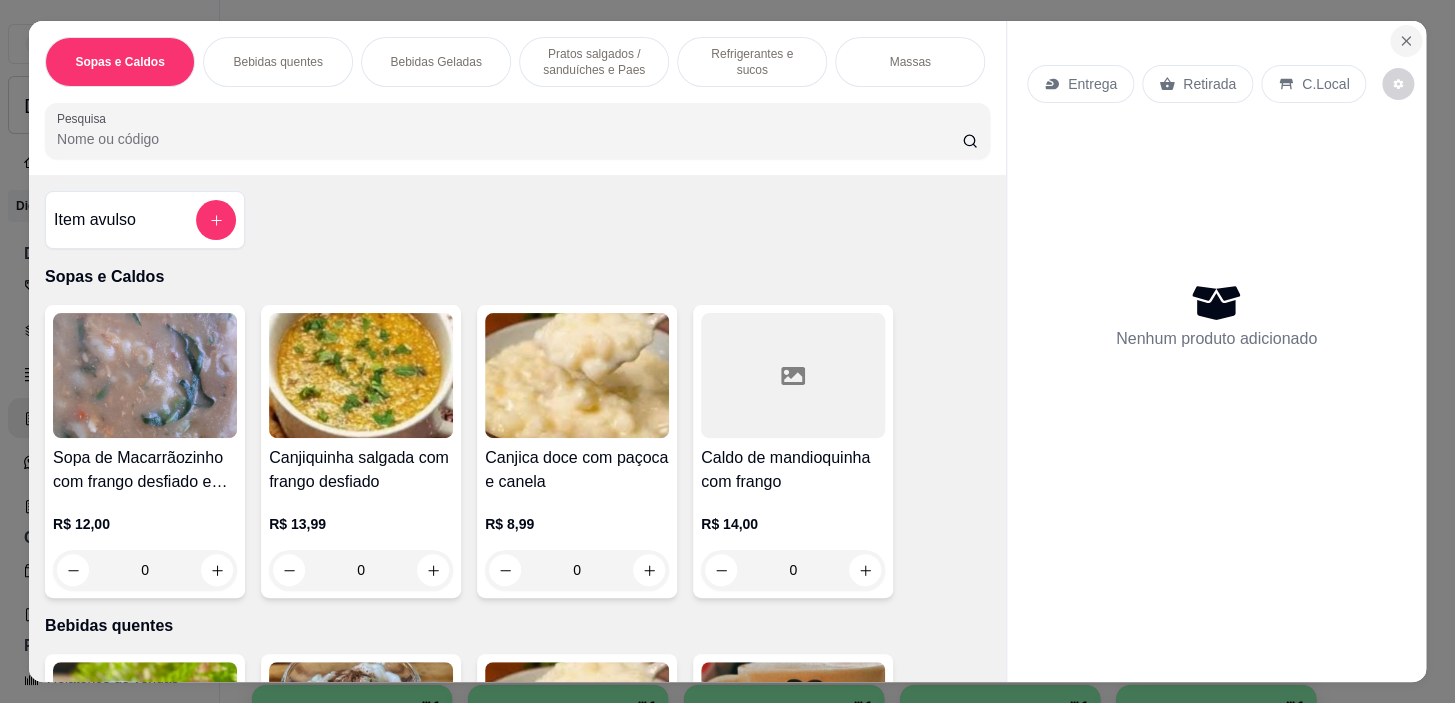 click at bounding box center (1406, 41) 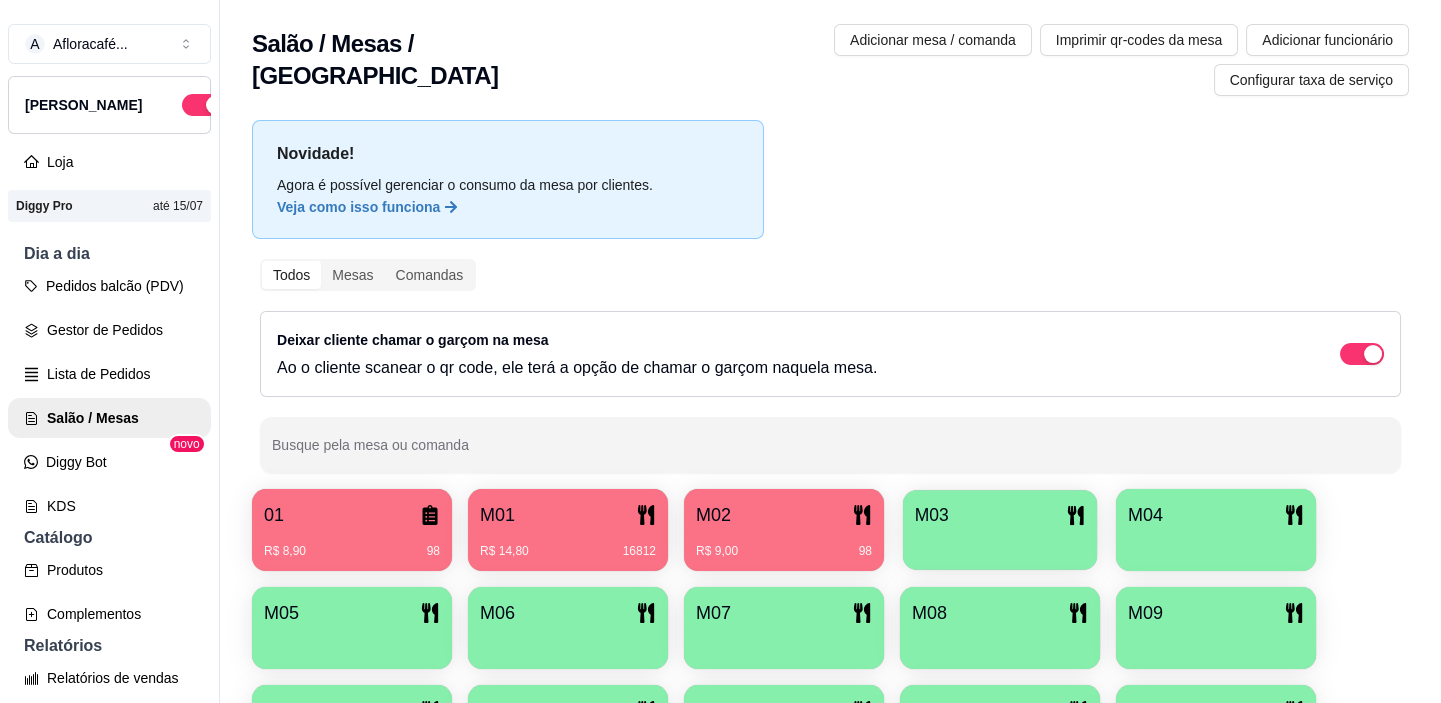 click on "M03" at bounding box center [1000, 515] 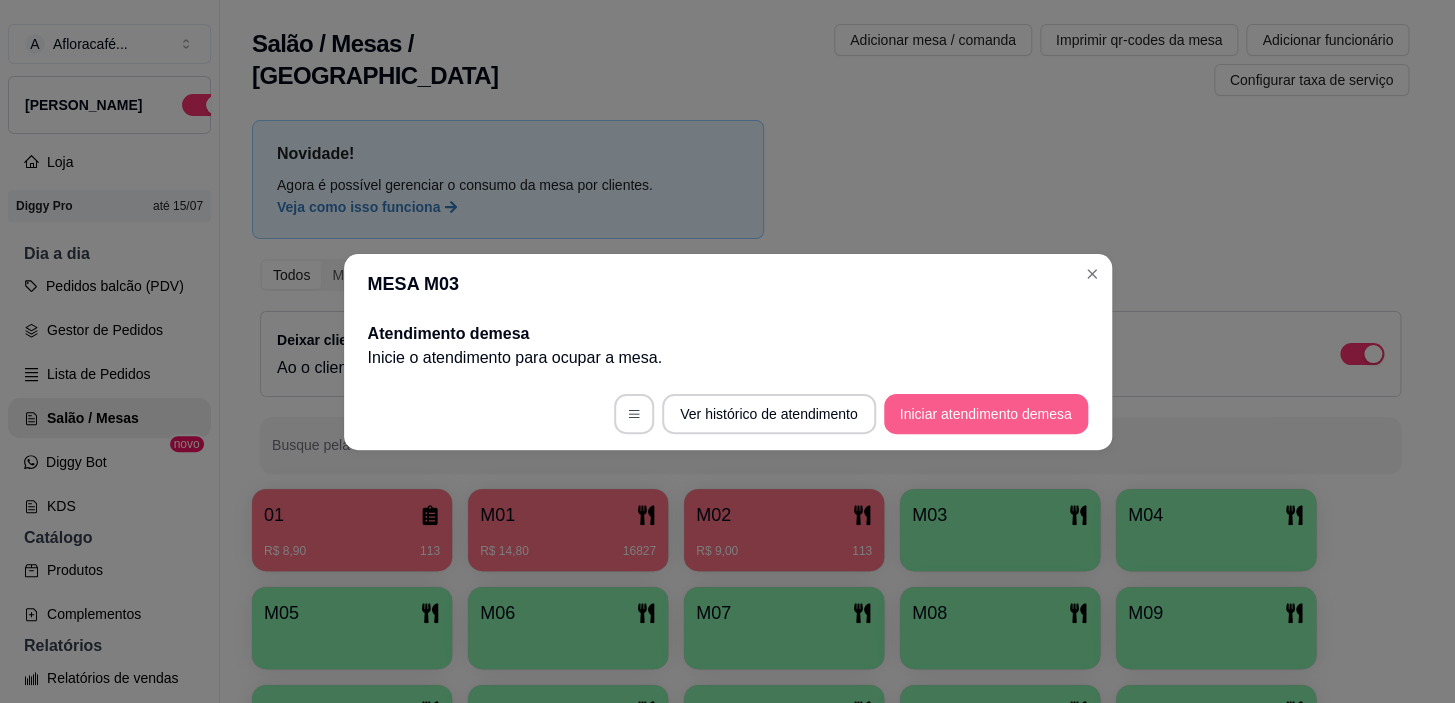 click on "Iniciar atendimento de  mesa" at bounding box center [986, 414] 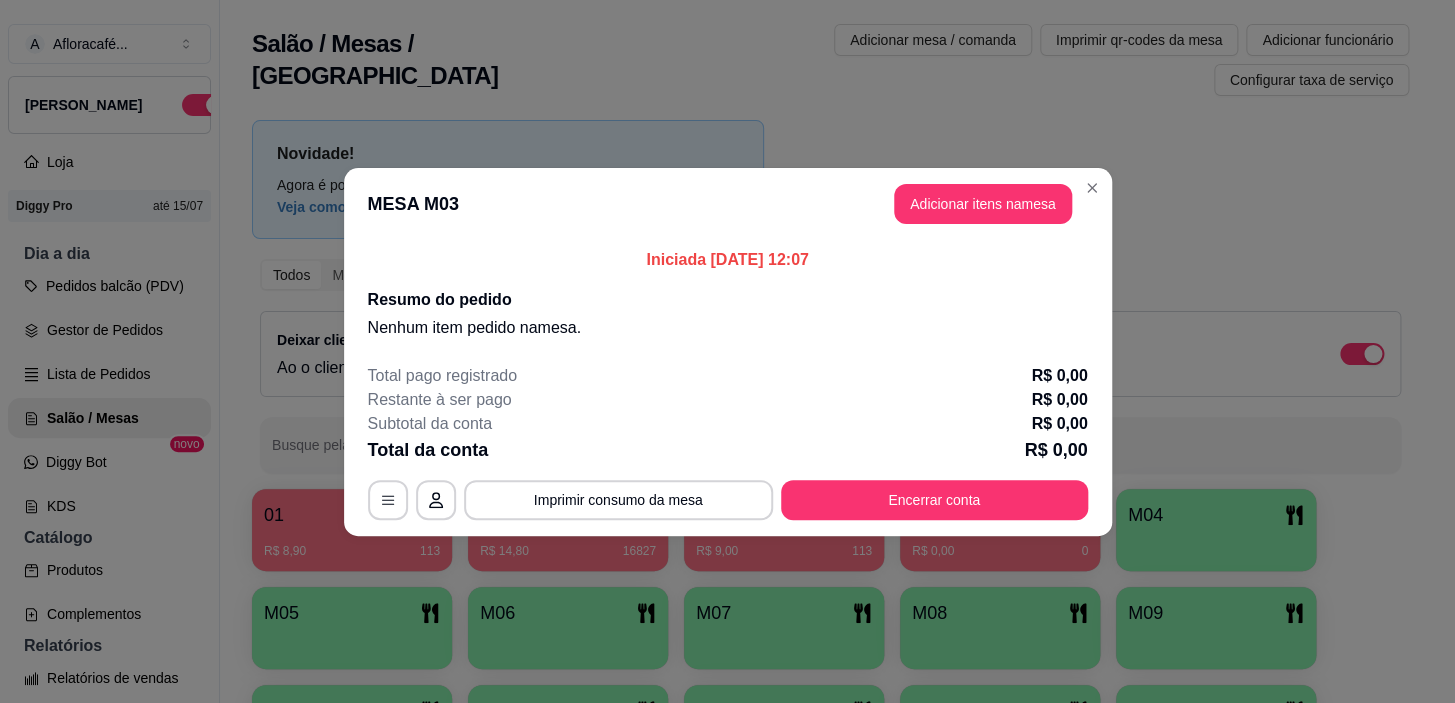 click on "MESA M03 Adicionar itens na  mesa" at bounding box center (728, 204) 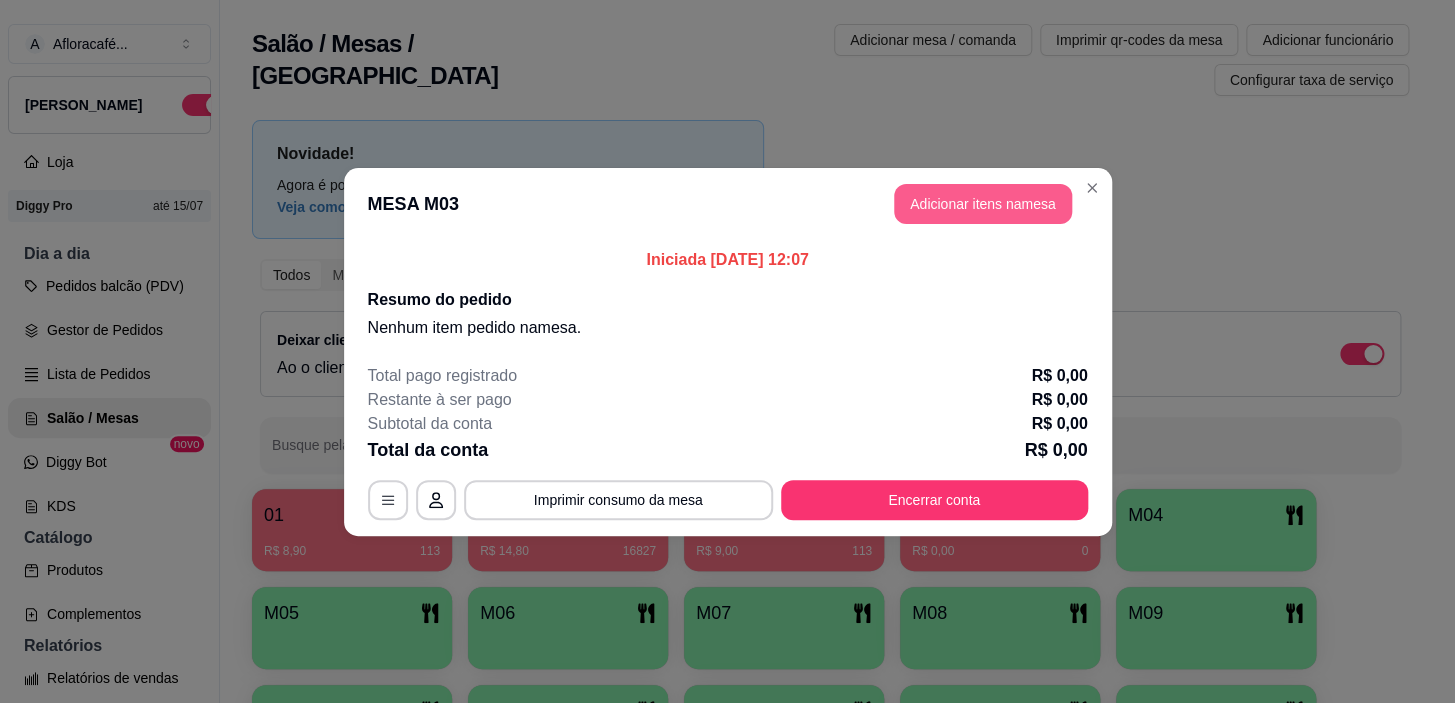 click on "Adicionar itens na  mesa" at bounding box center (983, 204) 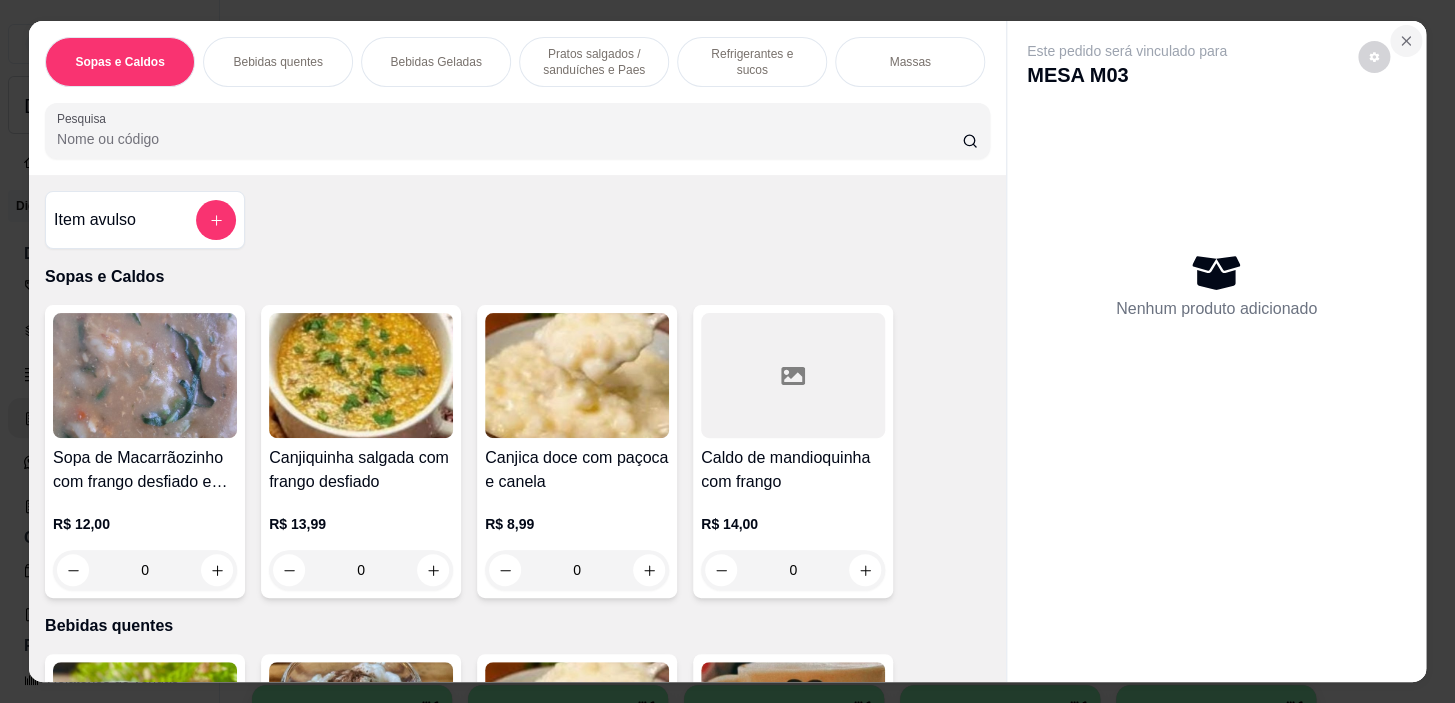 click 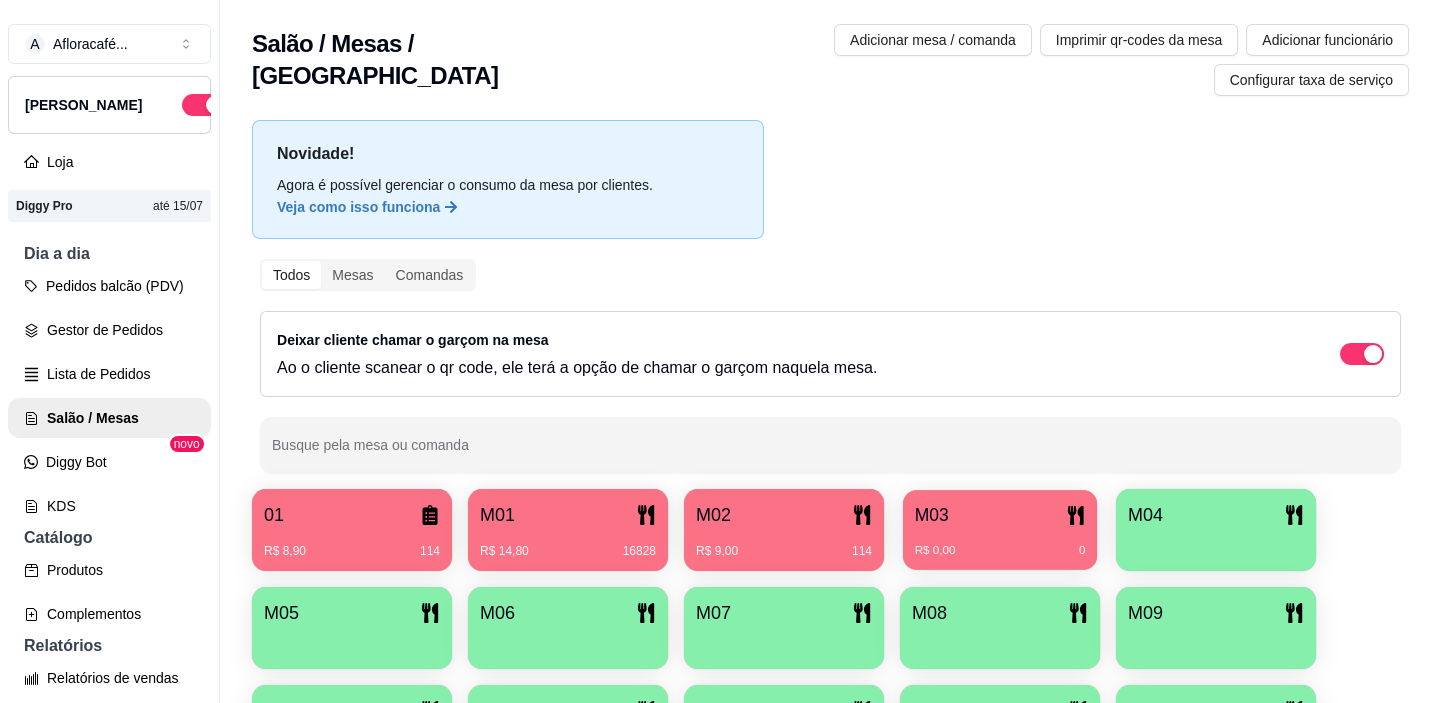 click on "M03" at bounding box center (932, 515) 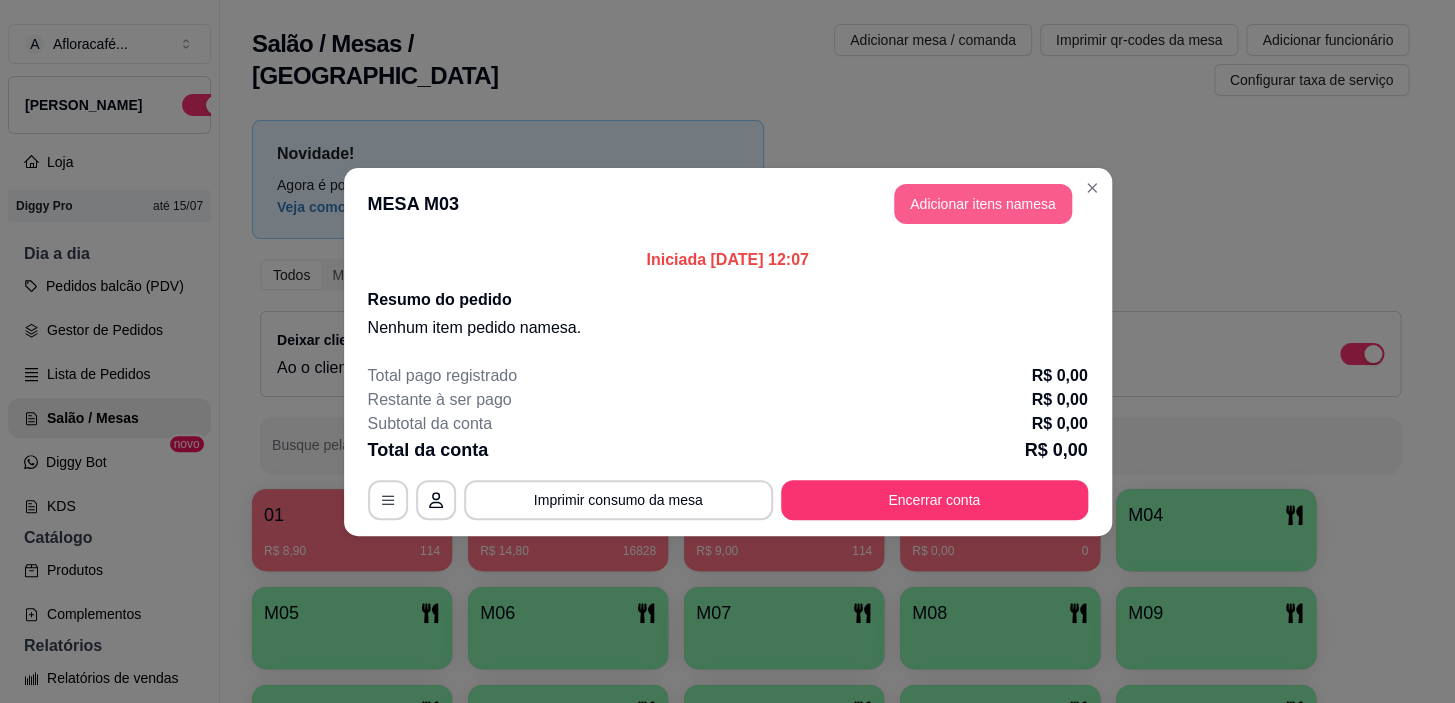 click on "Adicionar itens na  mesa" at bounding box center (983, 204) 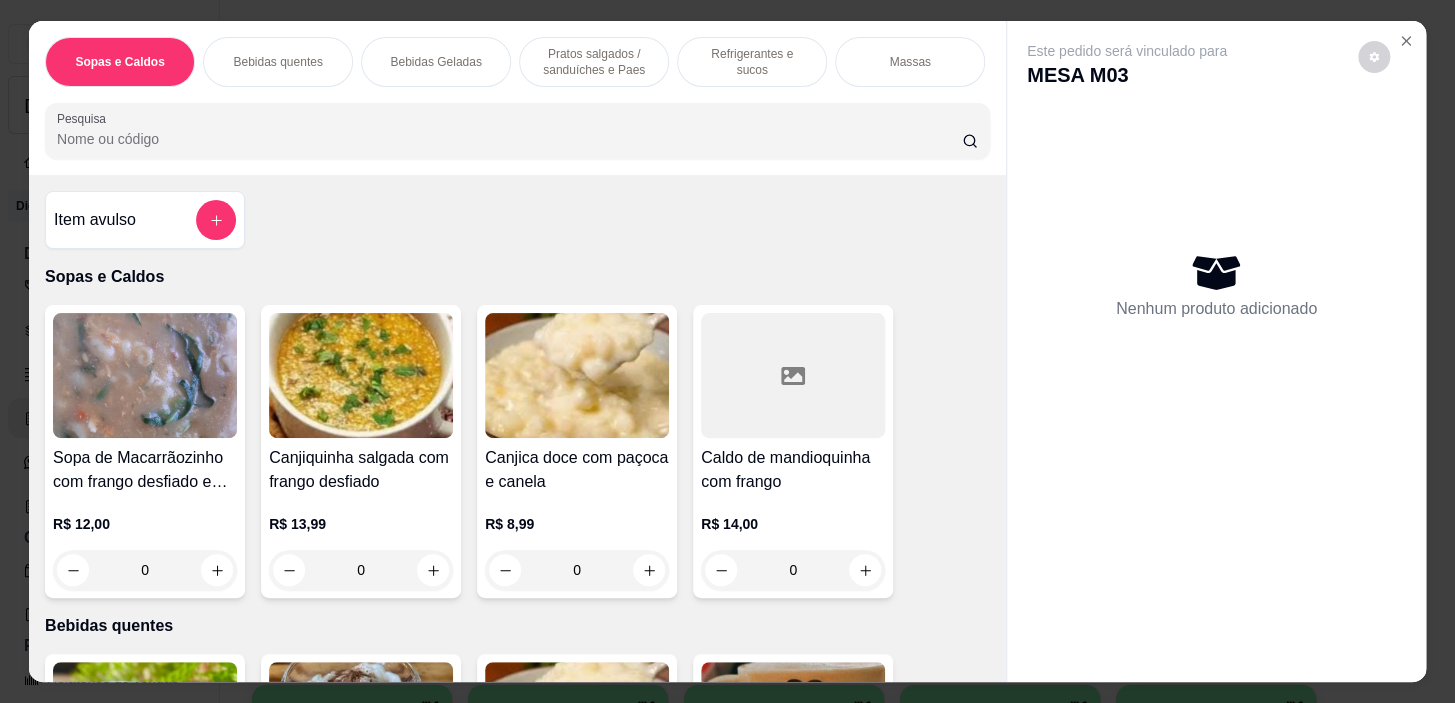 click on "Pesquisa" at bounding box center (509, 139) 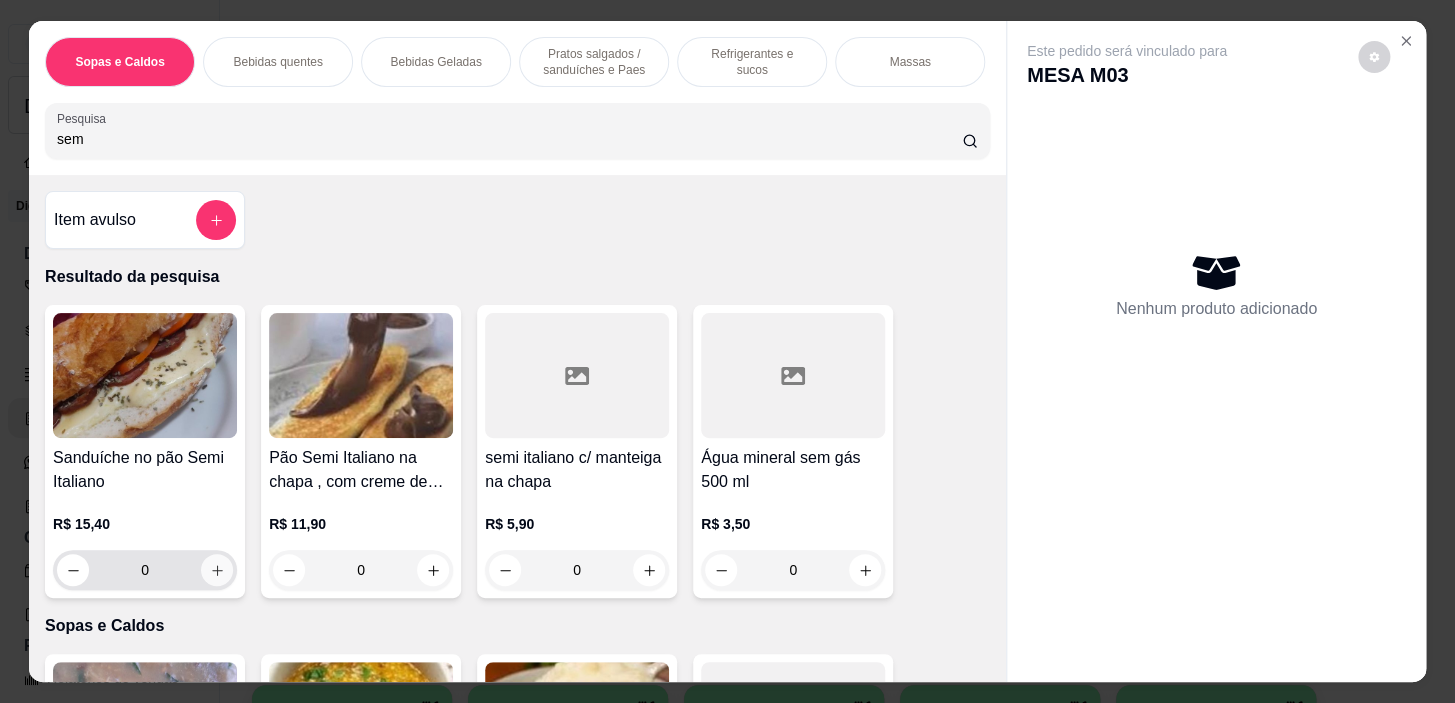type on "sem" 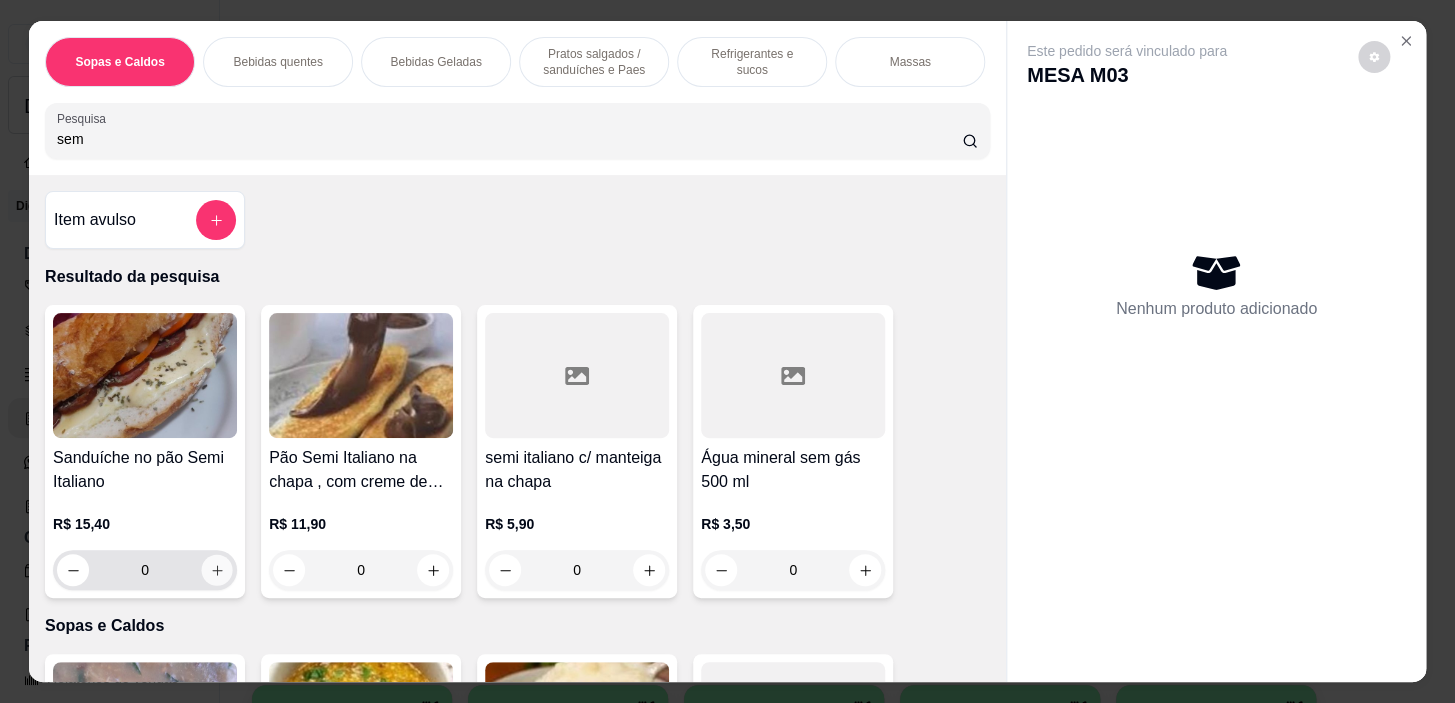 click at bounding box center [217, 570] 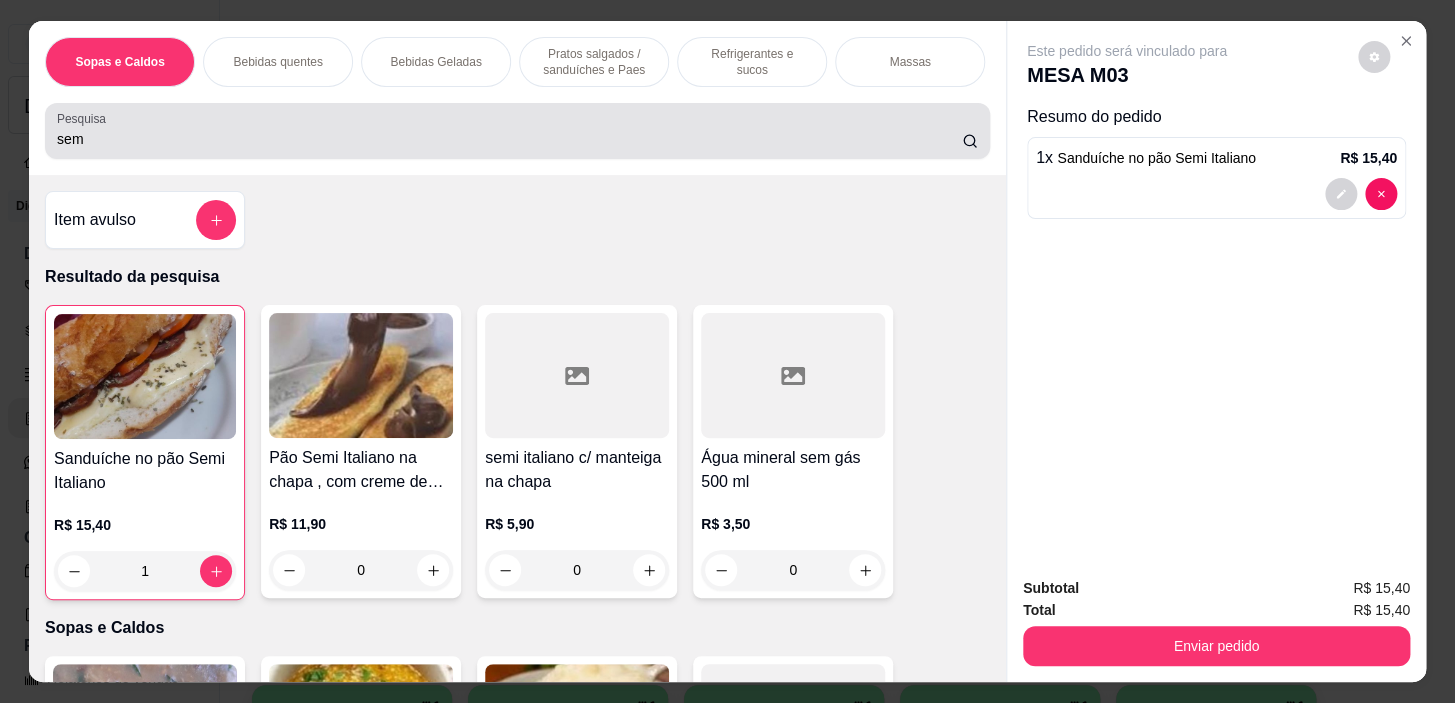 click on "sem" at bounding box center (509, 139) 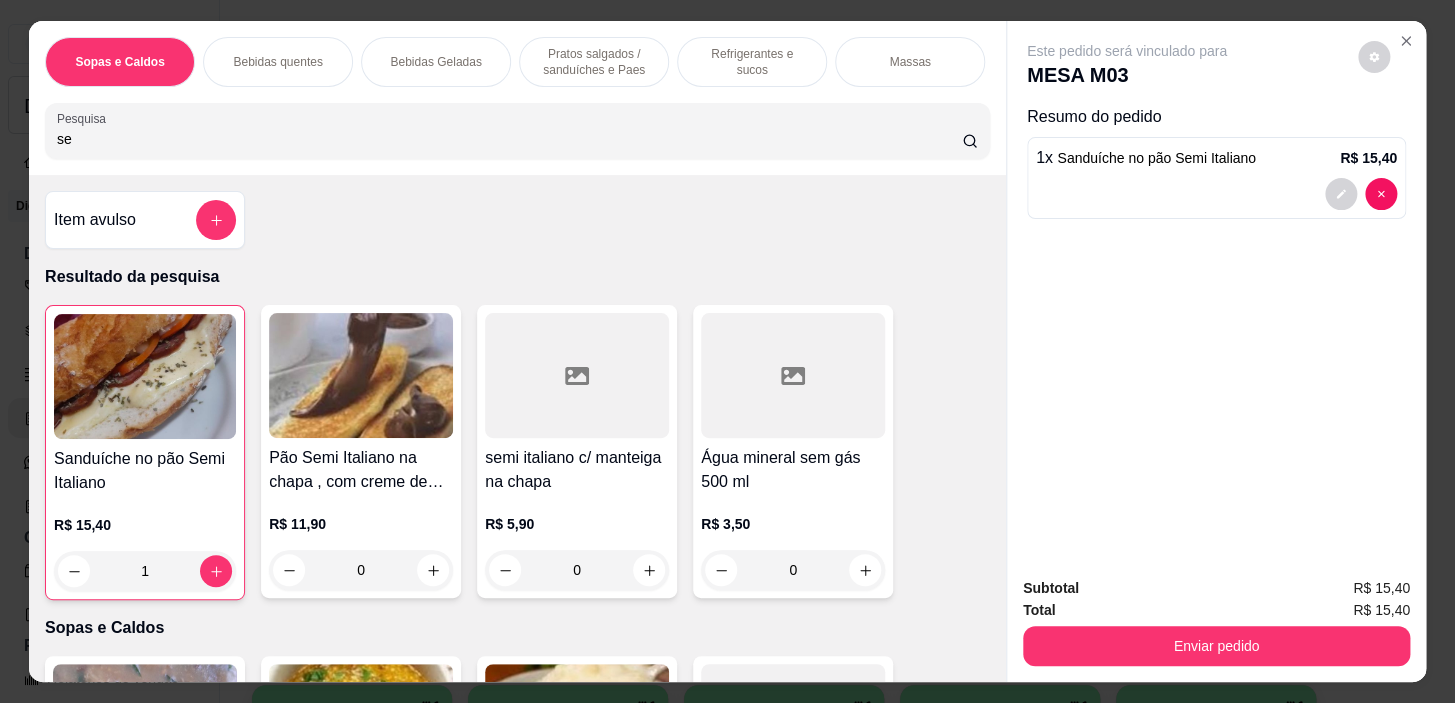 type on "s" 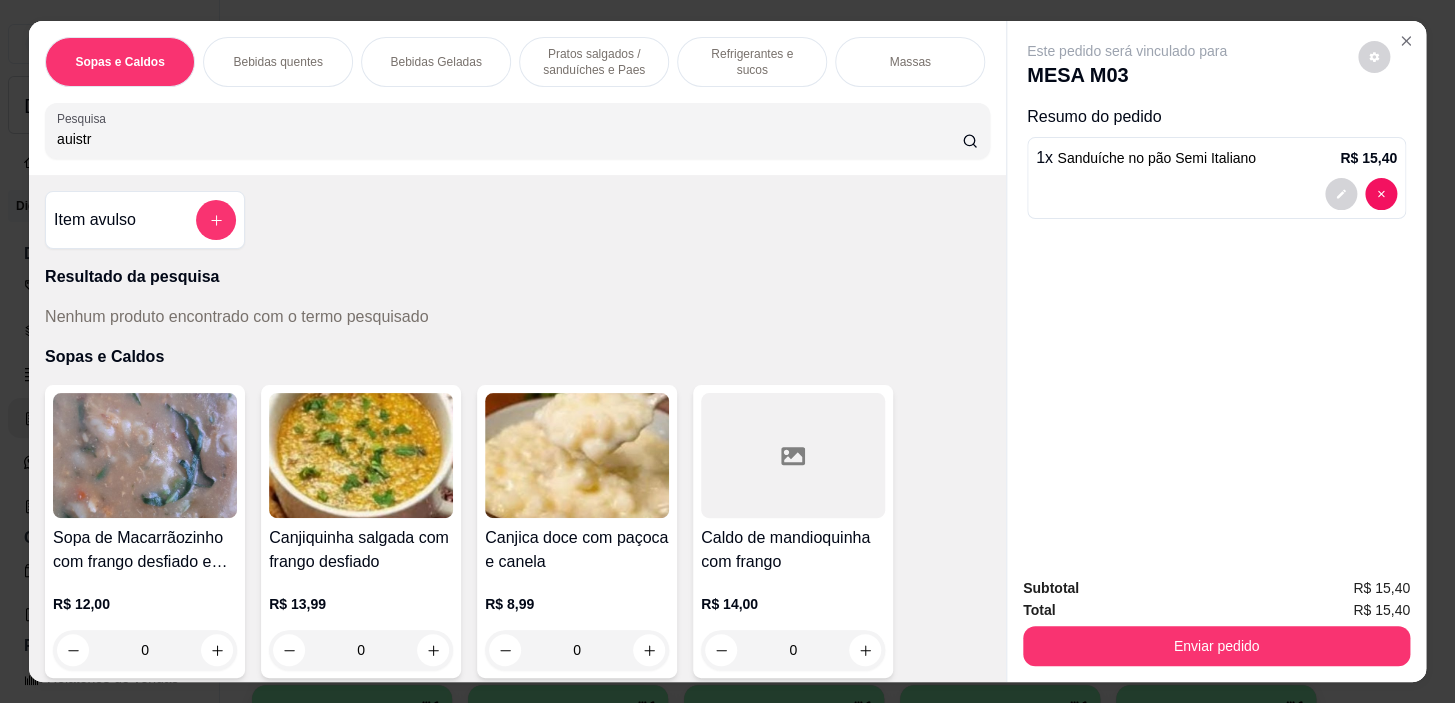 type on "auistr" 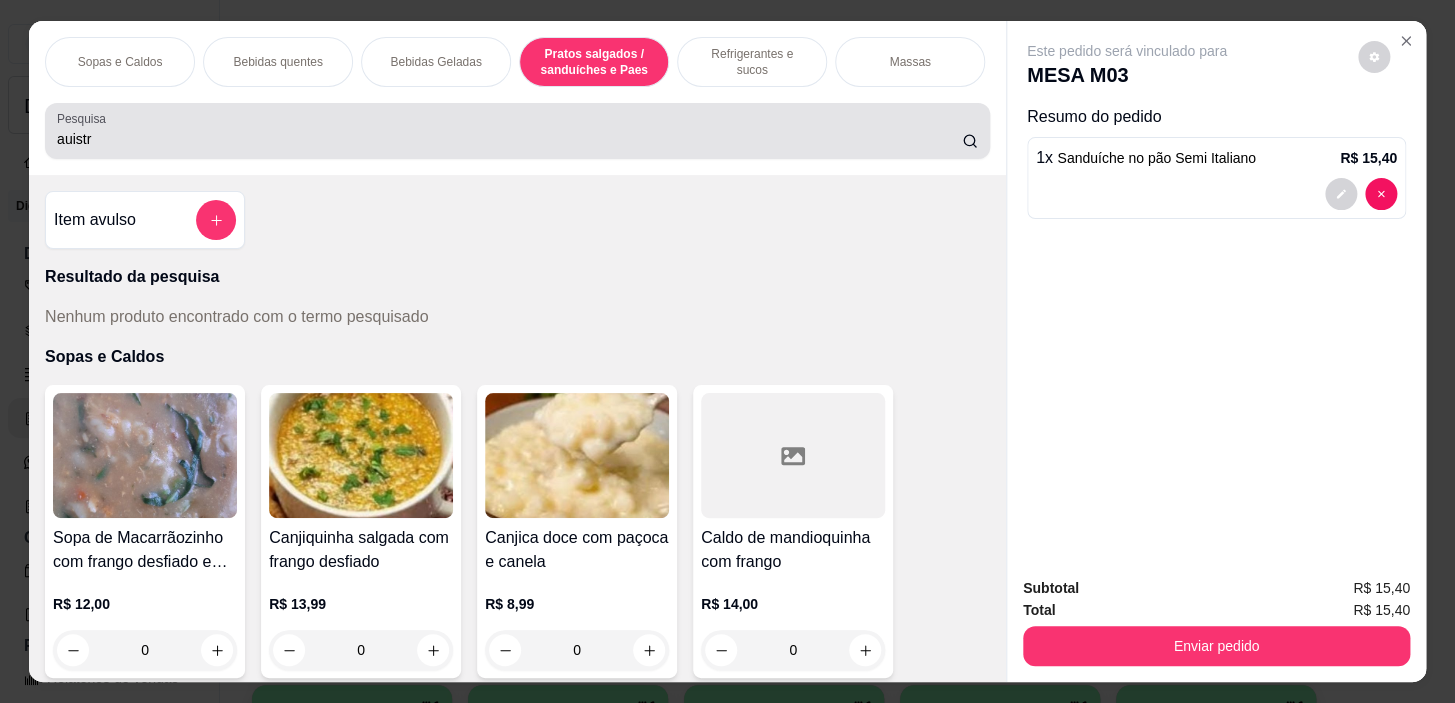 scroll, scrollTop: 5470, scrollLeft: 0, axis: vertical 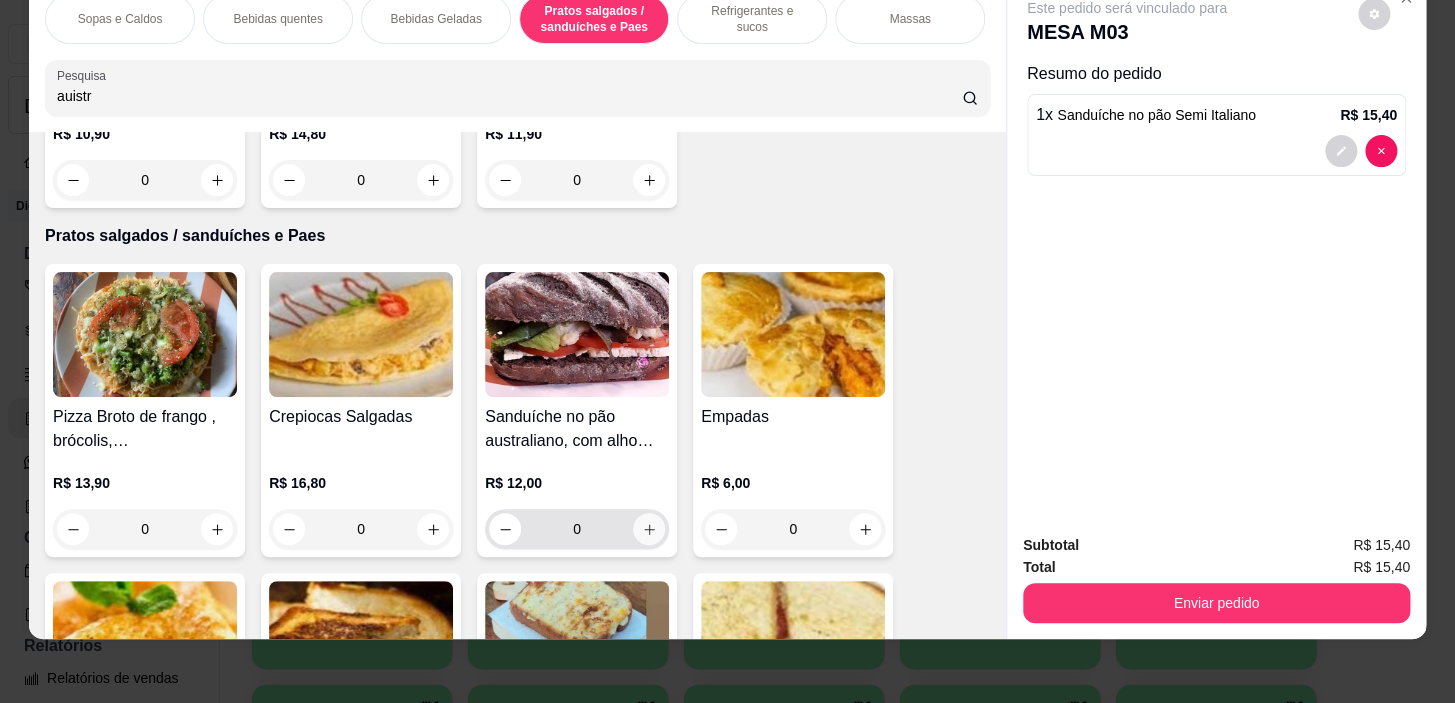 click 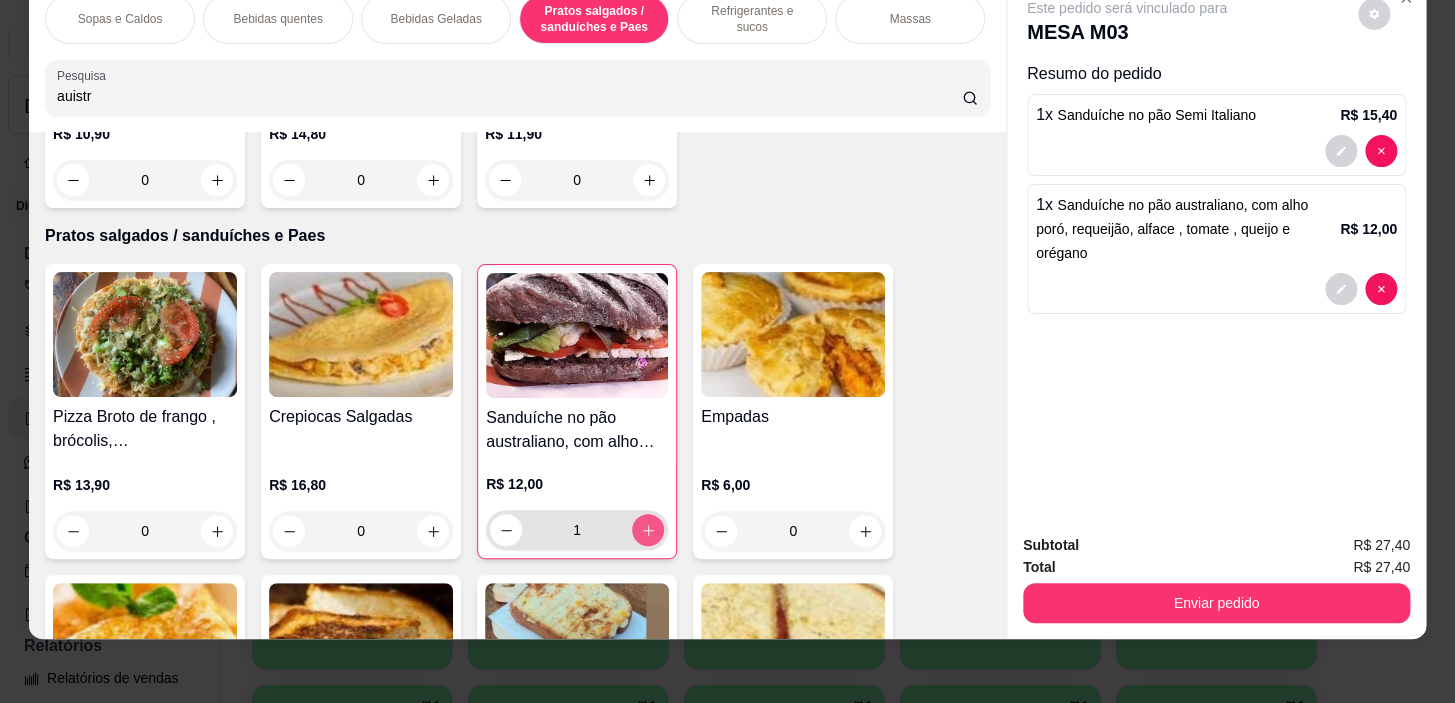 type on "1" 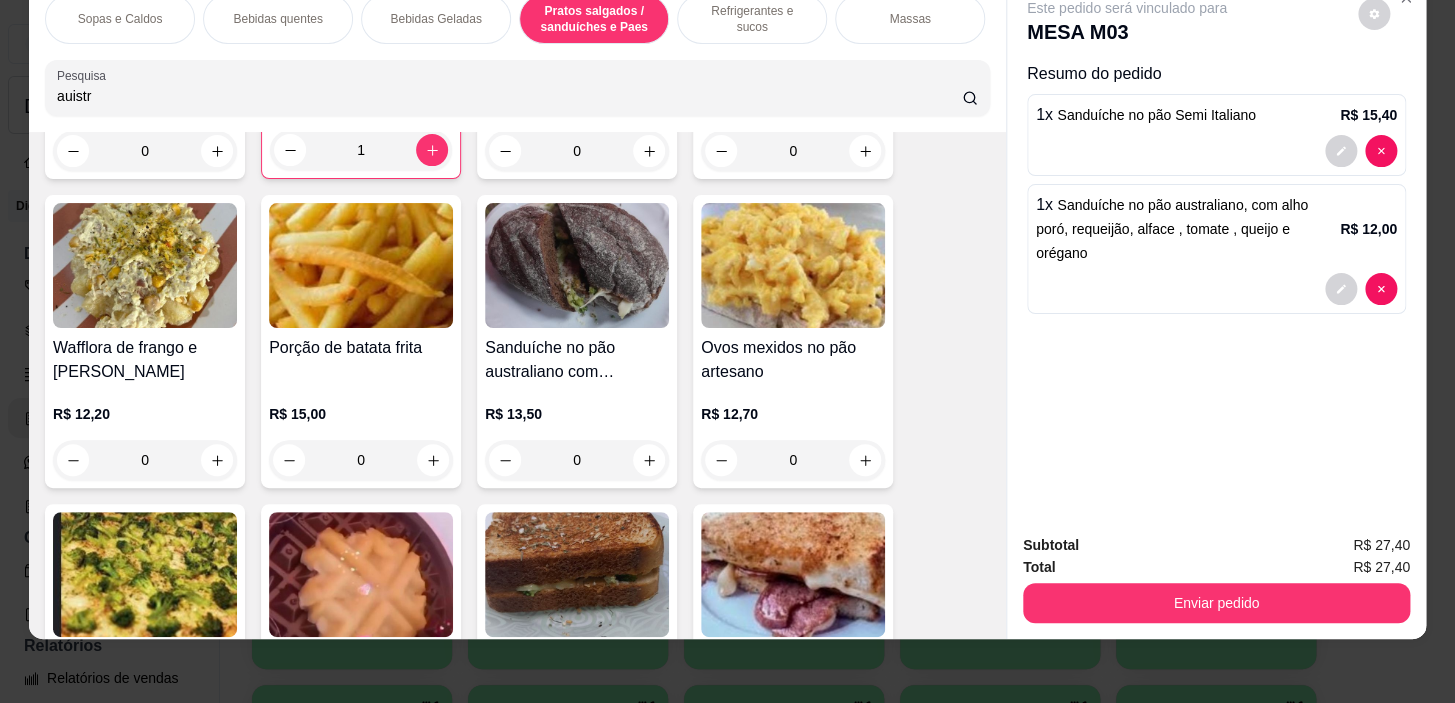scroll, scrollTop: 6651, scrollLeft: 0, axis: vertical 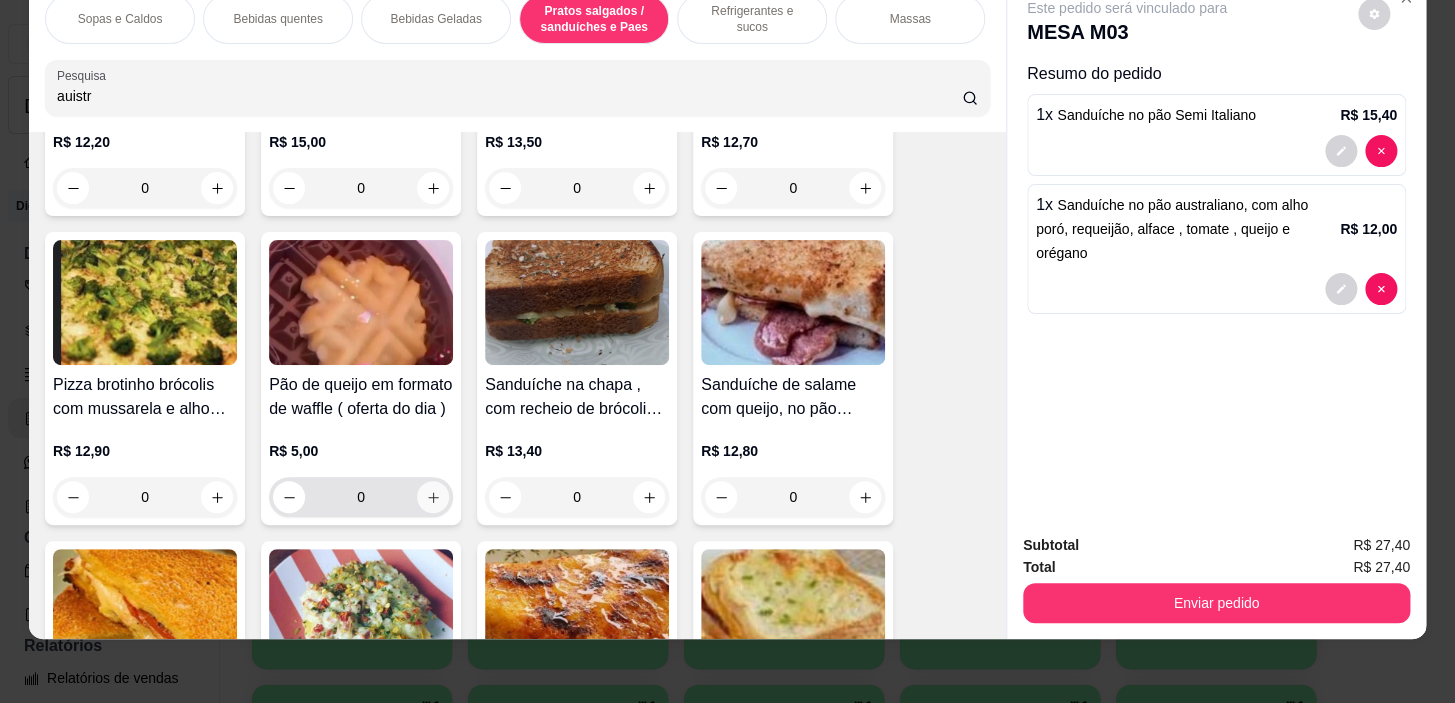 click 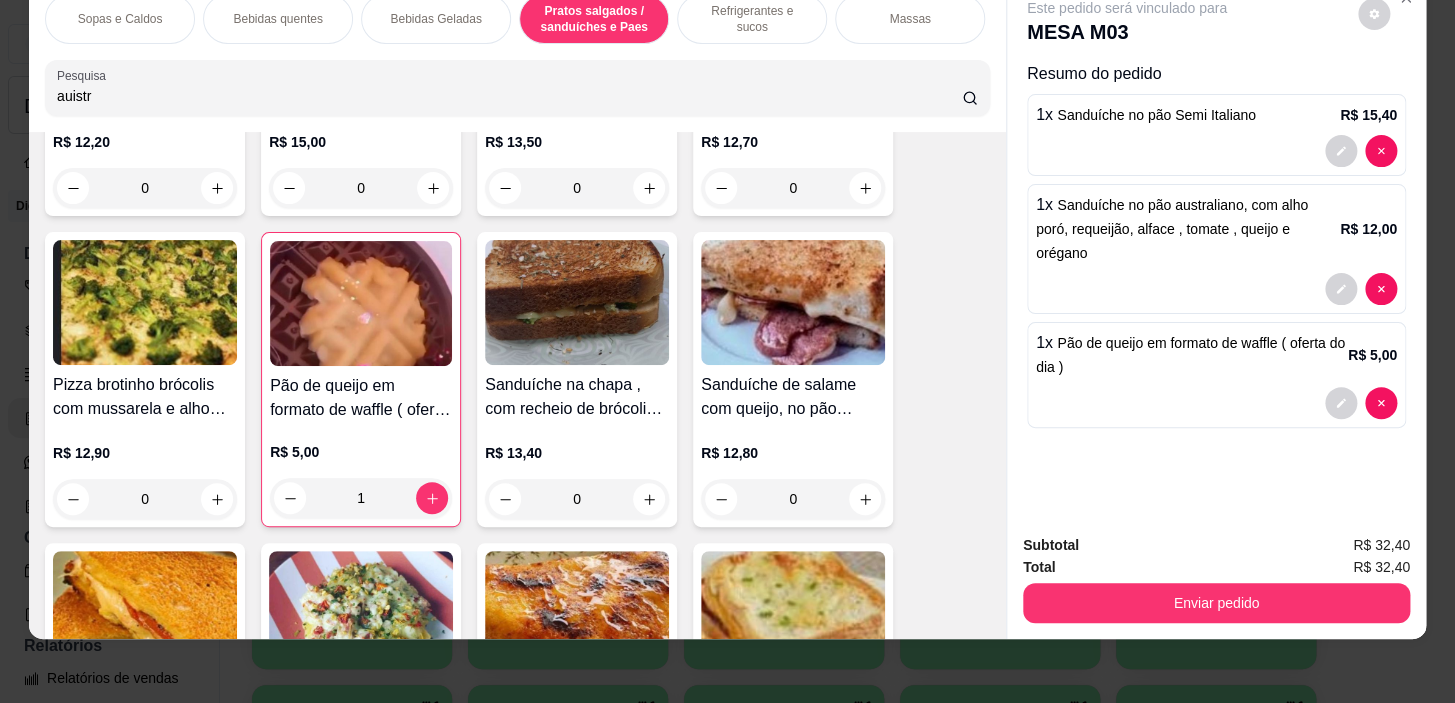 click on "Bebidas quentes" at bounding box center [278, 19] 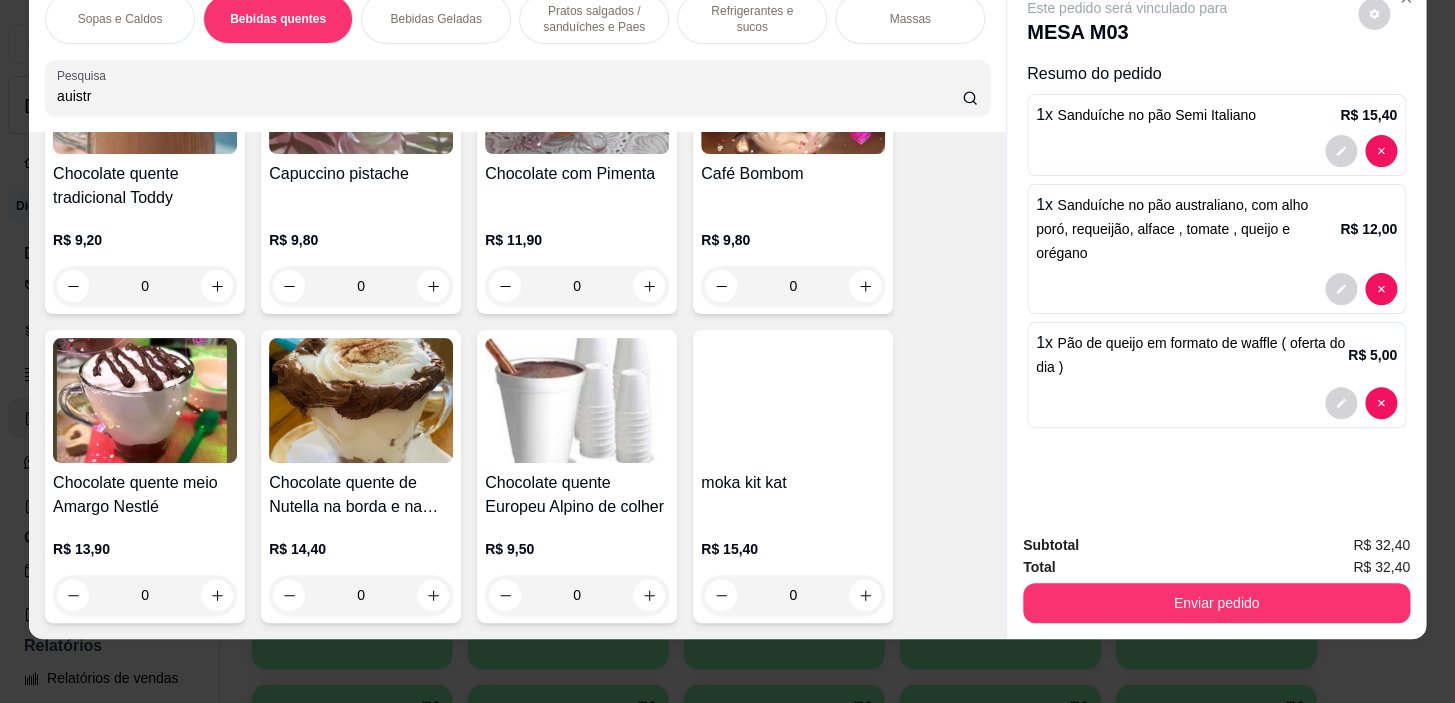 scroll, scrollTop: 2155, scrollLeft: 0, axis: vertical 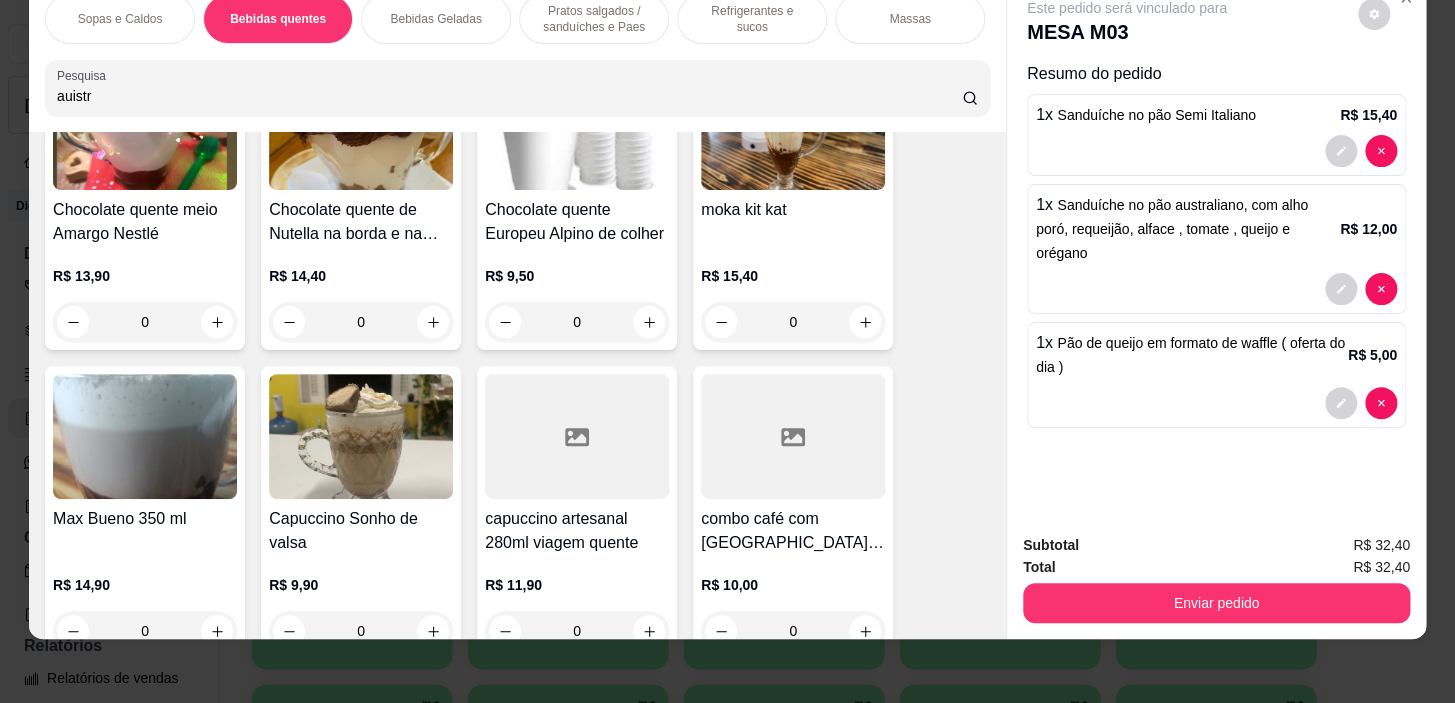 click on "0" at bounding box center (361, 322) 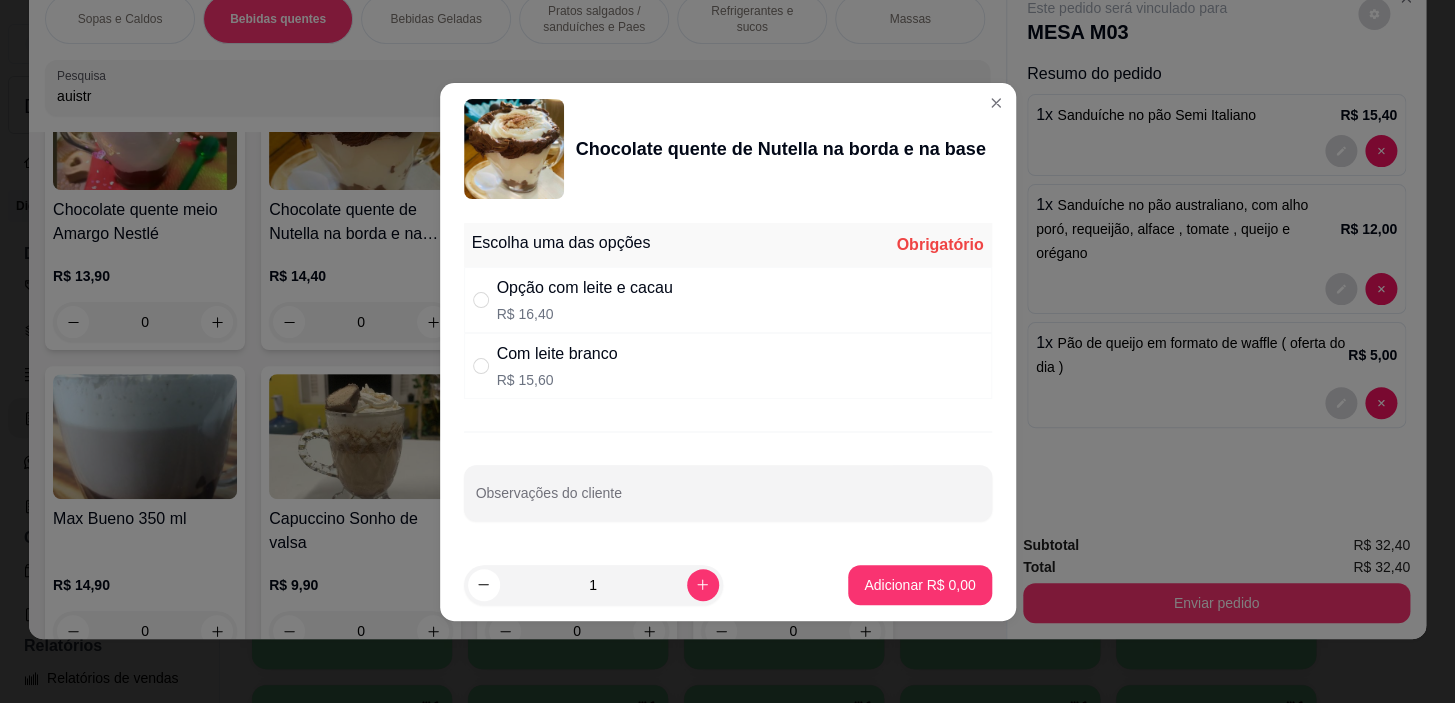 click on "Opção com leite e cacau  R$ 16,40" at bounding box center (728, 300) 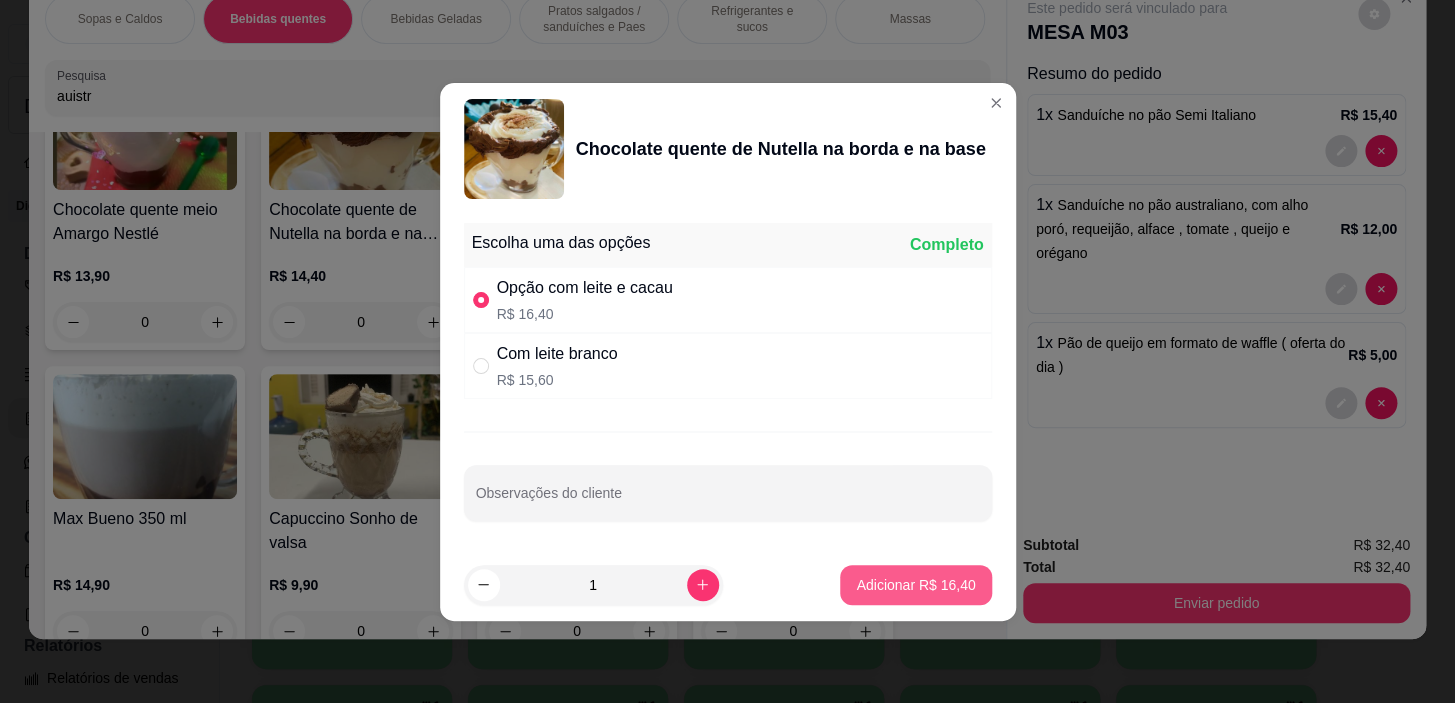 click on "Adicionar   R$ 16,40" at bounding box center (915, 585) 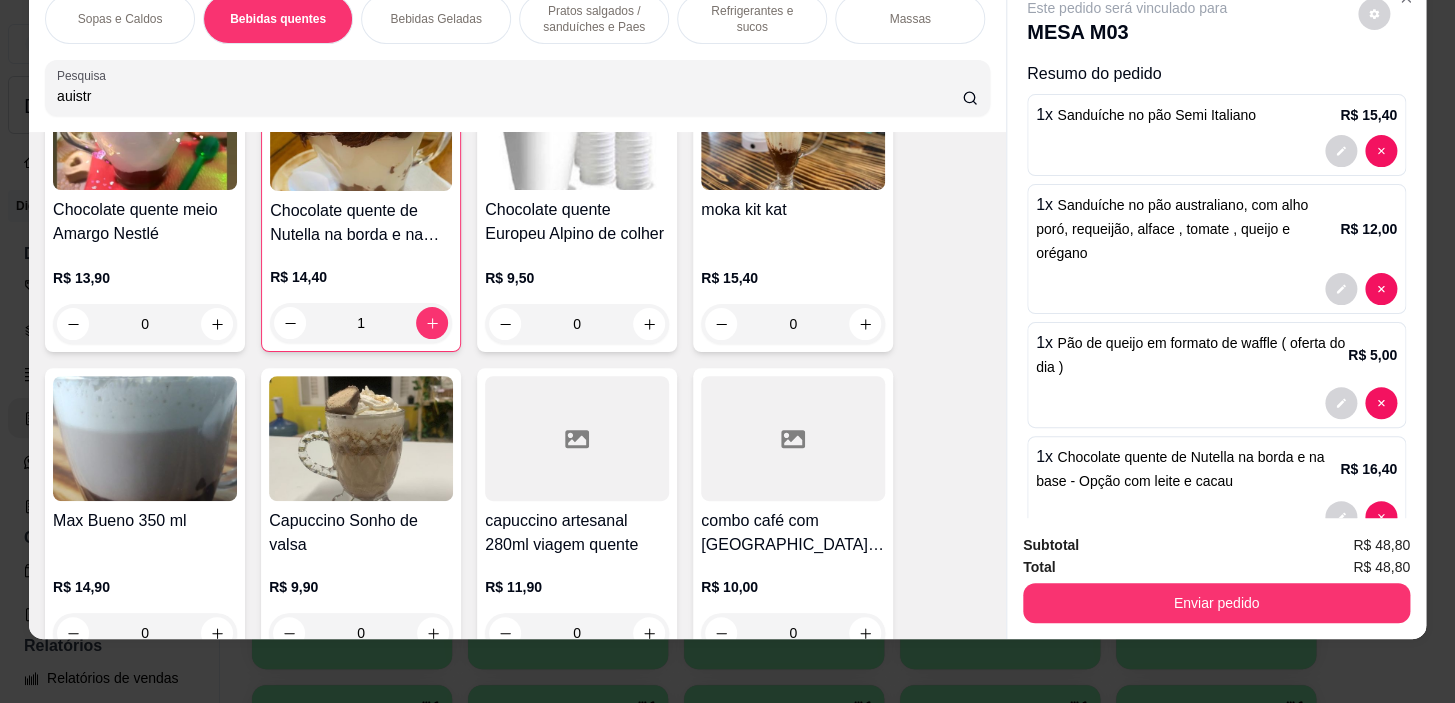 scroll, scrollTop: 2246, scrollLeft: 0, axis: vertical 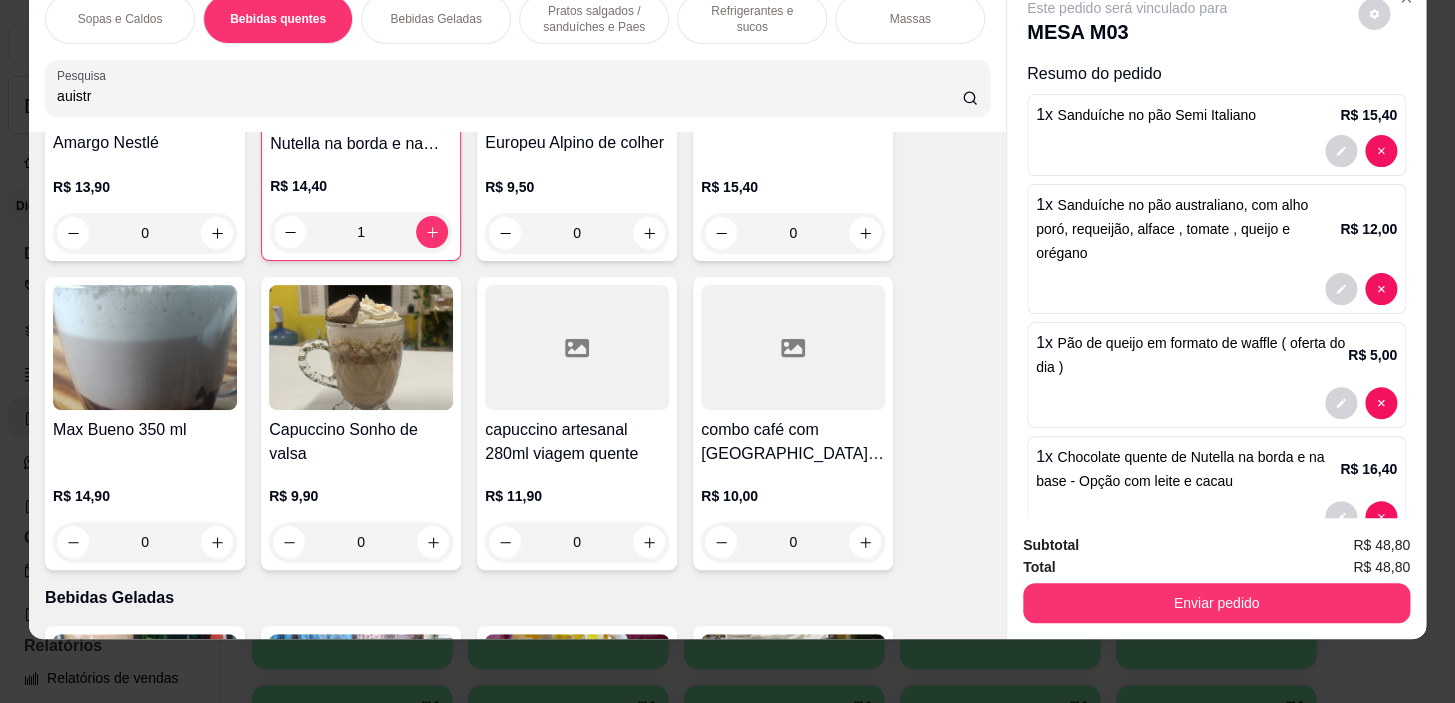 click on "0" at bounding box center [577, 233] 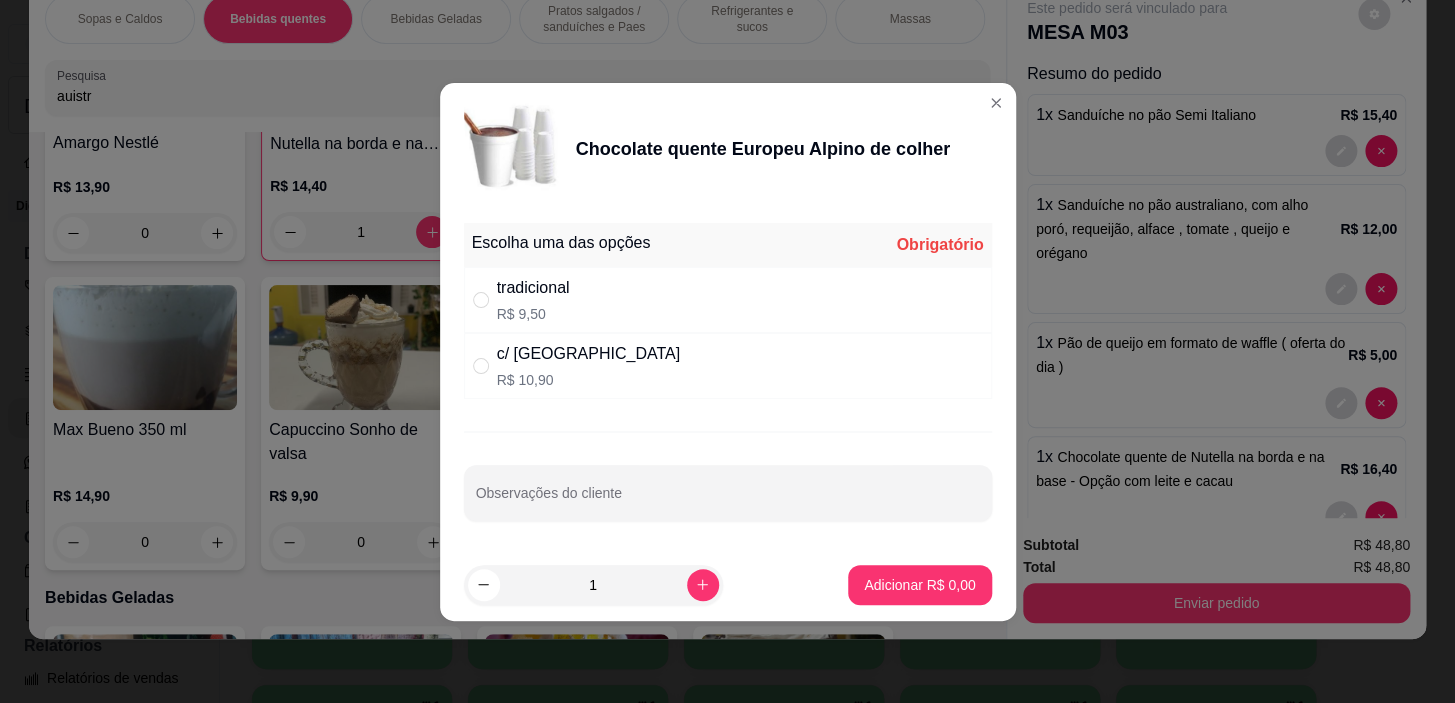 click on "tradicional R$ 9,50" at bounding box center [728, 300] 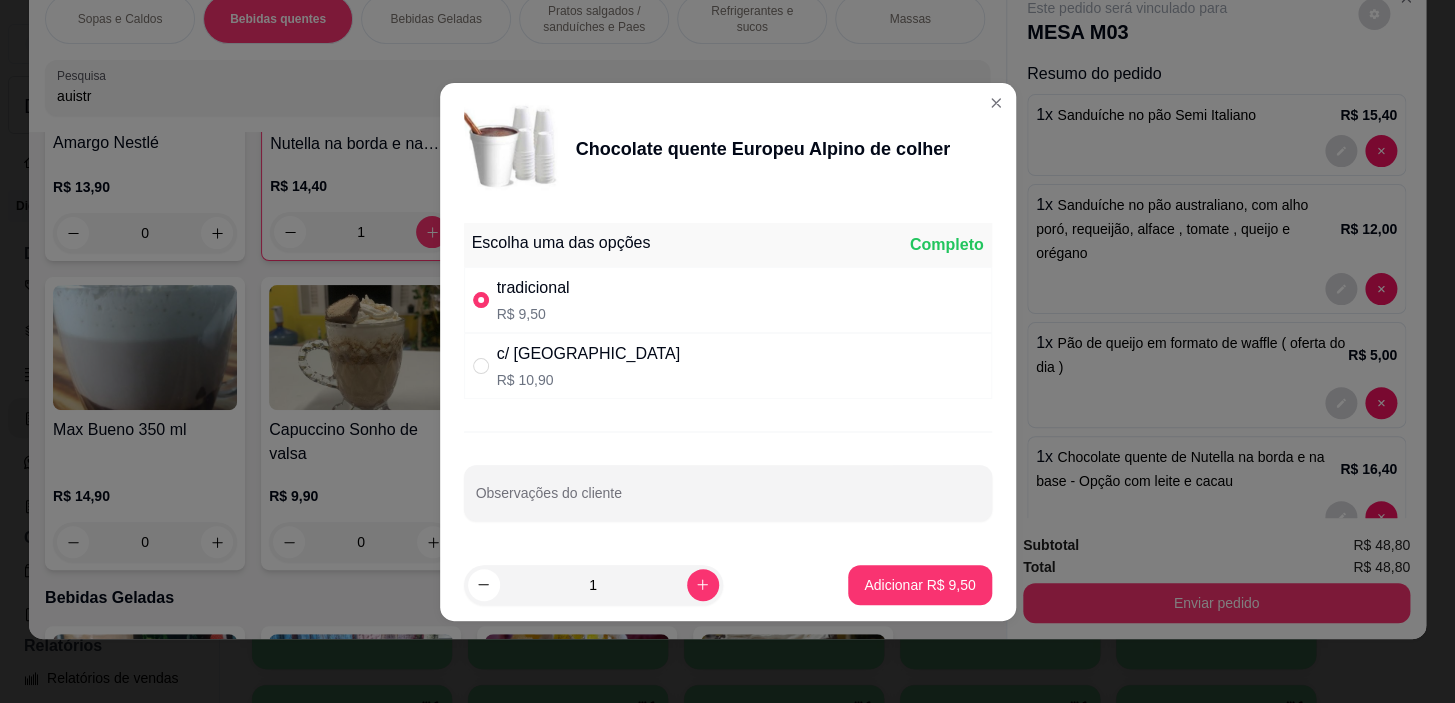 click on "c/ chantilly R$ 10,90" at bounding box center (728, 366) 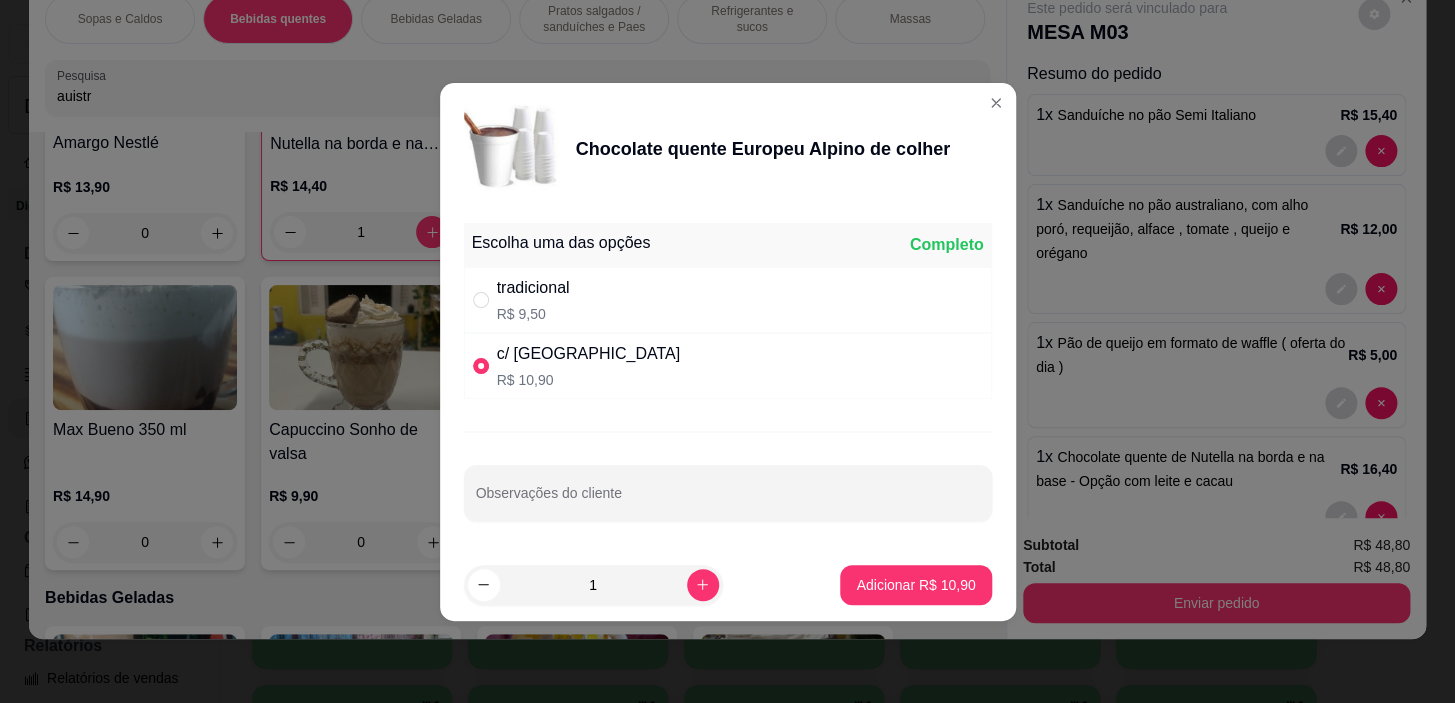 click on "1 Adicionar   R$ 10,90" at bounding box center (728, 585) 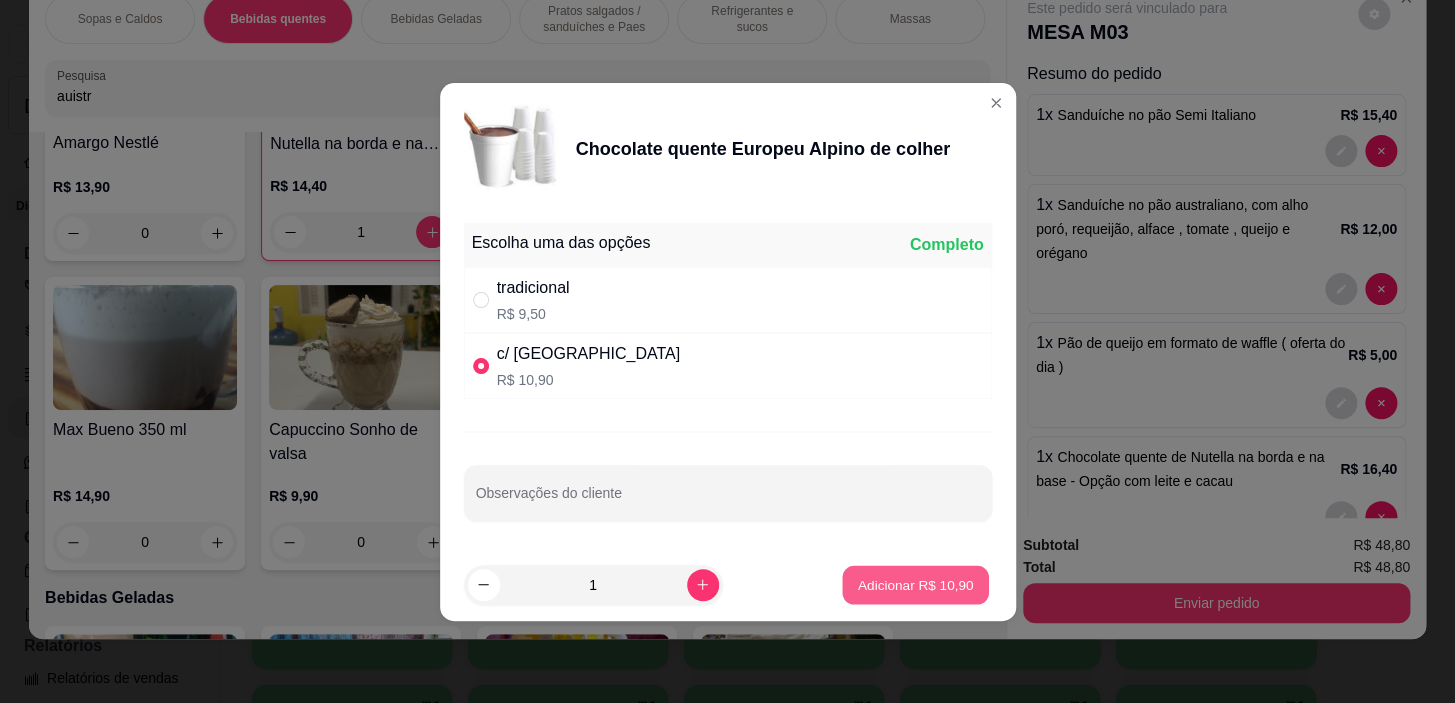 click on "Adicionar   R$ 10,90" at bounding box center (916, 584) 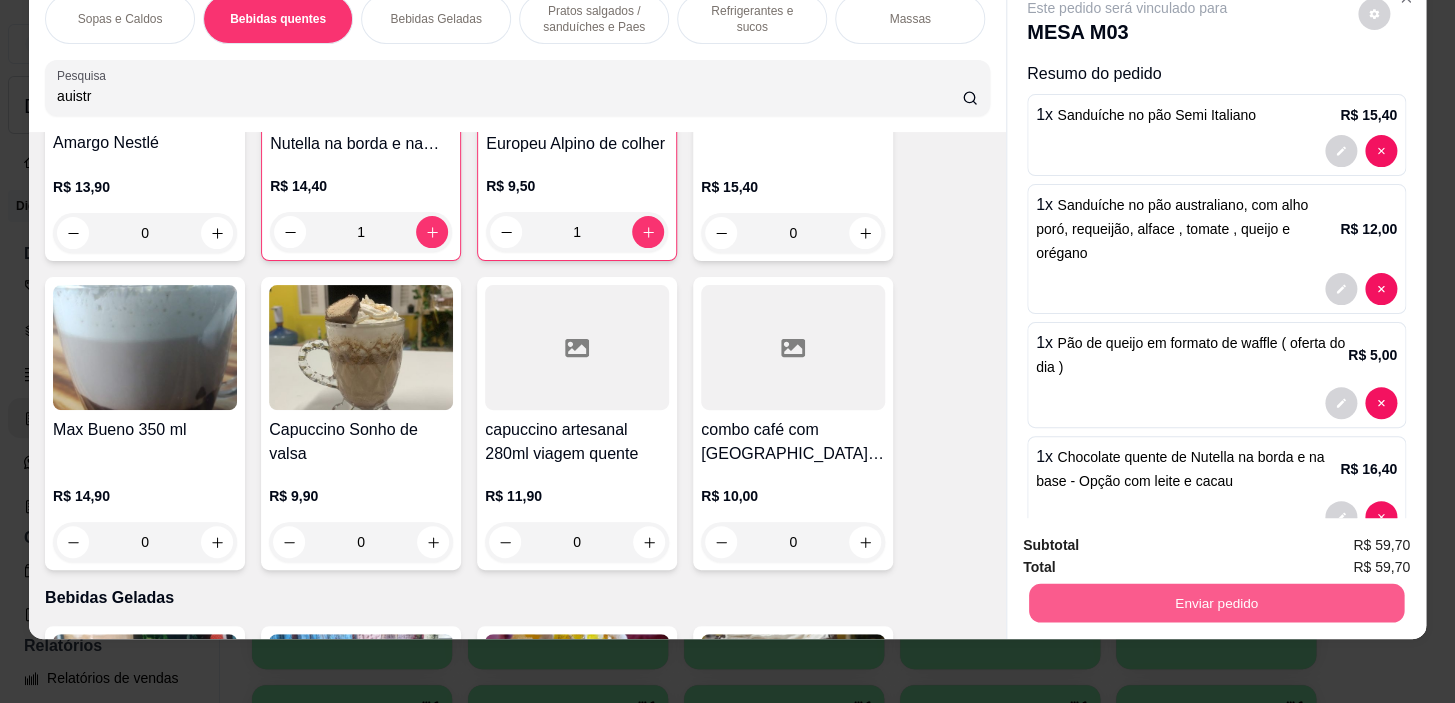 click on "Enviar pedido" at bounding box center [1216, 603] 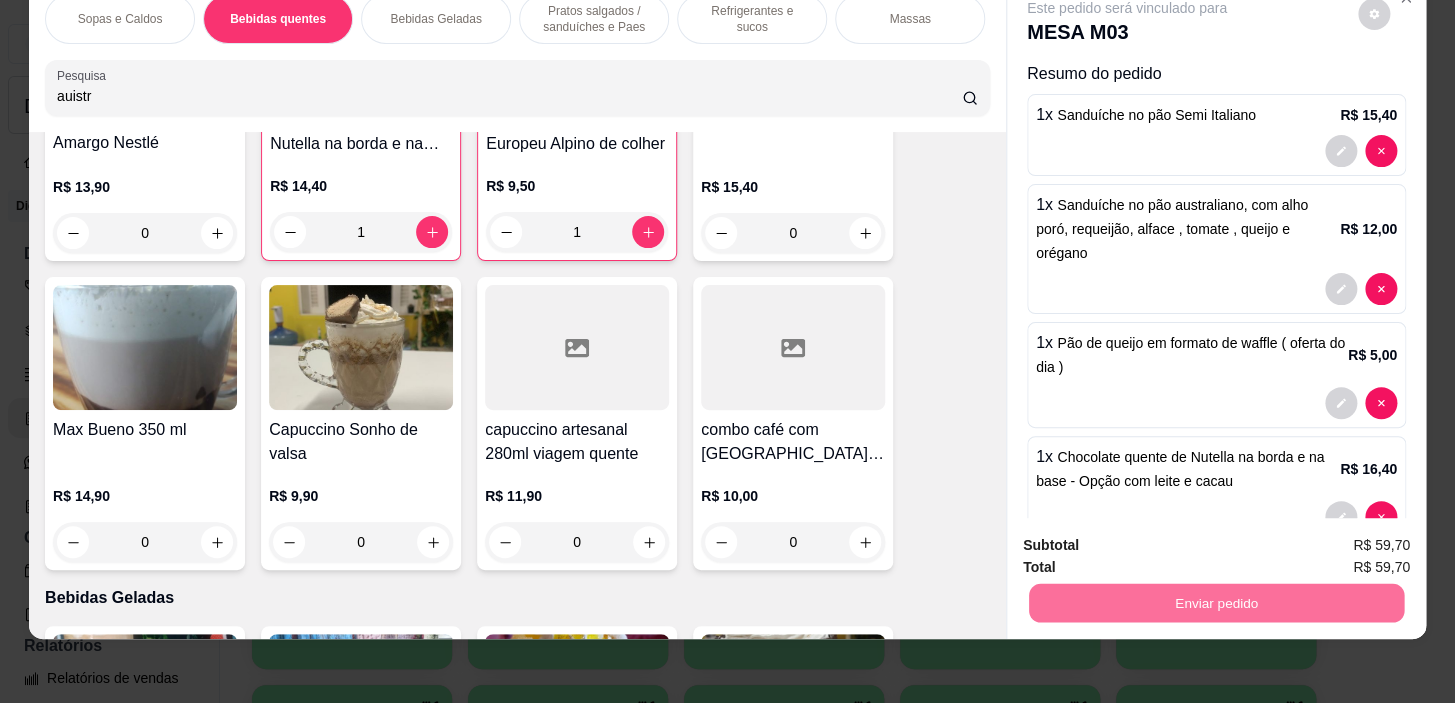 click on "Não registrar e enviar pedido" at bounding box center [1150, 540] 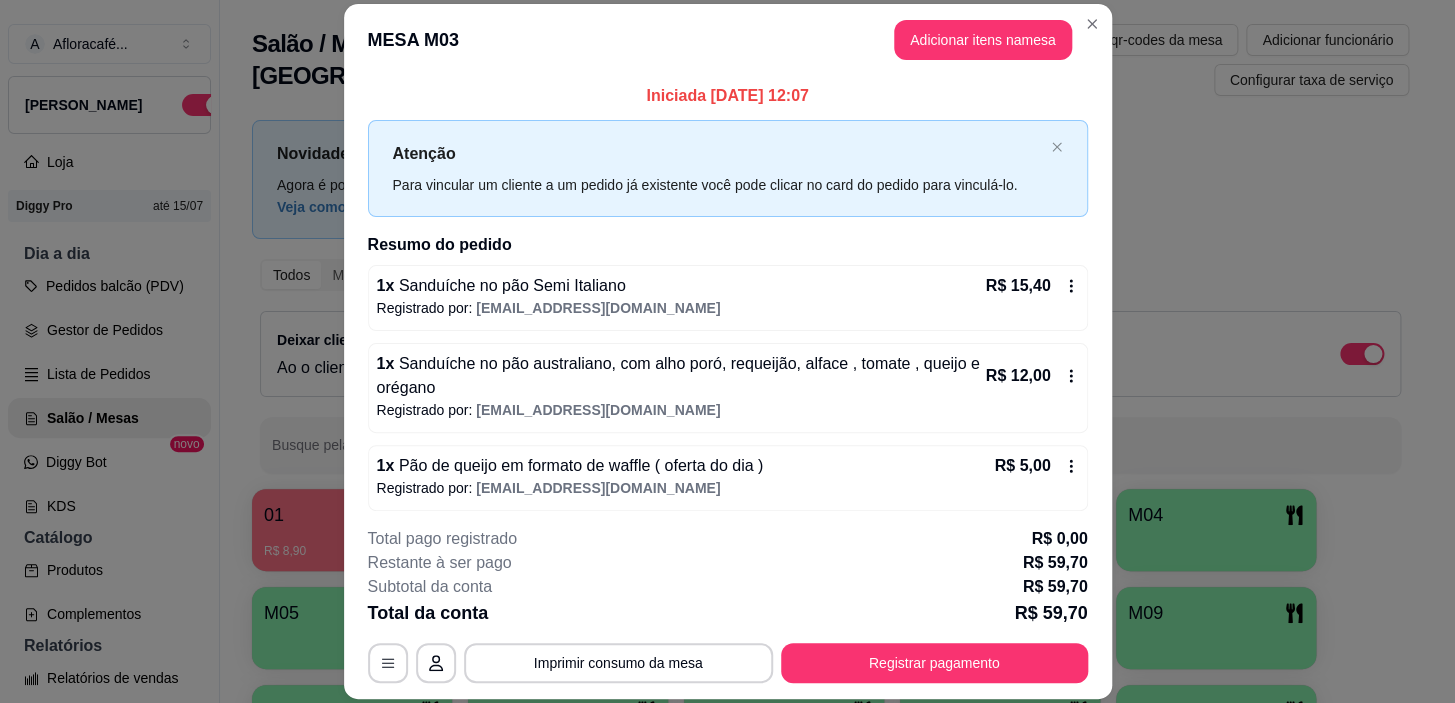 scroll, scrollTop: 162, scrollLeft: 0, axis: vertical 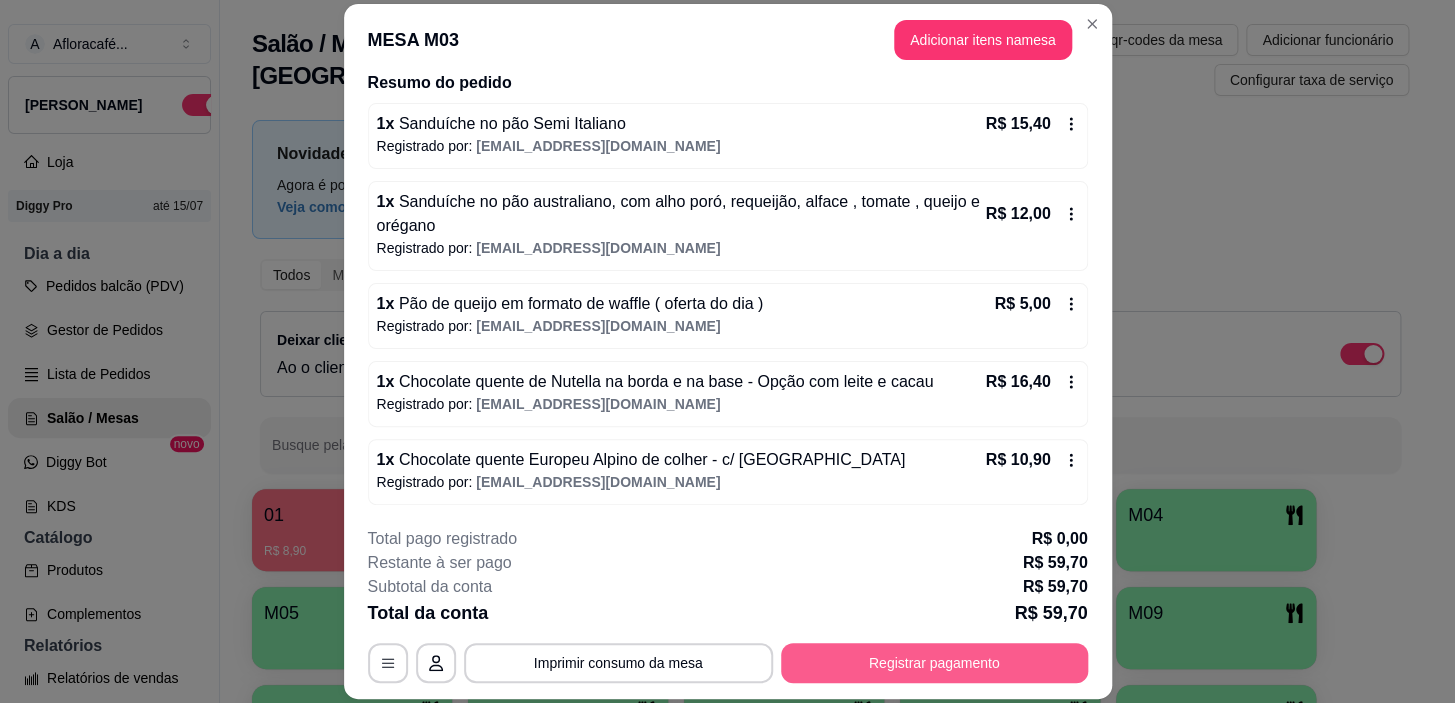 click on "Registrar pagamento" at bounding box center [934, 663] 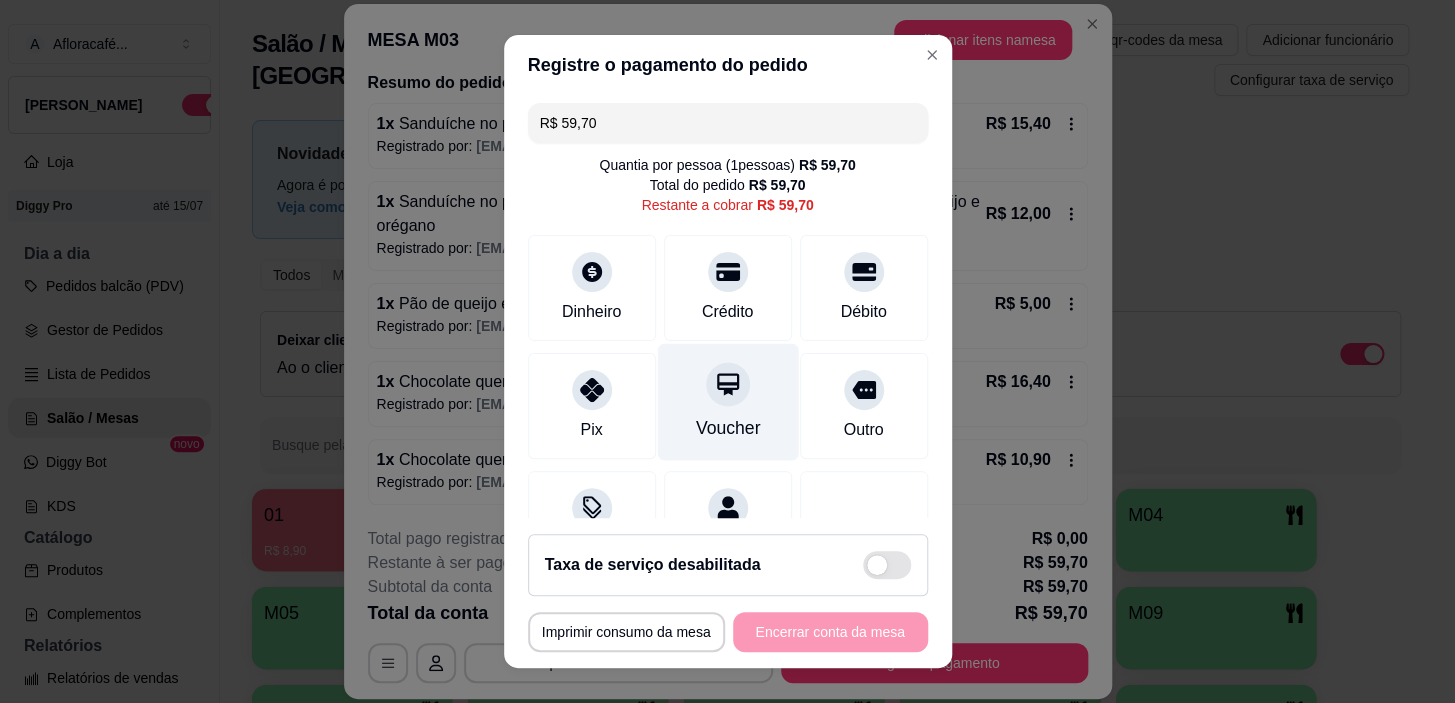 click on "Voucher" at bounding box center [727, 402] 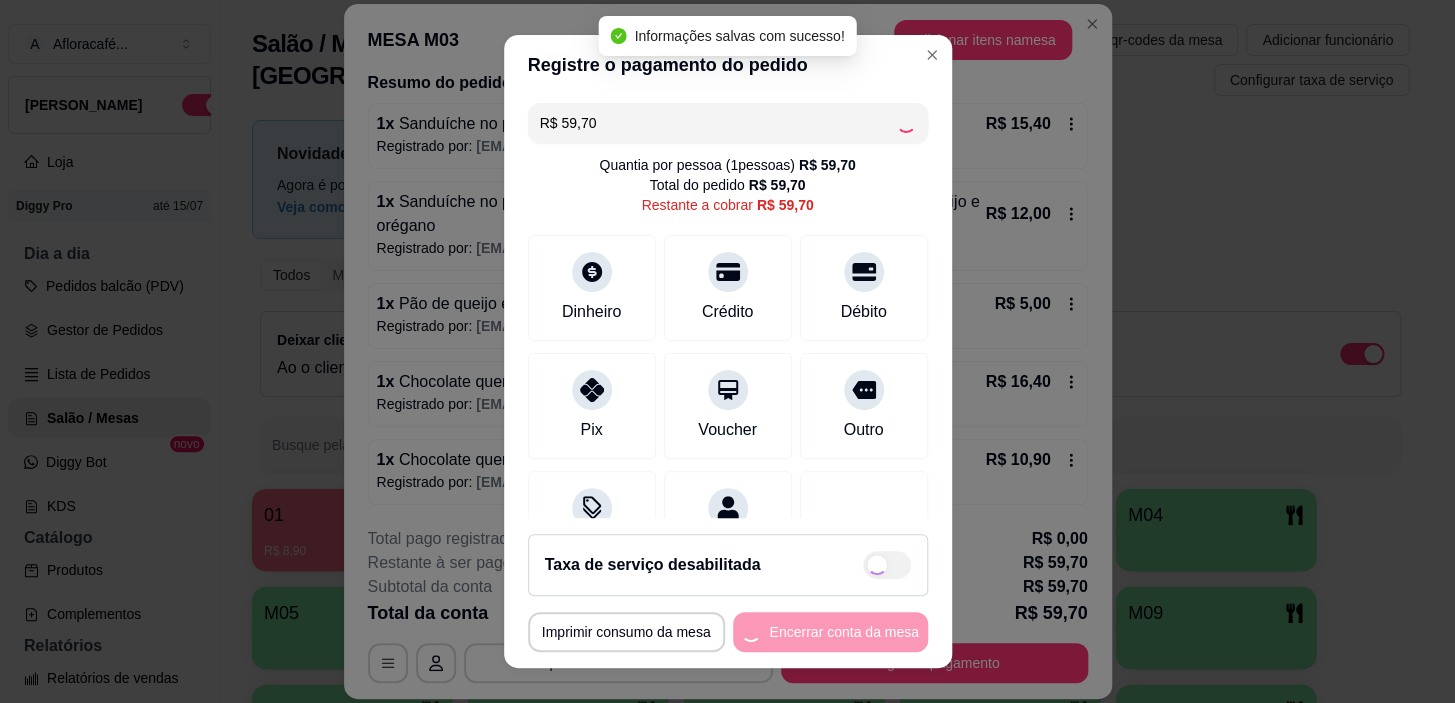 type on "R$ 0,00" 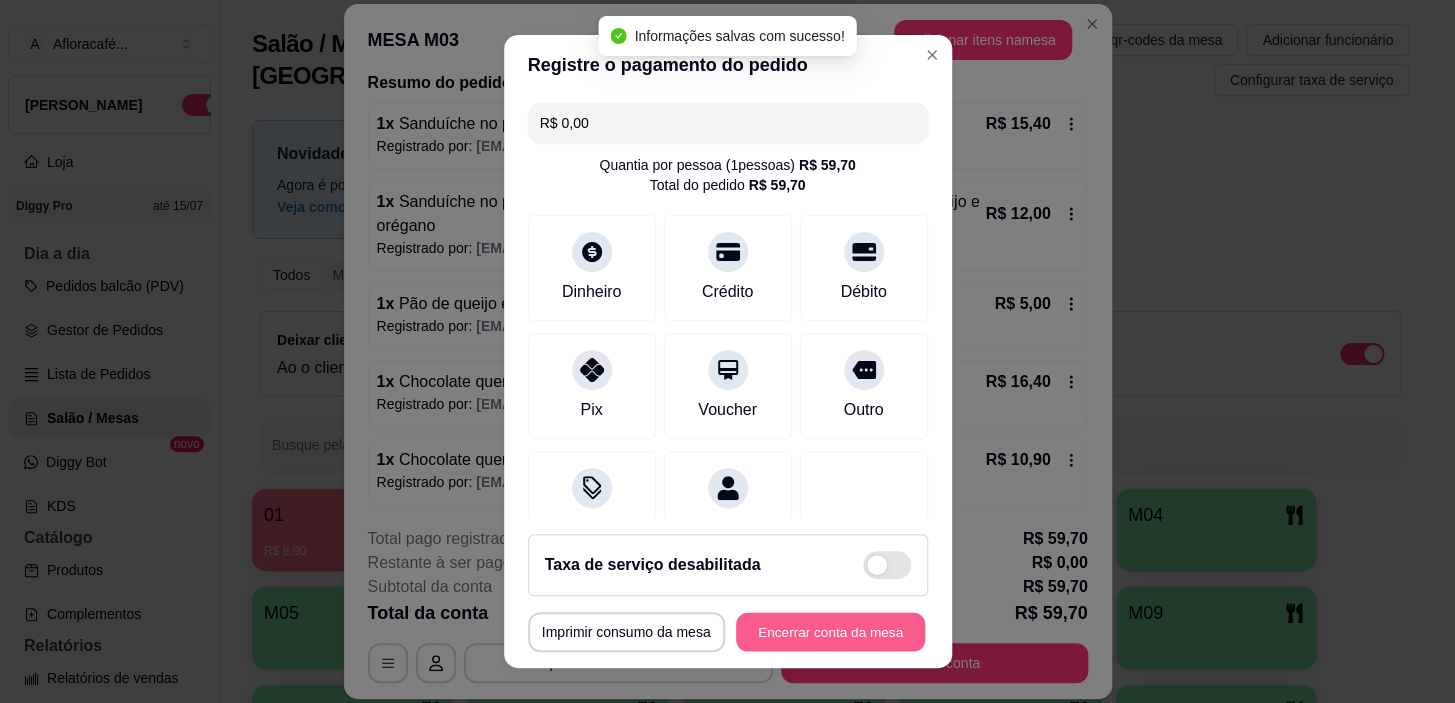 click on "Encerrar conta da mesa" at bounding box center [830, 631] 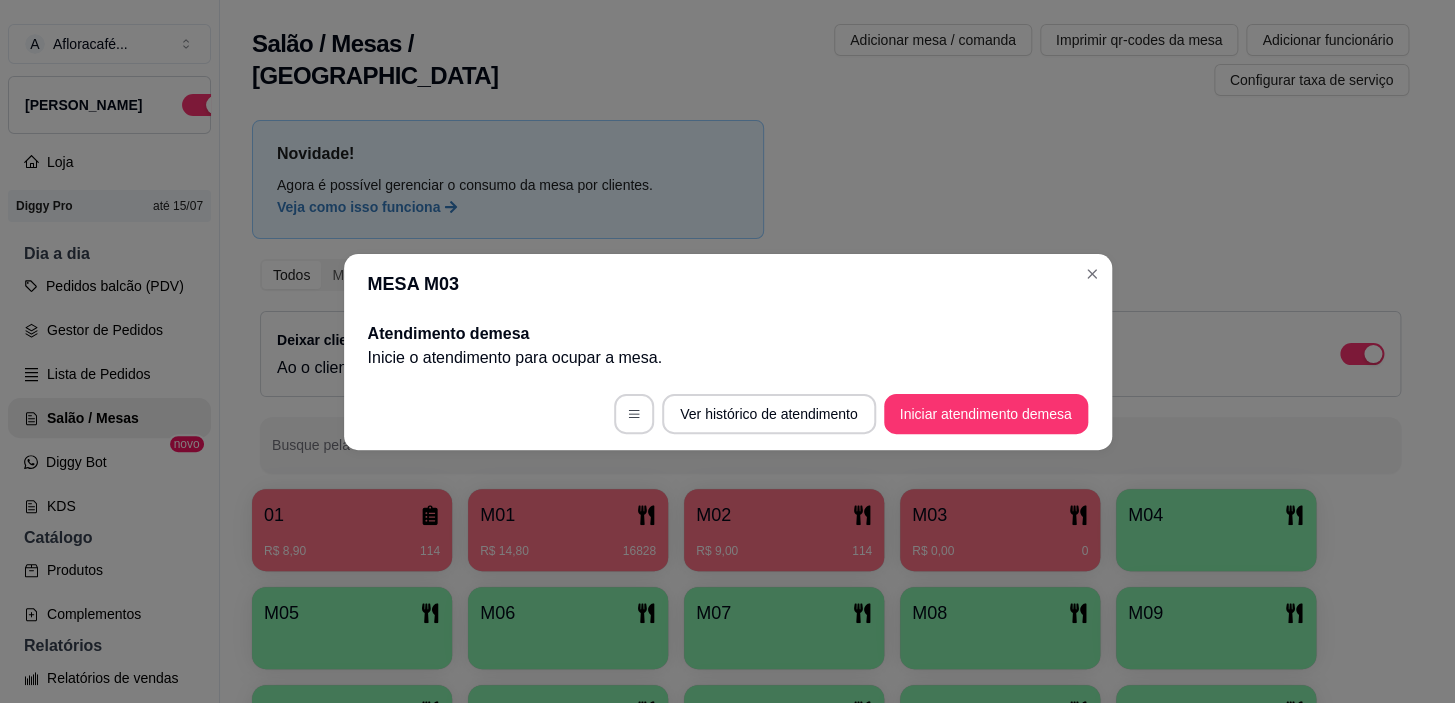 scroll, scrollTop: 0, scrollLeft: 0, axis: both 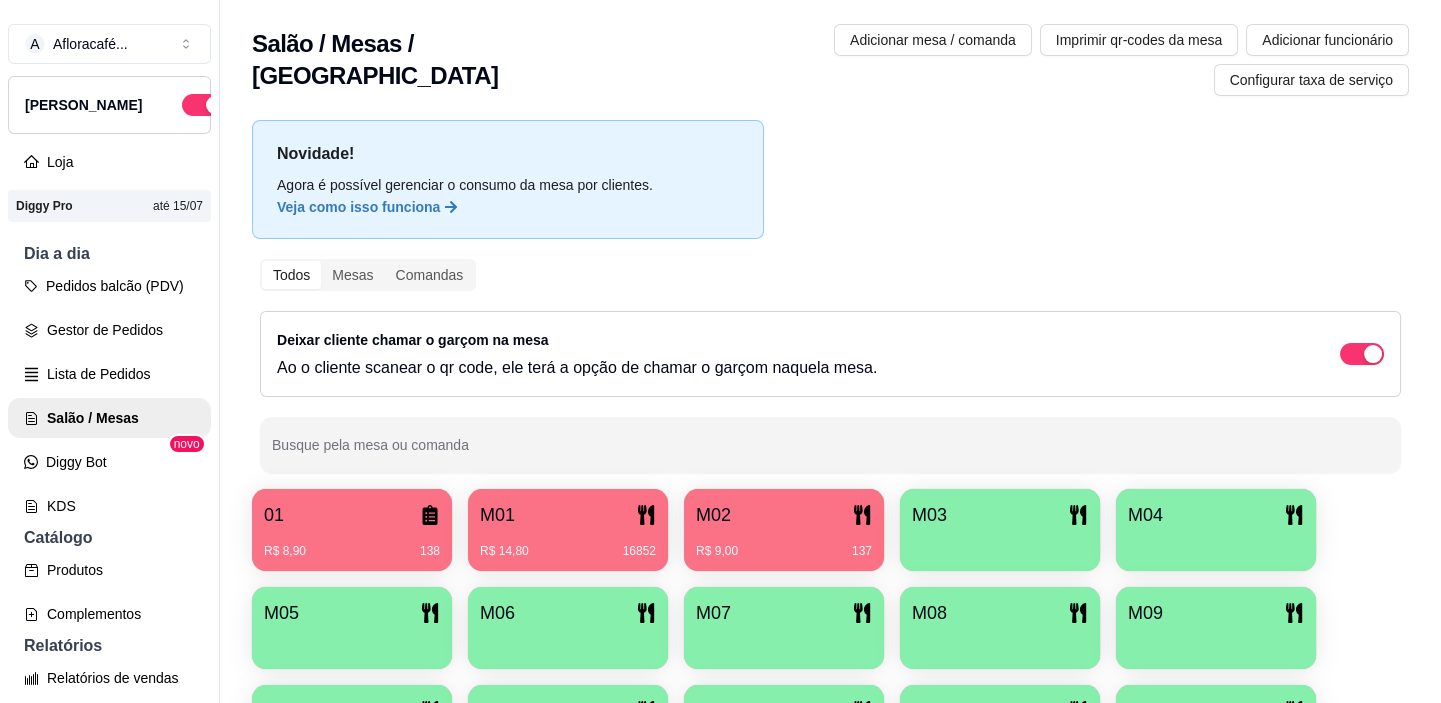click on "M03" at bounding box center (929, 515) 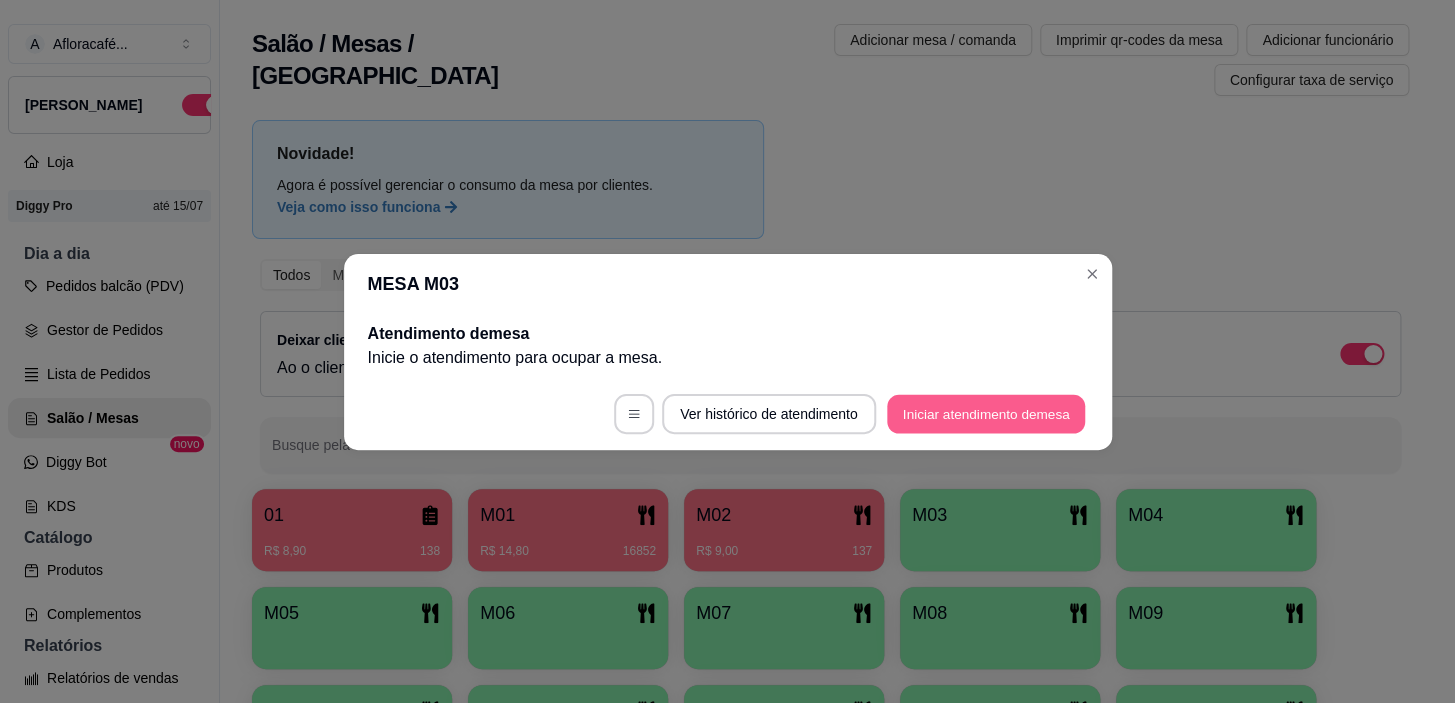 click on "Iniciar atendimento de  mesa" at bounding box center (986, 413) 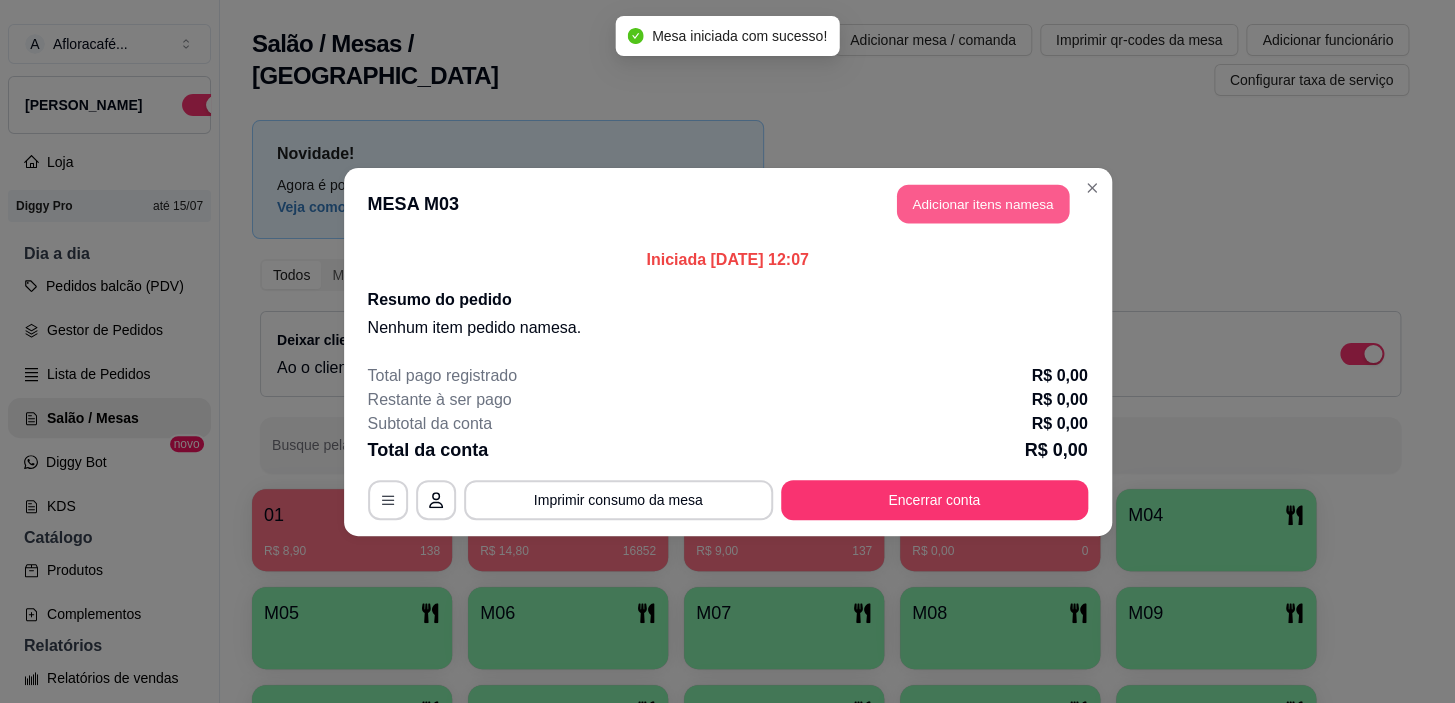 click on "Adicionar itens na  mesa" at bounding box center (983, 203) 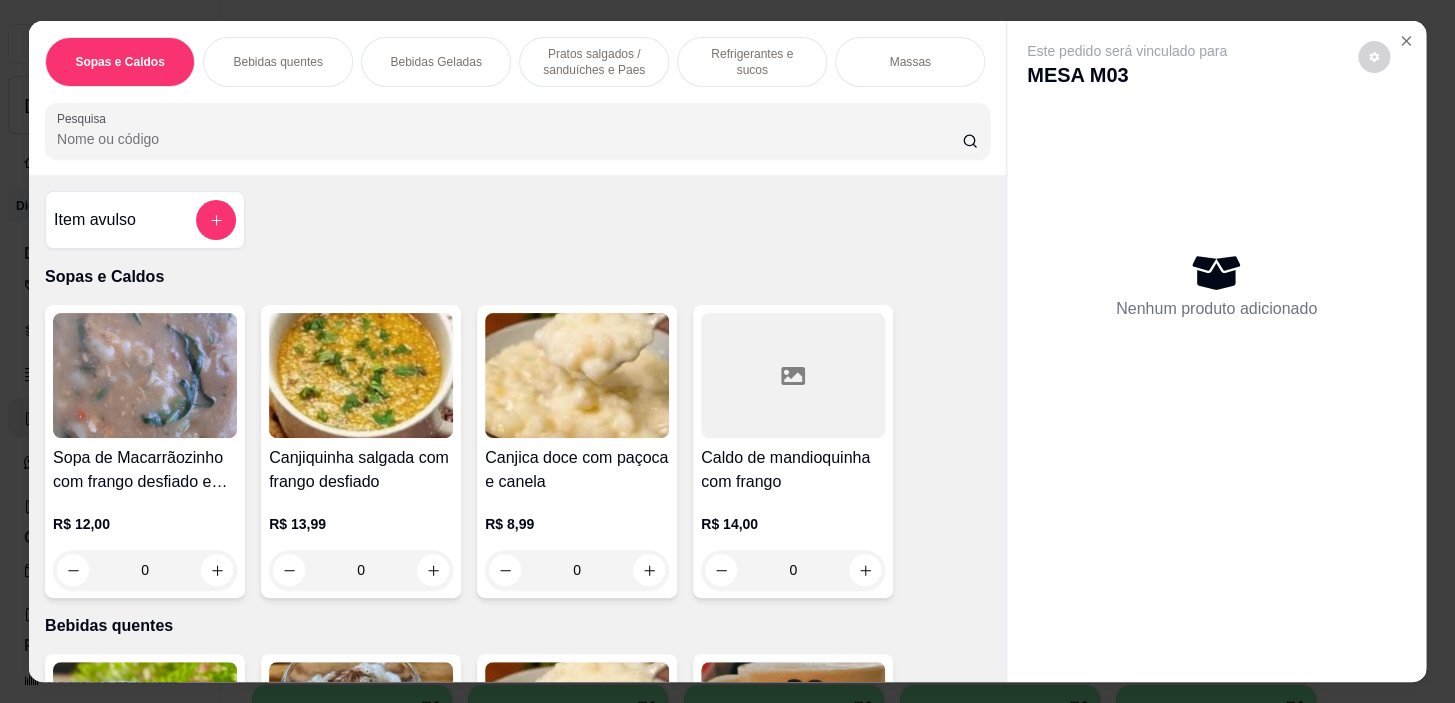 scroll, scrollTop: 0, scrollLeft: 785, axis: horizontal 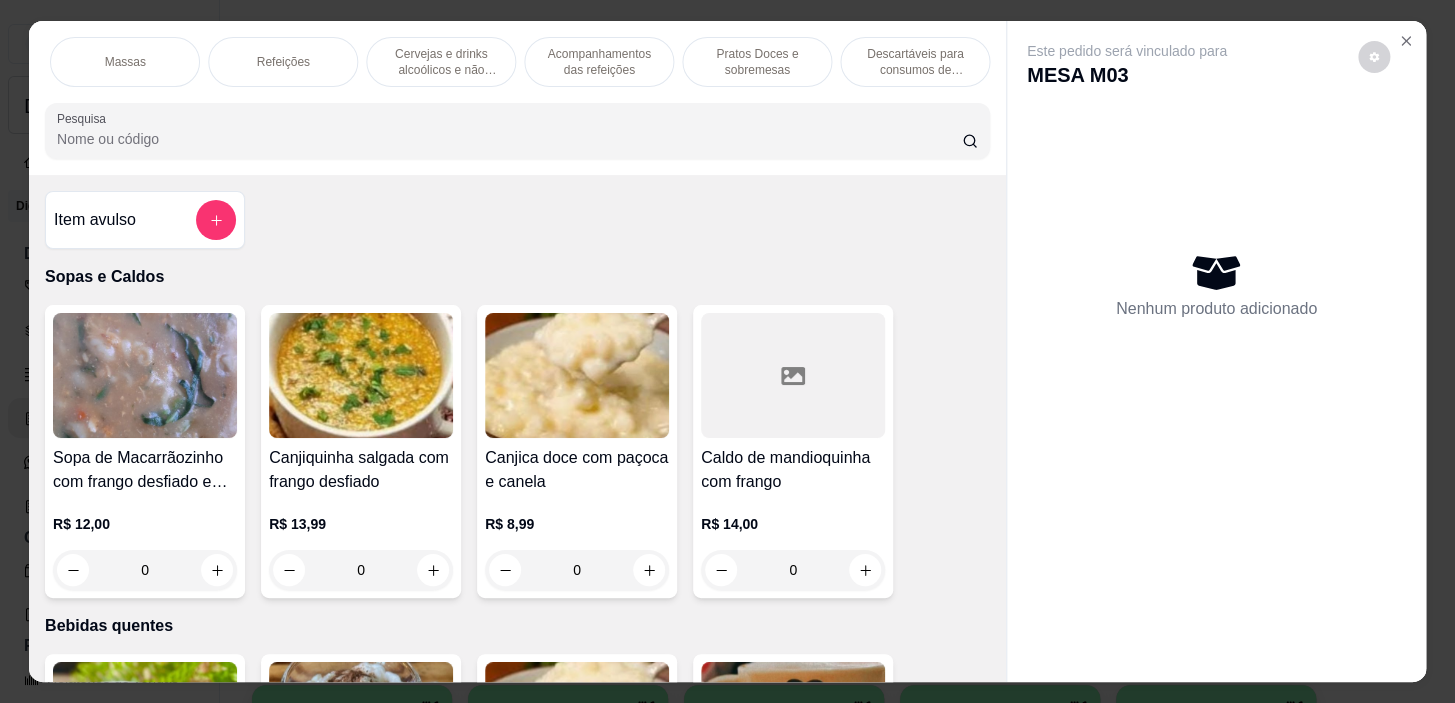 click on "Refeições" at bounding box center [283, 62] 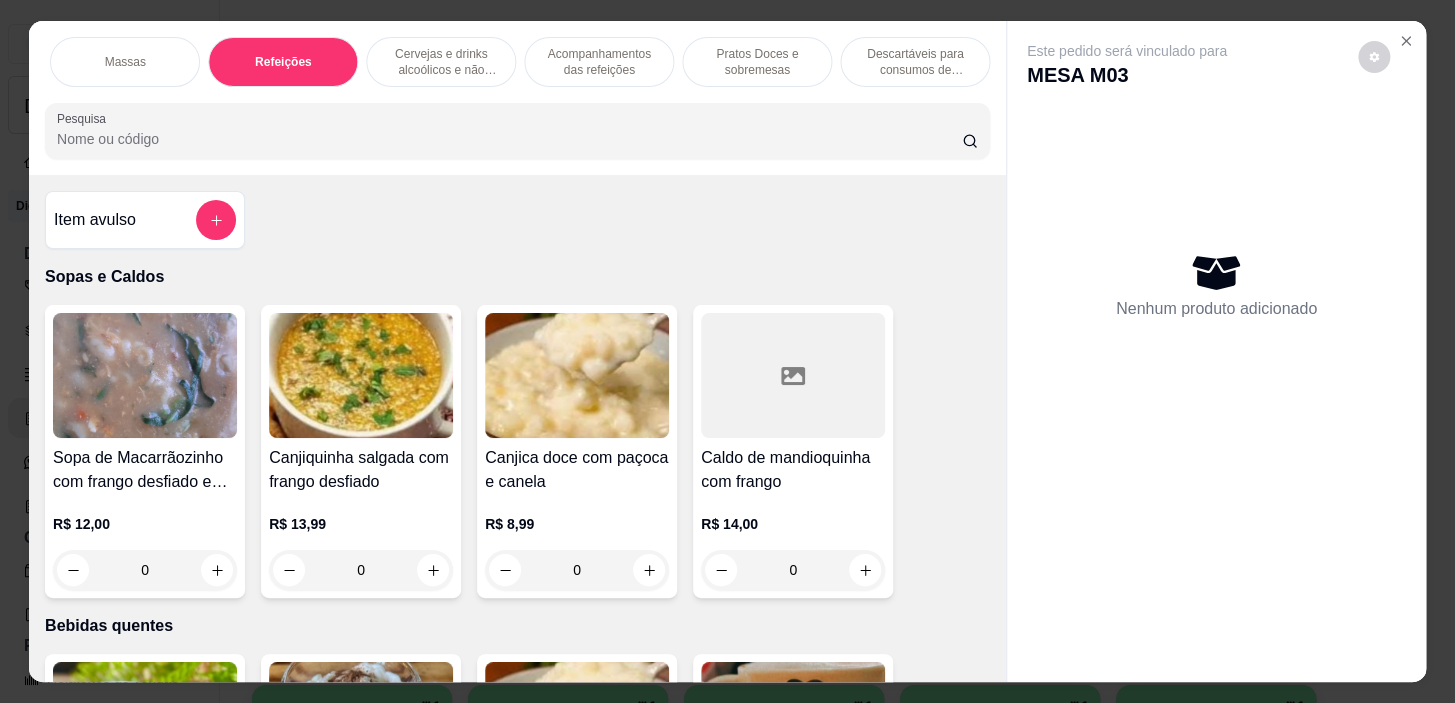 scroll, scrollTop: 11356, scrollLeft: 0, axis: vertical 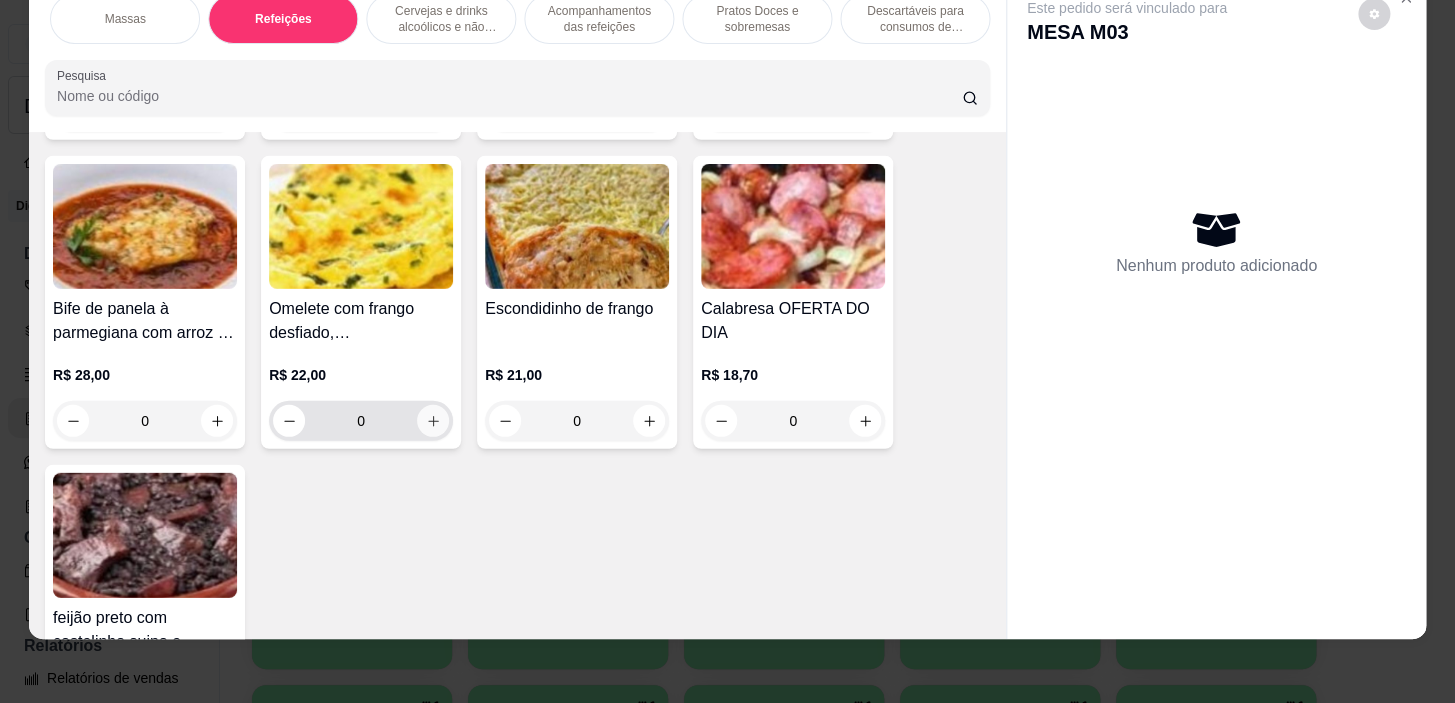 click 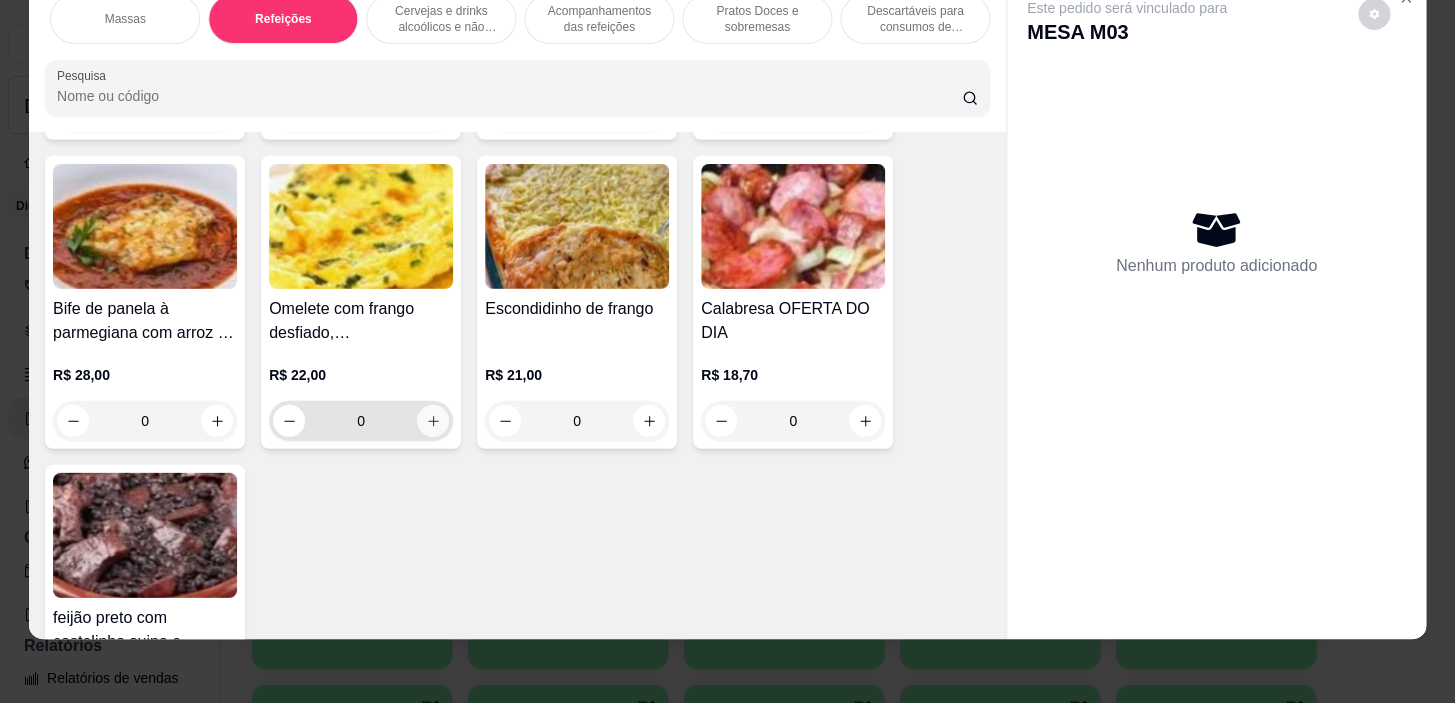 type on "1" 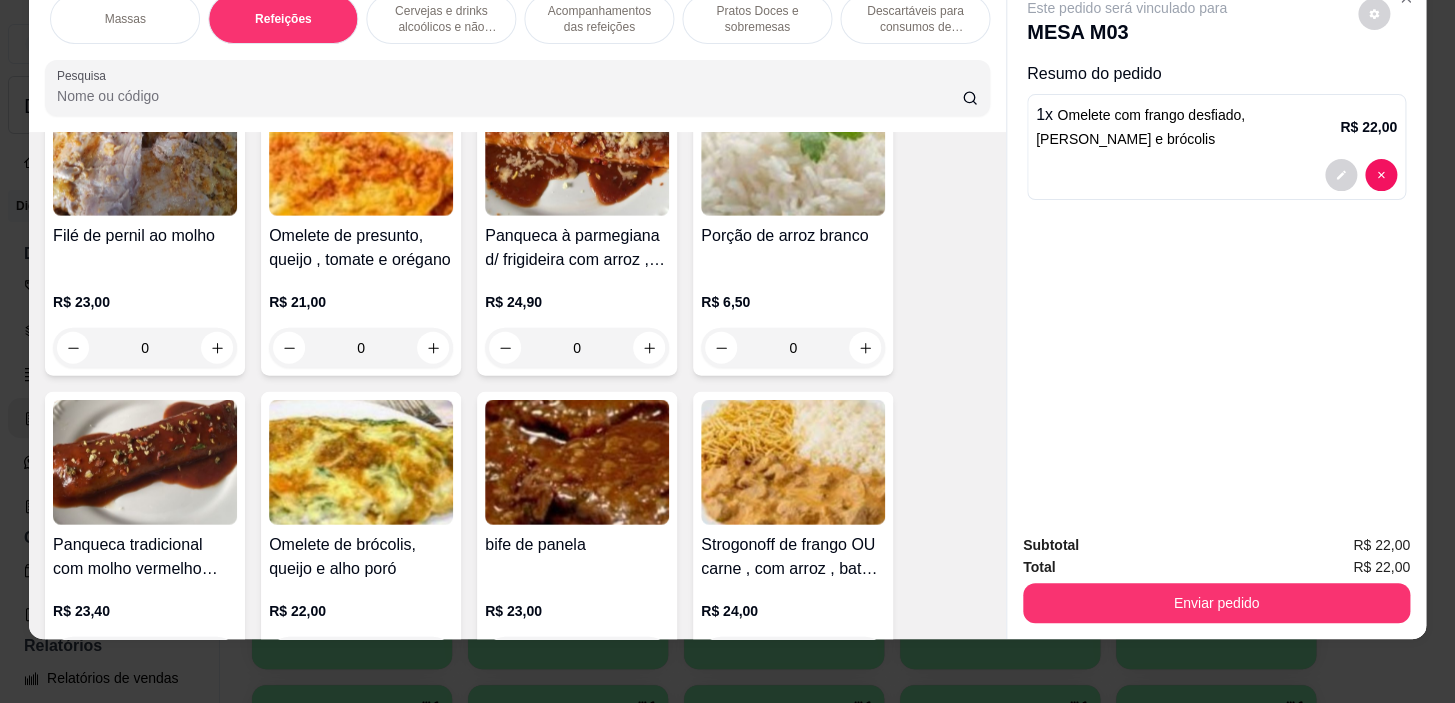 scroll, scrollTop: 11265, scrollLeft: 0, axis: vertical 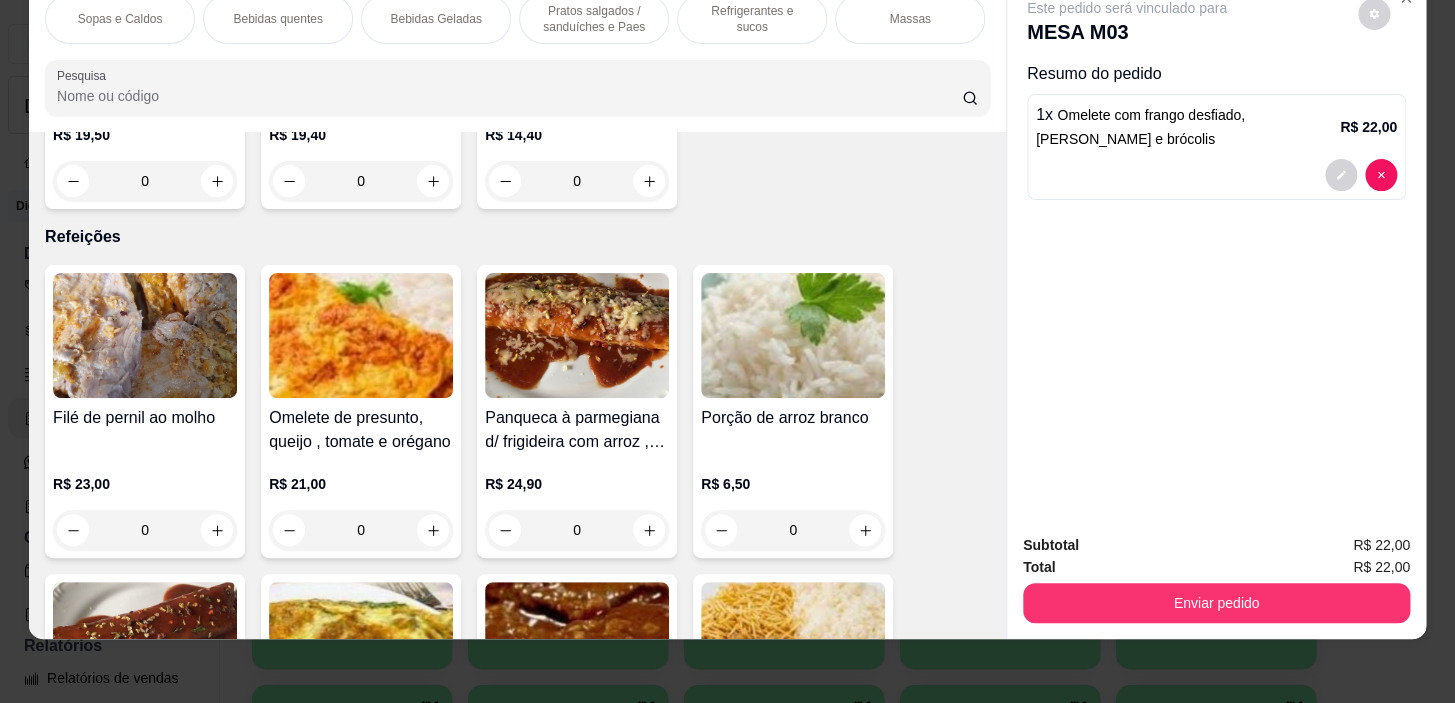 click on "Refrigerantes e sucos" at bounding box center (752, 19) 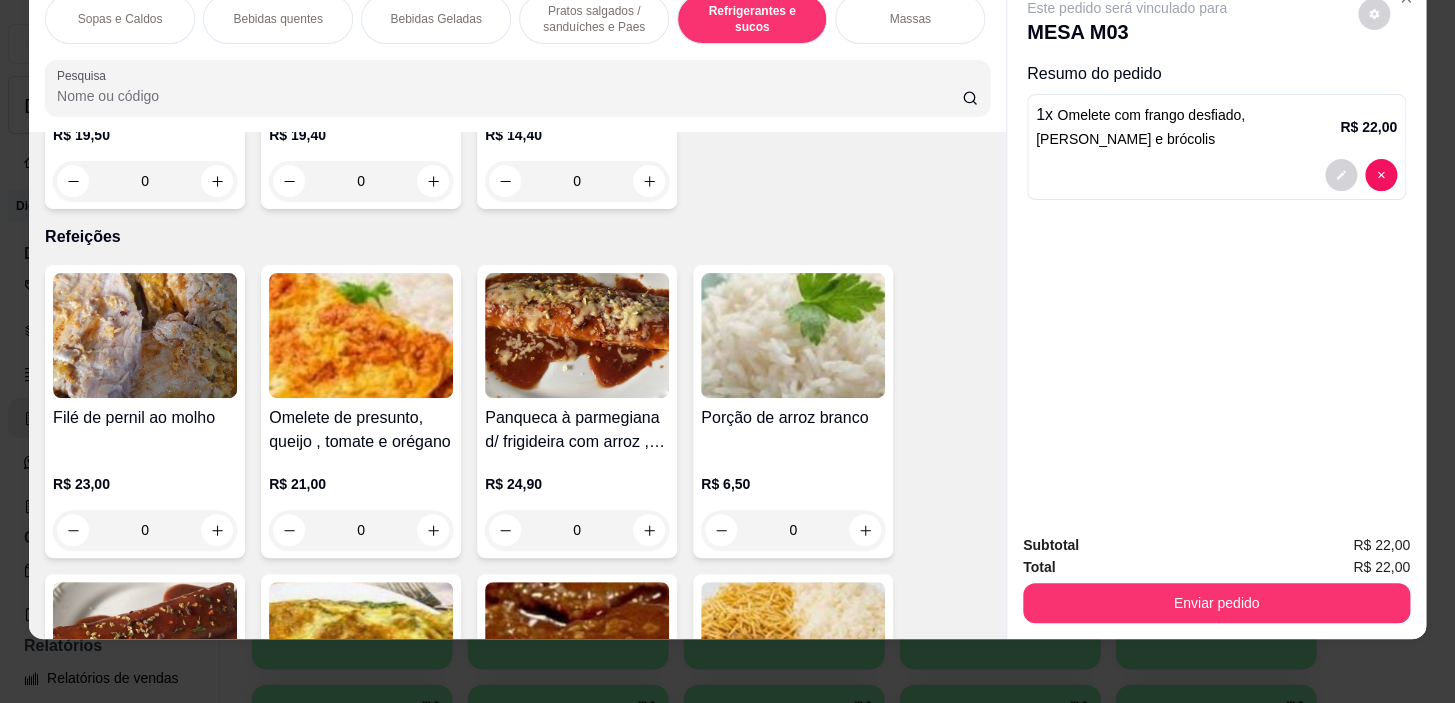 scroll, scrollTop: 8520, scrollLeft: 0, axis: vertical 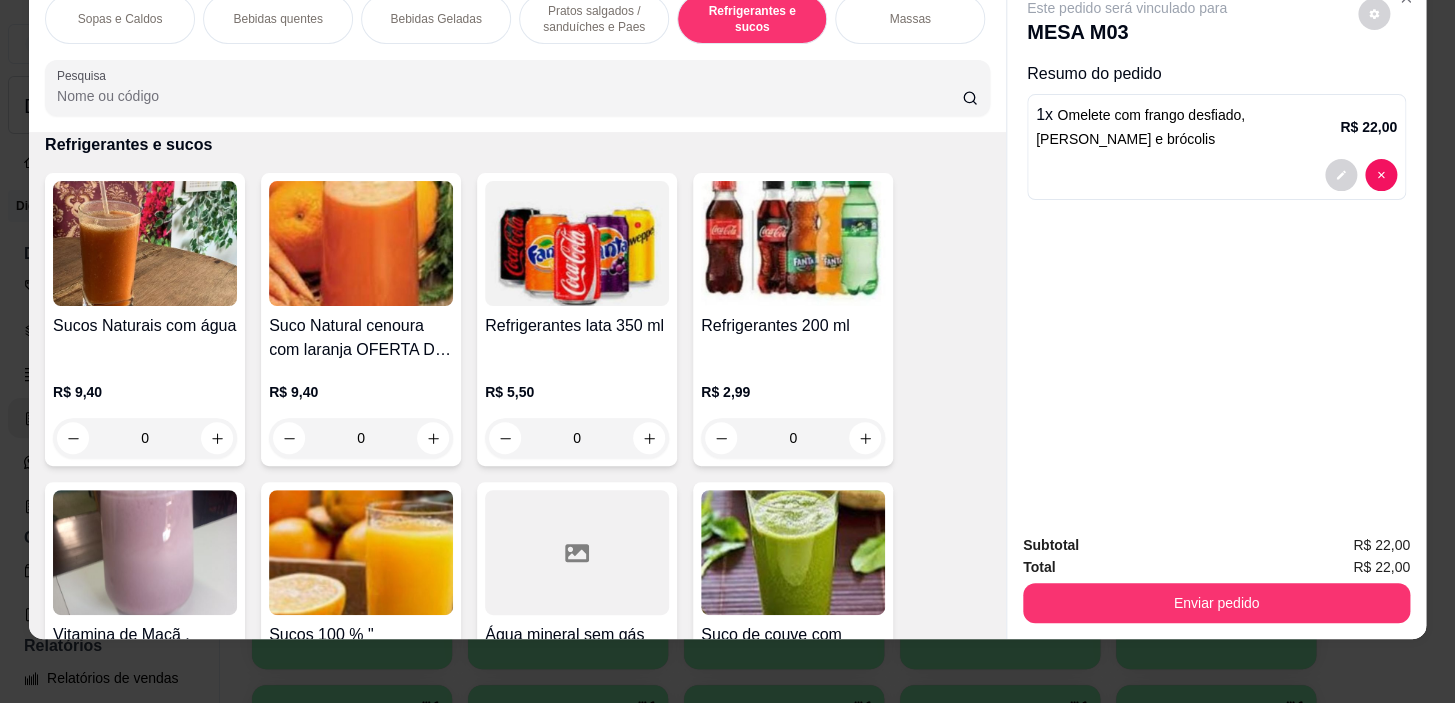 click on "0" at bounding box center (145, 438) 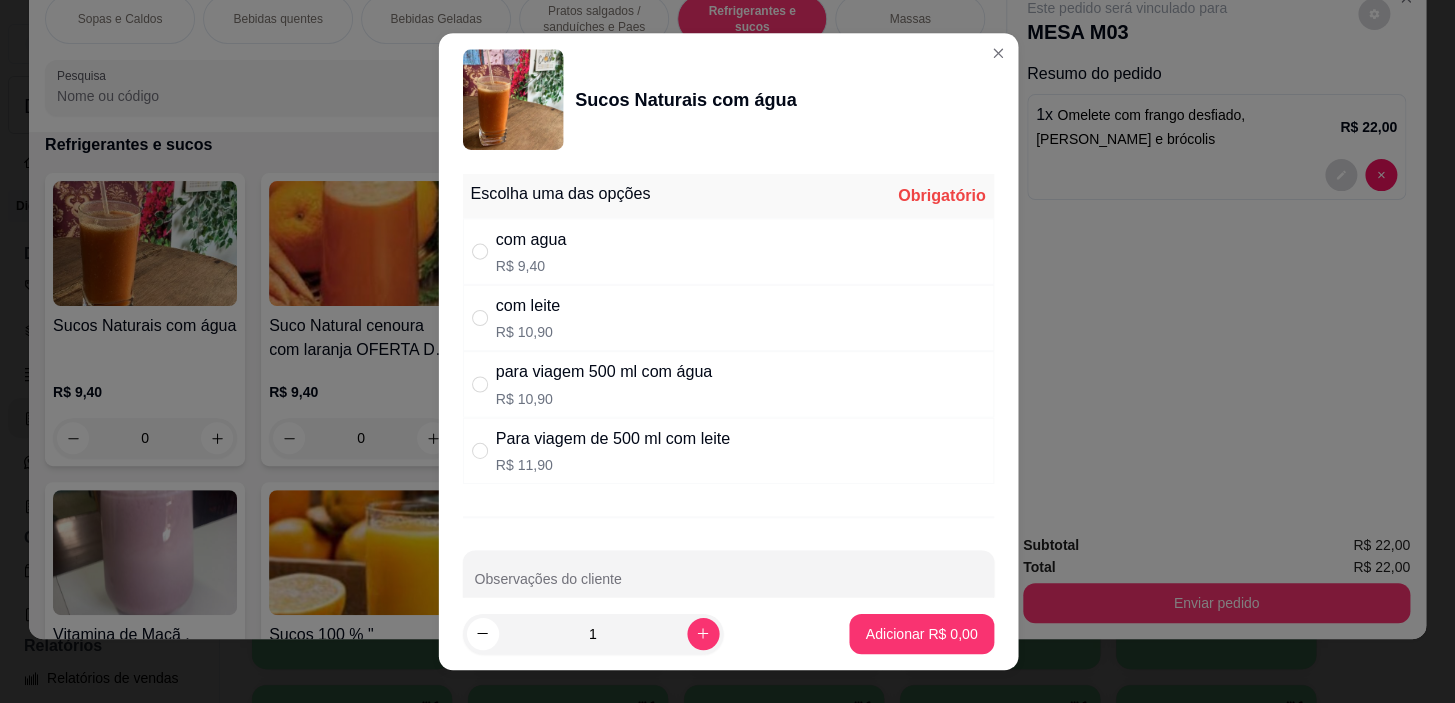 click on "com leite R$ 10,90" at bounding box center [727, 318] 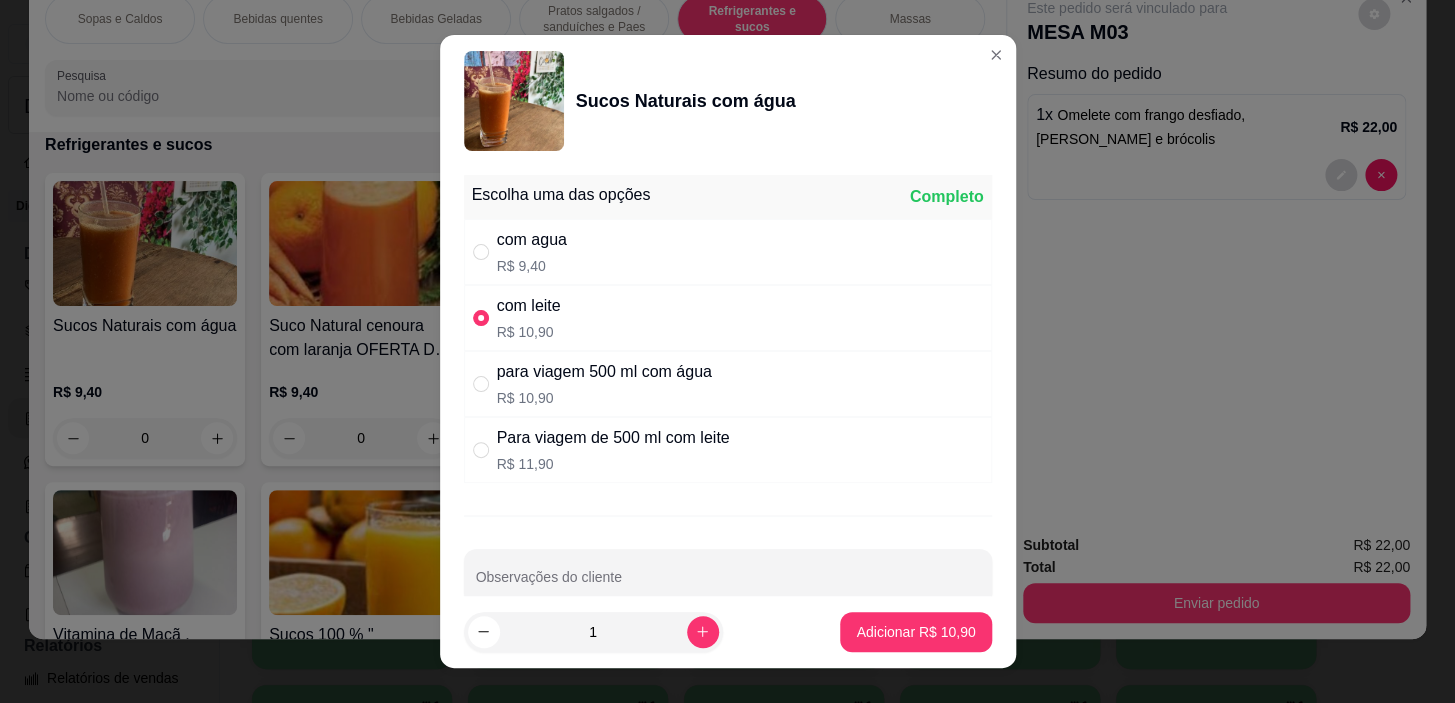 drag, startPoint x: 640, startPoint y: 252, endPoint x: 700, endPoint y: 265, distance: 61.39218 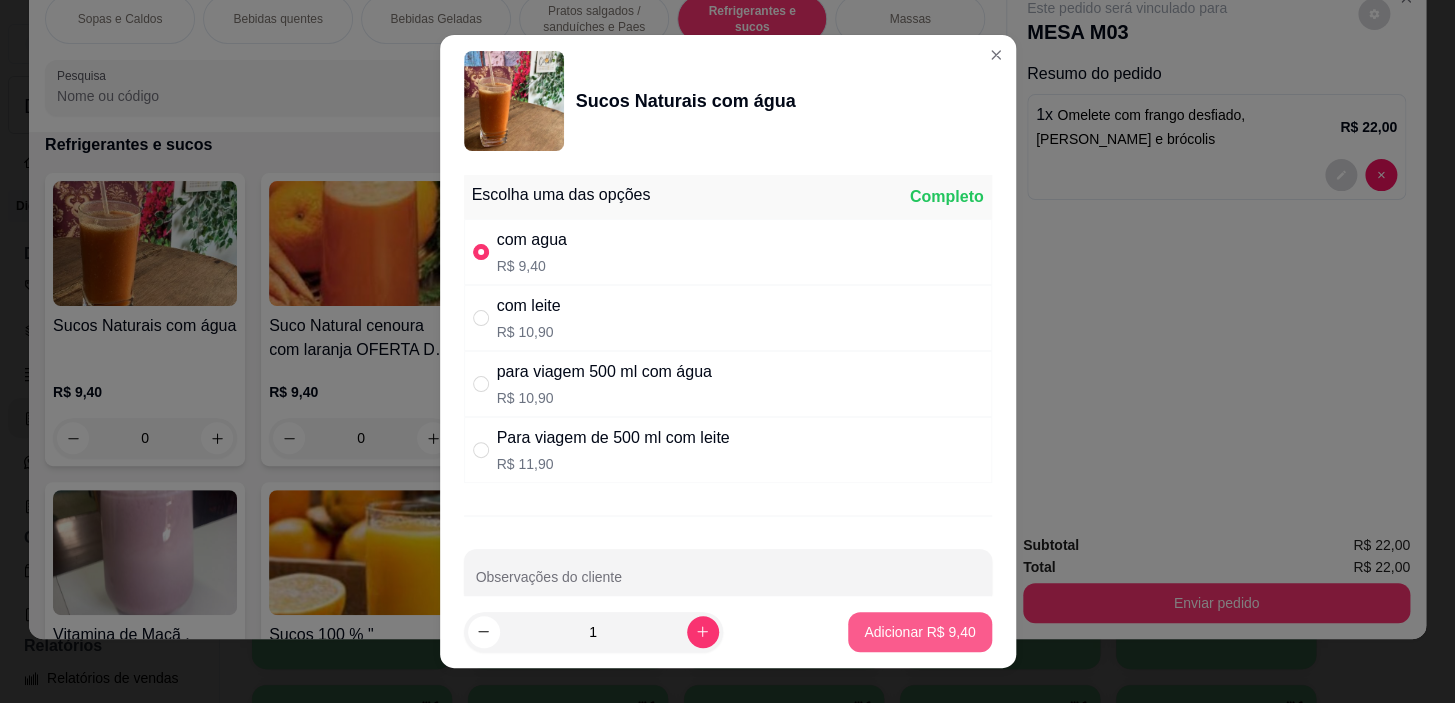 click on "Adicionar   R$ 9,40" at bounding box center [919, 632] 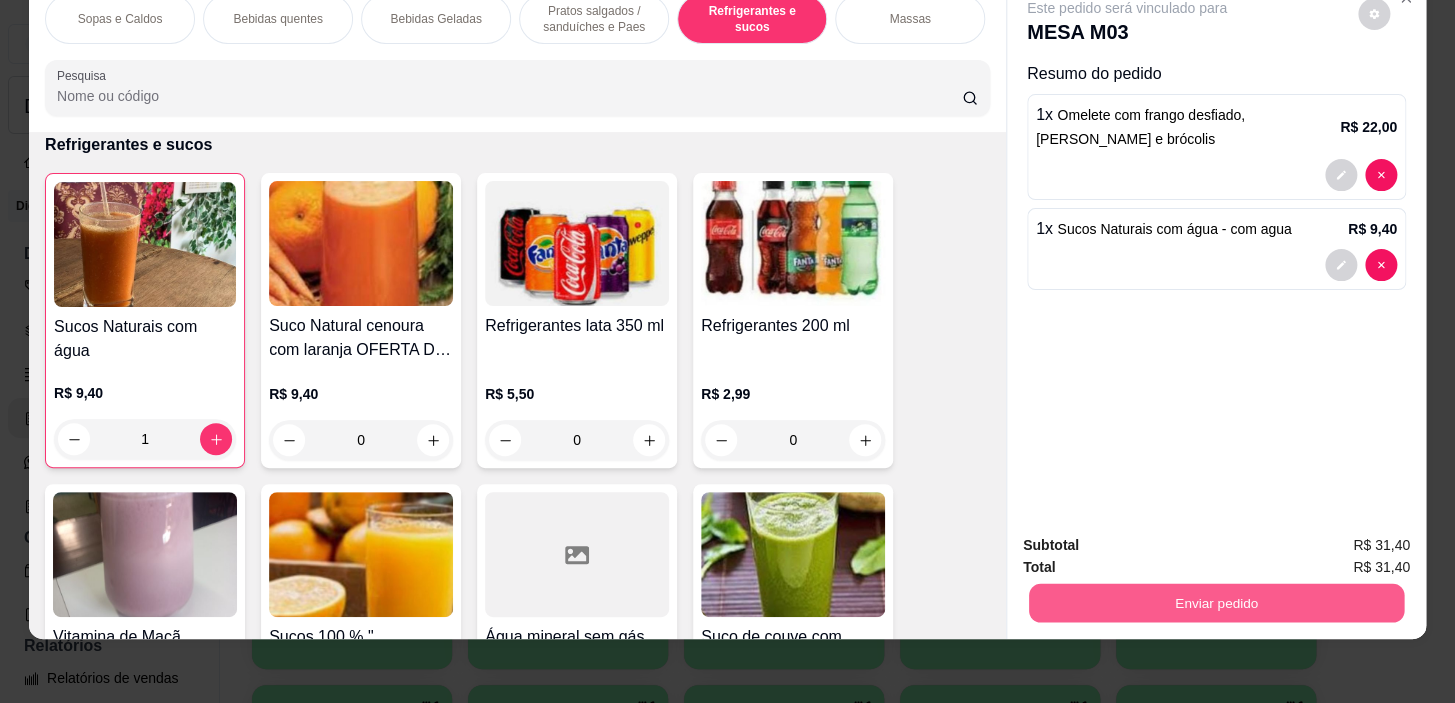 click on "Enviar pedido" at bounding box center (1216, 603) 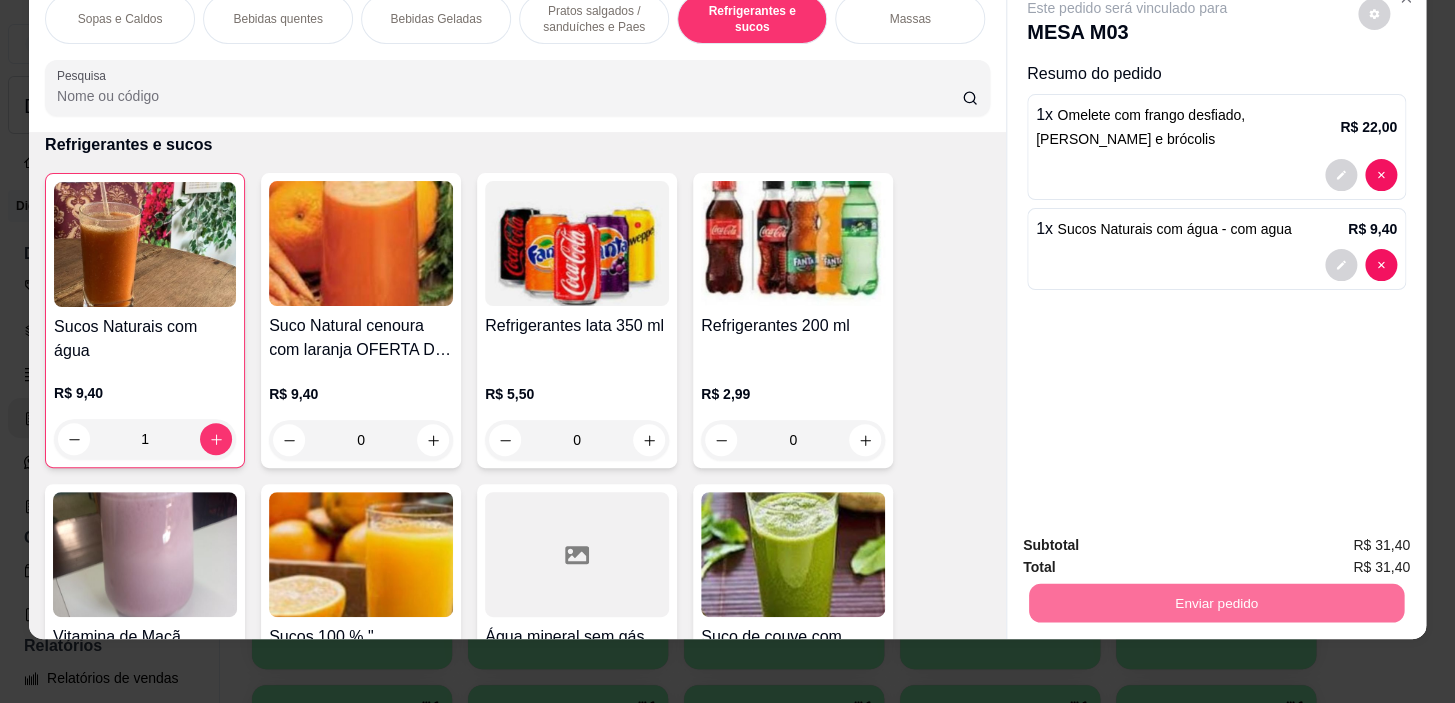 click on "Não registrar e enviar pedido" at bounding box center (1150, 539) 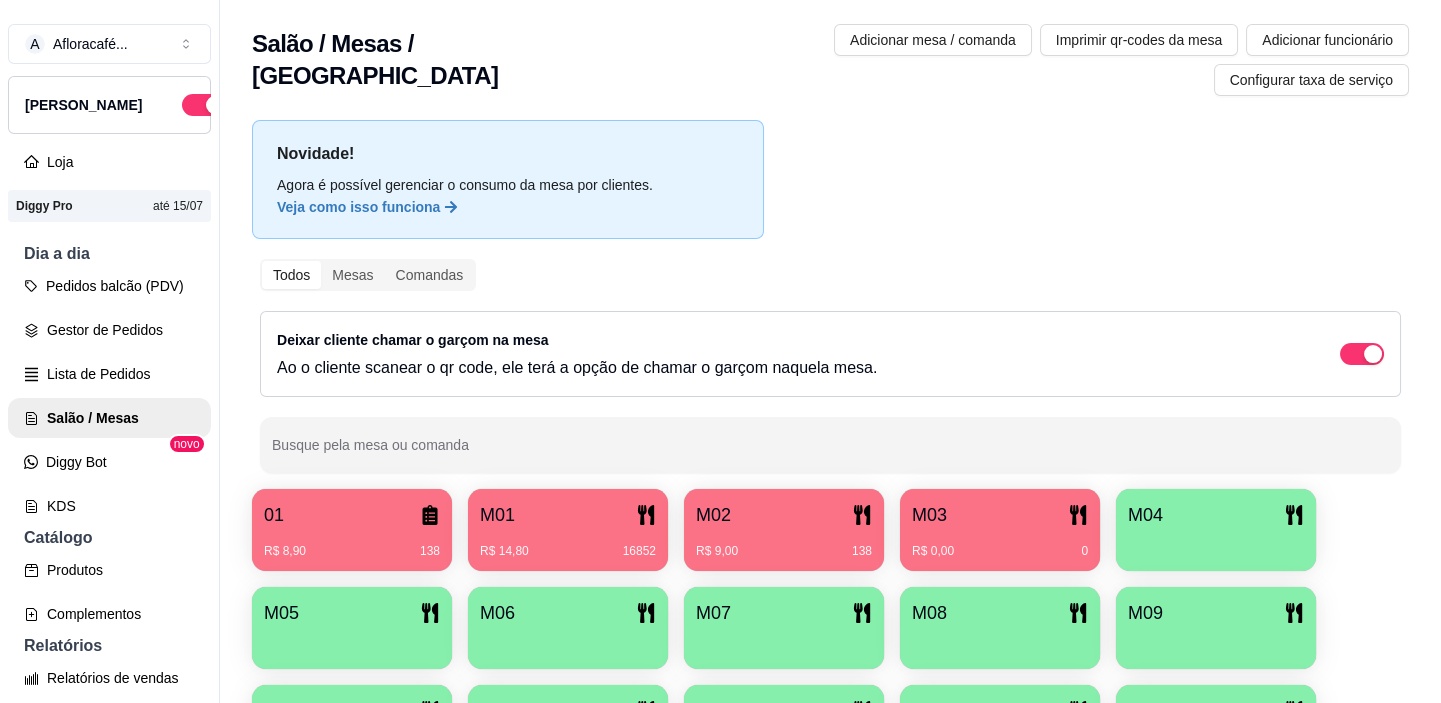 drag, startPoint x: 1158, startPoint y: 445, endPoint x: 1152, endPoint y: 466, distance: 21.84033 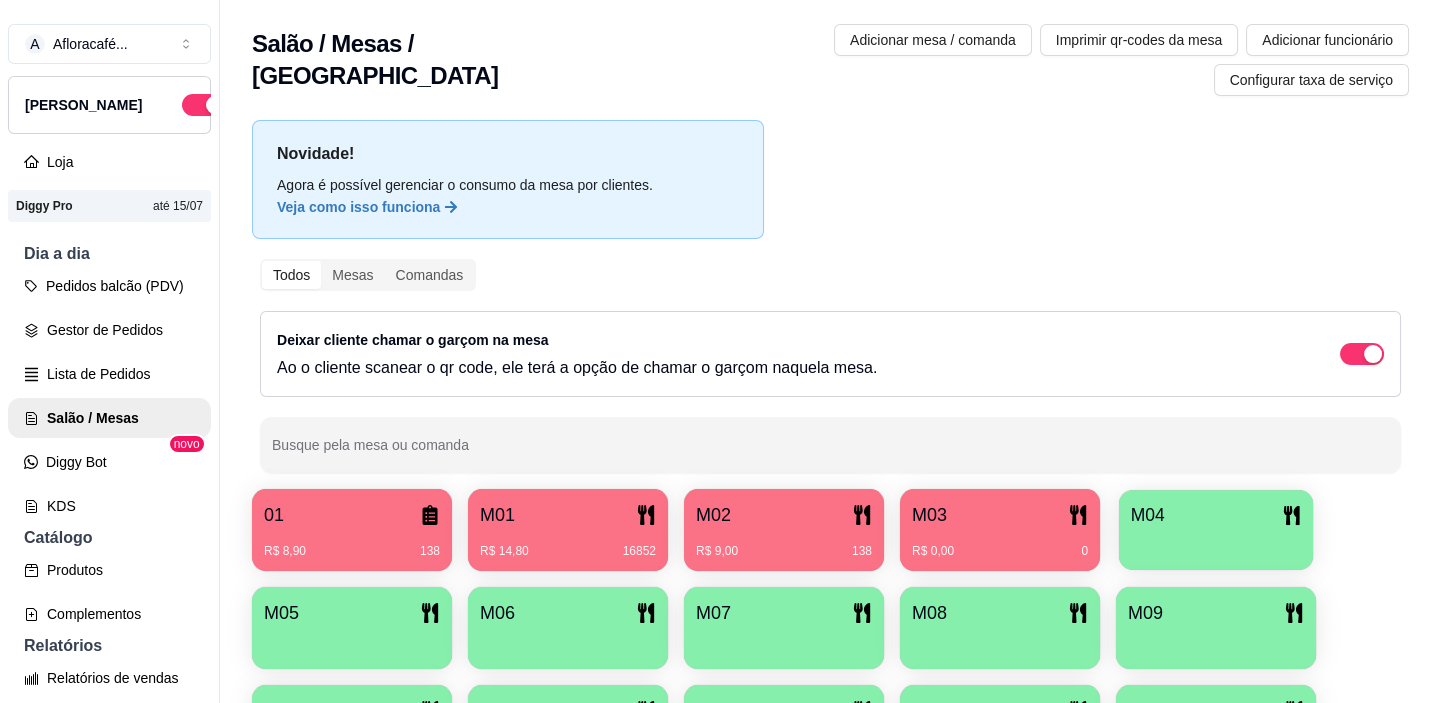 click on "M04" at bounding box center [1148, 515] 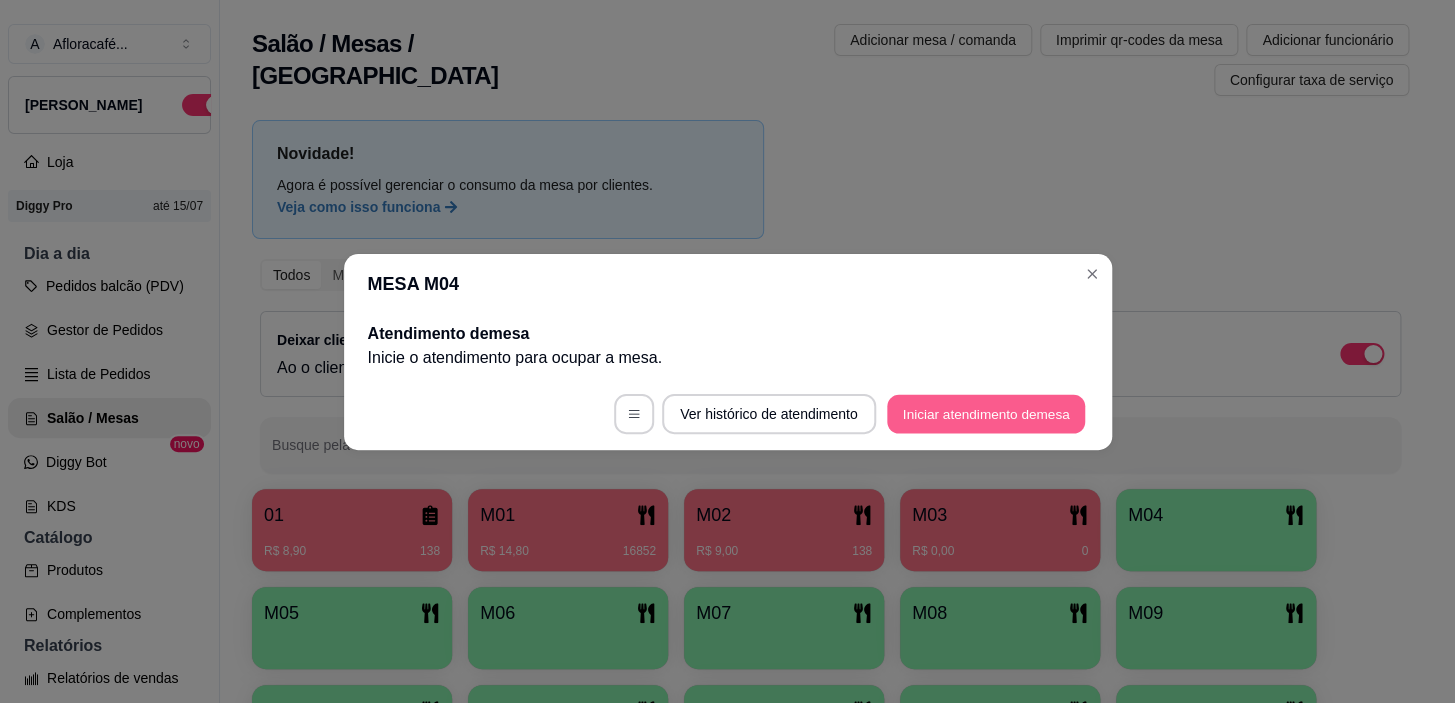 click on "Iniciar atendimento de  mesa" at bounding box center [986, 413] 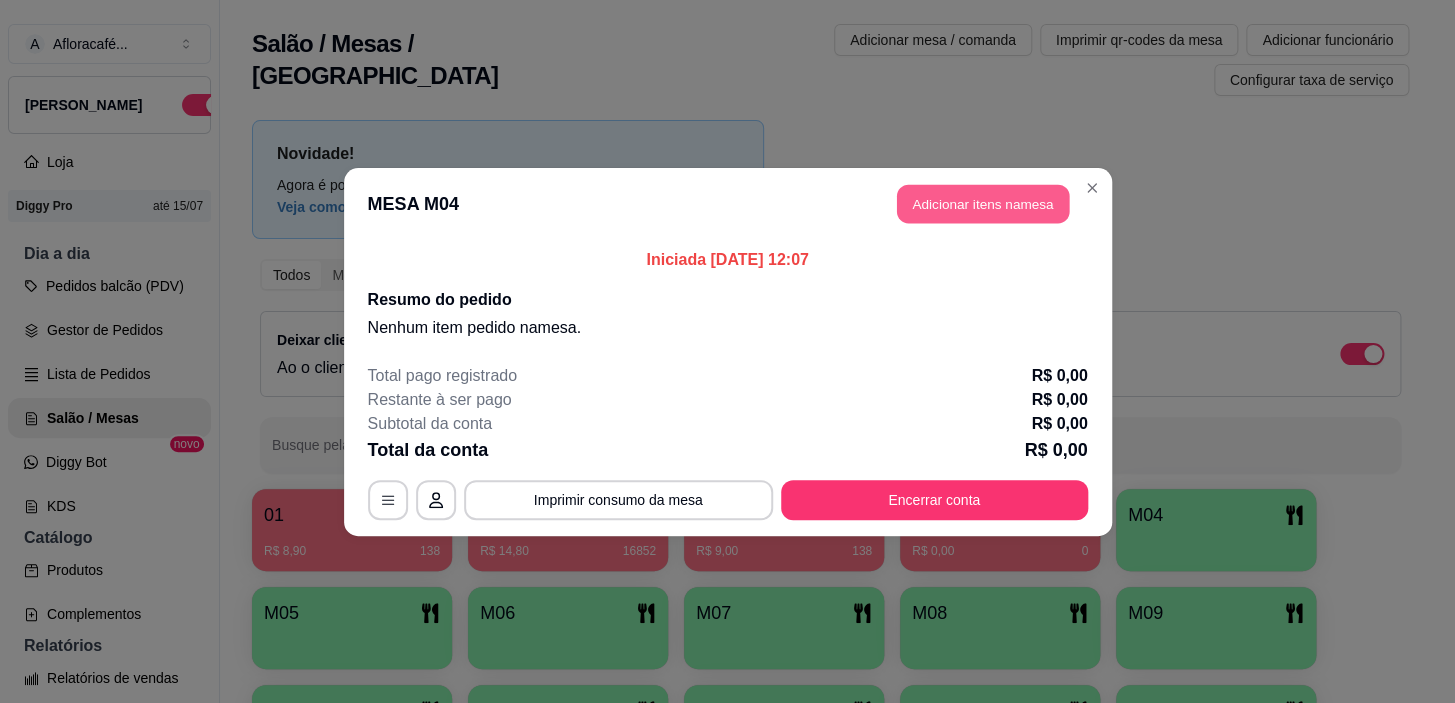 click on "Adicionar itens na  mesa" at bounding box center [983, 203] 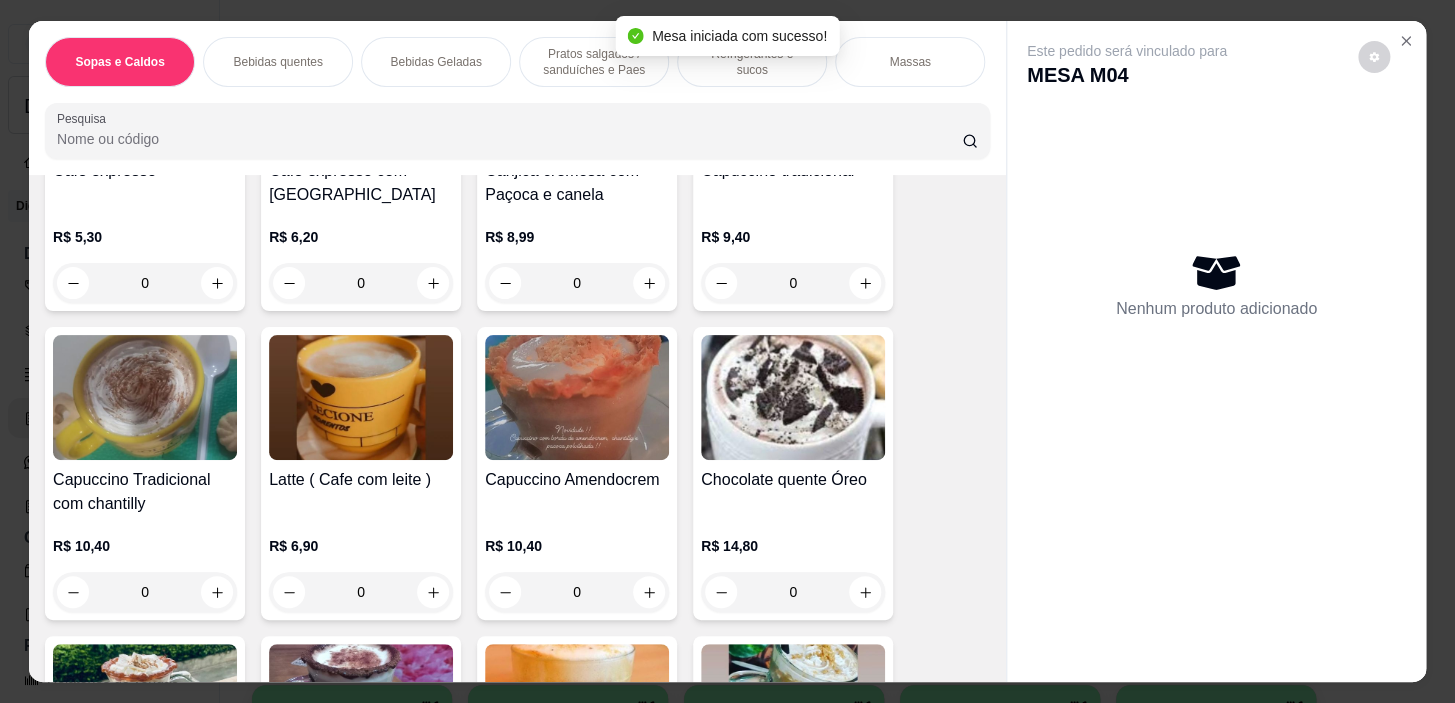 scroll, scrollTop: 727, scrollLeft: 0, axis: vertical 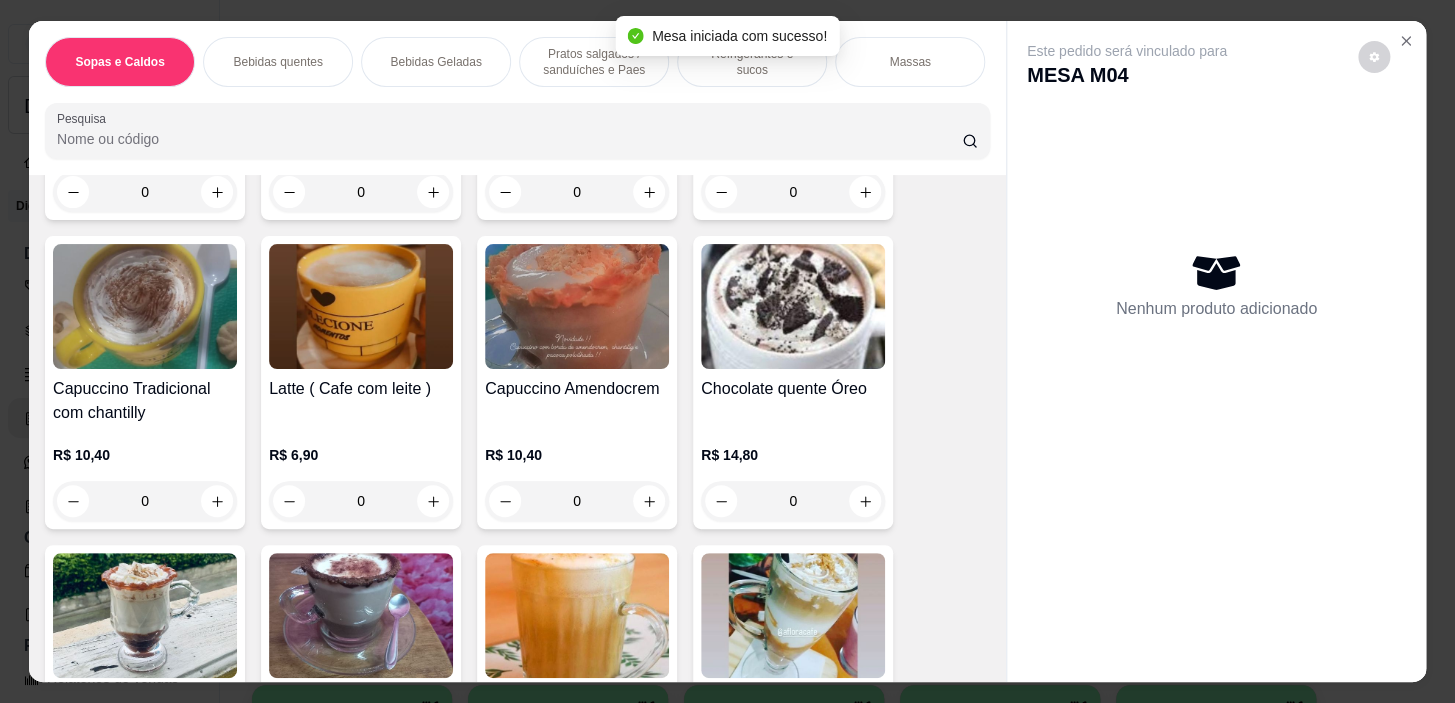 click on "Pratos salgados / sanduíches e Paes" at bounding box center (594, 62) 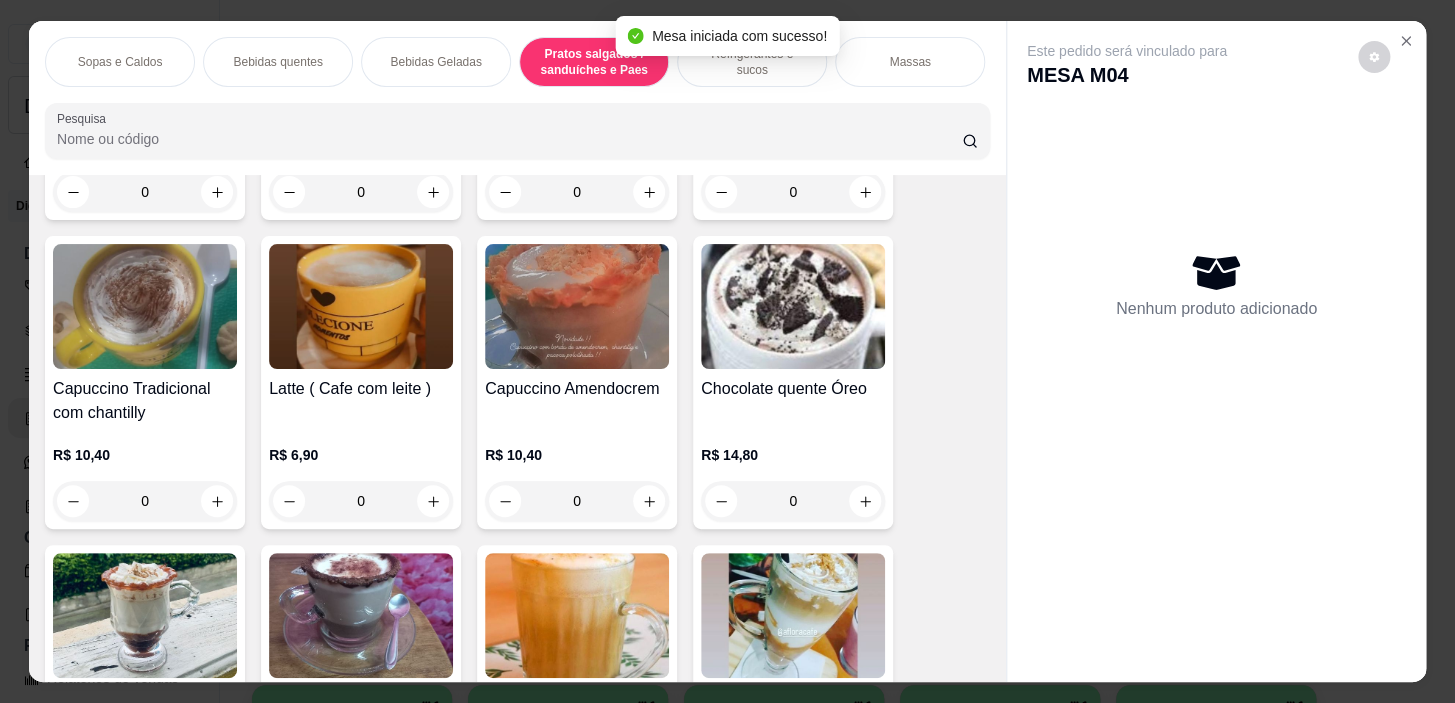 scroll, scrollTop: 5390, scrollLeft: 0, axis: vertical 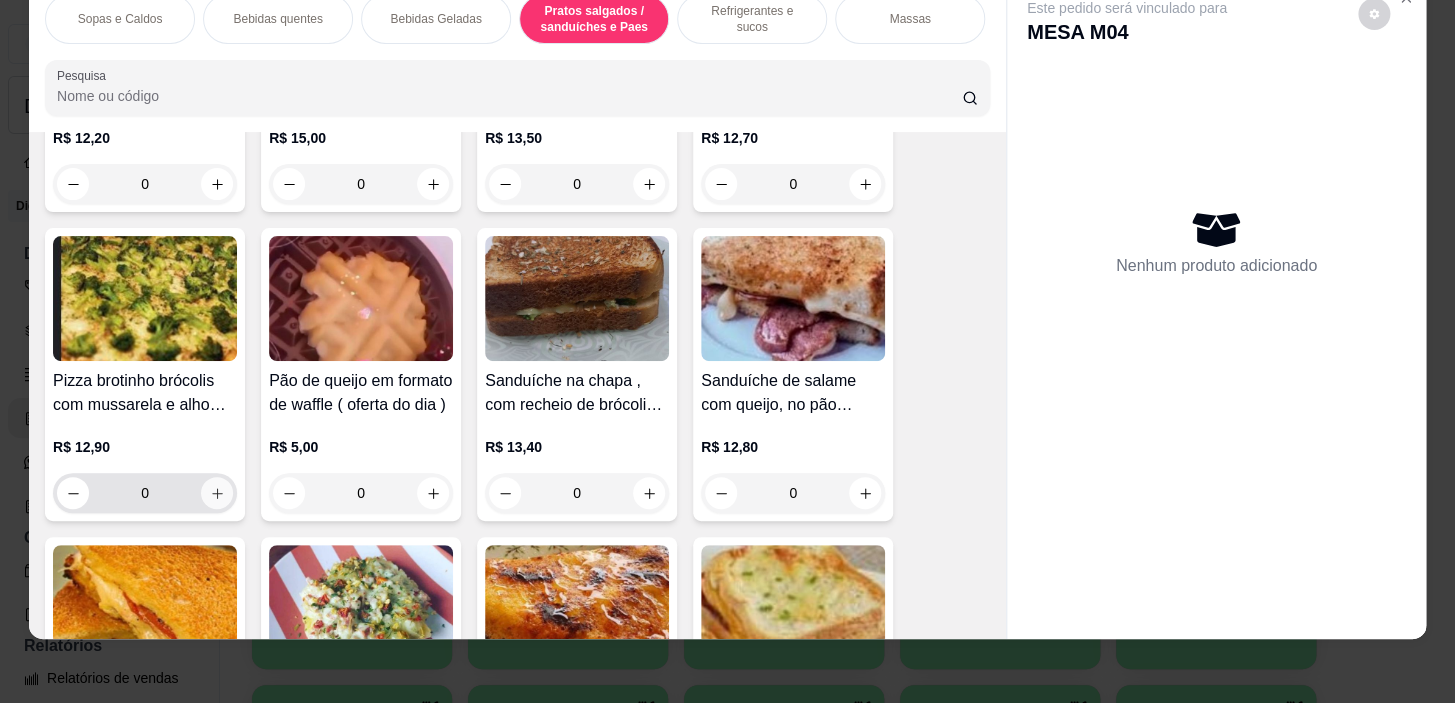 click at bounding box center [217, 493] 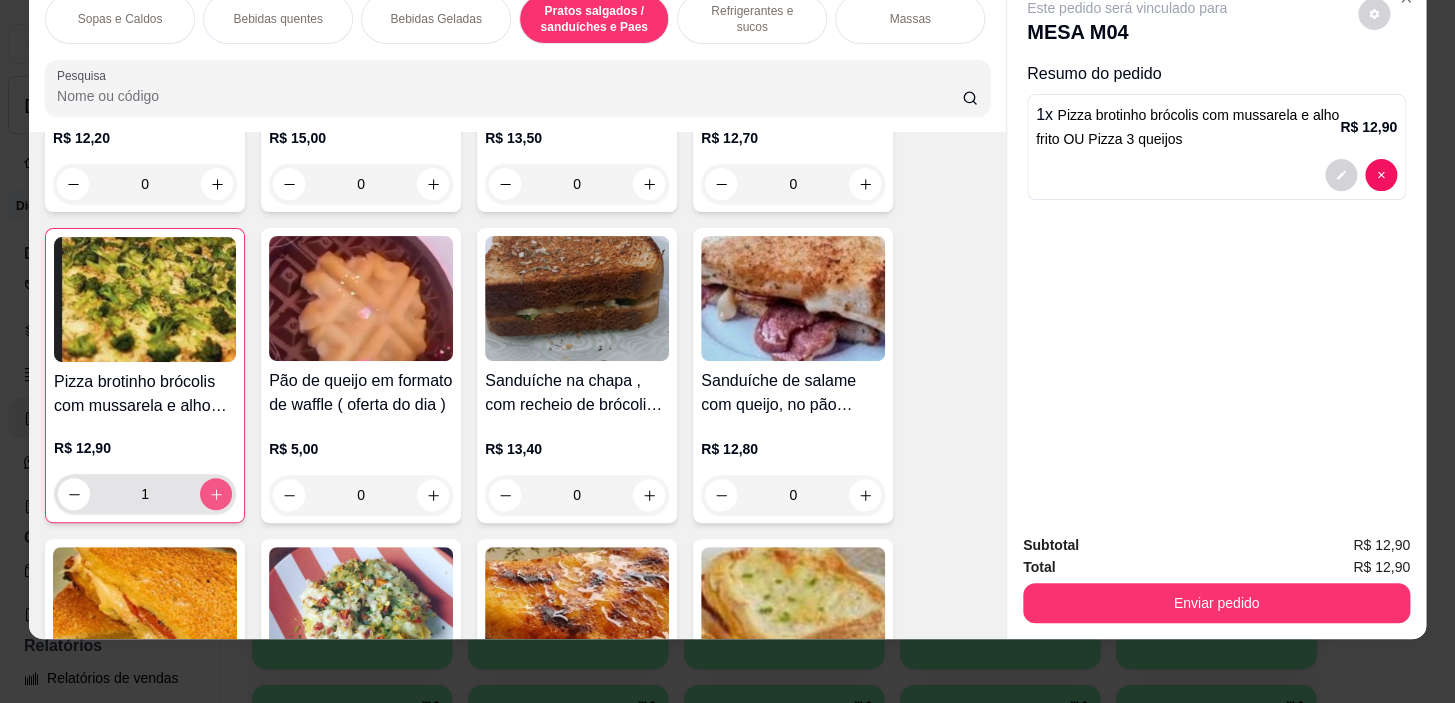 type on "1" 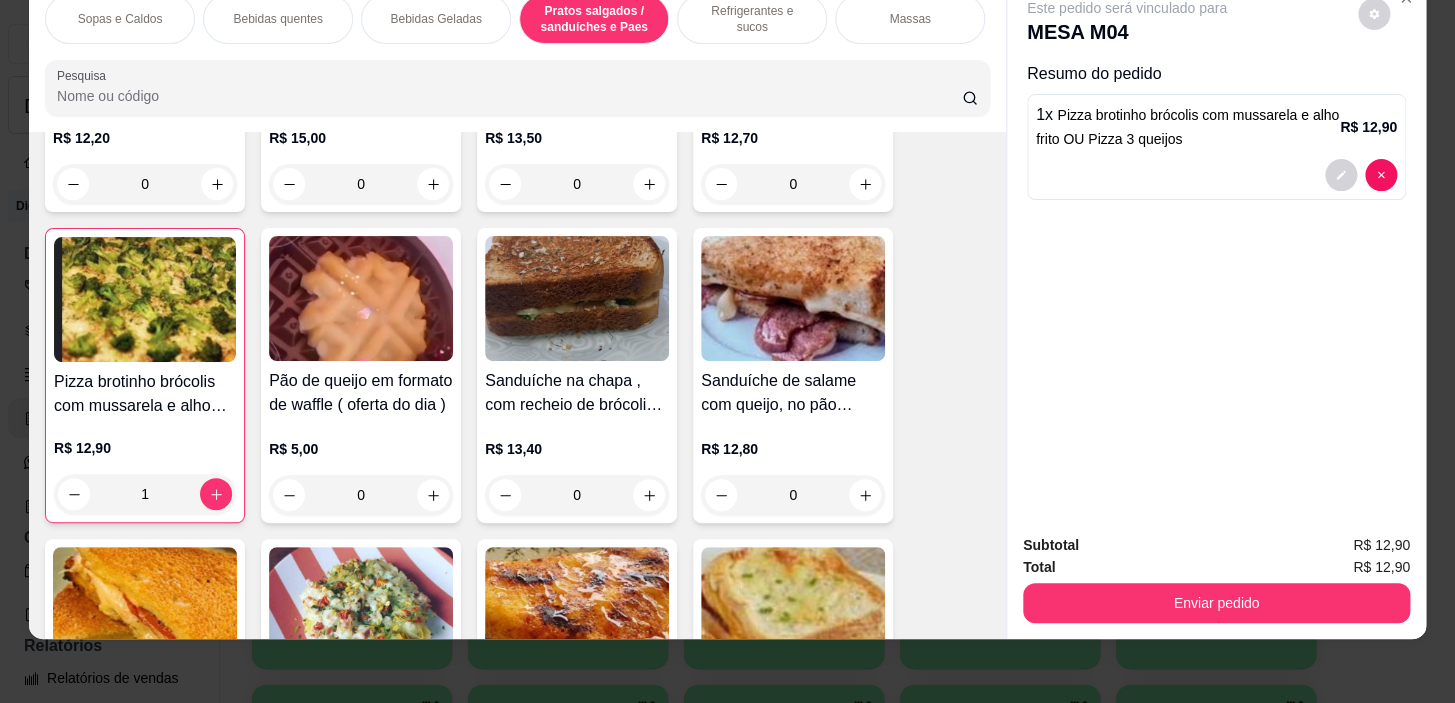 click on "Refrigerantes e sucos" at bounding box center [752, 19] 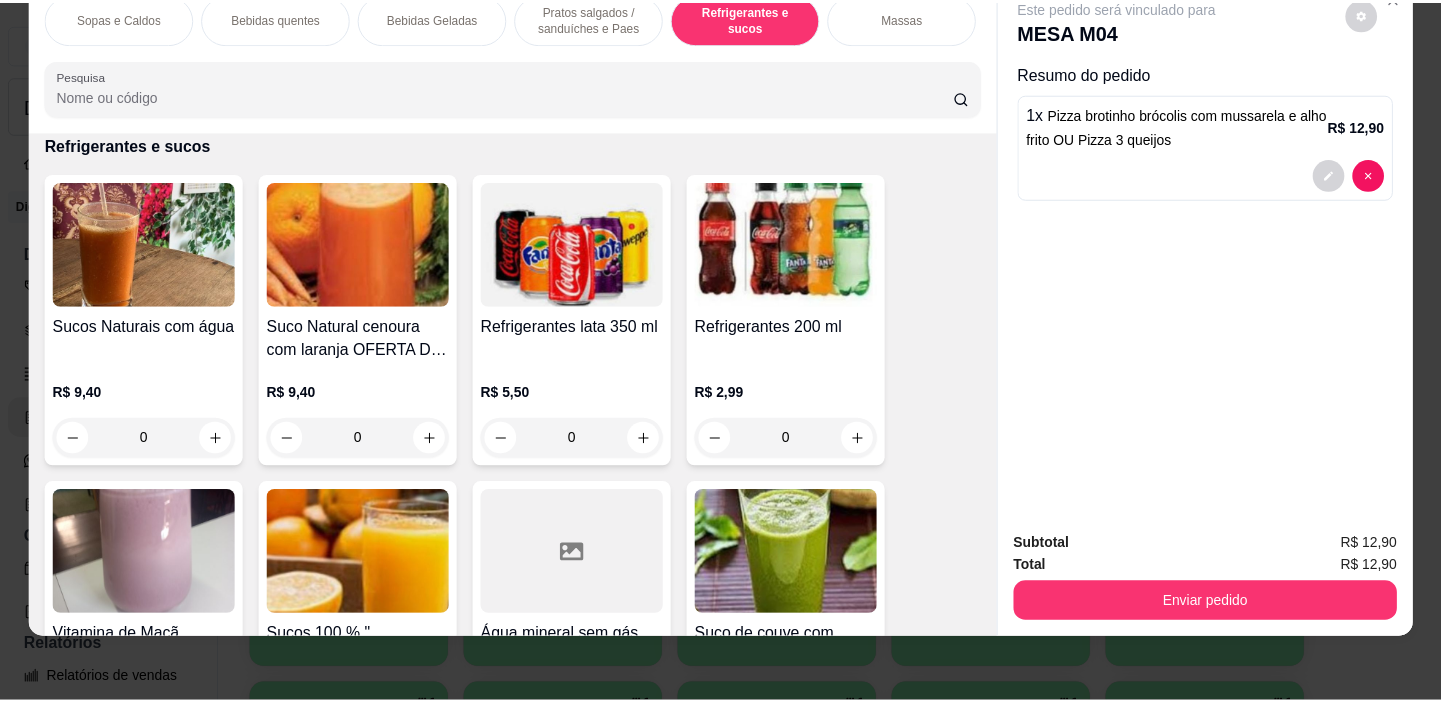 scroll, scrollTop: 8703, scrollLeft: 0, axis: vertical 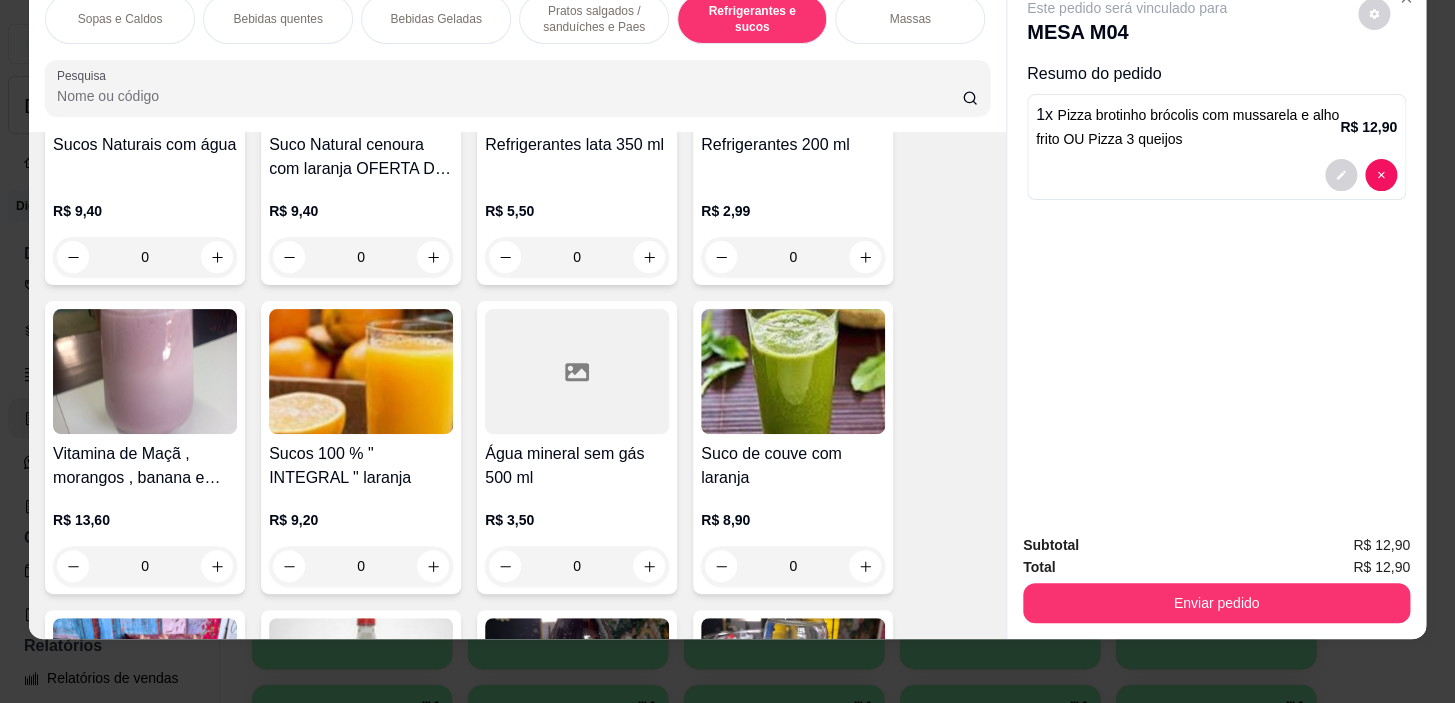 click on "0" at bounding box center (577, 566) 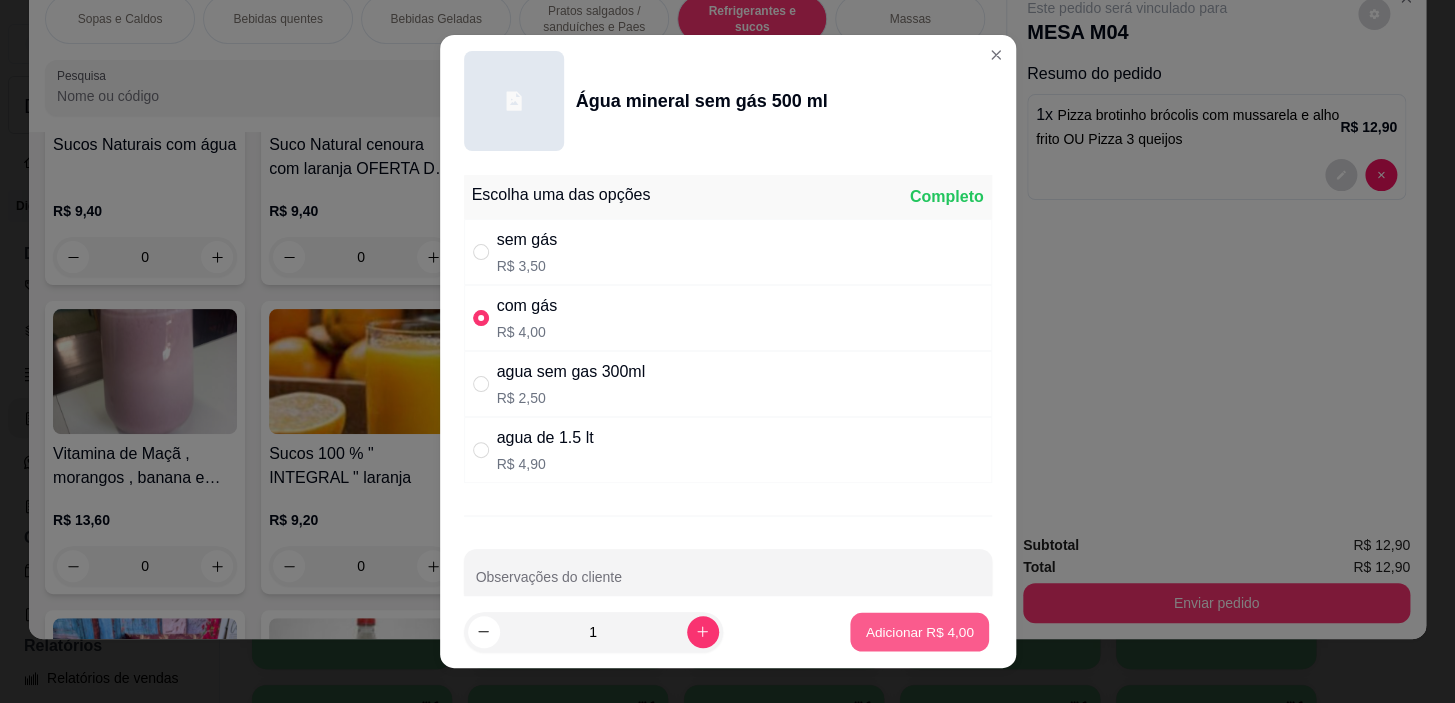 click on "Adicionar   R$ 4,00" at bounding box center [920, 631] 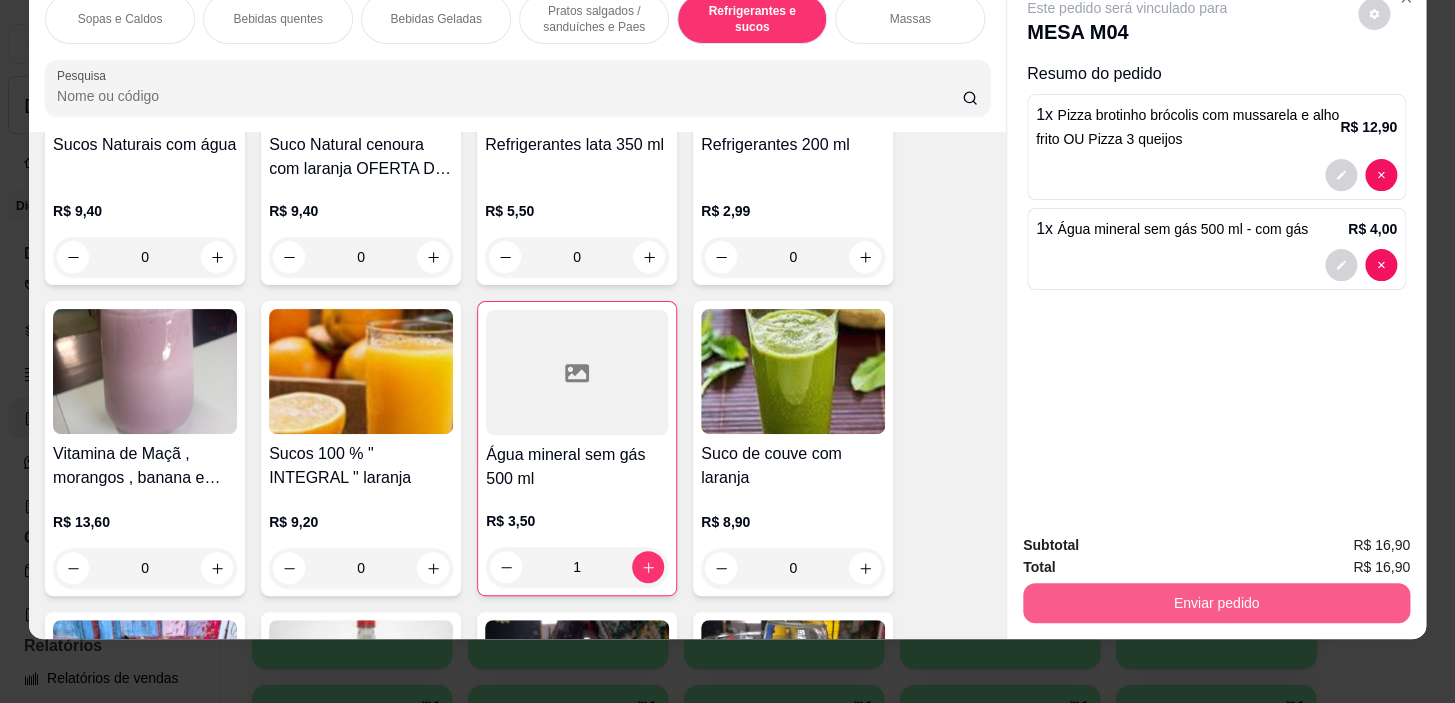 click on "Enviar pedido" at bounding box center (1216, 603) 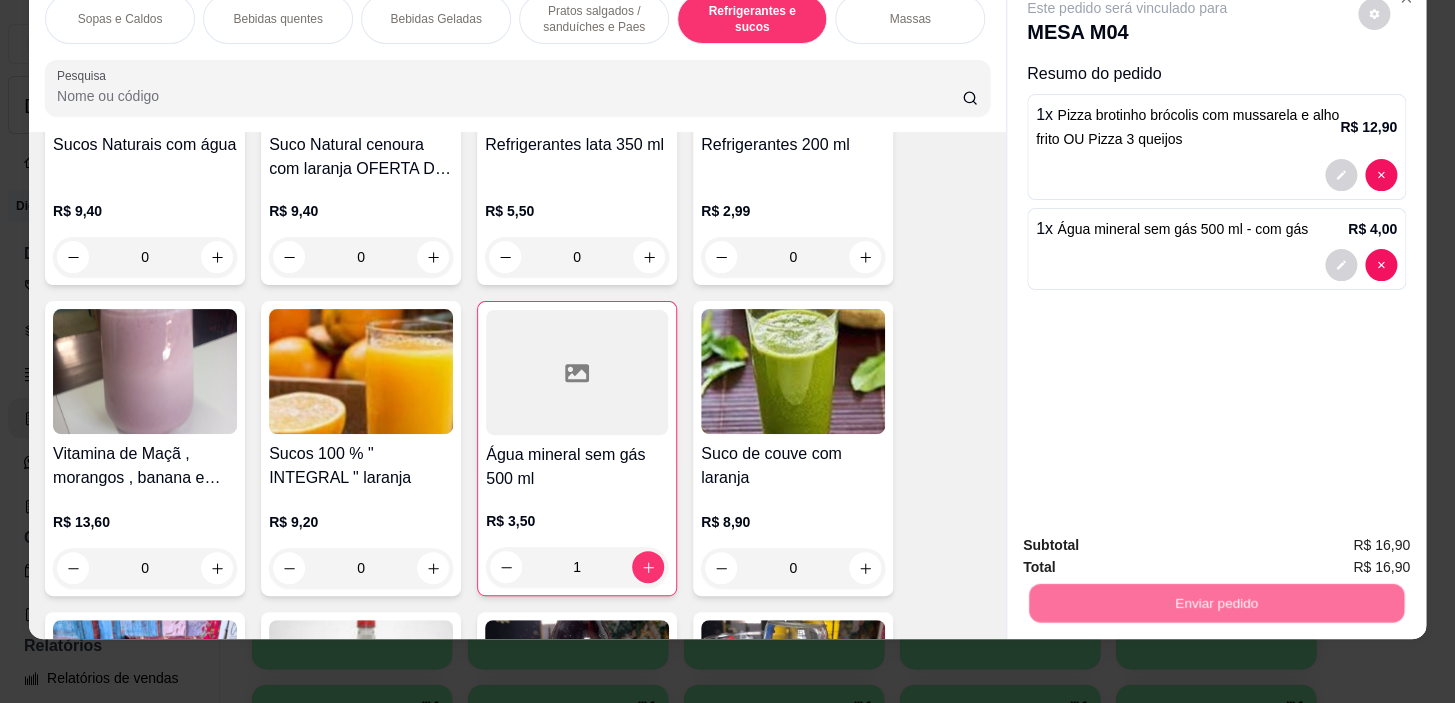 click on "Não registrar e enviar pedido" at bounding box center [1150, 540] 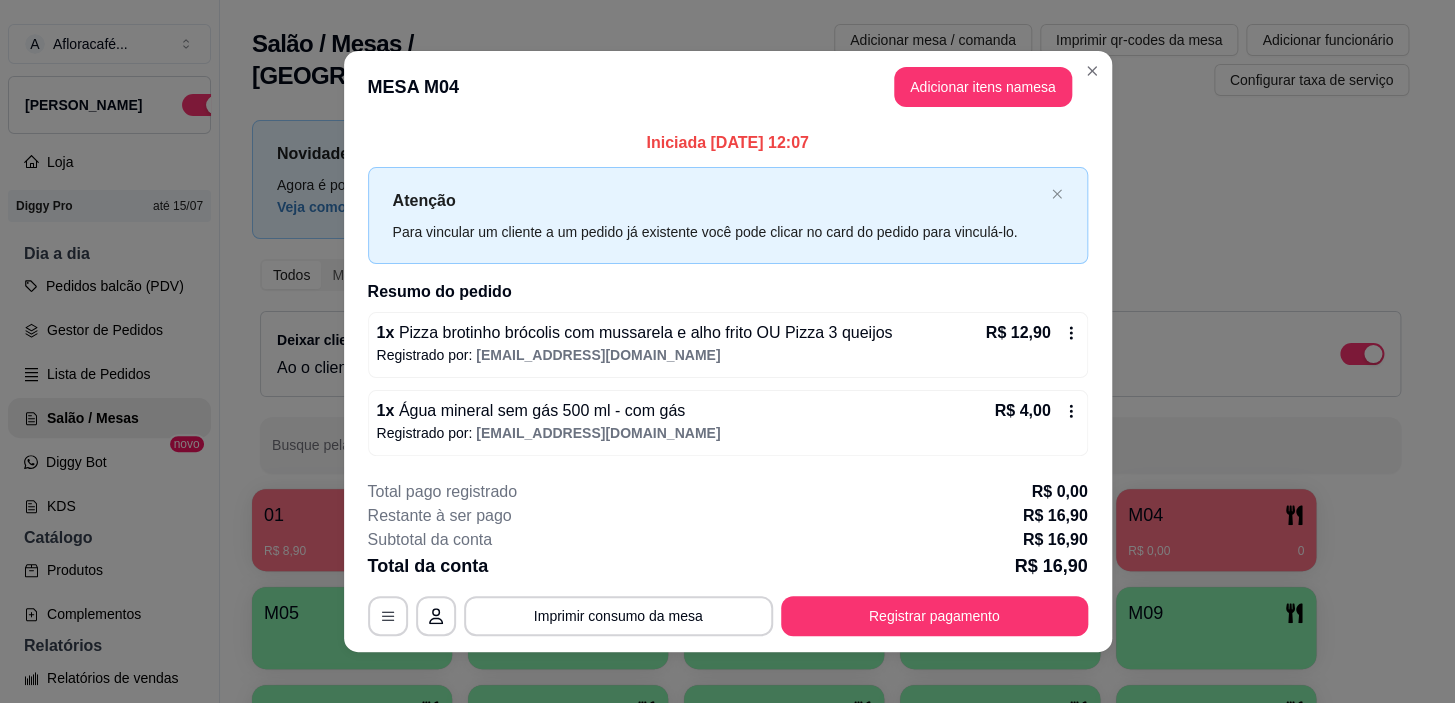 type 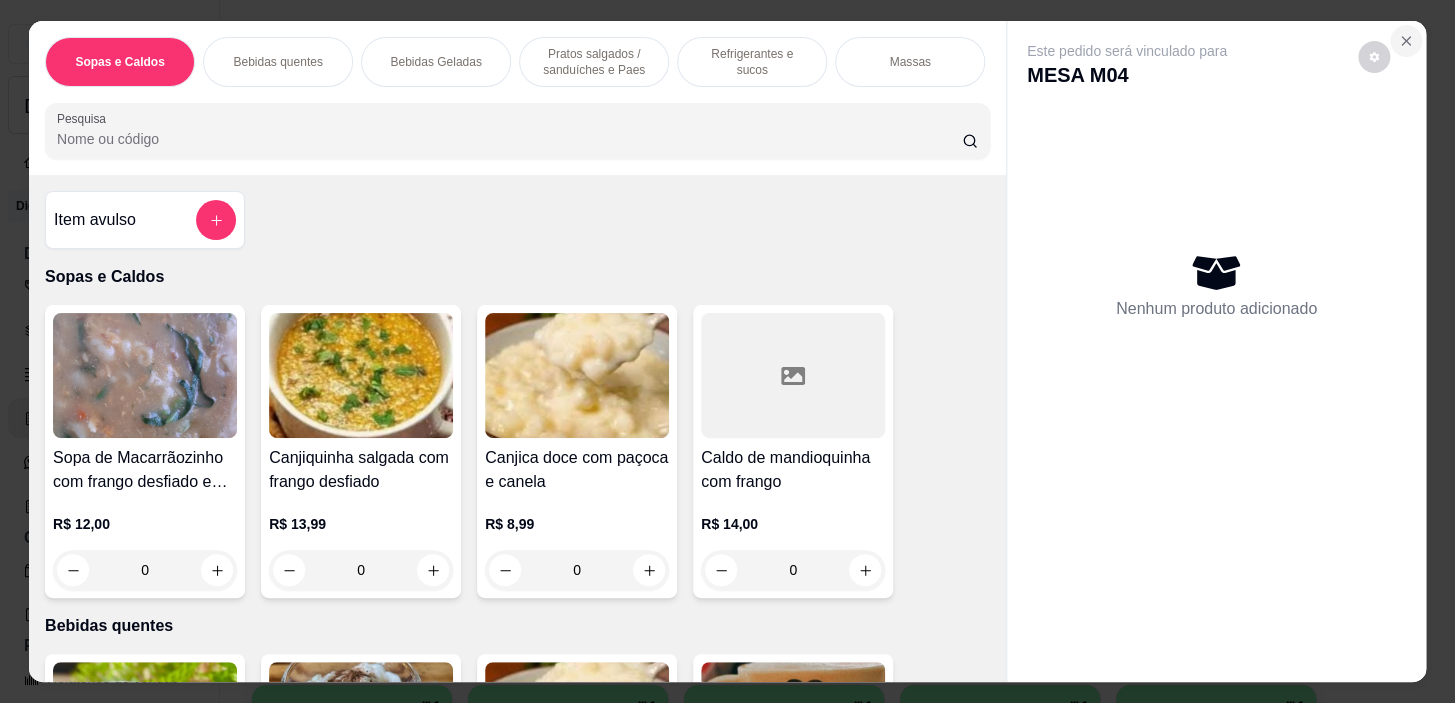 click 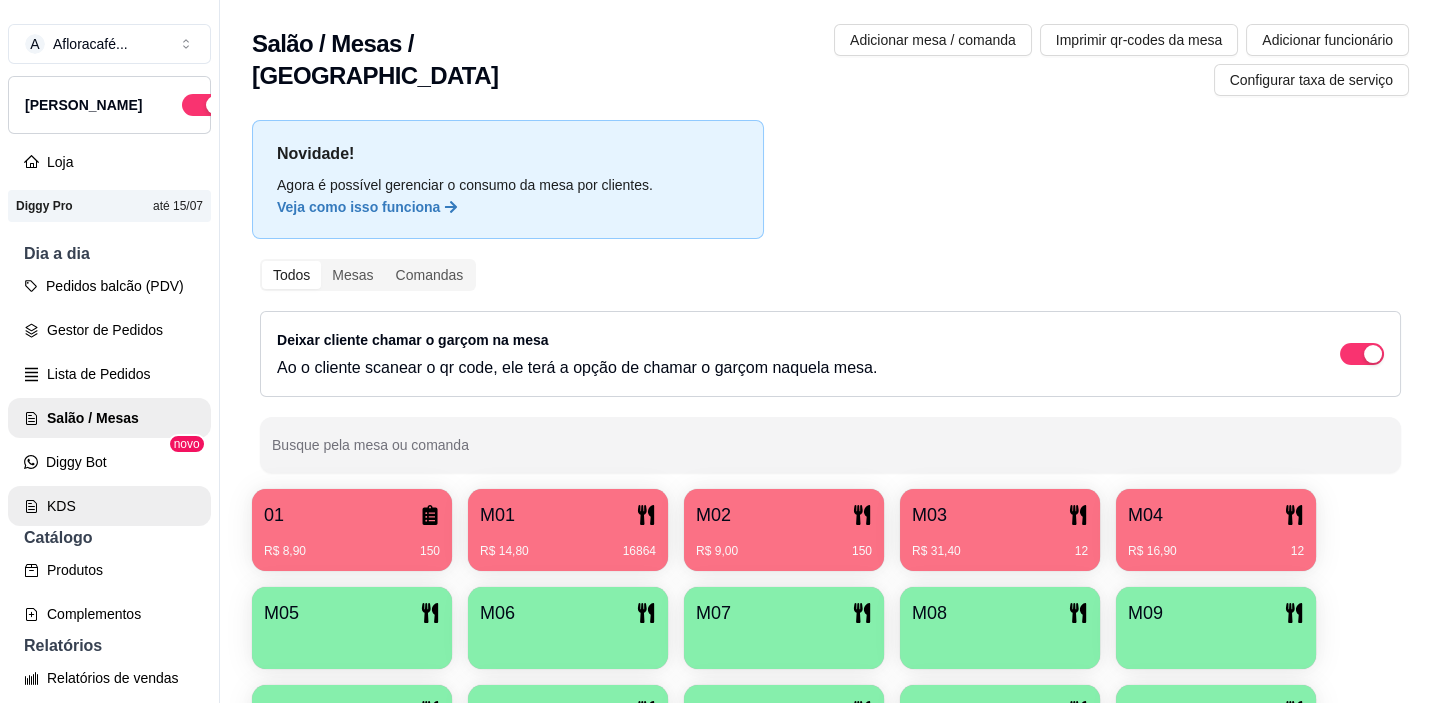 click on "KDS" at bounding box center [109, 506] 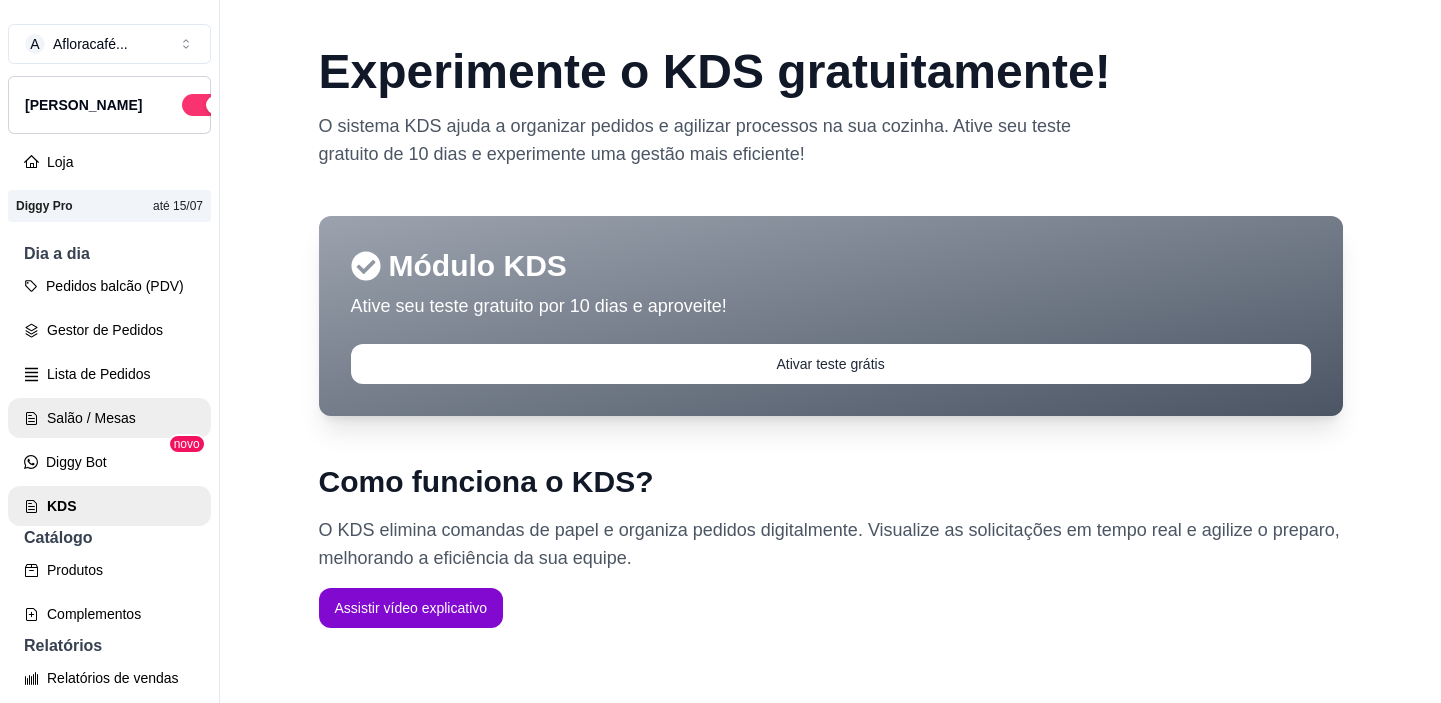 click on "Salão / Mesas" at bounding box center (109, 418) 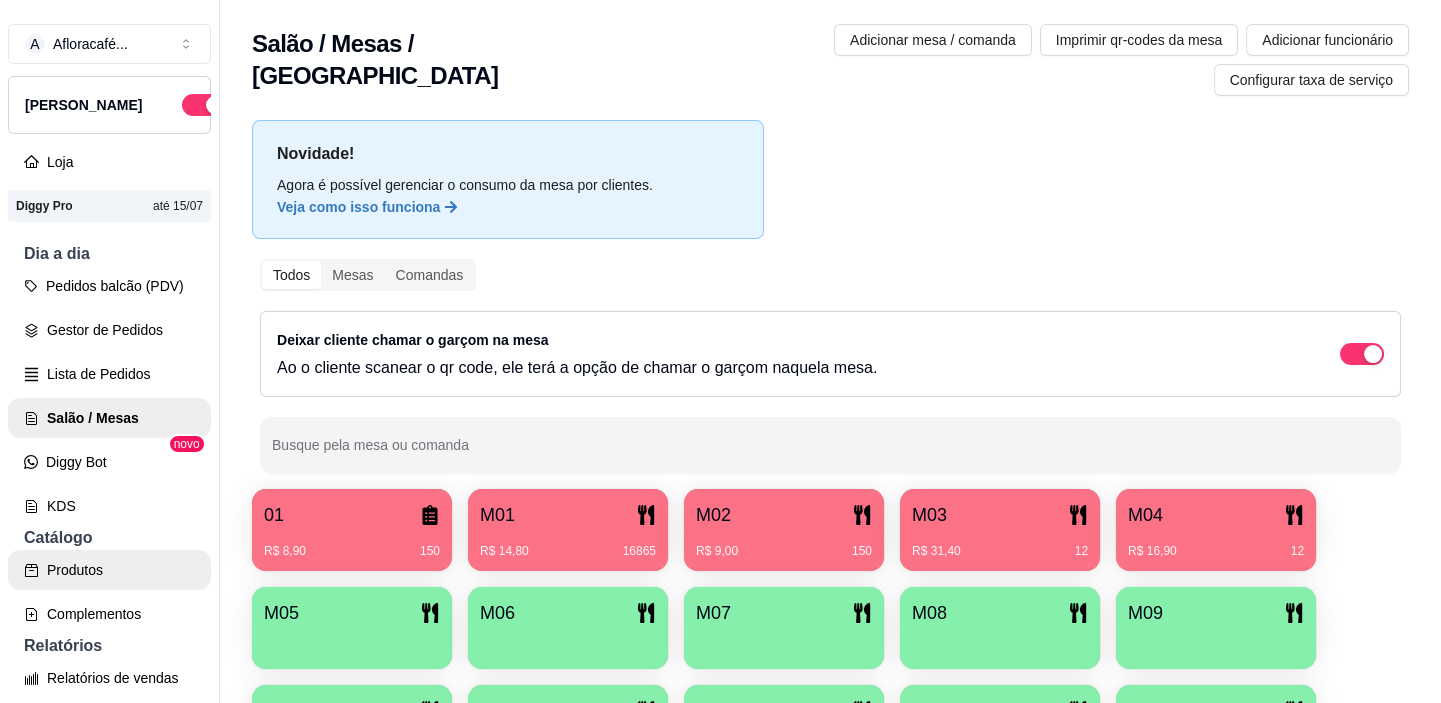 click on "Produtos" at bounding box center (109, 570) 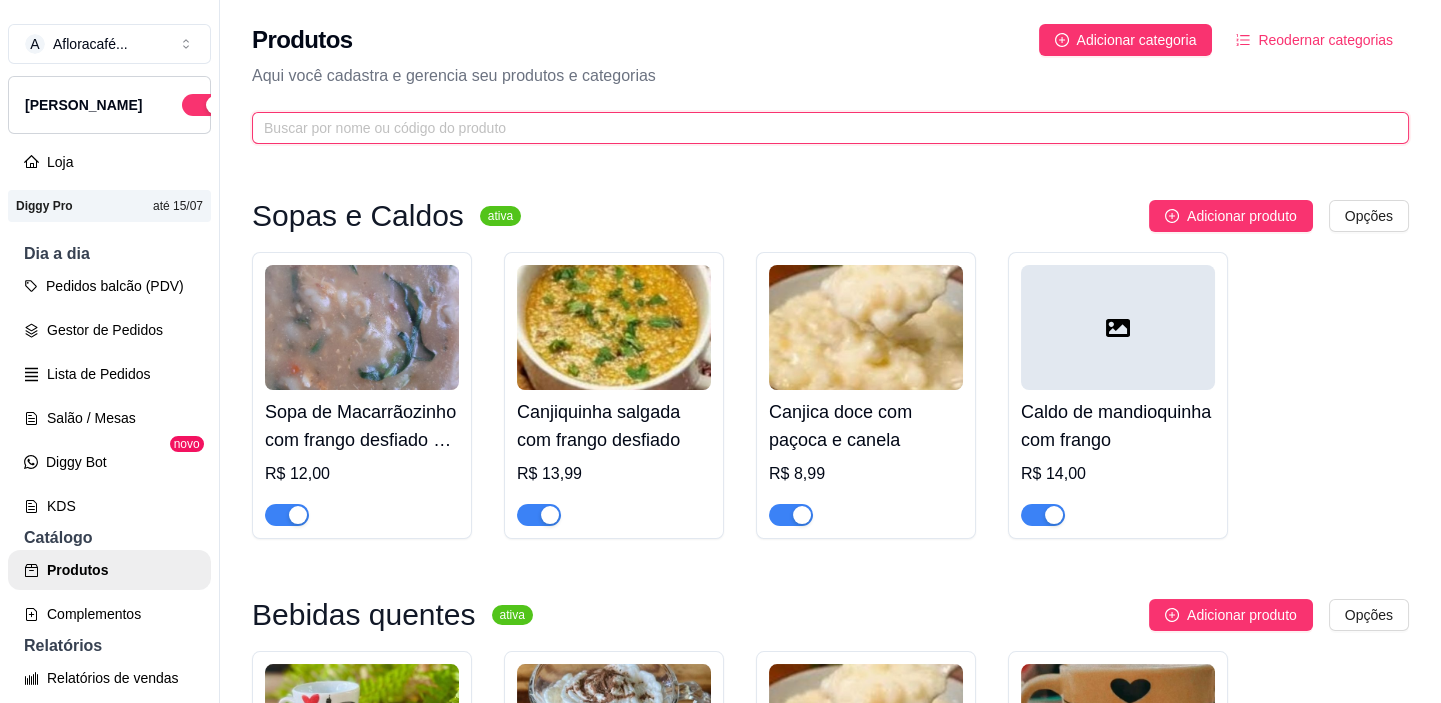click at bounding box center [822, 128] 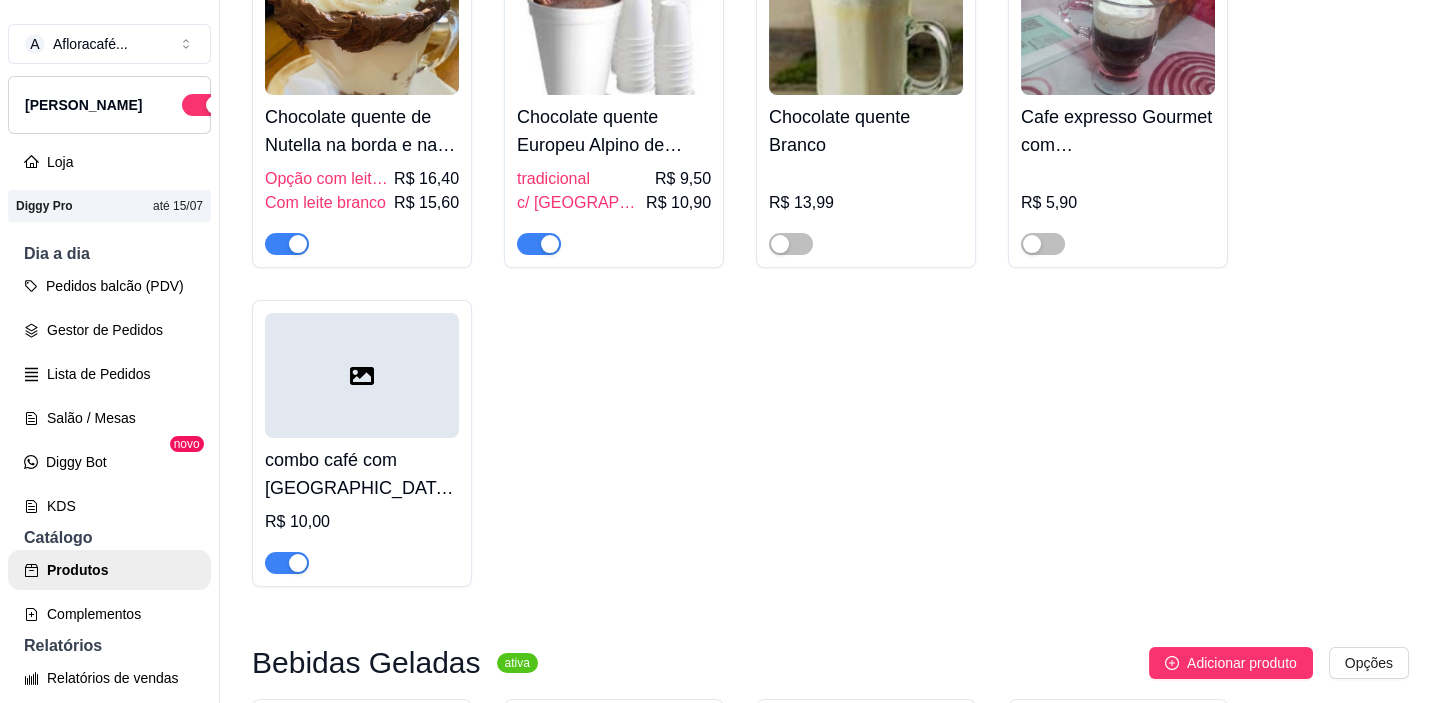 scroll, scrollTop: 1754, scrollLeft: 0, axis: vertical 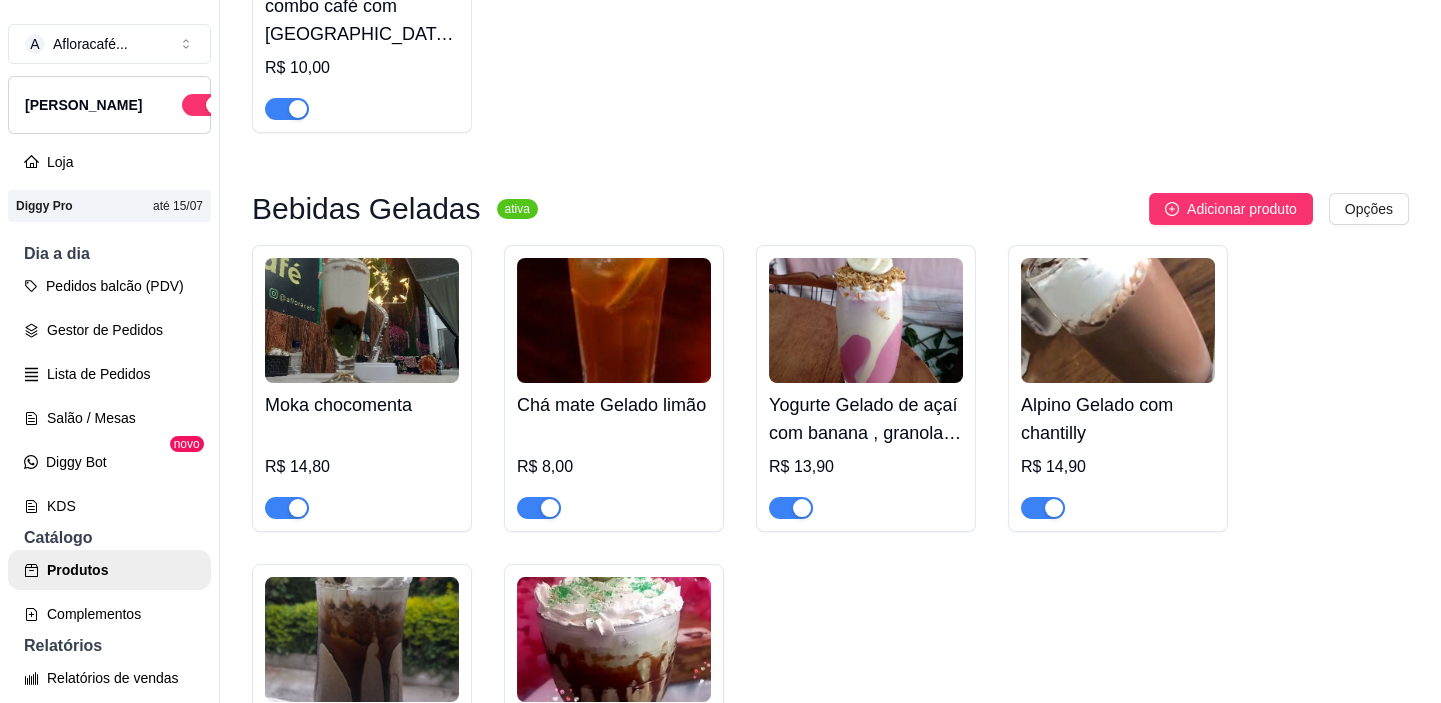 type on "ch" 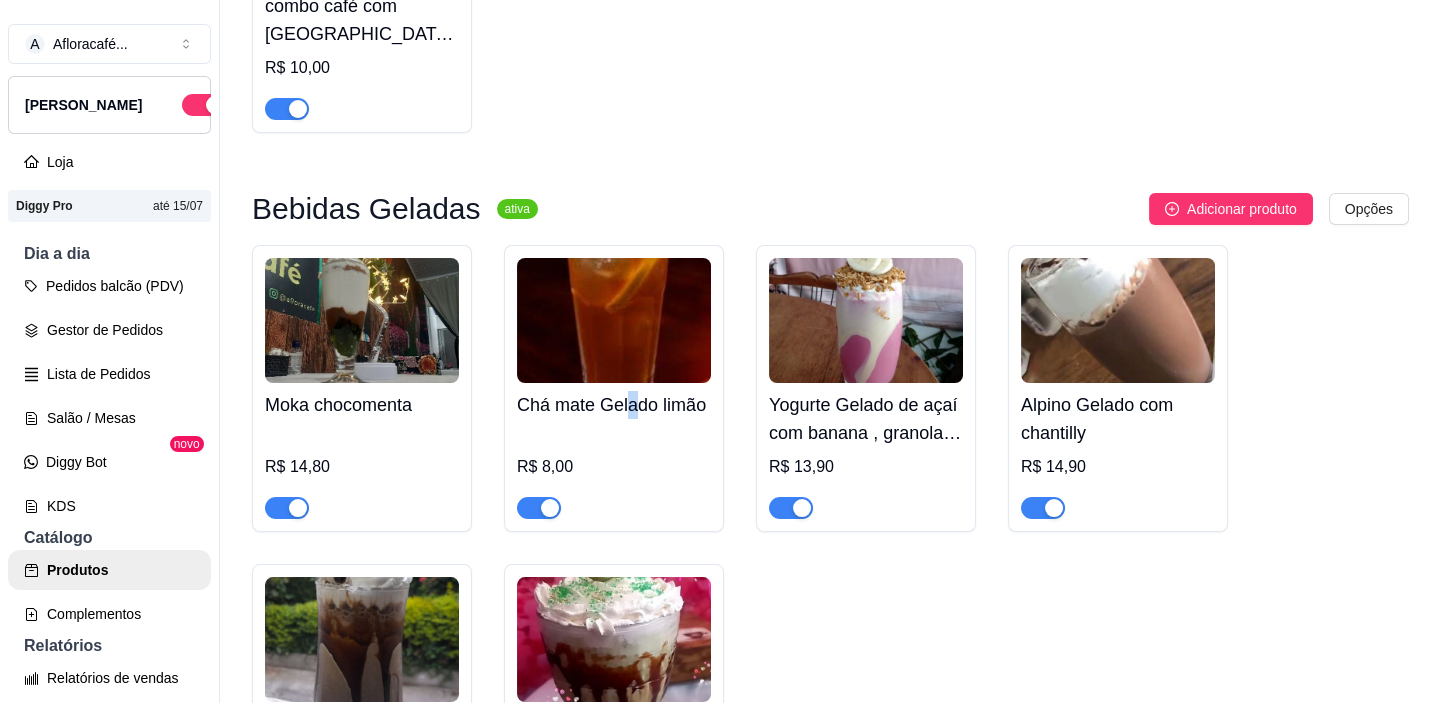 click on "Chá mate Gelado  limão    R$ 8,00" at bounding box center (614, 451) 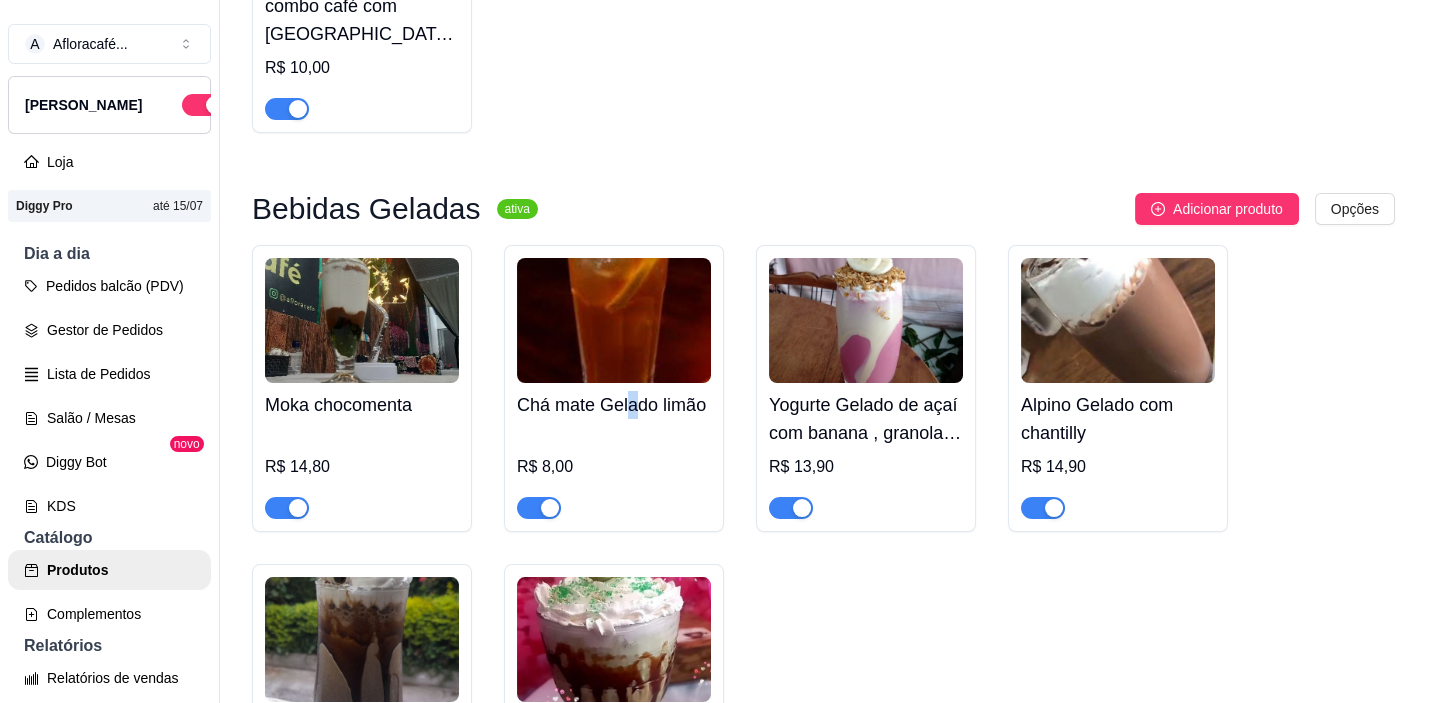 type 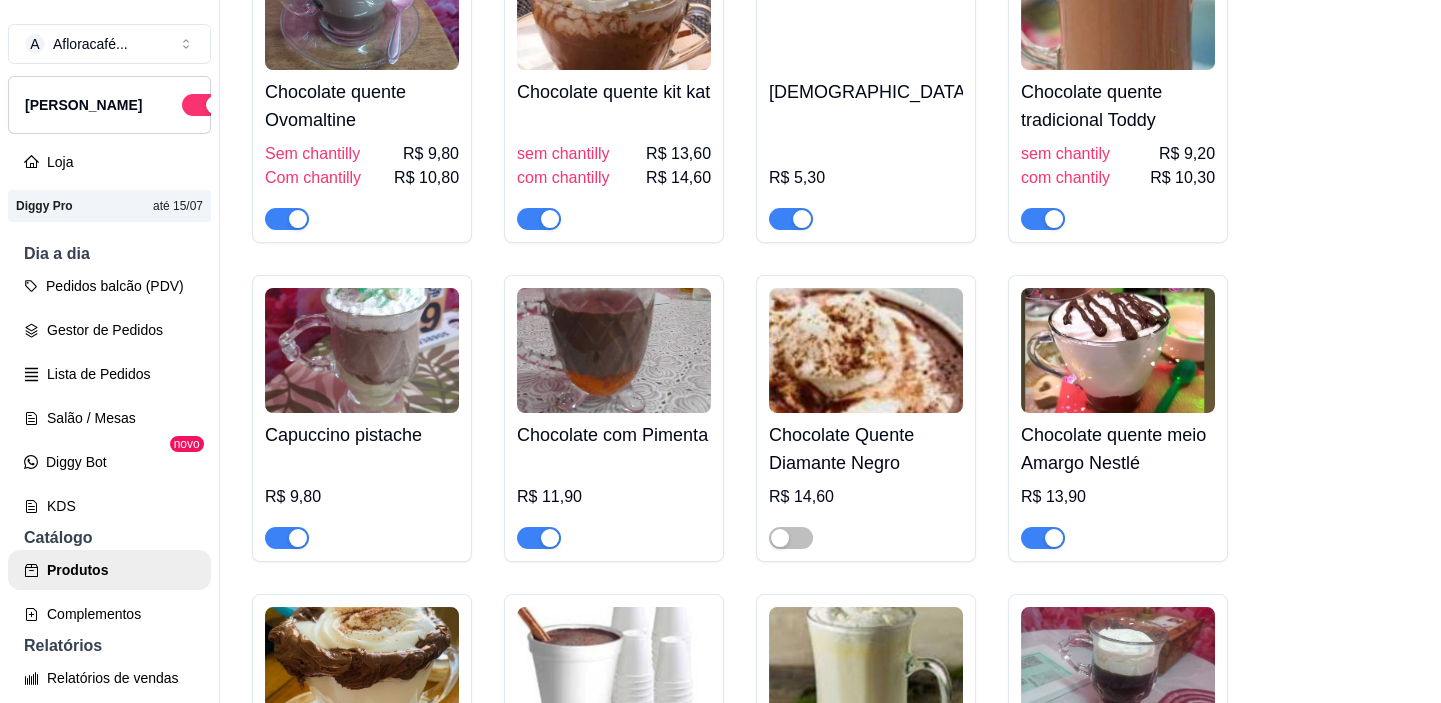 scroll, scrollTop: 0, scrollLeft: 0, axis: both 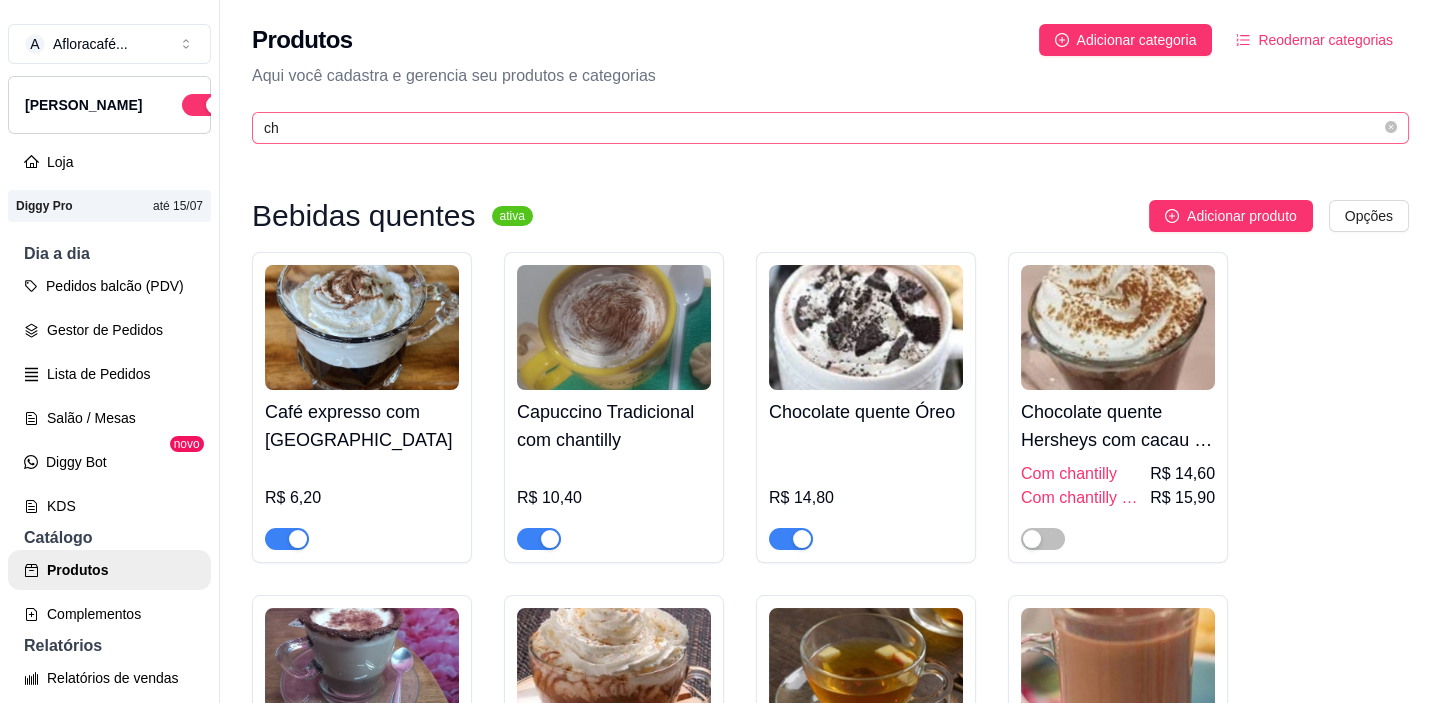 click on "ch" at bounding box center (830, 128) 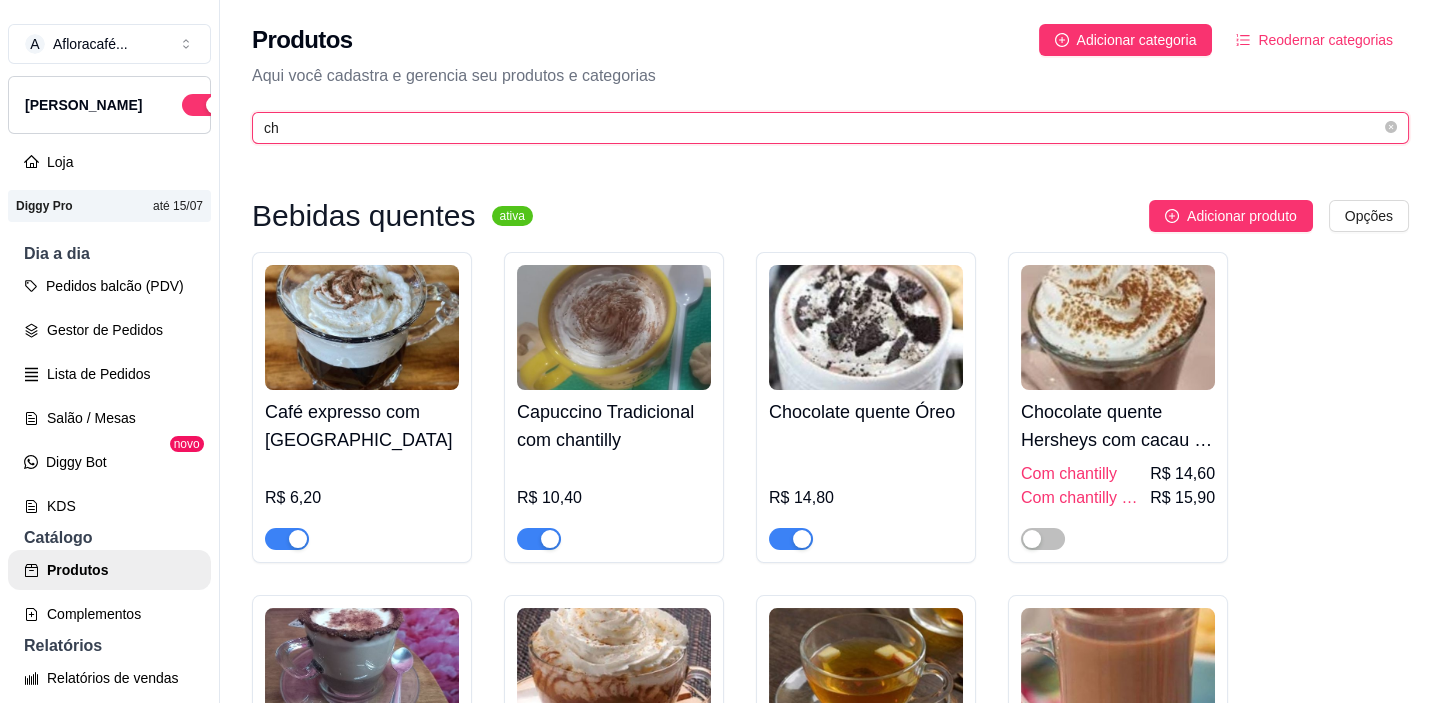 type on "c" 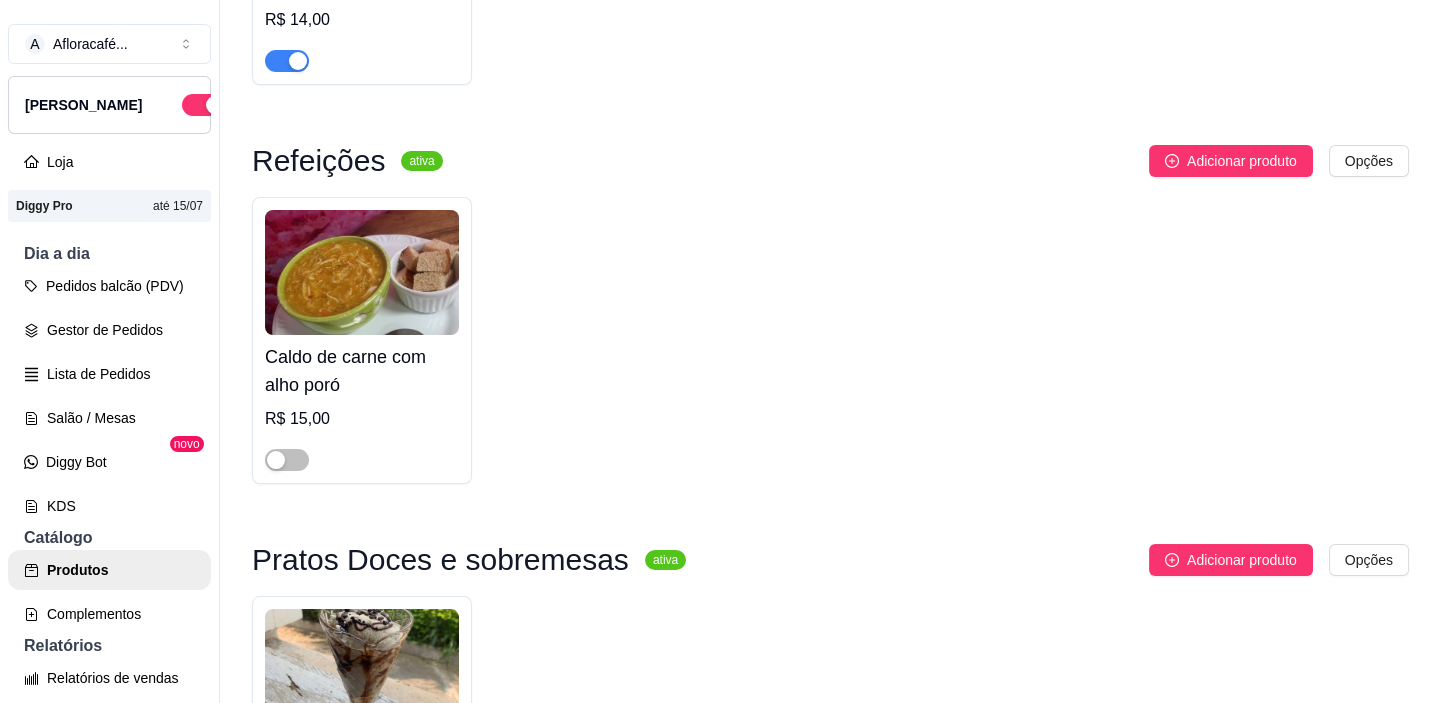 scroll, scrollTop: 363, scrollLeft: 0, axis: vertical 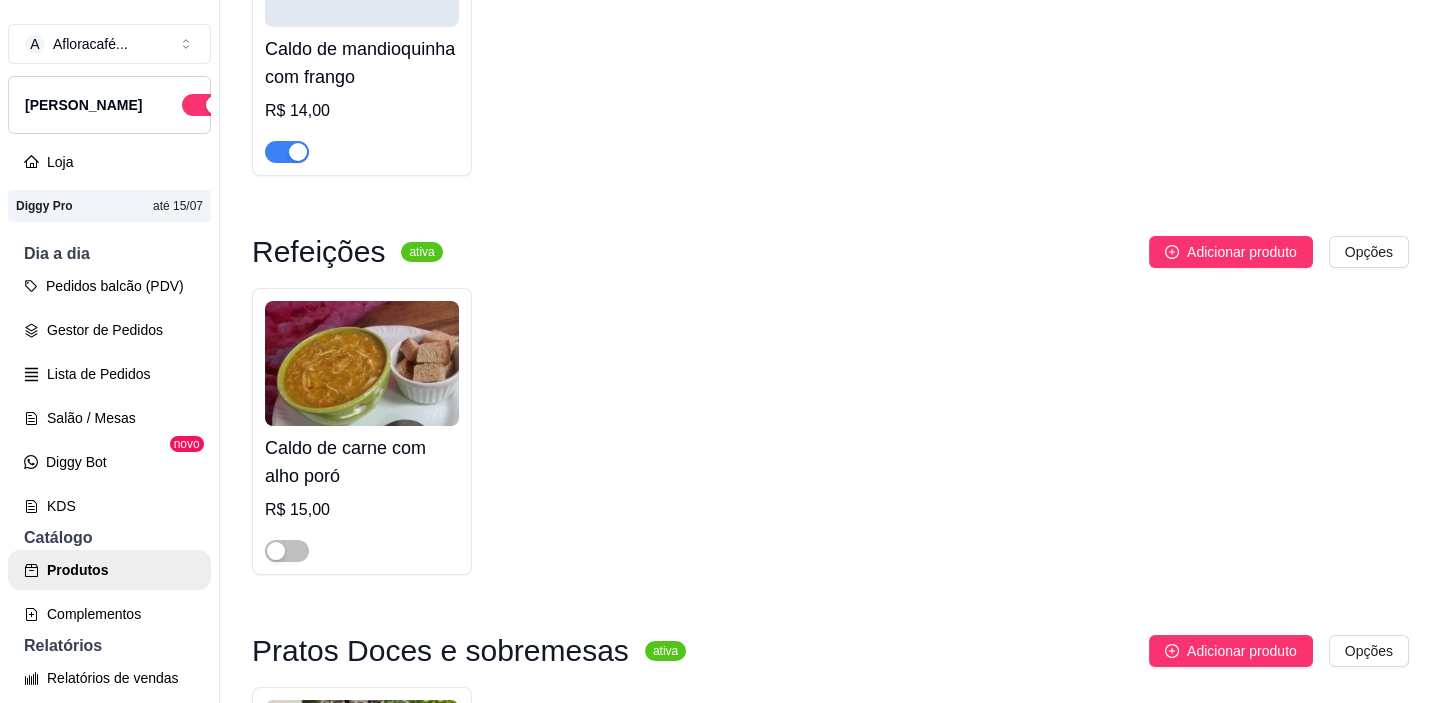 type on "cald" 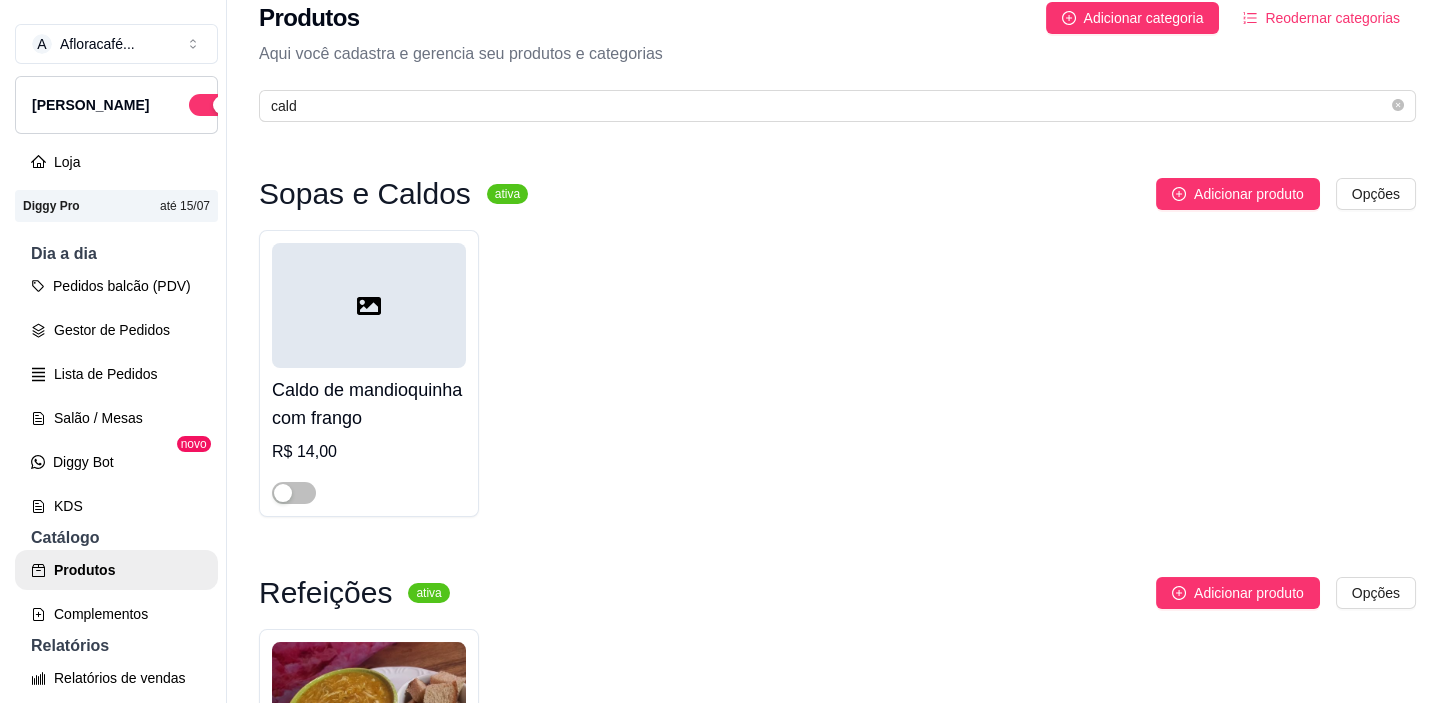 scroll, scrollTop: 0, scrollLeft: 0, axis: both 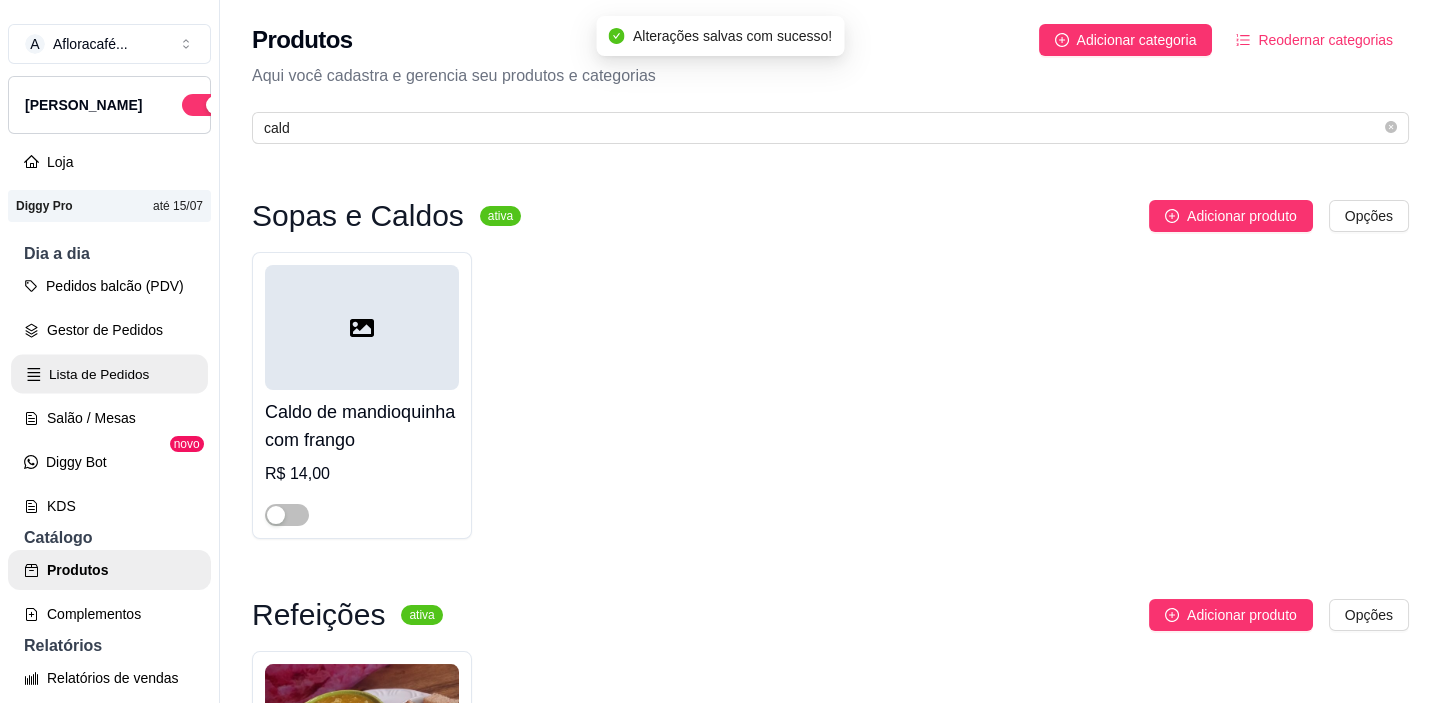 click on "Lista de Pedidos" at bounding box center (109, 374) 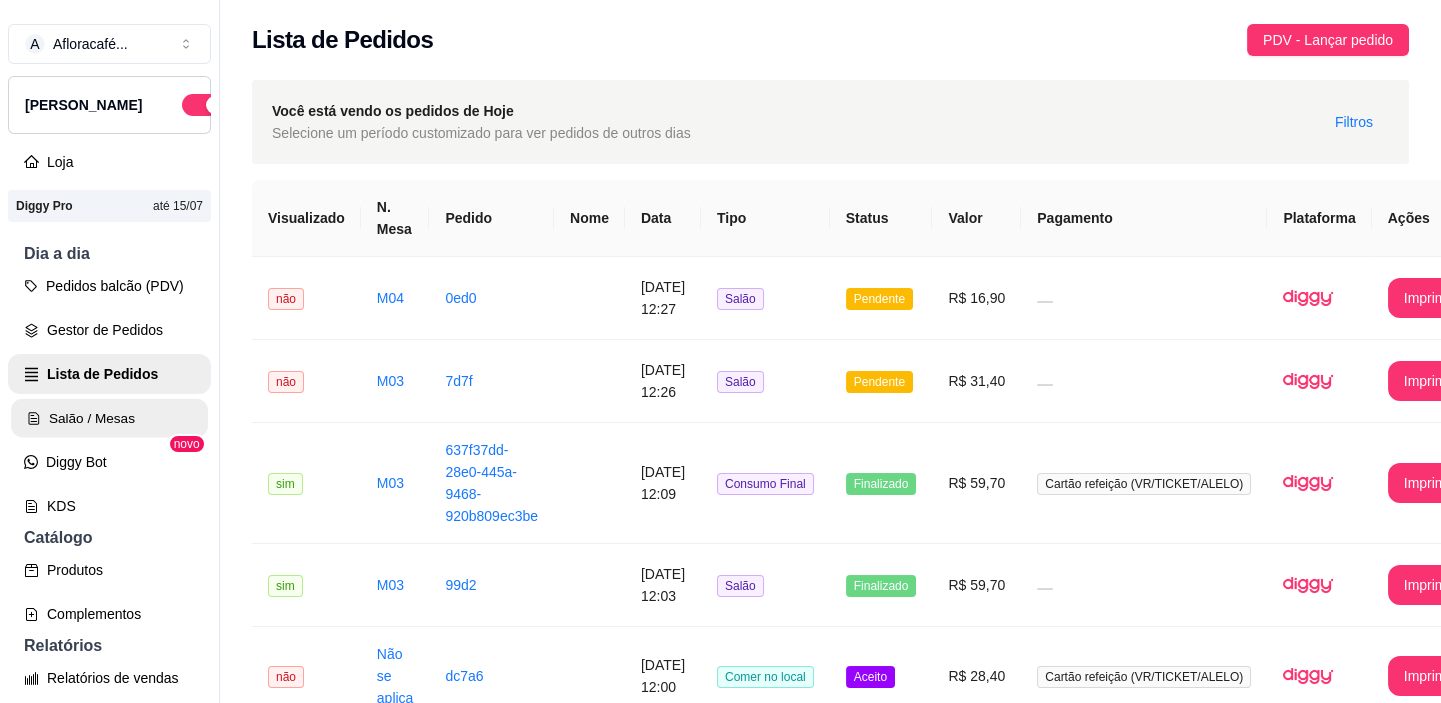 click on "Salão / Mesas" at bounding box center [109, 418] 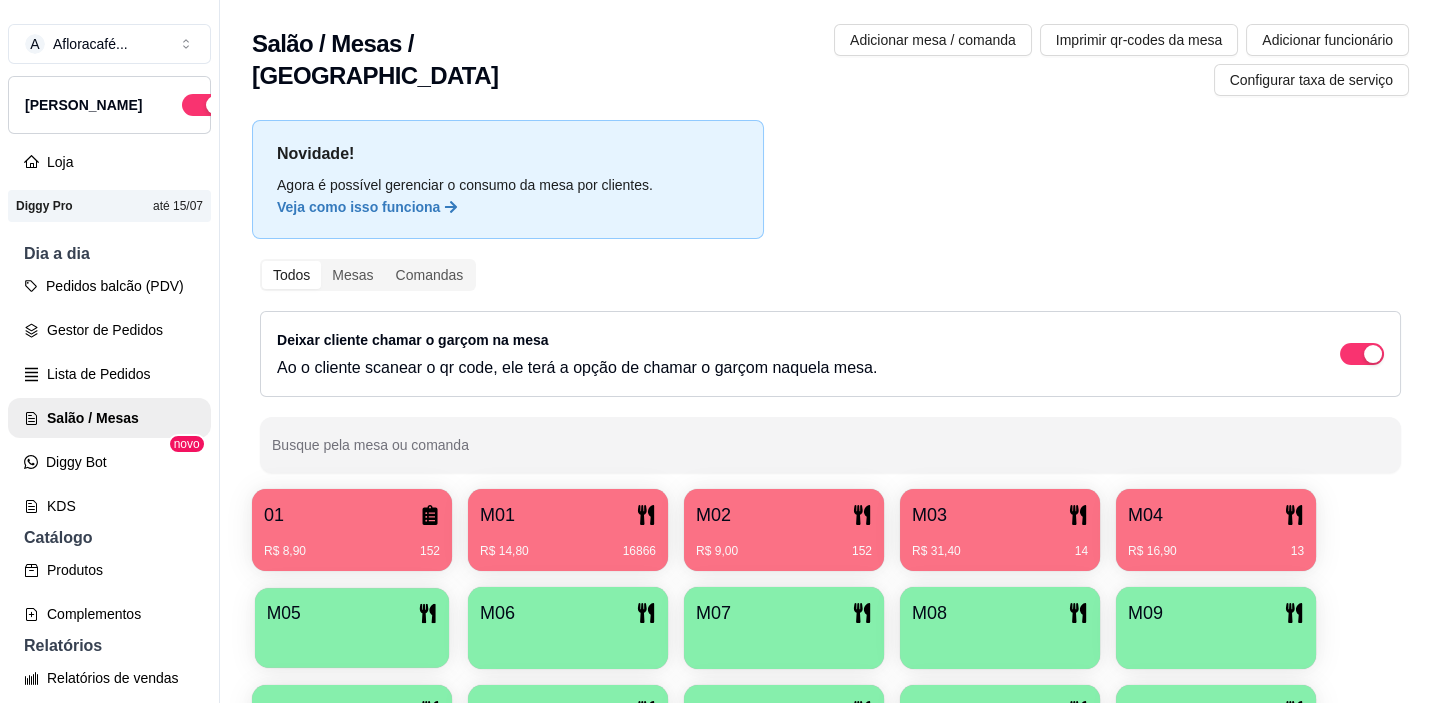 click on "M05" at bounding box center [352, 613] 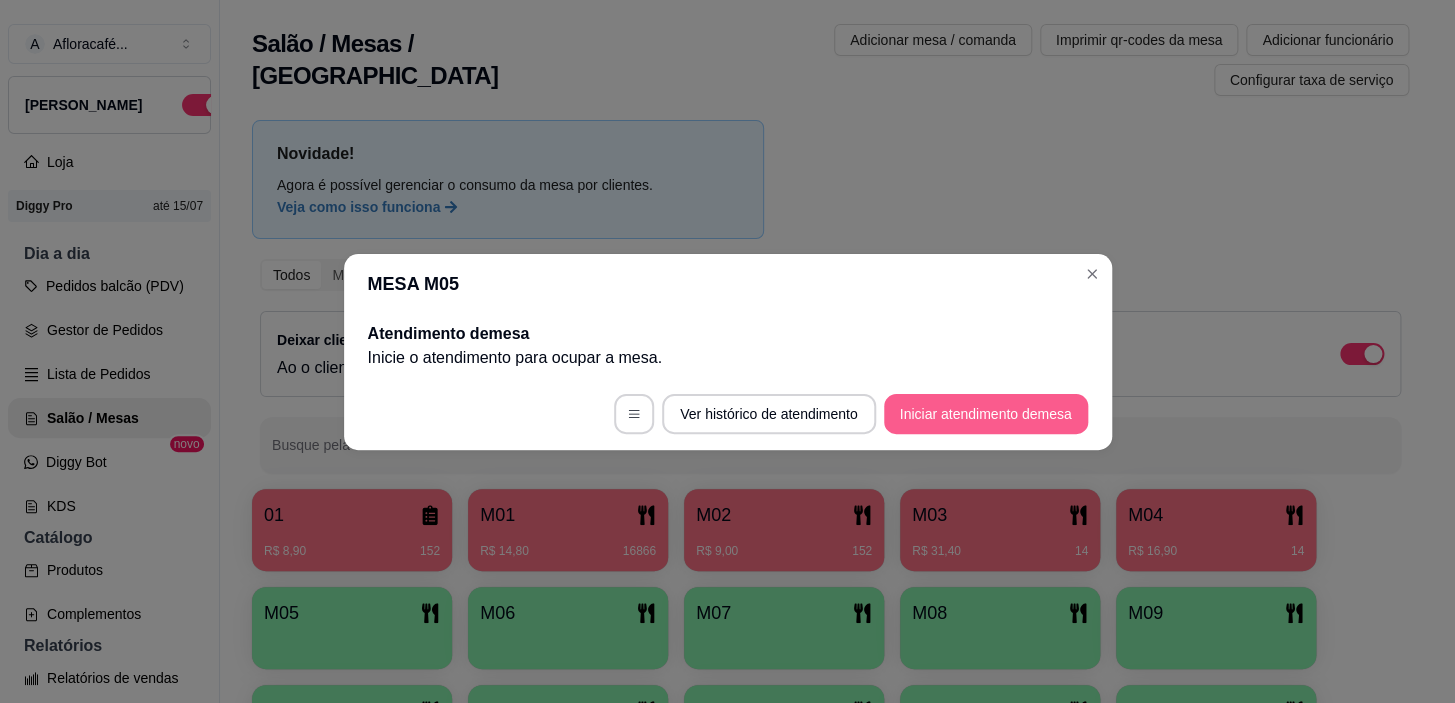 click on "Iniciar atendimento de  mesa" at bounding box center (986, 414) 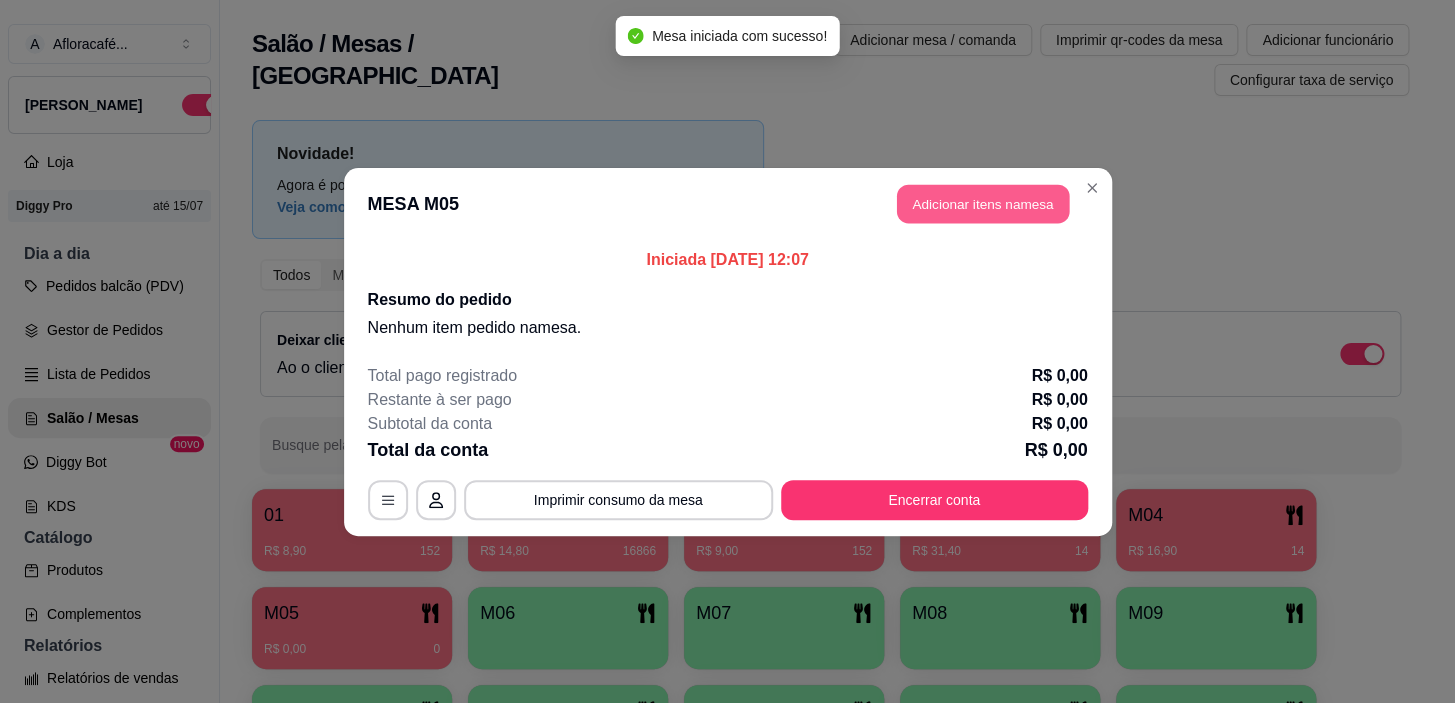 click on "Adicionar itens na  mesa" at bounding box center [983, 203] 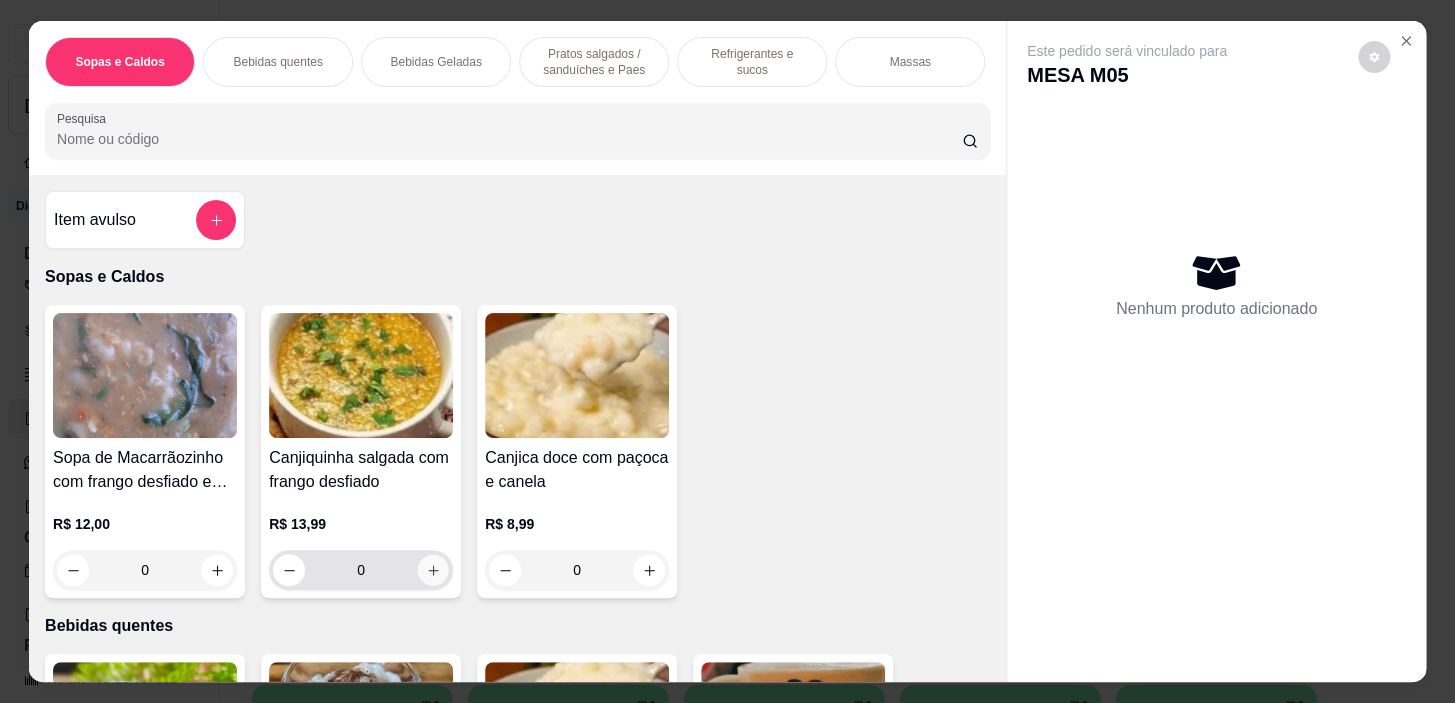 click 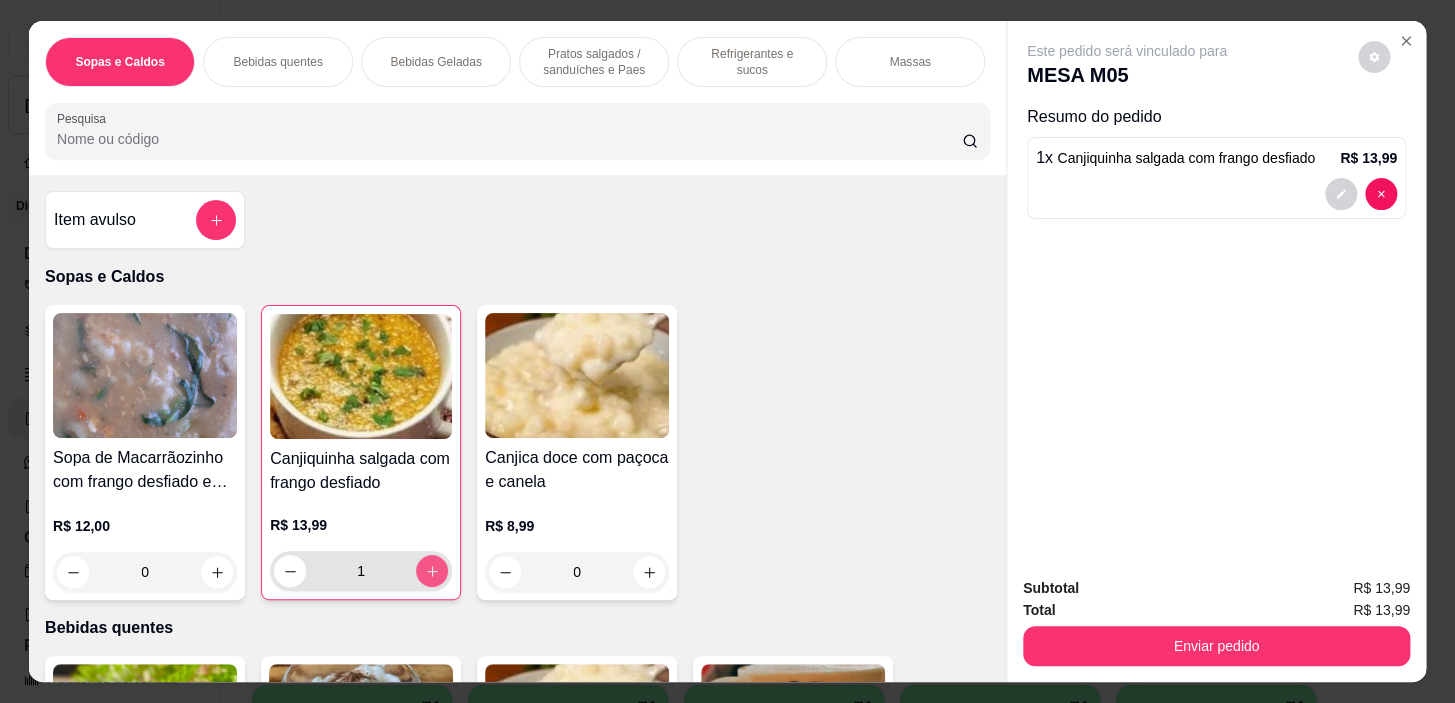 click at bounding box center (432, 571) 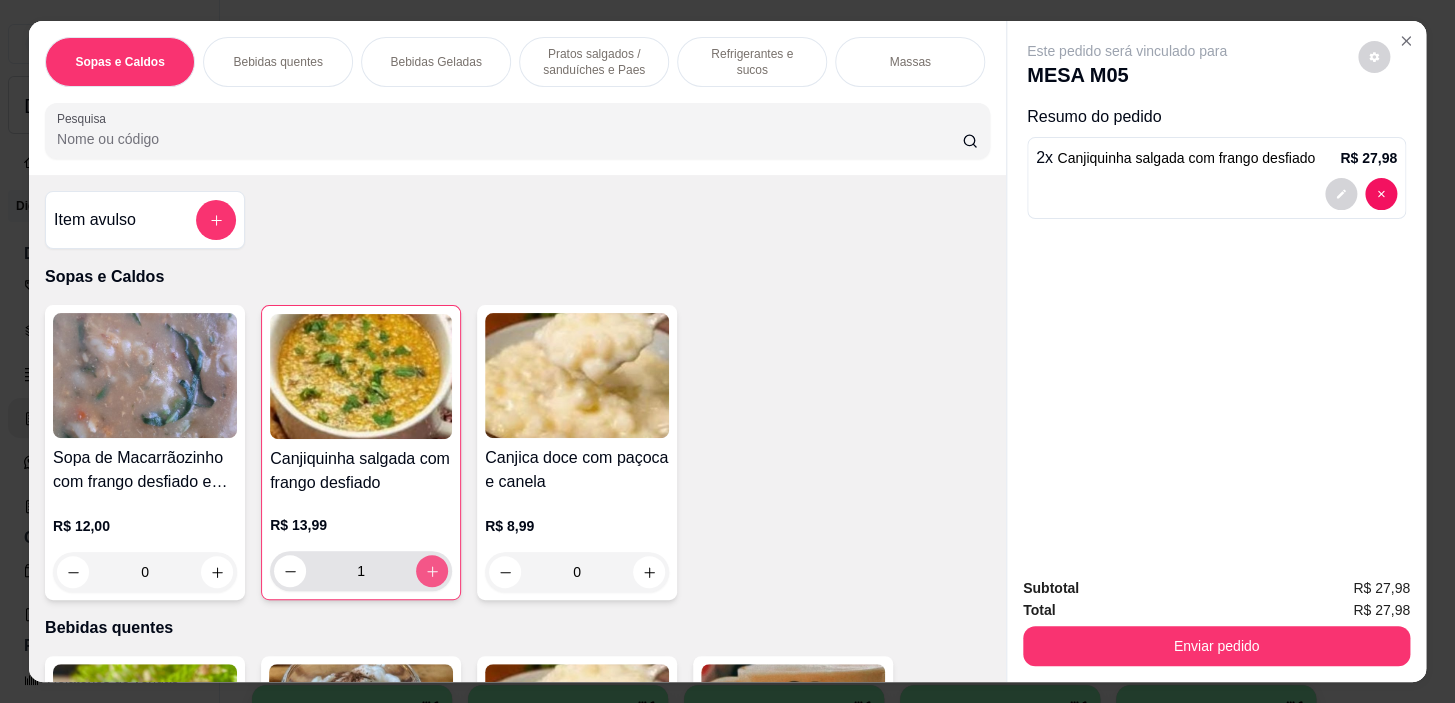 type on "2" 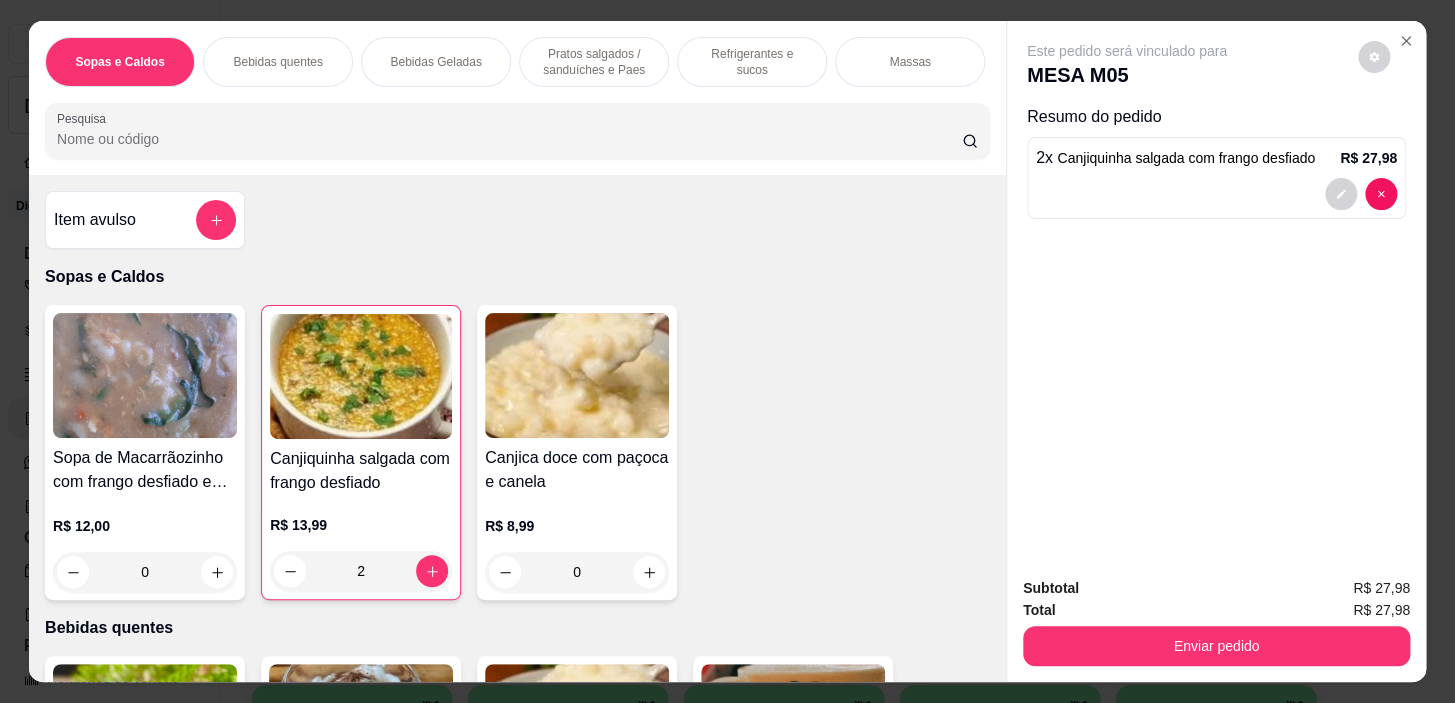 click on "Refrigerantes e sucos" at bounding box center (752, 62) 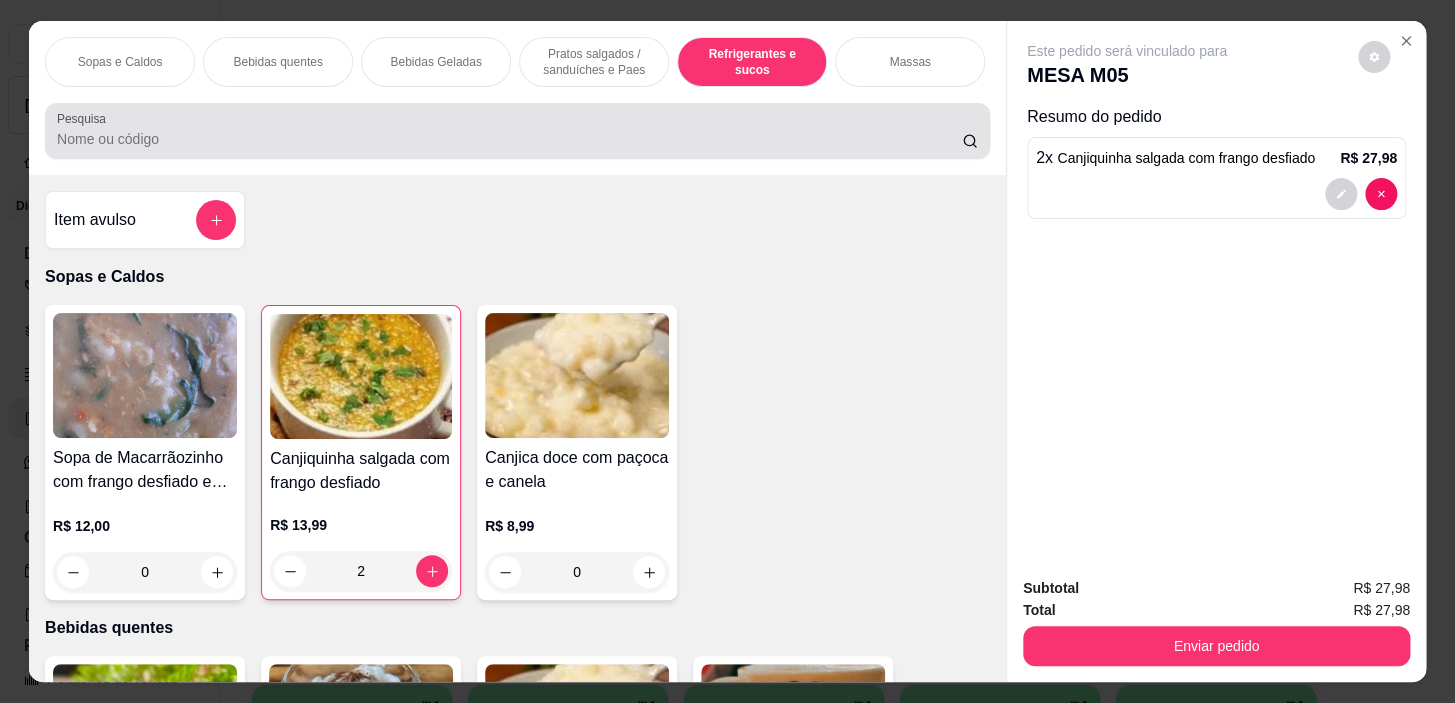 scroll, scrollTop: 8521, scrollLeft: 0, axis: vertical 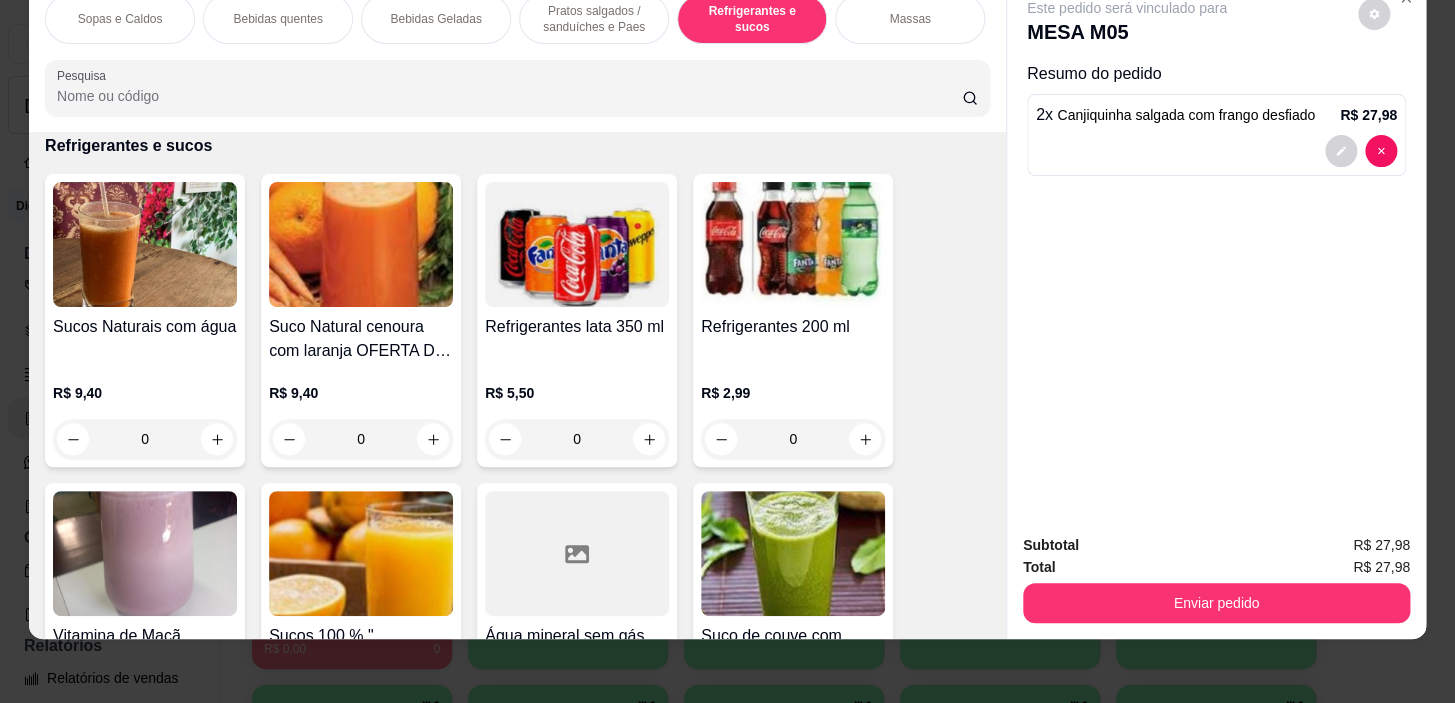 click on "Bebidas Geladas" at bounding box center [436, 19] 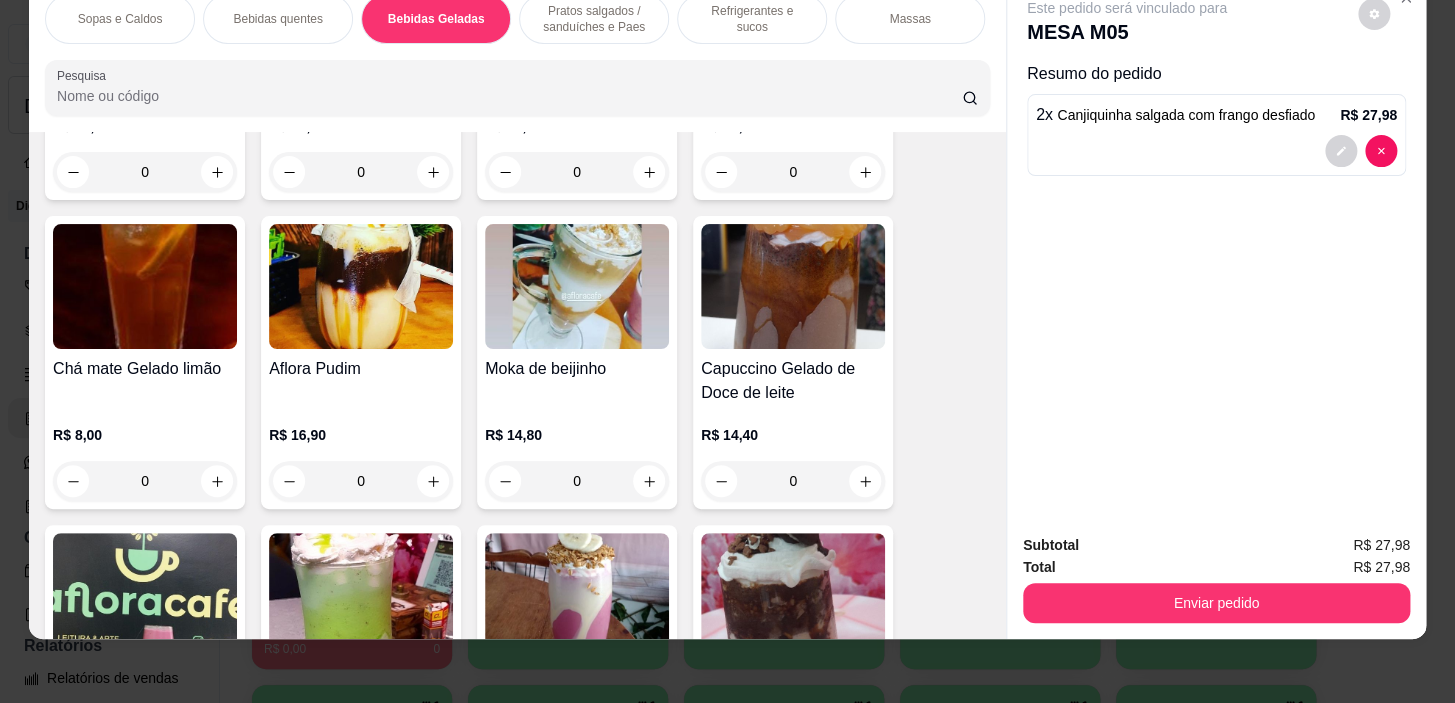 scroll, scrollTop: 4164, scrollLeft: 0, axis: vertical 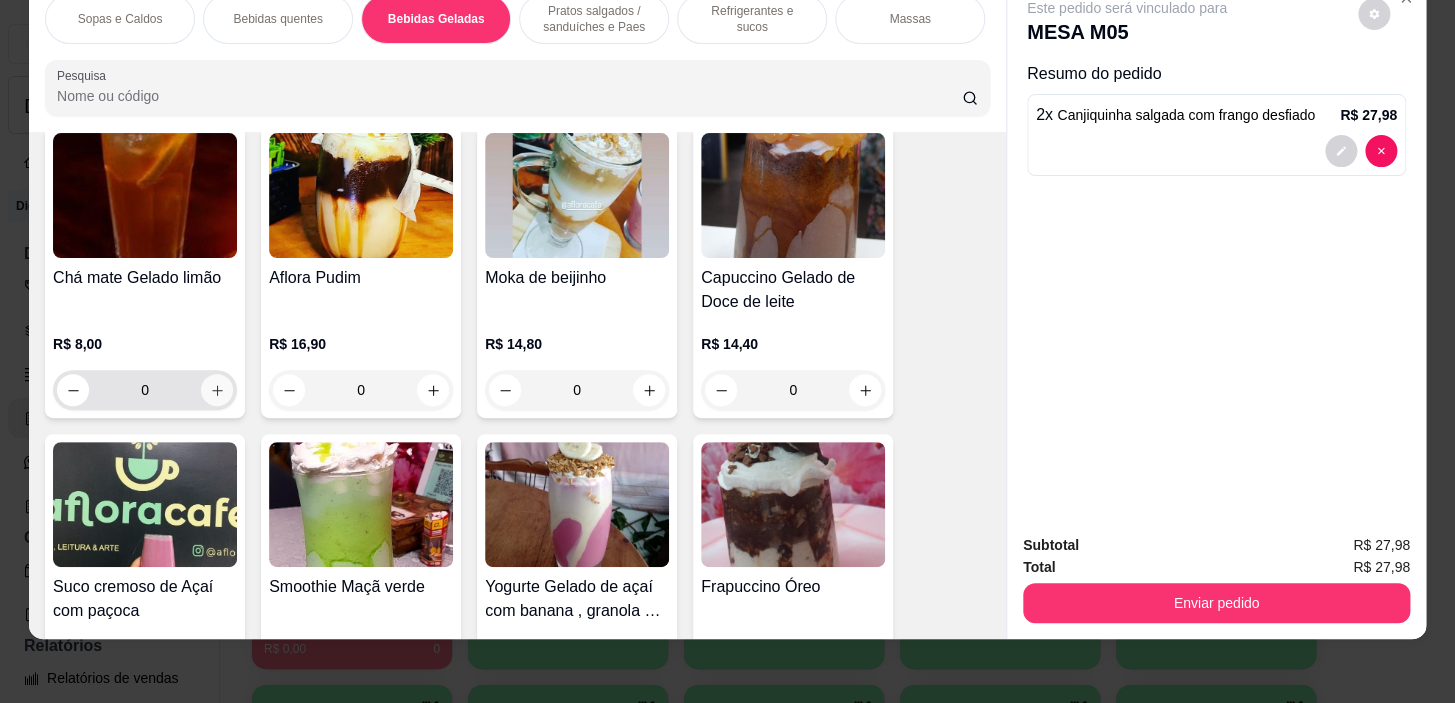 click at bounding box center (217, 390) 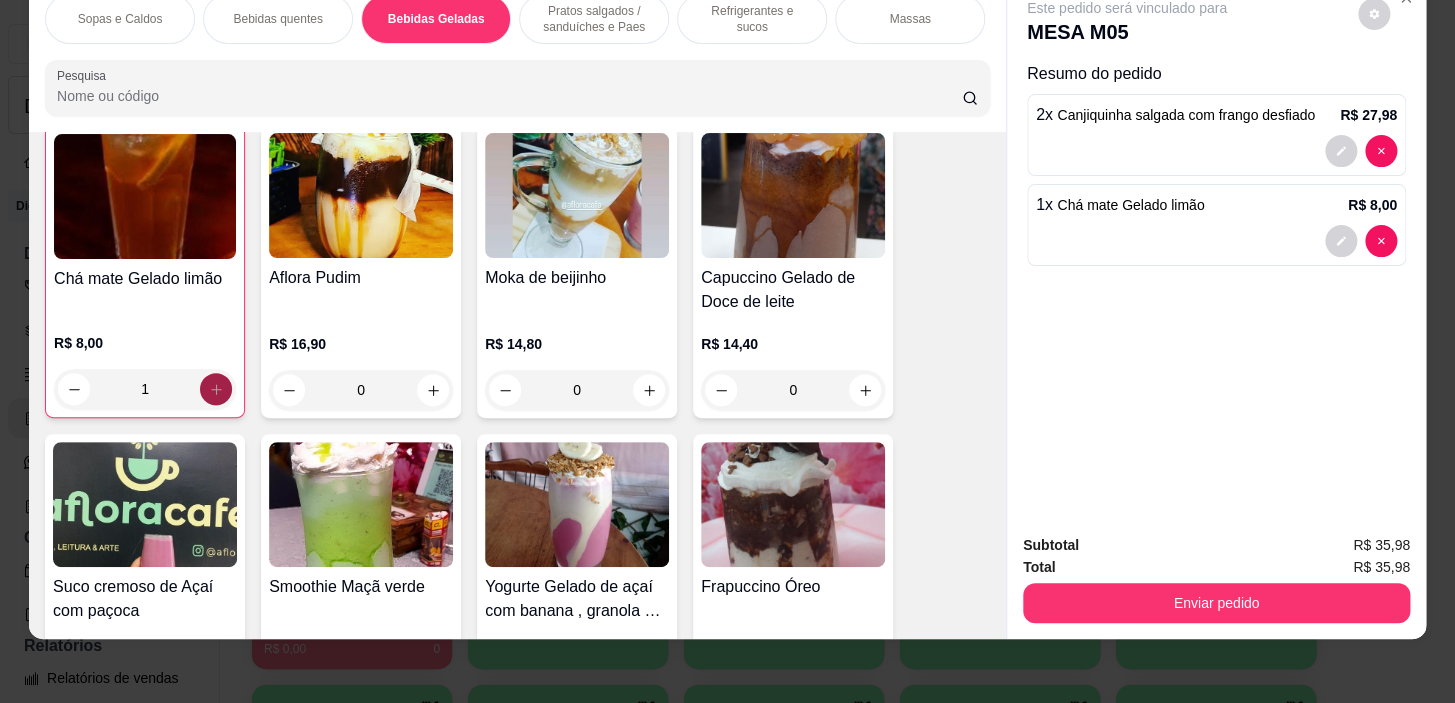 scroll, scrollTop: 4165, scrollLeft: 0, axis: vertical 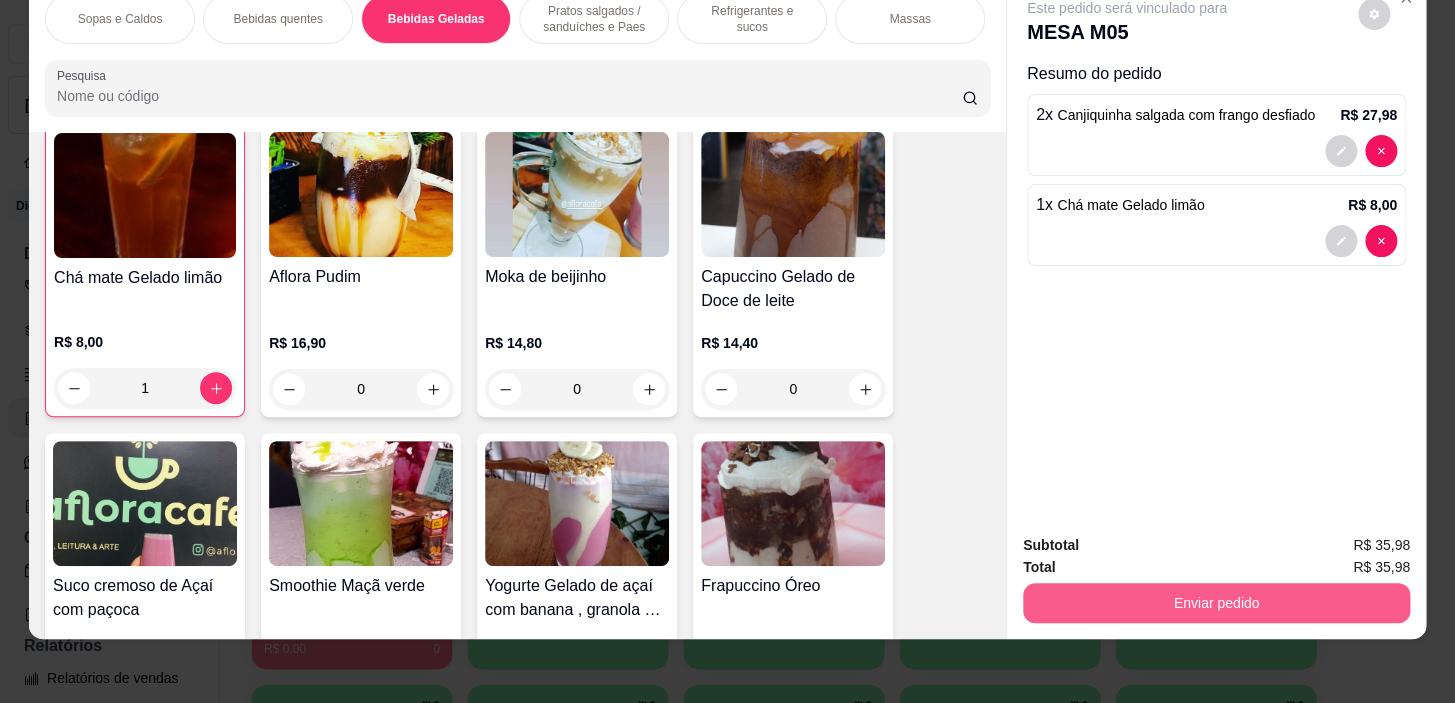 click on "Enviar pedido" at bounding box center (1216, 603) 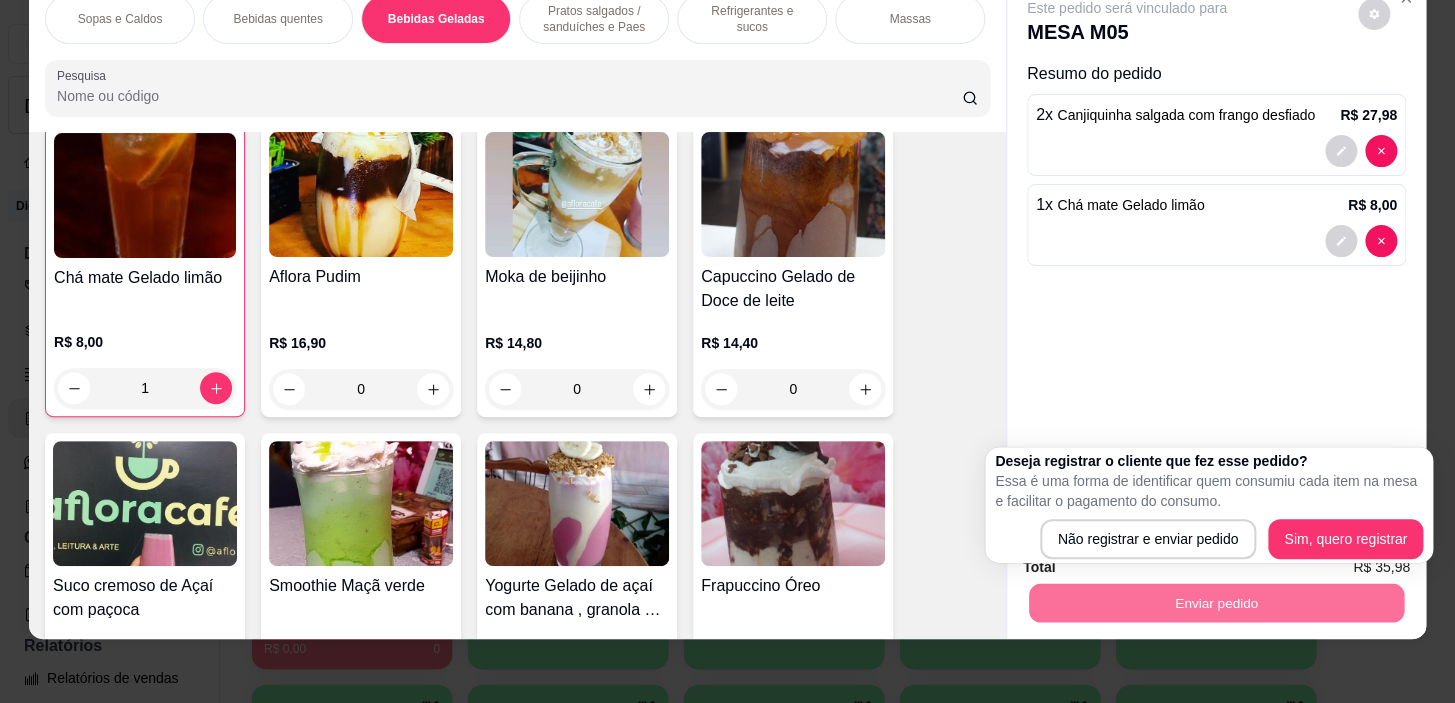 click on "Deseja registrar o cliente que fez esse pedido? Essa é uma forma de identificar quem consumiu cada item na mesa e facilitar o pagamento do consumo. Não registrar e enviar pedido Sim, quero registrar" at bounding box center (1209, 505) 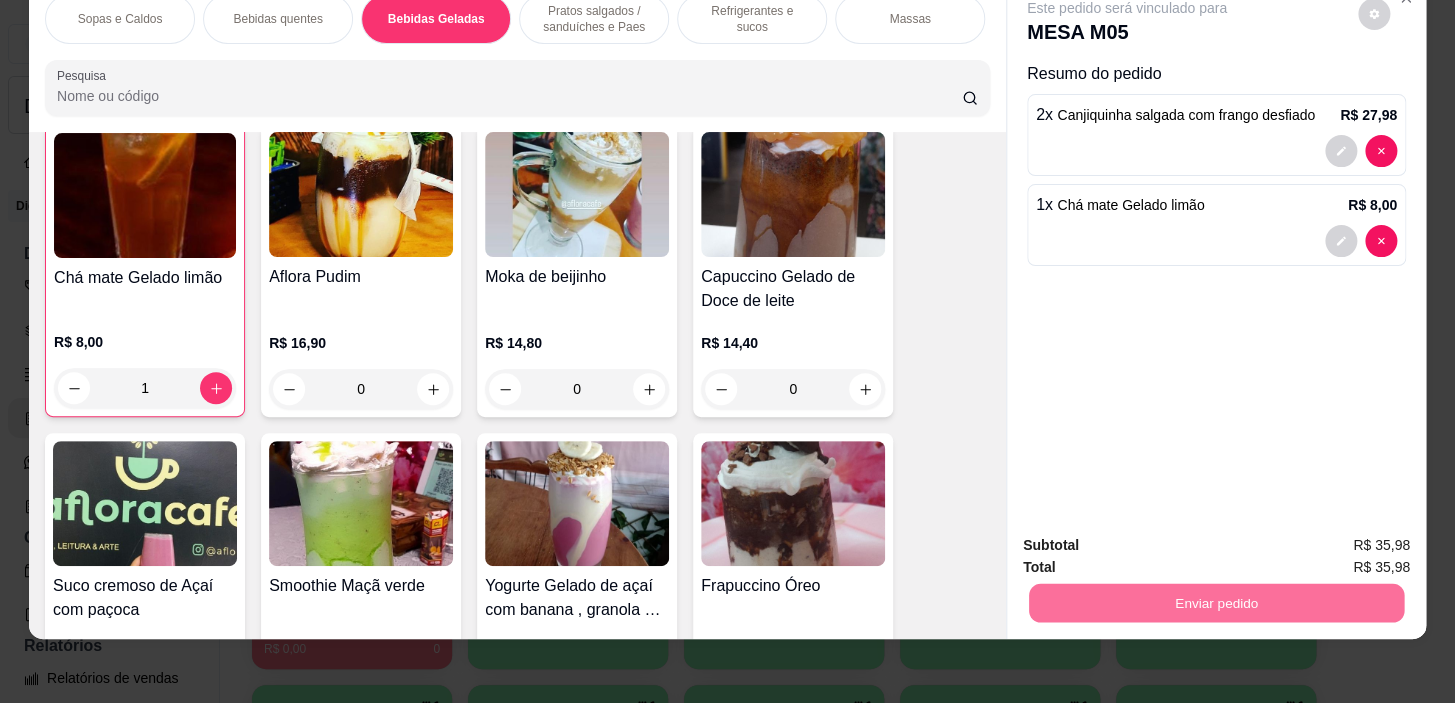 click on "Não registrar e enviar pedido" at bounding box center (1150, 539) 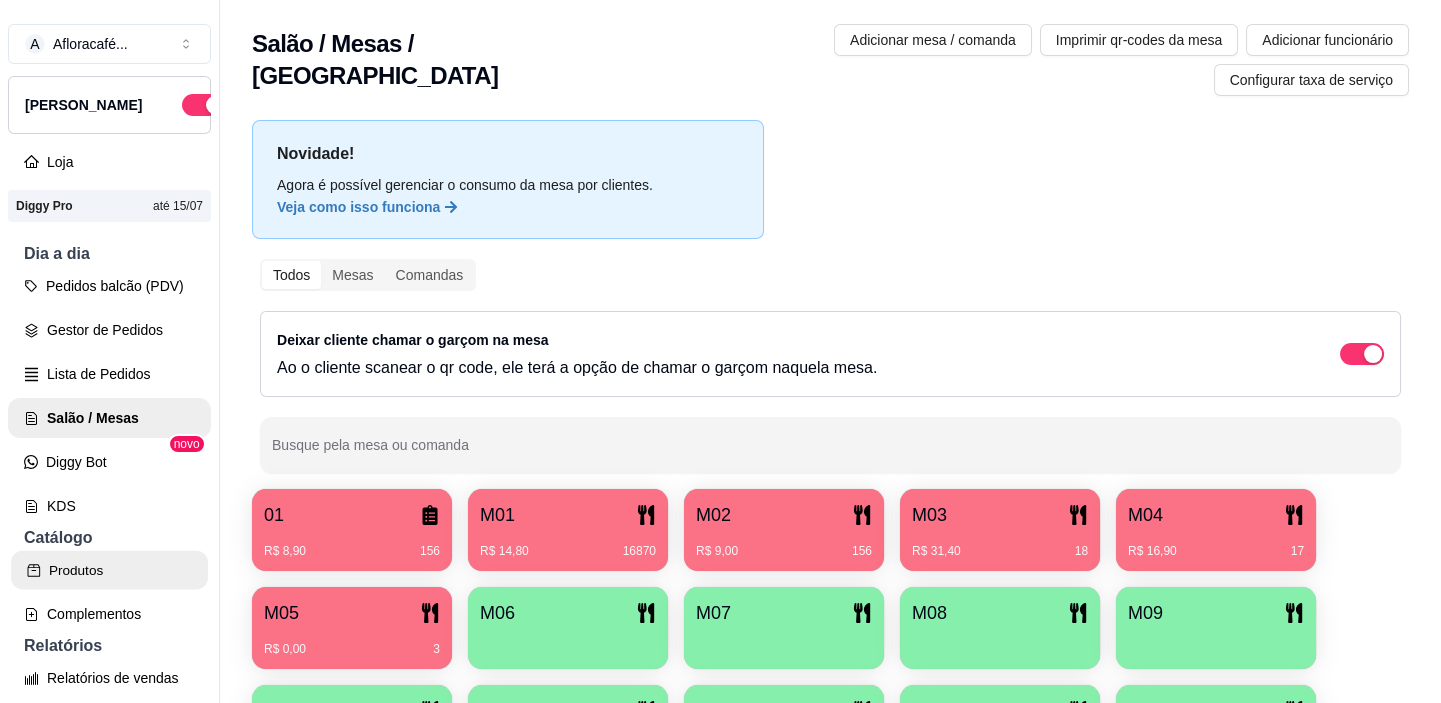 click on "Produtos" at bounding box center (109, 570) 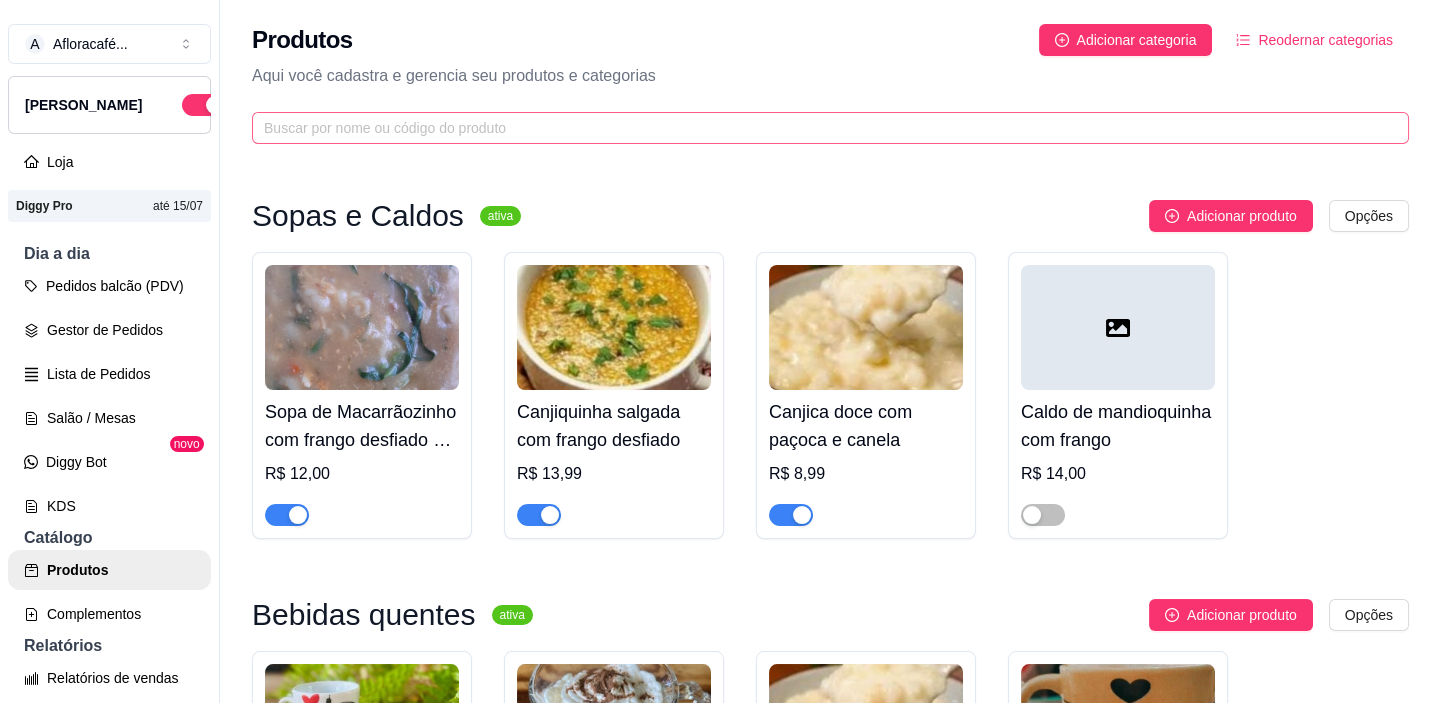 click at bounding box center (830, 128) 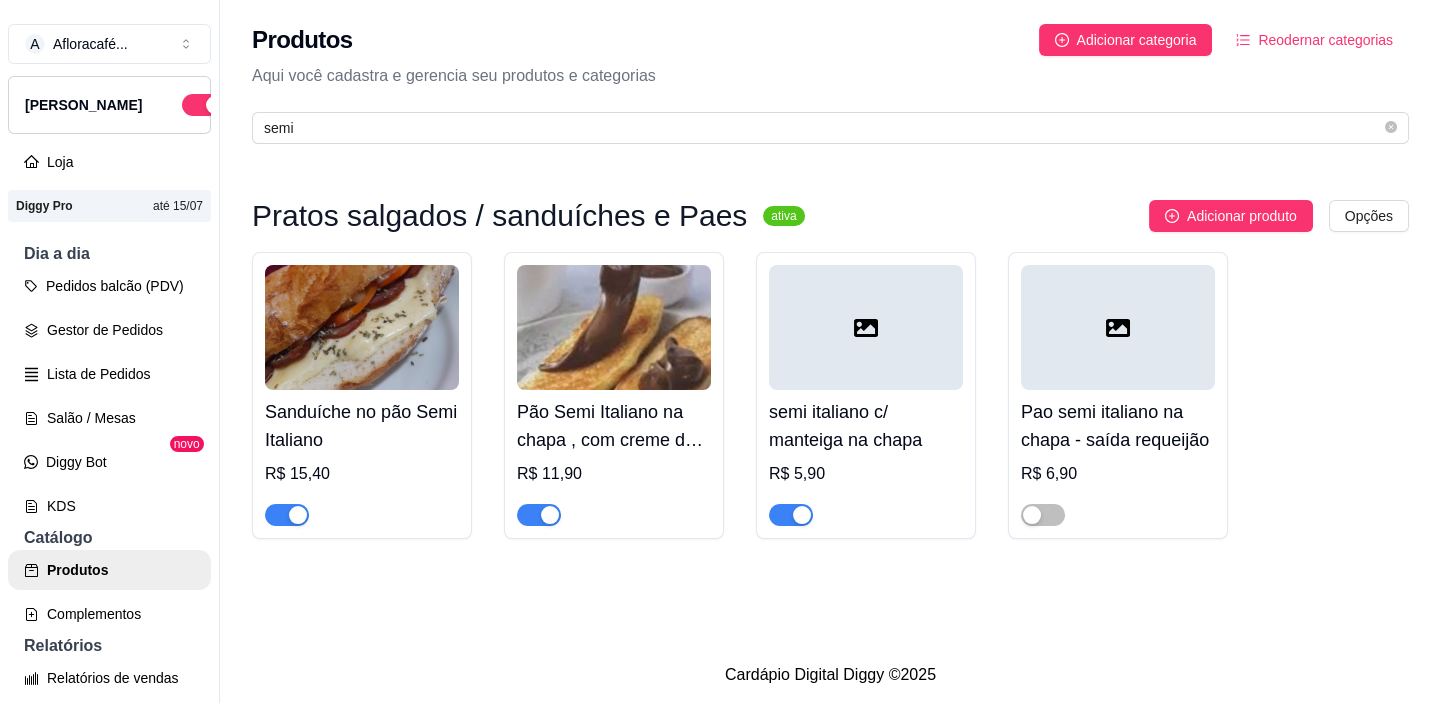click at bounding box center (298, 515) 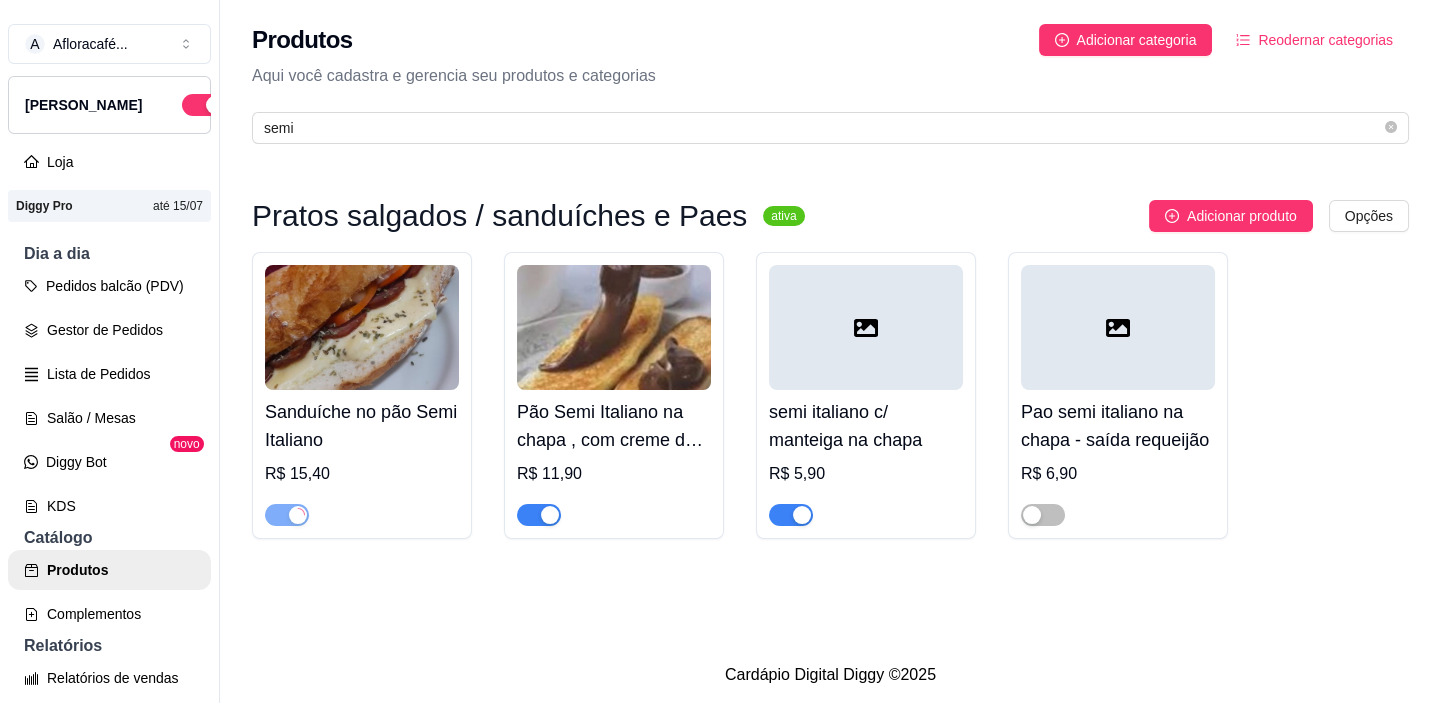 click at bounding box center [550, 515] 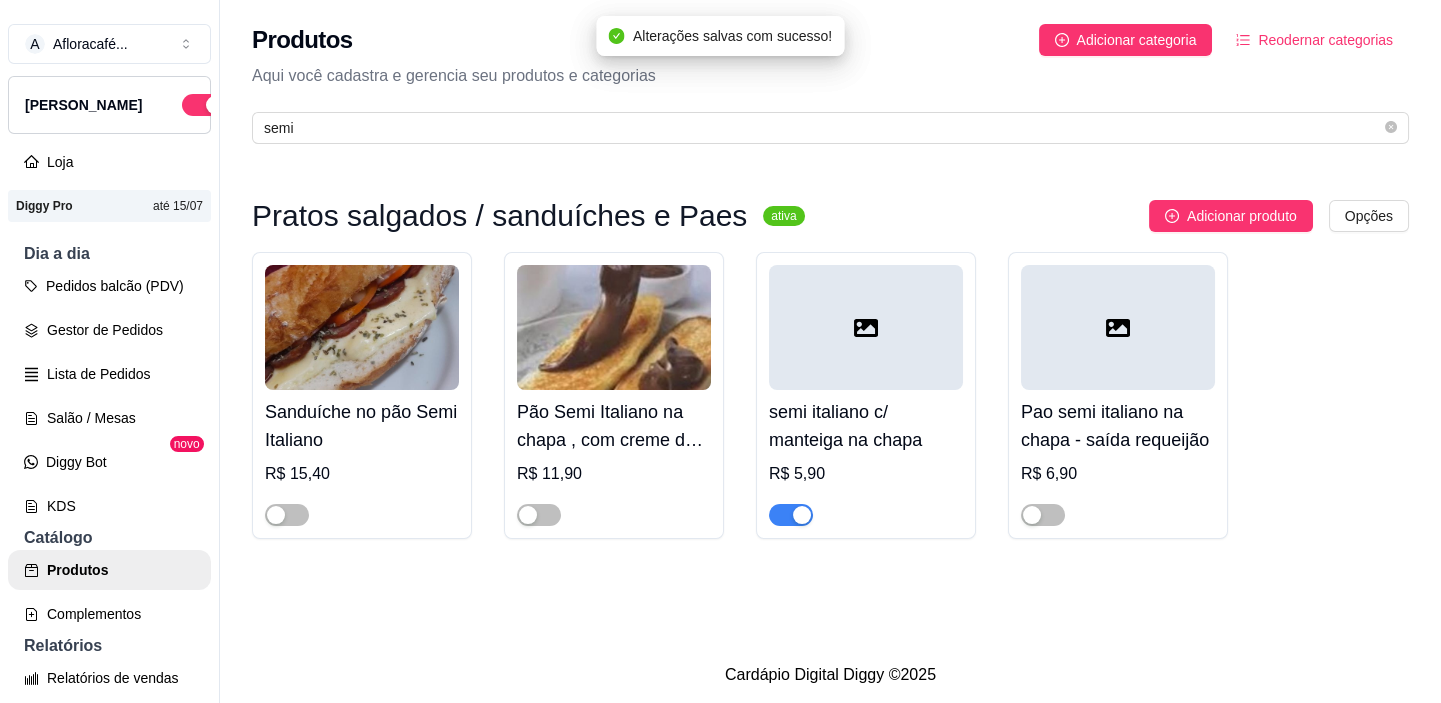 click at bounding box center (802, 515) 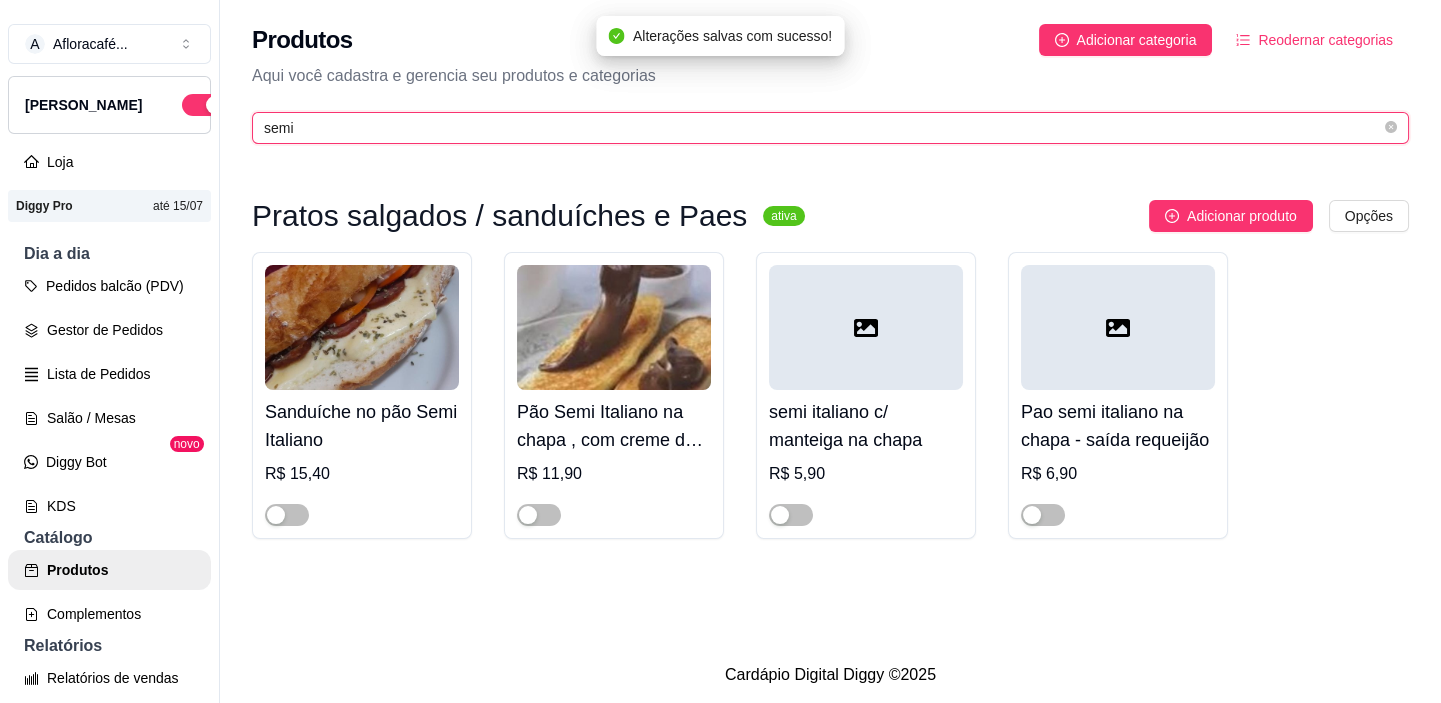 click on "semi" at bounding box center [822, 128] 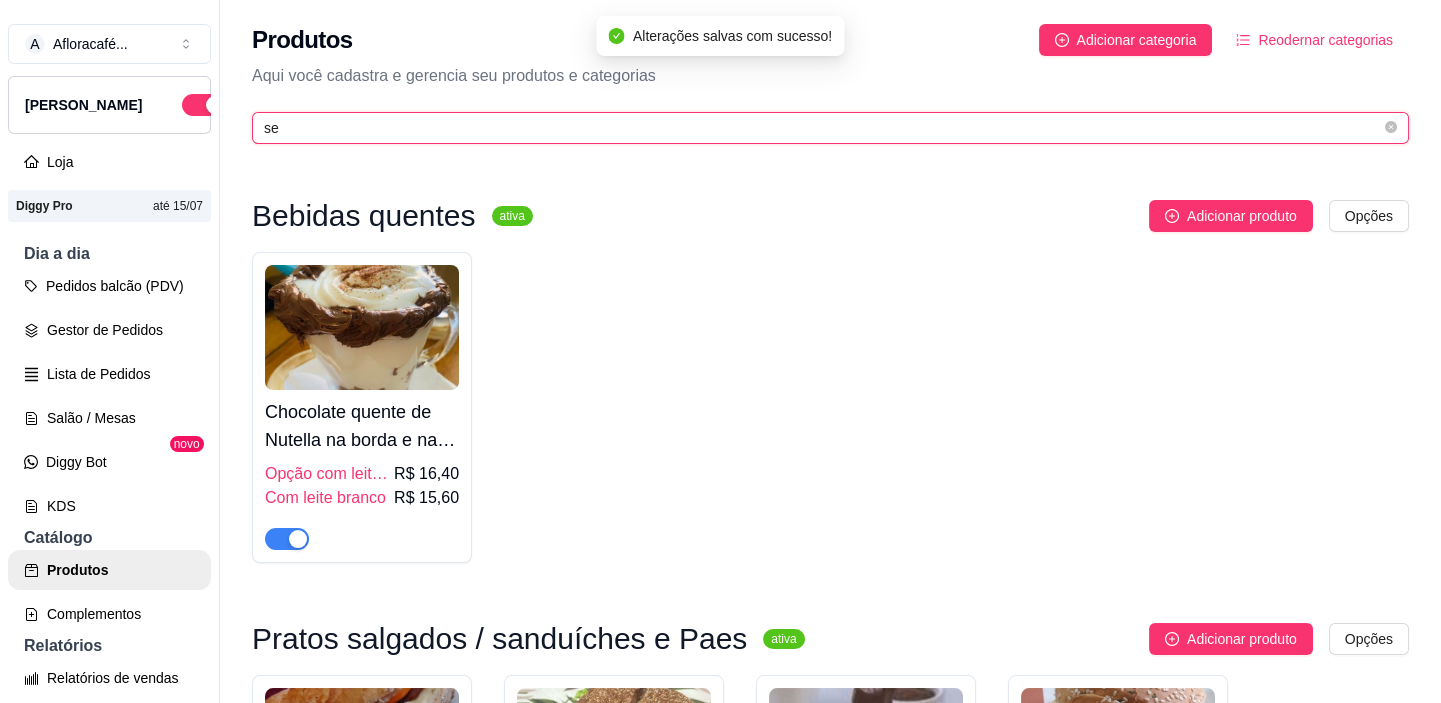 type on "s" 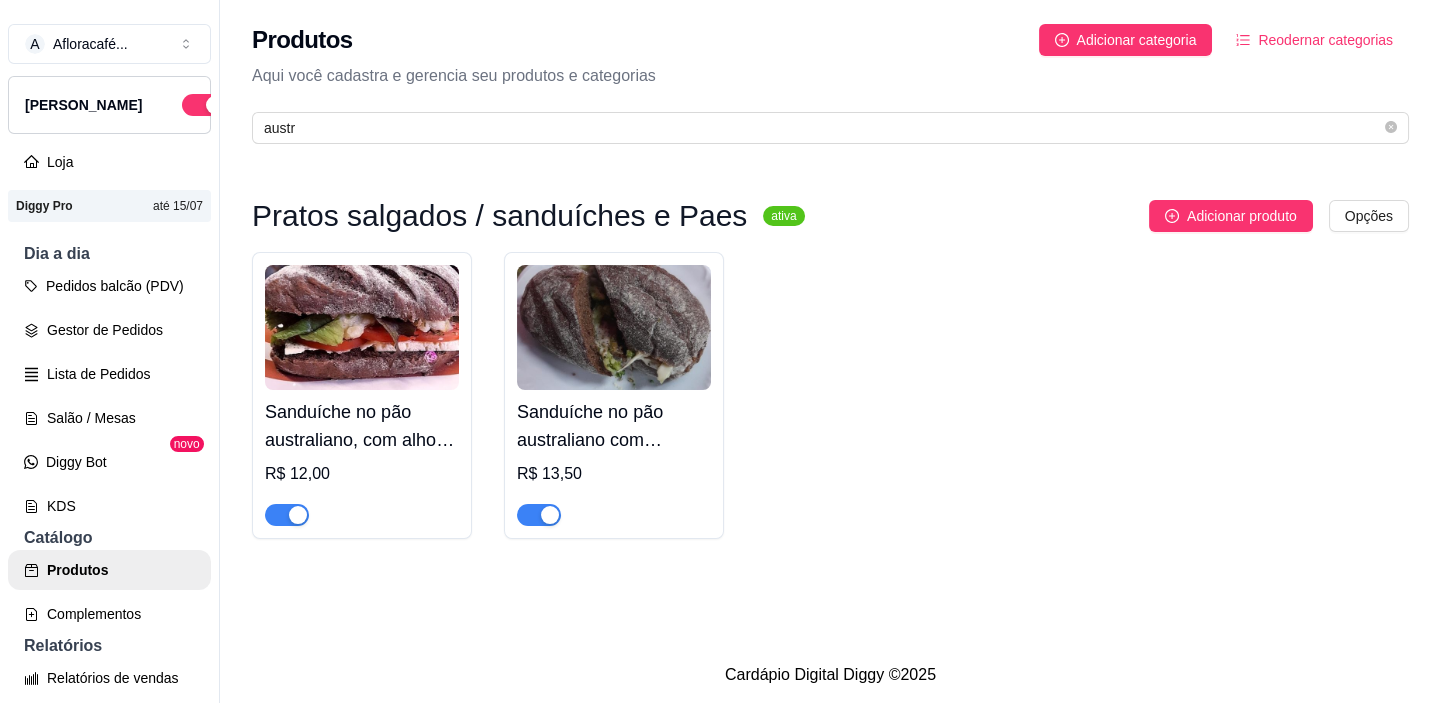 click at bounding box center (298, 515) 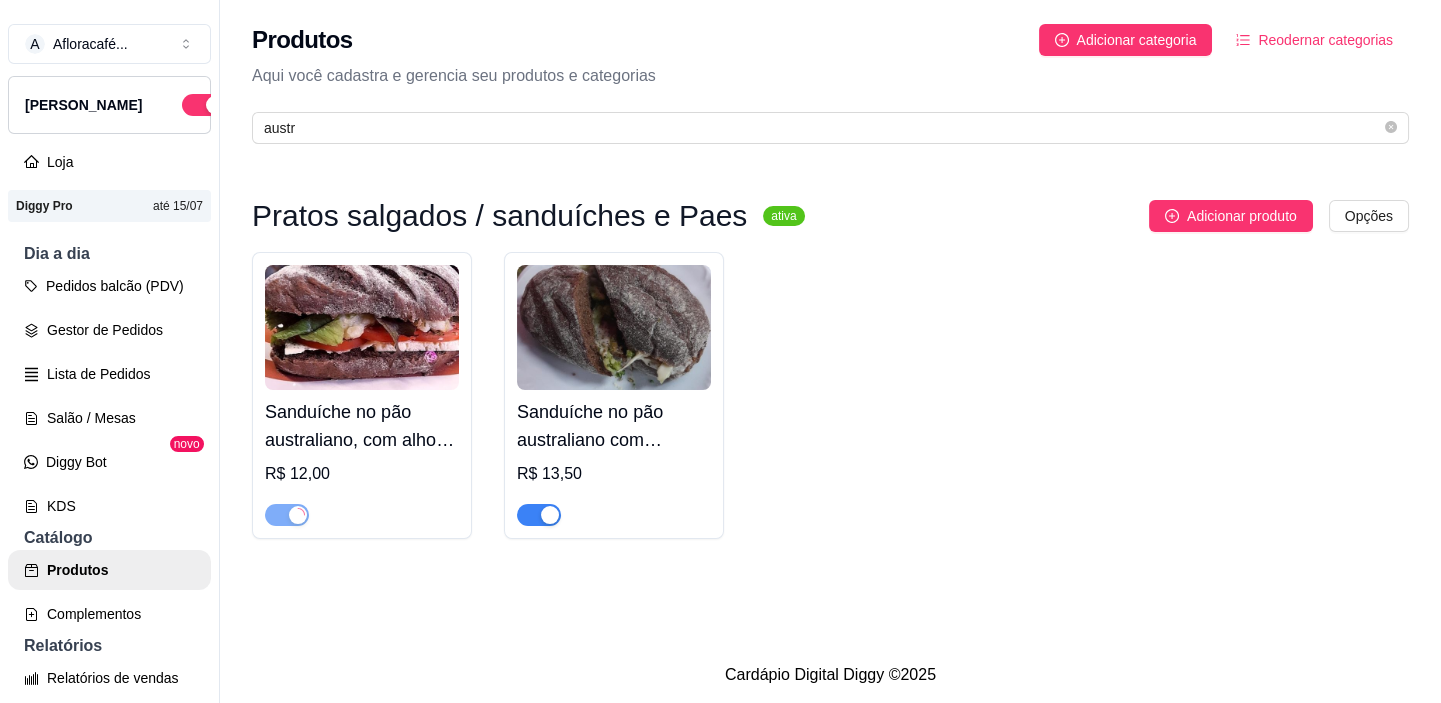 click at bounding box center [539, 515] 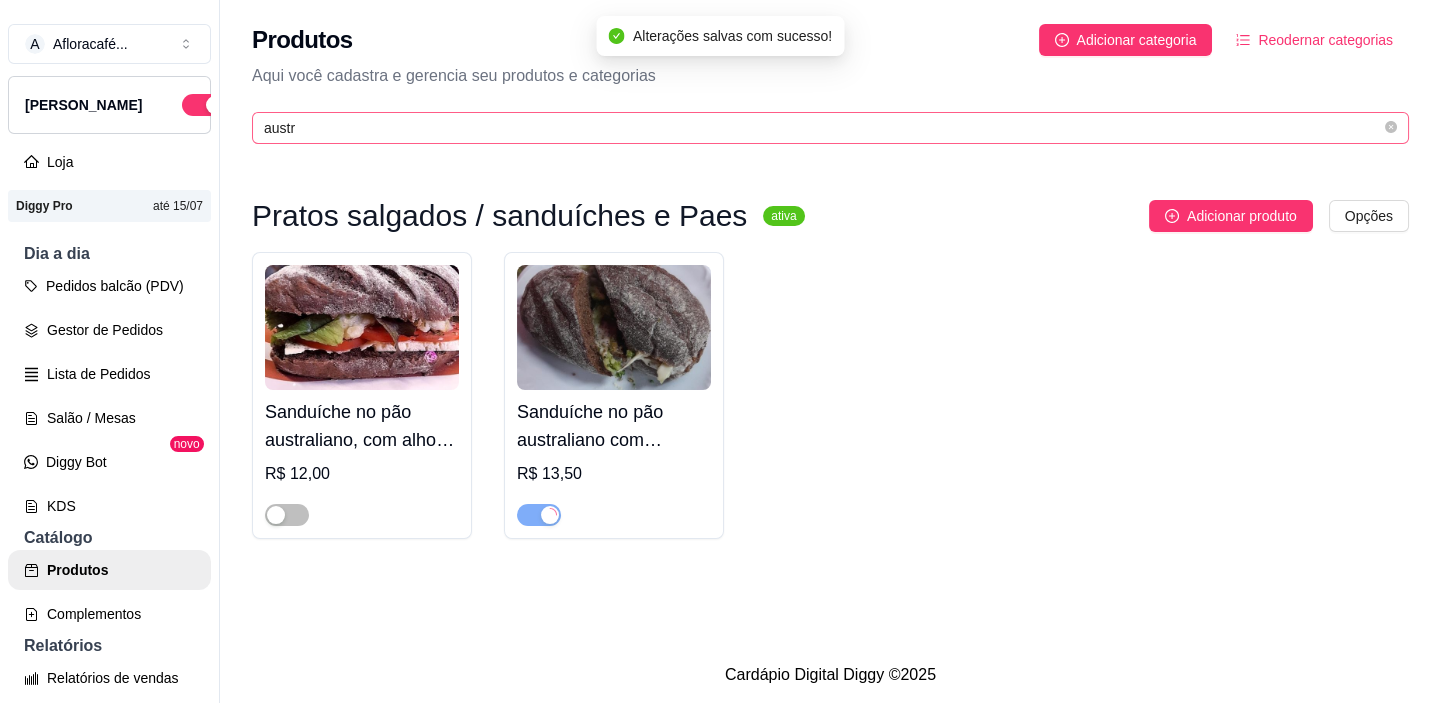 click on "austr" at bounding box center [830, 128] 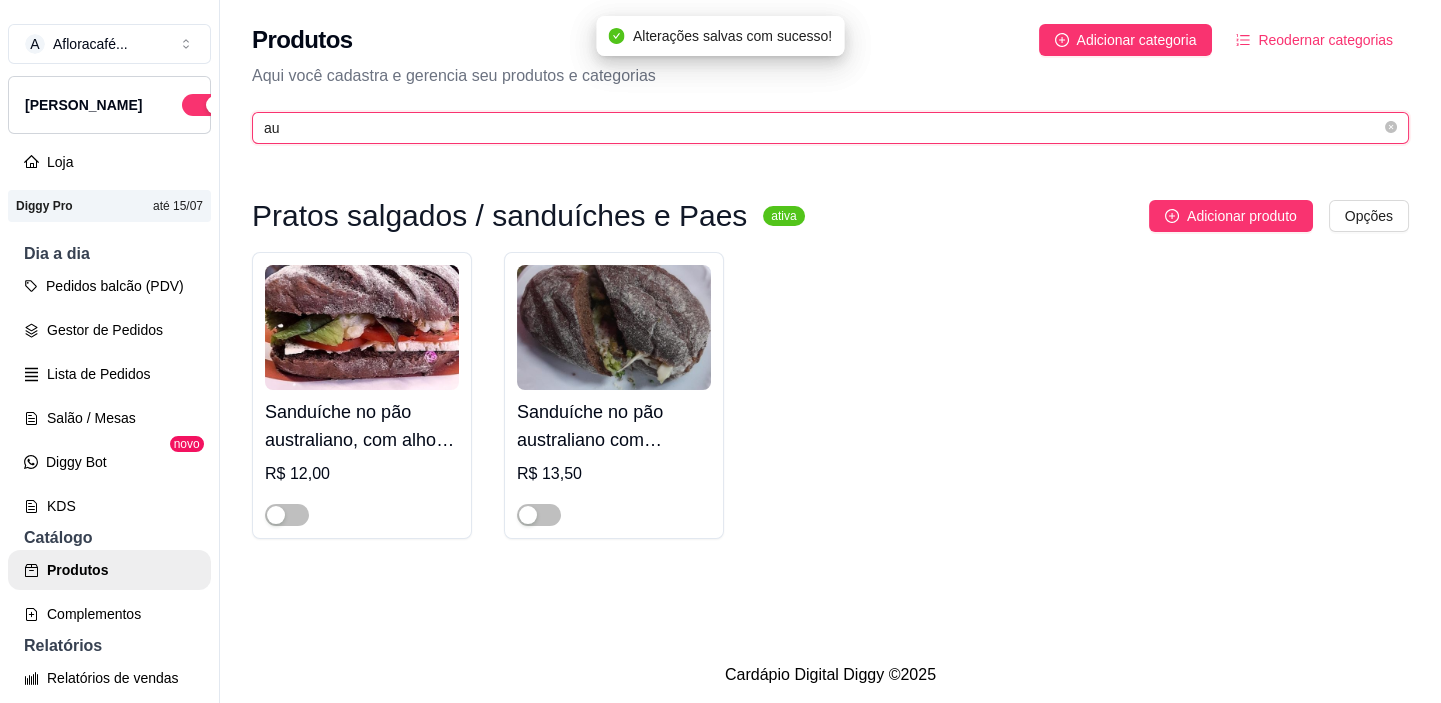 type on "a" 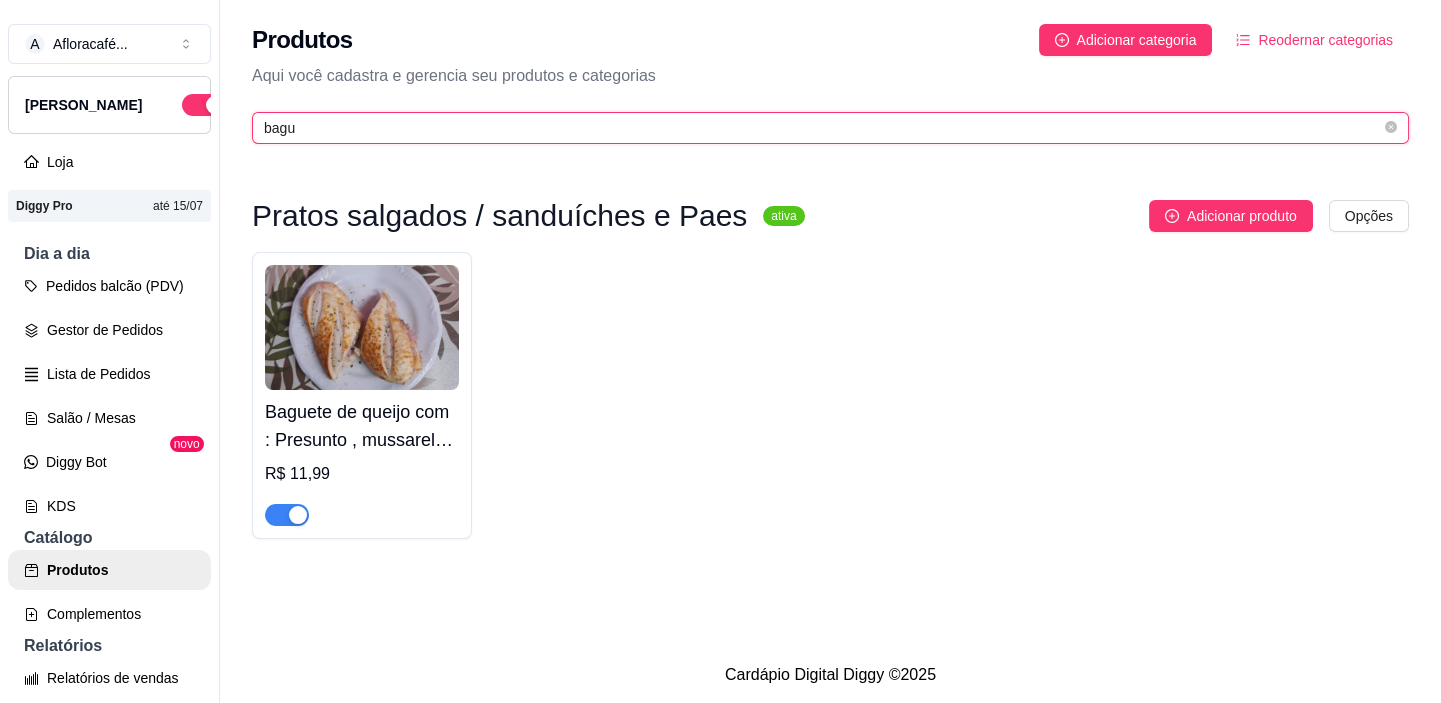 type on "bagu" 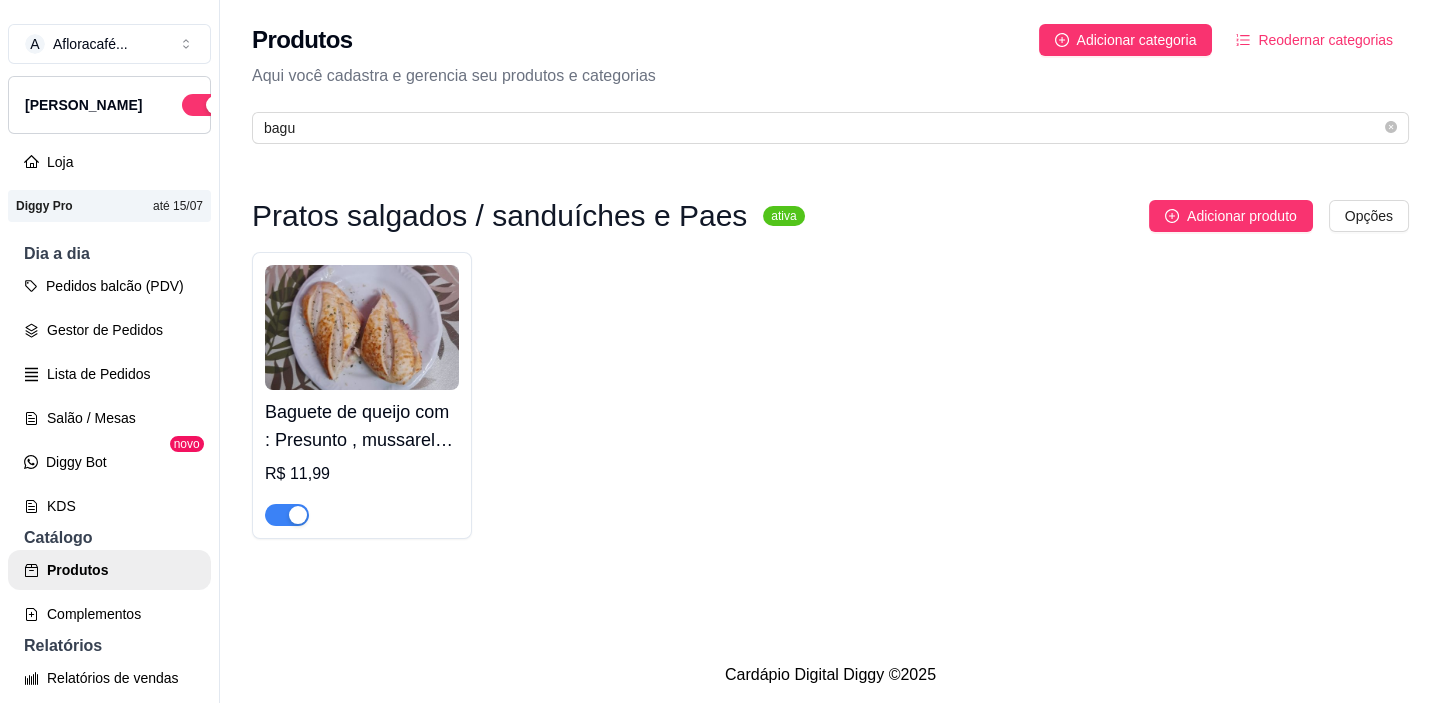 click at bounding box center [298, 515] 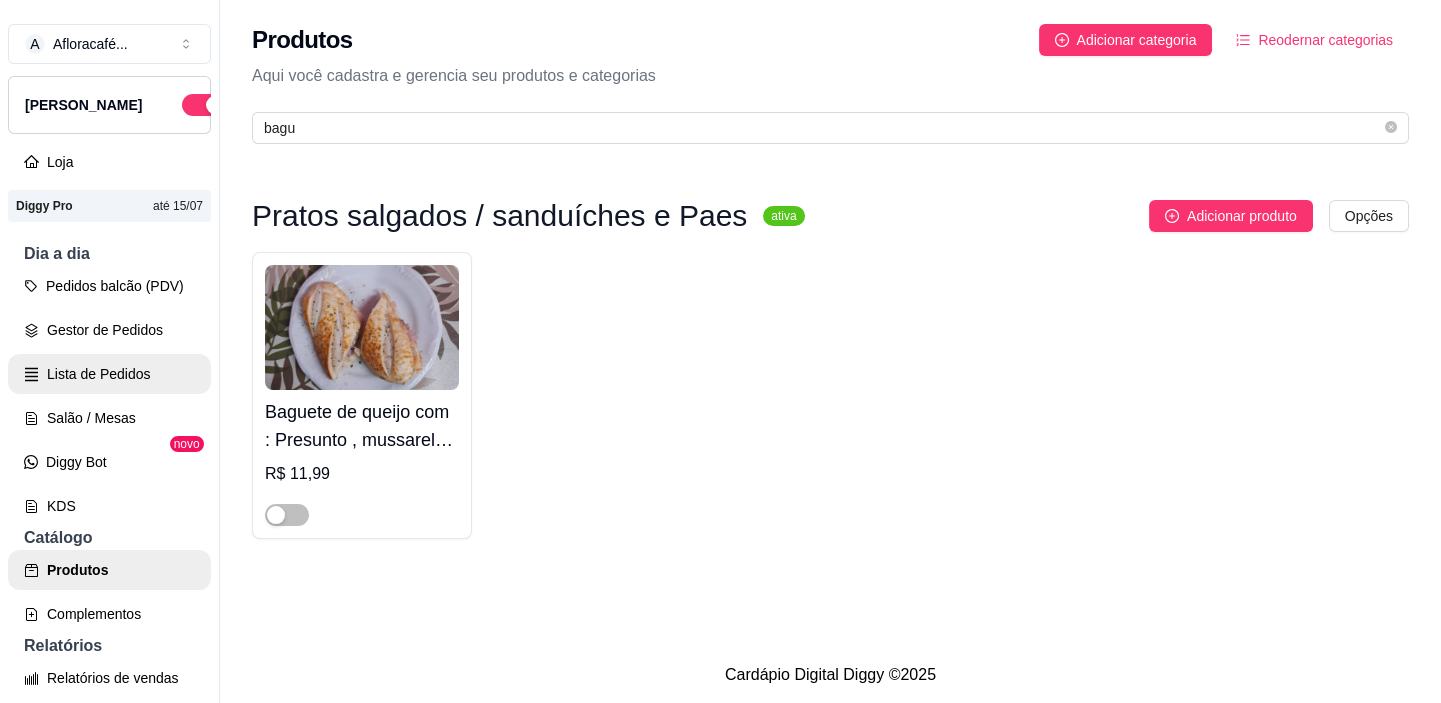 click on "Lista de Pedidos" at bounding box center (109, 374) 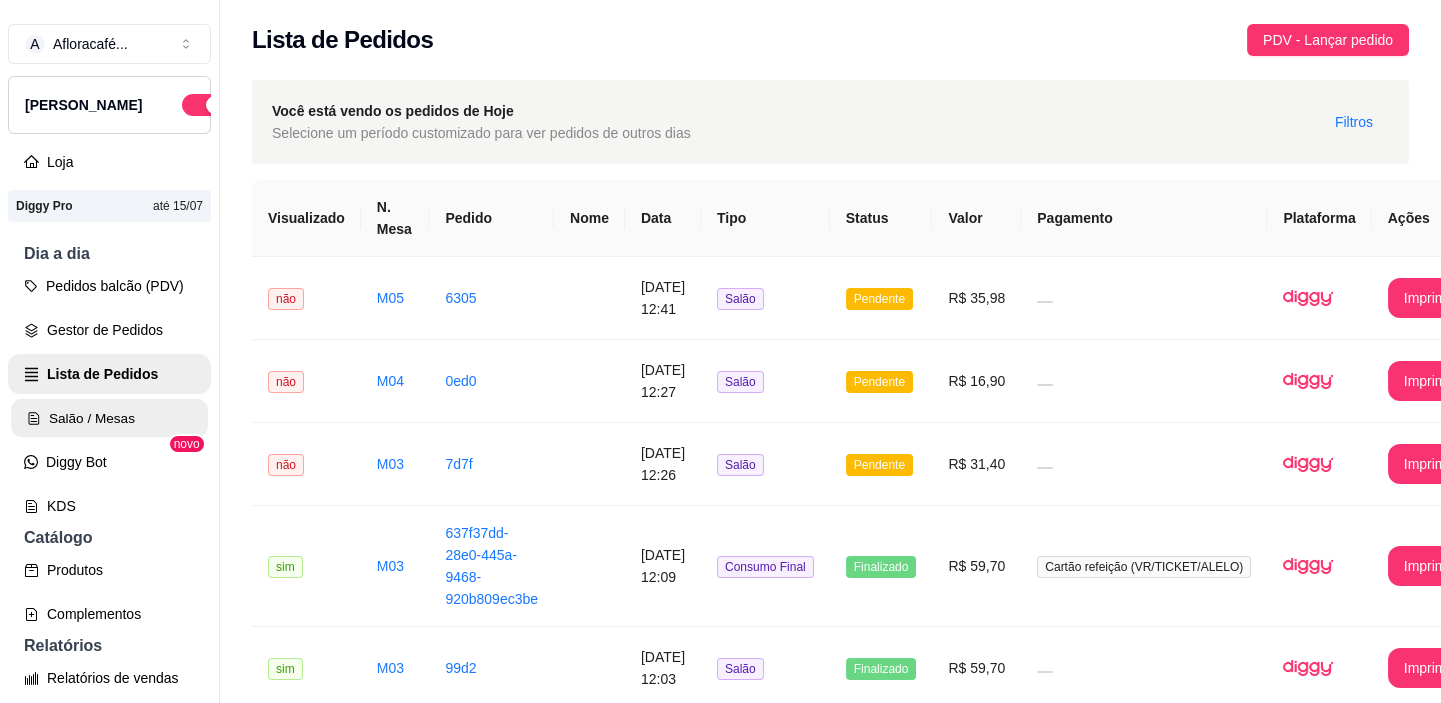 click on "Salão / Mesas" at bounding box center (109, 418) 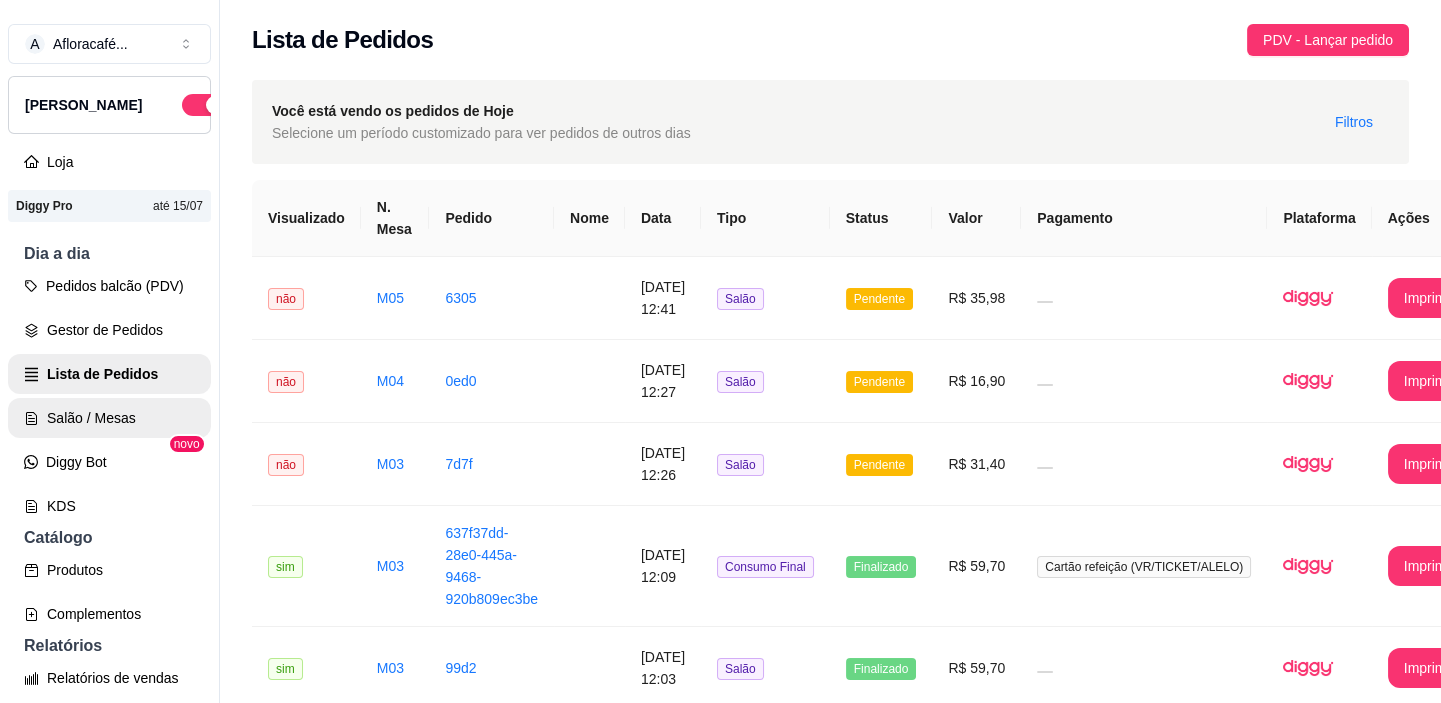 click on "Salão / Mesas" at bounding box center (109, 418) 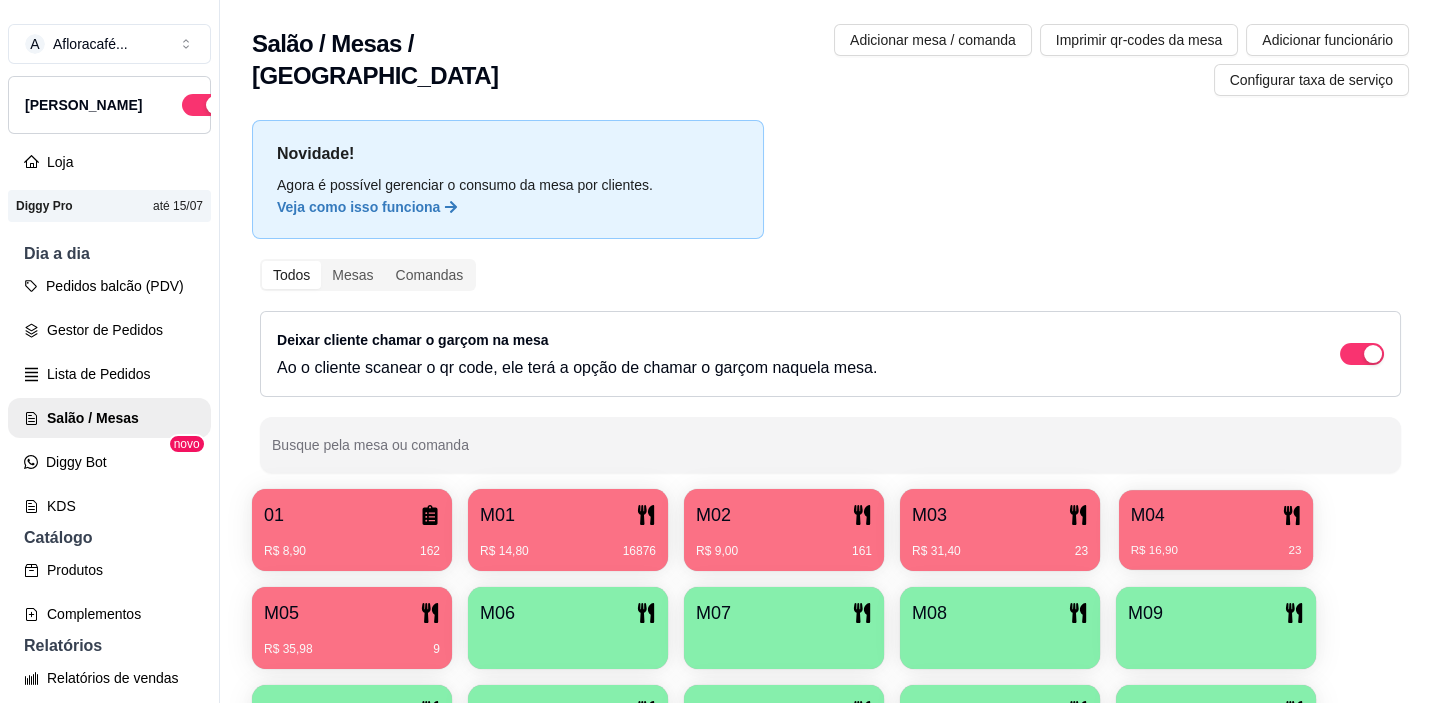 click on "R$ 16,90 23" at bounding box center [1216, 551] 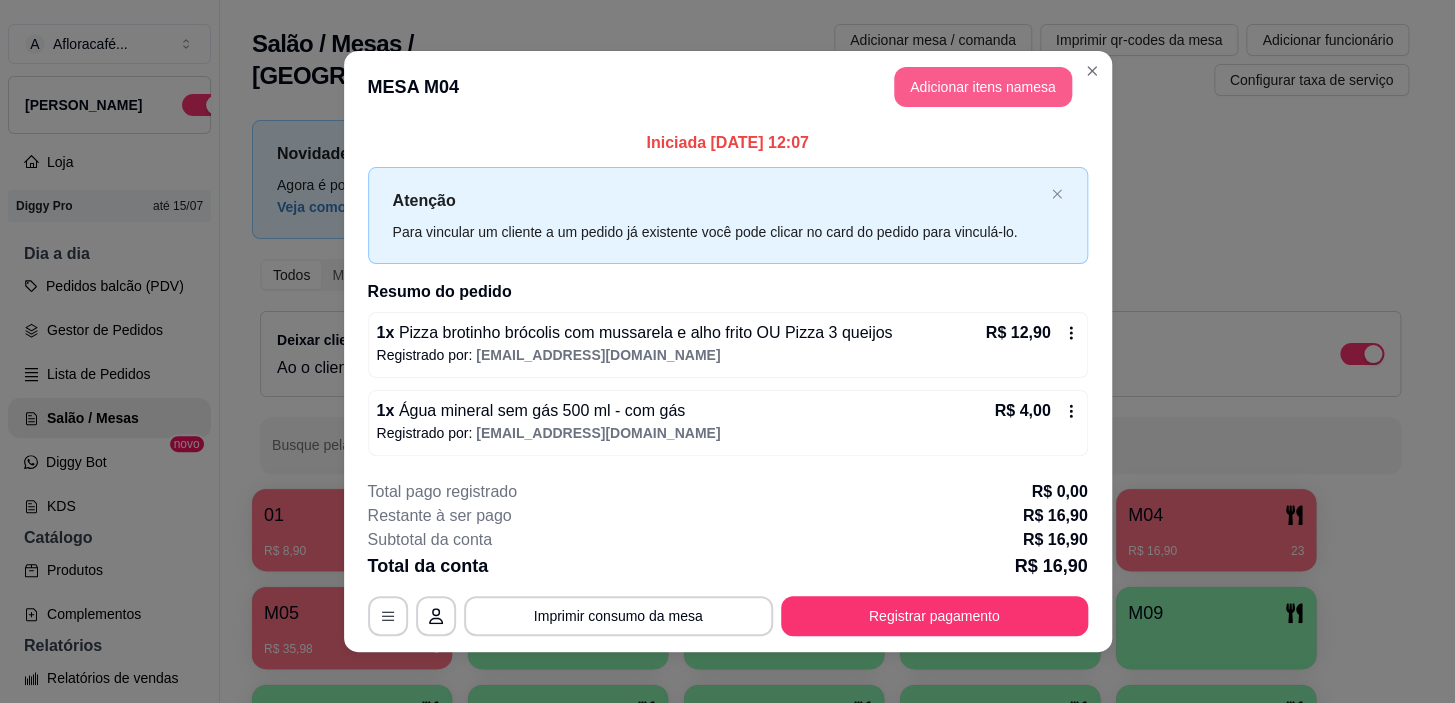 click on "Adicionar itens na  mesa" at bounding box center [983, 87] 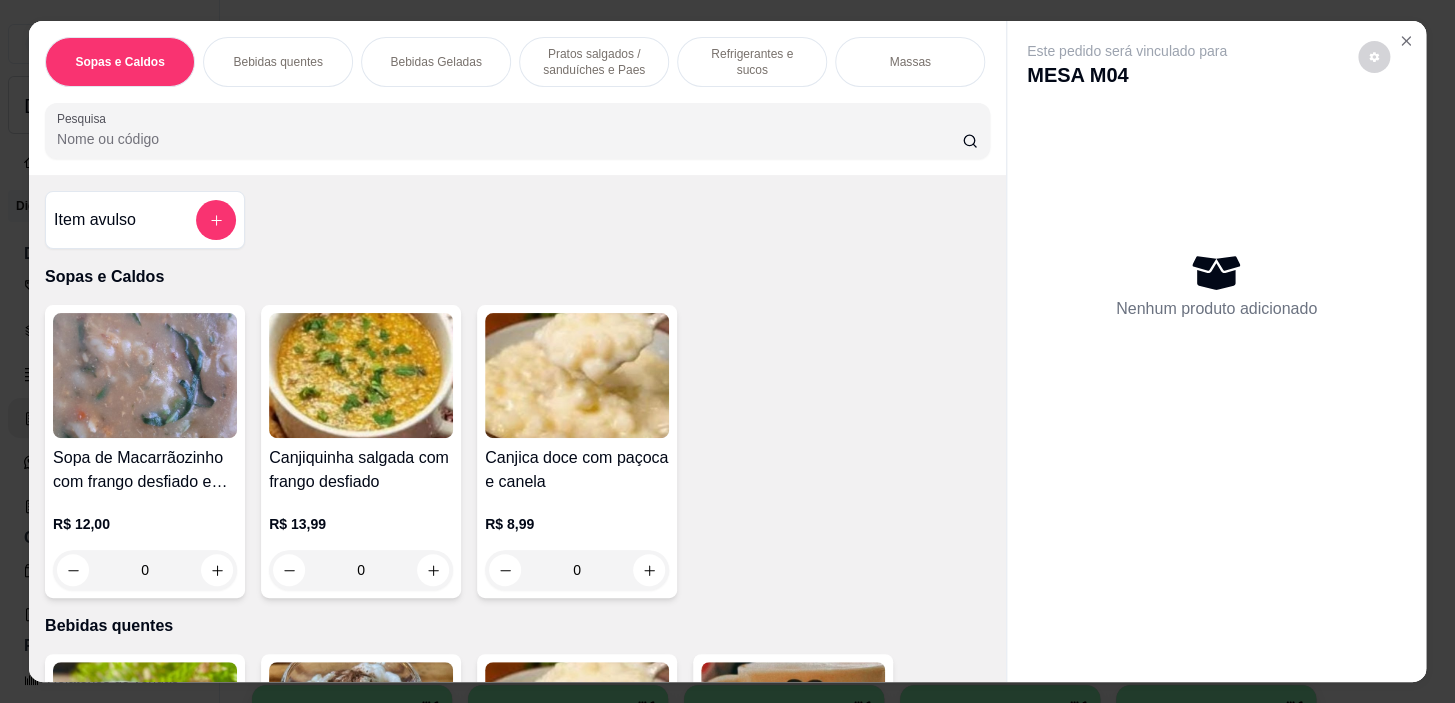 click on "Pesquisa" at bounding box center (509, 139) 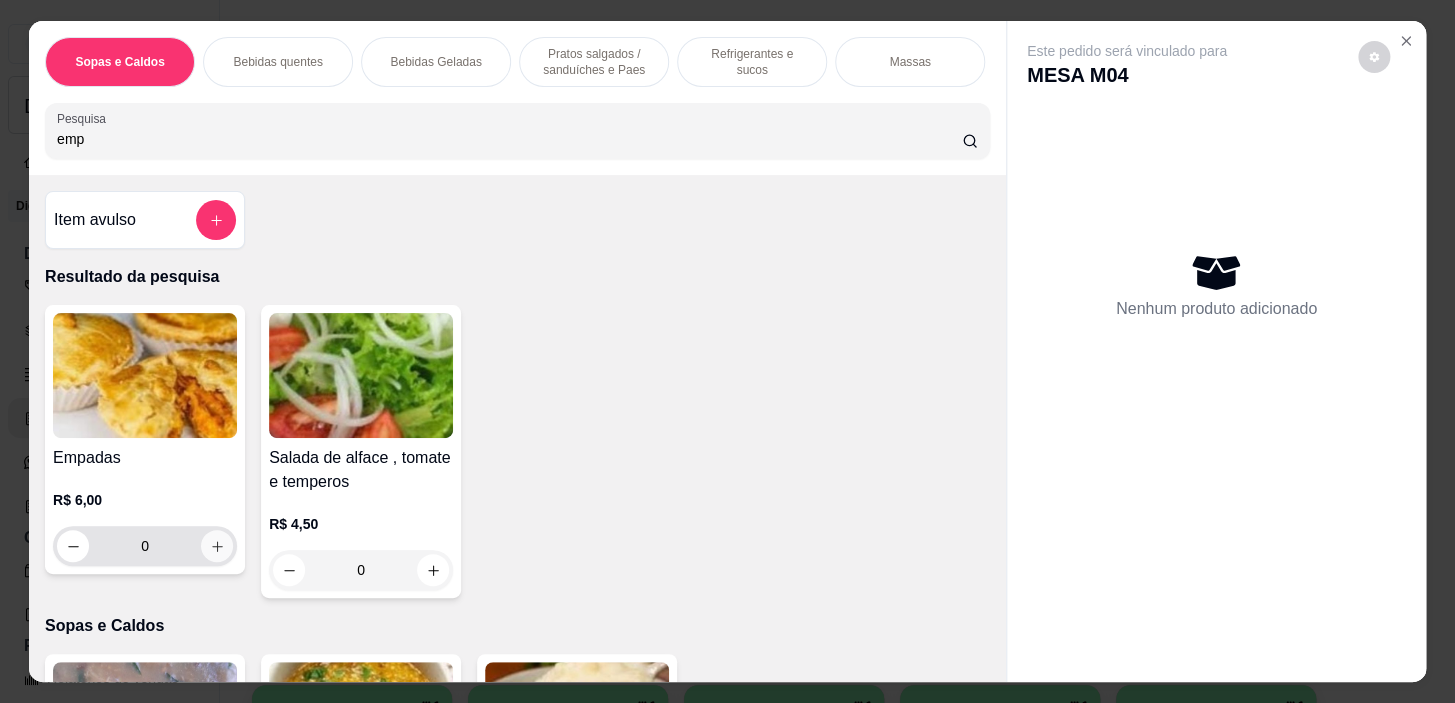 type on "emp" 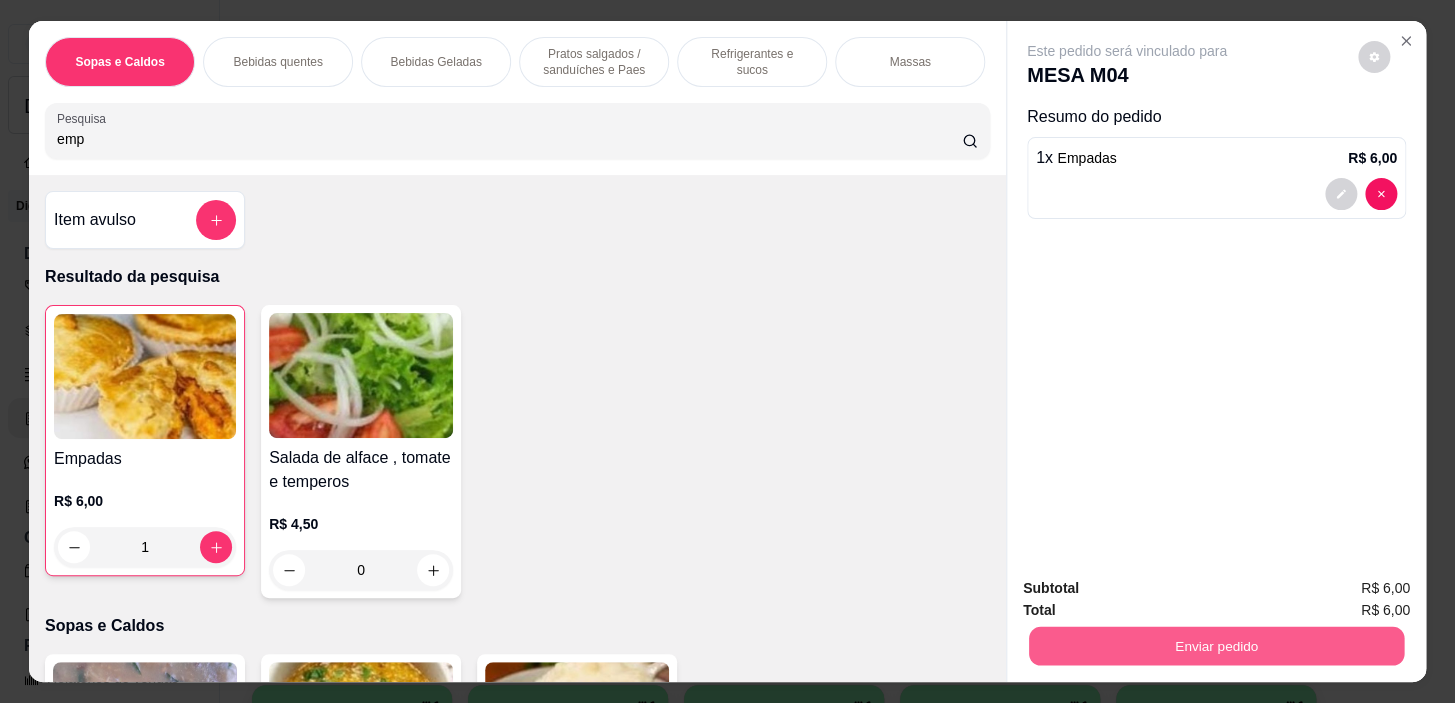 click on "Enviar pedido" at bounding box center [1216, 646] 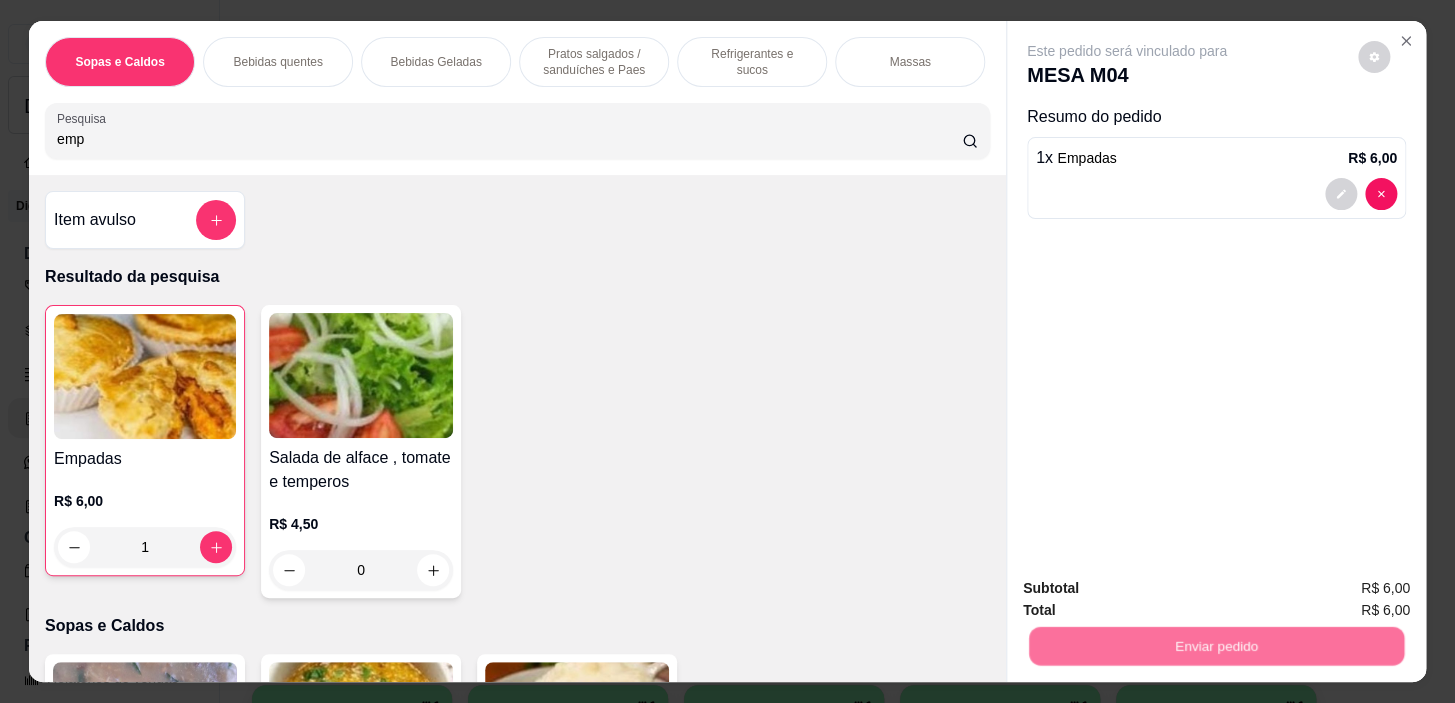 click on "Não registrar e enviar pedido" at bounding box center (1150, 589) 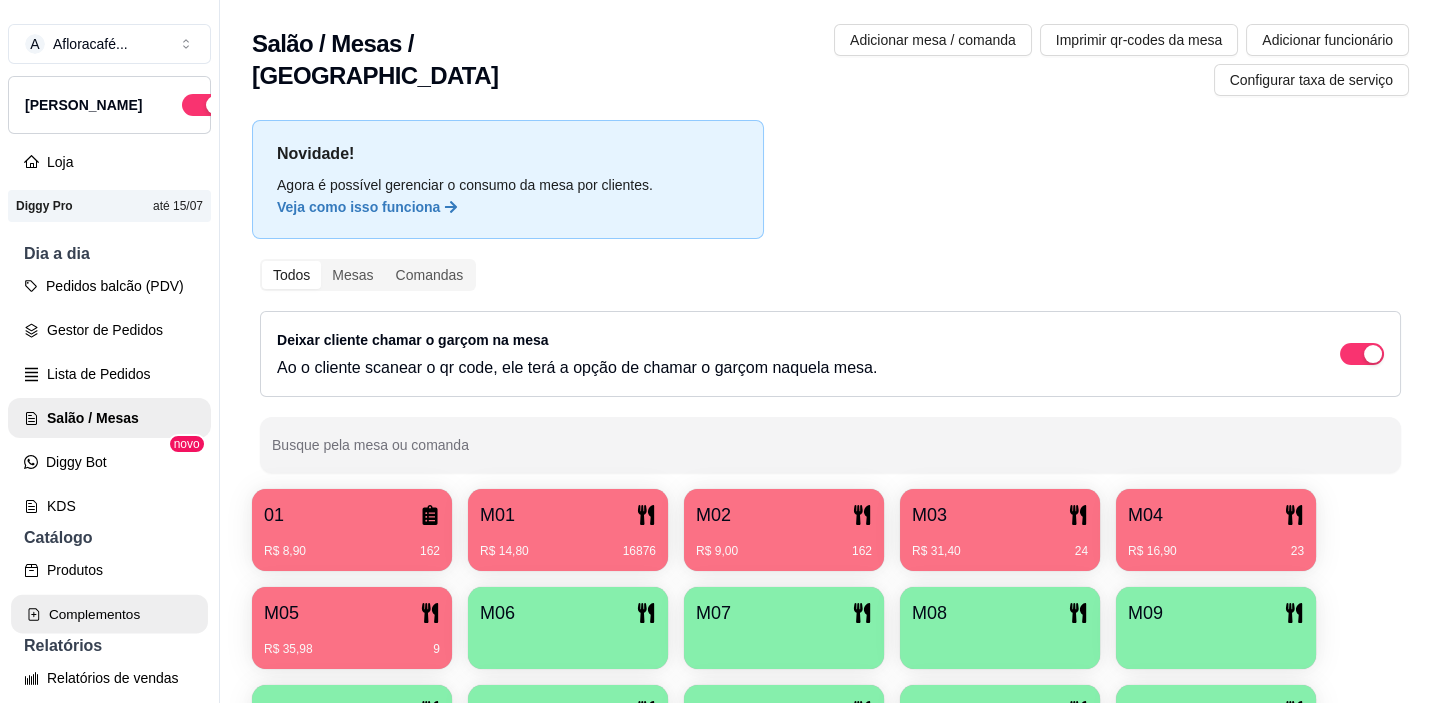 click on "Complementos" at bounding box center (109, 614) 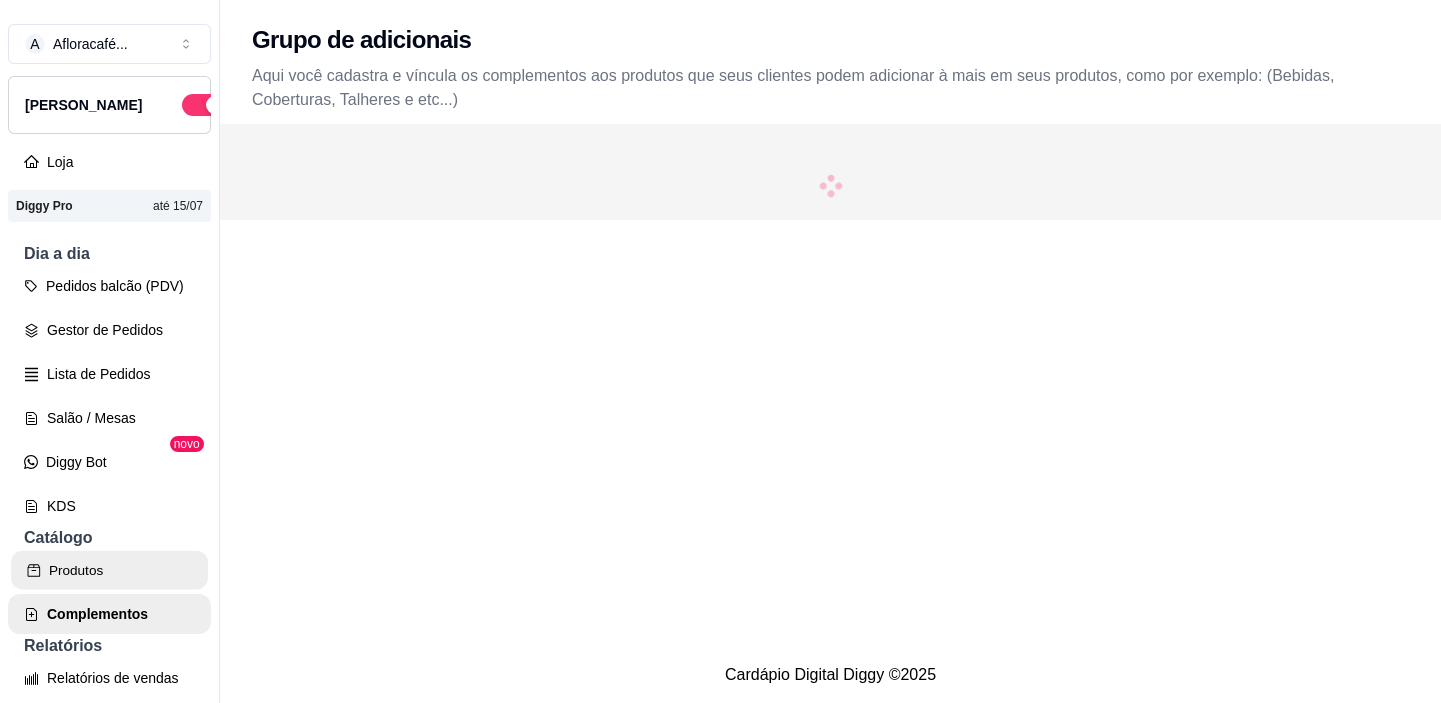 click on "Produtos" at bounding box center (109, 570) 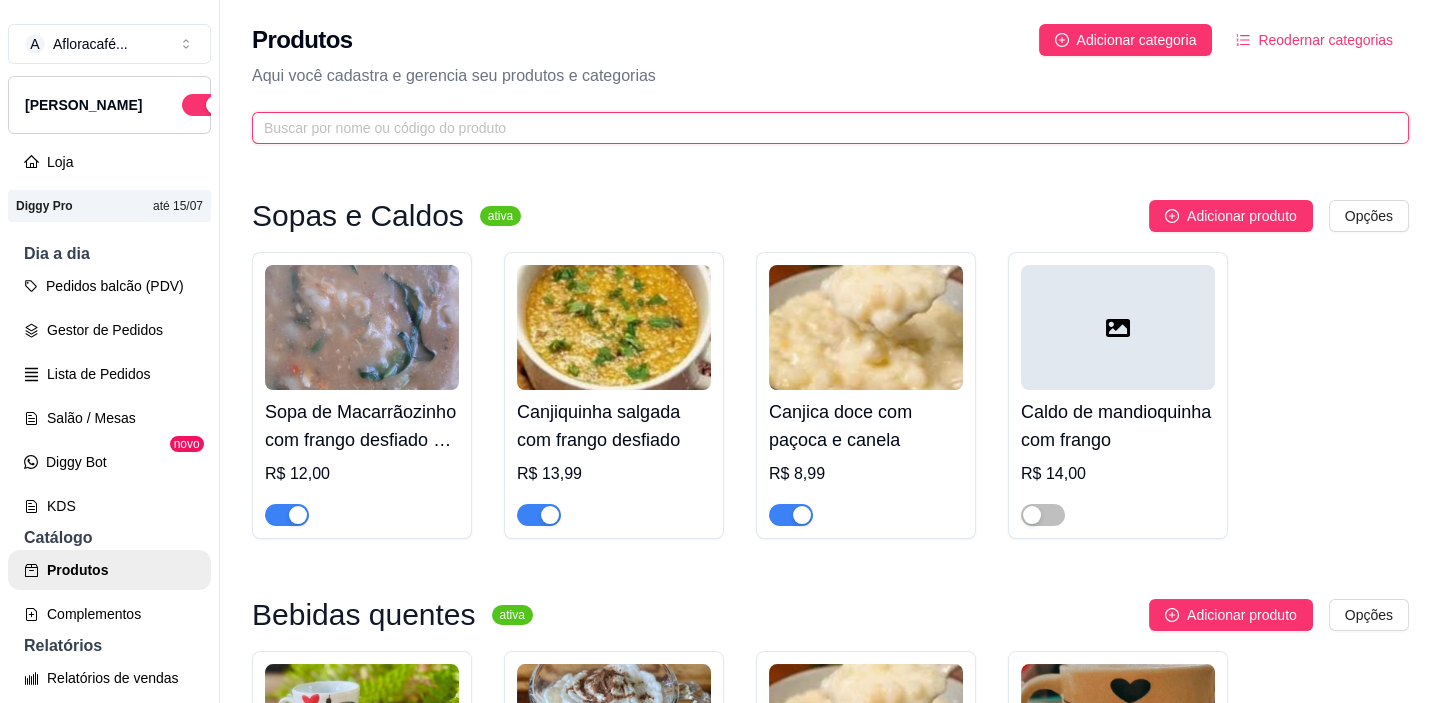 click at bounding box center [822, 128] 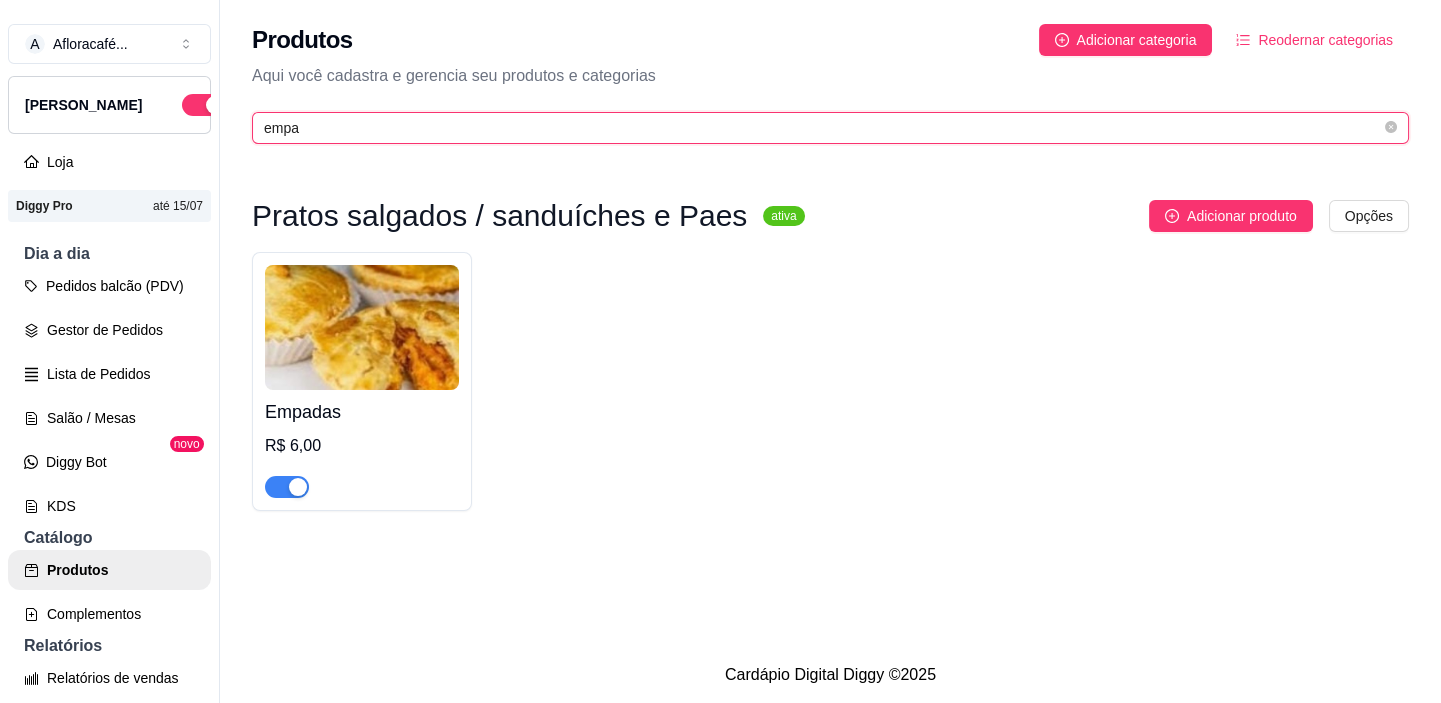 type on "empa" 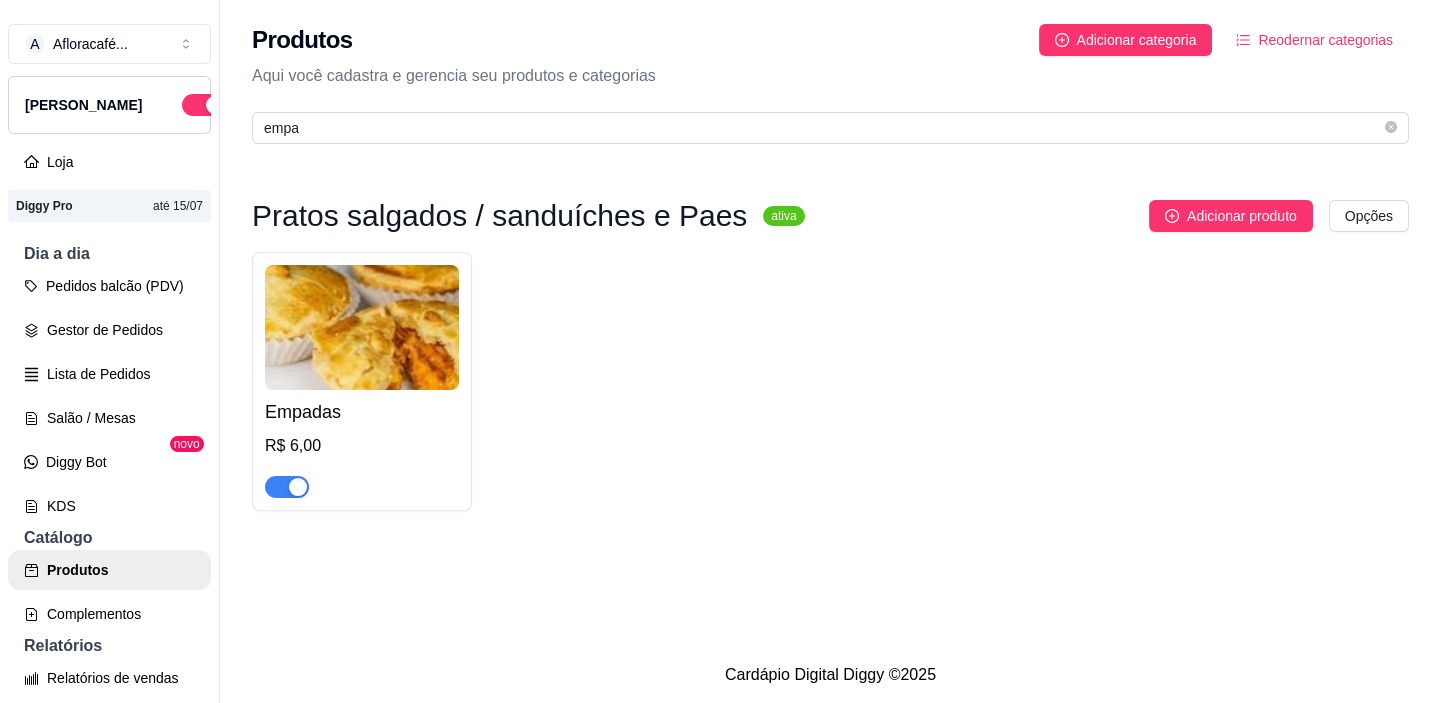 click on "Empadas" at bounding box center (362, 412) 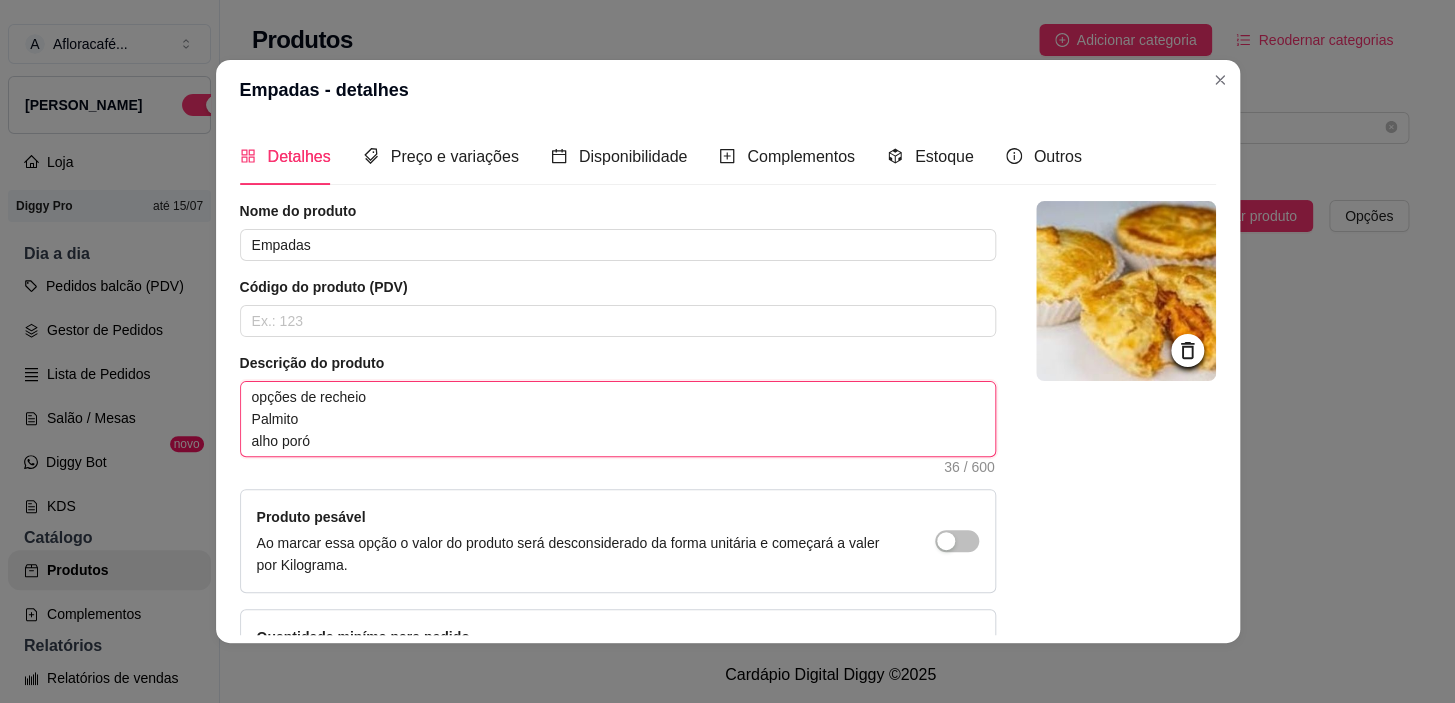 click on "opções de recheio
Palmito
alho poró" at bounding box center (618, 419) 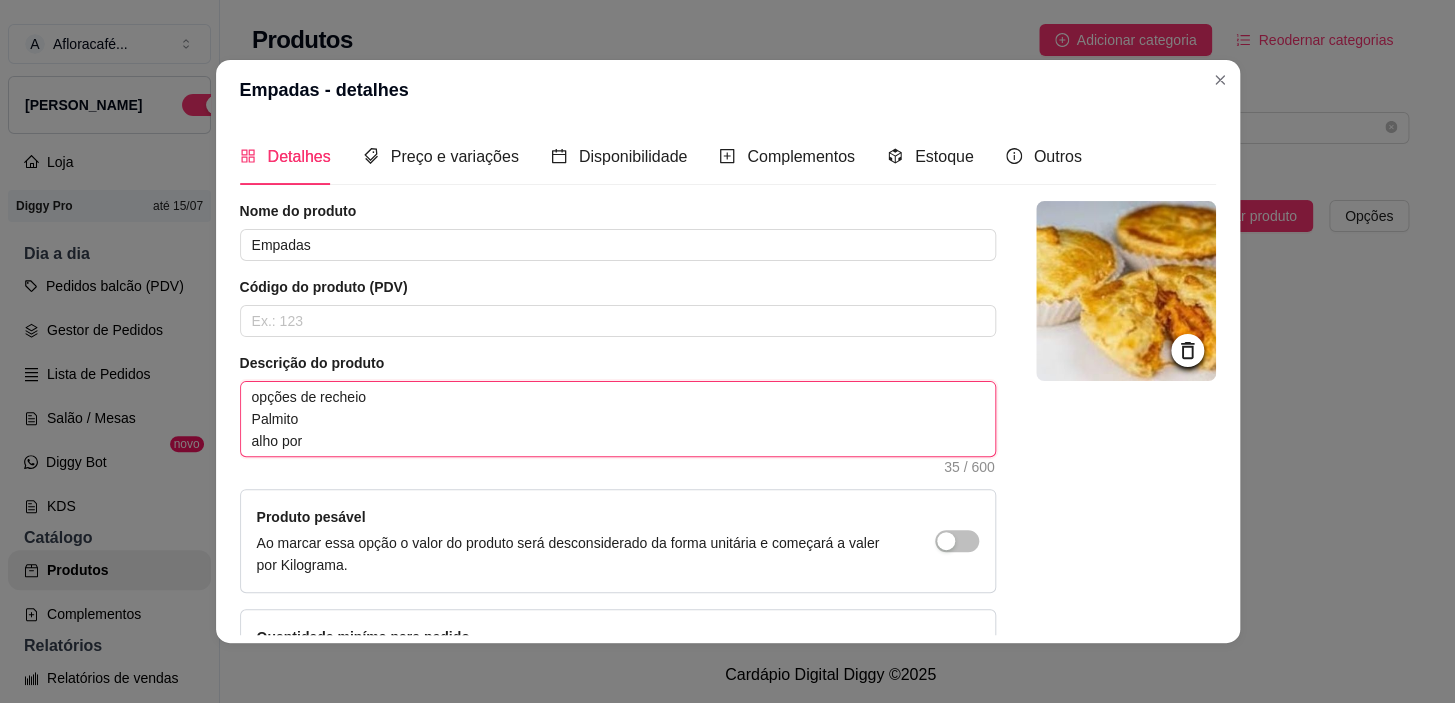 type 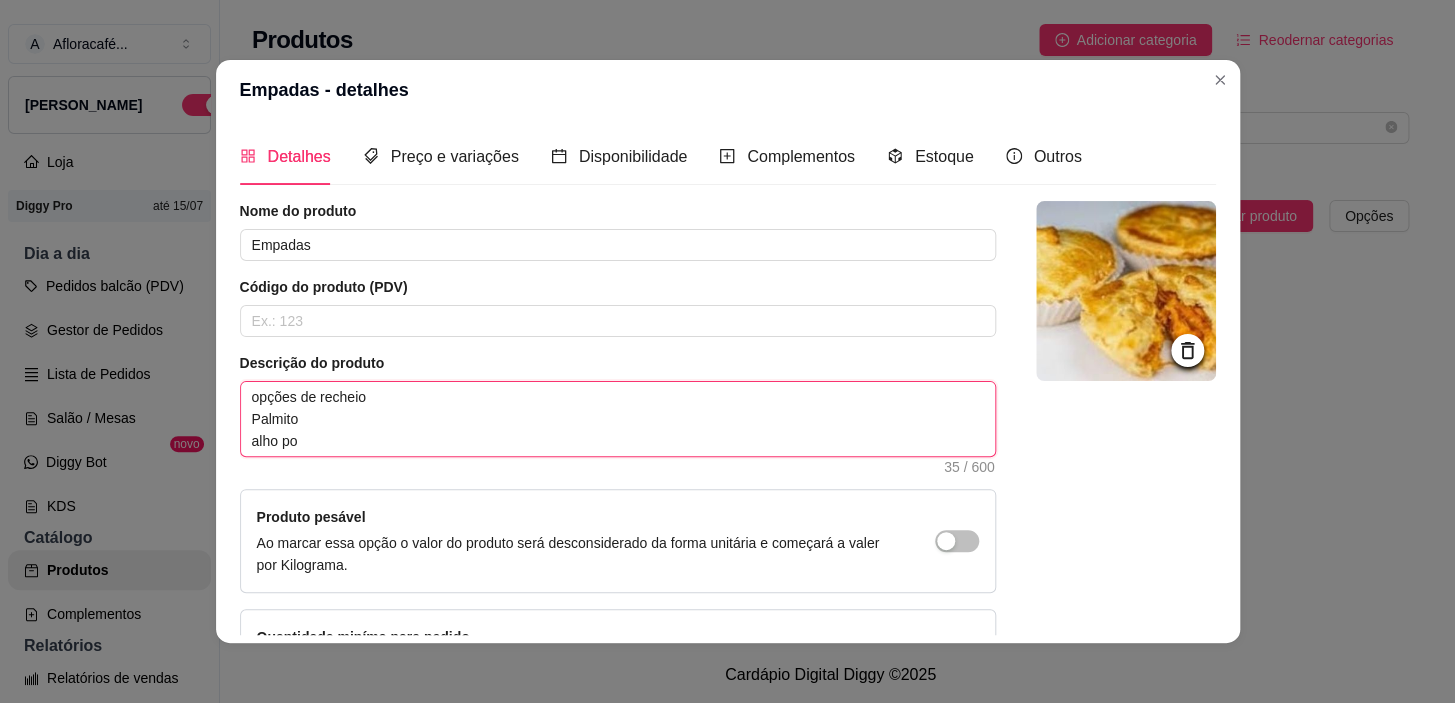type 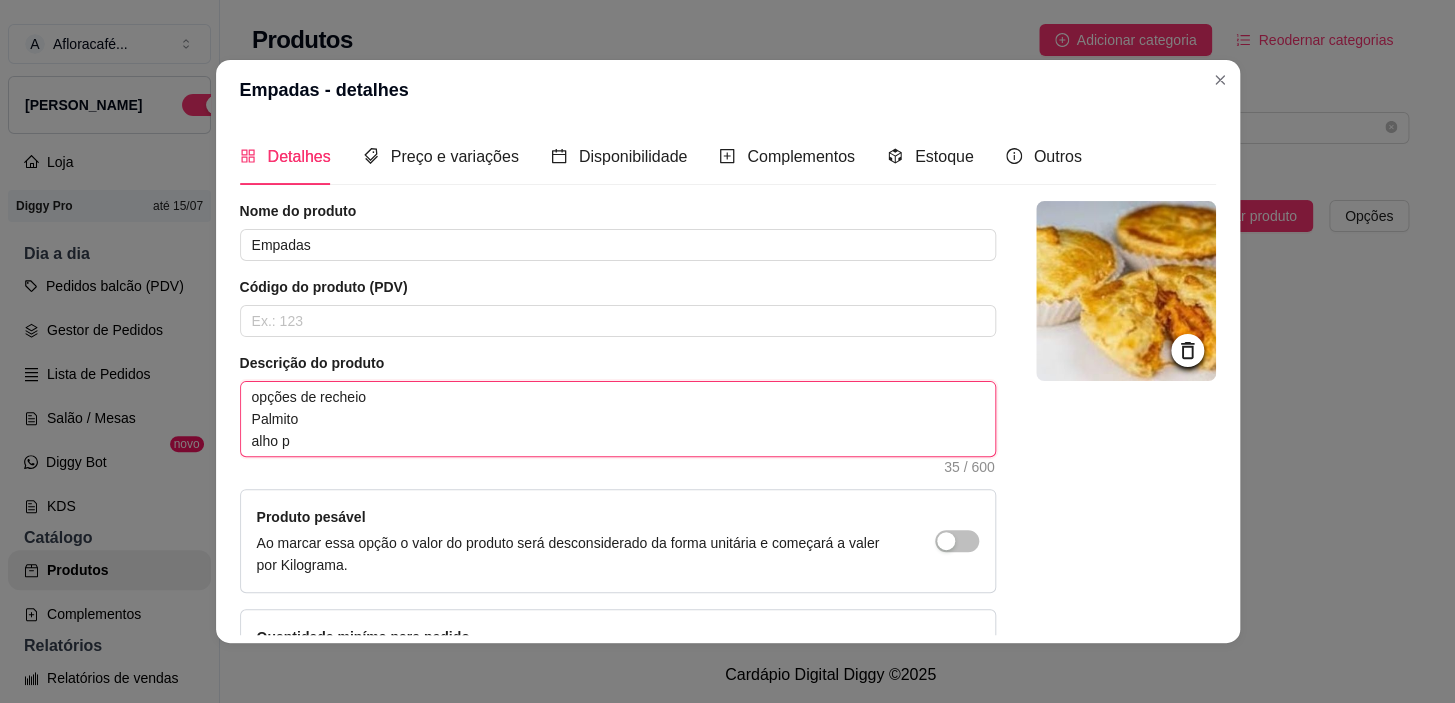 type 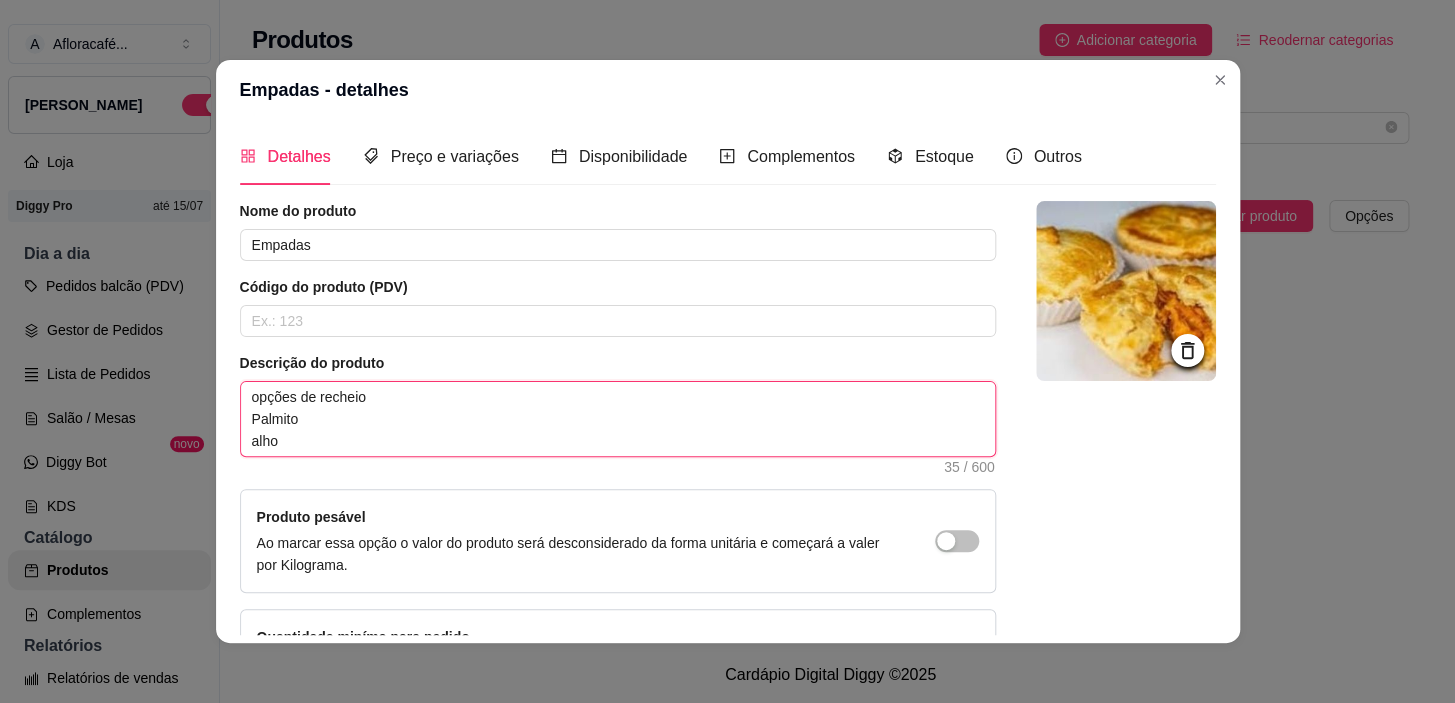 type 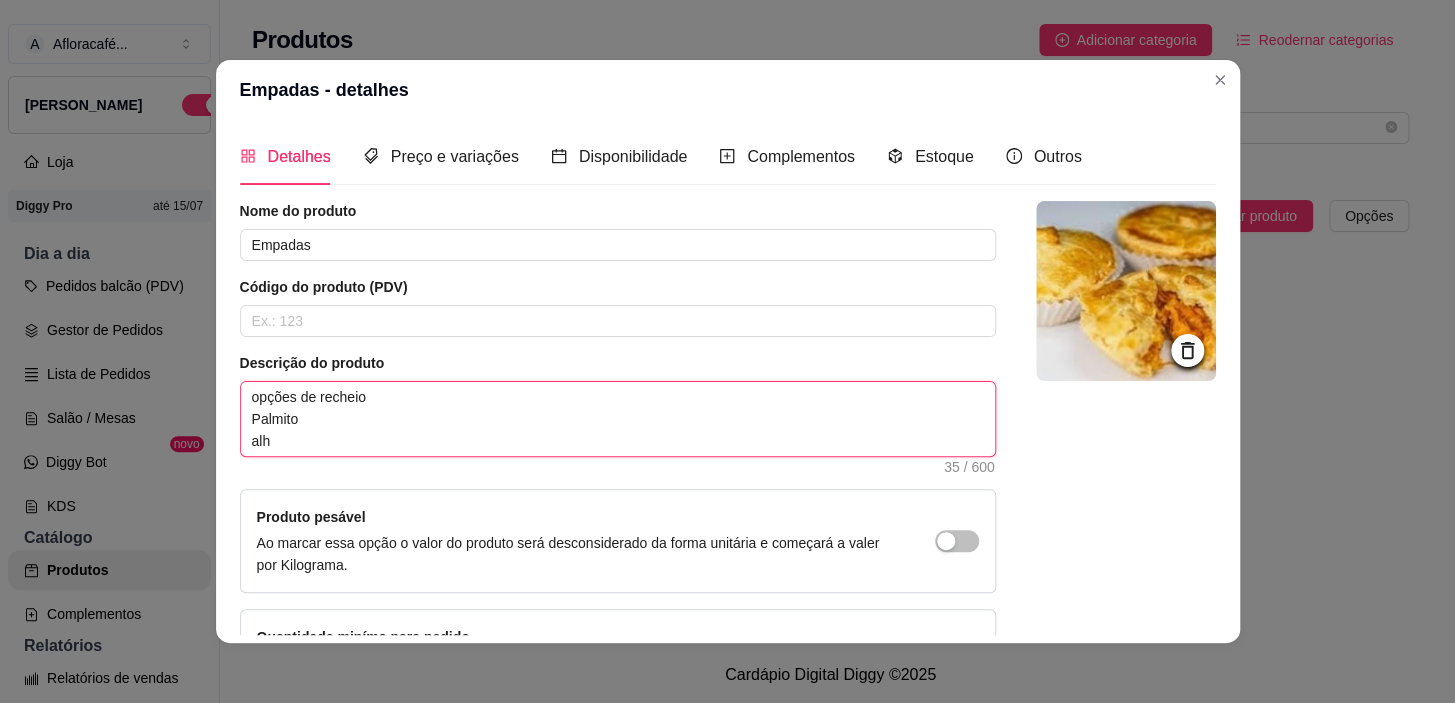 type 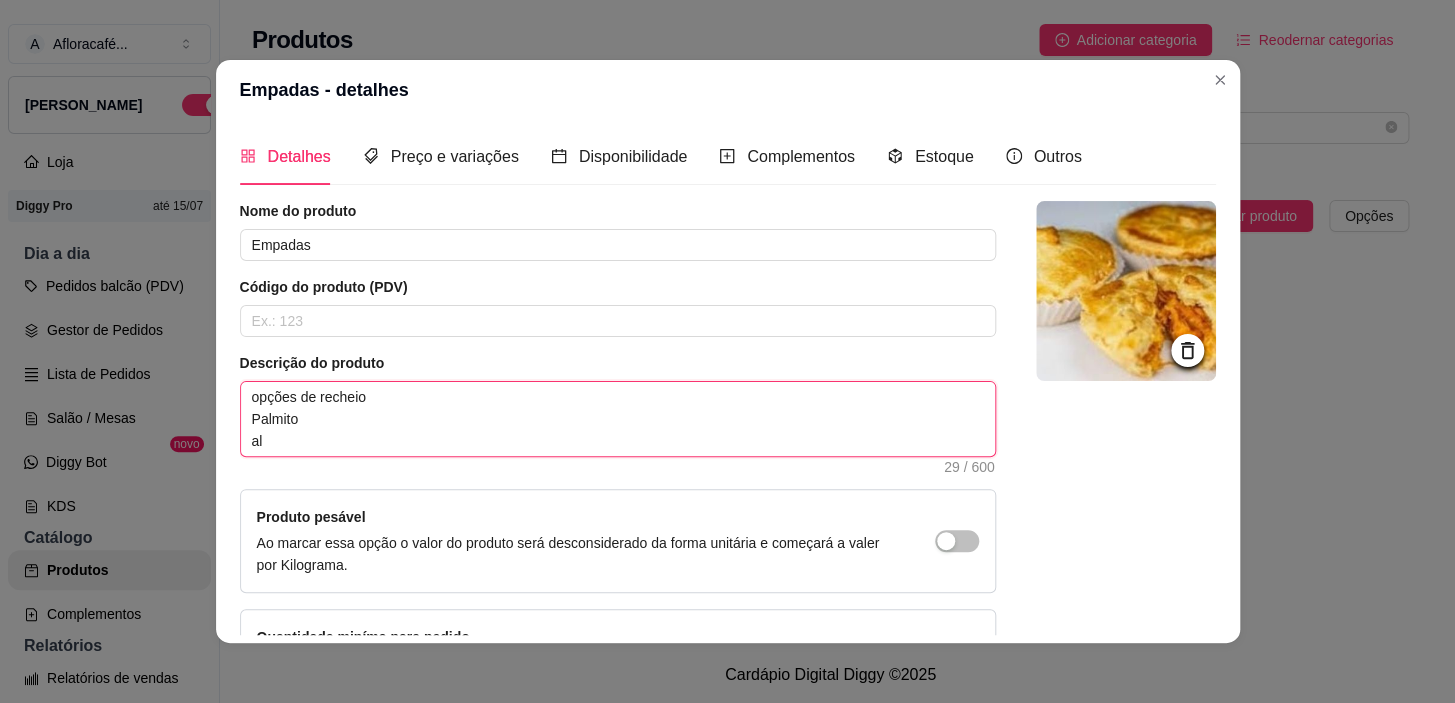 type 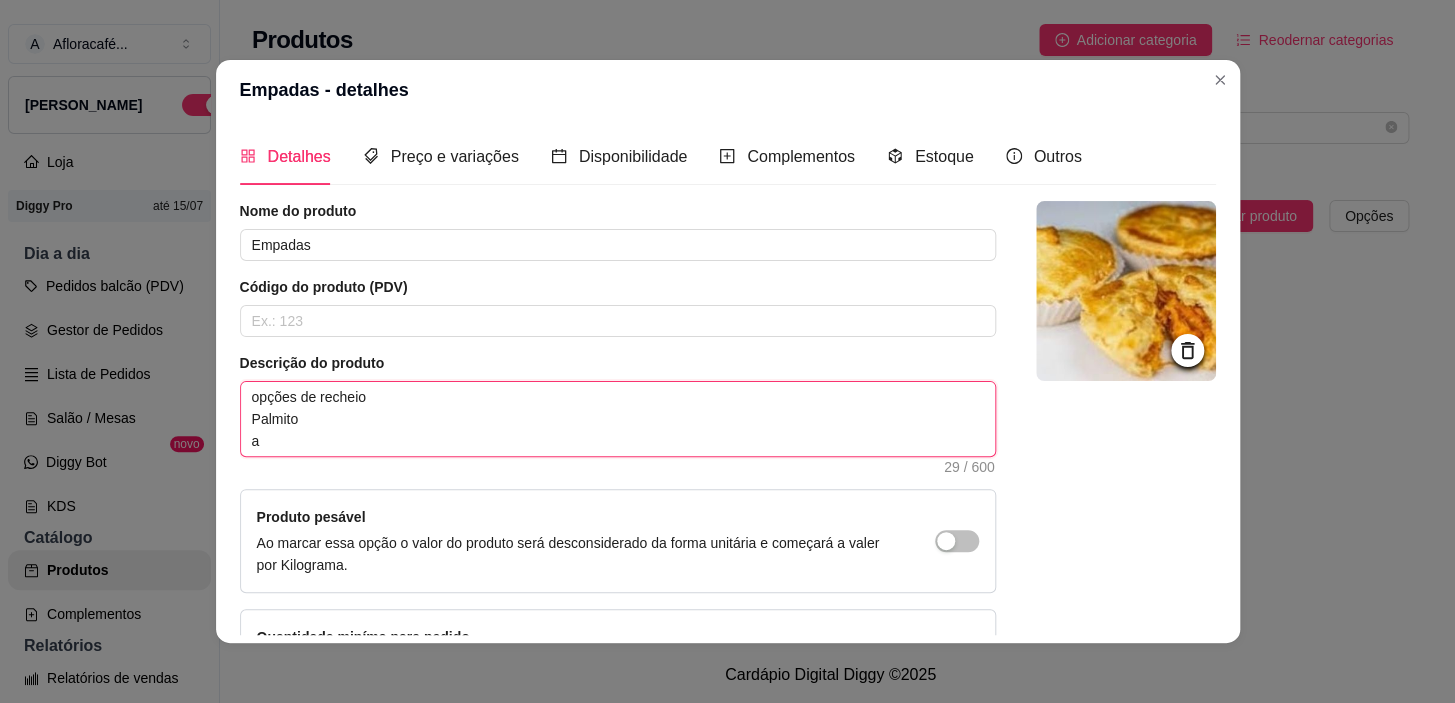 type 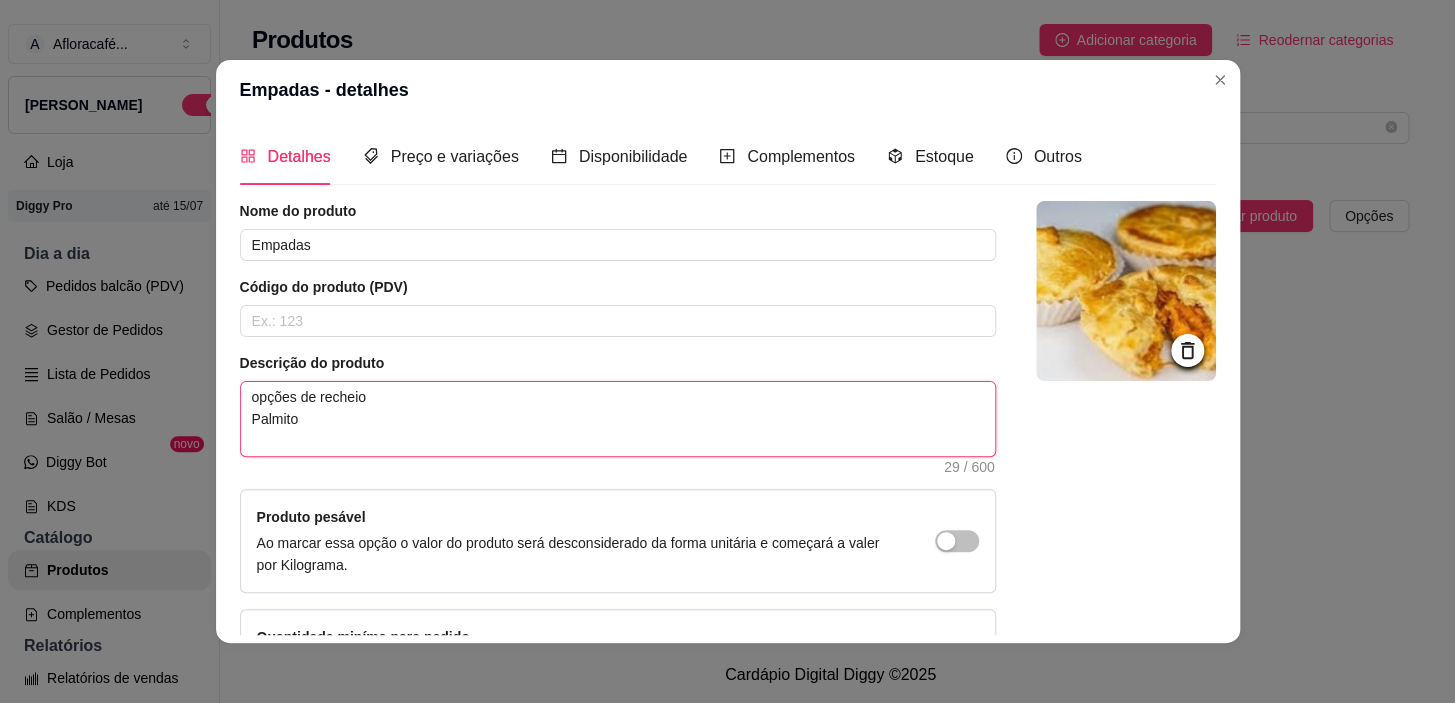 type on "opções de recheio
Palmito" 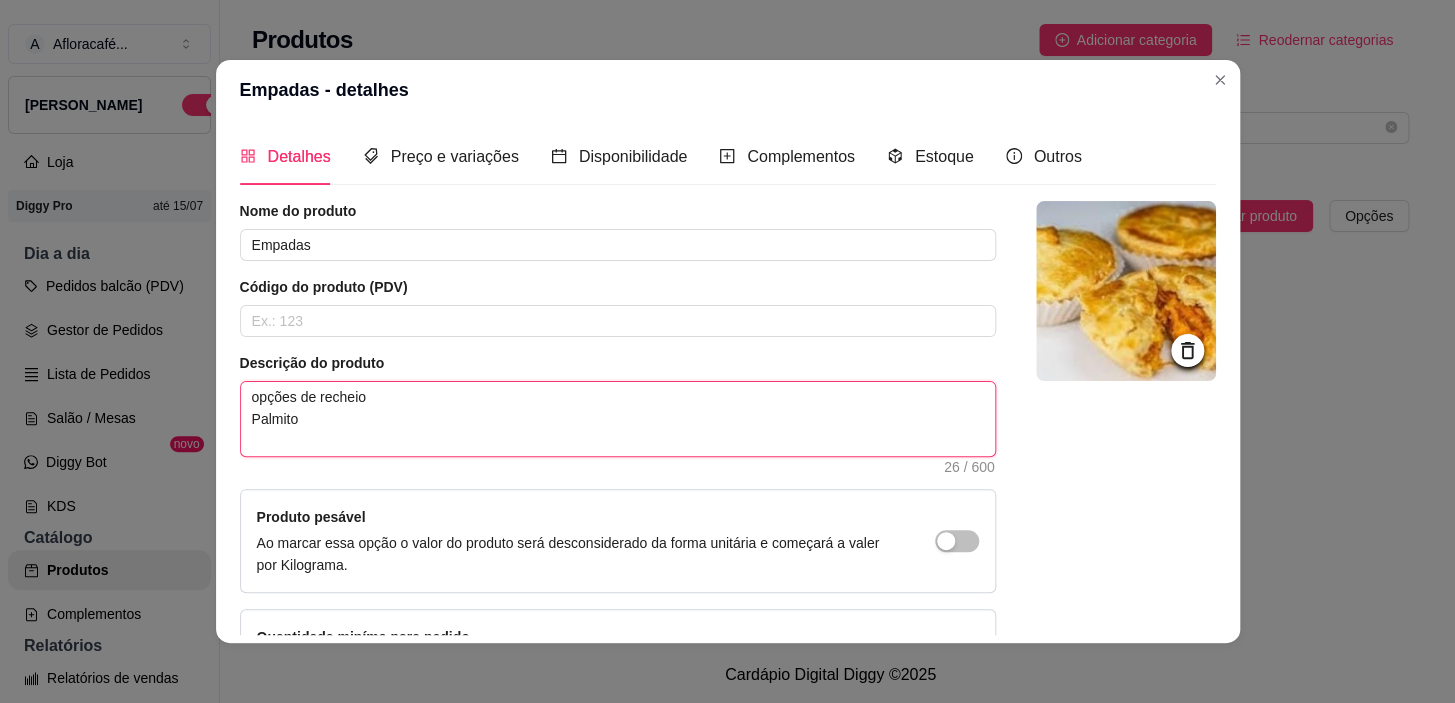 scroll, scrollTop: 144, scrollLeft: 0, axis: vertical 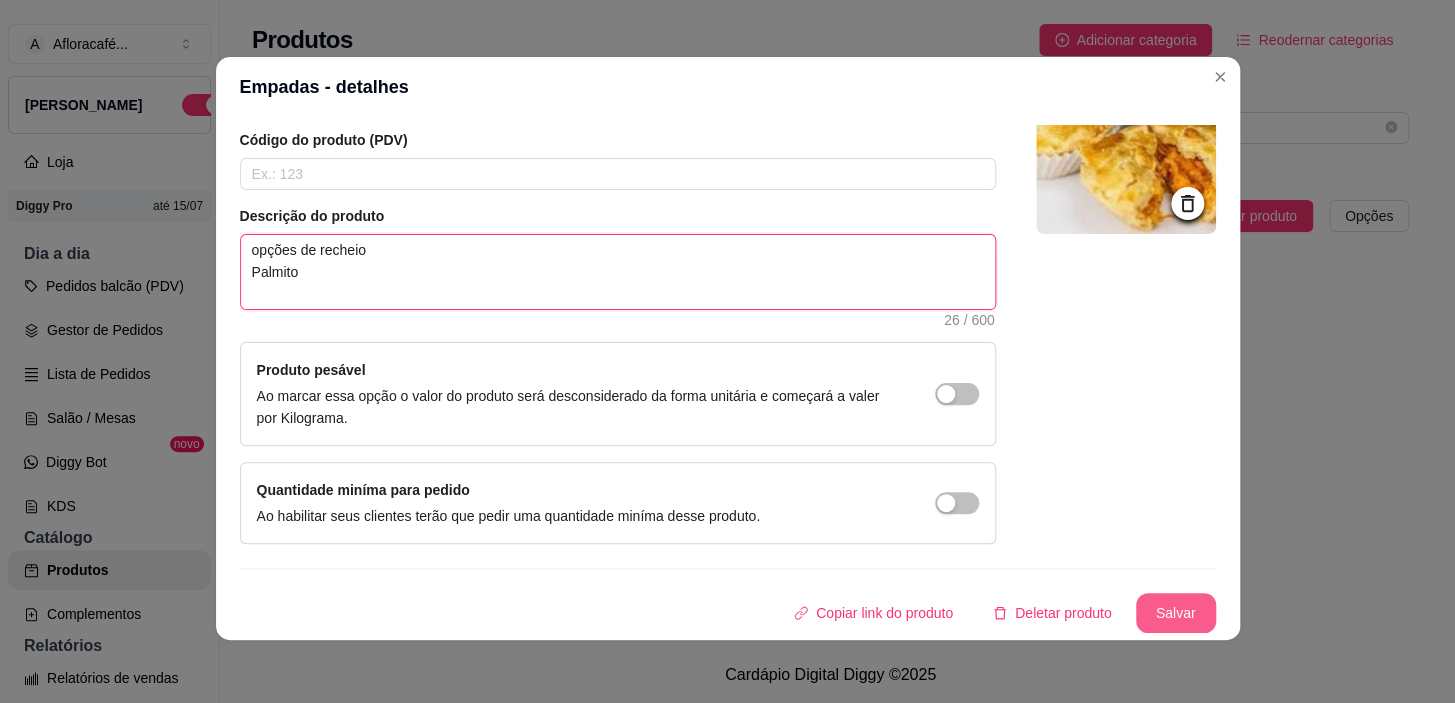 type on "opções de recheio
Palmito" 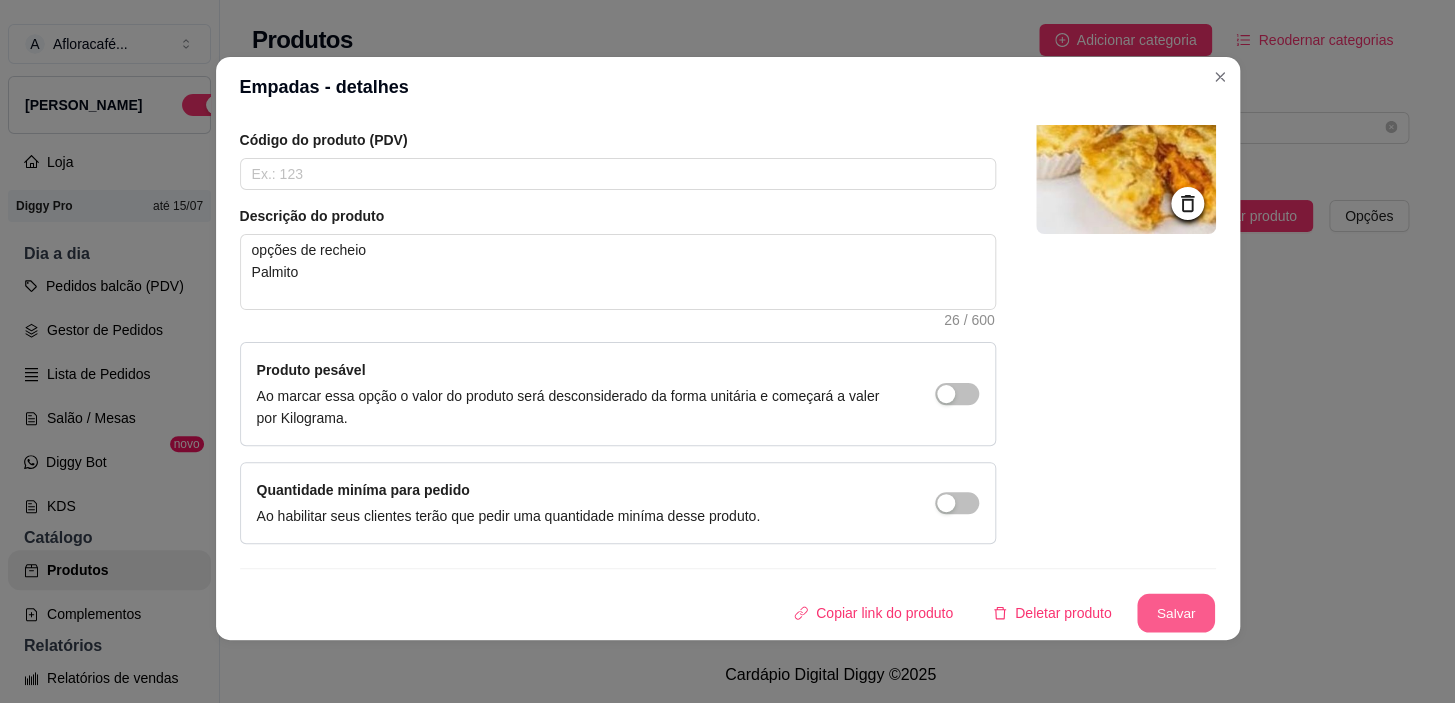 click on "Salvar" at bounding box center (1176, 613) 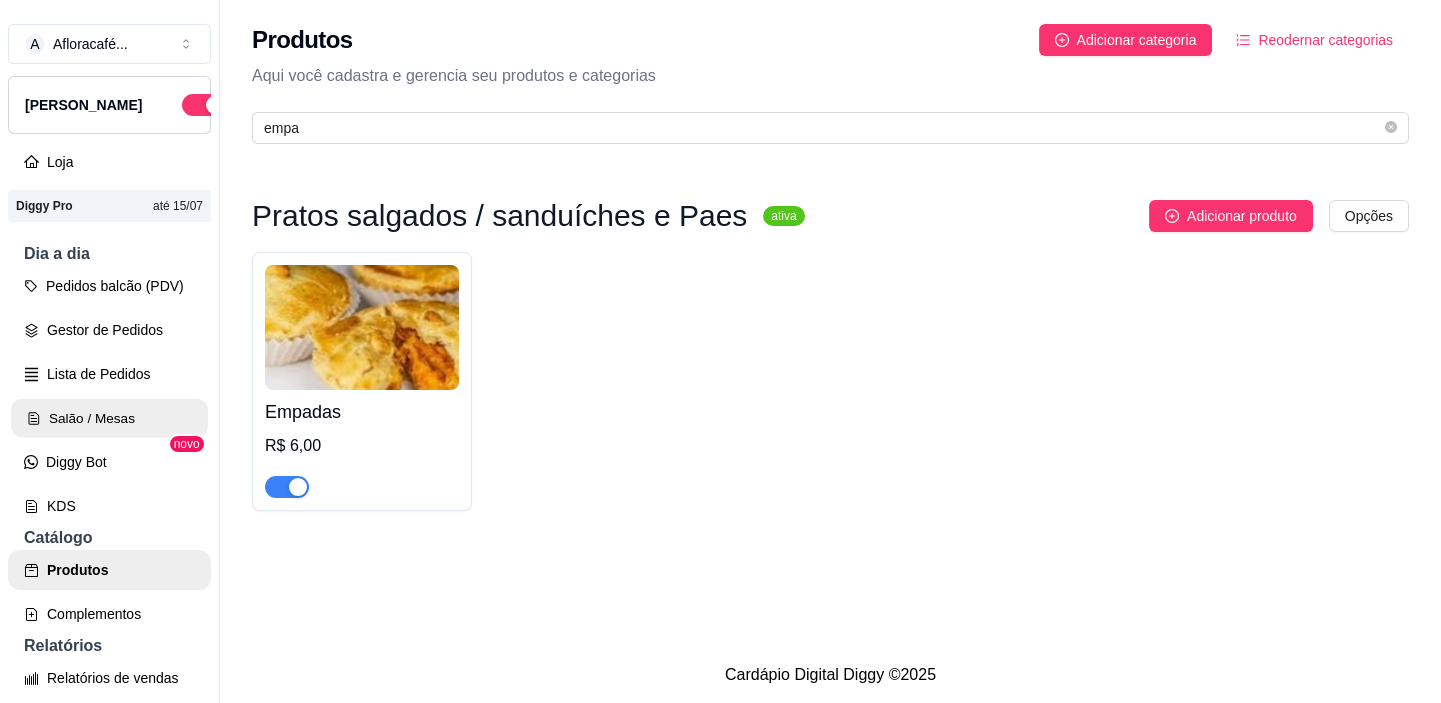 click on "Salão / Mesas" at bounding box center (109, 418) 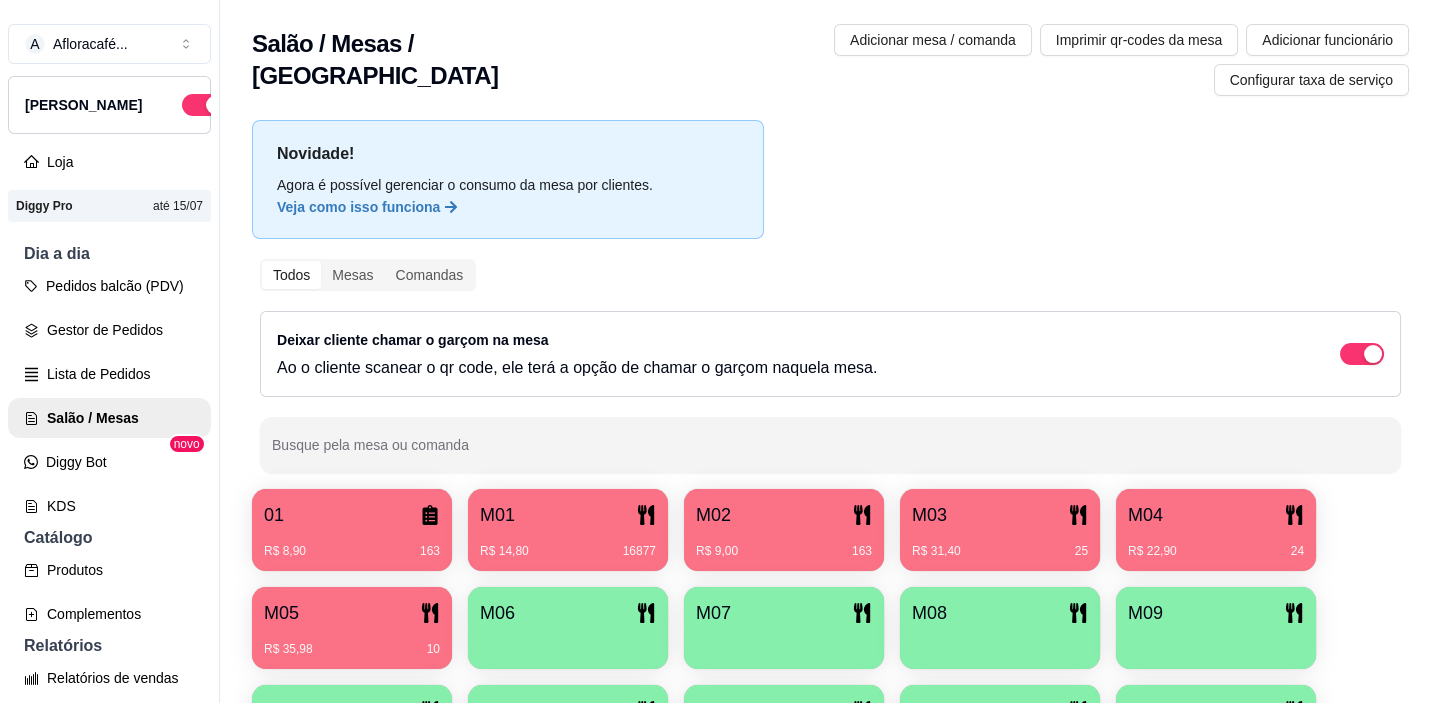 click on "R$ 31,40 25" at bounding box center [1000, 544] 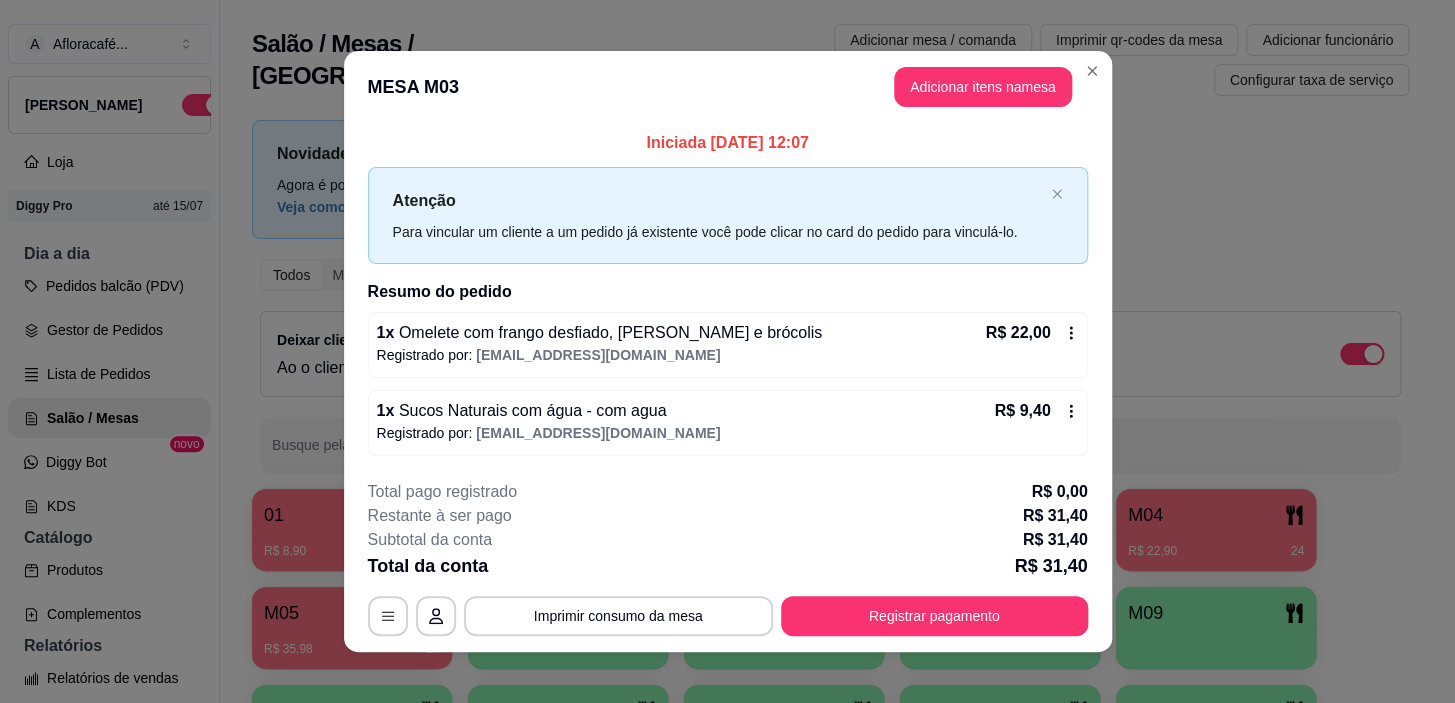 scroll, scrollTop: 12, scrollLeft: 0, axis: vertical 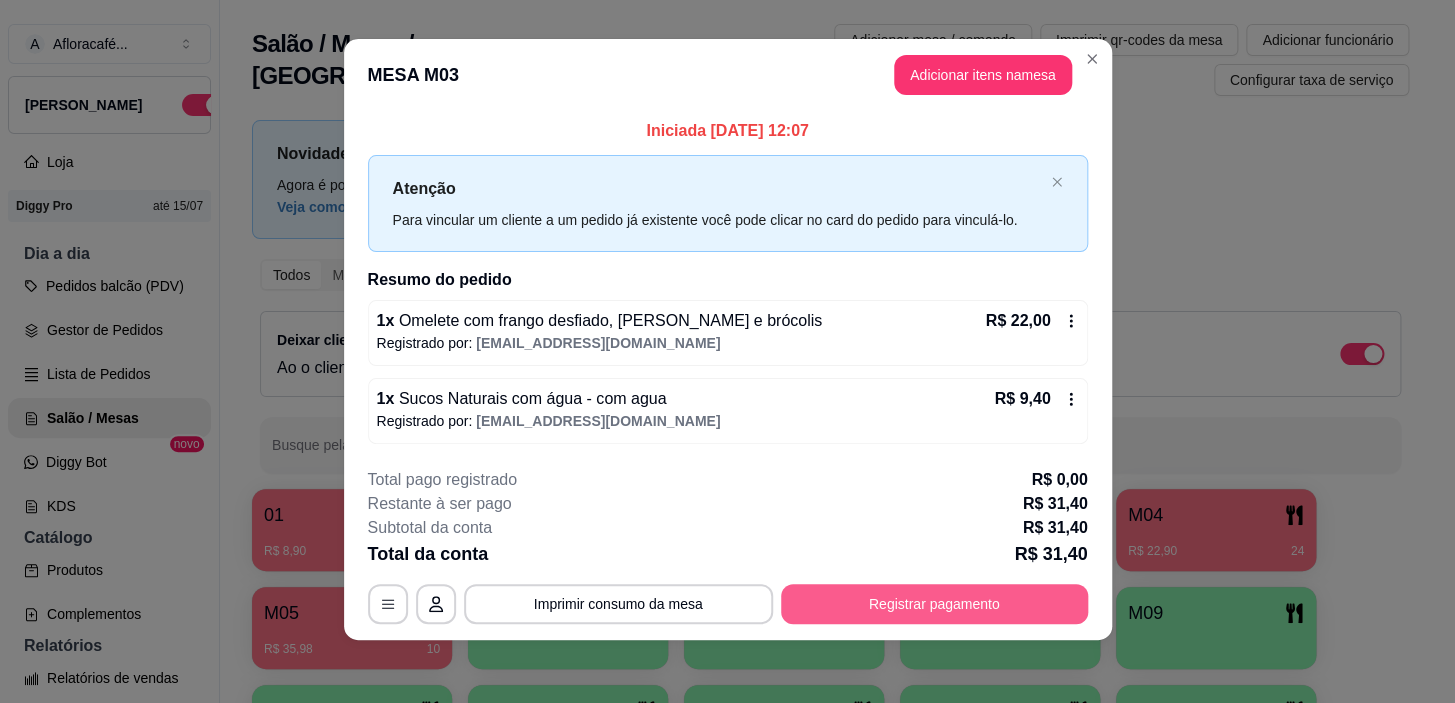 click on "Registrar pagamento" at bounding box center (934, 604) 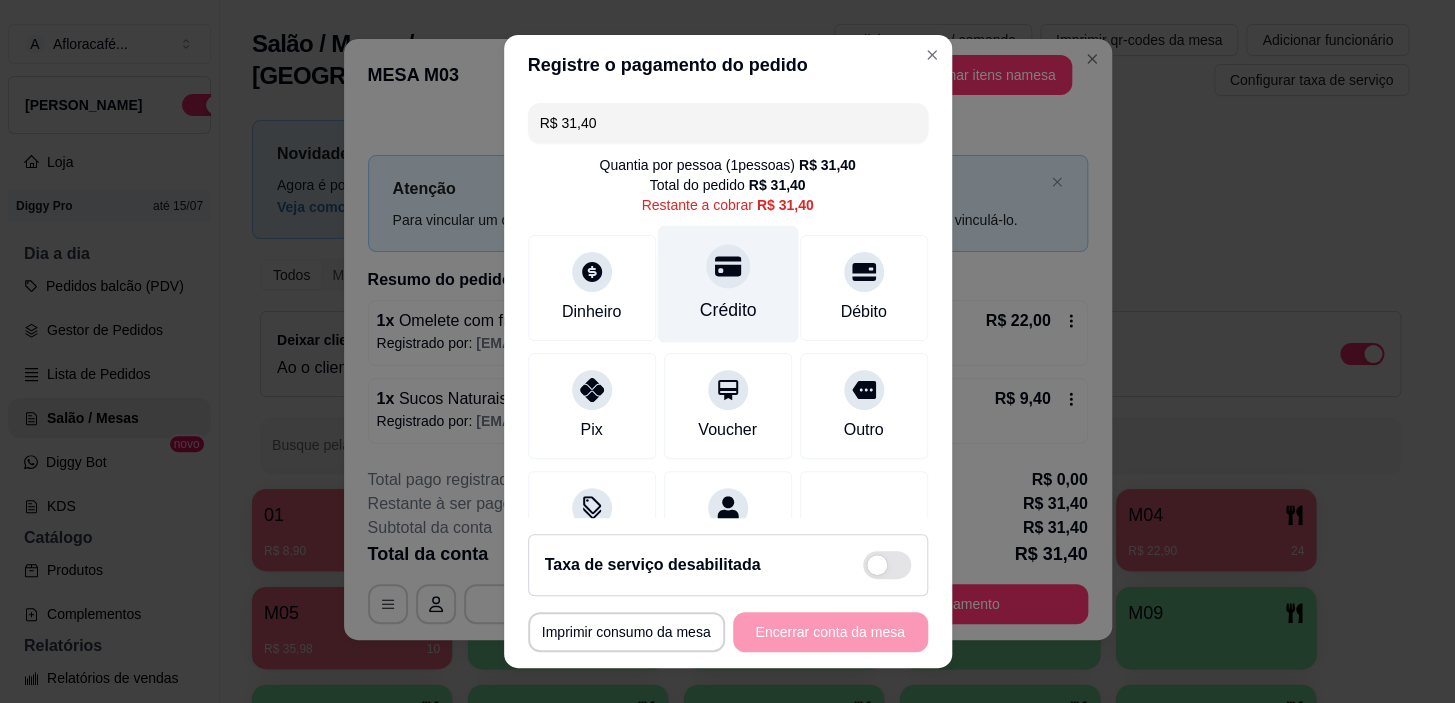 click on "Crédito" at bounding box center (727, 284) 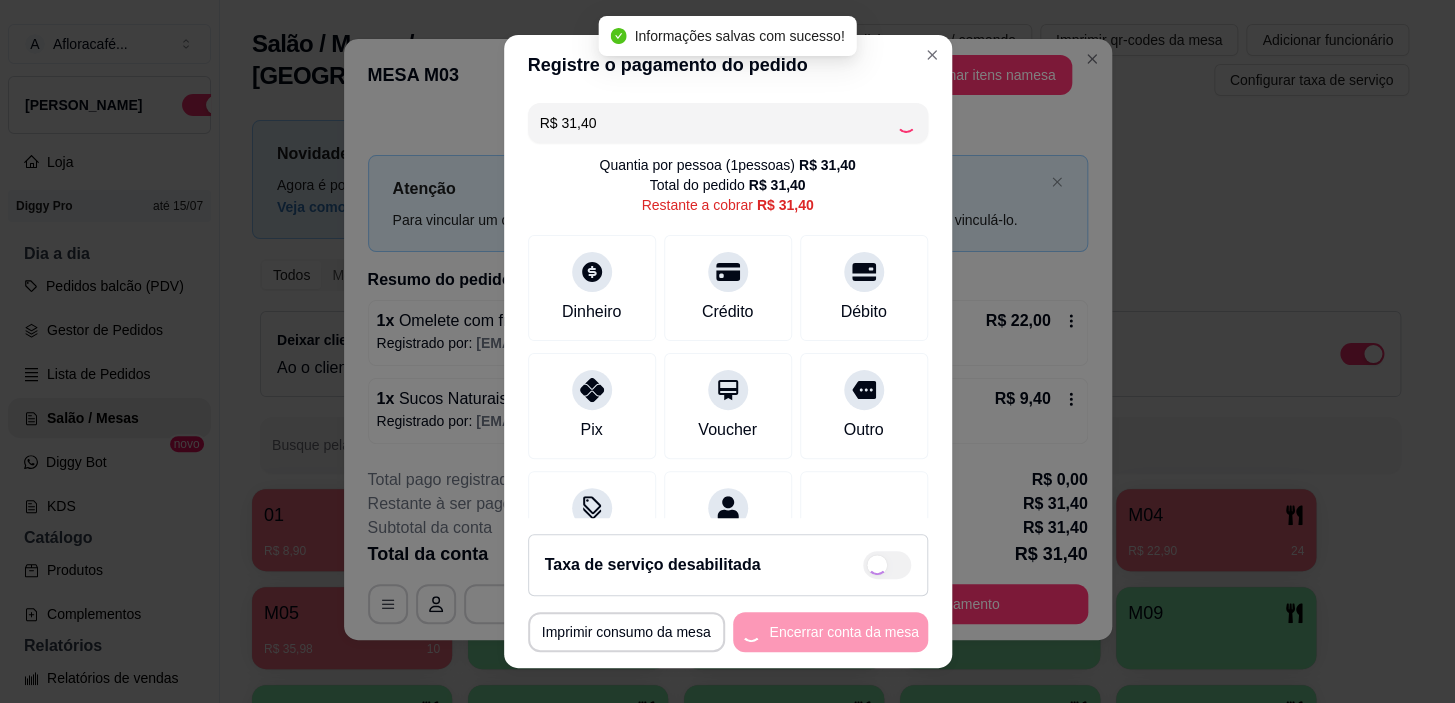 type on "R$ 0,00" 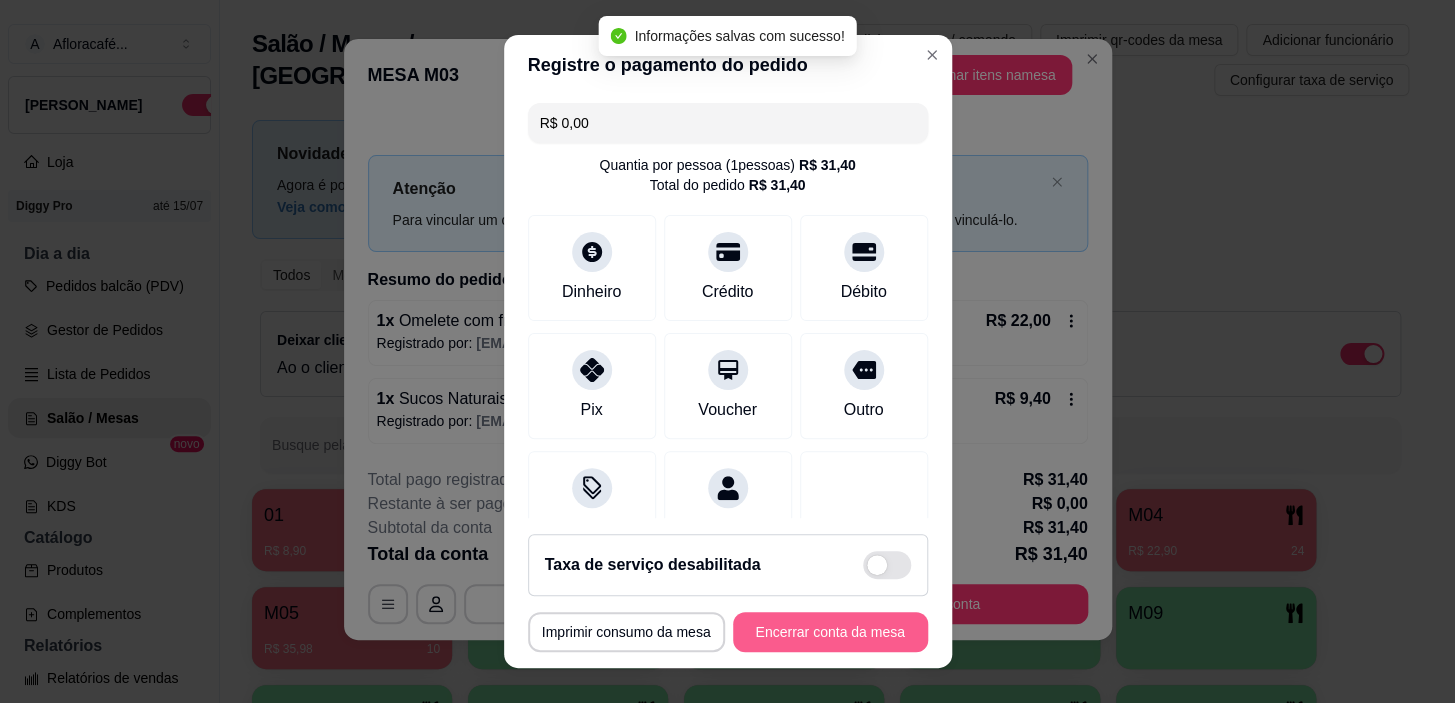 click on "Encerrar conta da mesa" at bounding box center [830, 632] 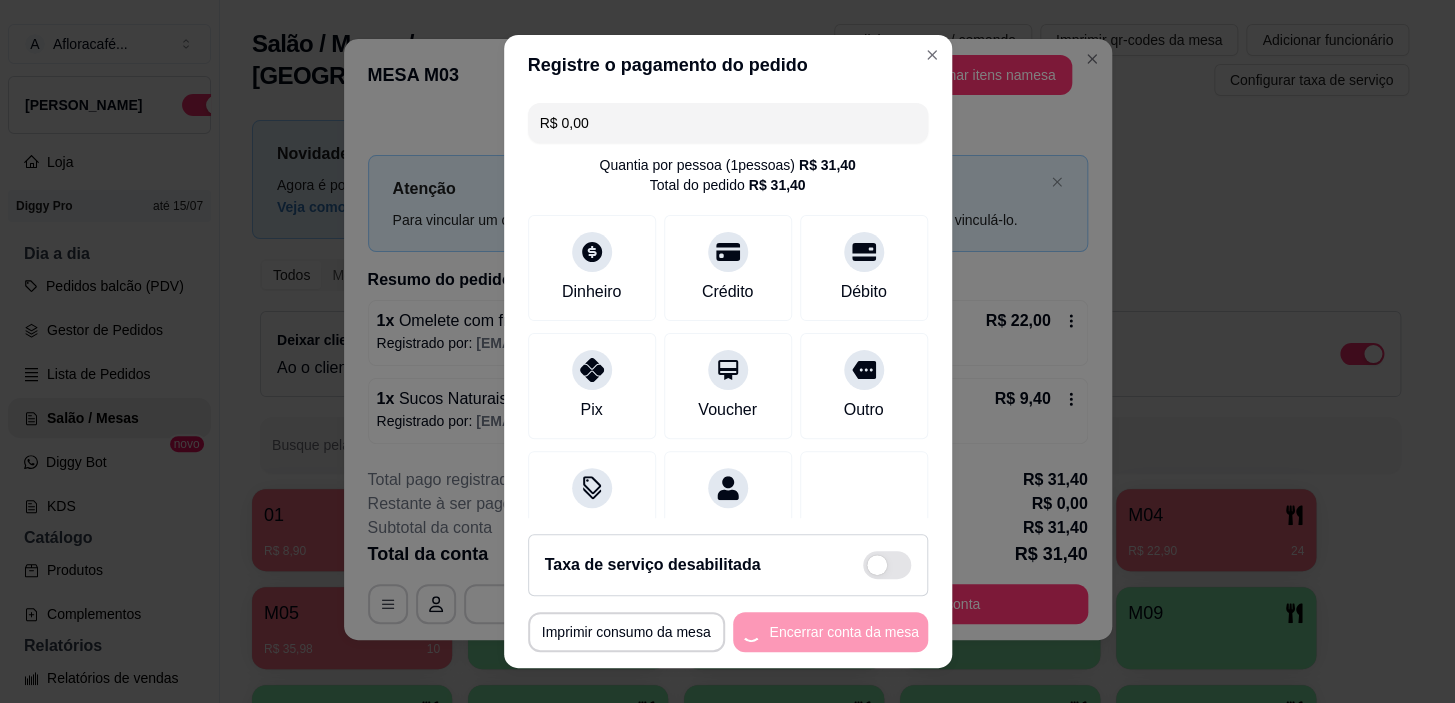 scroll, scrollTop: 0, scrollLeft: 0, axis: both 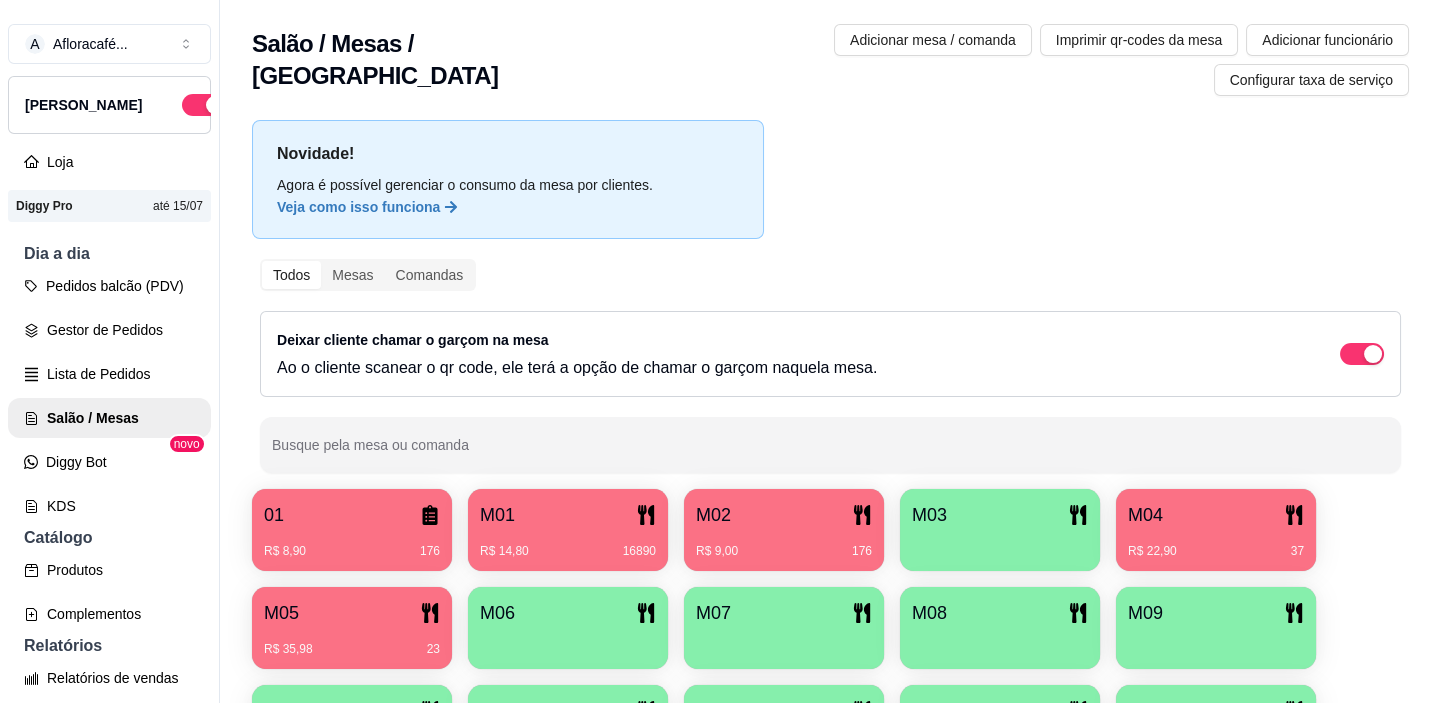 click on "R$ 22,90 37" at bounding box center (1216, 544) 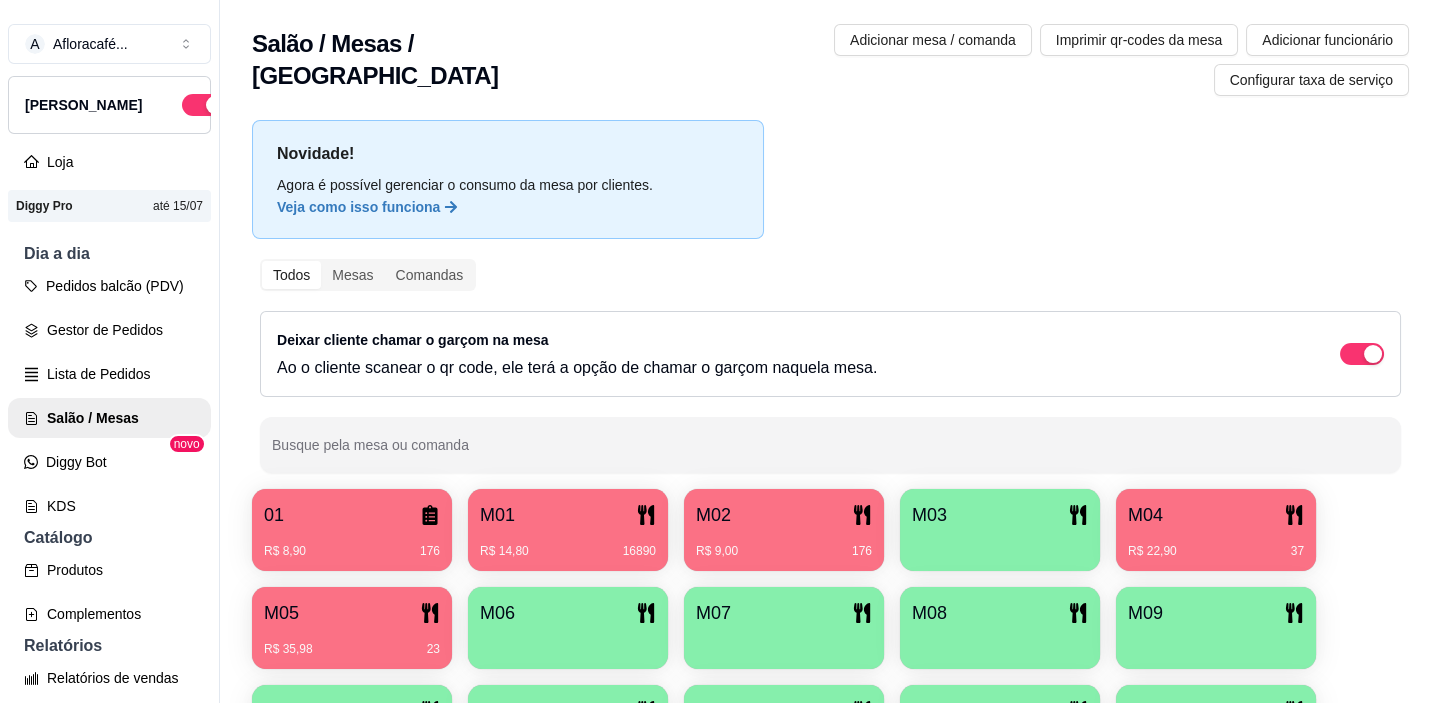 click on "M05" at bounding box center [352, 613] 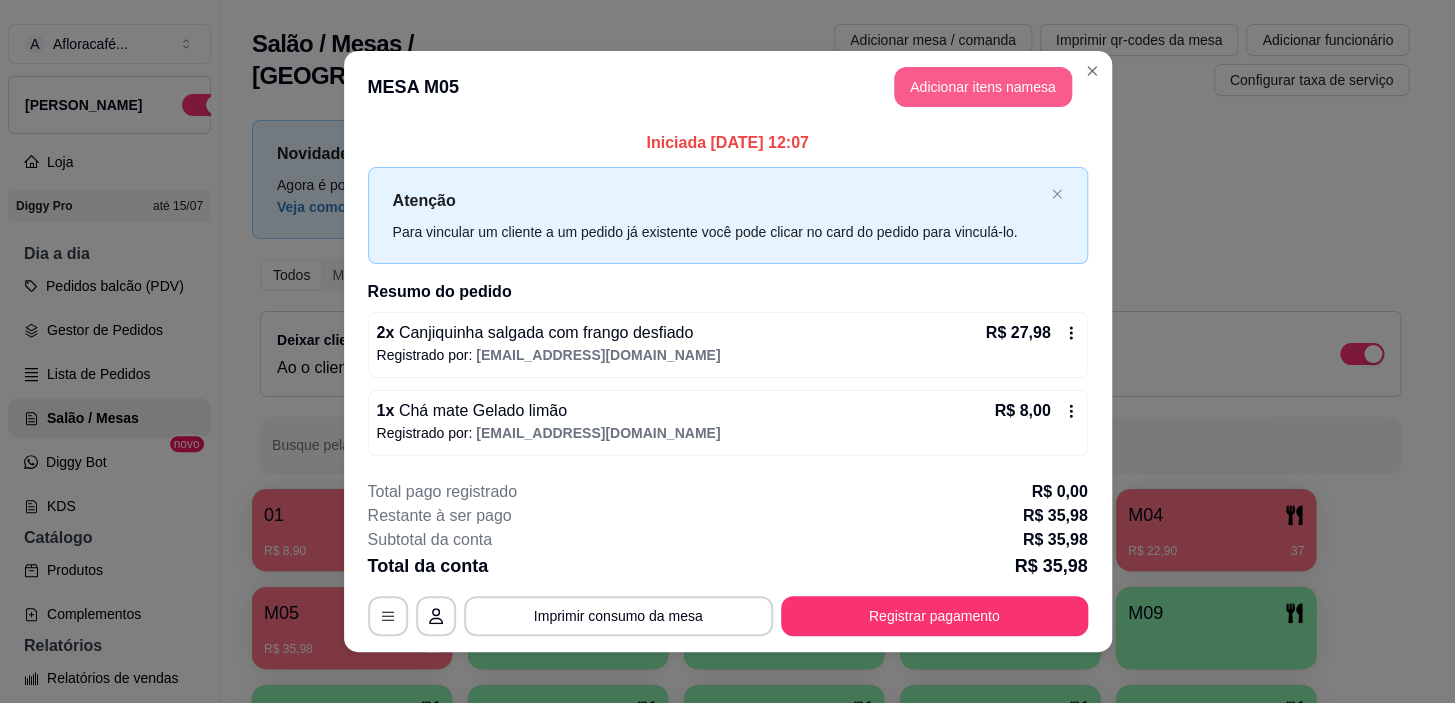 click on "Adicionar itens na  mesa" at bounding box center (983, 87) 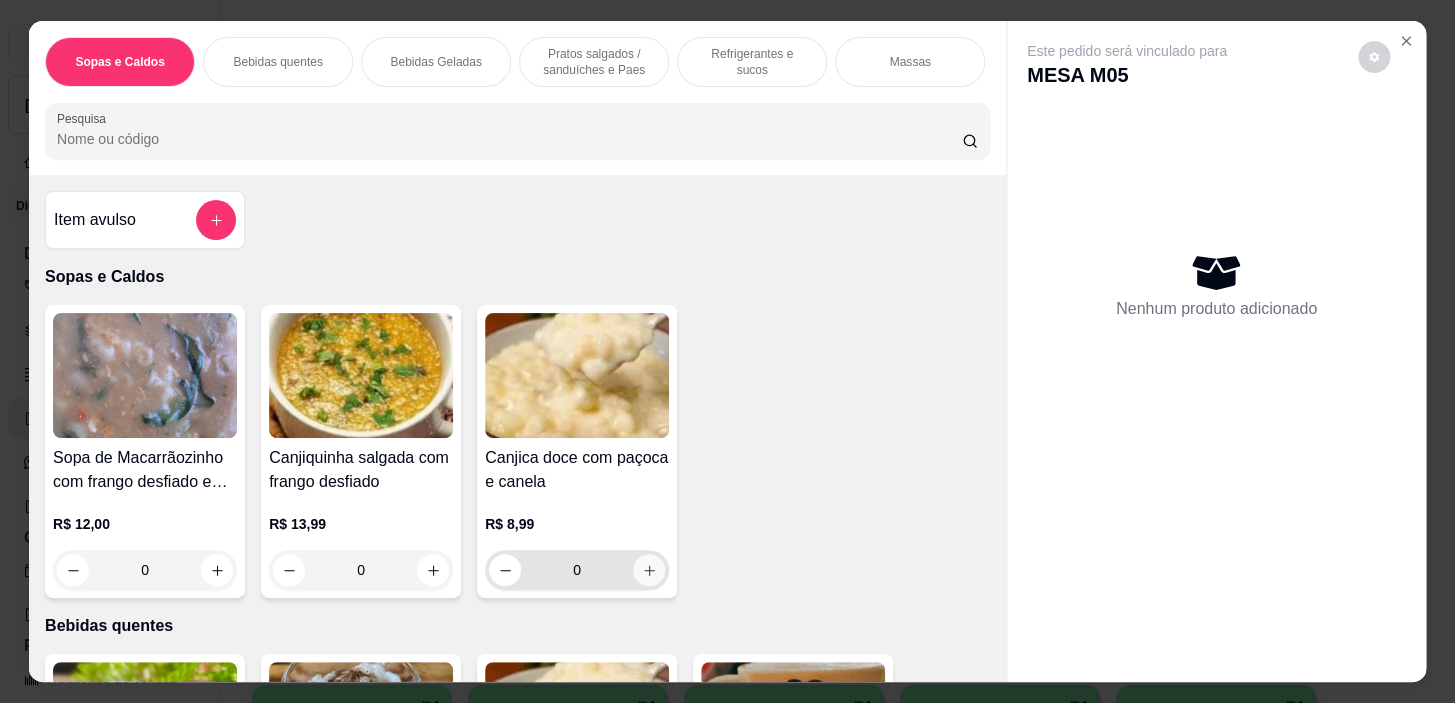 click at bounding box center [649, 570] 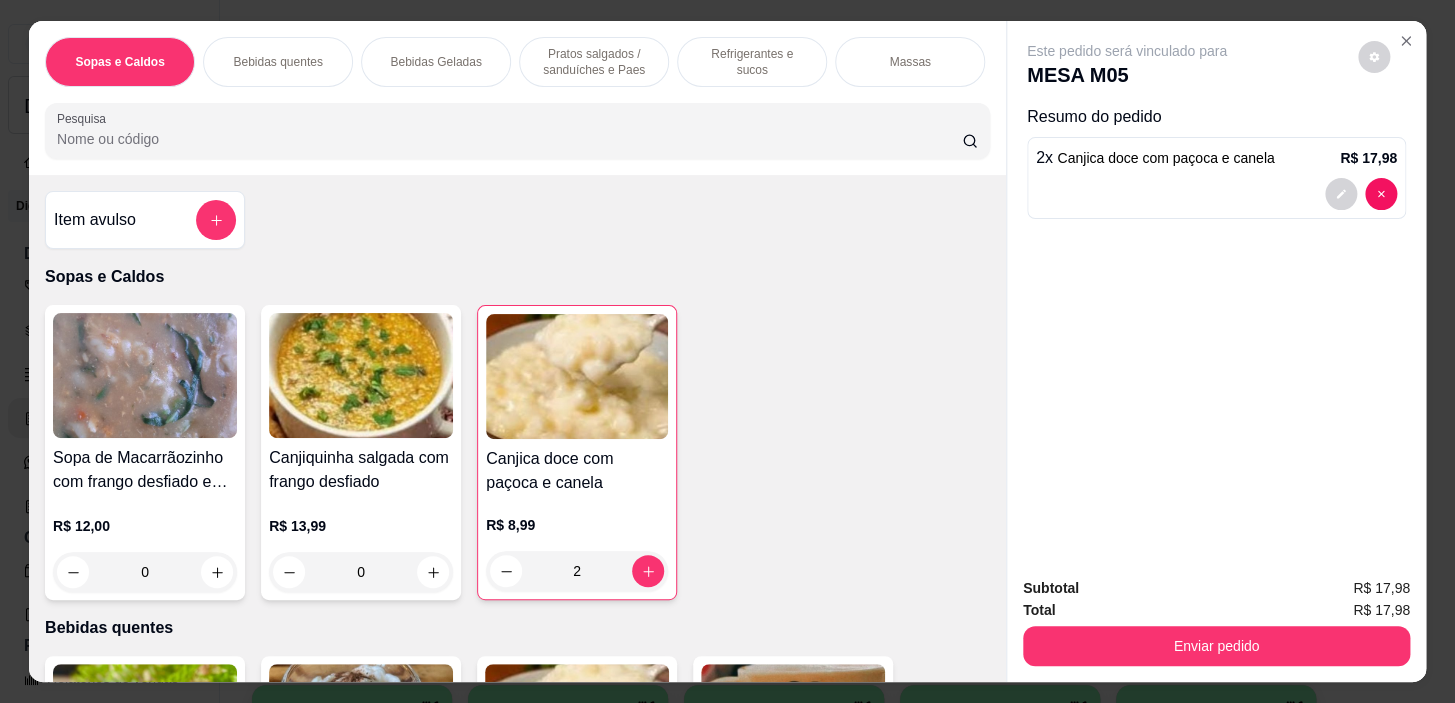 scroll, scrollTop: 818, scrollLeft: 0, axis: vertical 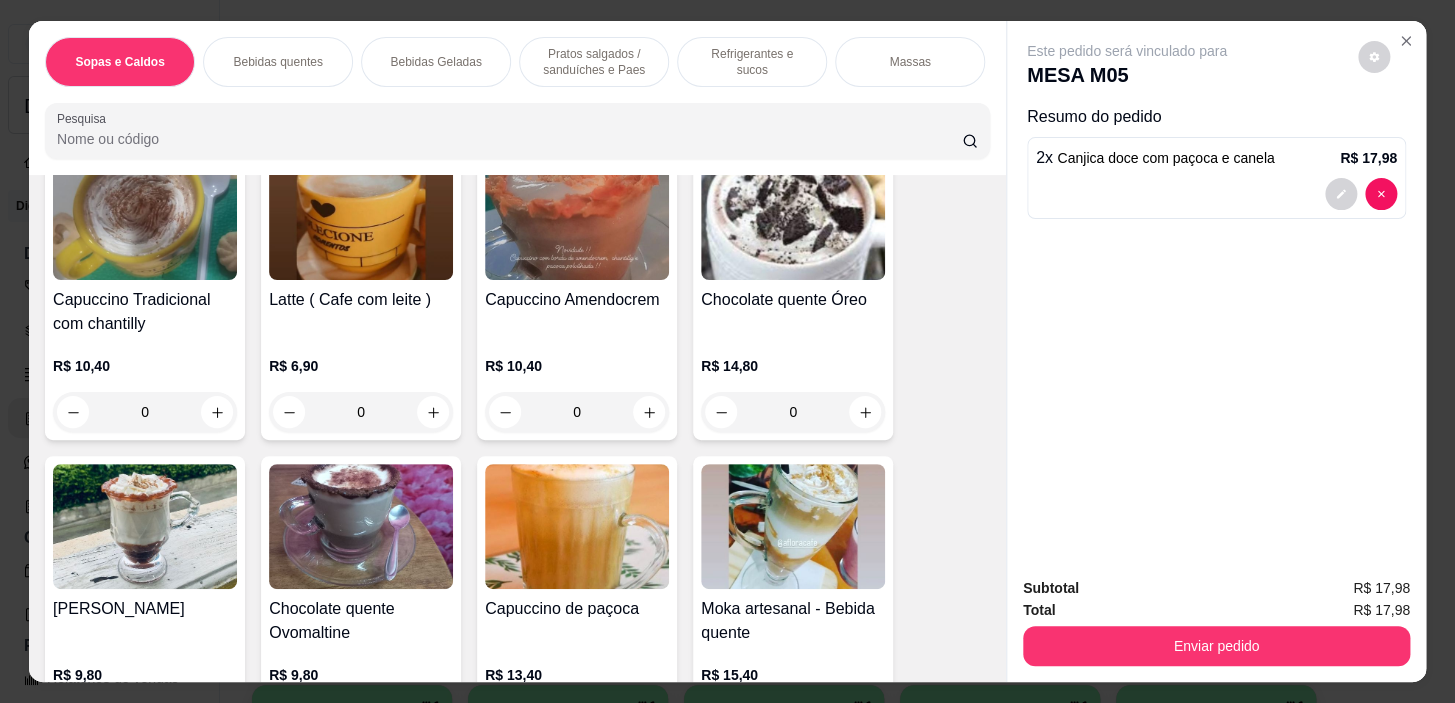 click on "Bebidas quentes" at bounding box center (277, 62) 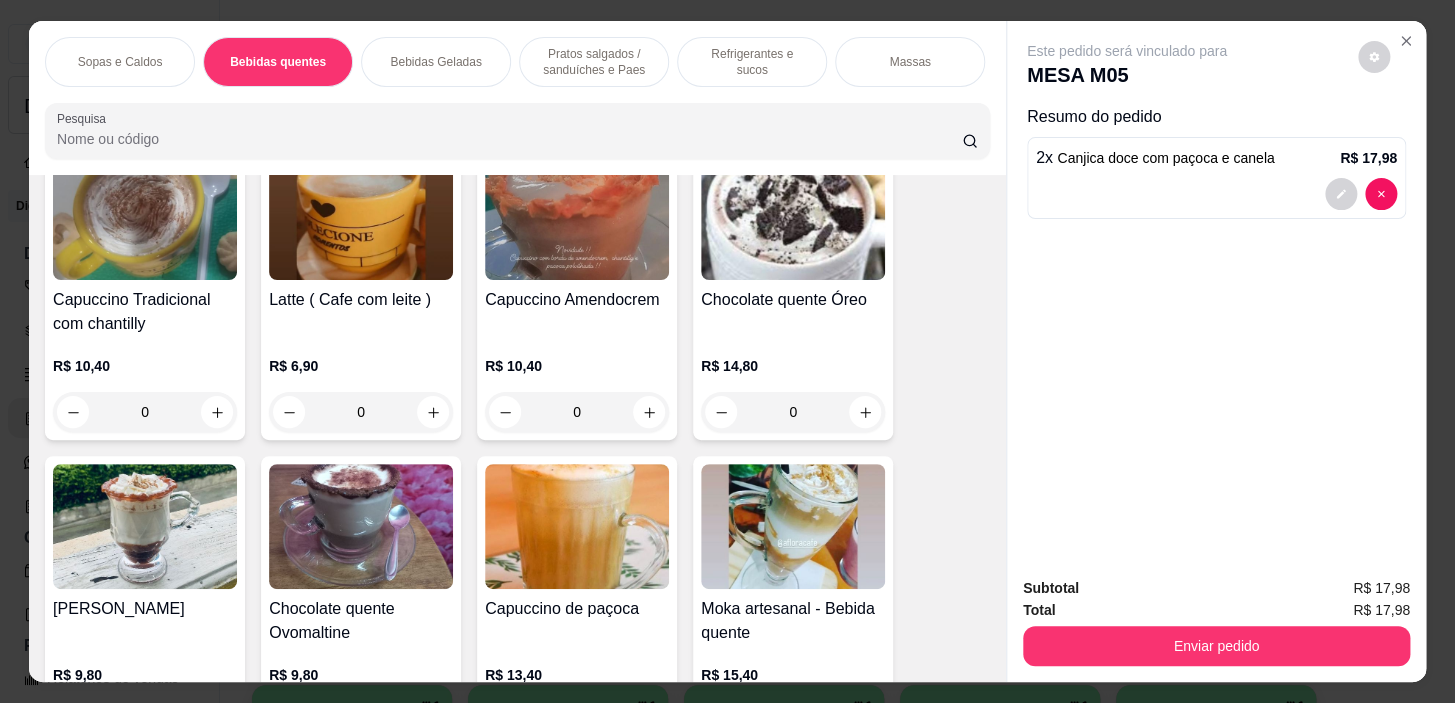 scroll, scrollTop: 440, scrollLeft: 0, axis: vertical 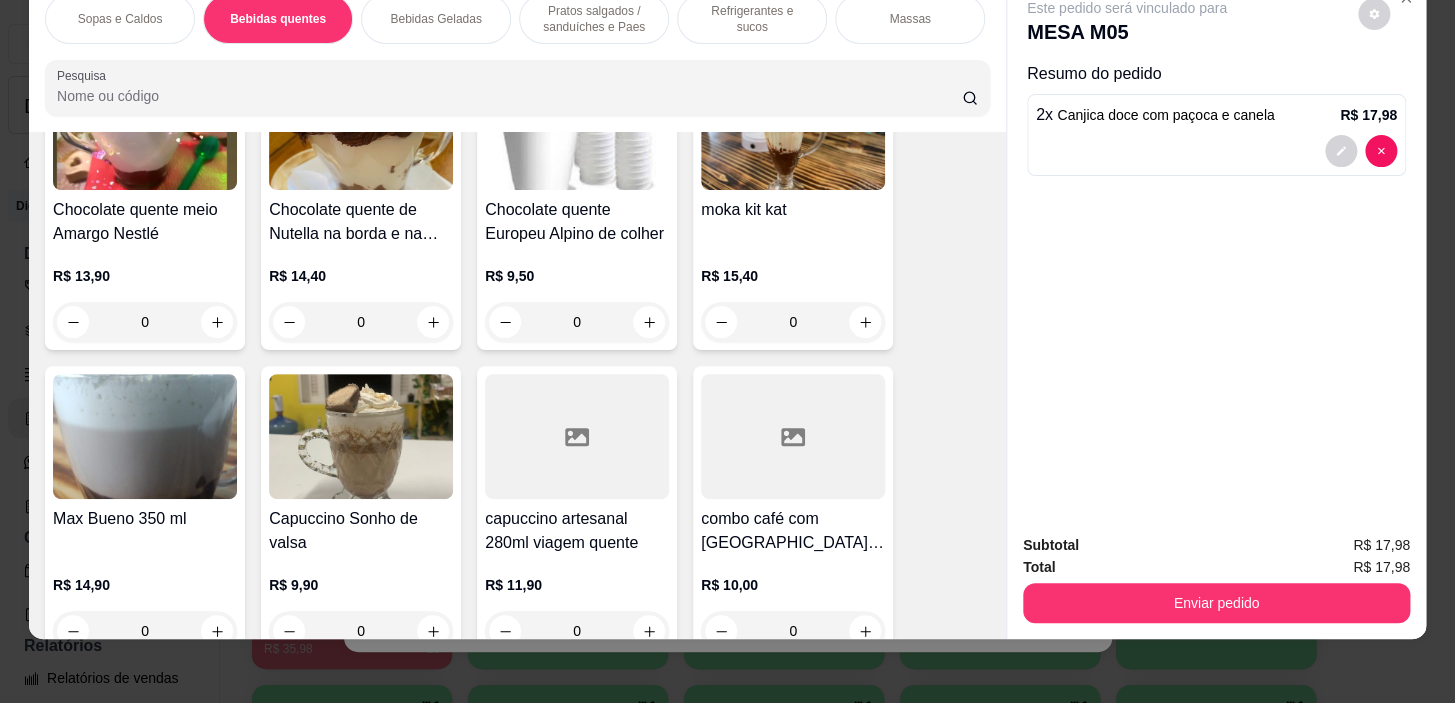 click on "0" at bounding box center [577, 322] 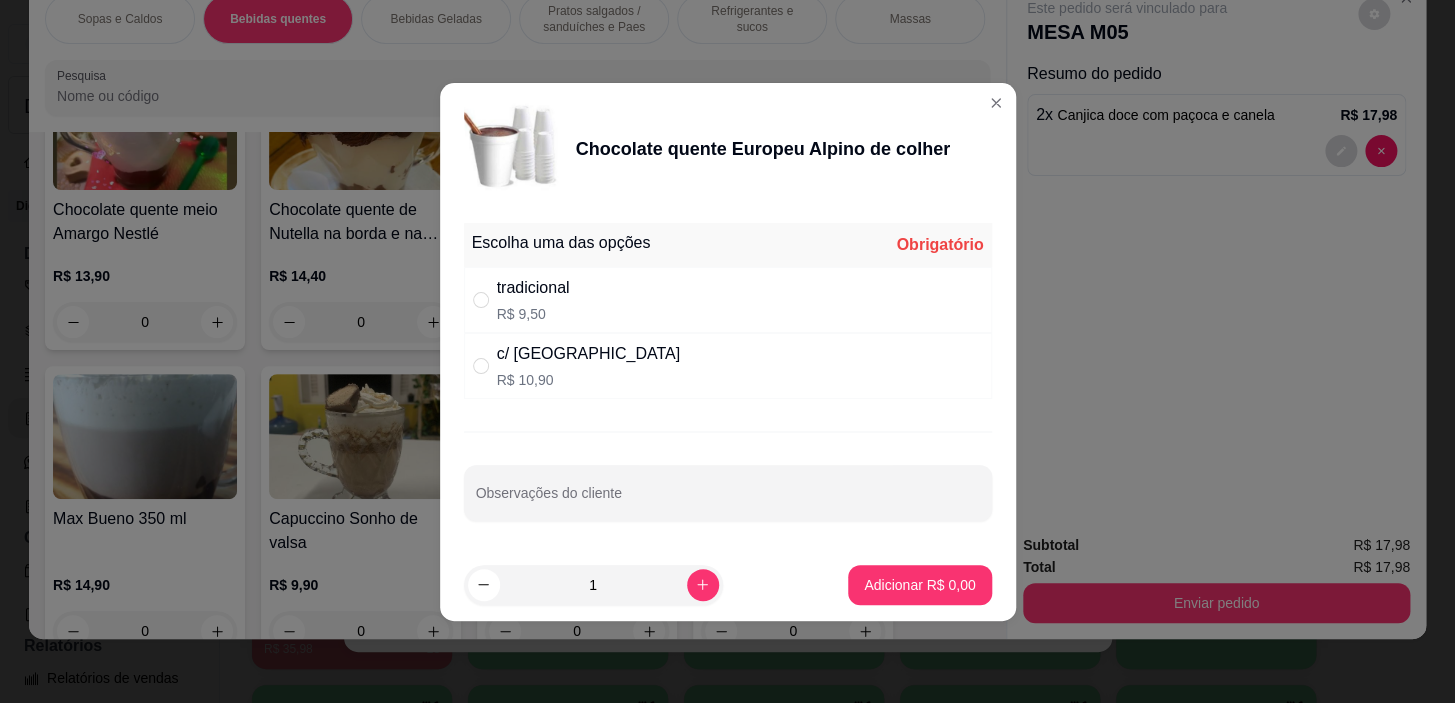 click on "tradicional R$ 9,50" at bounding box center [728, 300] 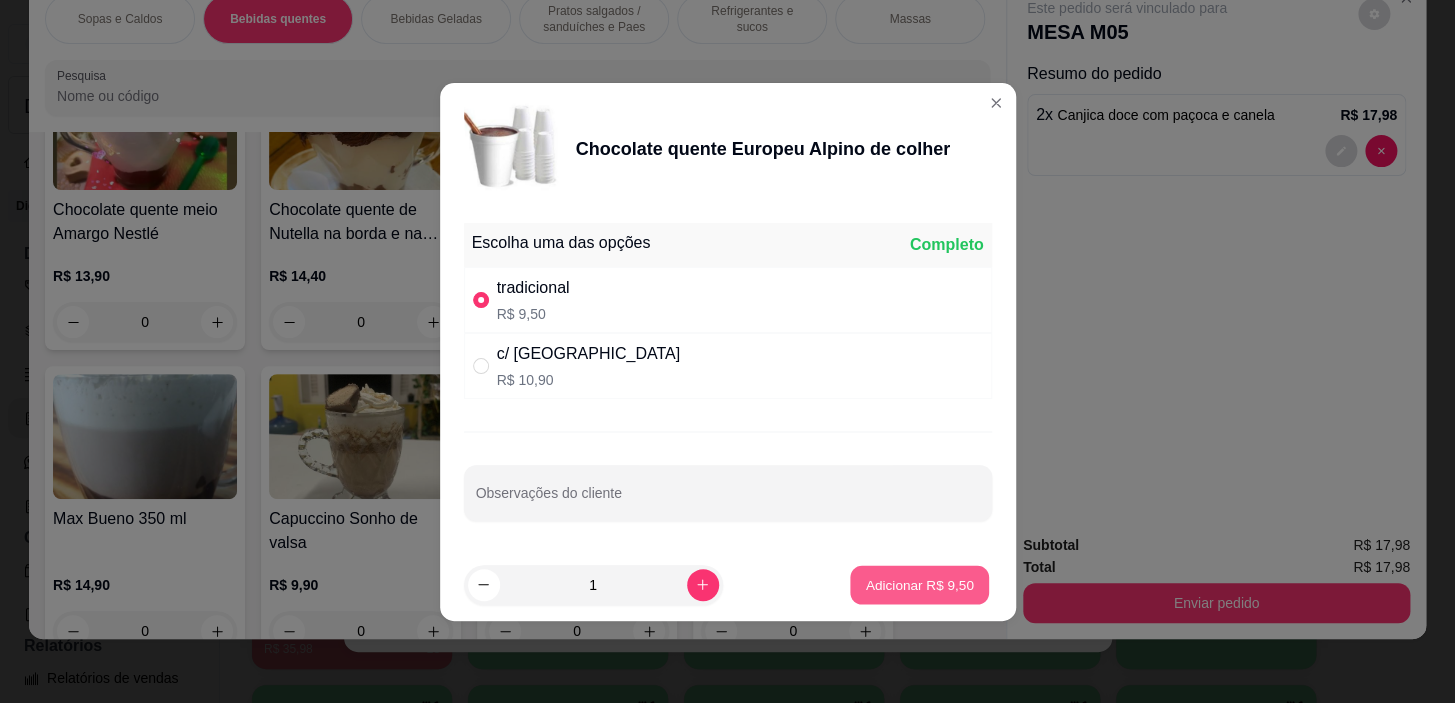 click on "Adicionar   R$ 9,50" at bounding box center (920, 584) 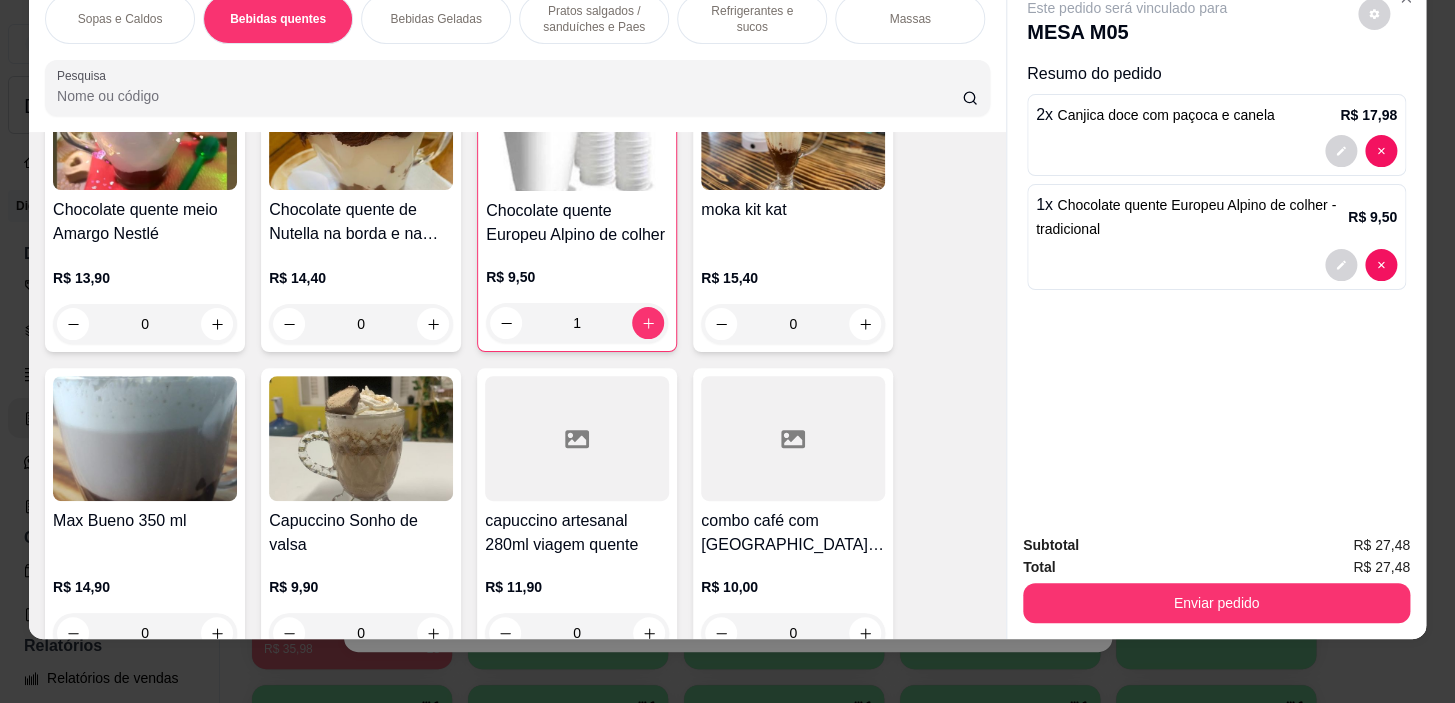 click on "1" at bounding box center (577, 323) 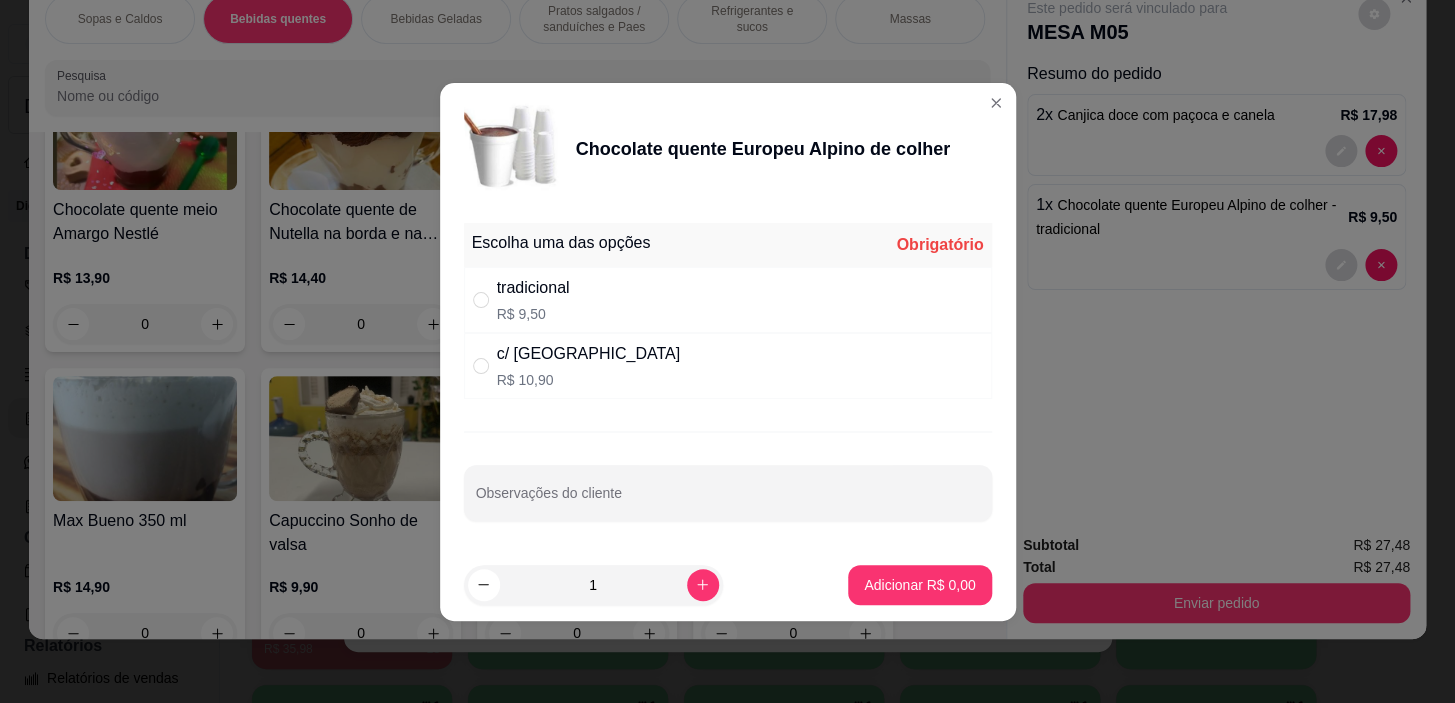 click on "c/ chantilly R$ 10,90" at bounding box center [728, 366] 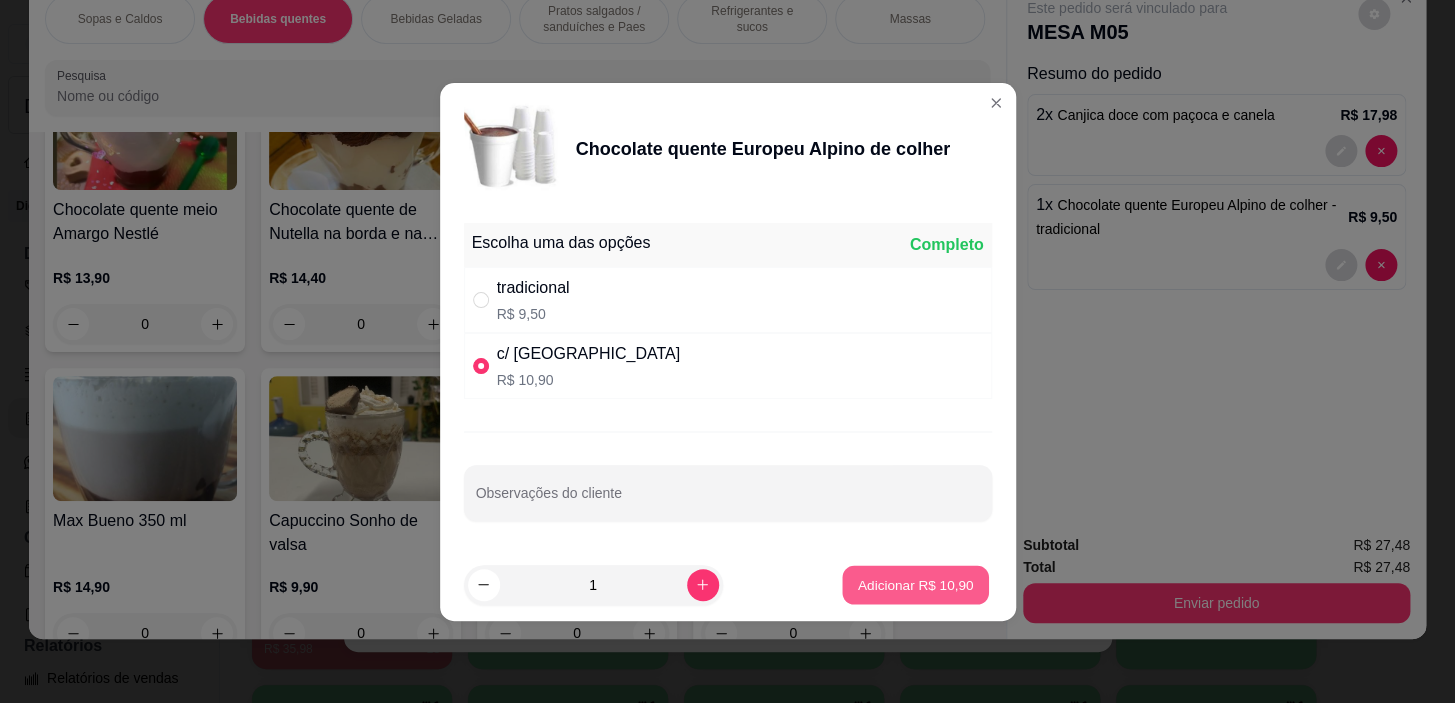 click on "Adicionar   R$ 10,90" at bounding box center [916, 584] 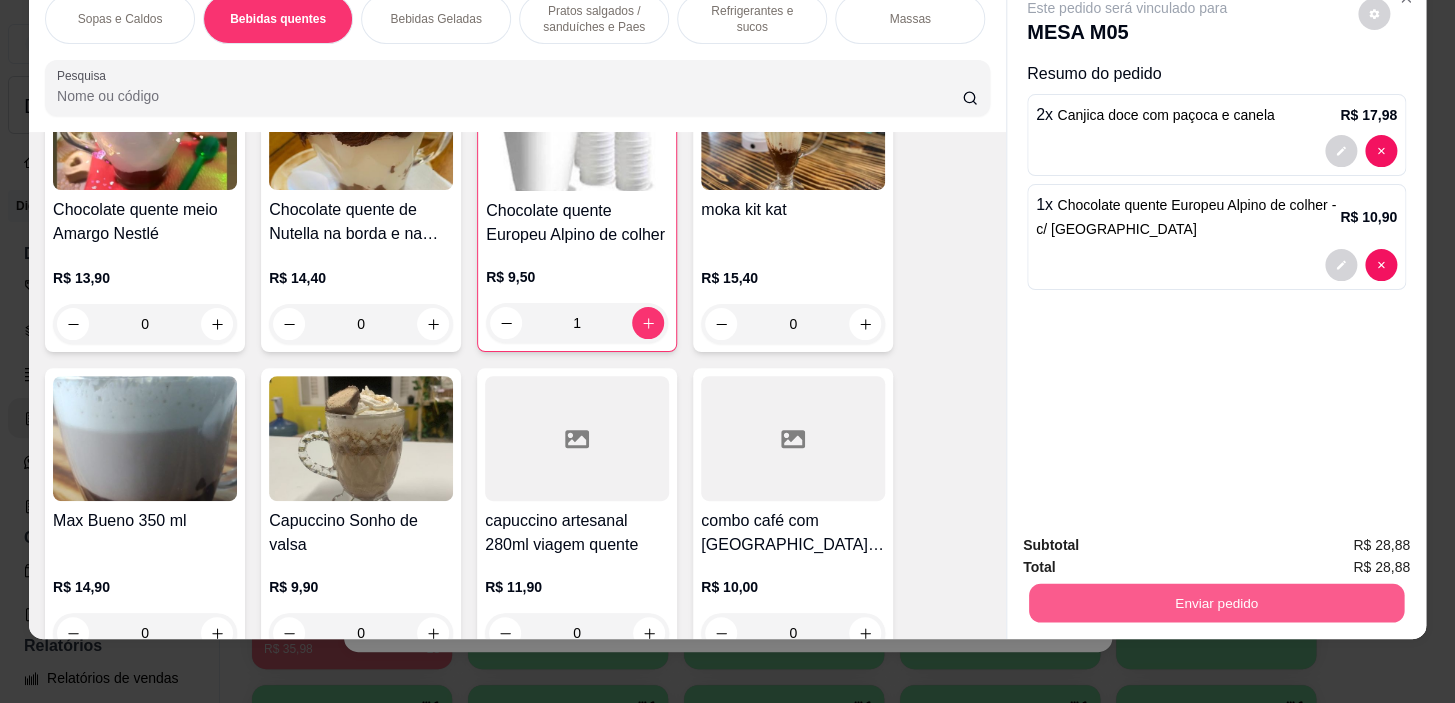 click on "Enviar pedido" at bounding box center (1216, 603) 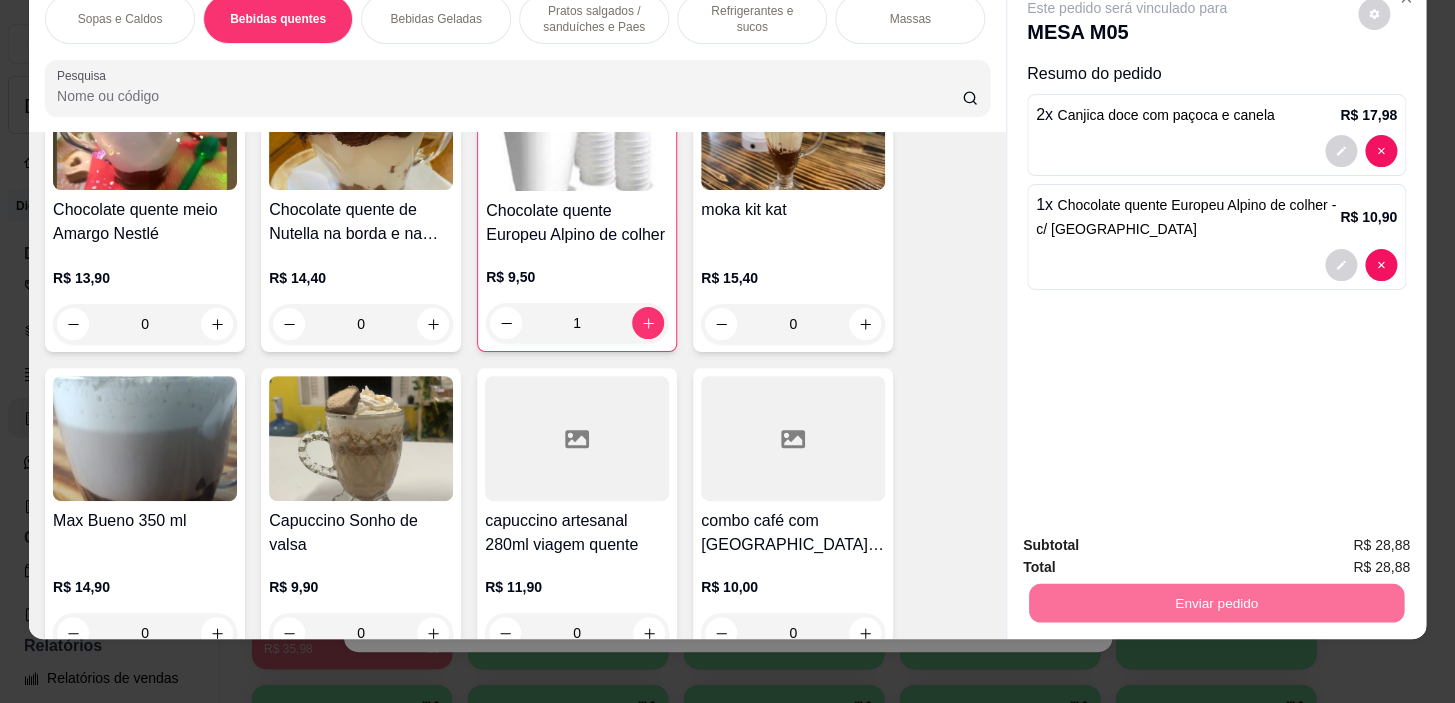 click on "Não registrar e enviar pedido" at bounding box center (1150, 539) 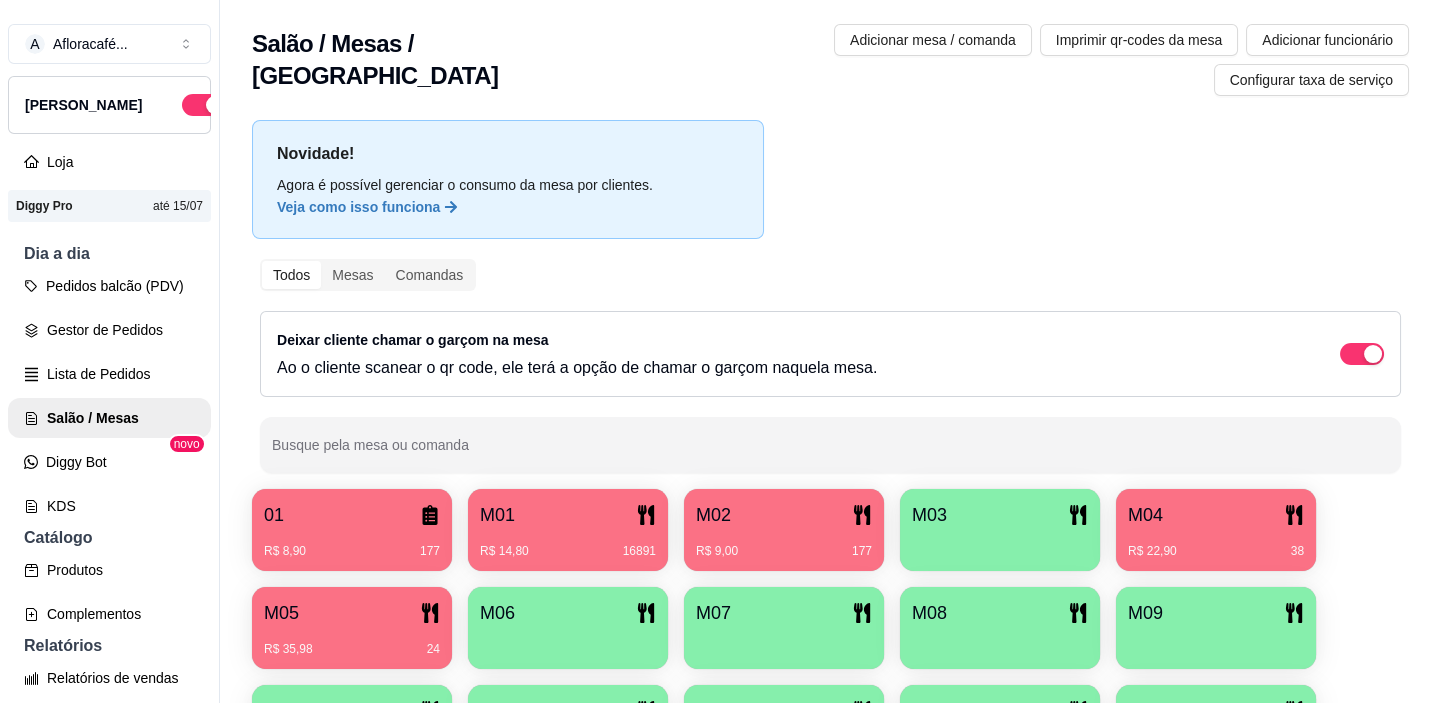 click on "M05 R$ 35,98 24" at bounding box center (352, 628) 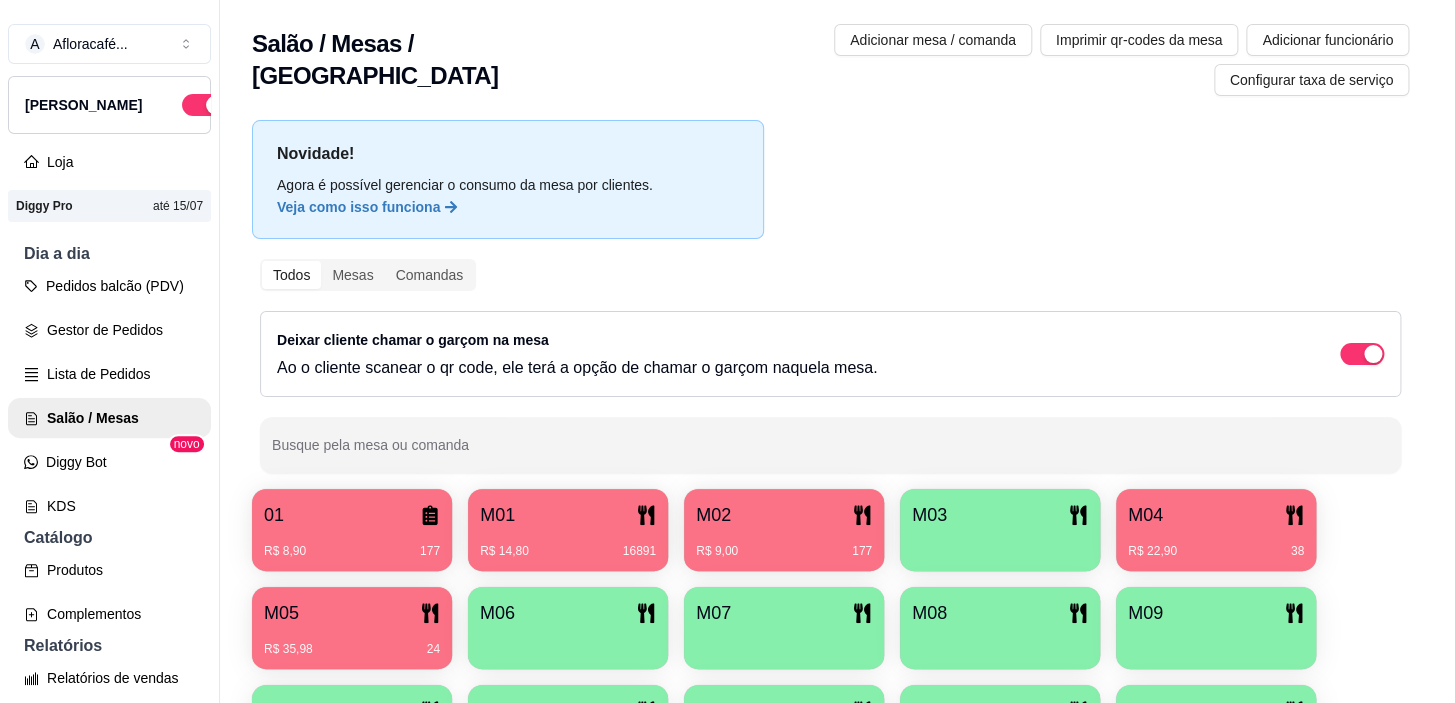 scroll, scrollTop: 60, scrollLeft: 0, axis: vertical 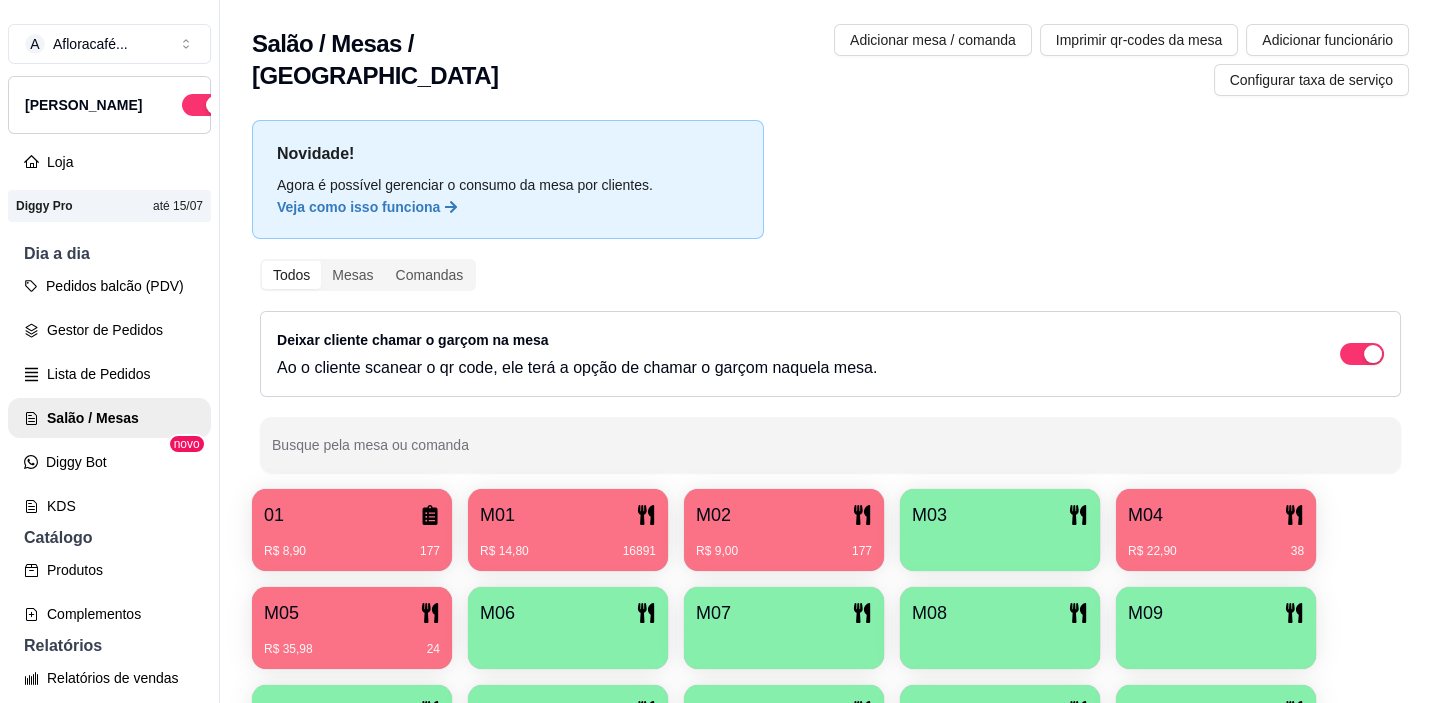 click on "M03" at bounding box center [1000, 530] 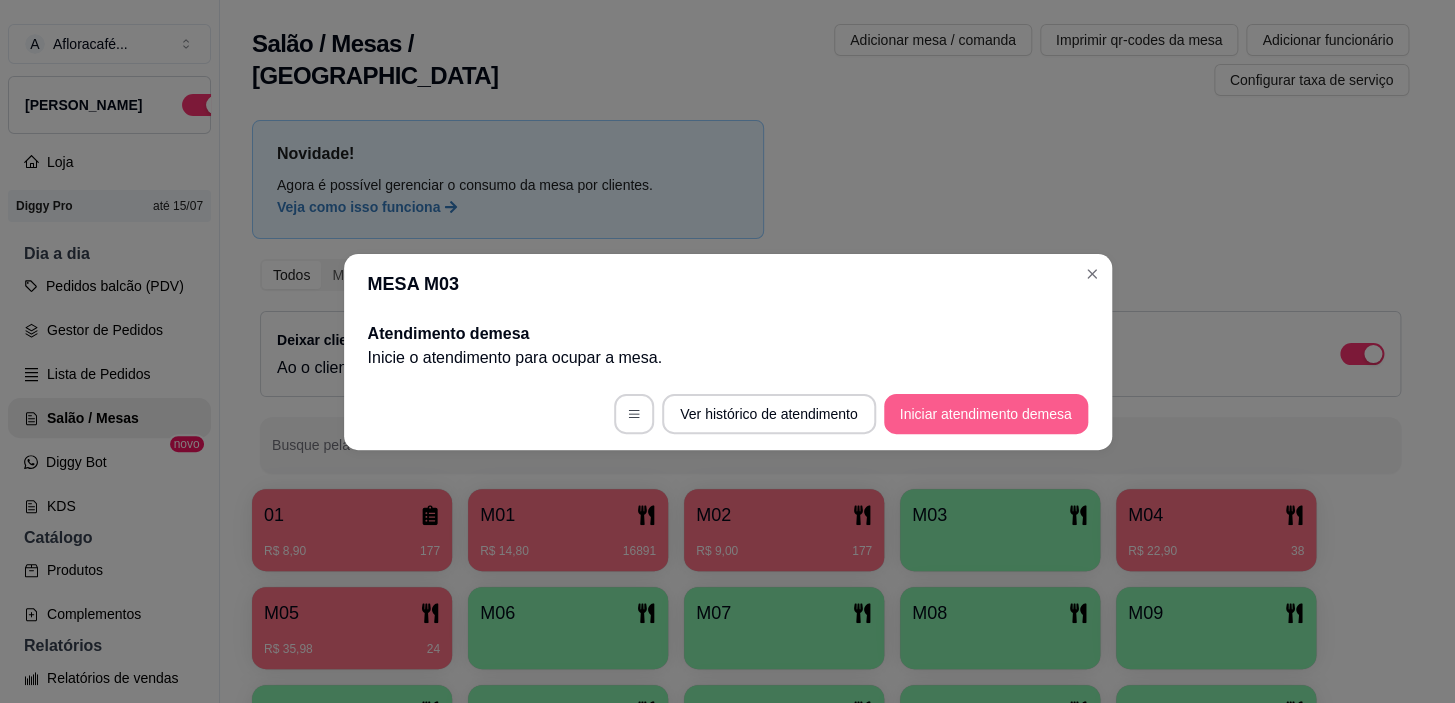 click on "Iniciar atendimento de  mesa" at bounding box center (986, 414) 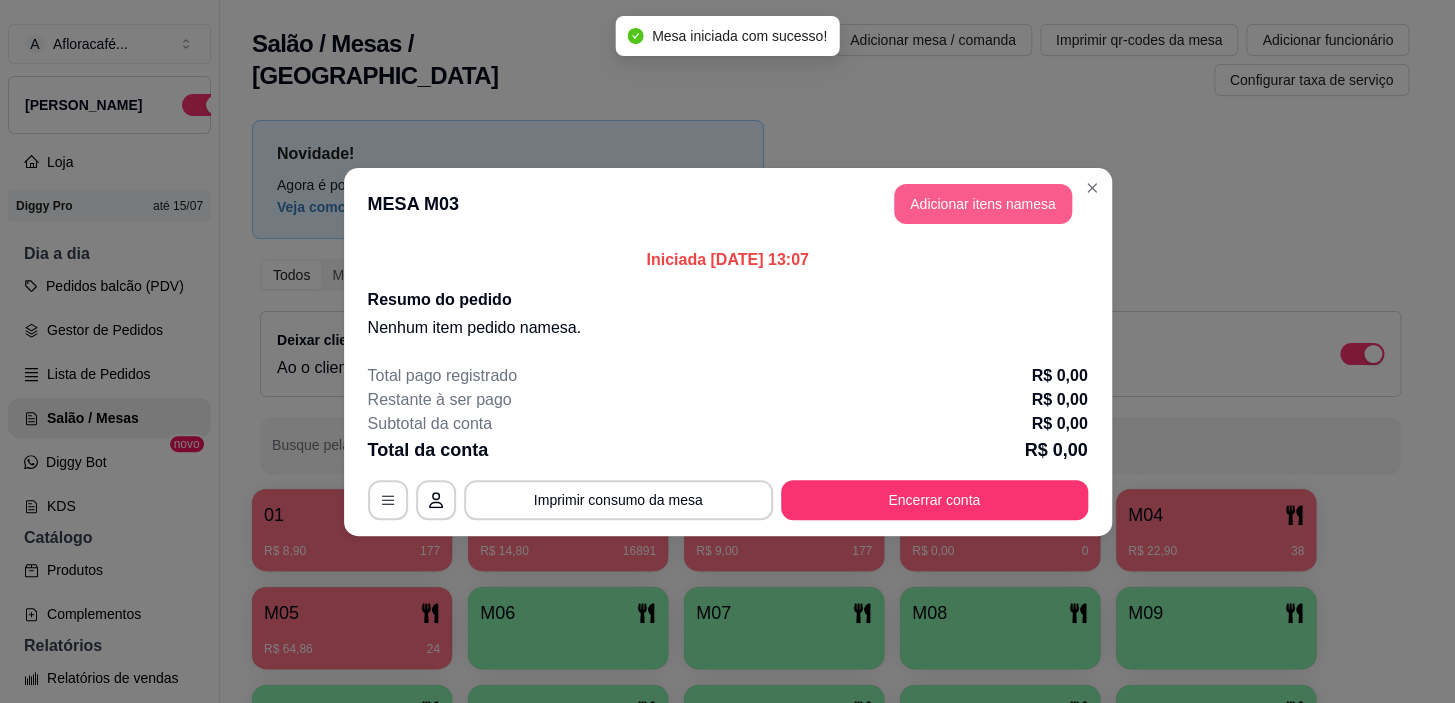 click on "MESA M03 Adicionar itens na  mesa" at bounding box center [728, 204] 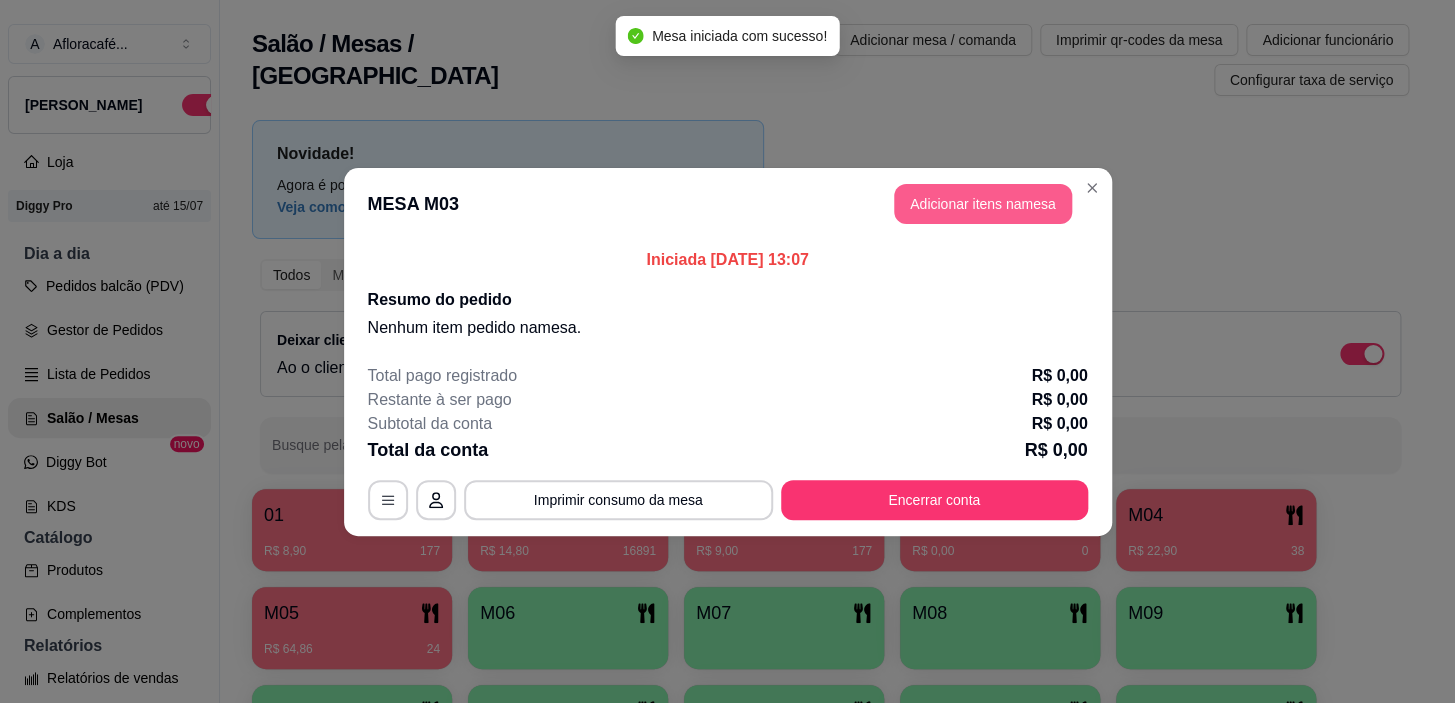 click on "Adicionar itens na  mesa" at bounding box center (983, 204) 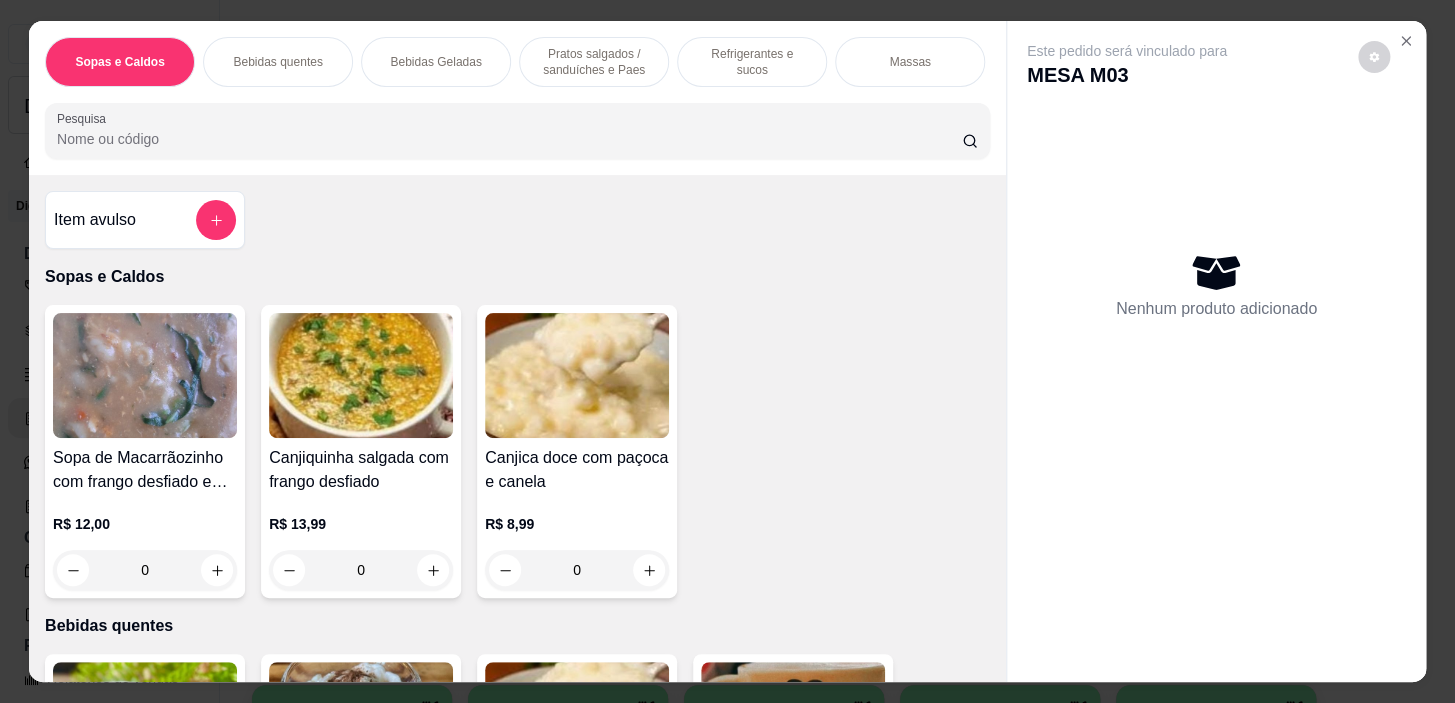 click on "Massas" at bounding box center [909, 62] 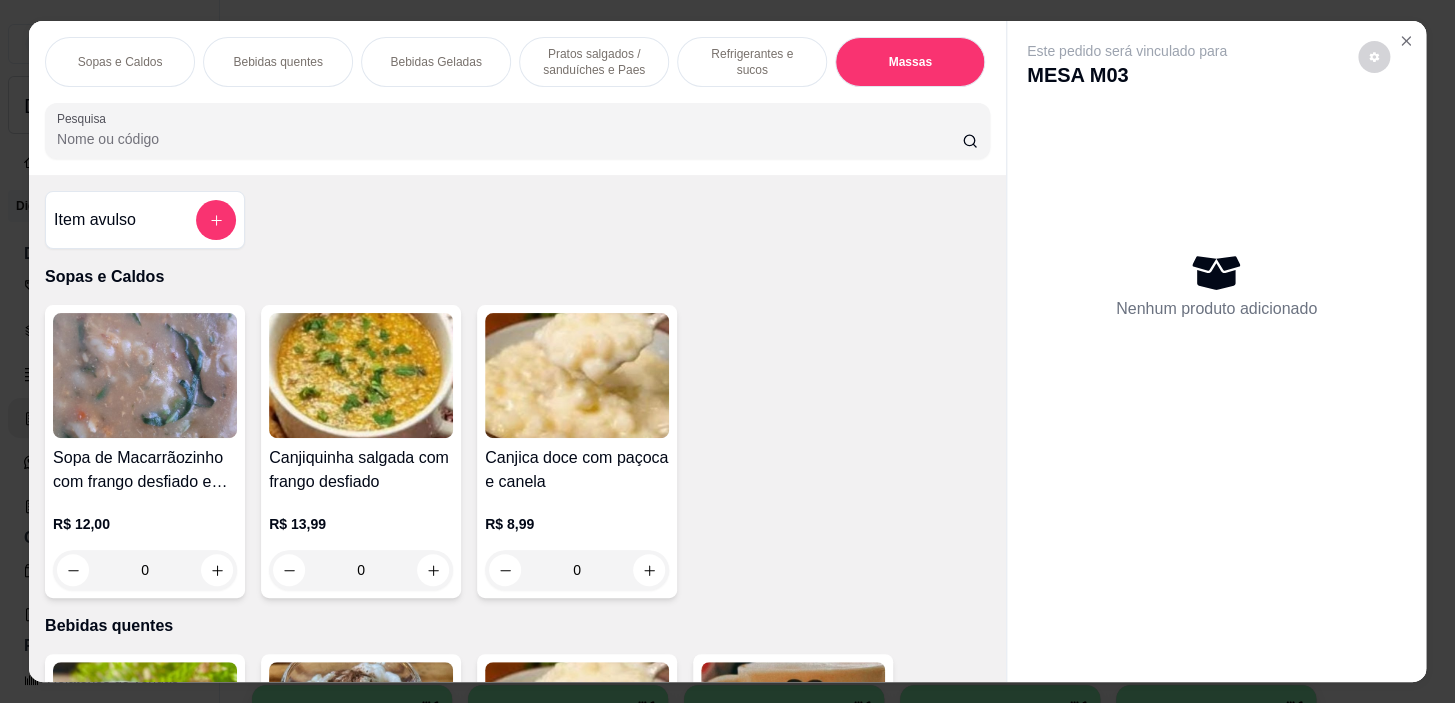 scroll, scrollTop: 10698, scrollLeft: 0, axis: vertical 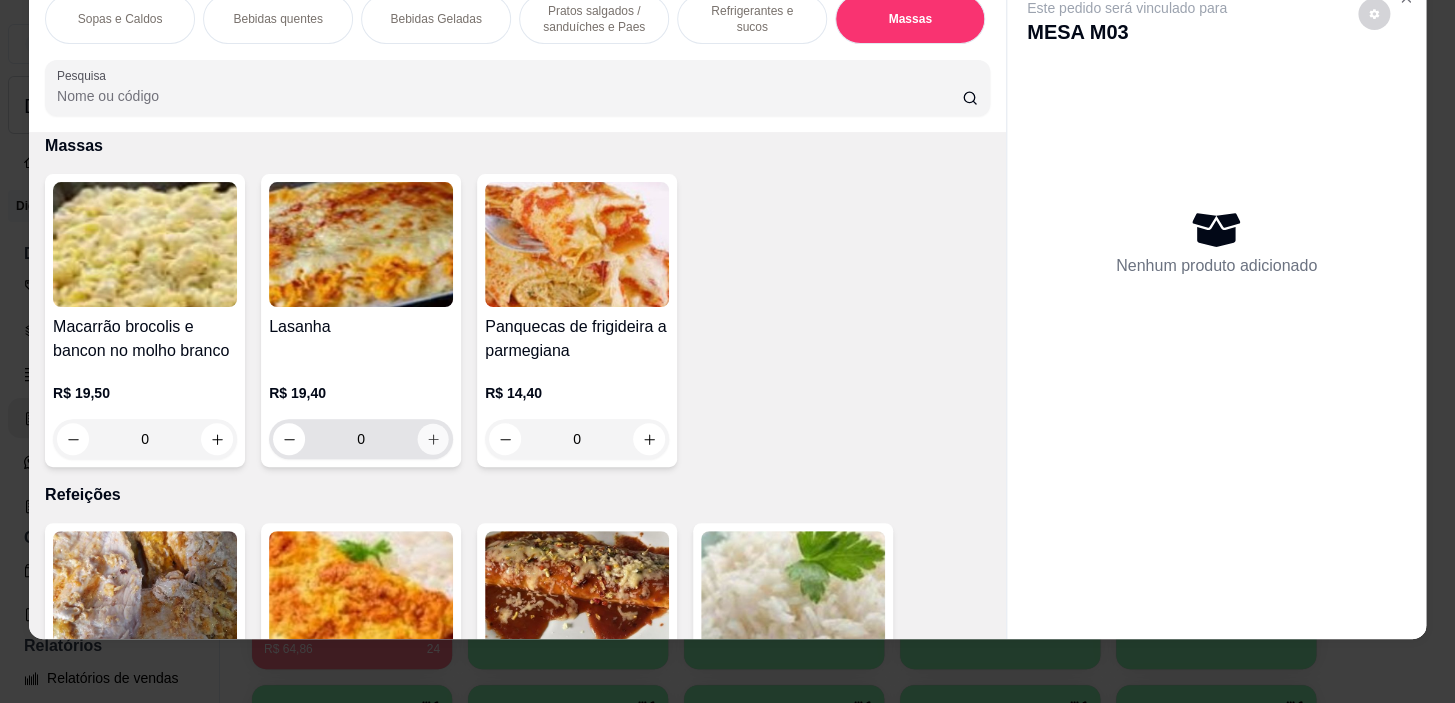click 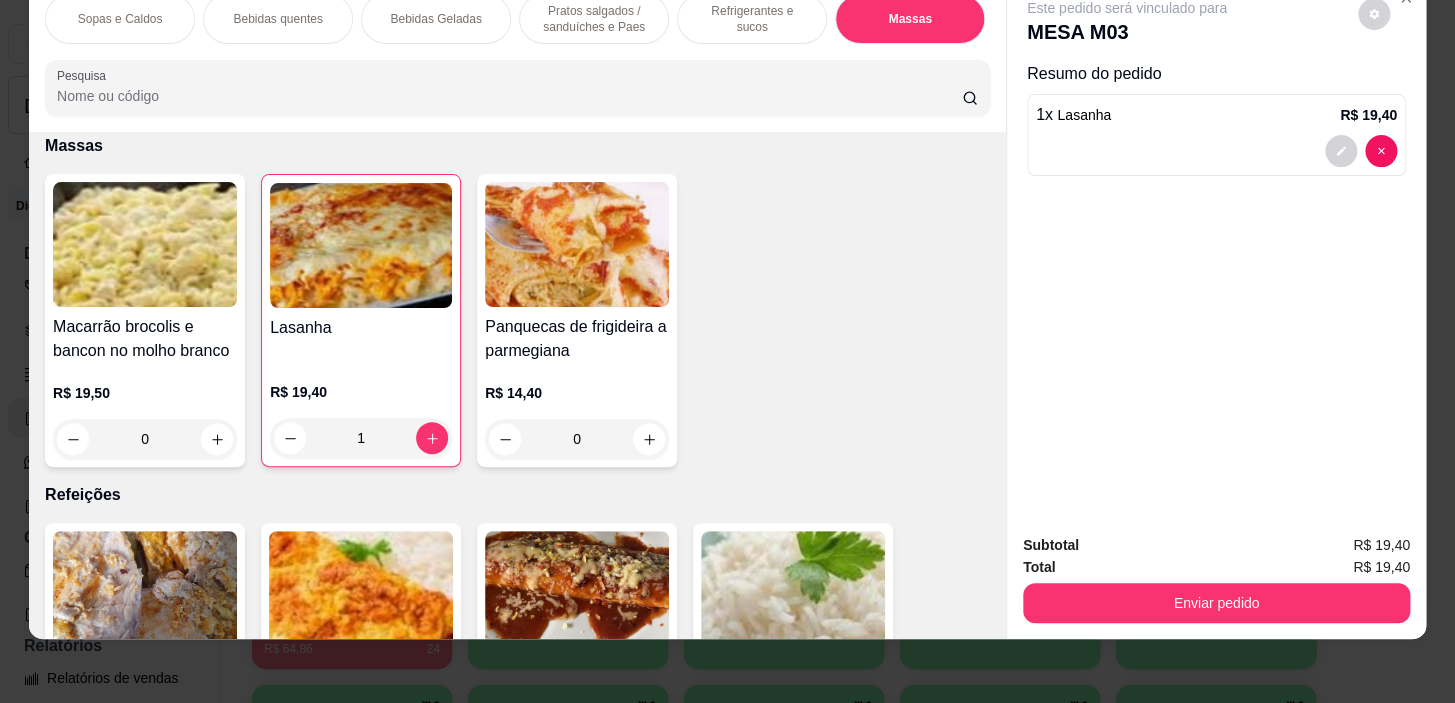 click on "Sopas e Caldos  Bebidas quentes Bebidas Geladas Pratos salgados / sanduíches e Paes  Refrigerantes e sucos  Massas  Refeições  Cervejas e drinks alcoólicos e não alcoólicos  Acompanhamentos das refeições  Pratos Doces e sobremesas  Descartáveis para consumos de alimentos que não são da loja" at bounding box center (517, 19) 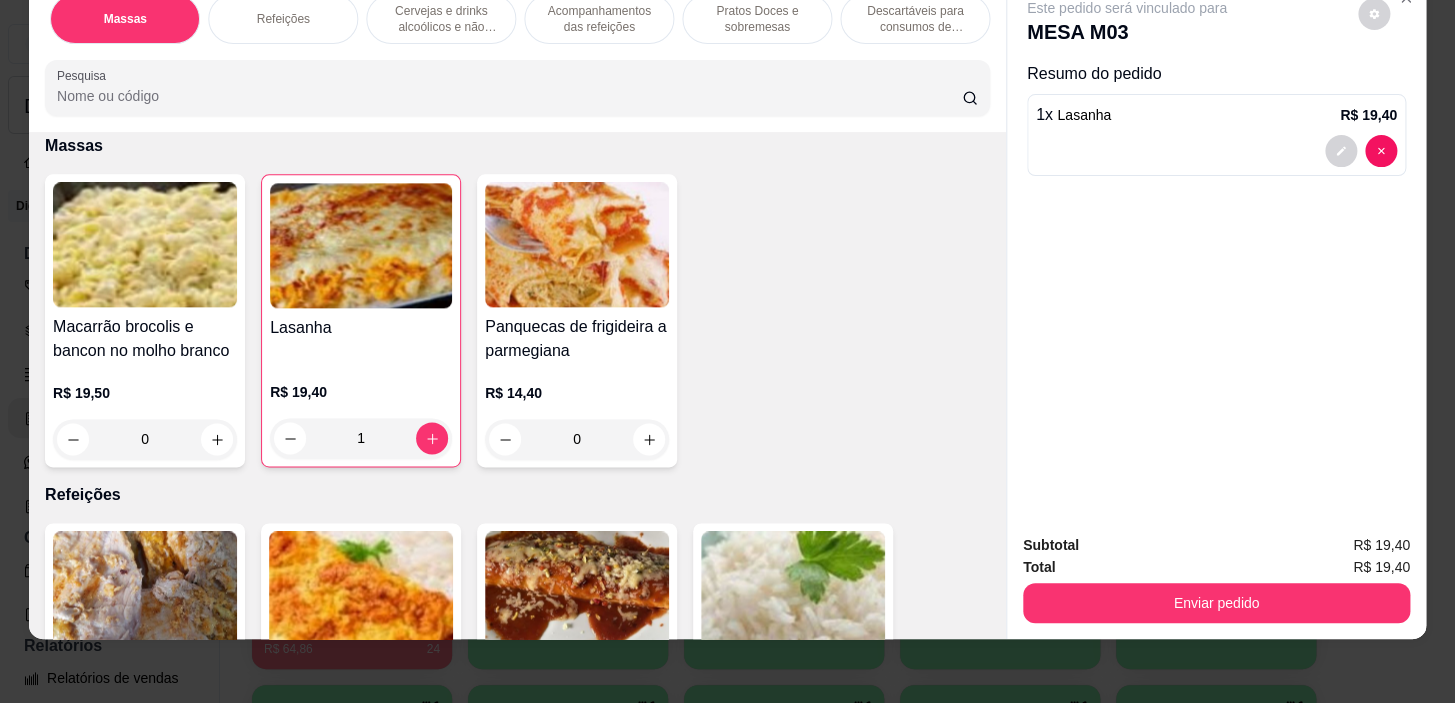 click on "Acompanhamentos das refeições" at bounding box center [599, 19] 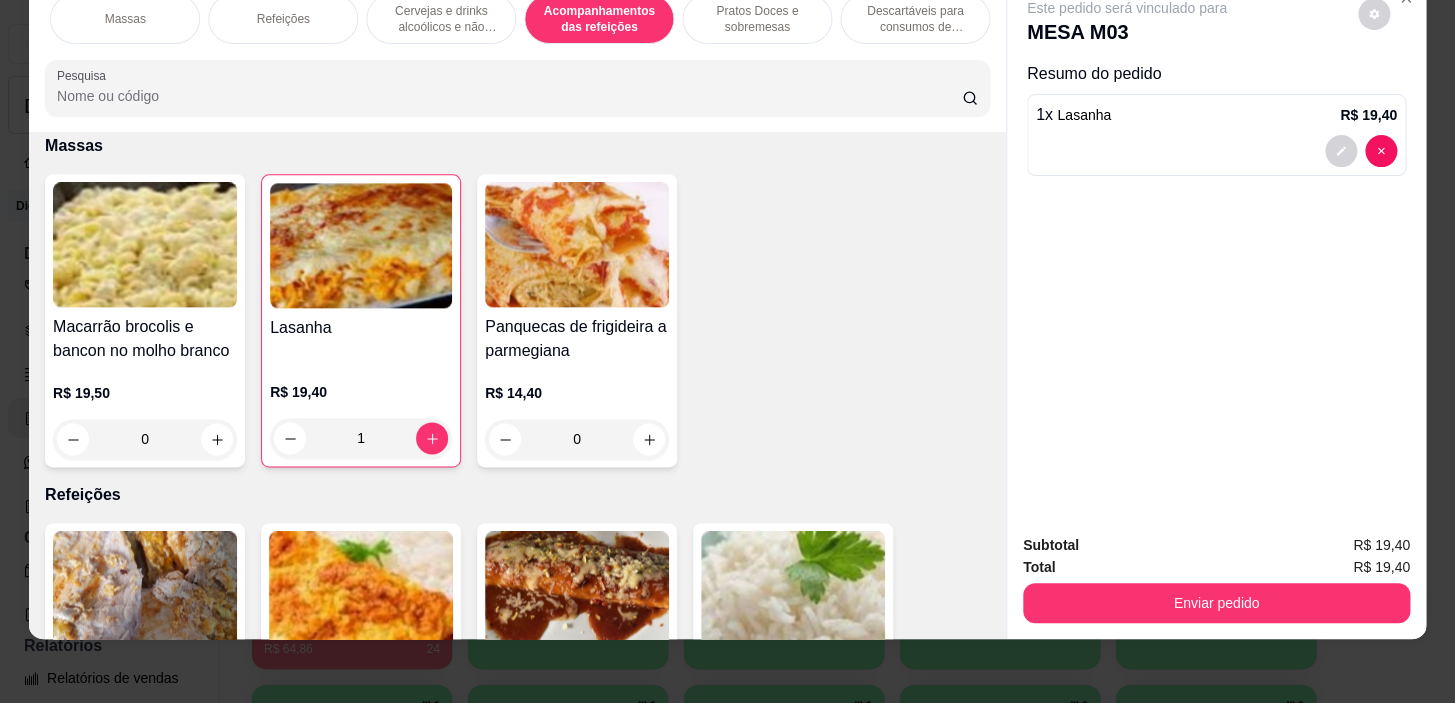 scroll, scrollTop: 13575, scrollLeft: 0, axis: vertical 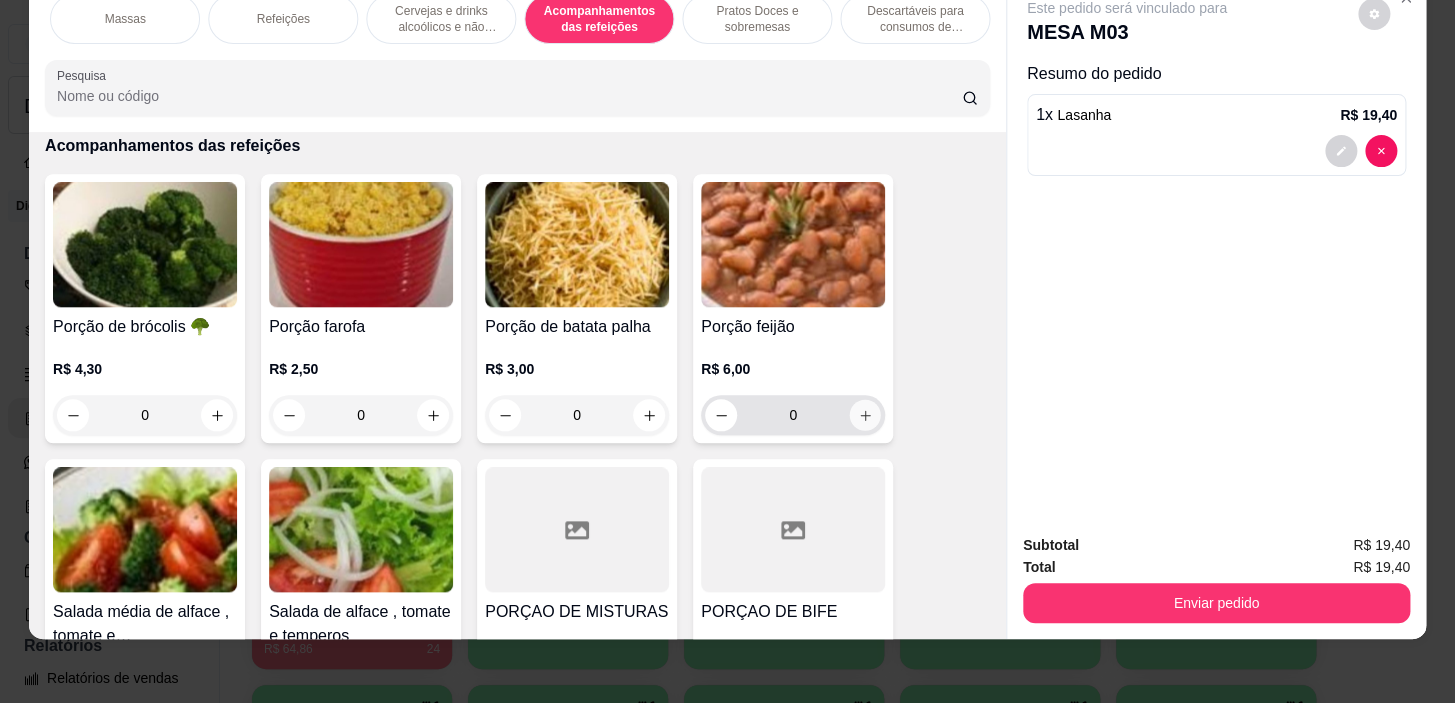 click 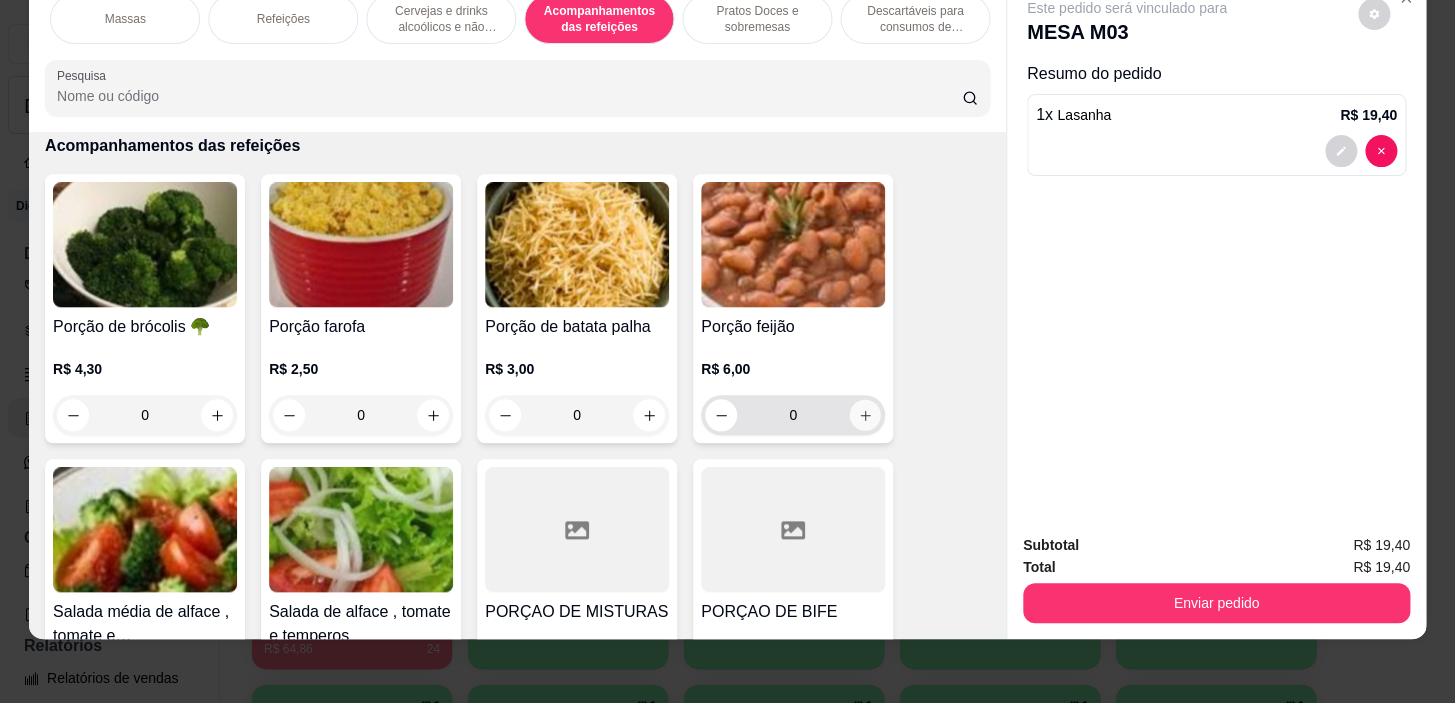 type on "1" 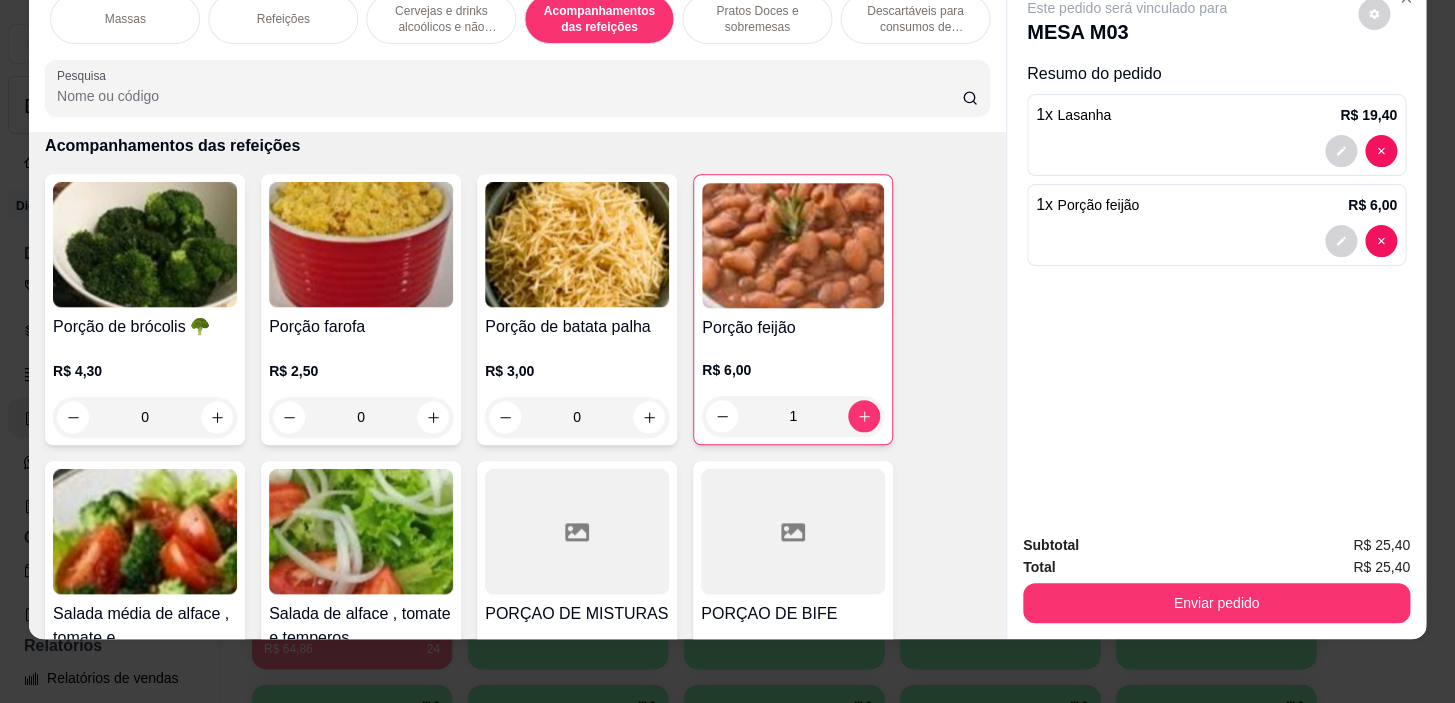 scroll, scrollTop: 0, scrollLeft: 0, axis: both 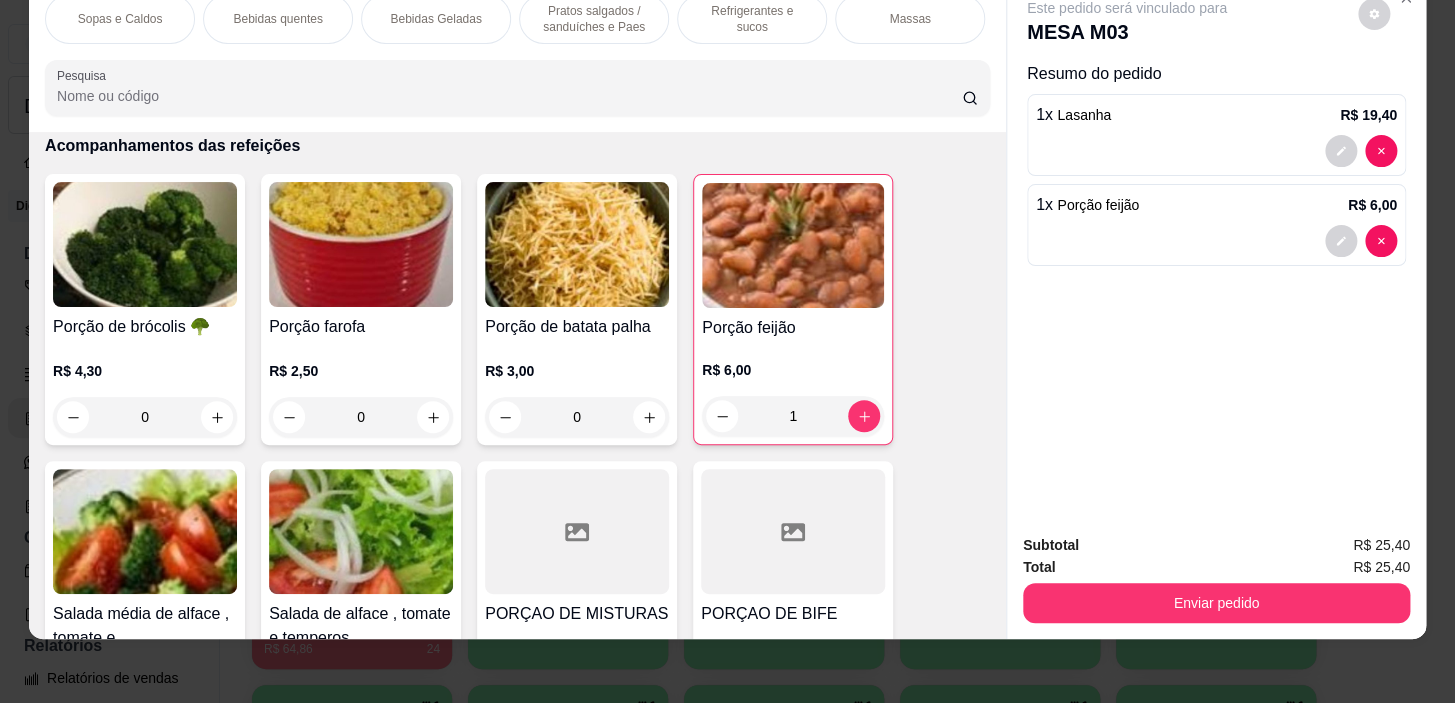 drag, startPoint x: 231, startPoint y: 6, endPoint x: 293, endPoint y: 6, distance: 62 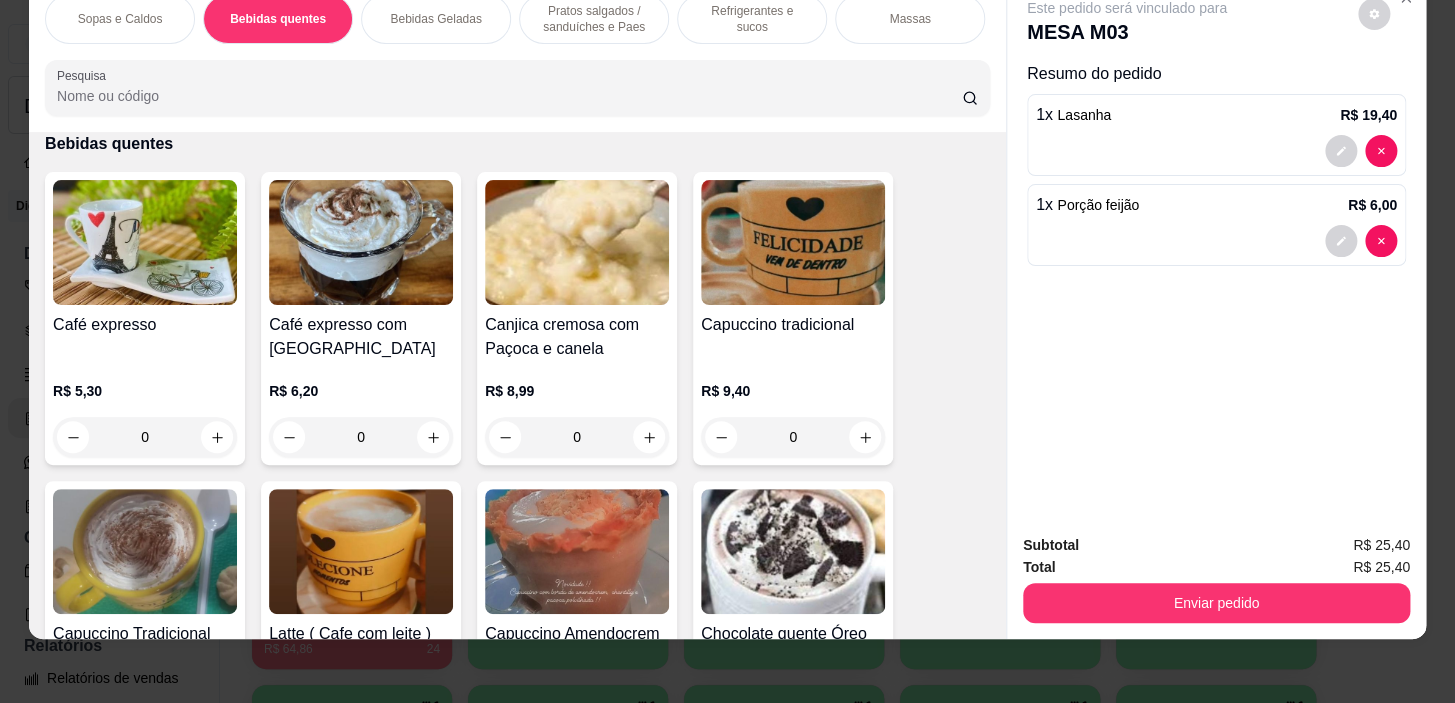 click on "Bebidas Geladas" at bounding box center (436, 19) 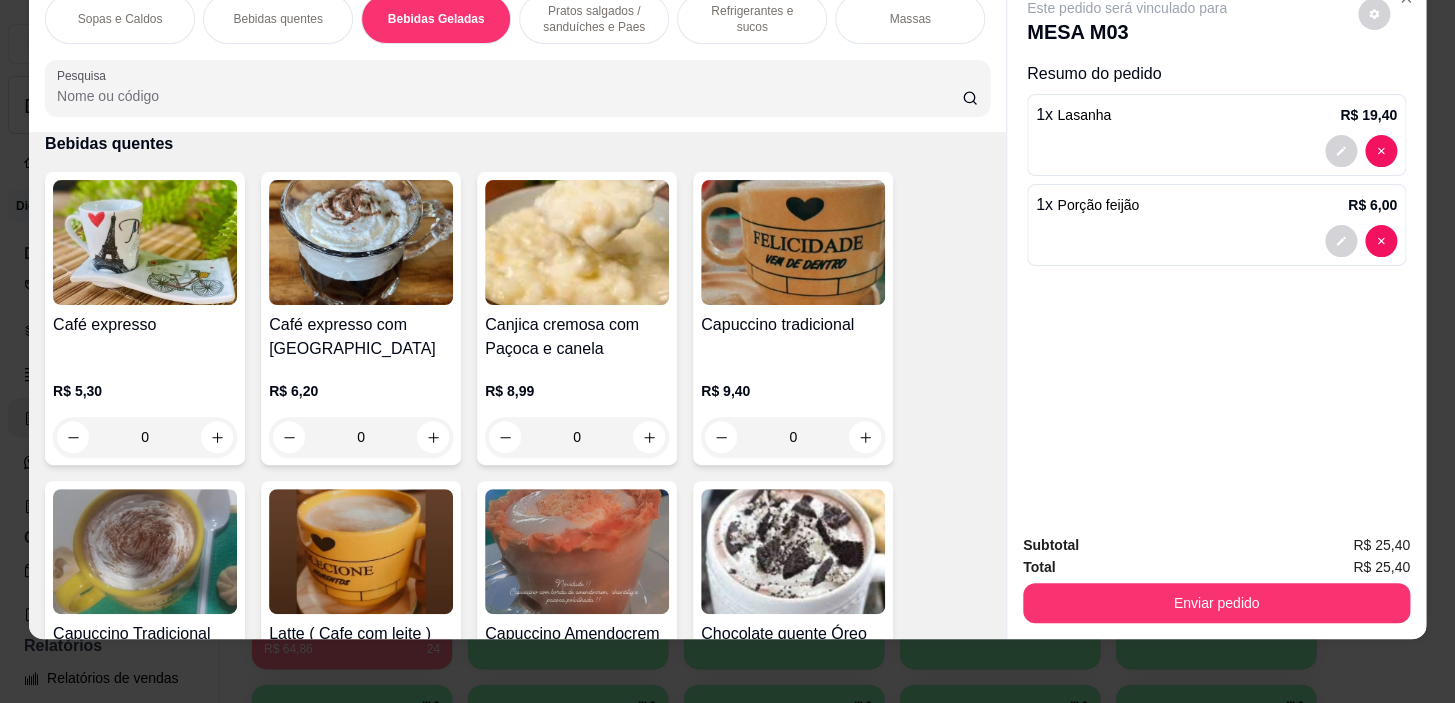 scroll, scrollTop: 2617, scrollLeft: 0, axis: vertical 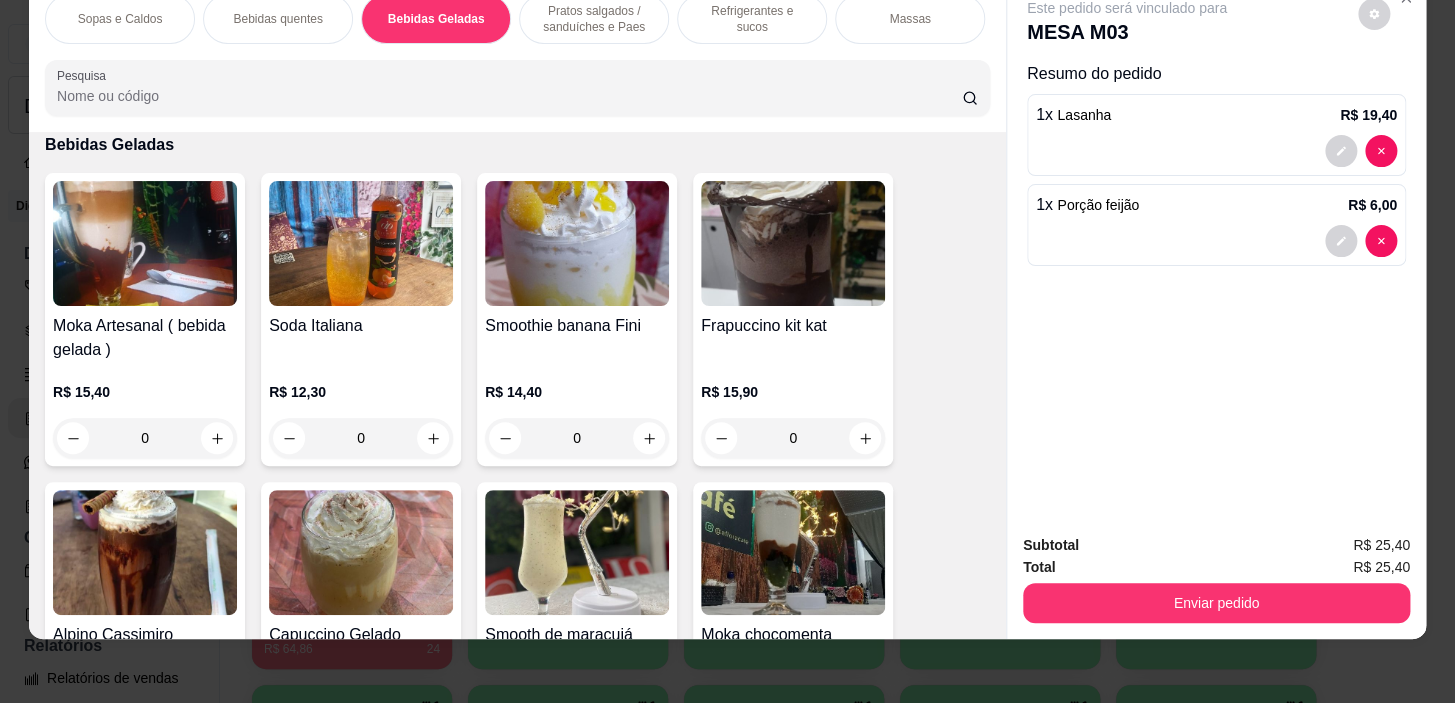 click on "Refrigerantes e sucos" at bounding box center [752, 19] 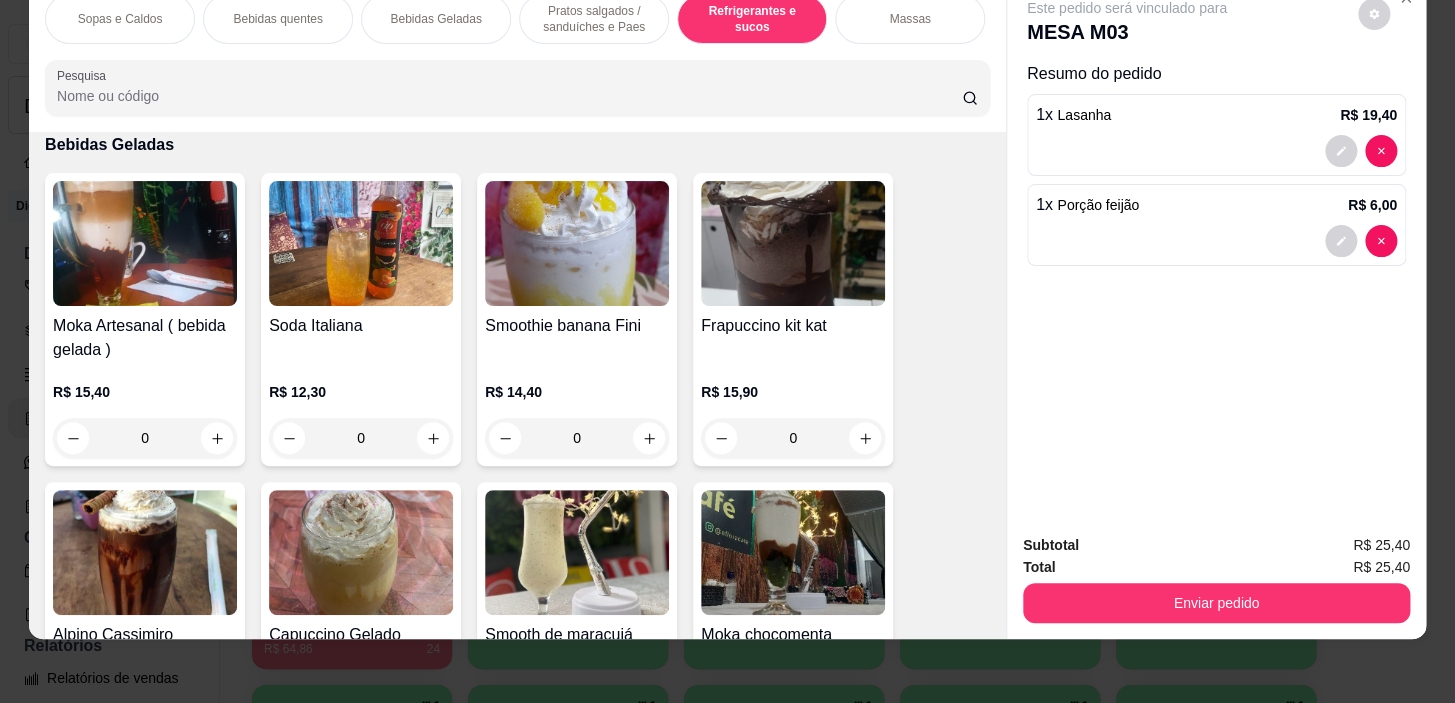 scroll, scrollTop: 8210, scrollLeft: 0, axis: vertical 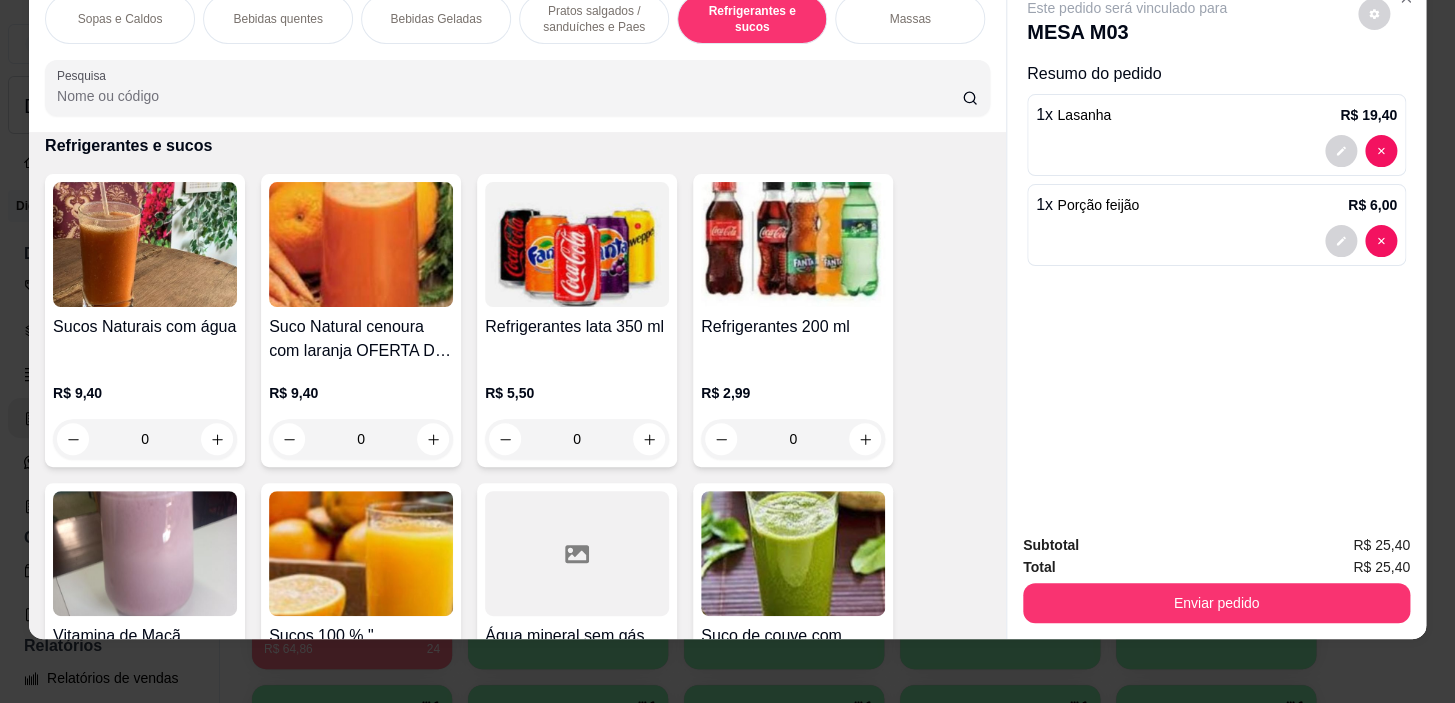 click on "0" at bounding box center [145, 439] 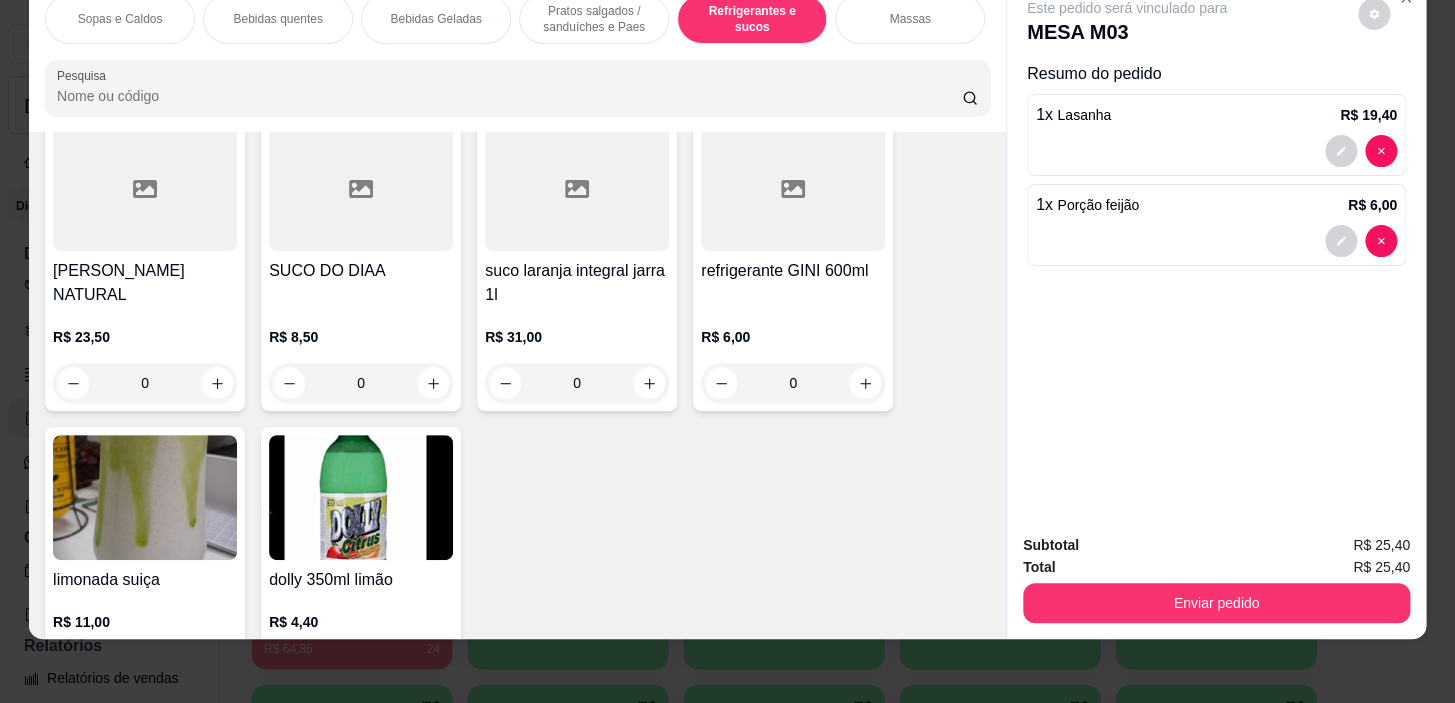 scroll, scrollTop: 10210, scrollLeft: 0, axis: vertical 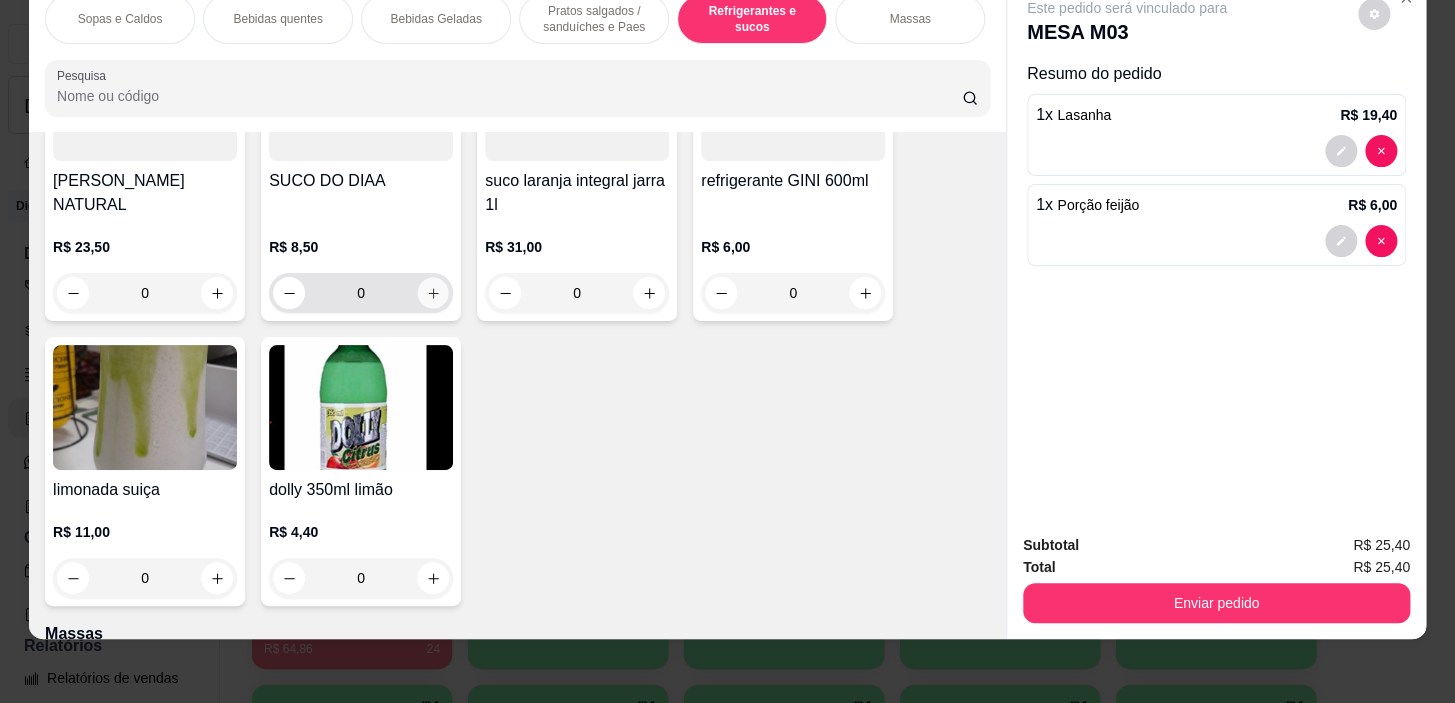 click at bounding box center (433, 293) 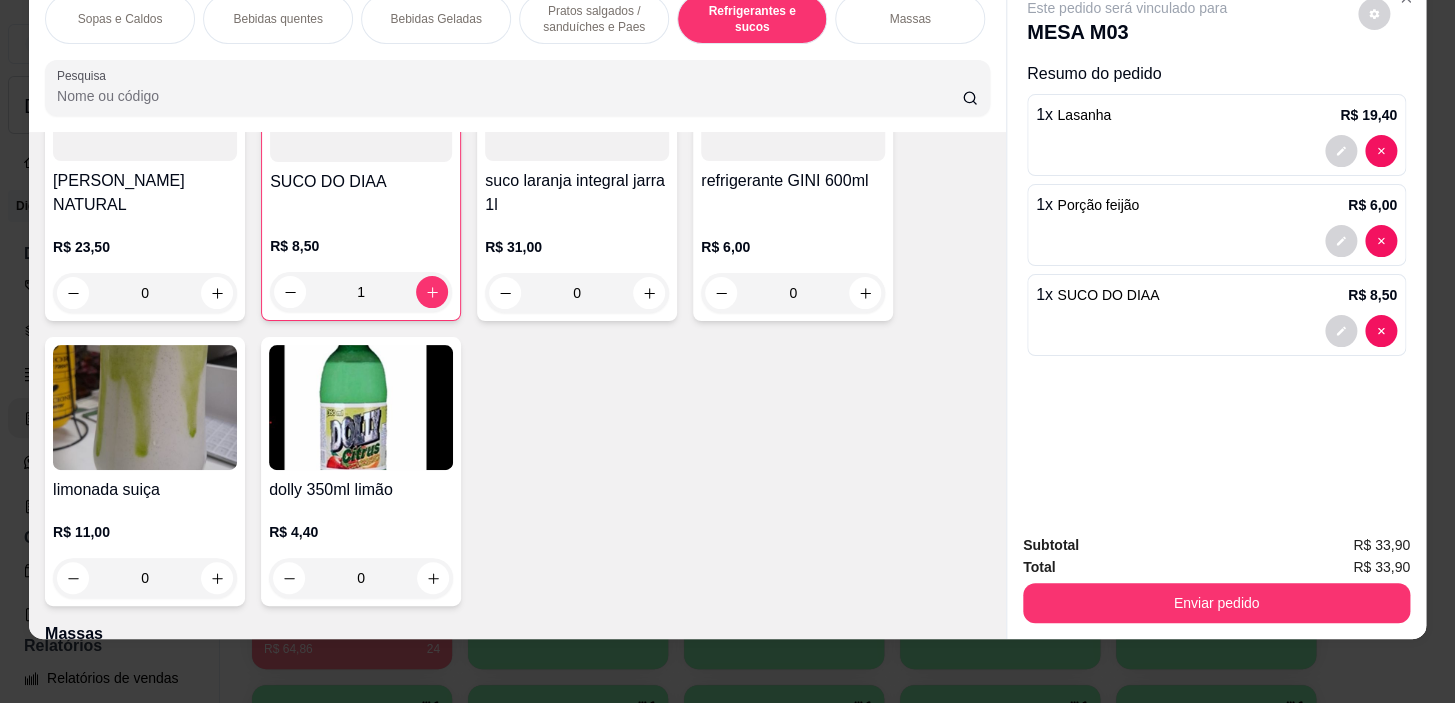 scroll, scrollTop: 0, scrollLeft: 0, axis: both 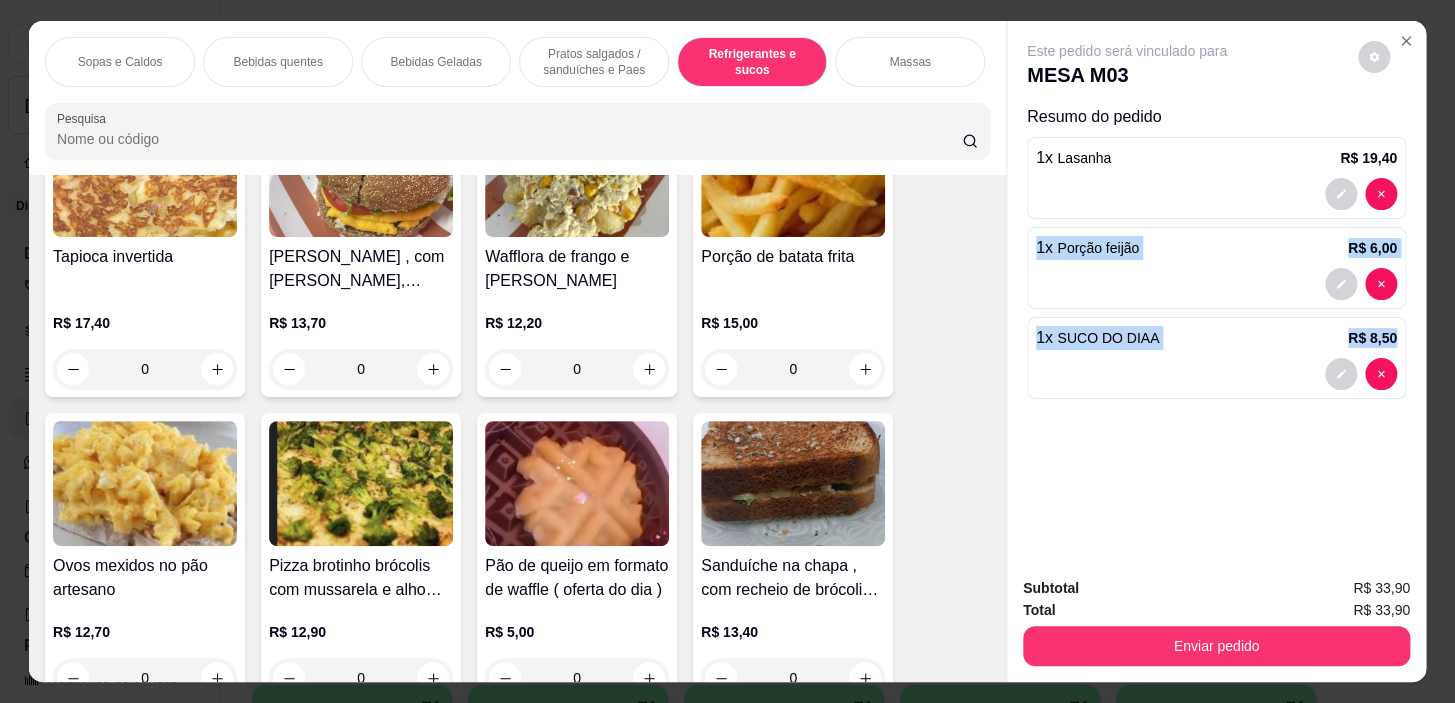 drag, startPoint x: 999, startPoint y: 362, endPoint x: 1029, endPoint y: 175, distance: 189.39113 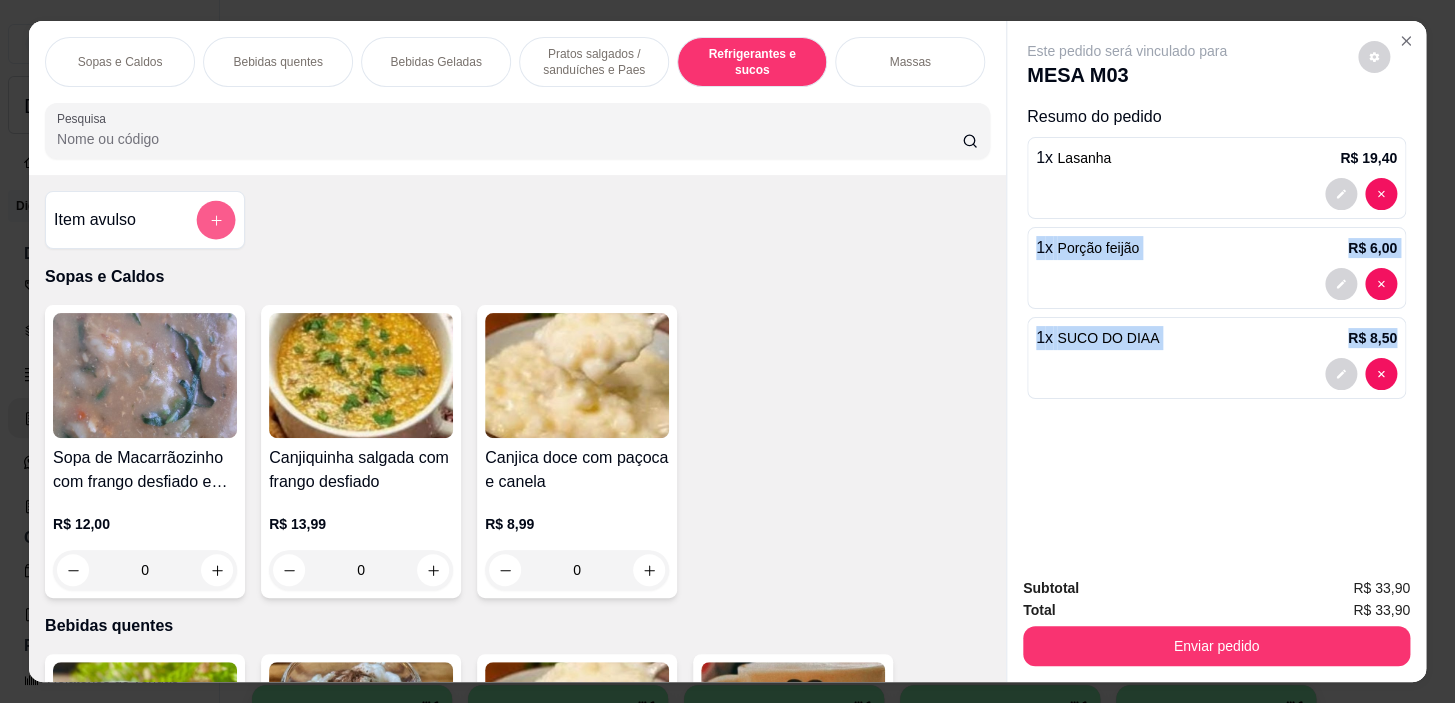 click 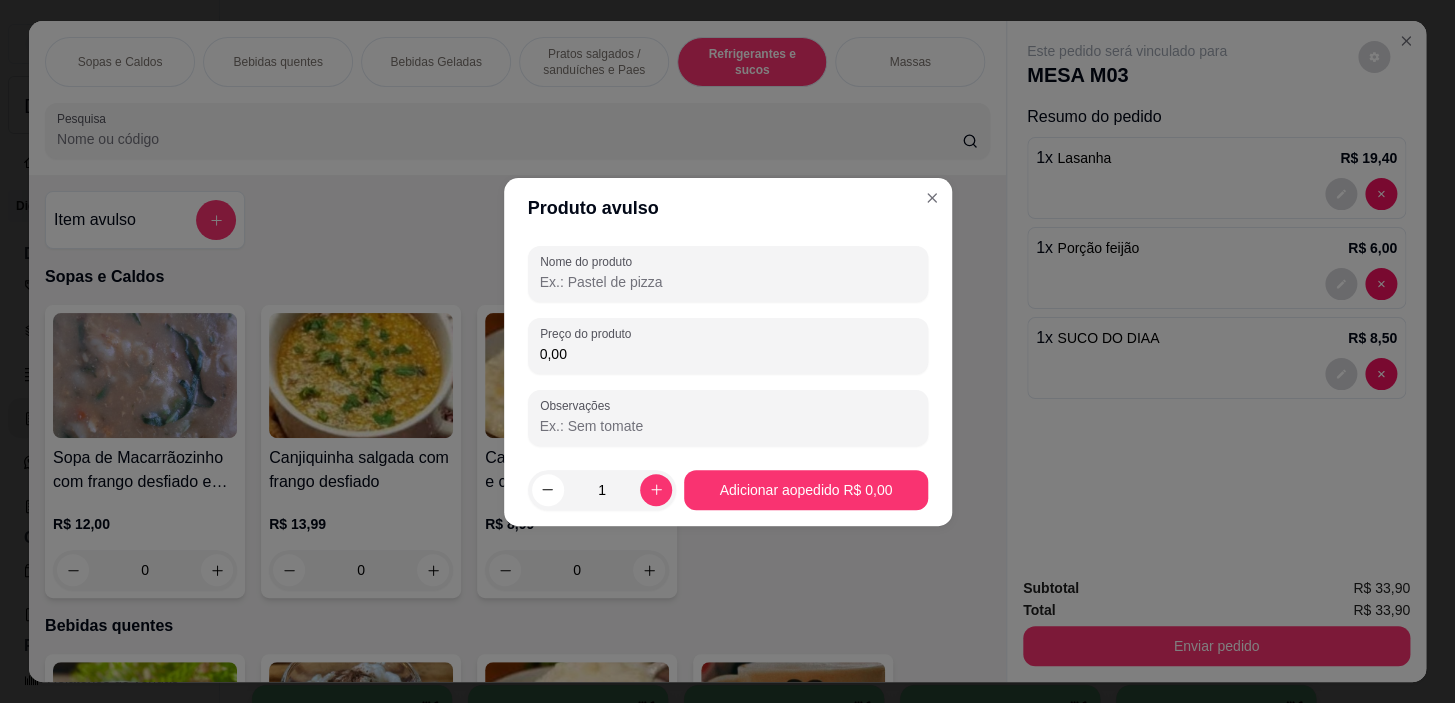 click on "Nome do produto" at bounding box center [728, 282] 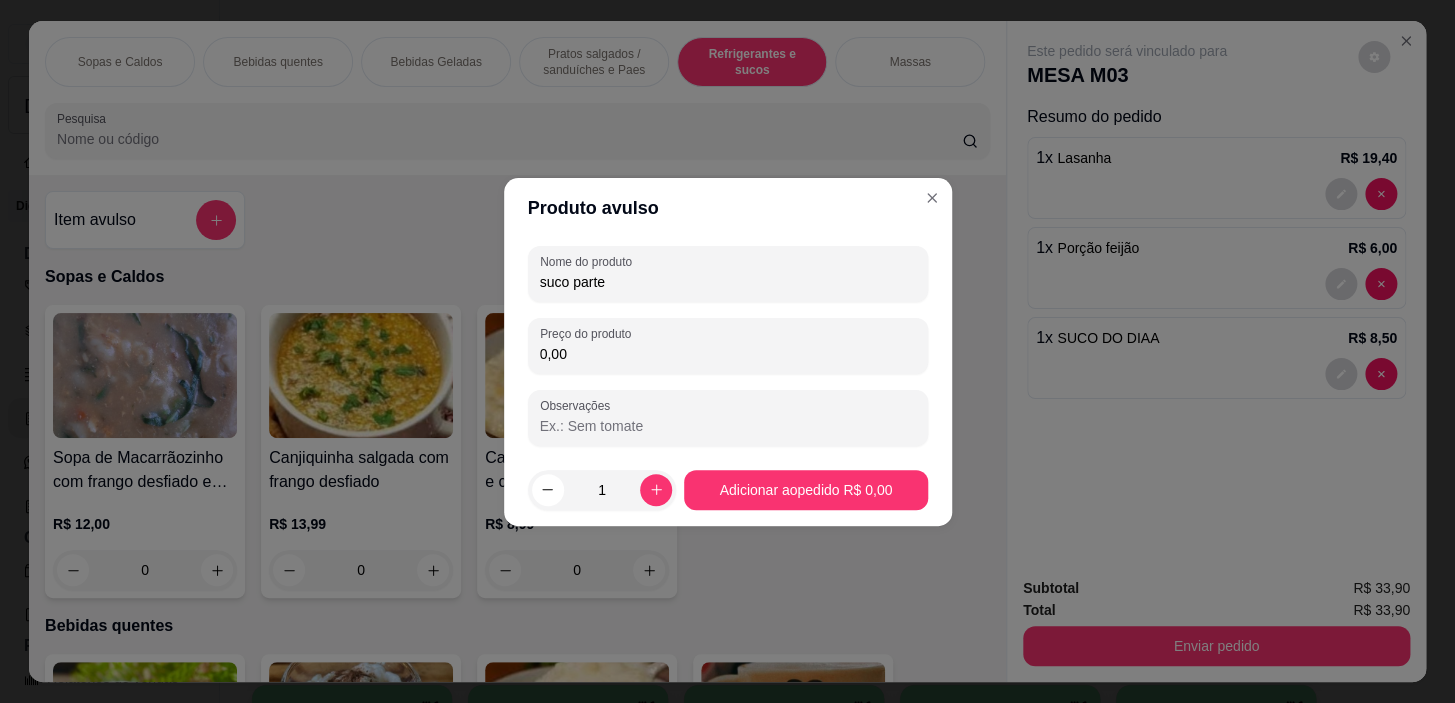 type on "suco parte" 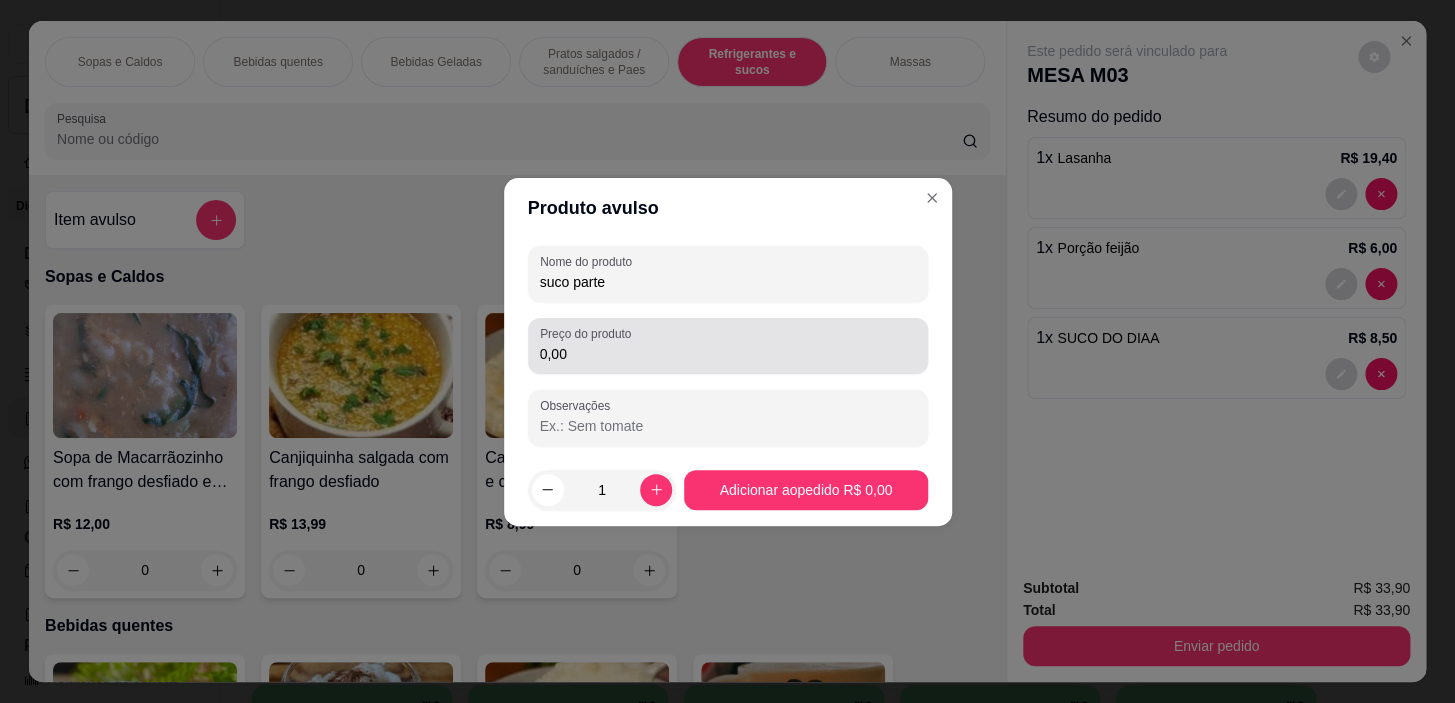 click on "Preço do produto 0,00" at bounding box center [728, 346] 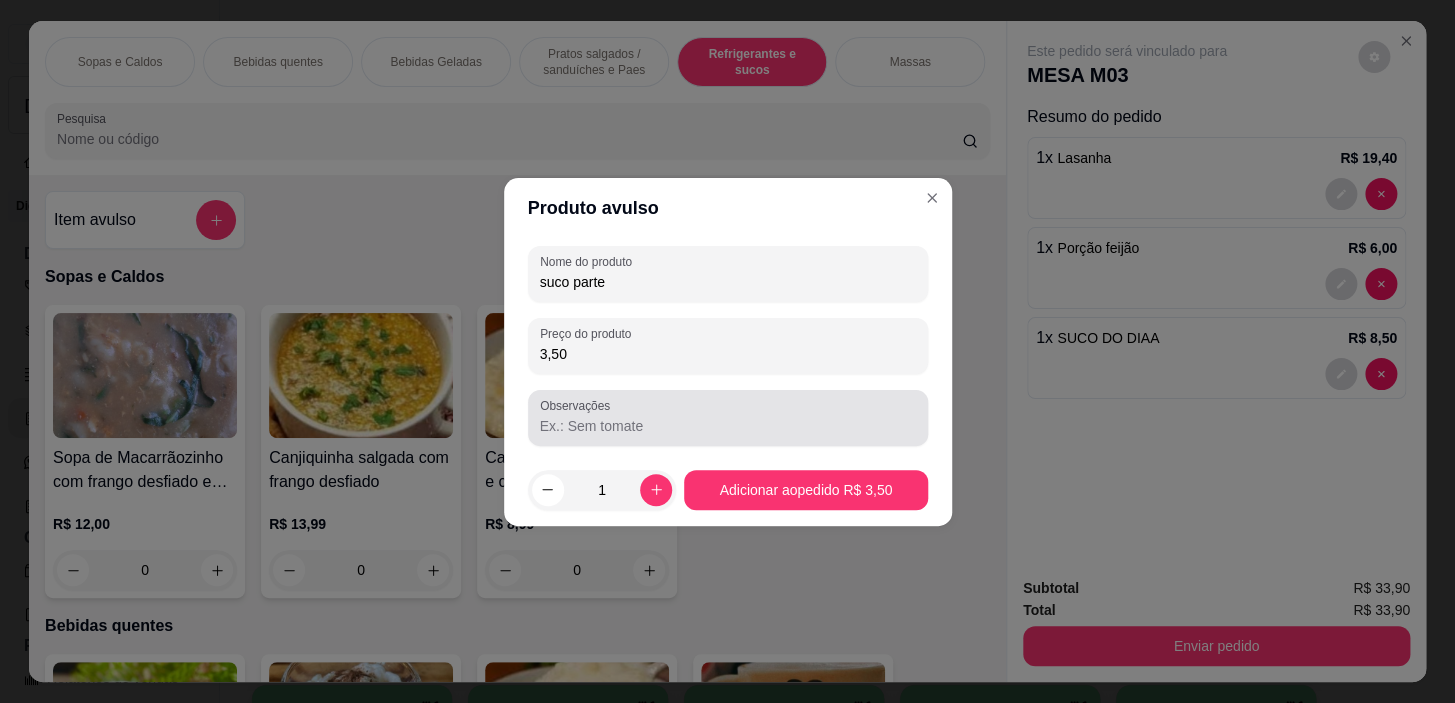 type on "3,50" 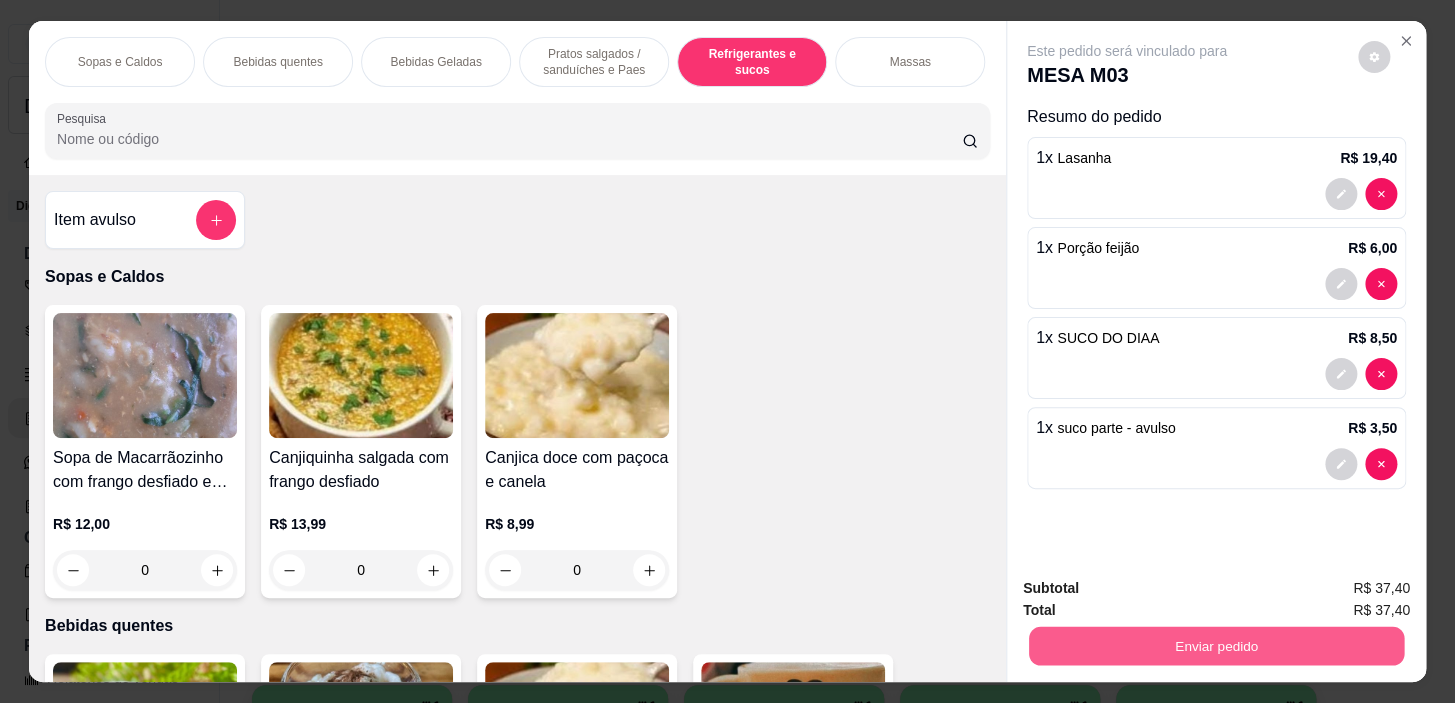 click on "Enviar pedido" at bounding box center (1216, 646) 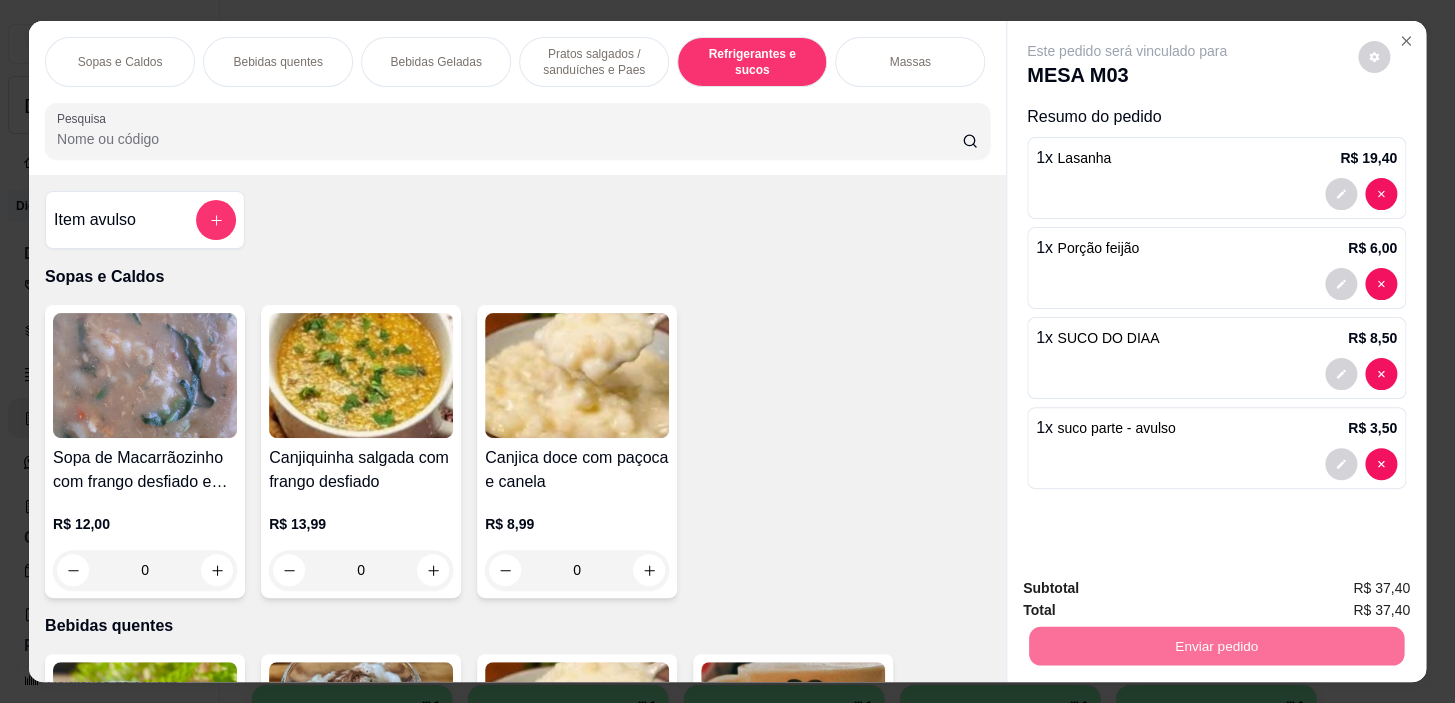 click on "Não registrar e enviar pedido" at bounding box center [1150, 590] 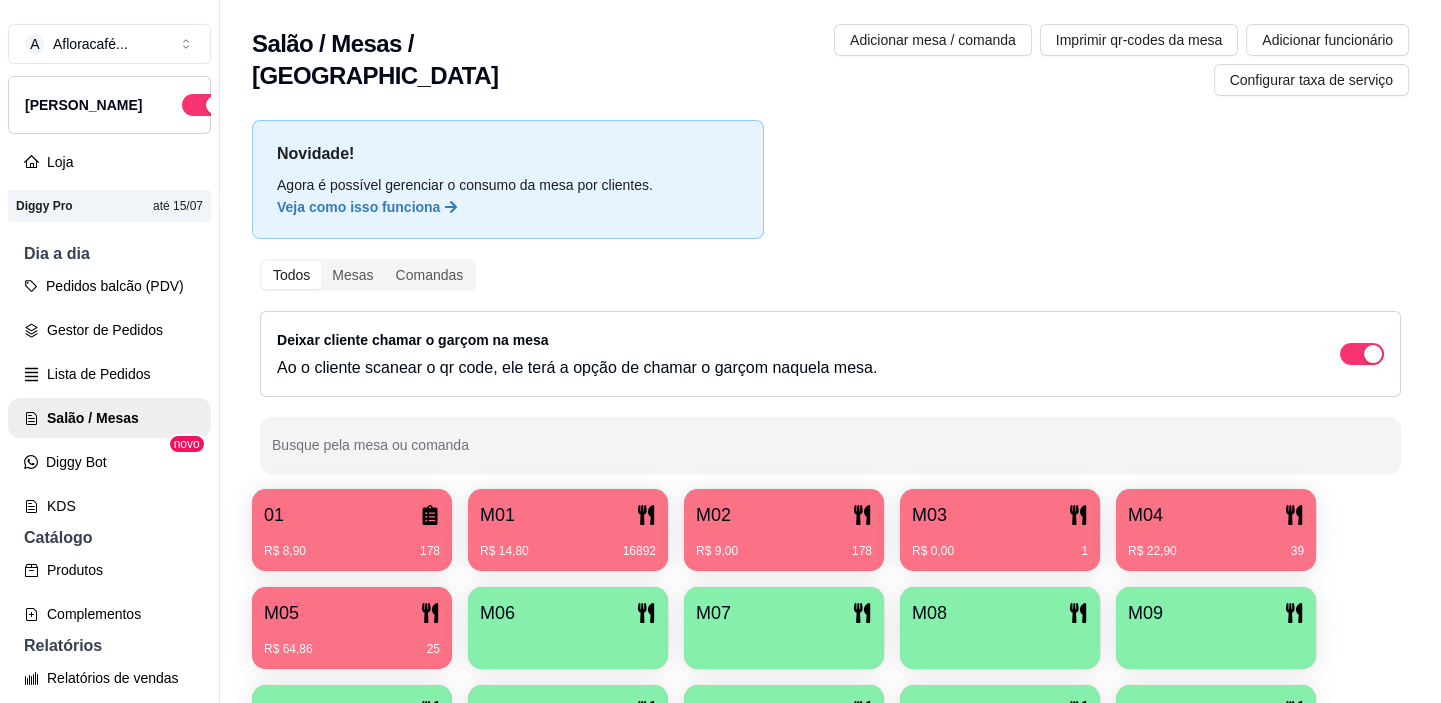 click on "R$ 9,00 178" at bounding box center (784, 551) 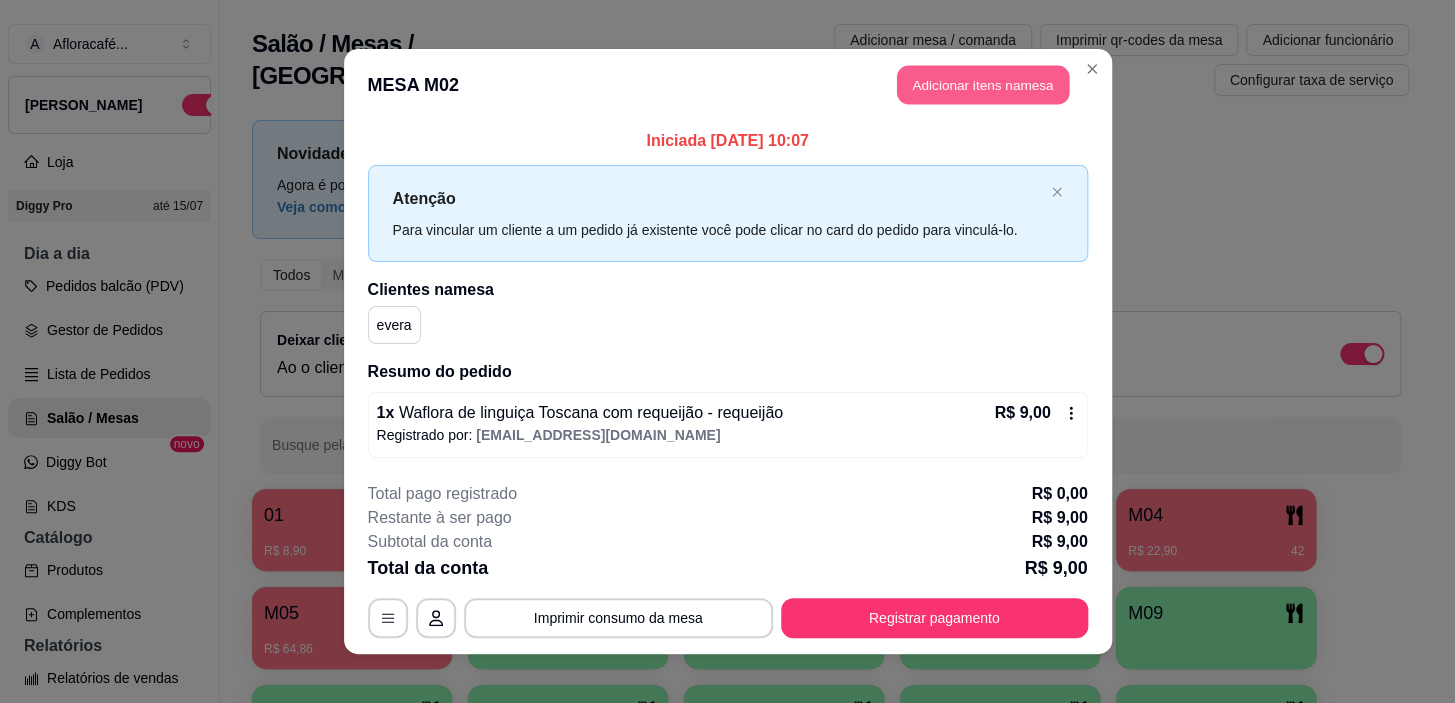 click on "Adicionar itens na  mesa" at bounding box center (983, 85) 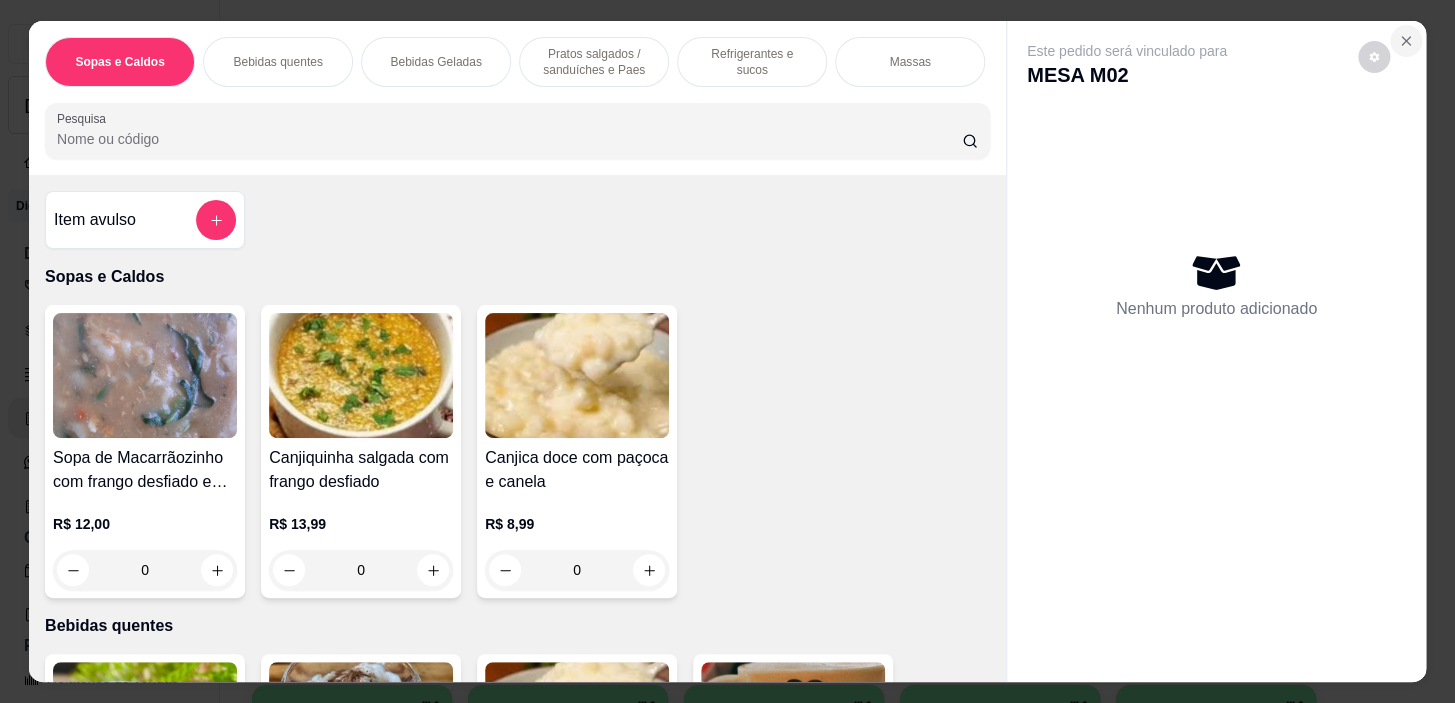 click 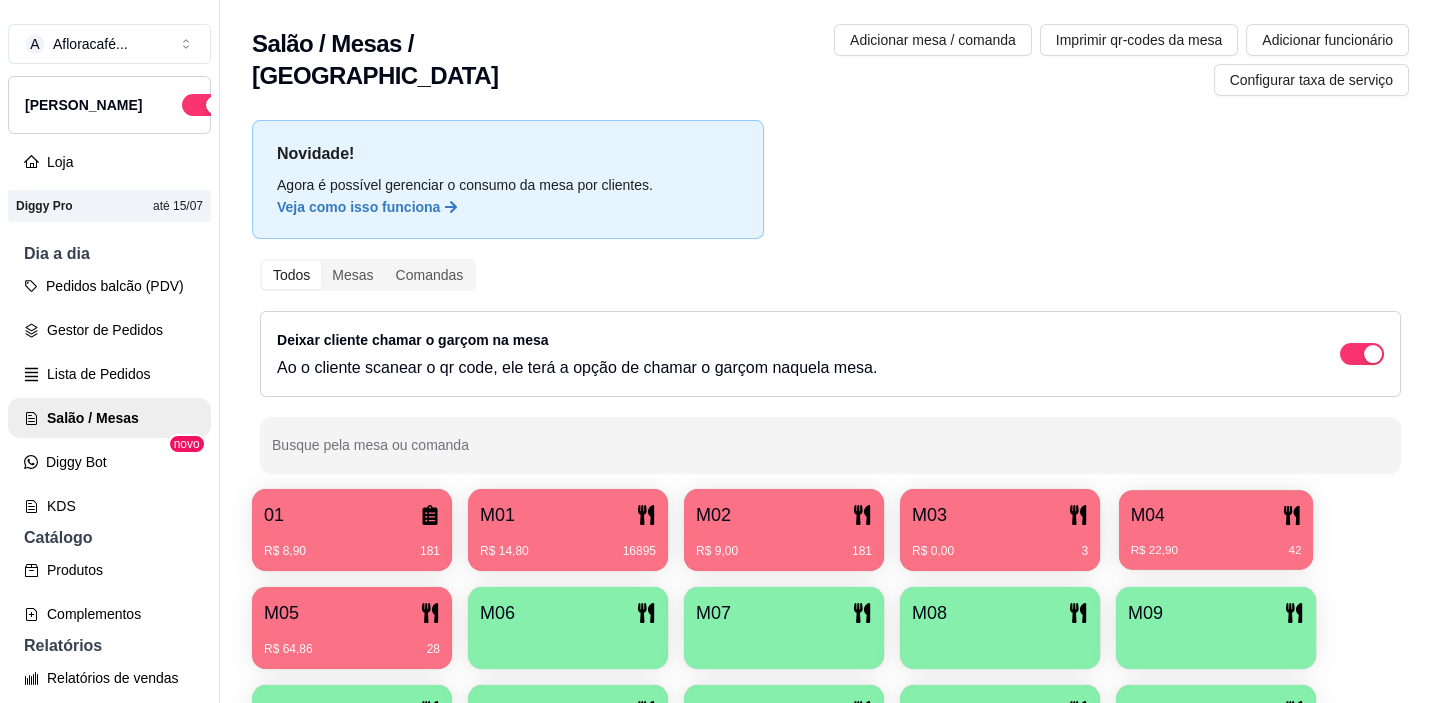 click on "R$ 22,90 42" at bounding box center (1216, 543) 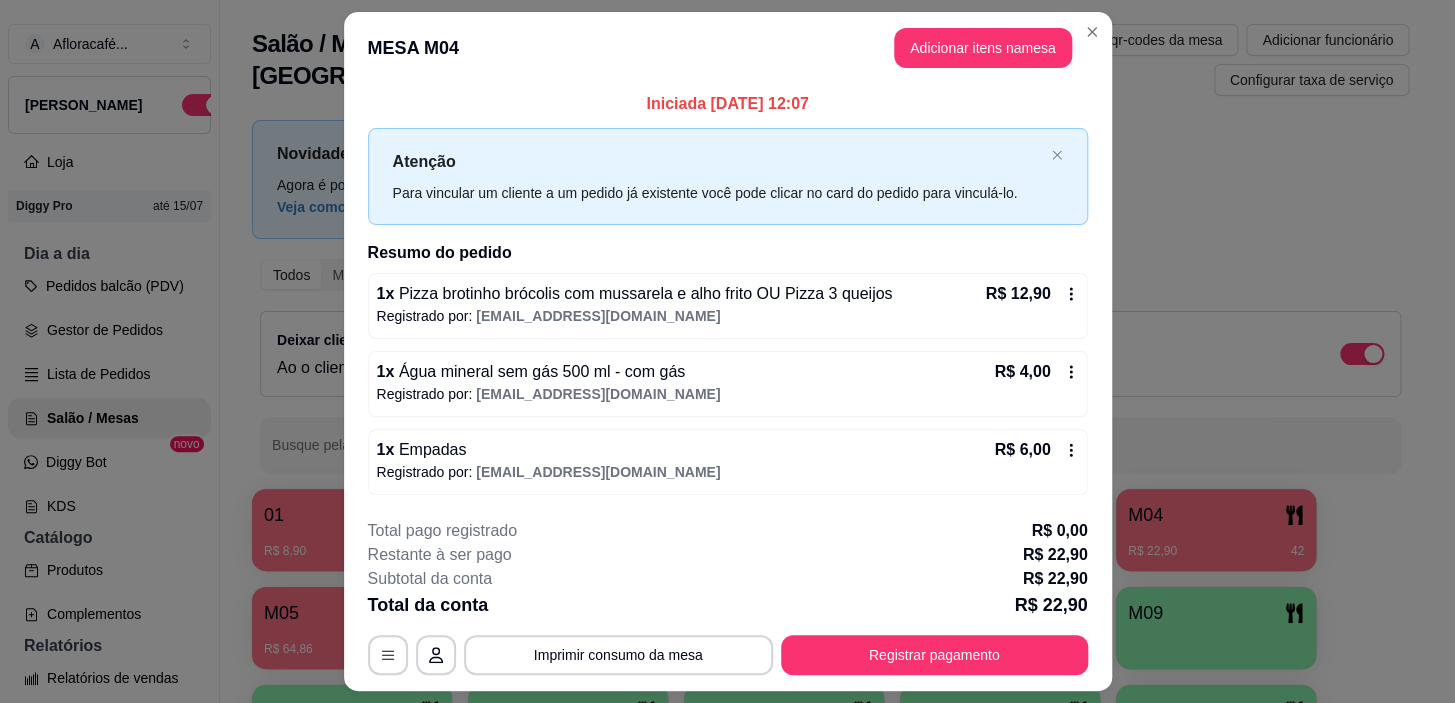 scroll, scrollTop: 51, scrollLeft: 0, axis: vertical 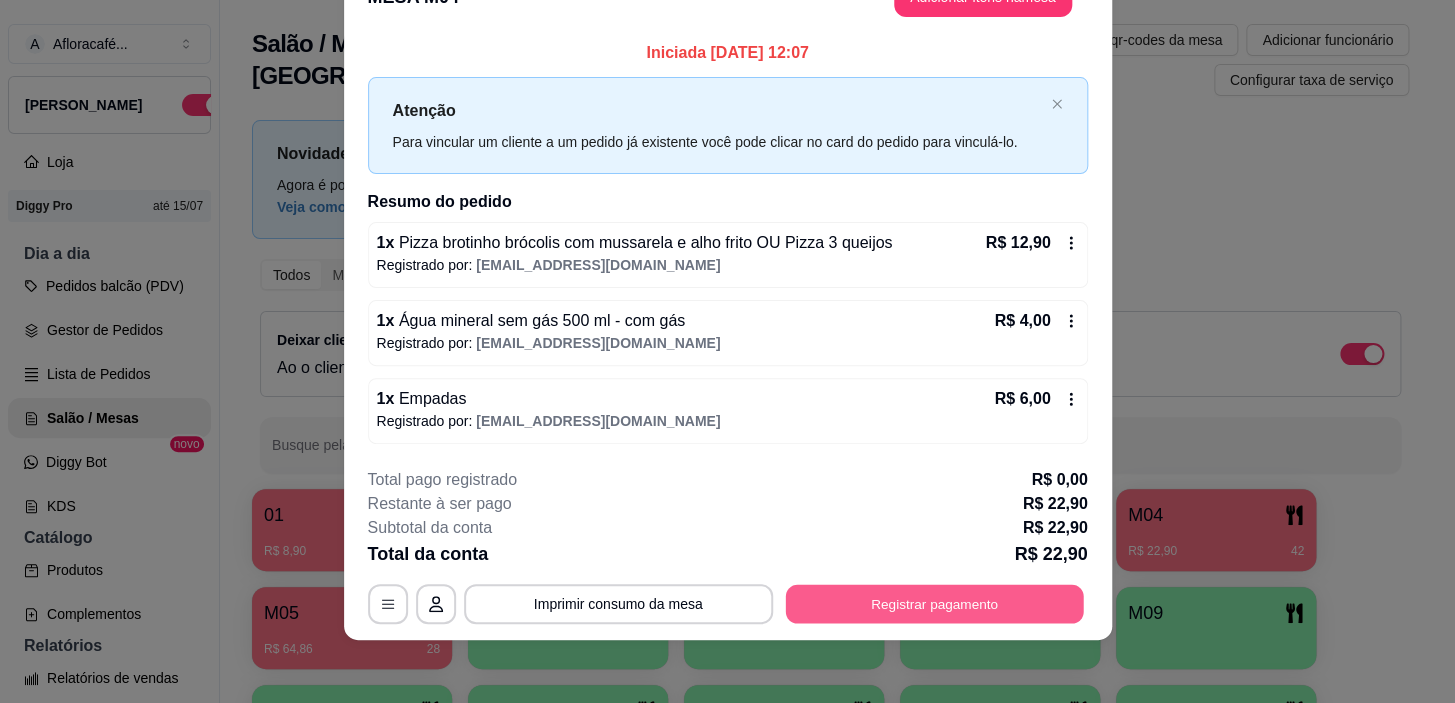 click on "Registrar pagamento" at bounding box center [934, 604] 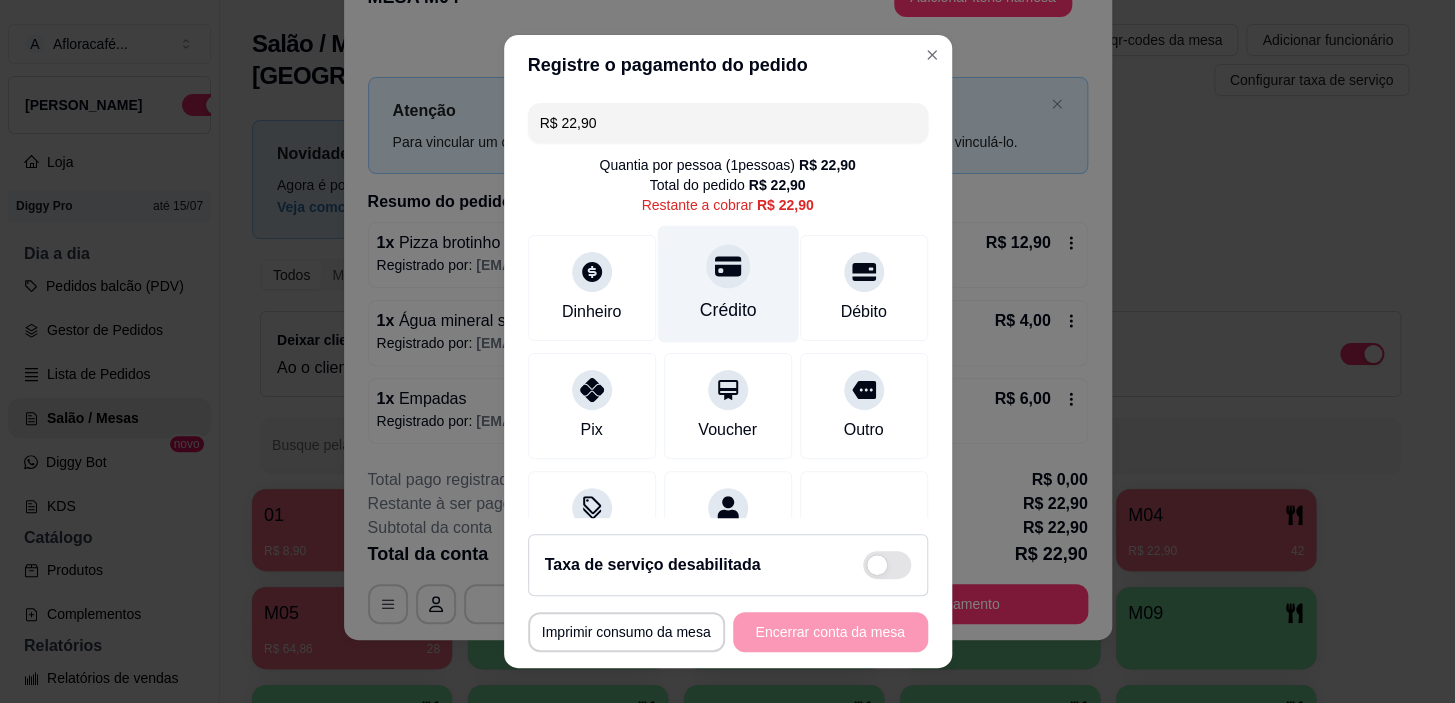 click on "Crédito" at bounding box center (727, 284) 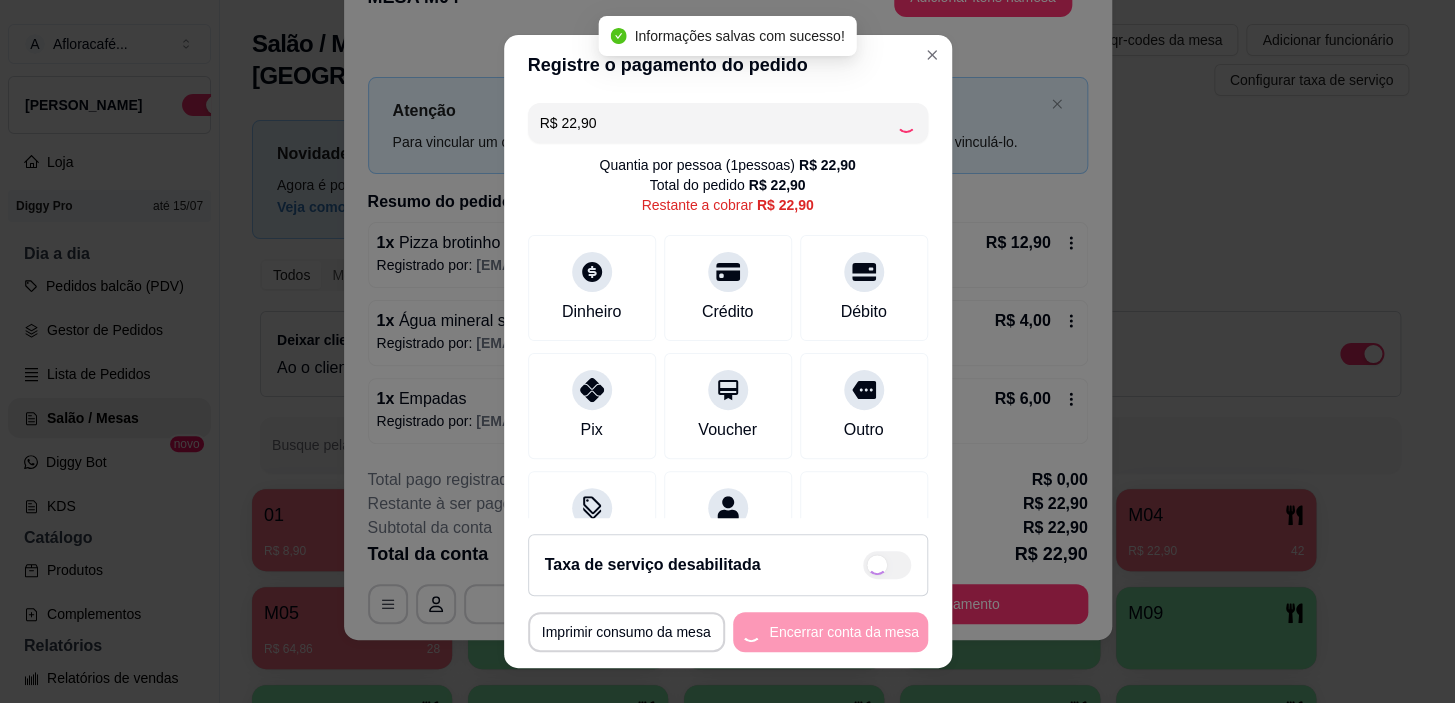 type on "R$ 0,00" 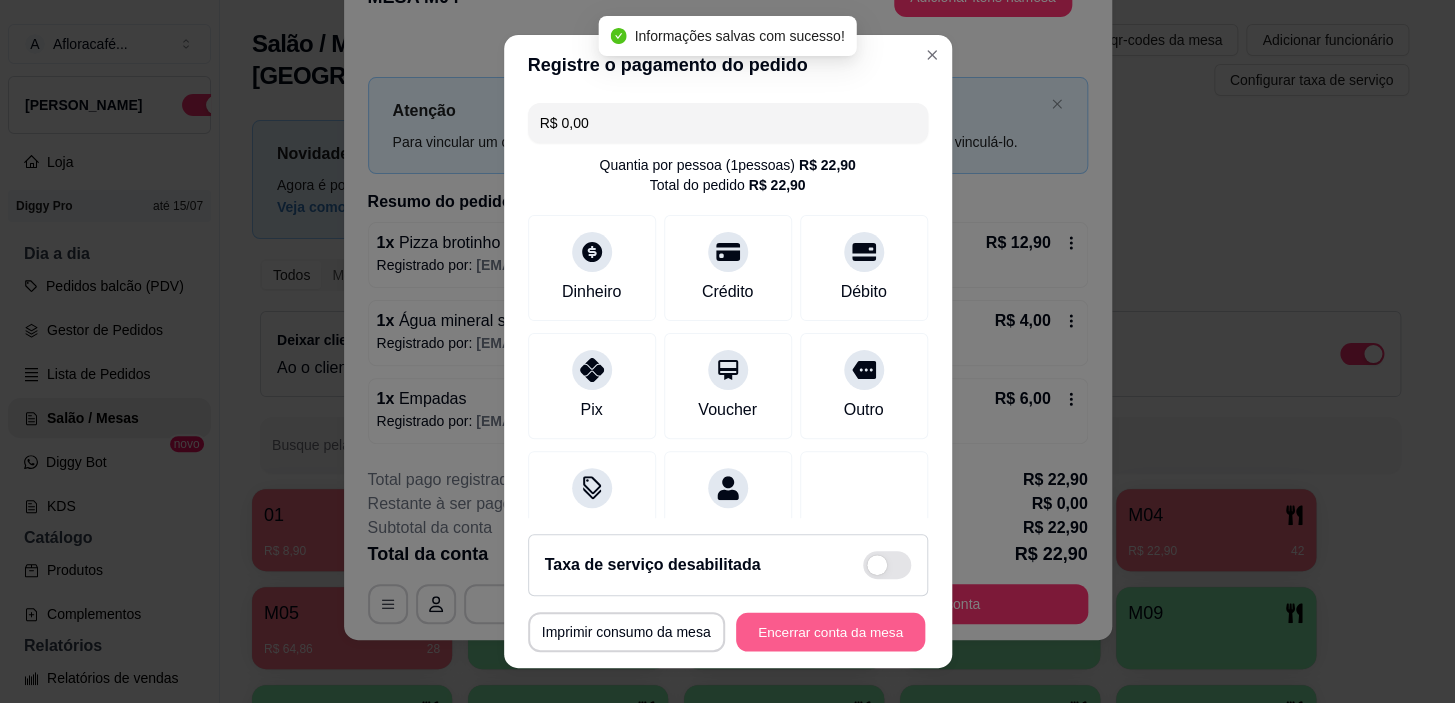 click on "Encerrar conta da mesa" at bounding box center (830, 631) 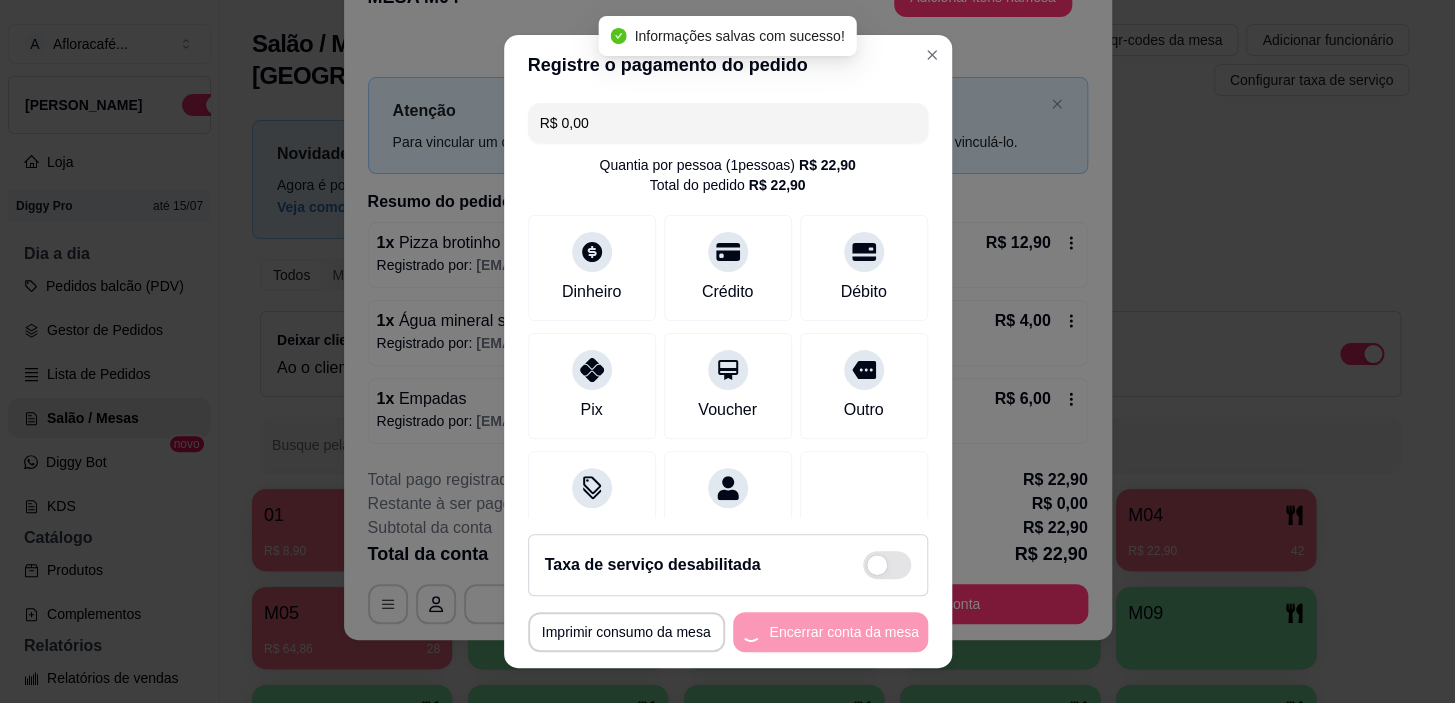 scroll, scrollTop: 0, scrollLeft: 0, axis: both 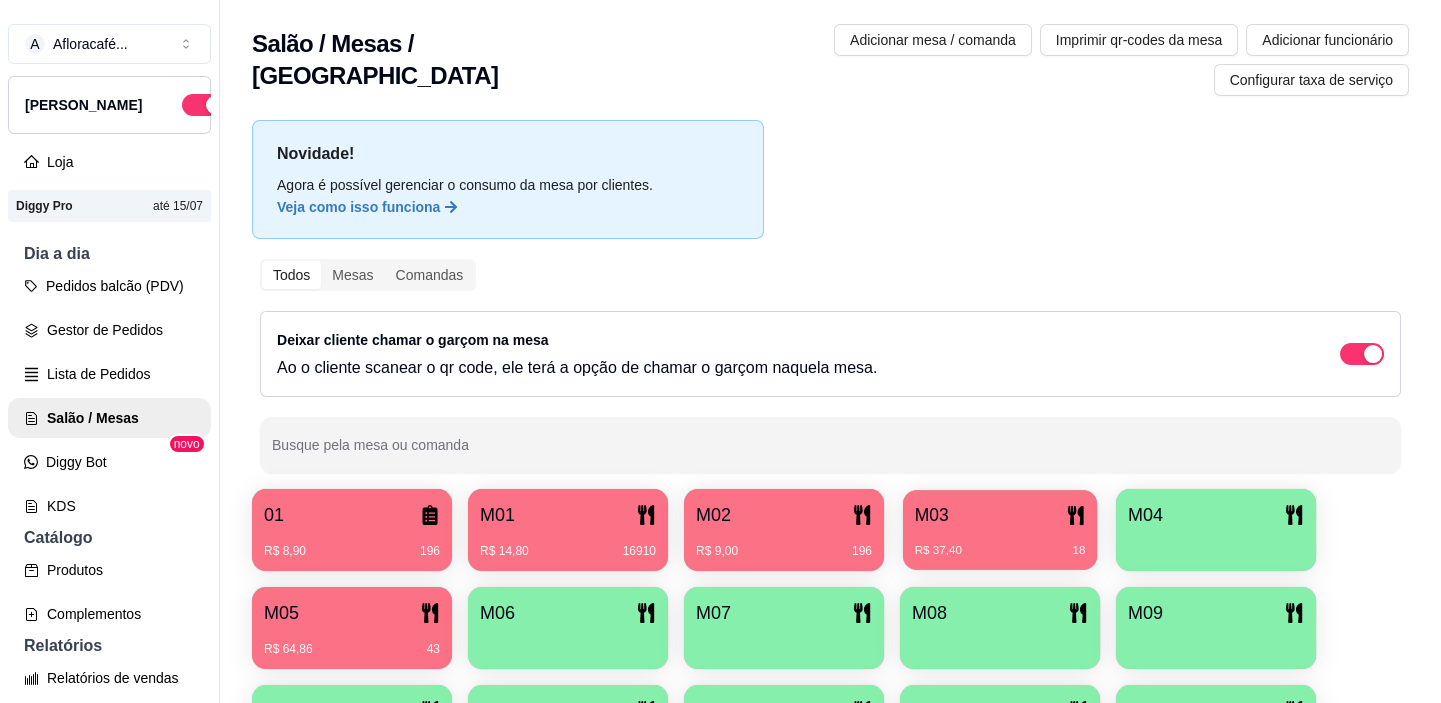 click on "M03" at bounding box center (1000, 515) 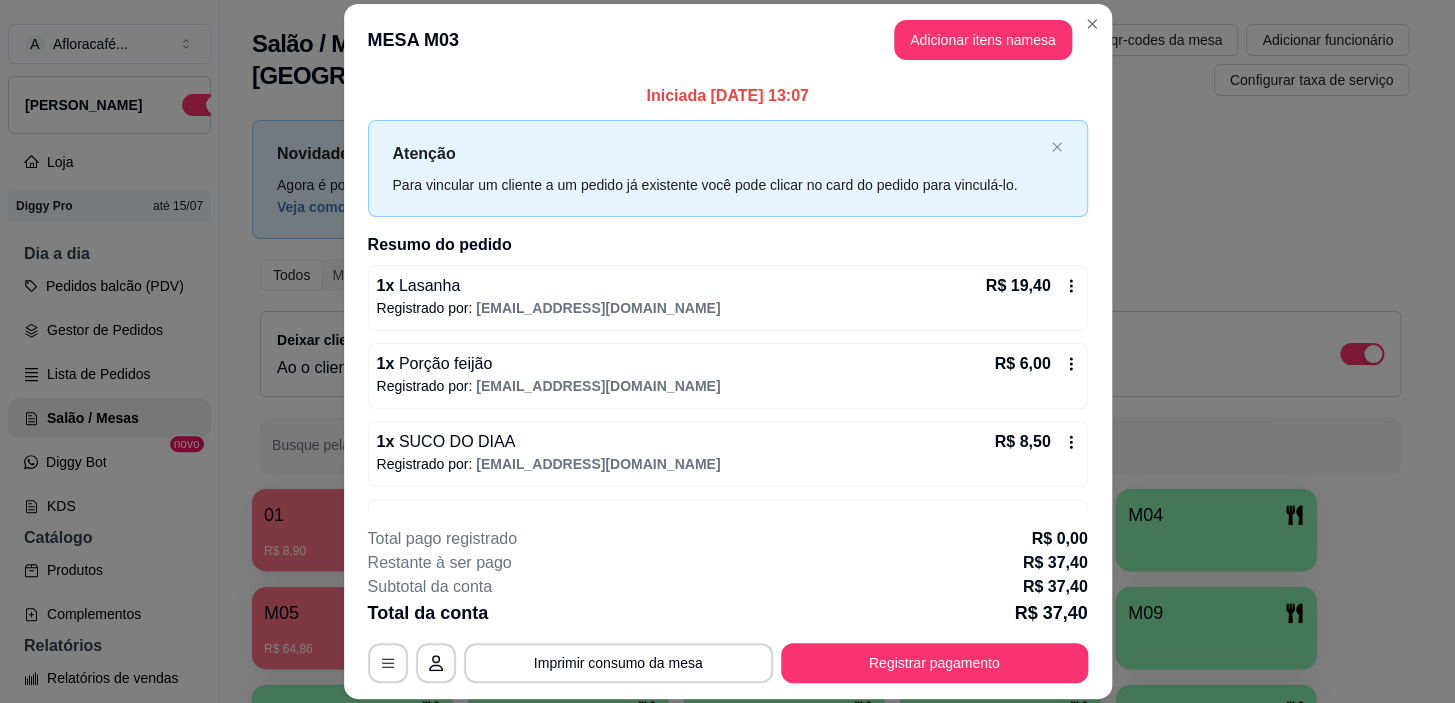 scroll, scrollTop: 60, scrollLeft: 0, axis: vertical 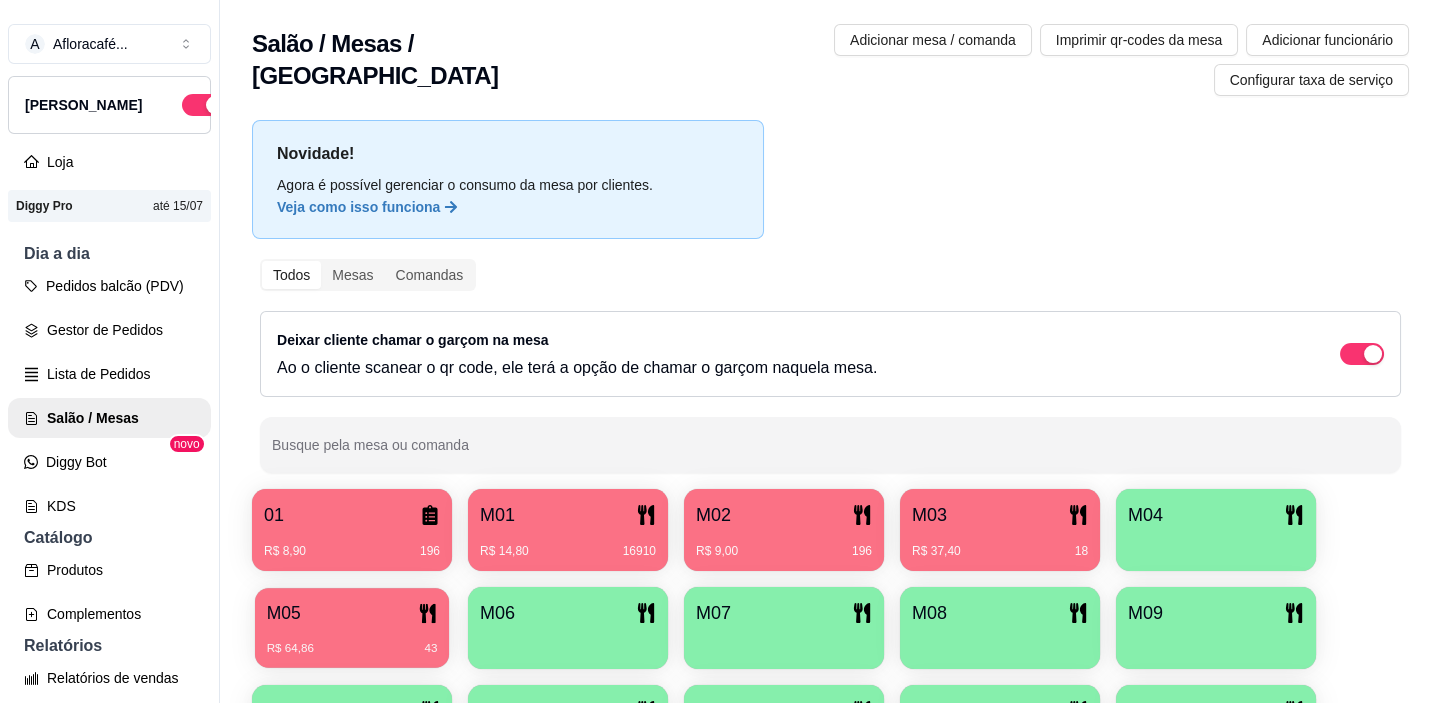 click on "M05" at bounding box center (352, 613) 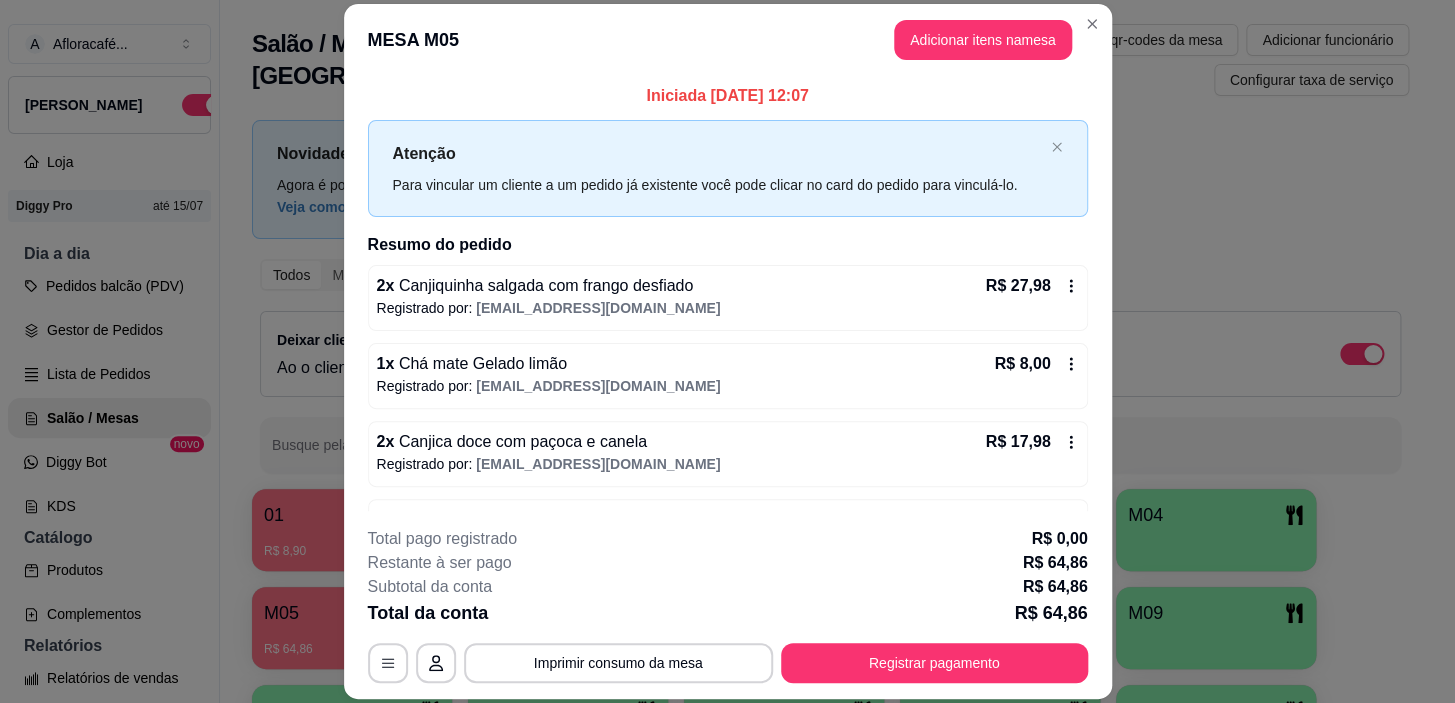 scroll, scrollTop: 60, scrollLeft: 0, axis: vertical 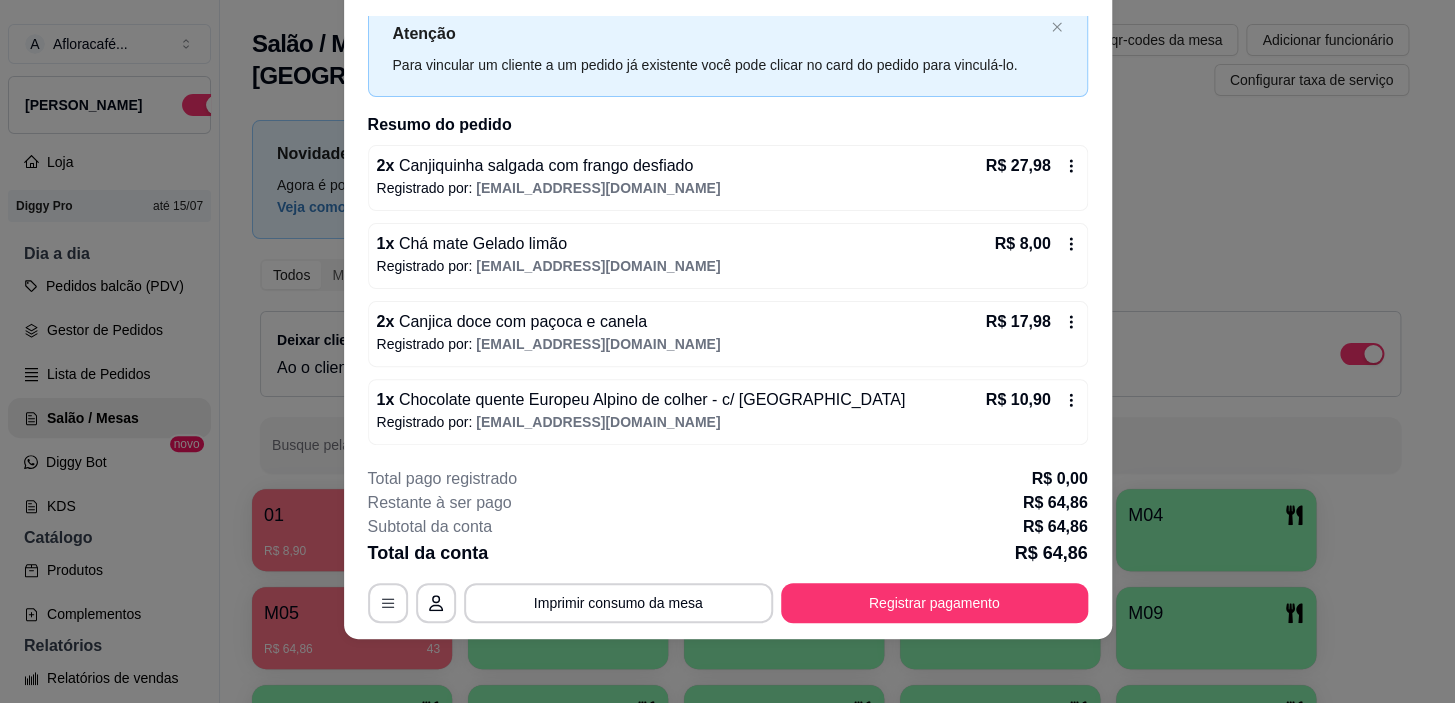 click on "**********" at bounding box center [728, 545] 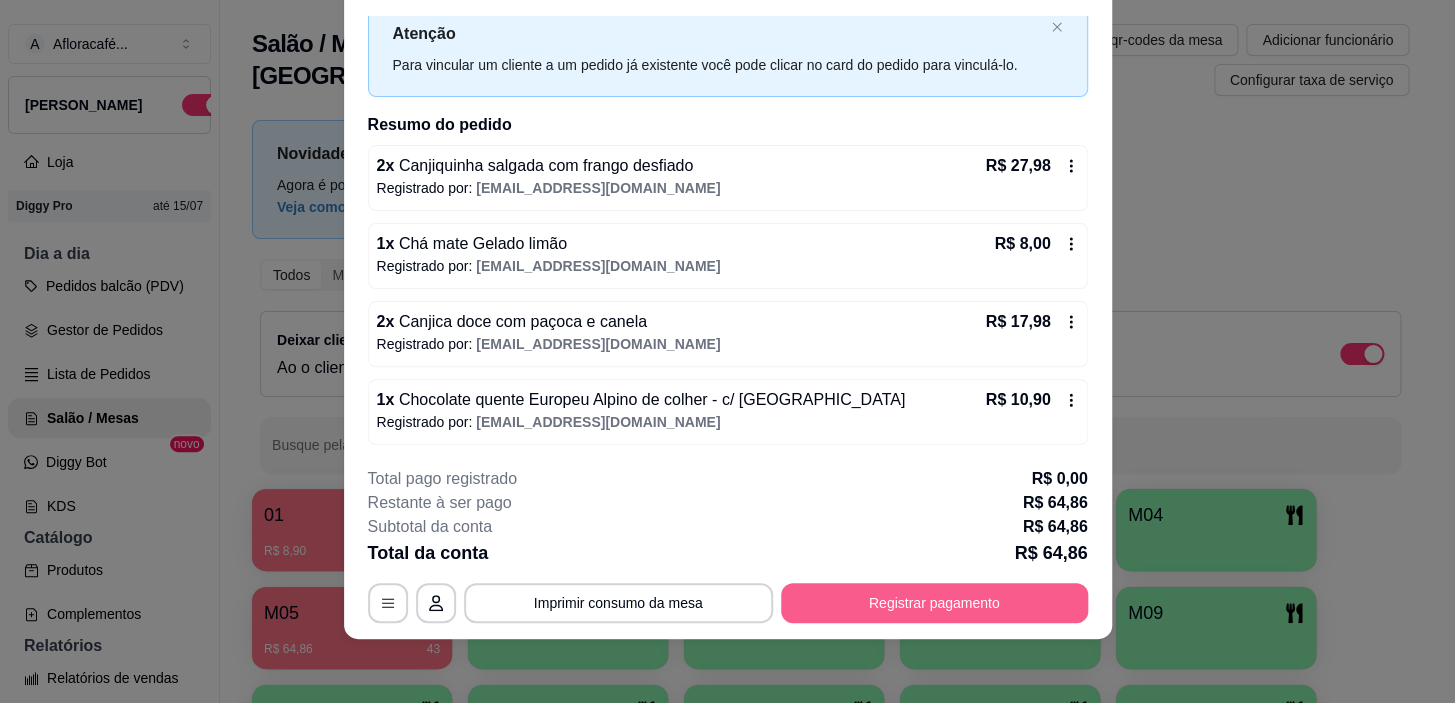 click on "Registrar pagamento" at bounding box center (934, 603) 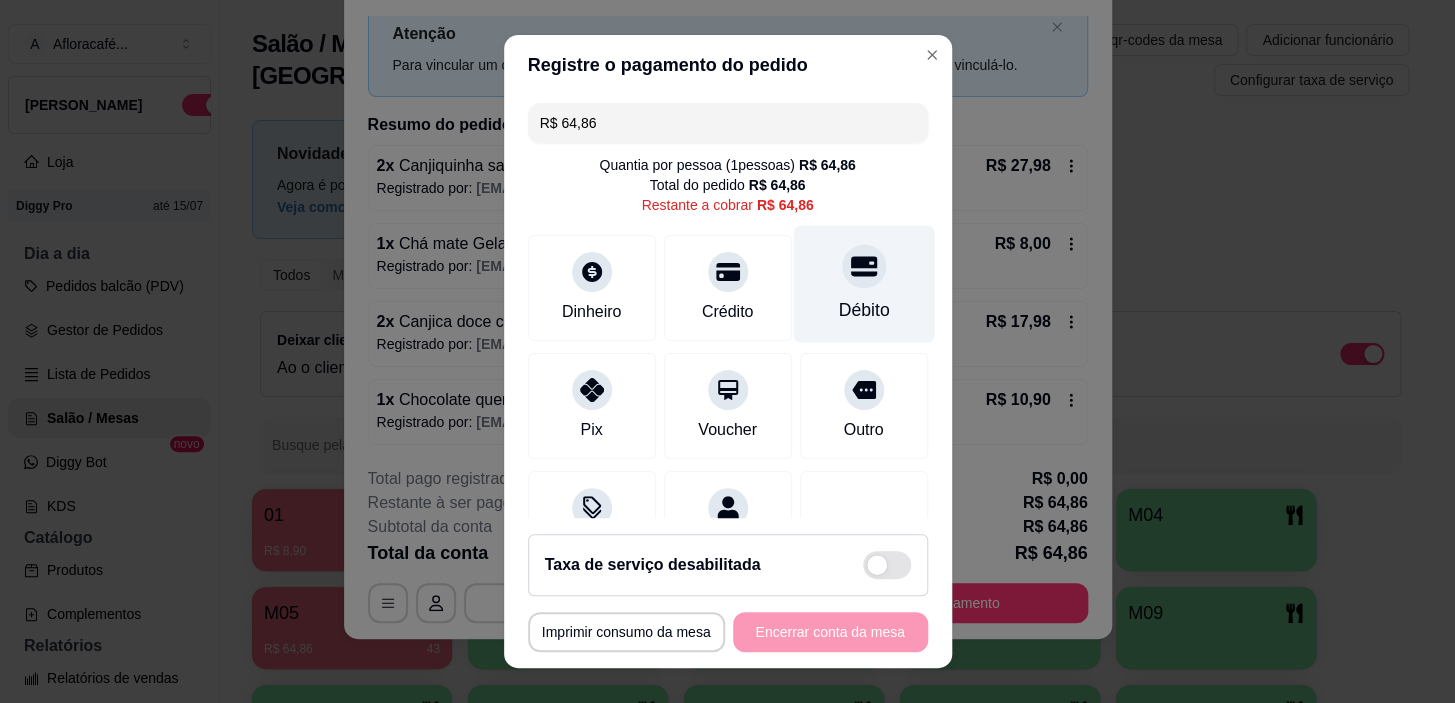 click at bounding box center [864, 267] 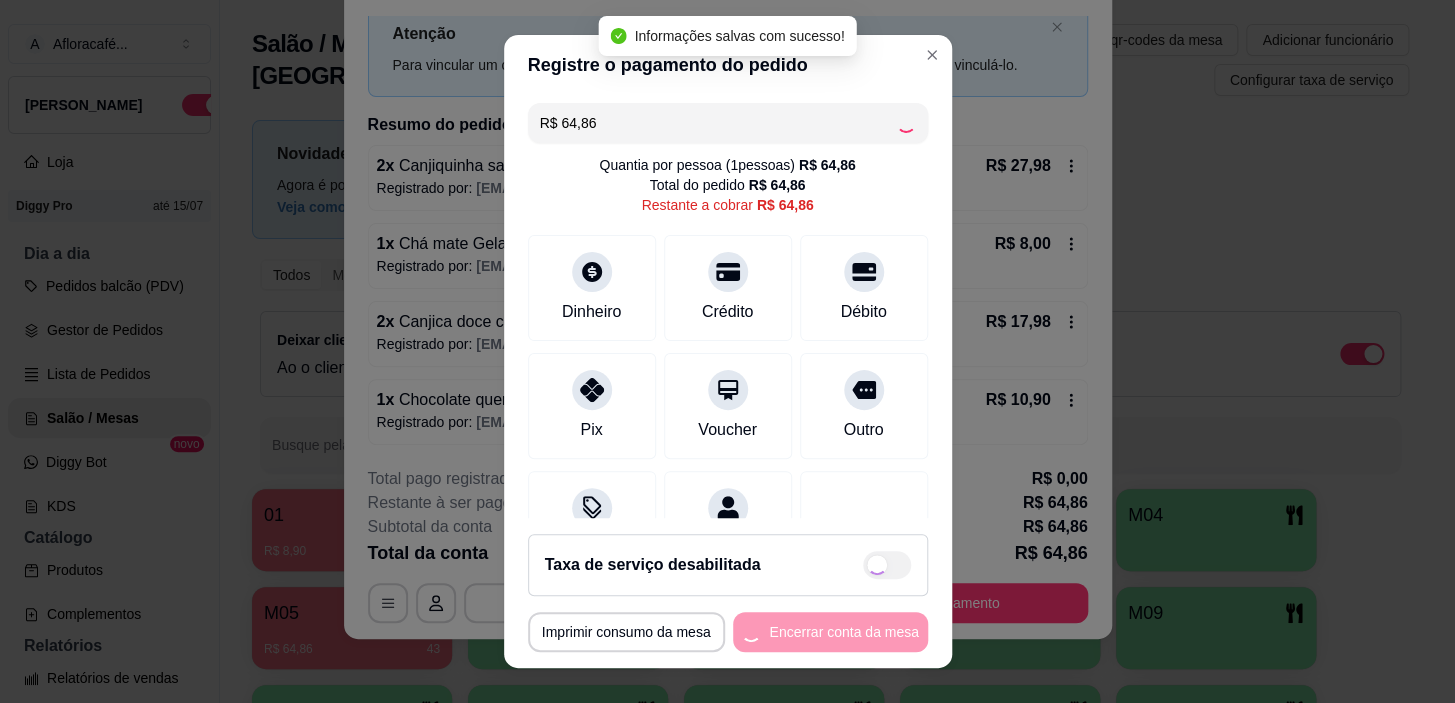 type on "R$ 0,00" 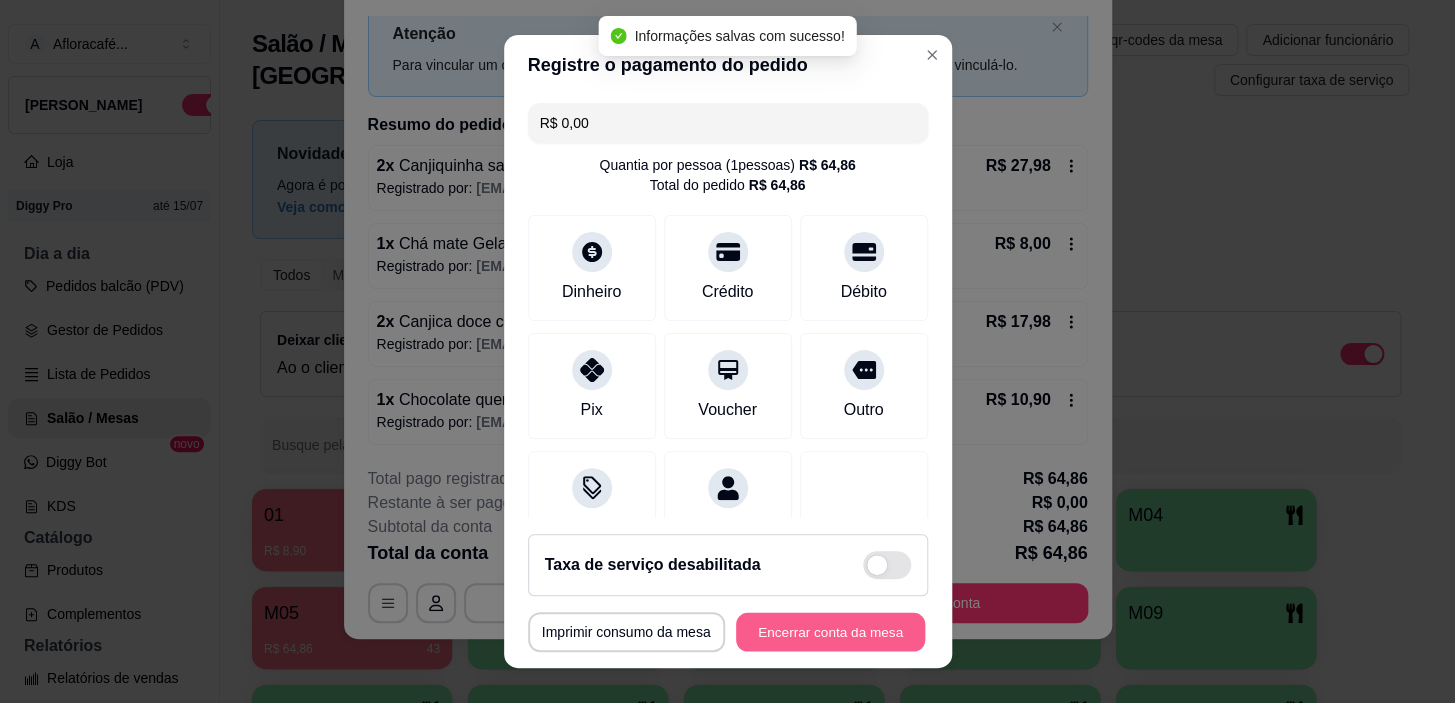 click on "Encerrar conta da mesa" at bounding box center (830, 631) 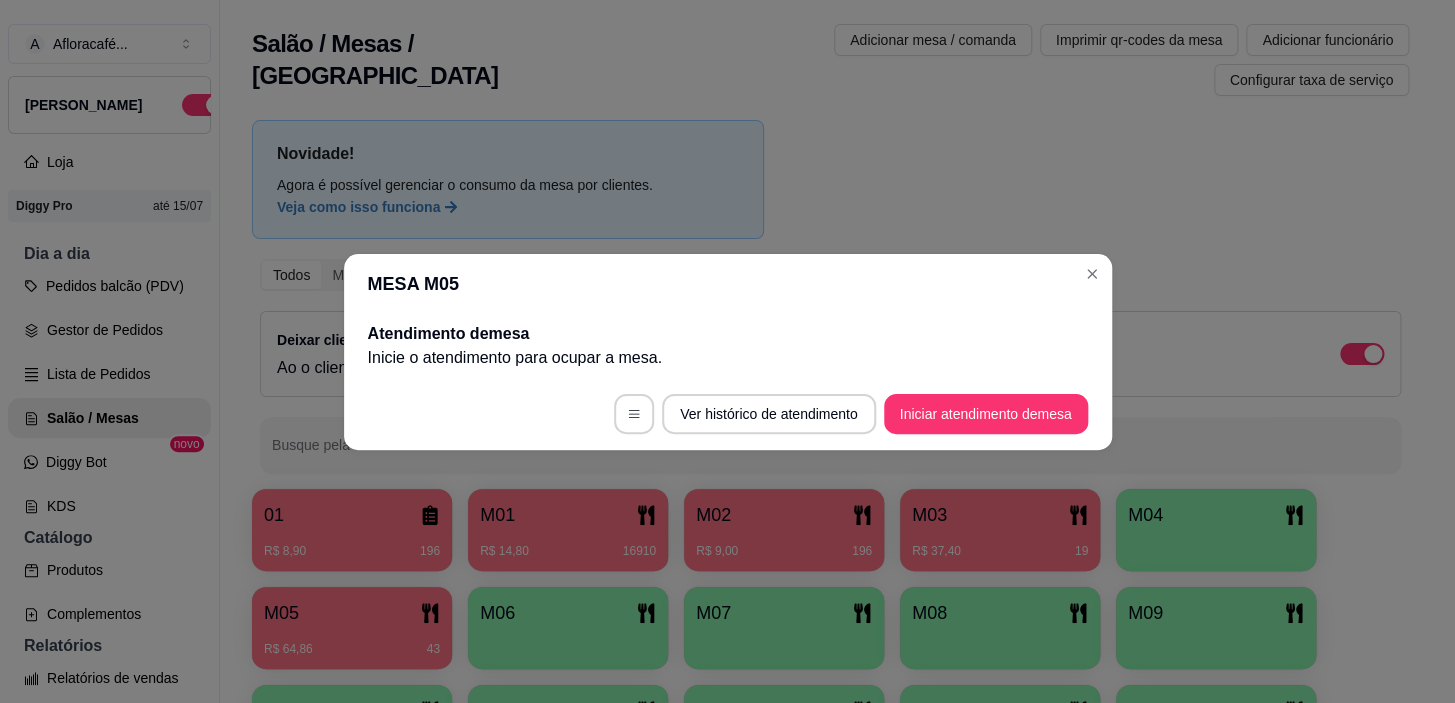 scroll, scrollTop: 0, scrollLeft: 0, axis: both 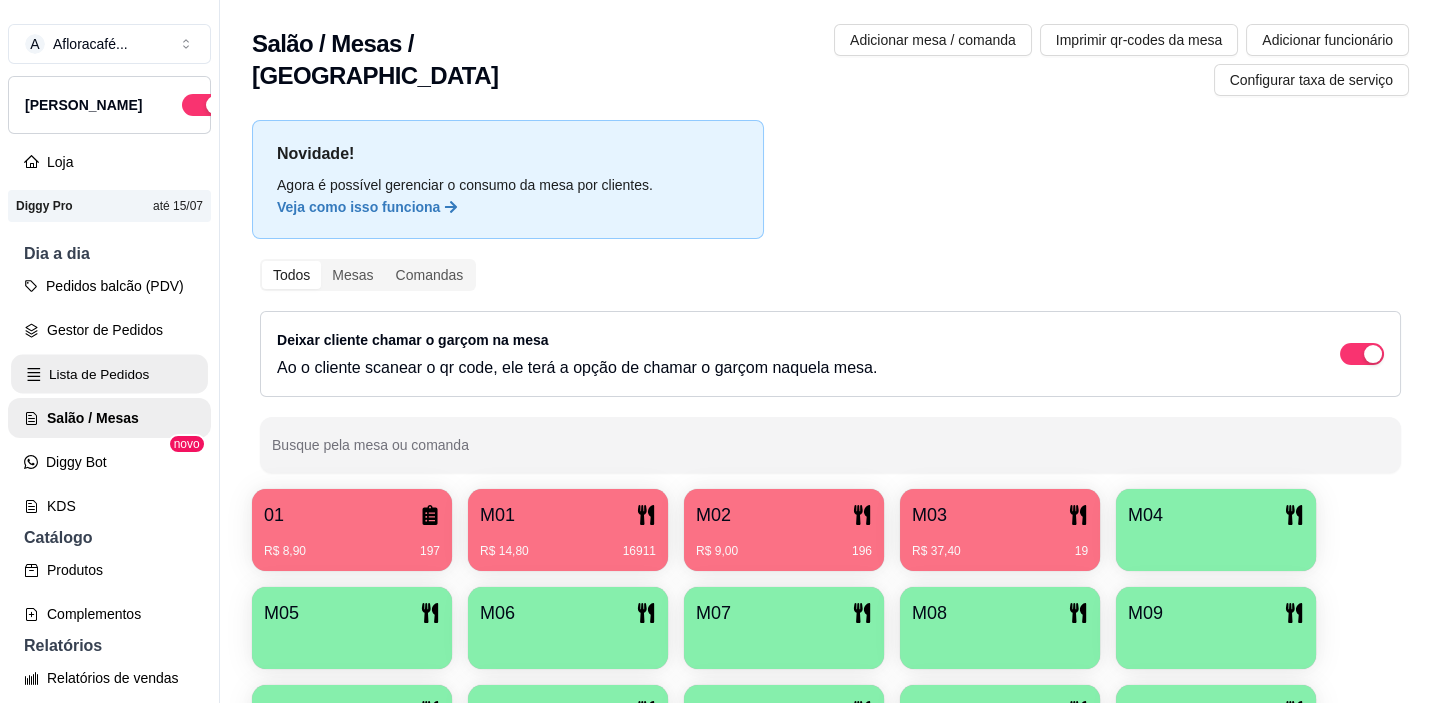 click on "Lista de Pedidos" at bounding box center (109, 374) 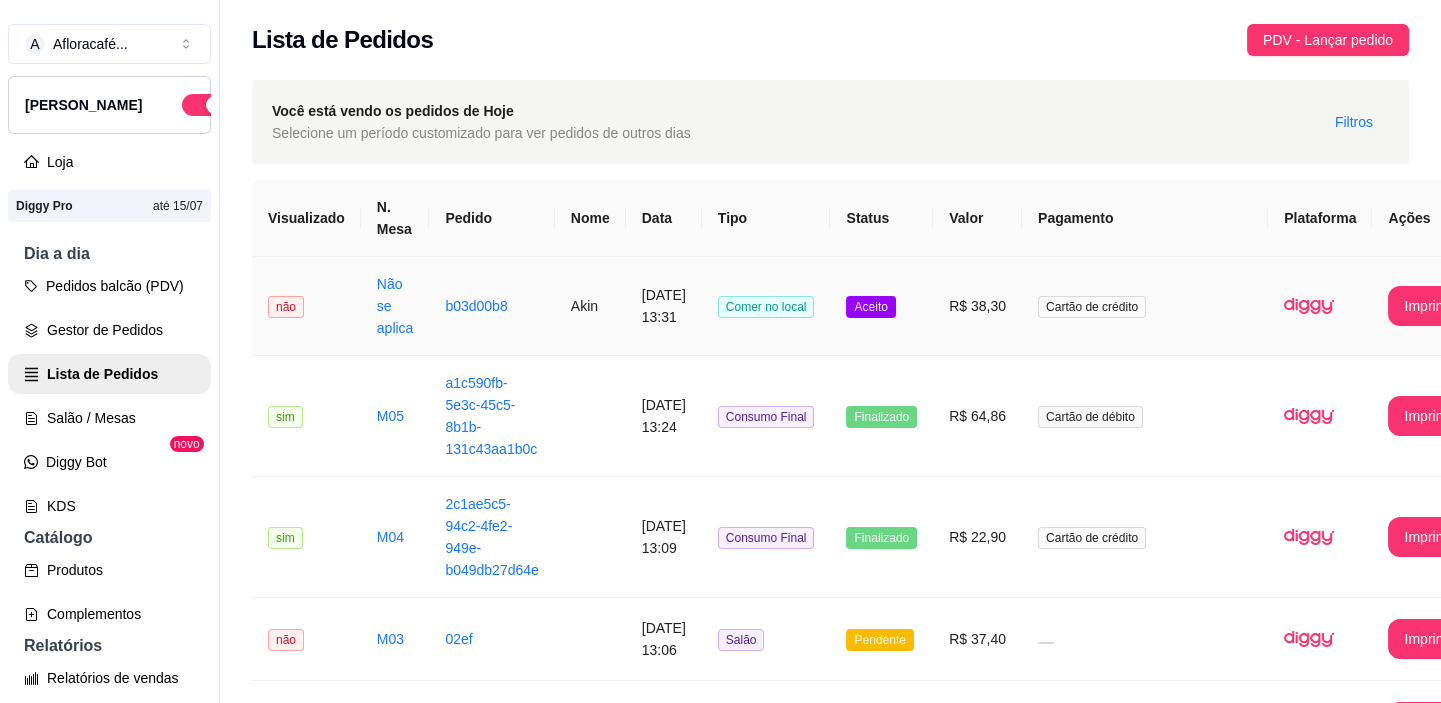 click on "[DATE] 13:31" at bounding box center (664, 306) 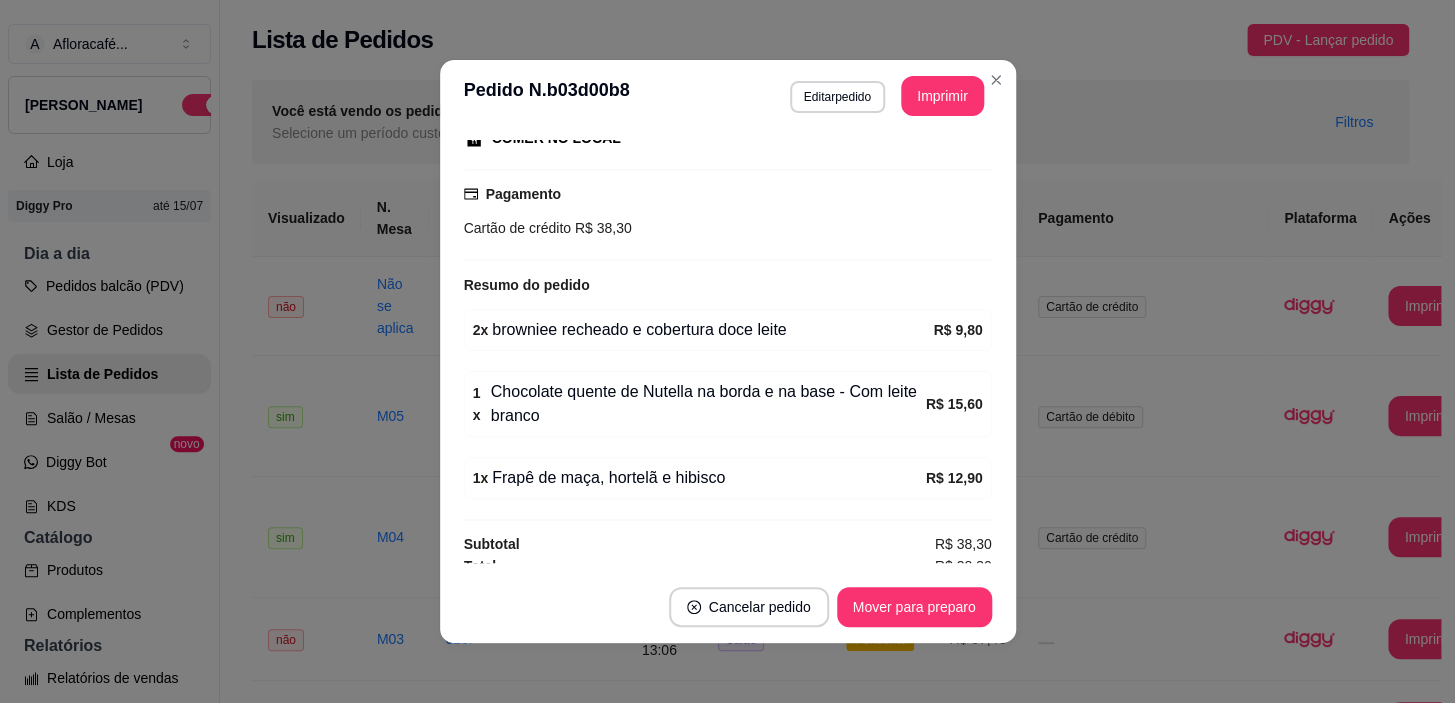 scroll, scrollTop: 284, scrollLeft: 0, axis: vertical 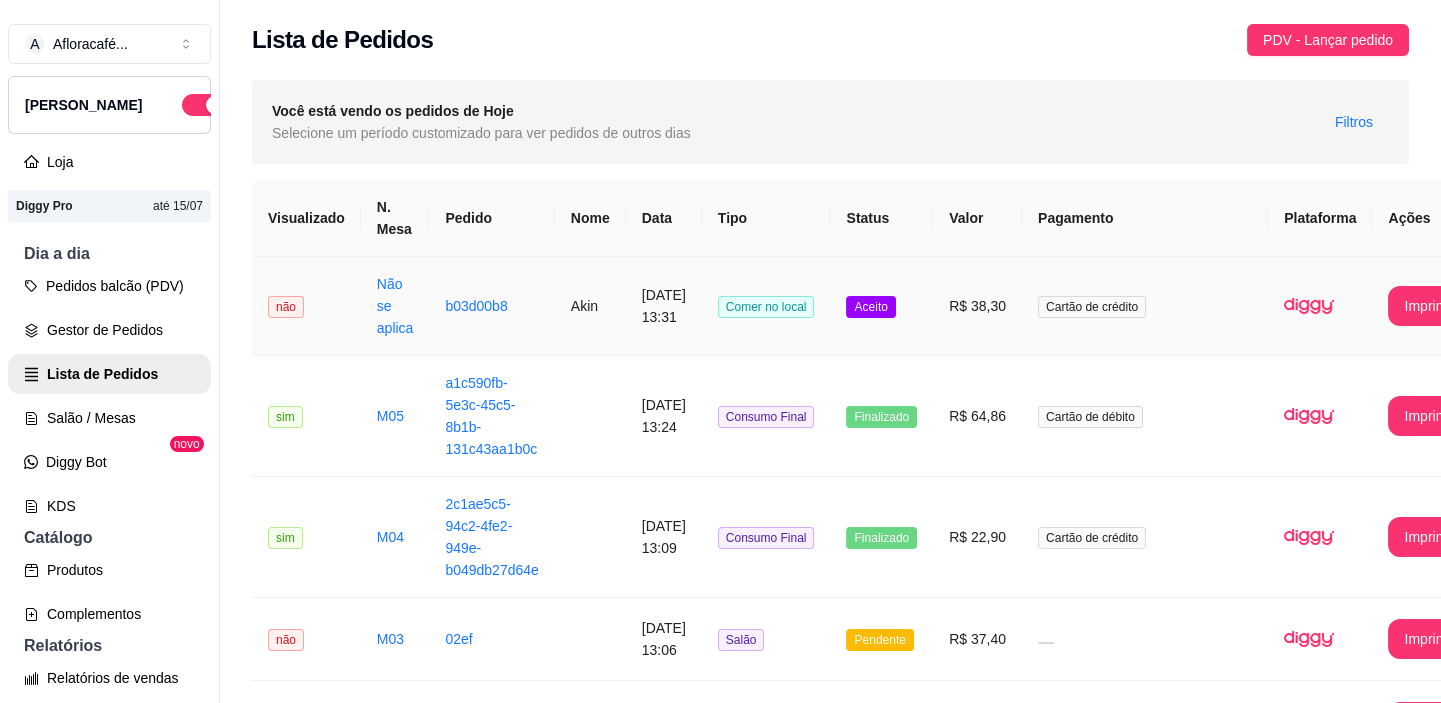 click on "b03d00b8" at bounding box center (491, 306) 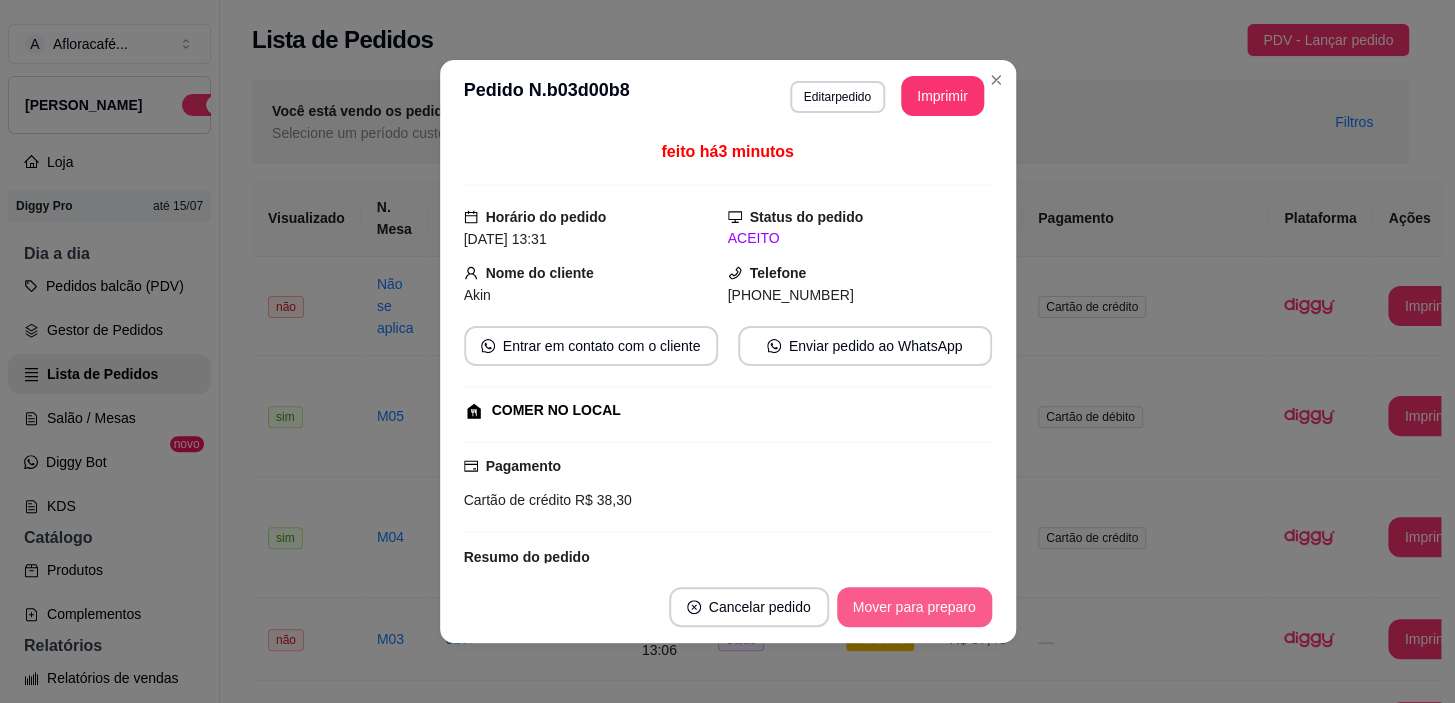 click on "Mover para preparo" at bounding box center [914, 607] 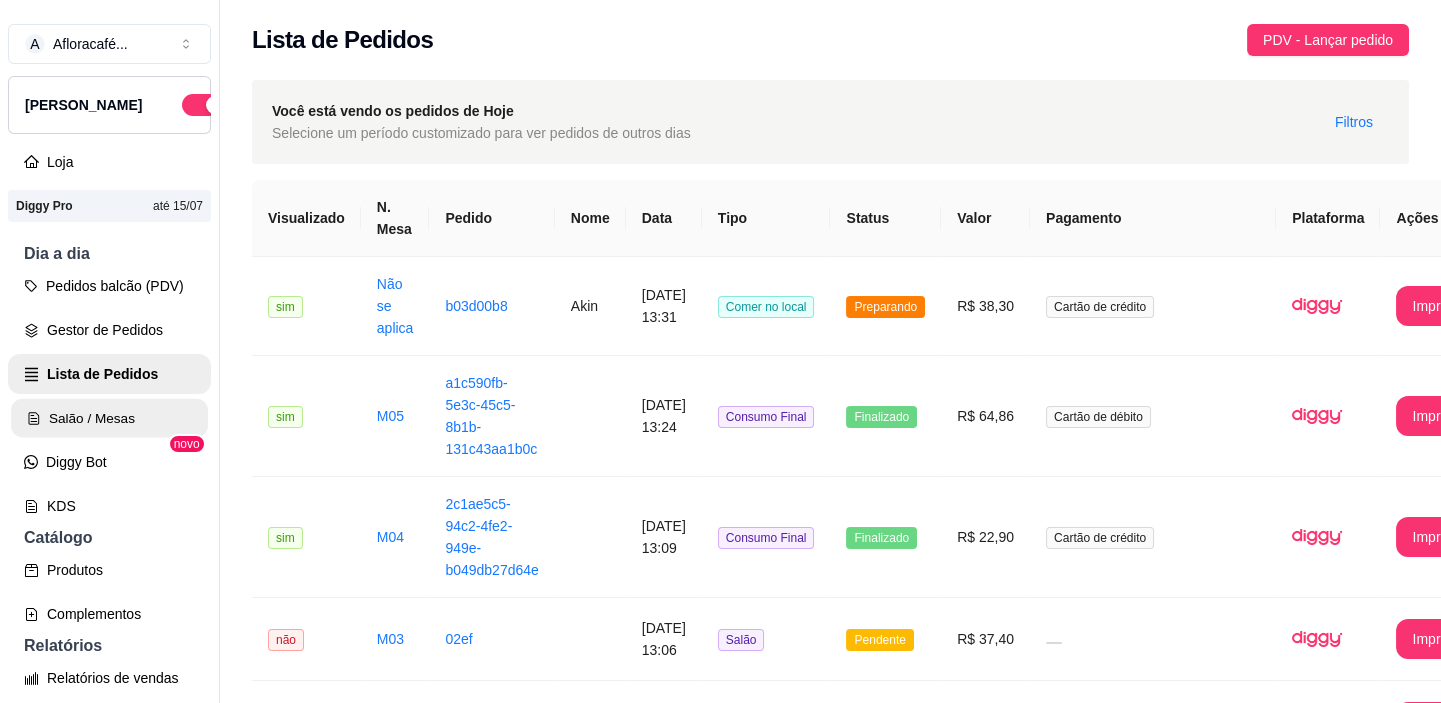 click on "Salão / Mesas" at bounding box center (109, 418) 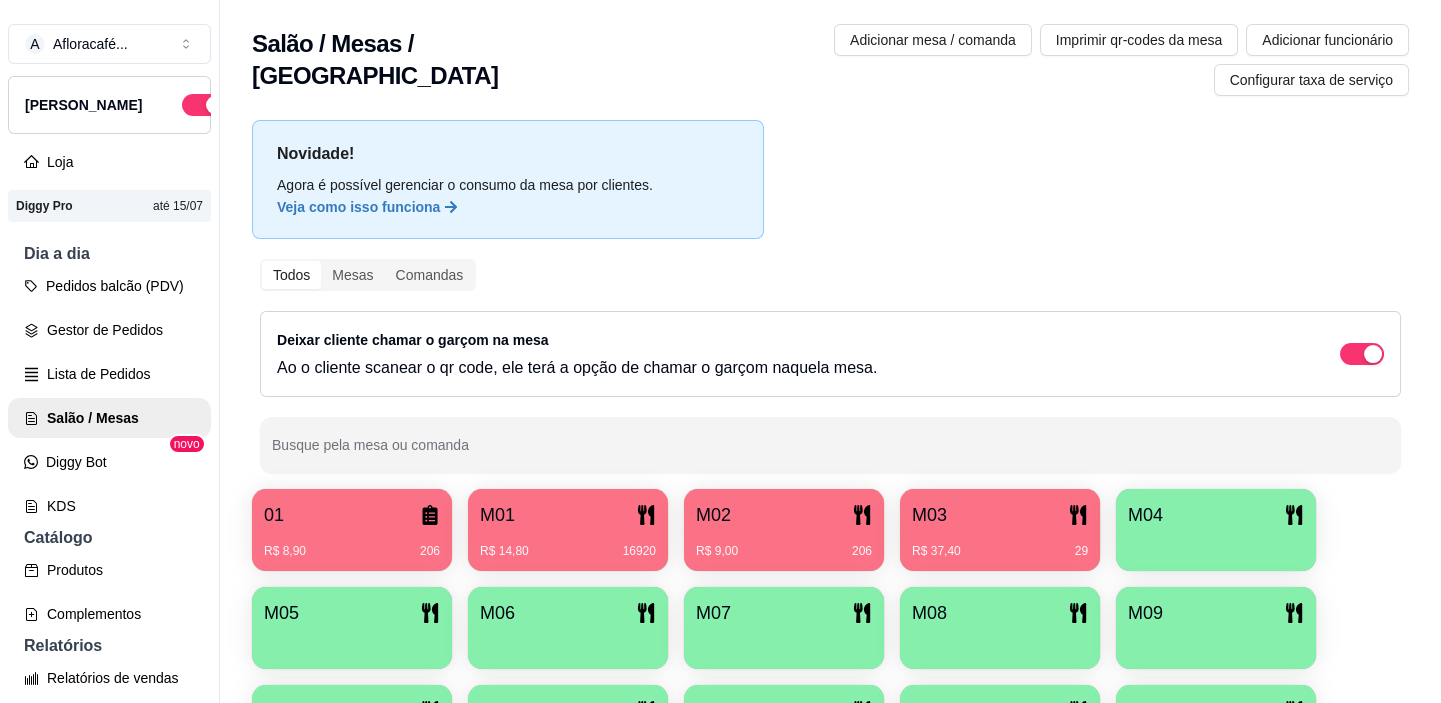 drag, startPoint x: 137, startPoint y: 548, endPoint x: 121, endPoint y: 573, distance: 29.681644 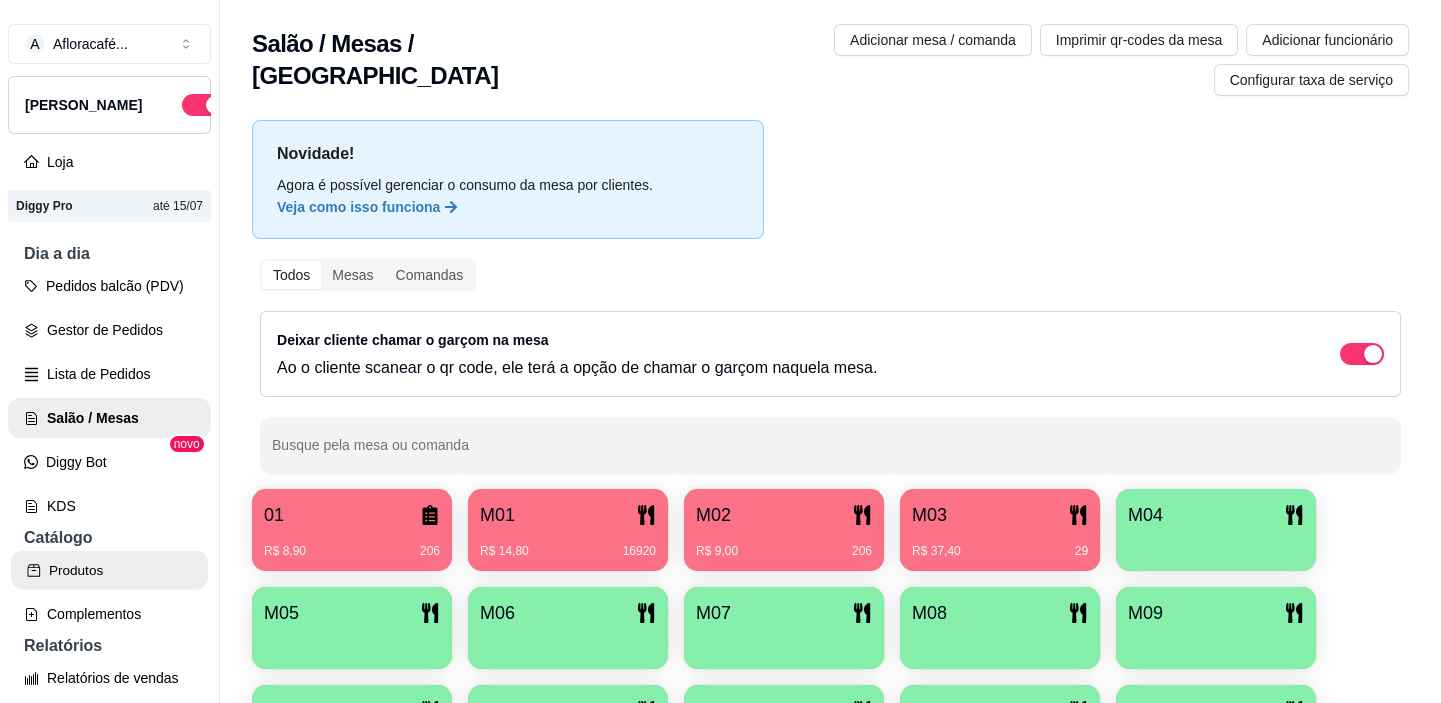 click on "Produtos" at bounding box center [109, 570] 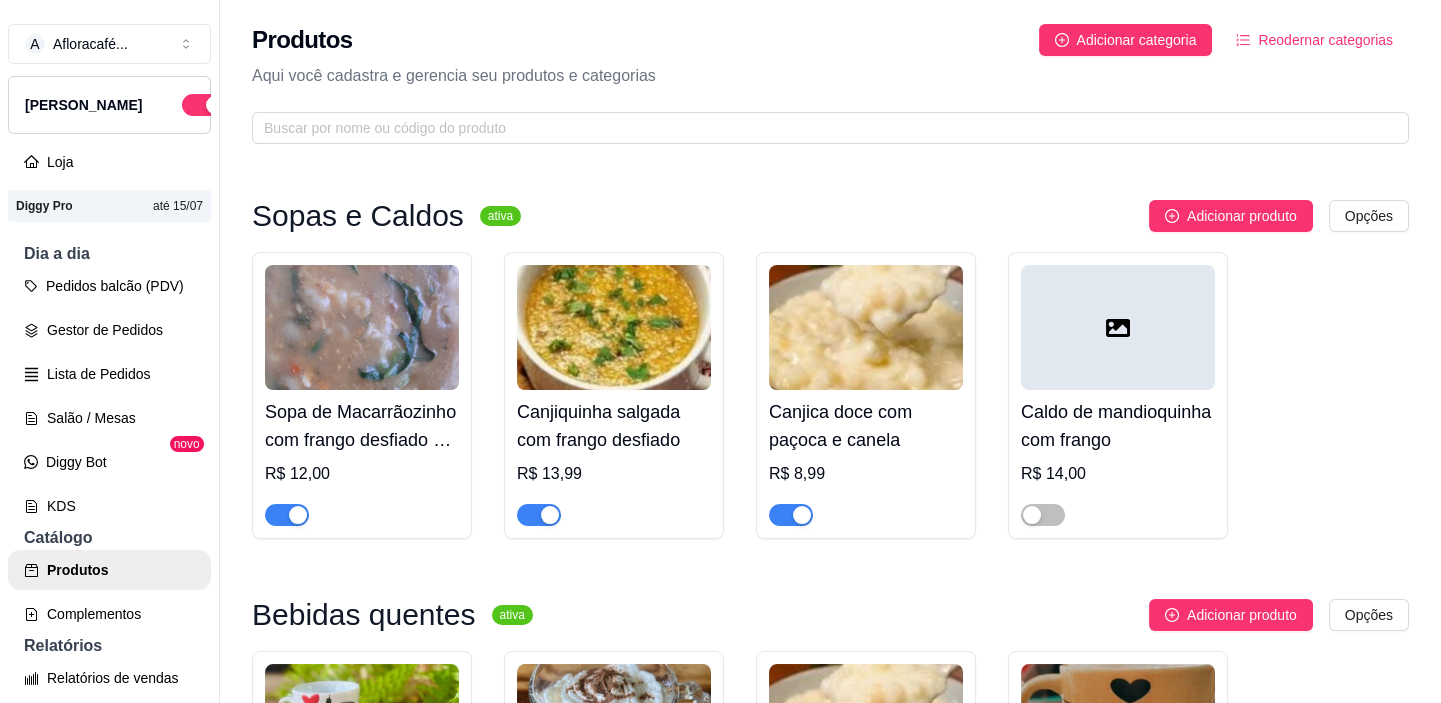 click on "Sopas e Caldos  ativa Adicionar produto Opções Sopa de Macarrãozinho com frango desfiado e couve    R$ 12,00 Canjiquinha salgada com frango desfiado    R$ 13,99 Canjica doce com paçoca e canela    R$ 8,99 Caldo de mandioquinha com frango    R$ 14,00 Bebidas quentes ativa Adicionar produto Opções Café expresso    R$ 5,30 Café expresso com chantilly    R$ 6,20 Canjica cremosa  com Paçoca e canela    R$ 8,99 Capuccino tradicional    R$ 9,40 Capuccino Tradicional  com chantilly    R$ 10,40 Latte ( Cafe com leite )    grande R$ 8,90 medio R$ 6,90 latte grande c/ chantilly R$ 9,80 pequeno R$ 5,40 Capuccino Amendocrem   R$ 10,40 Chocolate quente Óreo    R$ 14,80 Chocolate quente Hersheys com cacau e chantilly    Com chantilly   R$ 14,60 Com chantilly e borda de Nutella  R$ 15,90 Leite Margarida    R$ 9,80 Chocolate quente Ovomaltine   Sem chantilly  R$ 9,80 Com chantilly  R$ 10,80 Capuccino de paçoca   R$ 13,40 Moka artesanal - Bebida quente    R$ 15,40 Chocolate quente kit kat" at bounding box center (830, 12693) 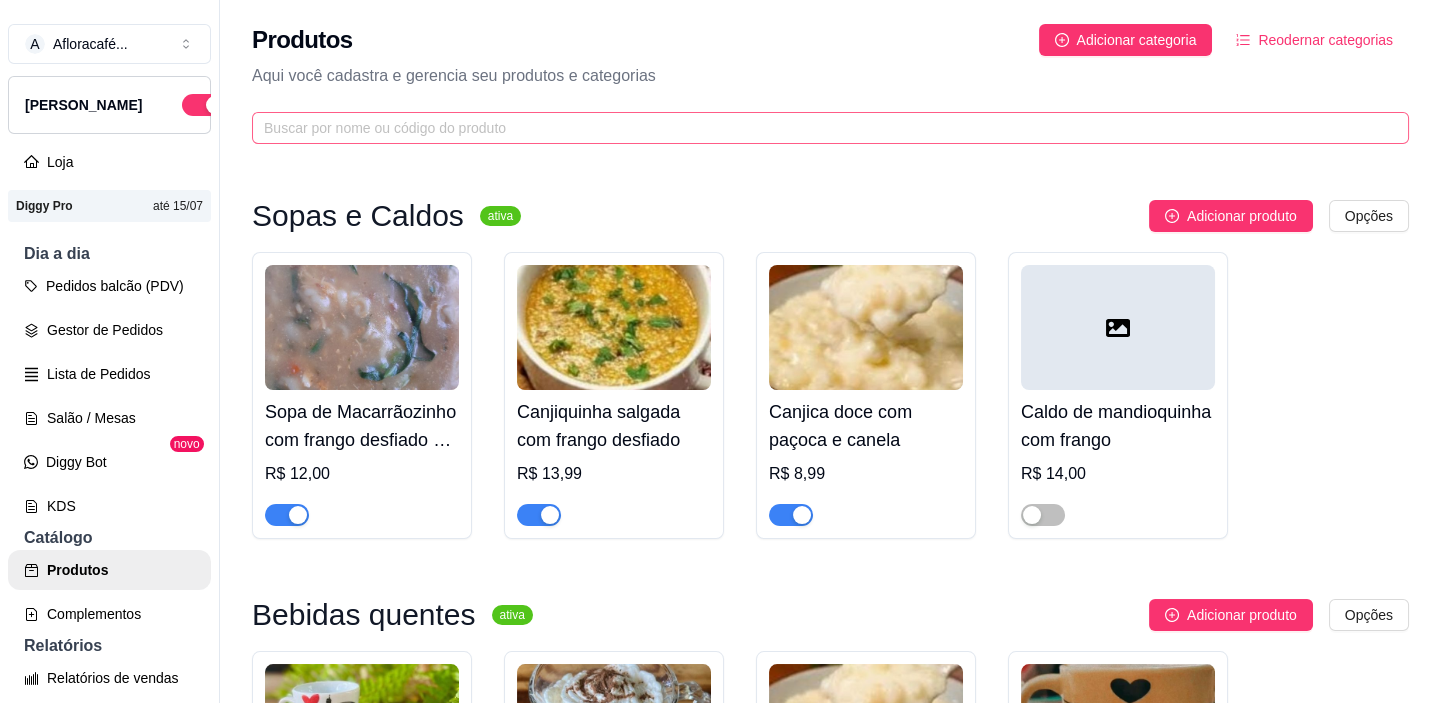 click at bounding box center (830, 128) 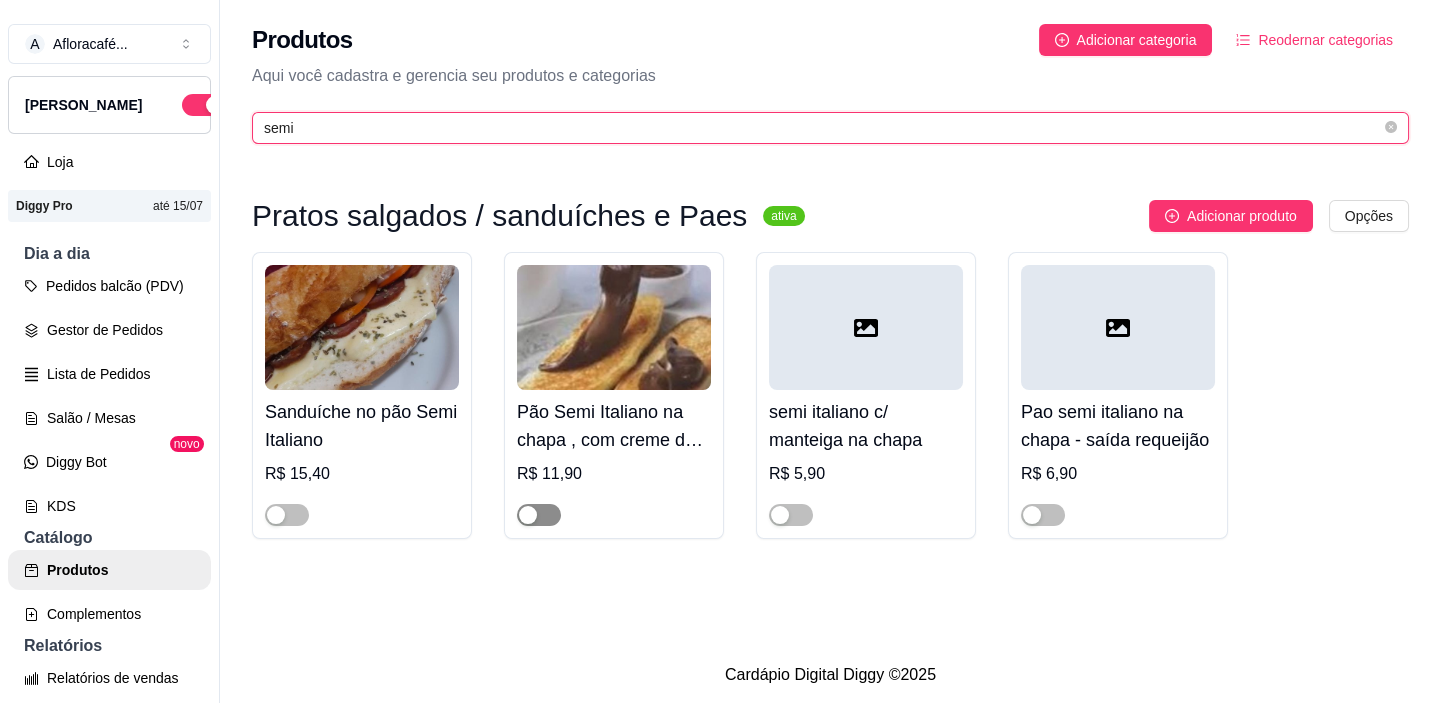 type on "semi" 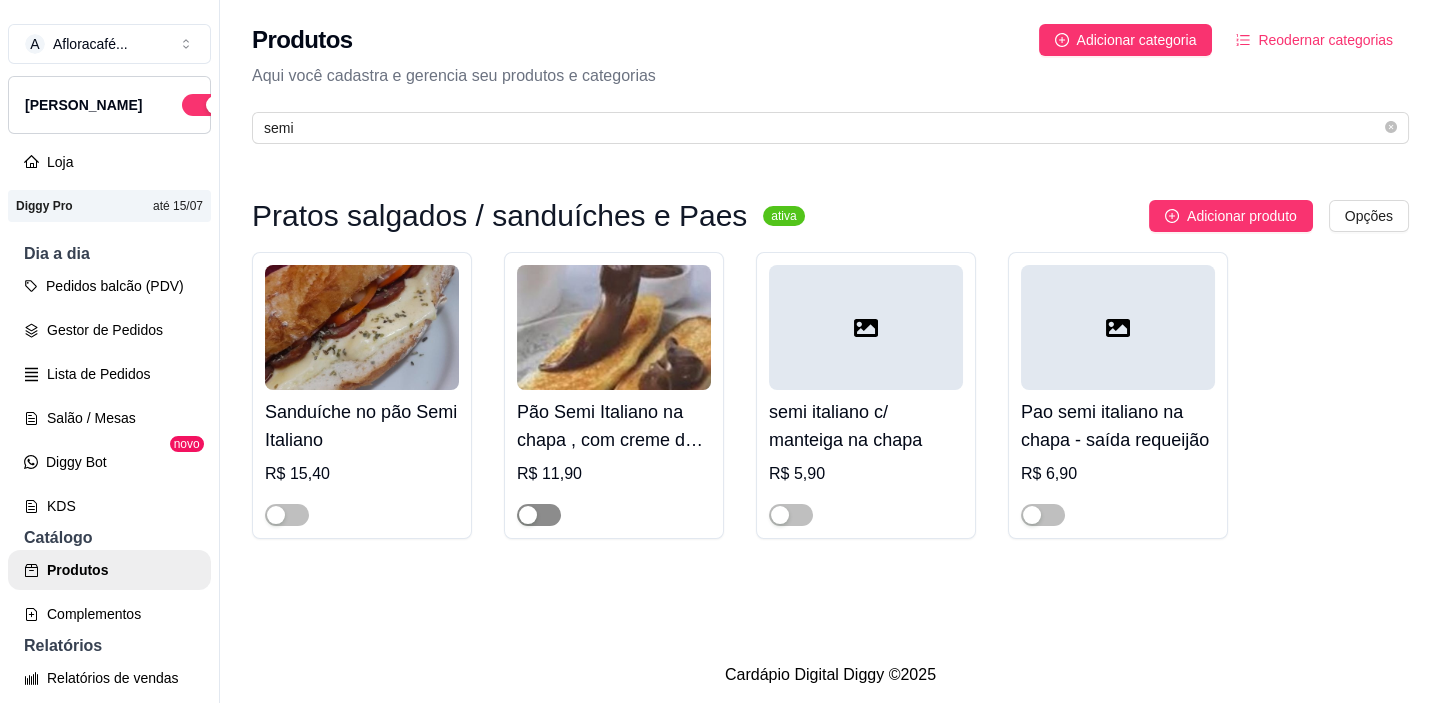 click at bounding box center [539, 515] 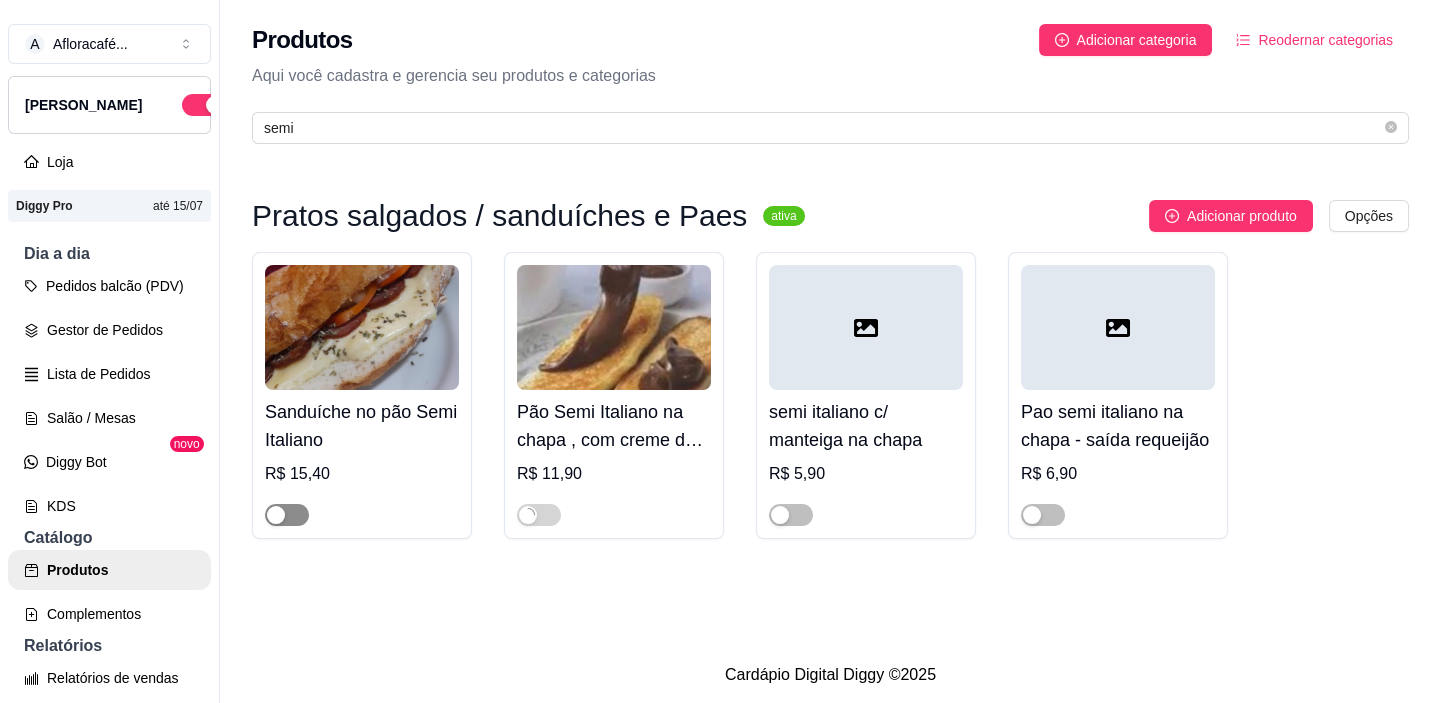 click at bounding box center (276, 515) 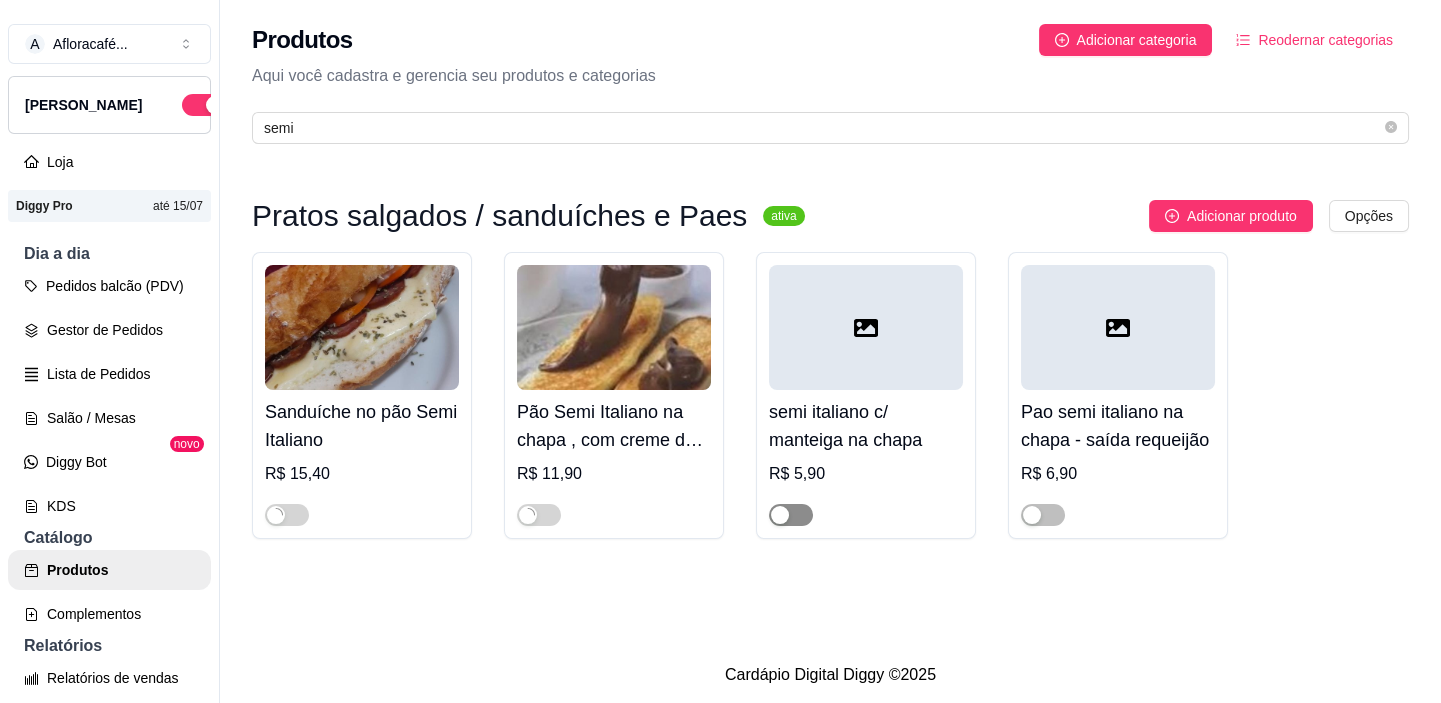 click at bounding box center (791, 515) 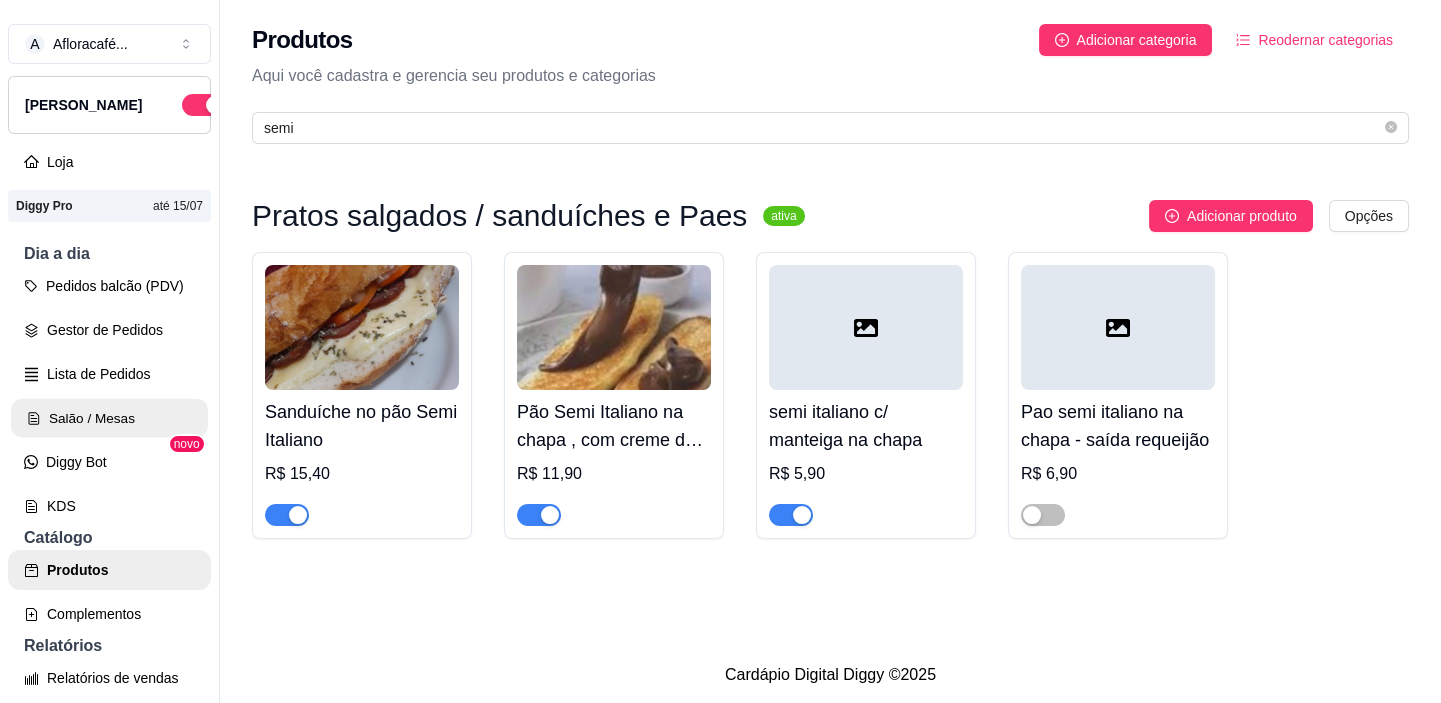 click on "Salão / Mesas" at bounding box center [109, 418] 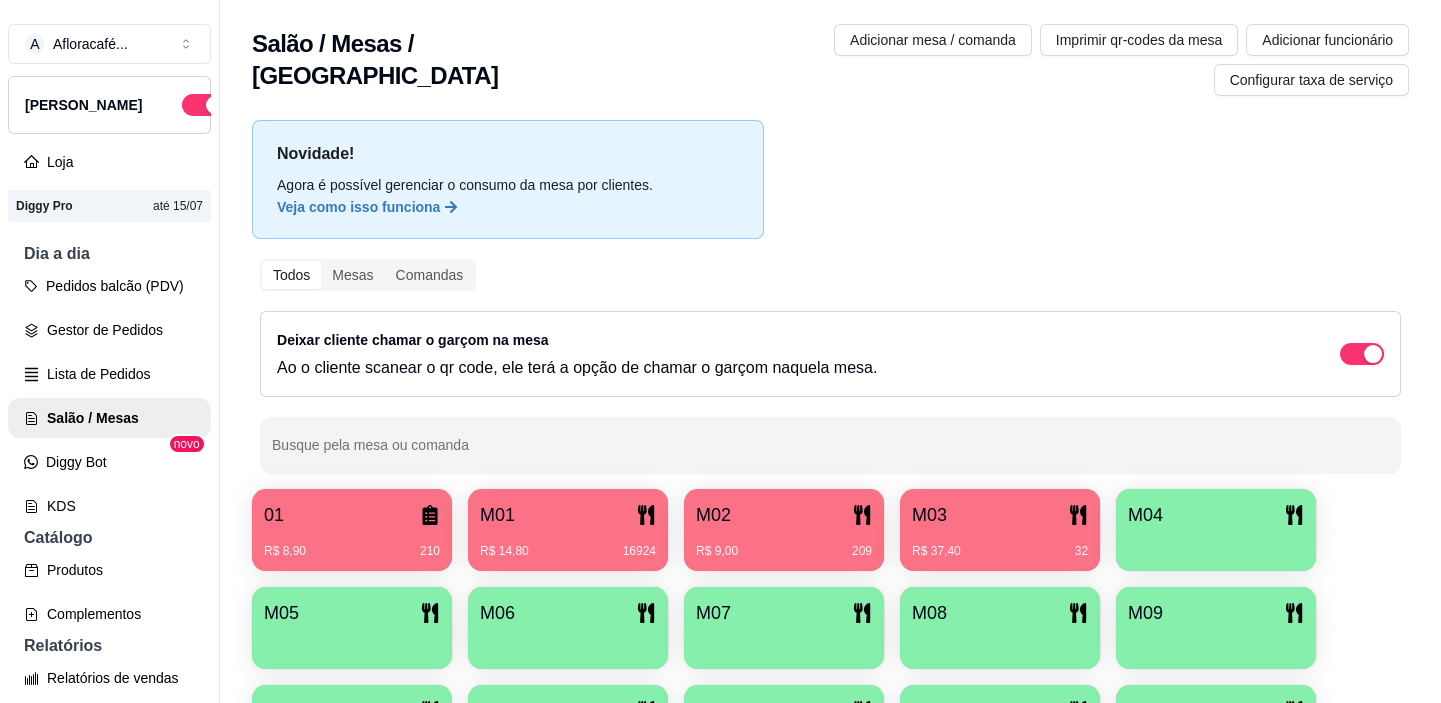 click on "R$ 37,40 32" at bounding box center [1000, 544] 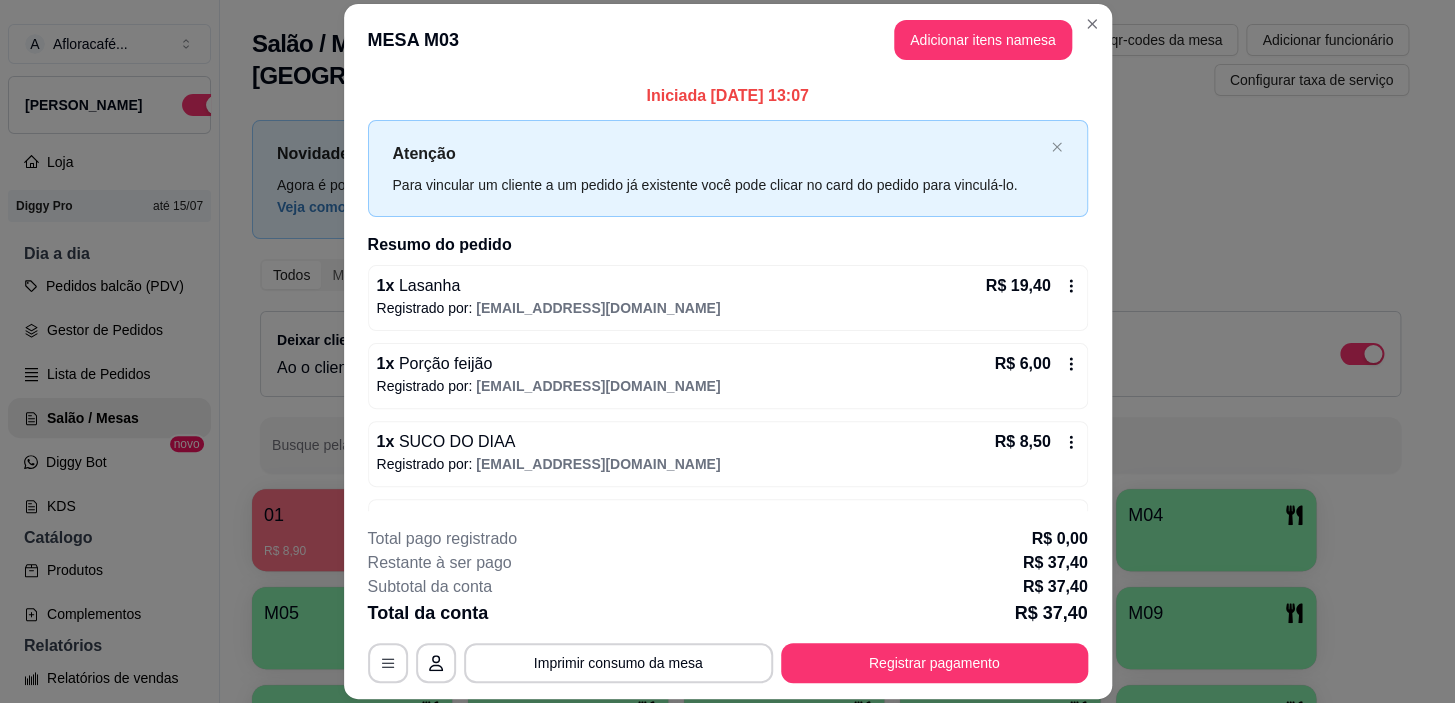 scroll, scrollTop: 60, scrollLeft: 0, axis: vertical 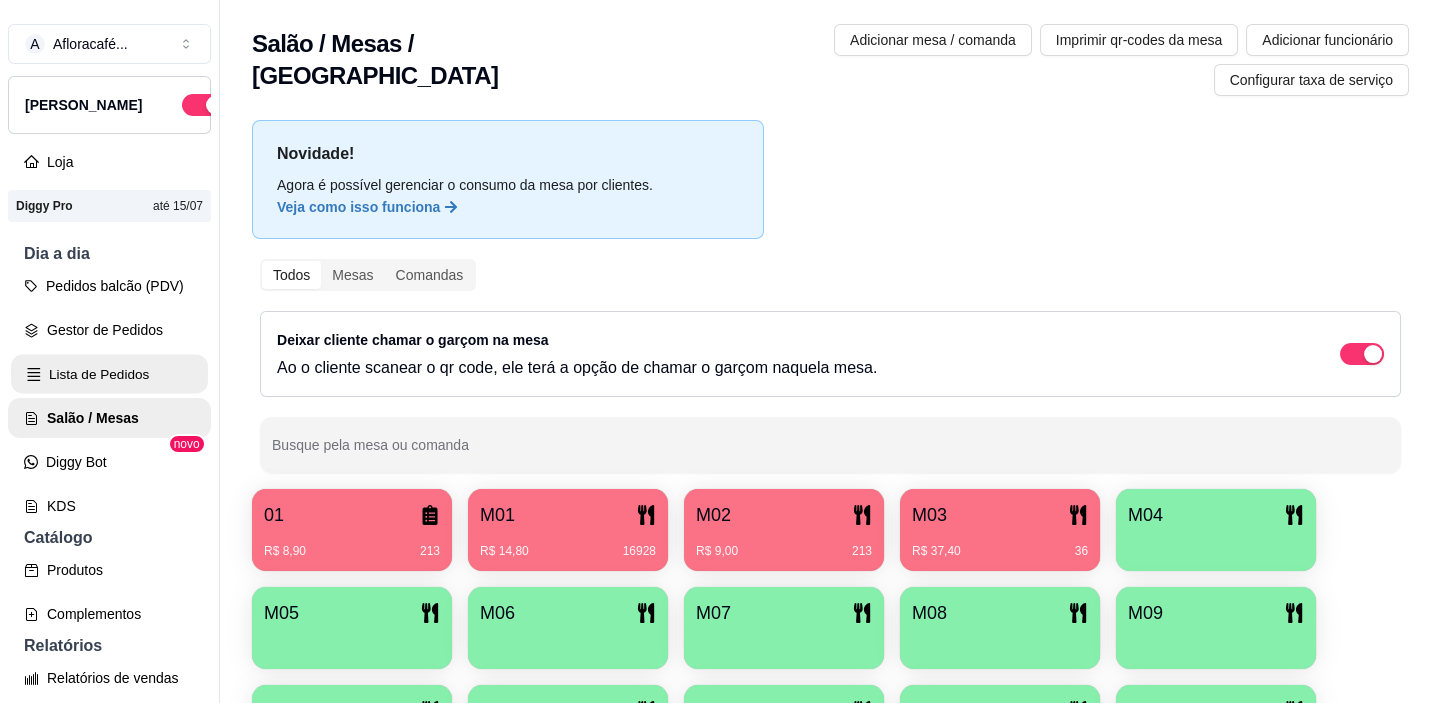 click on "Lista de Pedidos" at bounding box center (109, 374) 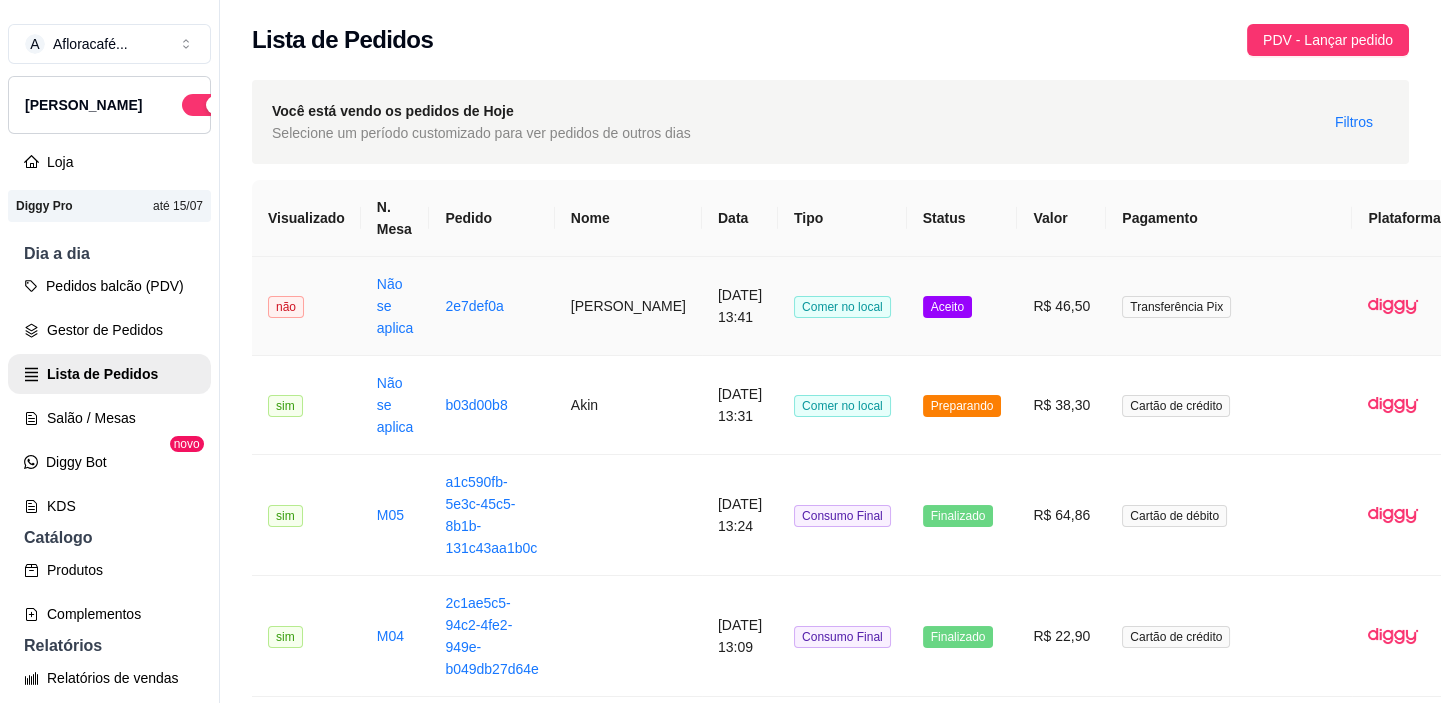 click on "[PERSON_NAME]" at bounding box center (628, 306) 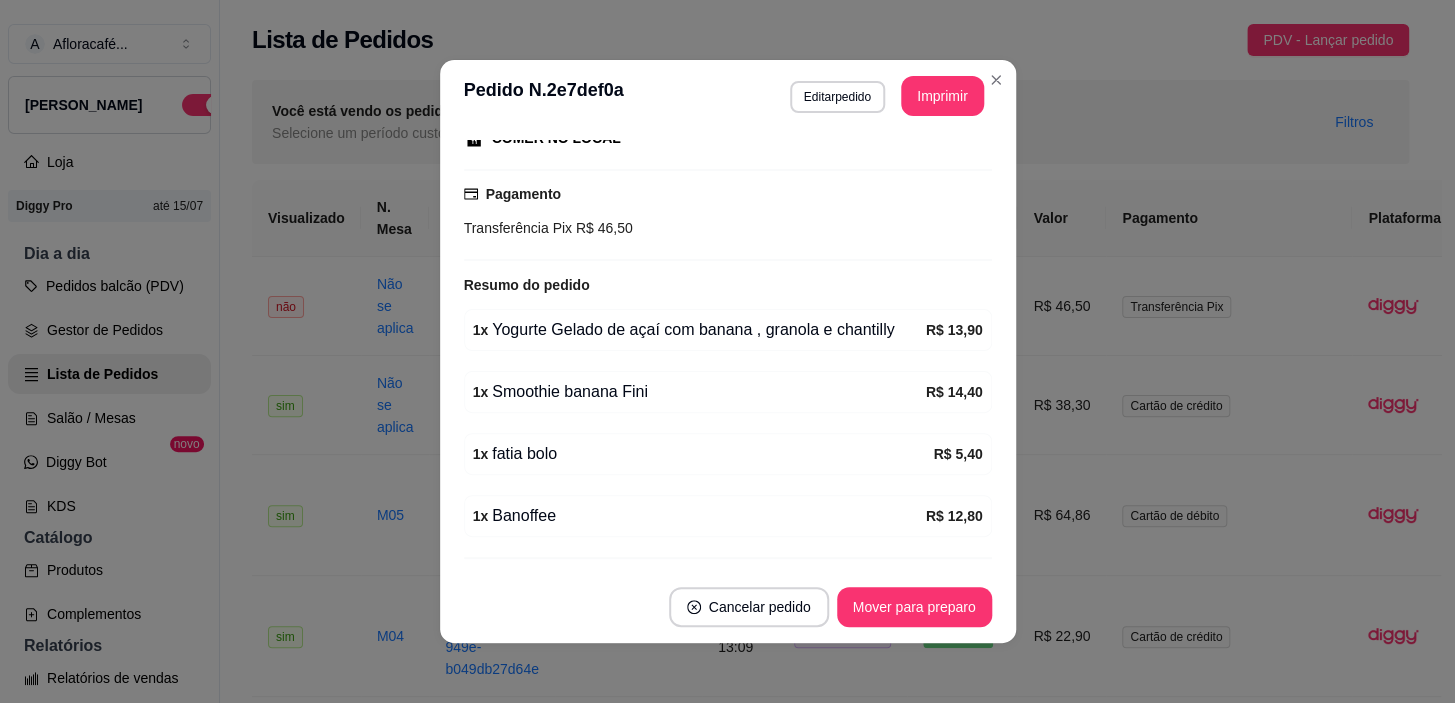 scroll, scrollTop: 322, scrollLeft: 0, axis: vertical 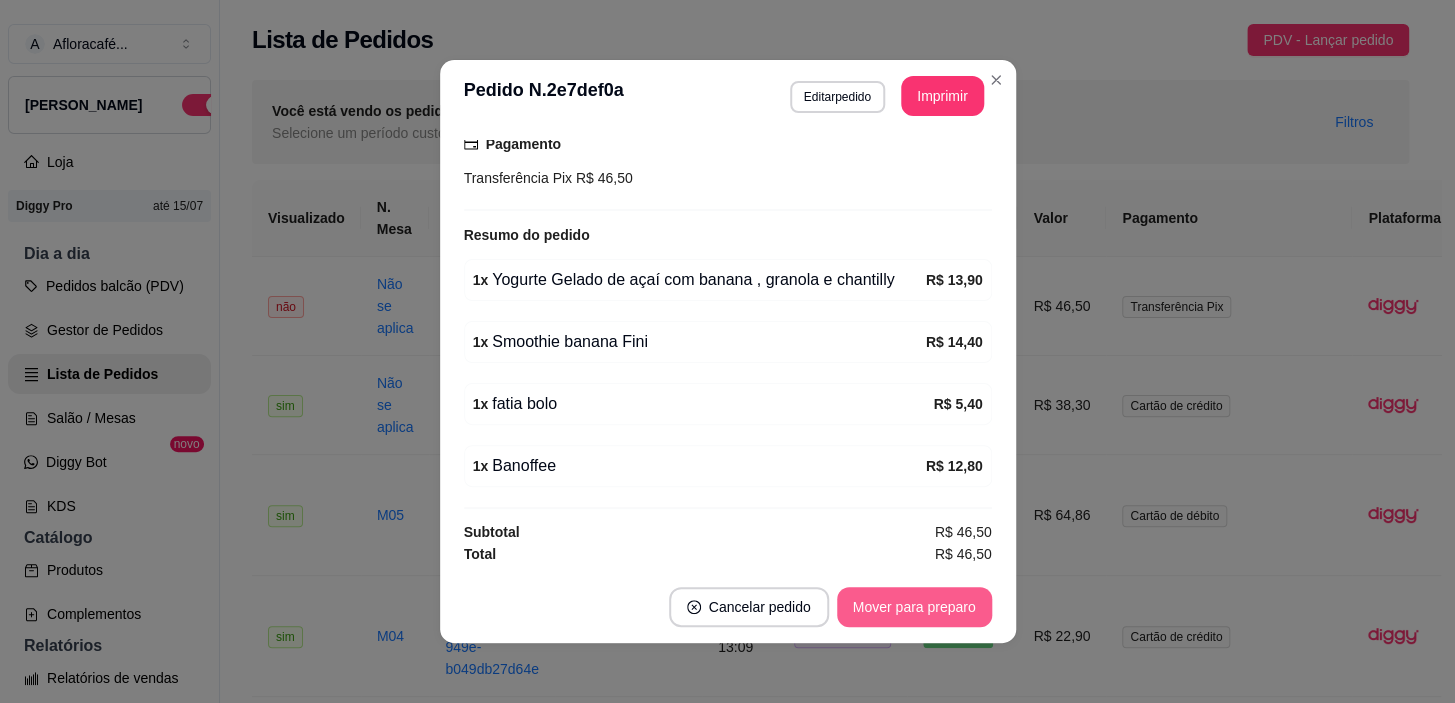 click on "Mover para preparo" at bounding box center (914, 607) 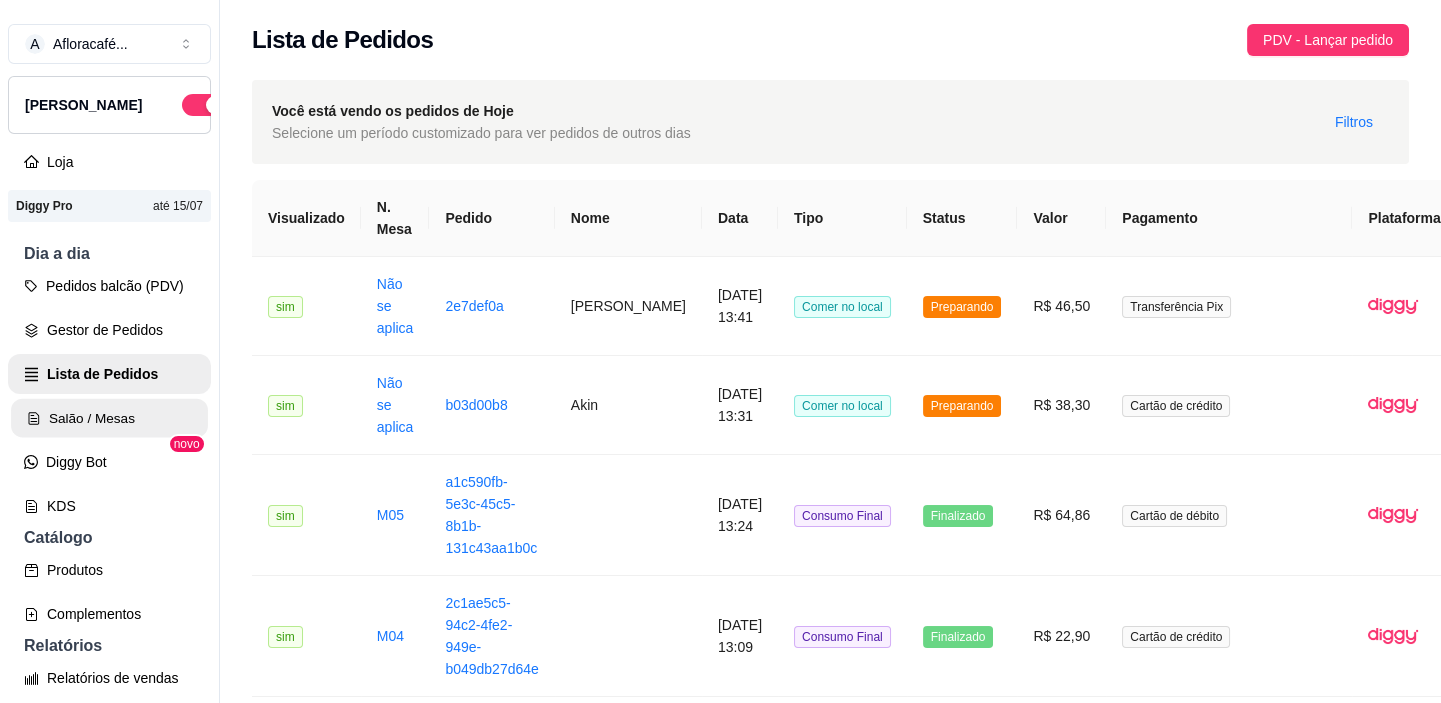 click on "Salão / Mesas" at bounding box center [109, 418] 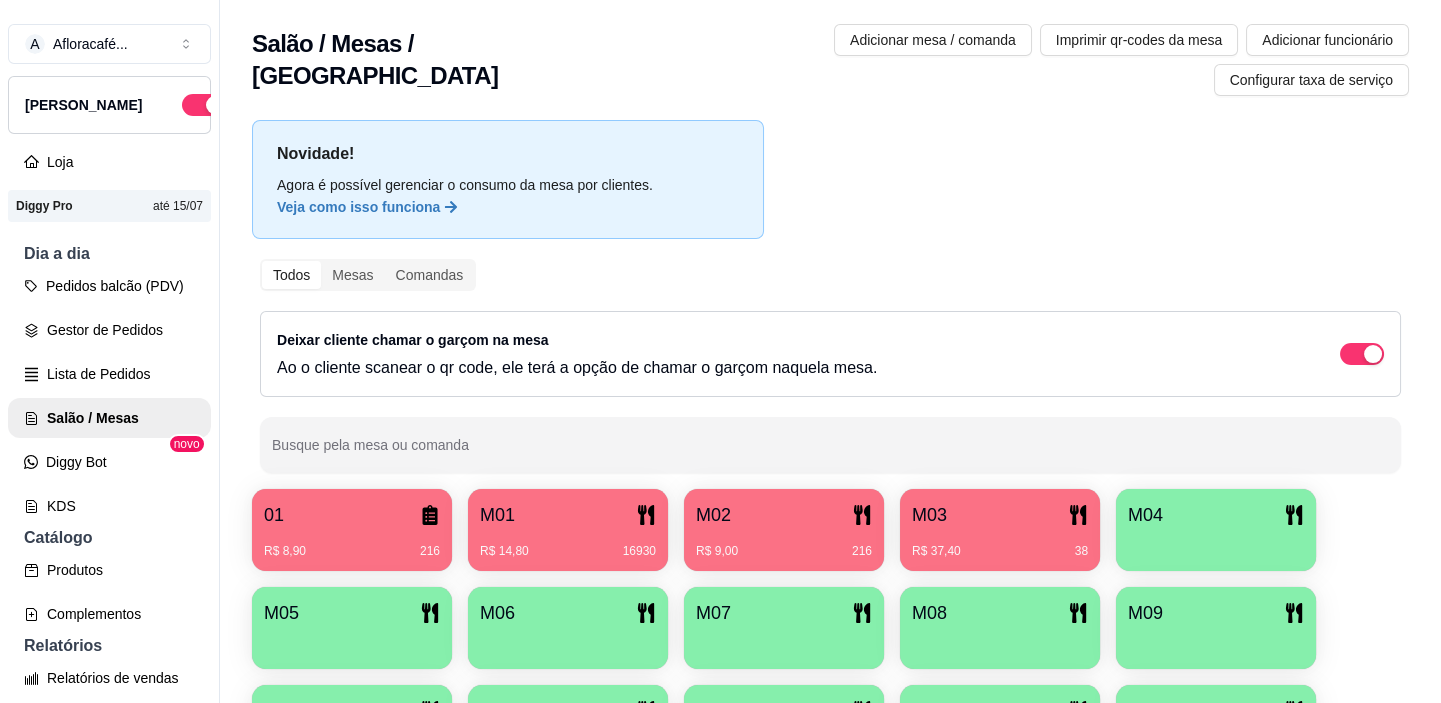 click on "M03" at bounding box center (1000, 515) 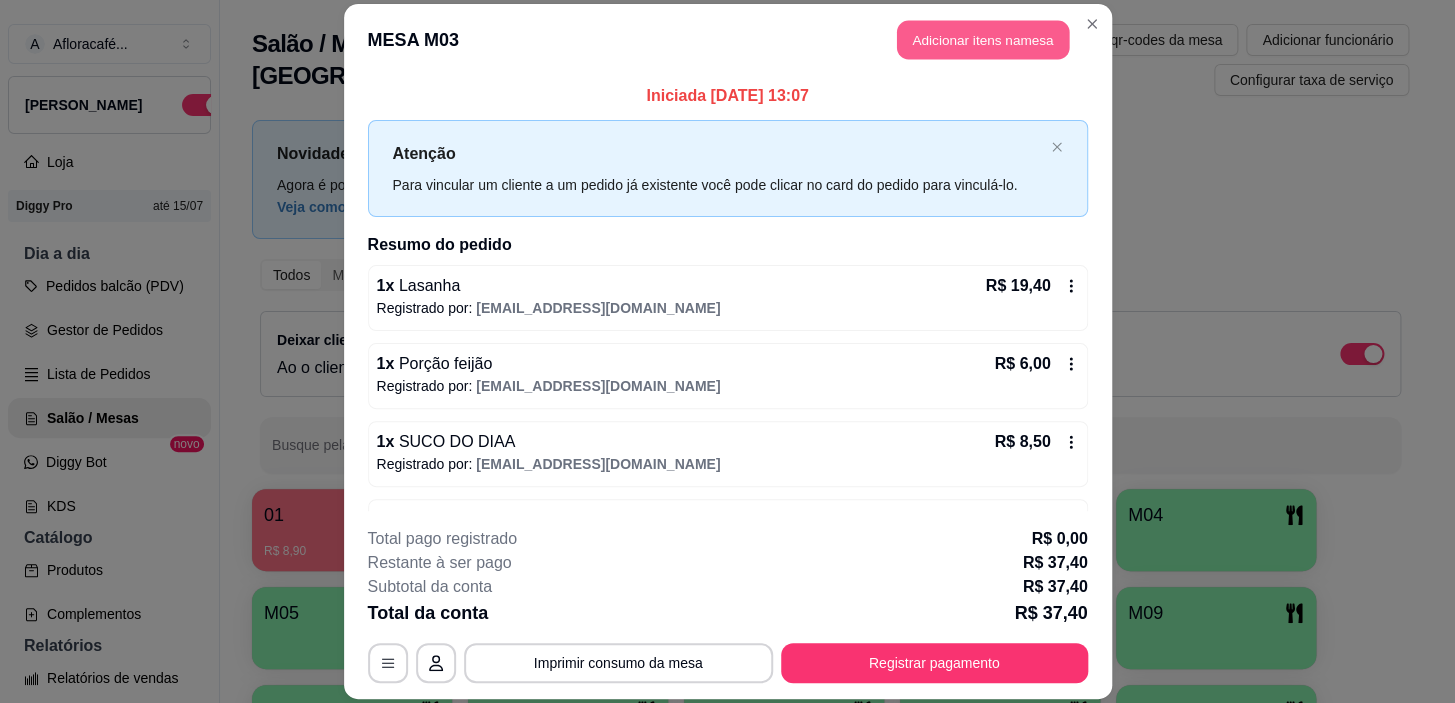 click on "Adicionar itens na  mesa" at bounding box center (983, 39) 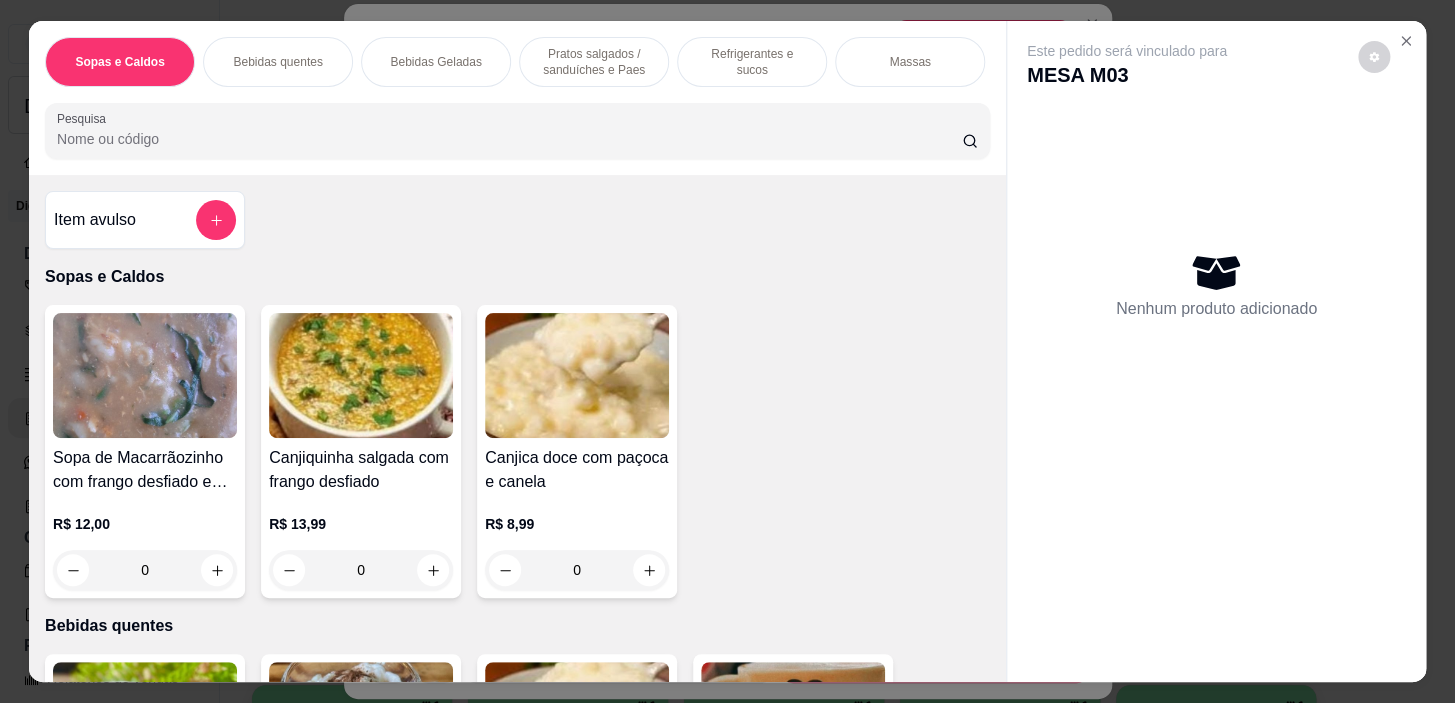 scroll, scrollTop: 0, scrollLeft: 785, axis: horizontal 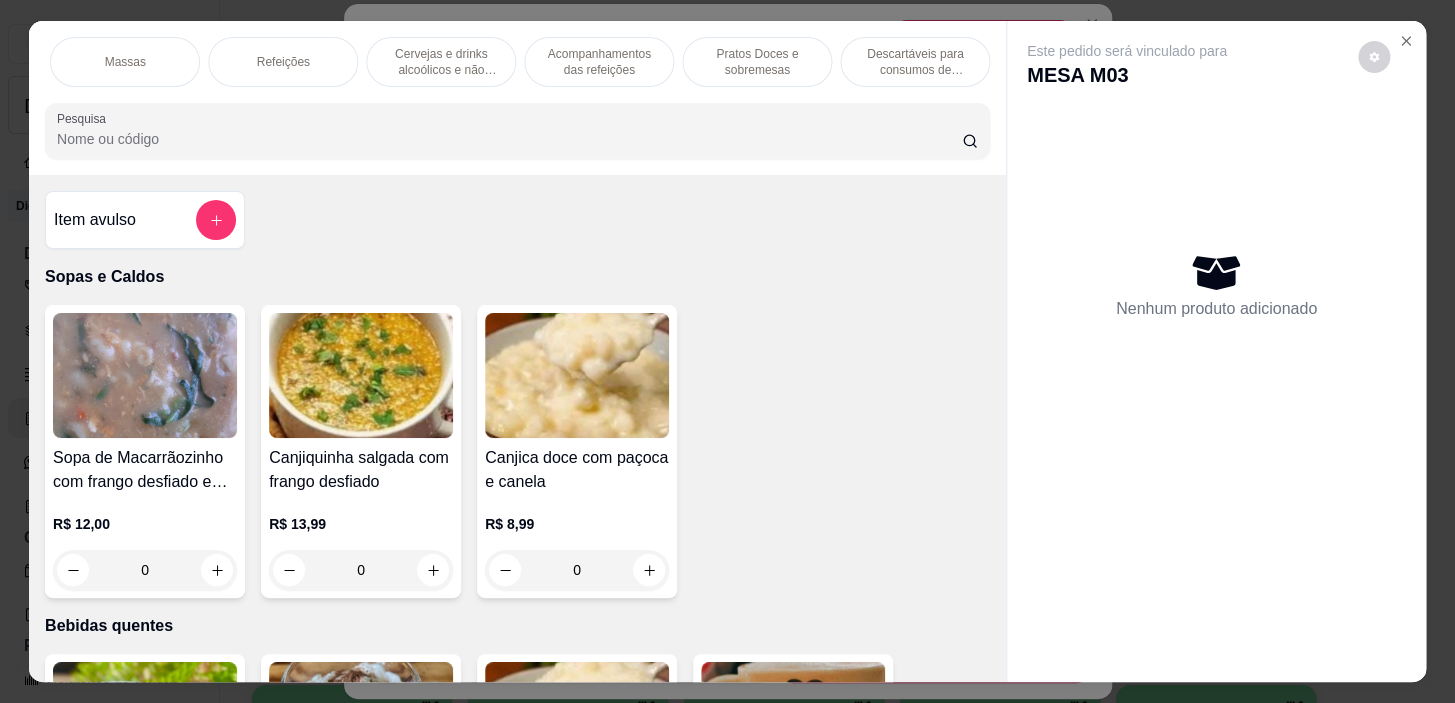 click on "Pratos Doces e sobremesas" at bounding box center [757, 62] 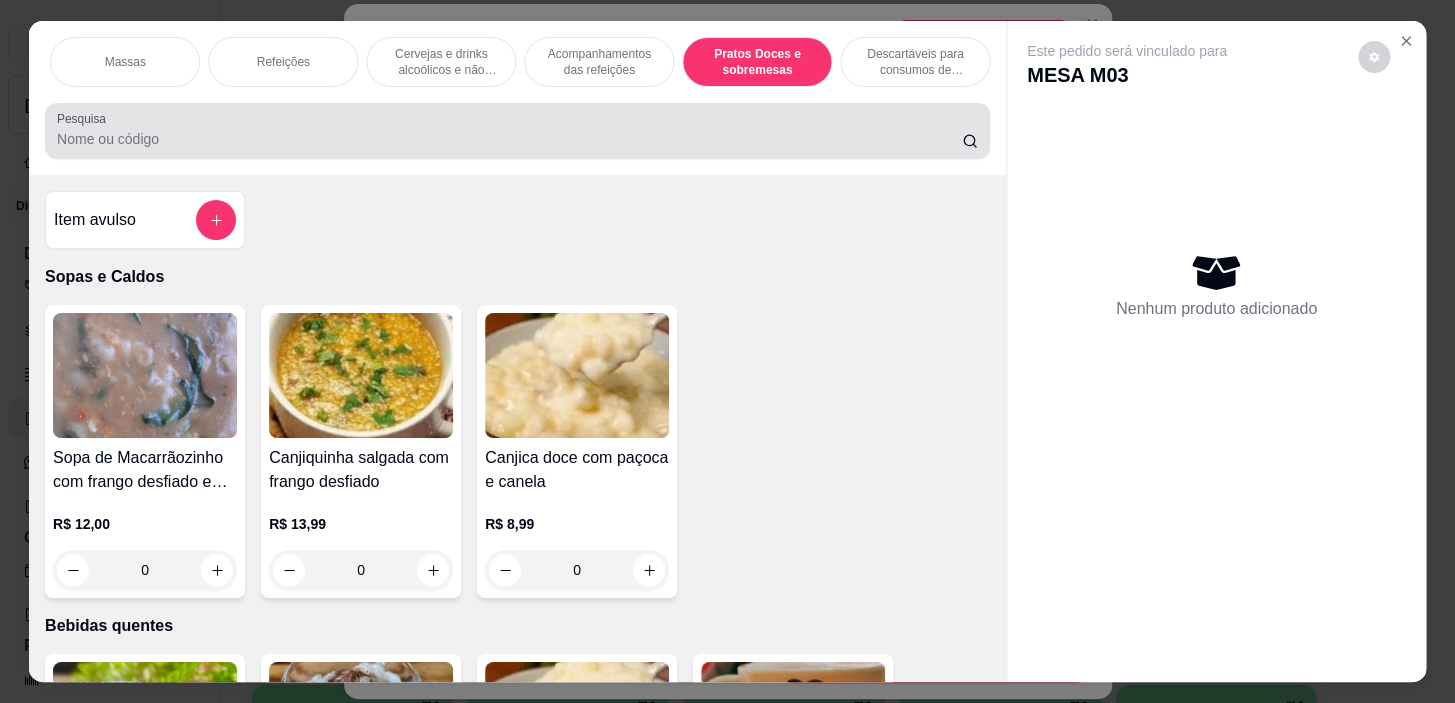 scroll, scrollTop: 14494, scrollLeft: 0, axis: vertical 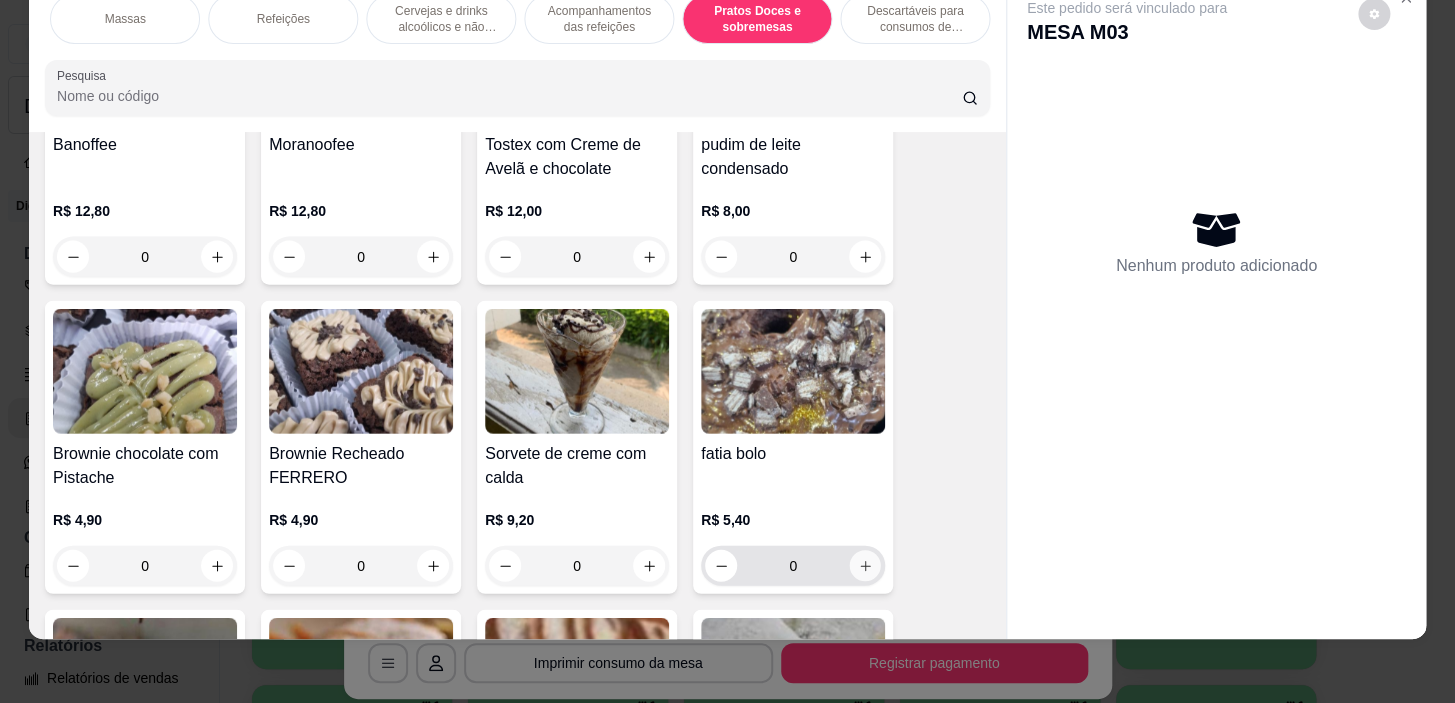 click at bounding box center [865, 566] 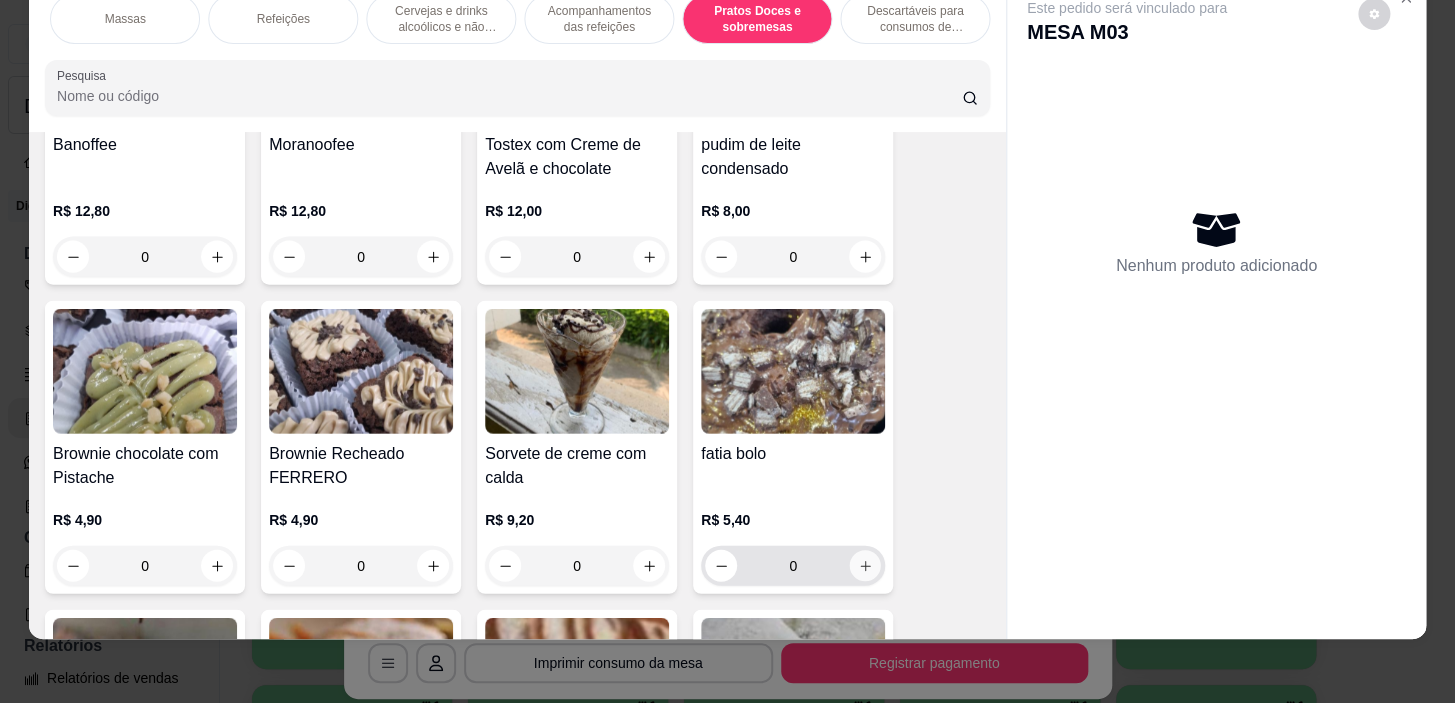 type on "1" 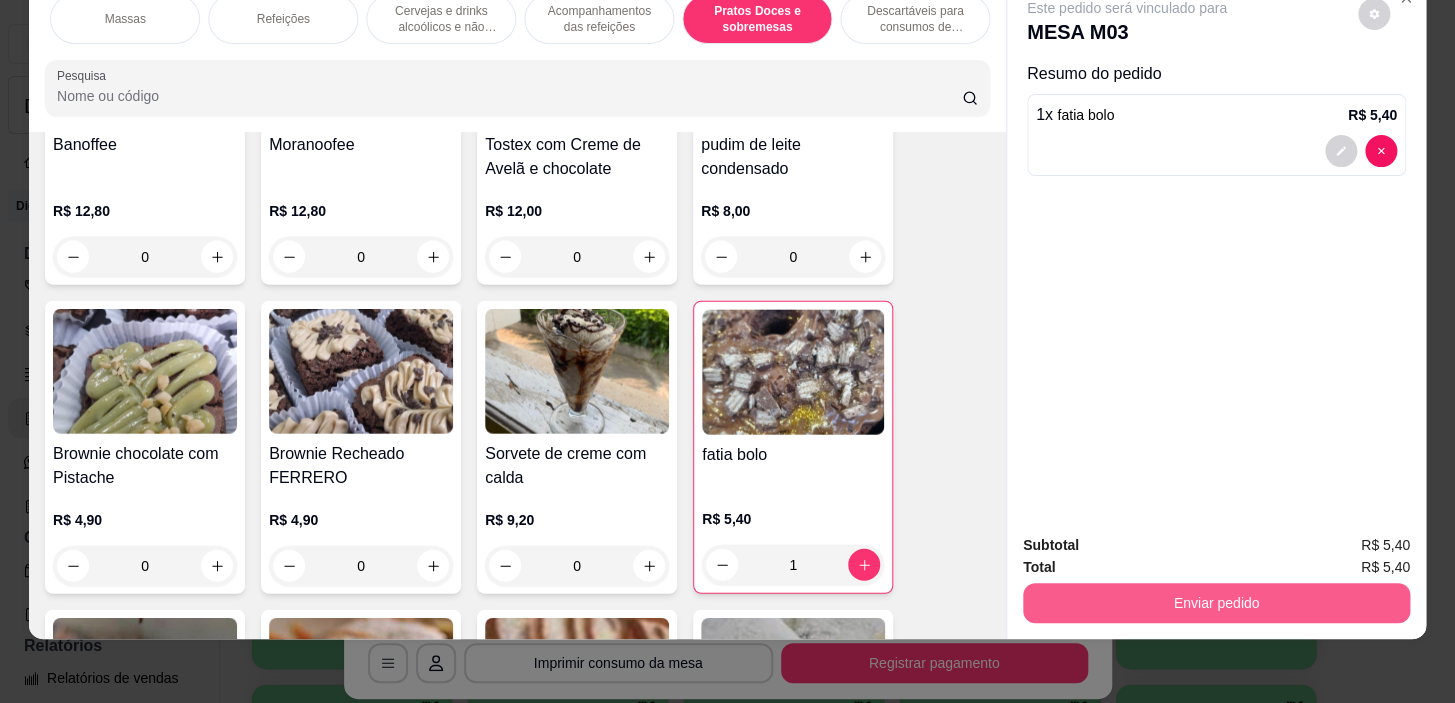 click on "Enviar pedido" at bounding box center (1216, 603) 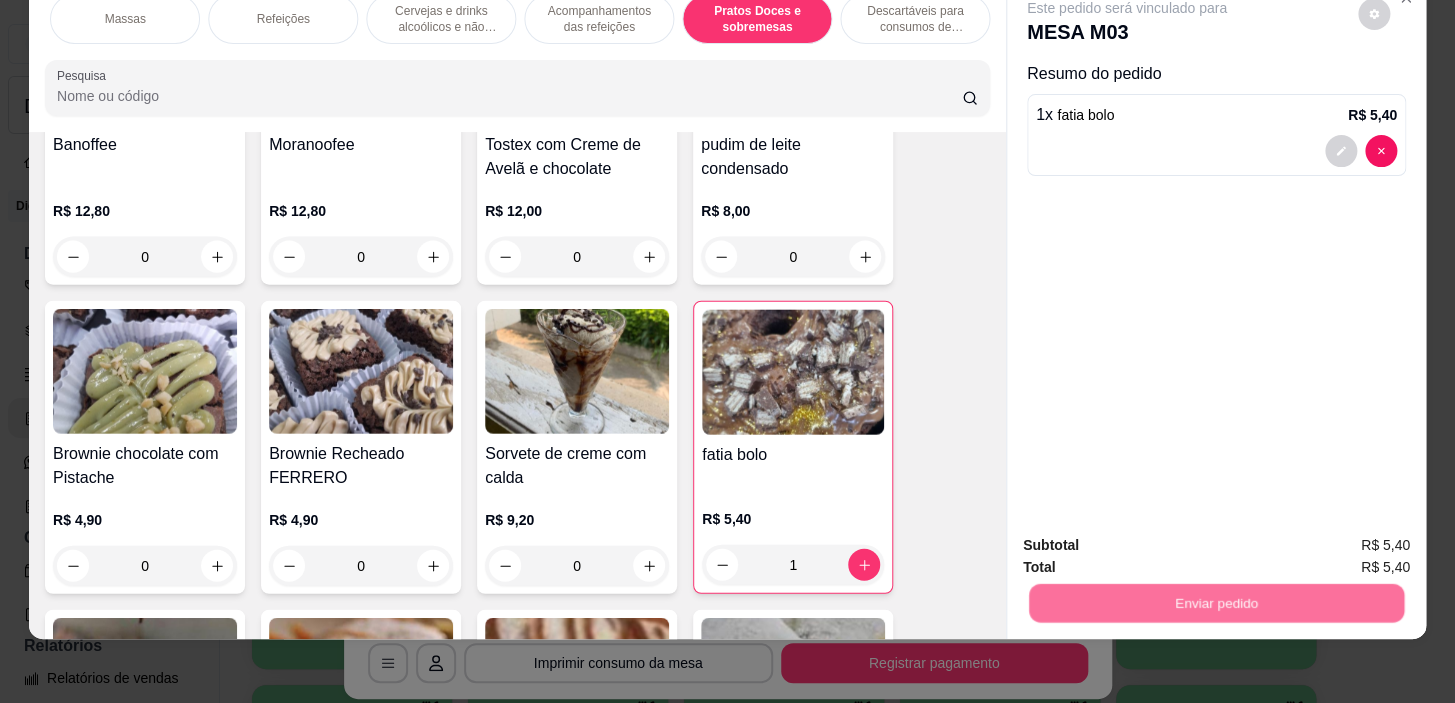 click on "Não registrar e enviar pedido" at bounding box center (1150, 540) 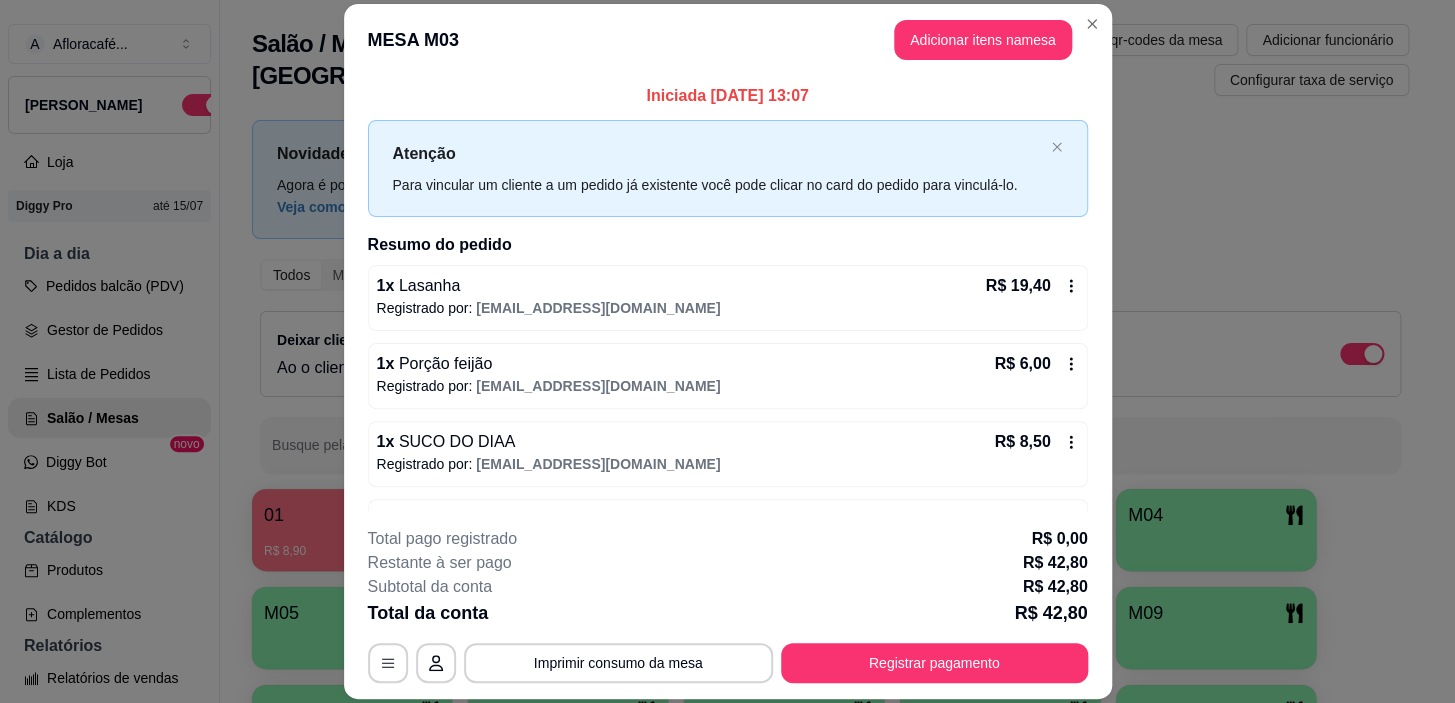 type 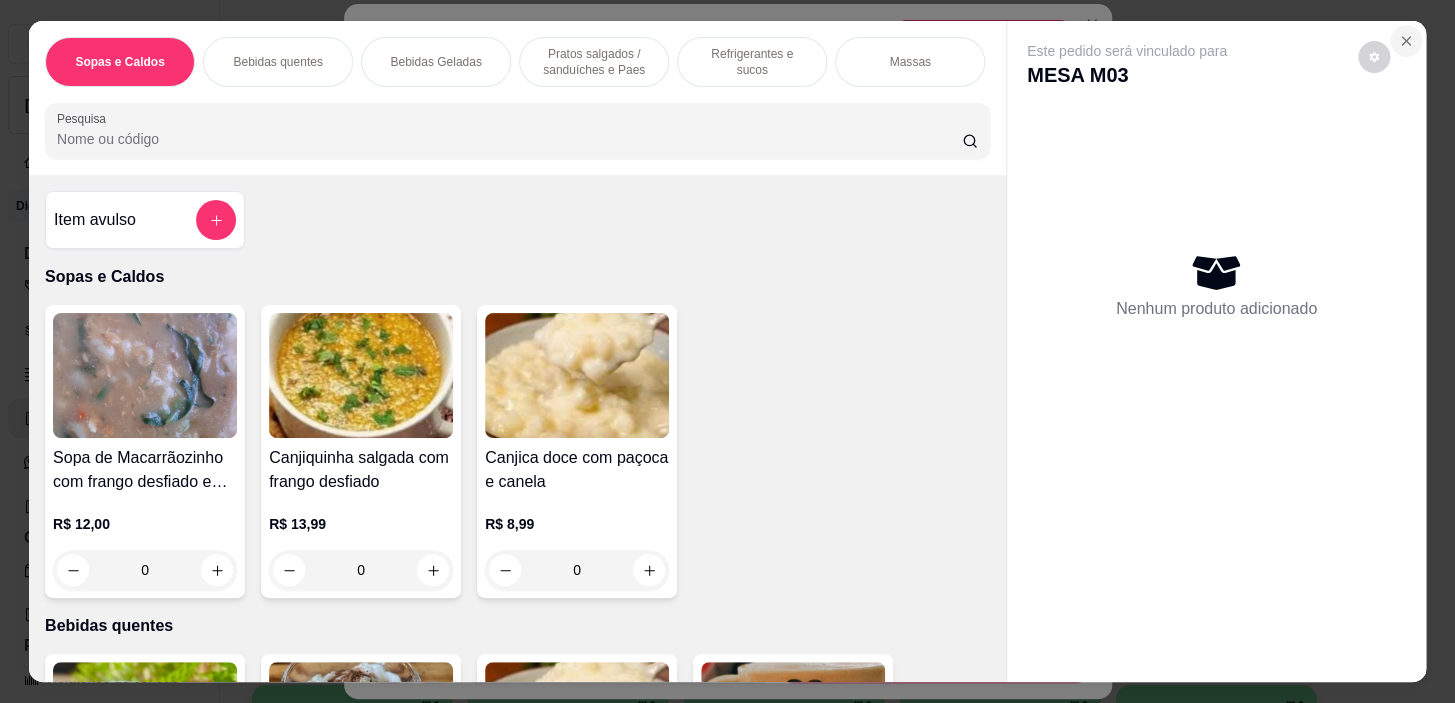 click 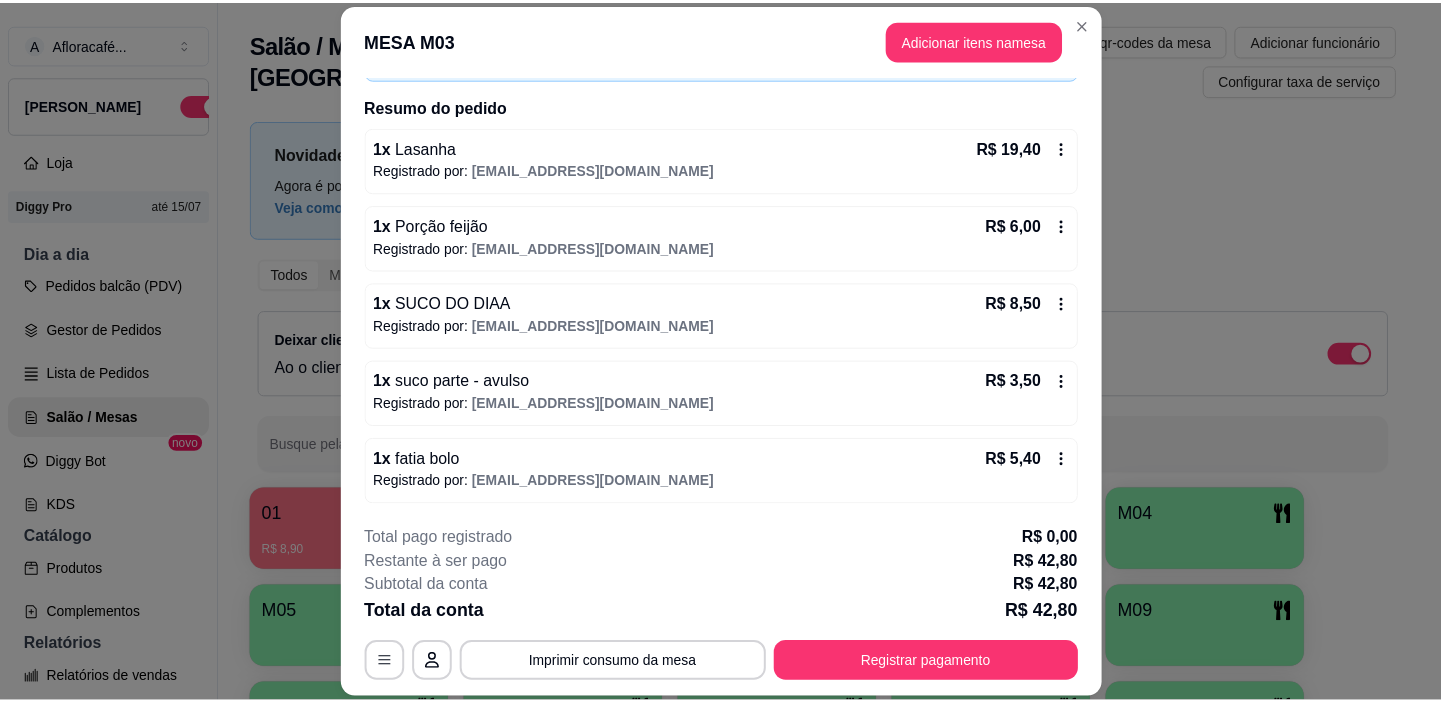 scroll, scrollTop: 0, scrollLeft: 0, axis: both 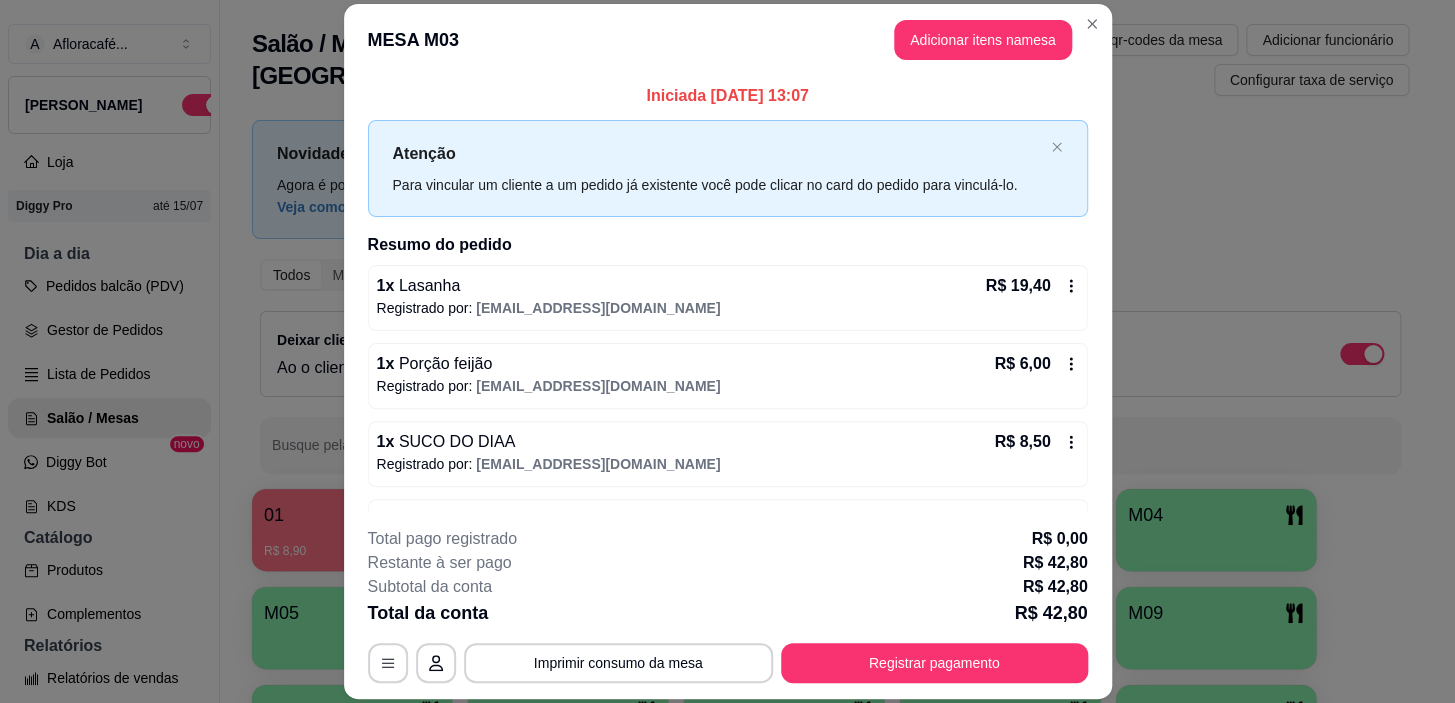 drag, startPoint x: 903, startPoint y: 583, endPoint x: 889, endPoint y: 628, distance: 47.127487 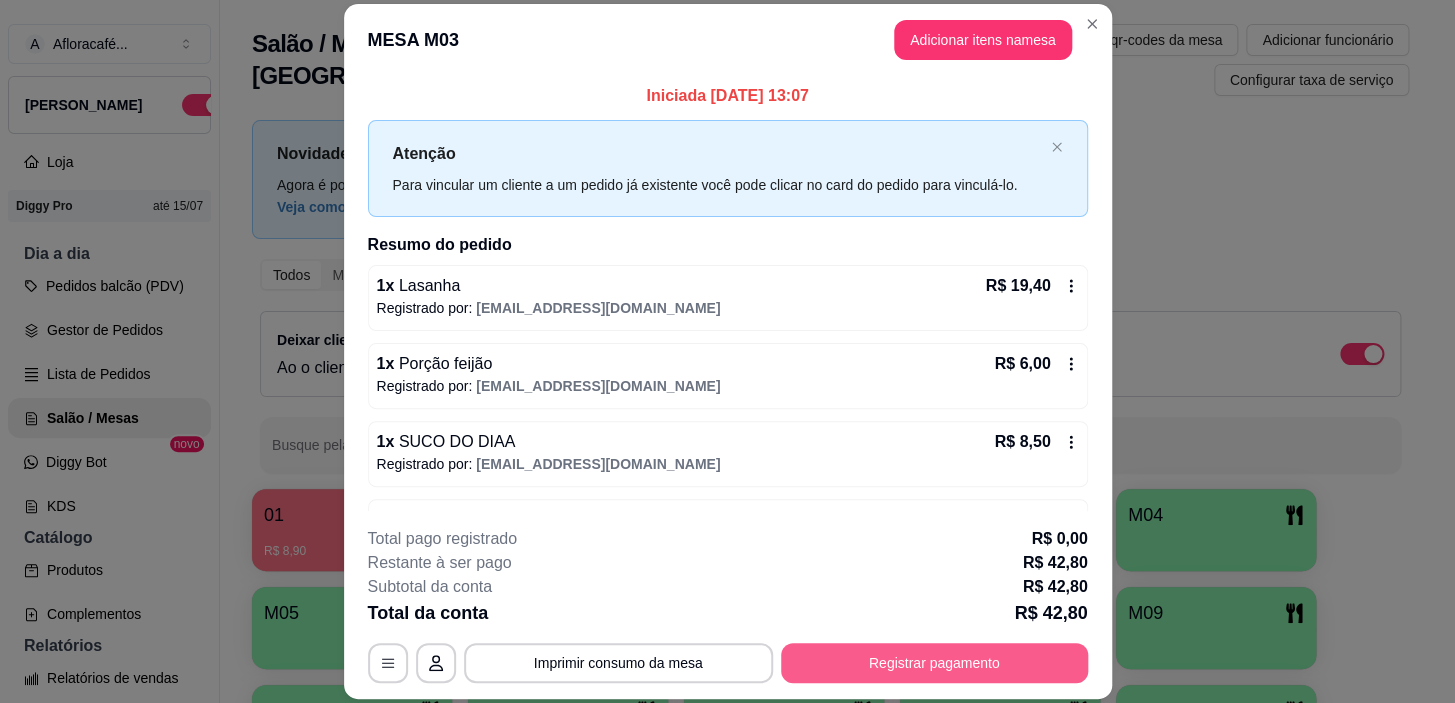 click on "**********" at bounding box center (728, 605) 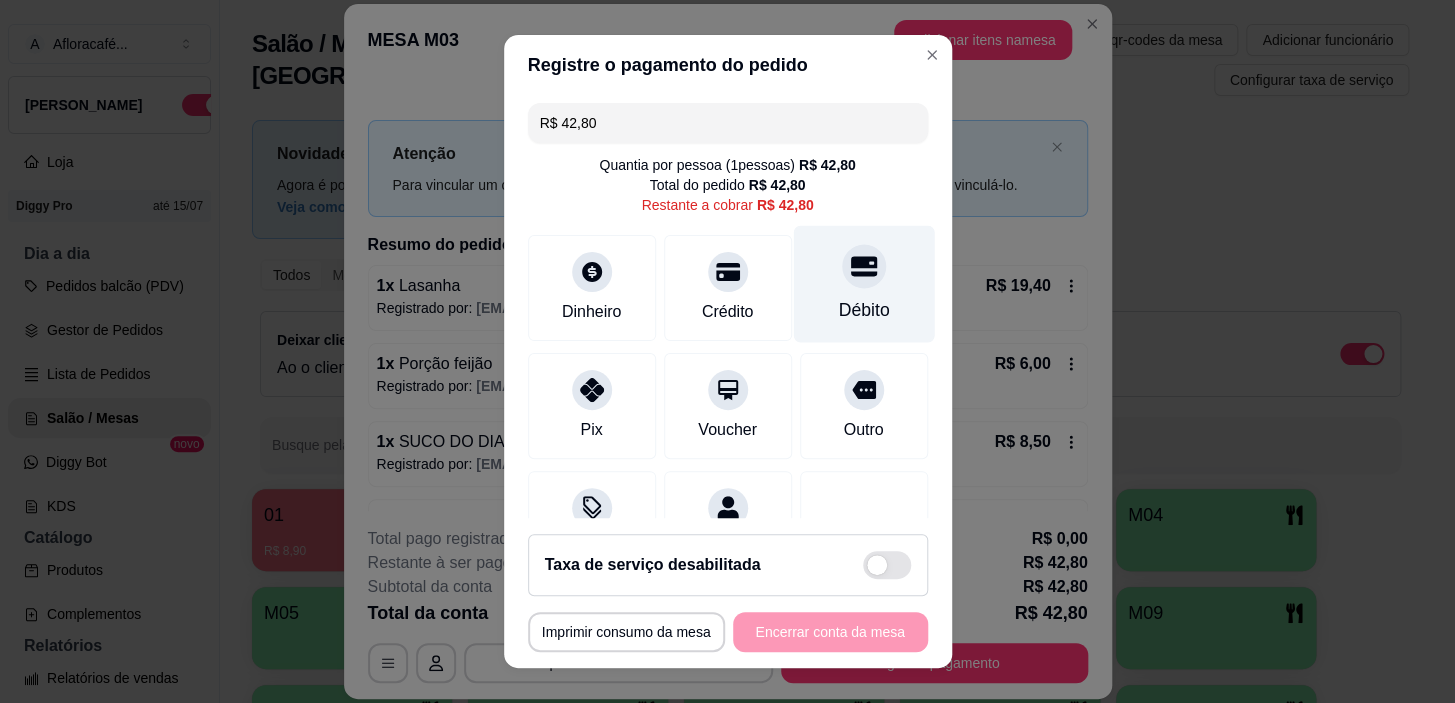 click at bounding box center (864, 267) 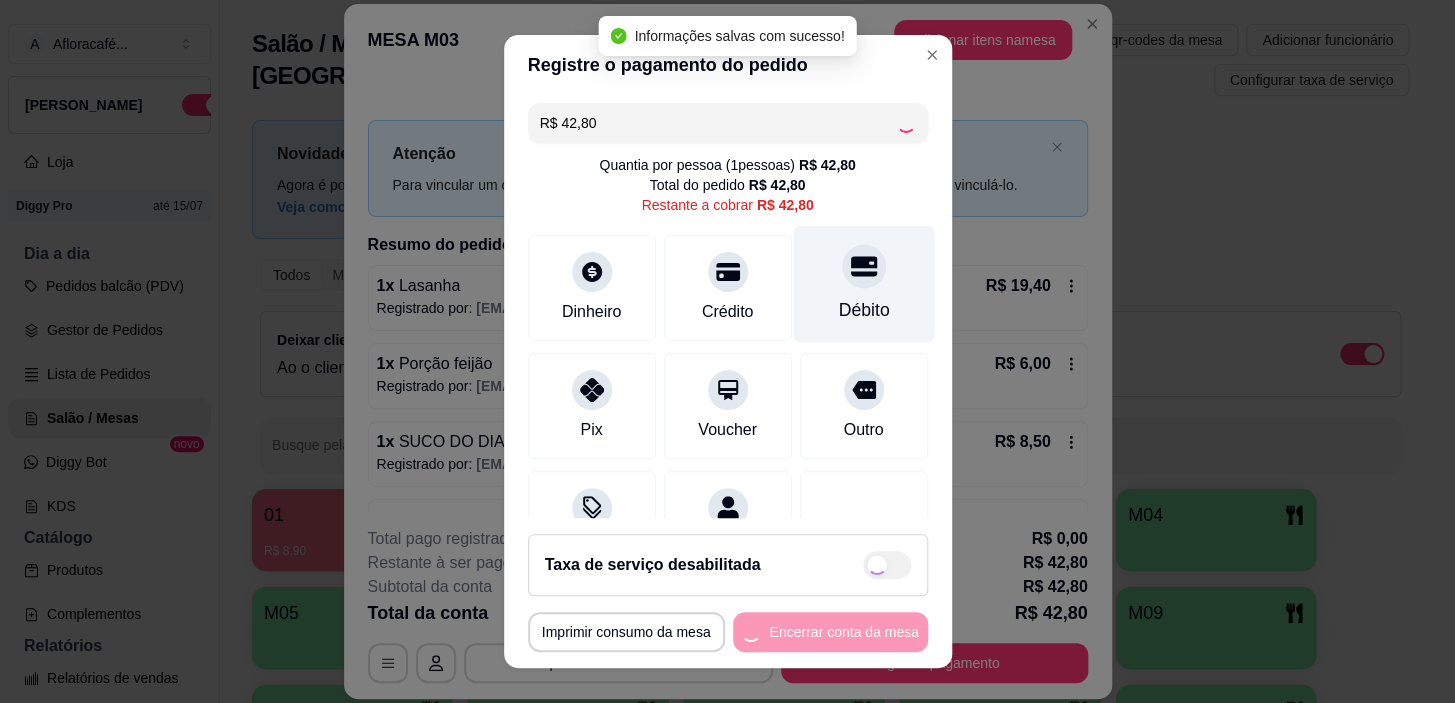 type on "R$ 0,00" 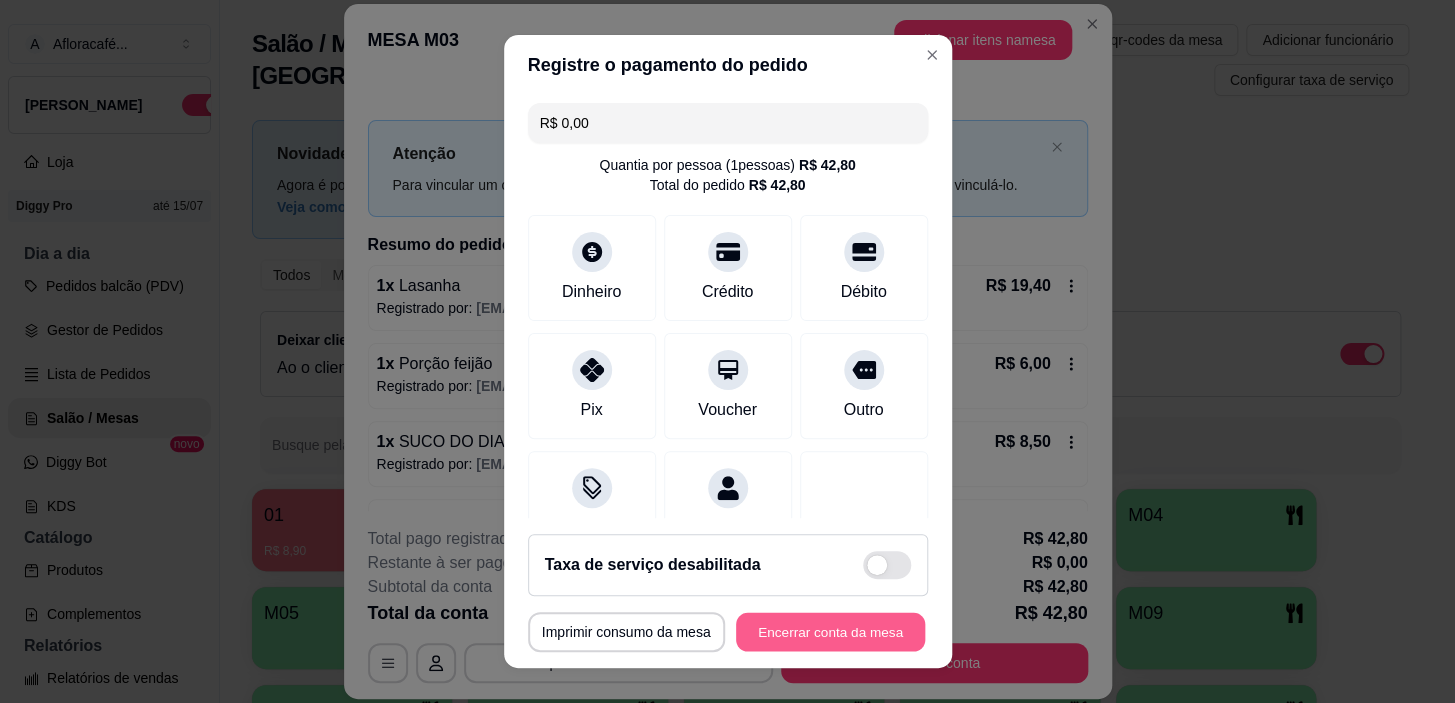 click on "Encerrar conta da mesa" at bounding box center (830, 631) 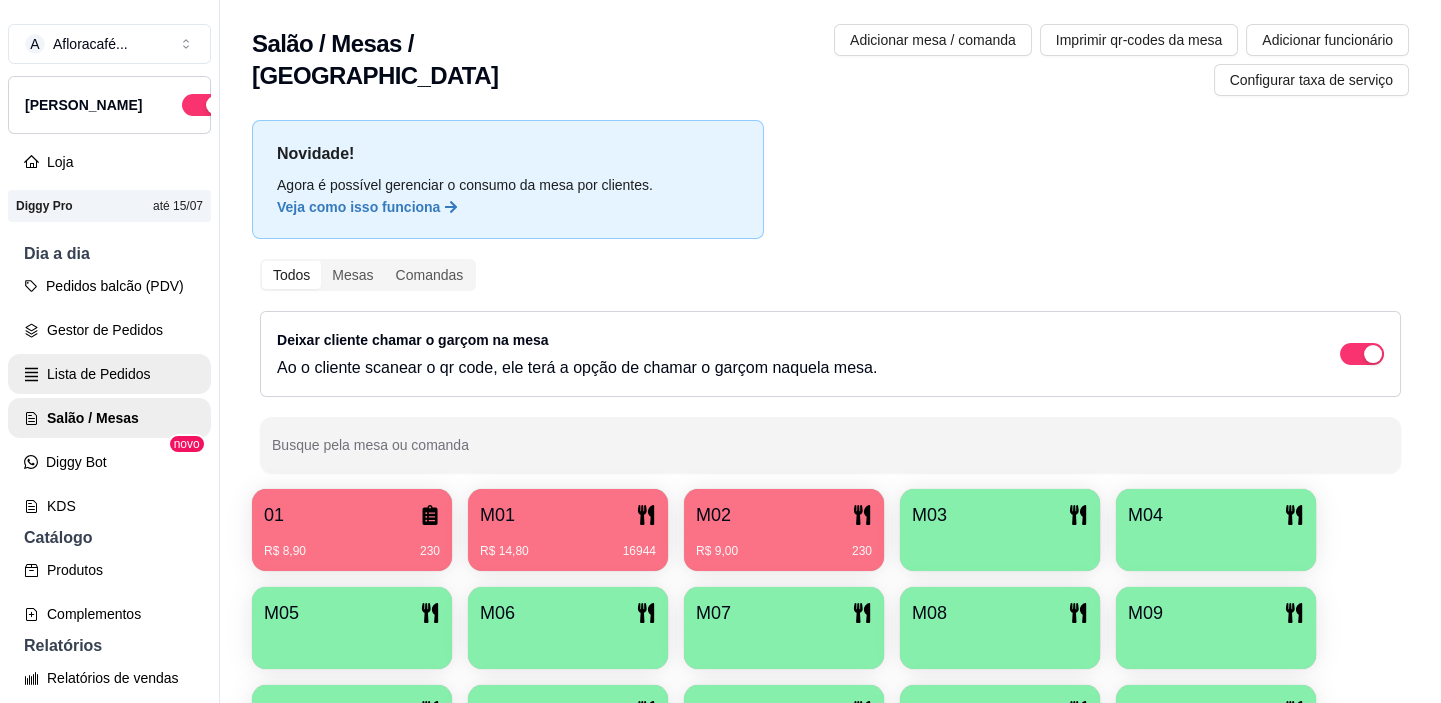 click on "Lista de Pedidos" at bounding box center (109, 374) 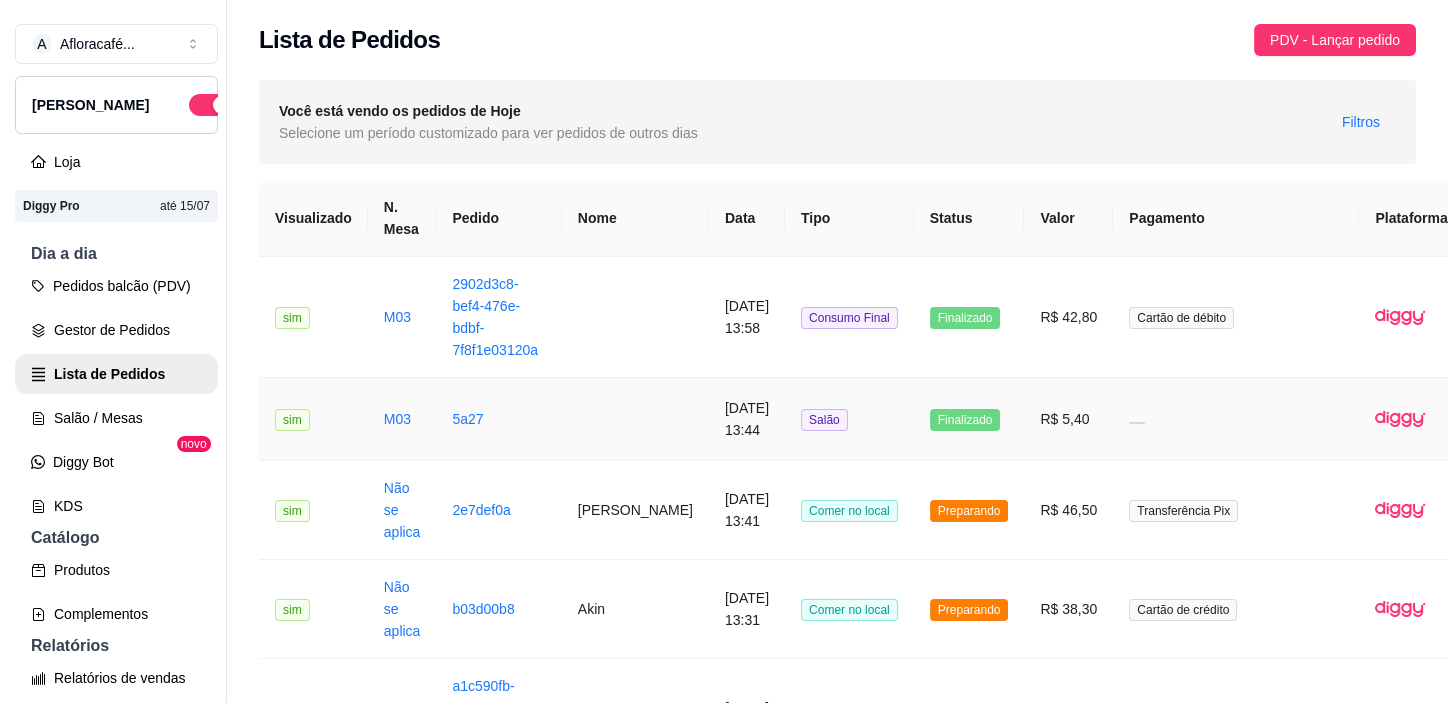 scroll, scrollTop: 181, scrollLeft: 0, axis: vertical 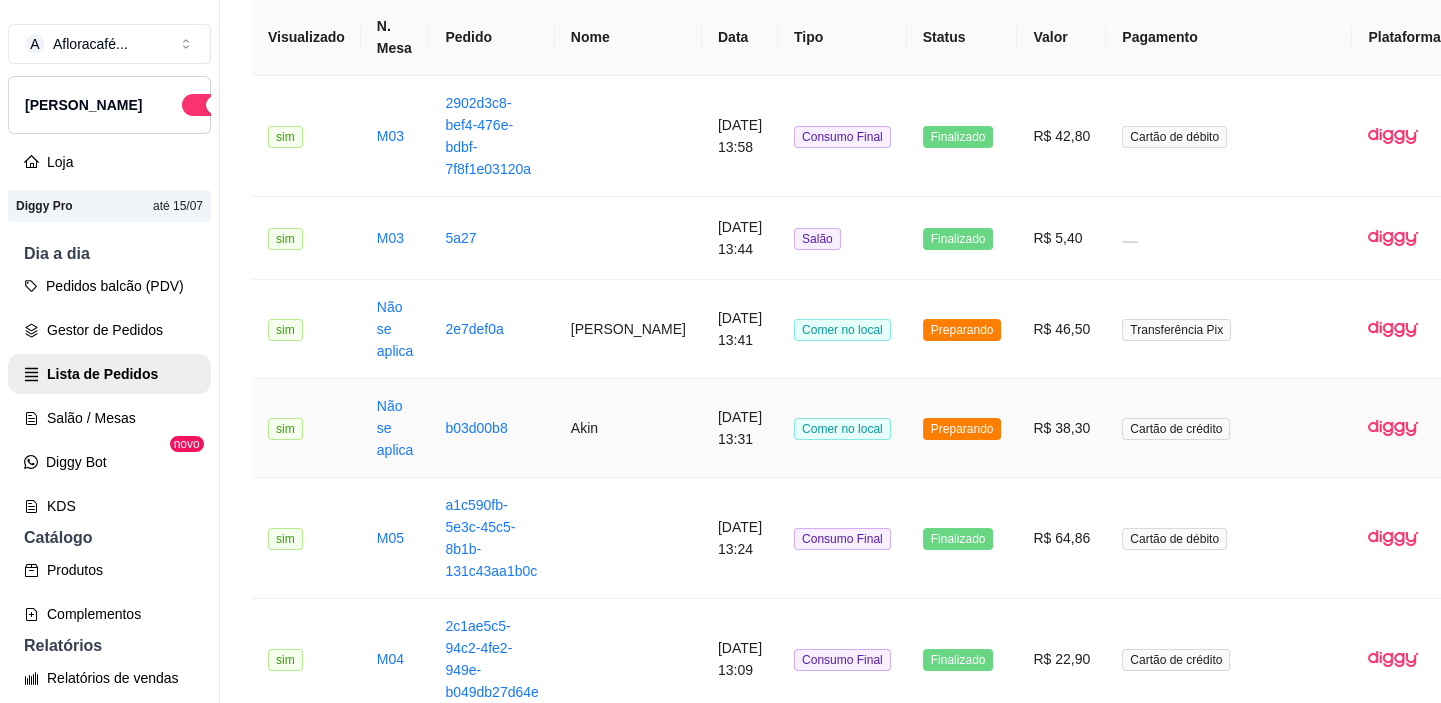 click on "Akin" at bounding box center [628, 428] 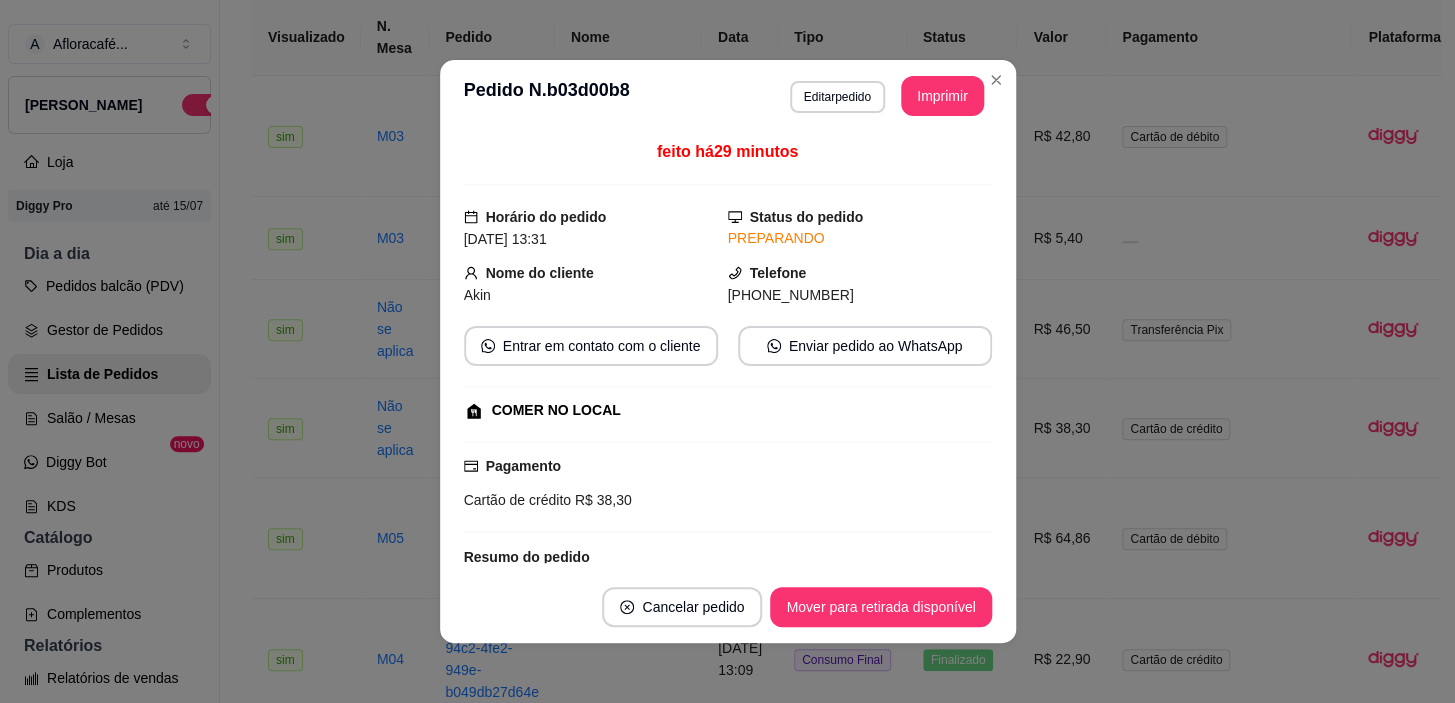scroll, scrollTop: 284, scrollLeft: 0, axis: vertical 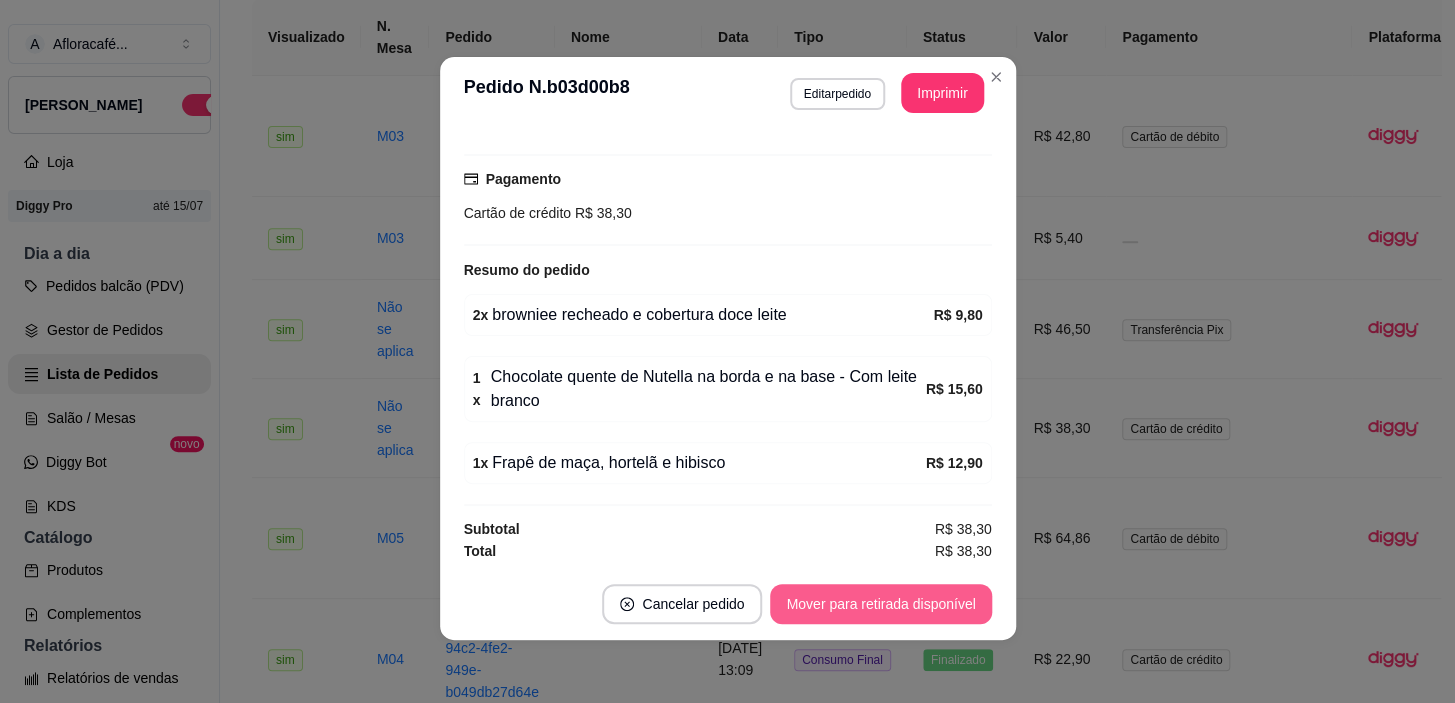 click on "Mover para retirada disponível" at bounding box center [880, 604] 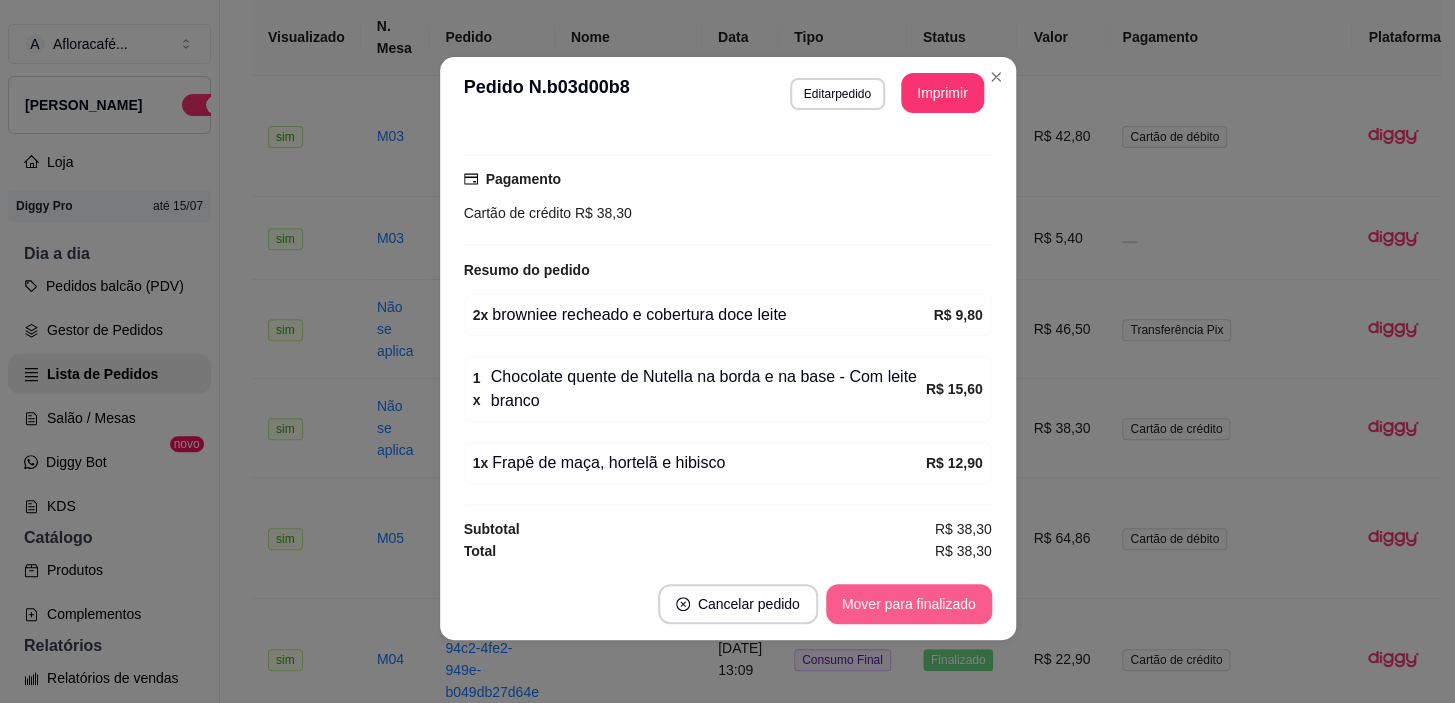 click on "Mover para finalizado" at bounding box center (909, 604) 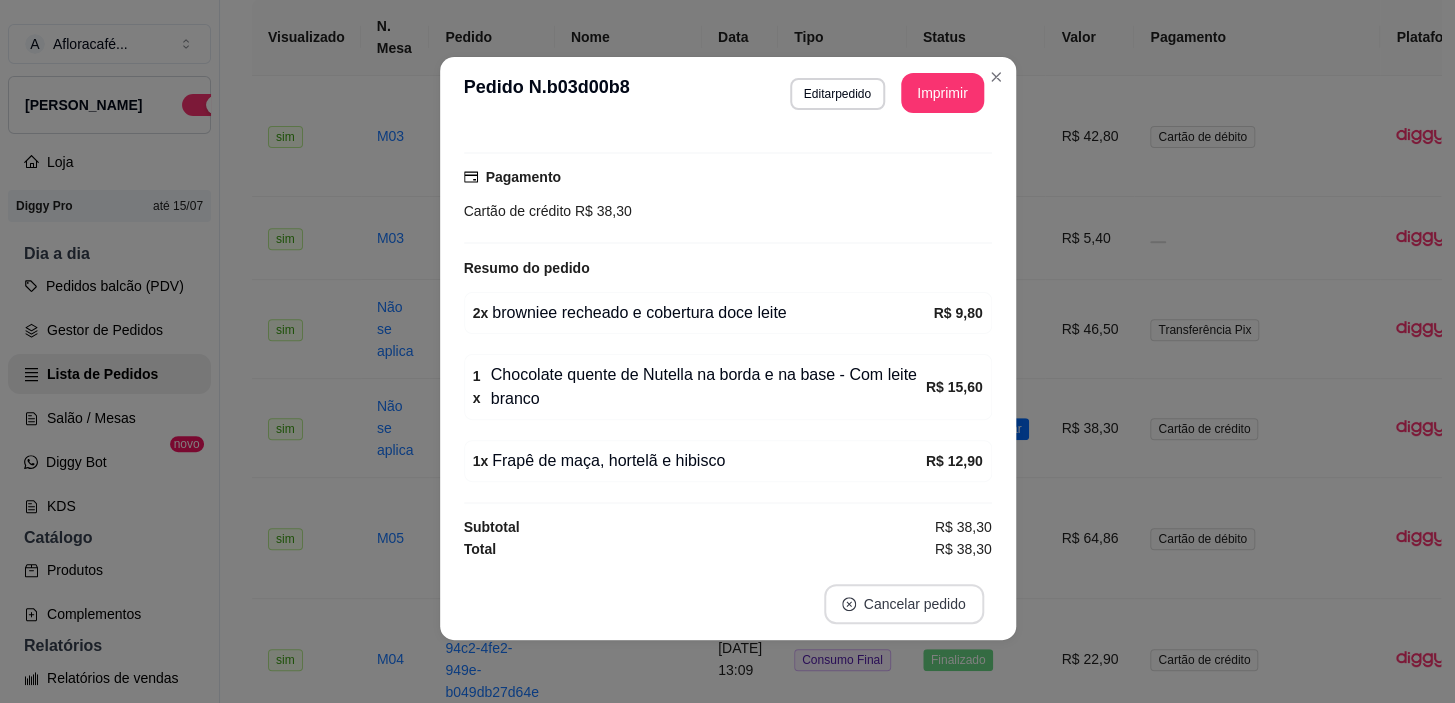 scroll, scrollTop: 238, scrollLeft: 0, axis: vertical 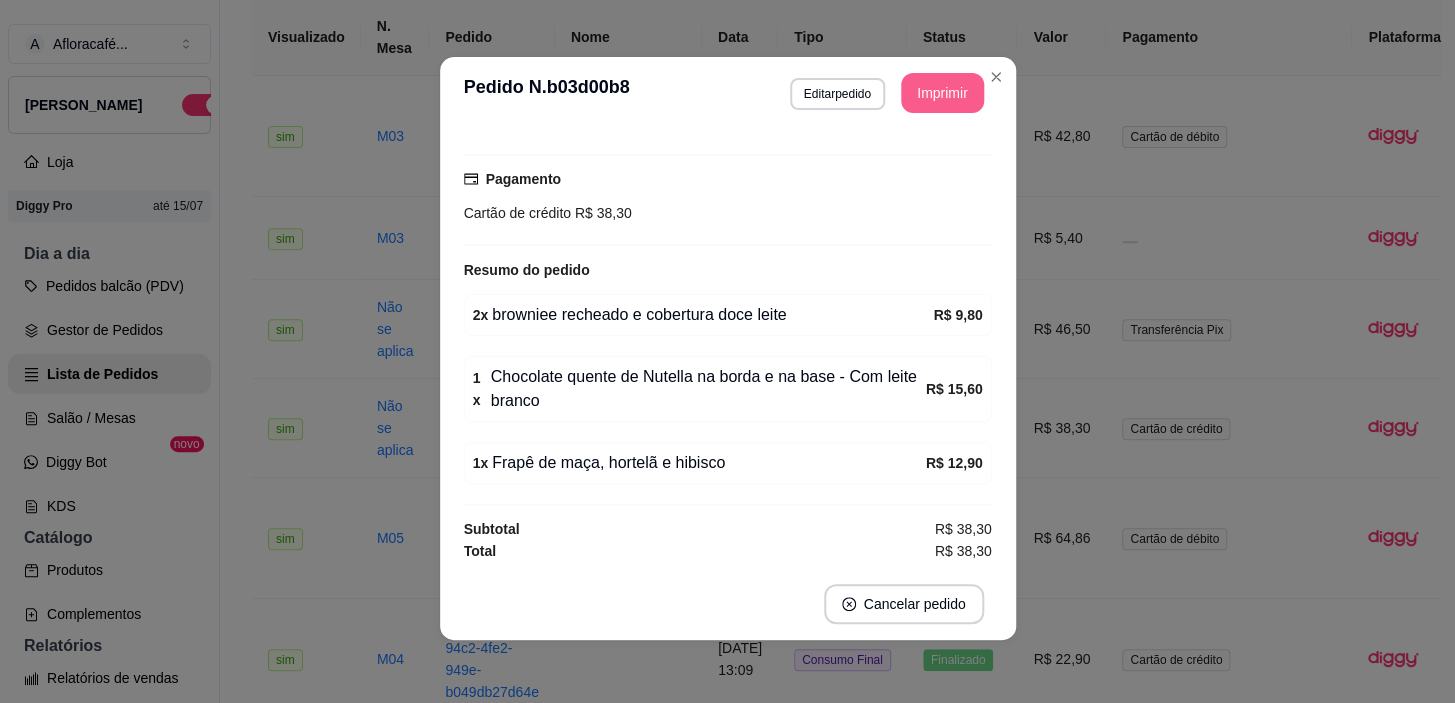 click on "**********" at bounding box center (728, 348) 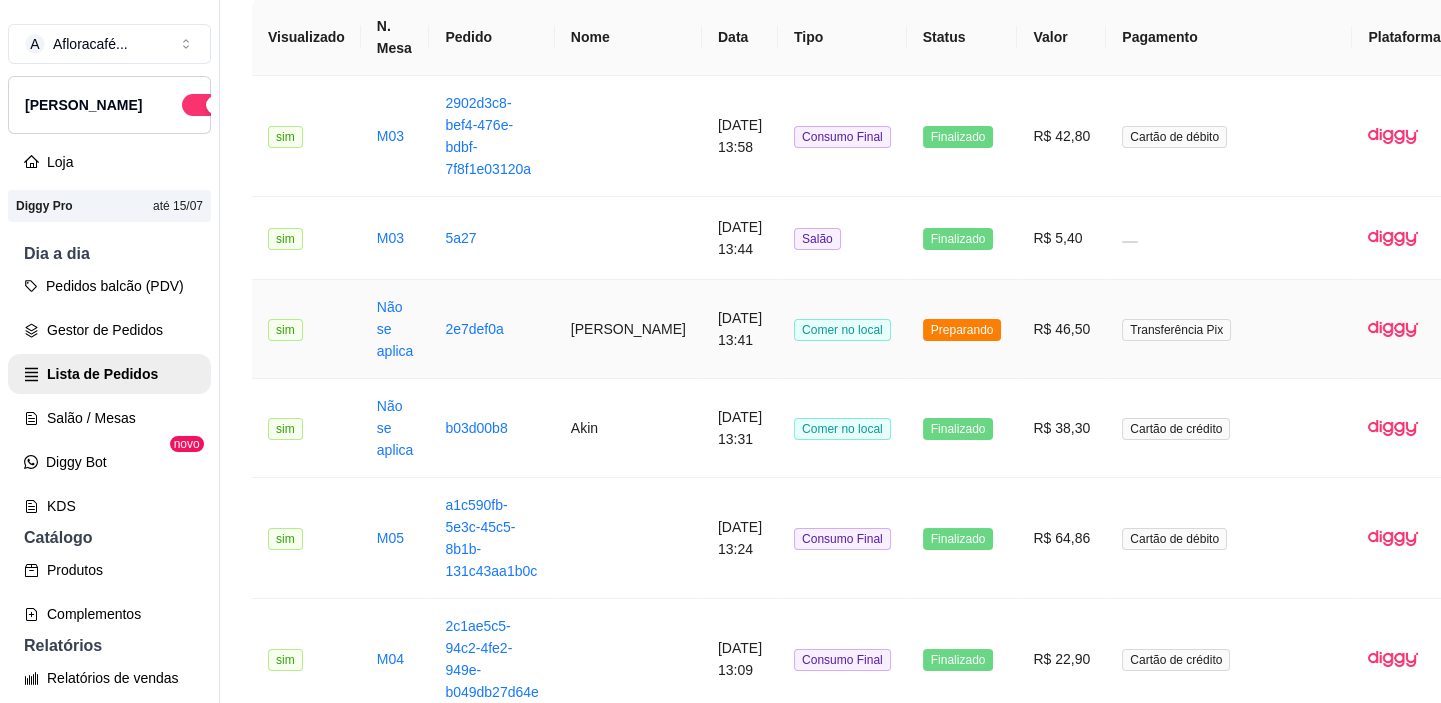 click on "[PERSON_NAME]" at bounding box center (628, 329) 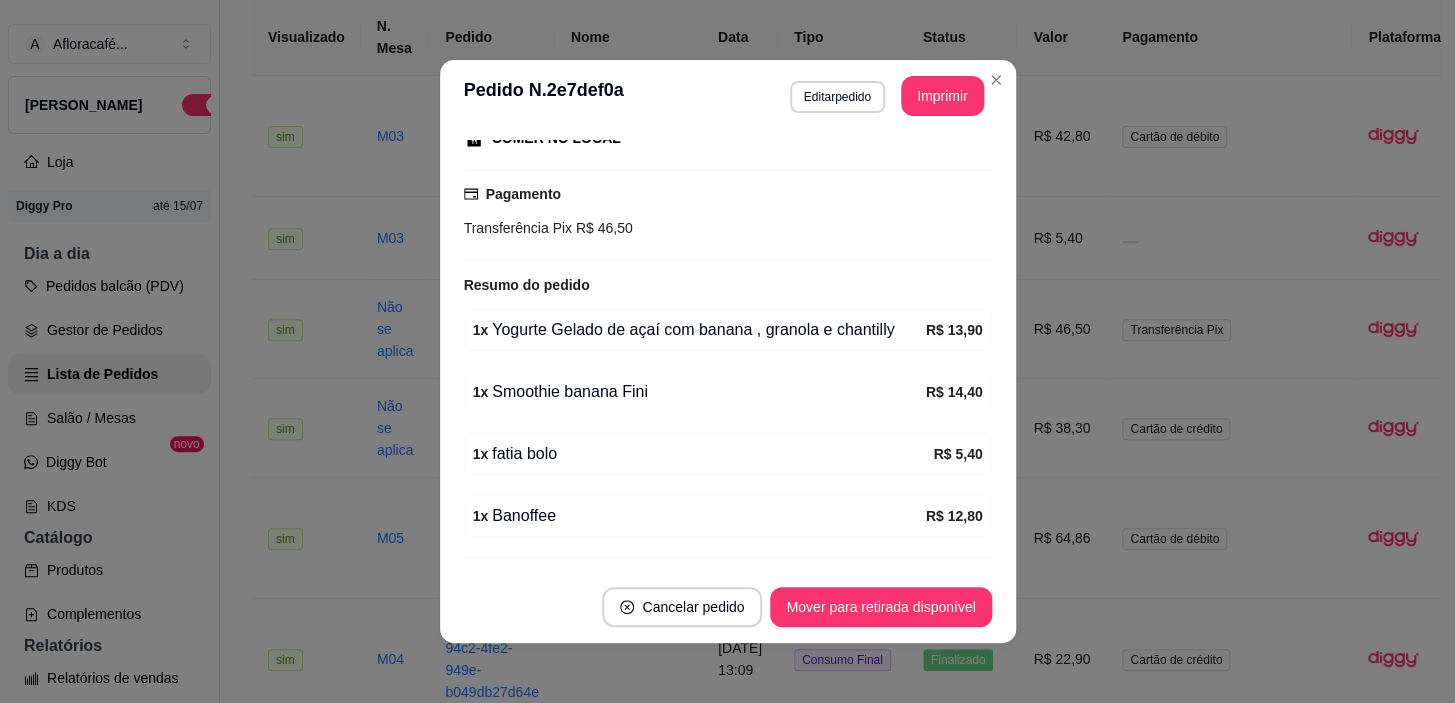 scroll, scrollTop: 322, scrollLeft: 0, axis: vertical 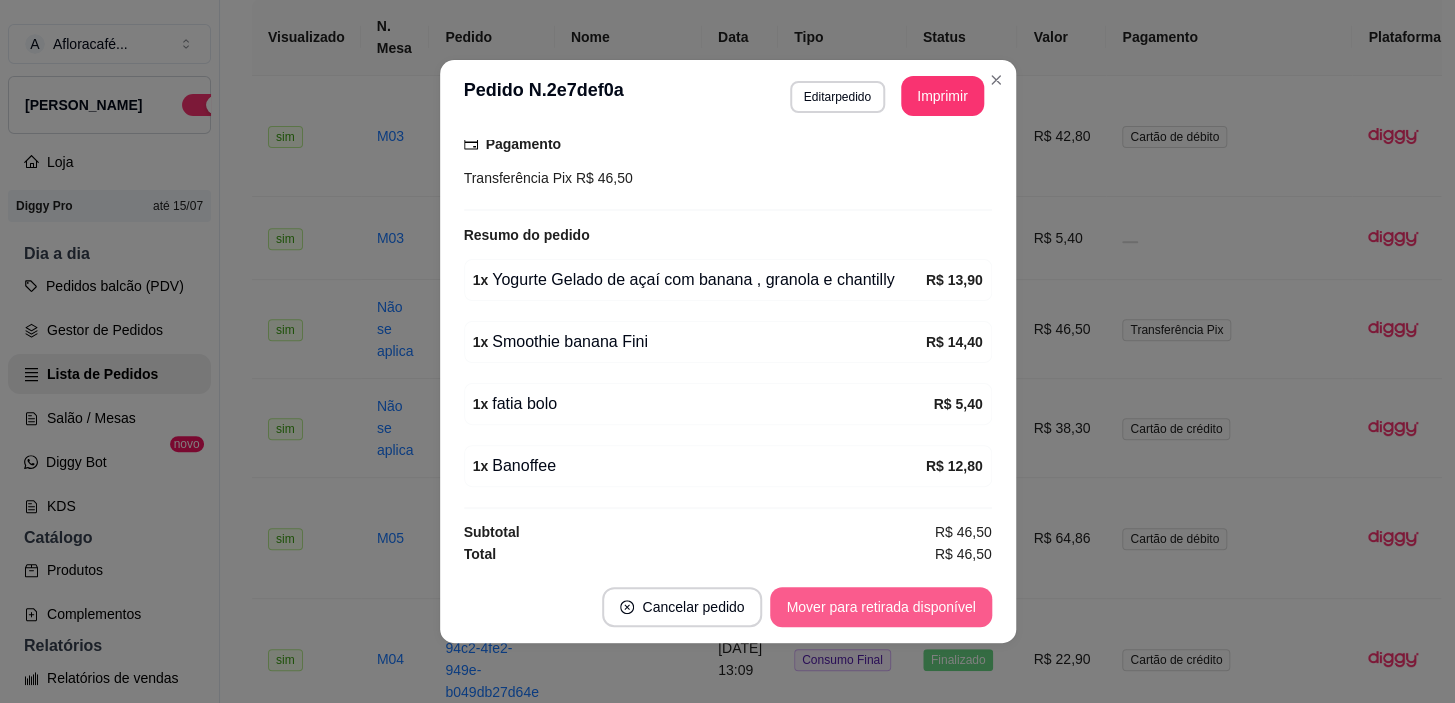 click on "Mover para retirada disponível" at bounding box center (880, 607) 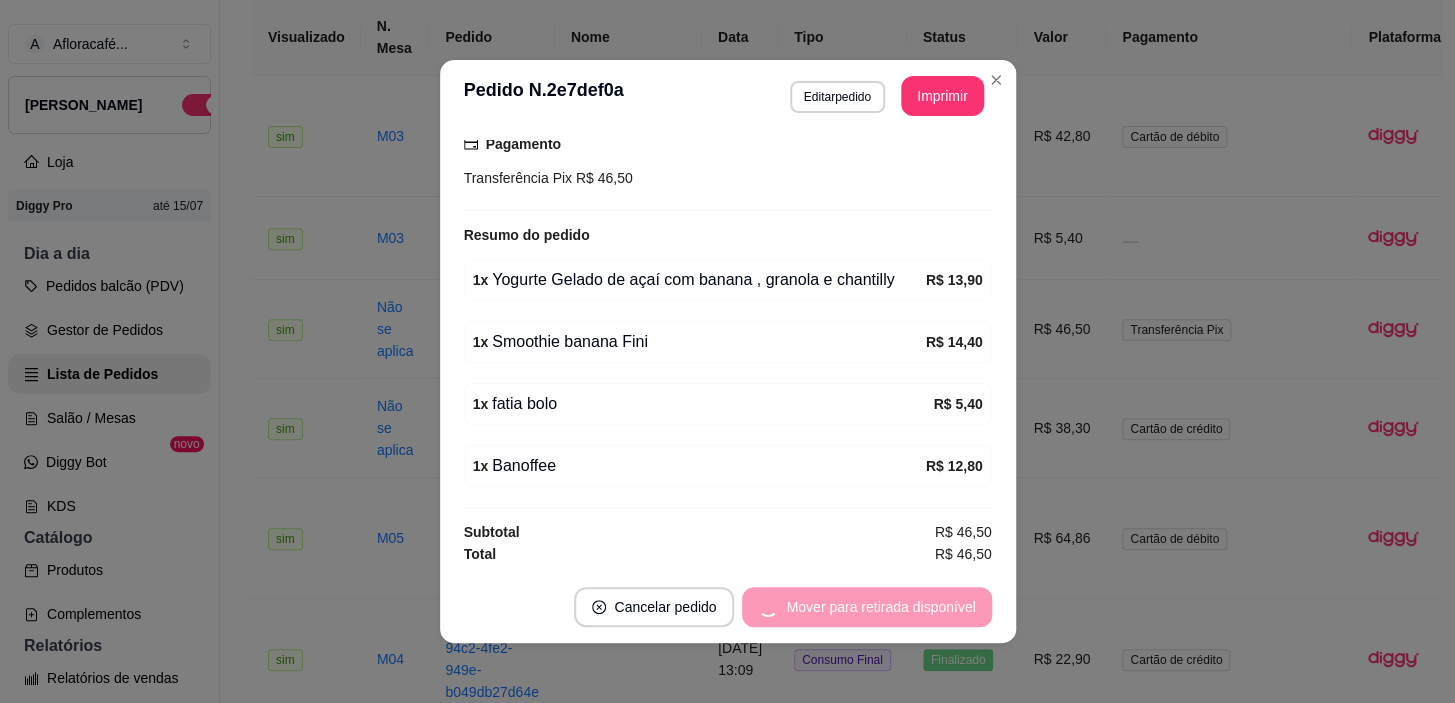 click on "Mover para retirada disponível" at bounding box center [866, 607] 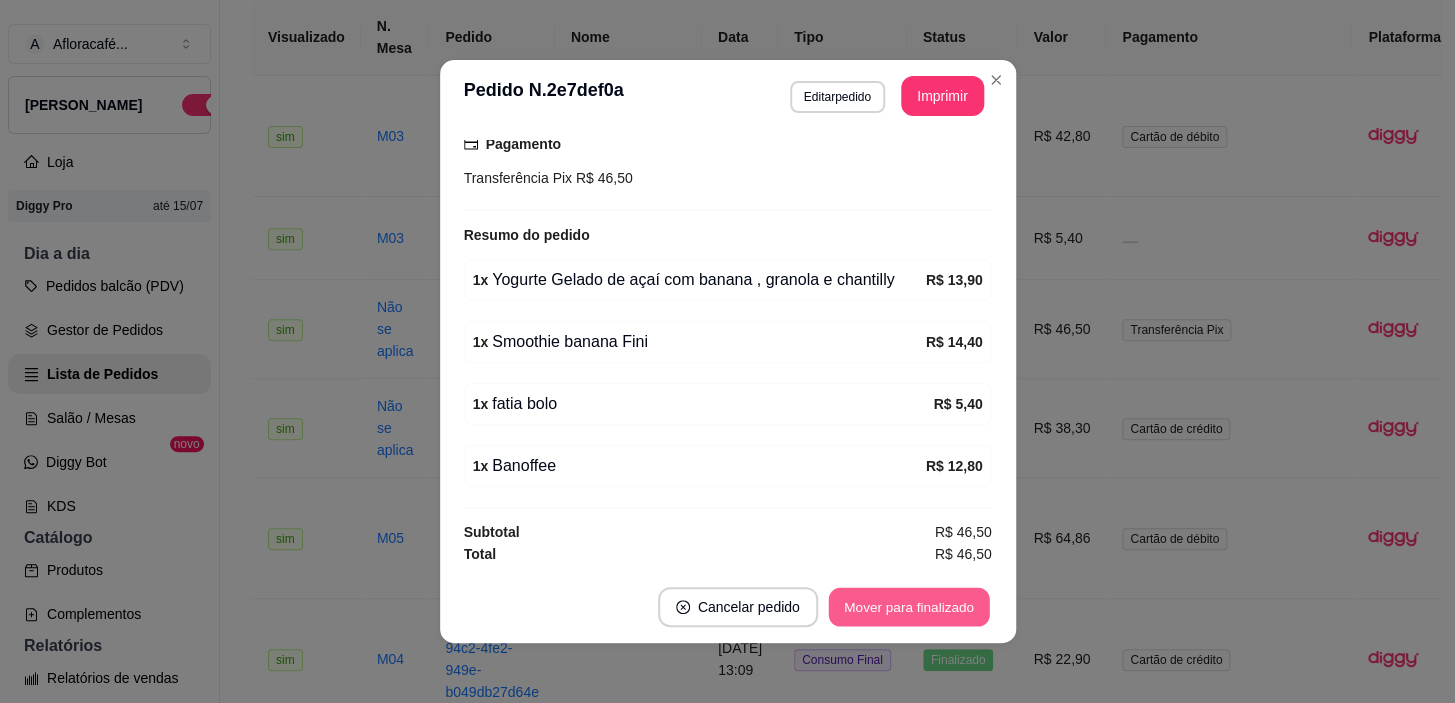 click on "Mover para finalizado" at bounding box center (908, 607) 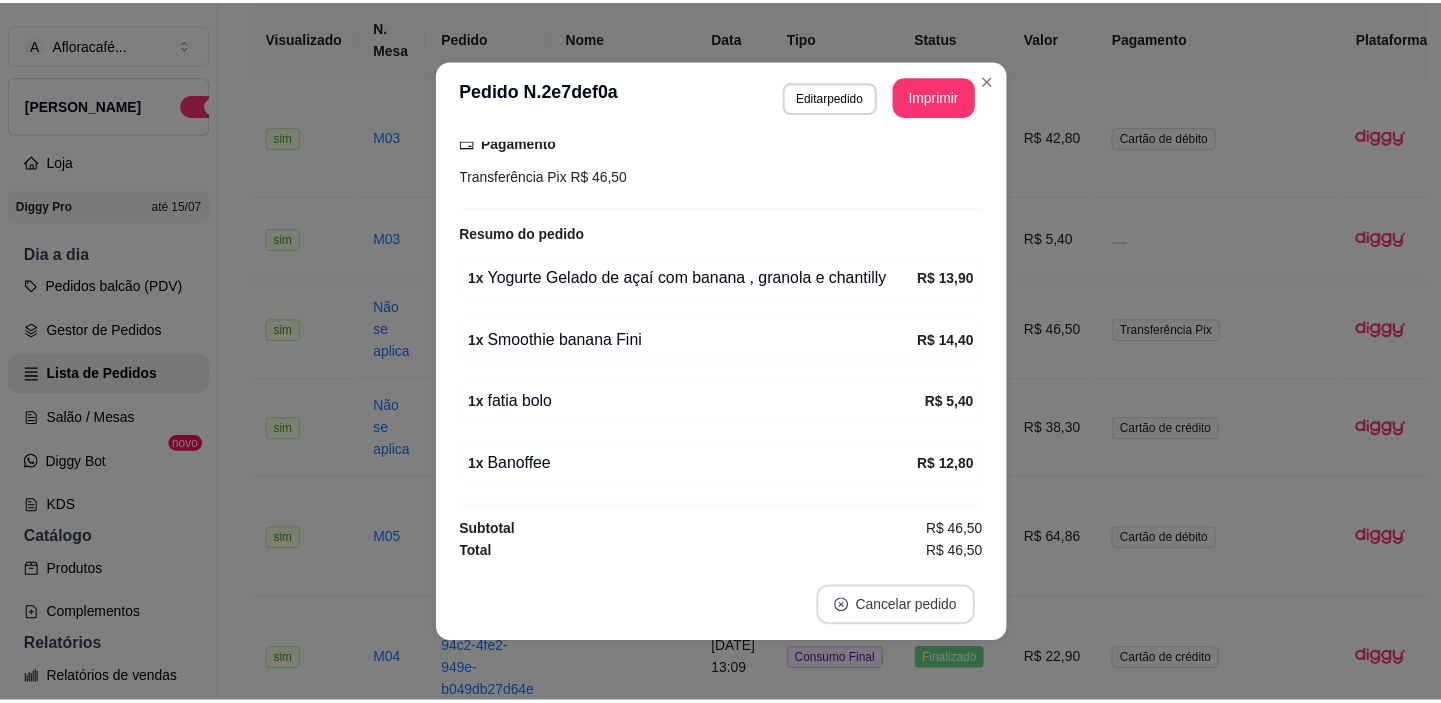 scroll, scrollTop: 276, scrollLeft: 0, axis: vertical 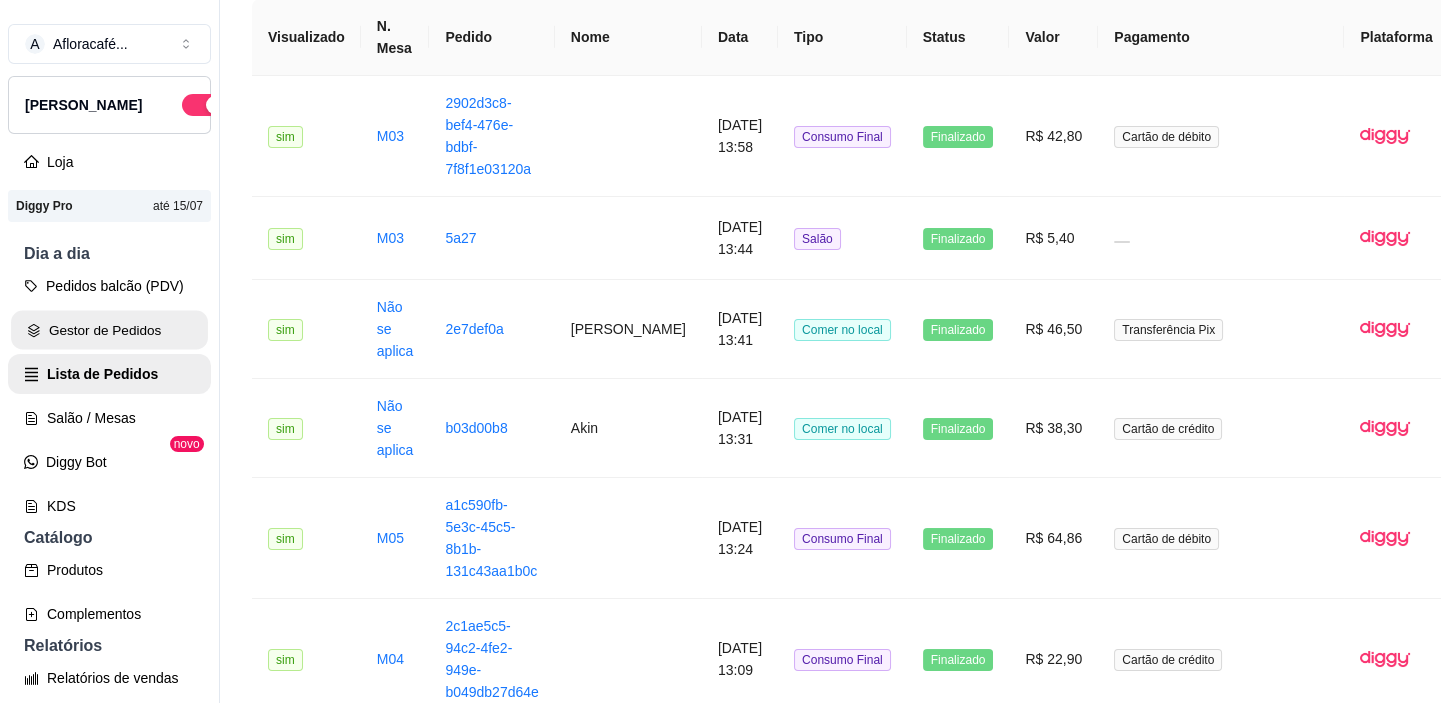 click on "Gestor de Pedidos" at bounding box center [109, 330] 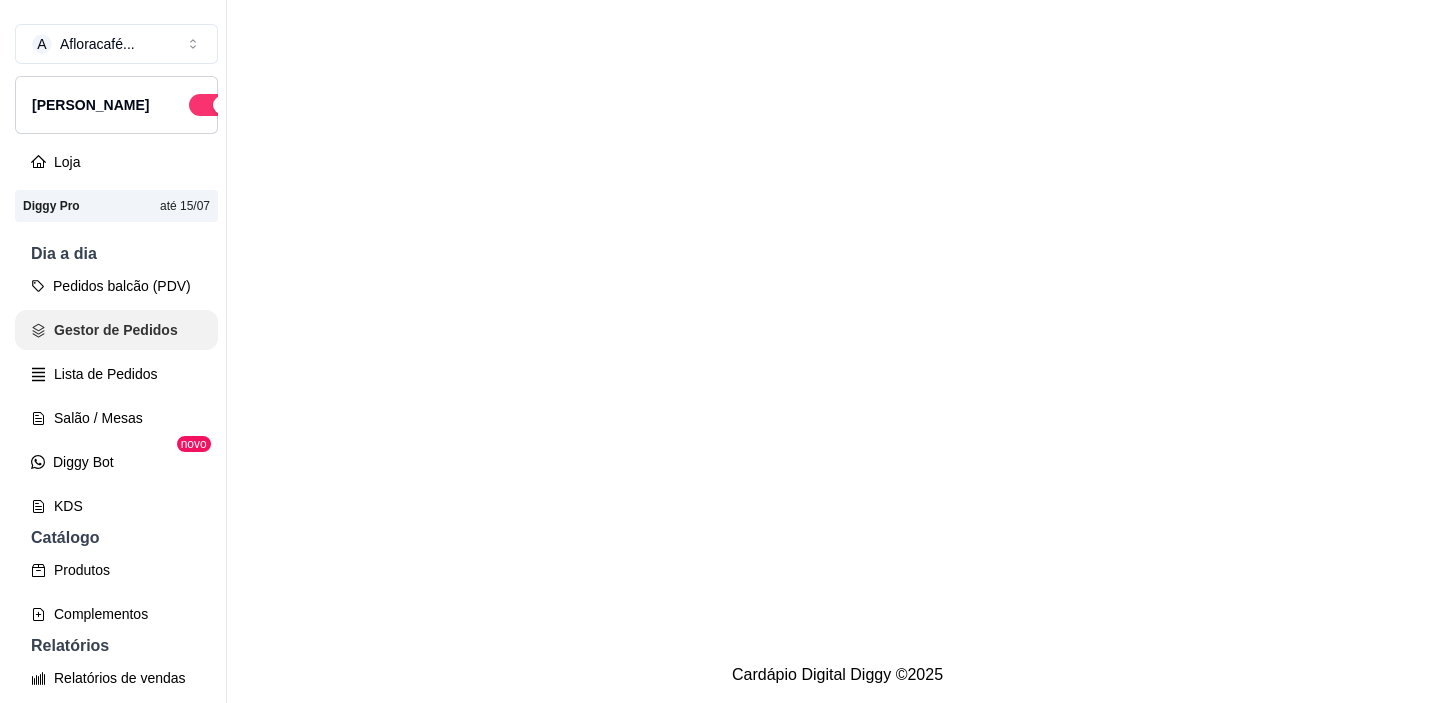 scroll, scrollTop: 0, scrollLeft: 0, axis: both 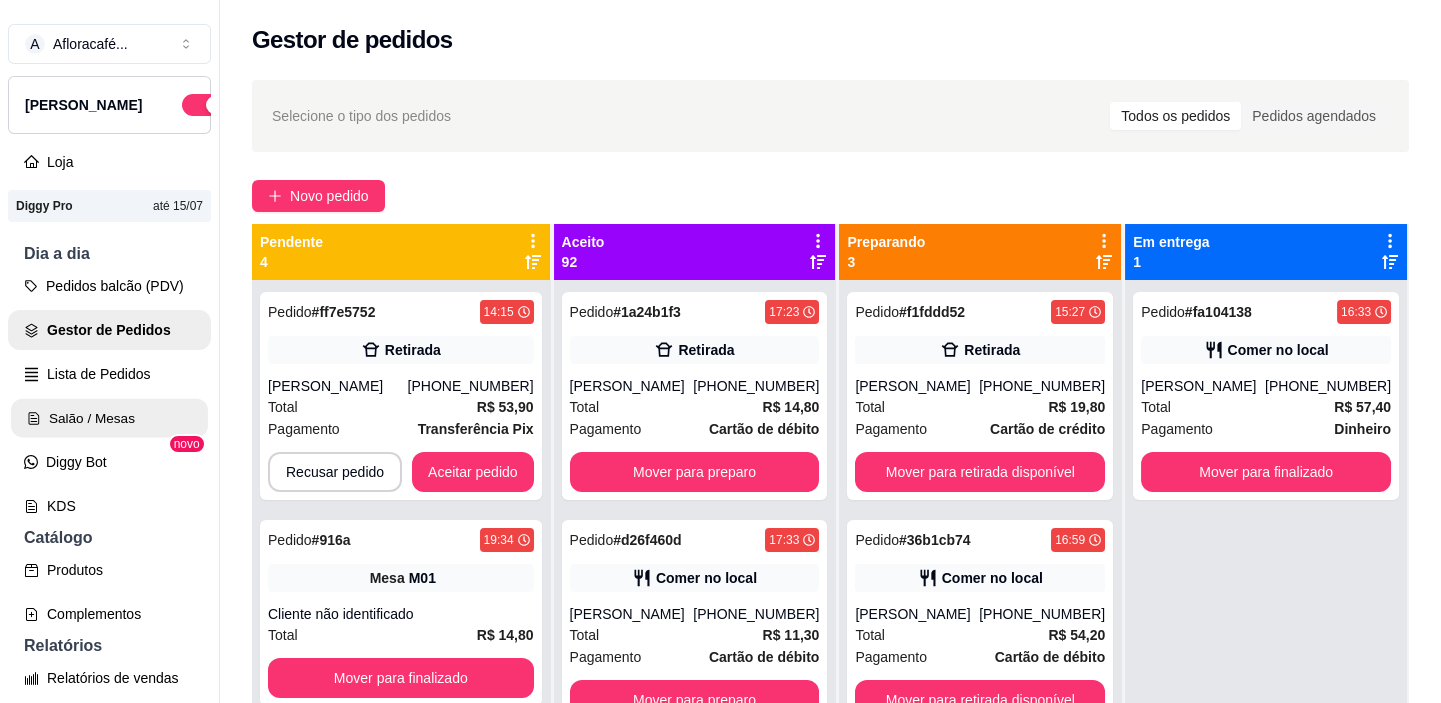 click on "Salão / Mesas" at bounding box center [109, 418] 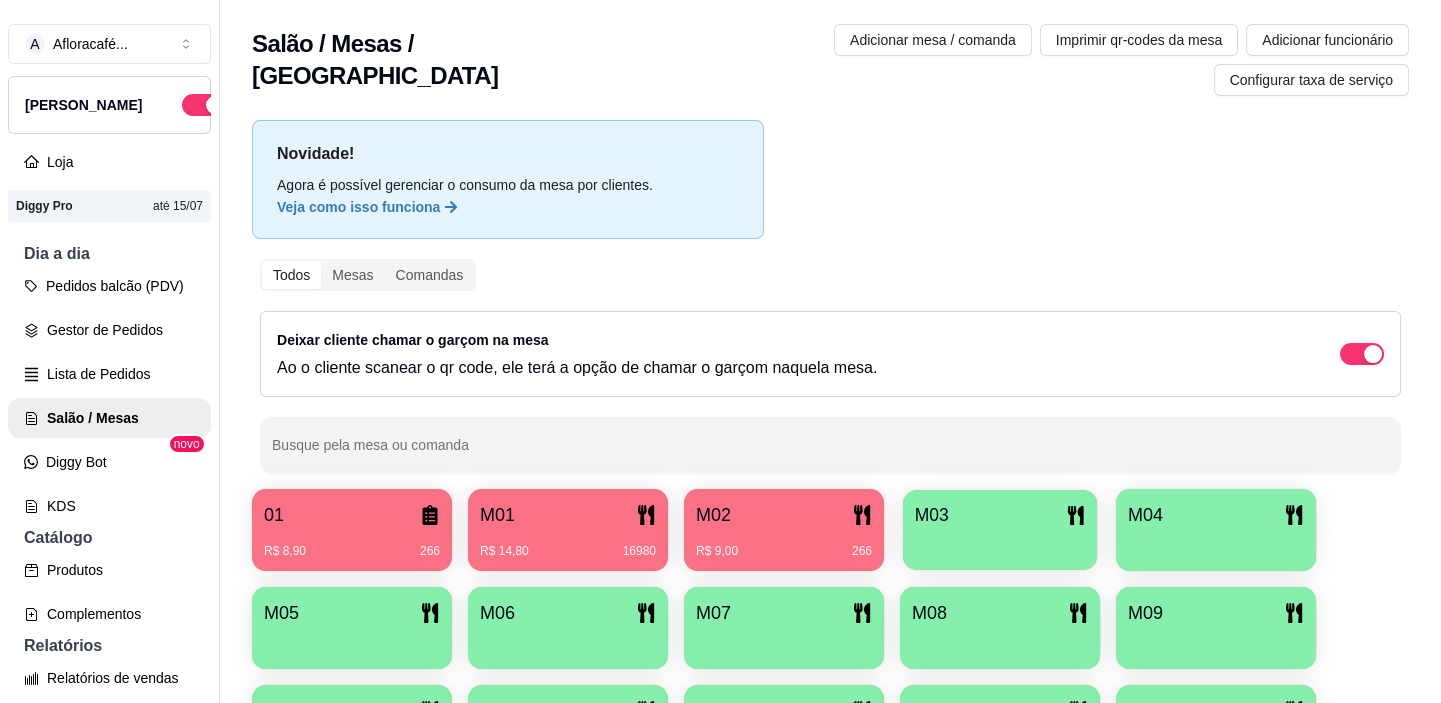 click on "M03" at bounding box center [1000, 515] 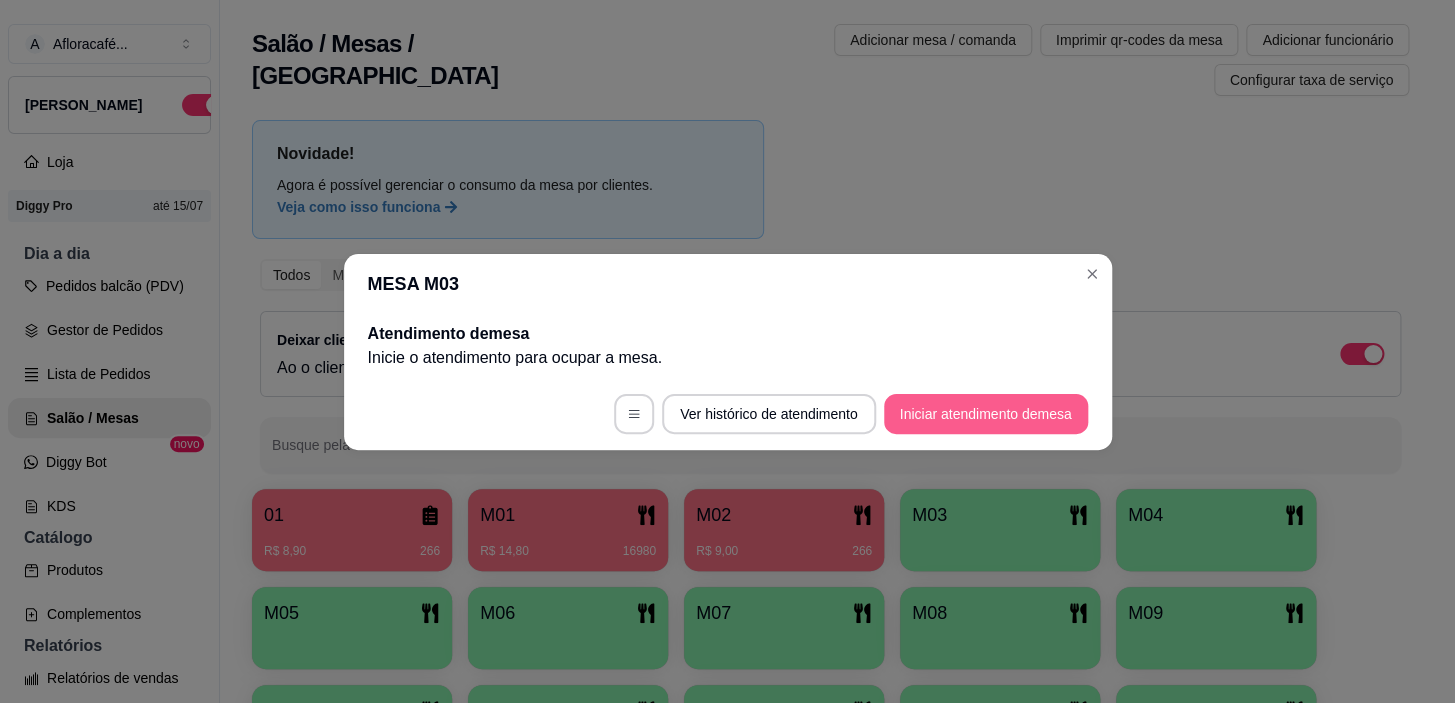 click on "Iniciar atendimento de  mesa" at bounding box center (986, 414) 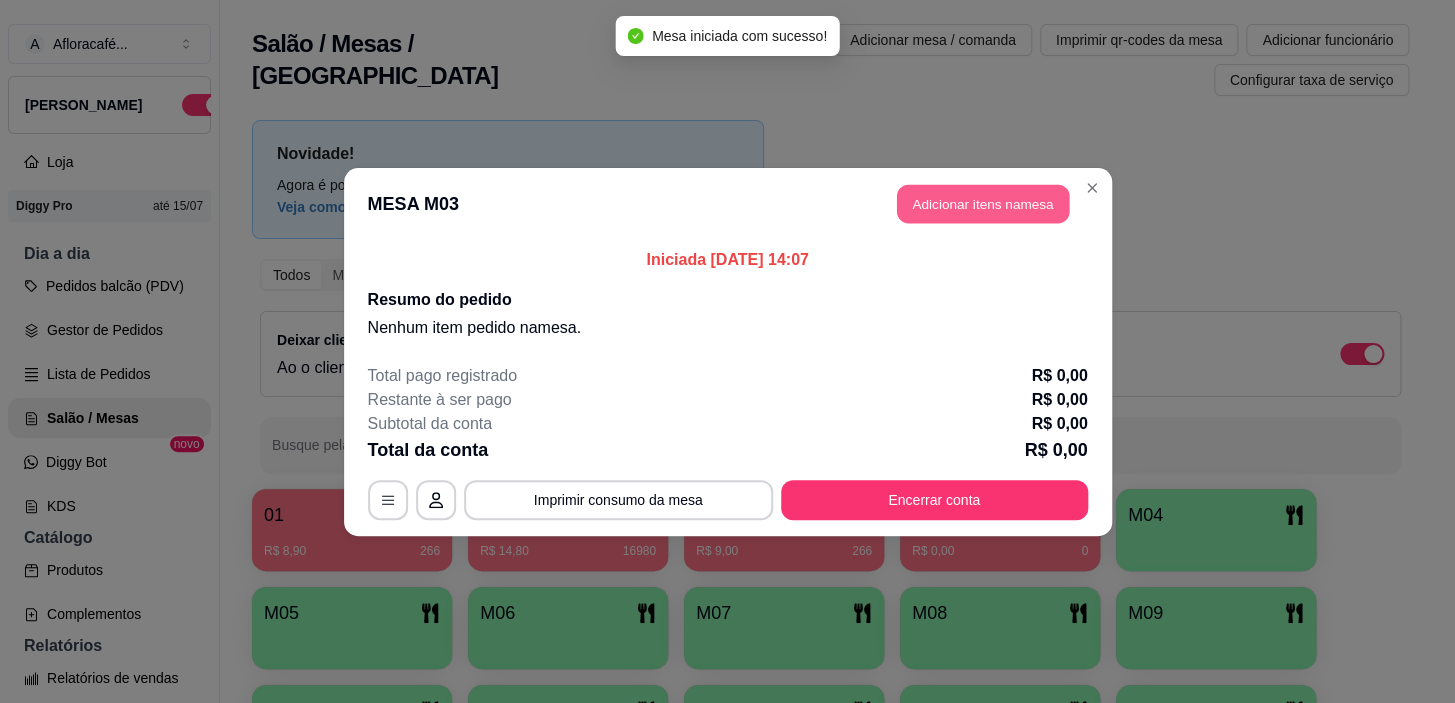 click on "Adicionar itens na  mesa" at bounding box center [983, 203] 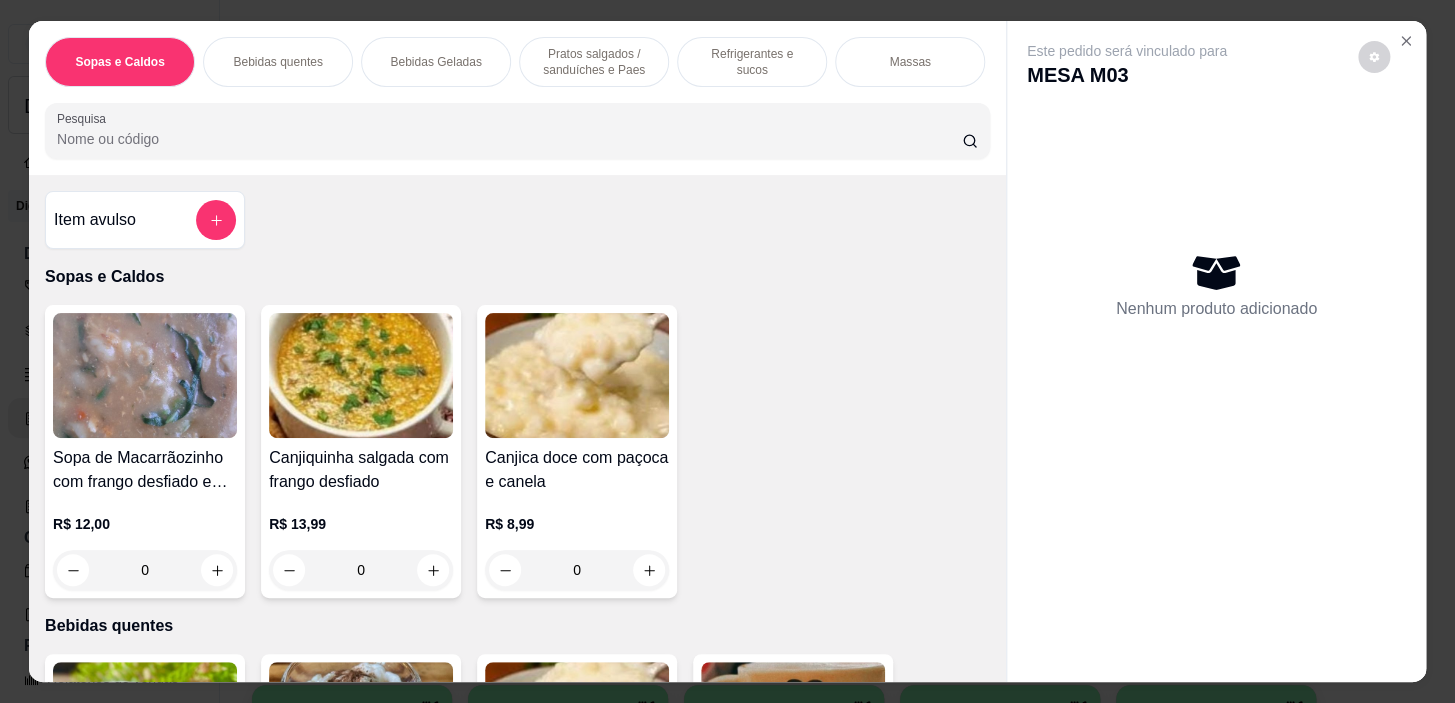 click on "Pratos salgados / sanduíches e Paes" at bounding box center (594, 62) 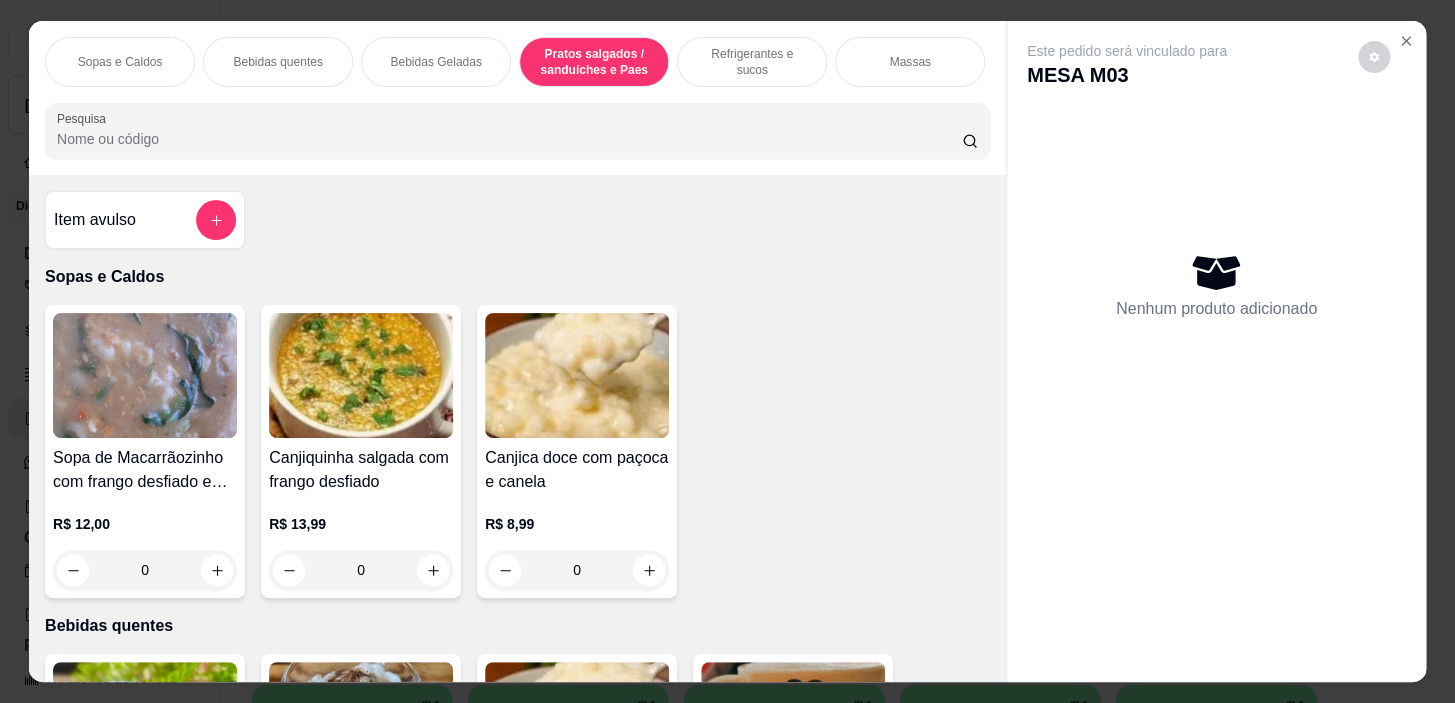 scroll, scrollTop: 5390, scrollLeft: 0, axis: vertical 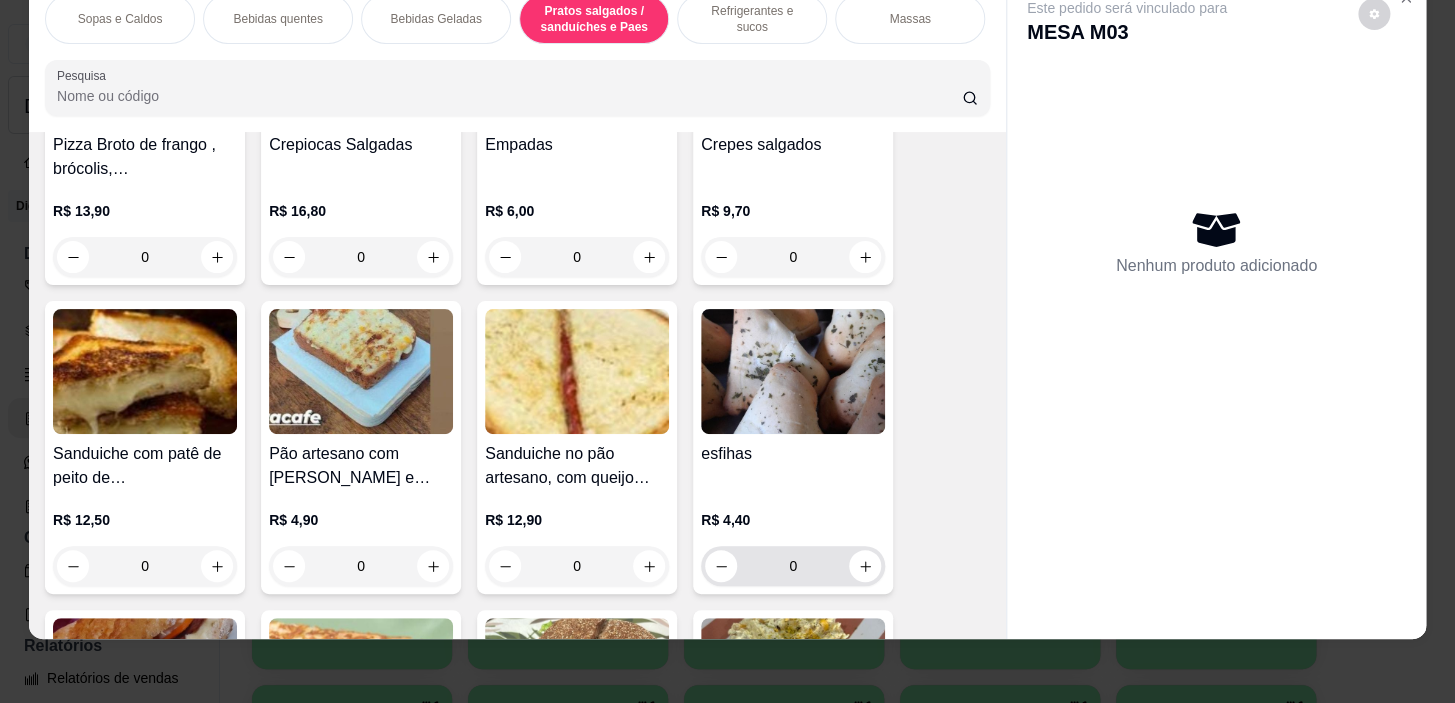 click on "0" at bounding box center (793, 566) 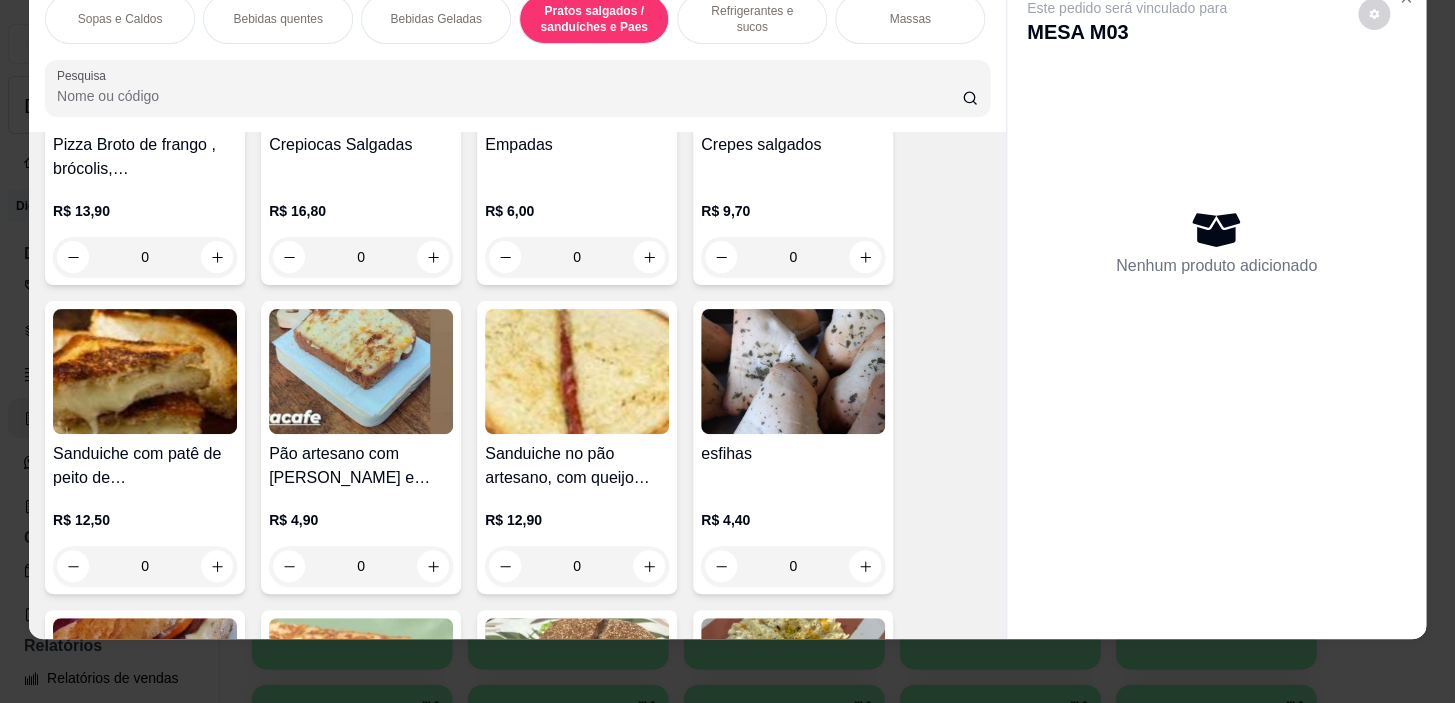 click on "Refrigerantes e sucos" at bounding box center [752, 19] 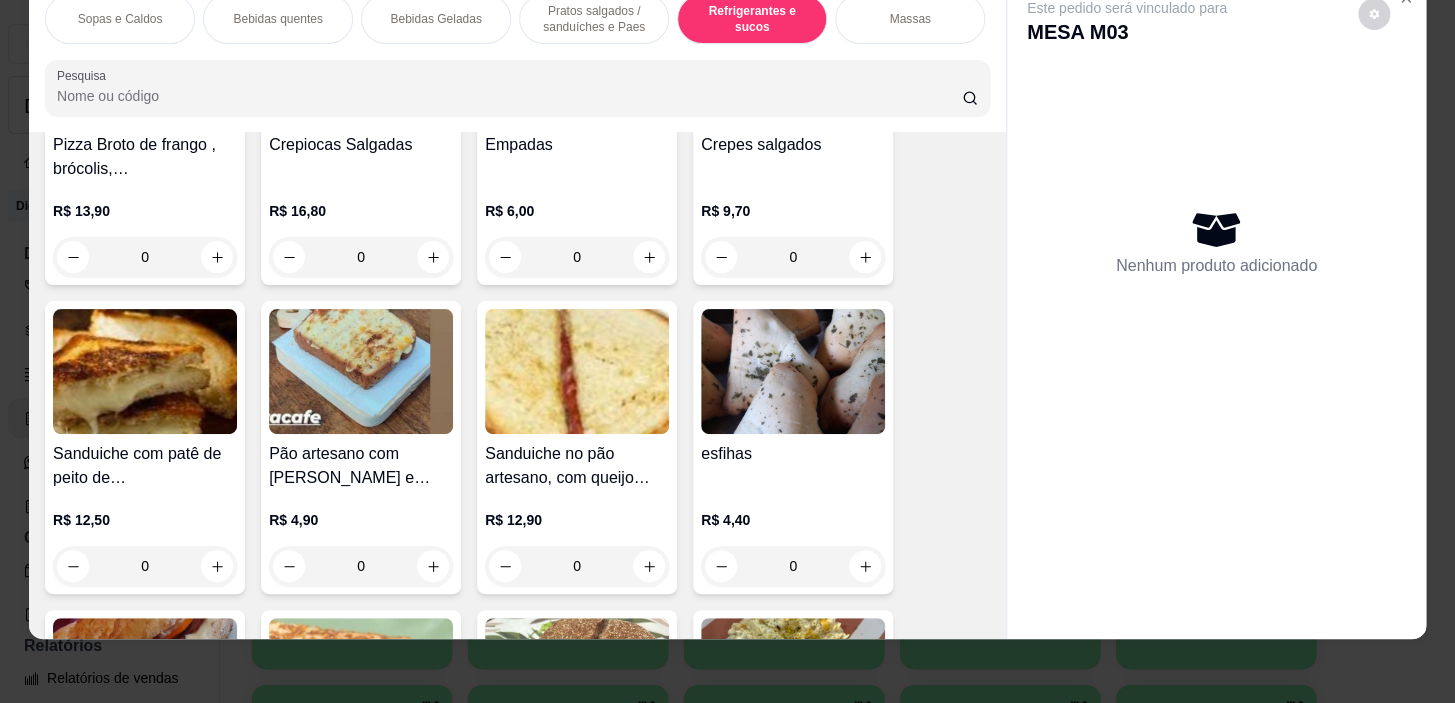 scroll, scrollTop: 8210, scrollLeft: 0, axis: vertical 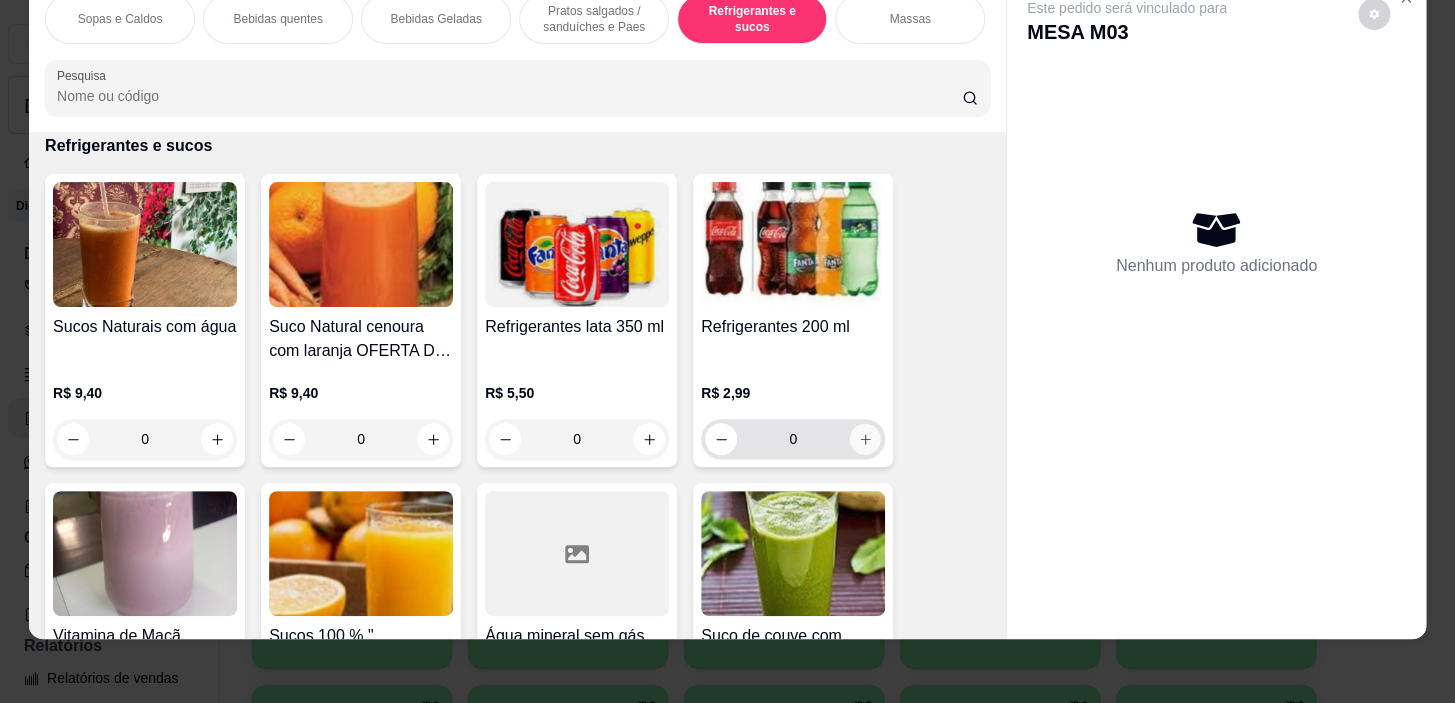 click 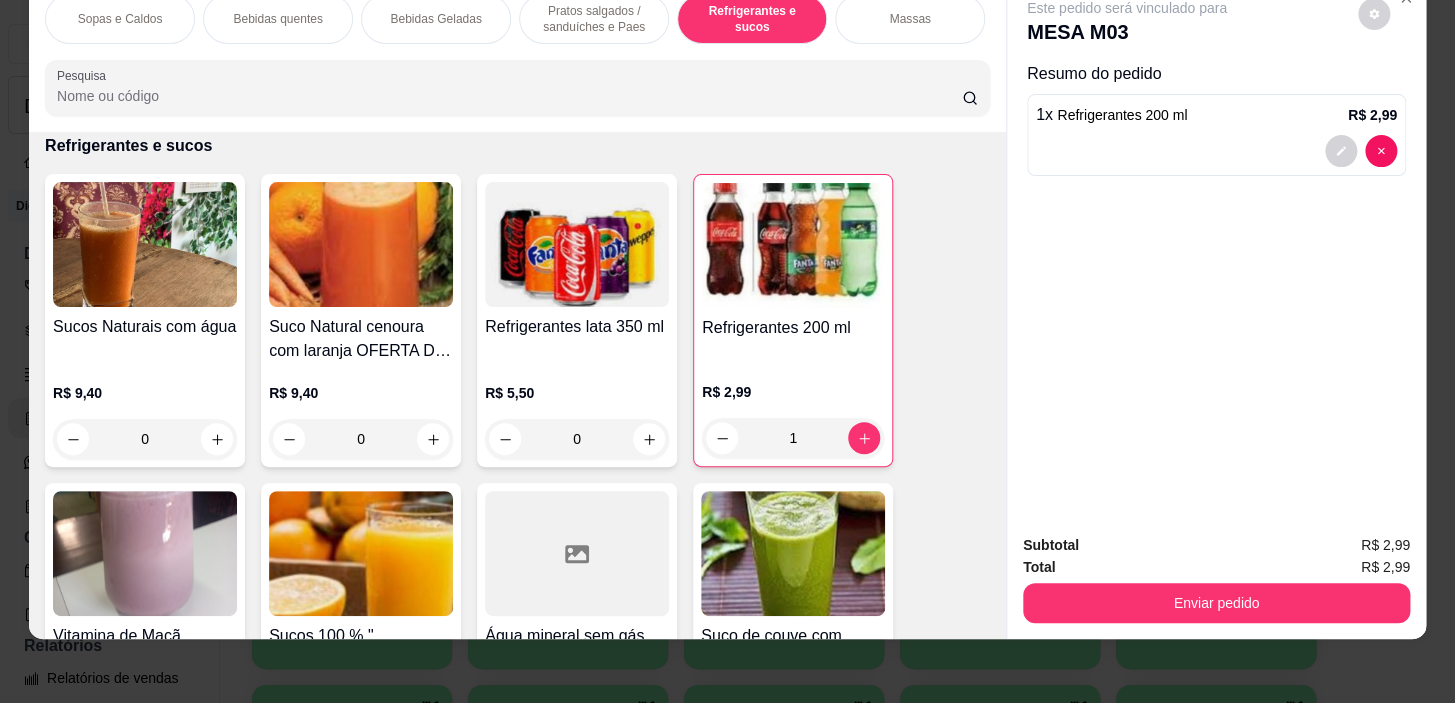 click on "Pratos salgados / sanduíches e Paes" at bounding box center (594, 19) 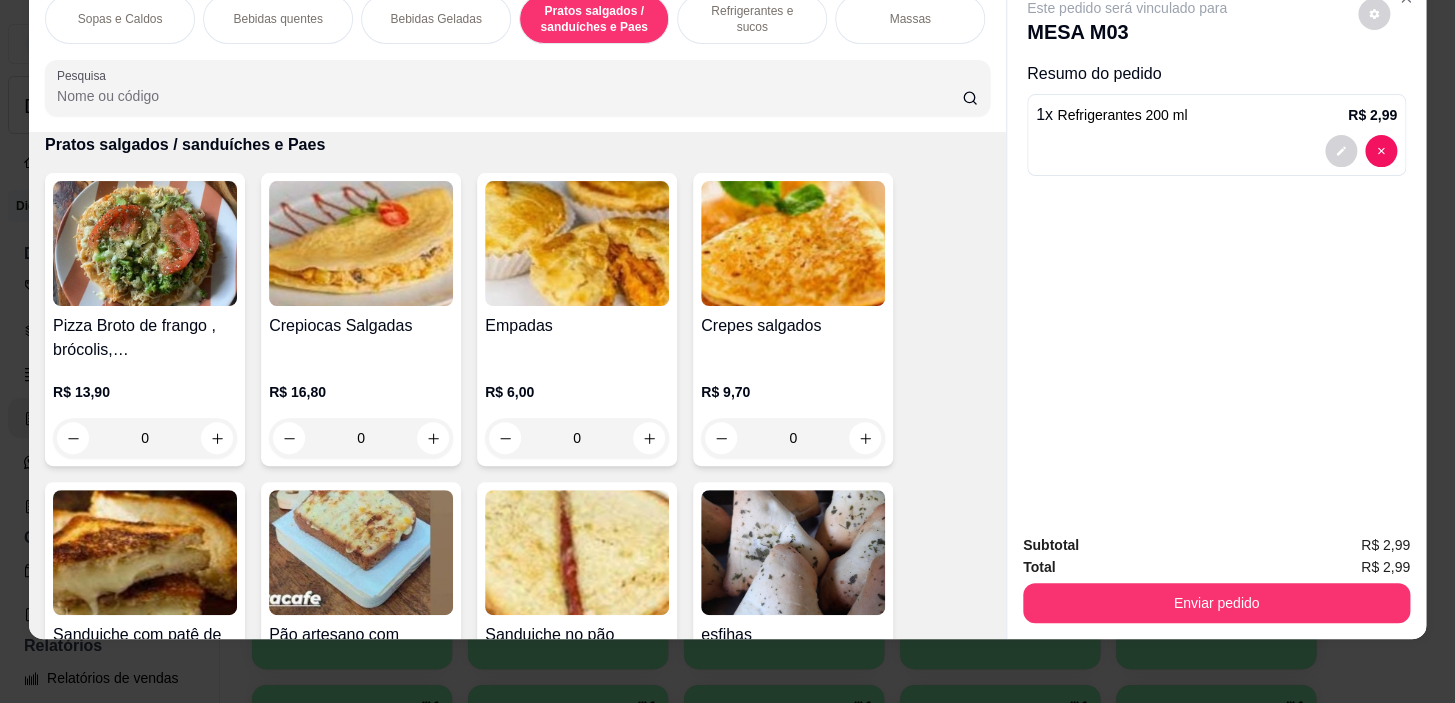 scroll, scrollTop: 5571, scrollLeft: 0, axis: vertical 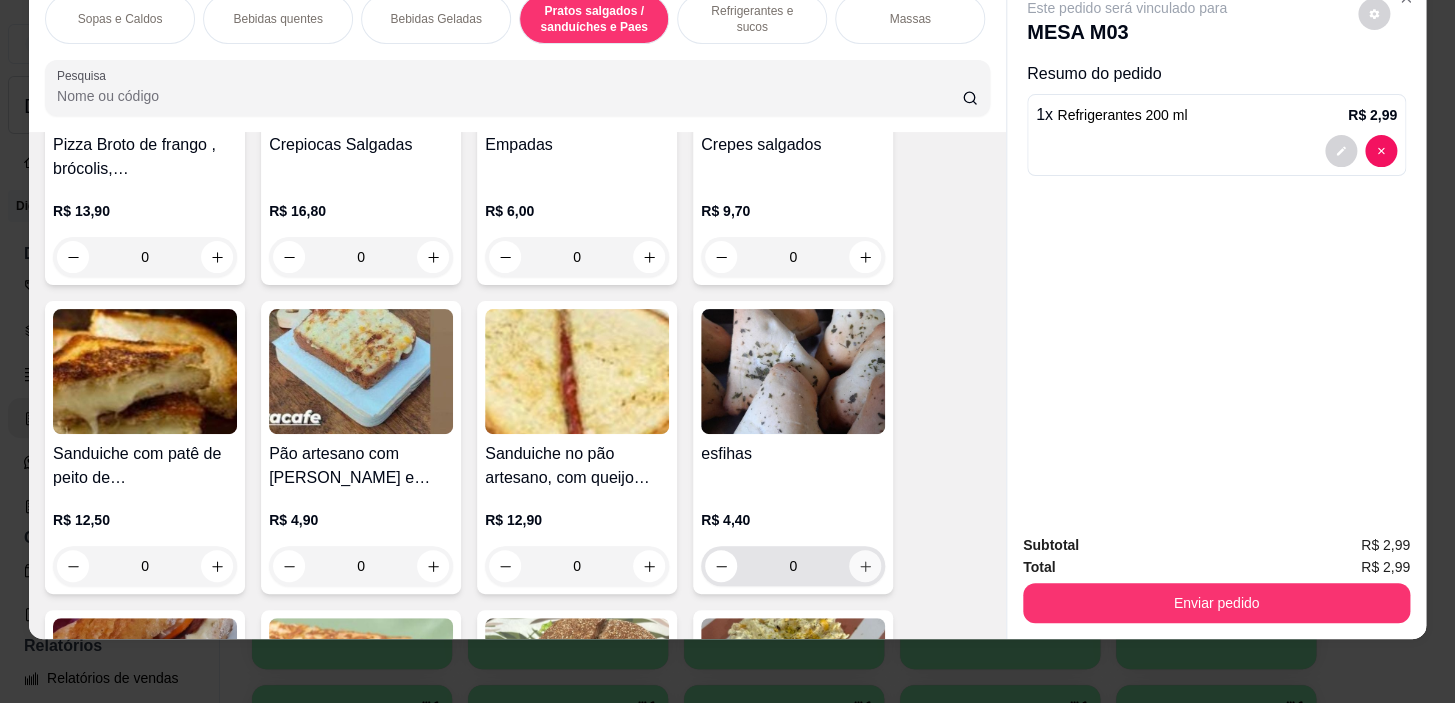 click 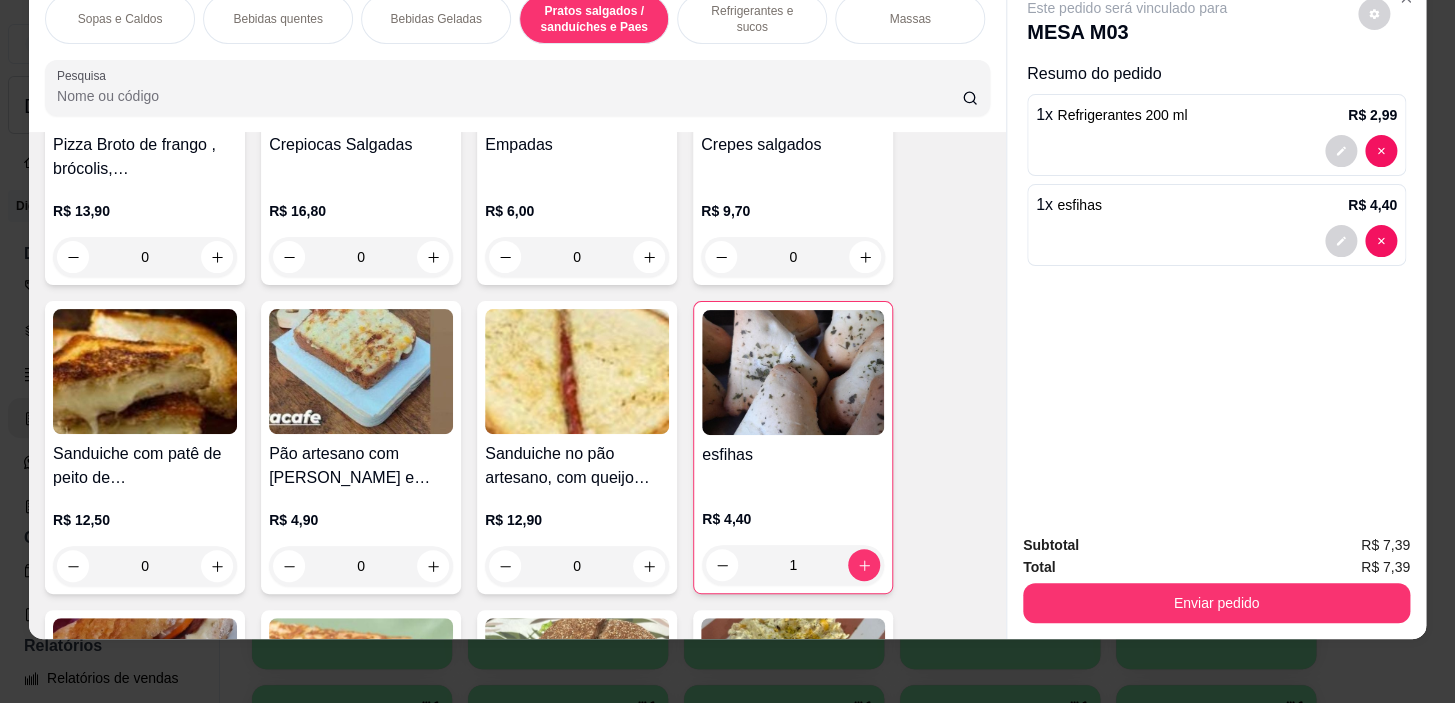 type 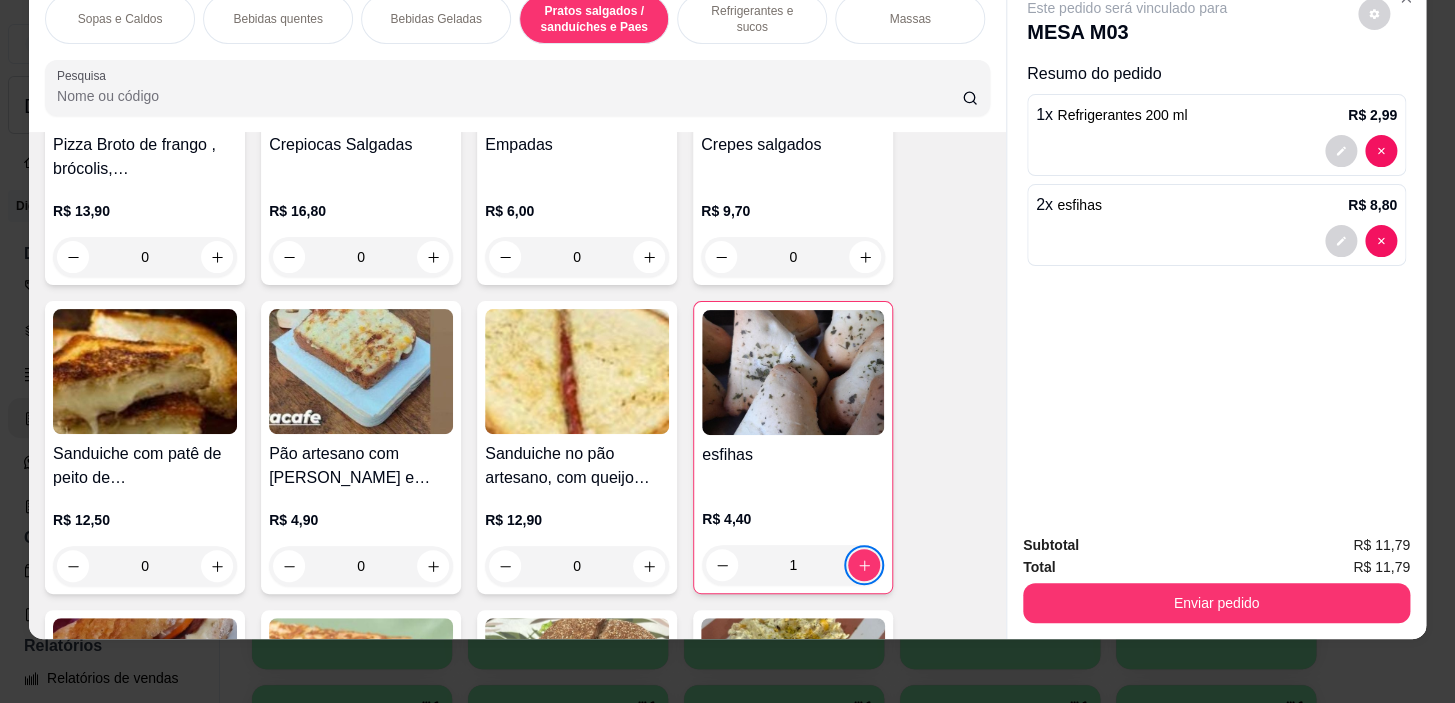 type on "2" 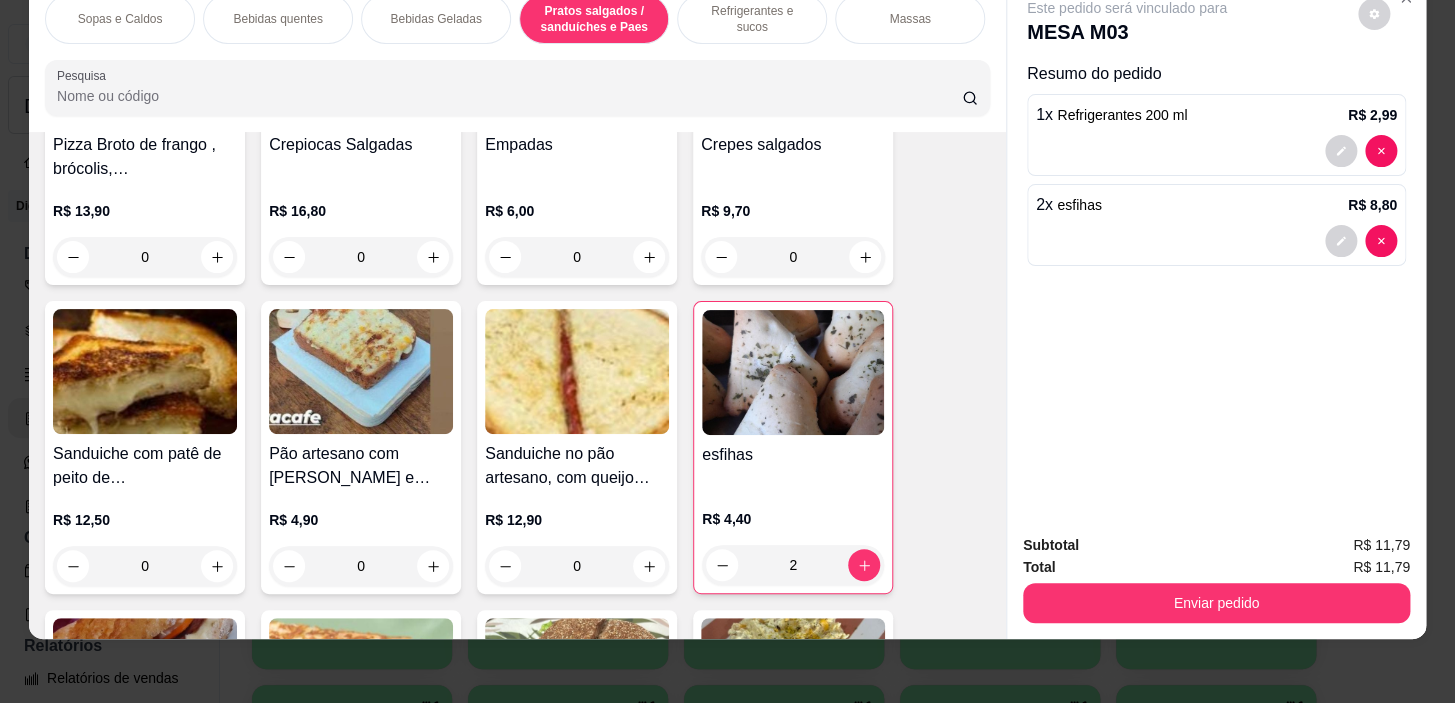 click on "Bebidas quentes" at bounding box center (277, 19) 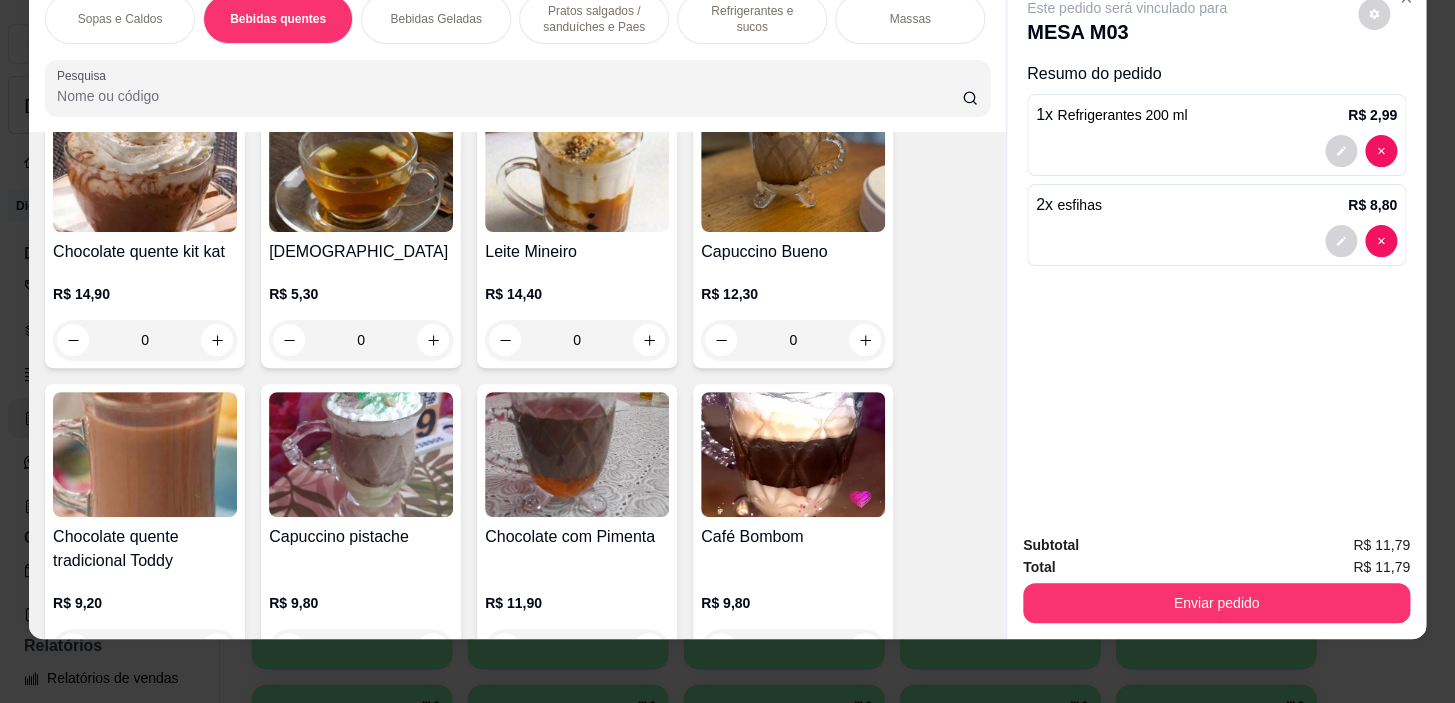 scroll, scrollTop: 1620, scrollLeft: 0, axis: vertical 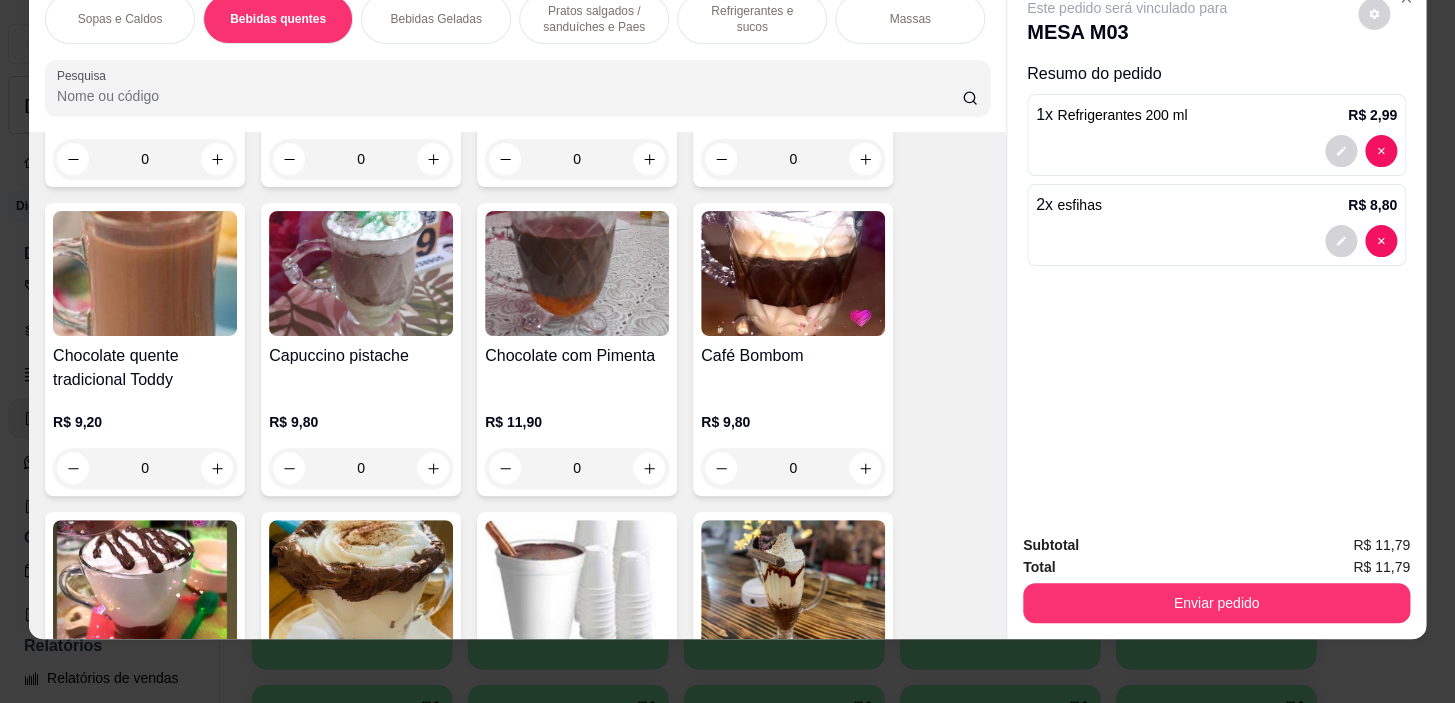 click on "0" at bounding box center (145, 468) 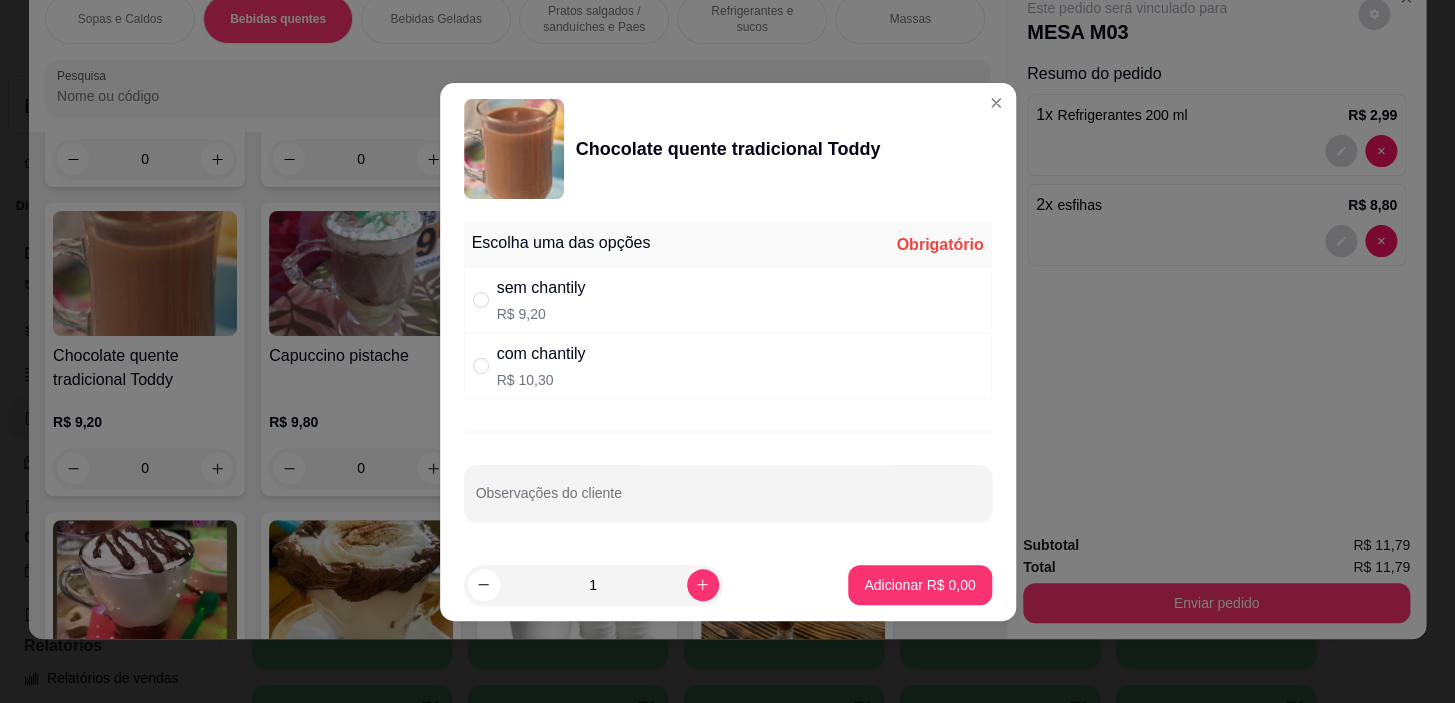 click on "sem chantily R$ 9,20" at bounding box center (728, 300) 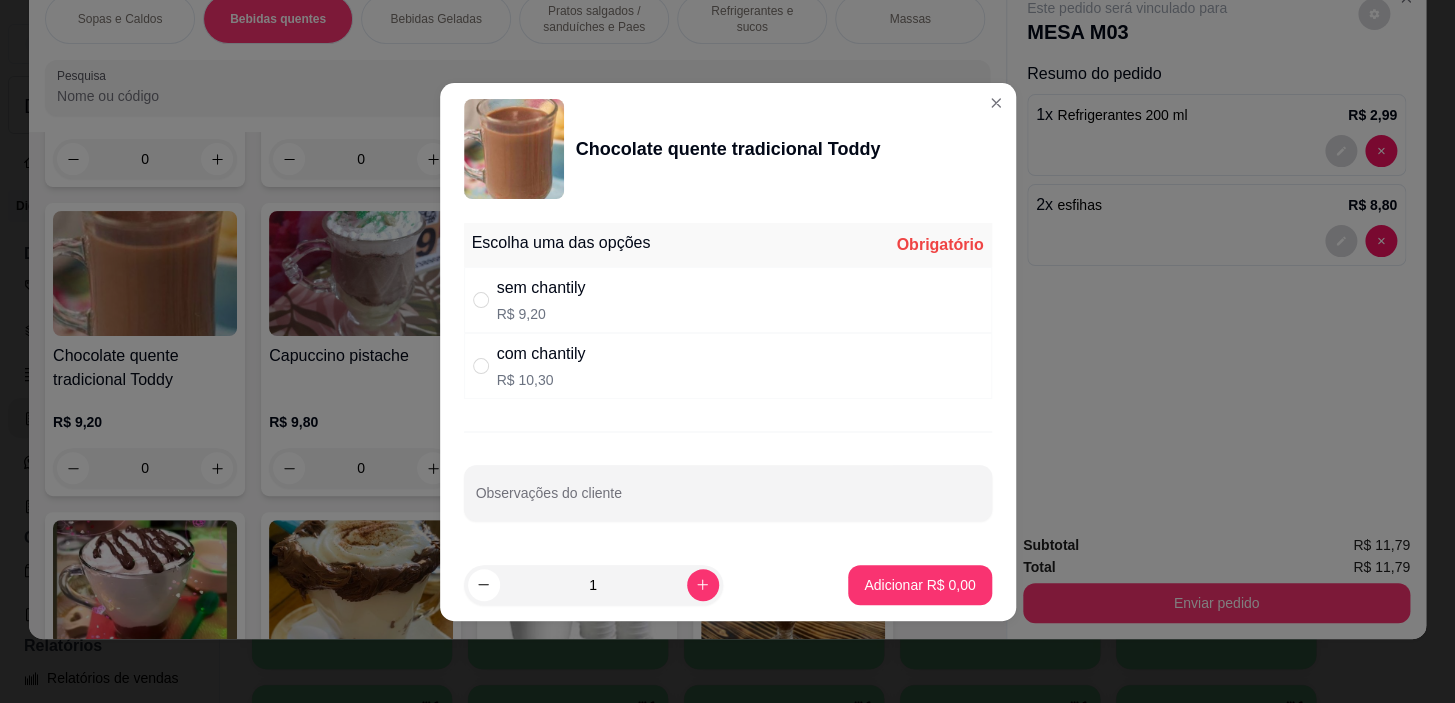 radio on "true" 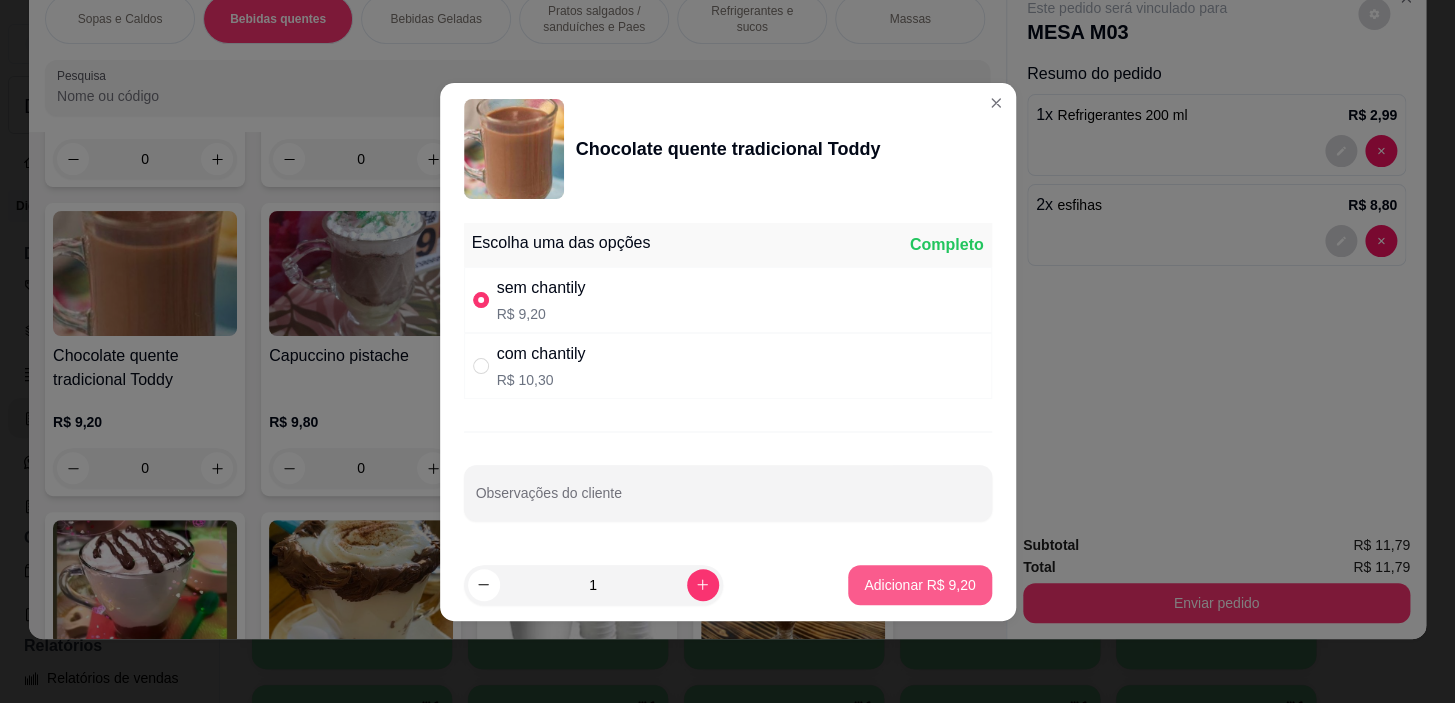 click on "Adicionar   R$ 9,20" at bounding box center [919, 585] 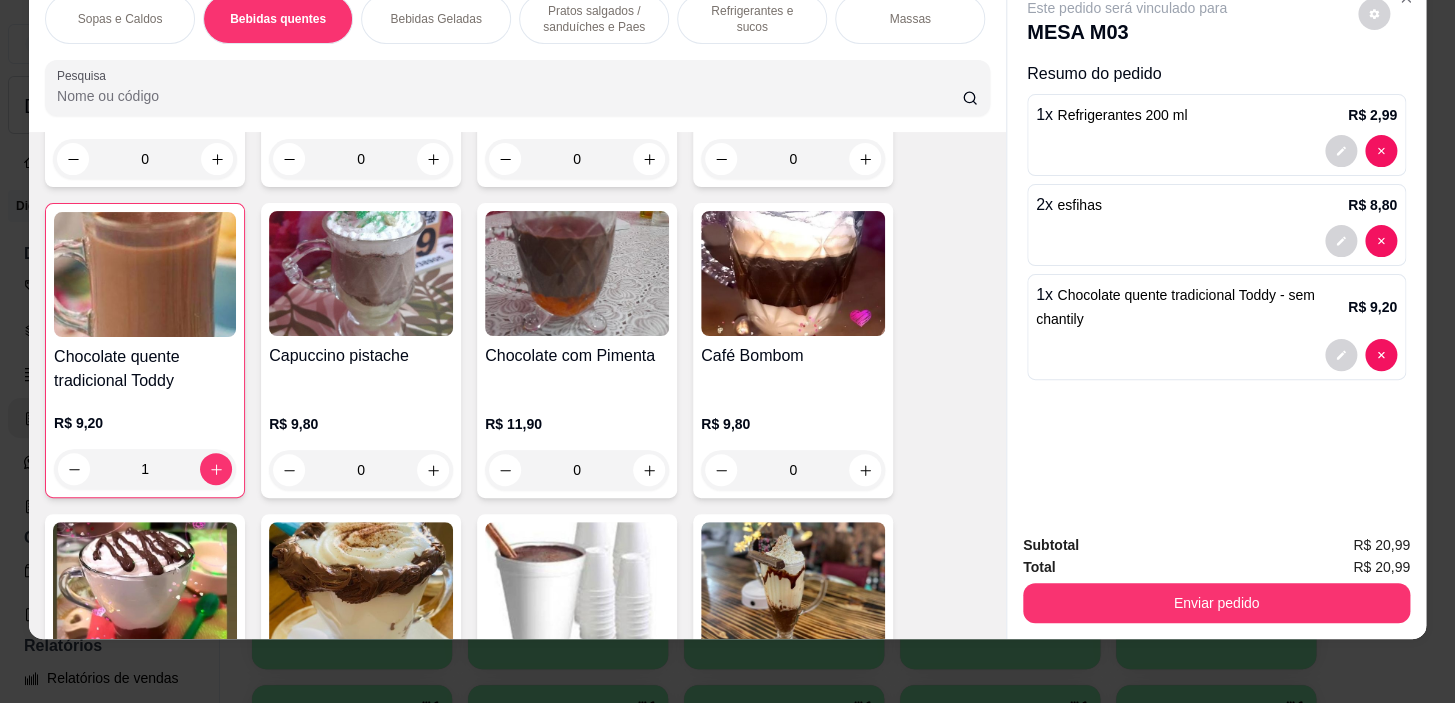 click on "Pratos salgados / sanduíches e Paes" at bounding box center [594, 19] 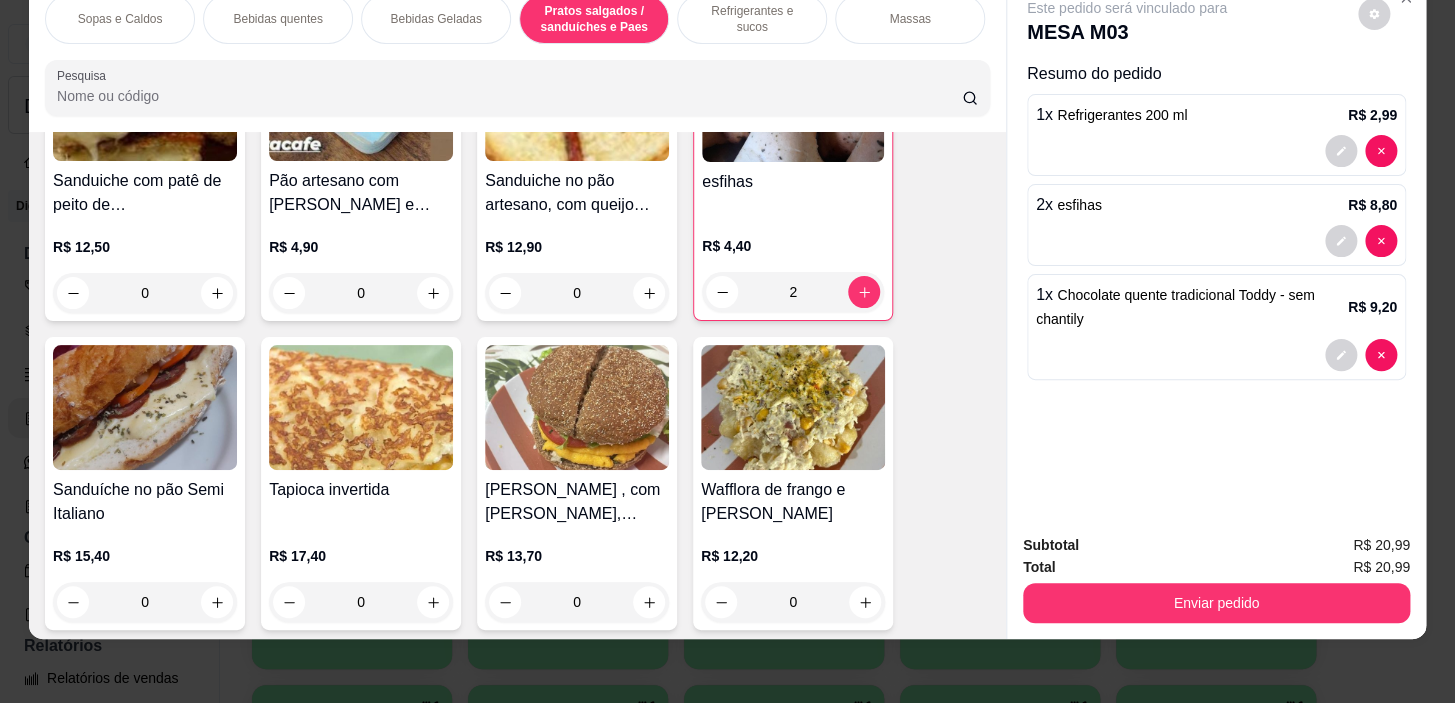scroll, scrollTop: 6210, scrollLeft: 0, axis: vertical 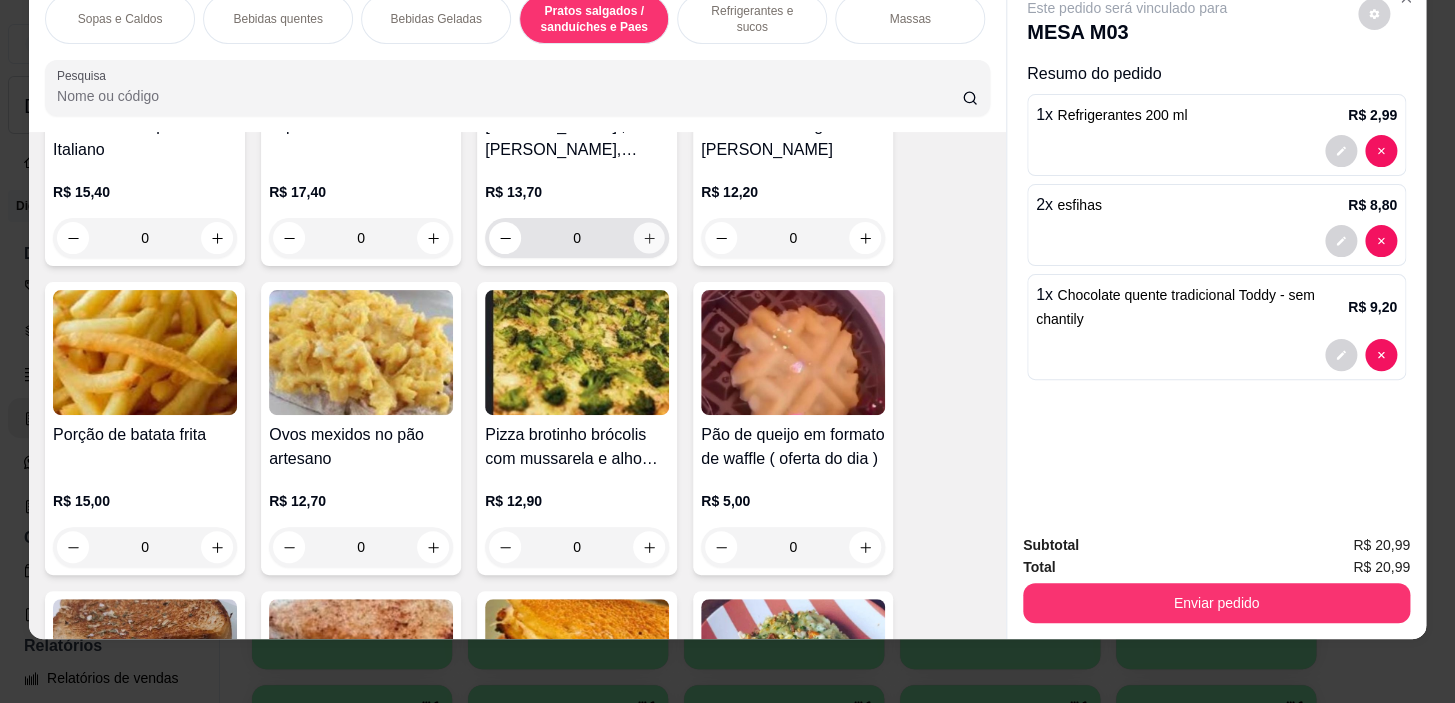 click 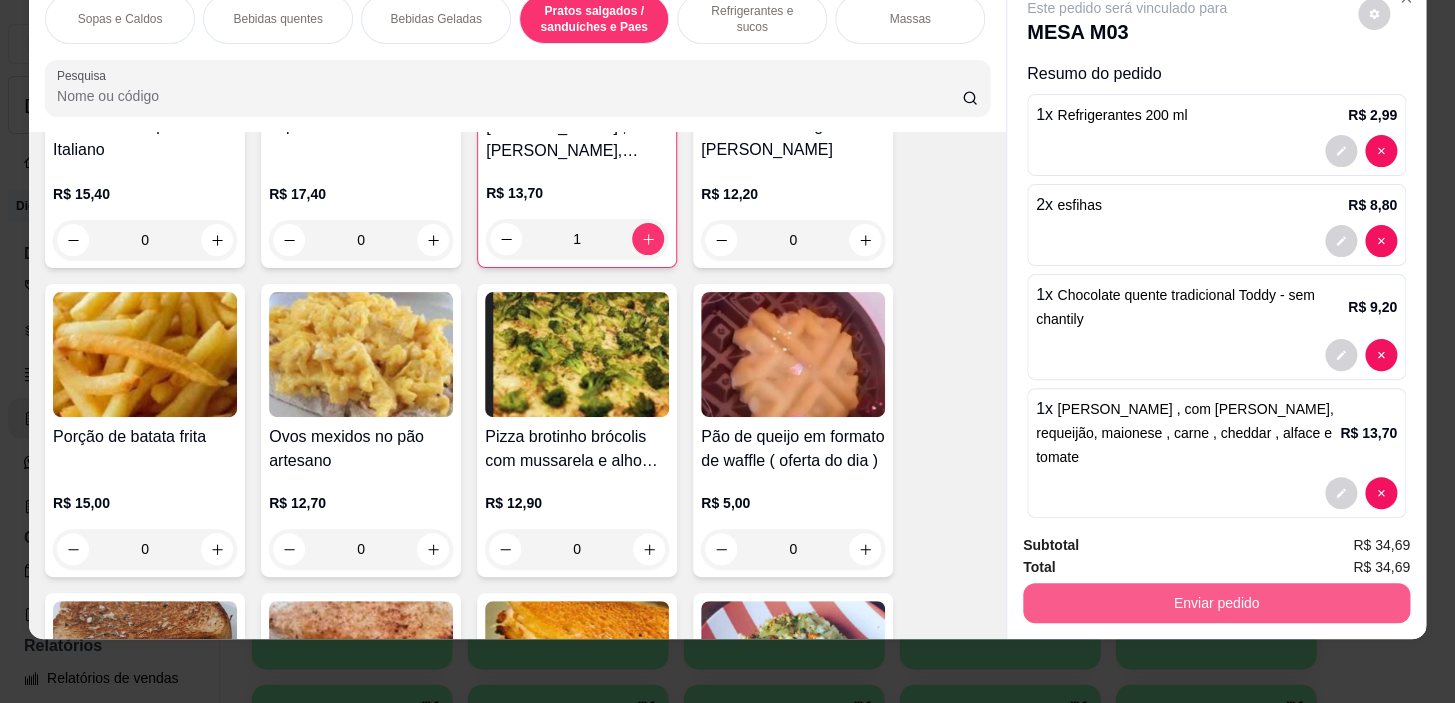 click on "Subtotal R$ 34,69 Total R$ 34,69 Enviar pedido" at bounding box center (1216, 578) 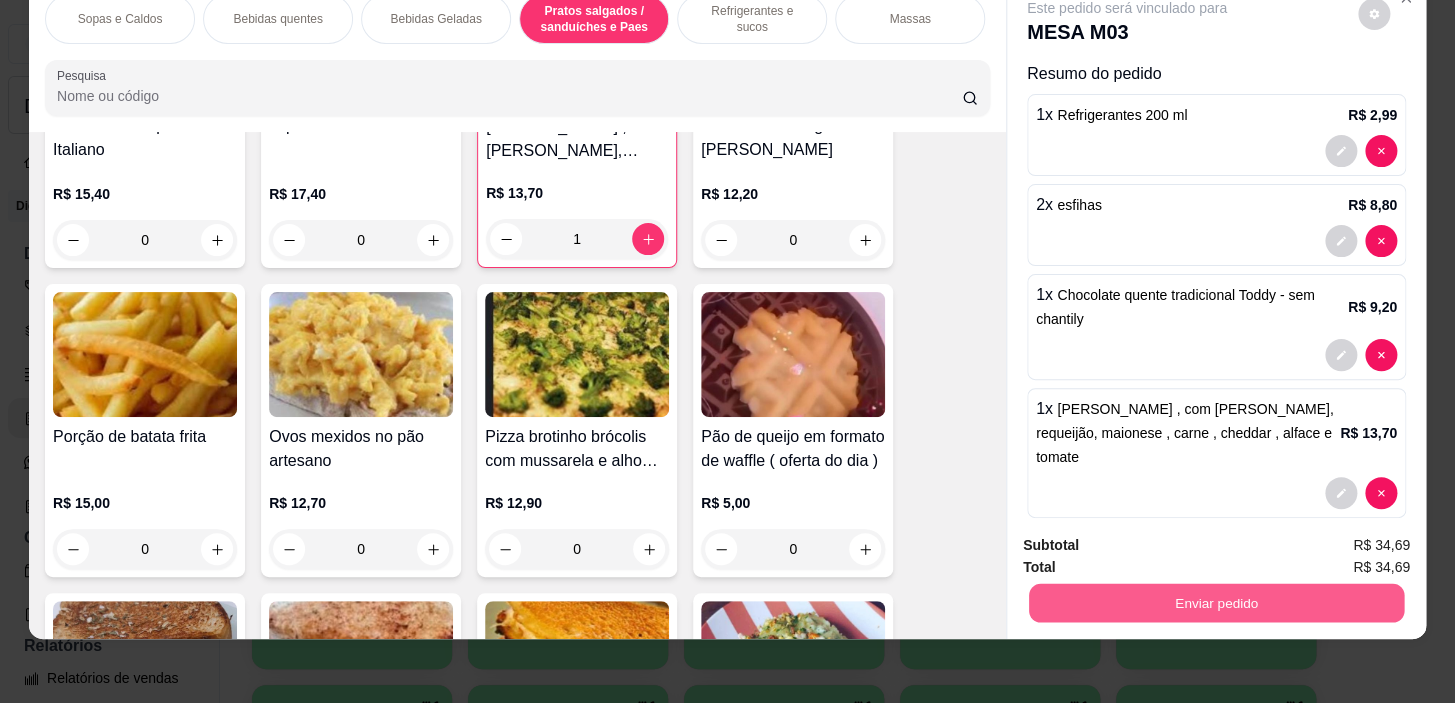 click on "Enviar pedido" at bounding box center (1216, 603) 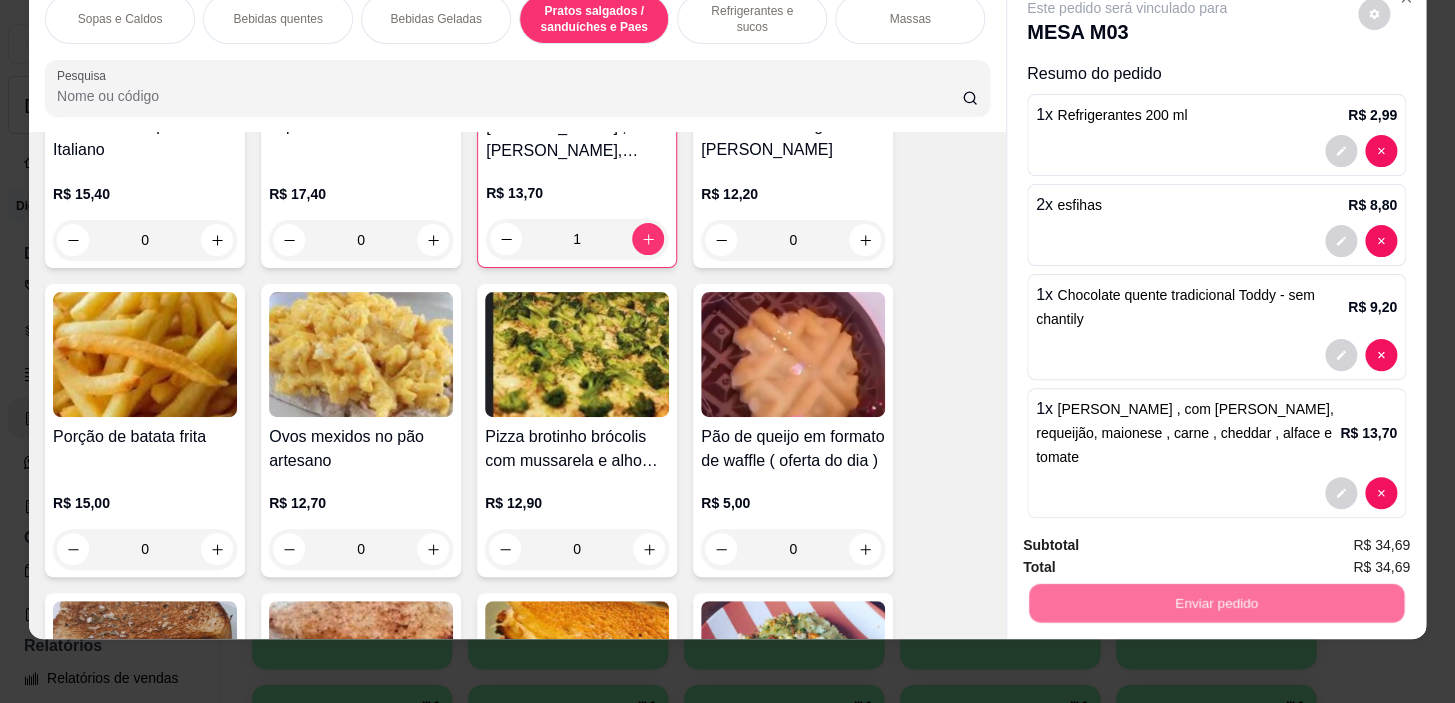 click on "Não registrar e enviar pedido" at bounding box center (1150, 540) 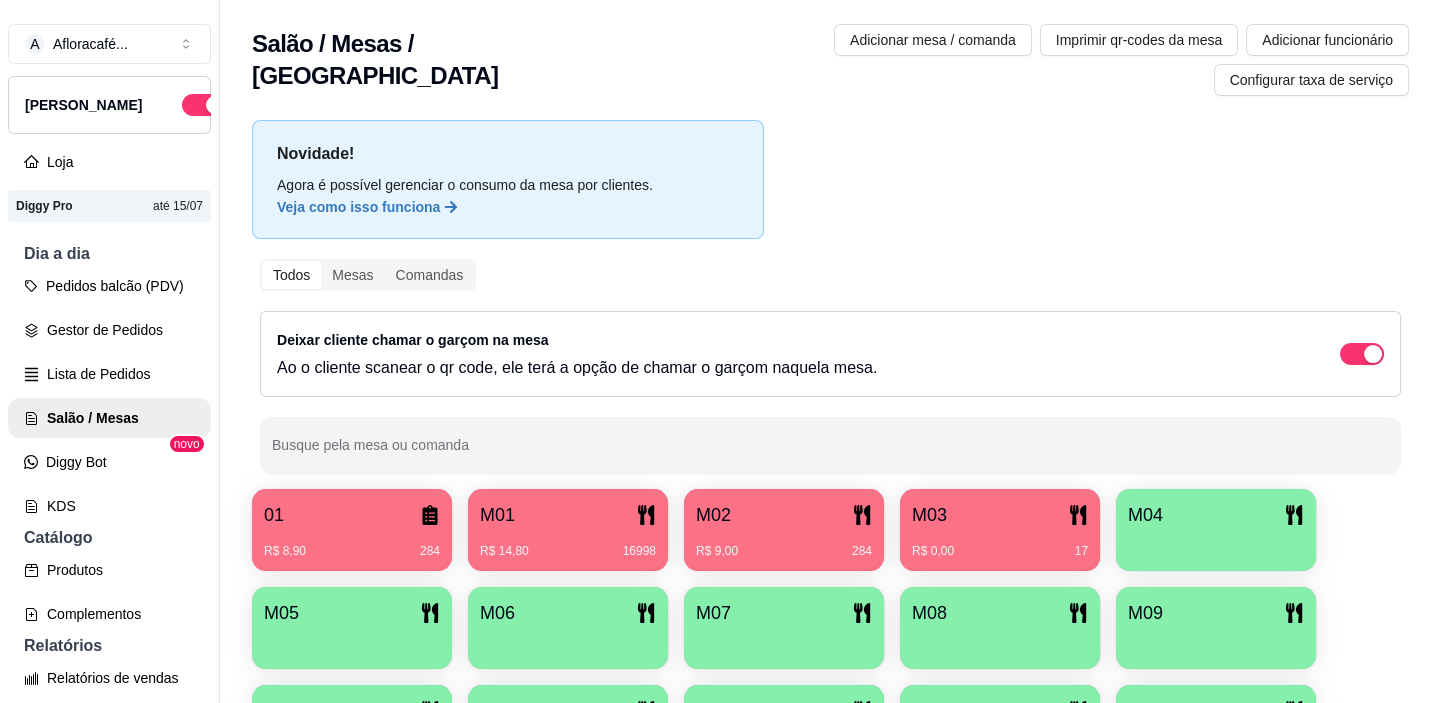 click on "17" at bounding box center [1081, 551] 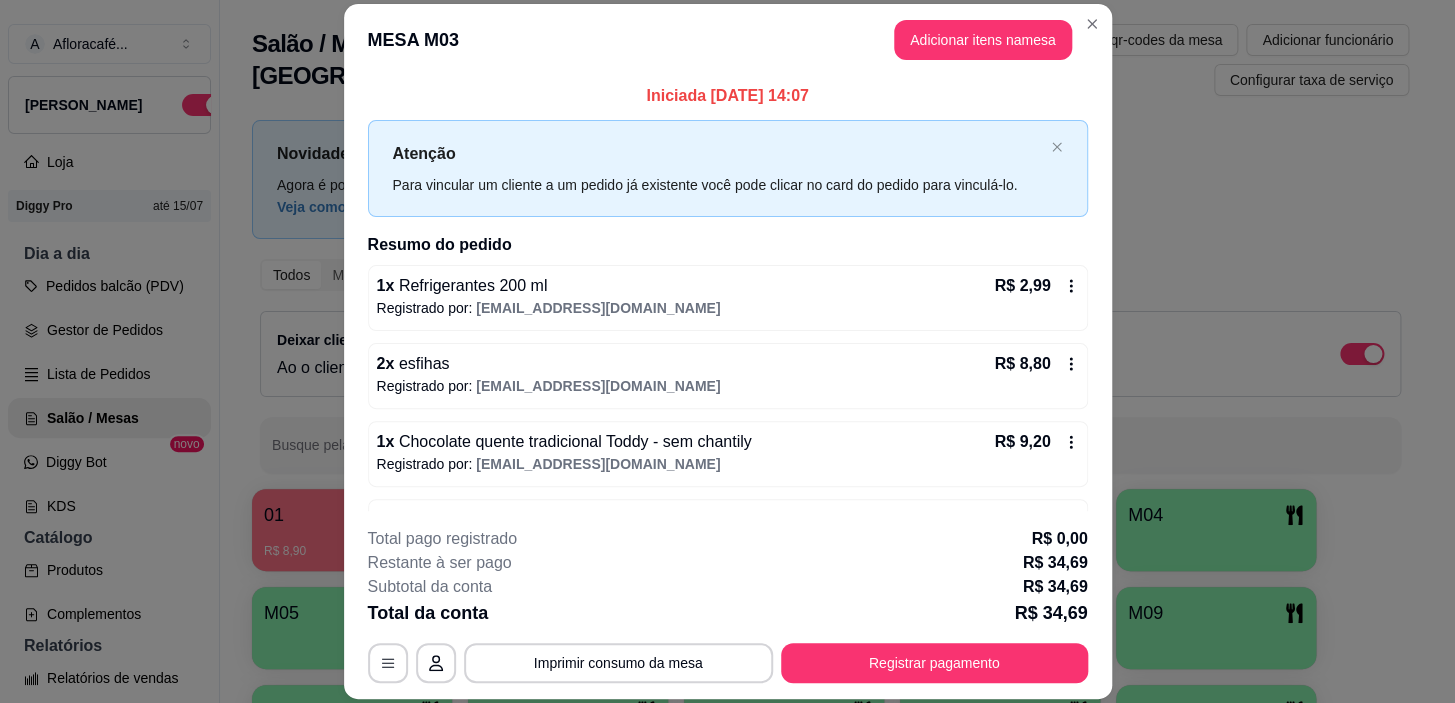 click on "MESA M03 Adicionar itens na  mesa" at bounding box center (728, 40) 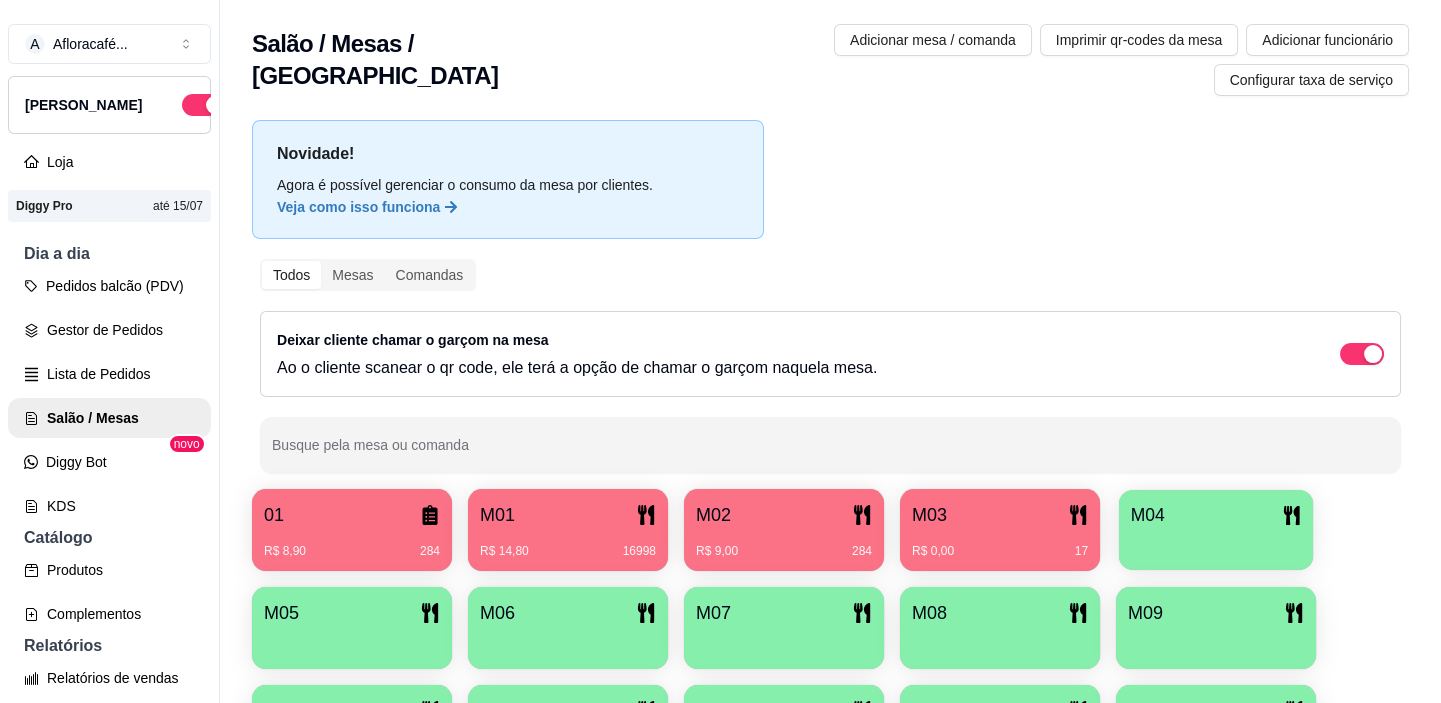 click on "M04" at bounding box center [1216, 515] 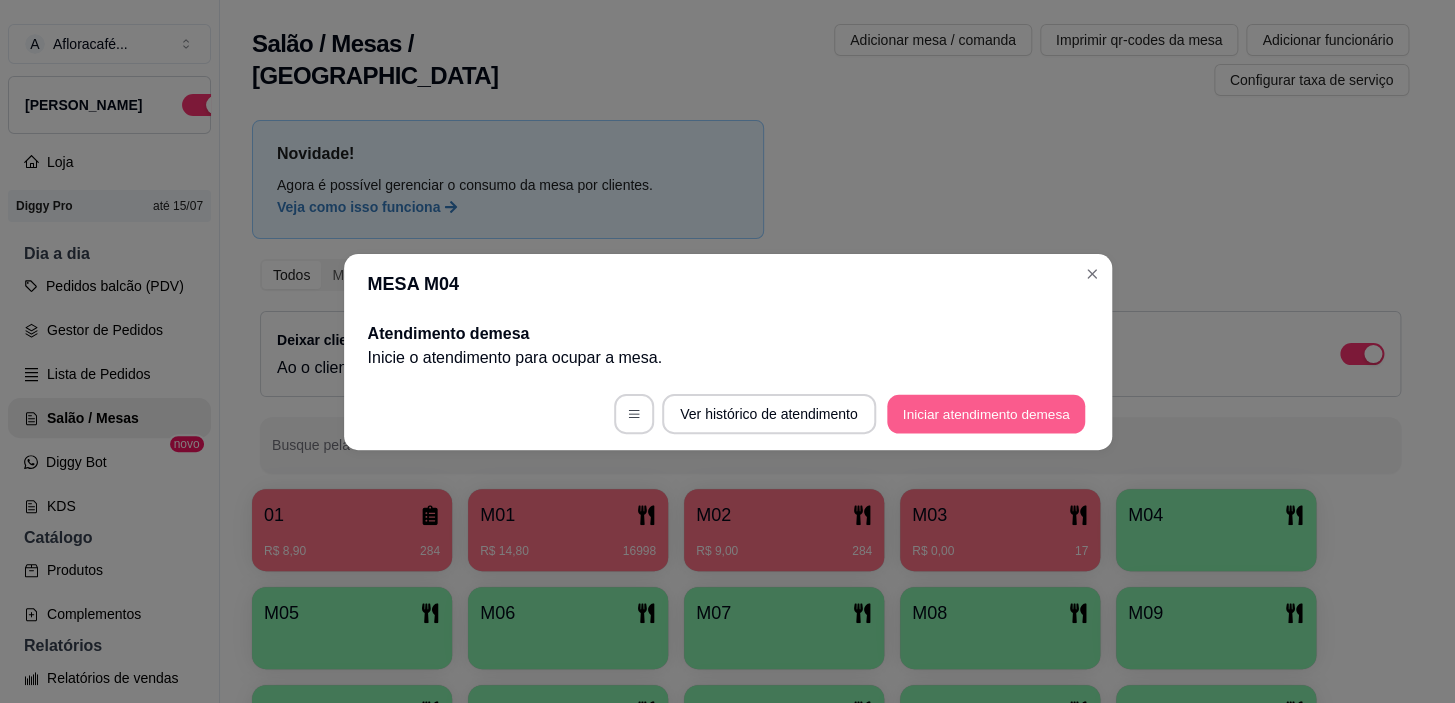 click on "Iniciar atendimento de  mesa" at bounding box center (986, 413) 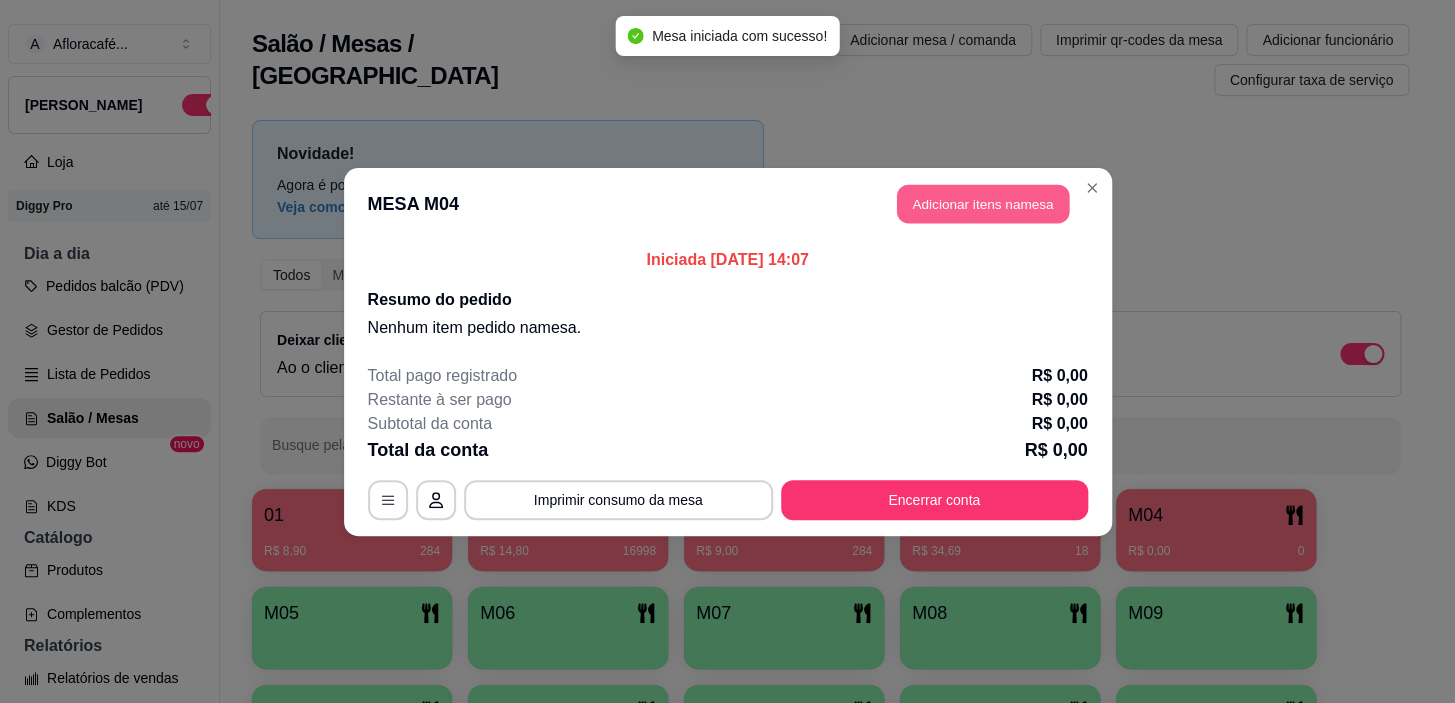 click on "Adicionar itens na  mesa" at bounding box center (983, 203) 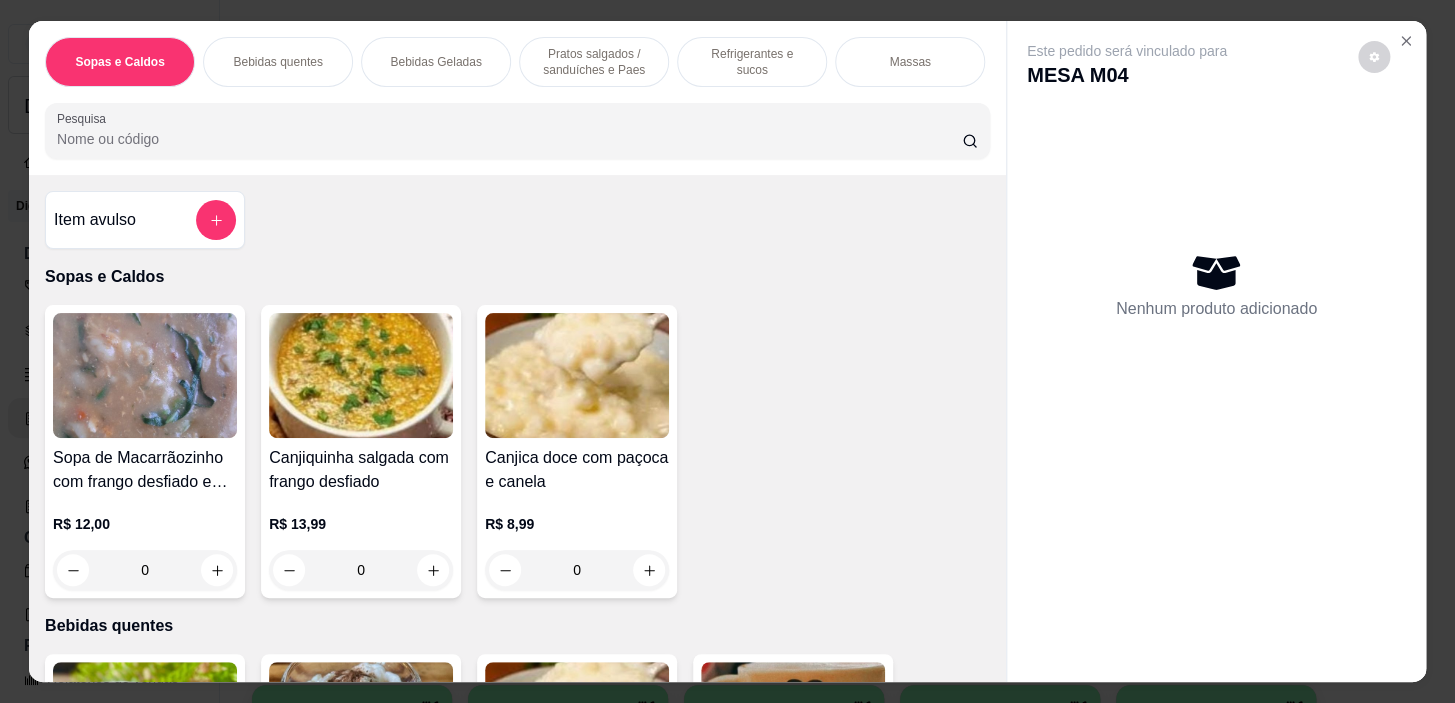 scroll, scrollTop: 545, scrollLeft: 0, axis: vertical 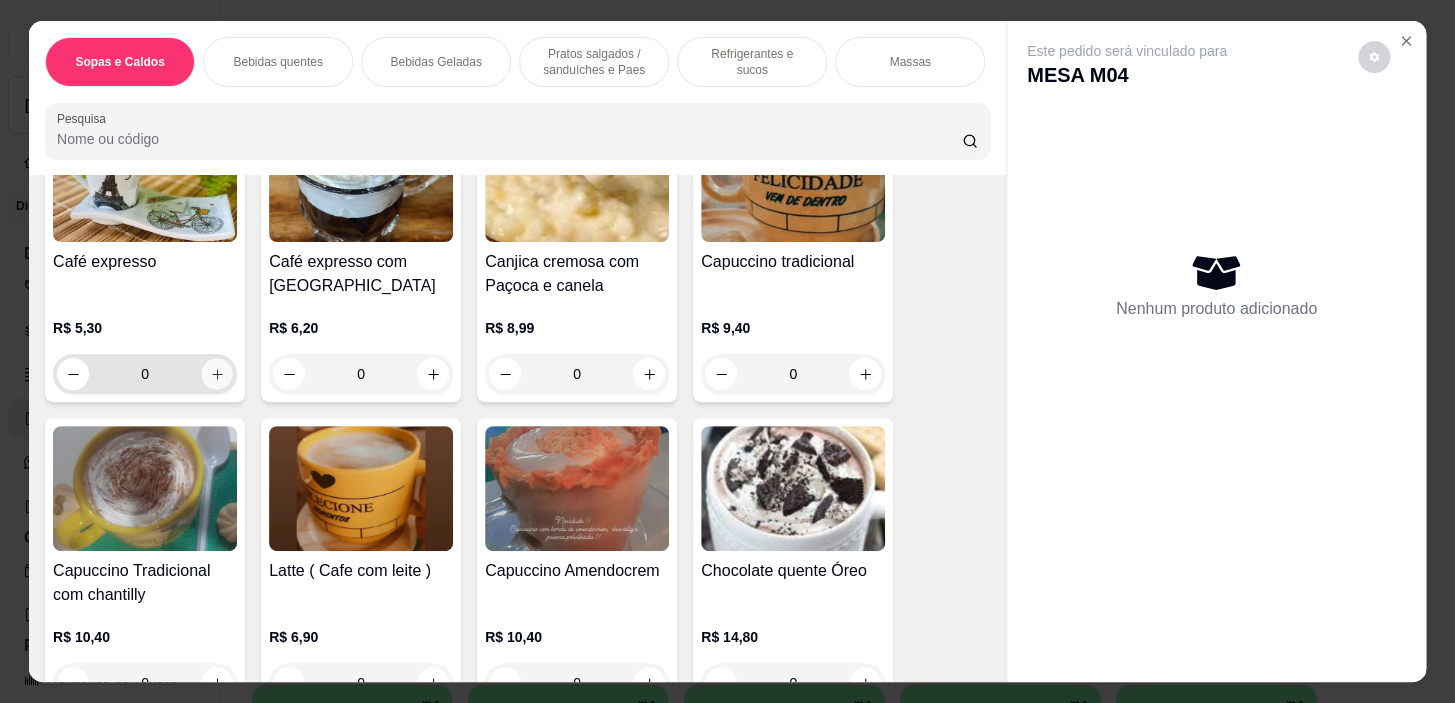 click 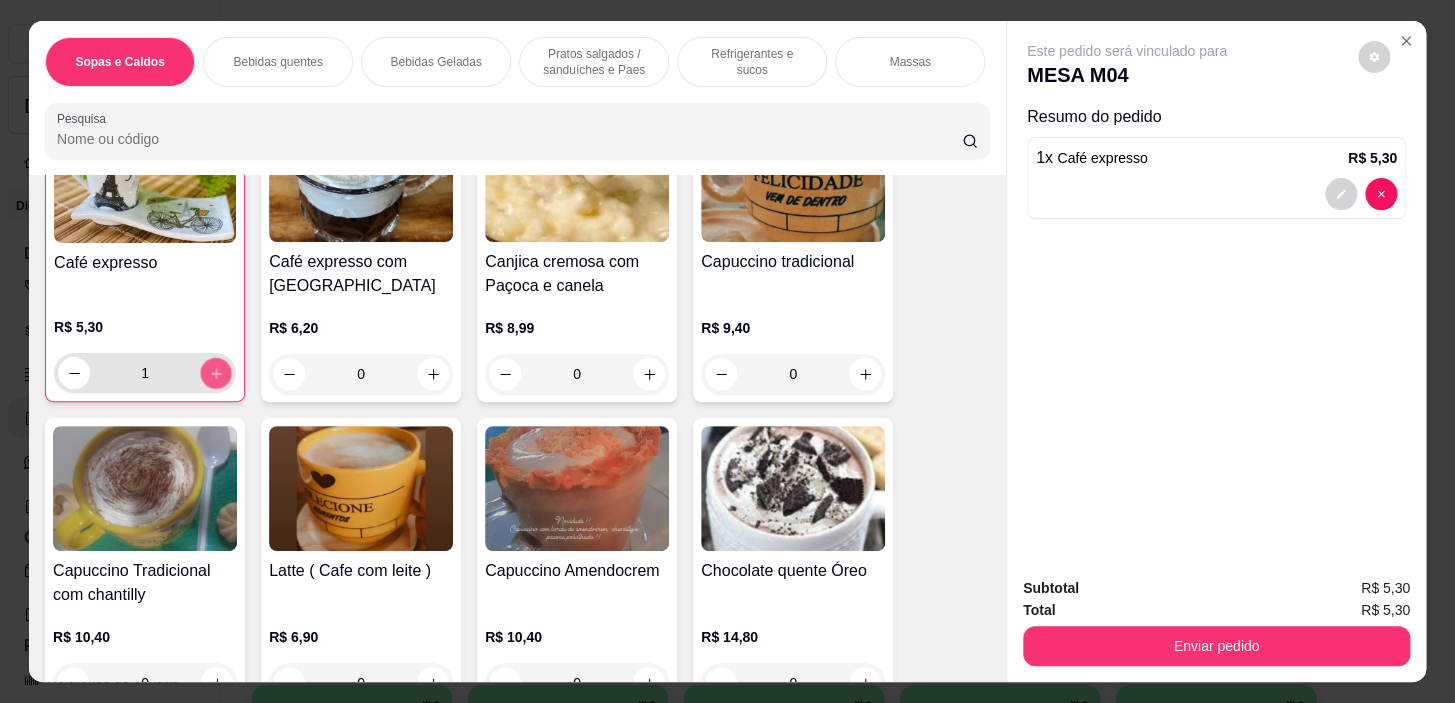 scroll, scrollTop: 546, scrollLeft: 0, axis: vertical 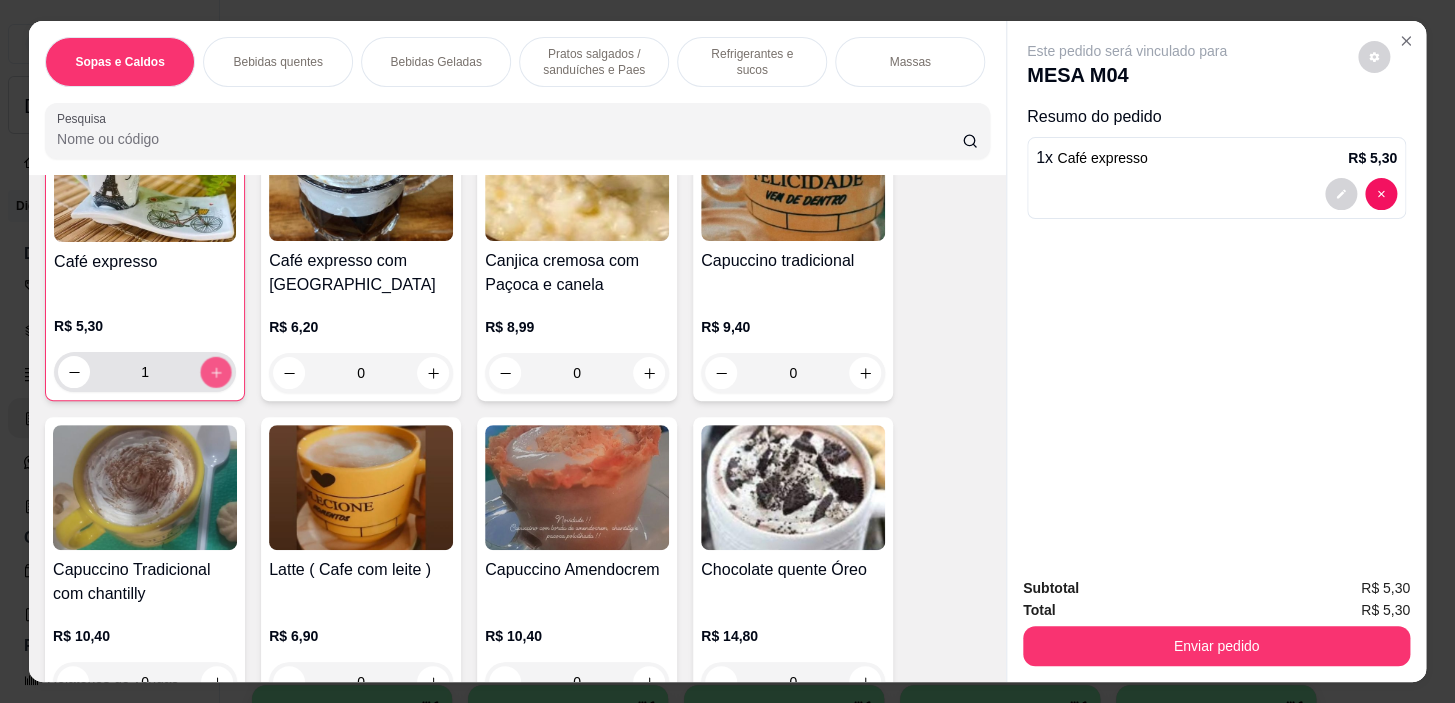 click 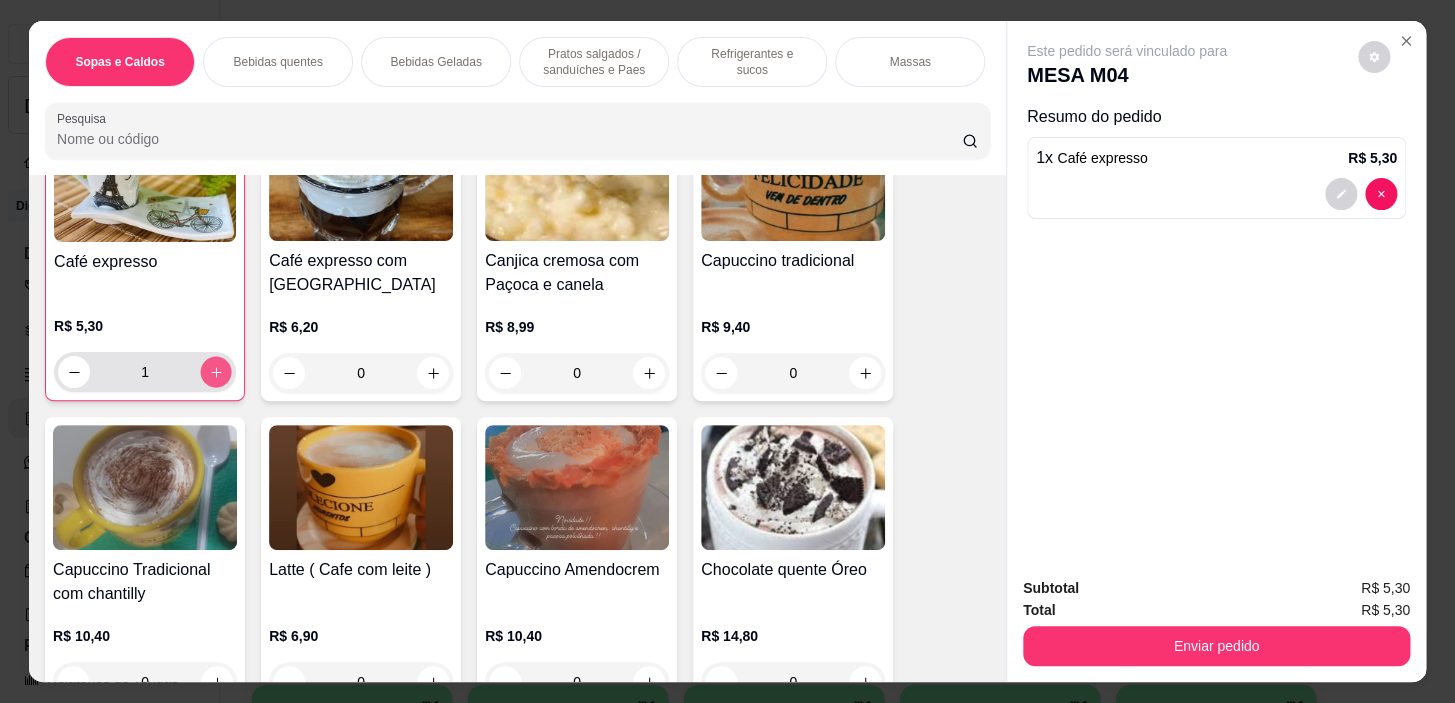 type on "2" 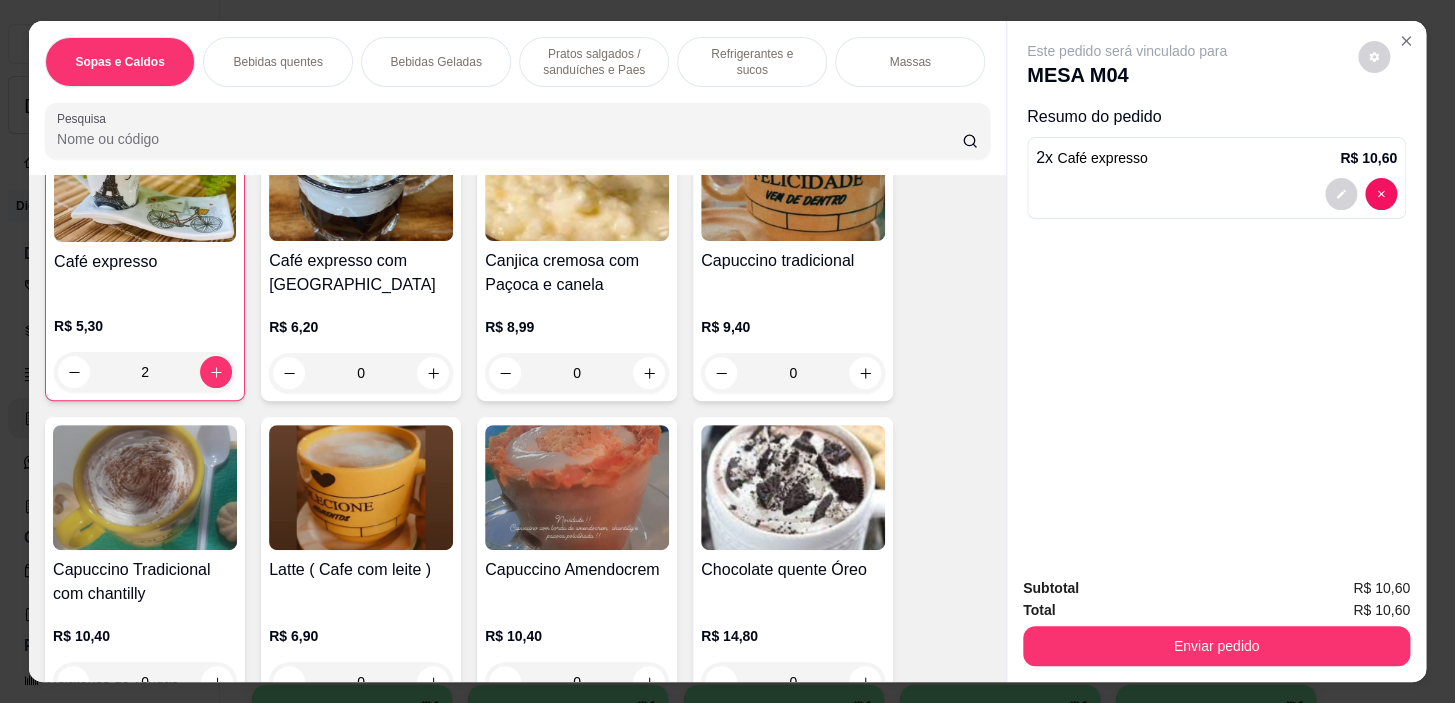 scroll, scrollTop: 0, scrollLeft: 785, axis: horizontal 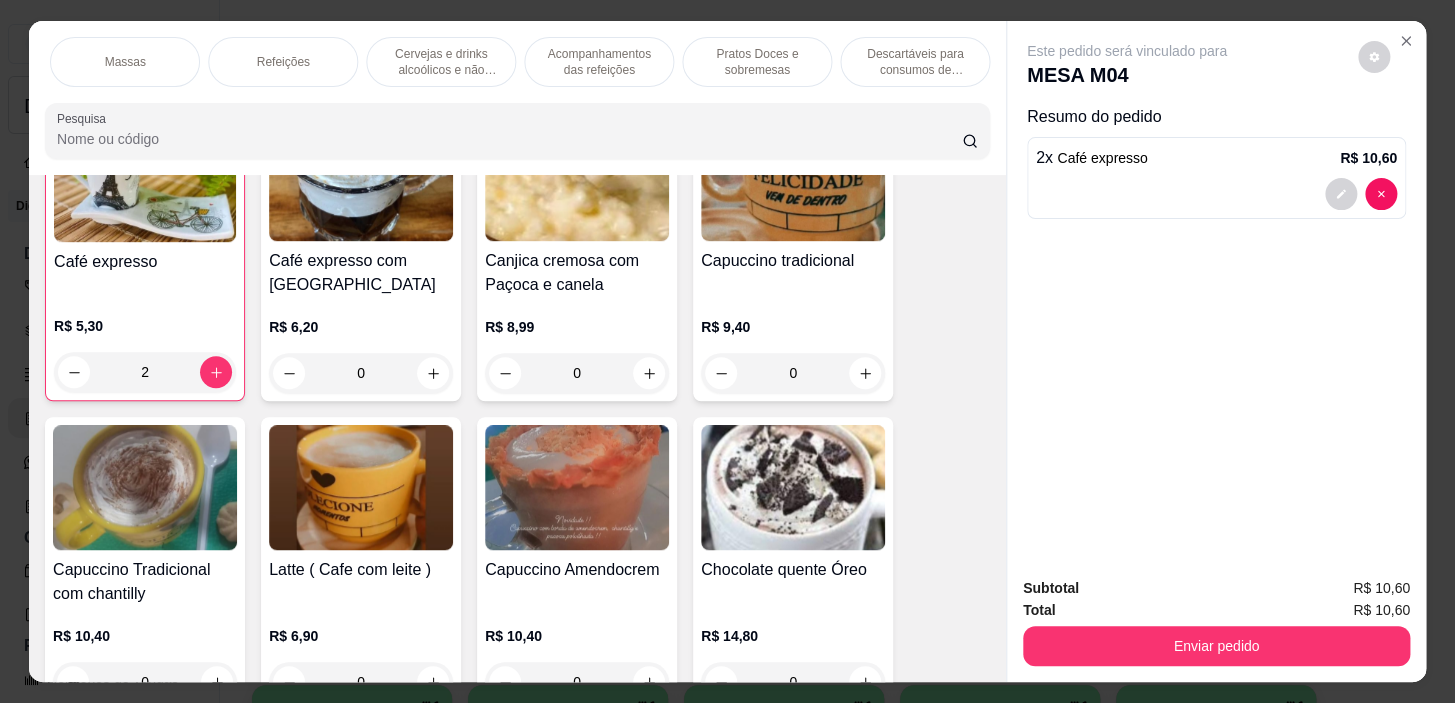 click on "Pratos Doces e sobremesas" at bounding box center [757, 62] 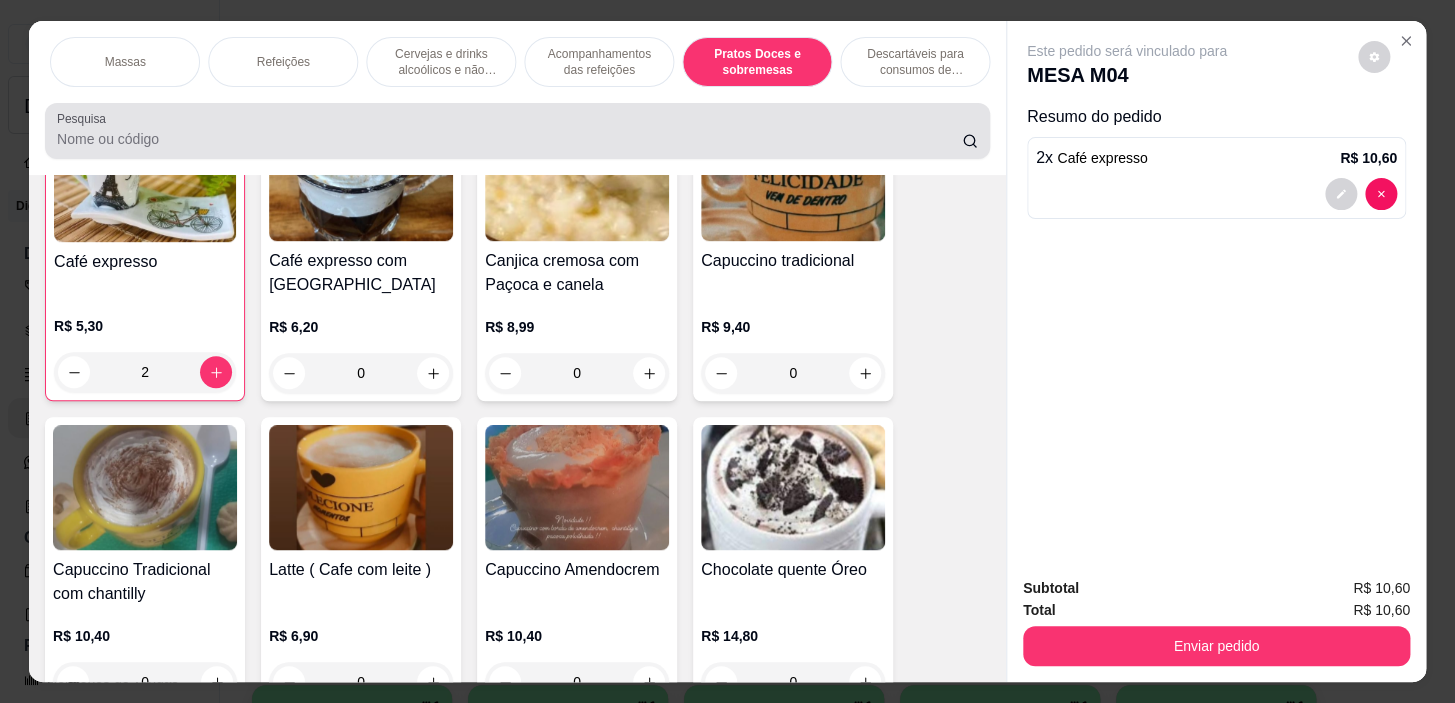 scroll, scrollTop: 14494, scrollLeft: 0, axis: vertical 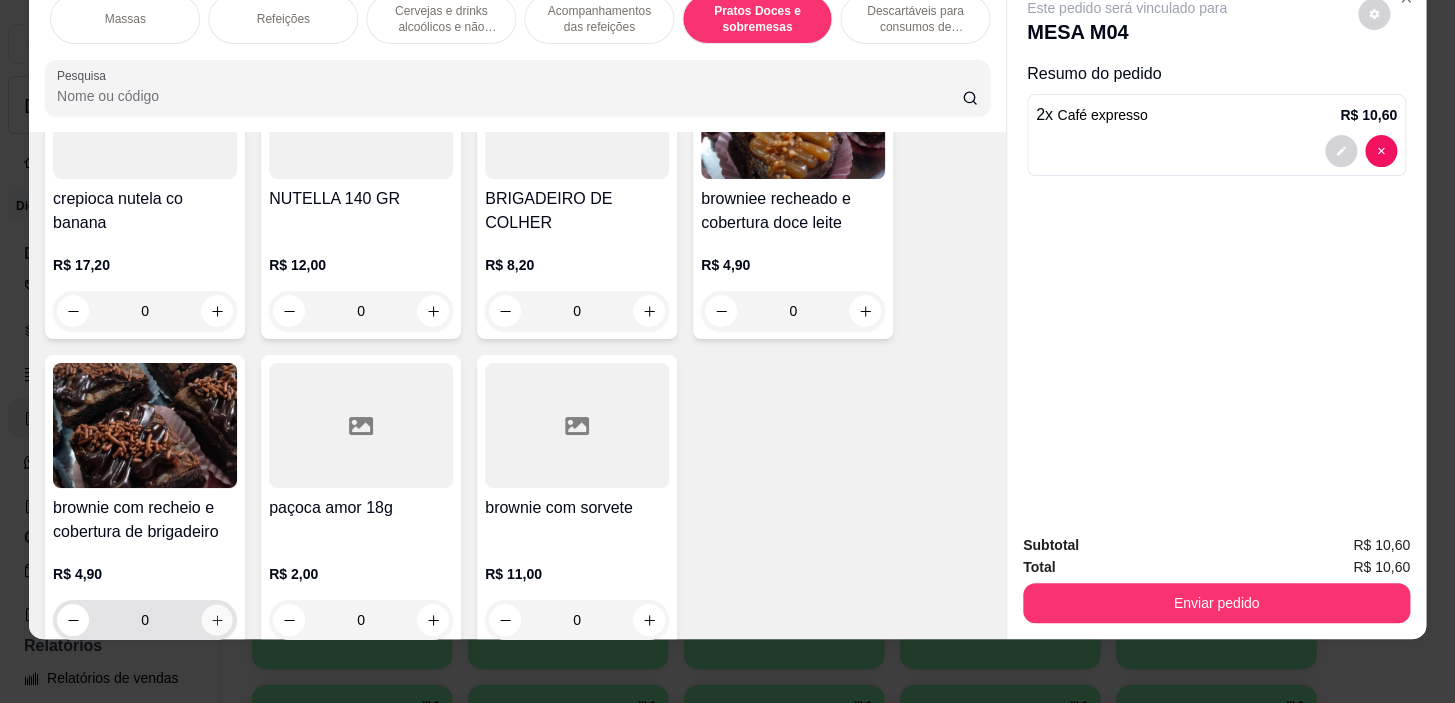 click at bounding box center [217, 620] 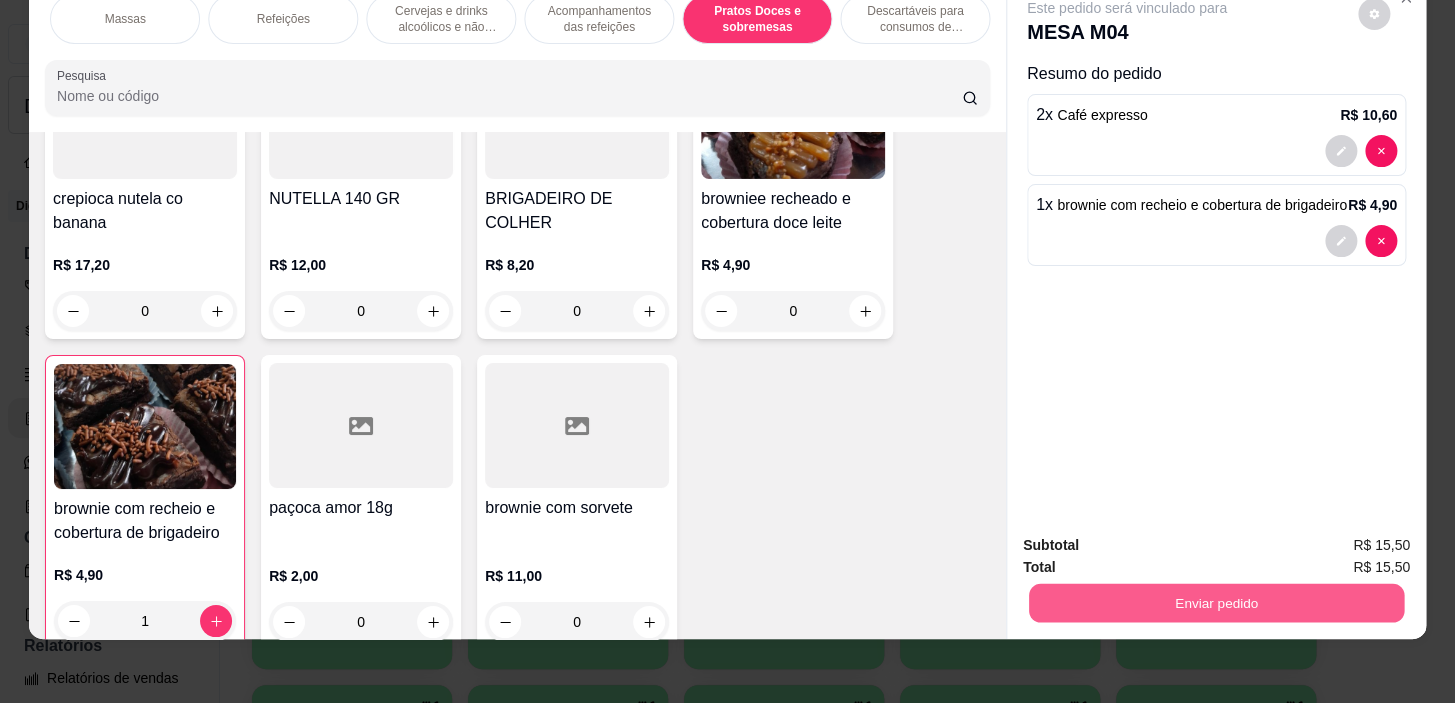 click on "Enviar pedido" at bounding box center (1216, 603) 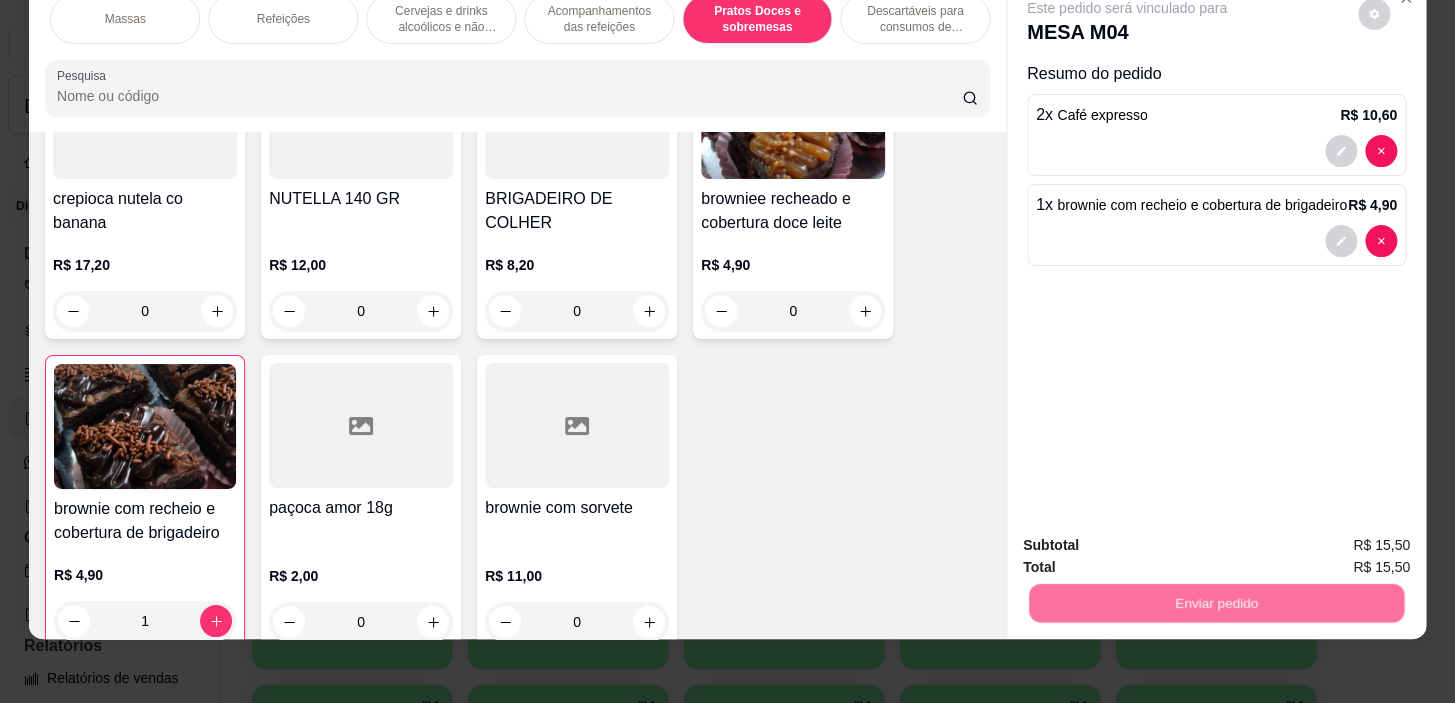 click on "Não registrar e enviar pedido" at bounding box center [1150, 540] 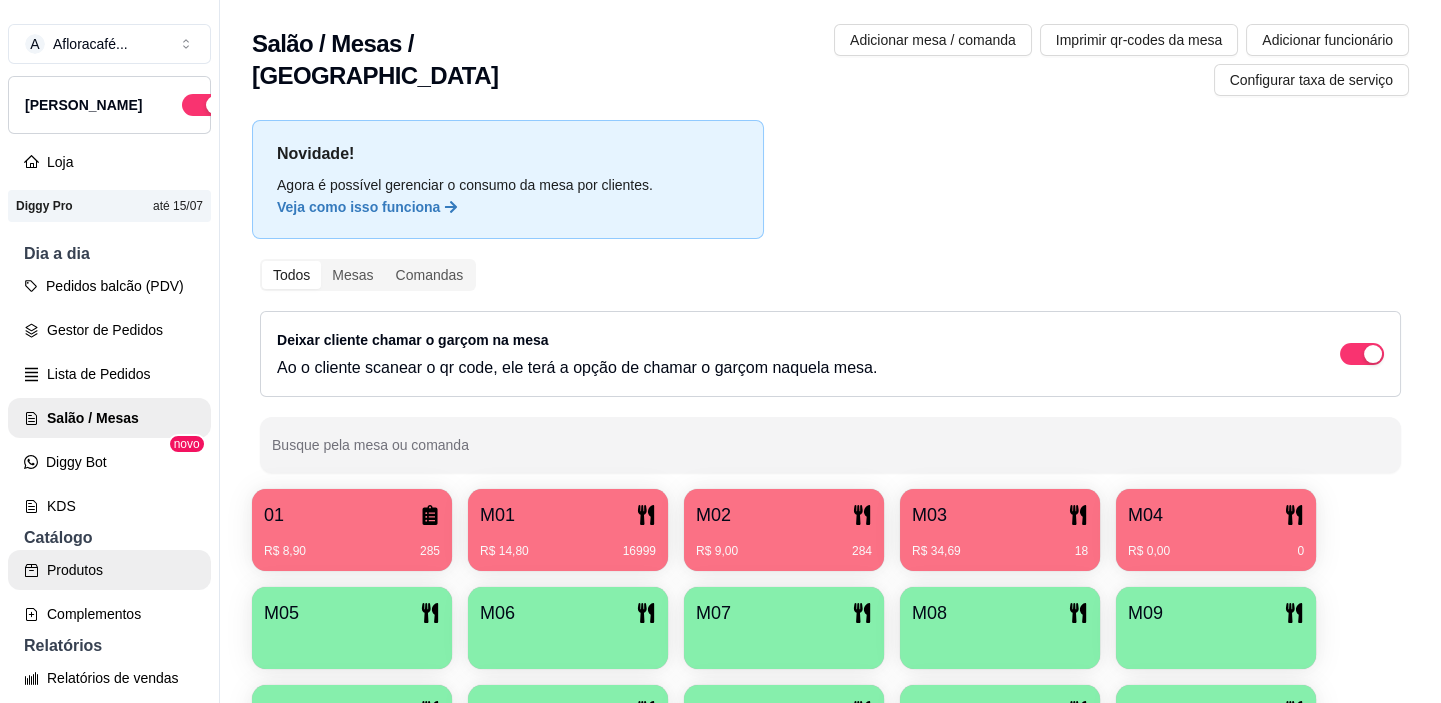 click on "Produtos" at bounding box center (109, 570) 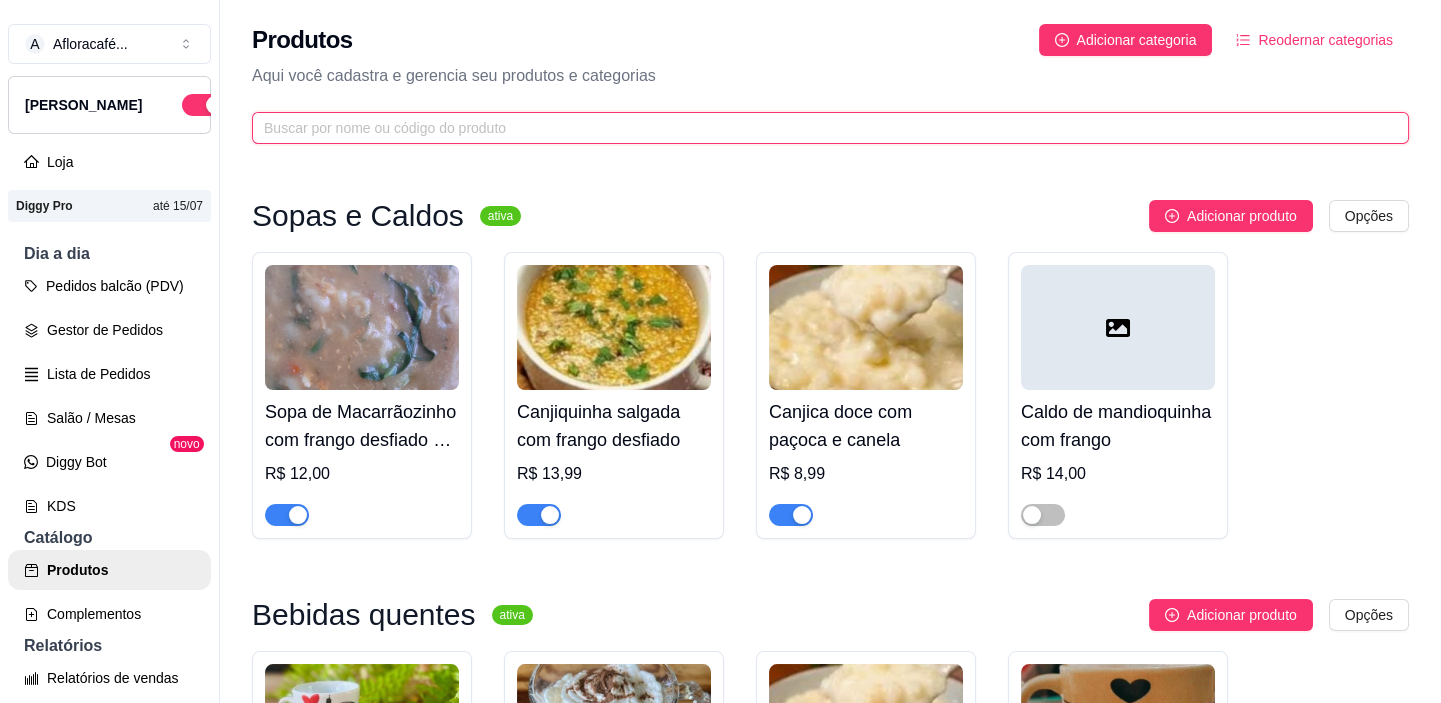 click at bounding box center [822, 128] 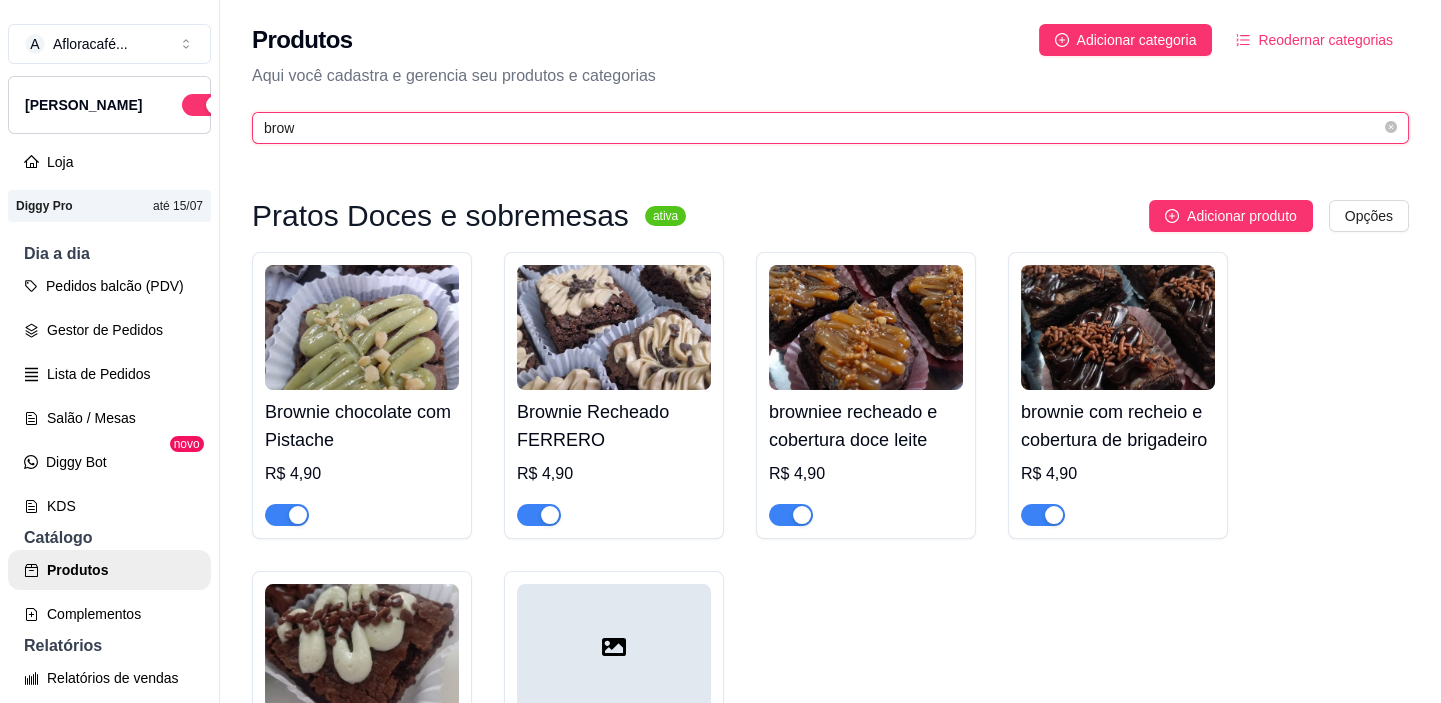 type on "brow" 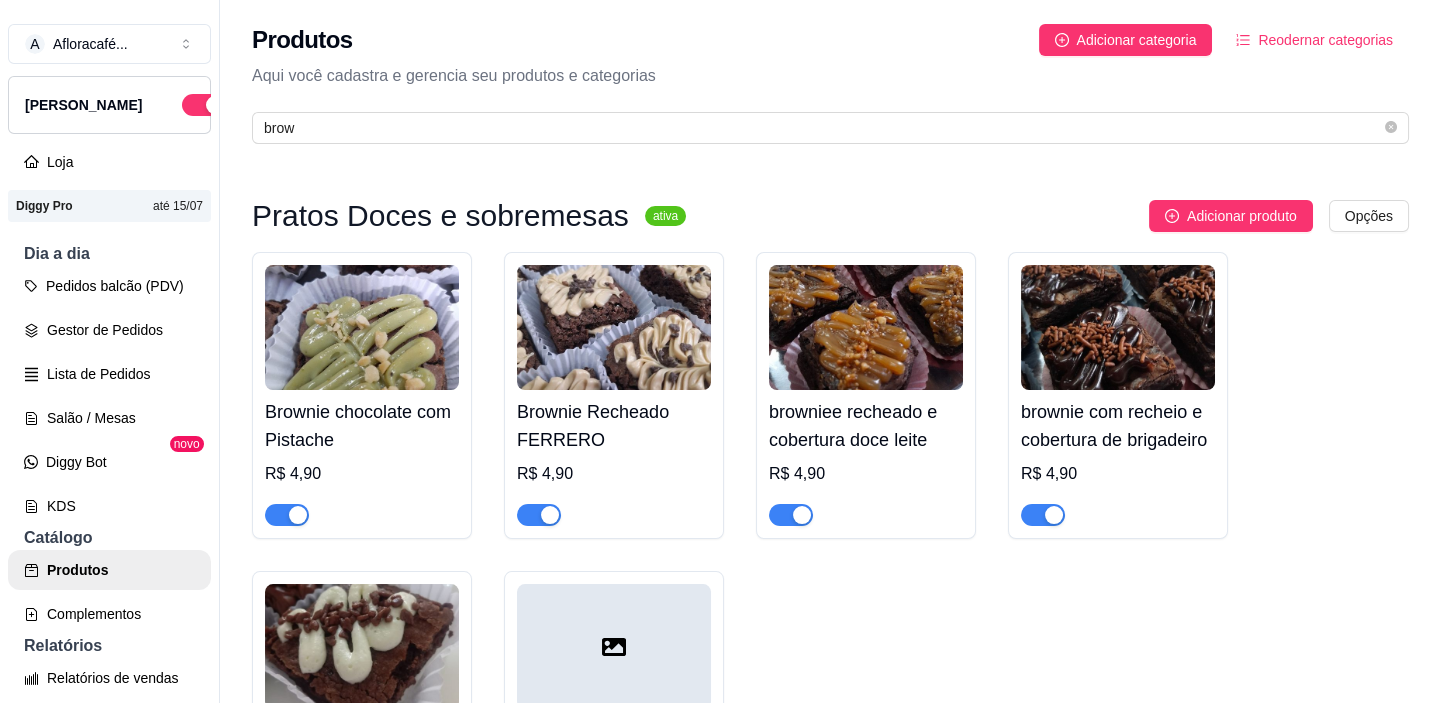 click at bounding box center [791, 515] 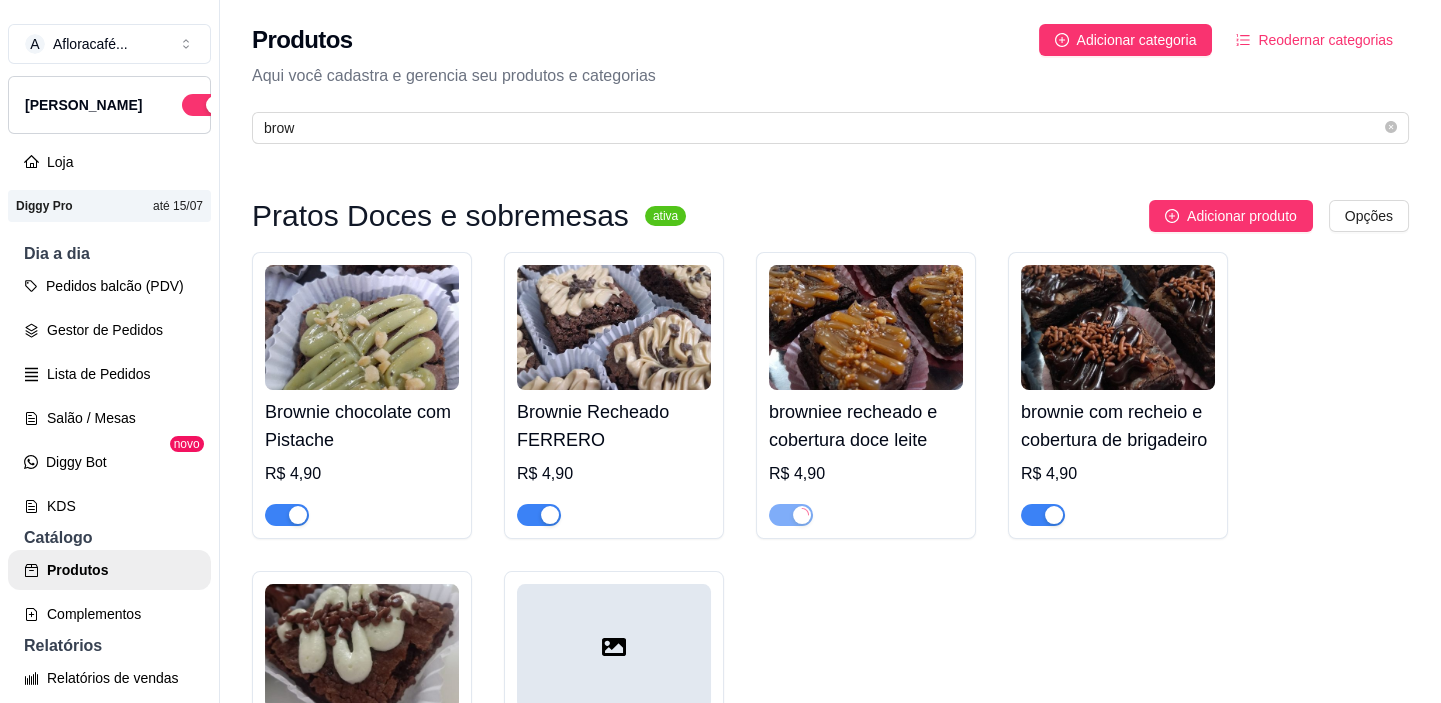 scroll, scrollTop: 181, scrollLeft: 0, axis: vertical 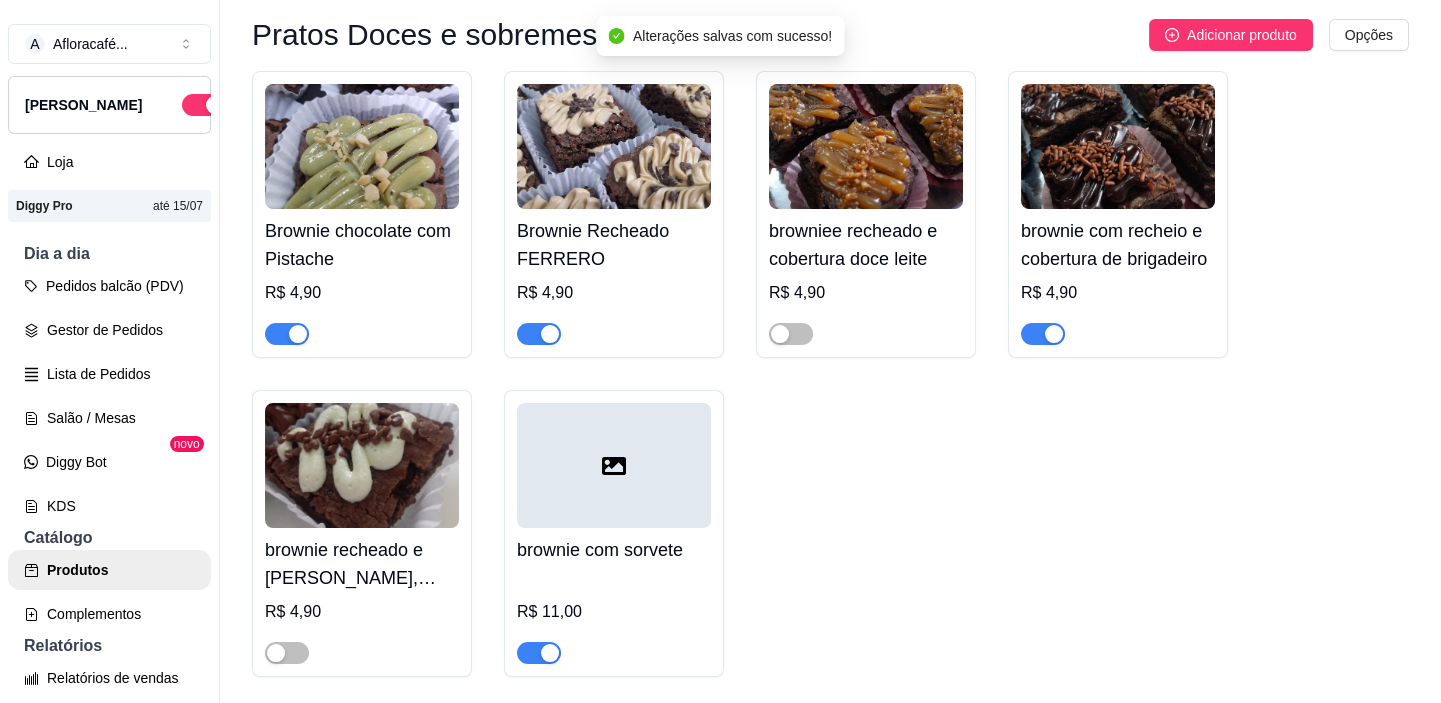 click at bounding box center (550, 334) 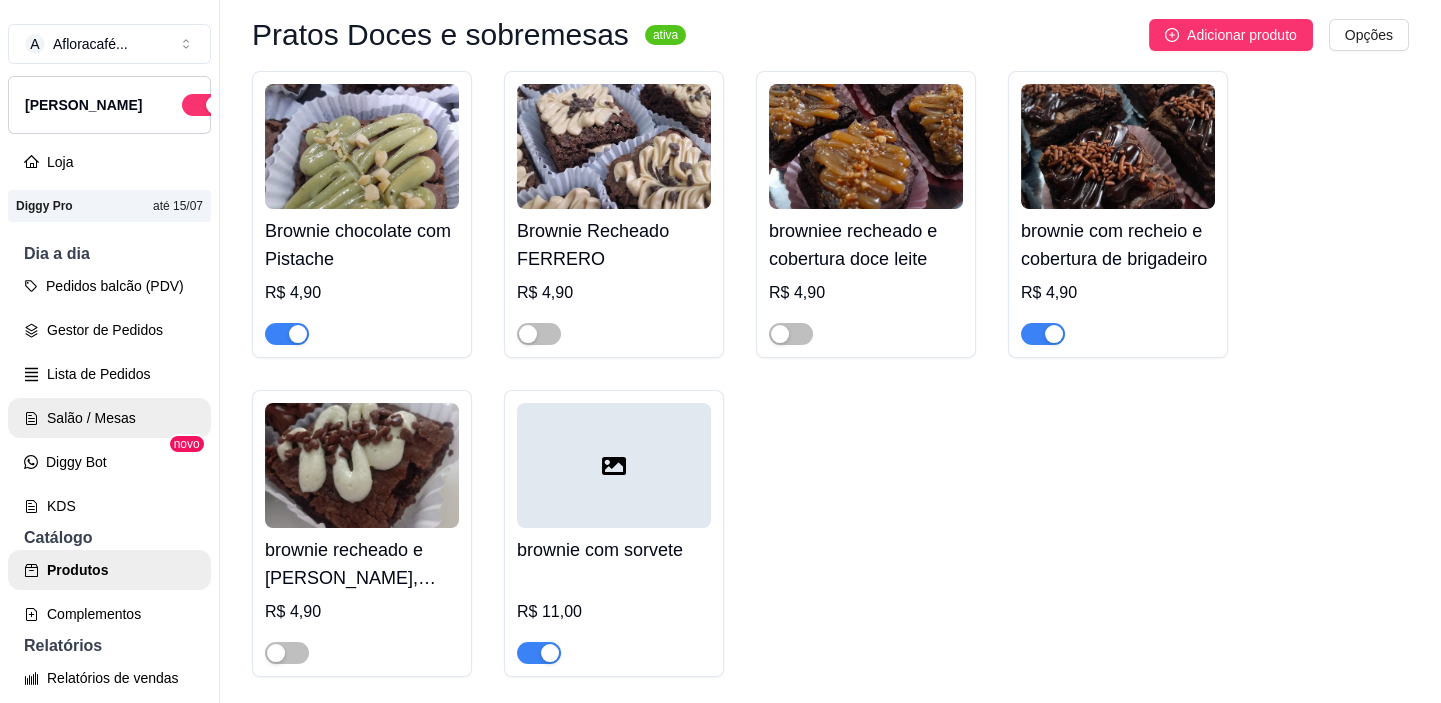 click on "Salão / Mesas" at bounding box center [109, 418] 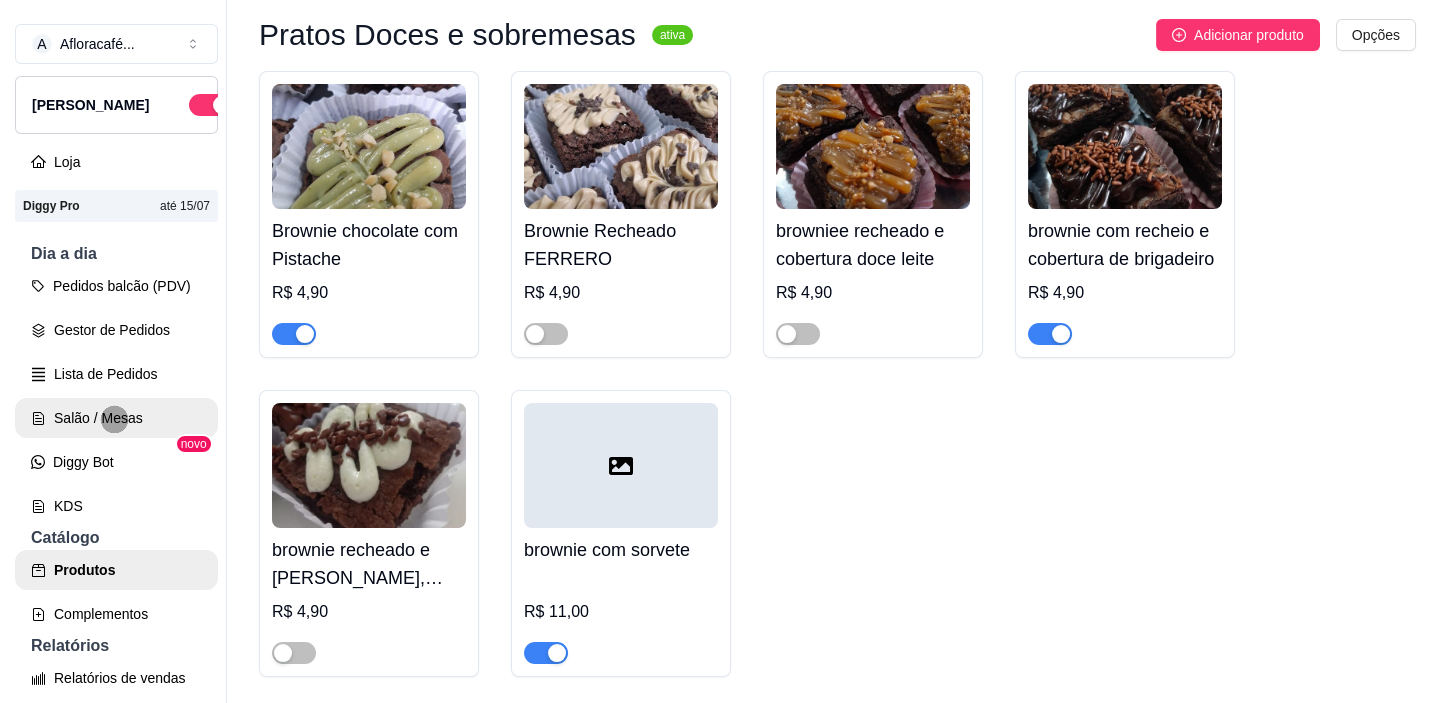 scroll, scrollTop: 0, scrollLeft: 0, axis: both 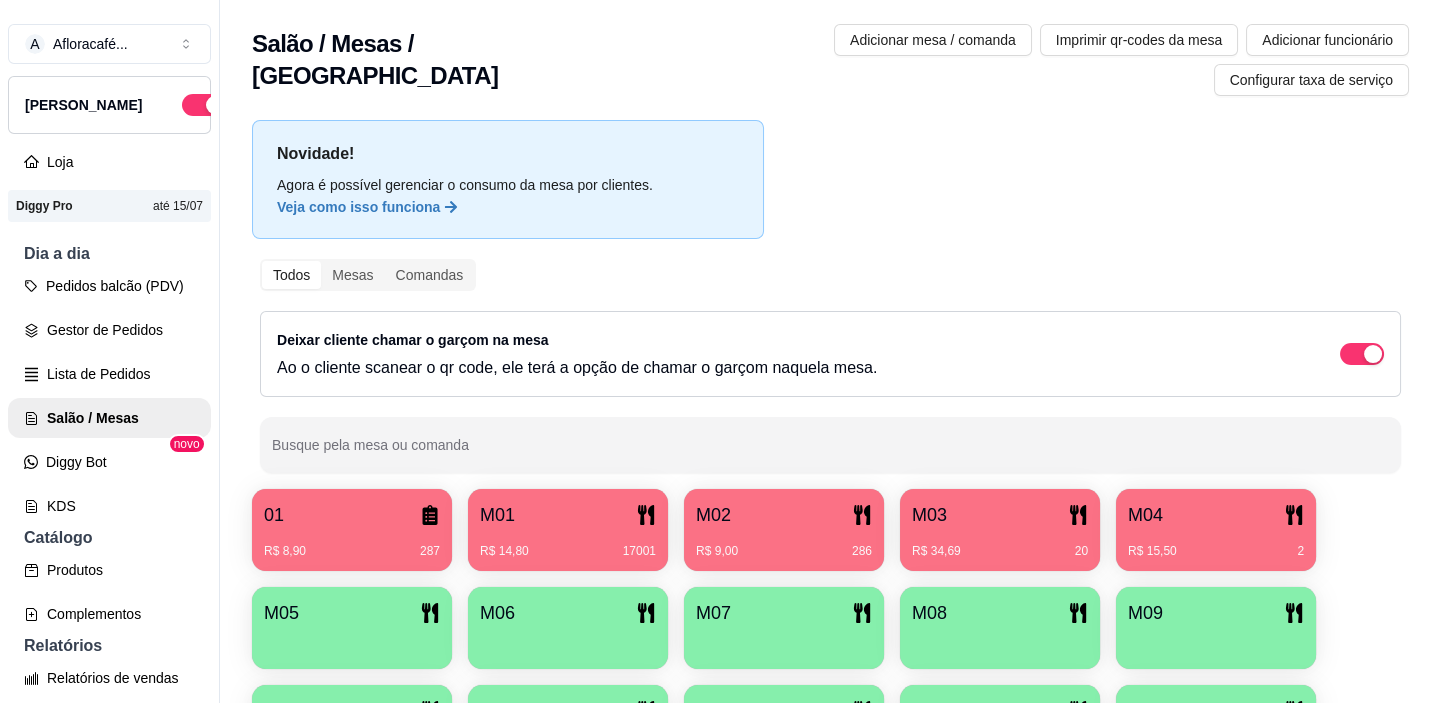 click on "01 R$ 8,90 287 M01 R$ 14,80 17001 M02 R$ 9,00 286 M03 R$ 34,69 20 M04 R$ 15,50 2 M05 M06 M07 M08 M09 M10 M11 M12 M13 M14 sara" at bounding box center [830, 677] 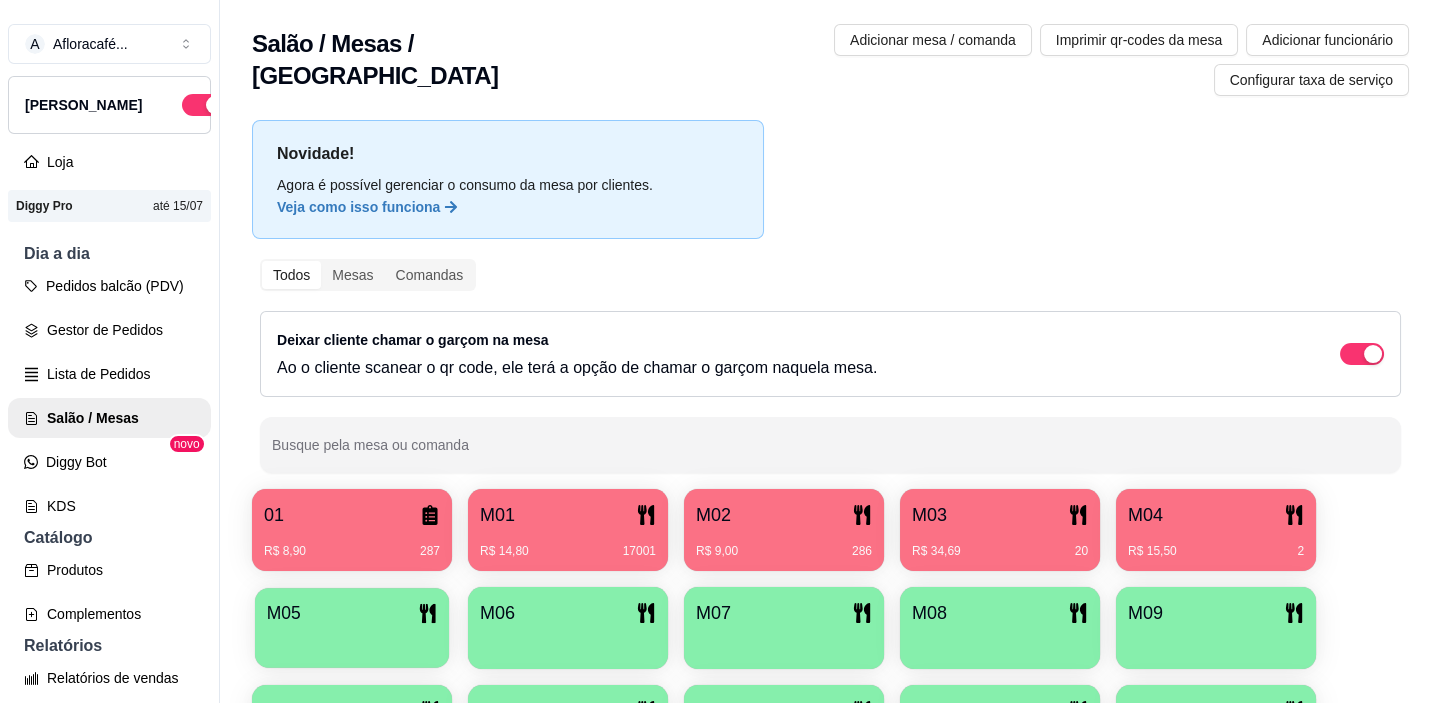click on "M05" at bounding box center (352, 628) 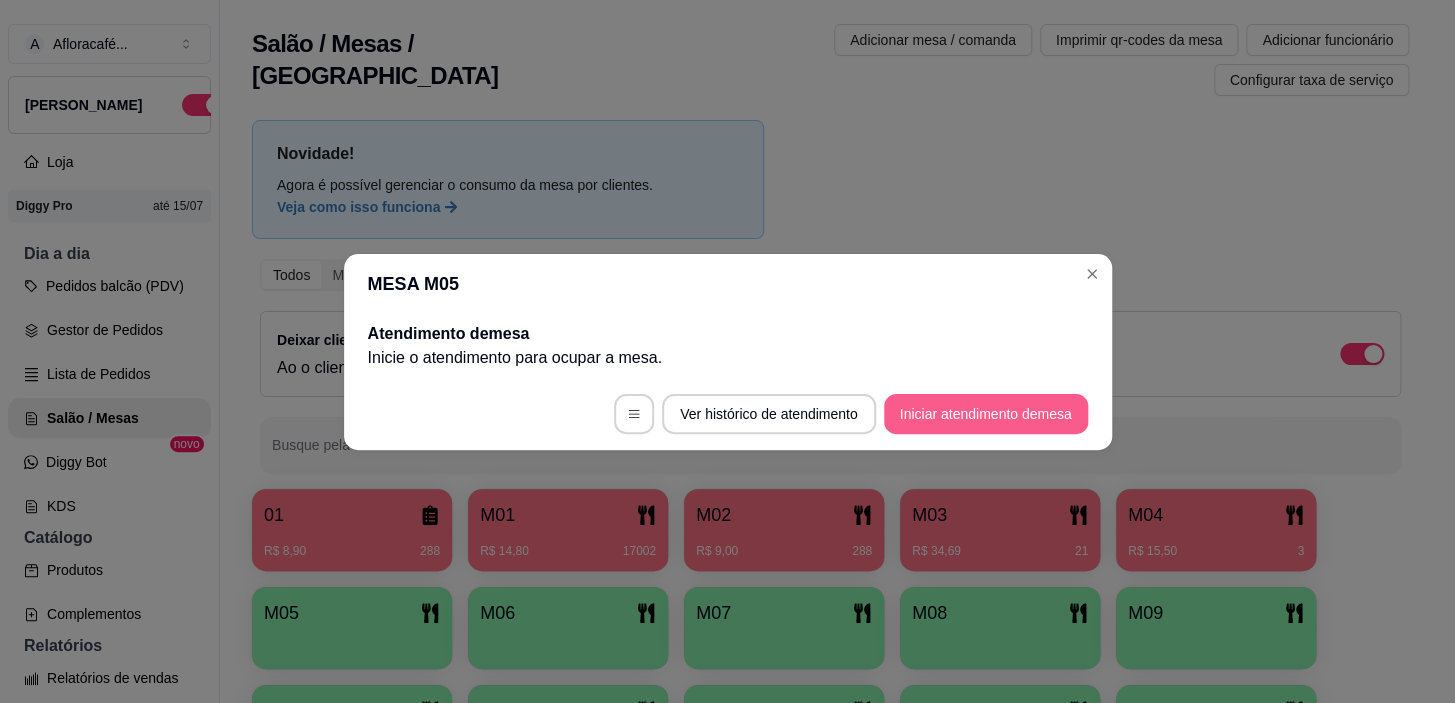 click on "Iniciar atendimento de  mesa" at bounding box center [986, 414] 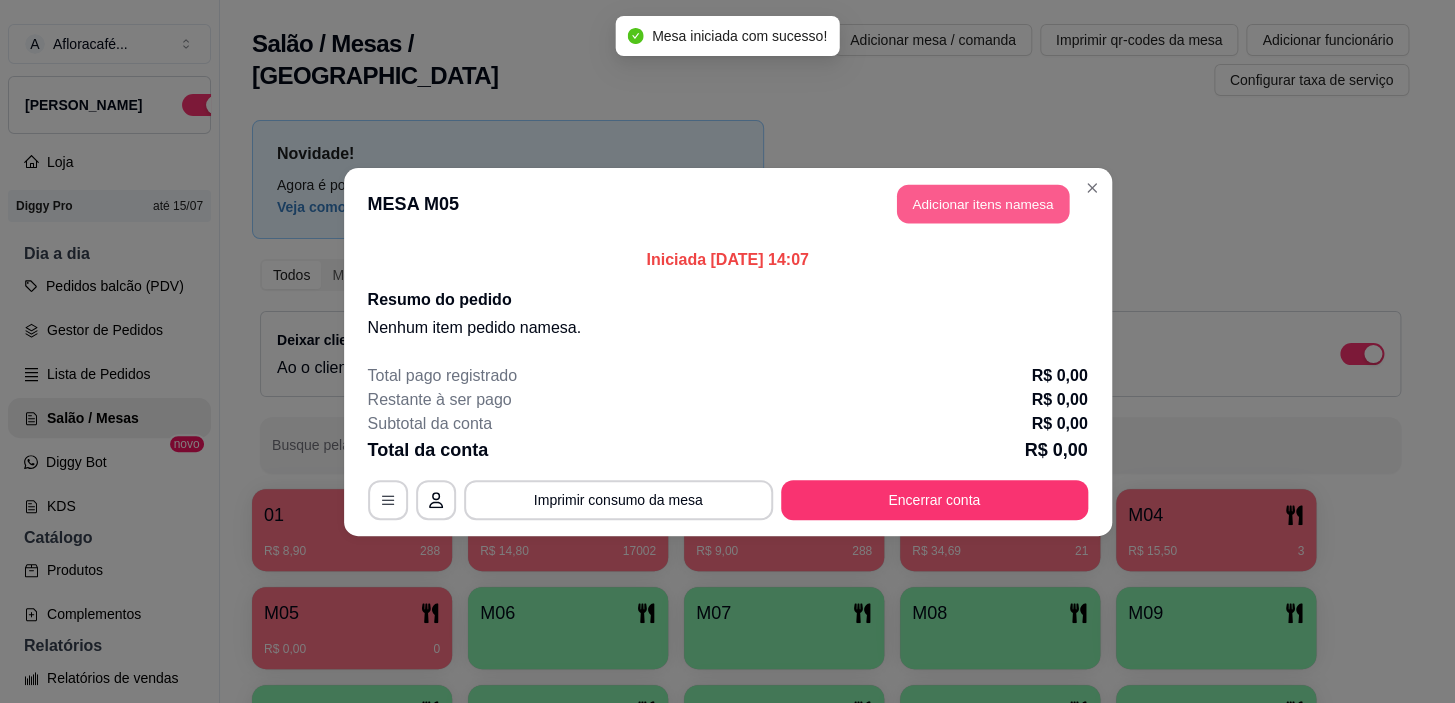 click on "Adicionar itens na  mesa" at bounding box center (983, 203) 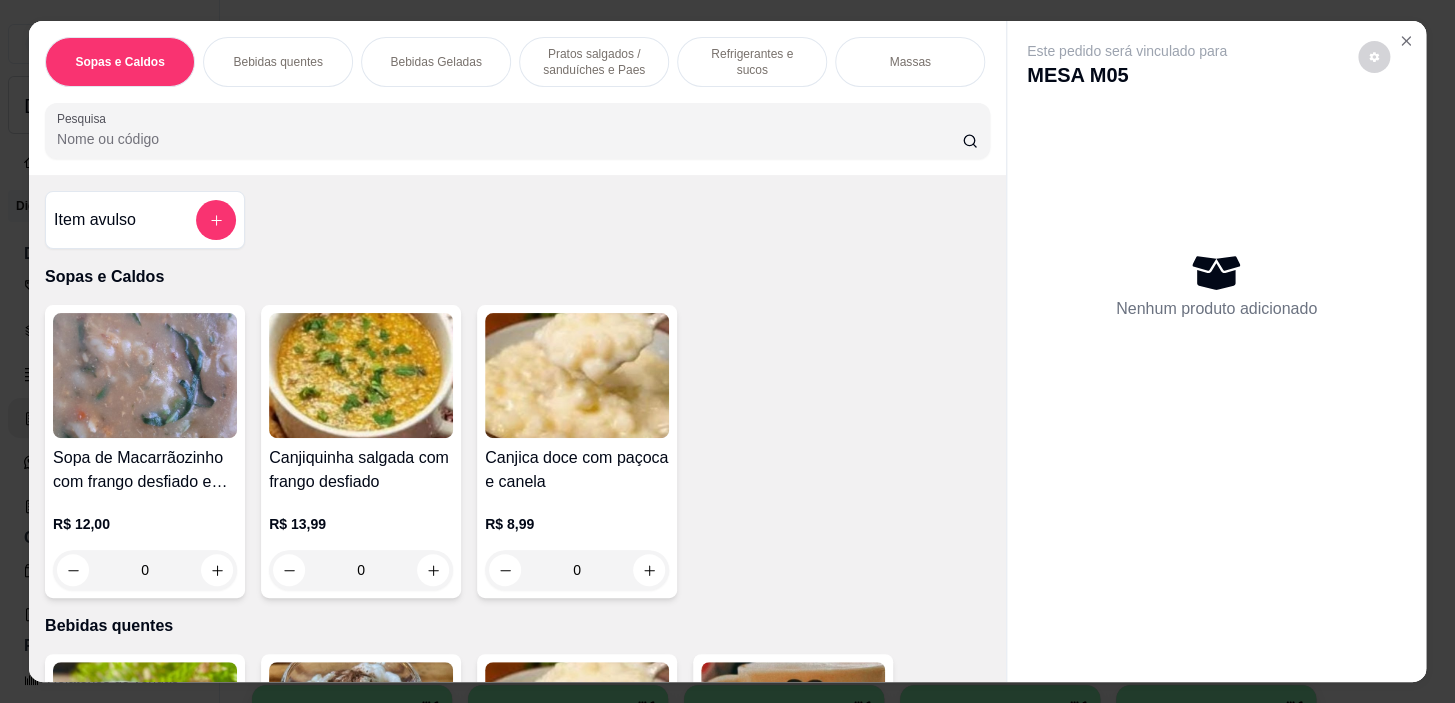 click on "Bebidas Geladas" at bounding box center [435, 62] 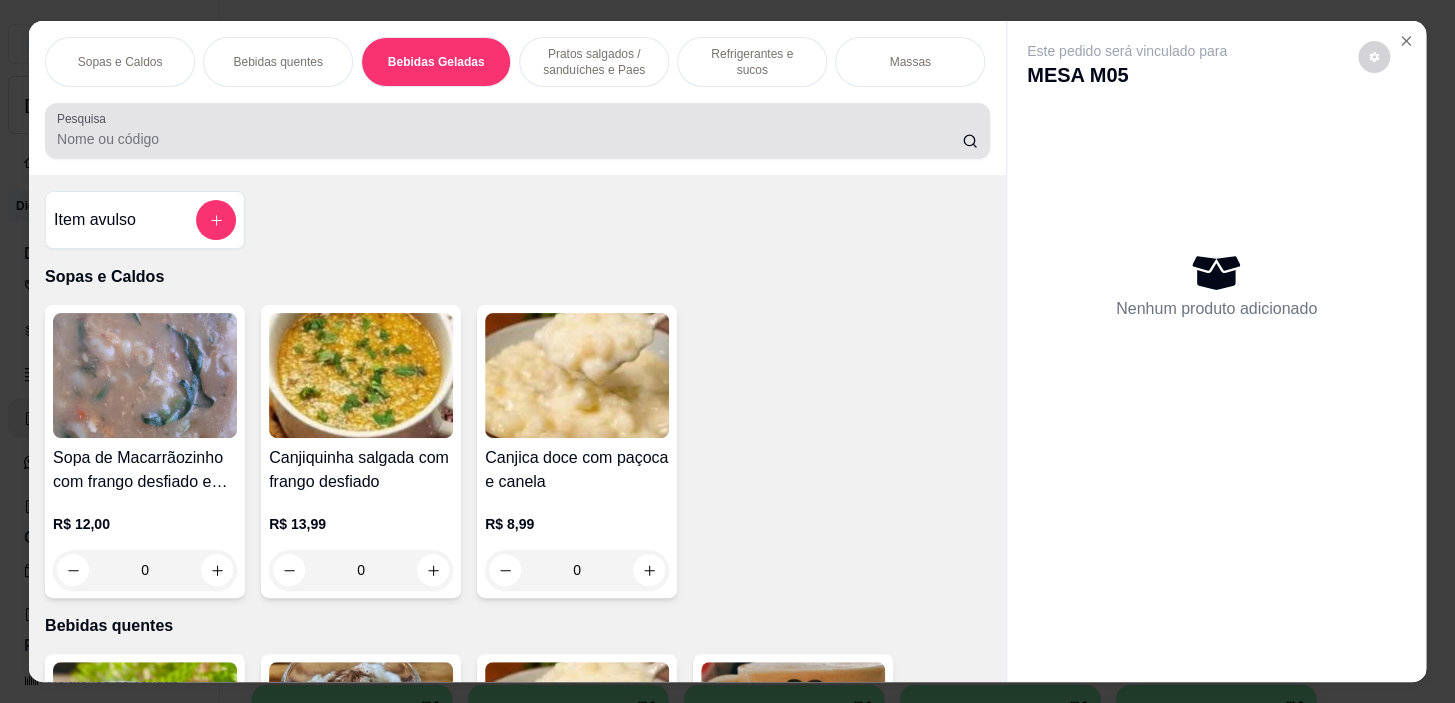 scroll, scrollTop: 2617, scrollLeft: 0, axis: vertical 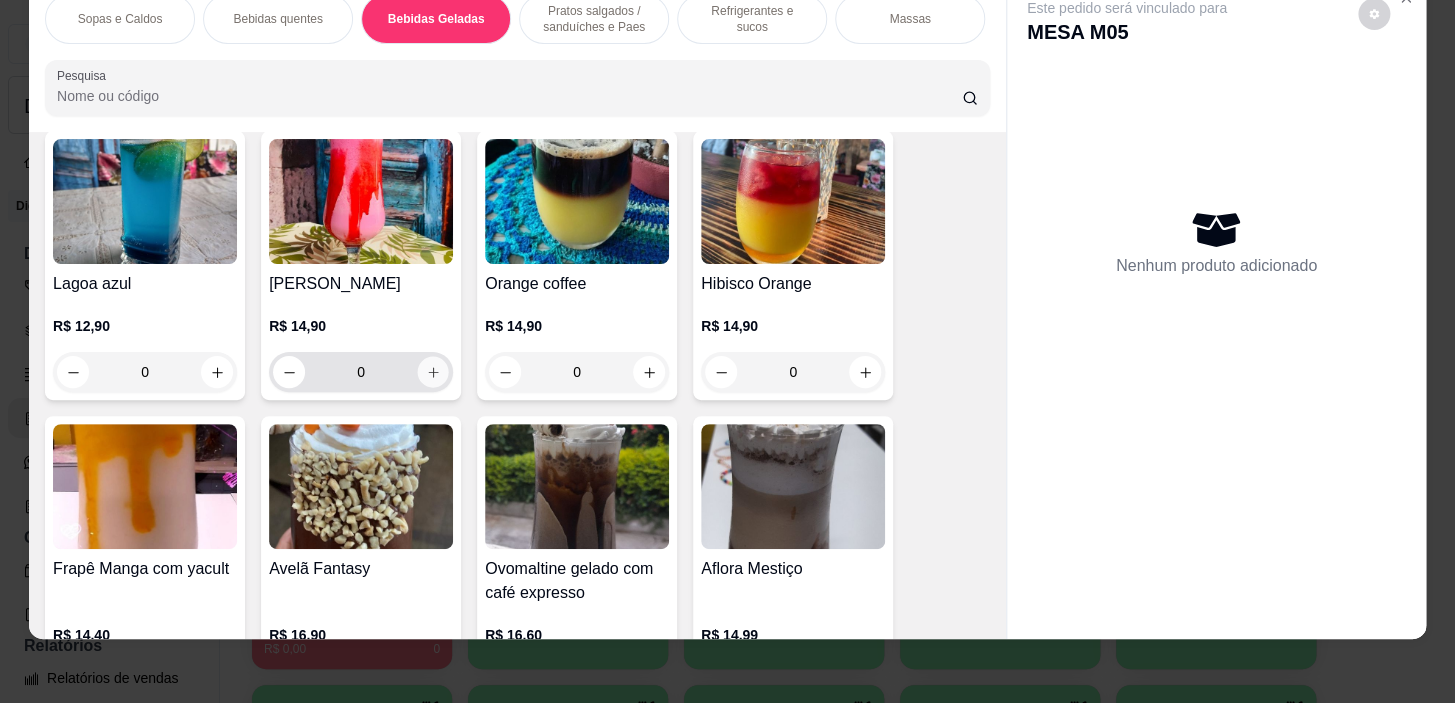 click 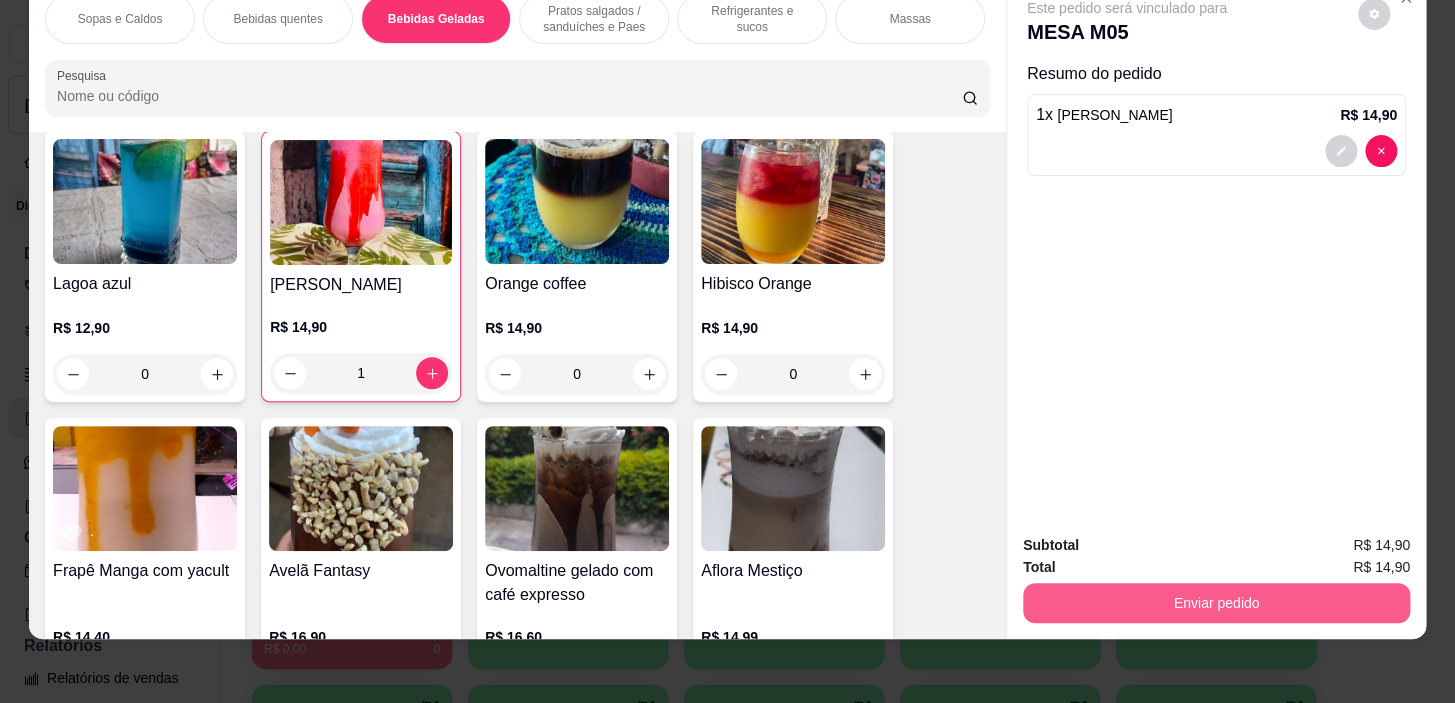 click on "Enviar pedido" at bounding box center (1216, 603) 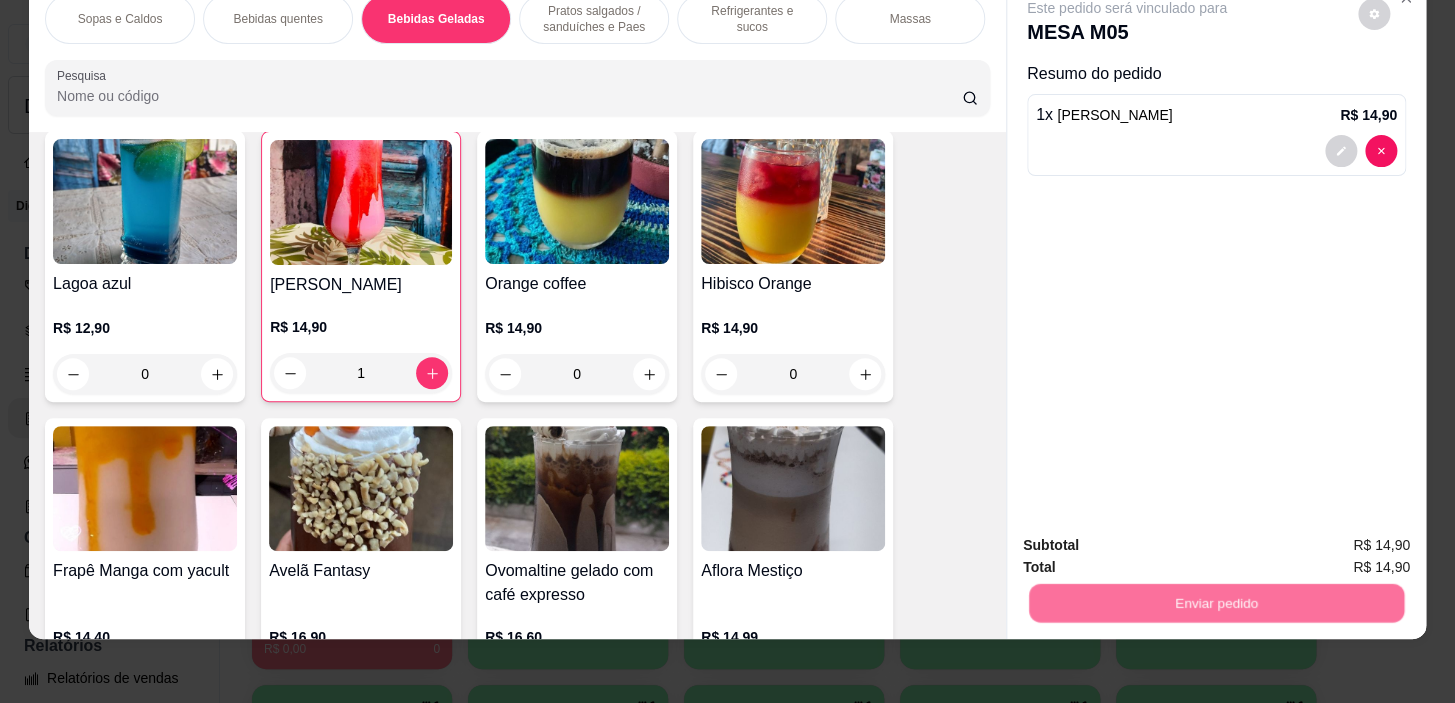 click on "Sim, quero registrar" at bounding box center (1340, 540) 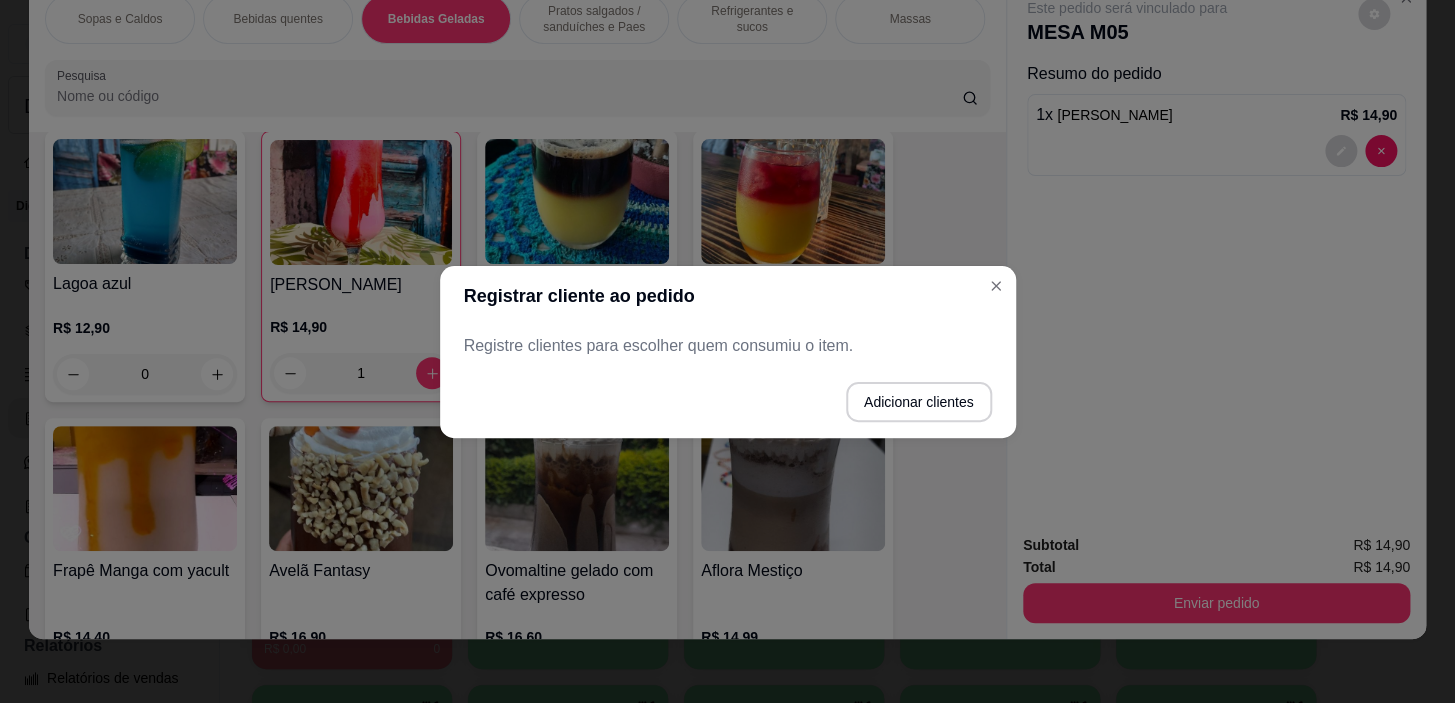 click on "Adicionar clientes" at bounding box center [728, 402] 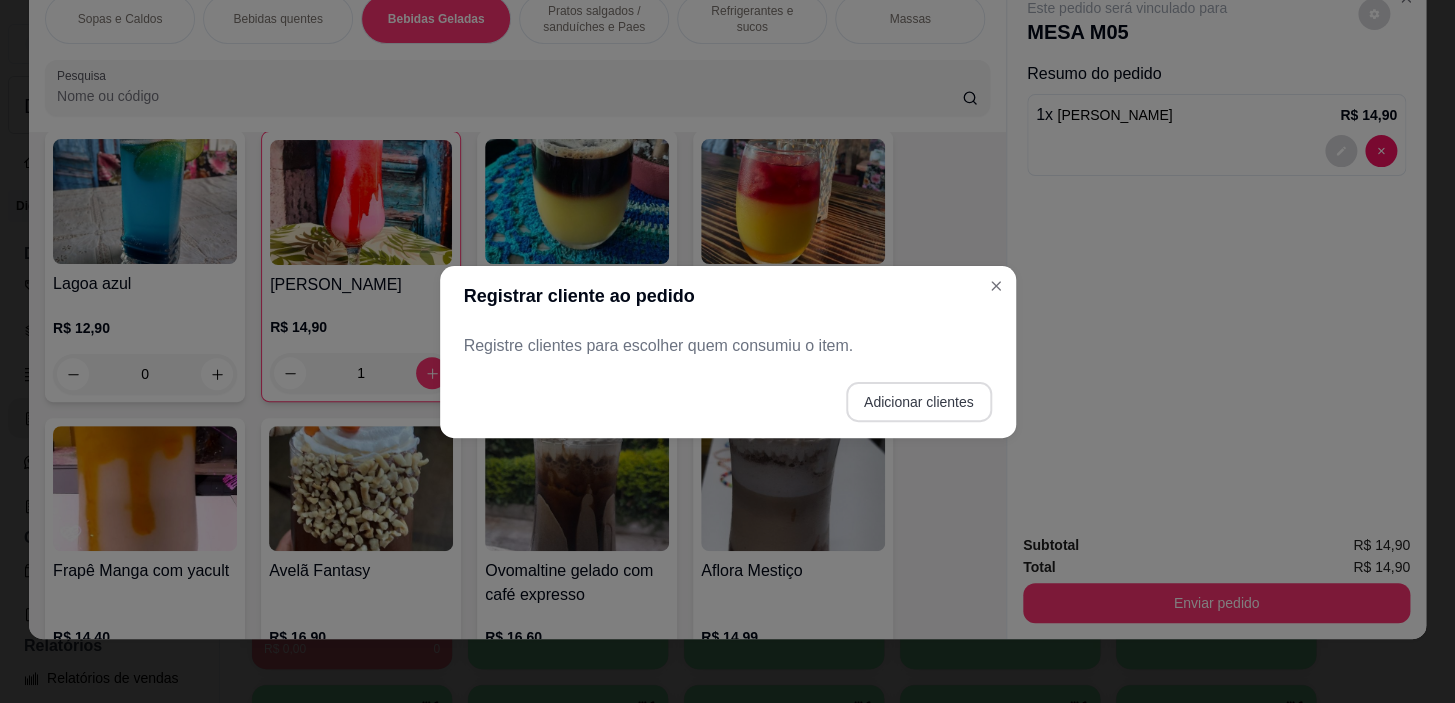 click on "Adicionar clientes" at bounding box center (919, 402) 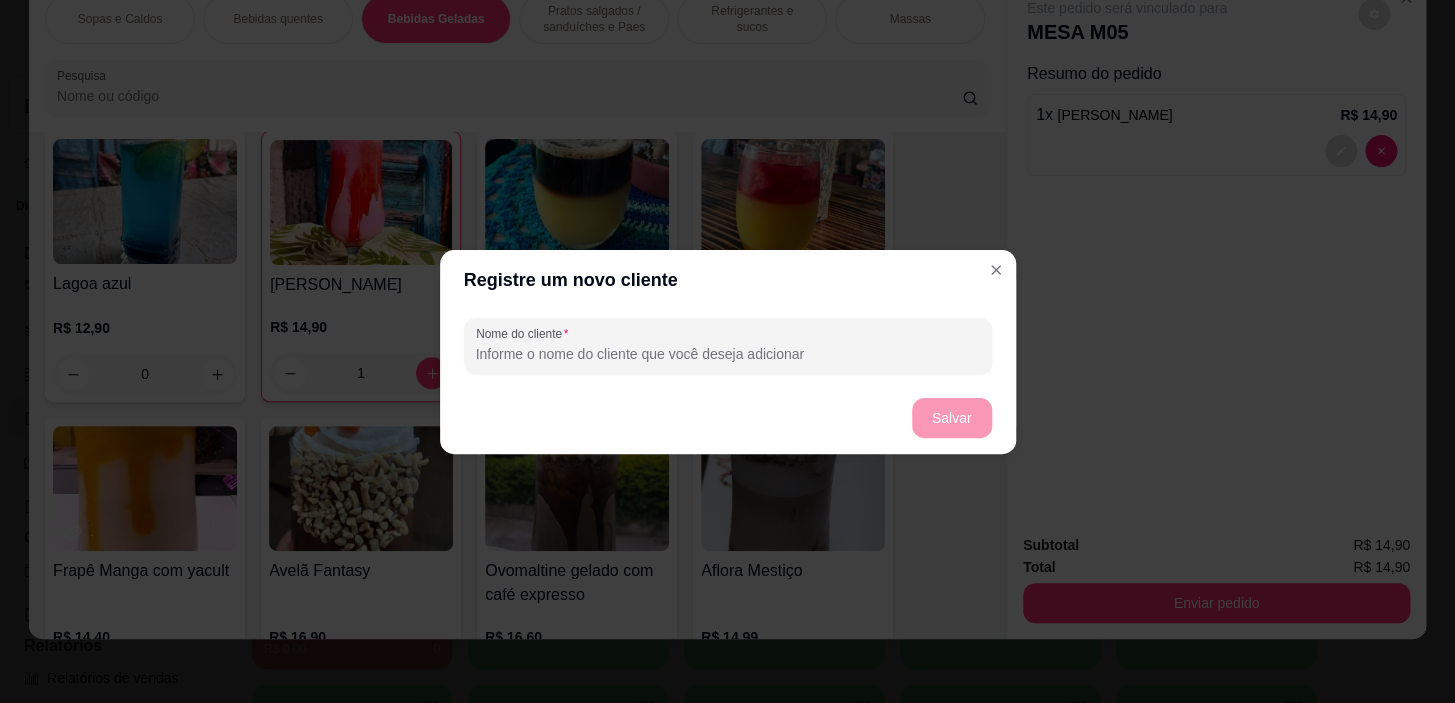 click on "Nome do cliente" at bounding box center (728, 346) 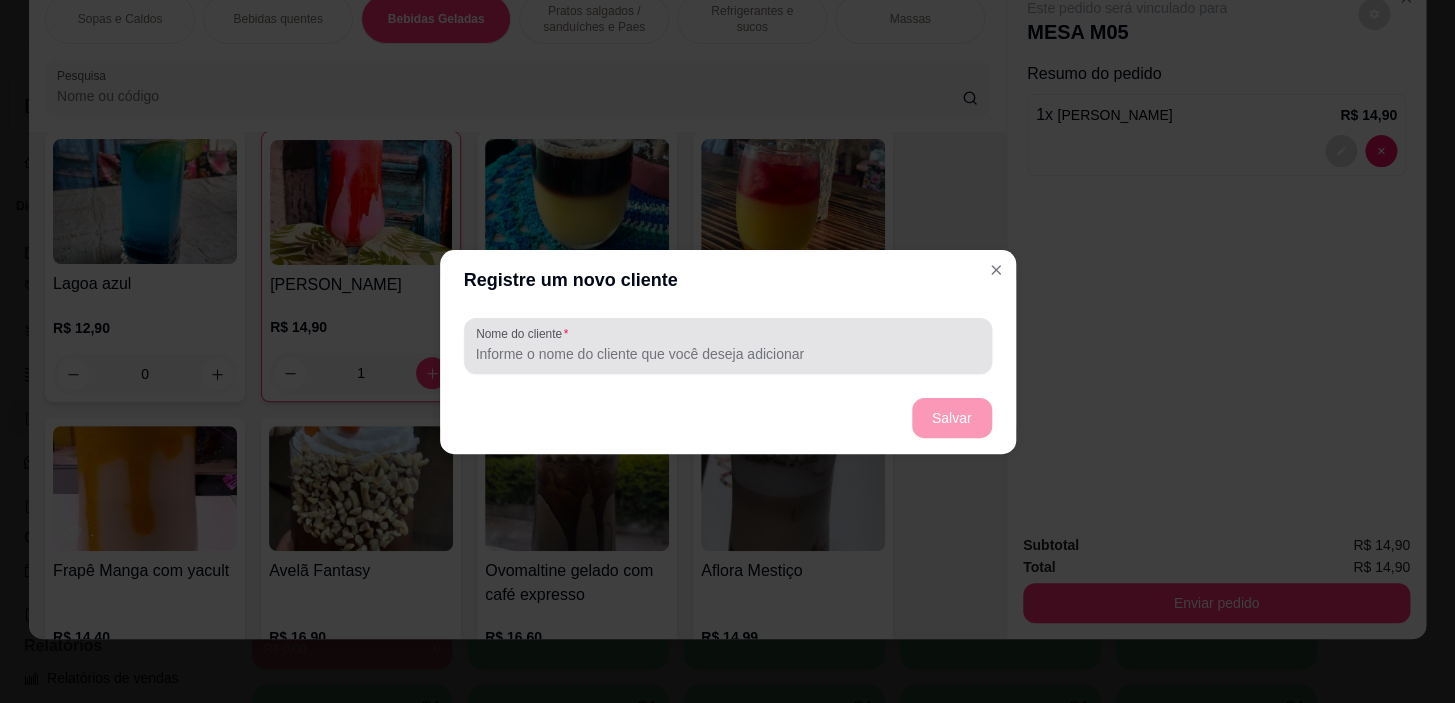 click at bounding box center [728, 346] 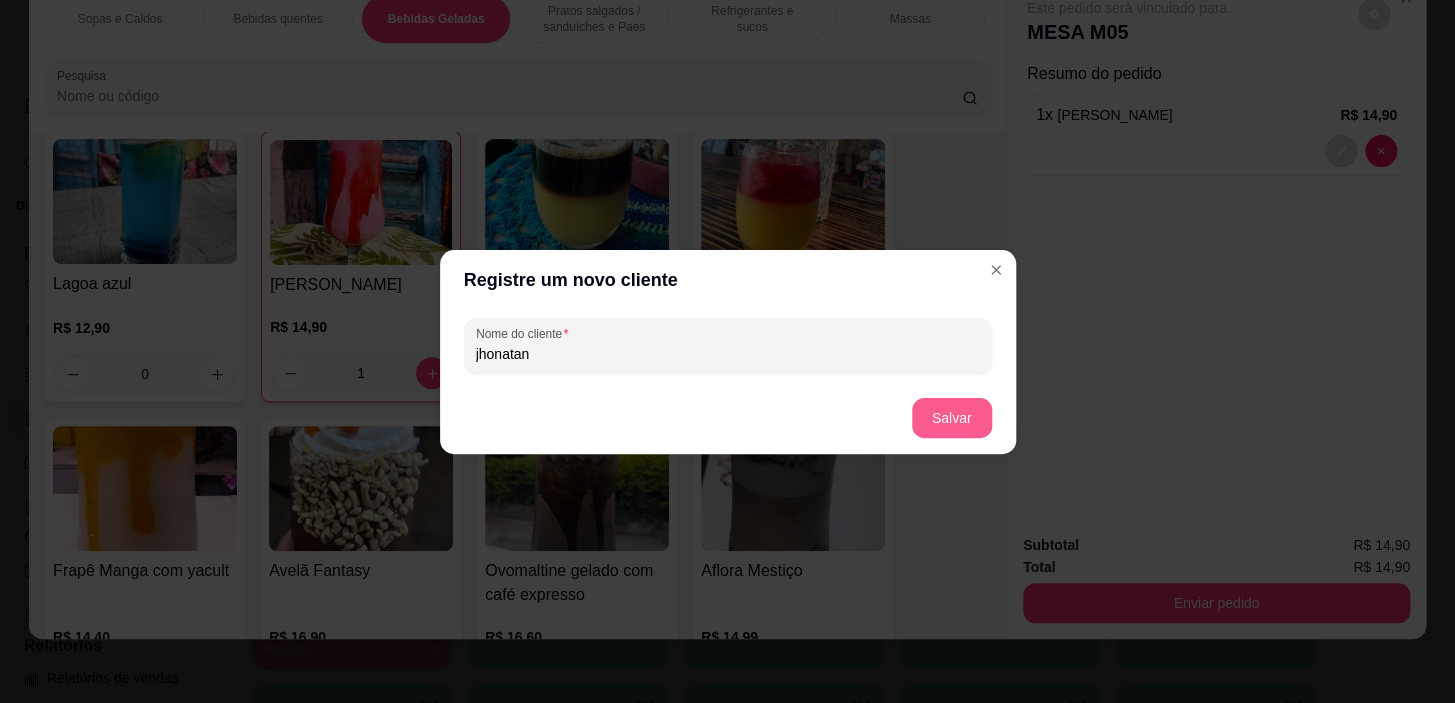 type on "jhonatan" 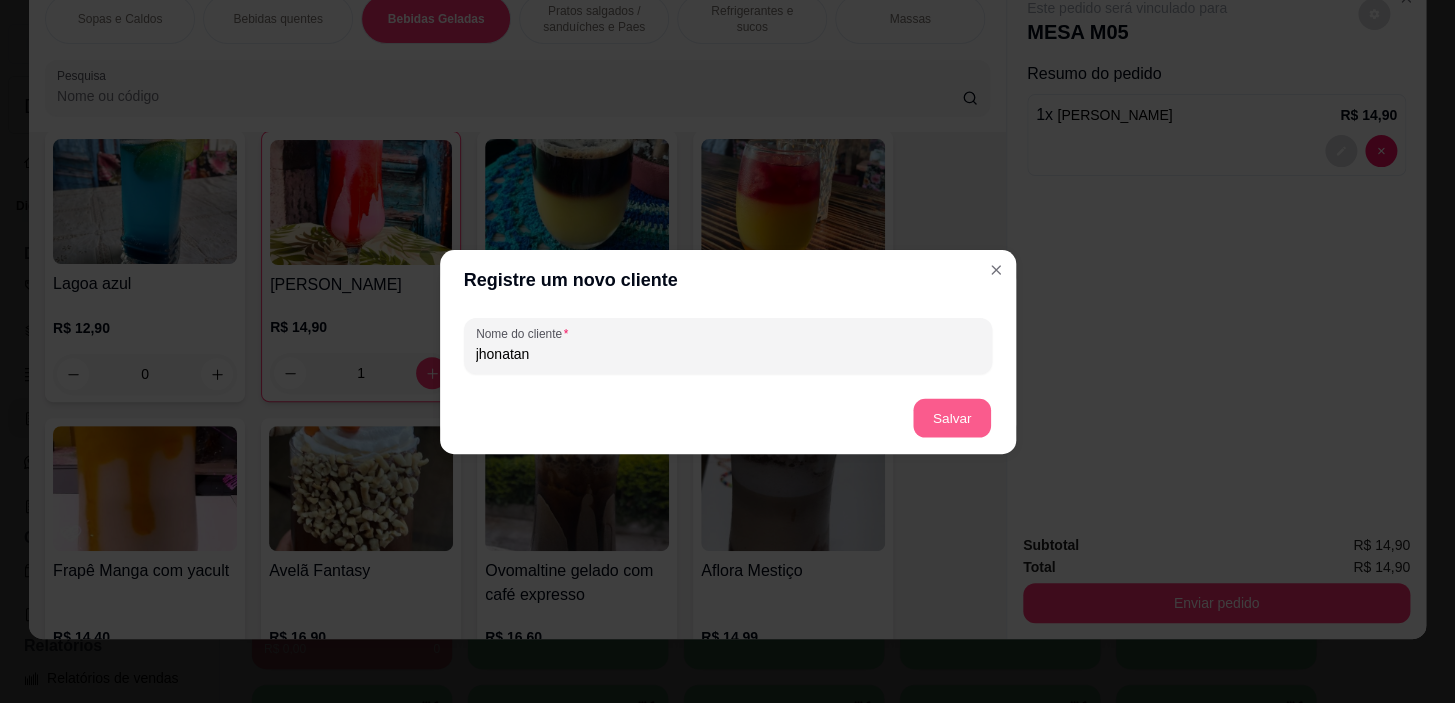 click on "Salvar" at bounding box center [952, 417] 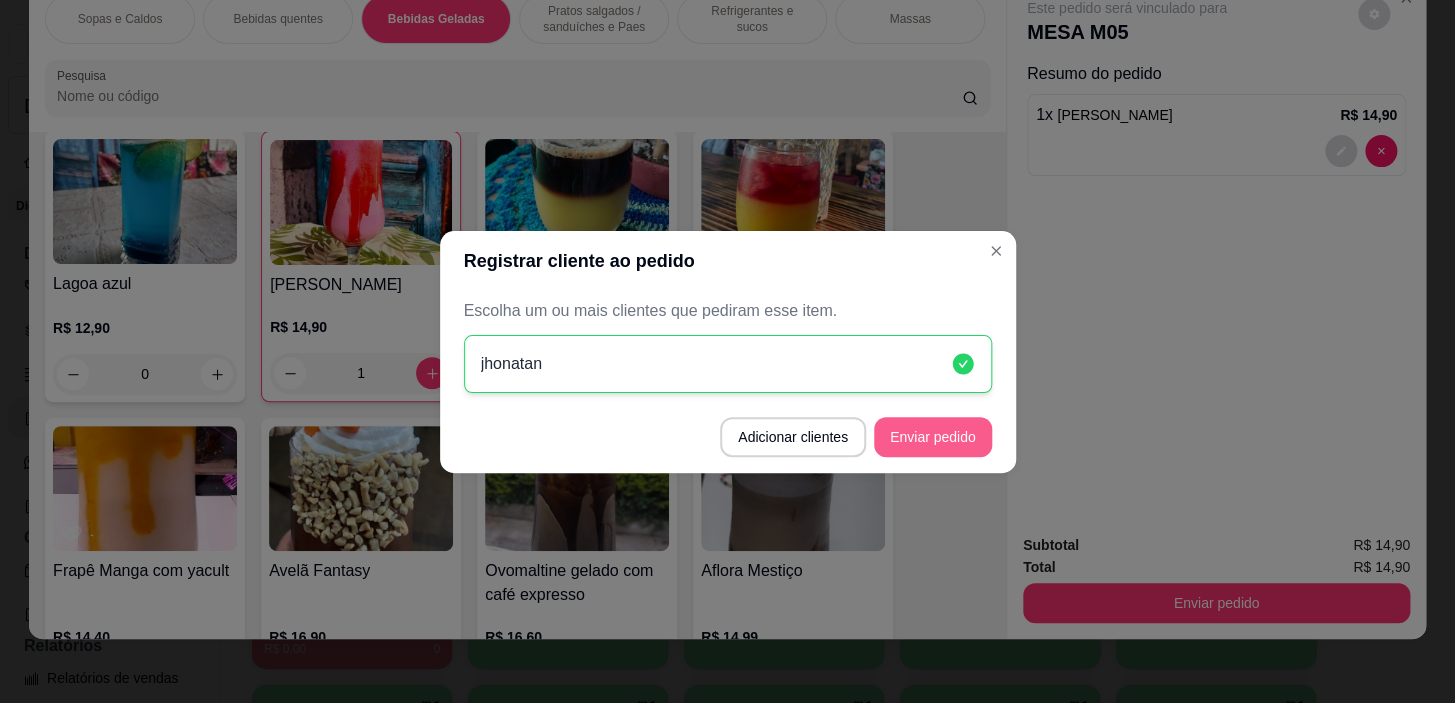click on "Enviar pedido" at bounding box center (933, 437) 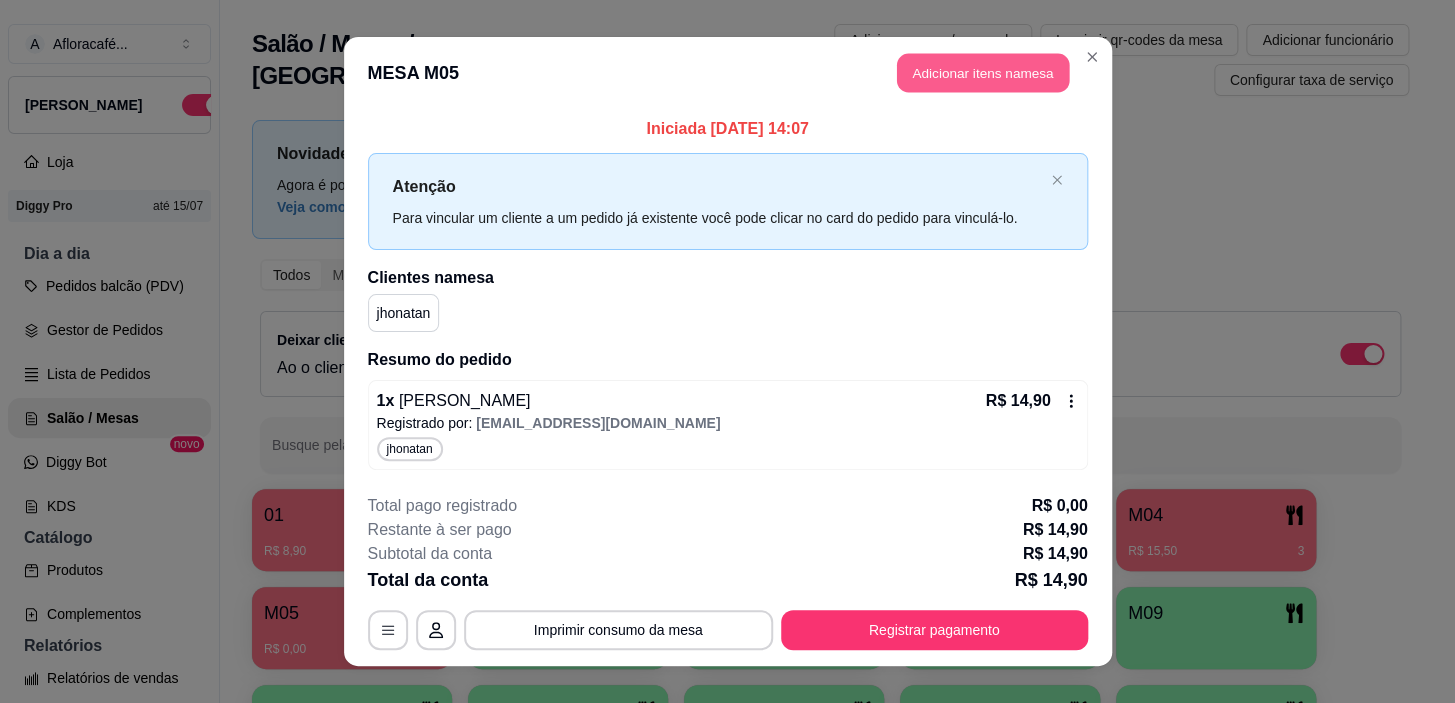 click on "Adicionar itens na  mesa" at bounding box center [983, 73] 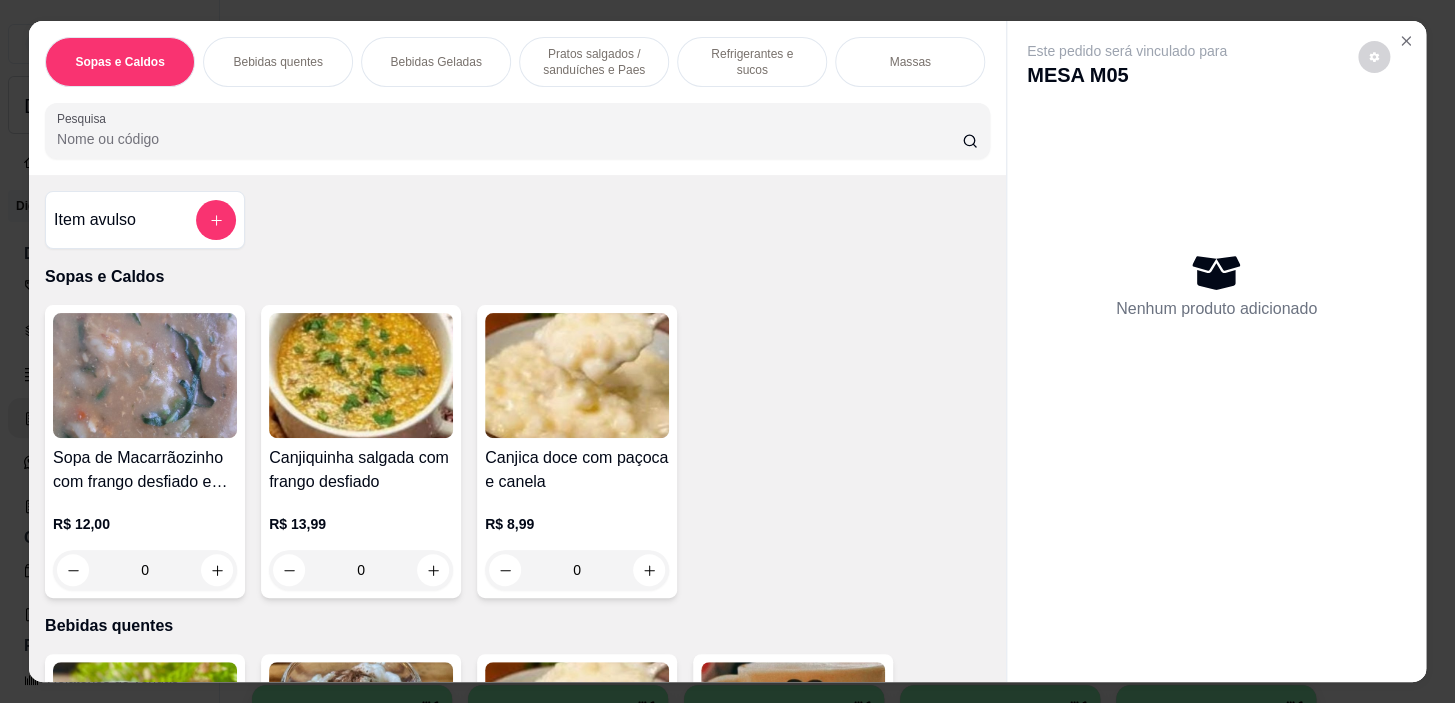 click on "Bebidas quentes" at bounding box center (277, 62) 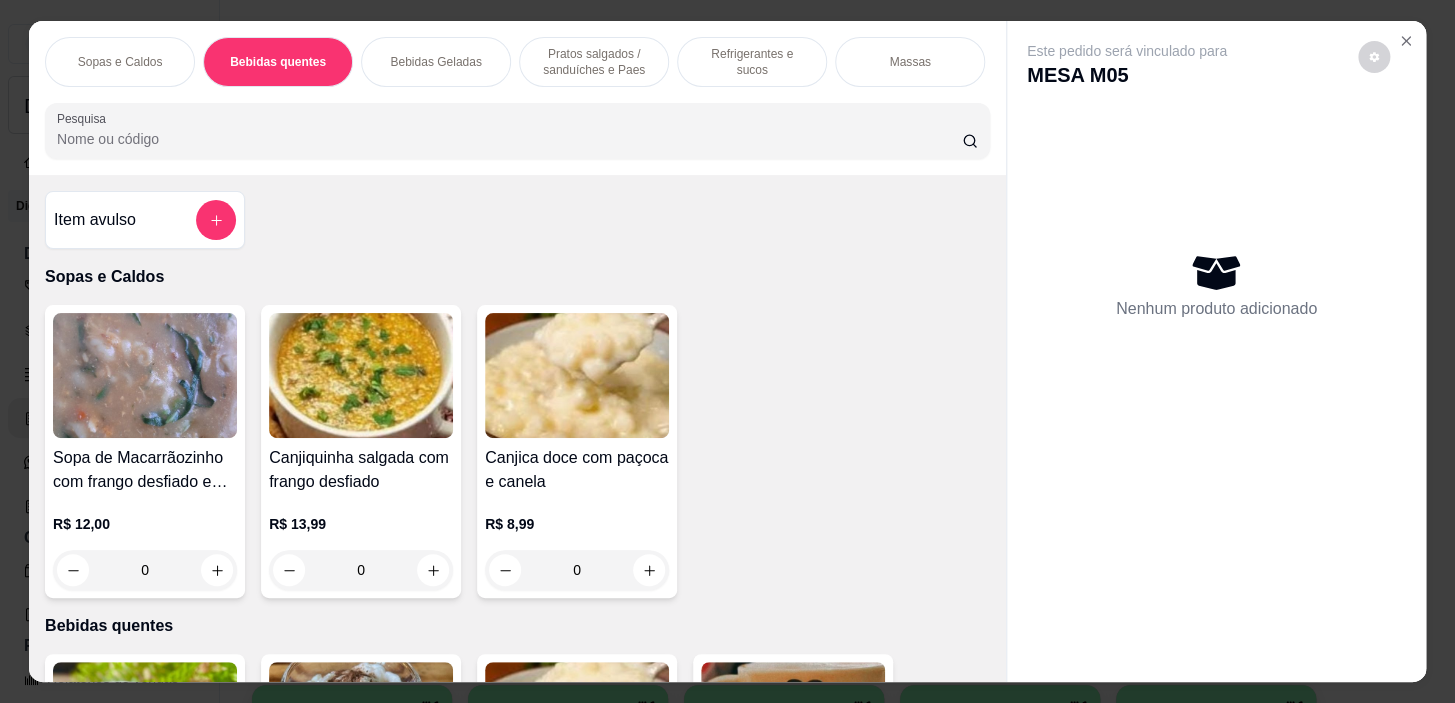 scroll, scrollTop: 439, scrollLeft: 0, axis: vertical 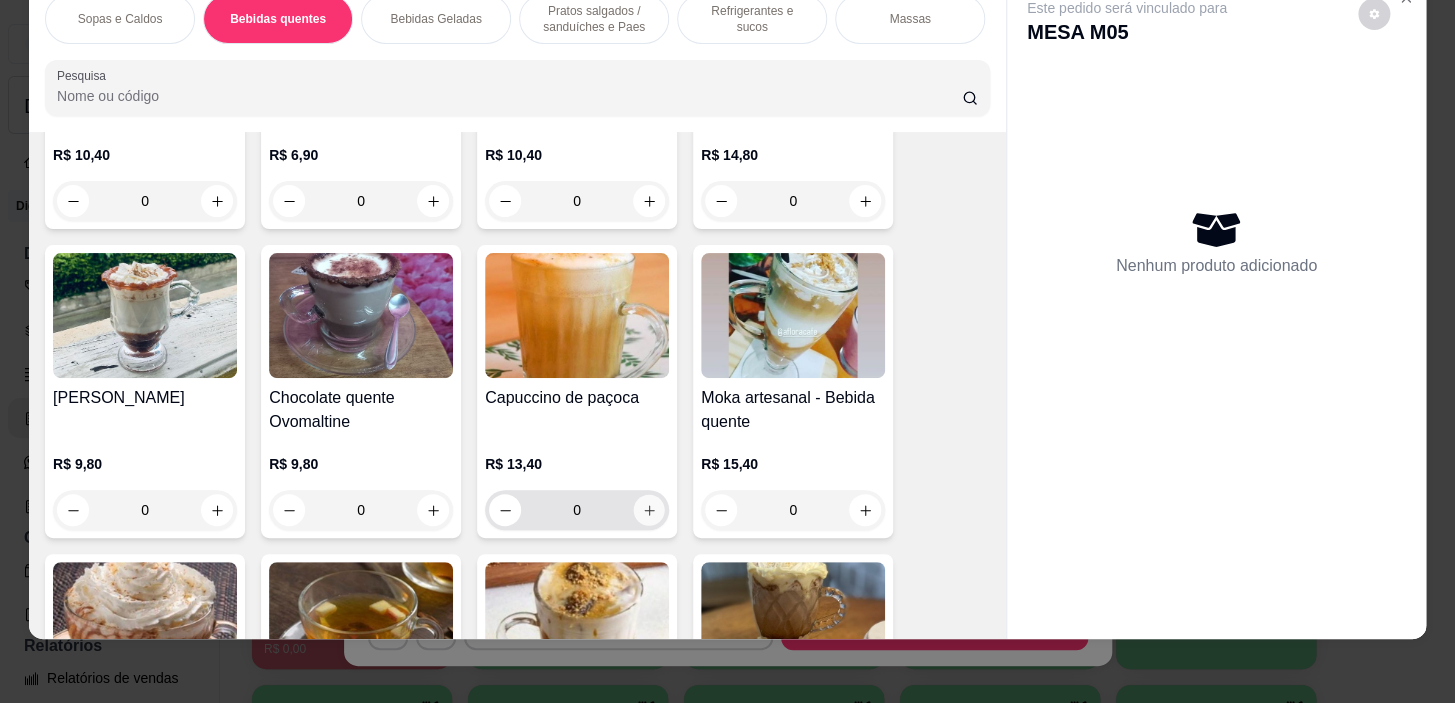 click 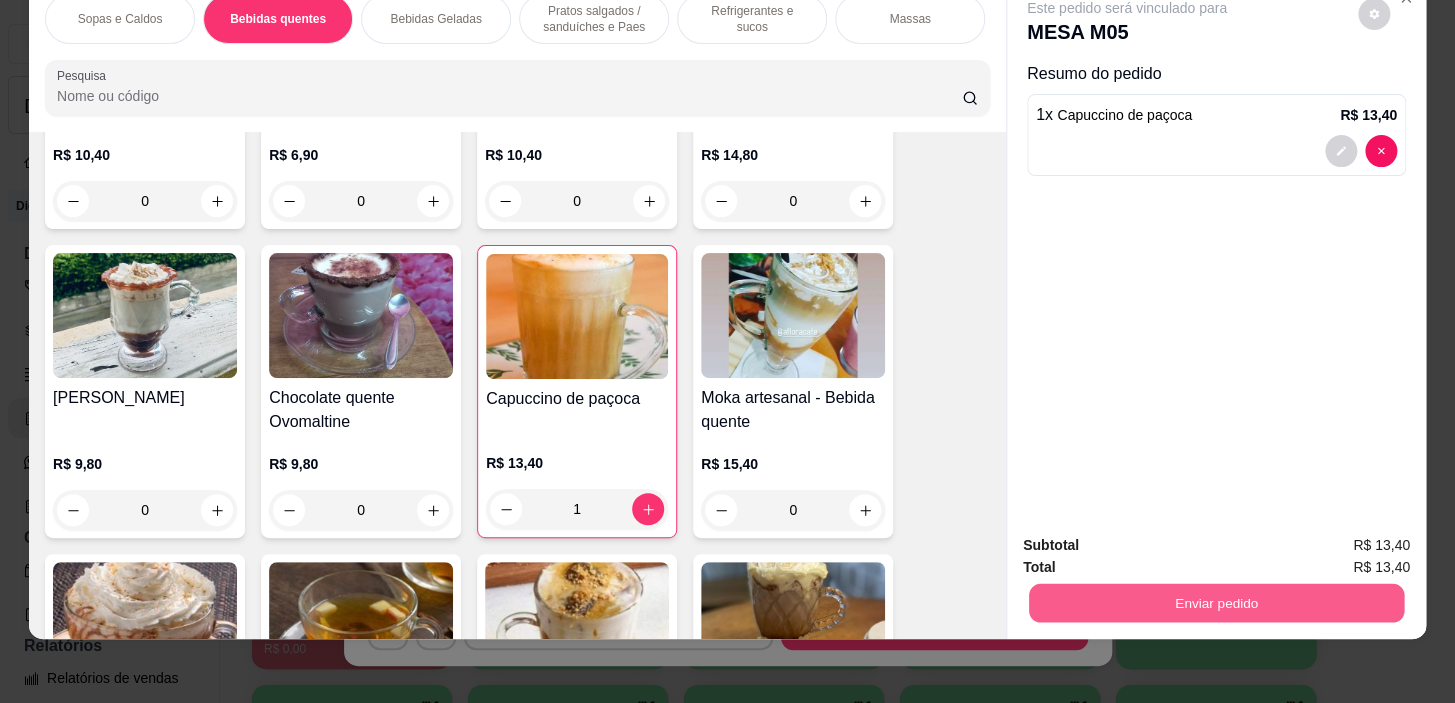 click on "Enviar pedido" at bounding box center (1216, 603) 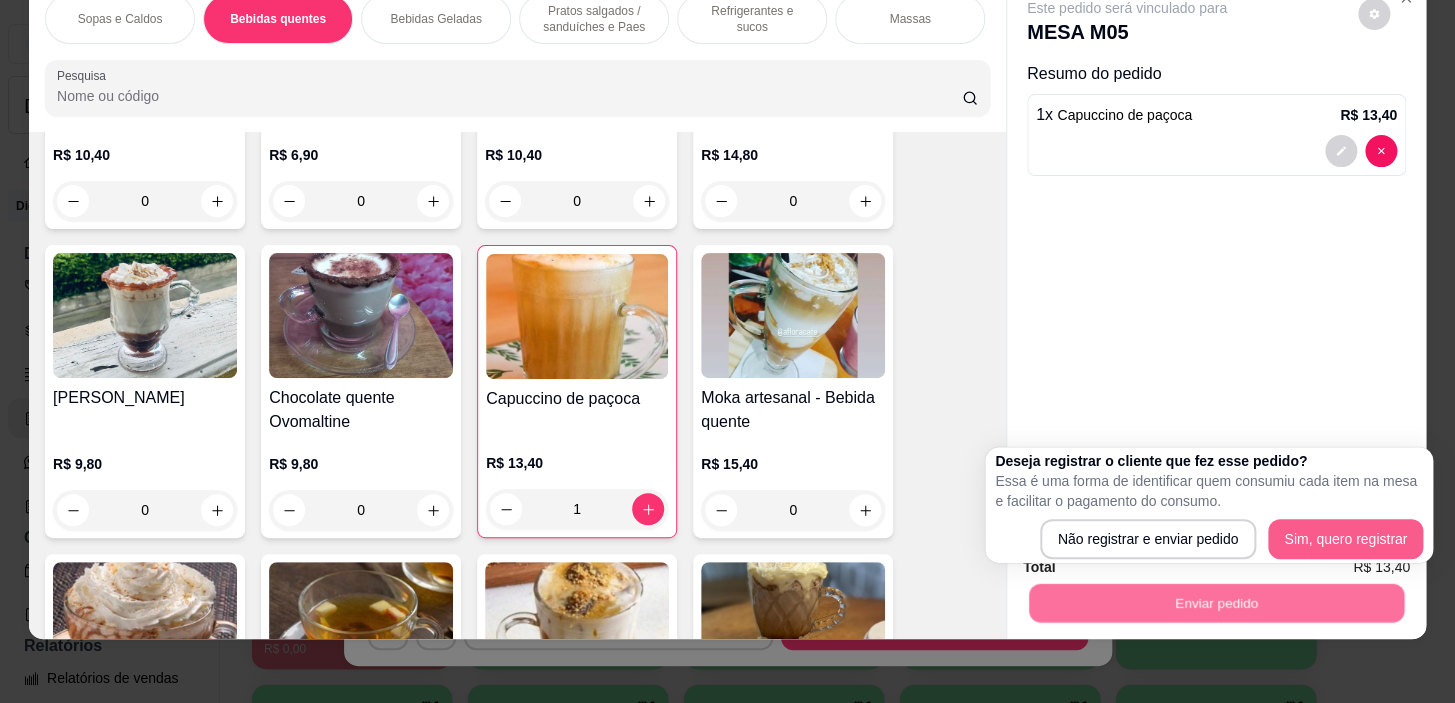 click on "Deseja registrar o cliente que fez esse pedido? Essa é uma forma de identificar quem consumiu cada item na mesa e facilitar o pagamento do consumo. Não registrar e enviar pedido Sim, quero registrar" at bounding box center (1209, 505) 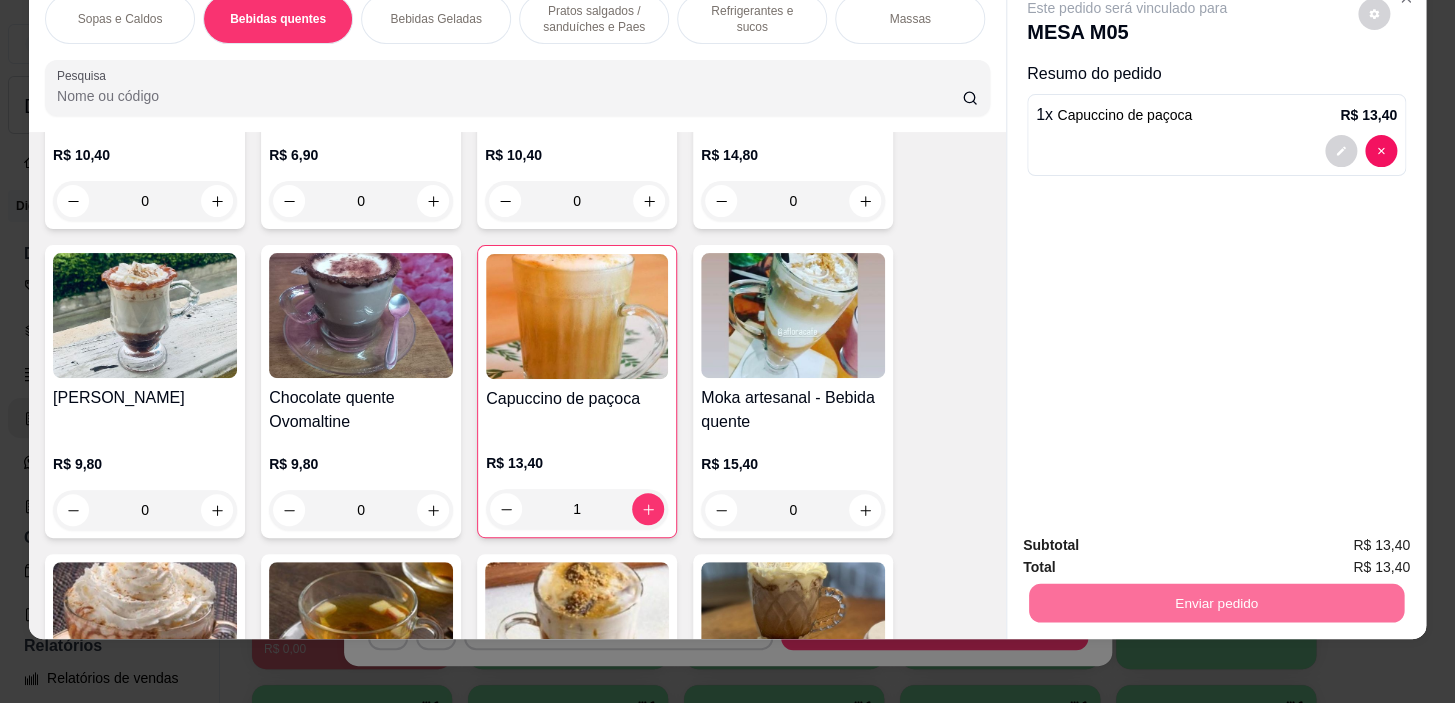 click on "Sim, quero registrar" at bounding box center (1340, 540) 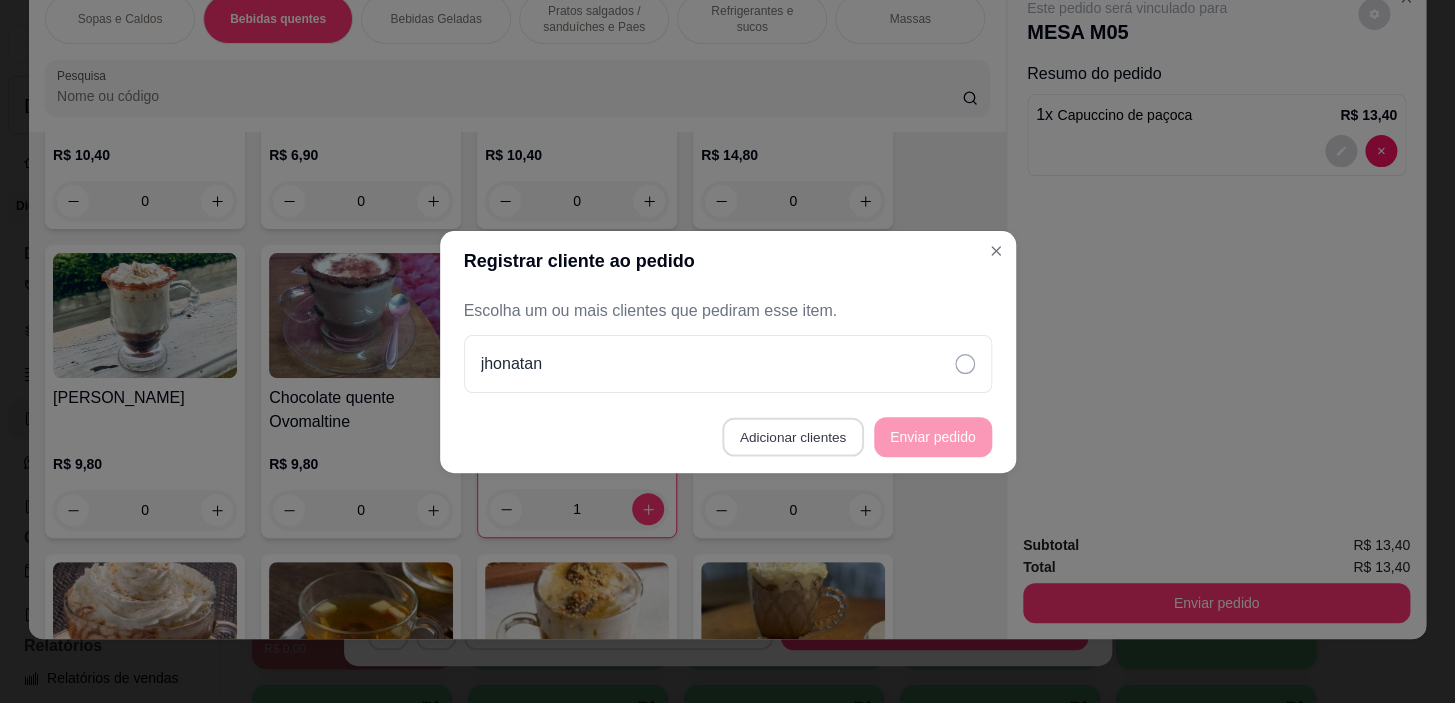 click on "Adicionar clientes" at bounding box center [792, 436] 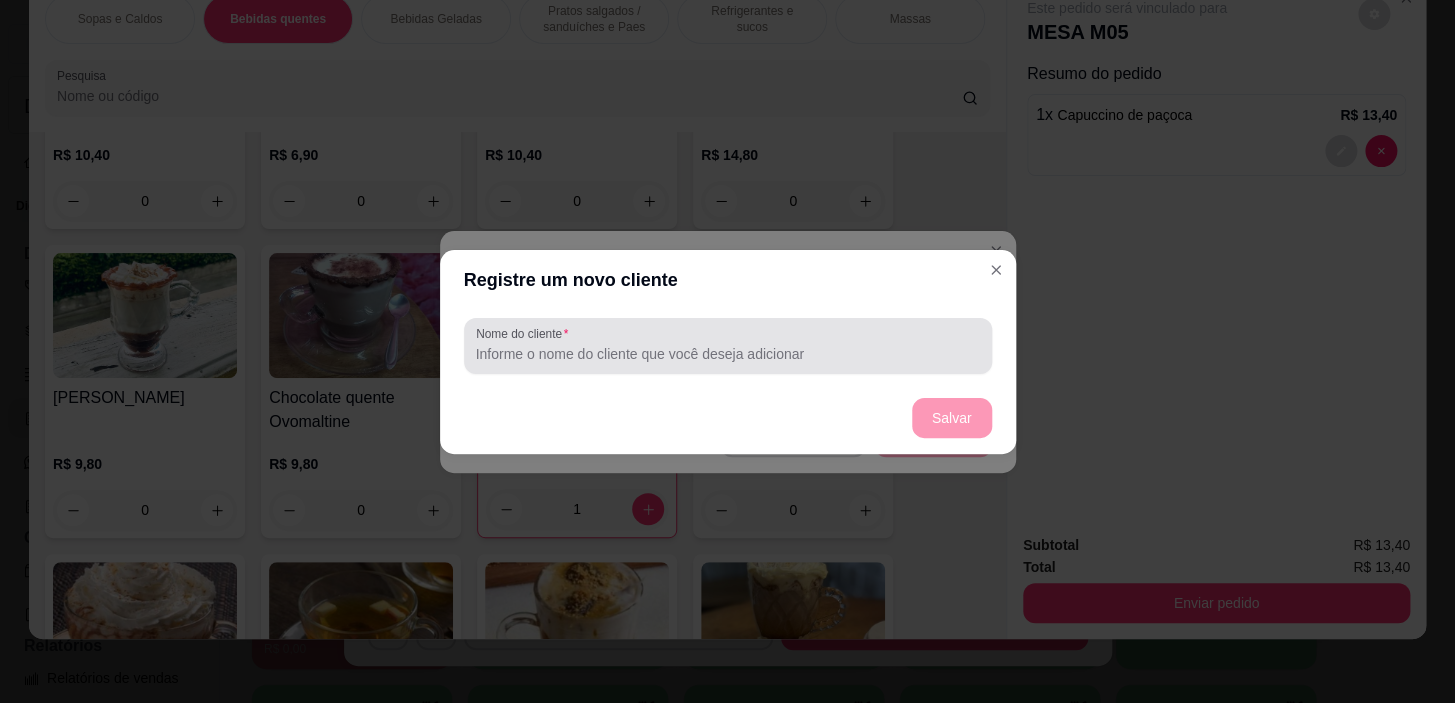 click on "Nome do cliente" at bounding box center (728, 354) 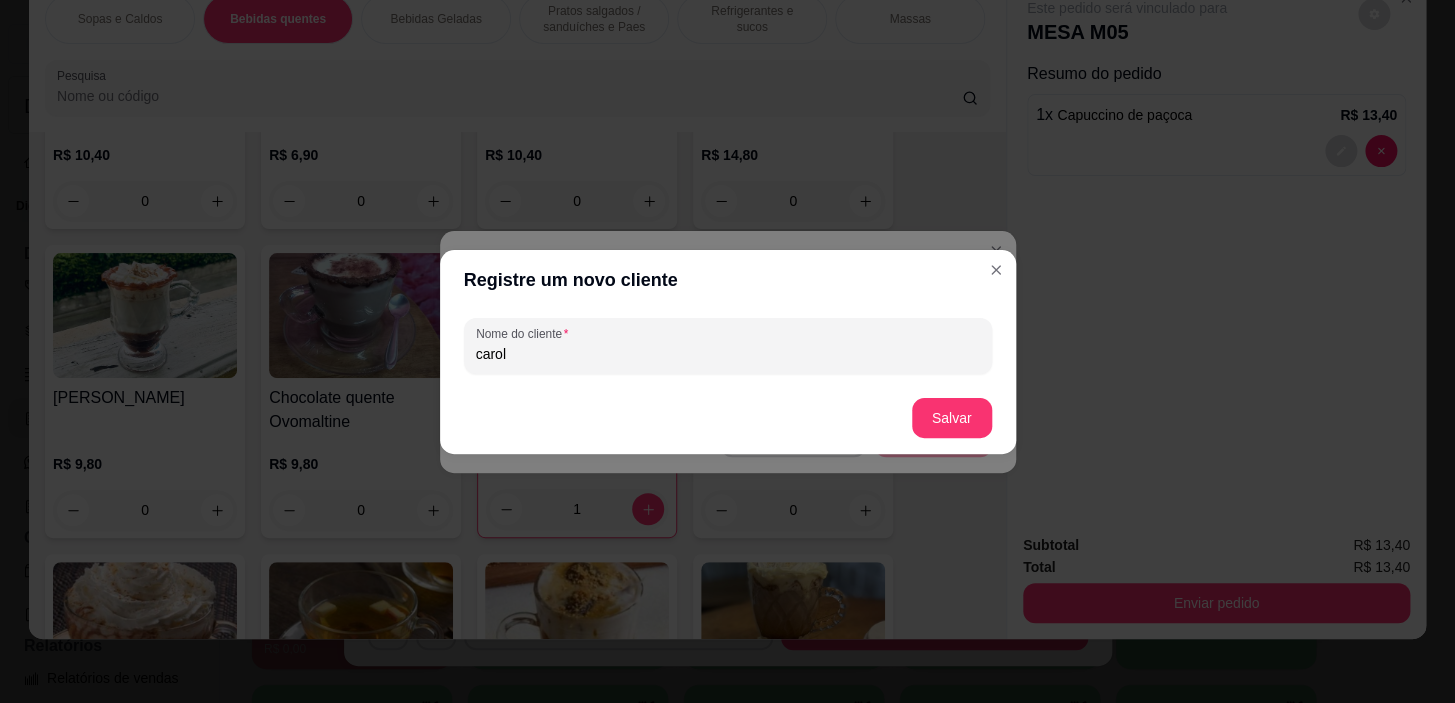 type on "carol" 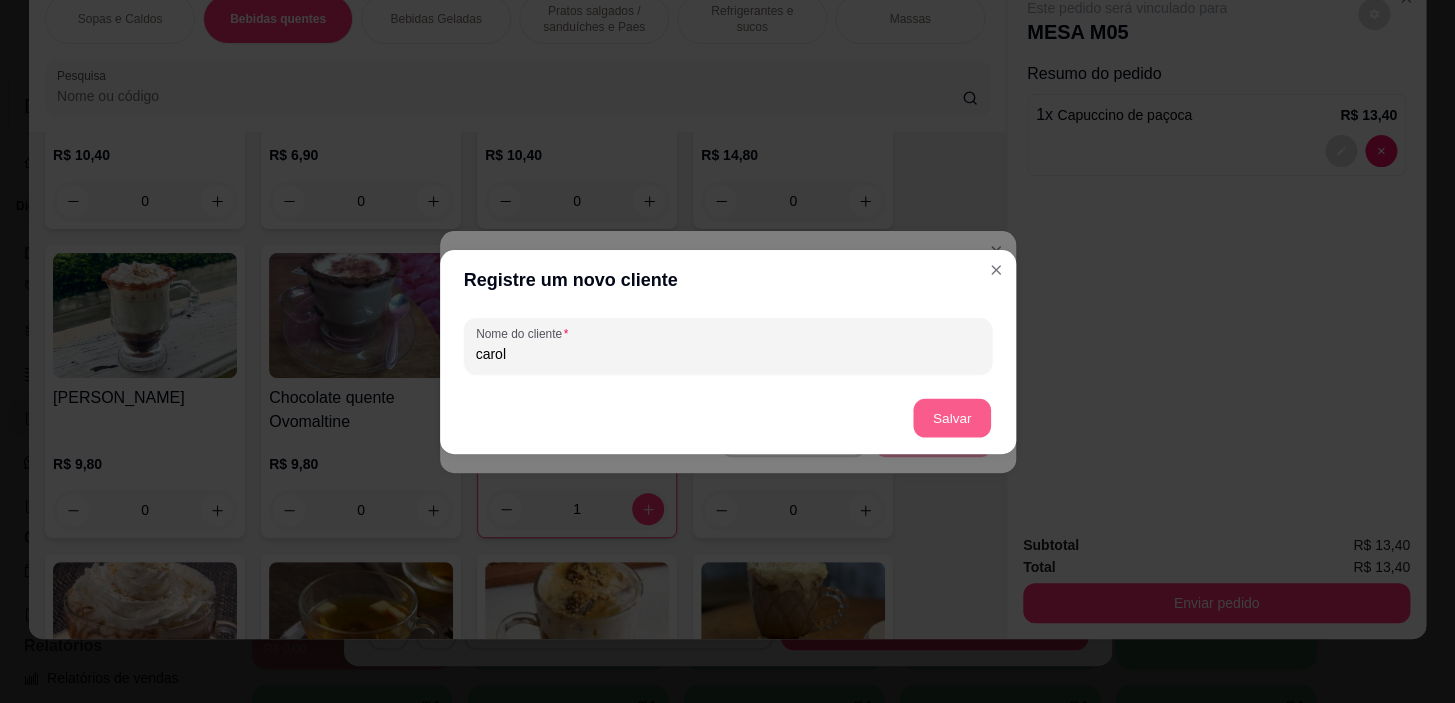 click on "Salvar" at bounding box center [952, 417] 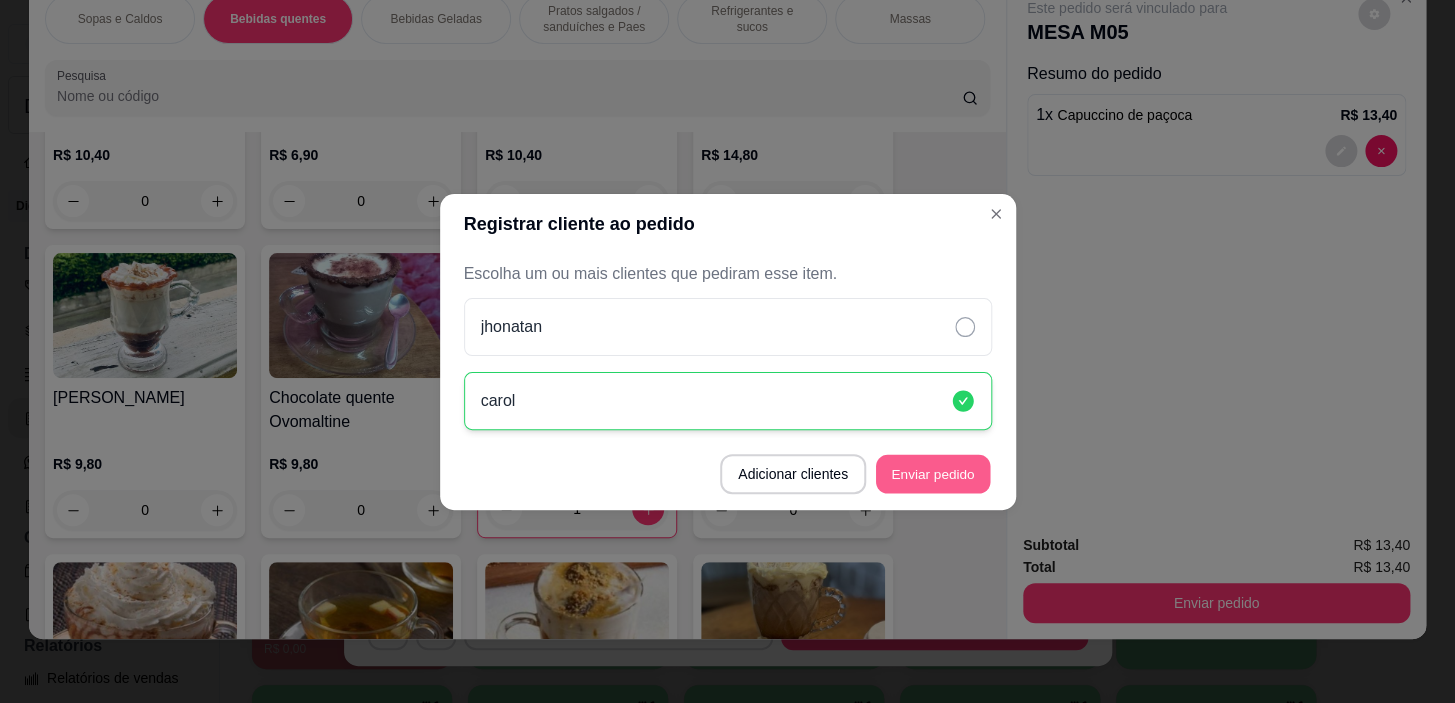 click on "Enviar pedido" at bounding box center (933, 473) 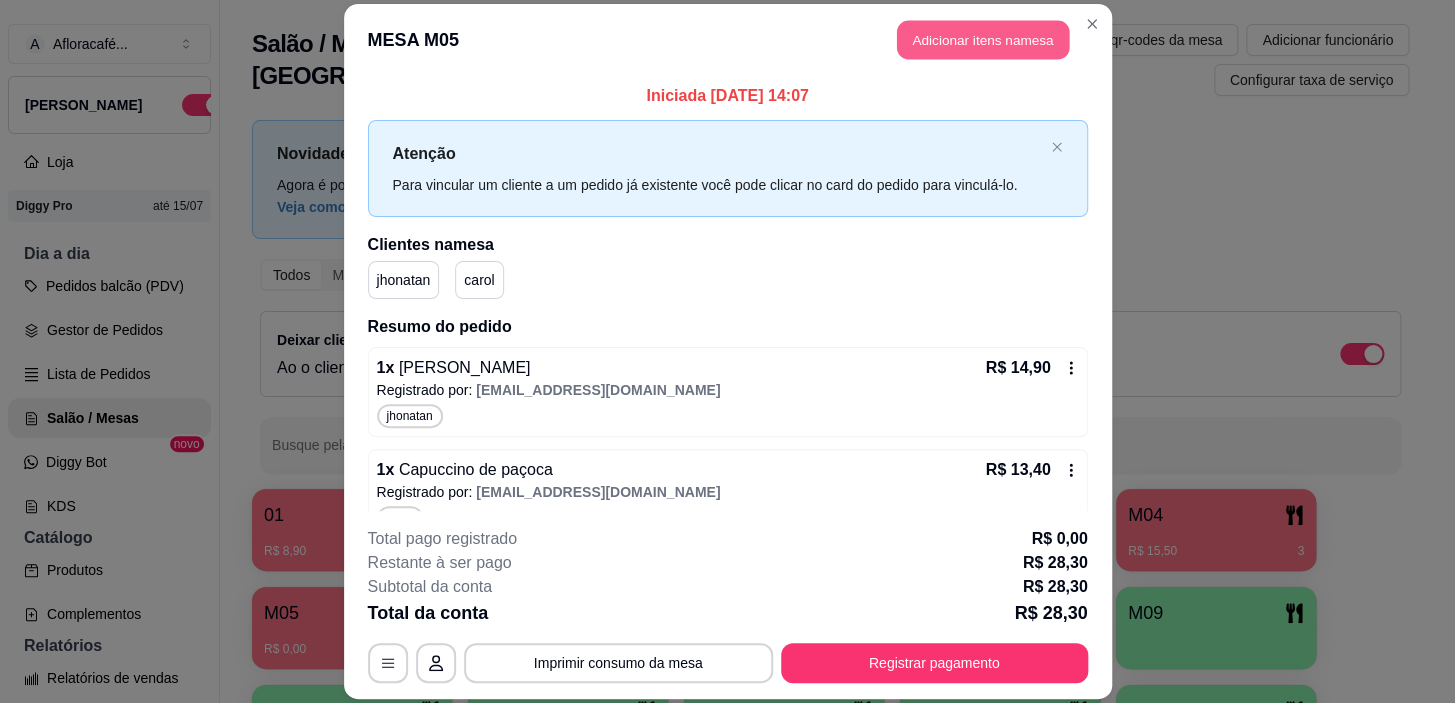 click on "Adicionar itens na  mesa" at bounding box center (983, 39) 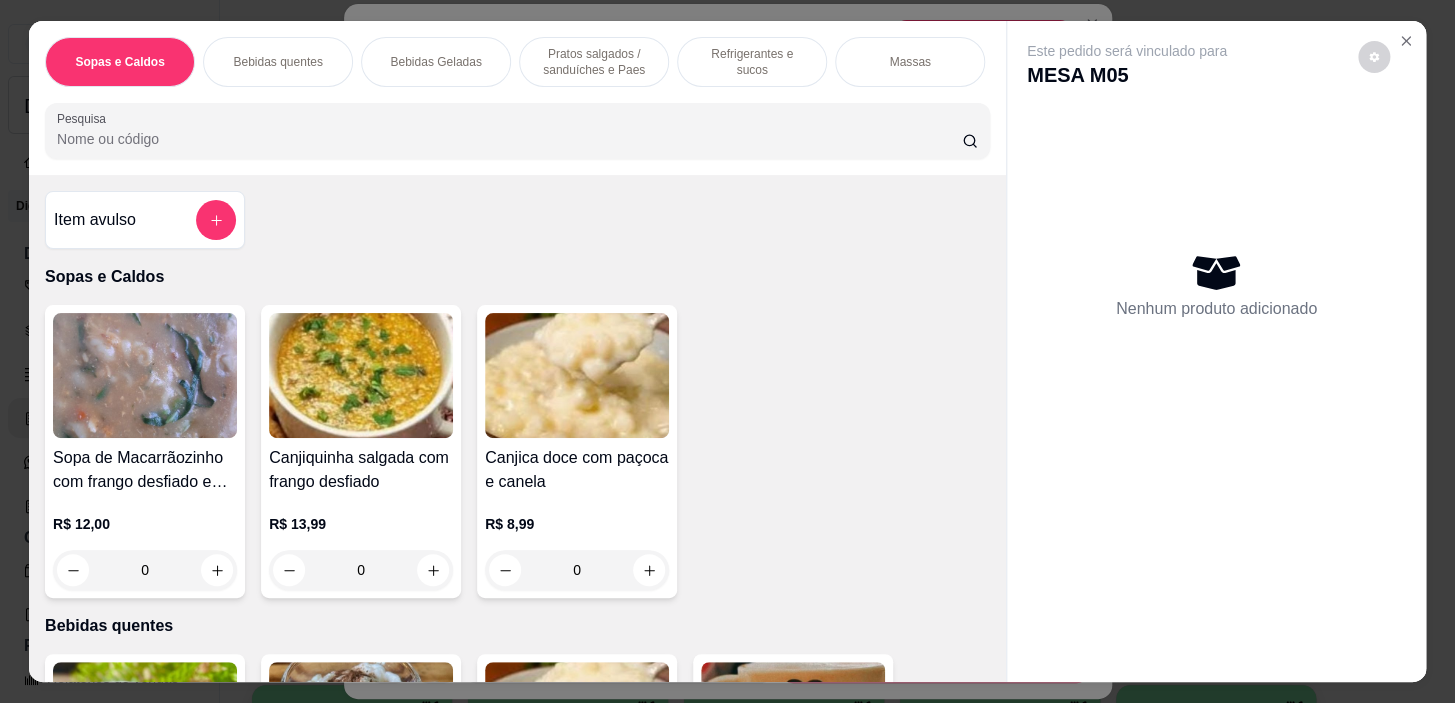 click on "Sopas e Caldos  Bebidas quentes Bebidas Geladas Pratos salgados / sanduíches e Paes  Refrigerantes e sucos  Massas  Refeições  Cervejas e drinks alcoólicos e não alcoólicos  Acompanhamentos das refeições  Pratos Doces e sobremesas  Descartáveis para consumos de alimentos que não são da loja  Pesquisa" at bounding box center [517, 98] 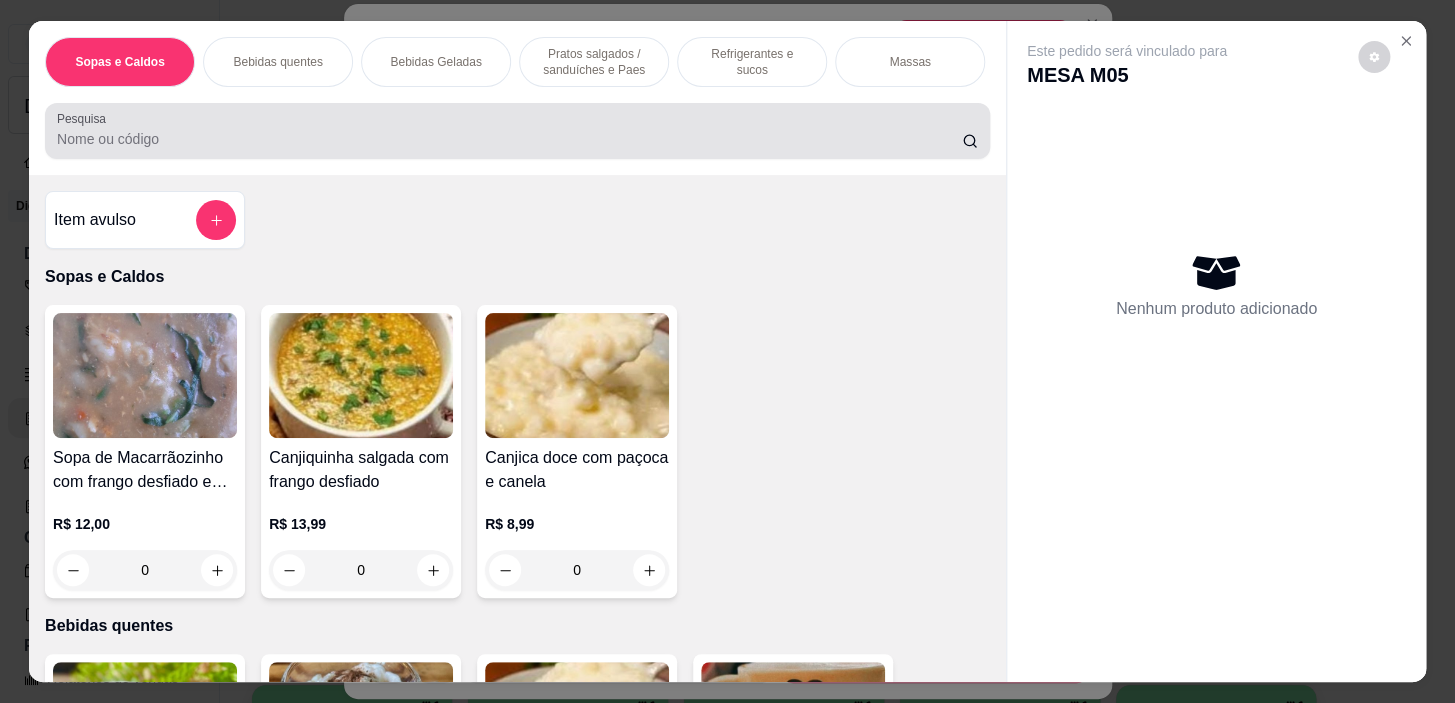 click at bounding box center [517, 131] 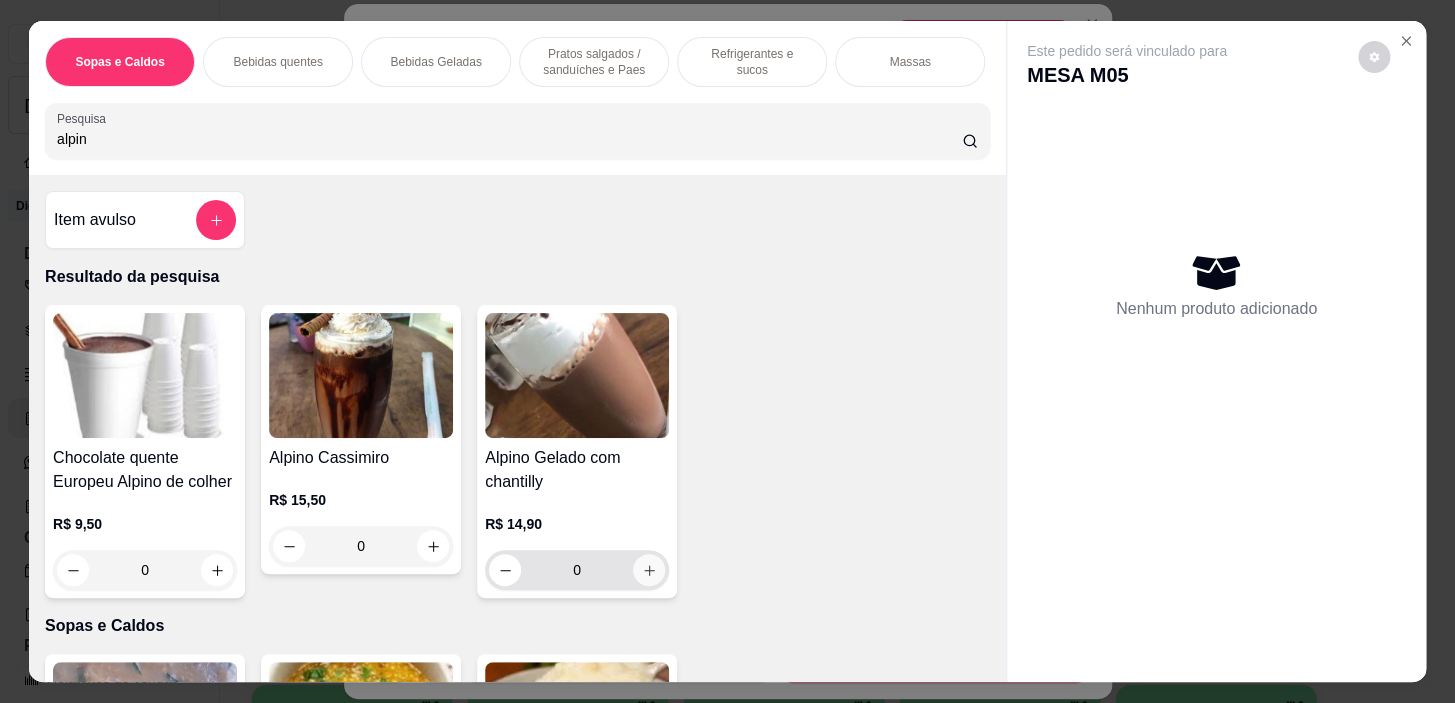 type on "alpin" 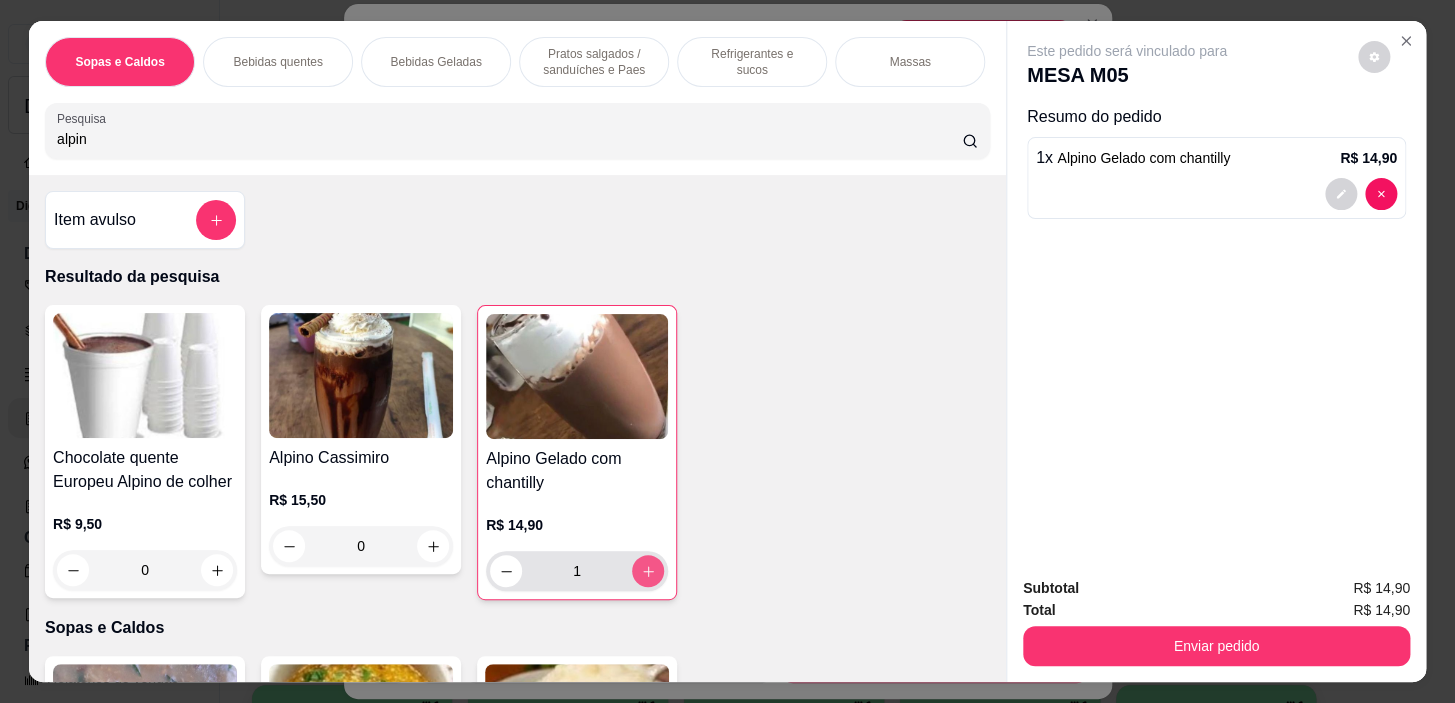 type on "1" 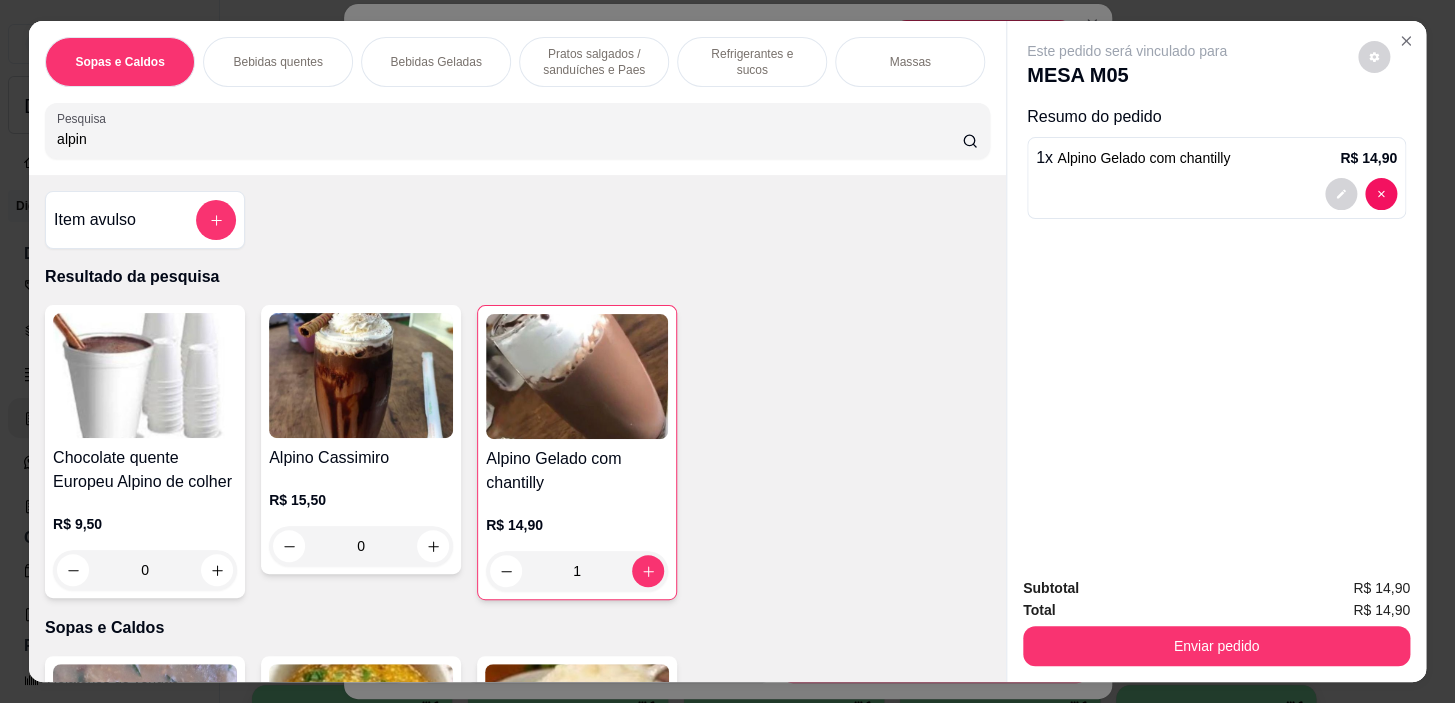 click on "alpin" at bounding box center (509, 139) 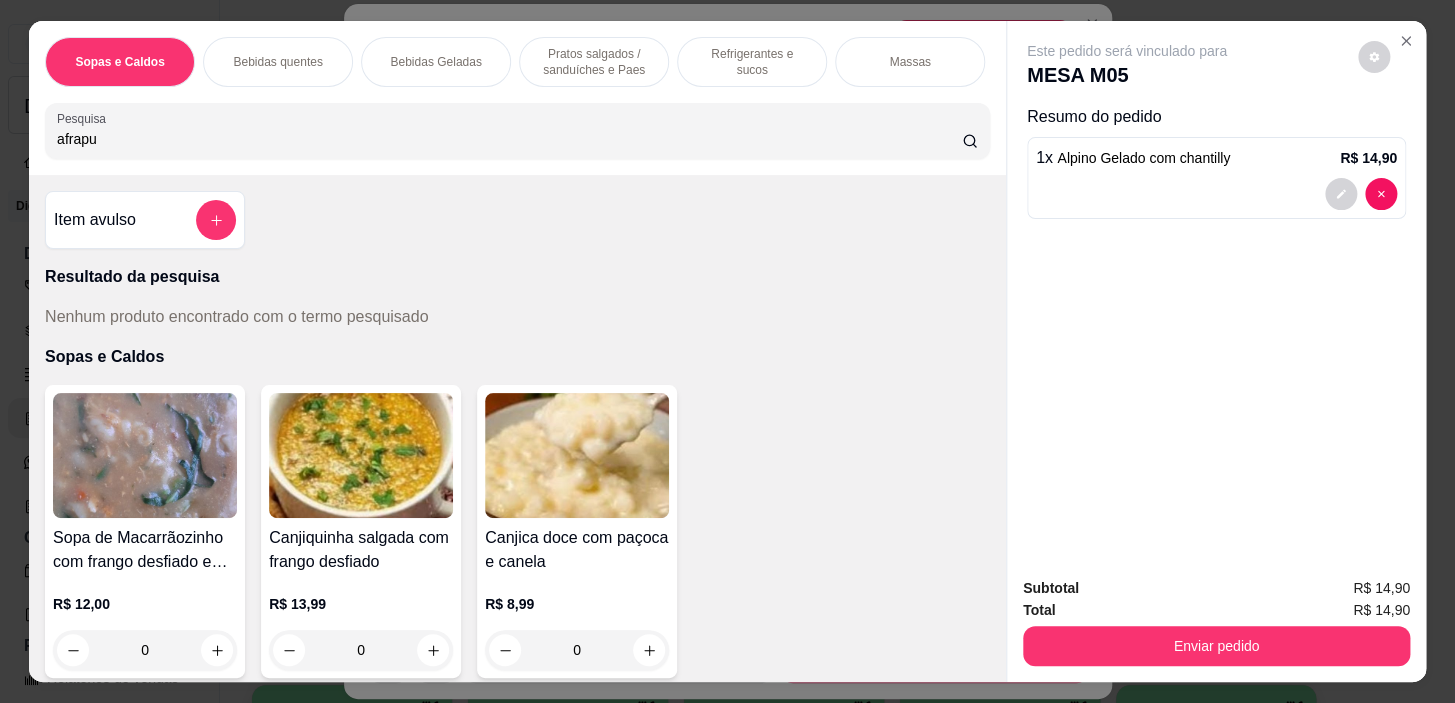 type on "afrapu" 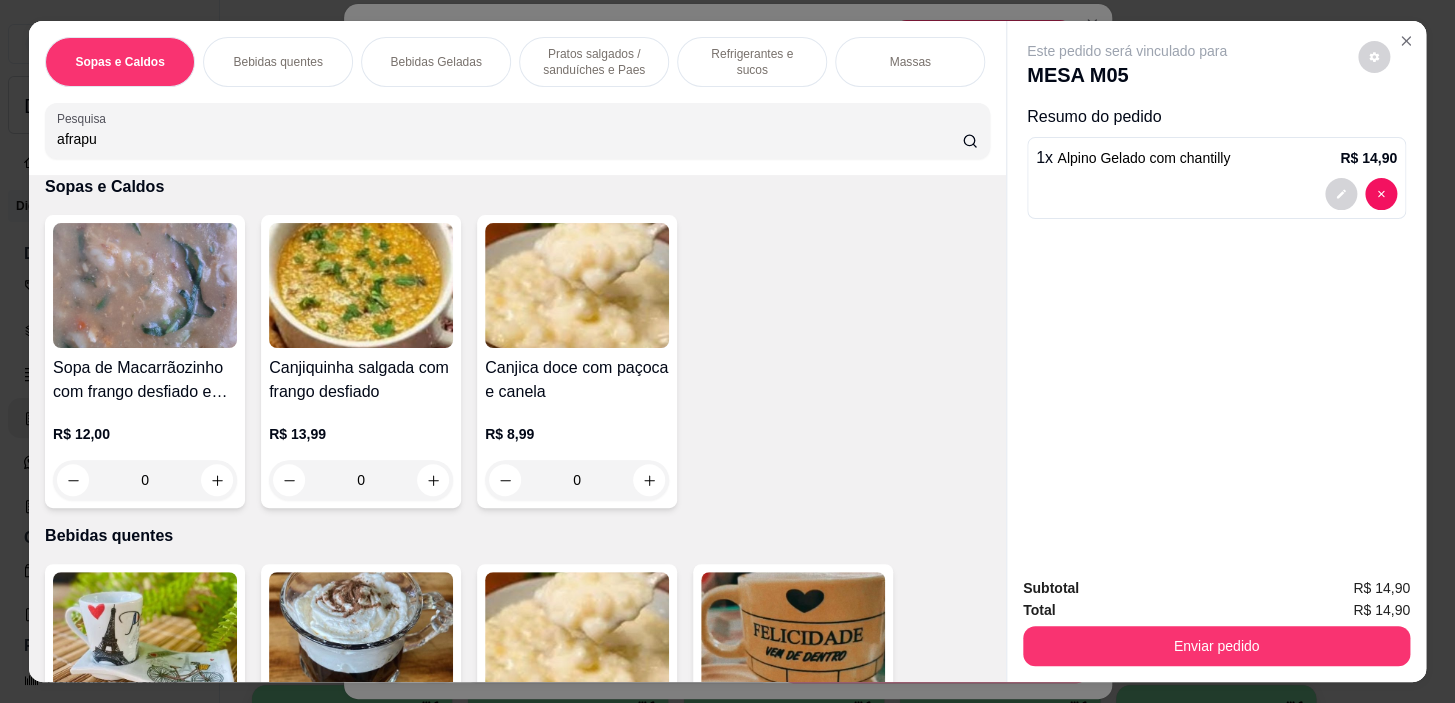 scroll, scrollTop: 50, scrollLeft: 0, axis: vertical 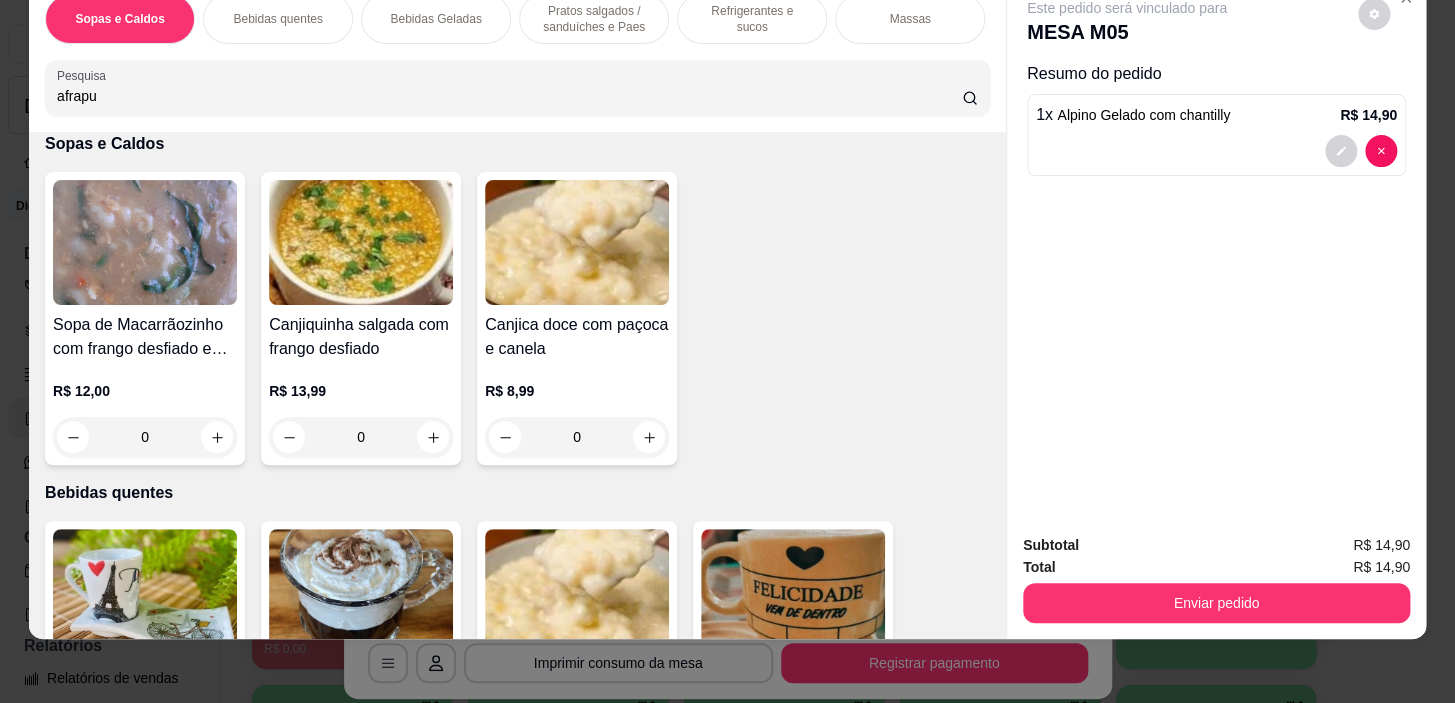 click on "Bebidas Geladas" at bounding box center [436, 19] 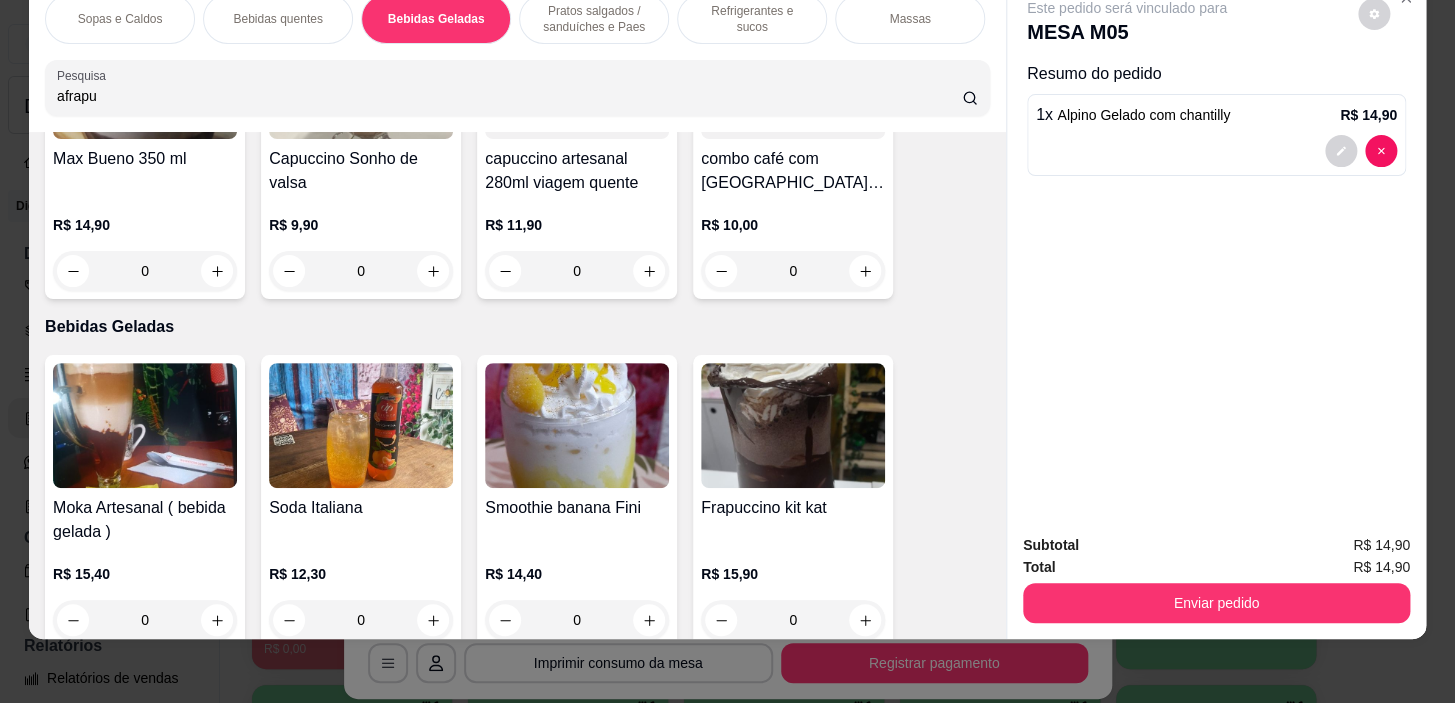 scroll, scrollTop: 2606, scrollLeft: 0, axis: vertical 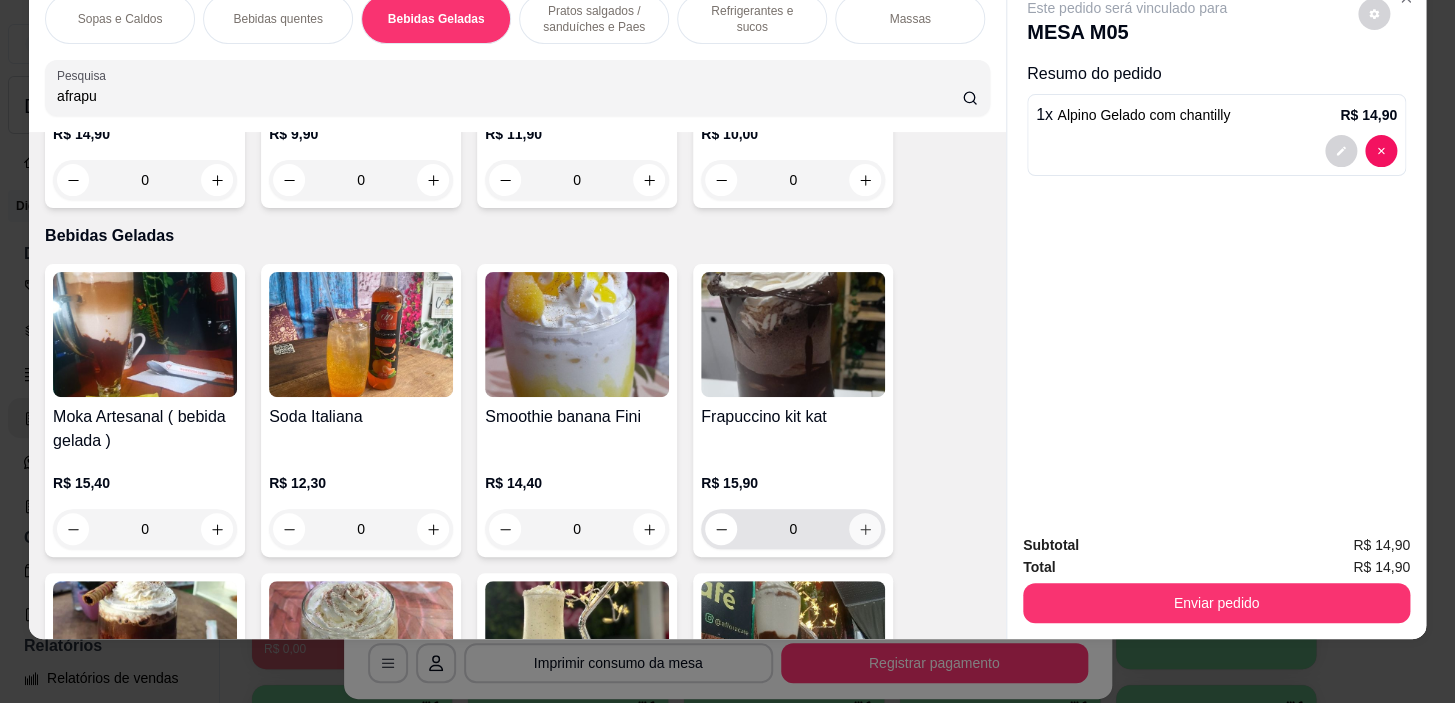 click at bounding box center (865, 529) 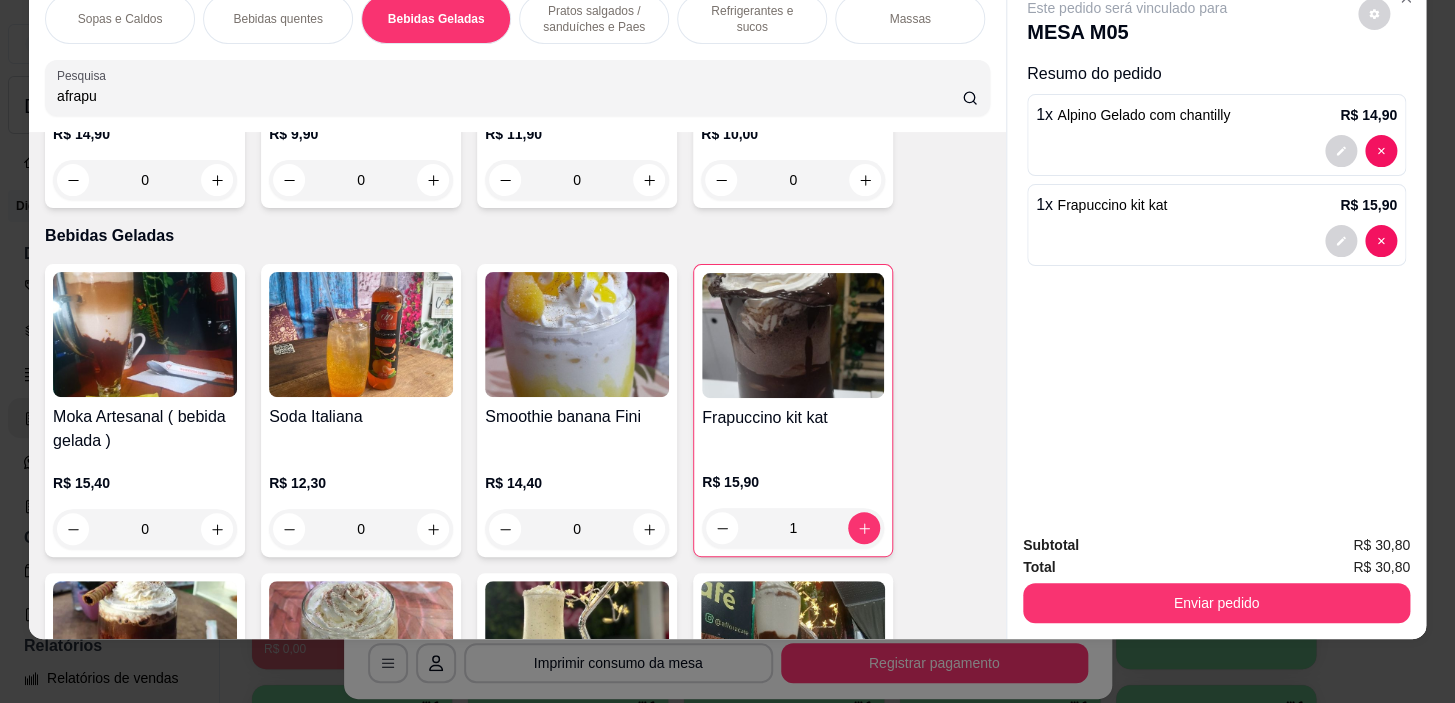 scroll, scrollTop: 0, scrollLeft: 785, axis: horizontal 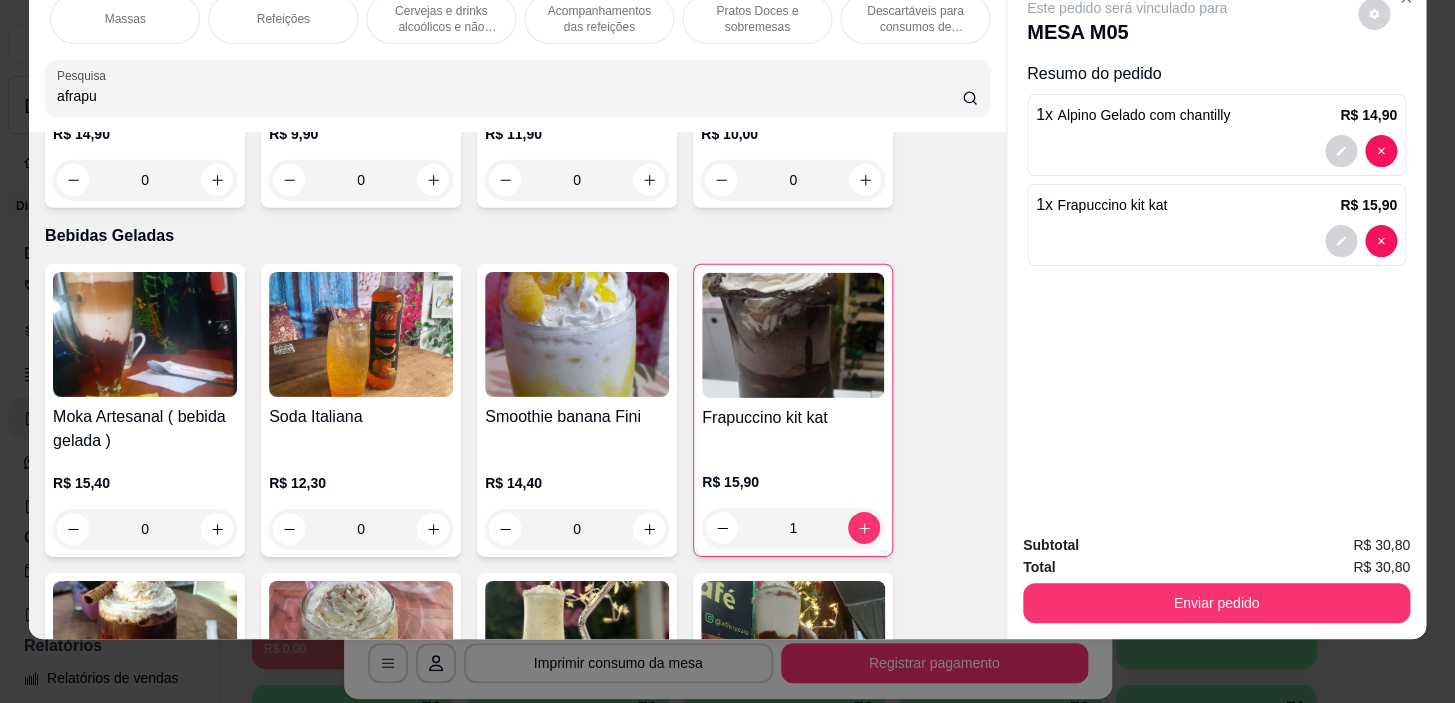click on "Pratos Doces e sobremesas" at bounding box center [757, 19] 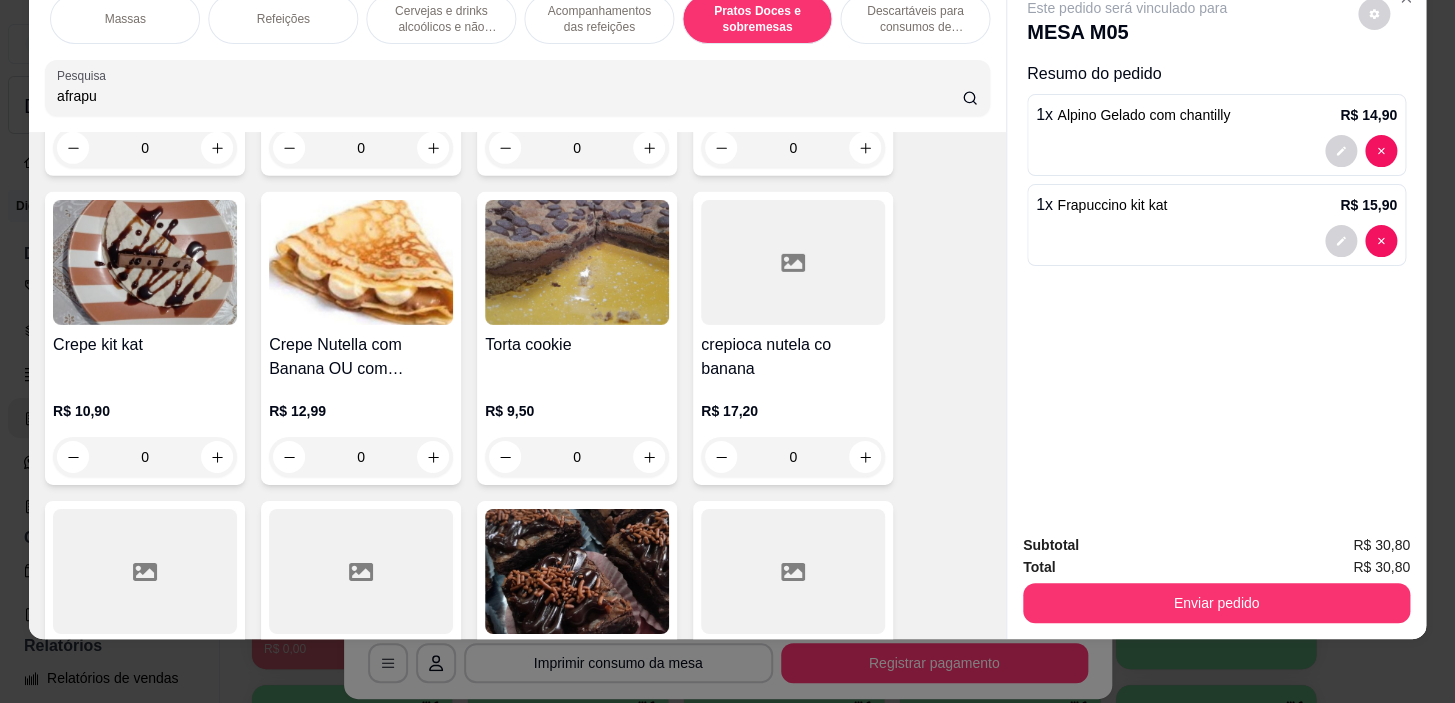 scroll, scrollTop: 15940, scrollLeft: 0, axis: vertical 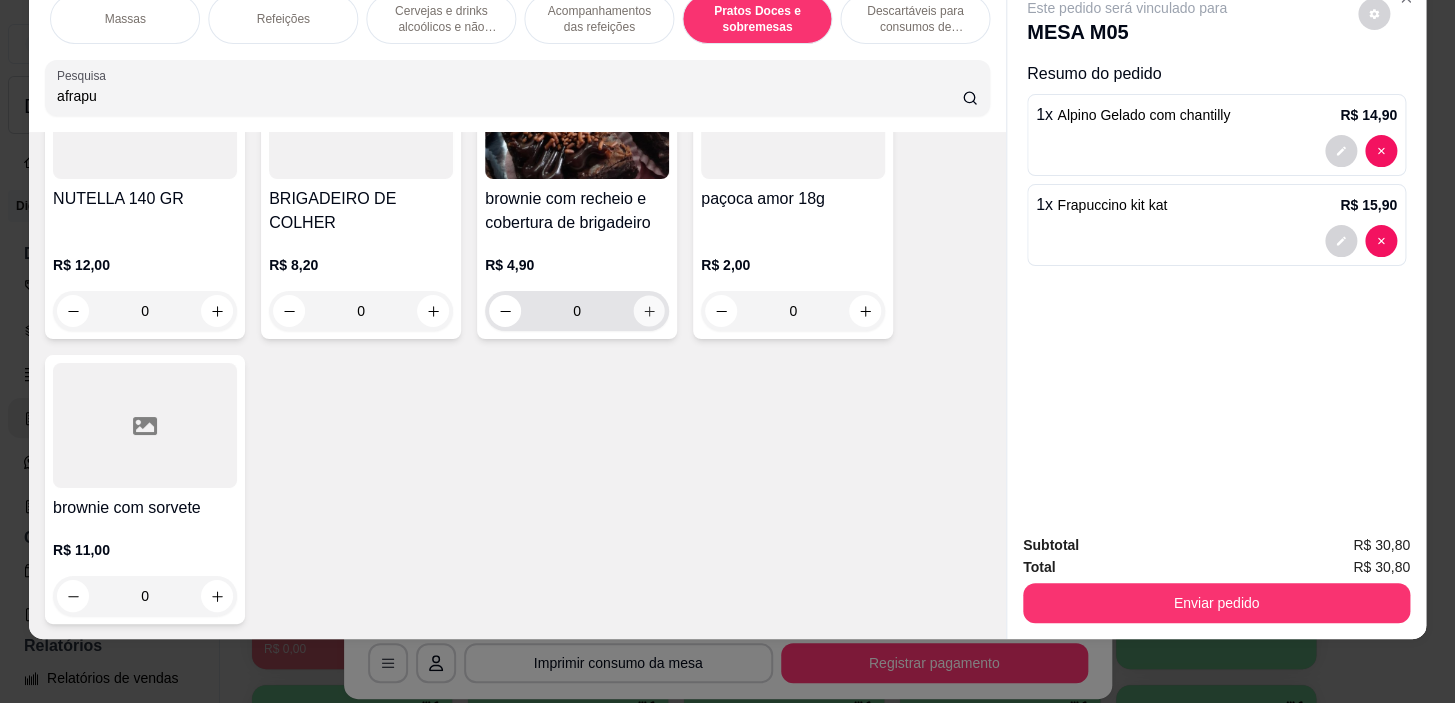 click at bounding box center (649, 311) 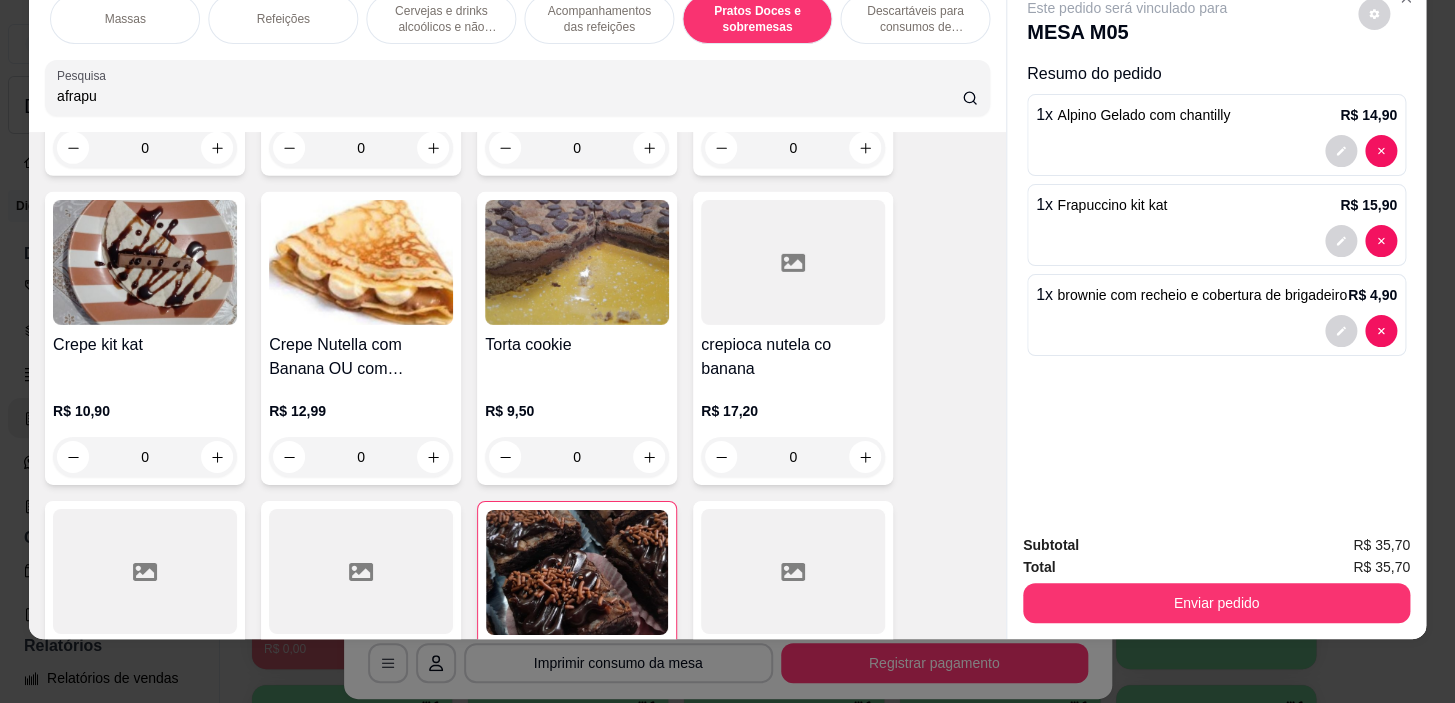 scroll, scrollTop: 15303, scrollLeft: 0, axis: vertical 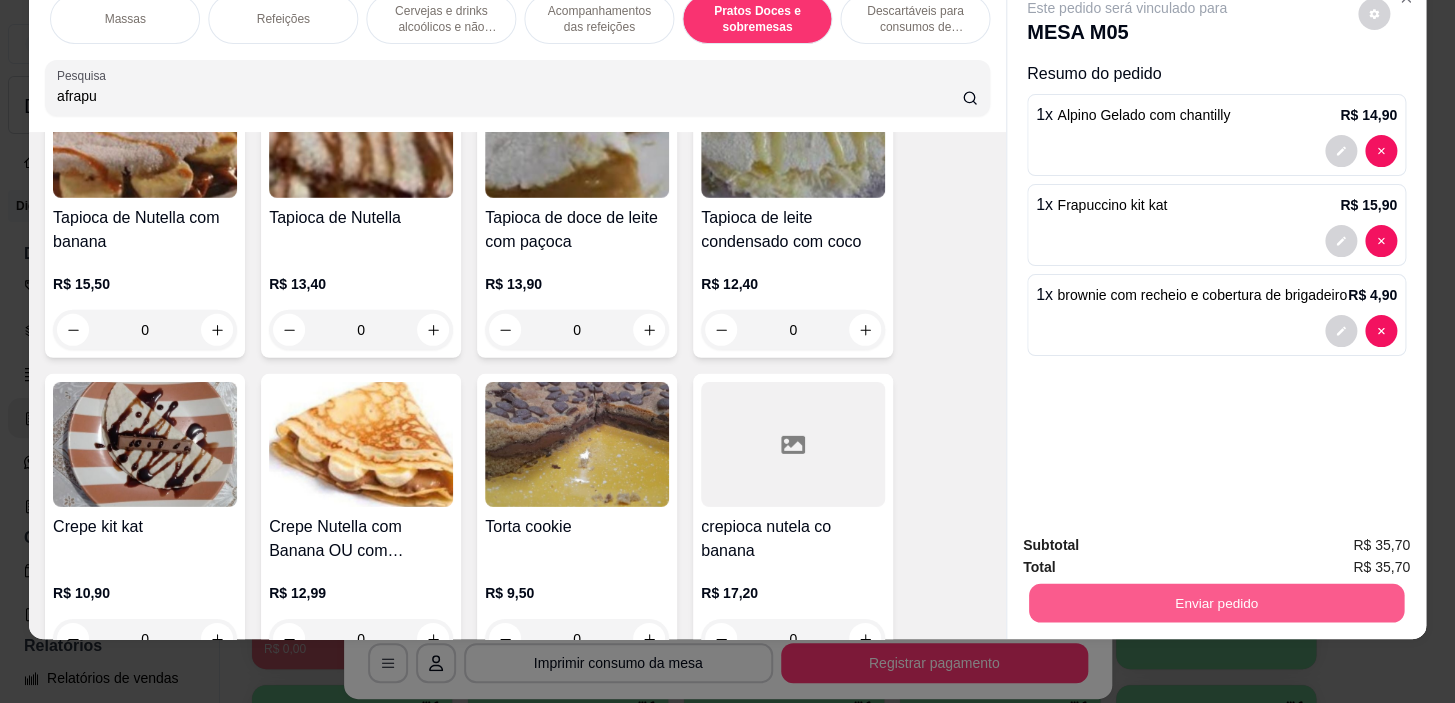 click on "Enviar pedido" at bounding box center (1216, 603) 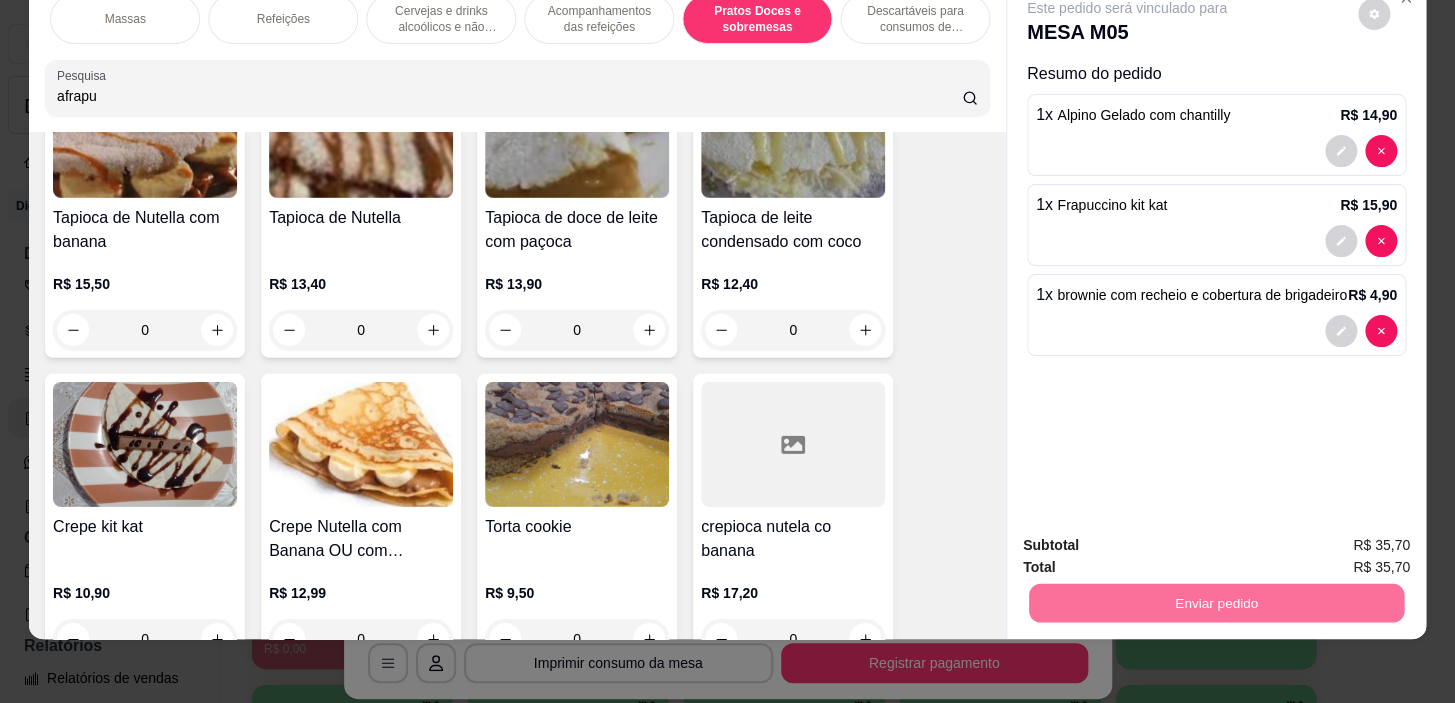 click on "Sim, quero registrar" at bounding box center [1340, 539] 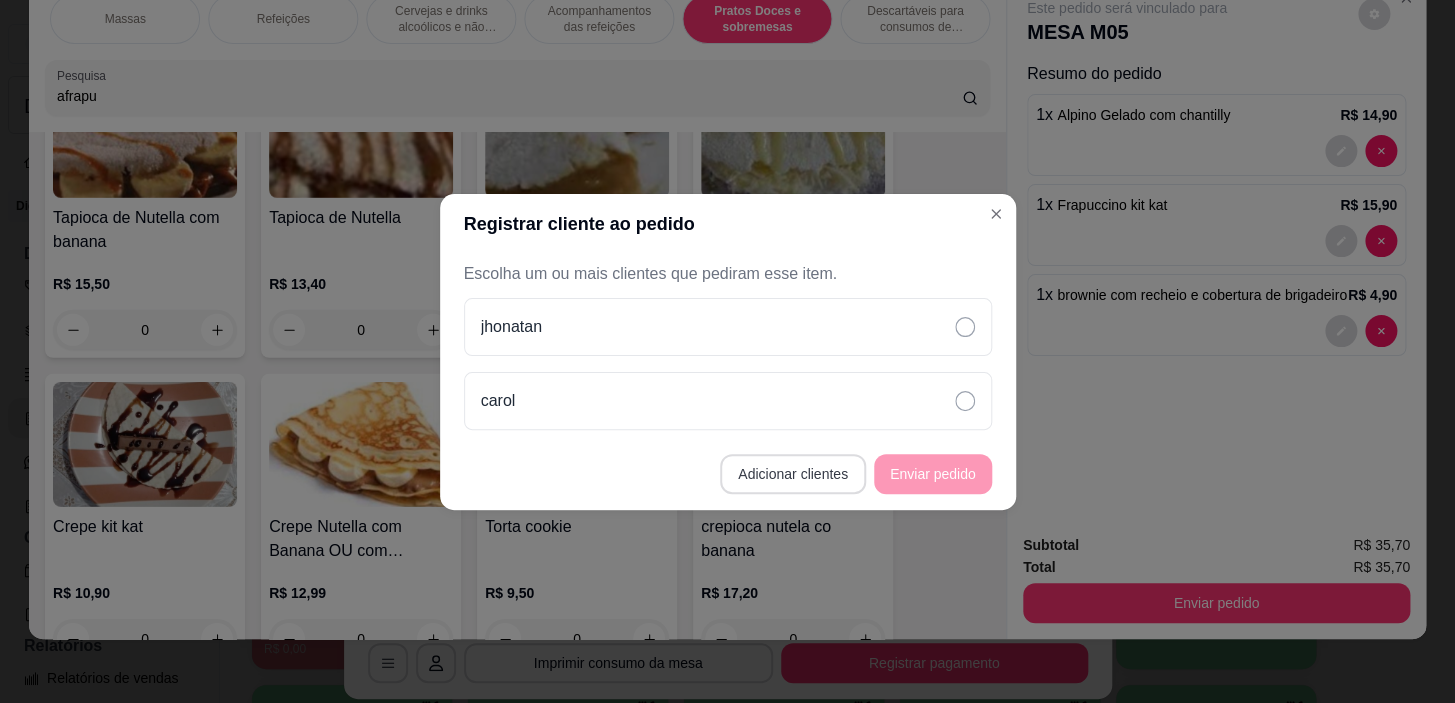click on "Adicionar clientes" at bounding box center [793, 474] 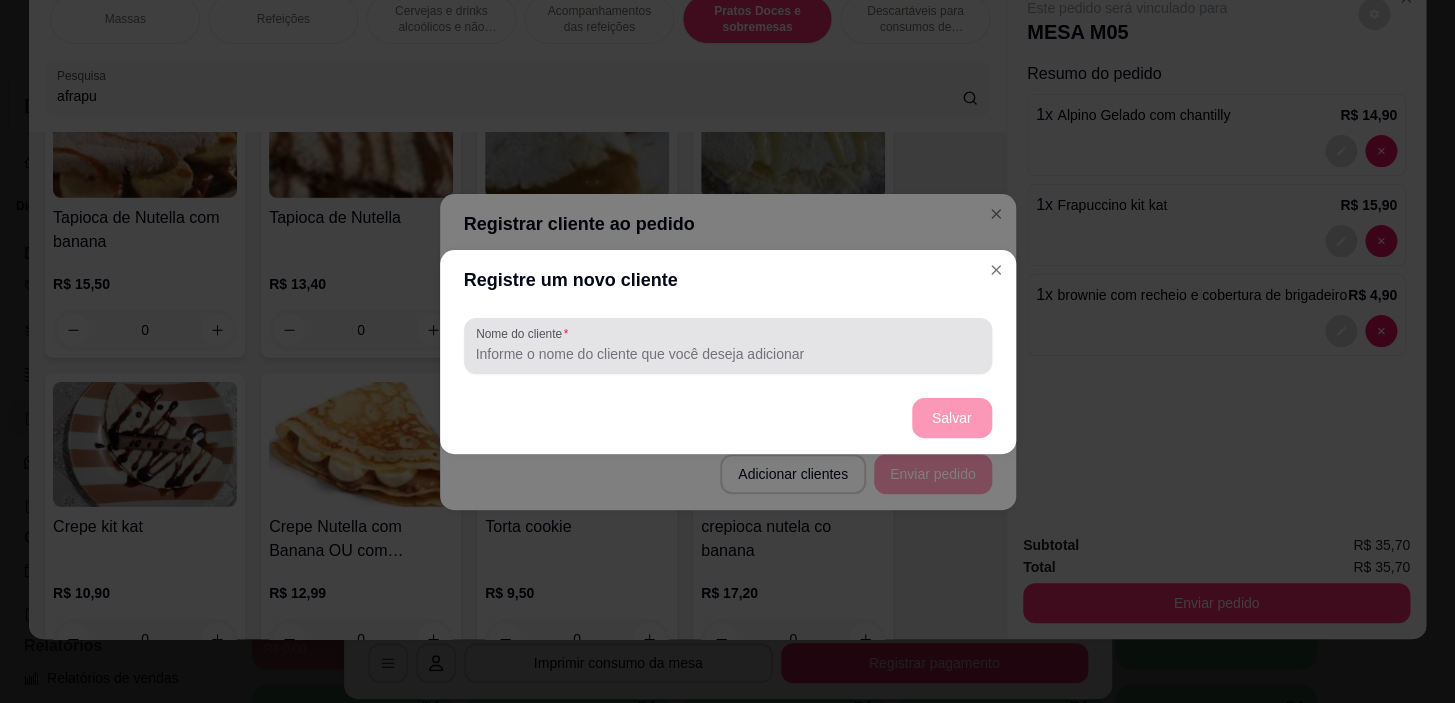 click at bounding box center [728, 346] 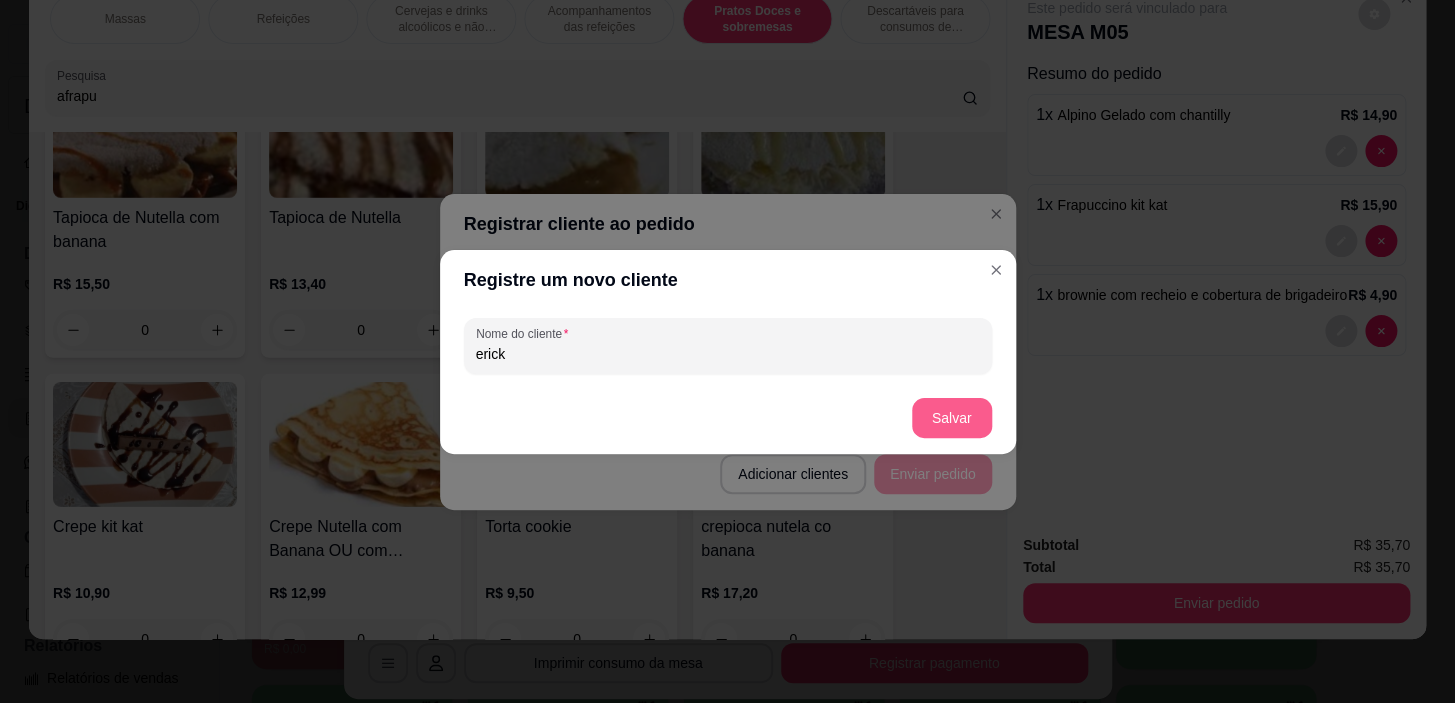 type on "erick" 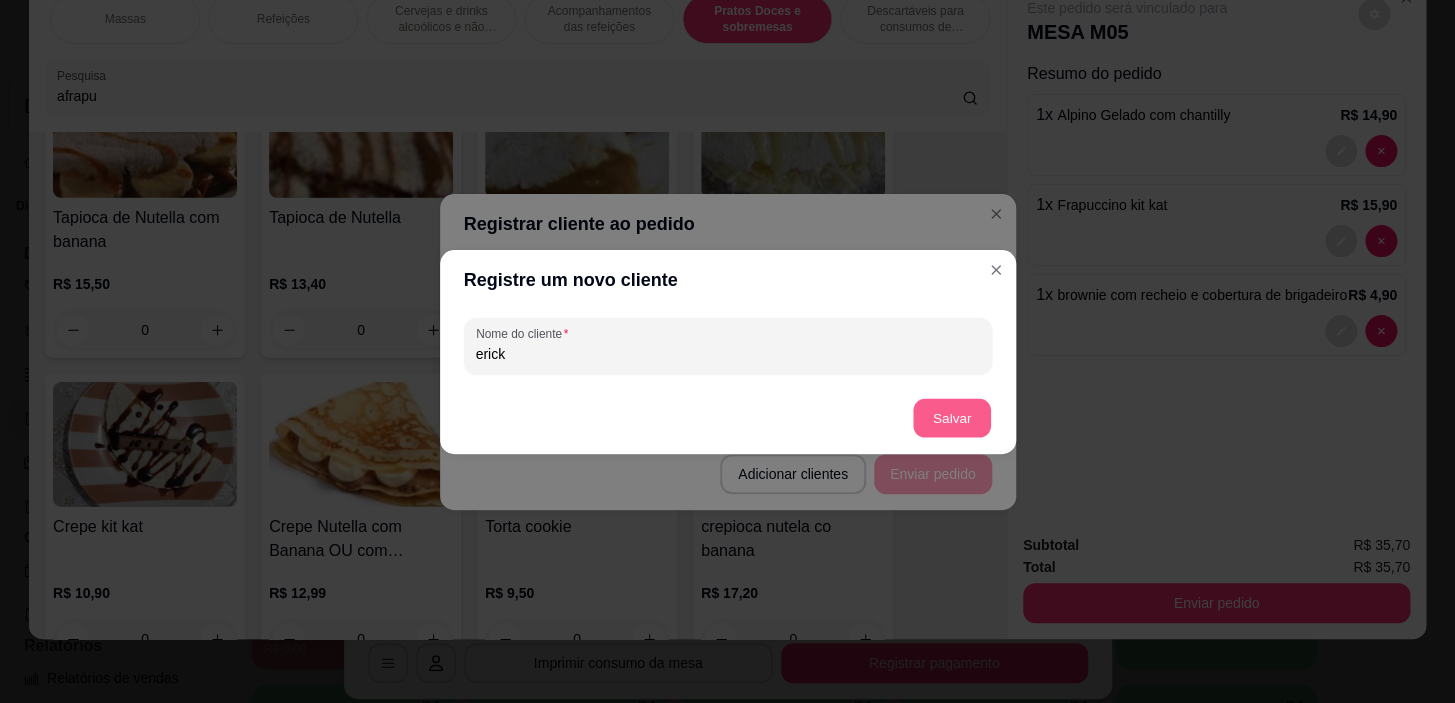 click on "Salvar" at bounding box center (952, 417) 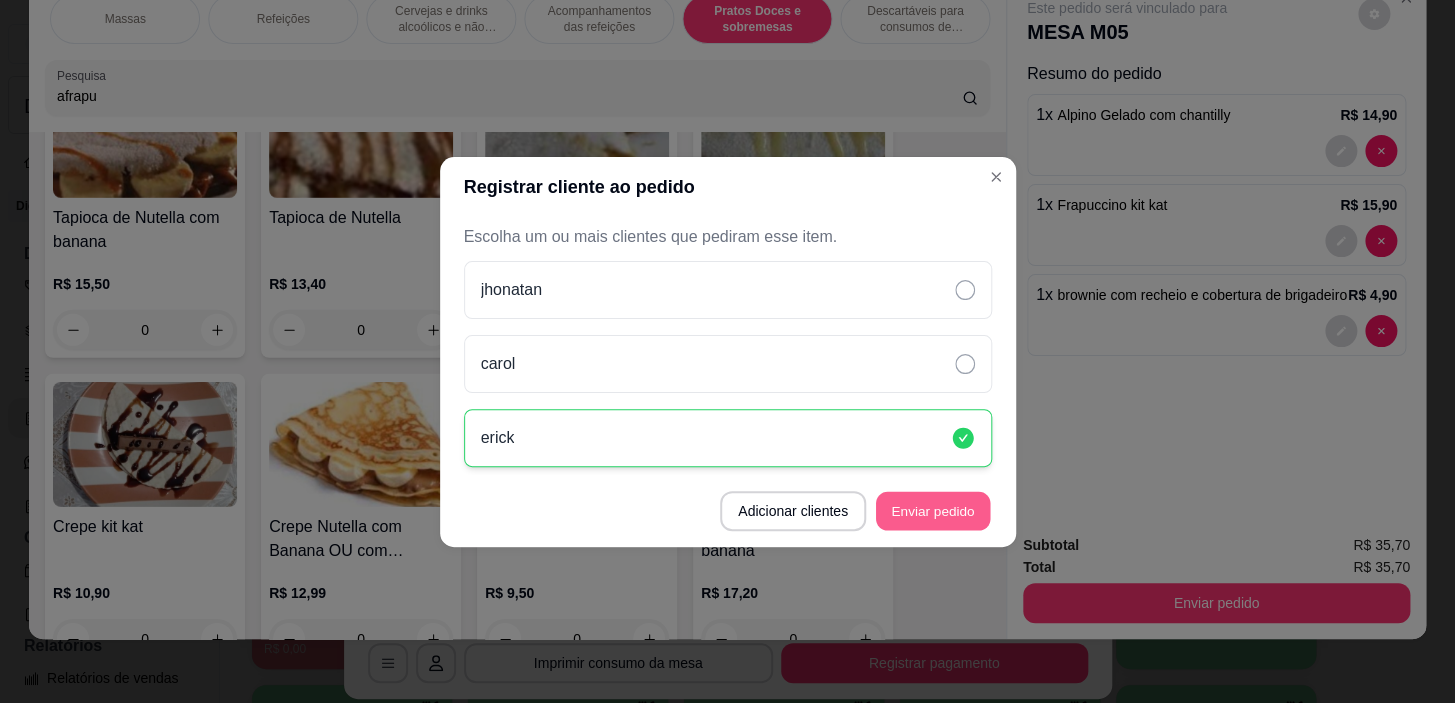 click on "Enviar pedido" at bounding box center (933, 510) 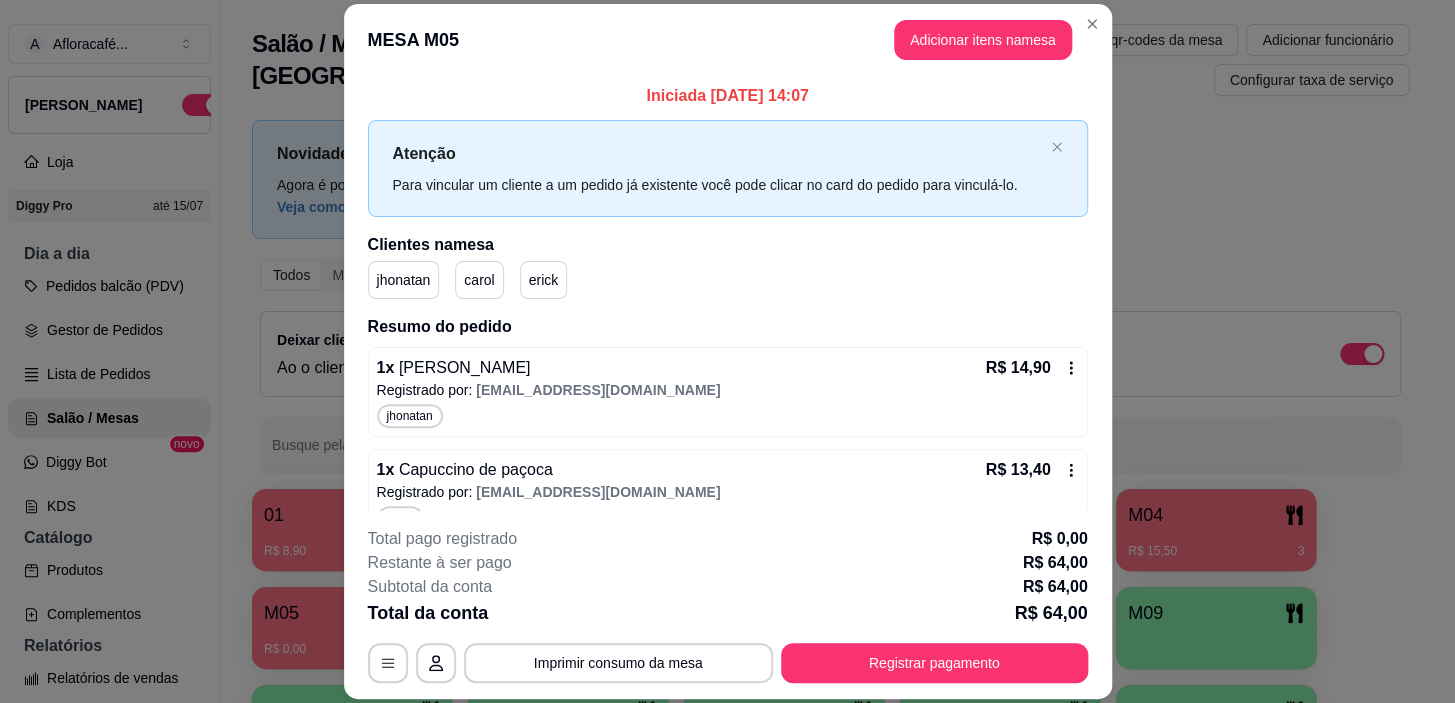scroll, scrollTop: 340, scrollLeft: 0, axis: vertical 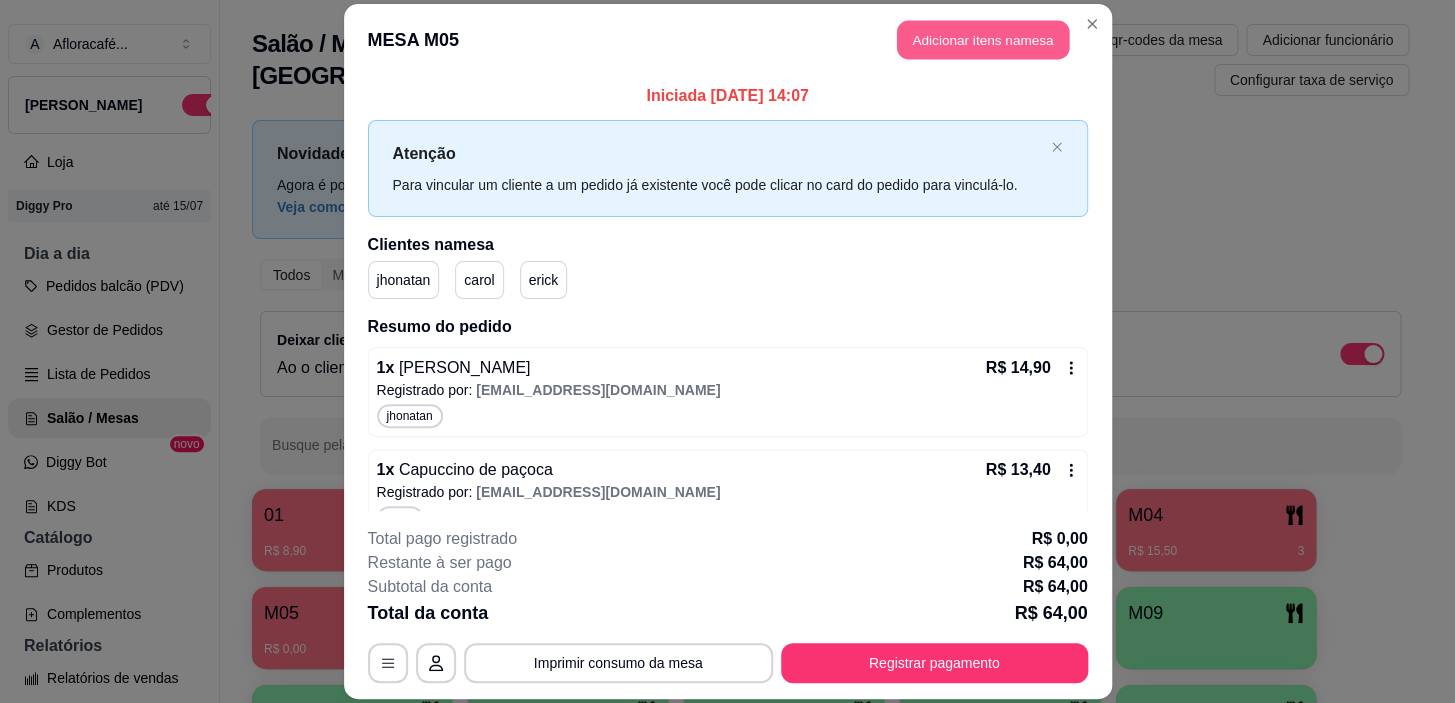 click on "Adicionar itens na  mesa" at bounding box center (983, 39) 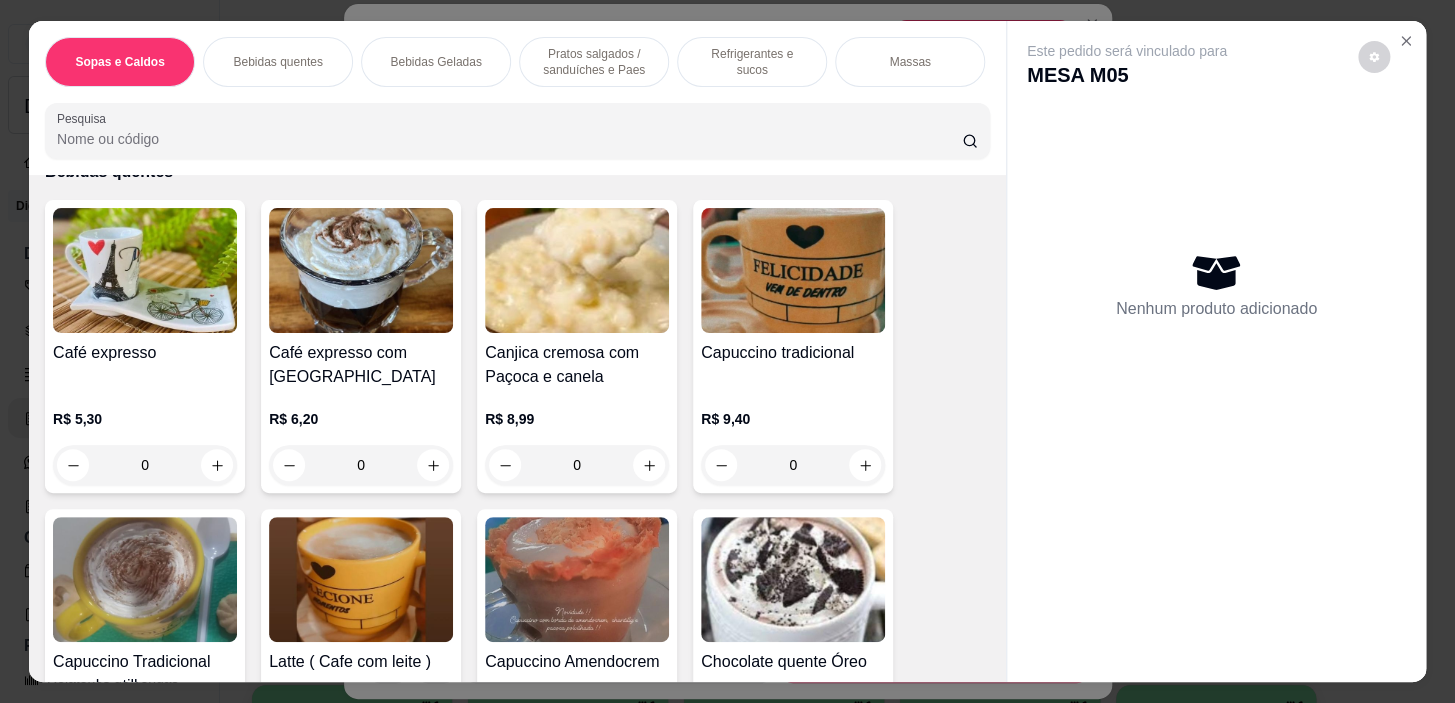 scroll, scrollTop: 727, scrollLeft: 0, axis: vertical 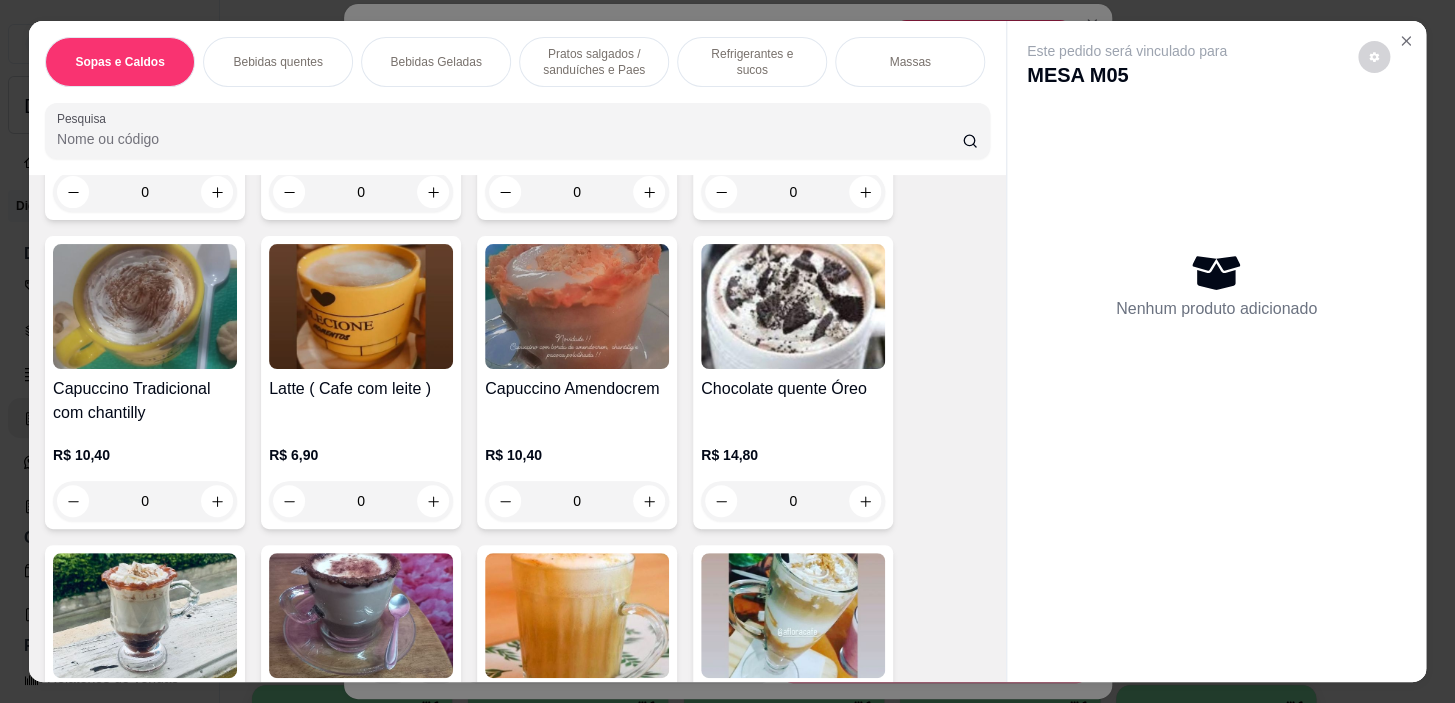 click on "0" at bounding box center [361, 501] 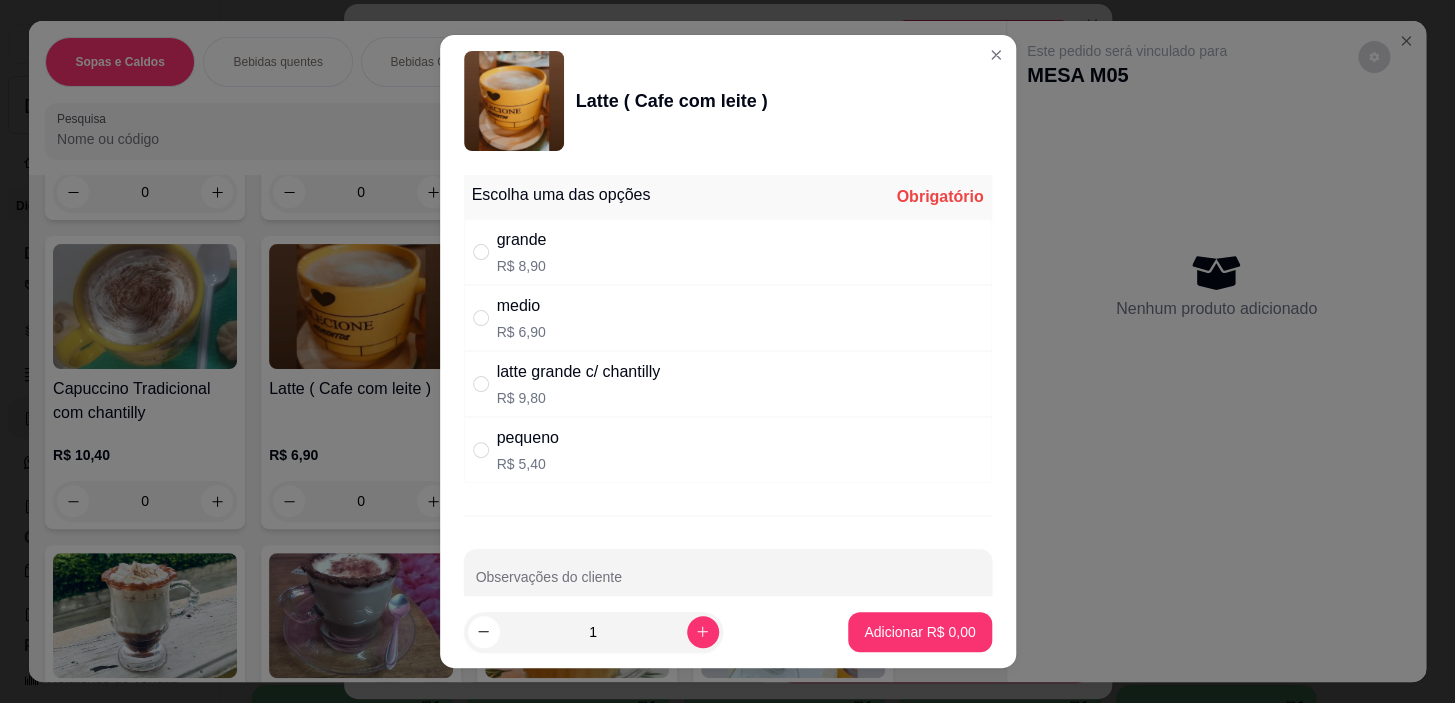 click on "medio R$ 6,90" at bounding box center (728, 318) 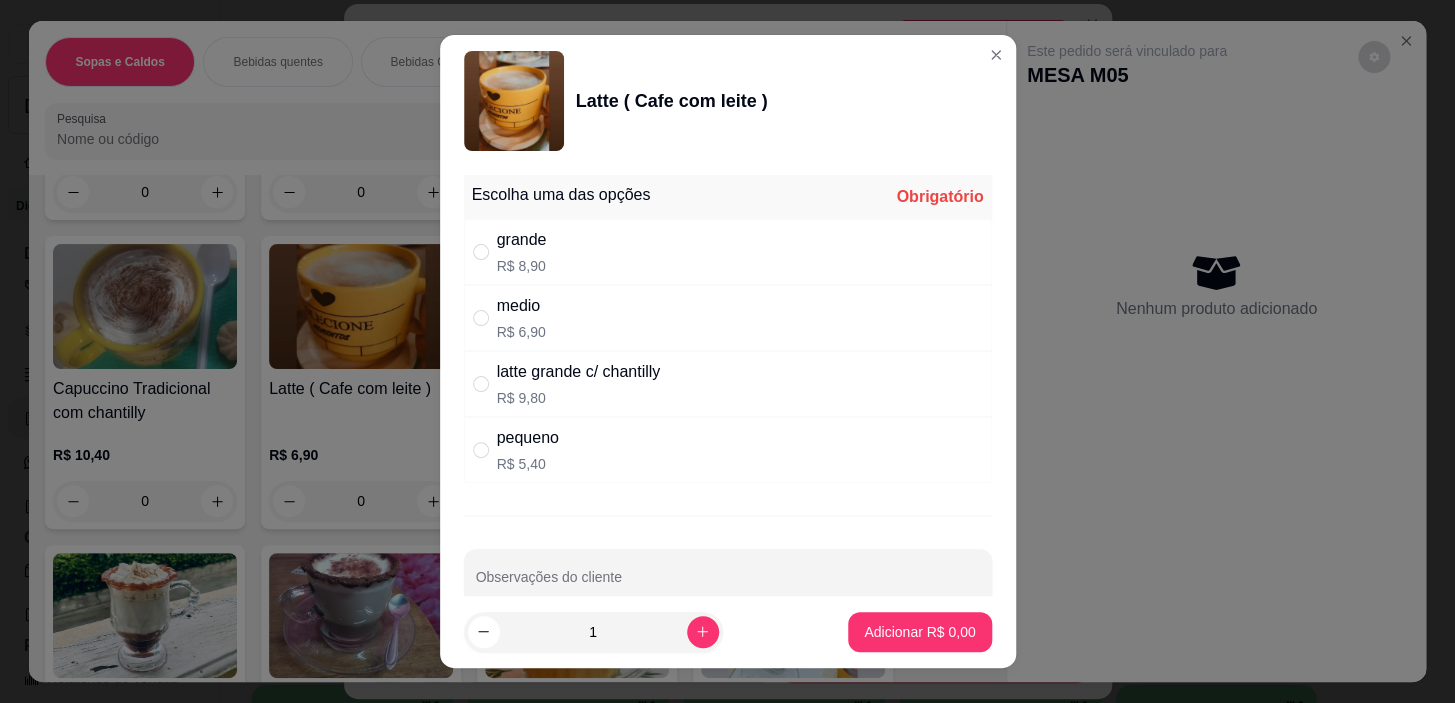 radio on "true" 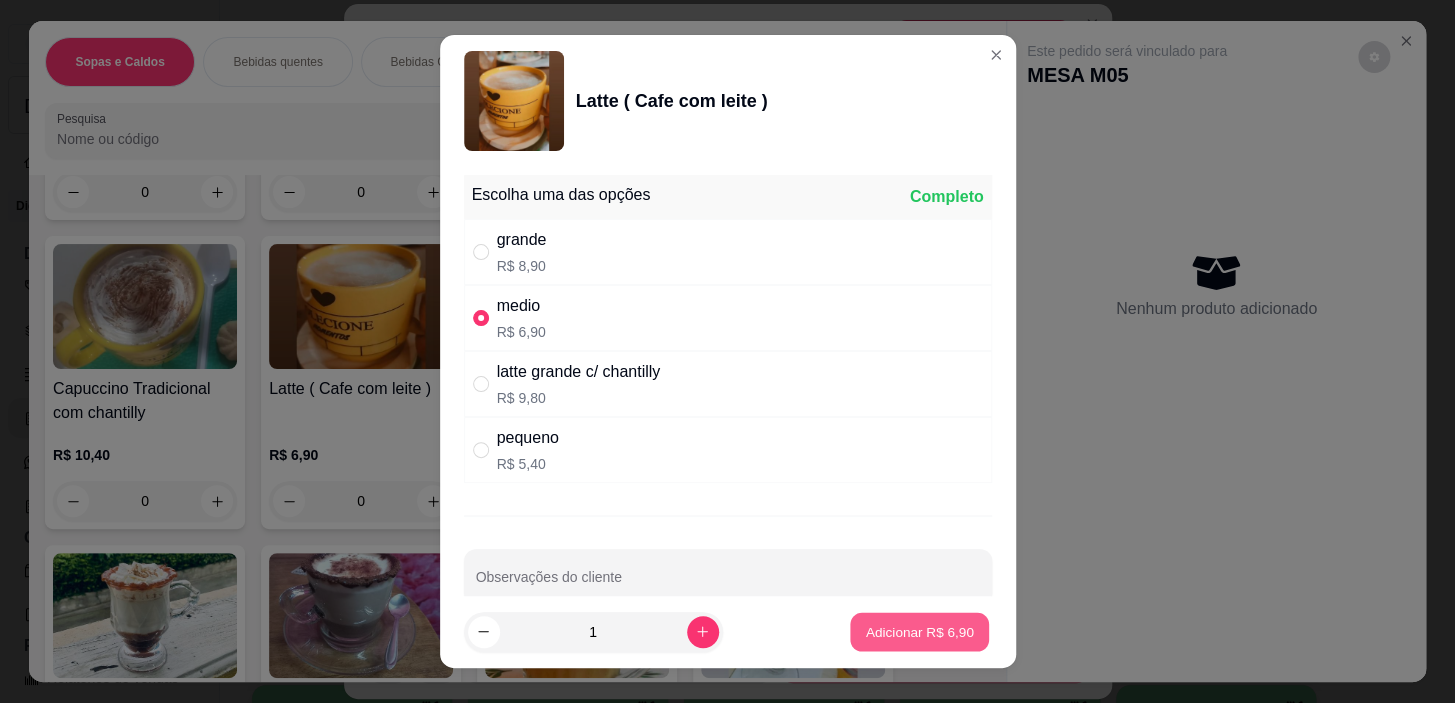 click on "Adicionar   R$ 6,90" at bounding box center [920, 631] 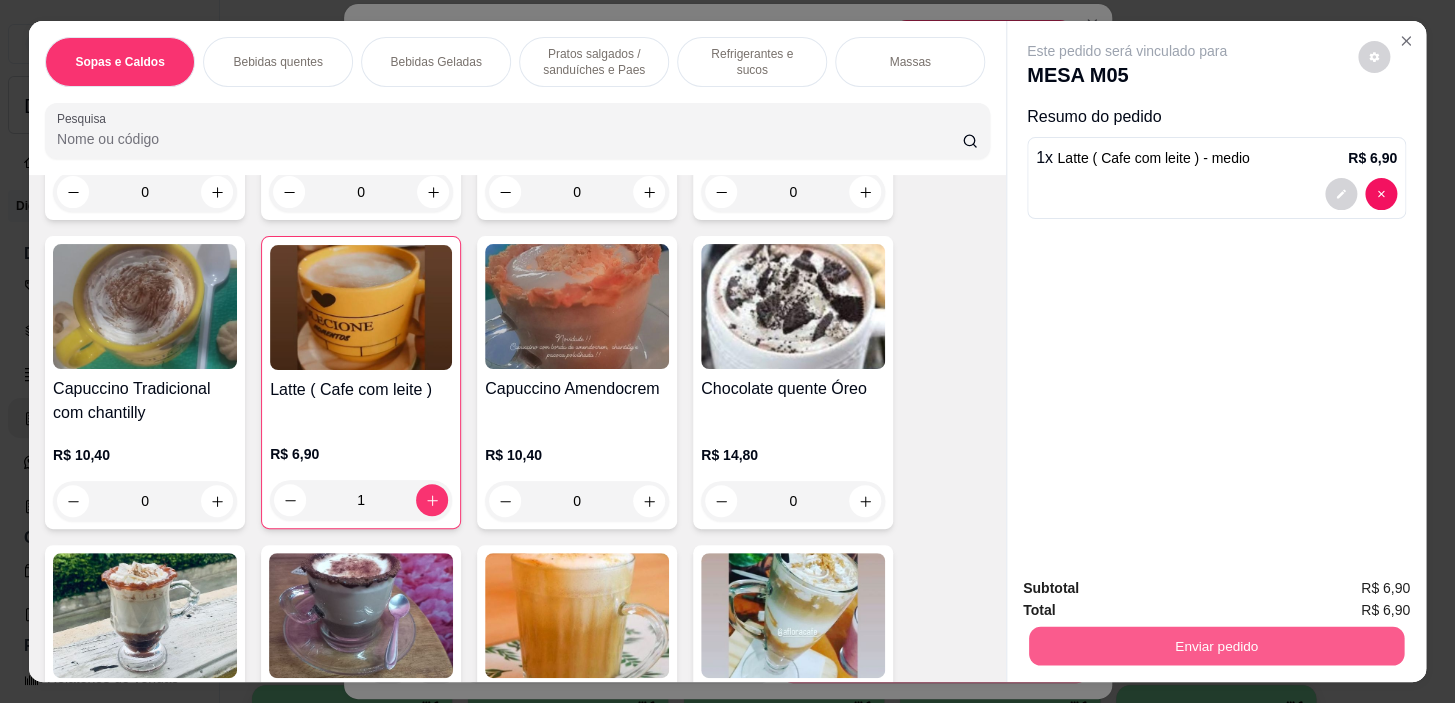 click on "Enviar pedido" at bounding box center (1216, 646) 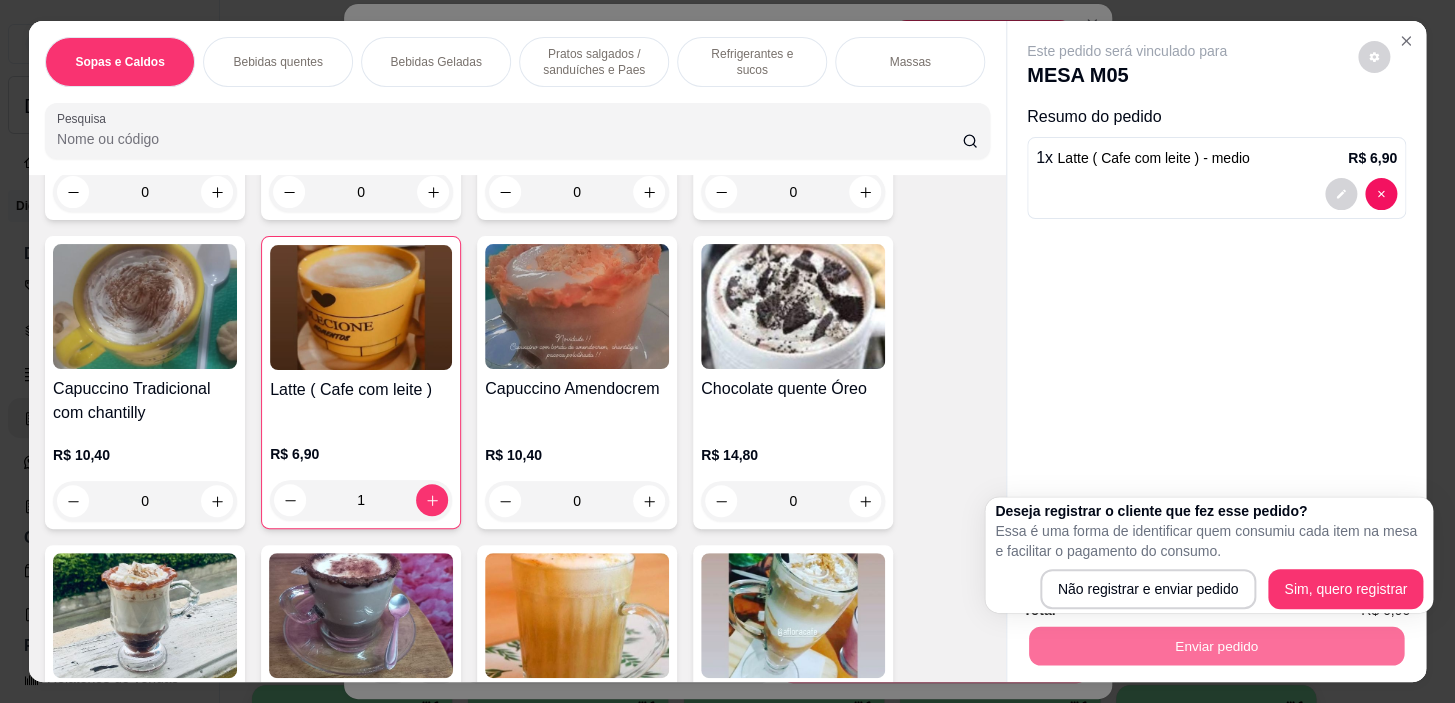 drag, startPoint x: 1344, startPoint y: 567, endPoint x: 1308, endPoint y: 592, distance: 43.829212 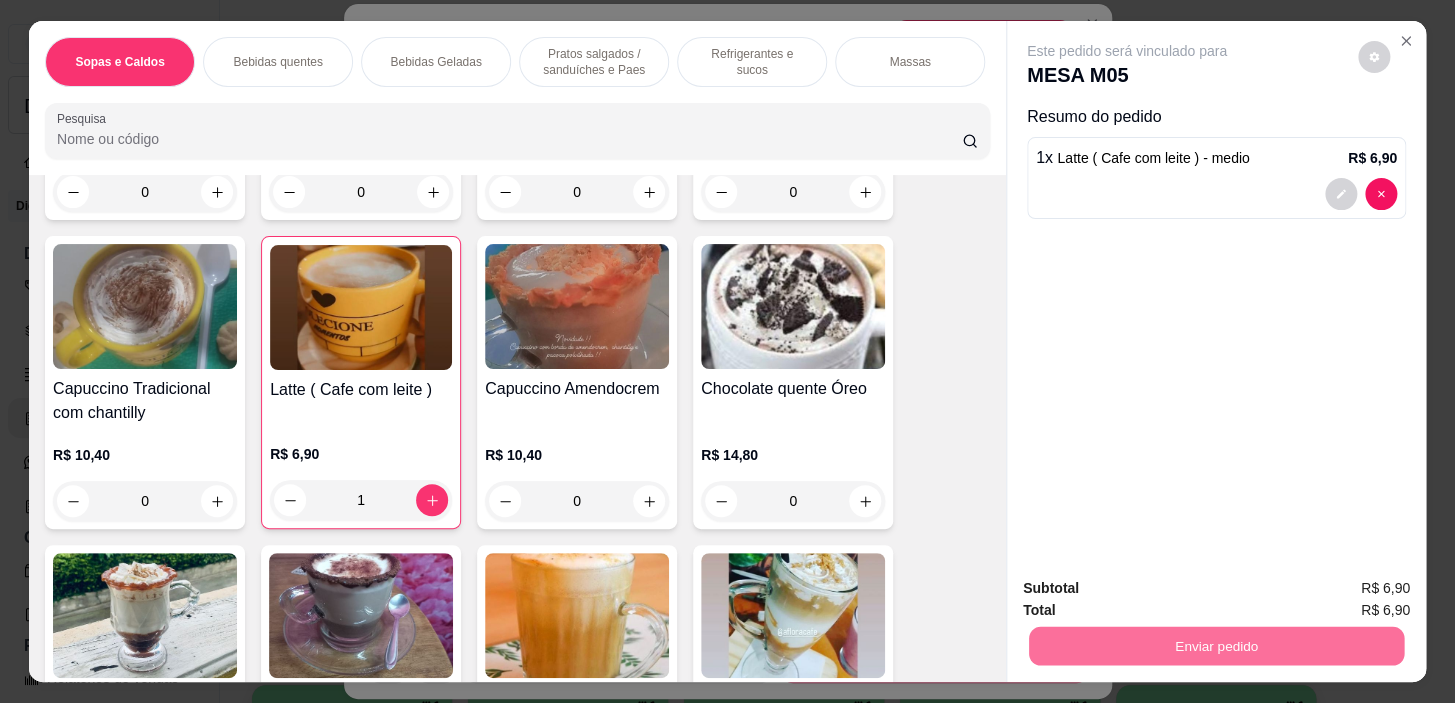 click on "Sim, quero registrar" at bounding box center (1340, 589) 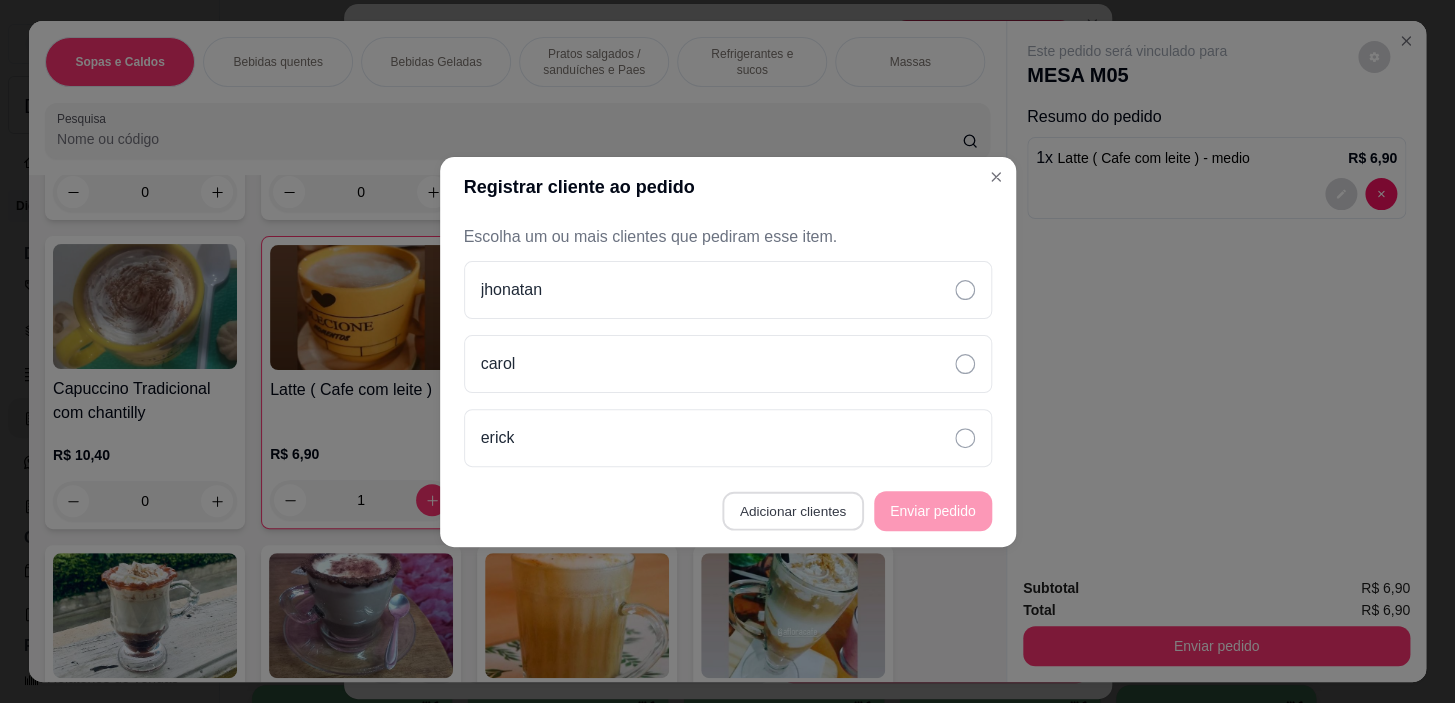 click on "Adicionar clientes" at bounding box center [792, 510] 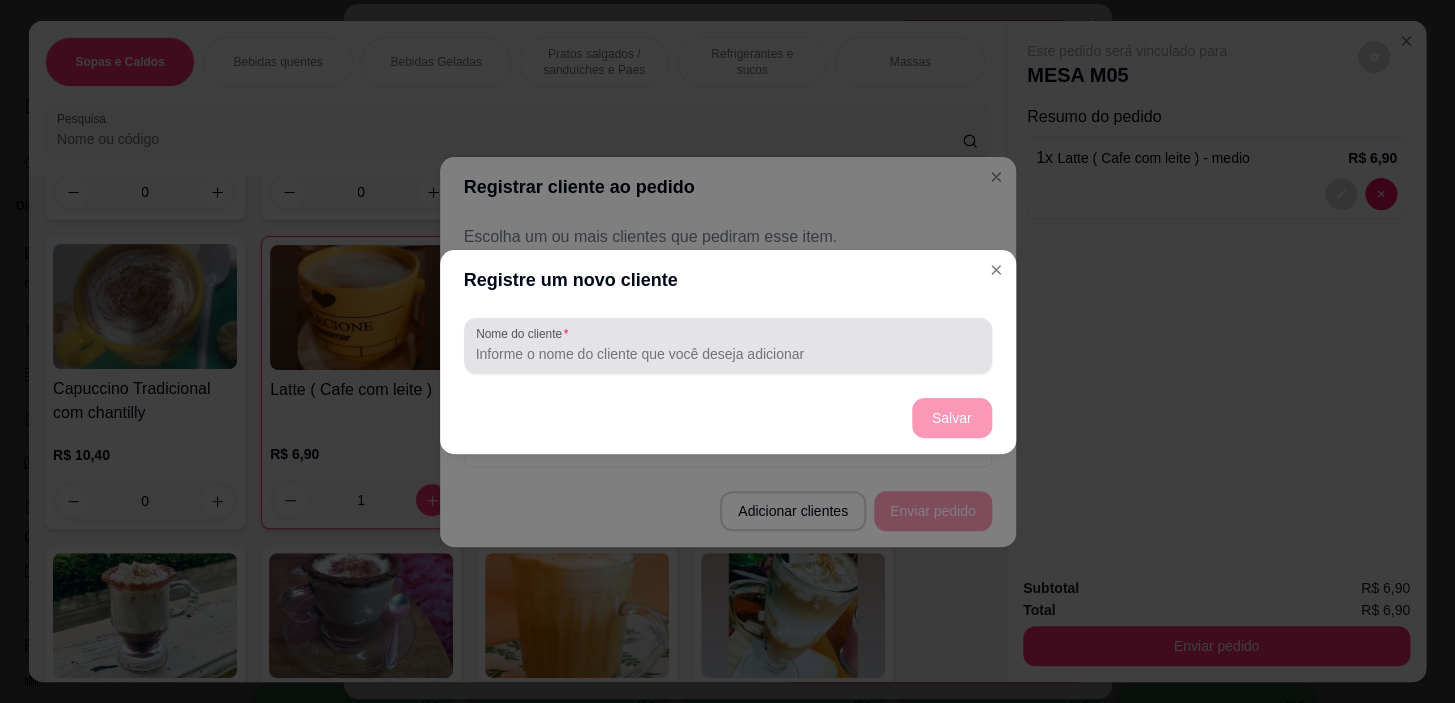 click at bounding box center [728, 346] 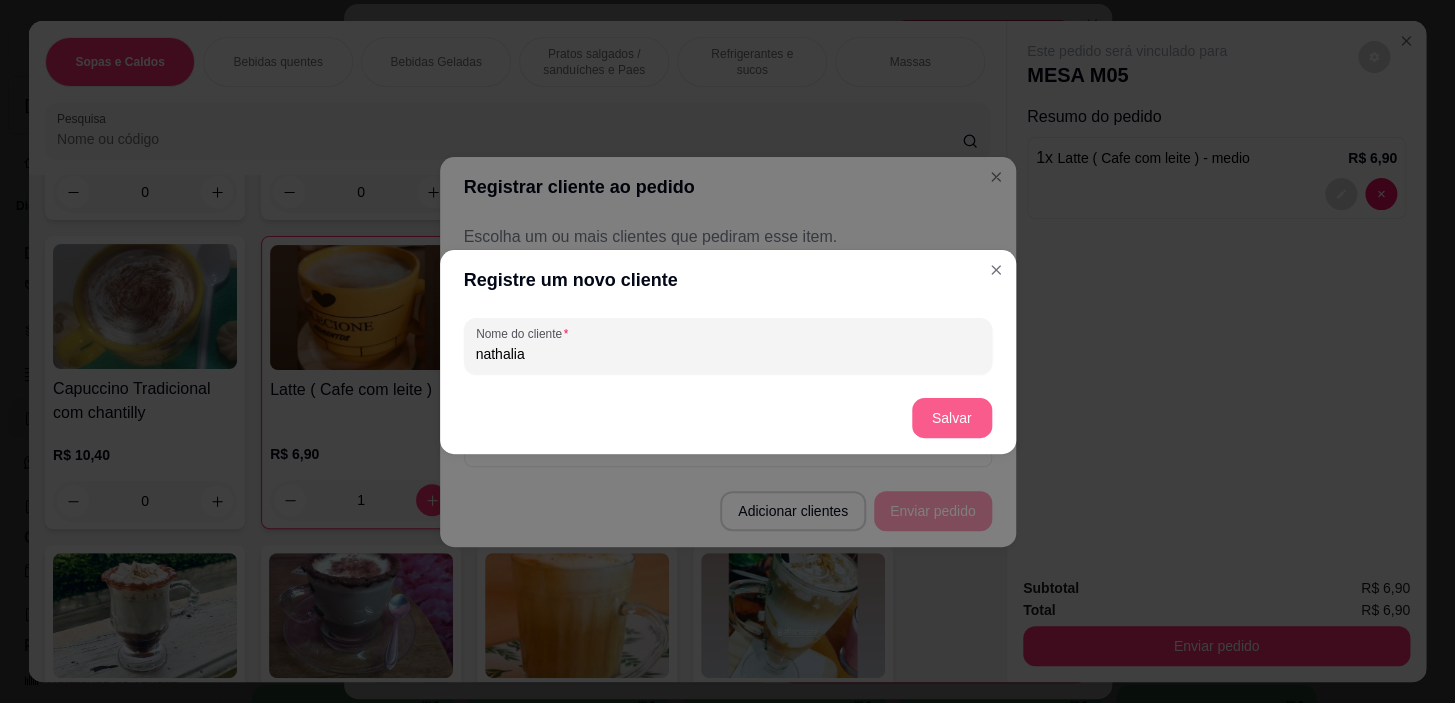 type on "nathalia" 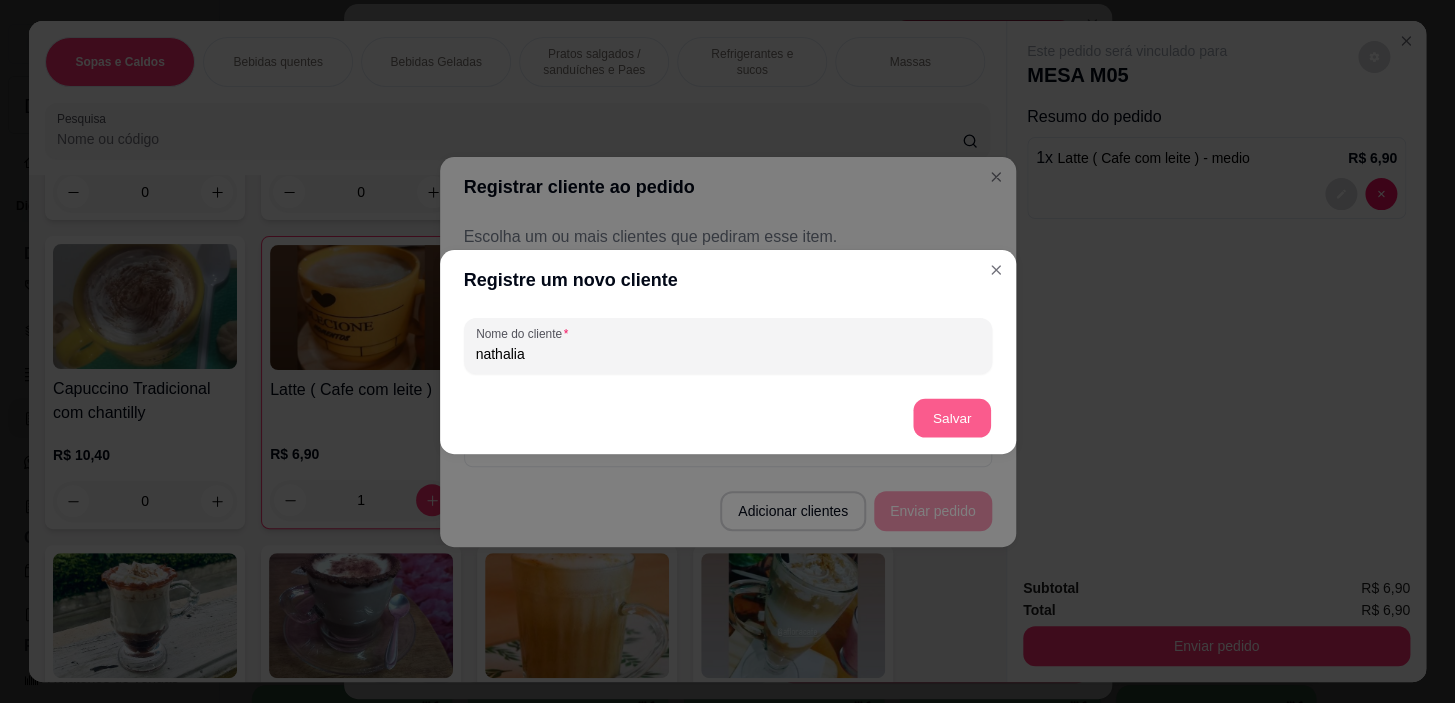 click on "Salvar" at bounding box center (952, 417) 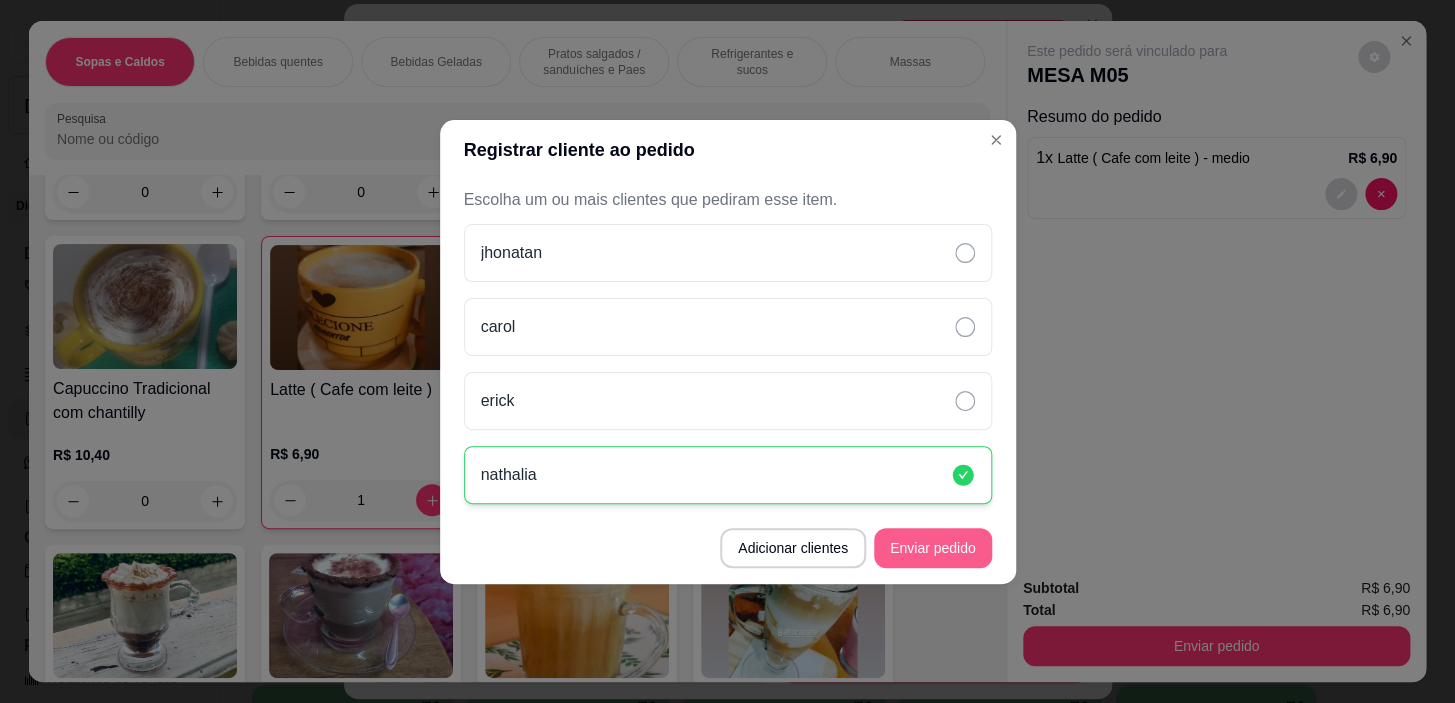 click on "Enviar pedido" at bounding box center [933, 548] 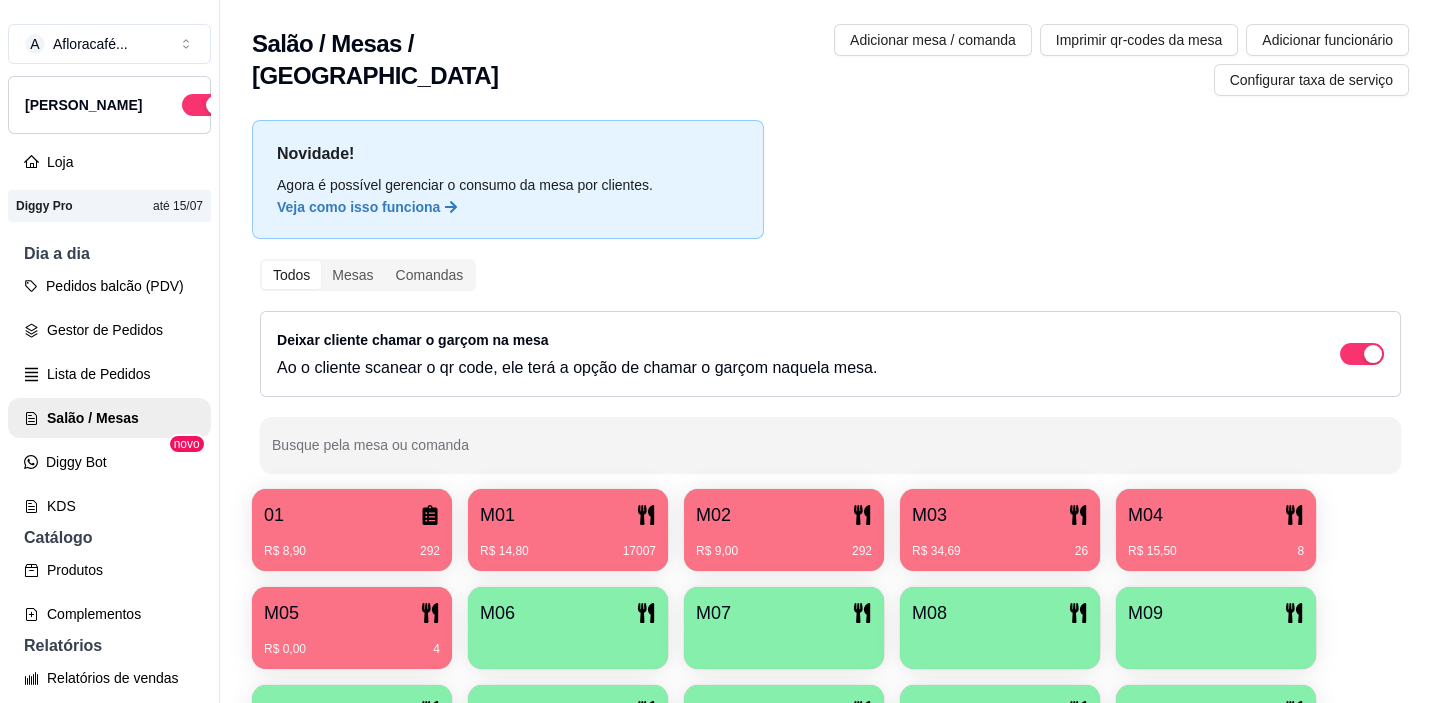 click on "M04" at bounding box center [1216, 515] 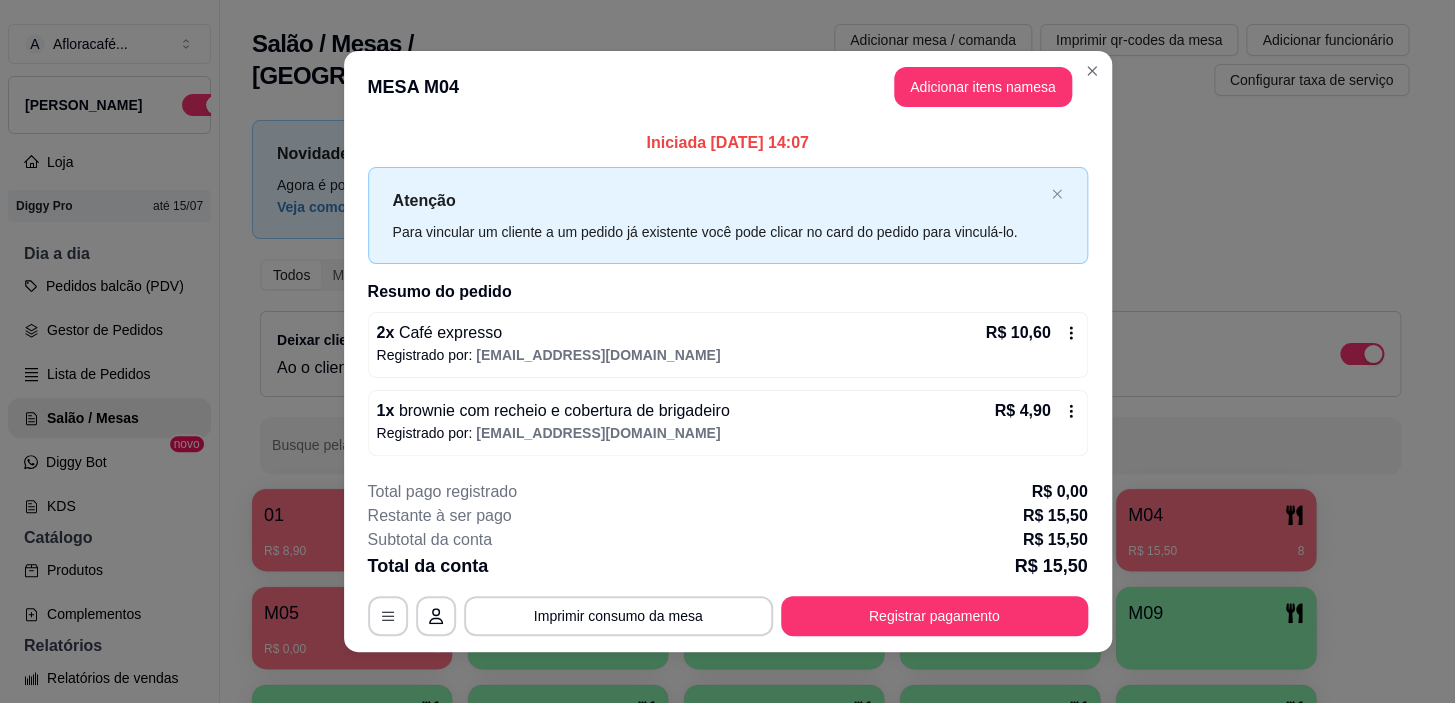 scroll, scrollTop: 12, scrollLeft: 0, axis: vertical 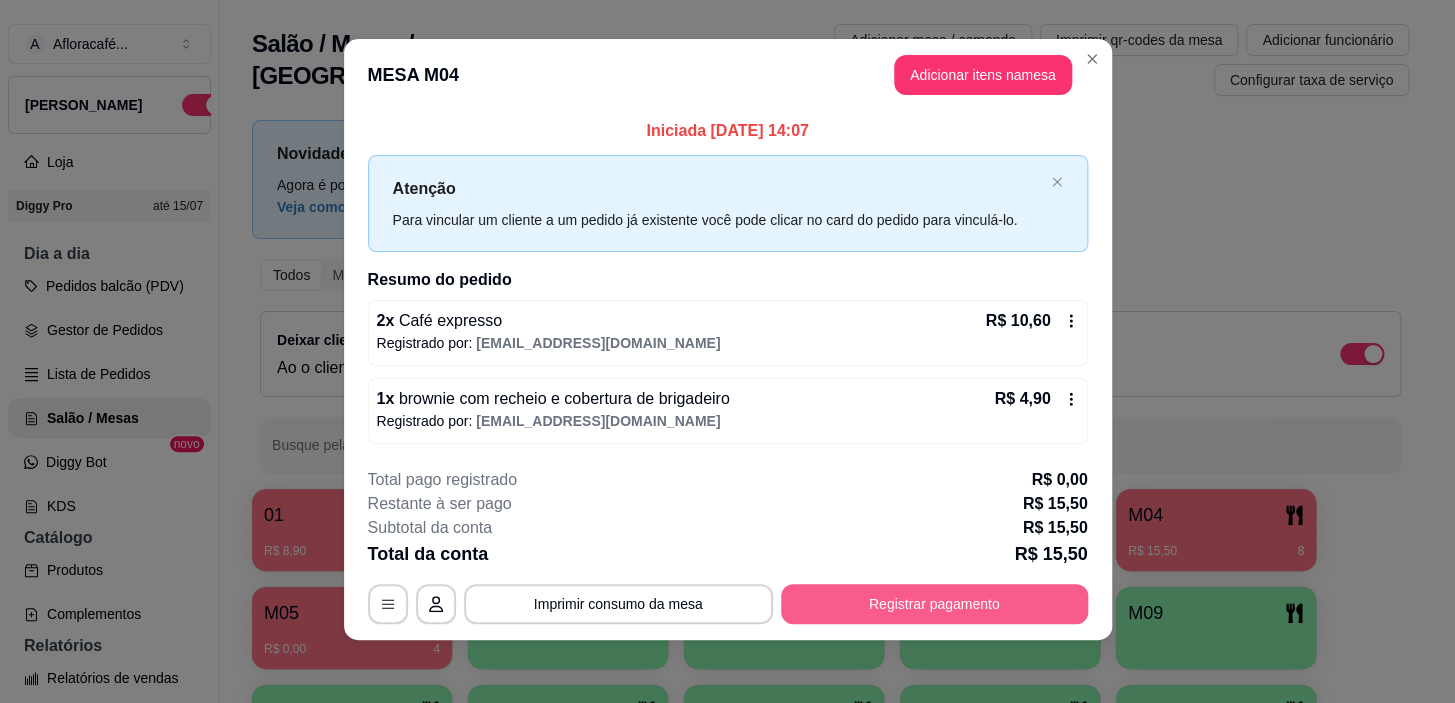 click on "Registrar pagamento" at bounding box center (934, 604) 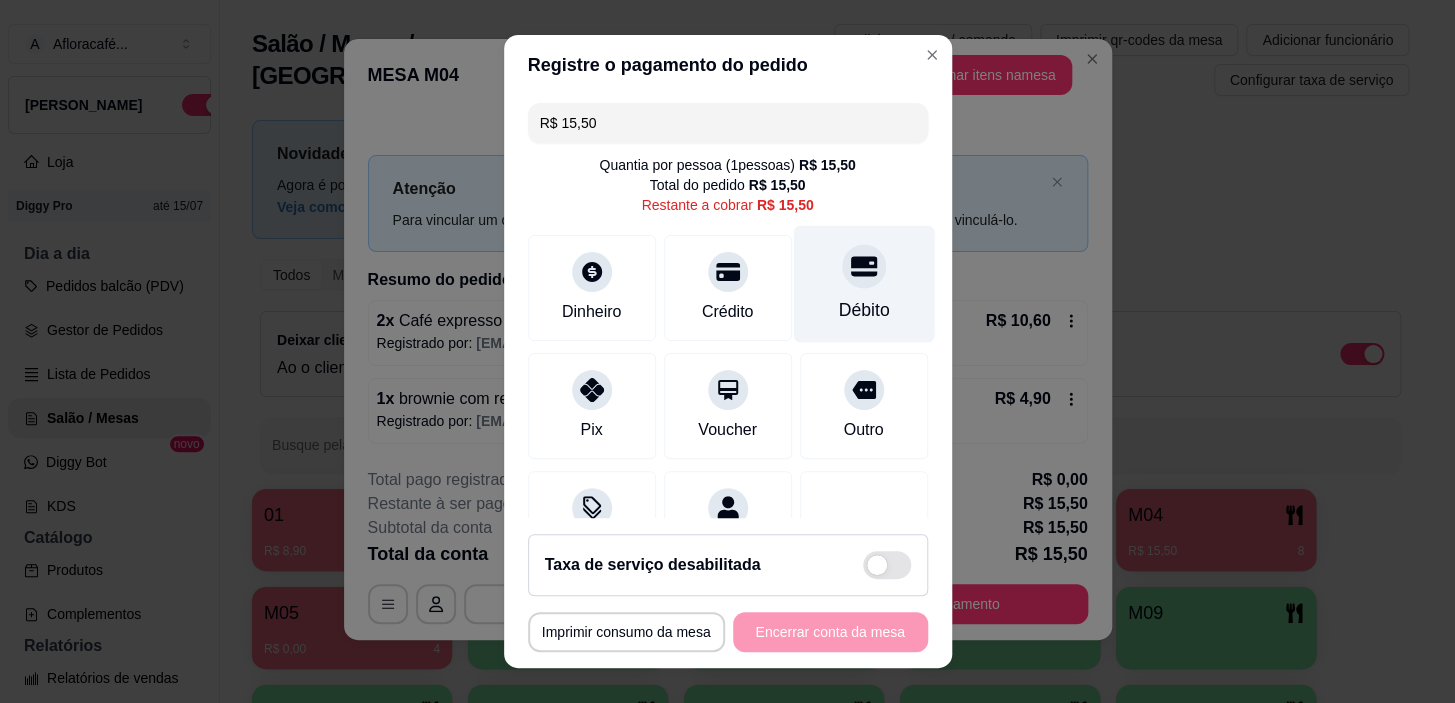 click on "Débito" at bounding box center [863, 284] 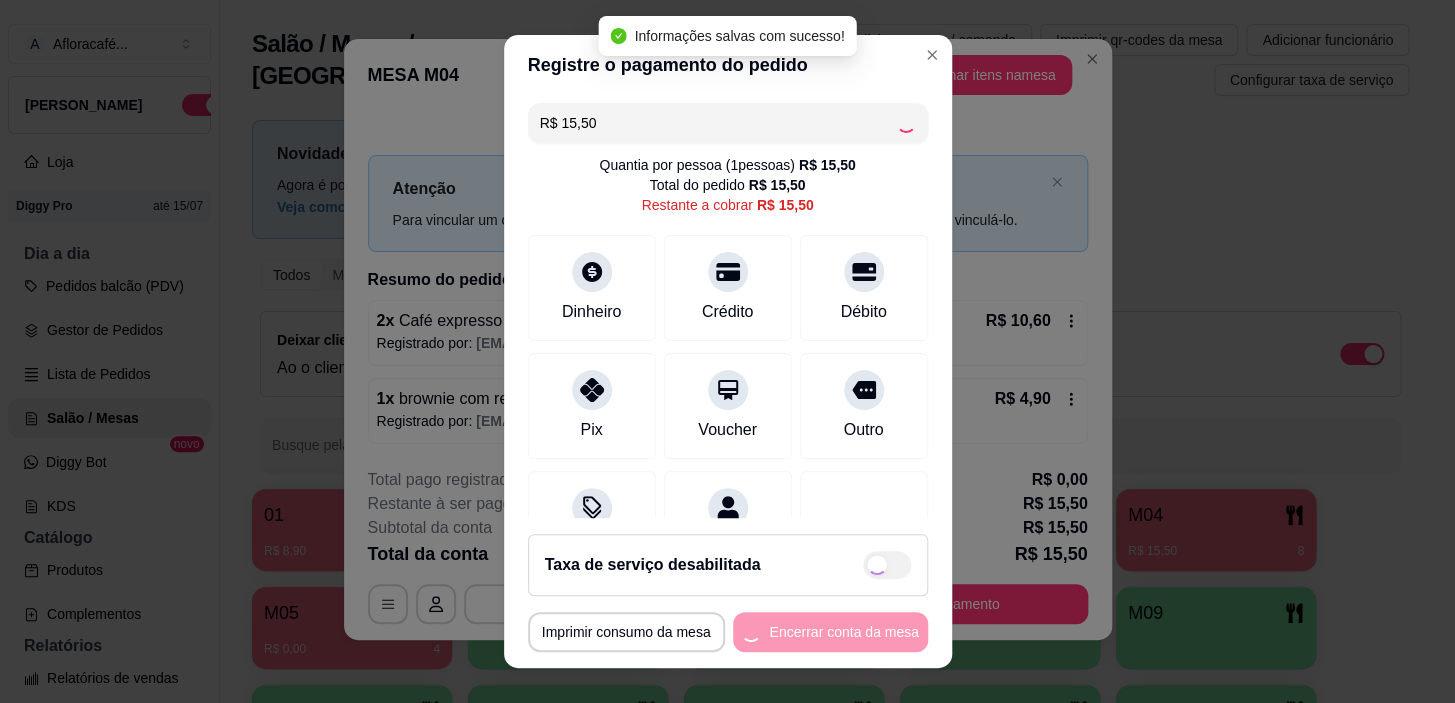 type on "R$ 0,00" 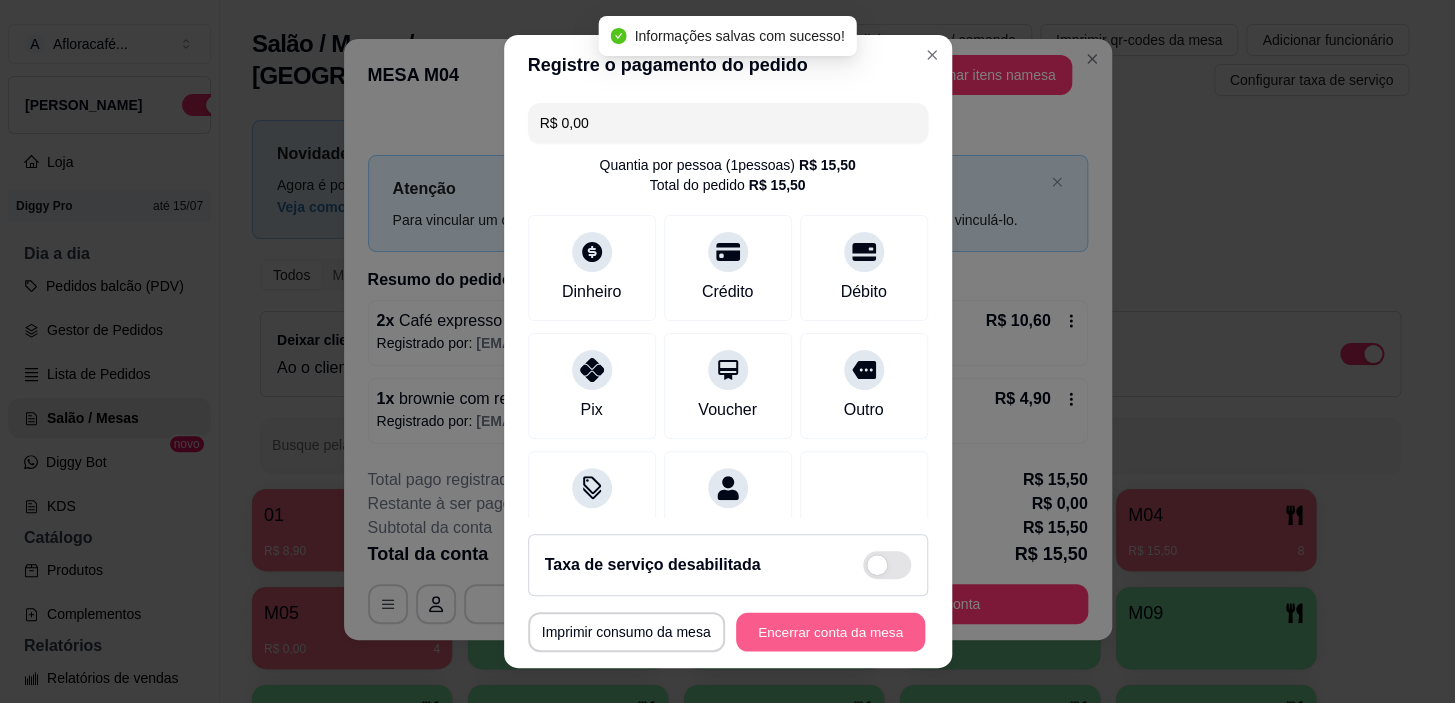 click on "Encerrar conta da mesa" at bounding box center [830, 631] 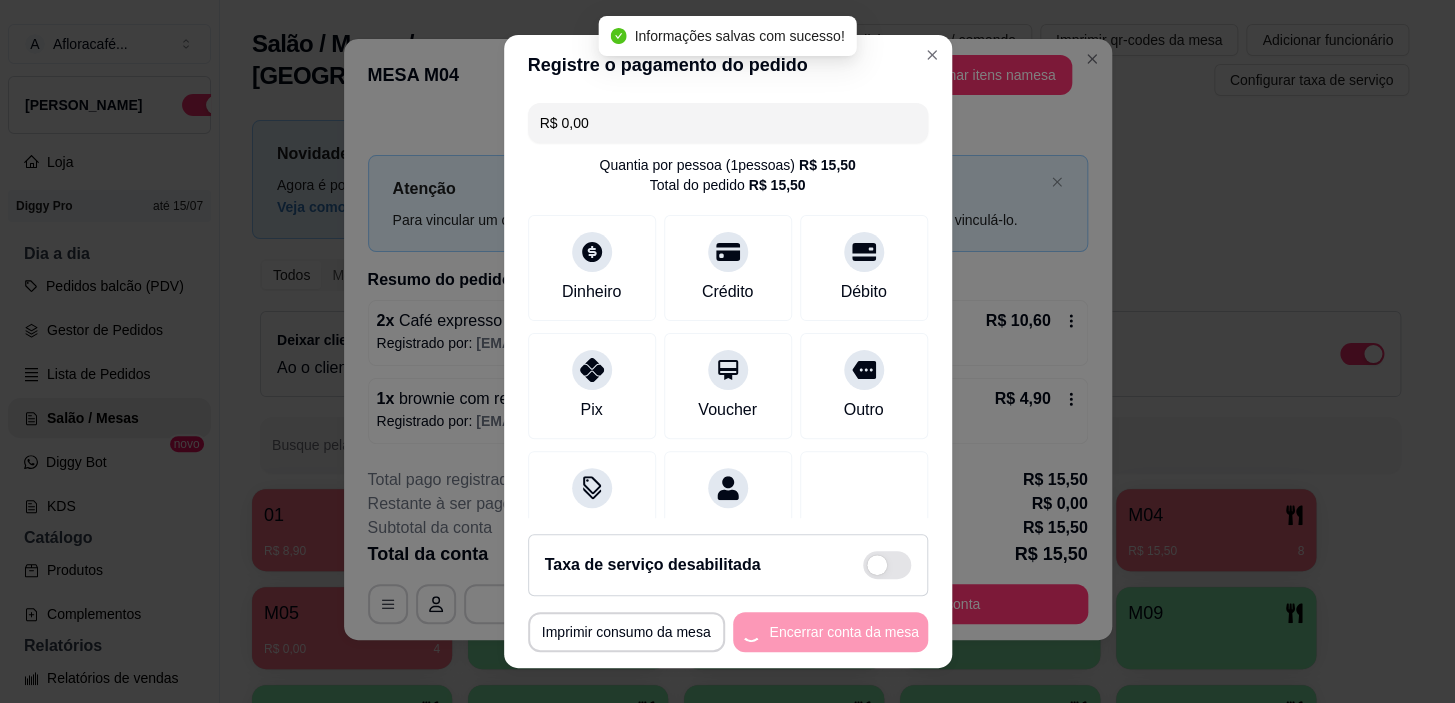 scroll, scrollTop: 0, scrollLeft: 0, axis: both 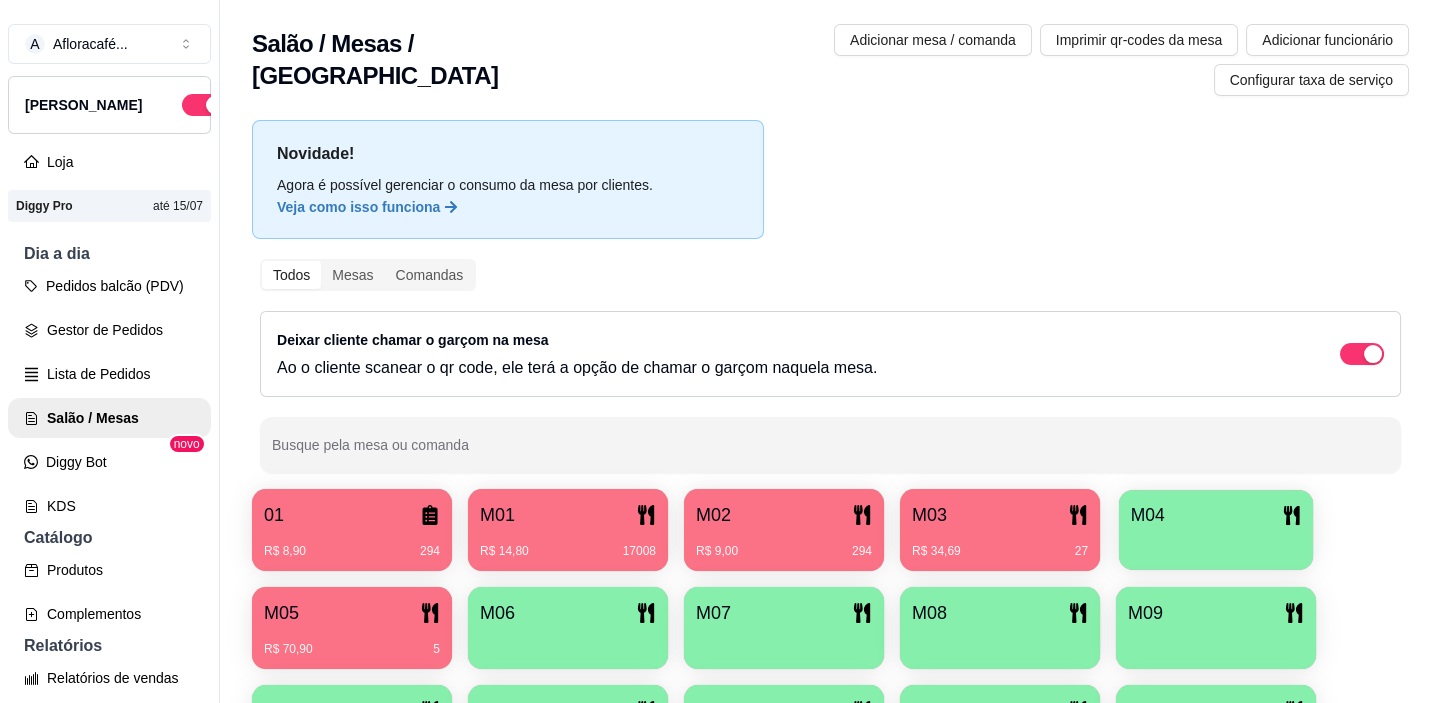 click at bounding box center (1216, 543) 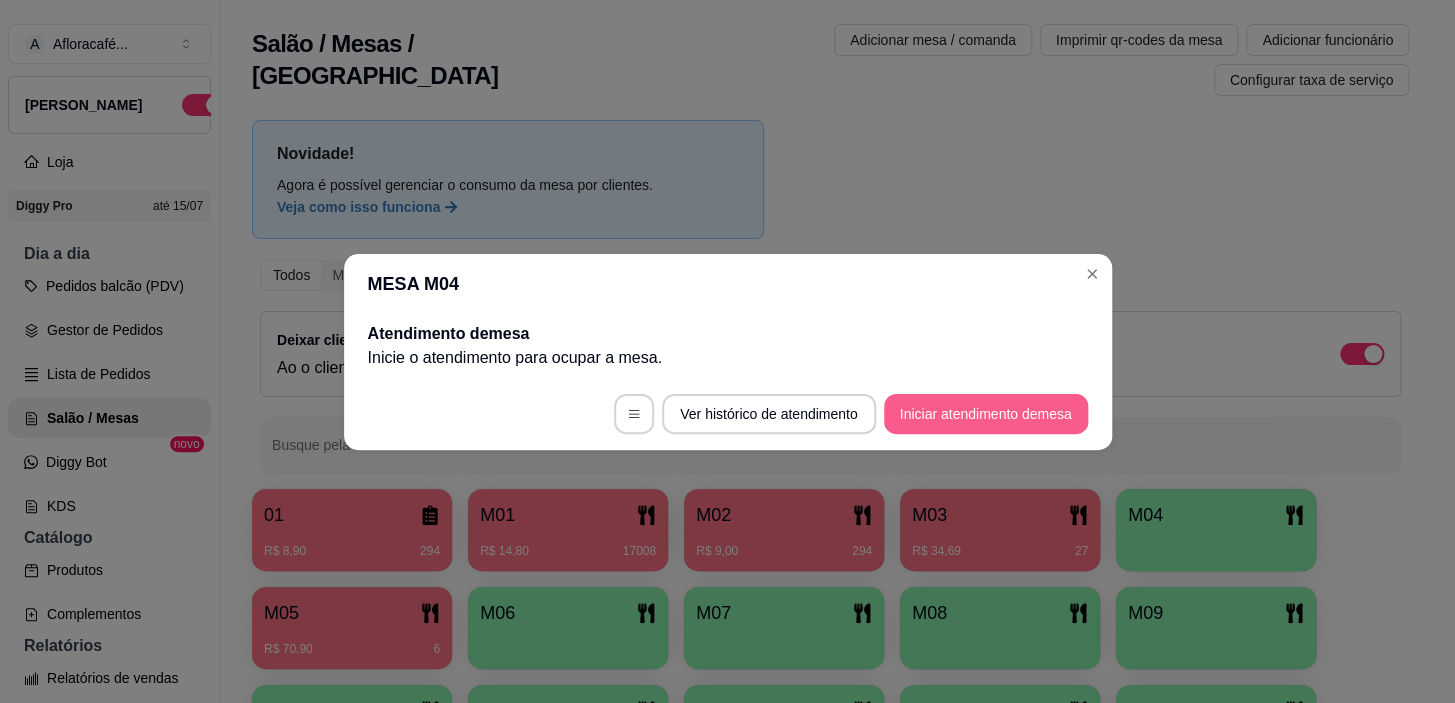 click on "Iniciar atendimento de  mesa" at bounding box center [986, 414] 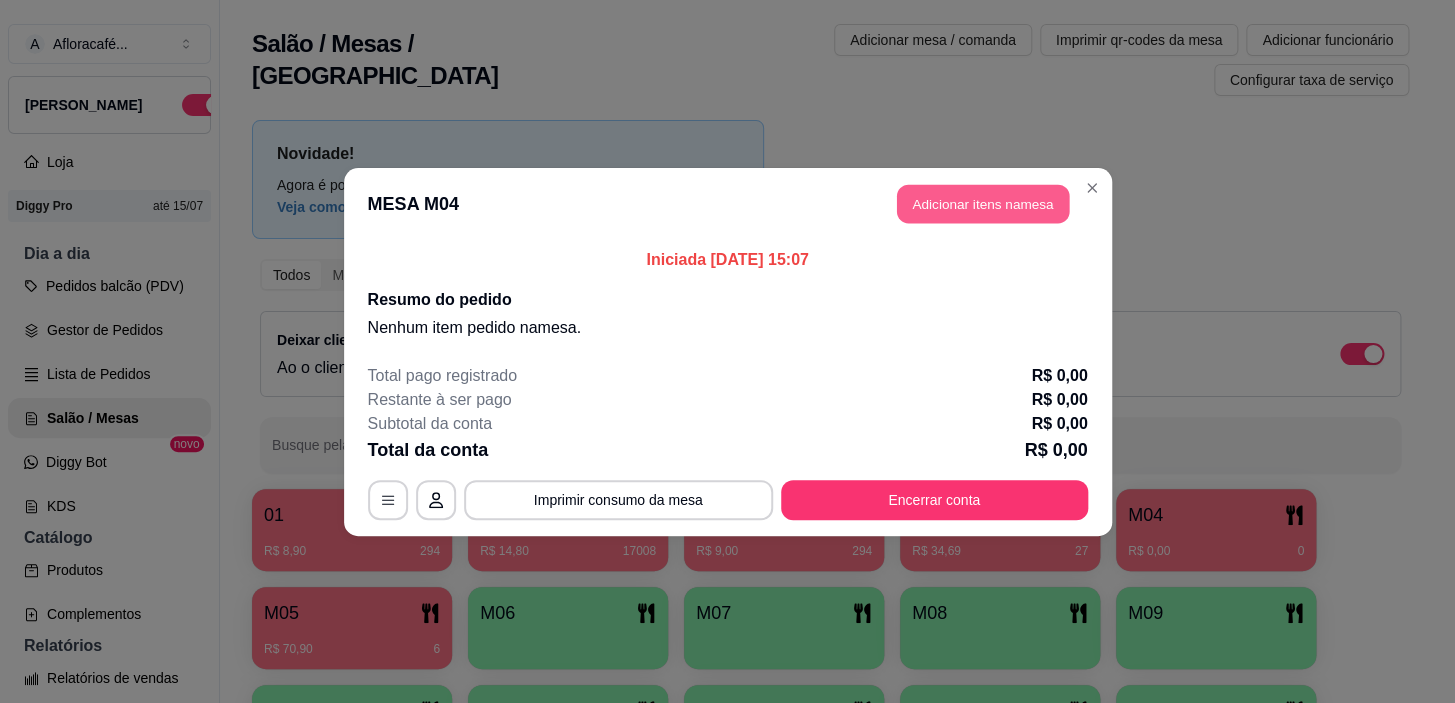 click on "Adicionar itens na  mesa" at bounding box center (983, 203) 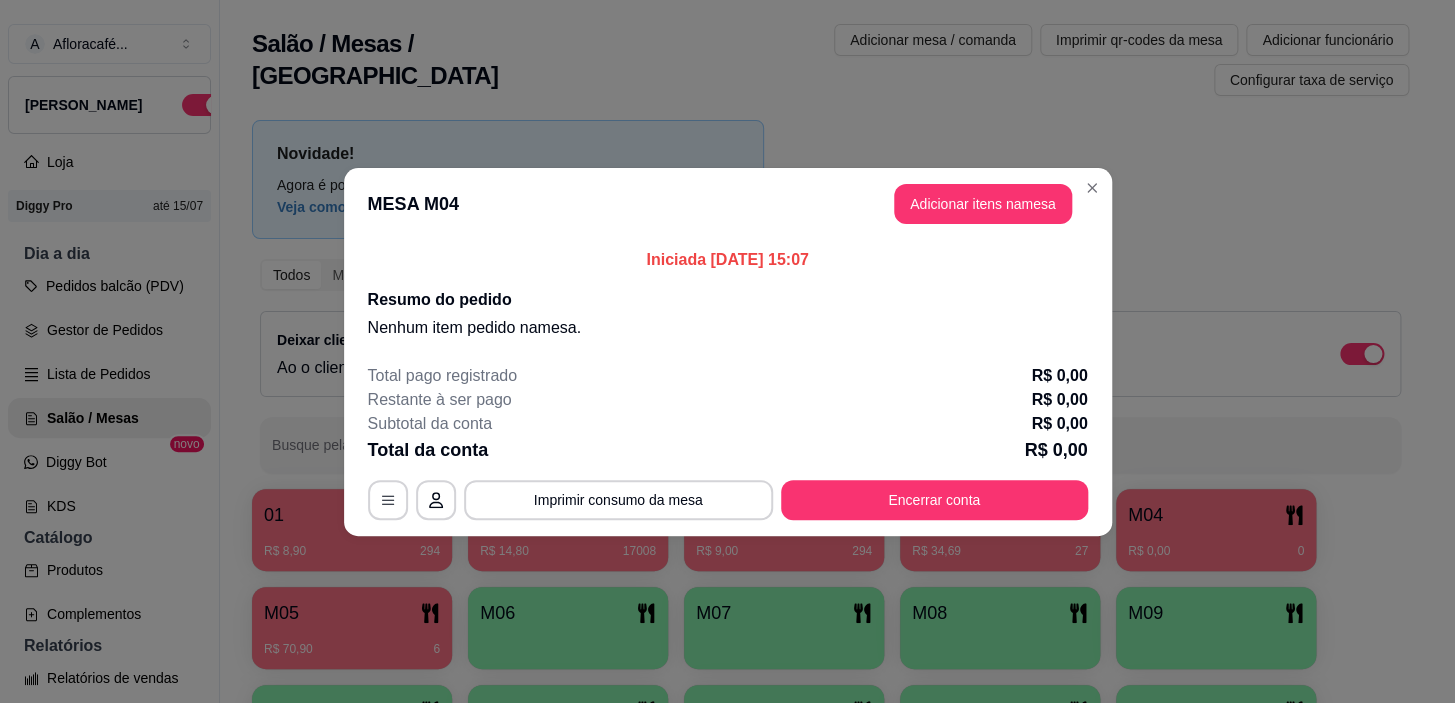 click on "Pesquisa" at bounding box center [509, 139] 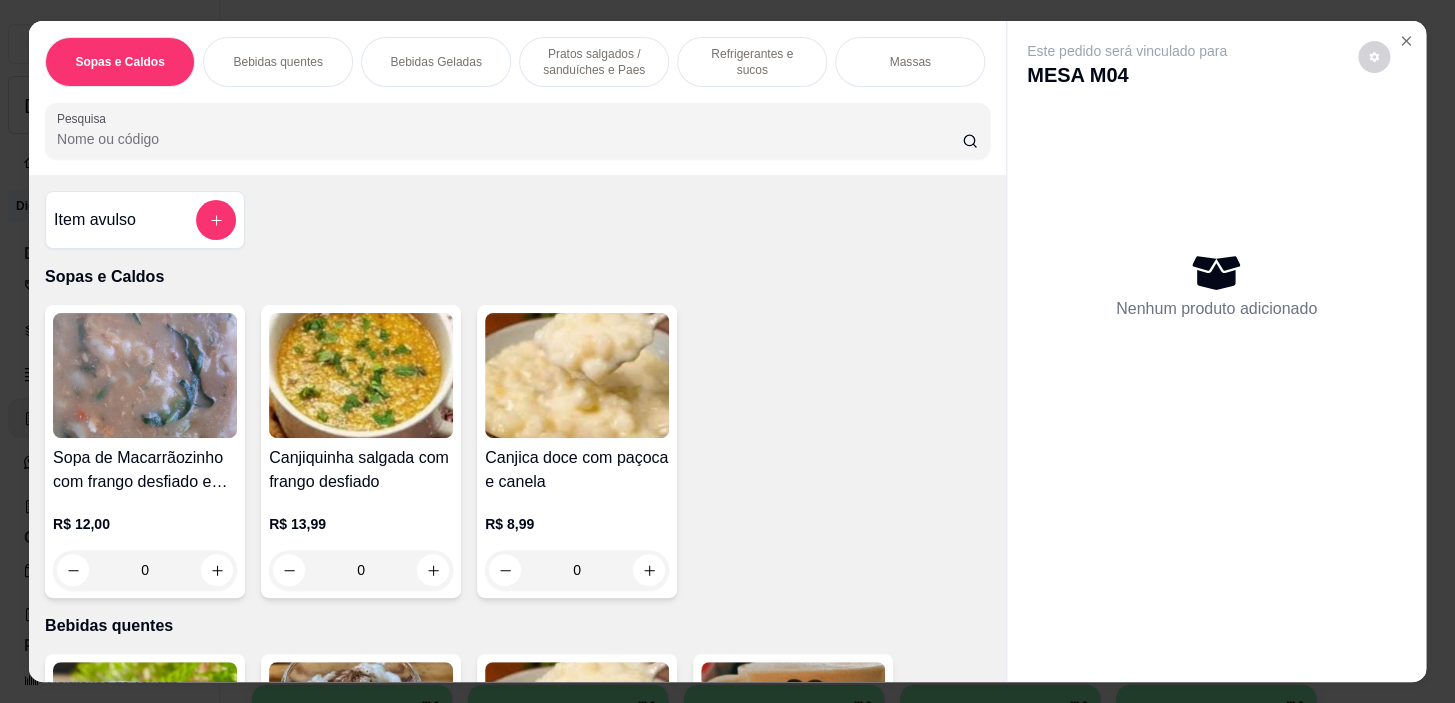 click on "Bebidas quentes" at bounding box center (278, 62) 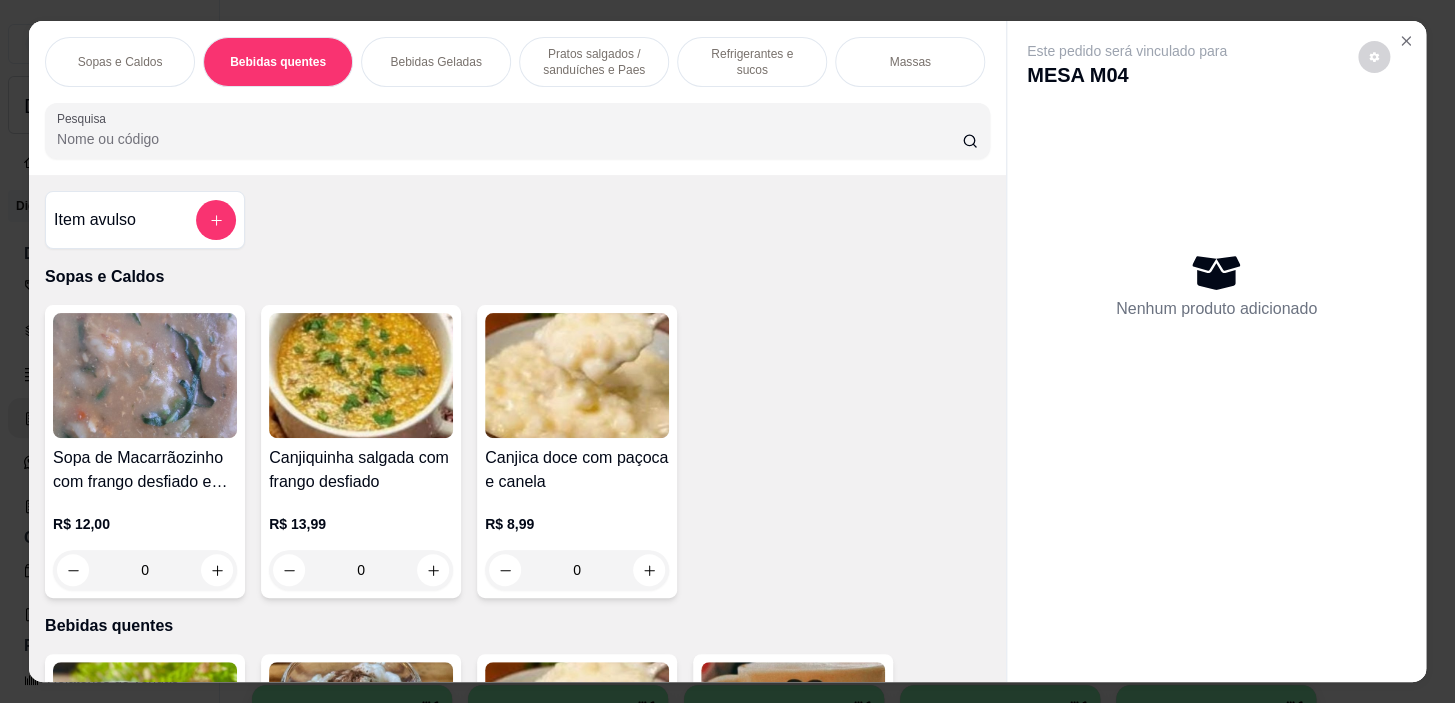 scroll, scrollTop: 439, scrollLeft: 0, axis: vertical 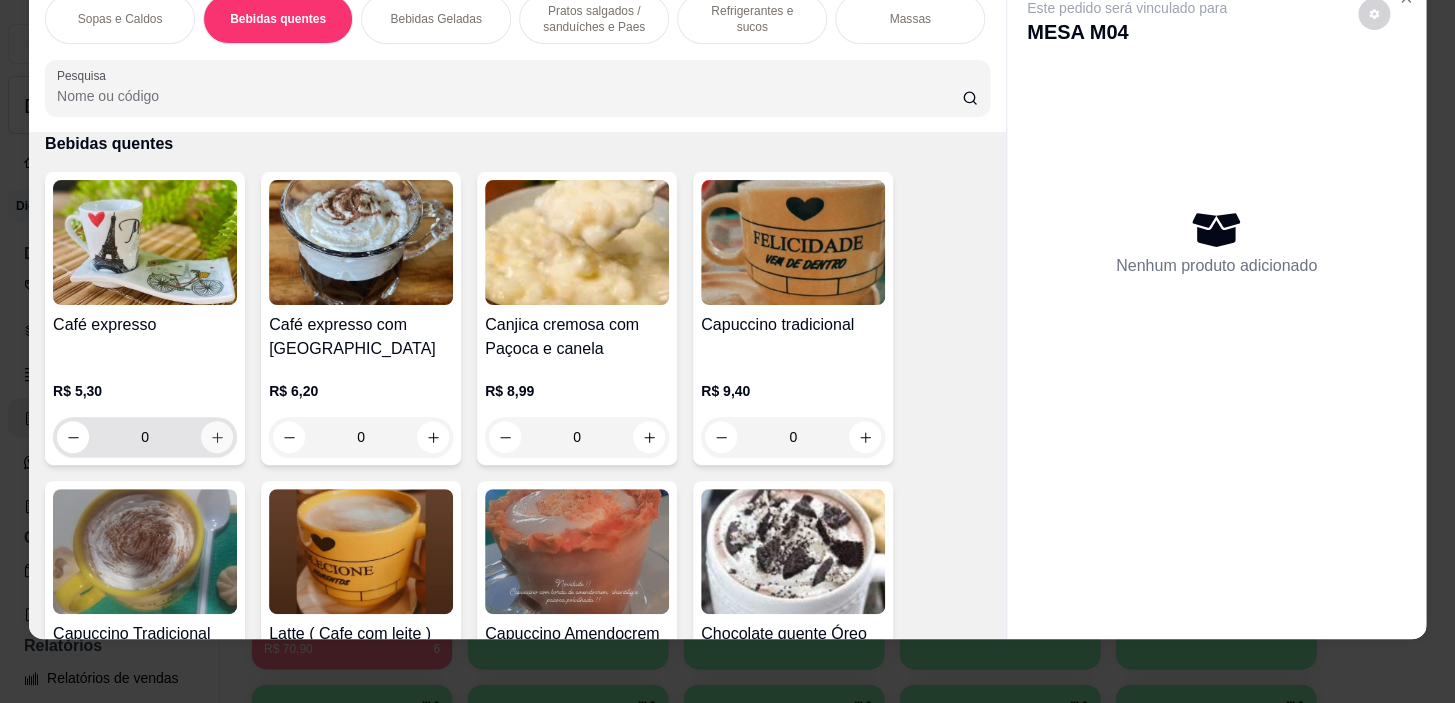click at bounding box center [217, 437] 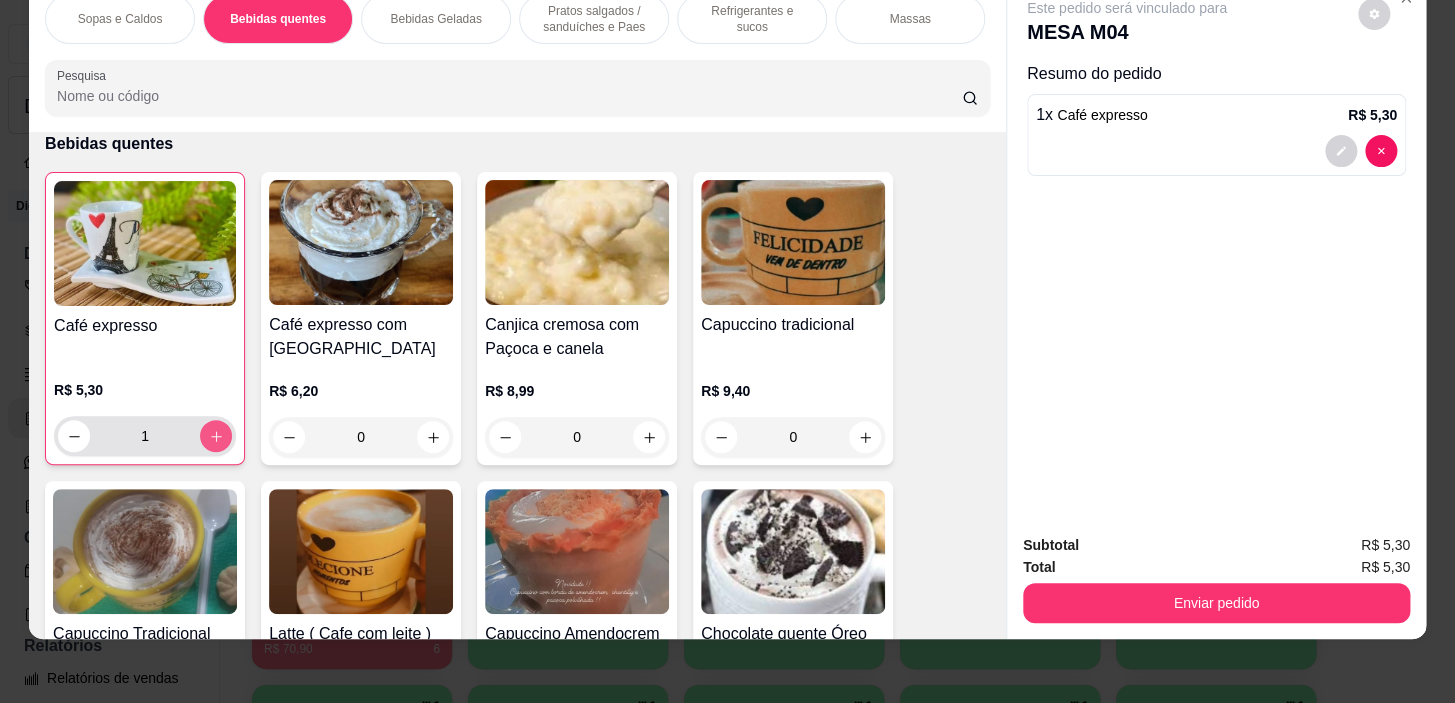 type on "1" 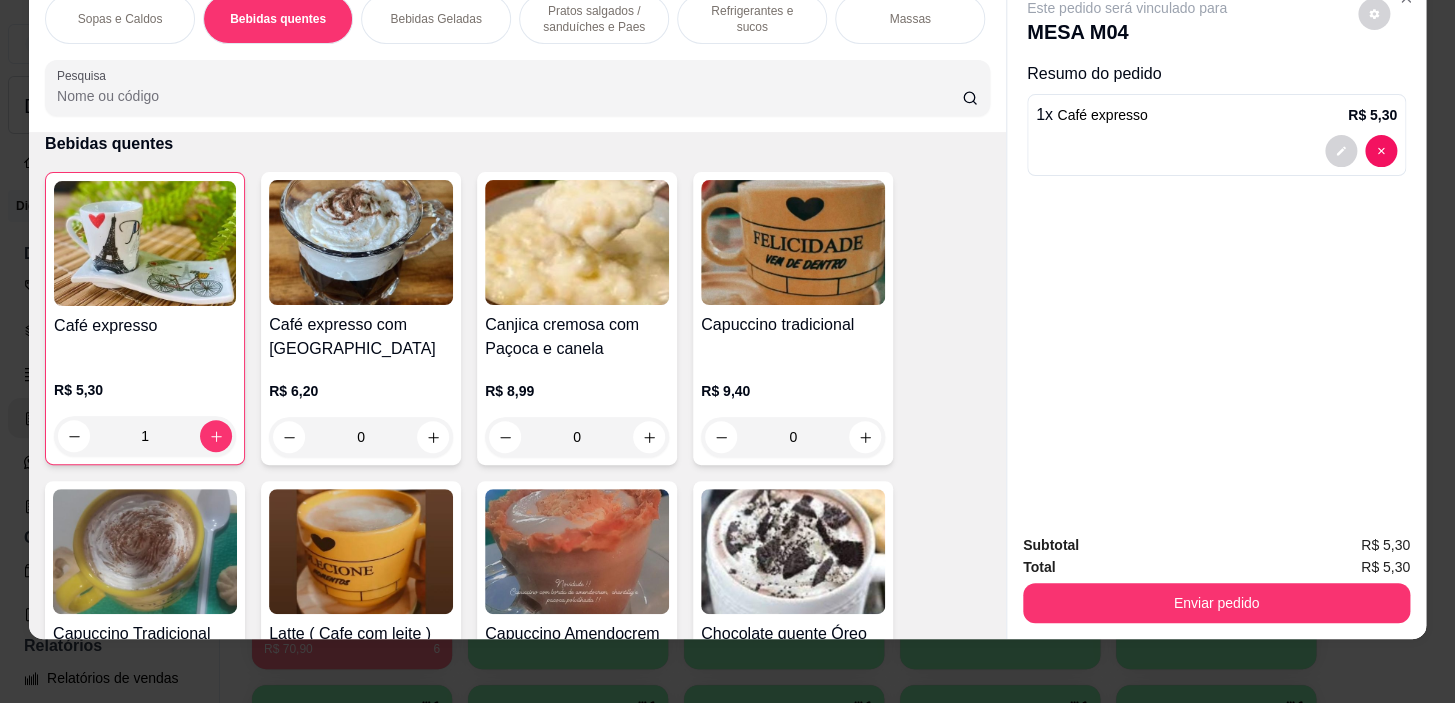 click on "Refrigerantes e sucos" at bounding box center [752, 19] 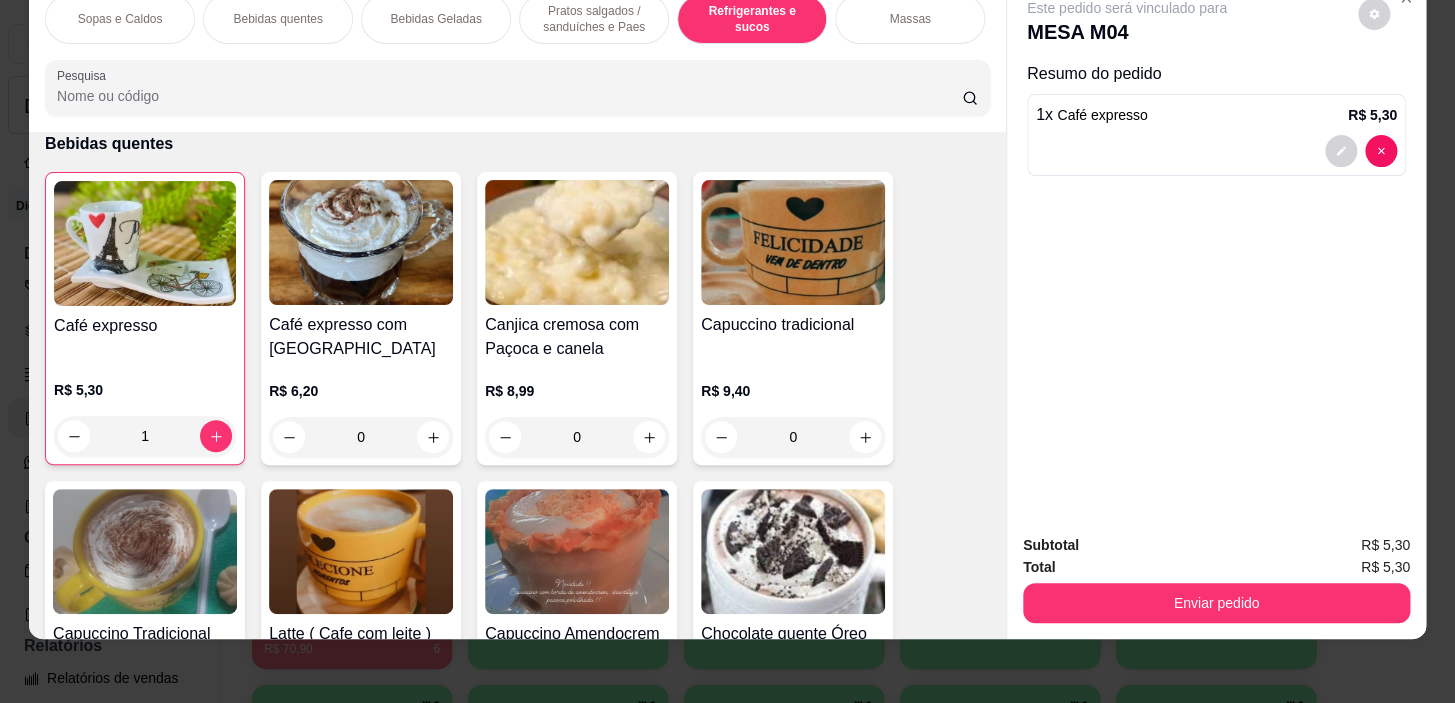 scroll, scrollTop: 8210, scrollLeft: 0, axis: vertical 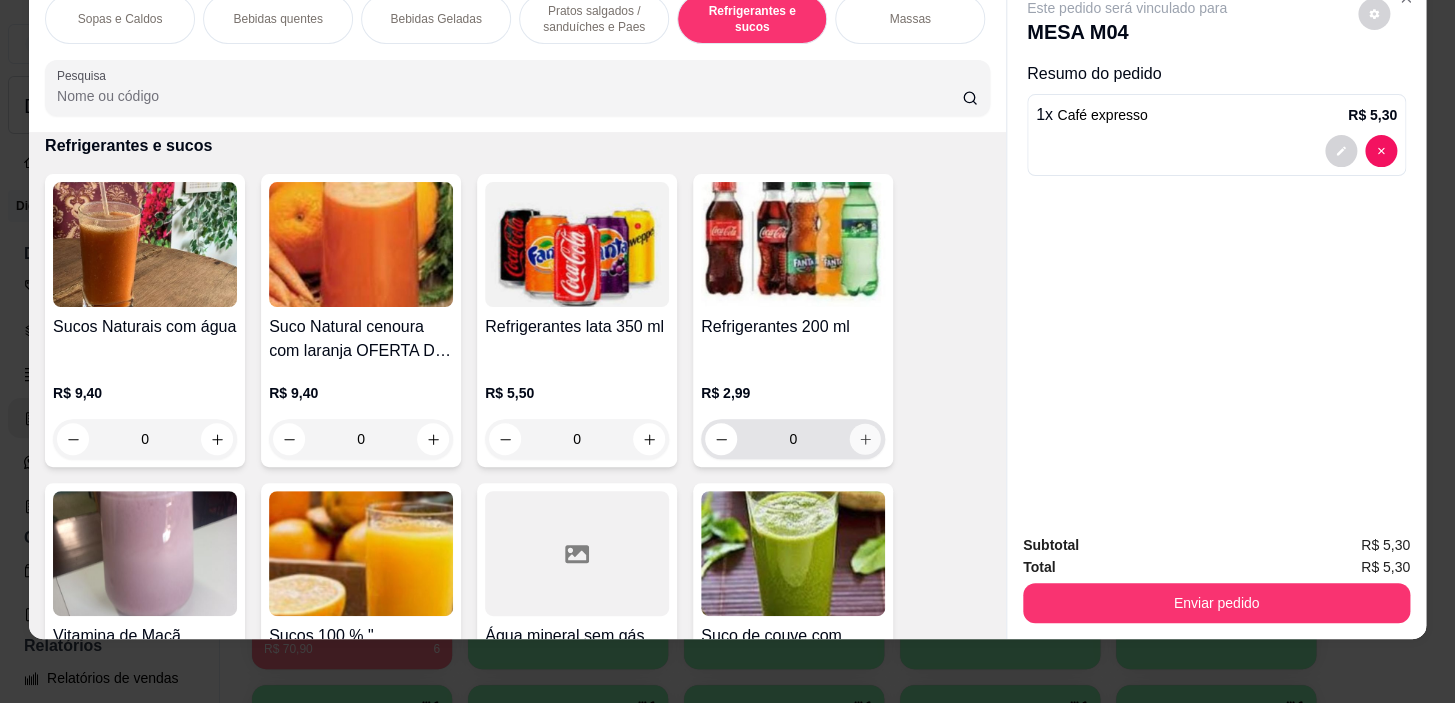 click 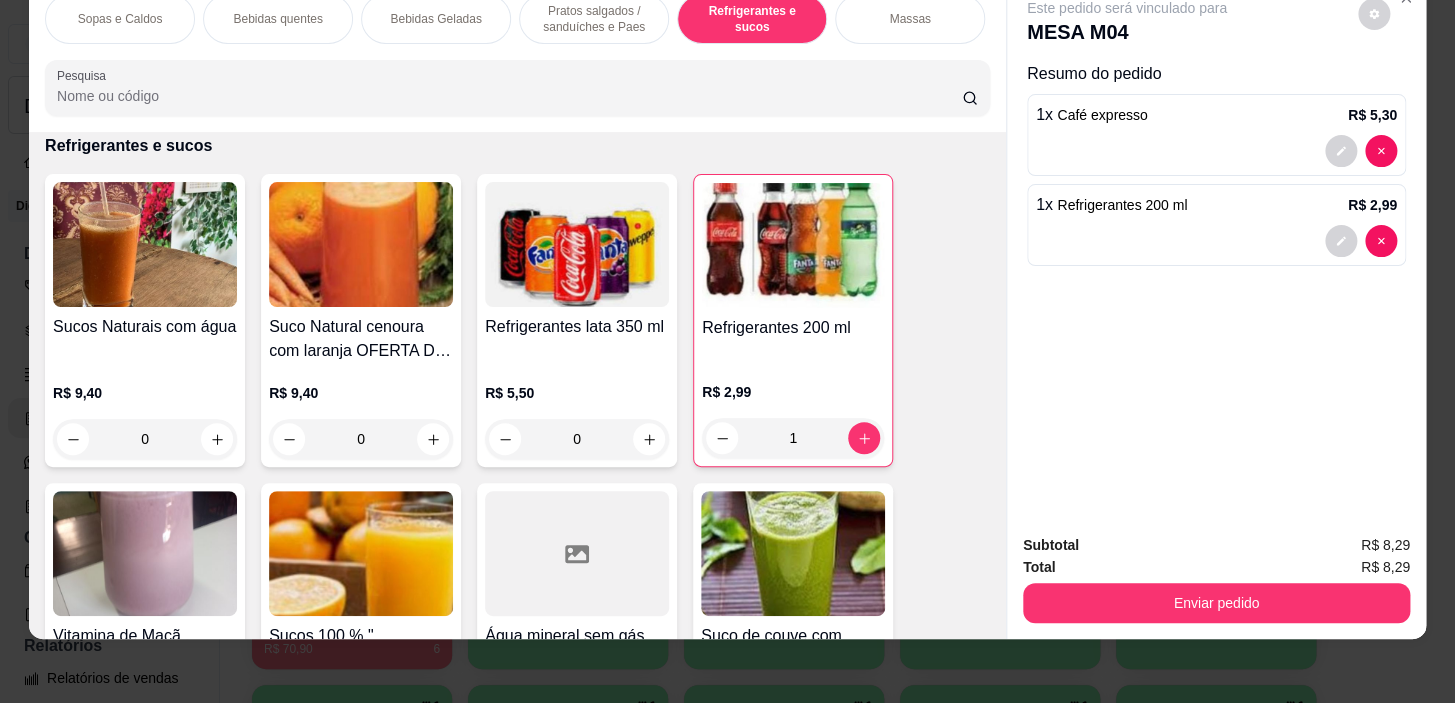 scroll, scrollTop: 0, scrollLeft: 0, axis: both 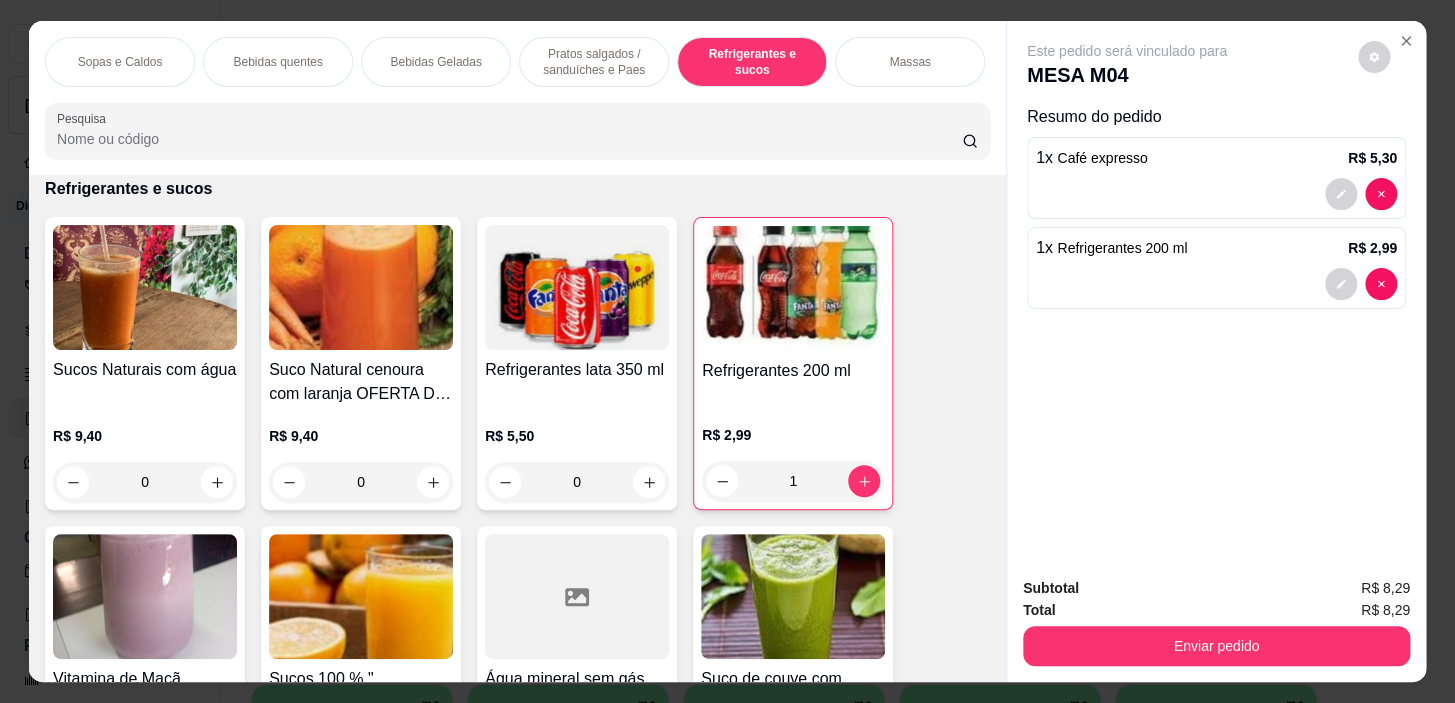click on "Este pedido será vinculado para   MESA M04 Resumo do pedido 1 x   Café expresso  R$ 5,30 1 x   Refrigerantes 200 ml  R$ 2,99" at bounding box center [1216, 291] 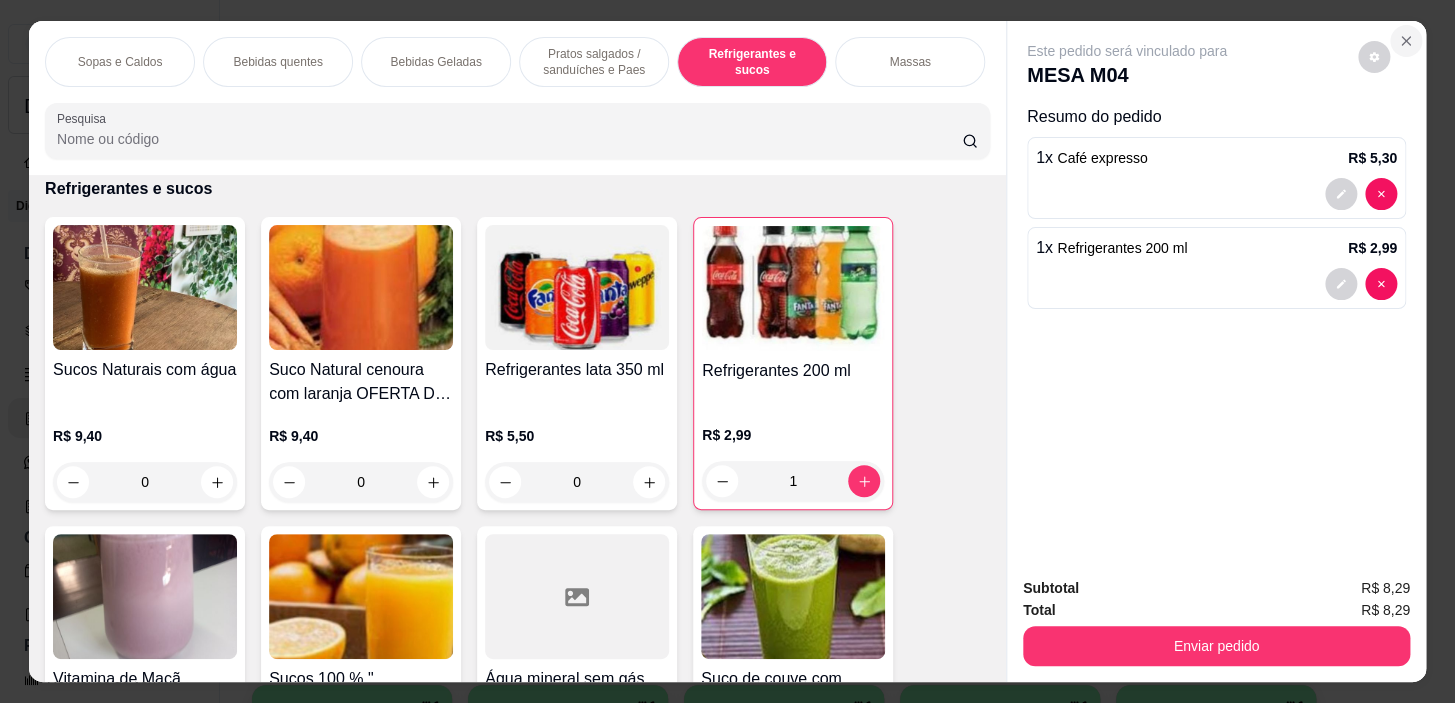 click 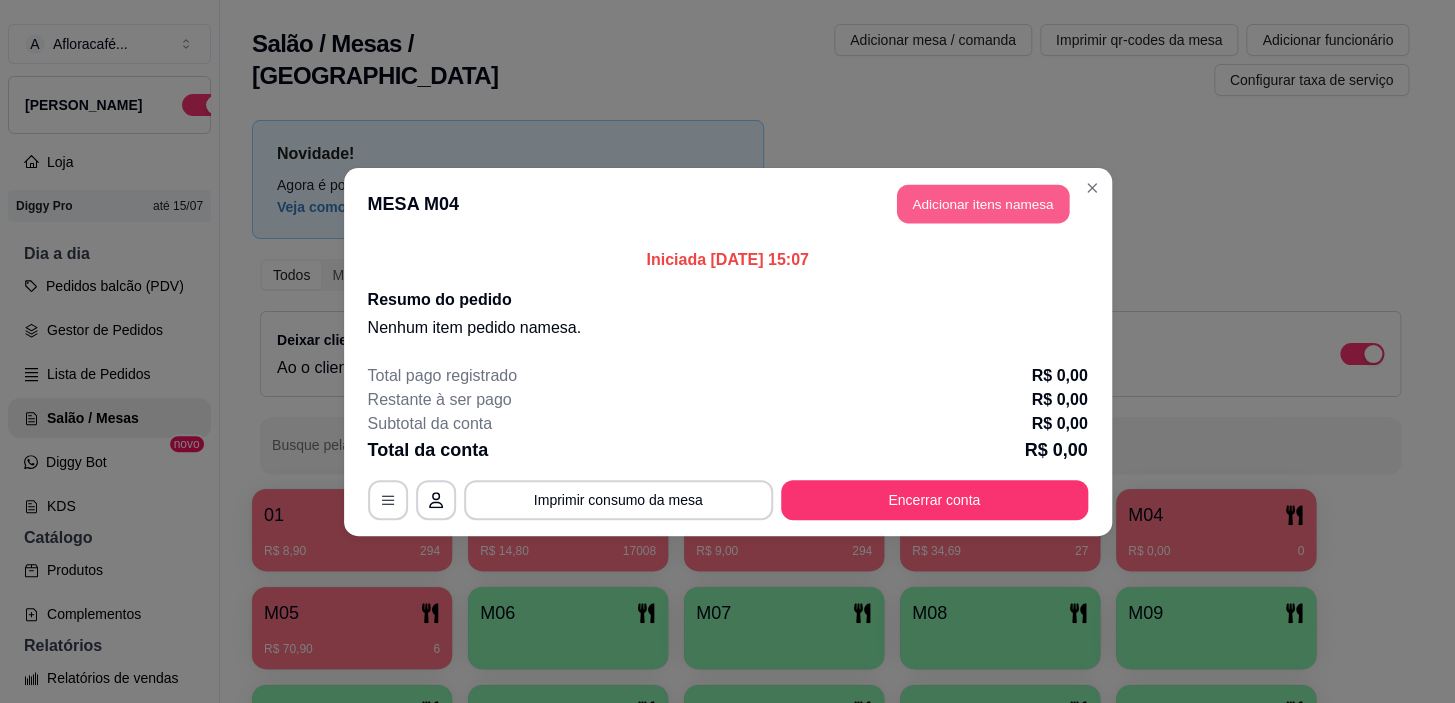 click on "Adicionar itens na  mesa" at bounding box center (983, 203) 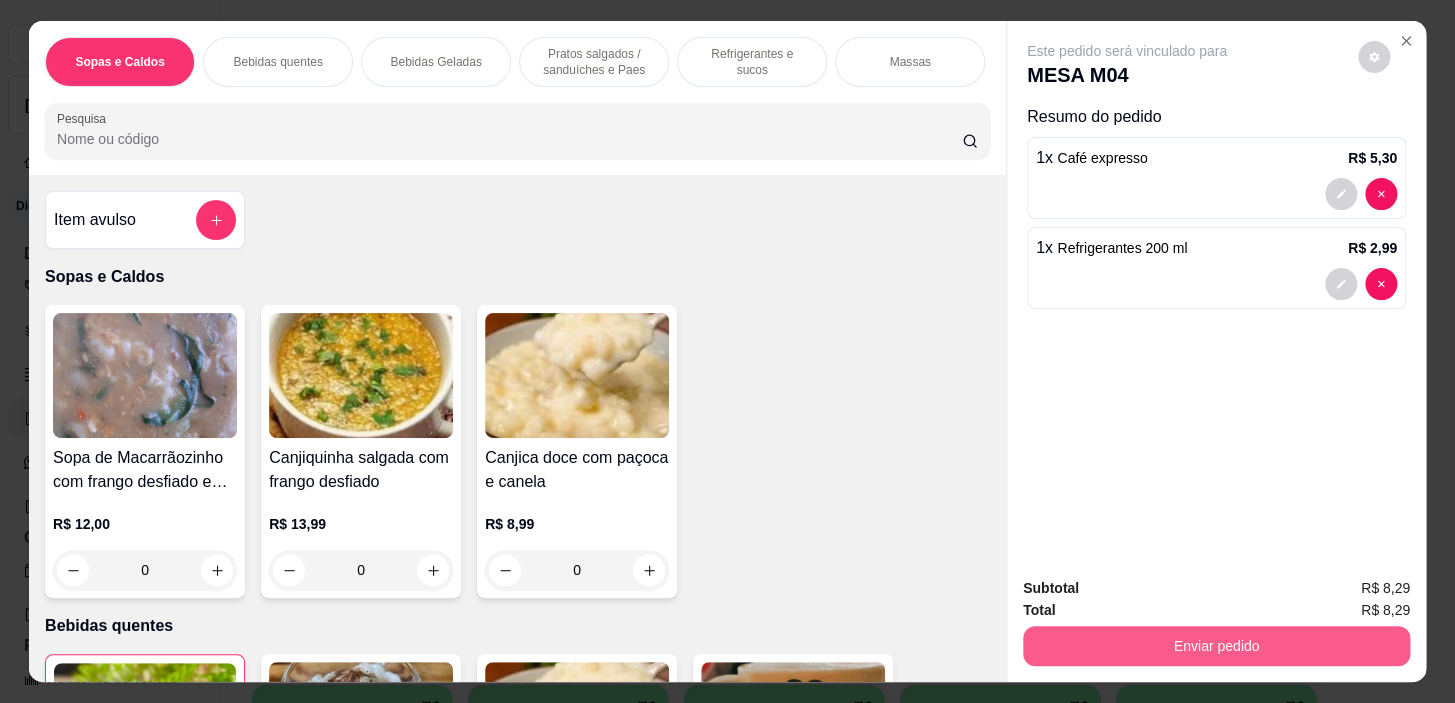 click on "Enviar pedido" at bounding box center [1216, 646] 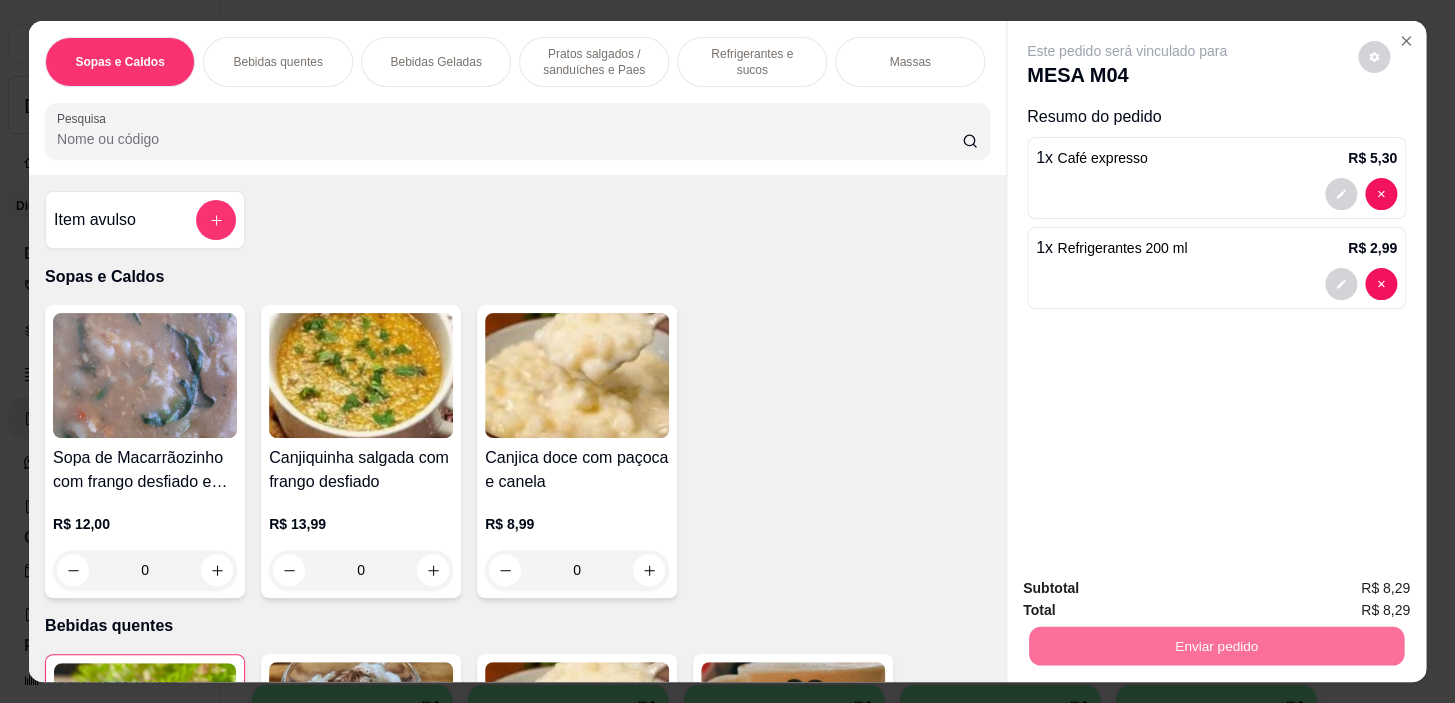 click on "Não registrar e enviar pedido" at bounding box center [1150, 589] 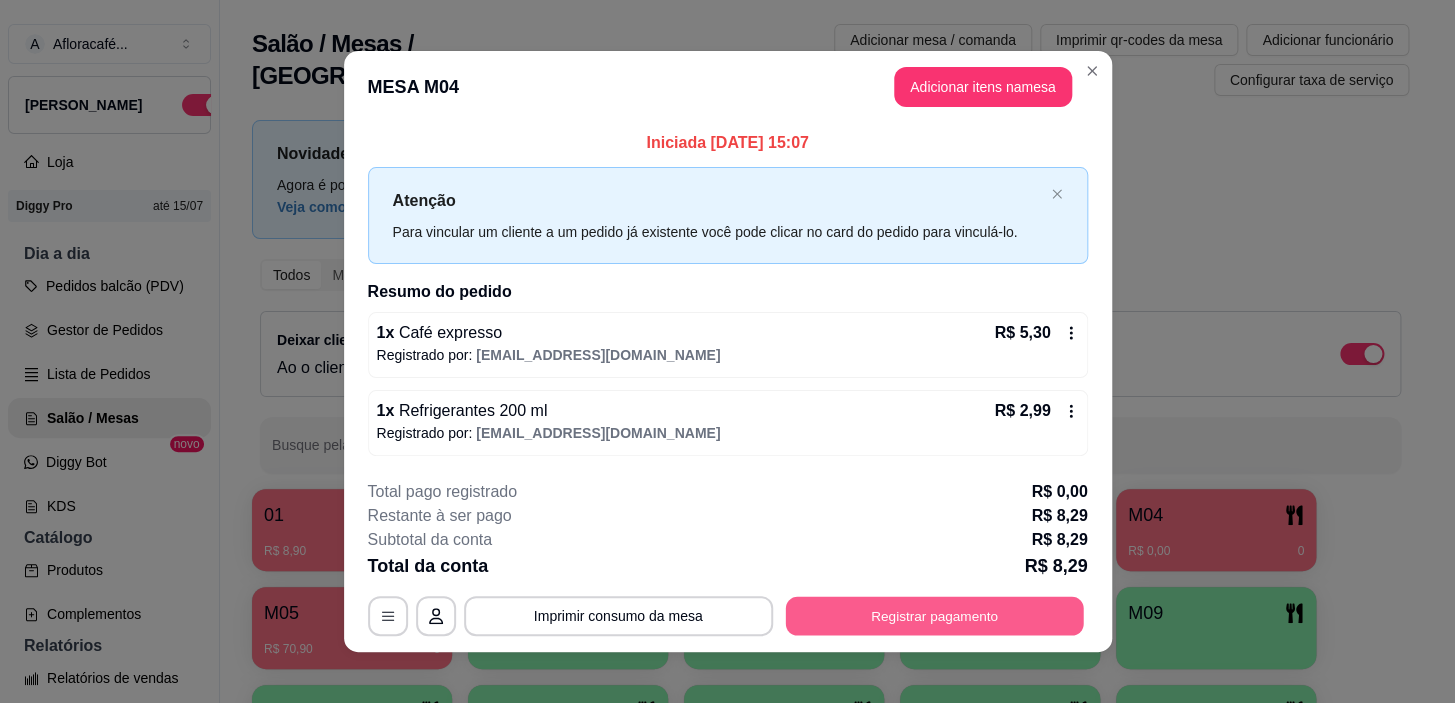 click on "Registrar pagamento" at bounding box center (934, 616) 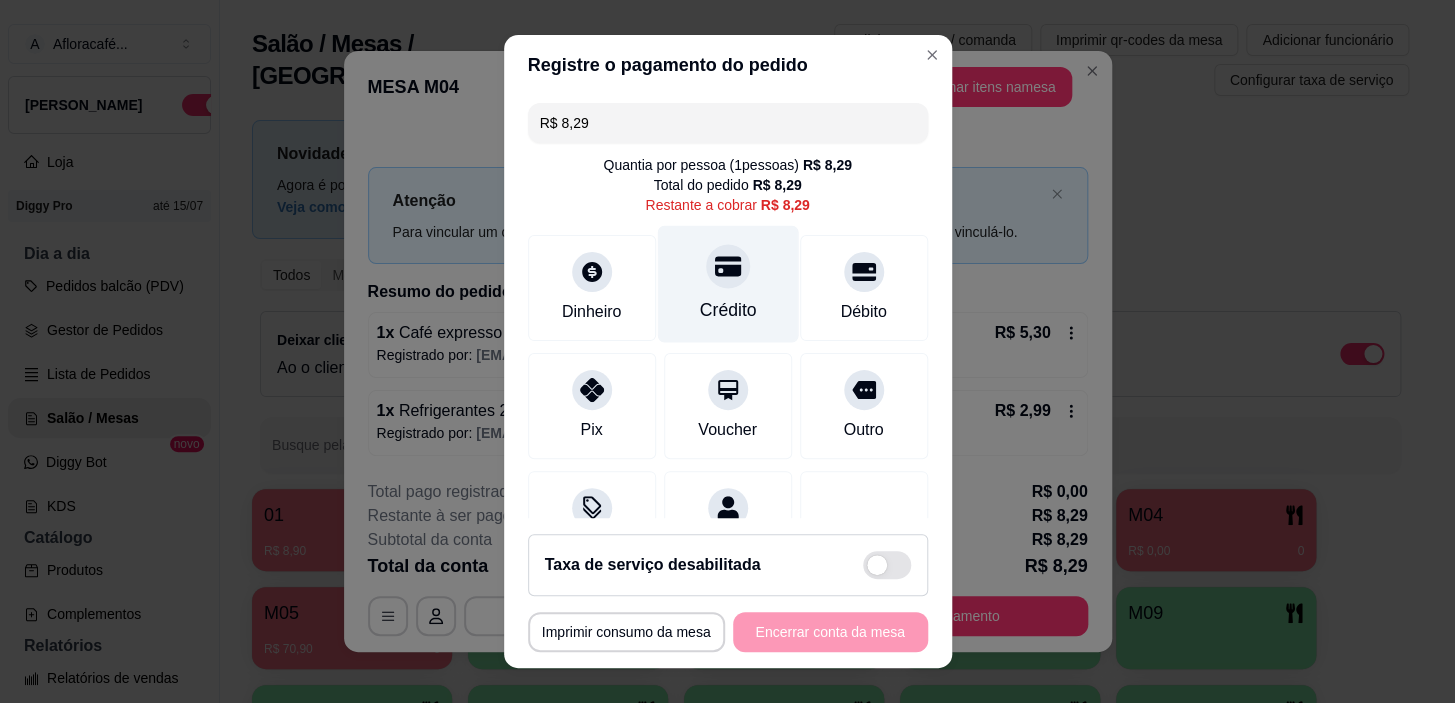 click 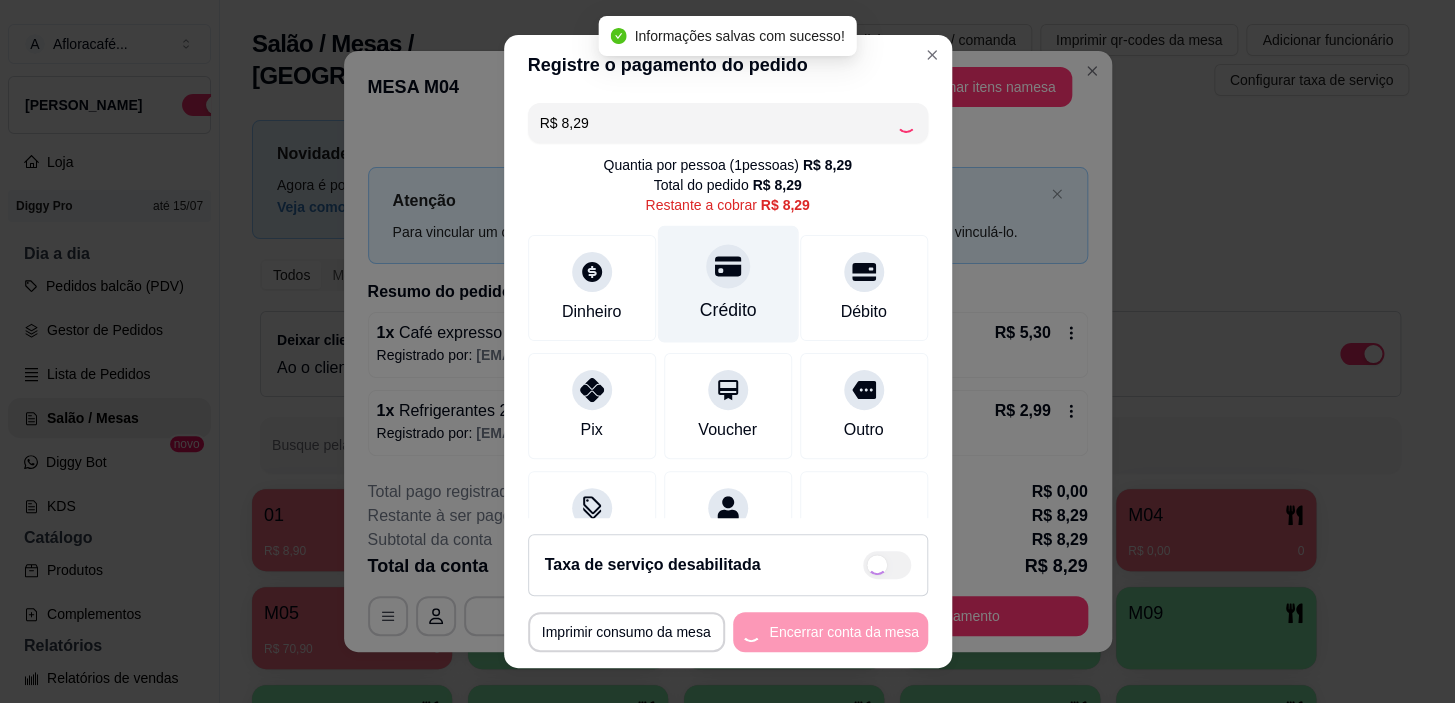 type on "R$ 0,00" 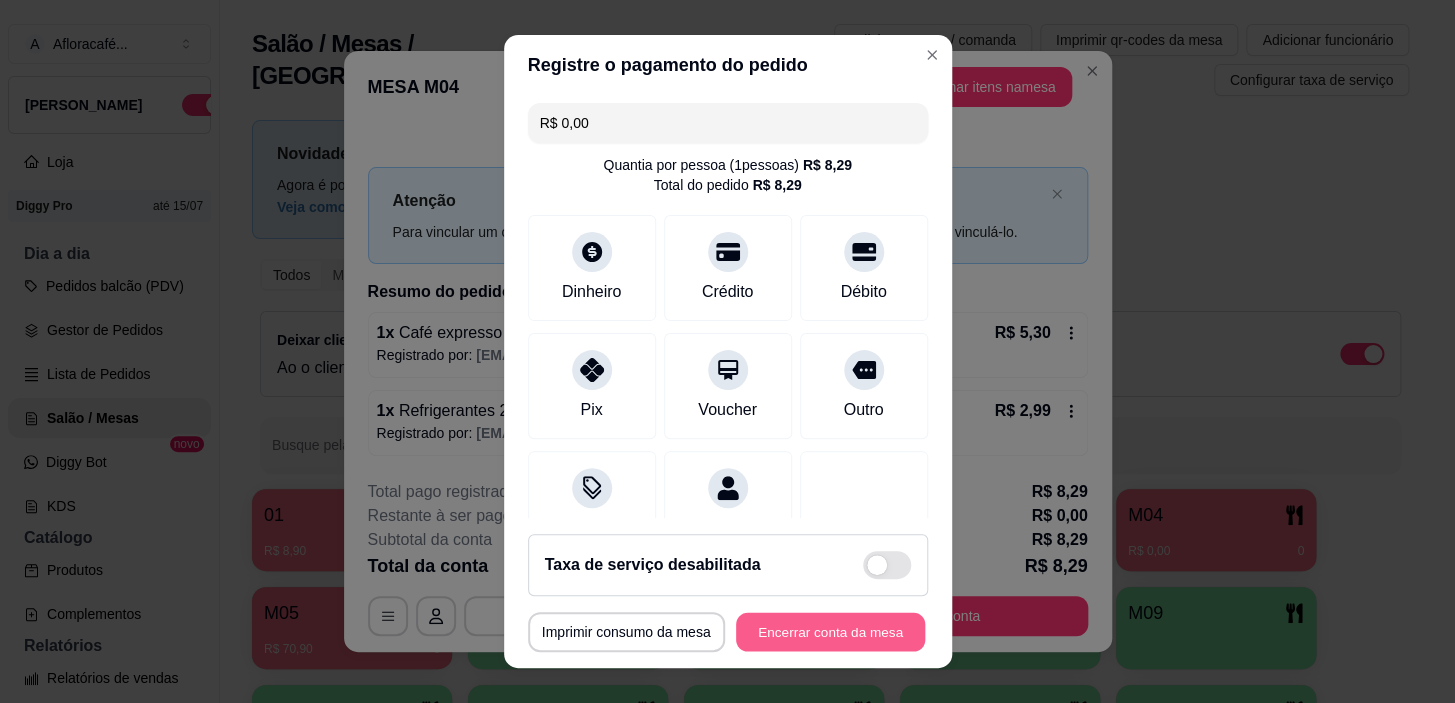 click on "Encerrar conta da mesa" at bounding box center [830, 631] 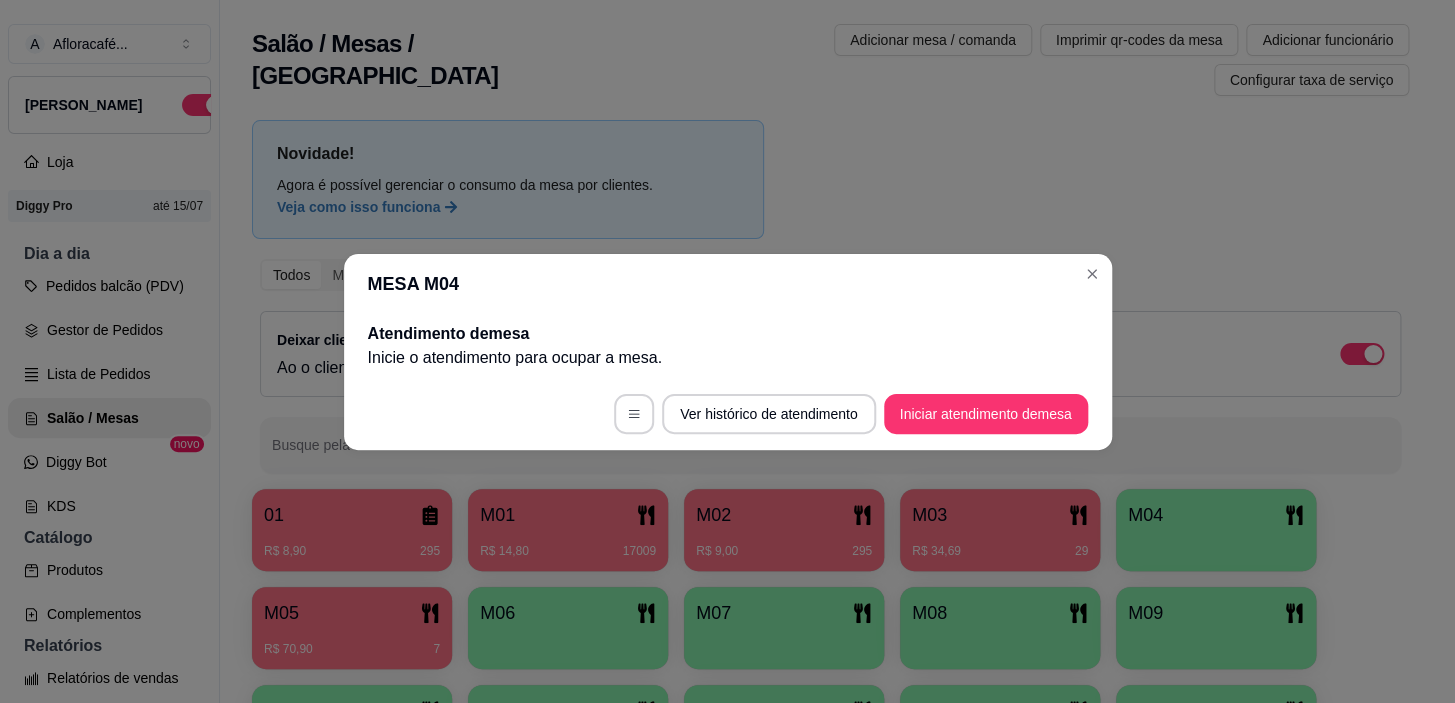 click on "MESA M04" at bounding box center [728, 284] 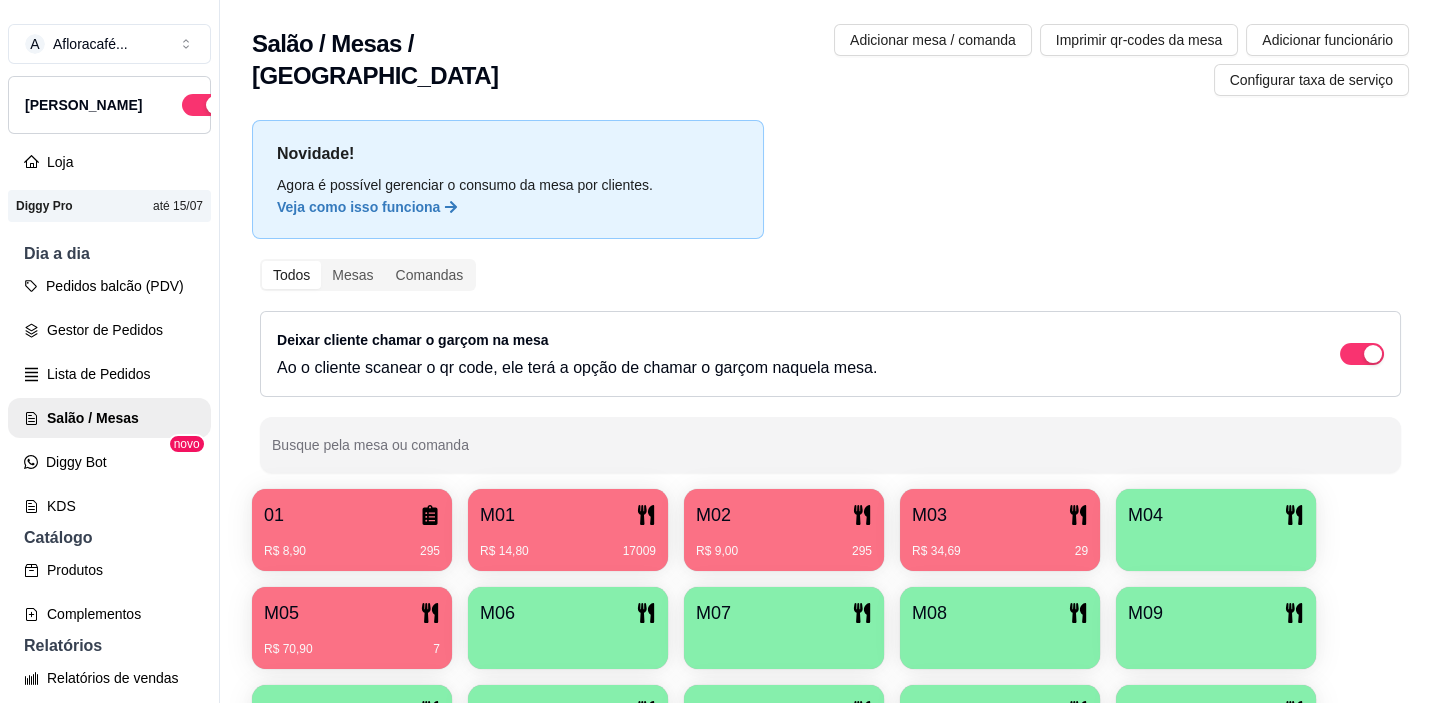 click on "M05" at bounding box center (352, 613) 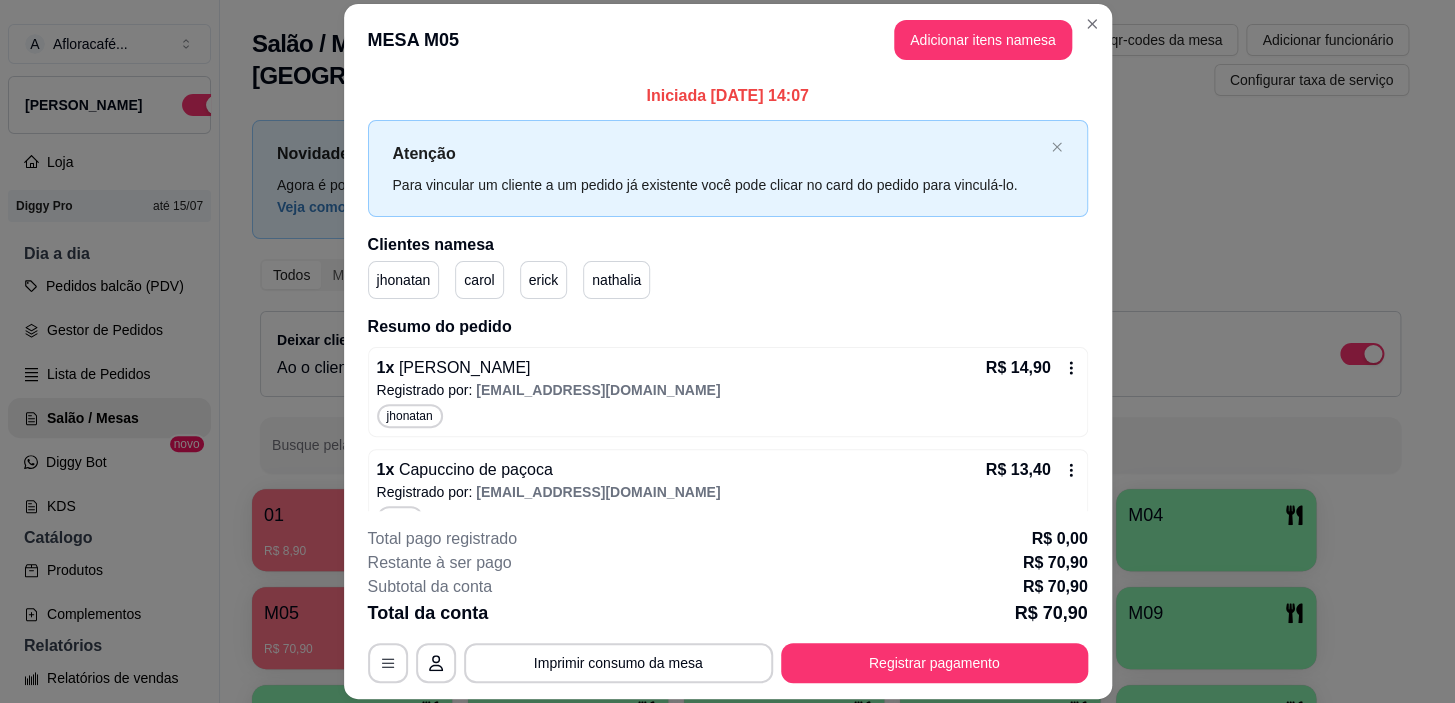 scroll, scrollTop: 441, scrollLeft: 0, axis: vertical 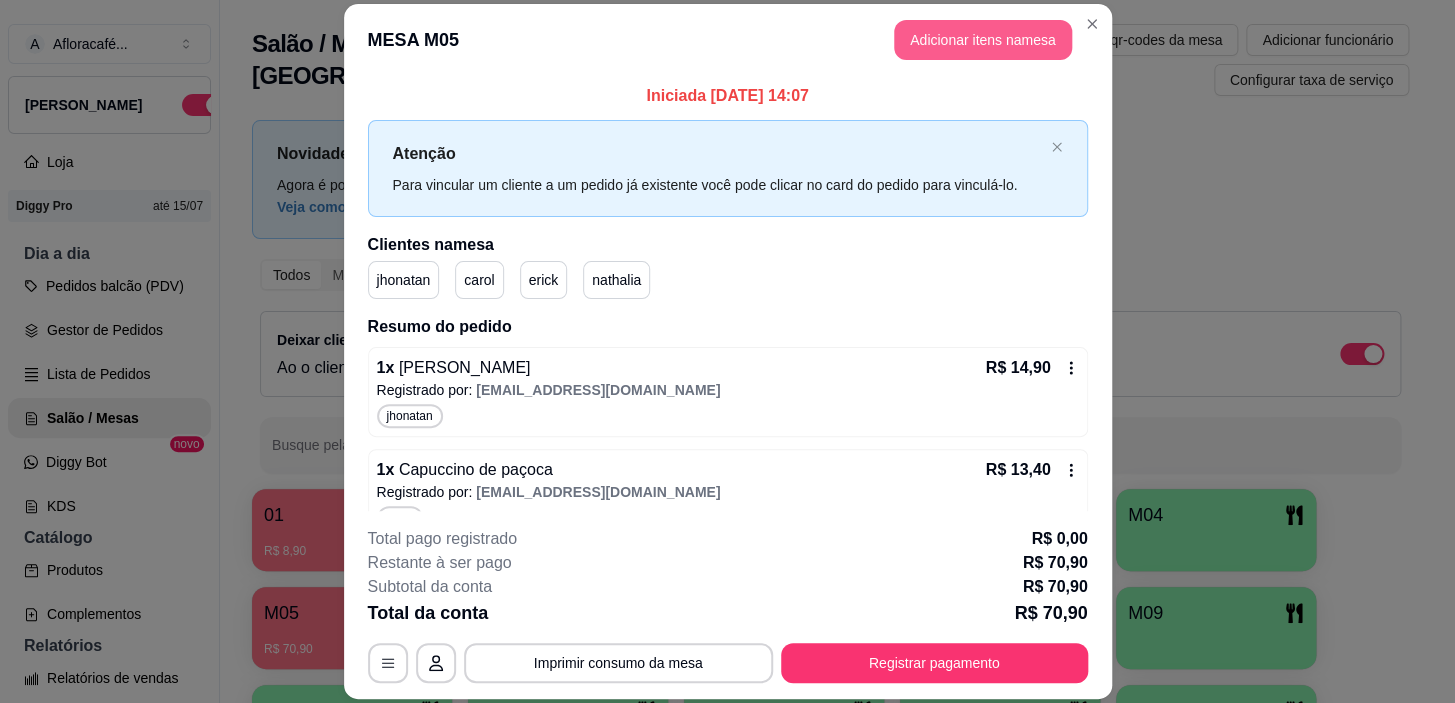 click on "Adicionar itens na  mesa" at bounding box center [983, 40] 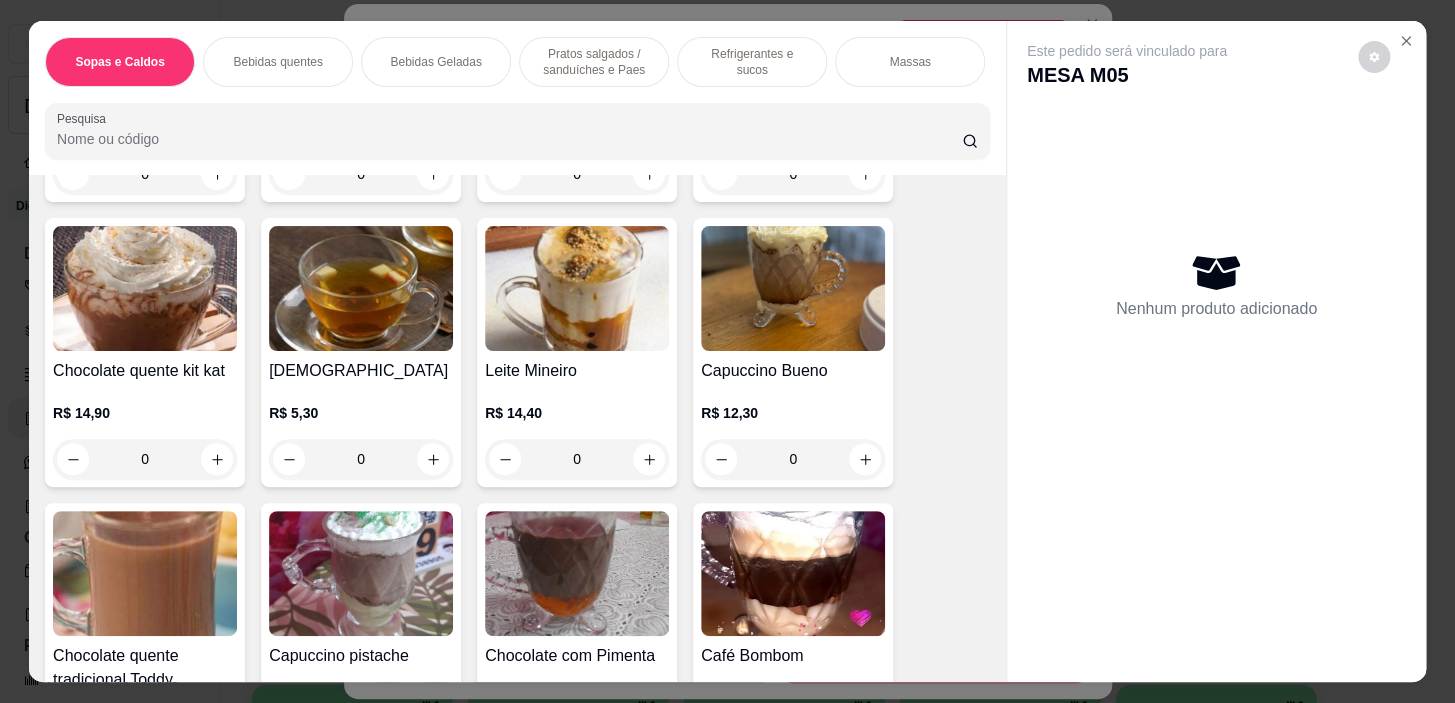 scroll, scrollTop: 1000, scrollLeft: 0, axis: vertical 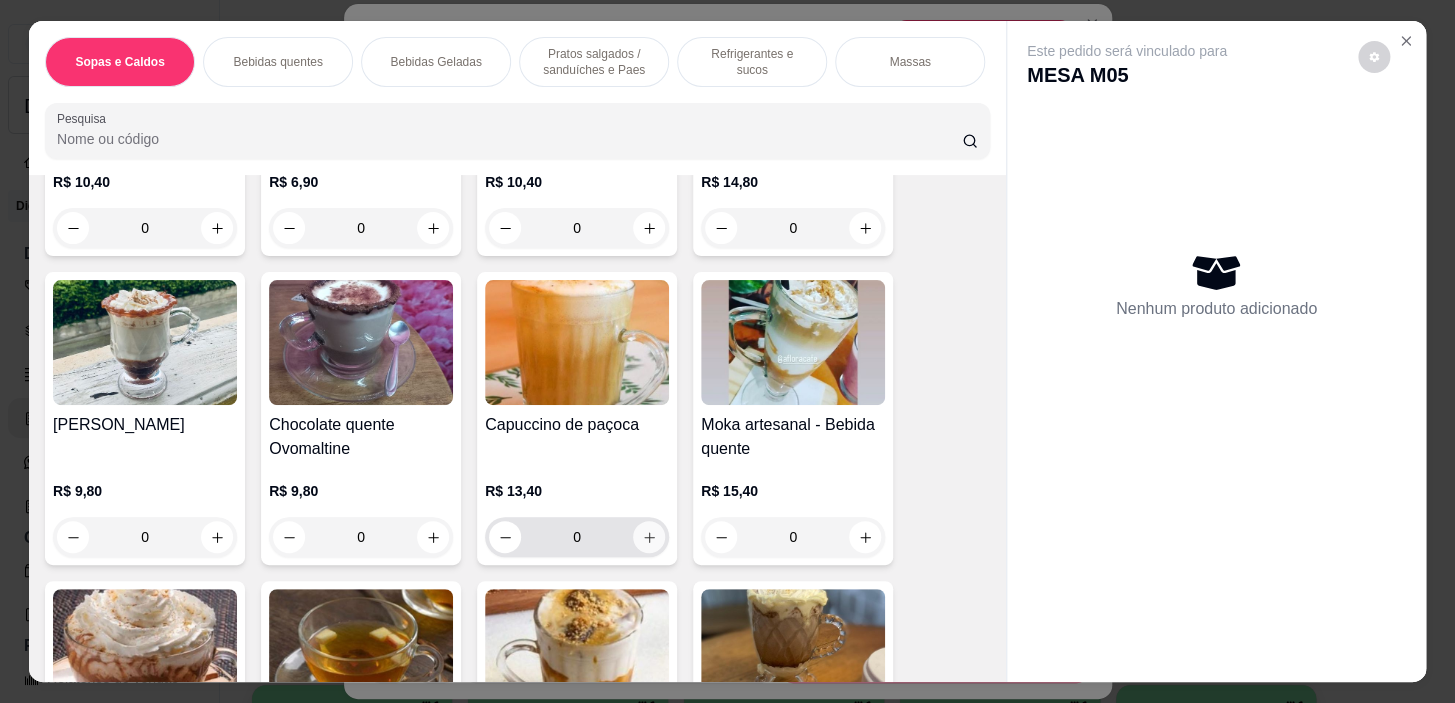click at bounding box center [649, 537] 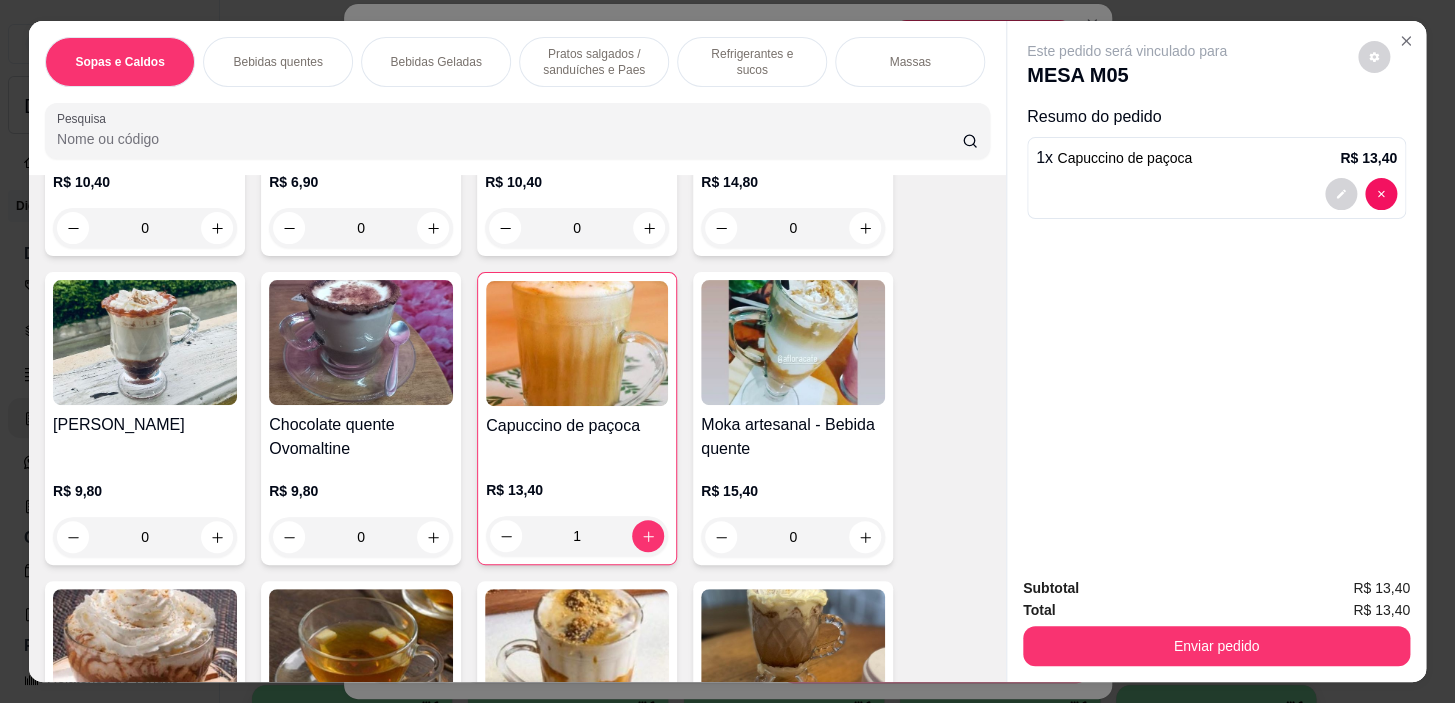 click on "Enviar pedido" at bounding box center (1216, 646) 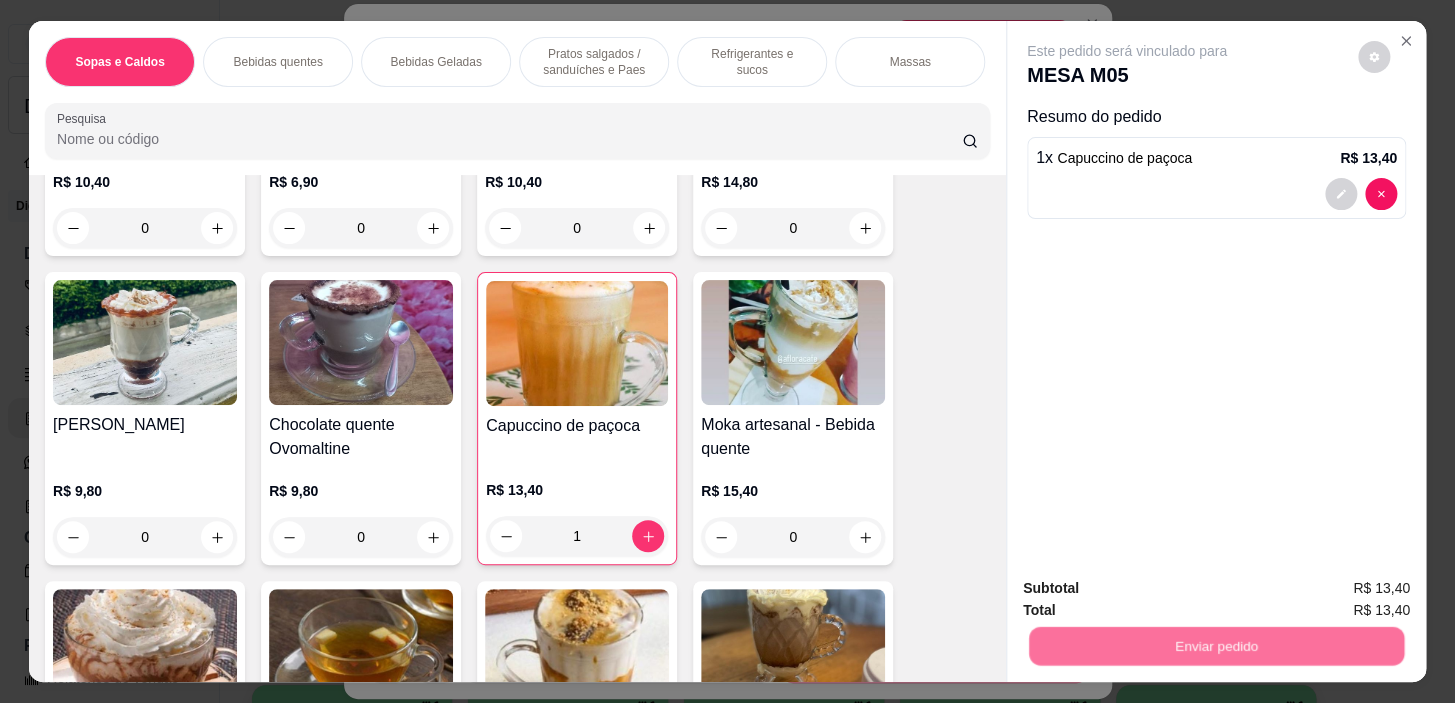 click on "Sim, quero registrar" at bounding box center (1340, 589) 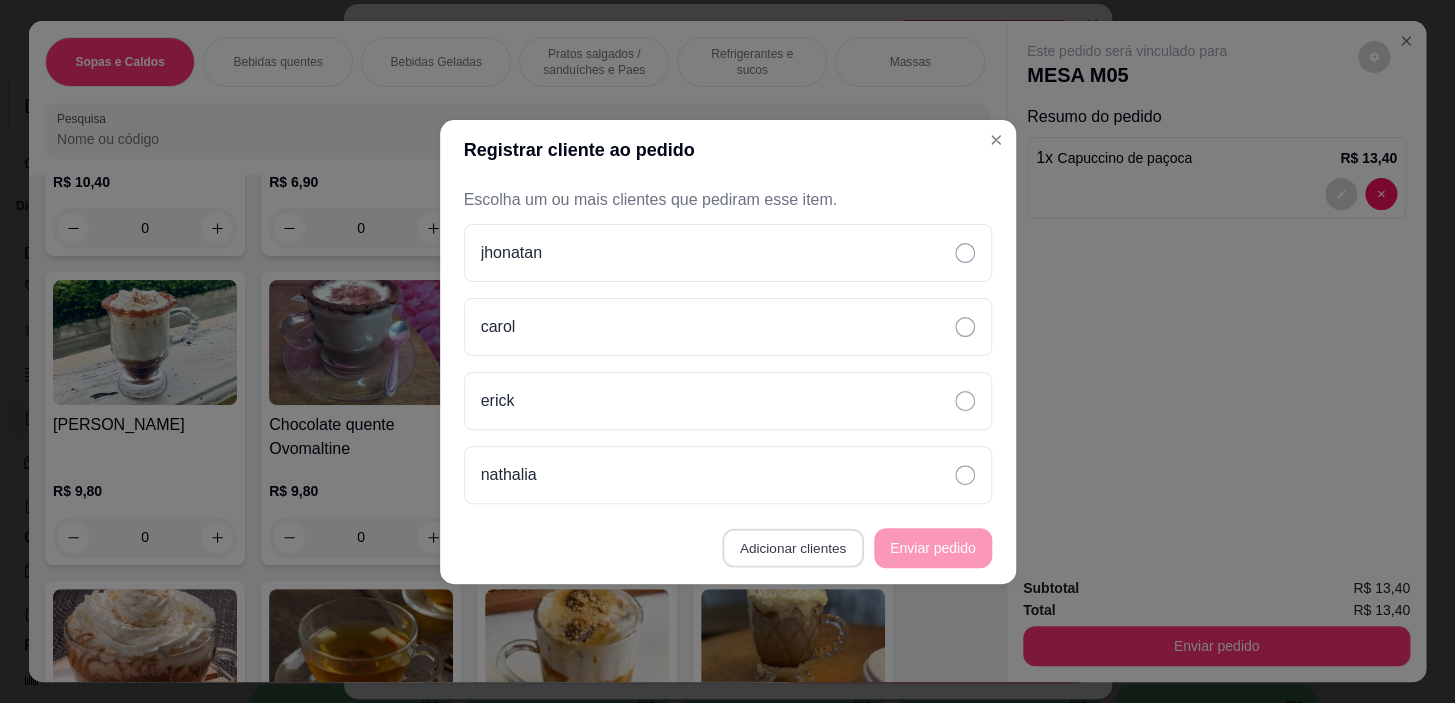 click on "Adicionar clientes" at bounding box center [792, 547] 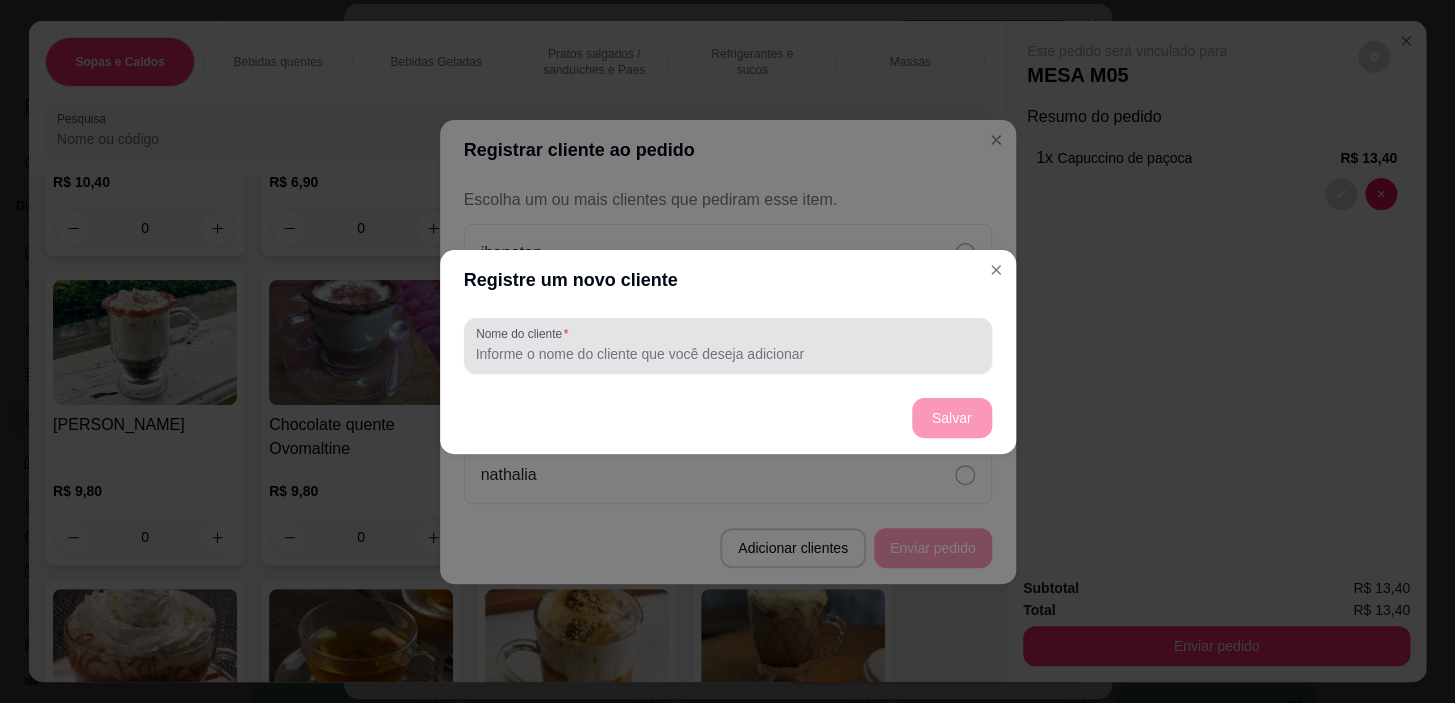 click on "Nome do cliente" at bounding box center [728, 354] 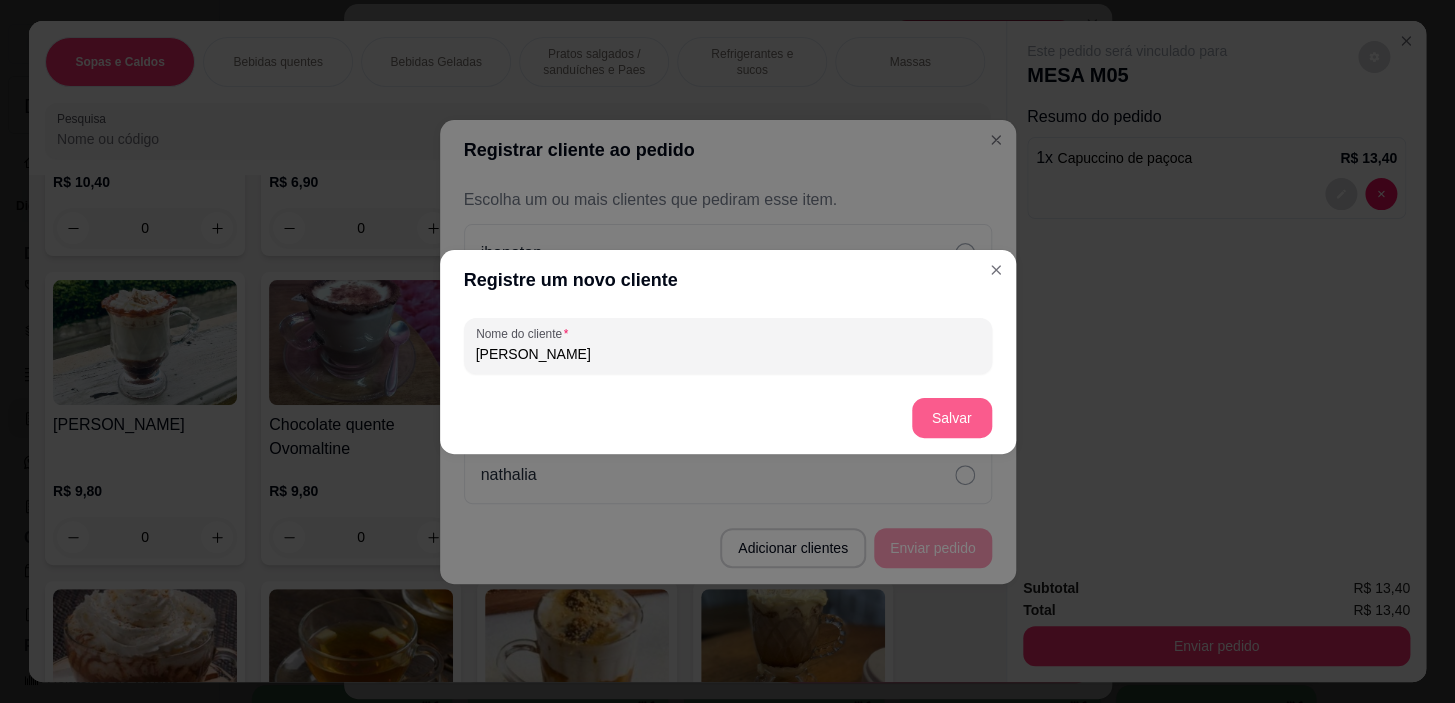 type on "[PERSON_NAME]" 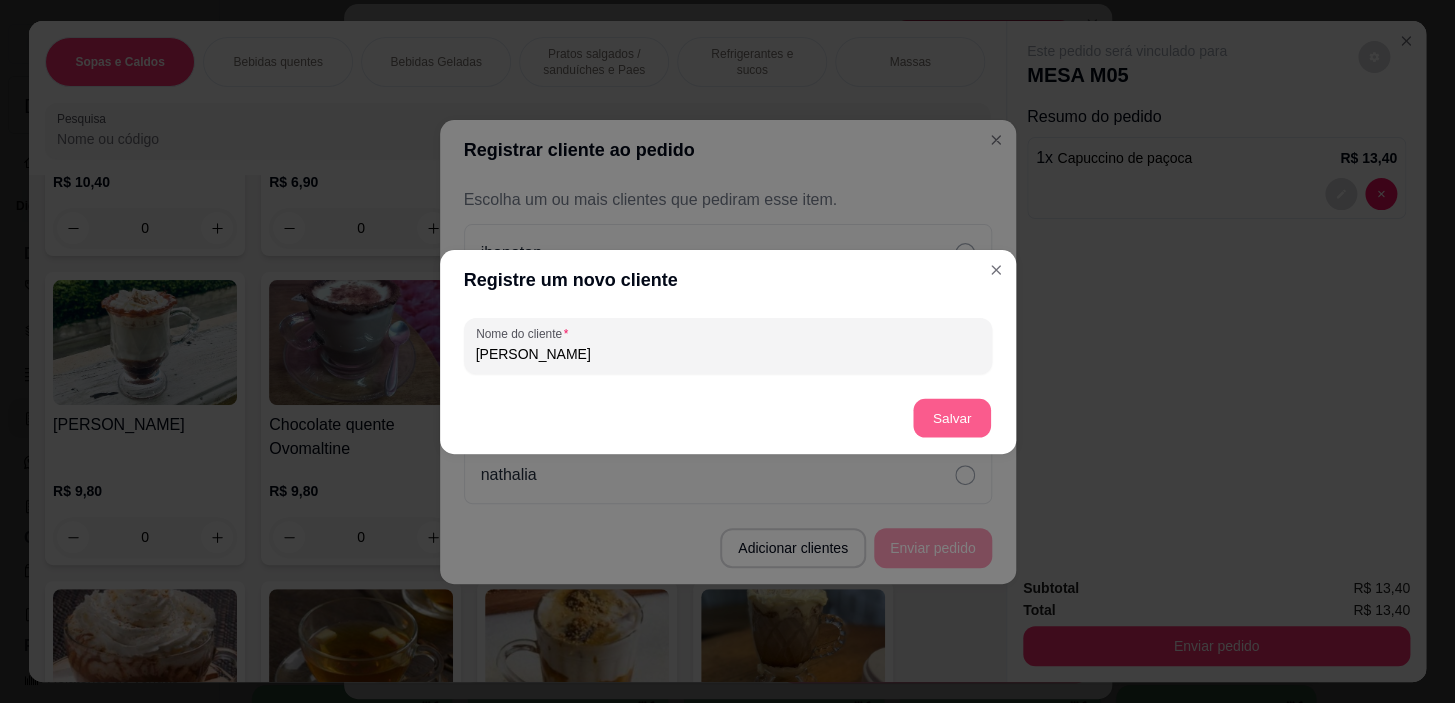 click on "Salvar" at bounding box center [952, 417] 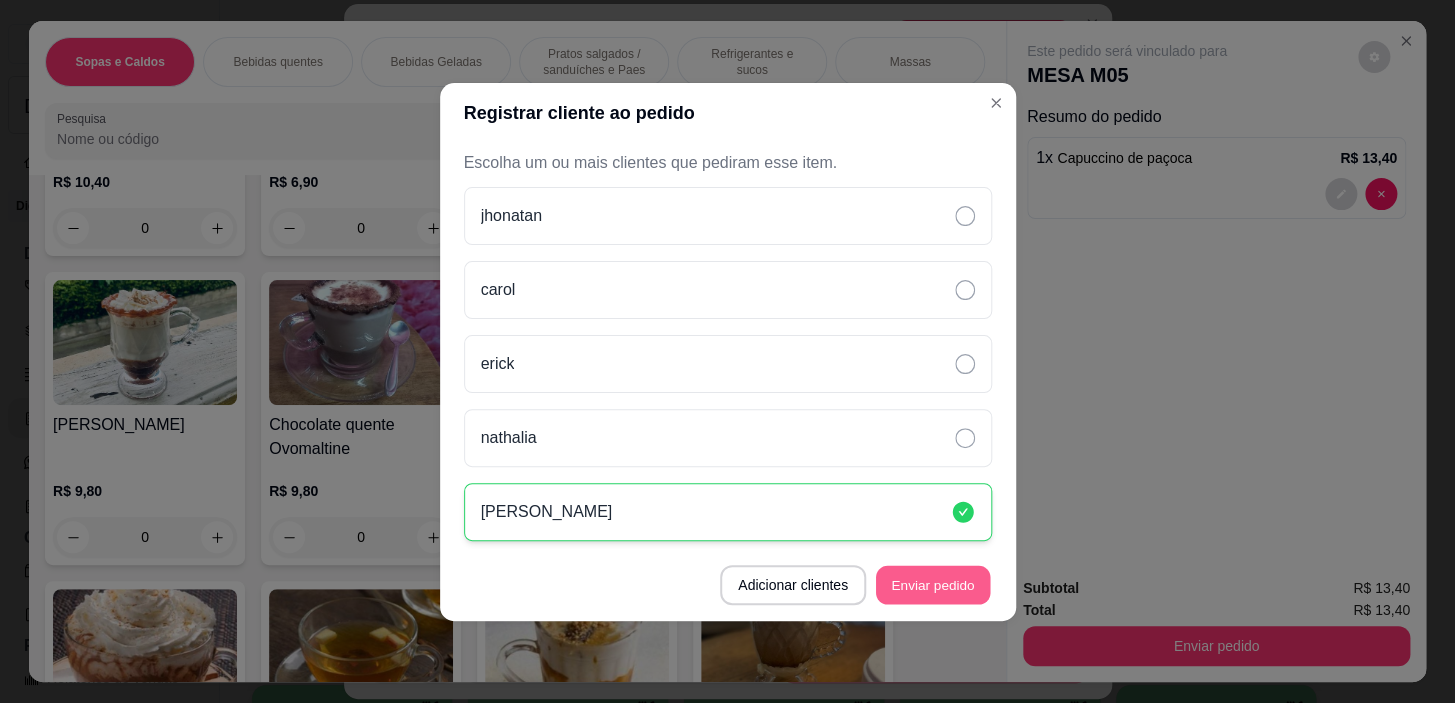 click on "Enviar pedido" at bounding box center (933, 584) 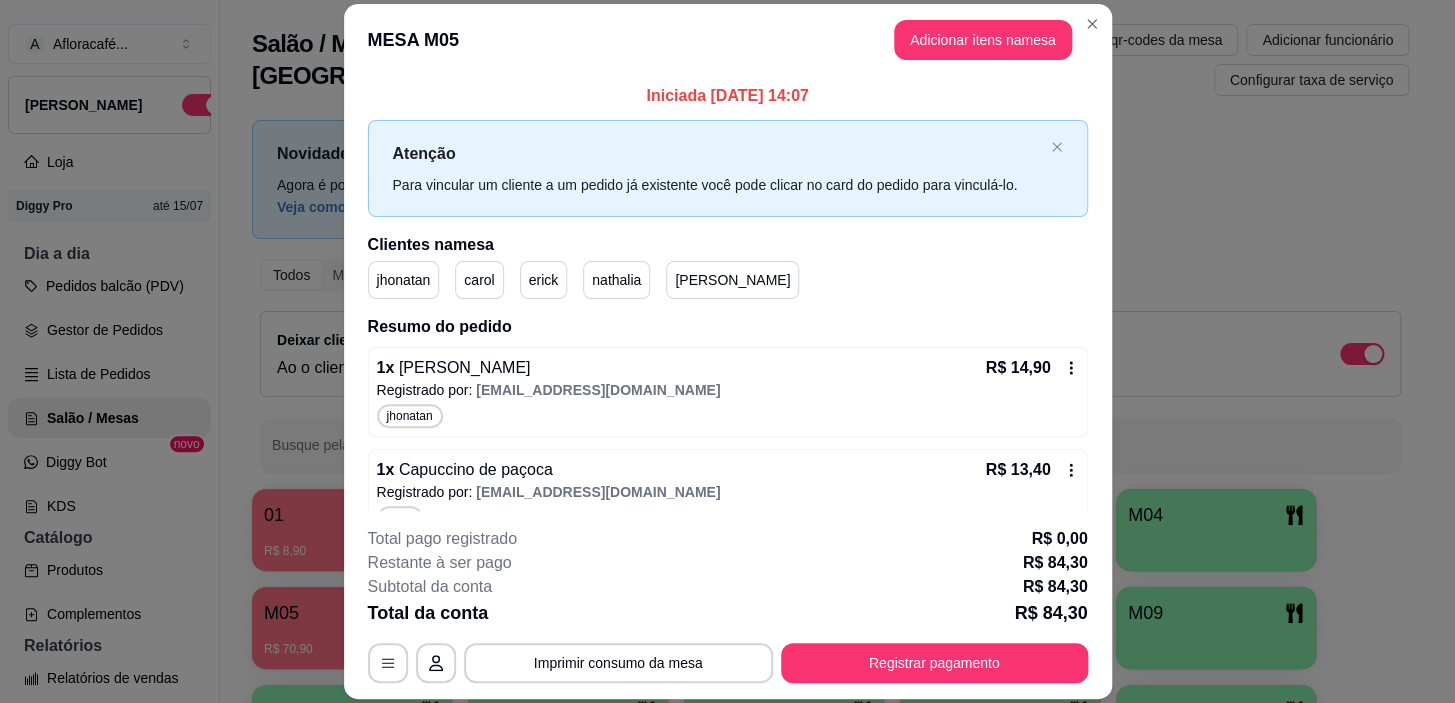 click on "MESA M05 Adicionar itens na  mesa" at bounding box center (728, 40) 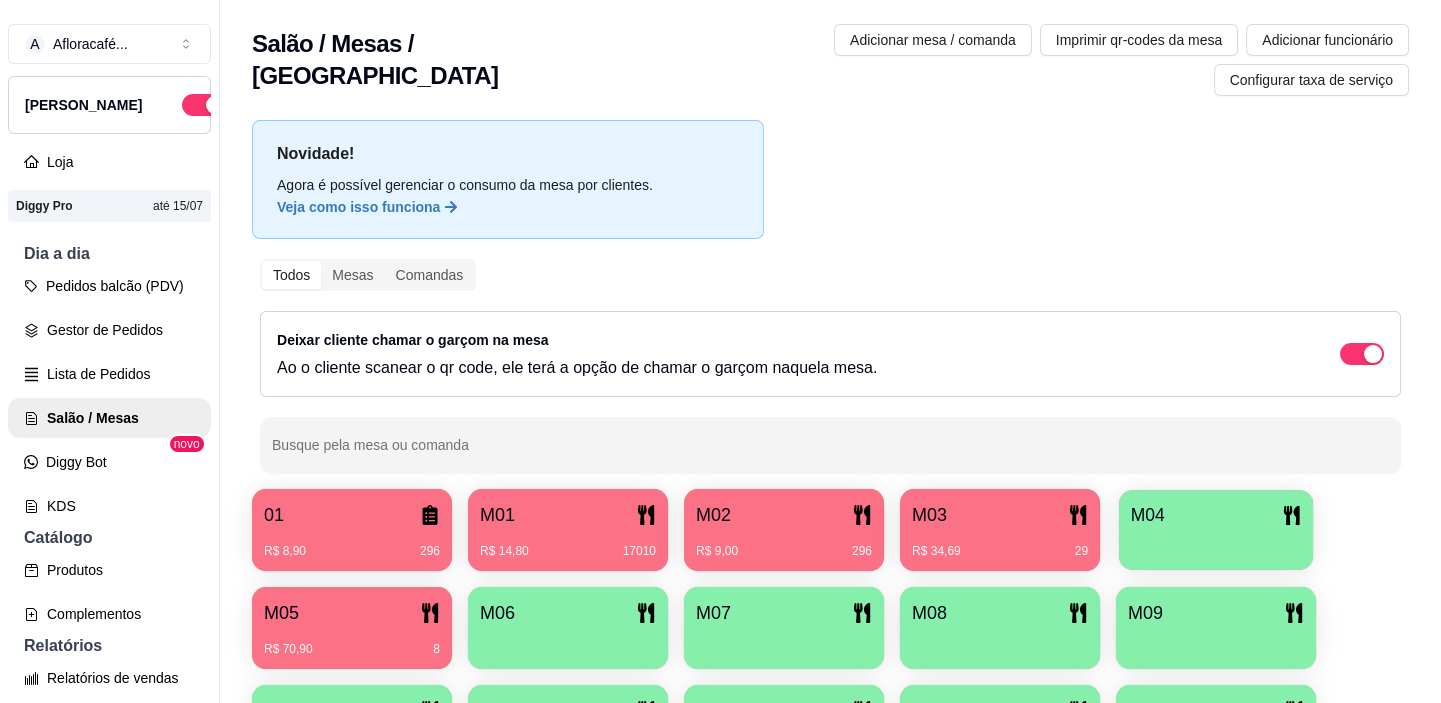 click on "01 R$ 8,90 296 M01 R$ 14,80 17010 M02 R$ 9,00 296 M03 R$ 34,69 29 M04 M05 R$ 70,90 8 M06 M07 M08 M09 M10 M11 M12 M13 M14 sara" at bounding box center [830, 677] 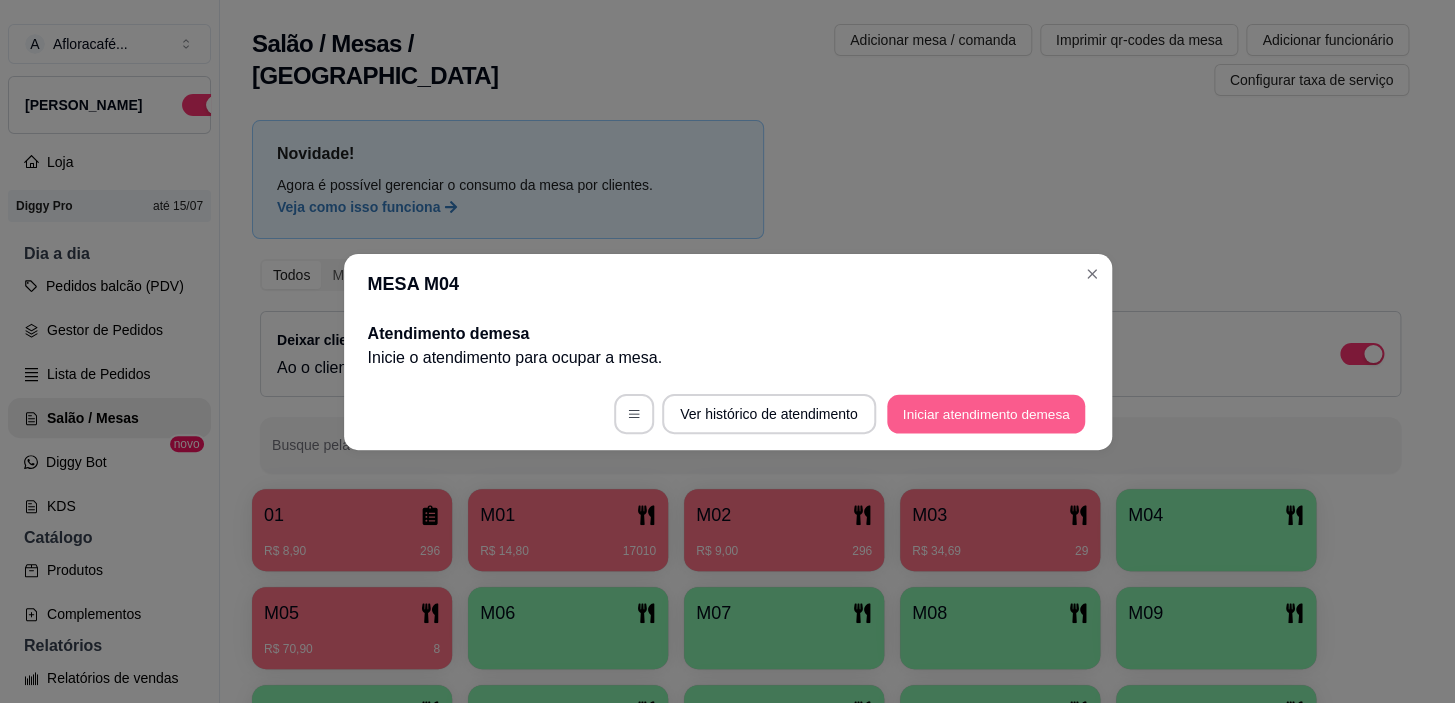 click on "Iniciar atendimento de  mesa" at bounding box center (986, 413) 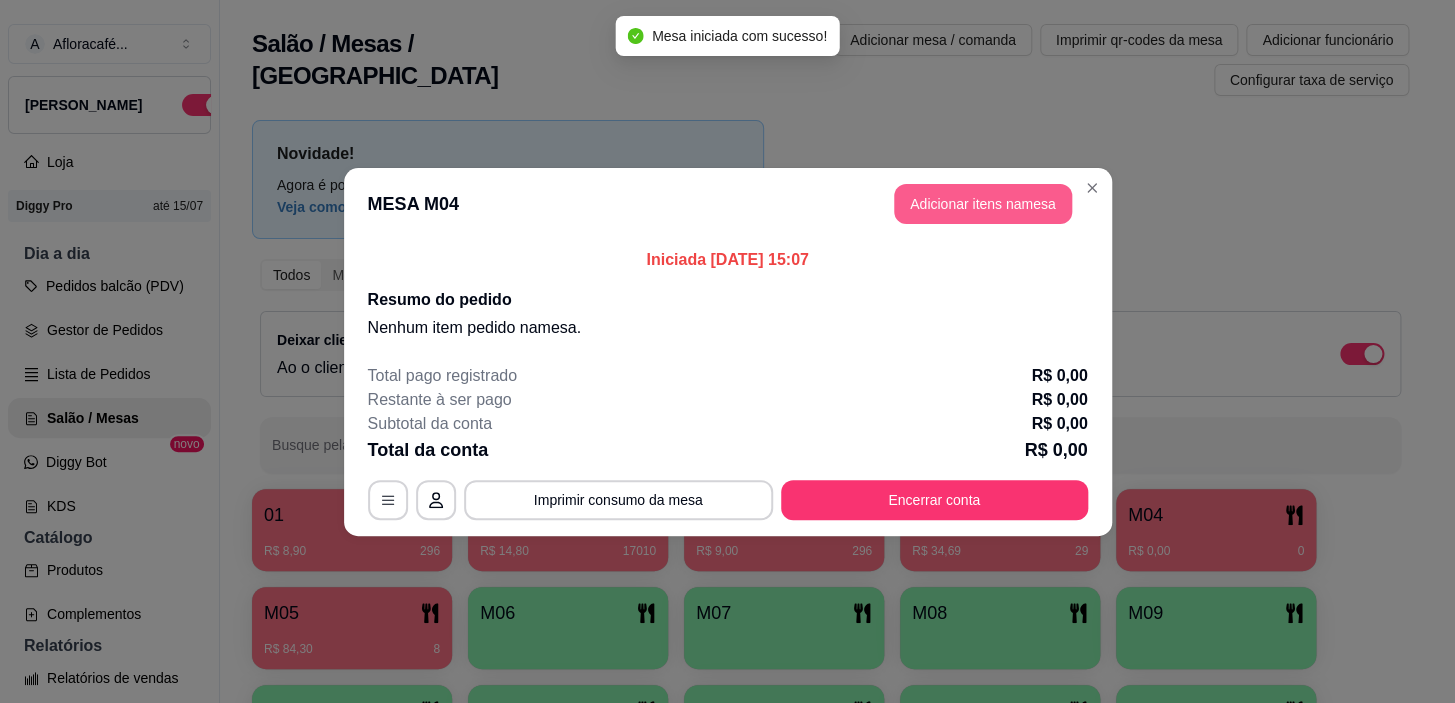 click on "Adicionar itens na  mesa" at bounding box center [983, 204] 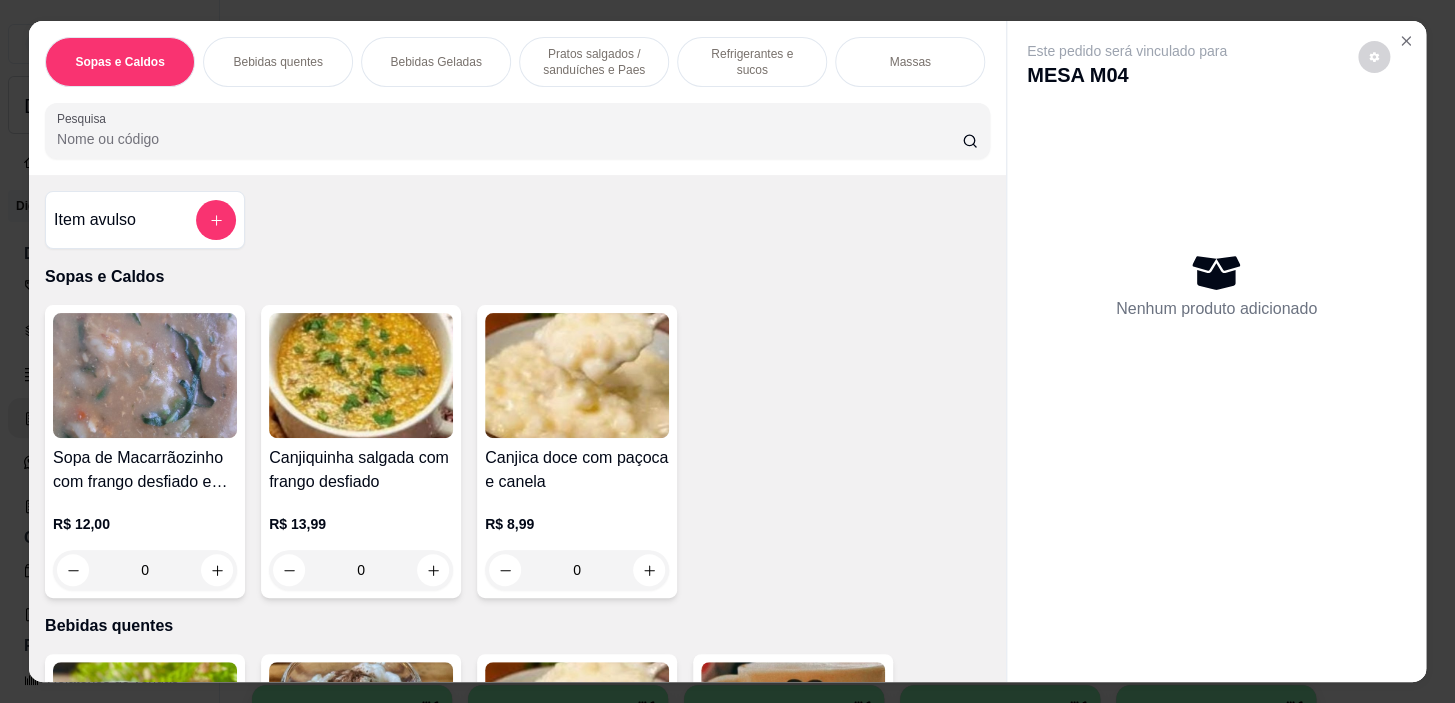 click on "Bebidas quentes" at bounding box center [277, 62] 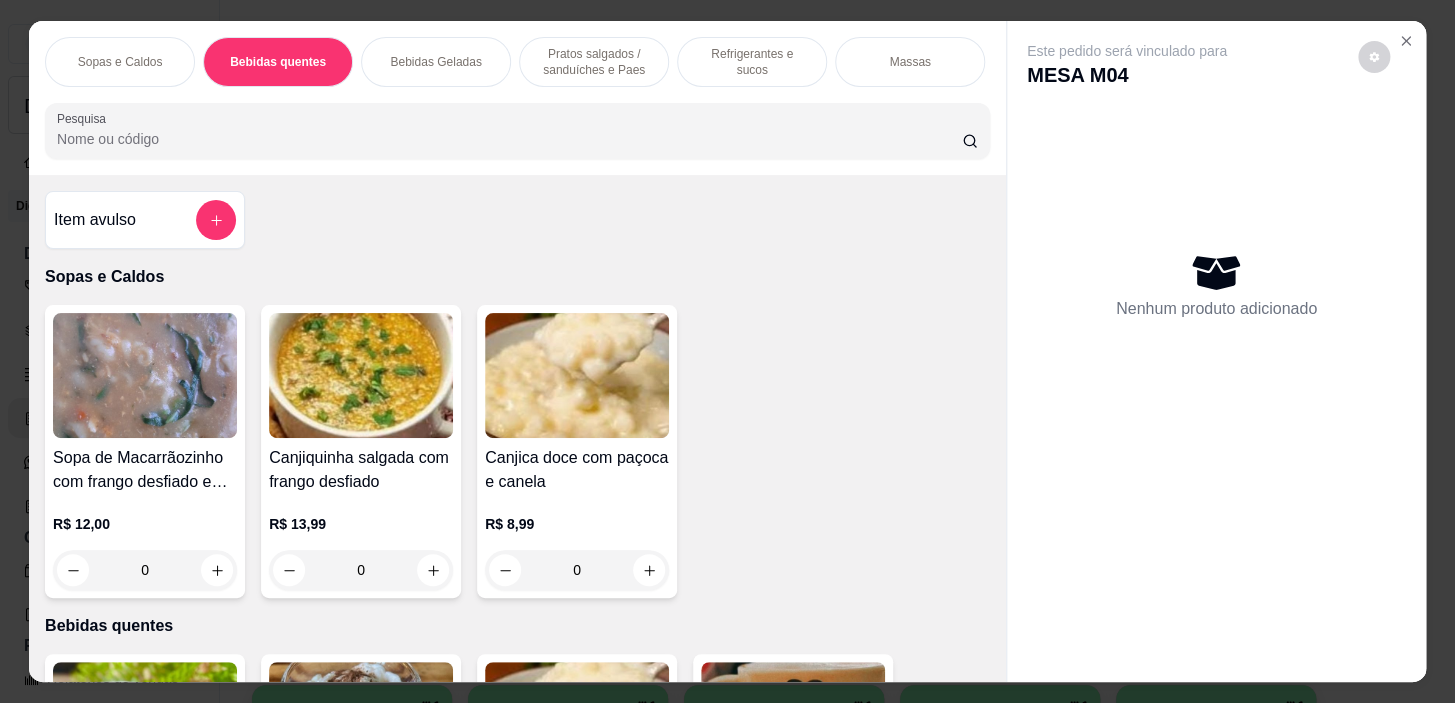 scroll, scrollTop: 439, scrollLeft: 0, axis: vertical 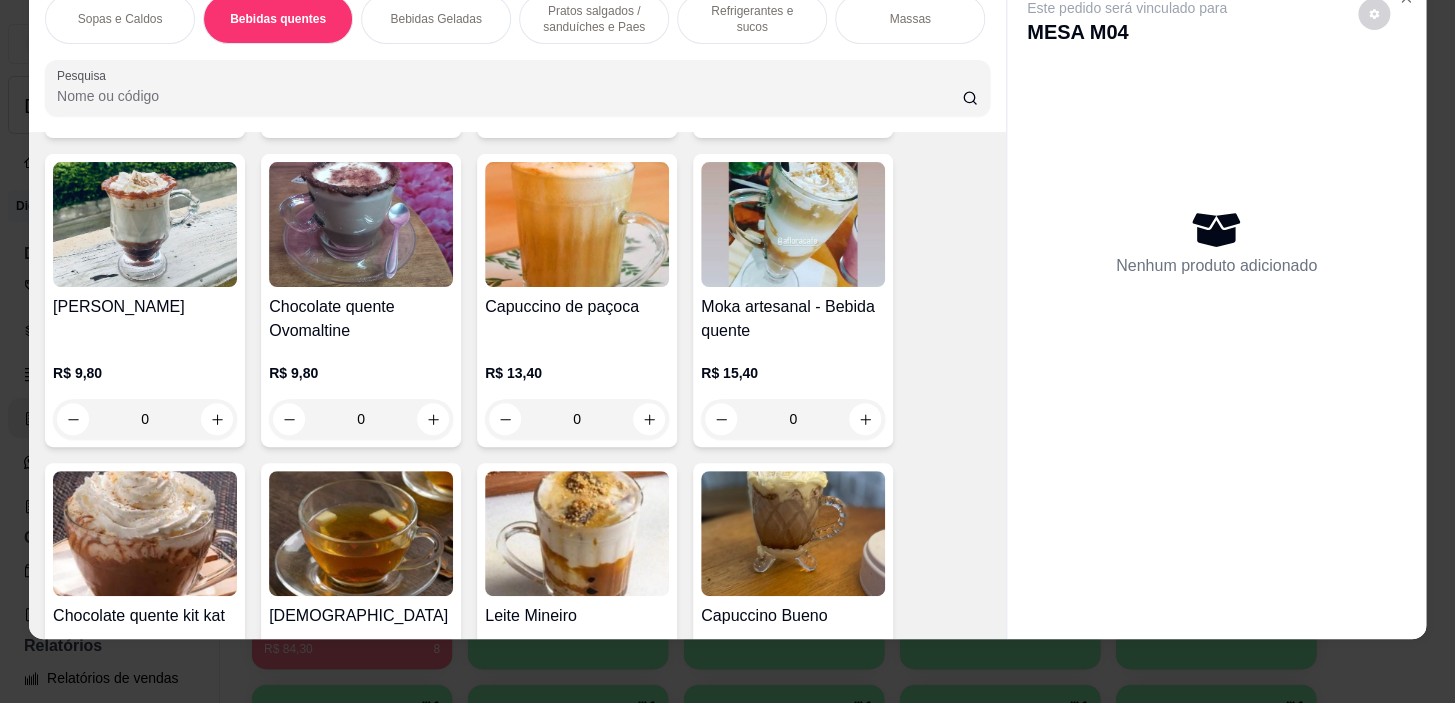 click on "0" at bounding box center [361, 419] 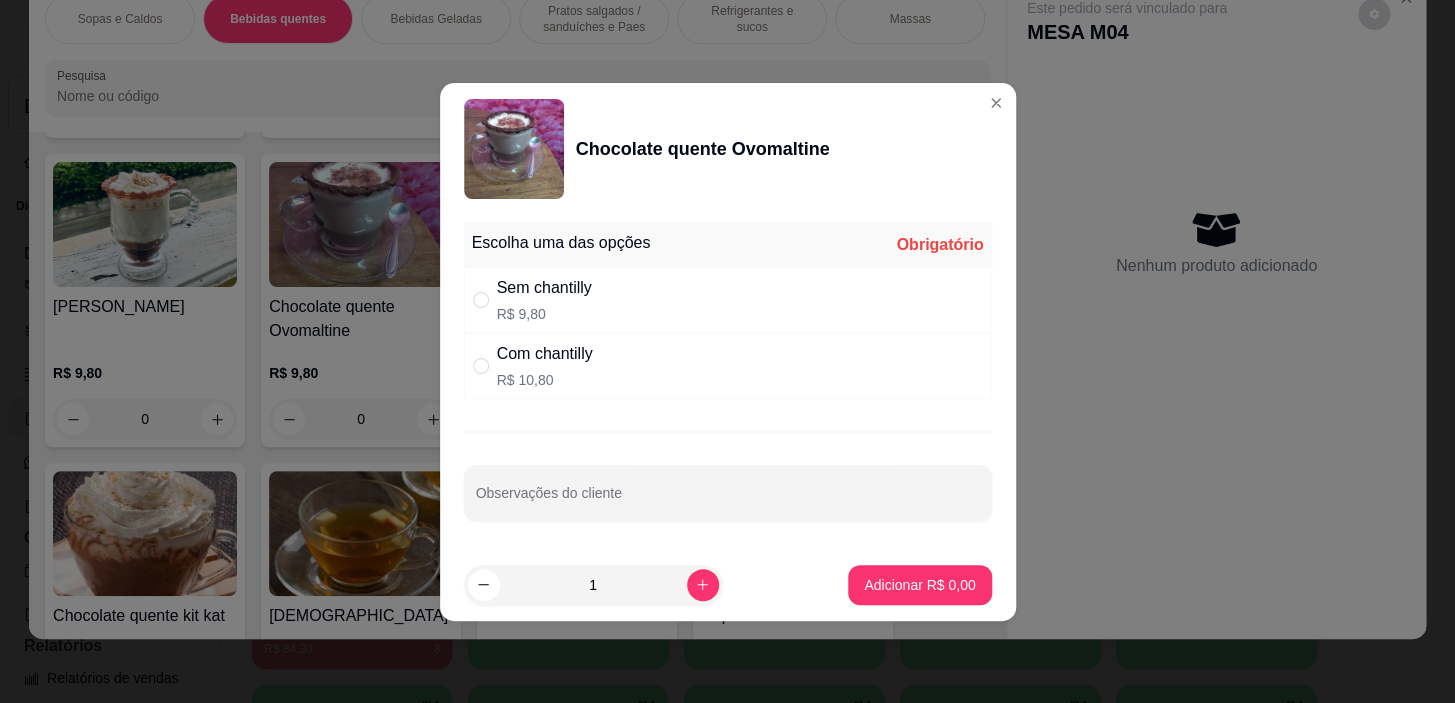 click on "Com chantilly  R$ 10,80" at bounding box center (728, 366) 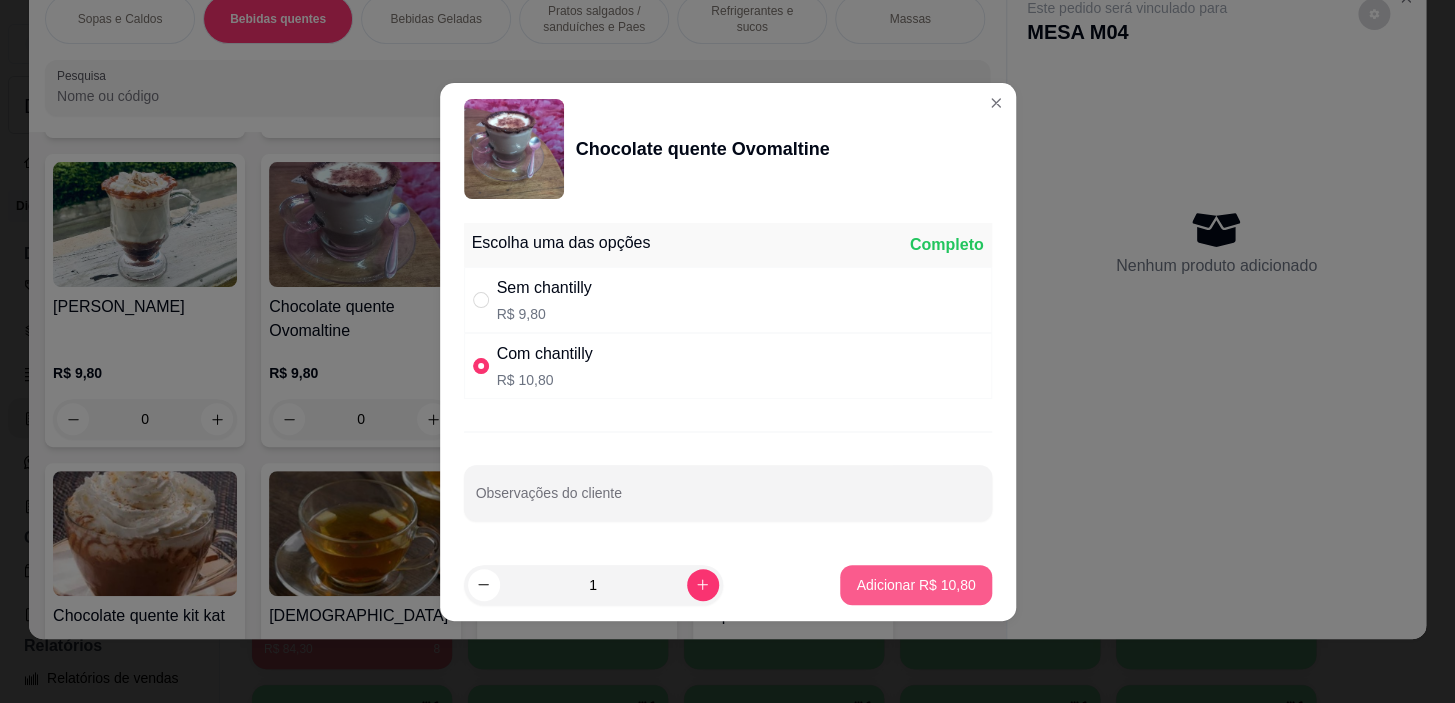 click on "Adicionar   R$ 10,80" at bounding box center [915, 585] 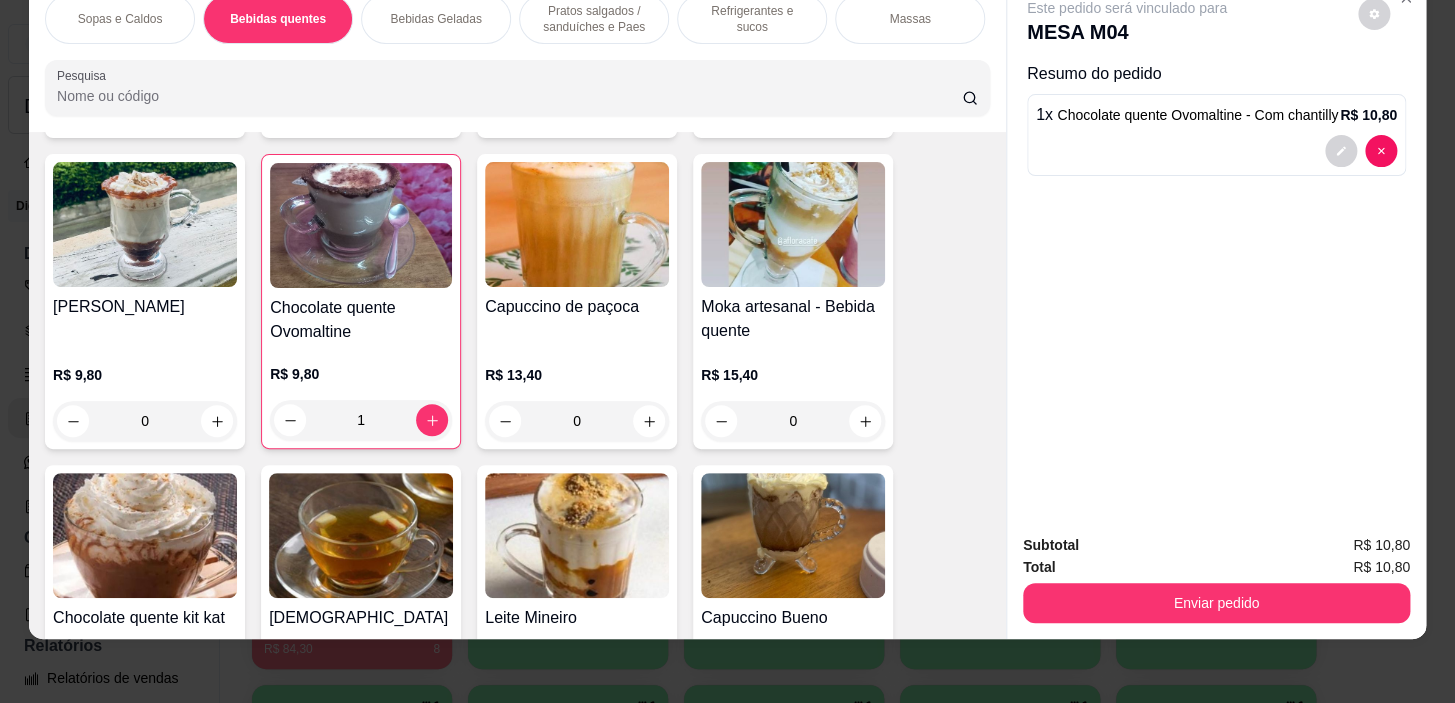 click on "Pratos salgados / sanduíches e Paes" at bounding box center [594, 19] 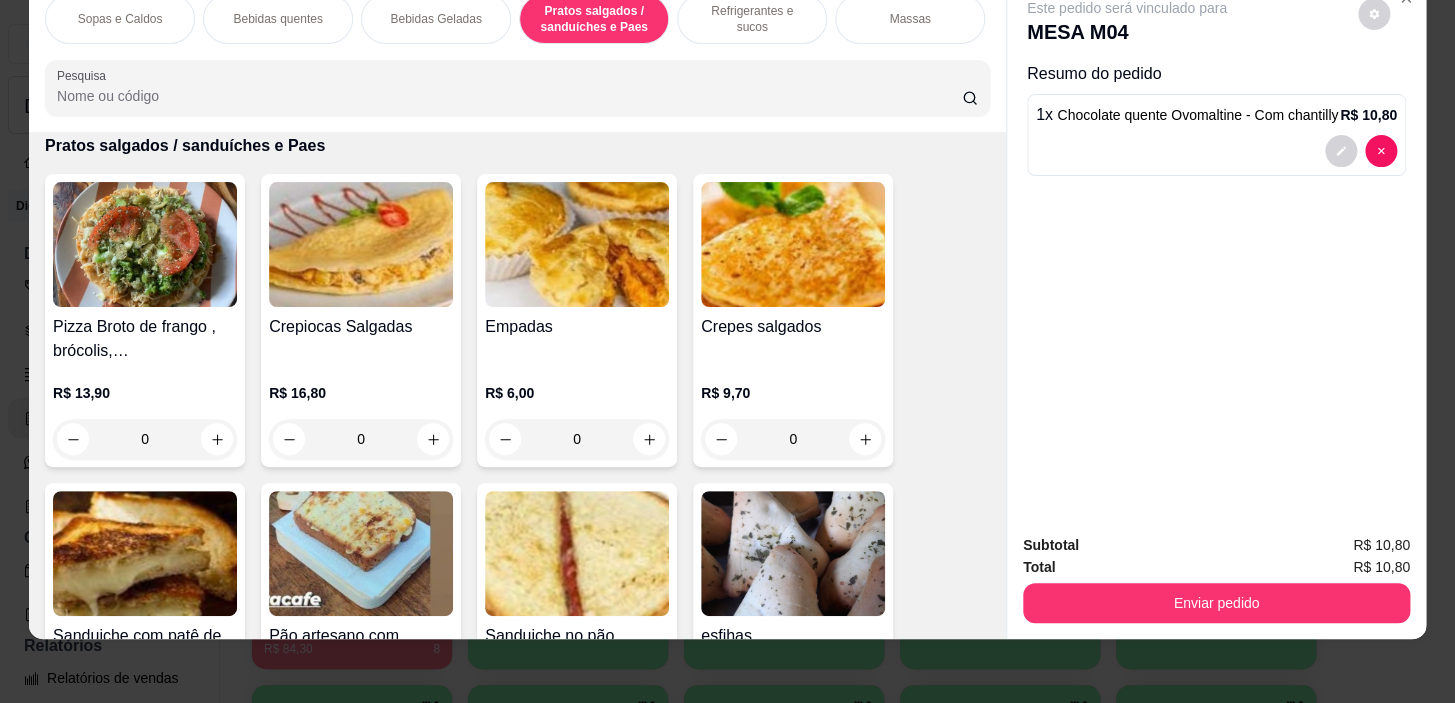 click on "Refrigerantes e sucos" at bounding box center [752, 19] 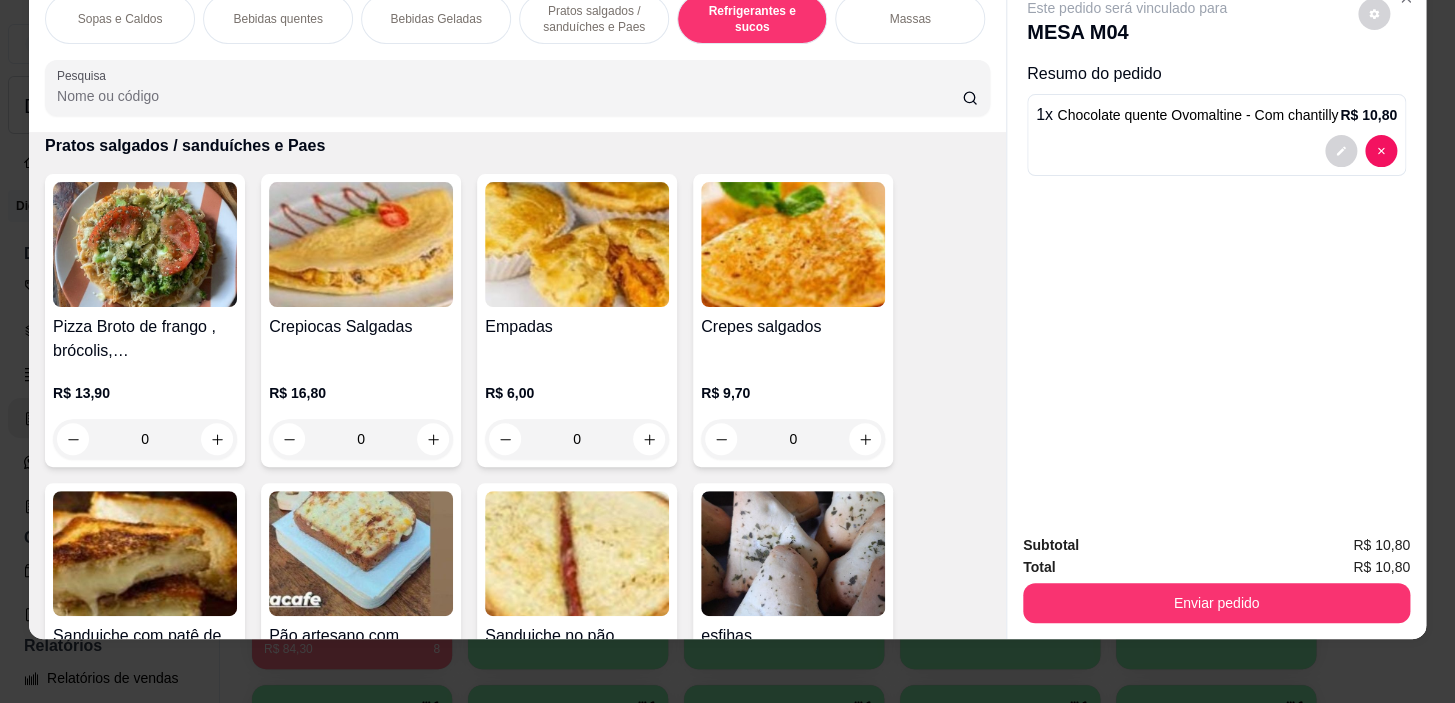 scroll, scrollTop: 8212, scrollLeft: 0, axis: vertical 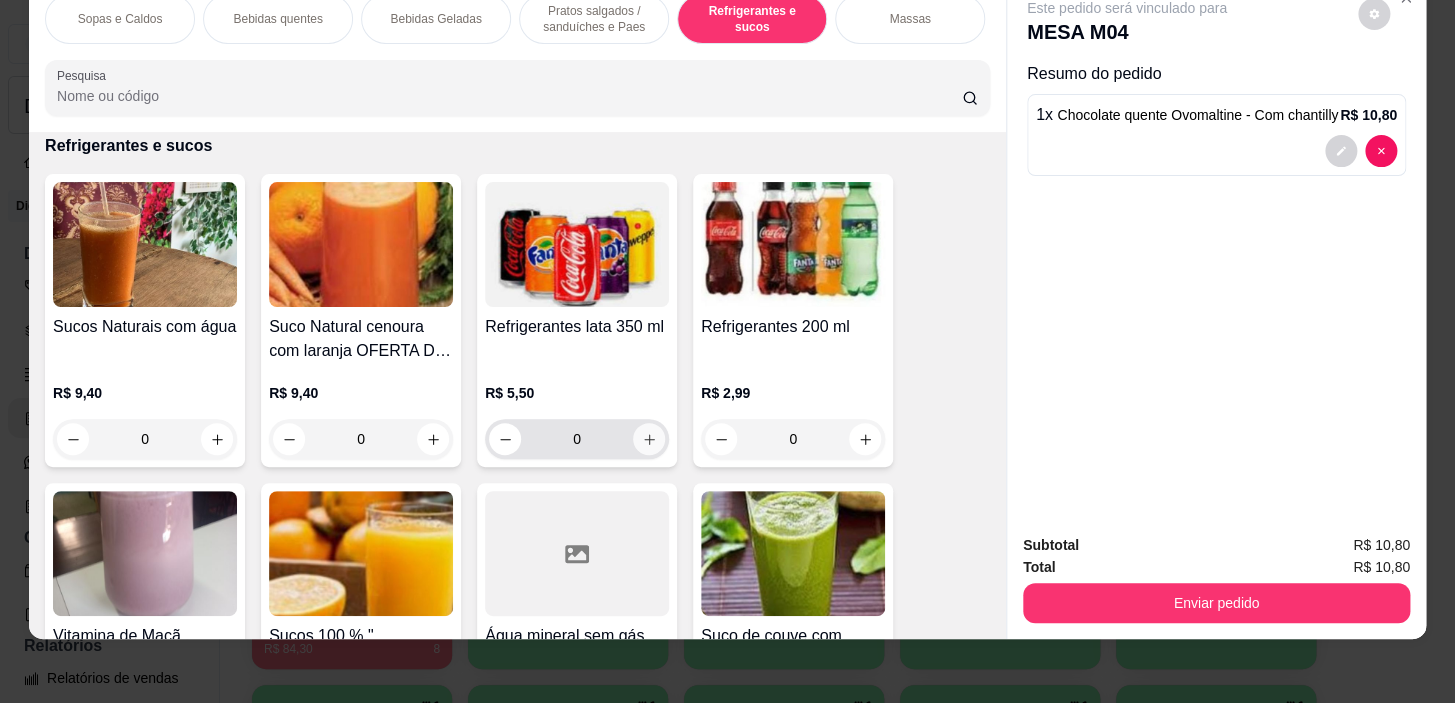 click 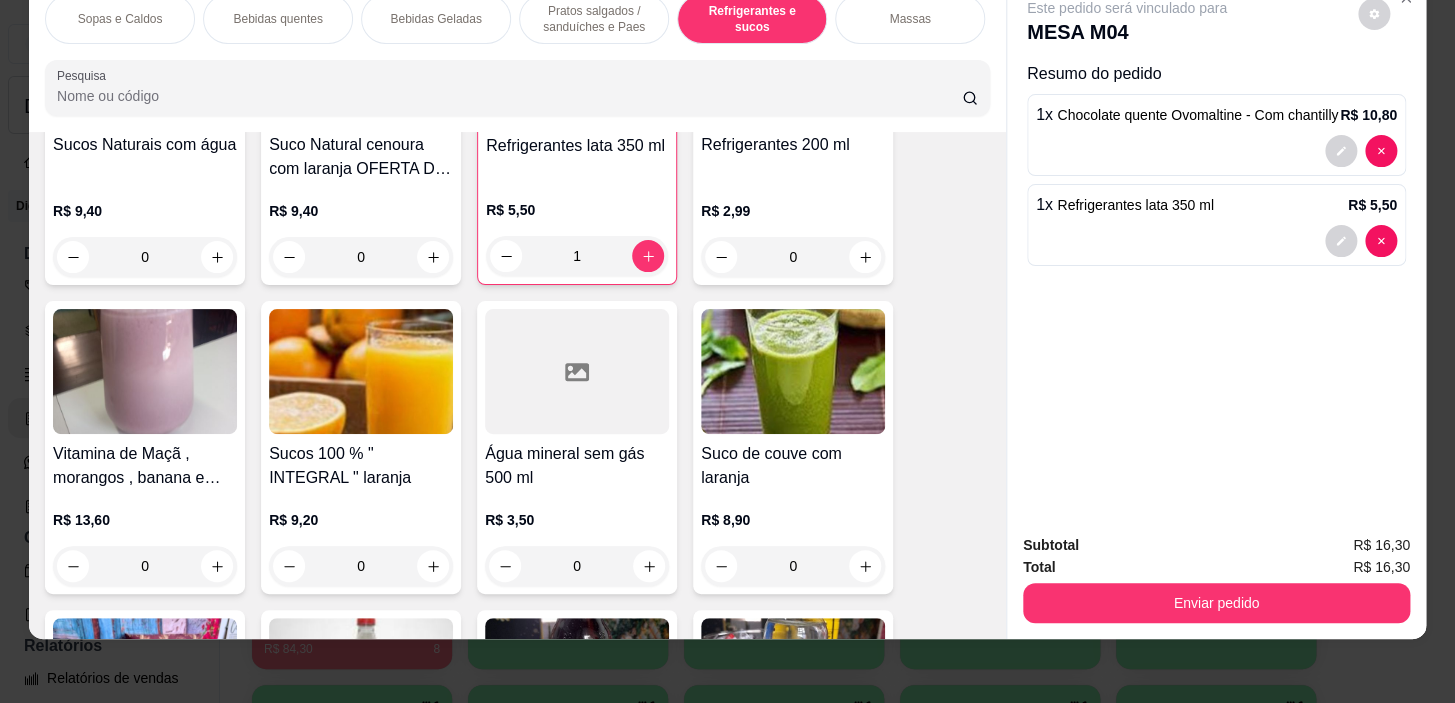 scroll, scrollTop: 8667, scrollLeft: 0, axis: vertical 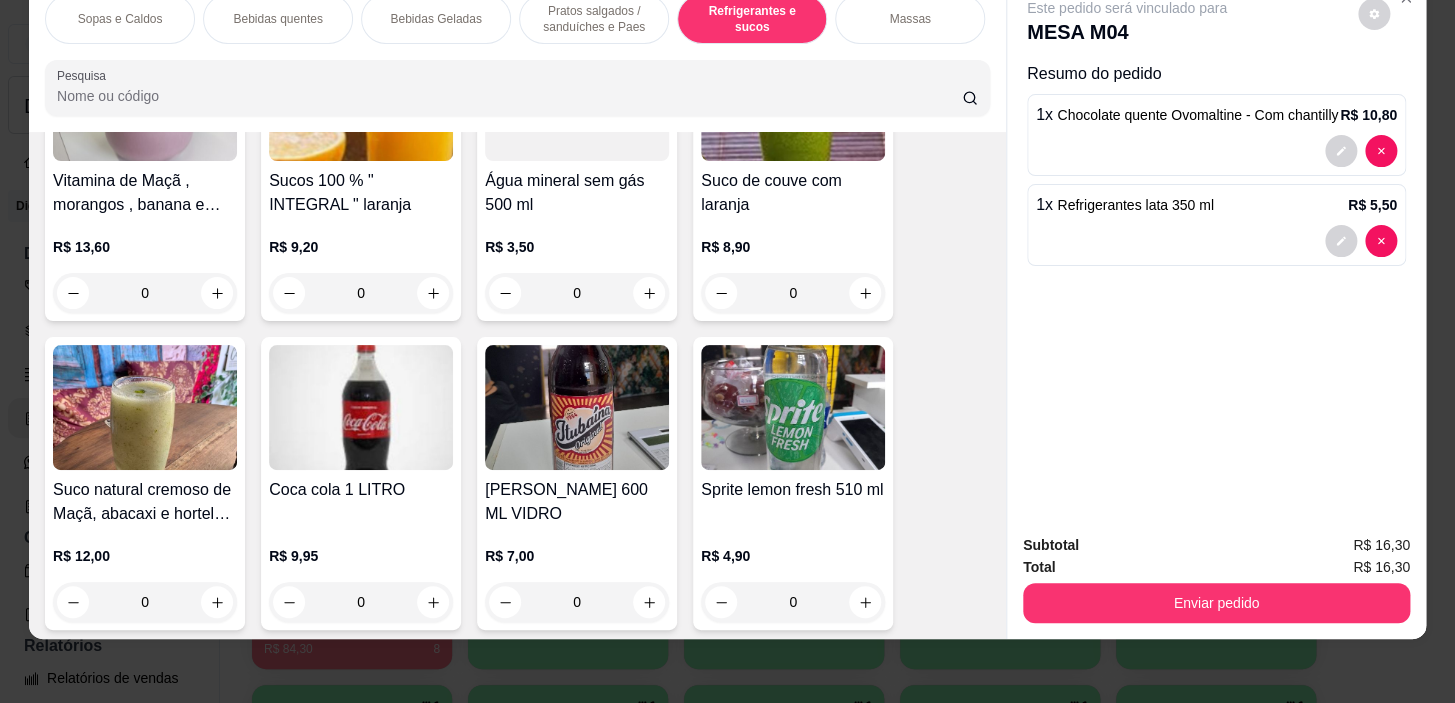 click on "Pratos salgados / sanduíches e Paes" at bounding box center (594, 19) 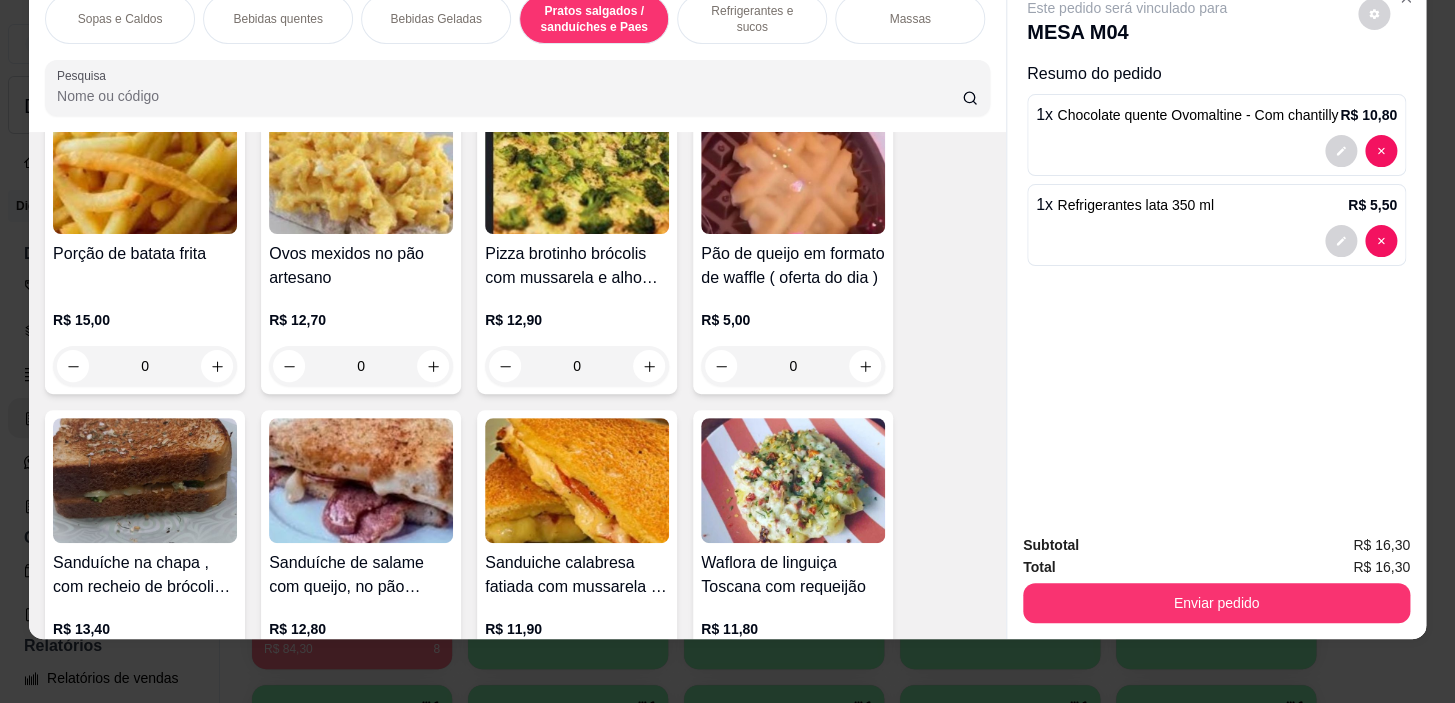 scroll, scrollTop: 6573, scrollLeft: 0, axis: vertical 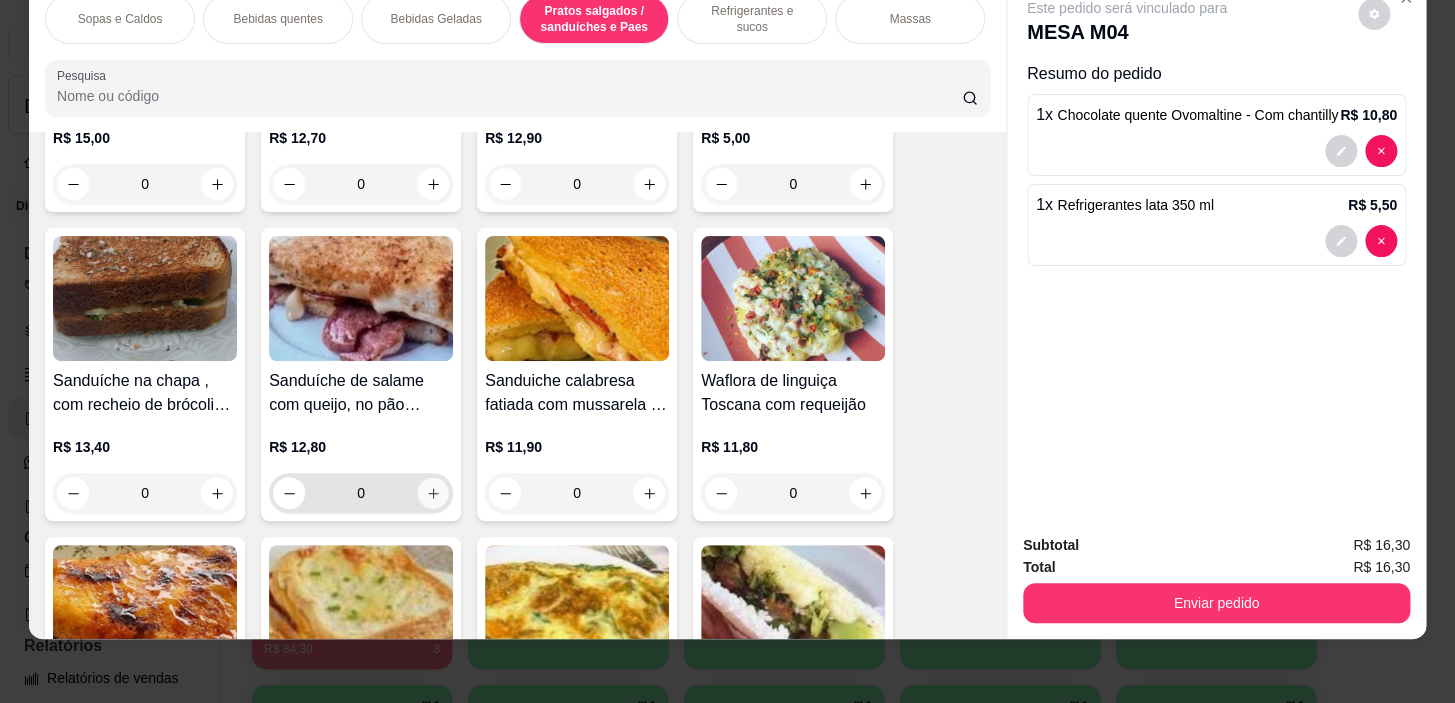 click at bounding box center [433, 493] 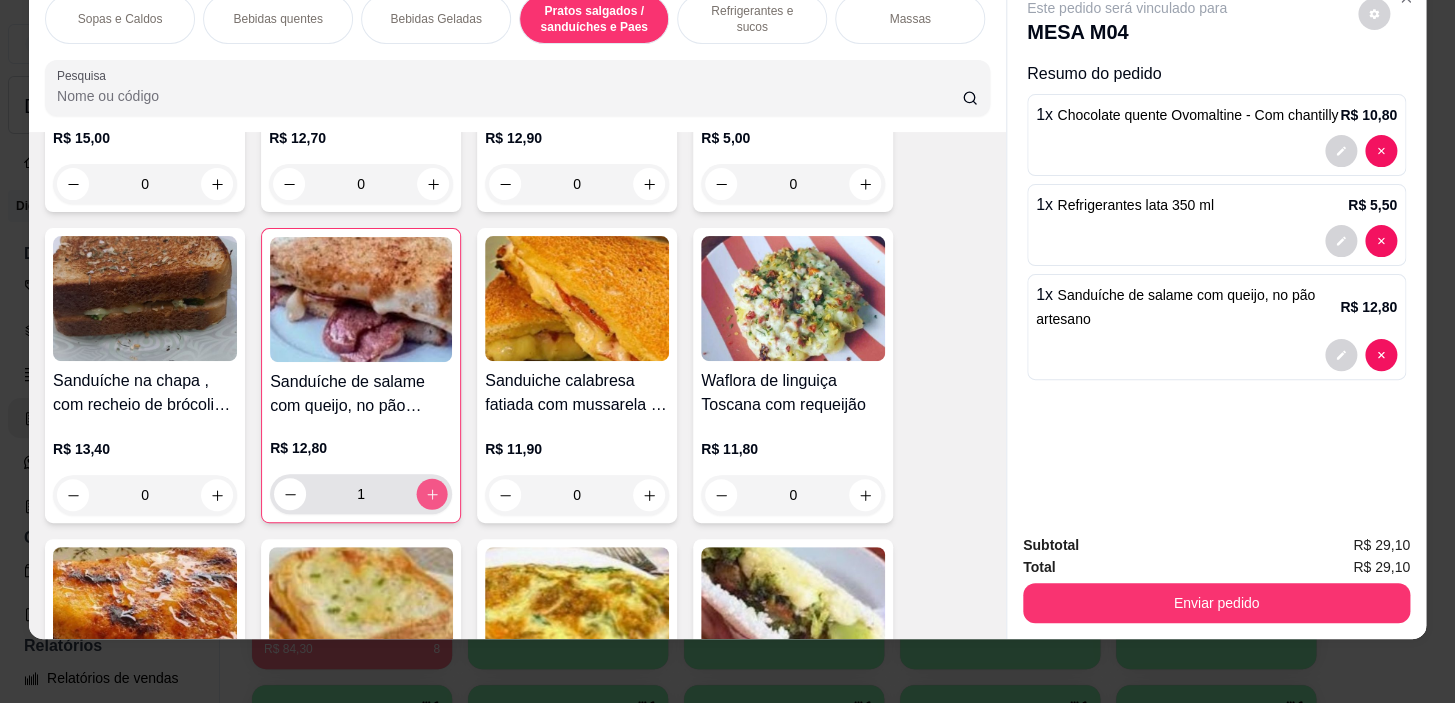 click at bounding box center [432, 494] 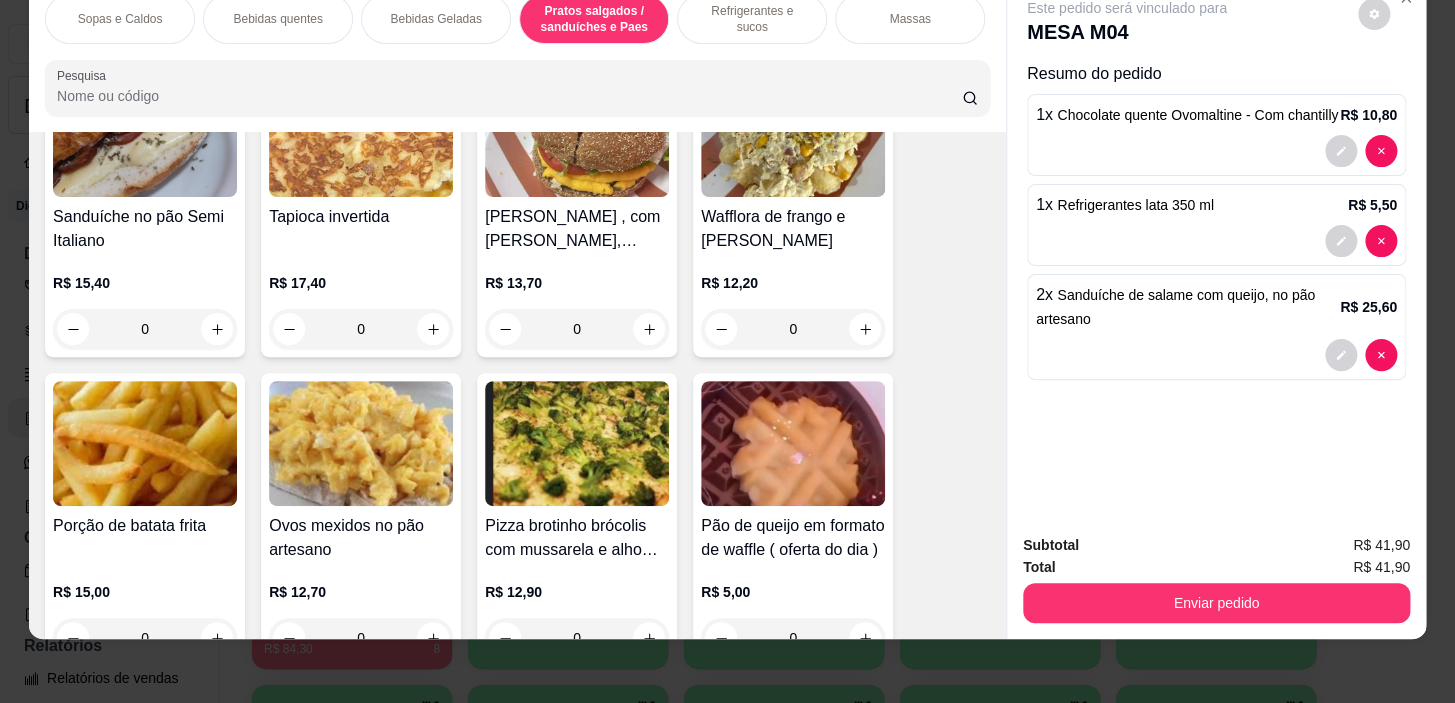 scroll, scrollTop: 5937, scrollLeft: 0, axis: vertical 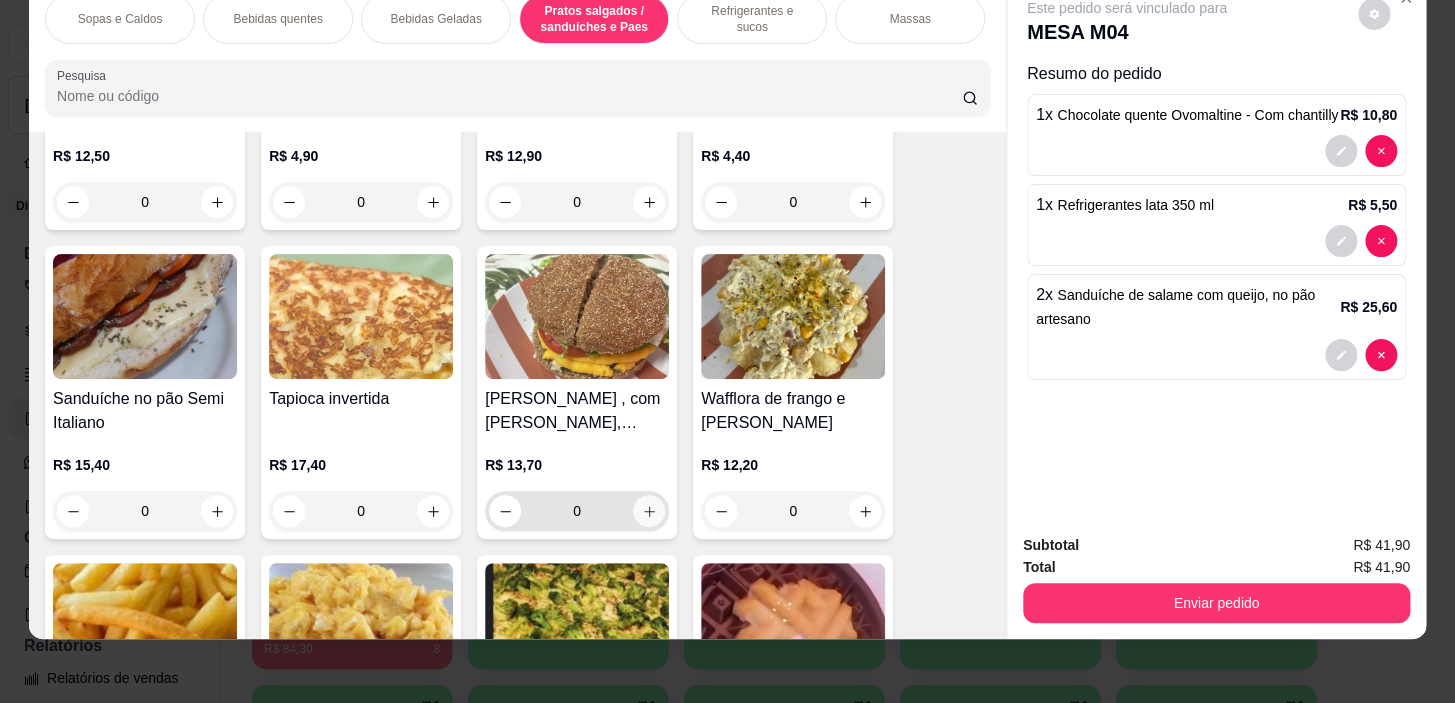 click 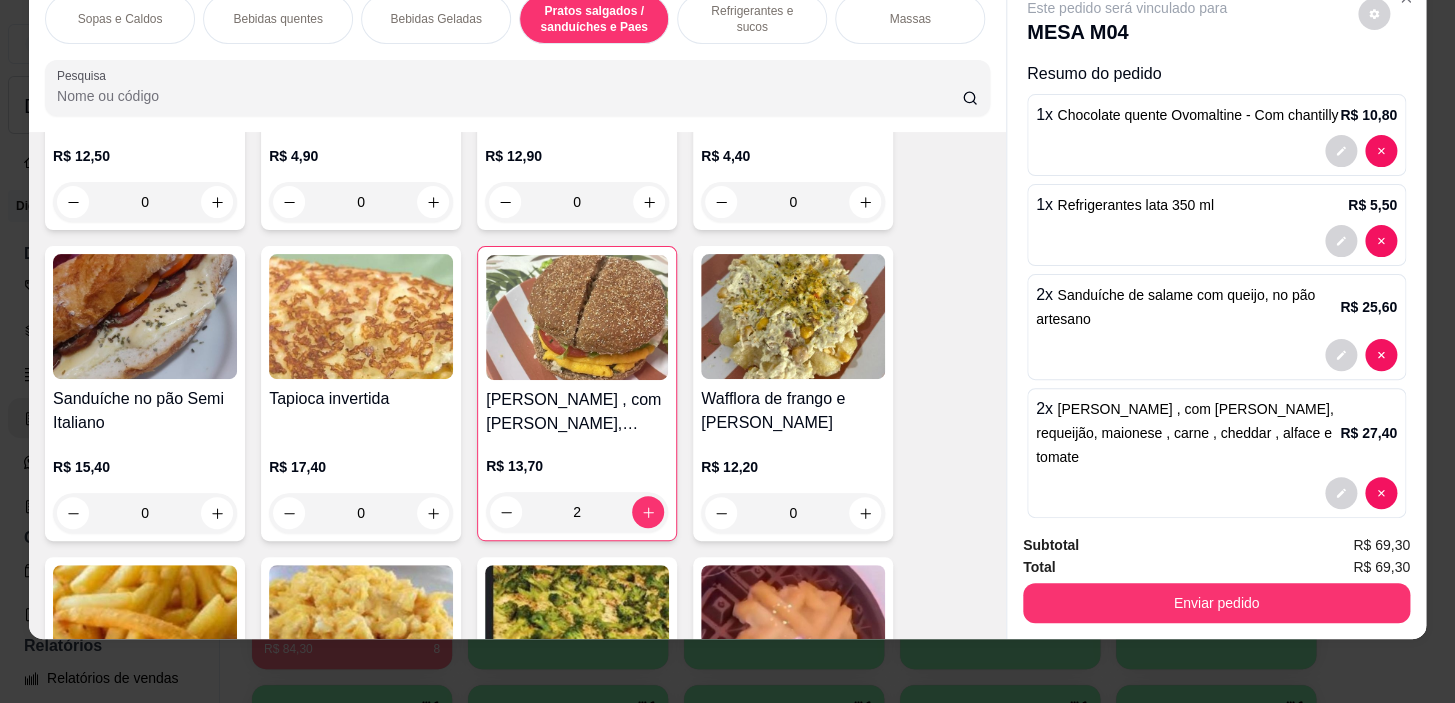 click on "A Afloracafé  ... Loja Aberta Loja Diggy Pro até 15/07   Dia a dia Pedidos balcão (PDV) Gestor de Pedidos Lista de Pedidos Salão / Mesas Diggy Bot novo KDS Catálogo Produtos Complementos Relatórios Relatórios de vendas Relatório de clientes Relatório de fidelidade novo Gerenciar Entregadores novo Nota Fiscal (NFC-e) Controle de caixa Controle de fiado Cupons Clientes Estoque Configurações Diggy Planos Precisa de ajuda? Sair Salão / Mesas / Comandas Adicionar mesa / comanda Imprimir qr-codes da mesa Adicionar funcionário Configurar taxa de serviço Novidade! Agora é possível gerenciar o consumo da mesa por clientes.   Veja como isso funciona Todos Mesas Comandas Deixar cliente chamar o garçom na mesa Ao o cliente scanear o qr code, ele terá a opção de chamar o garçom naquela mesa. Busque pela mesa ou comanda
01 R$ 8,90 296 M01 R$ 14,80 17010 M02 R$ 9,00 296 M03 R$ 34,69 29 M04 R$ 0,00 0 M05 R$ 84,30 8 M06 M07 M08 M09 M10 M11 M12 M13 M14 [PERSON_NAME] Digital Diggy ©" at bounding box center (727, 351) 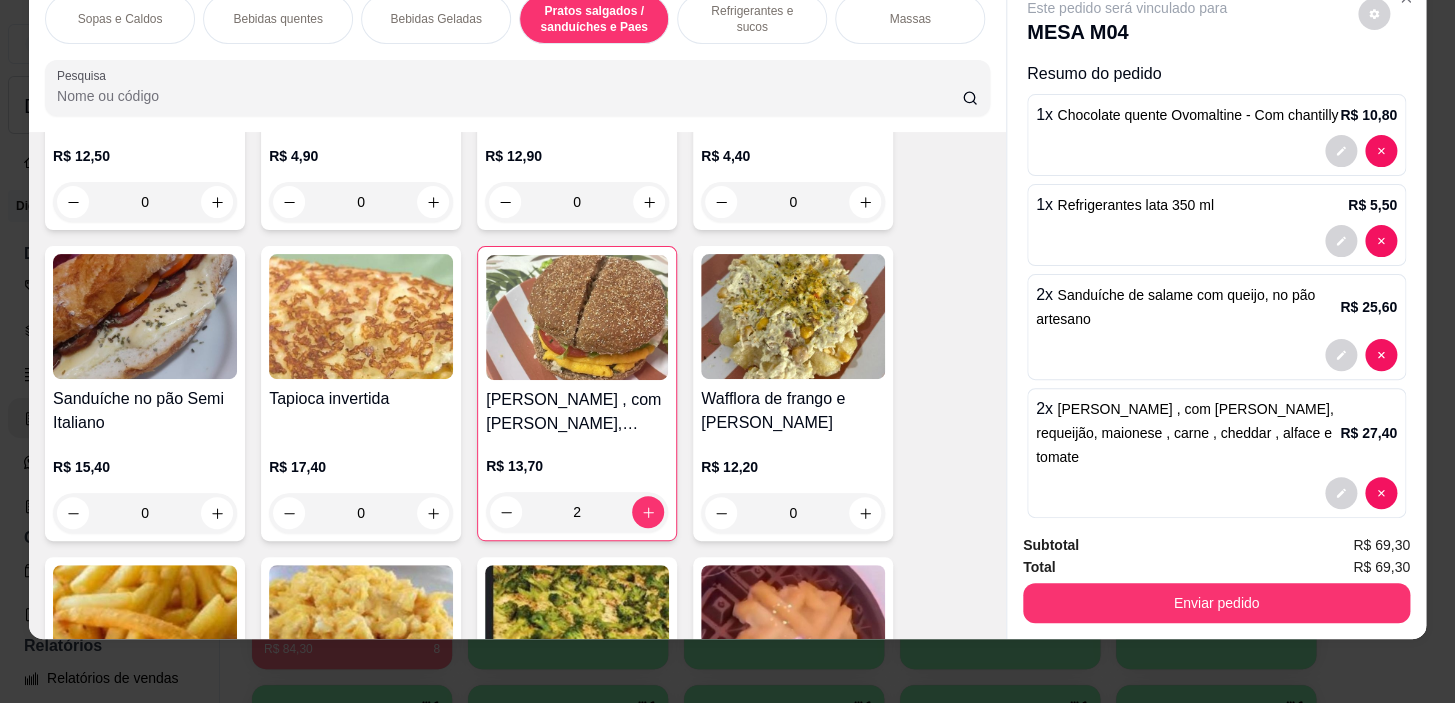 click on "Bebidas quentes" at bounding box center [277, 19] 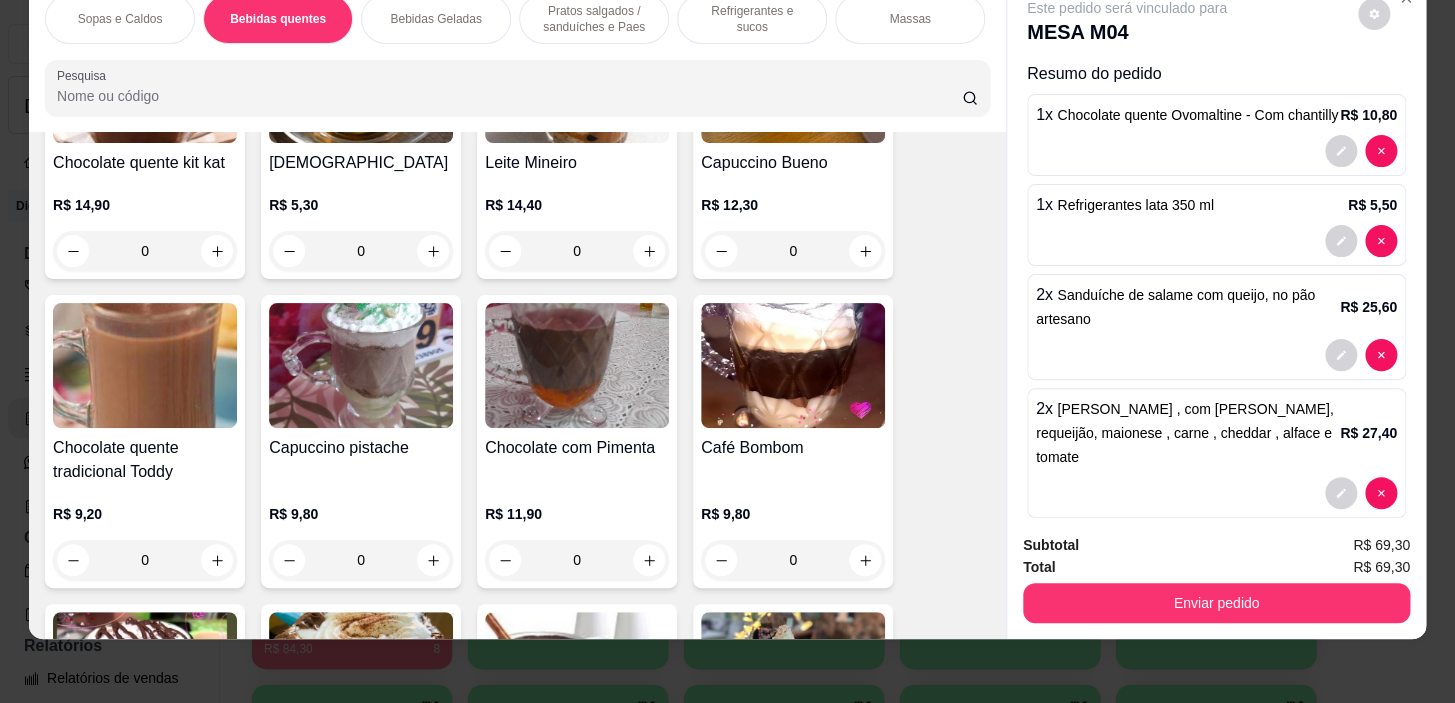 scroll, scrollTop: 1620, scrollLeft: 0, axis: vertical 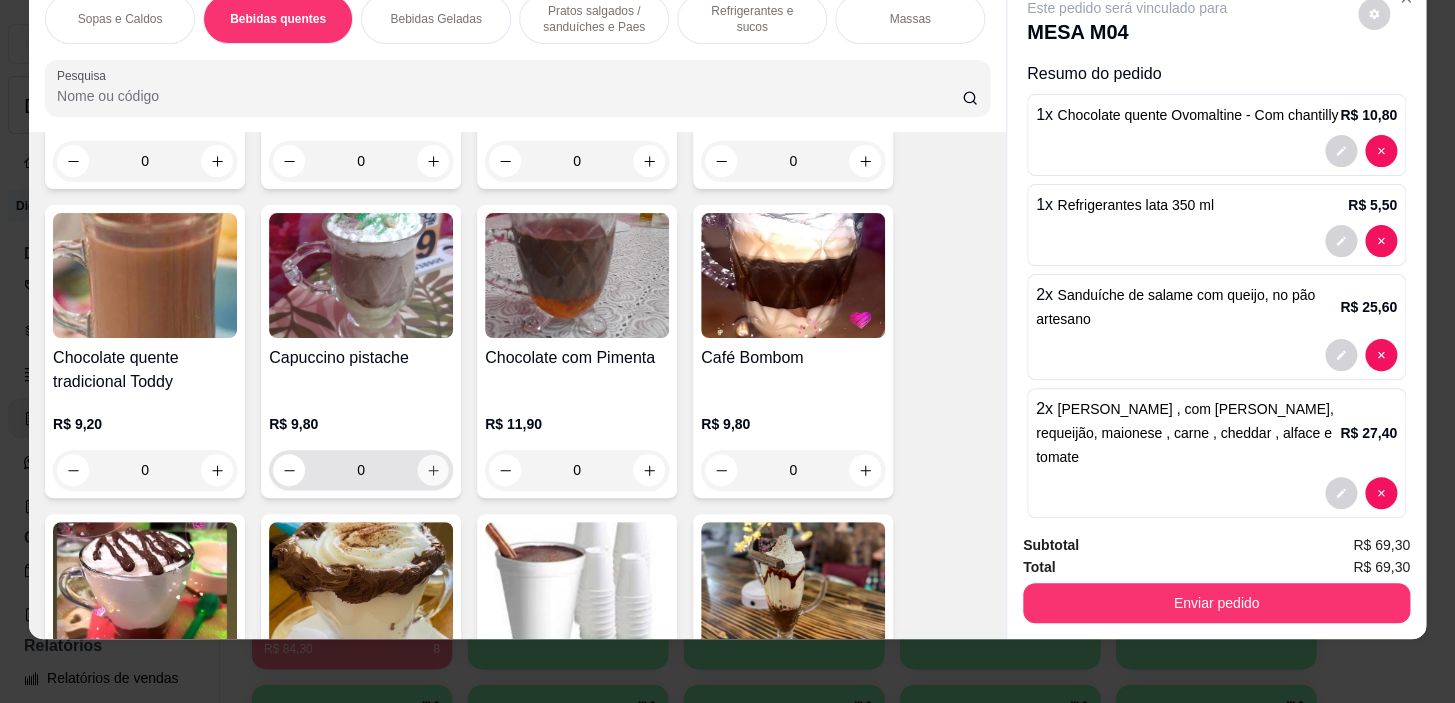 click 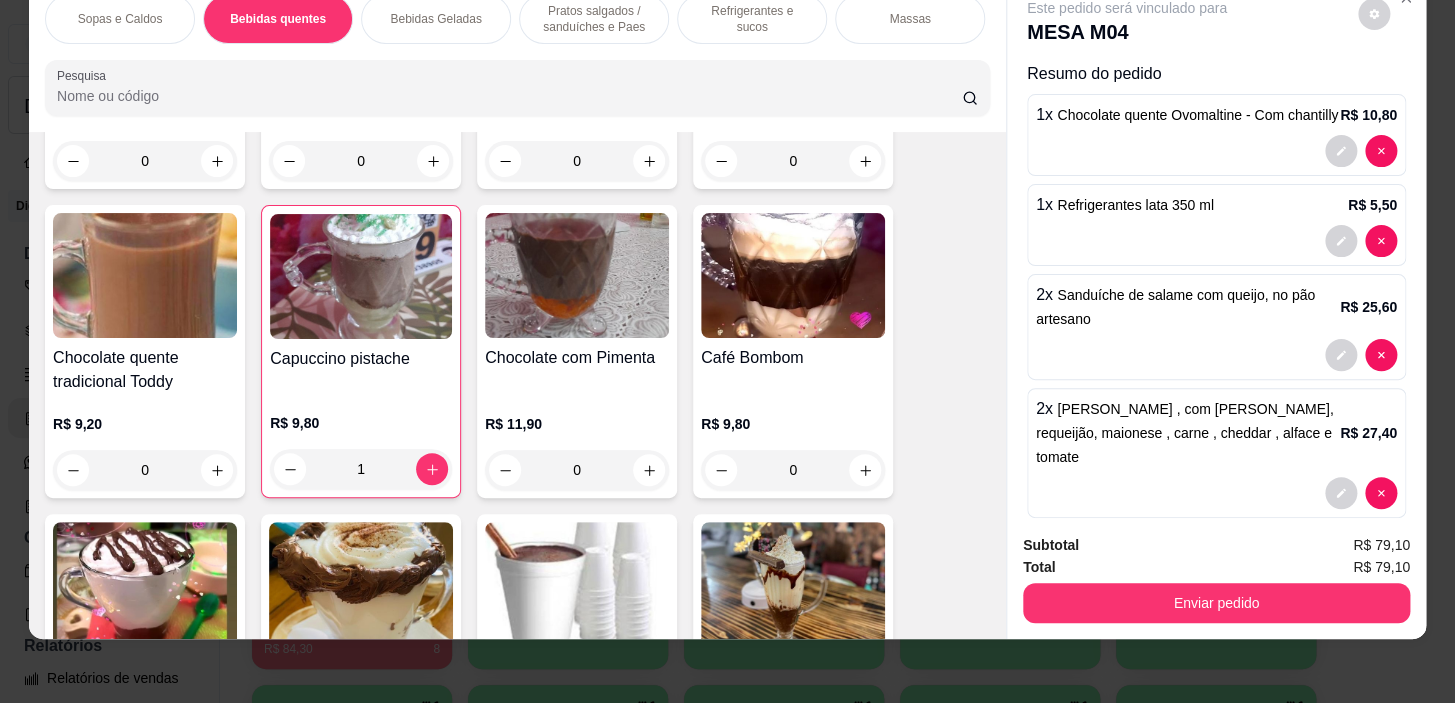 scroll, scrollTop: 0, scrollLeft: 0, axis: both 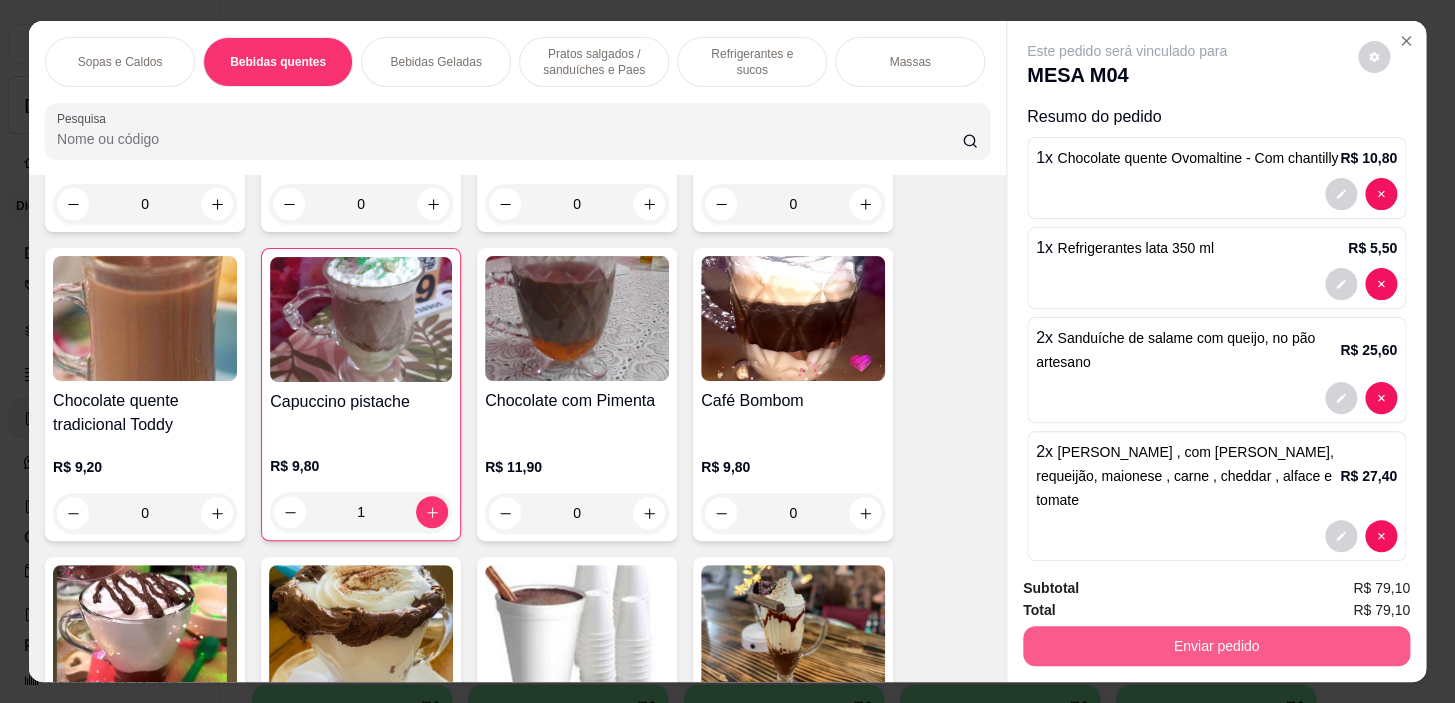 click on "Enviar pedido" at bounding box center [1216, 646] 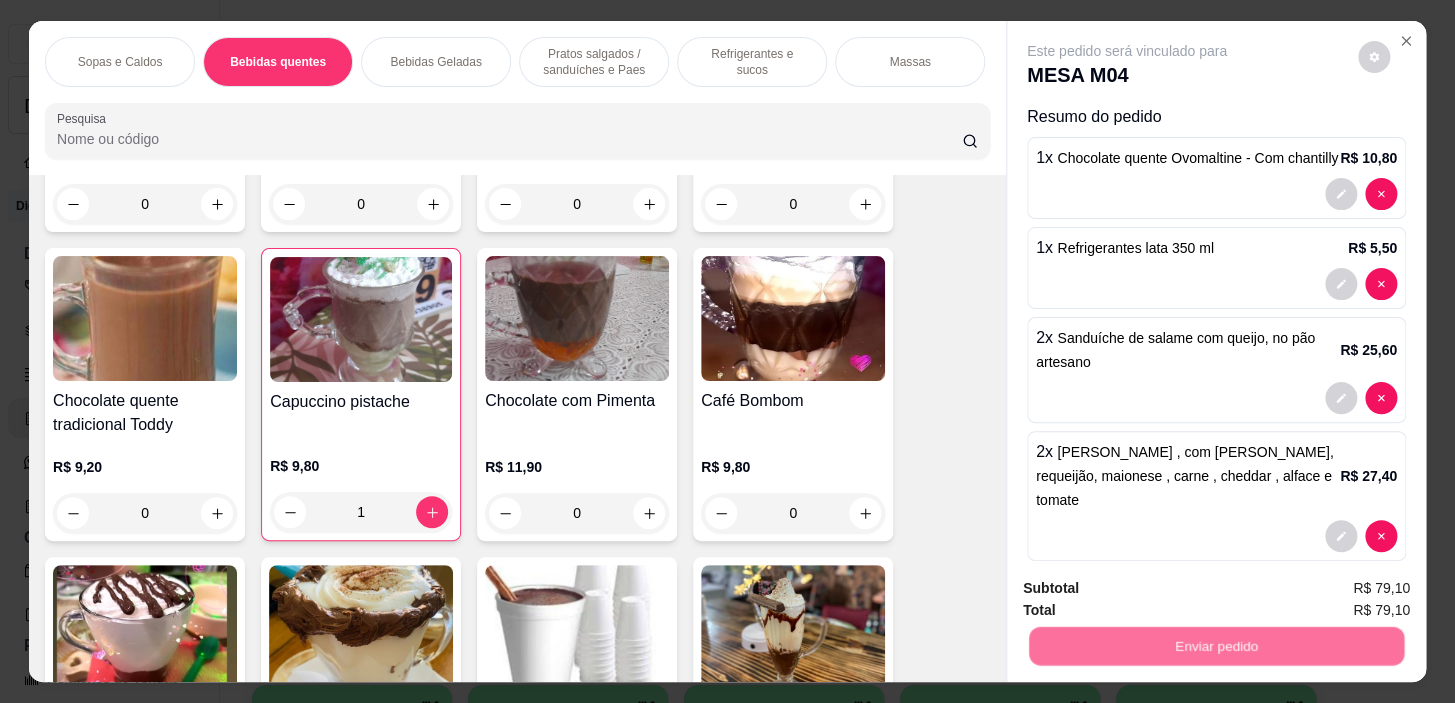 click on "Não registrar e enviar pedido" at bounding box center (1150, 590) 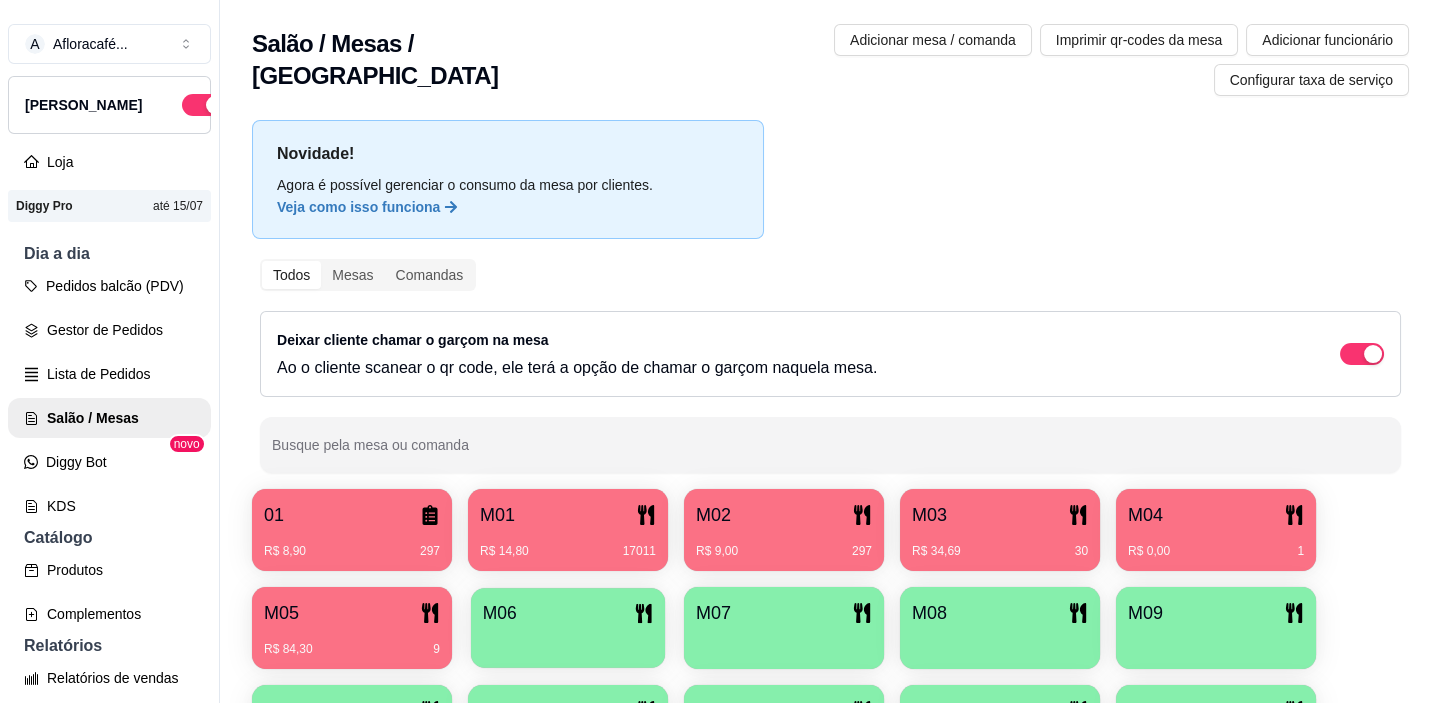 click at bounding box center (568, 641) 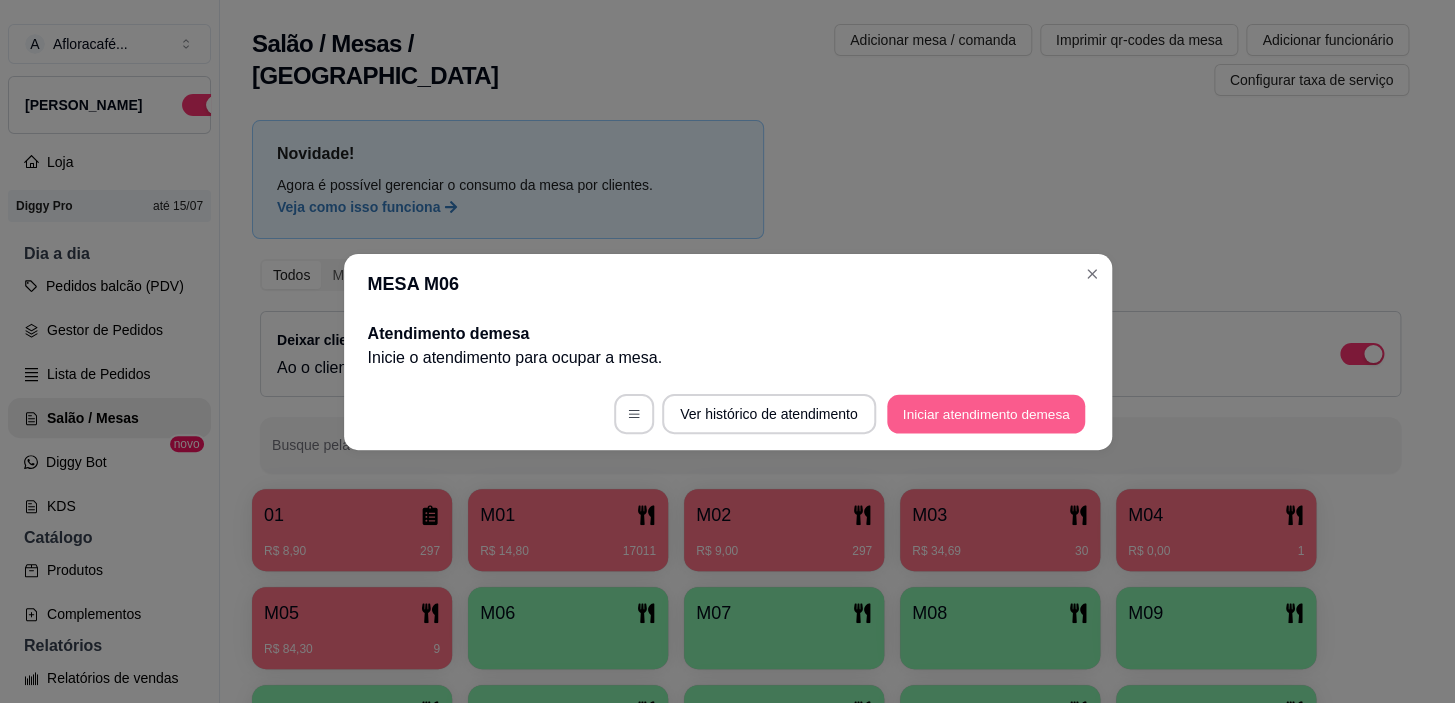click on "Iniciar atendimento de  mesa" at bounding box center (986, 413) 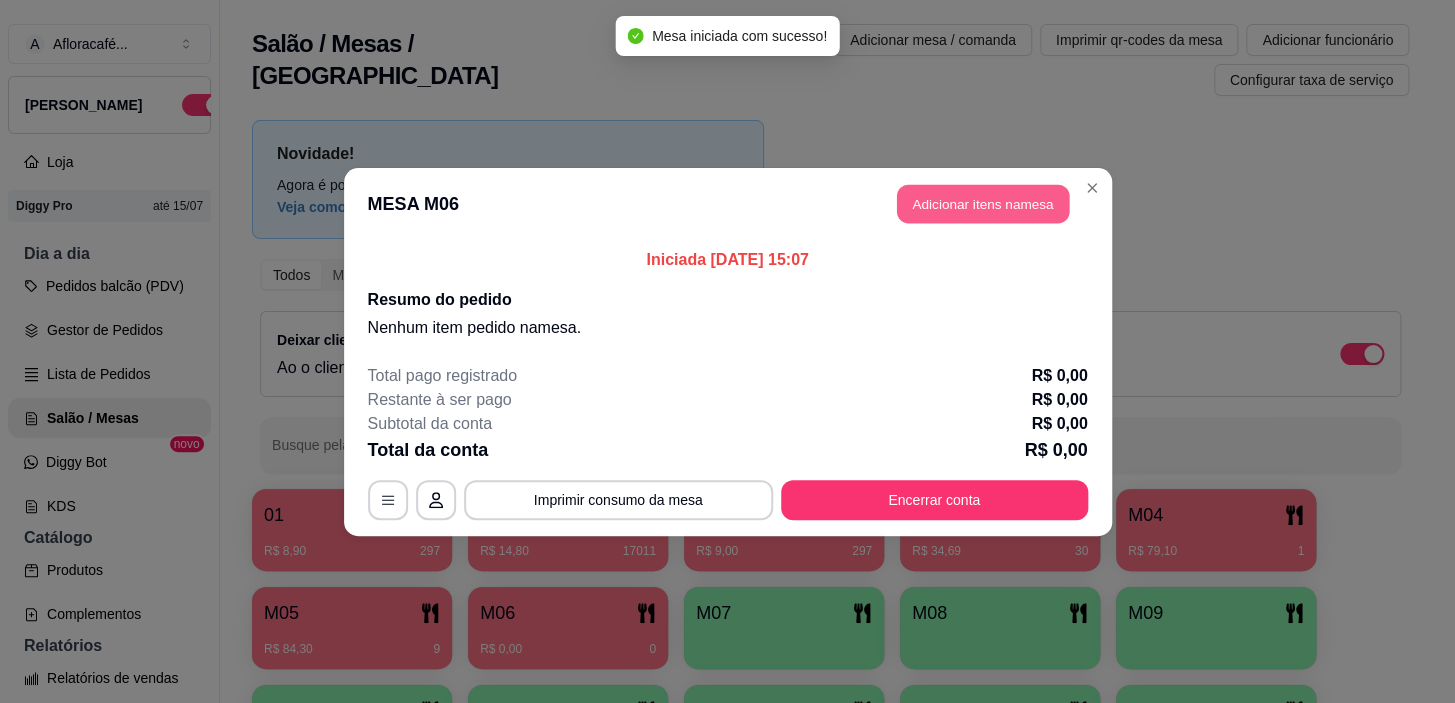 click on "Adicionar itens na  mesa" at bounding box center [983, 203] 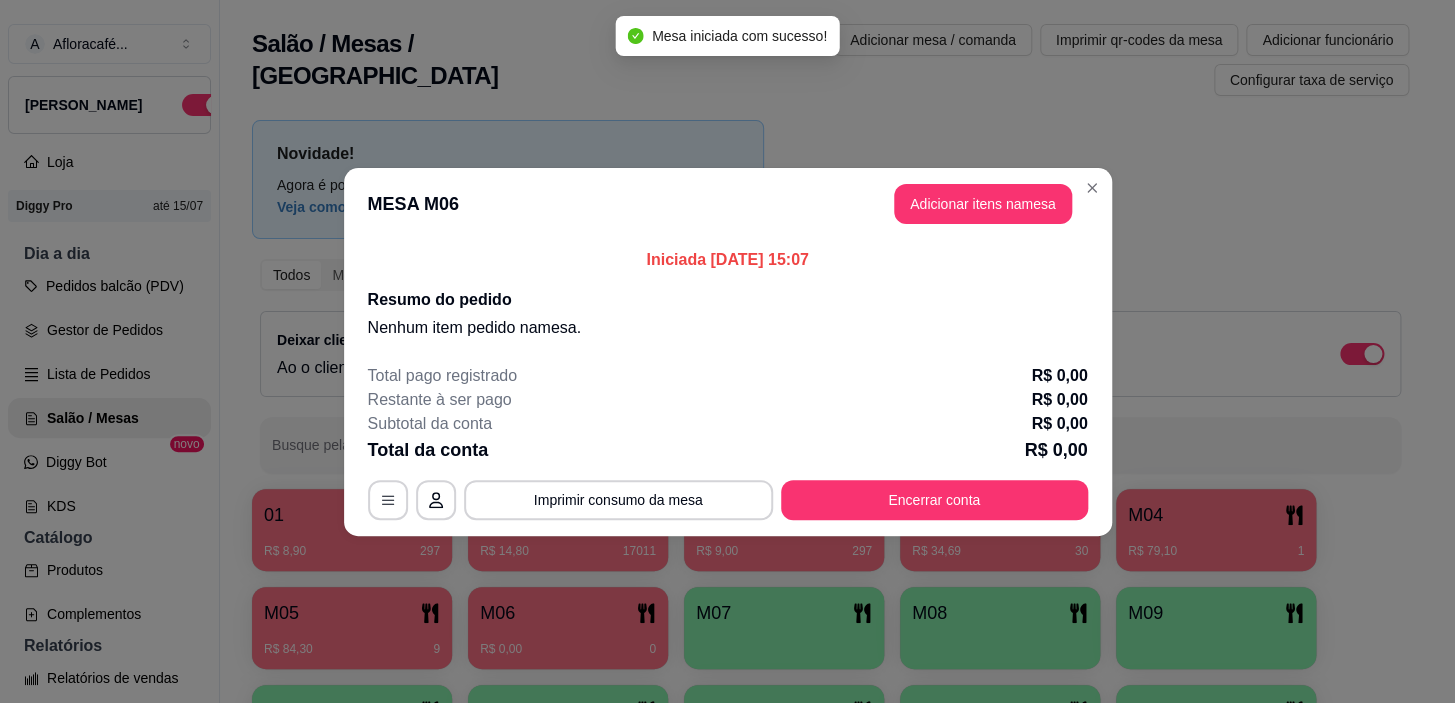 click at bounding box center (517, 131) 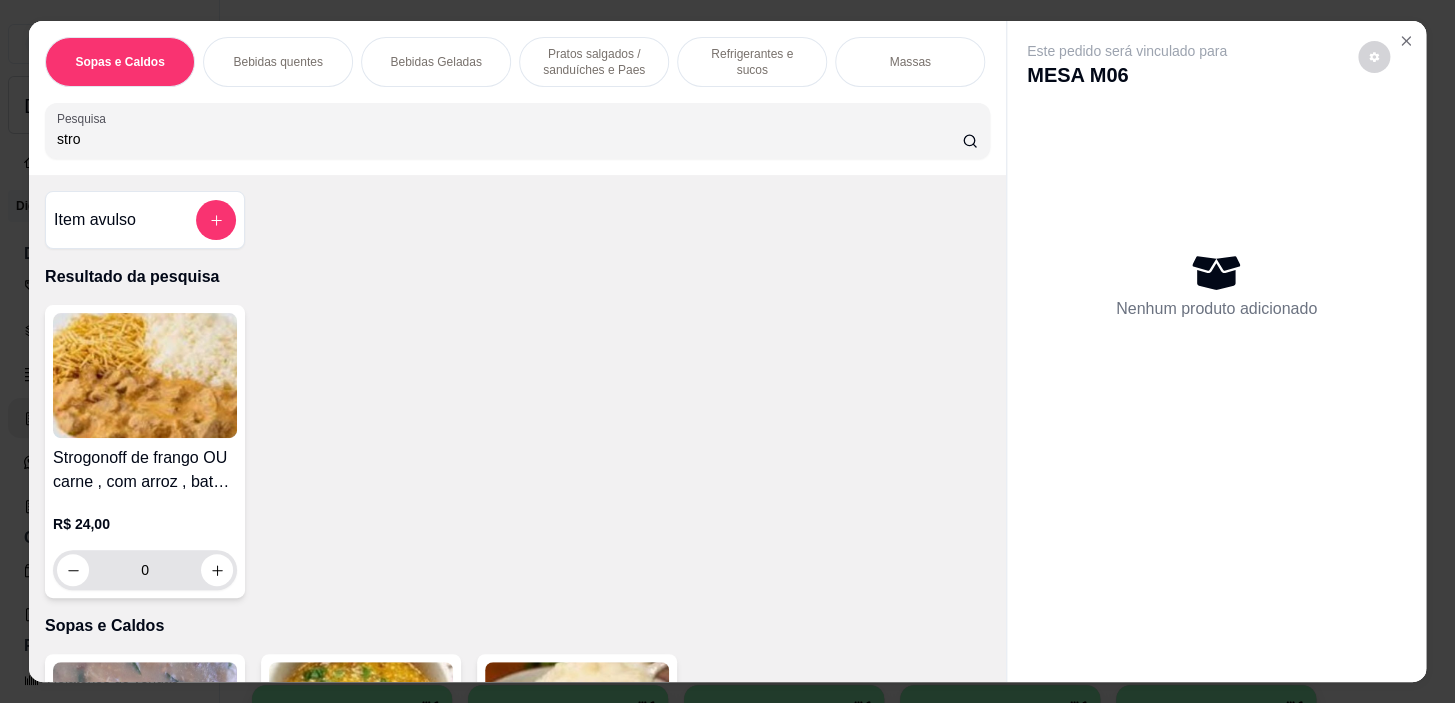 type on "stro" 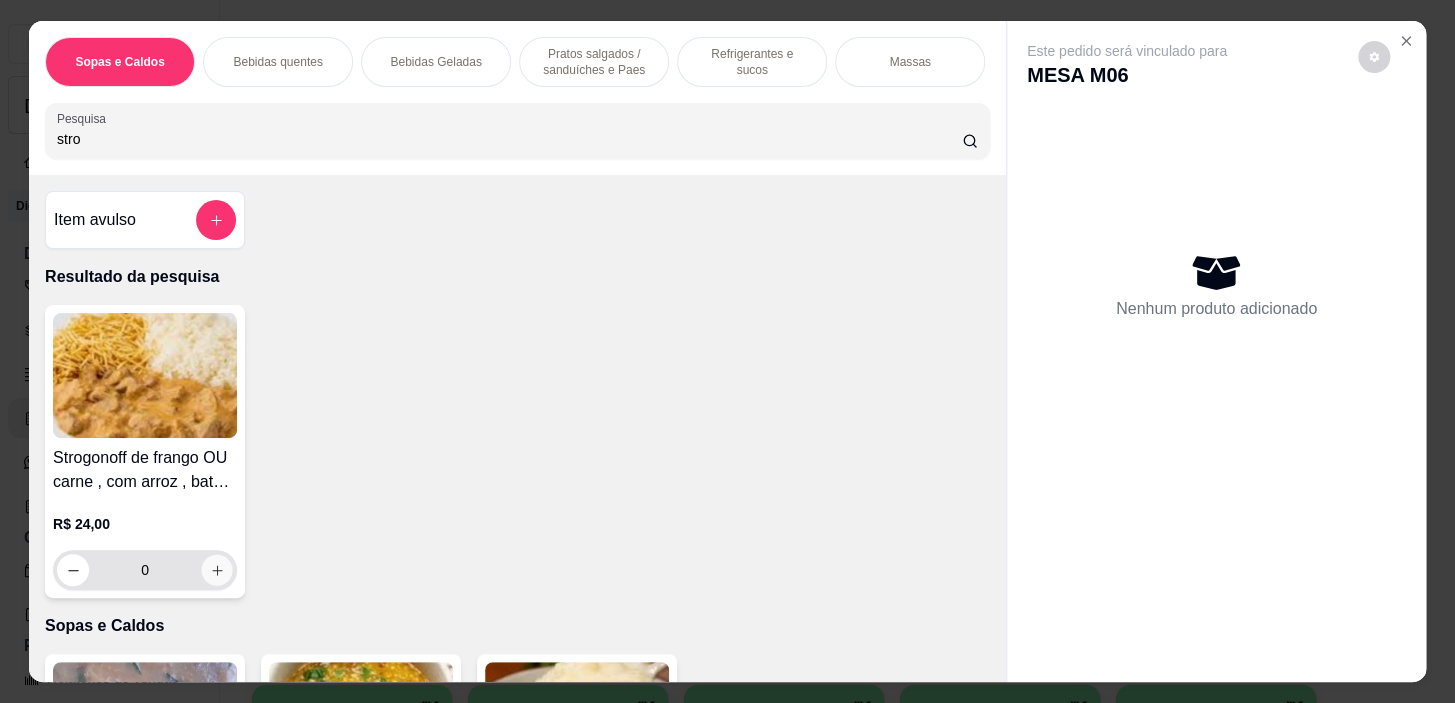 click at bounding box center (217, 570) 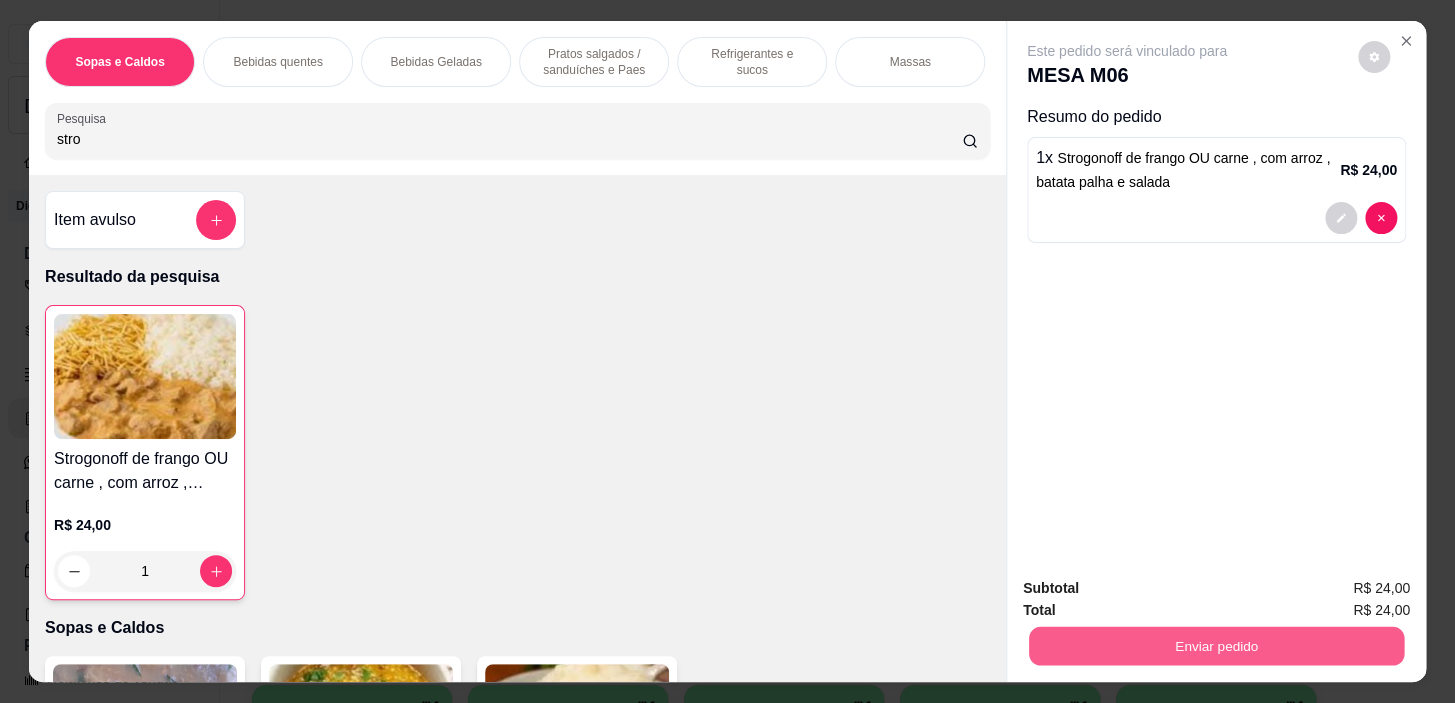 click on "Enviar pedido" at bounding box center [1216, 646] 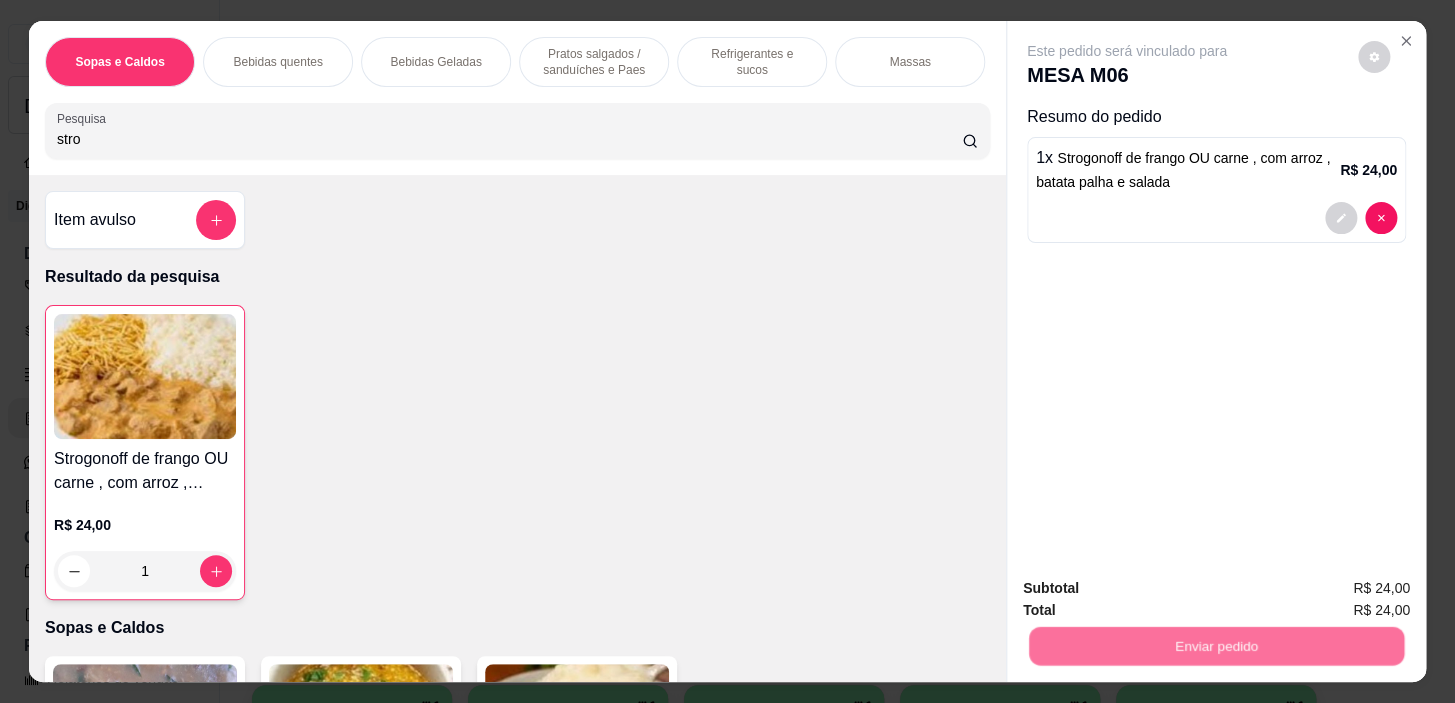 click on "Não registrar e enviar pedido" at bounding box center [1150, 589] 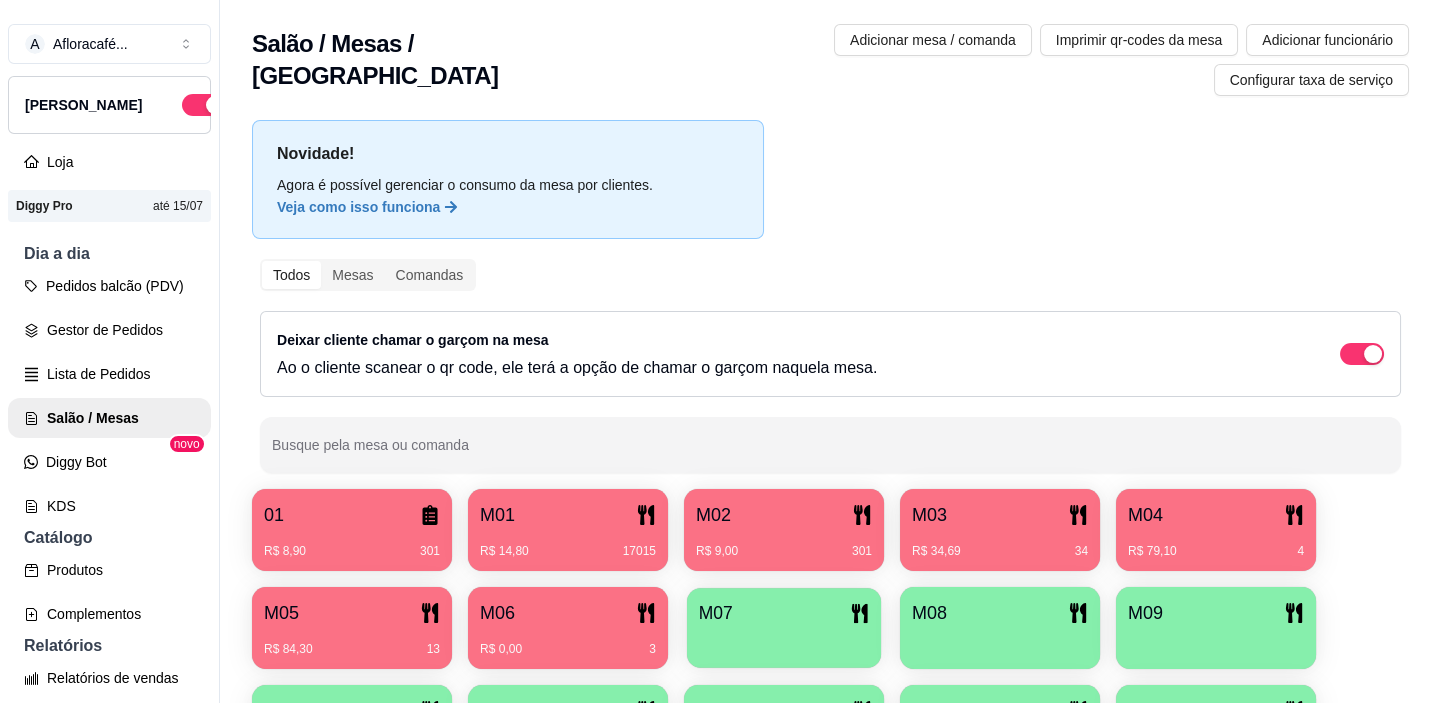 click on "M07" at bounding box center (784, 628) 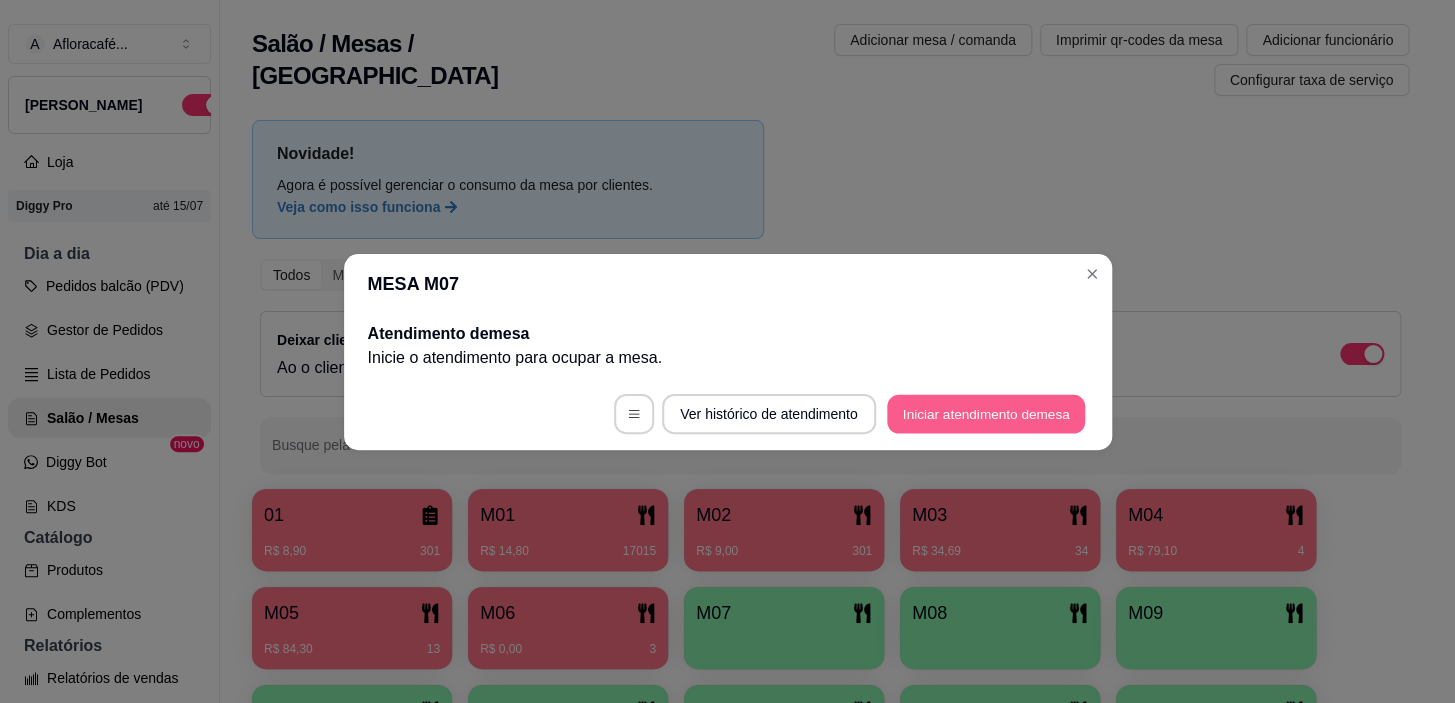 click on "Iniciar atendimento de  mesa" at bounding box center (986, 413) 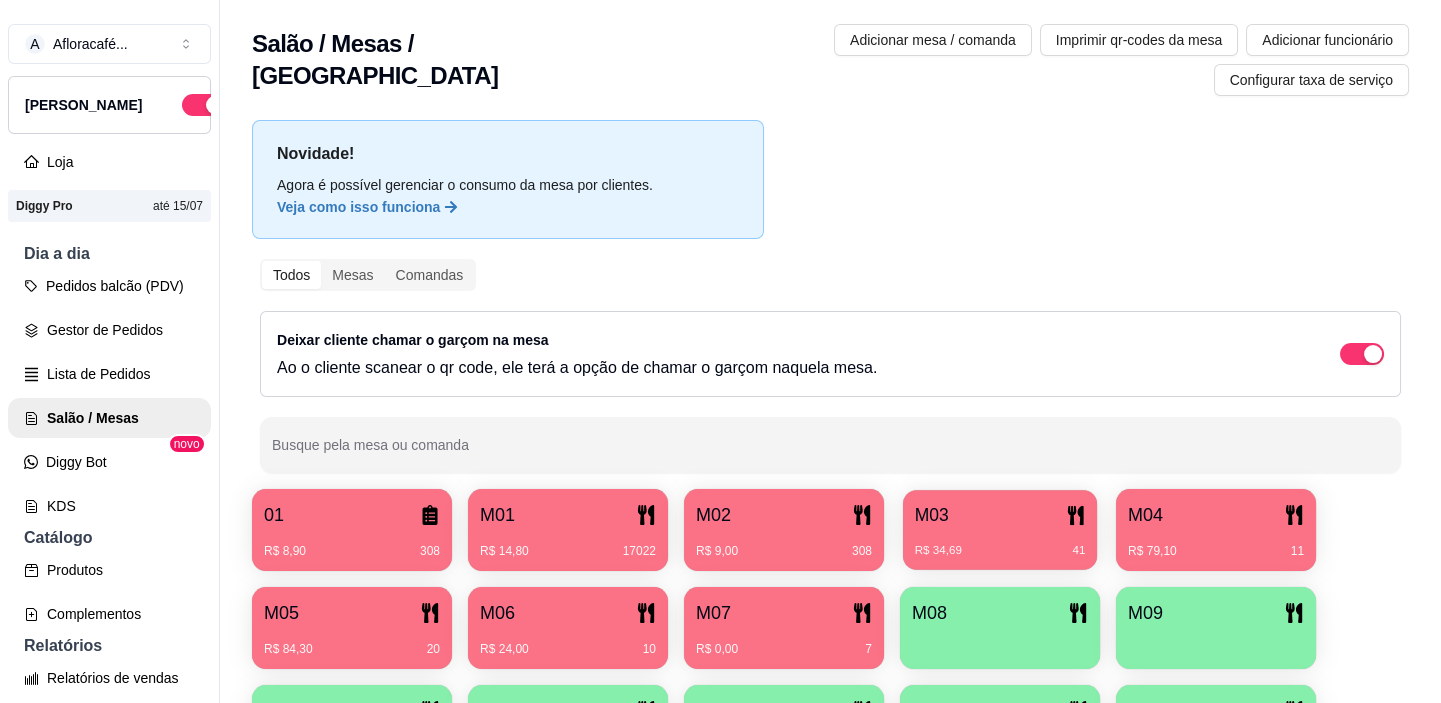 click on "M03" at bounding box center (1000, 515) 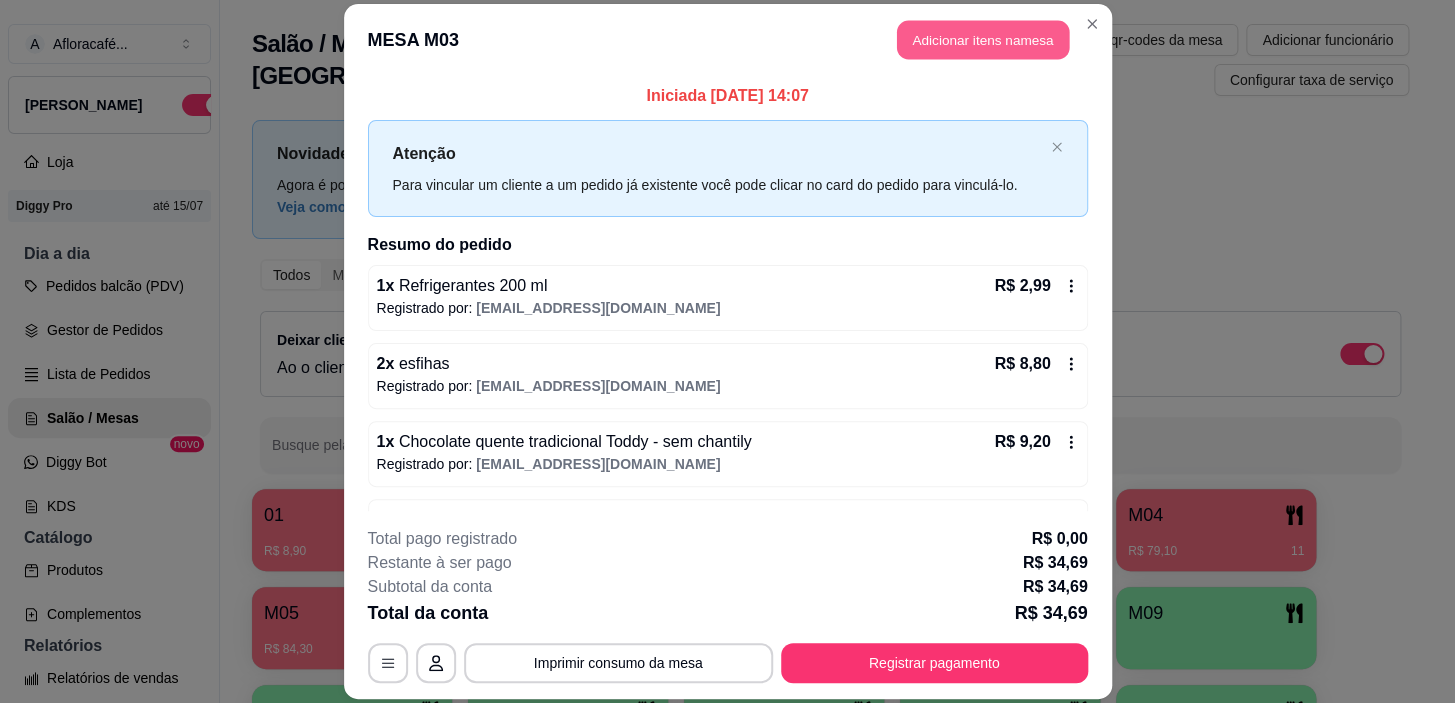 click on "Adicionar itens na  mesa" at bounding box center (983, 39) 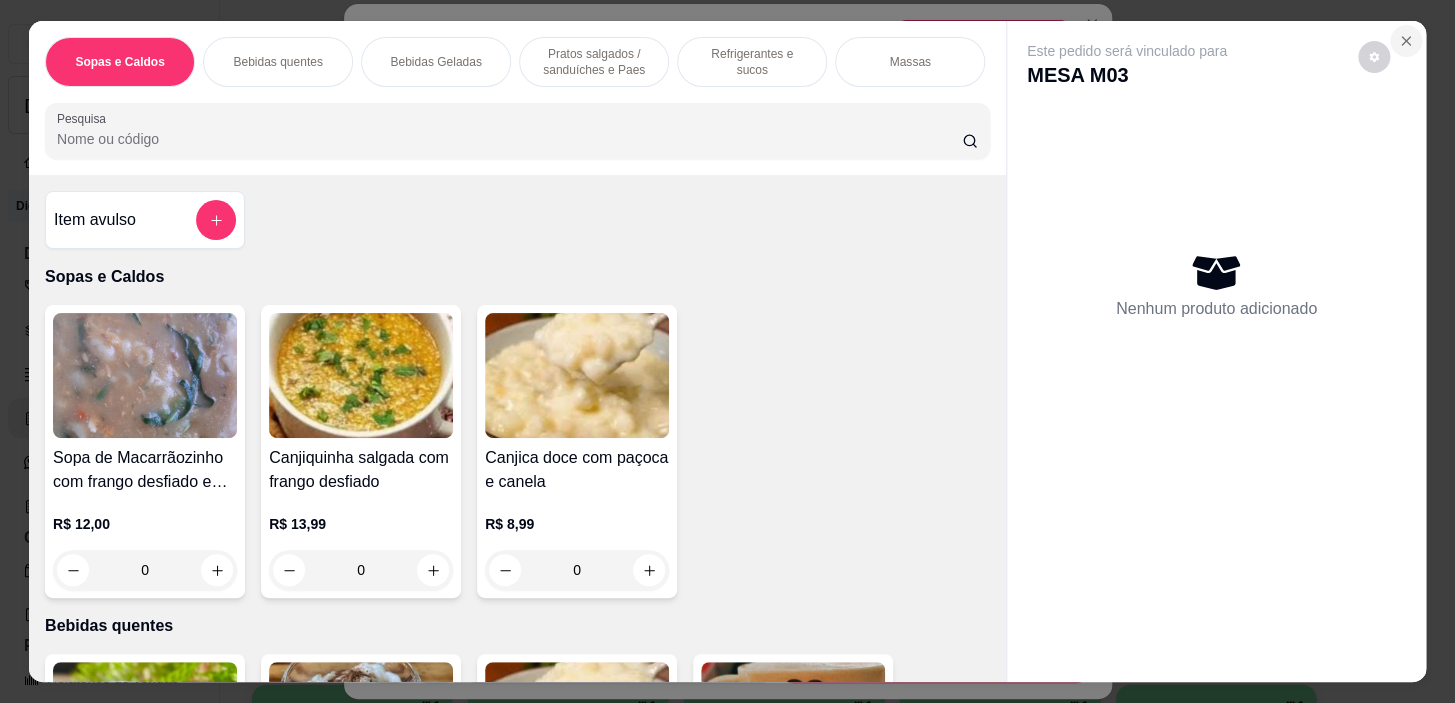 click 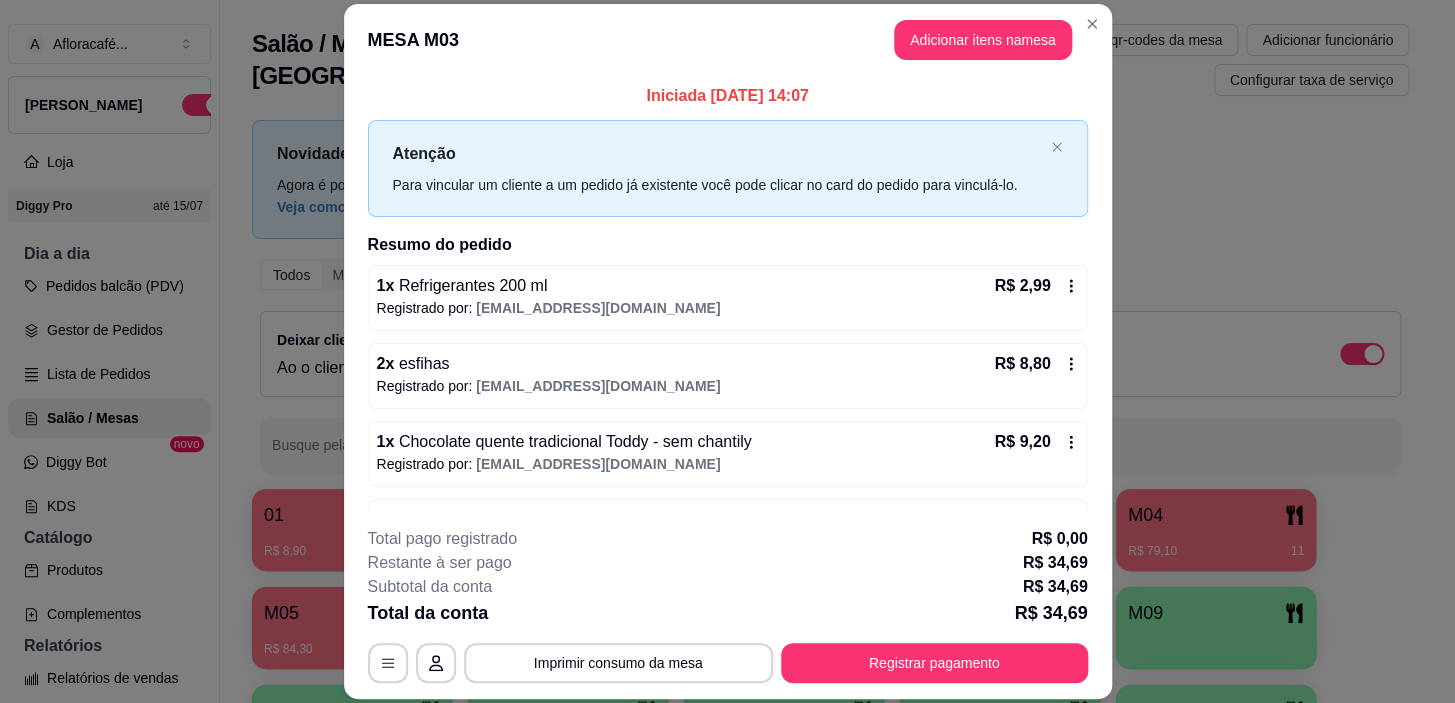scroll, scrollTop: 84, scrollLeft: 0, axis: vertical 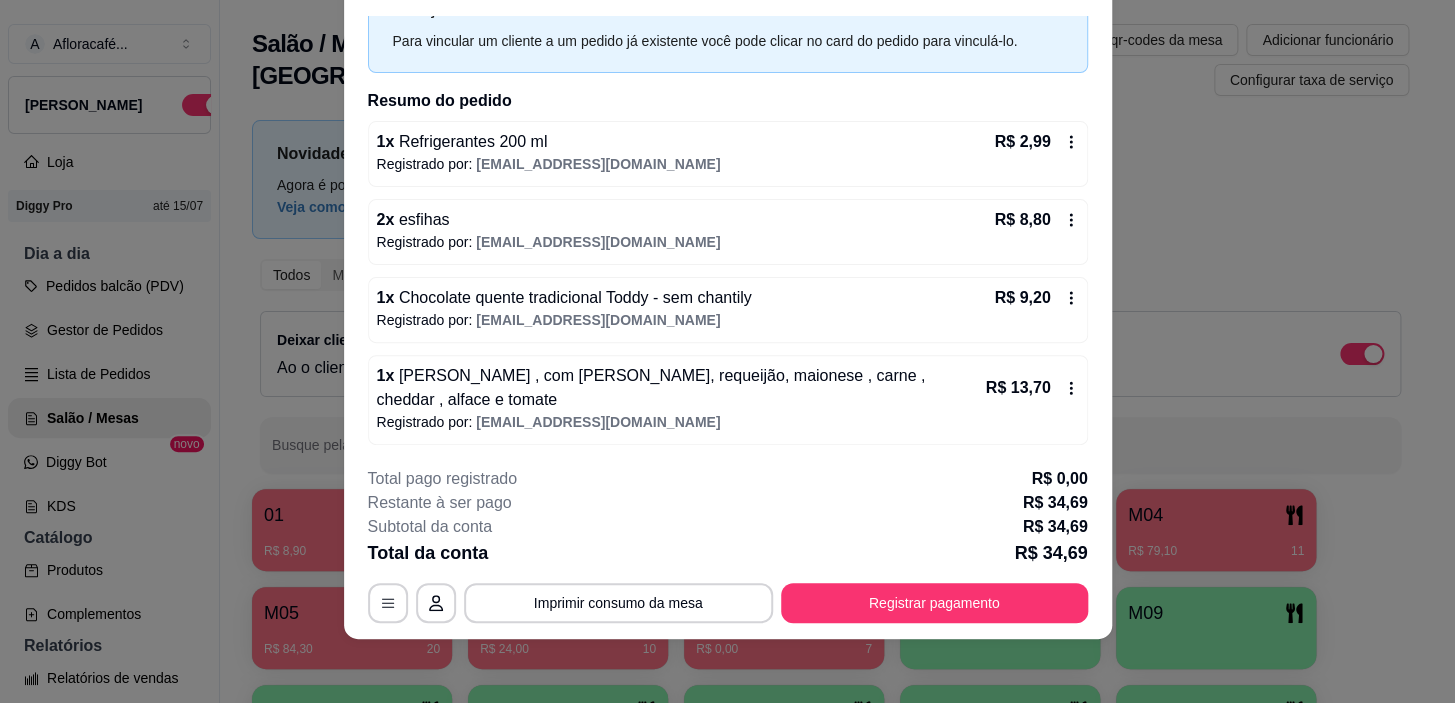 click on "[EMAIL_ADDRESS][DOMAIN_NAME]" at bounding box center [598, 242] 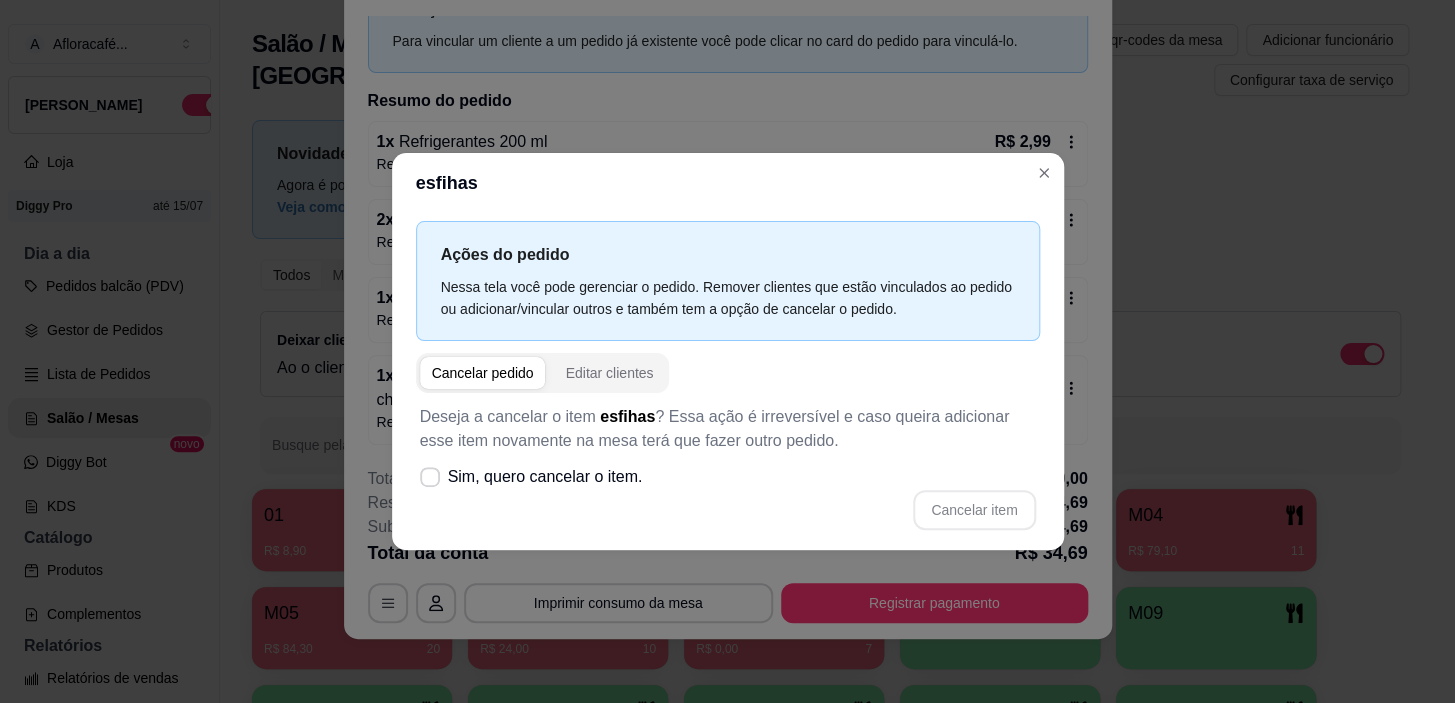 click on "Cancelar pedido" at bounding box center (483, 373) 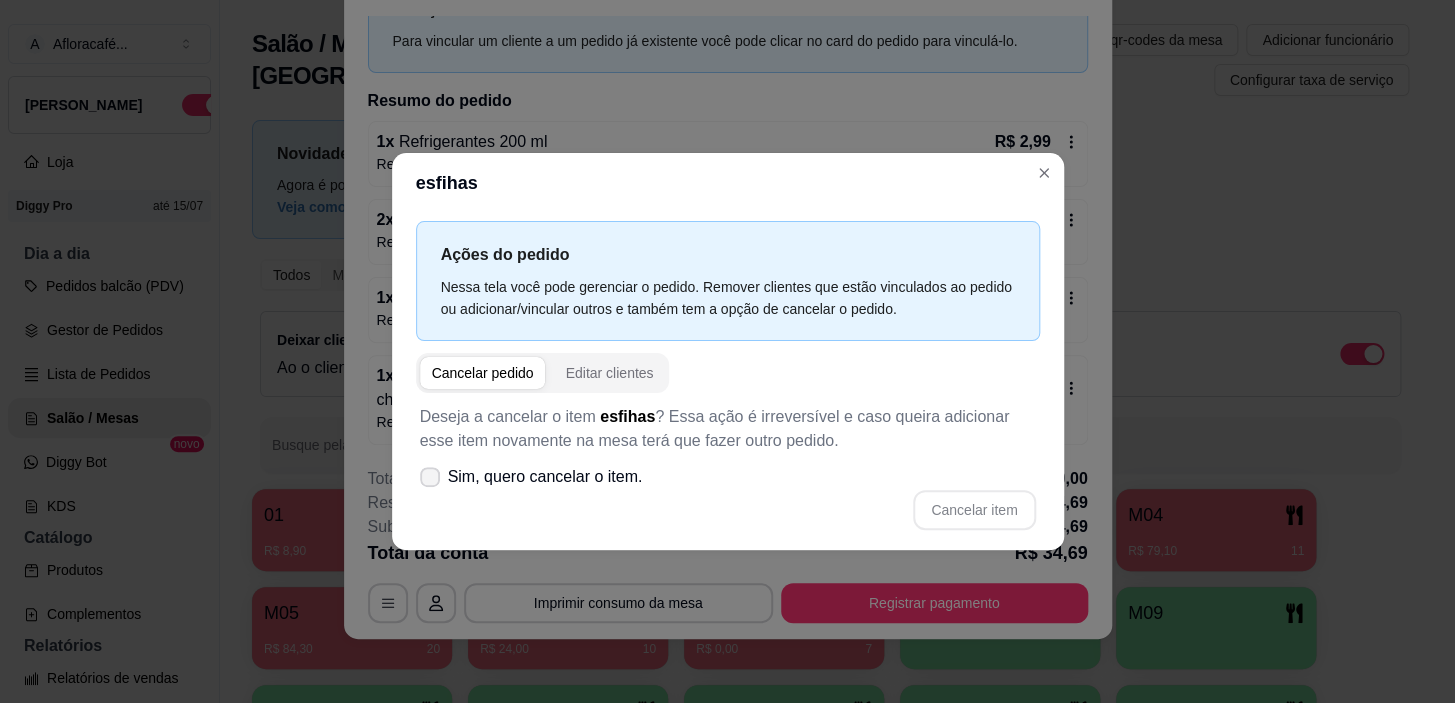 click on "Sim, quero cancelar o item." at bounding box center [545, 477] 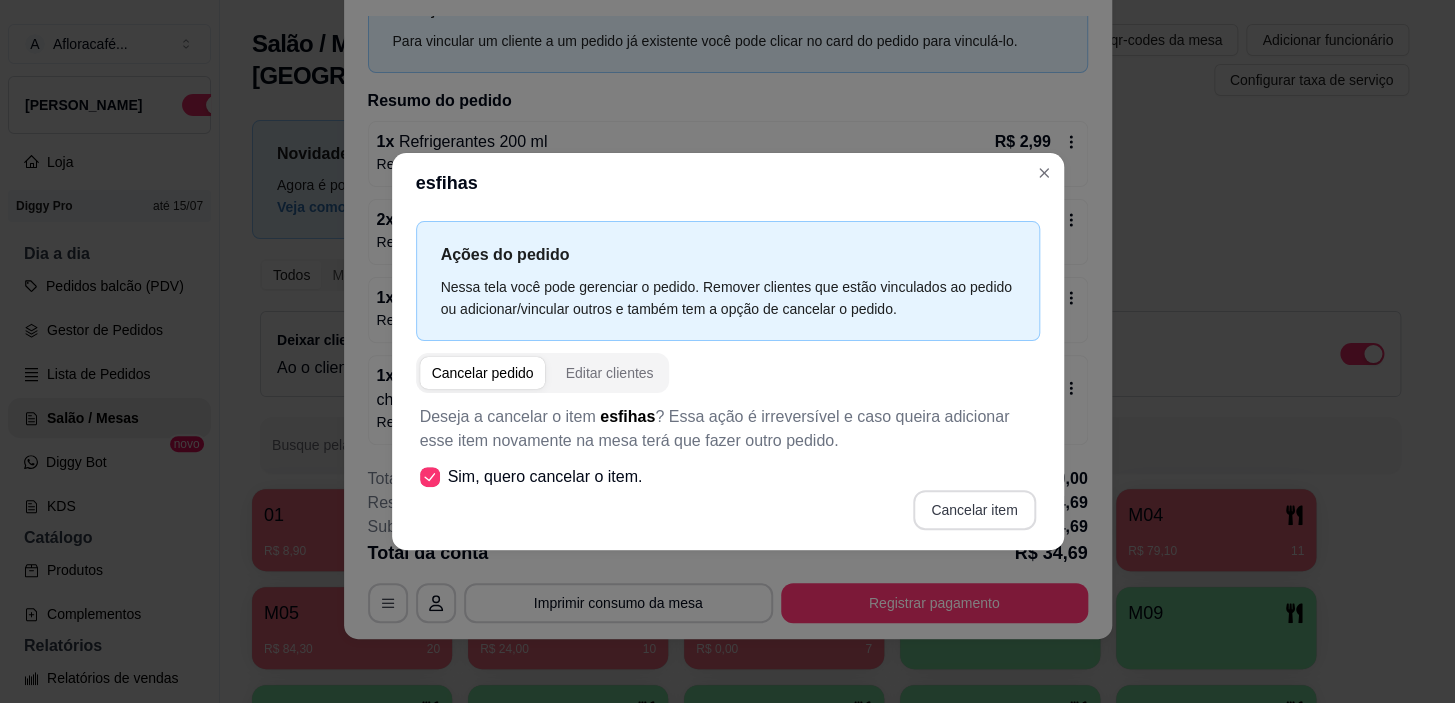 click on "Cancelar item" at bounding box center [974, 510] 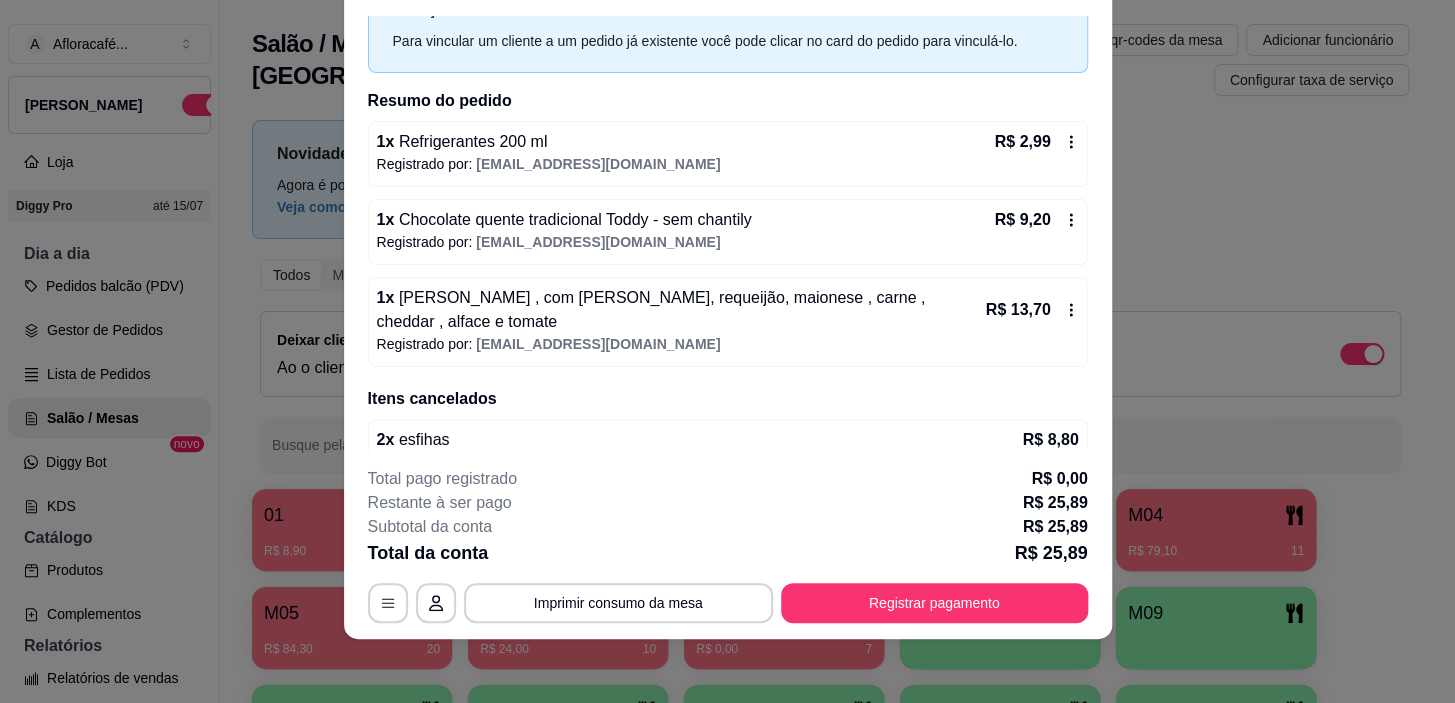 scroll, scrollTop: 0, scrollLeft: 0, axis: both 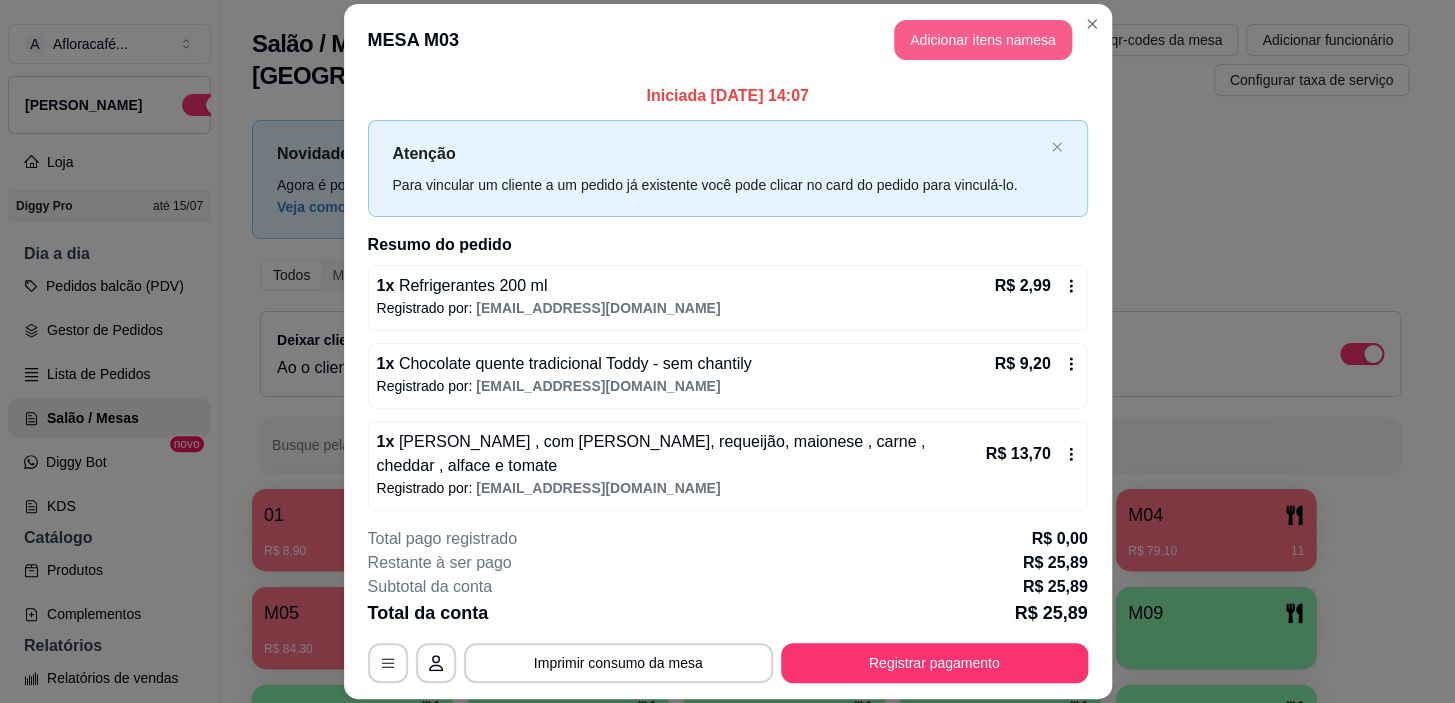 click on "Adicionar itens na  mesa" at bounding box center (983, 40) 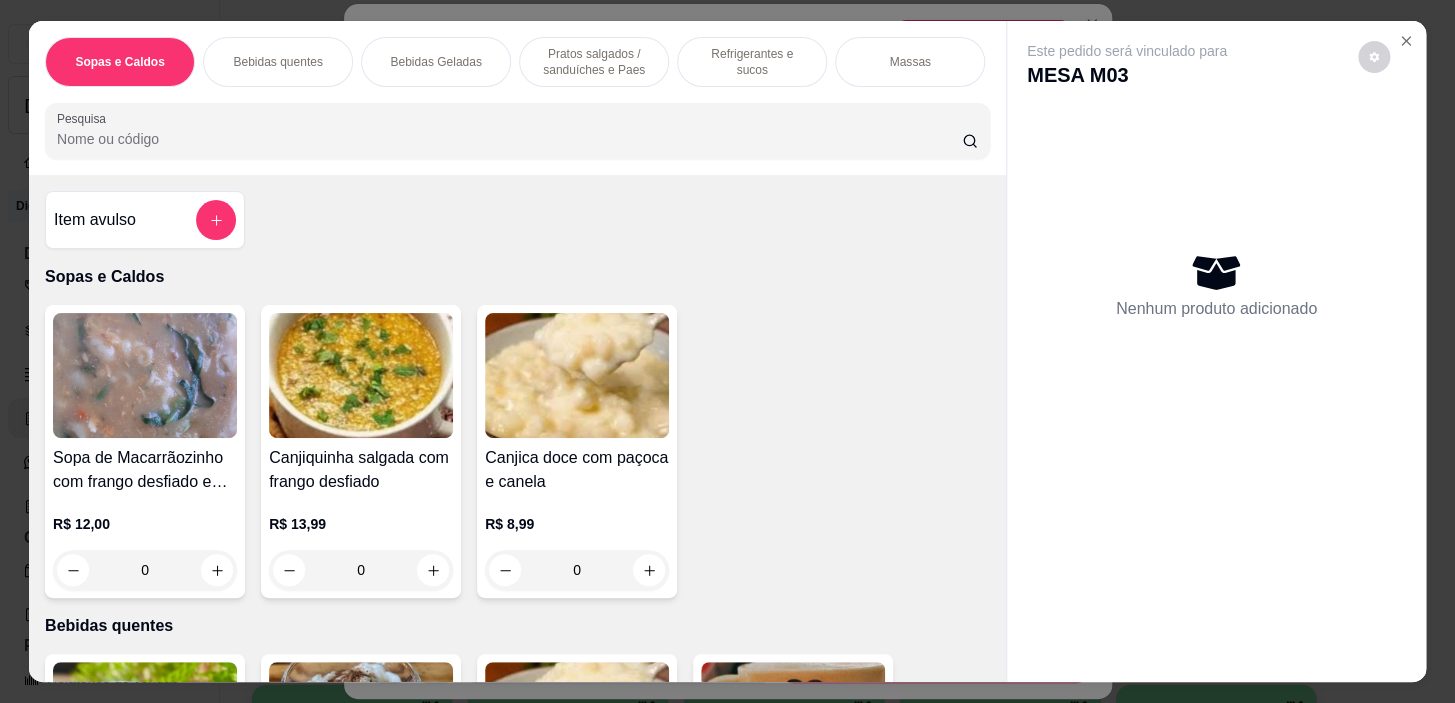 click on "Pratos salgados / sanduíches e Paes" at bounding box center [594, 62] 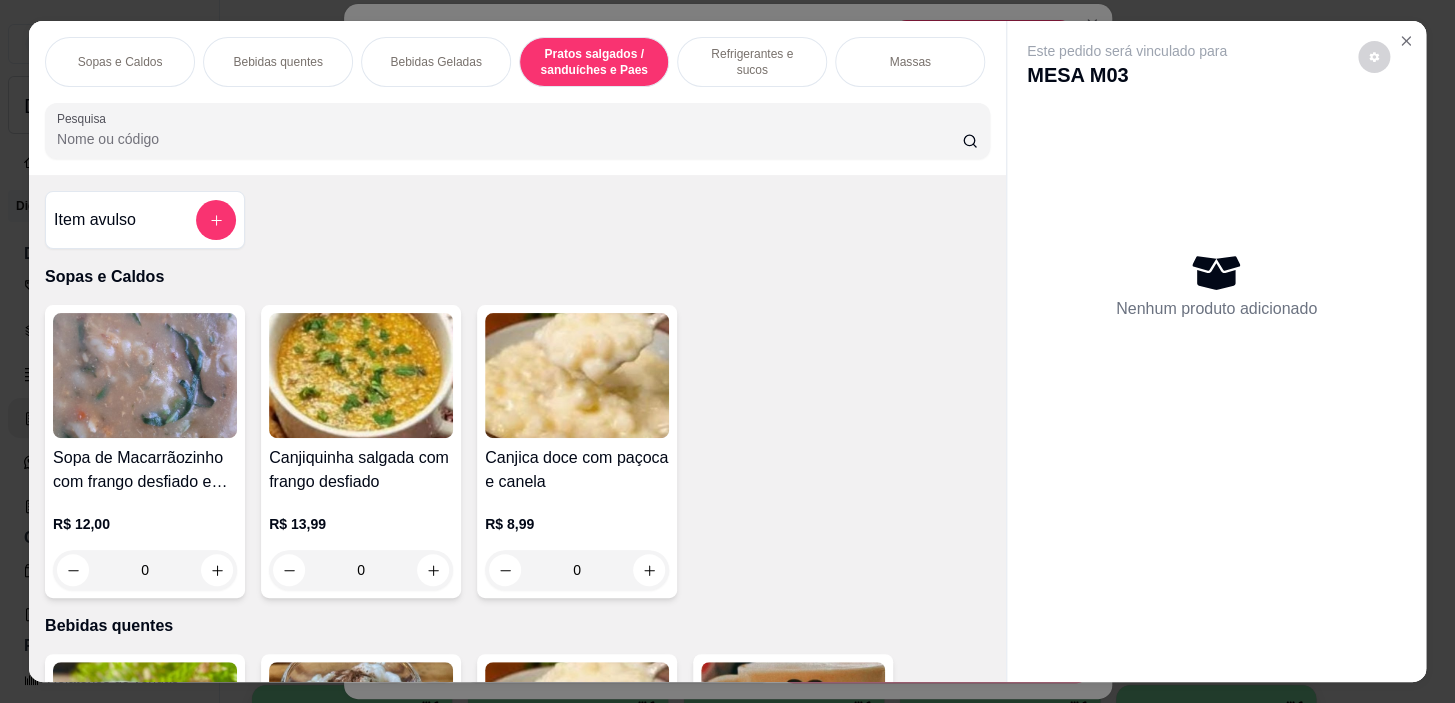 scroll, scrollTop: 5390, scrollLeft: 0, axis: vertical 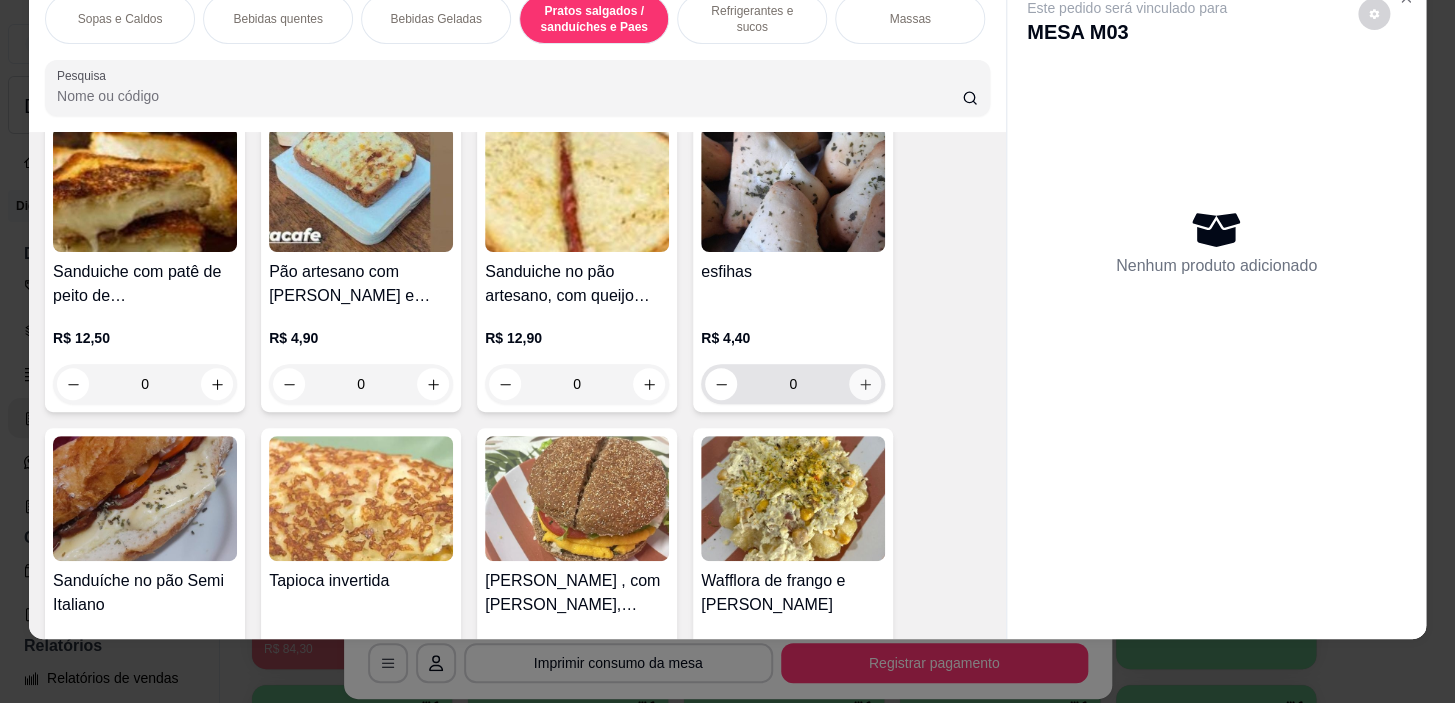 click 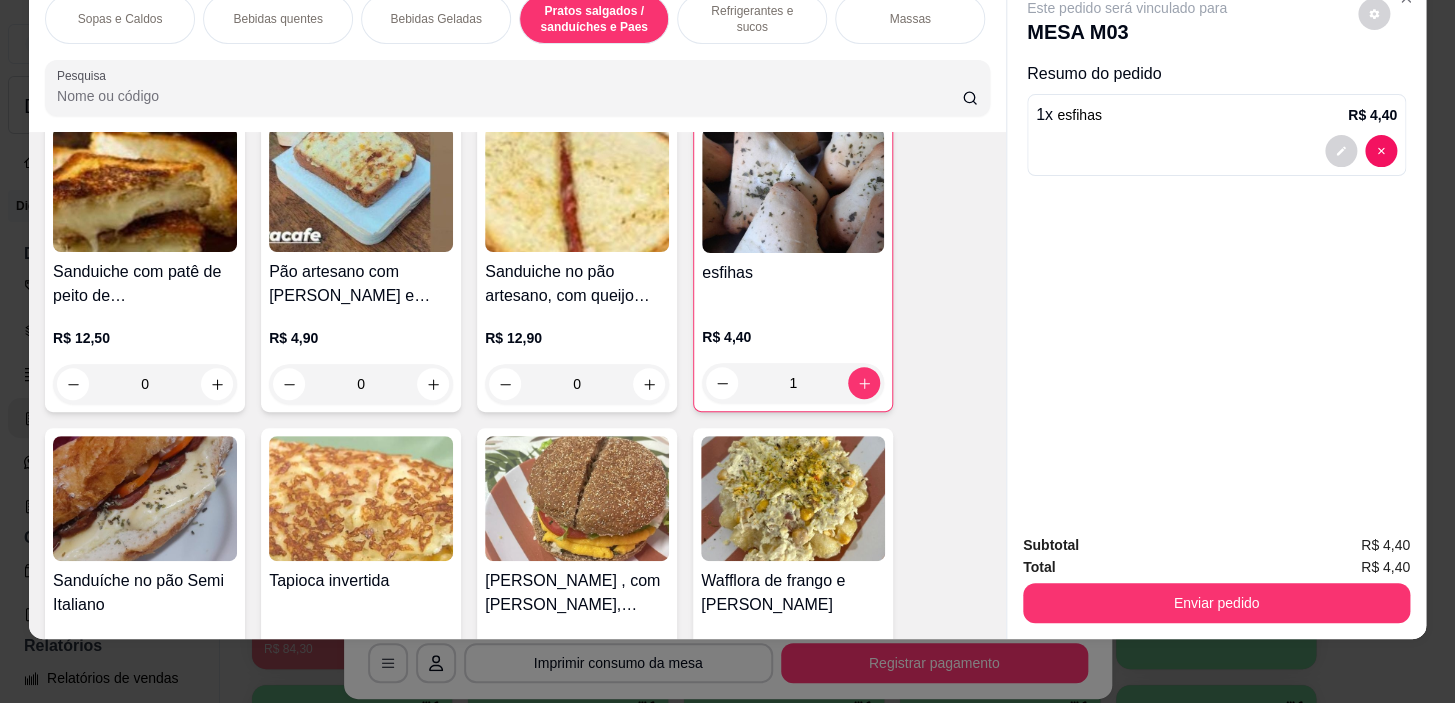 scroll, scrollTop: 0, scrollLeft: 785, axis: horizontal 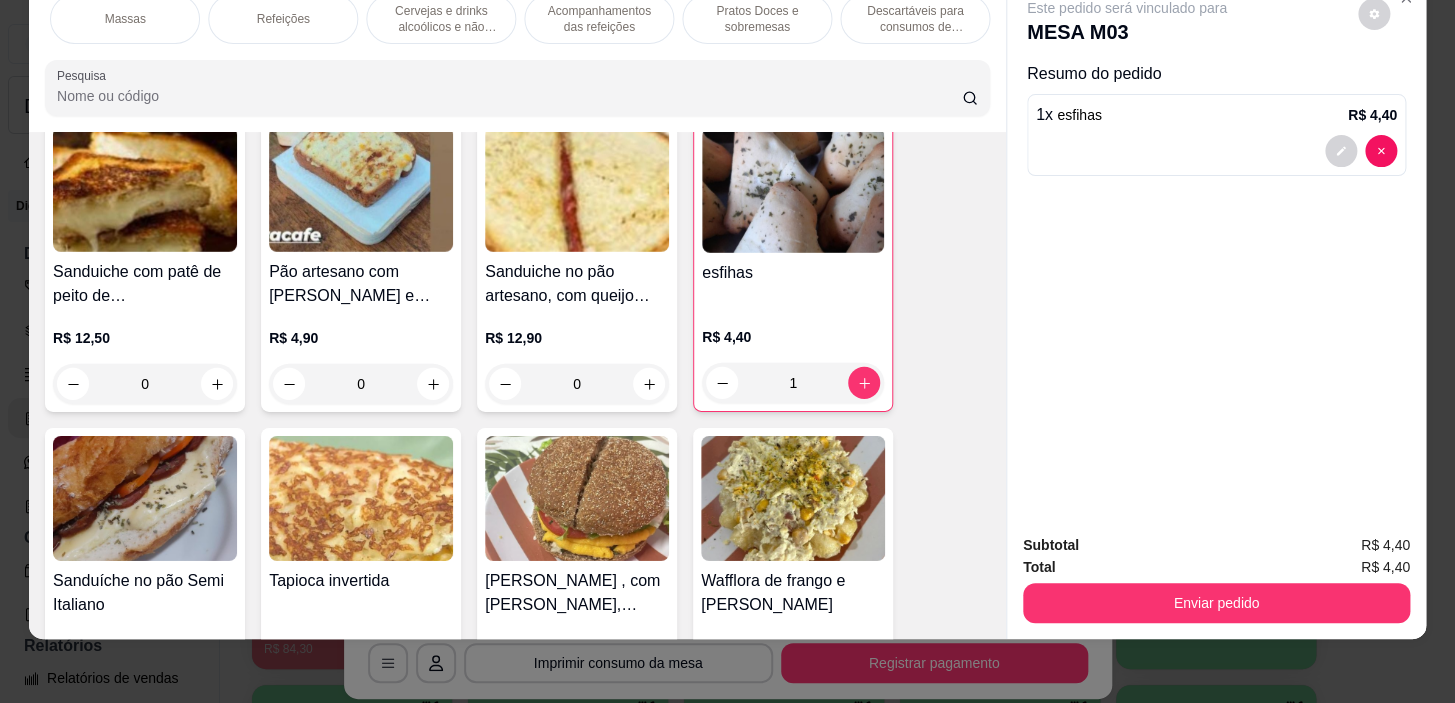 click on "Pratos Doces e sobremesas" at bounding box center [757, 19] 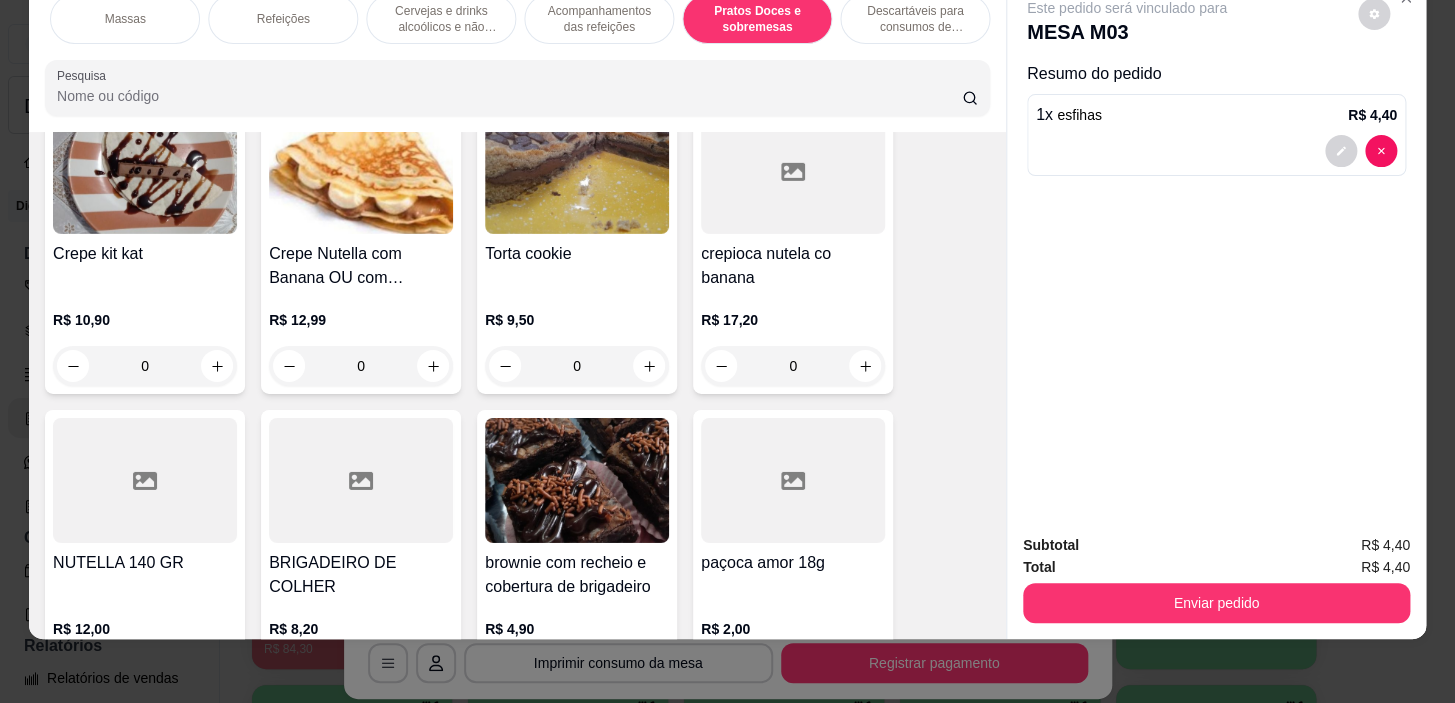 scroll, scrollTop: 15767, scrollLeft: 0, axis: vertical 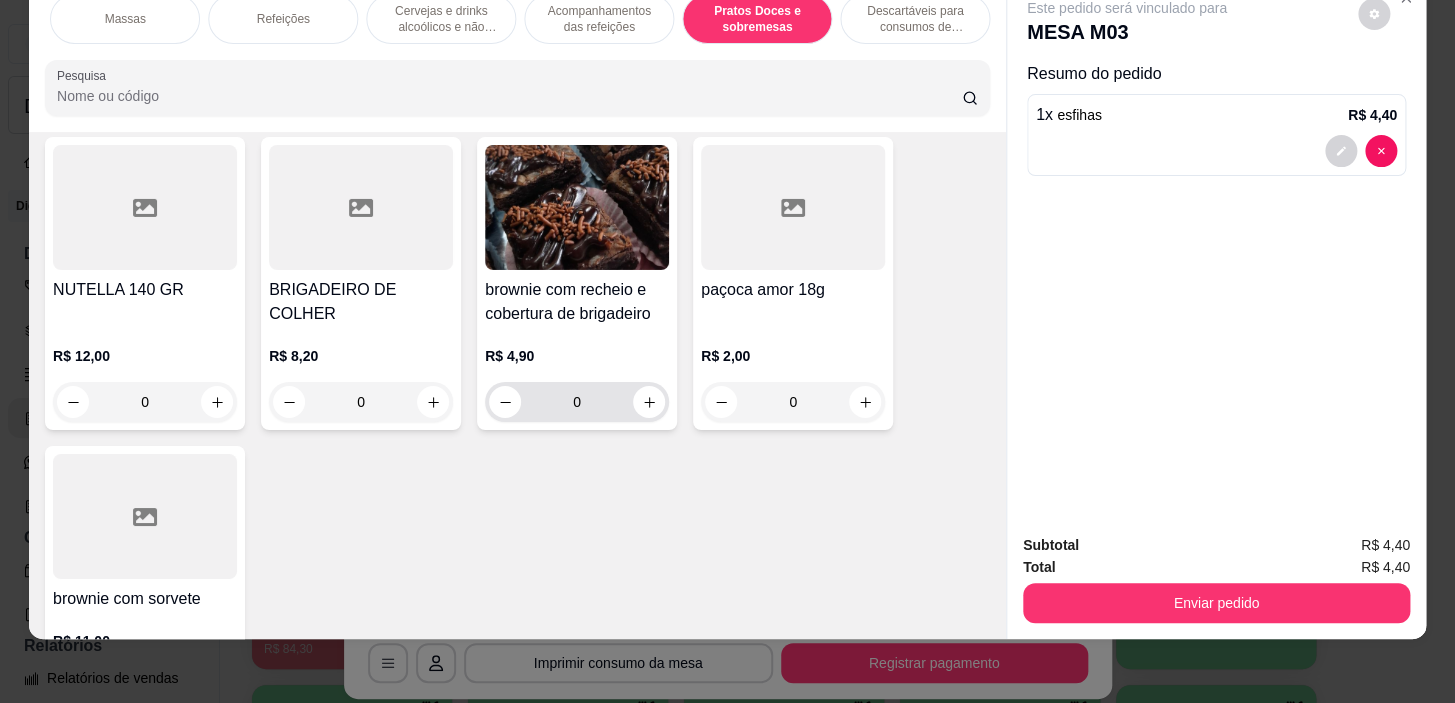 click on "0" at bounding box center (577, 402) 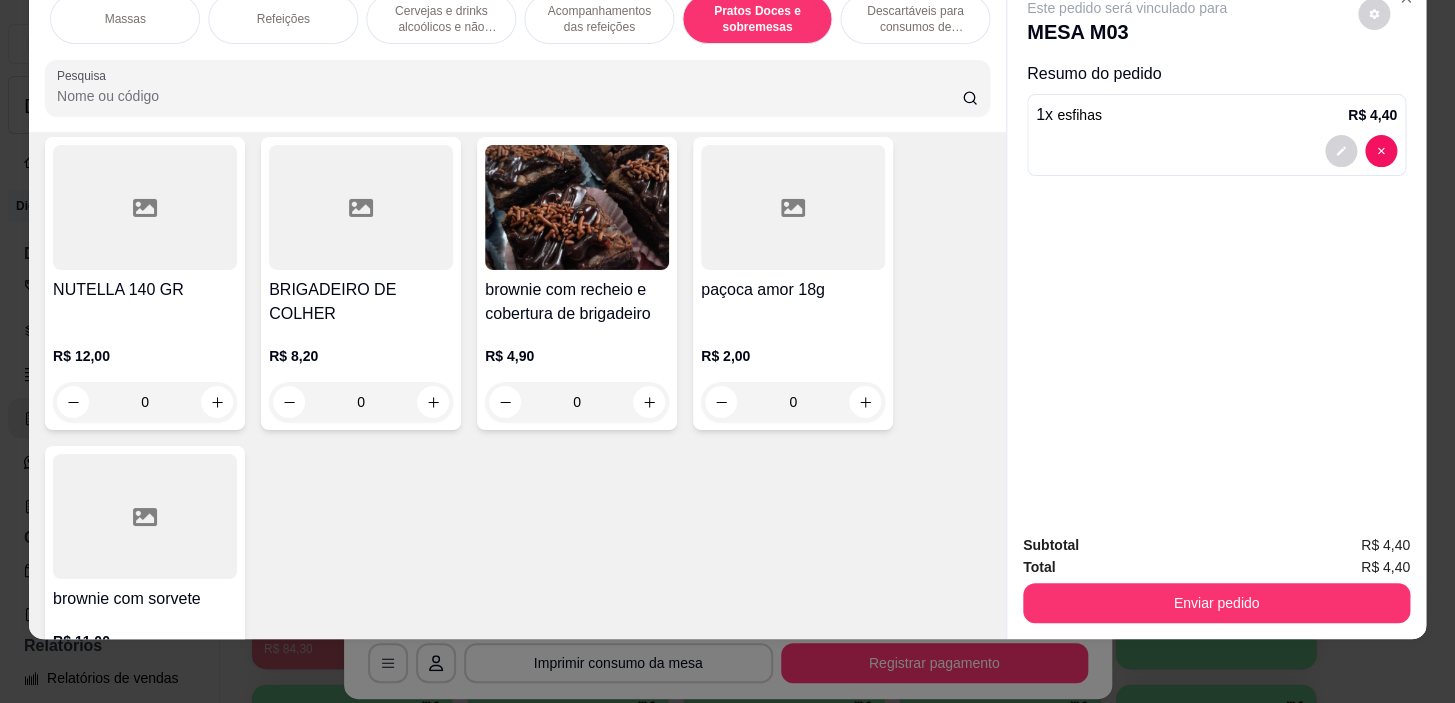 scroll, scrollTop: 15676, scrollLeft: 0, axis: vertical 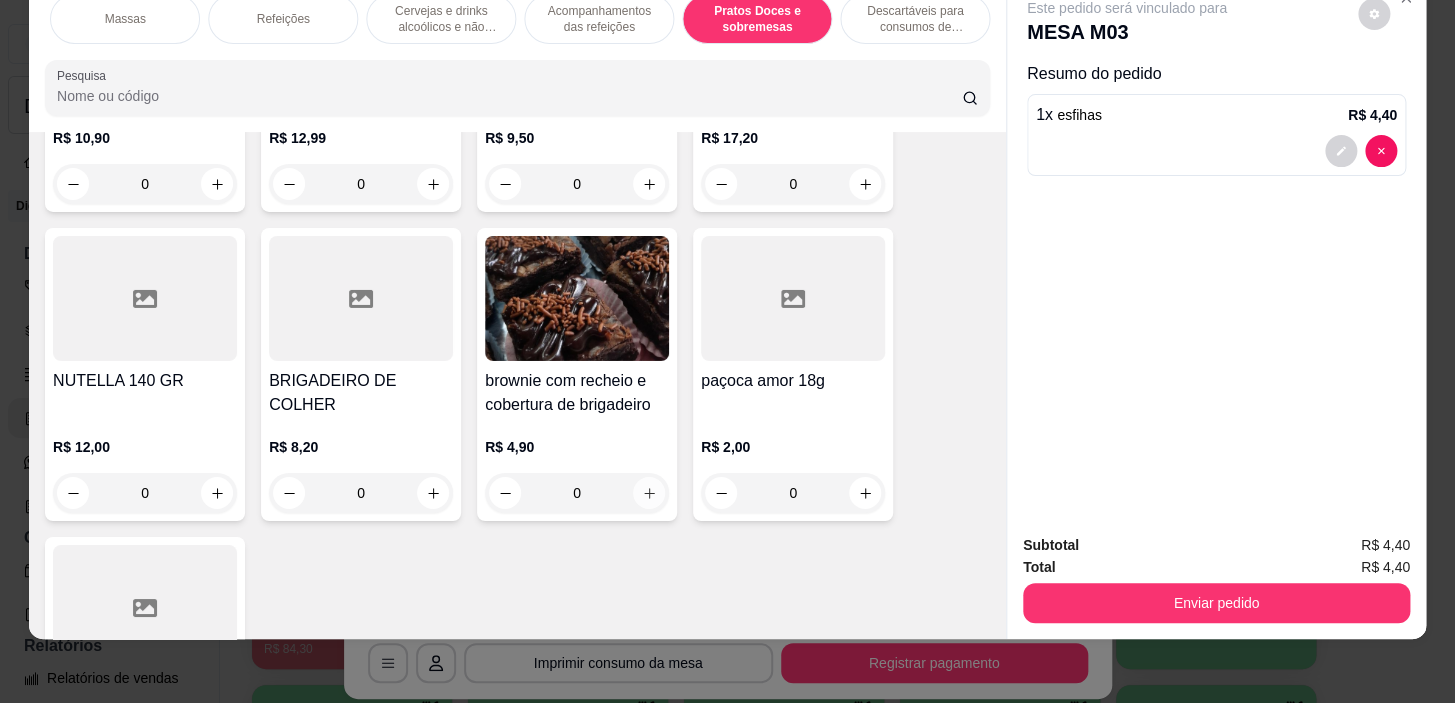 click 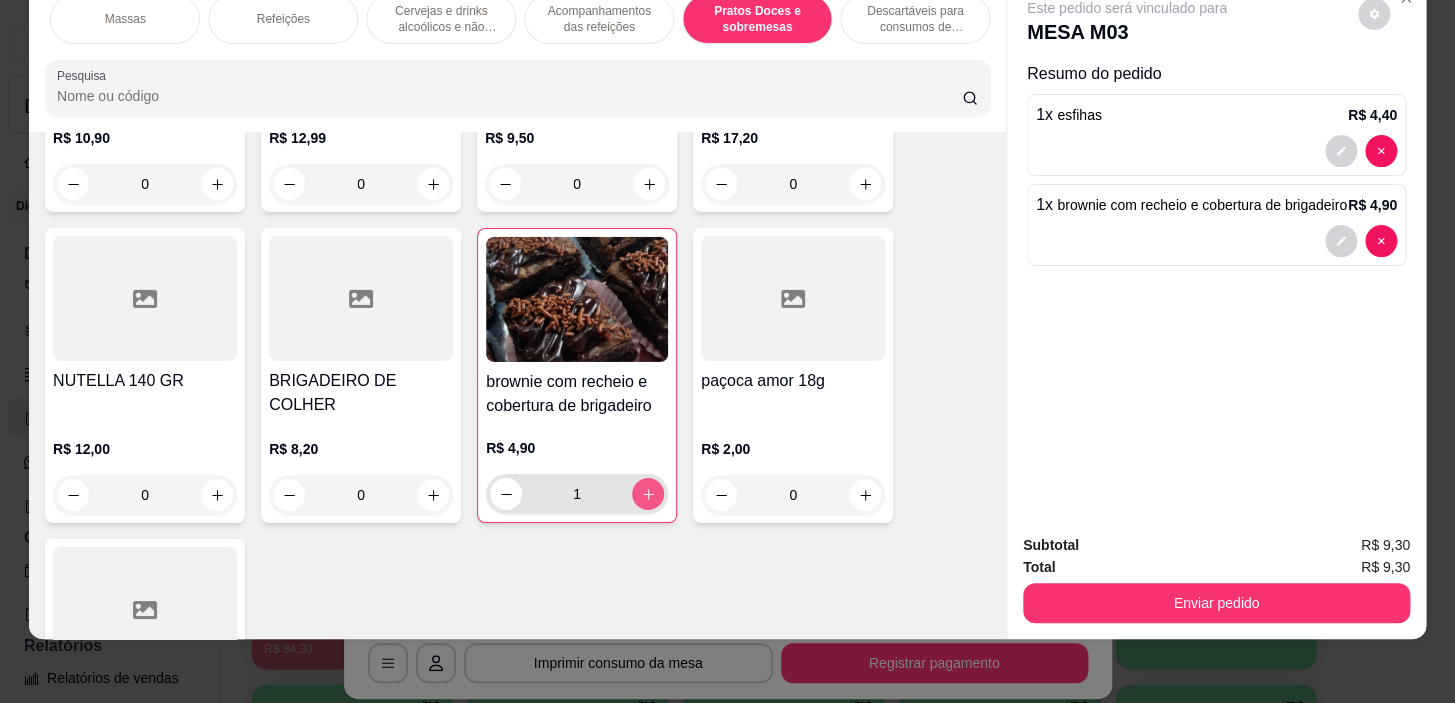 type on "1" 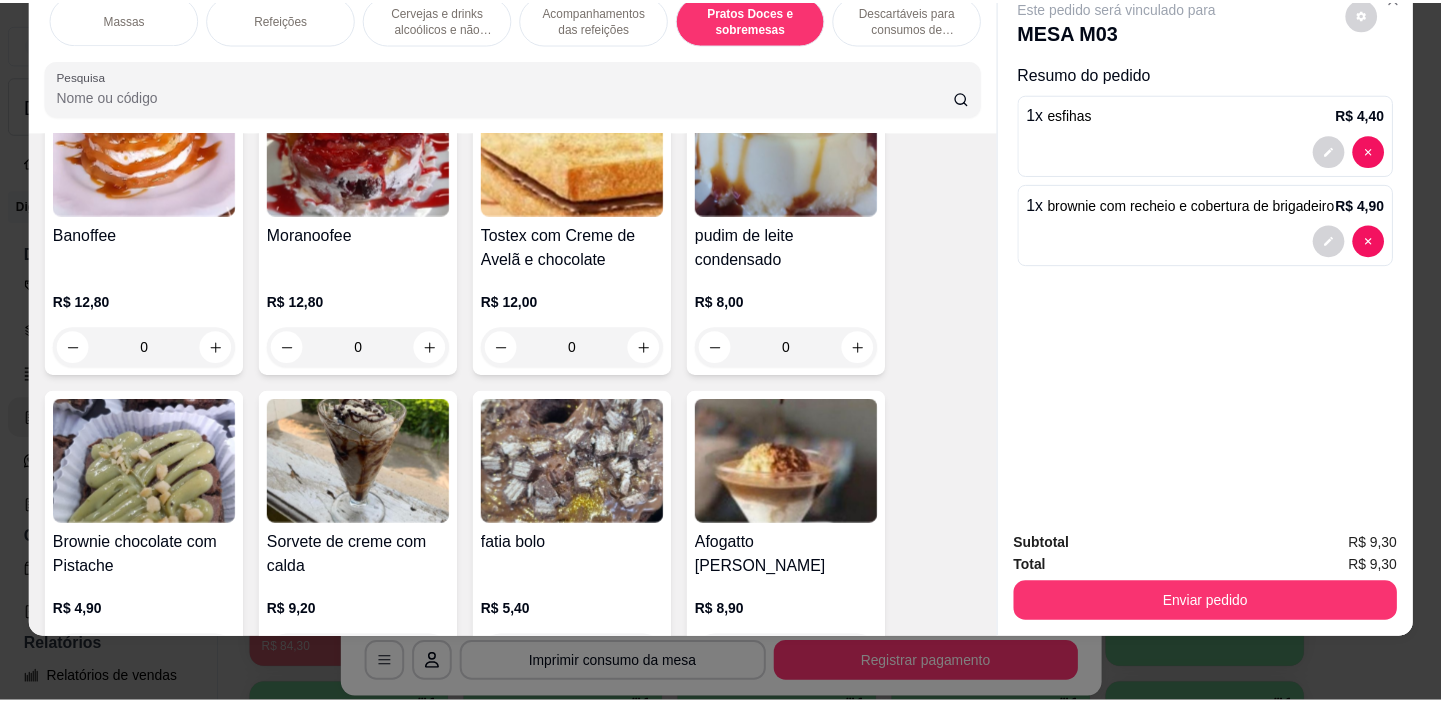 scroll, scrollTop: 14858, scrollLeft: 0, axis: vertical 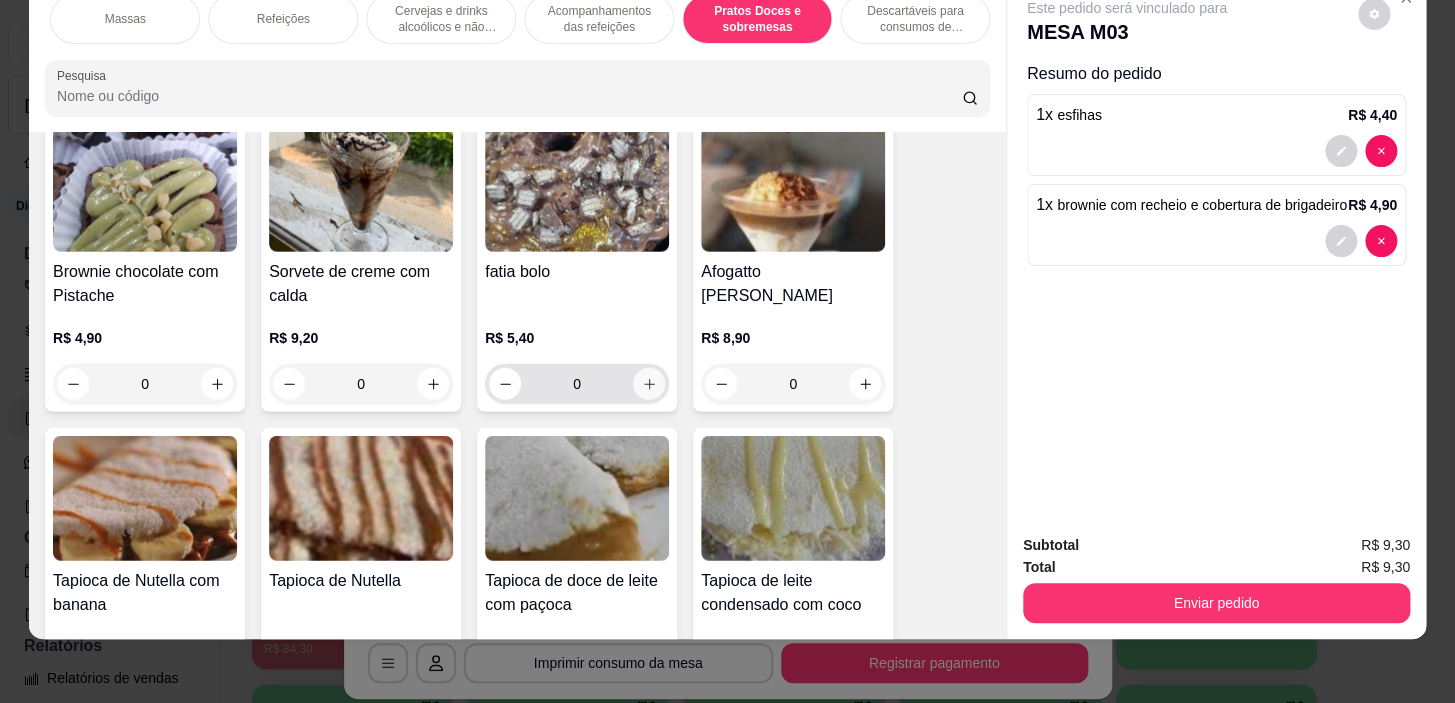 click 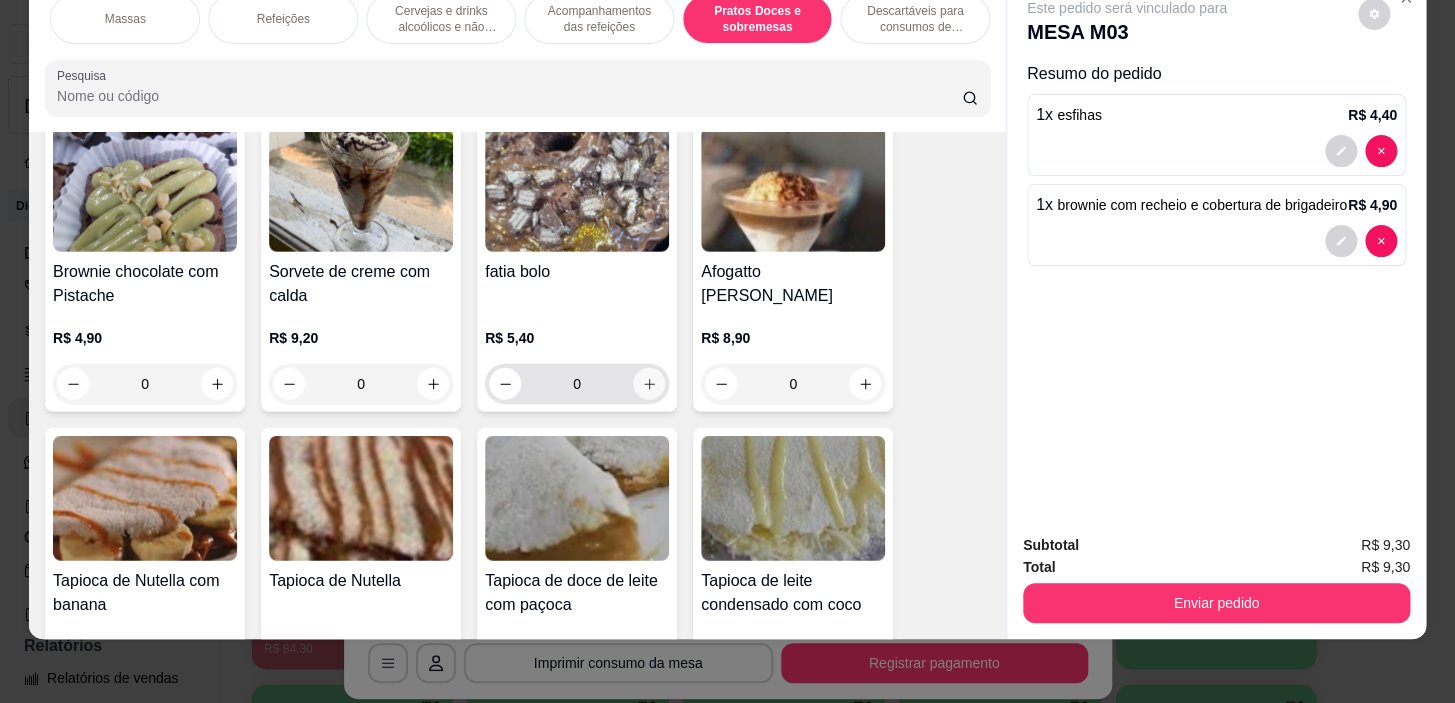 type on "1" 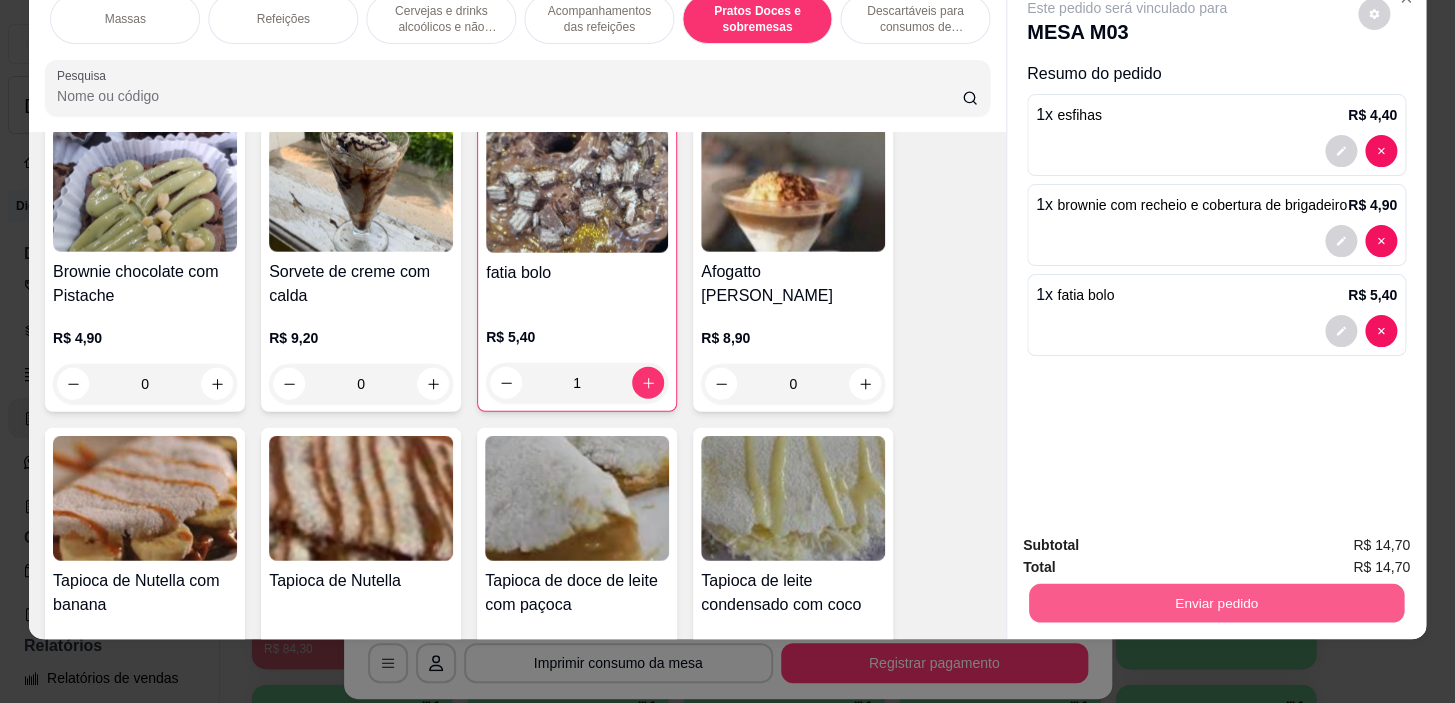 click on "Enviar pedido" at bounding box center [1216, 603] 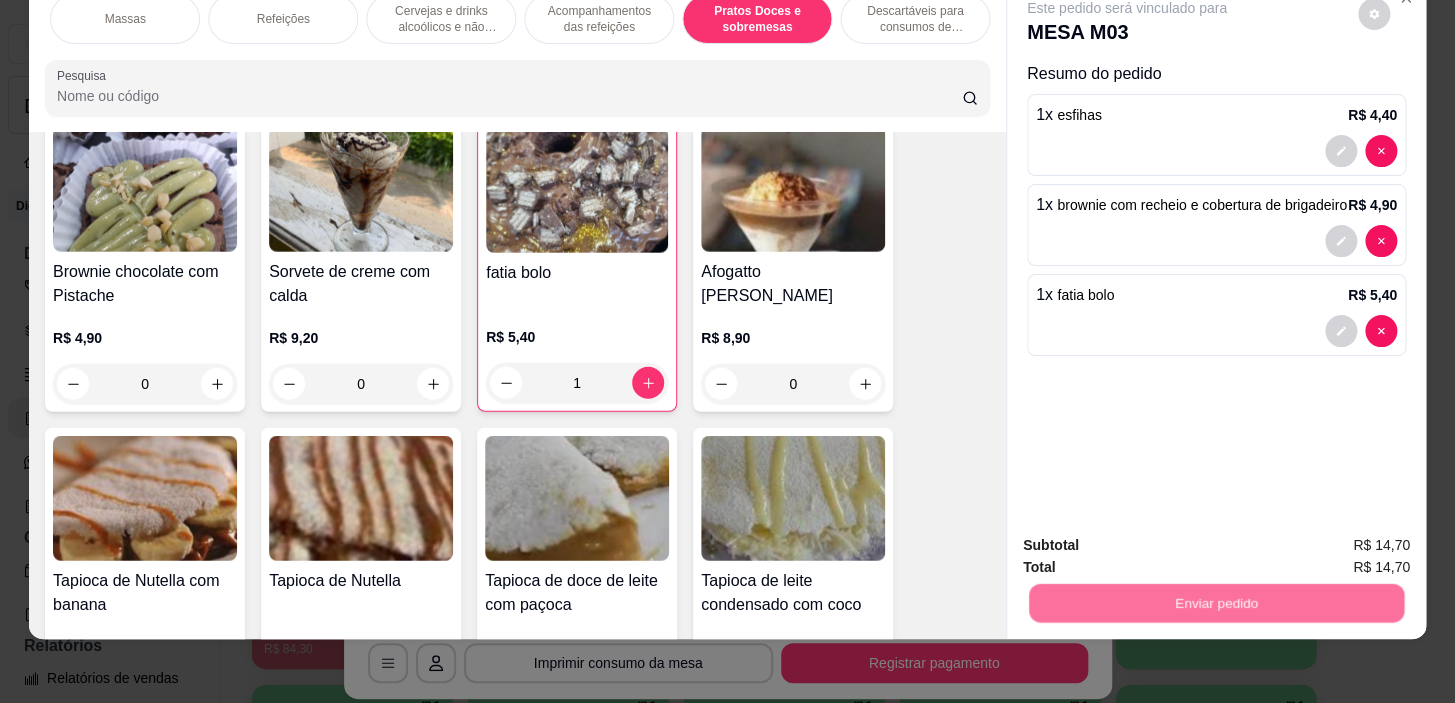 click on "Não registrar e enviar pedido" at bounding box center (1150, 540) 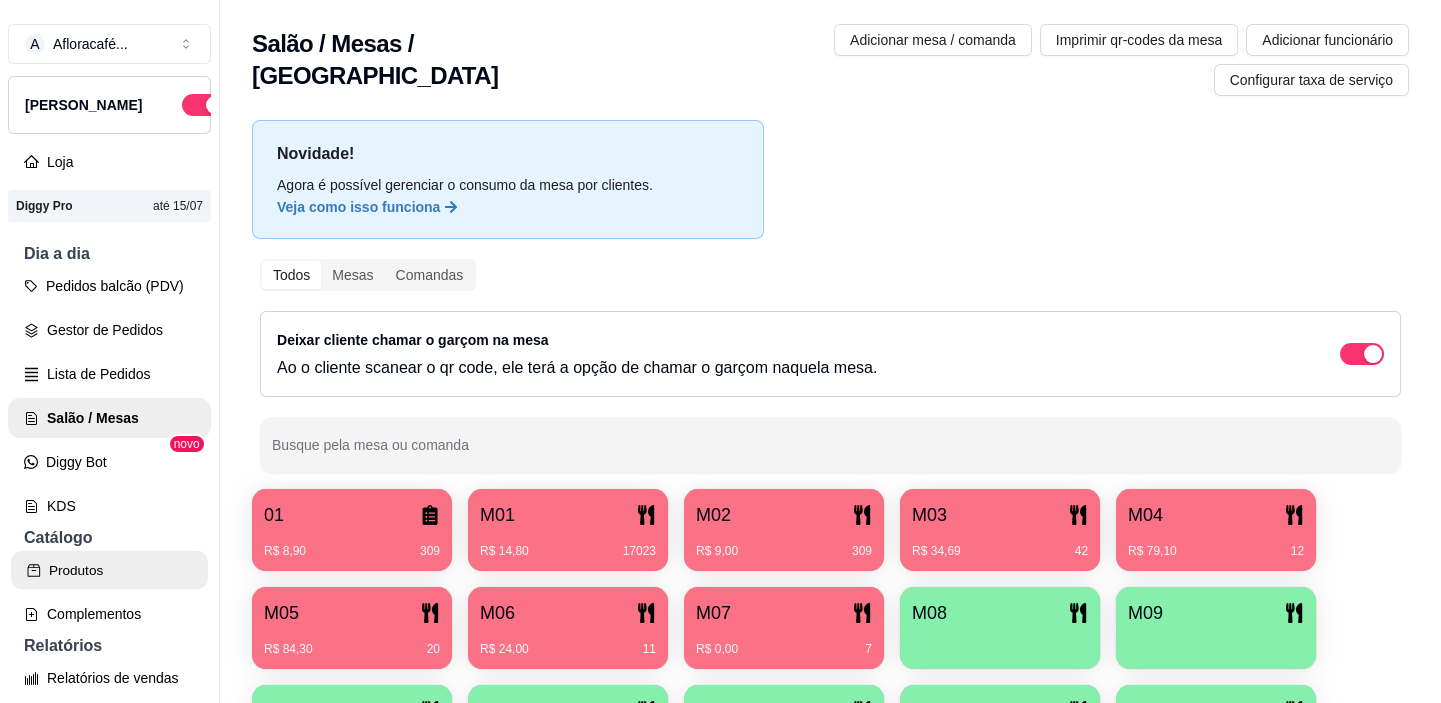 click on "Produtos" at bounding box center (109, 570) 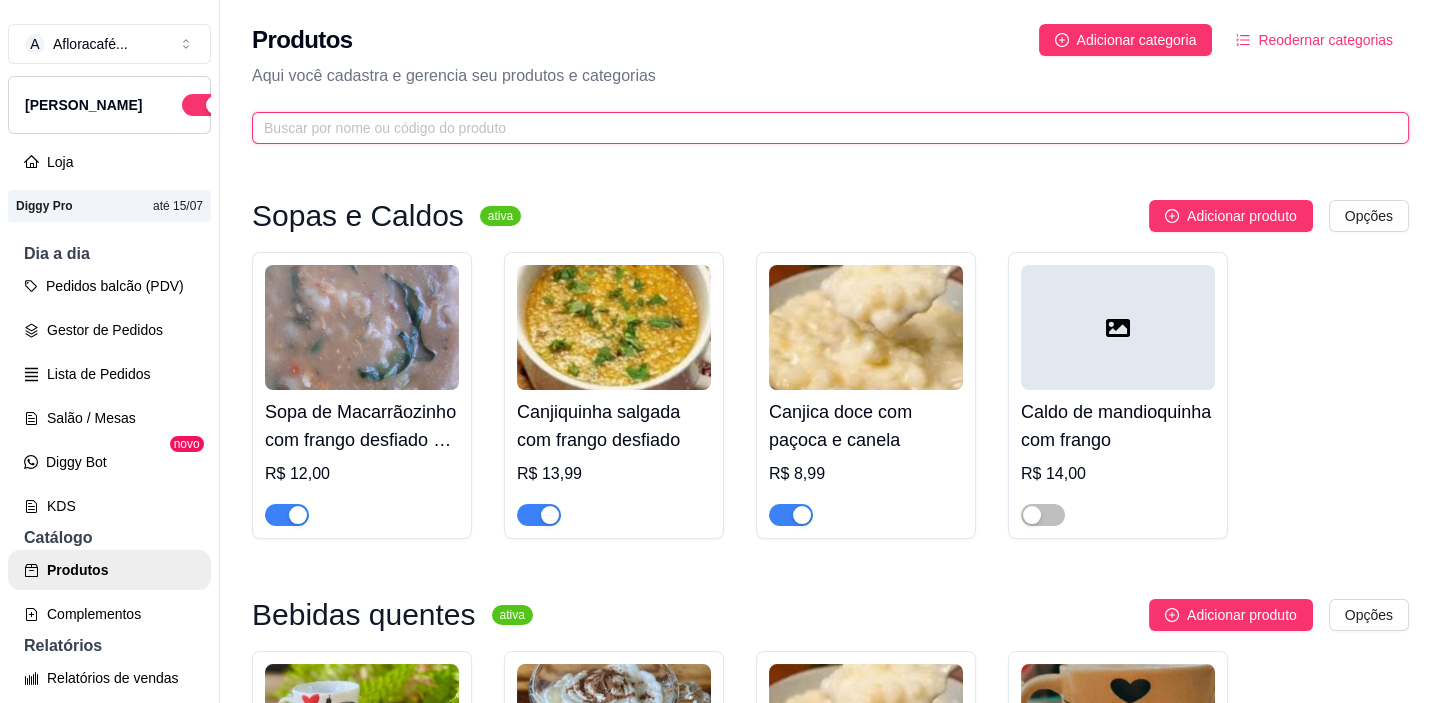 click at bounding box center [822, 128] 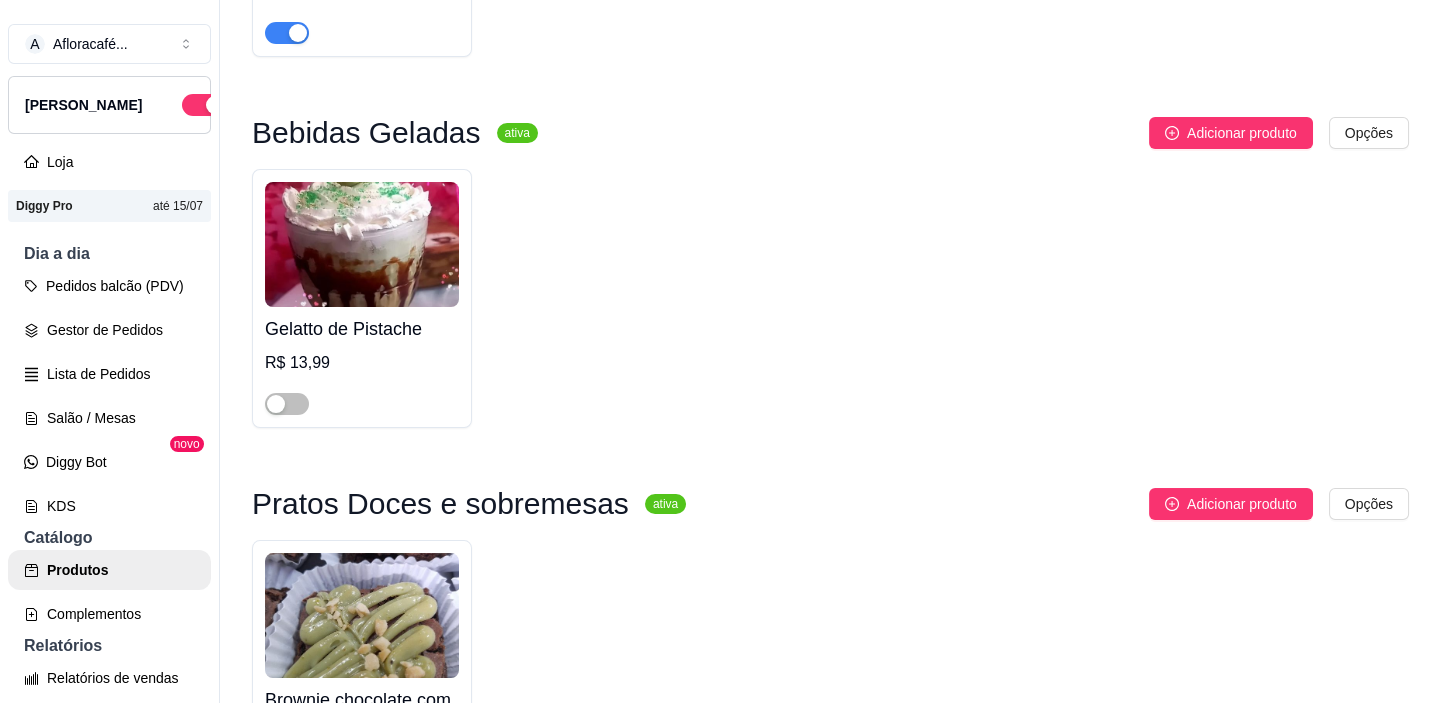 scroll, scrollTop: 694, scrollLeft: 0, axis: vertical 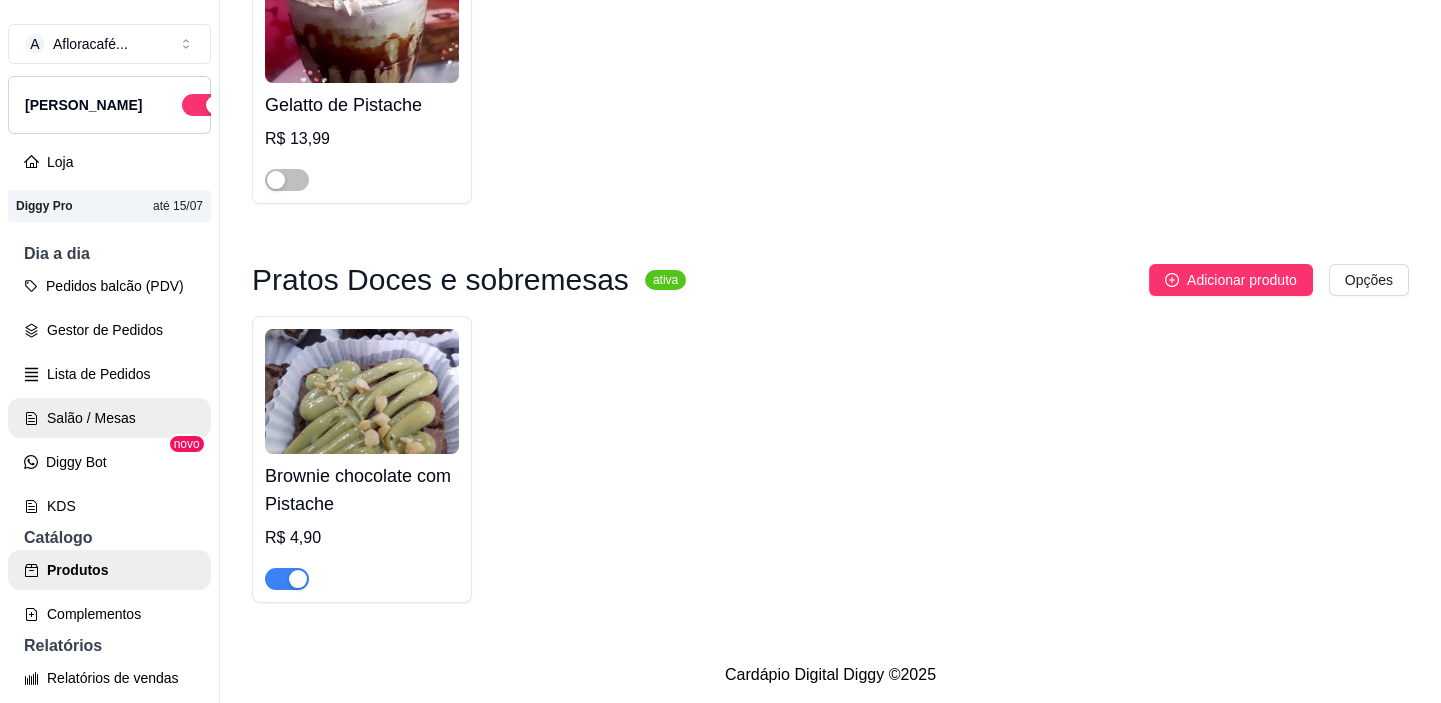 type on "pist" 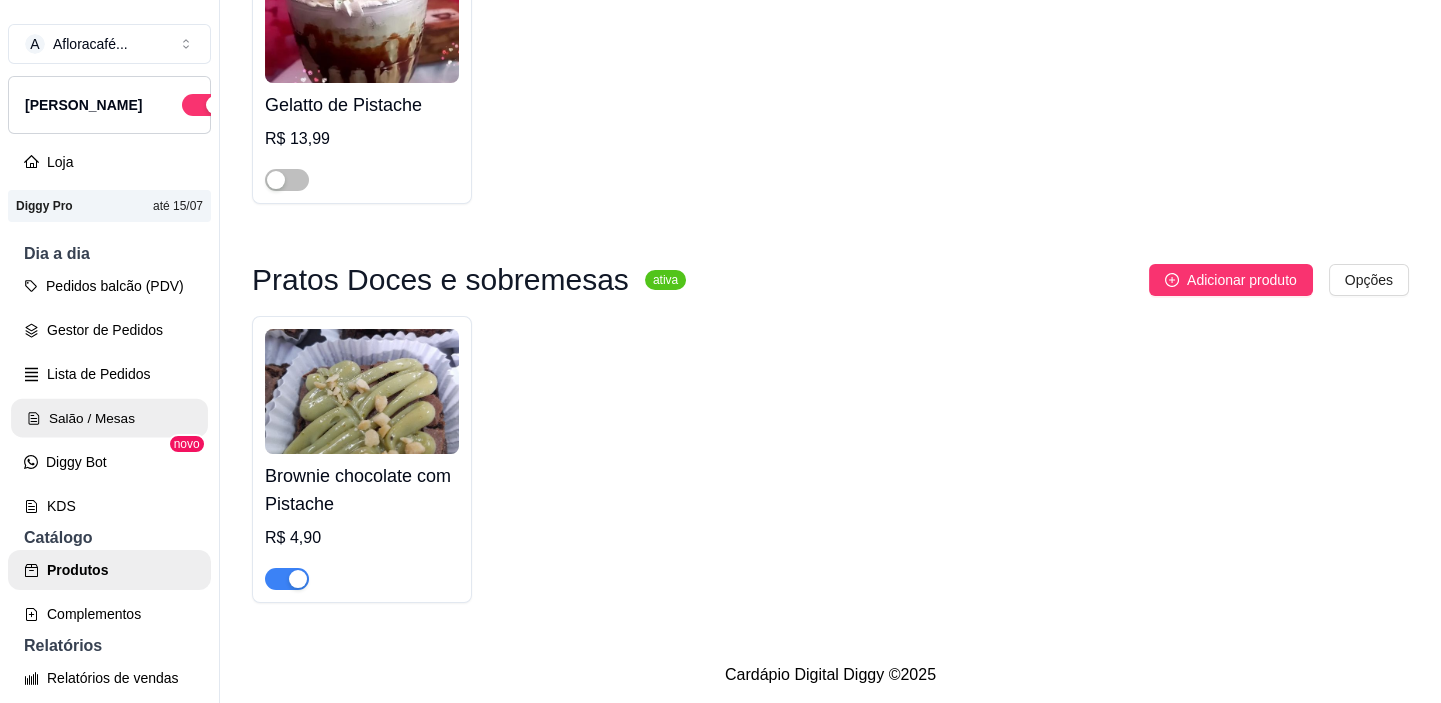 click on "Salão / Mesas" at bounding box center [109, 418] 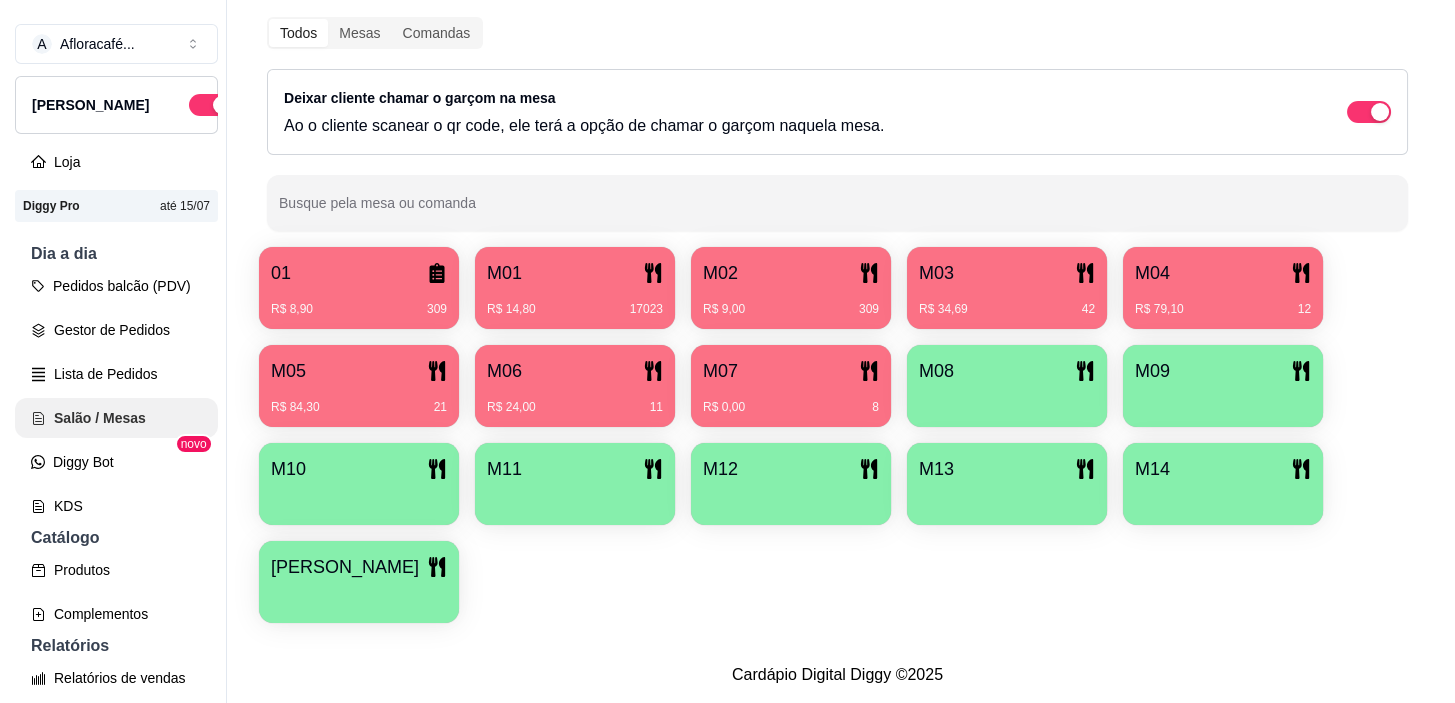 scroll, scrollTop: 0, scrollLeft: 0, axis: both 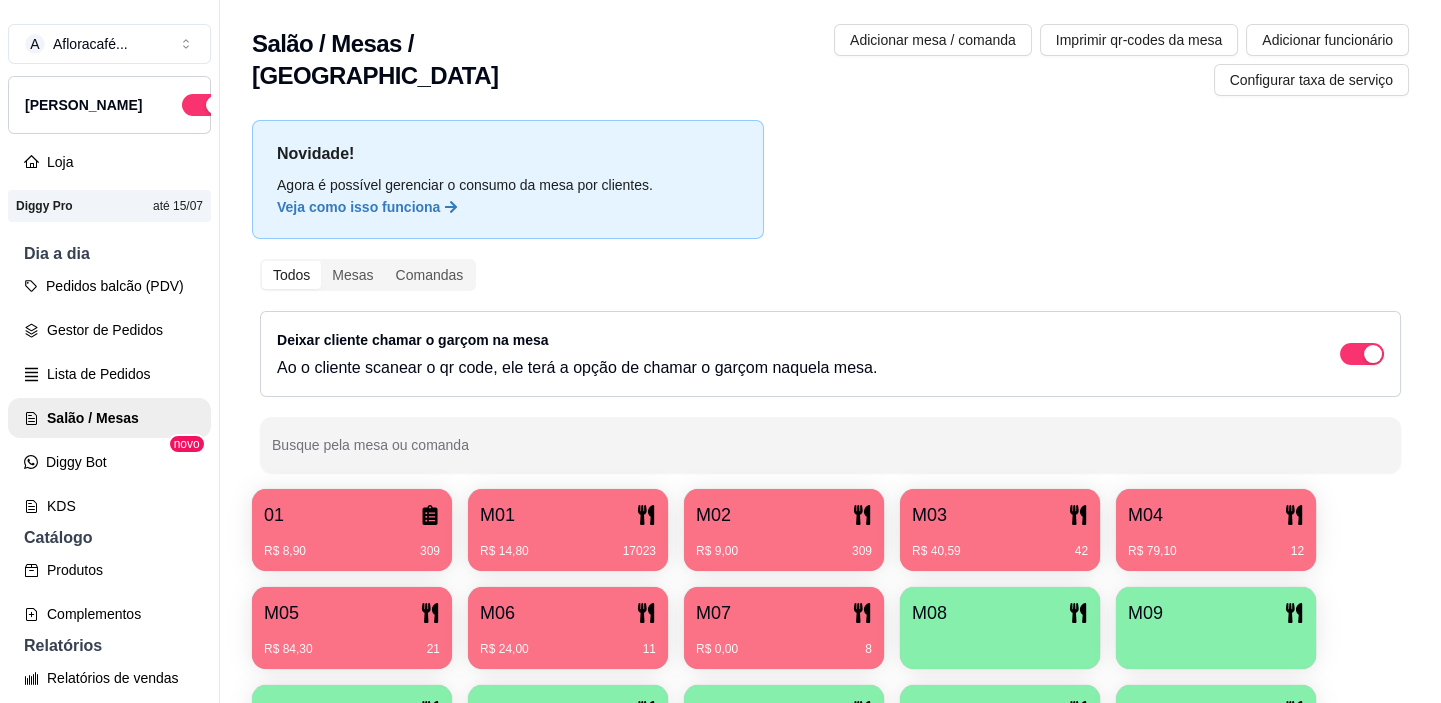 click on "M07" at bounding box center (784, 613) 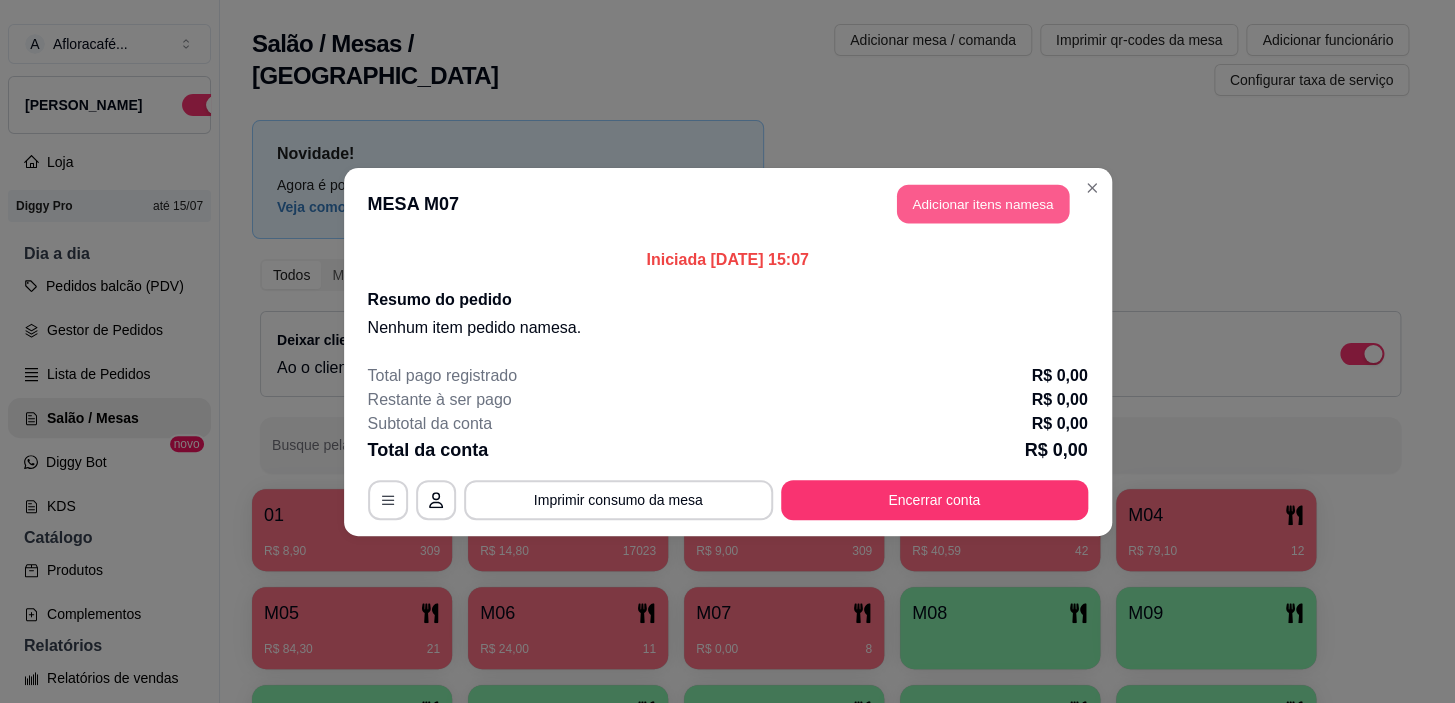 click on "Adicionar itens na  mesa" at bounding box center (983, 203) 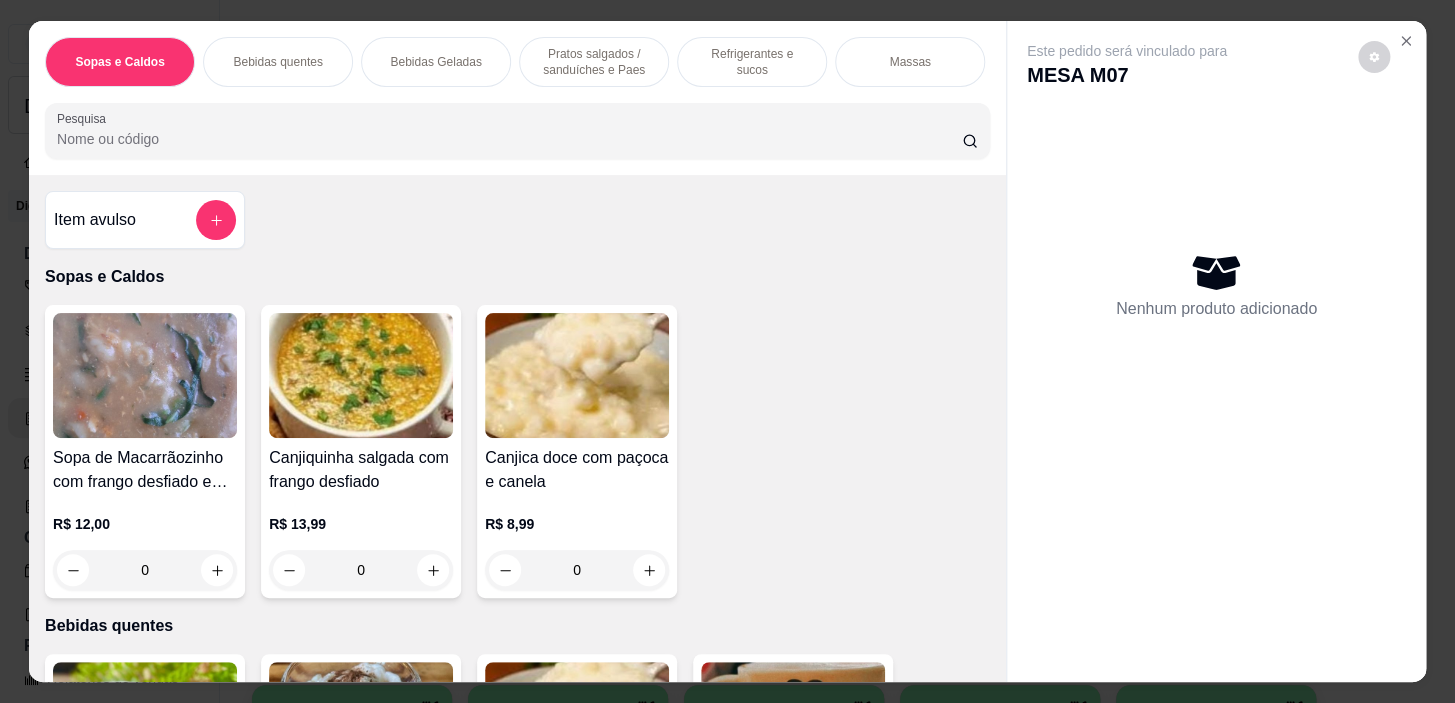 click on "Bebidas quentes" at bounding box center [277, 62] 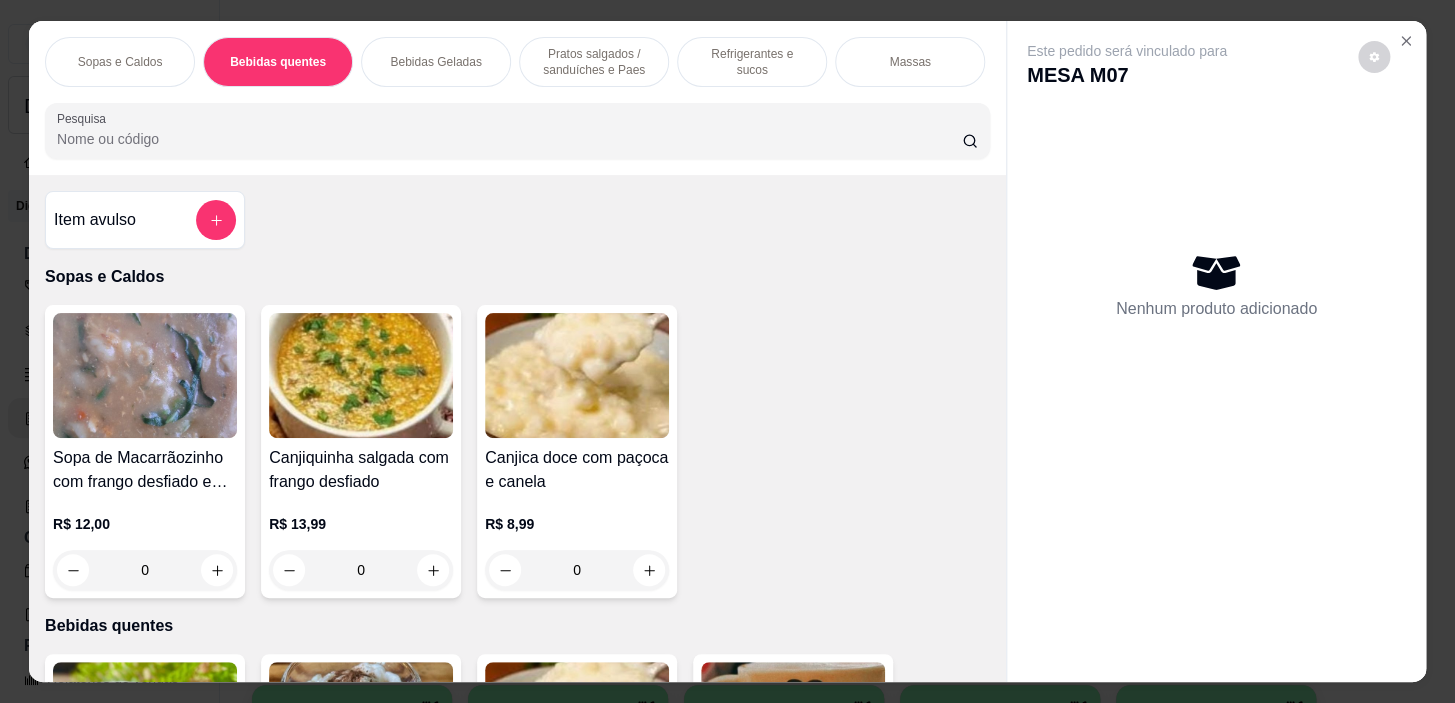 scroll, scrollTop: 439, scrollLeft: 0, axis: vertical 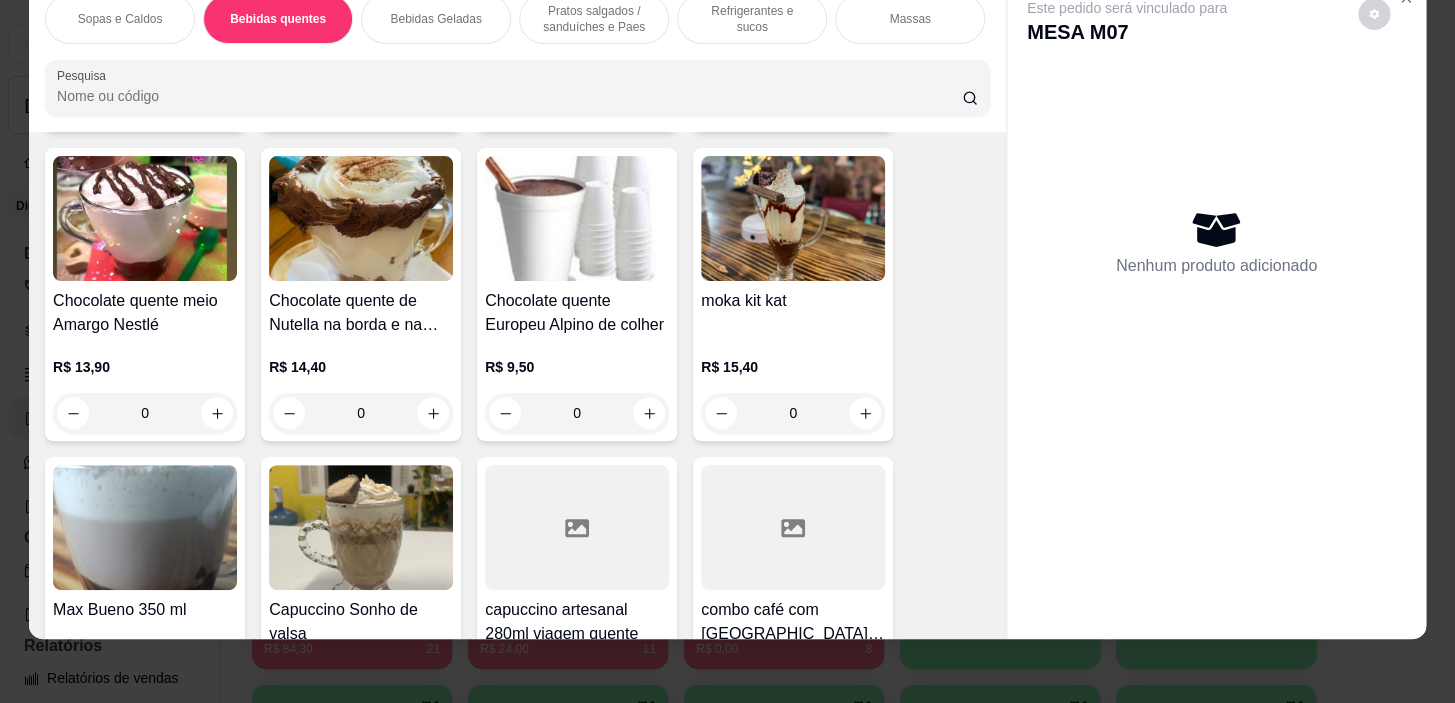 click on "0" at bounding box center [577, 413] 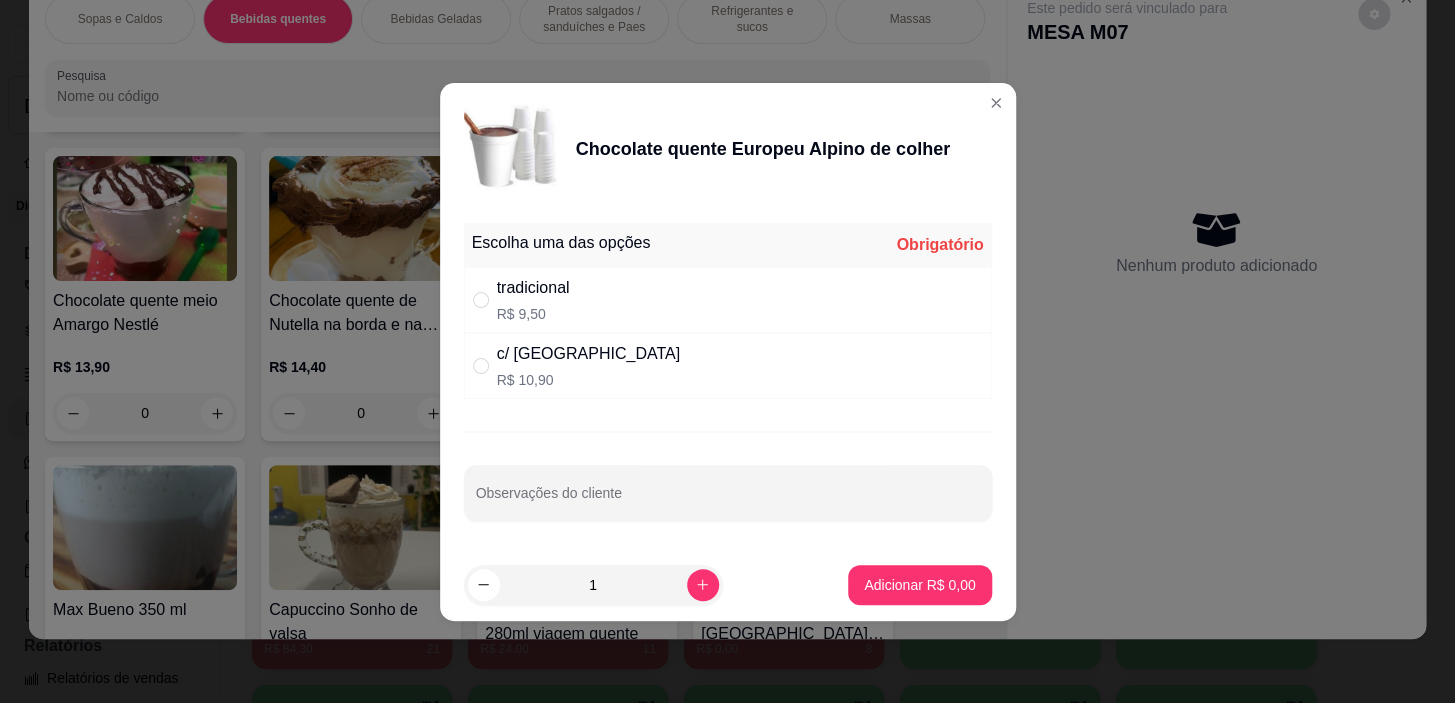 click on "c/ chantilly R$ 10,90" at bounding box center [728, 366] 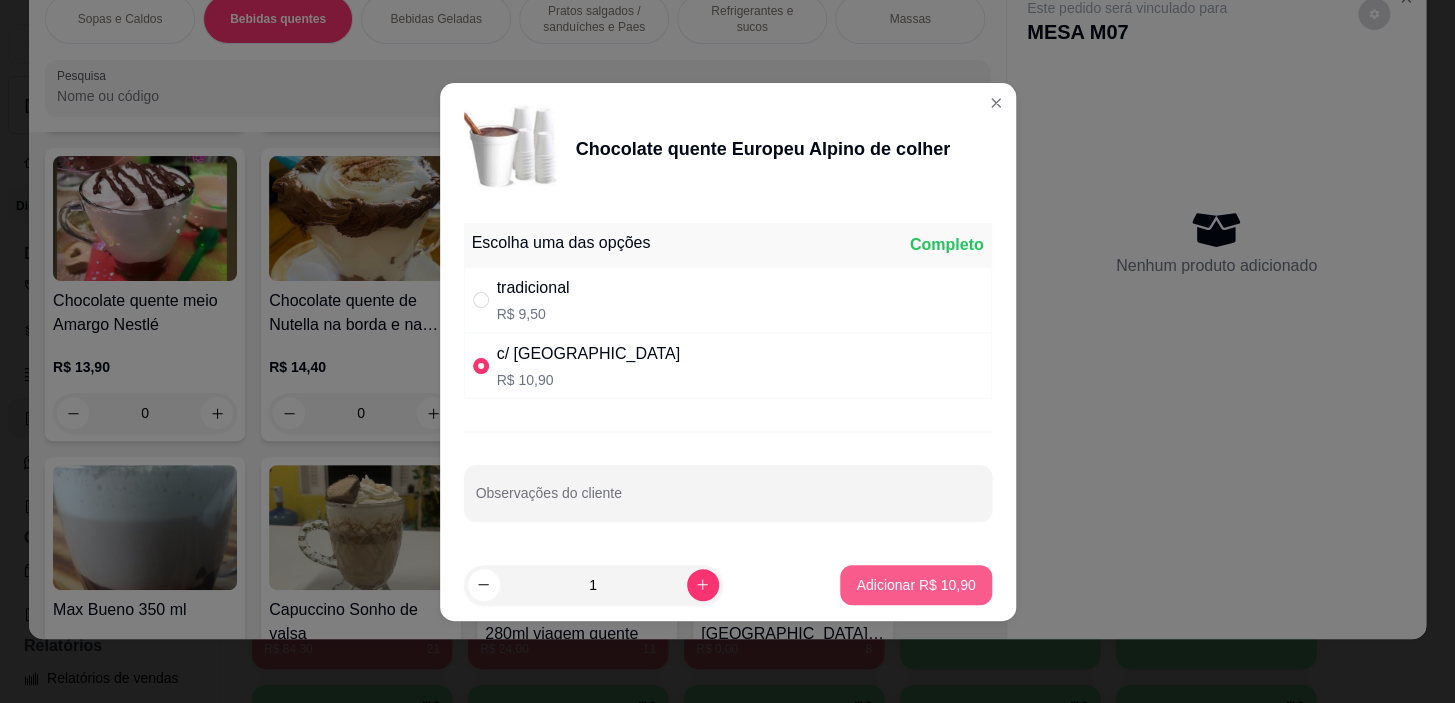 click on "Adicionar   R$ 10,90" at bounding box center (915, 585) 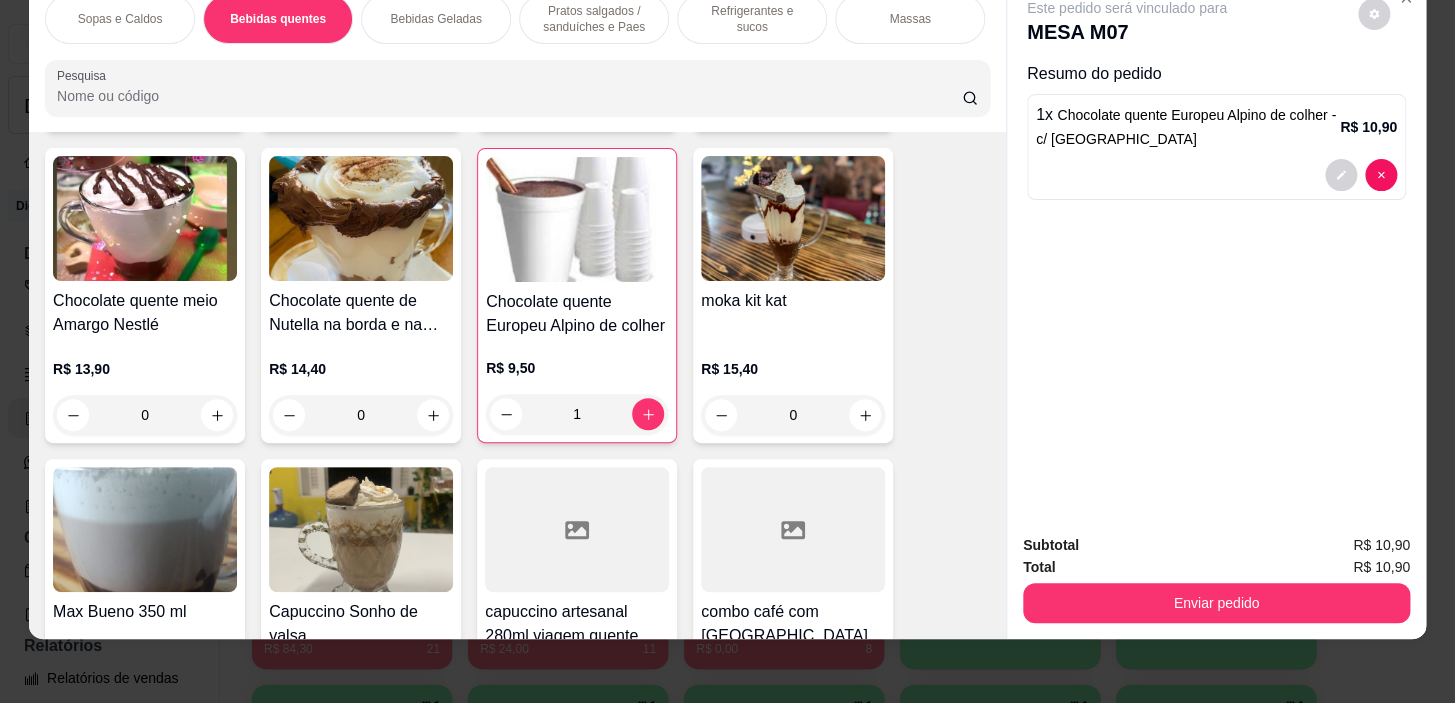 scroll, scrollTop: 1348, scrollLeft: 0, axis: vertical 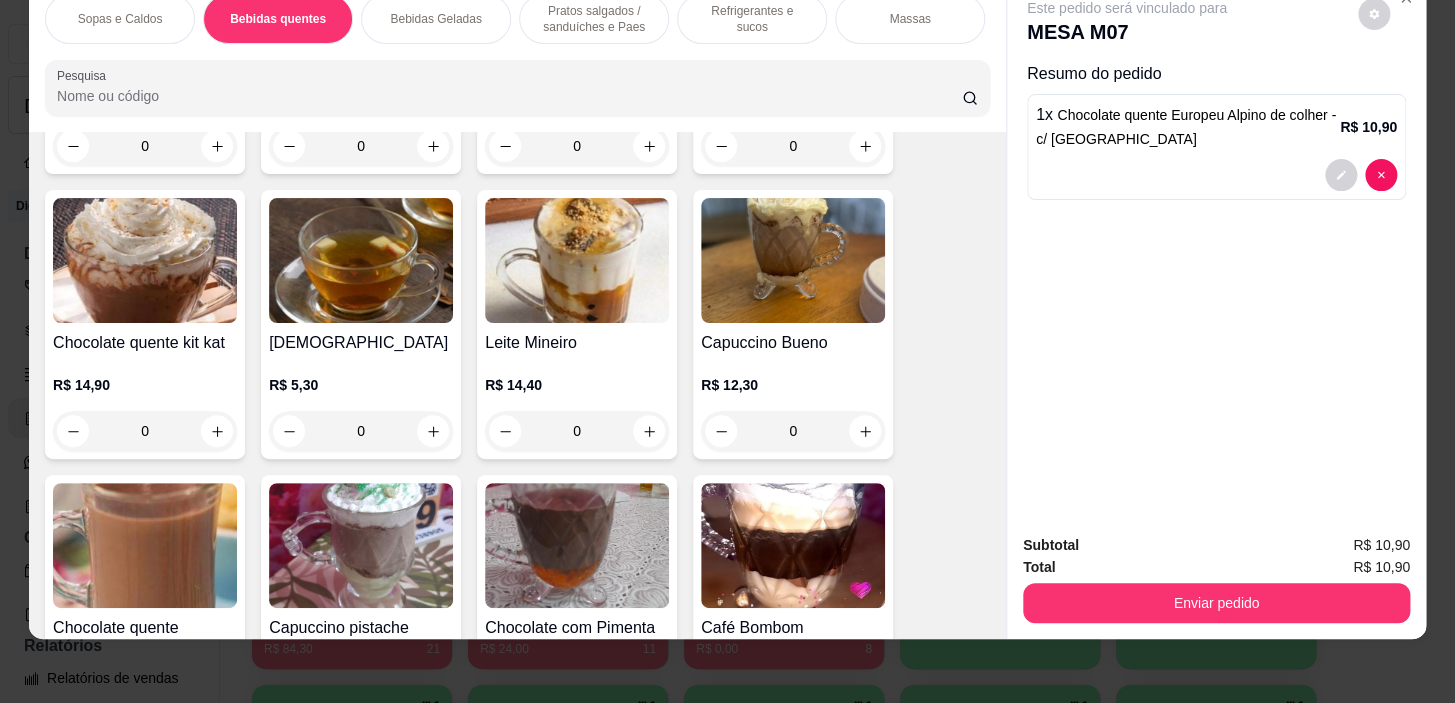 click on "Pratos salgados / sanduíches e Paes" at bounding box center [594, 19] 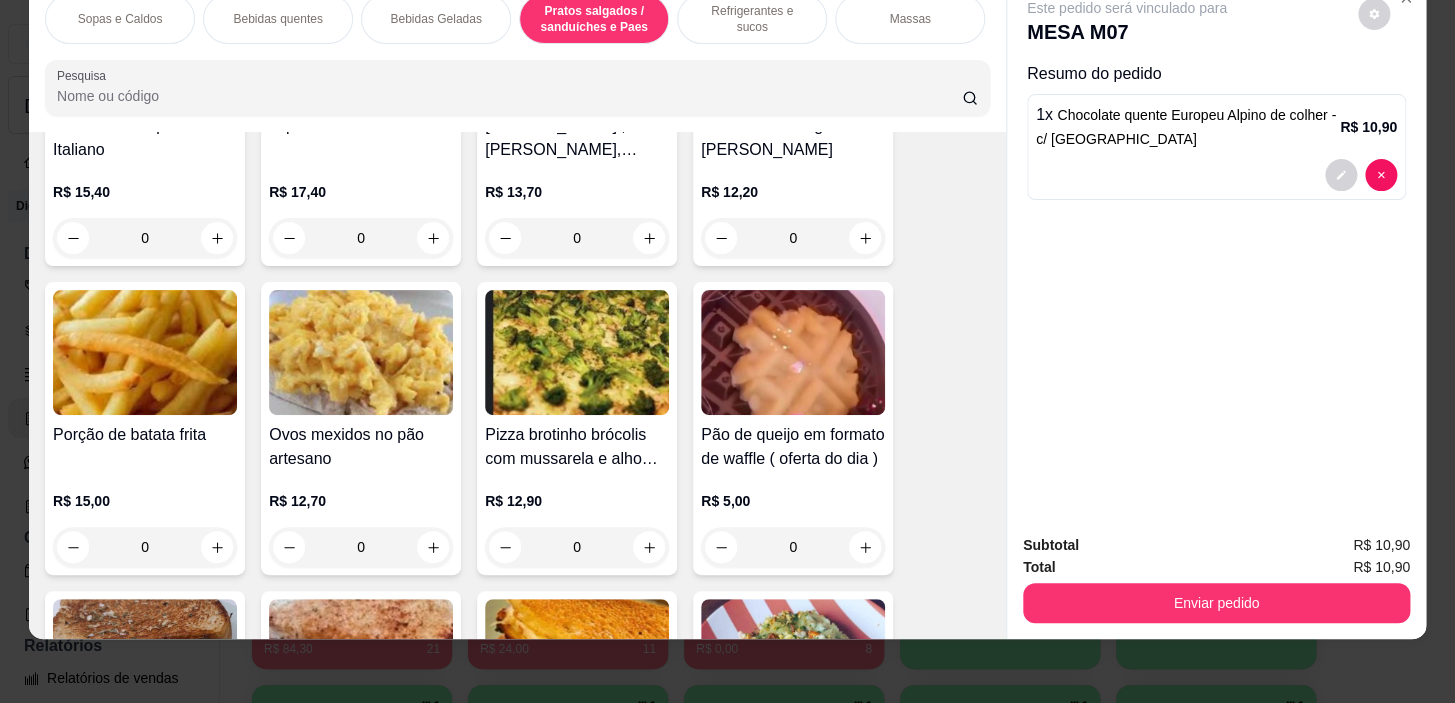 scroll, scrollTop: 6028, scrollLeft: 0, axis: vertical 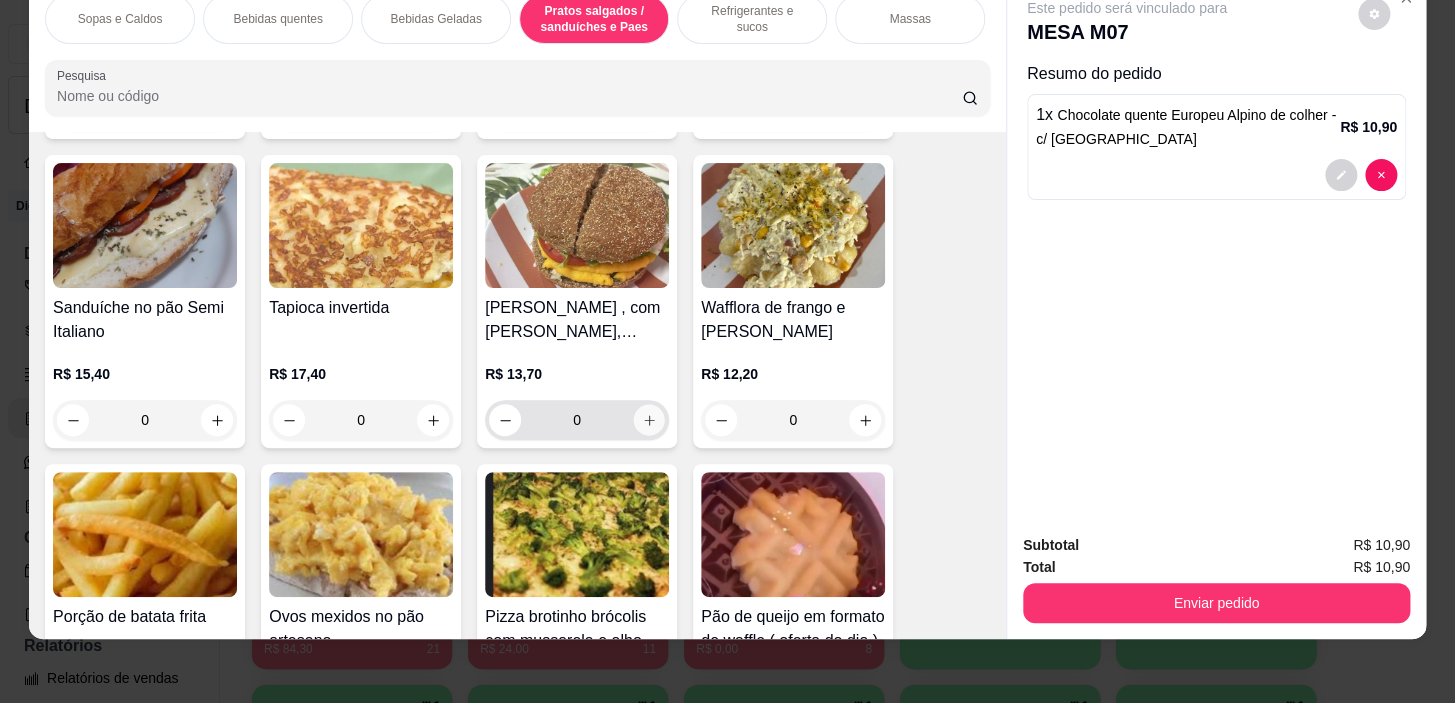 click 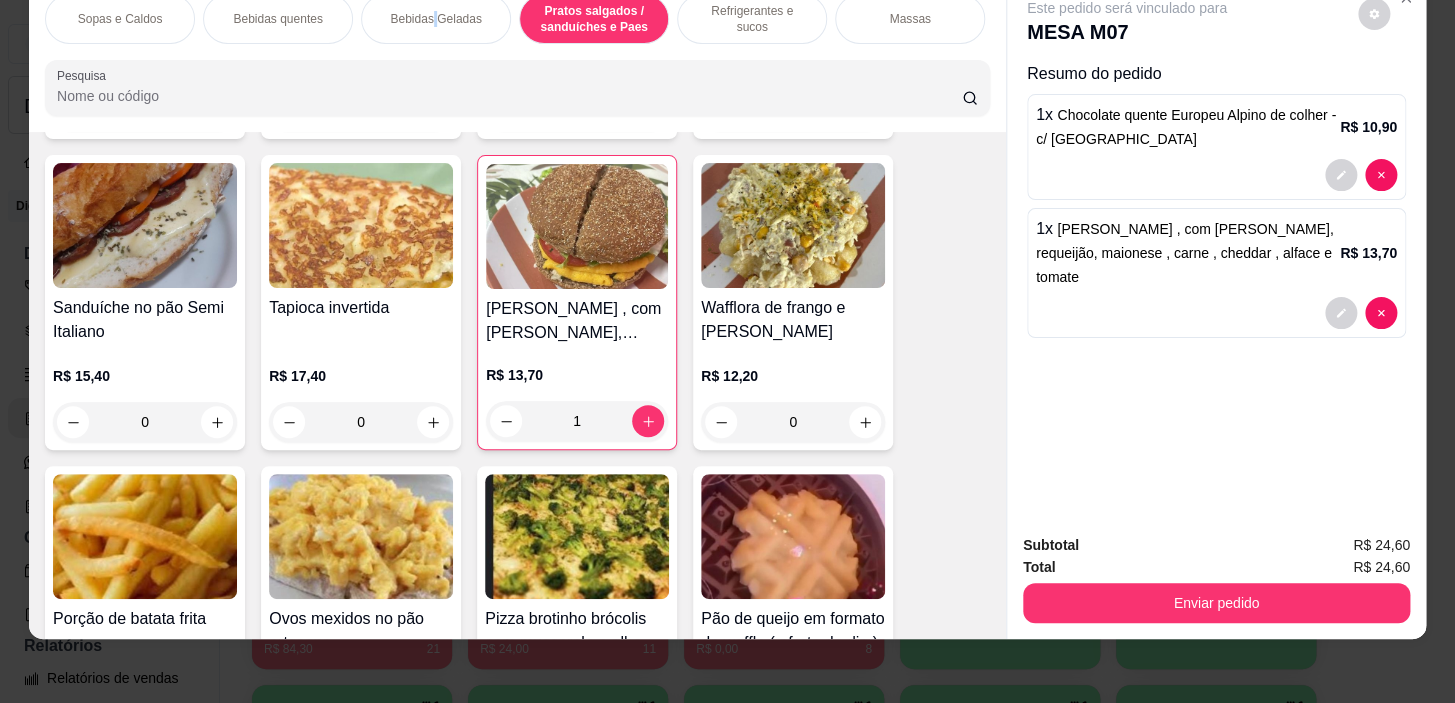 click on "Bebidas Geladas" at bounding box center (435, 19) 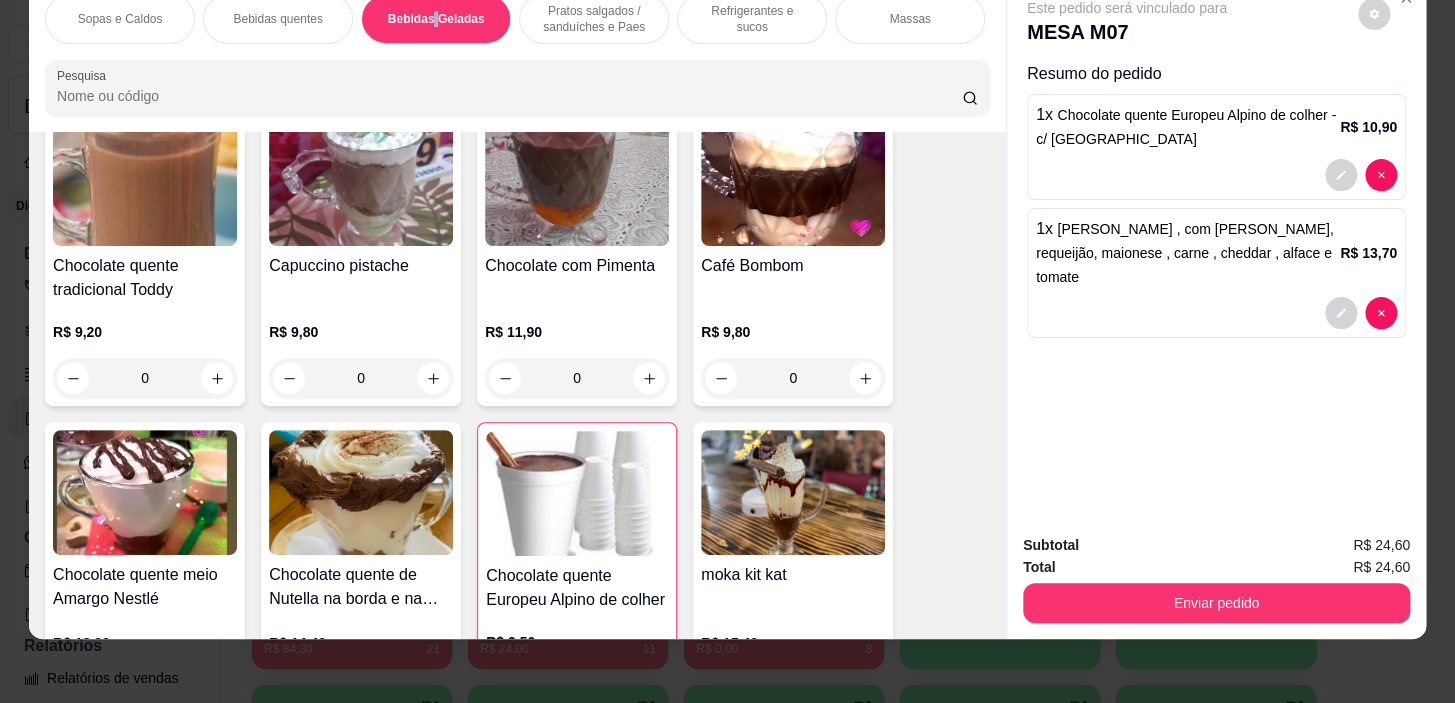 scroll, scrollTop: 1982, scrollLeft: 0, axis: vertical 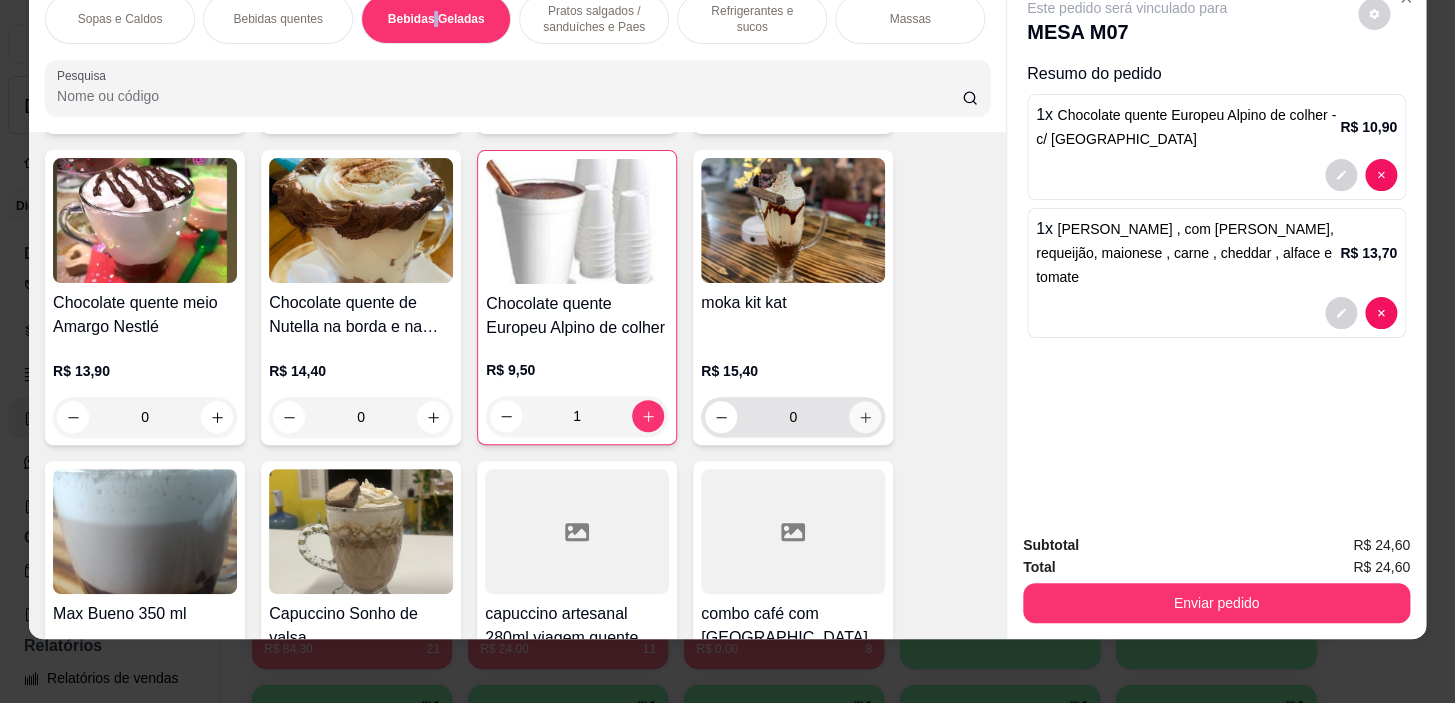 click 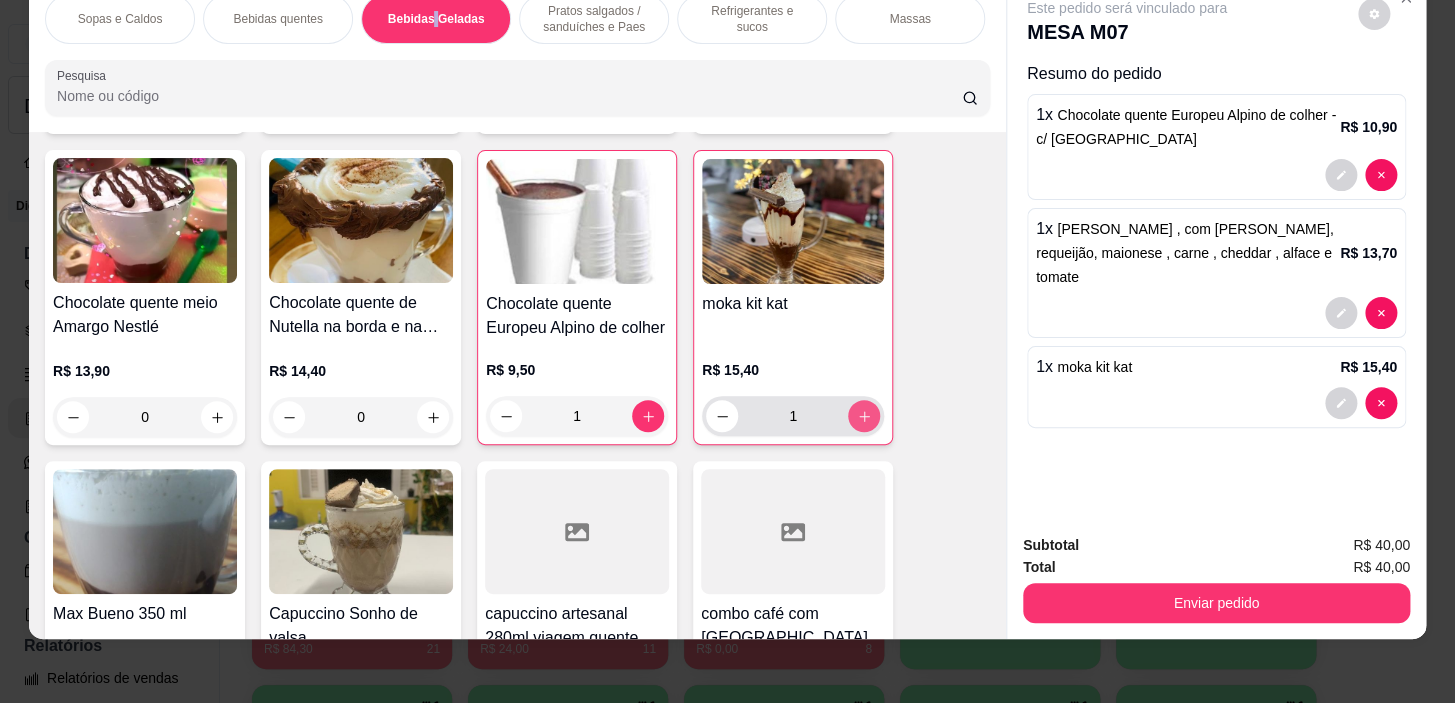 type on "1" 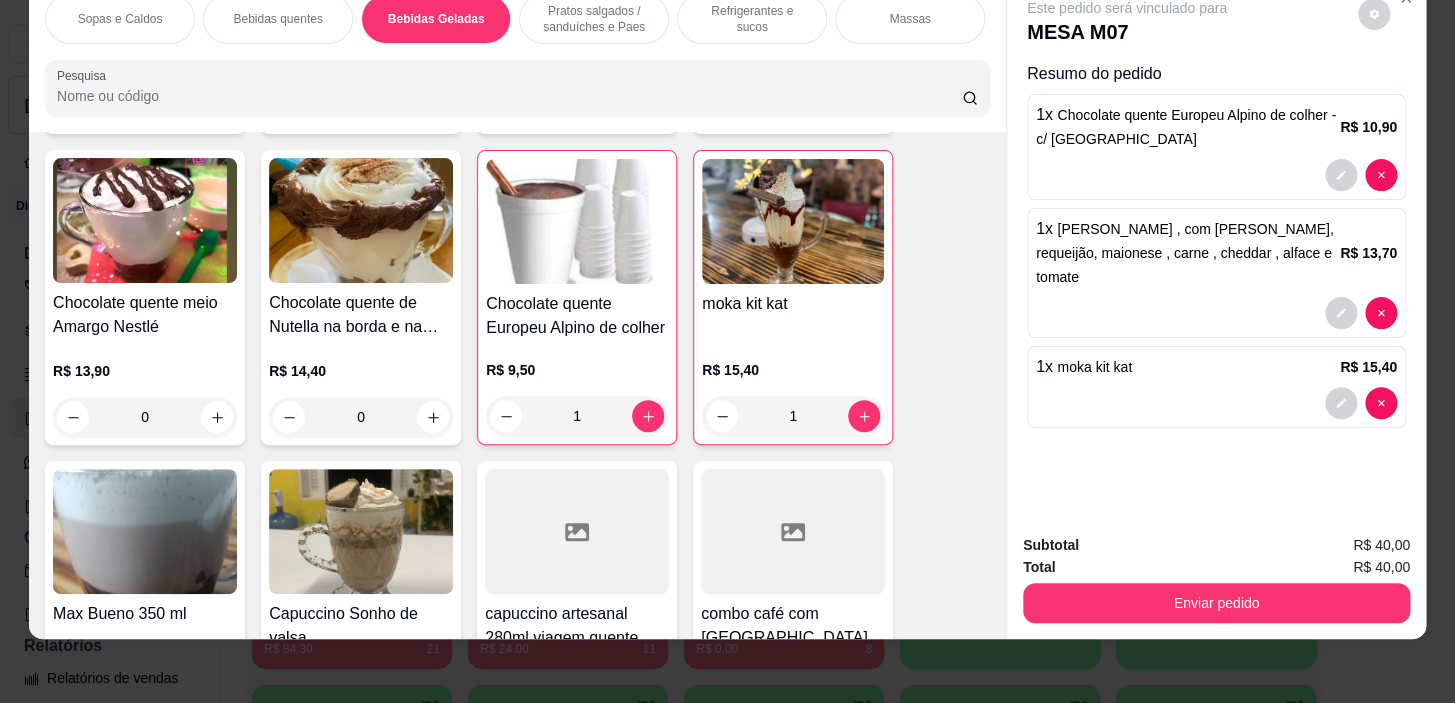 click on "Pratos salgados / sanduíches e Paes" at bounding box center [594, 19] 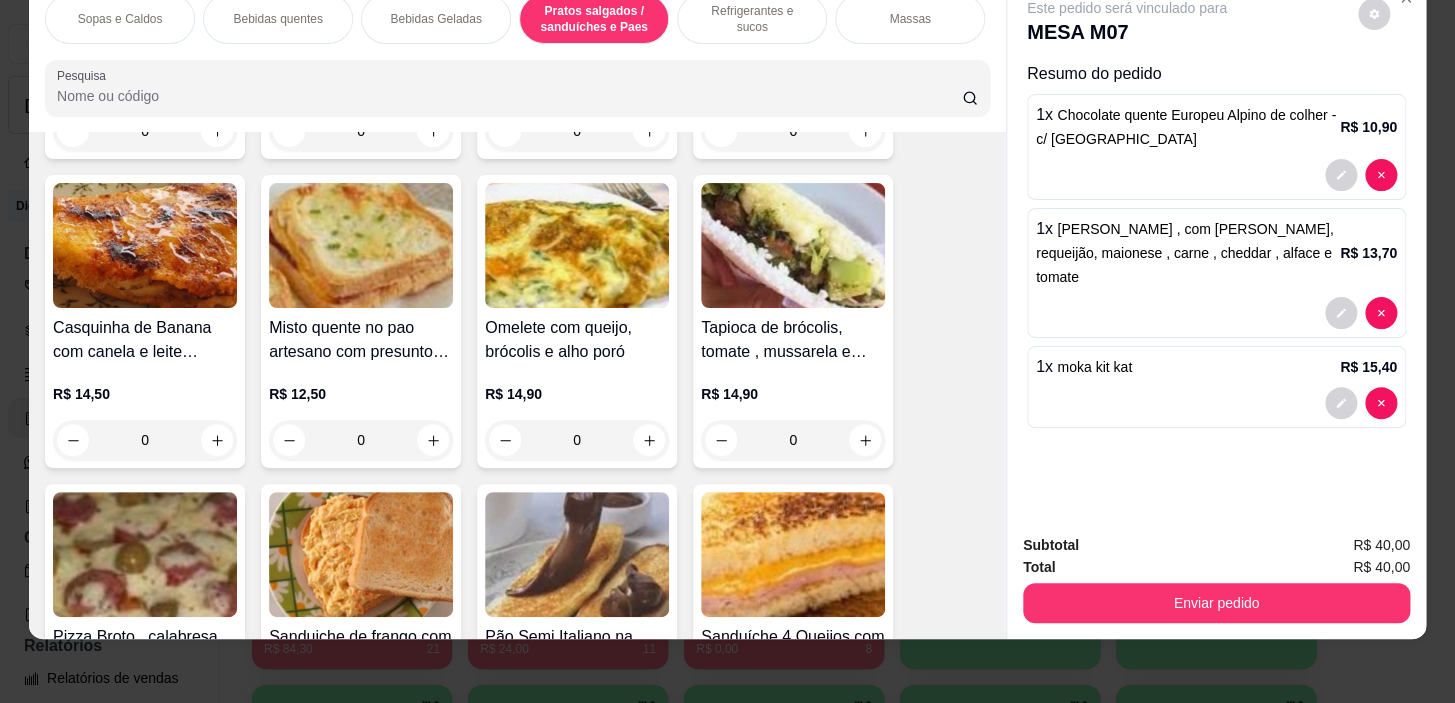 scroll, scrollTop: 7391, scrollLeft: 0, axis: vertical 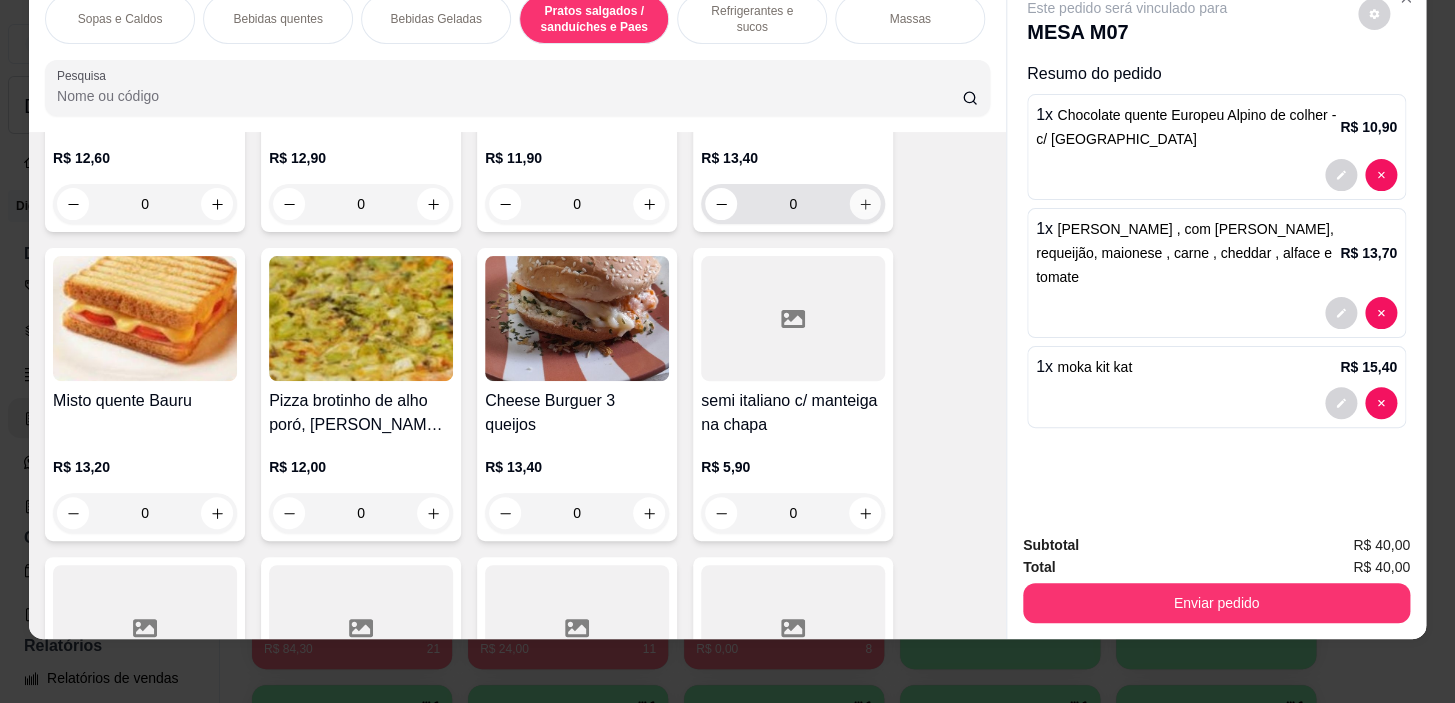 click on "Pizza Broto de frango , brócolis,  mussarela e alho frito    R$ 13,90 0 Crepiocas Salgadas    R$ 16,80 0 Empadas   R$ 6,00 0 Crepes salgados    R$ 9,70 0 Sanduiche com patê de peito de Peru,  mussarela , tomate e orégano    R$ 12,50 0 Pão artesano com mussarela  e orégano    R$ 4,90 0 Sanduiche no pão artesano,  com queijo minas , tomate e orégano    R$ 12,90 0 esfihas    R$ 4,40 0 Sanduíche no pão Semi Italiano     R$ 15,40 0 Tapioca invertida      R$ 17,40 0 Hambúrguer , com alho poró, requeijão, maionese , carne , cheddar , alface e tomate    R$ 13,70 1 Wafflora de frango e mussarela    R$ 12,20 0 Porção de batata frita    R$ 15,00 0 Ovos mexidos no pão artesano   R$ 12,70 0 Pizza brotinho brócolis com mussarela e alho frito OU Pizza 3 queijos    R$ 12,90 0 Pão de queijo em formato de waffle ( oferta do dia )   R$ 5,00 0 Sanduíche na chapa , com recheio de brócolis, musaarela e alho poró , no pão artesano     R$ 13,40 0 Sanduíche de salame com queijo, no pão artesano" at bounding box center (517, -534) 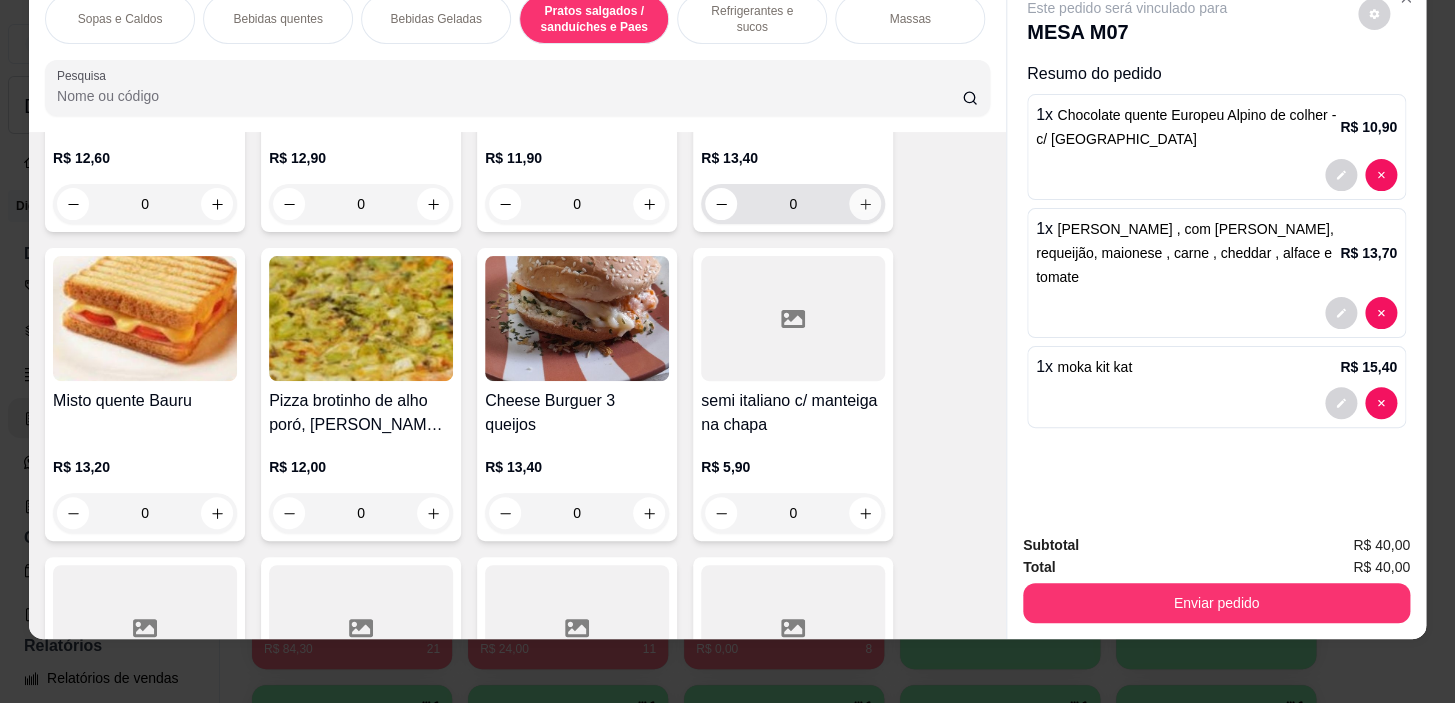 click 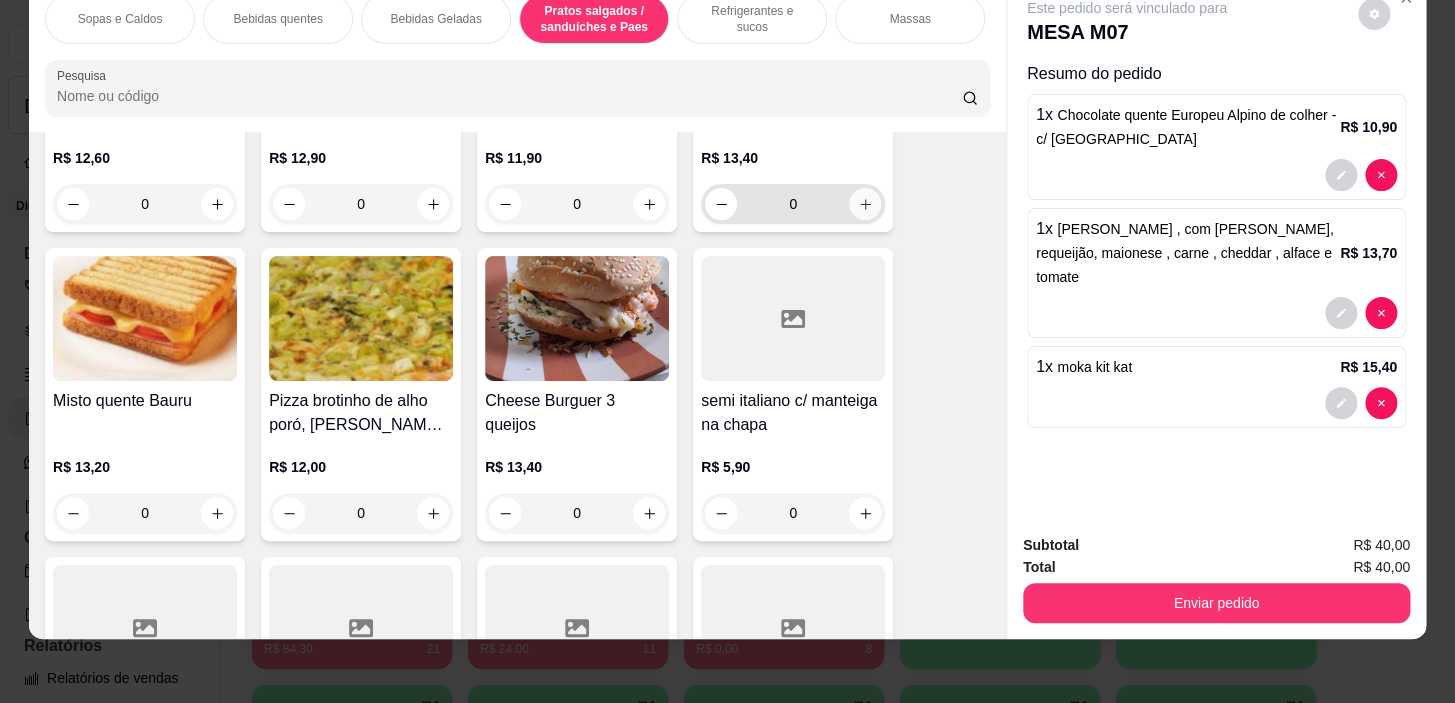 type on "1" 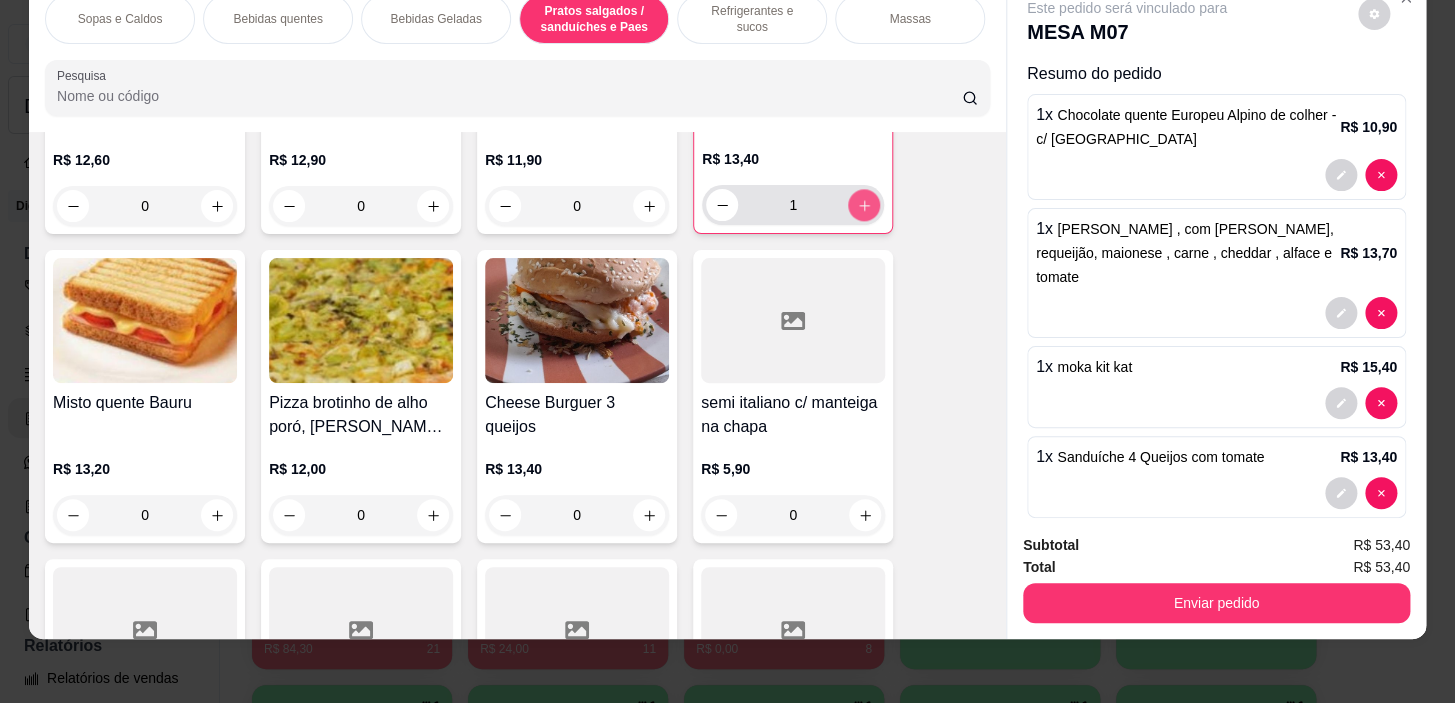 scroll, scrollTop: 7484, scrollLeft: 0, axis: vertical 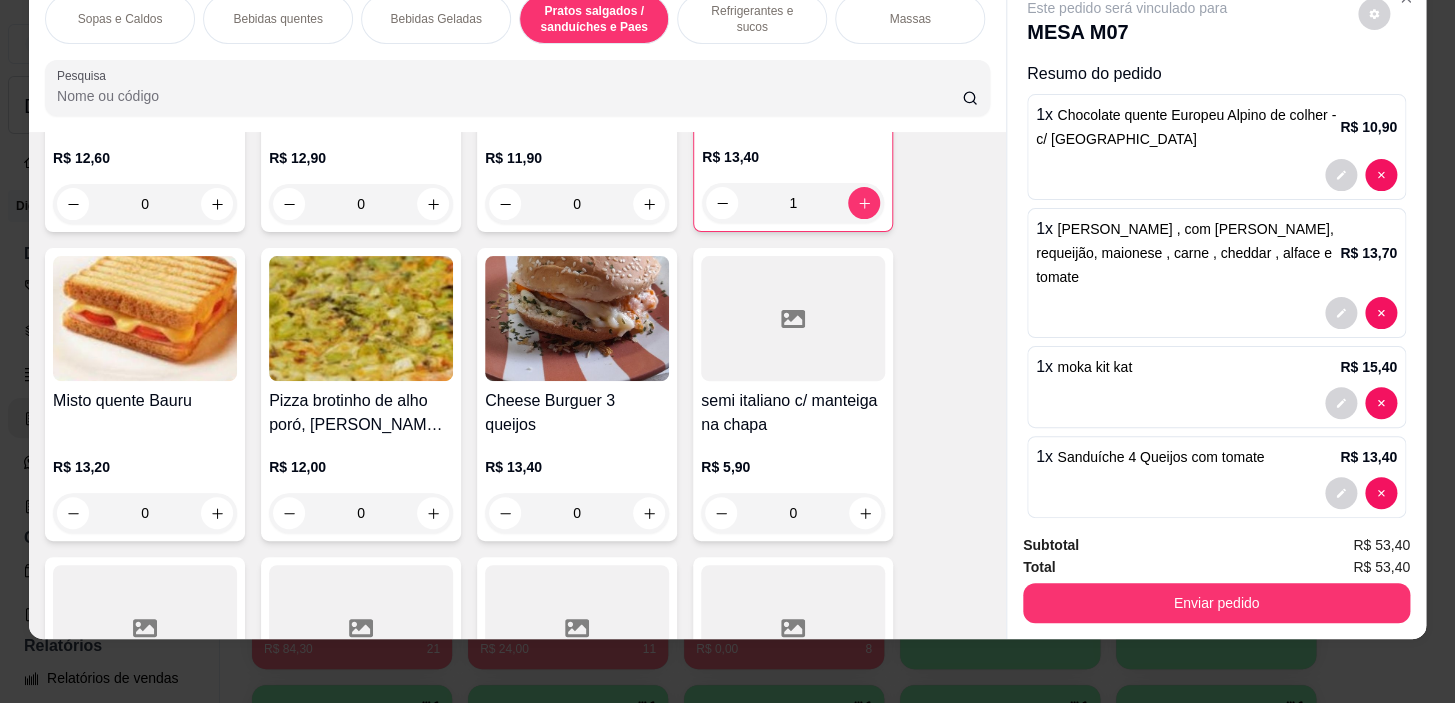 click on "Subtotal R$ 53,40 Total R$ 53,40 Enviar pedido" at bounding box center [1216, 578] 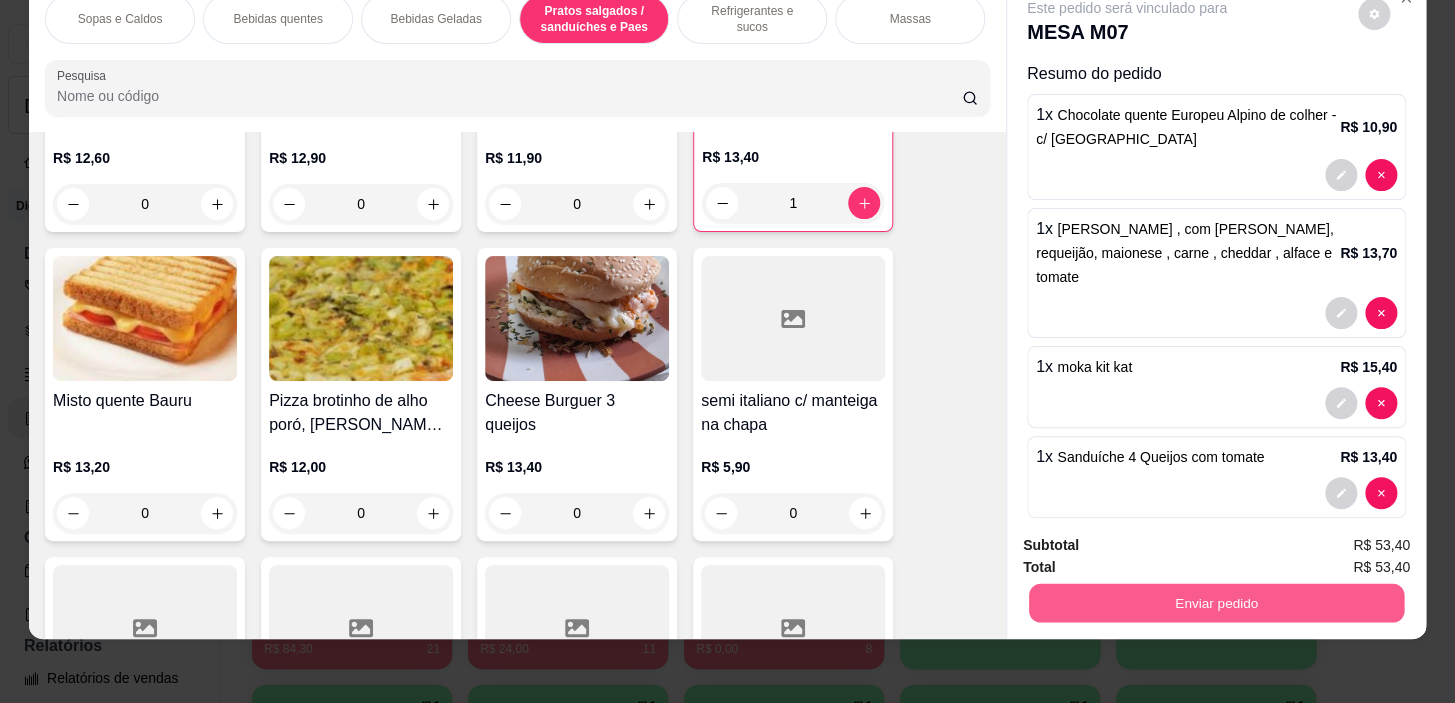 click on "Enviar pedido" at bounding box center (1216, 603) 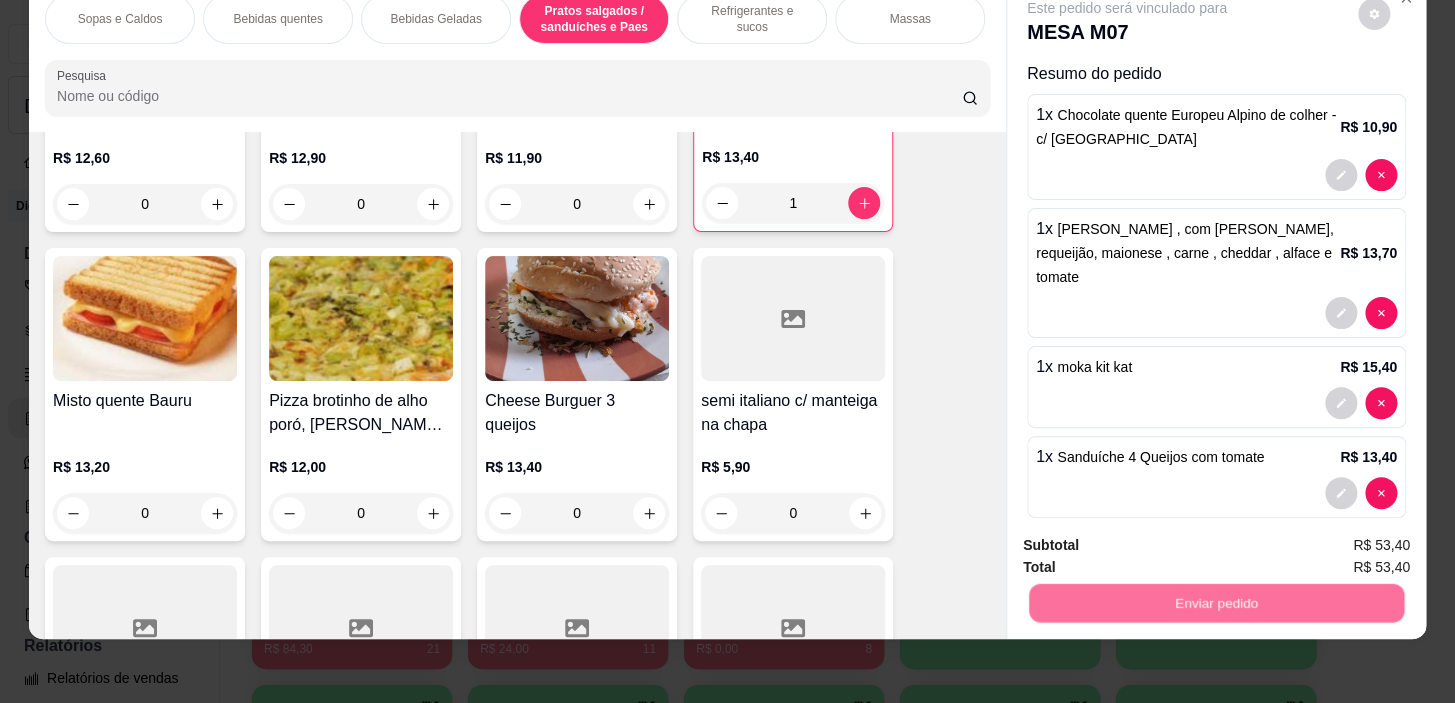 click on "Não registrar e enviar pedido" at bounding box center [1150, 539] 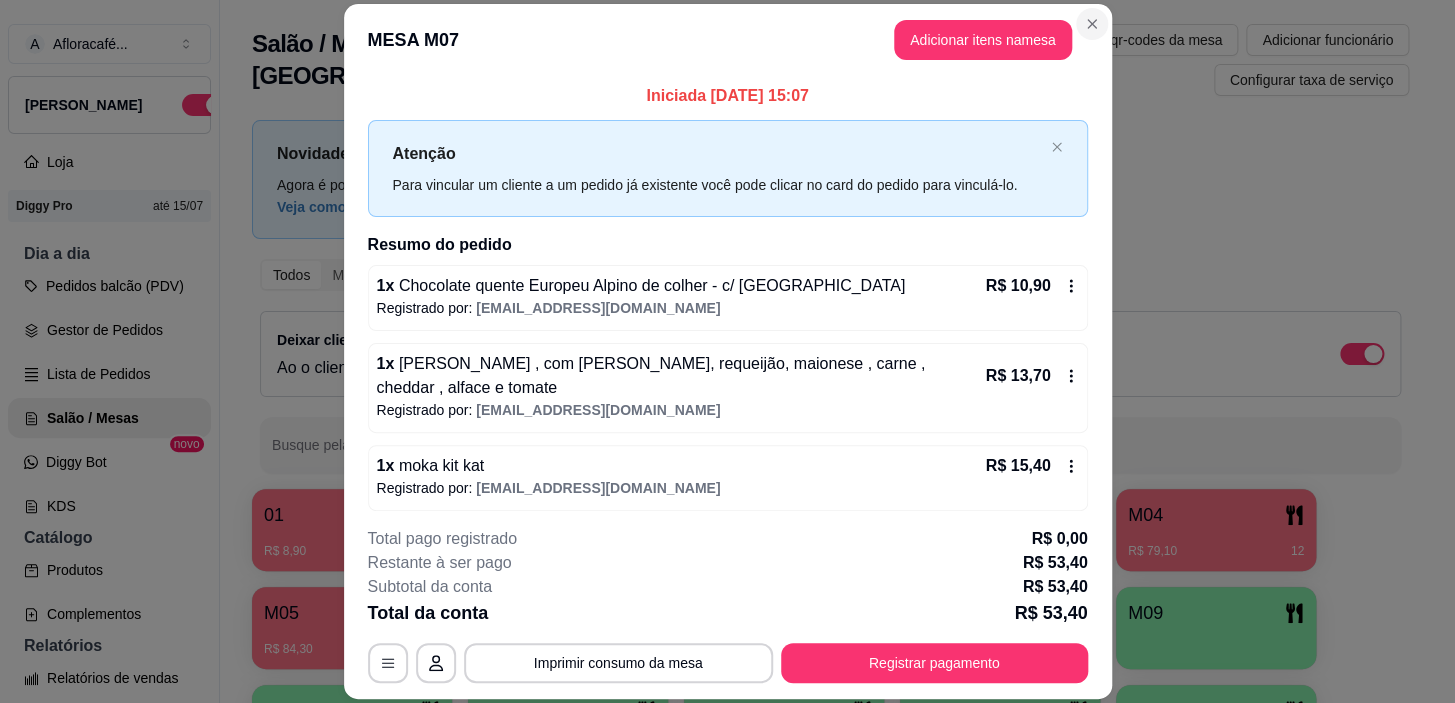 click on "**********" at bounding box center (728, 352) 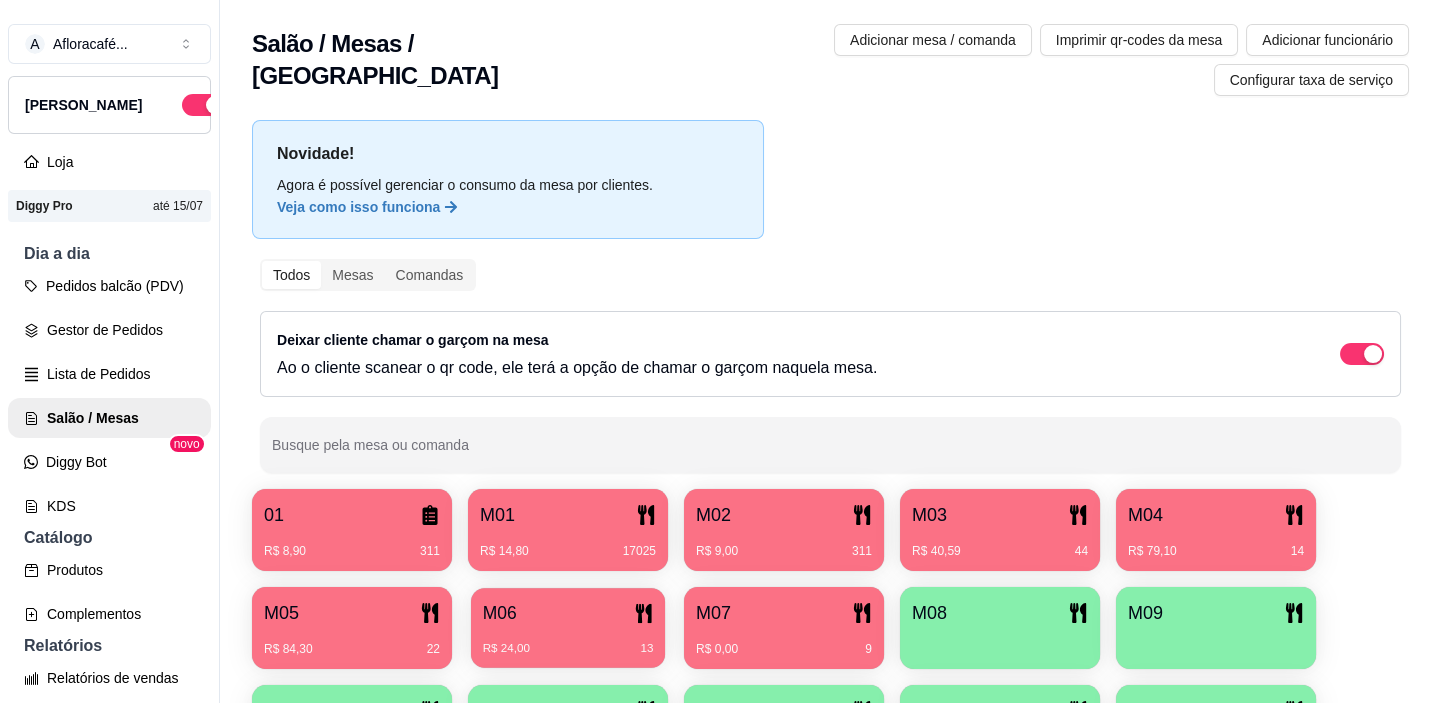 click on "M06" at bounding box center (500, 613) 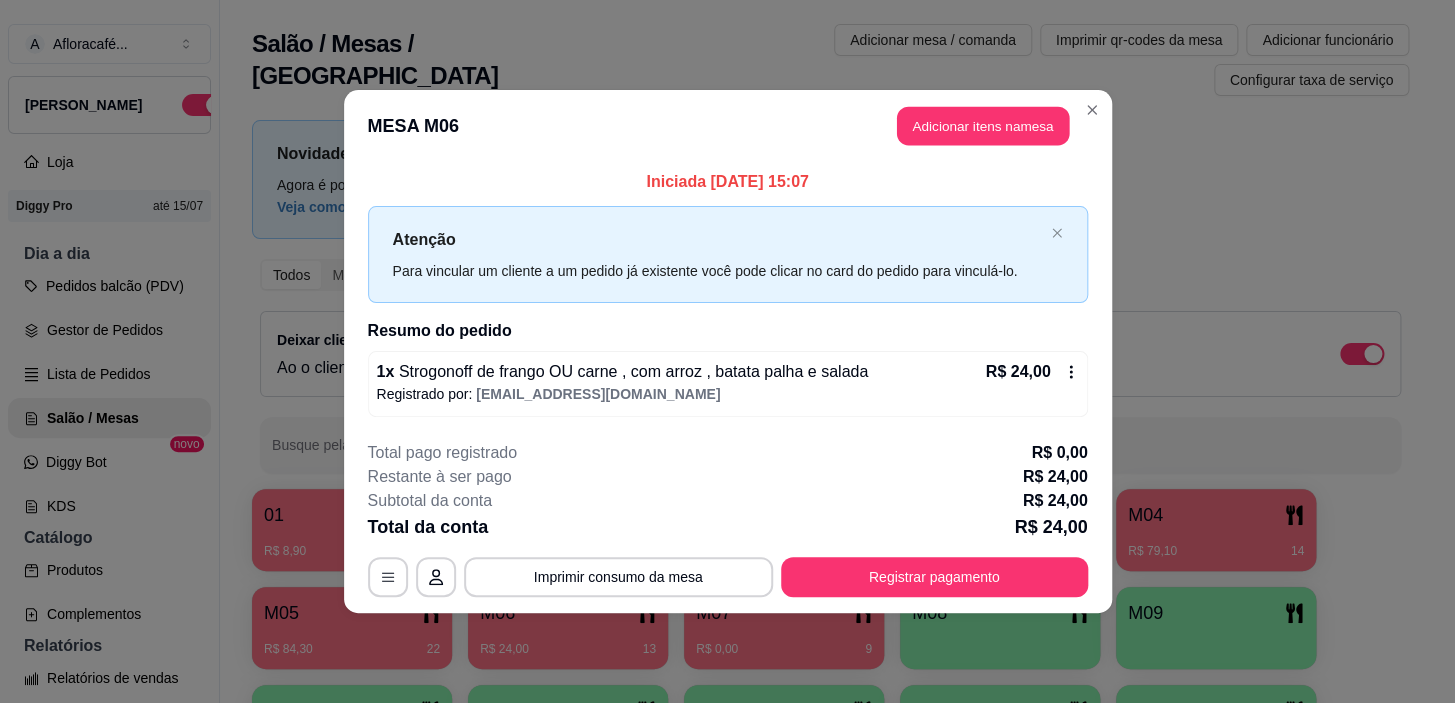 click on "MESA M06 Adicionar itens na  mesa" at bounding box center [728, 126] 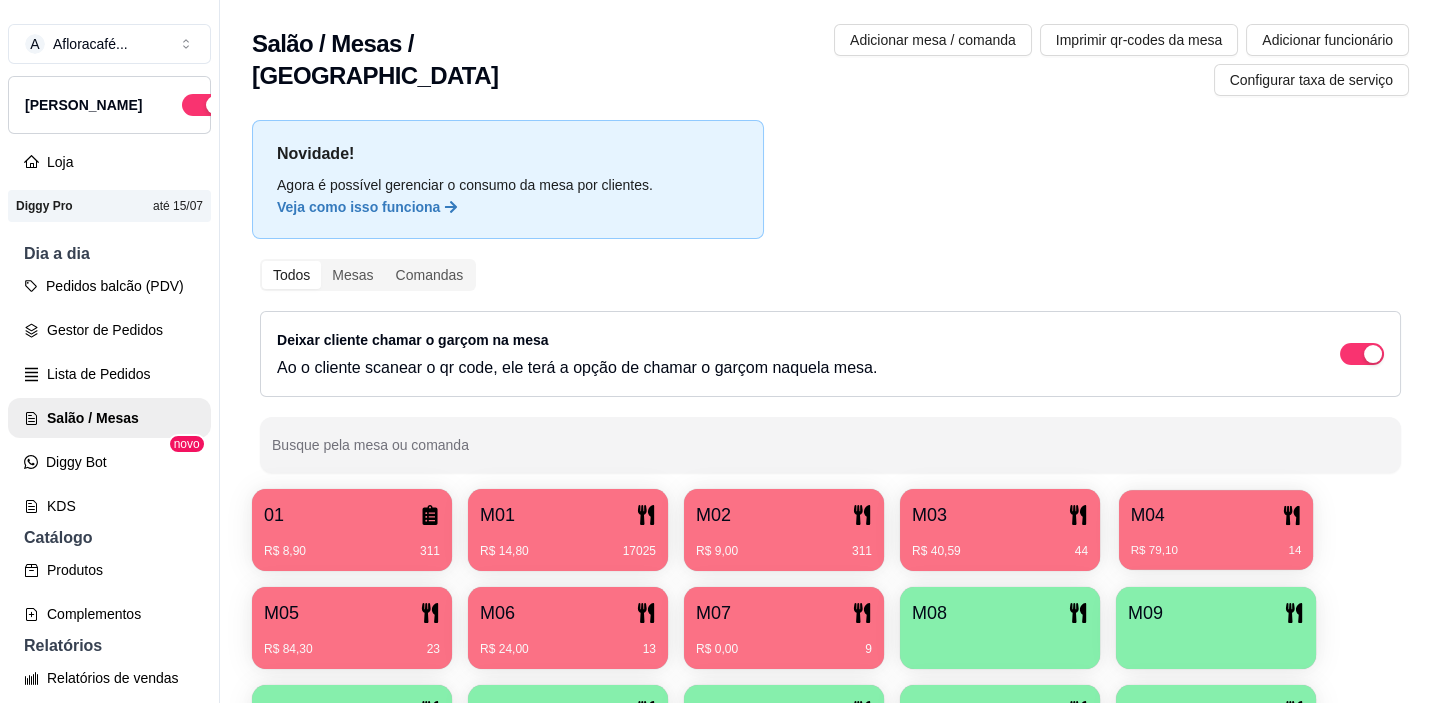 click on "M04" at bounding box center (1216, 515) 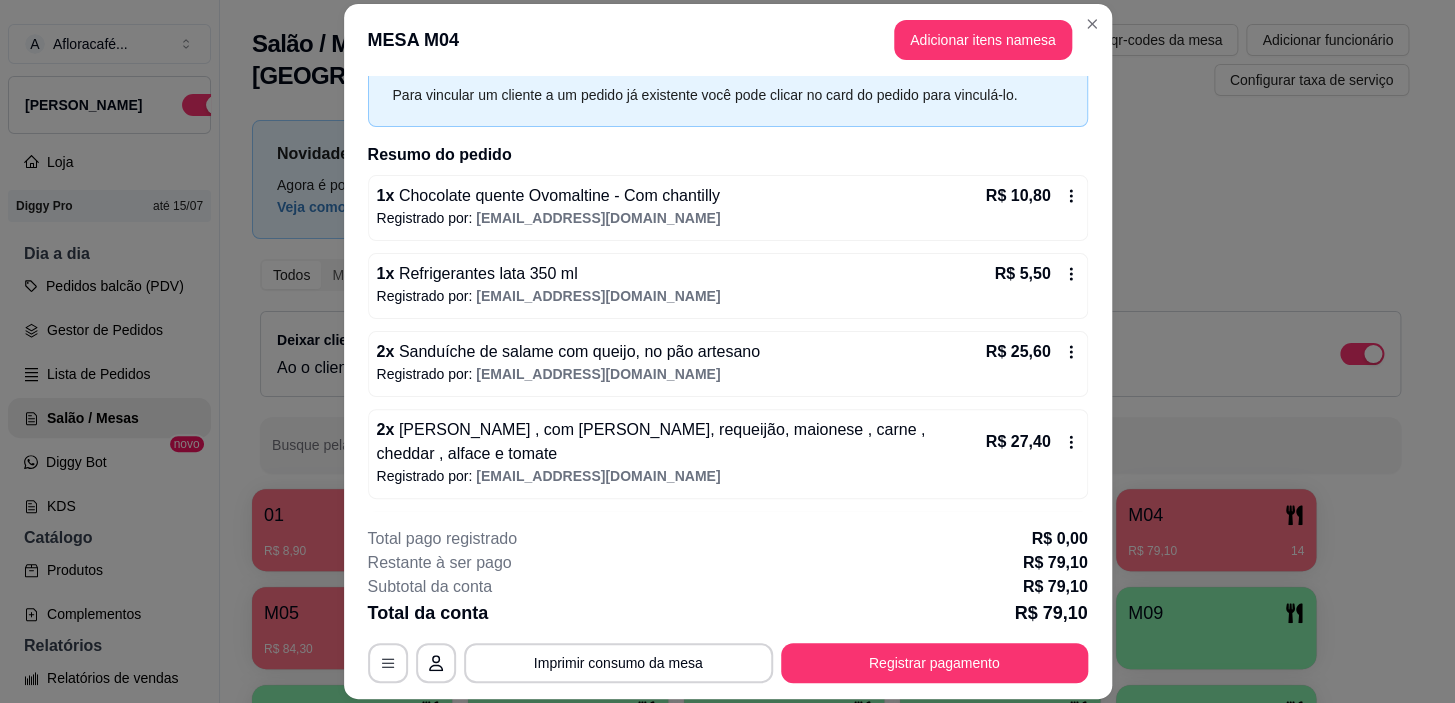scroll, scrollTop: 162, scrollLeft: 0, axis: vertical 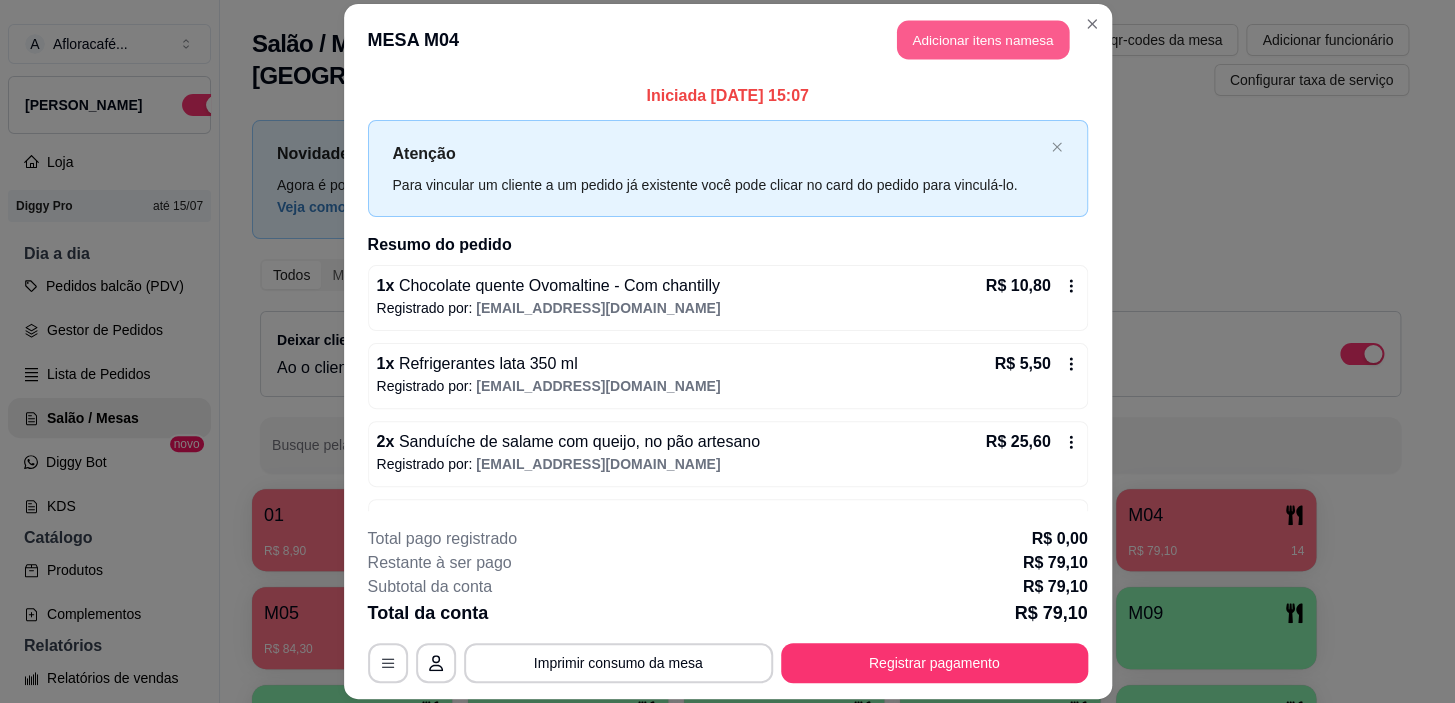 click on "Adicionar itens na  mesa" at bounding box center [983, 39] 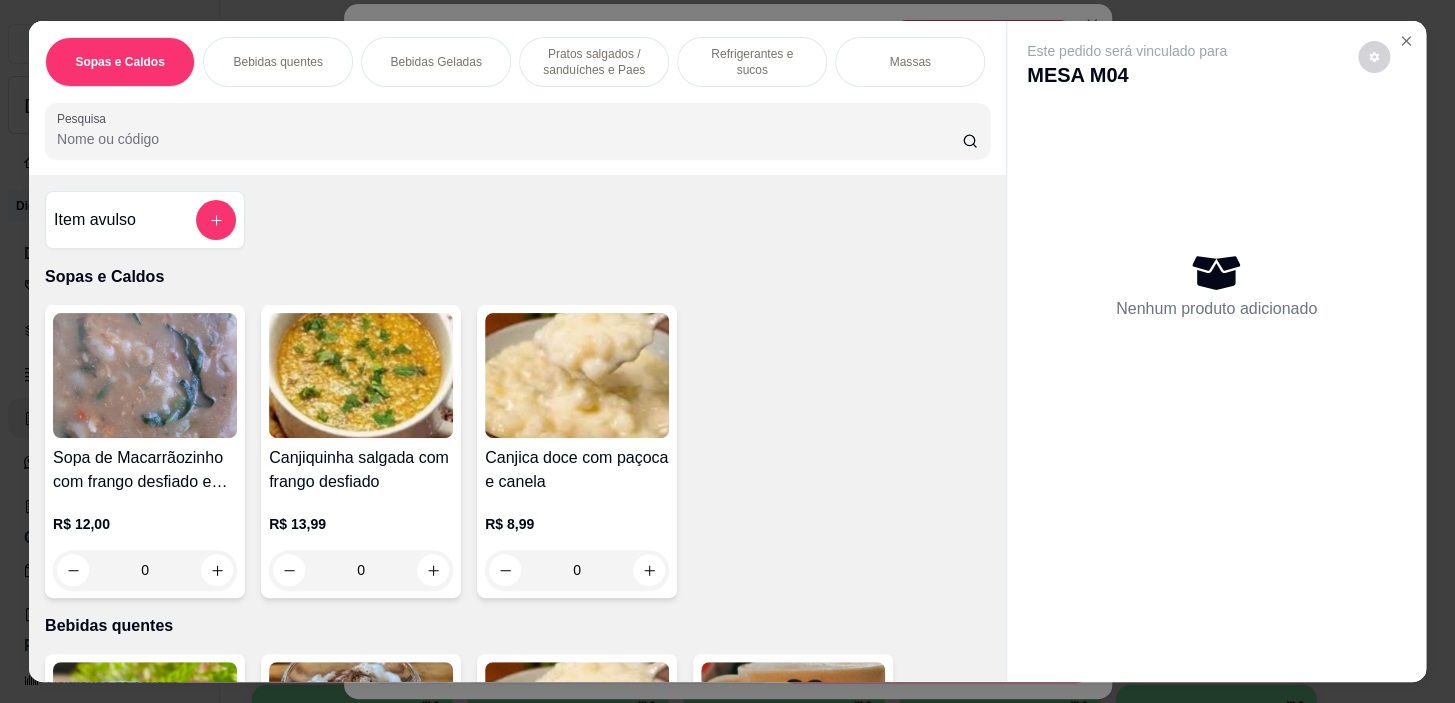 click on "Refrigerantes e sucos" at bounding box center (752, 62) 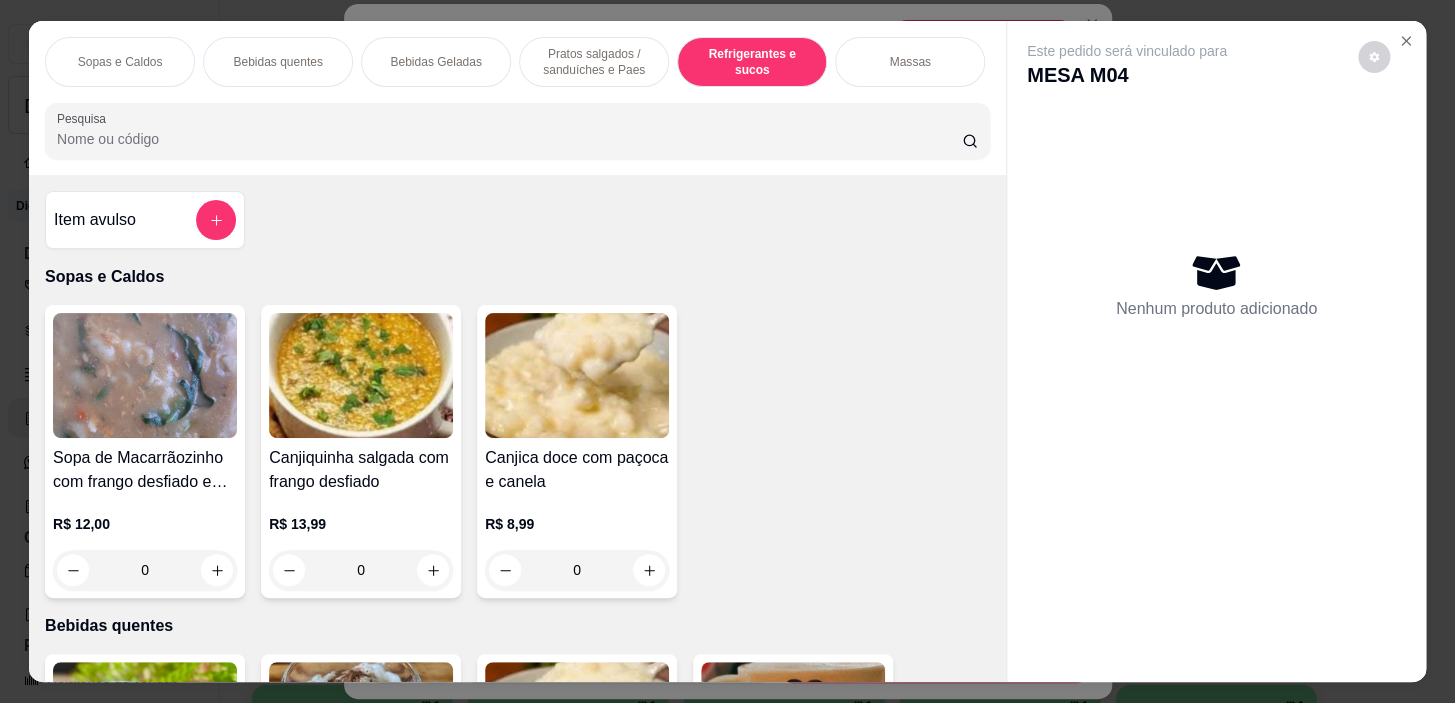 scroll, scrollTop: 8210, scrollLeft: 0, axis: vertical 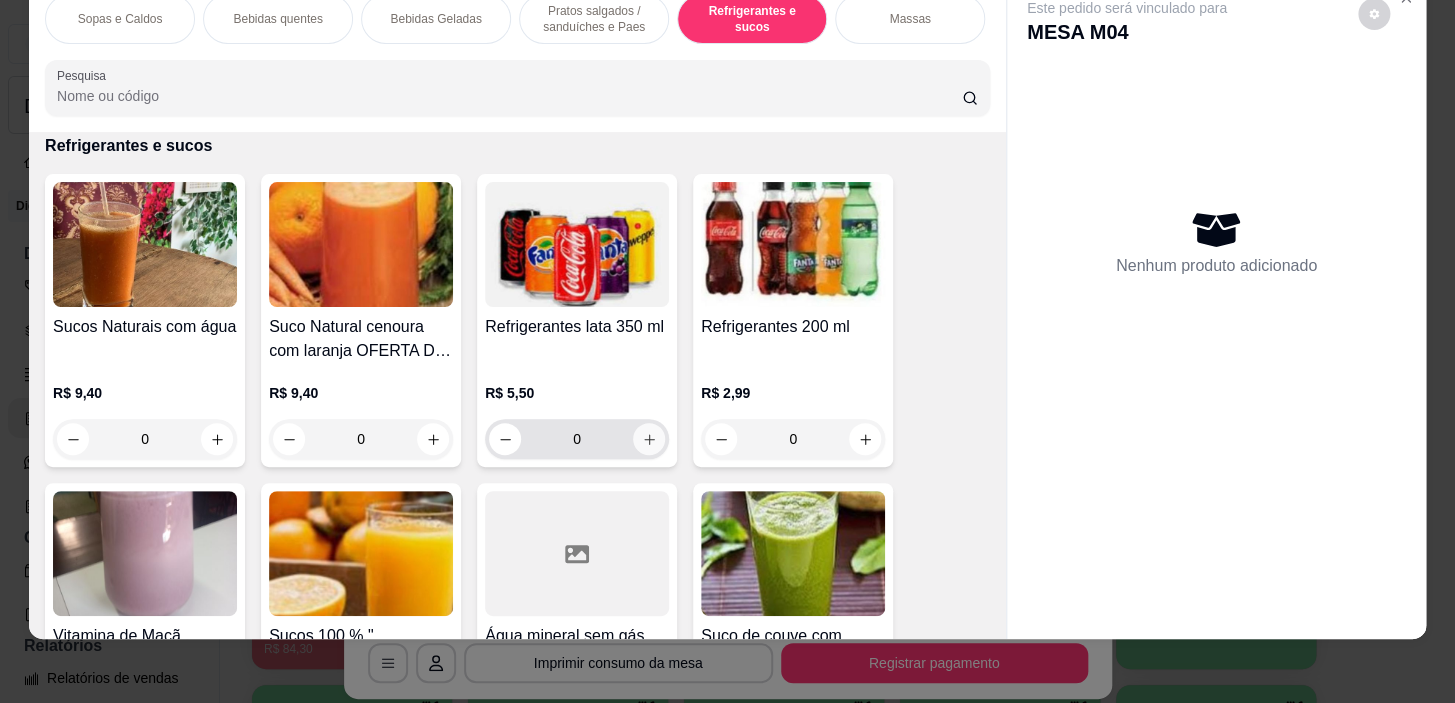 click at bounding box center (649, 439) 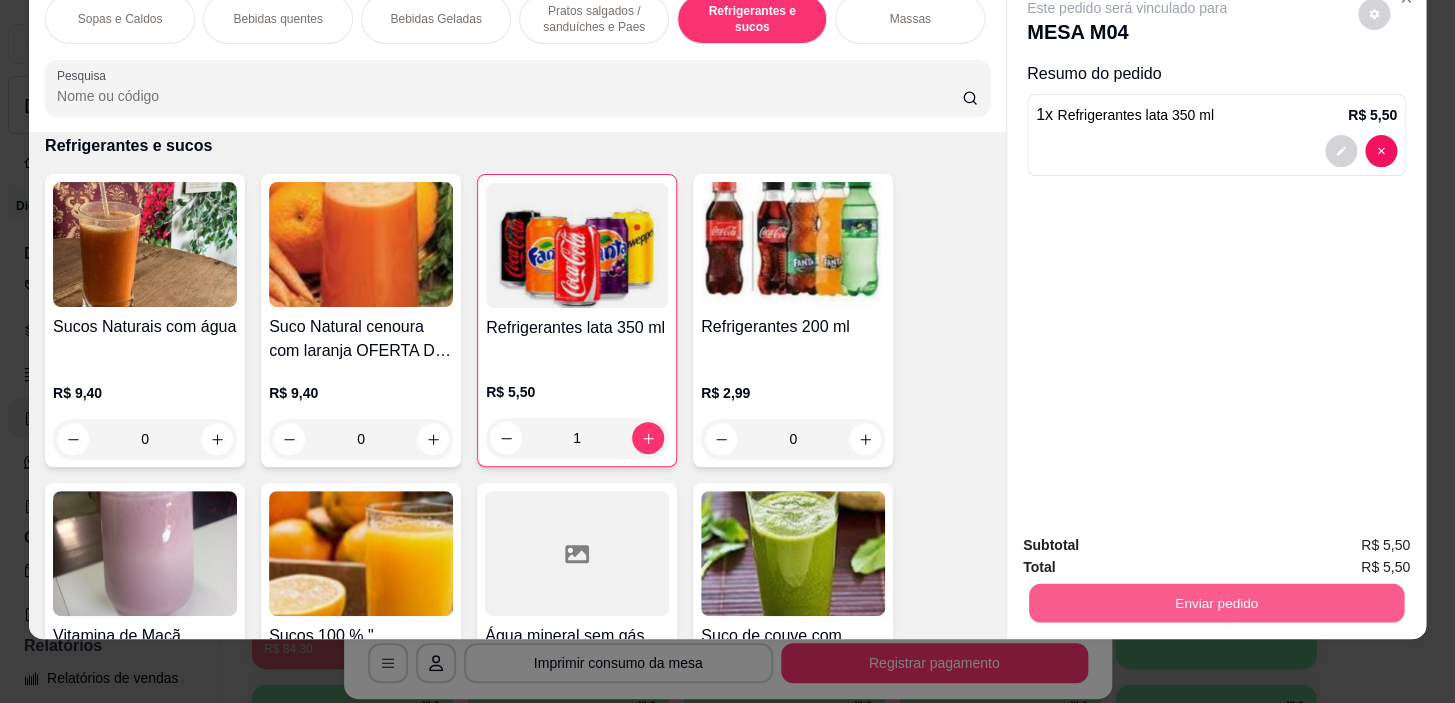 click on "Enviar pedido" at bounding box center [1216, 603] 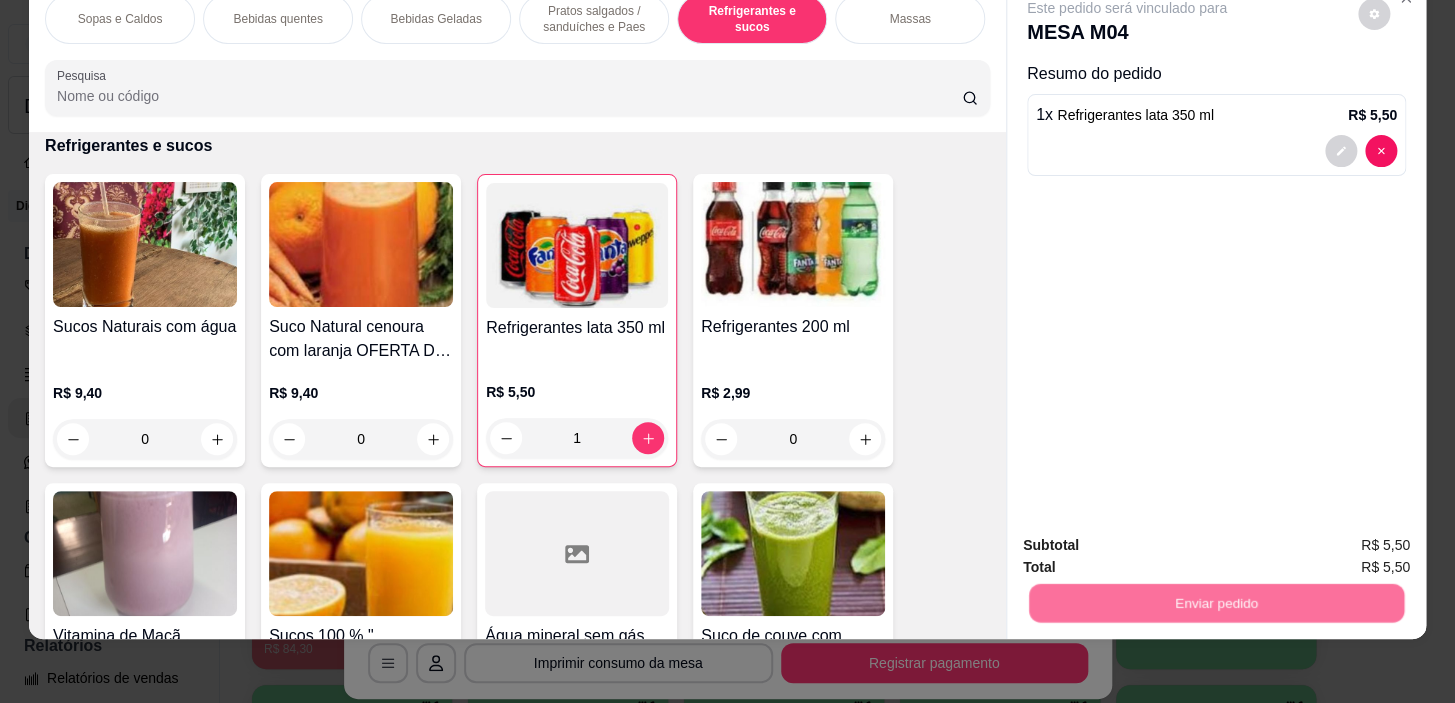 click on "Não registrar e enviar pedido" at bounding box center [1150, 539] 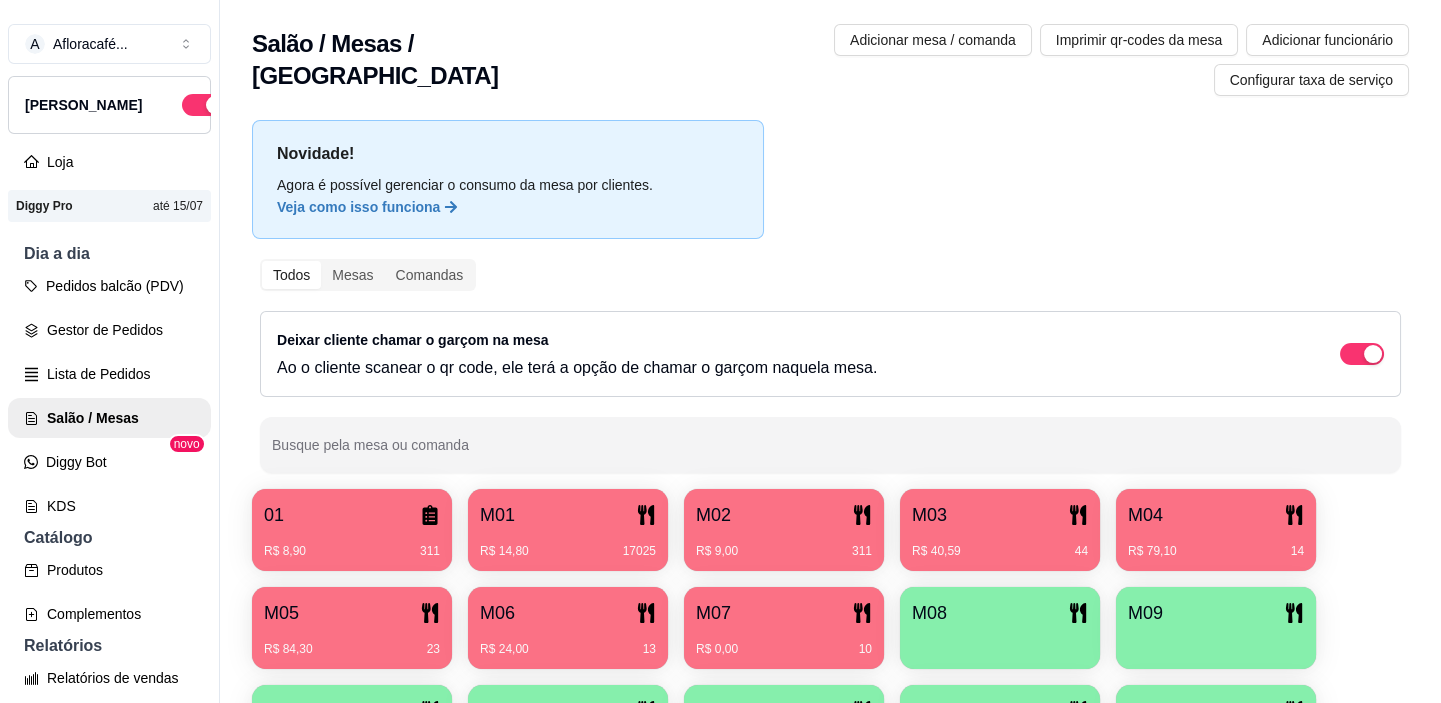 click on "M03" at bounding box center [1000, 515] 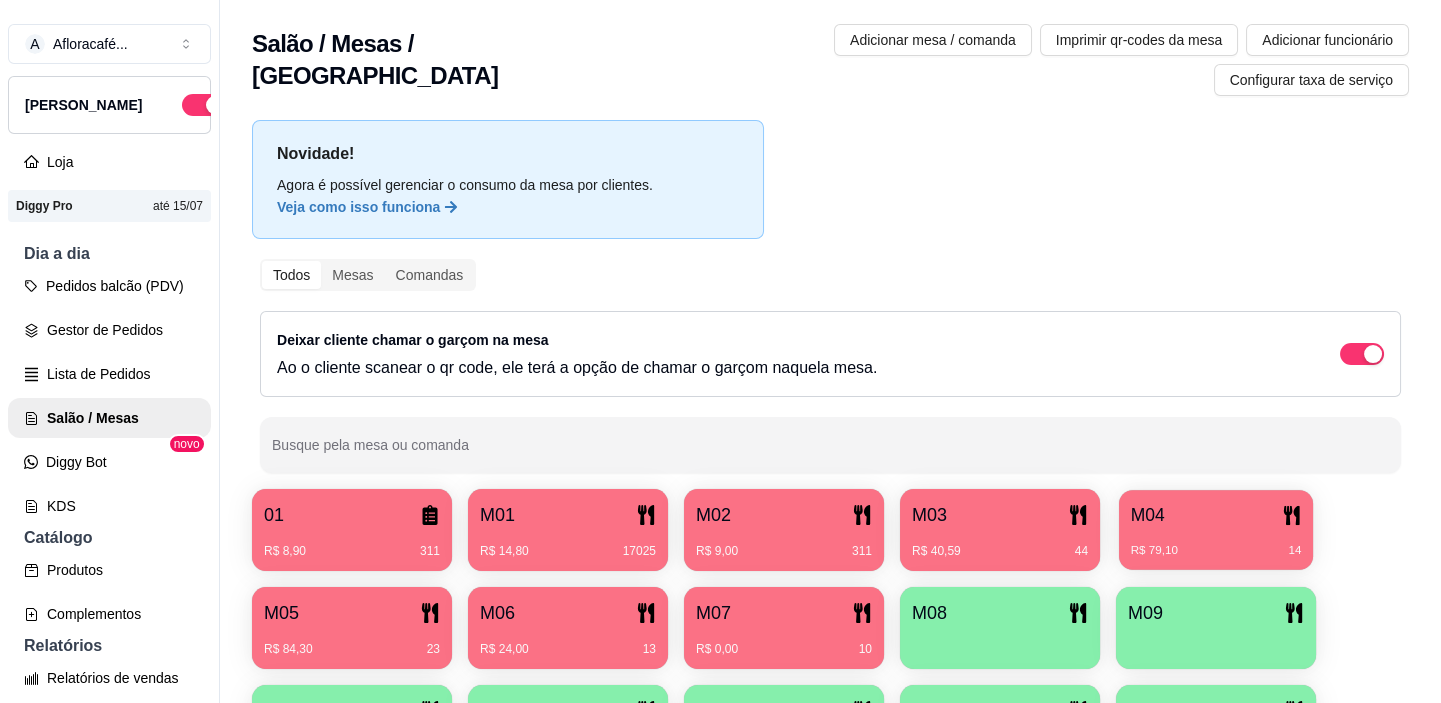 click on "M04 R$ 79,10 14" at bounding box center (1216, 530) 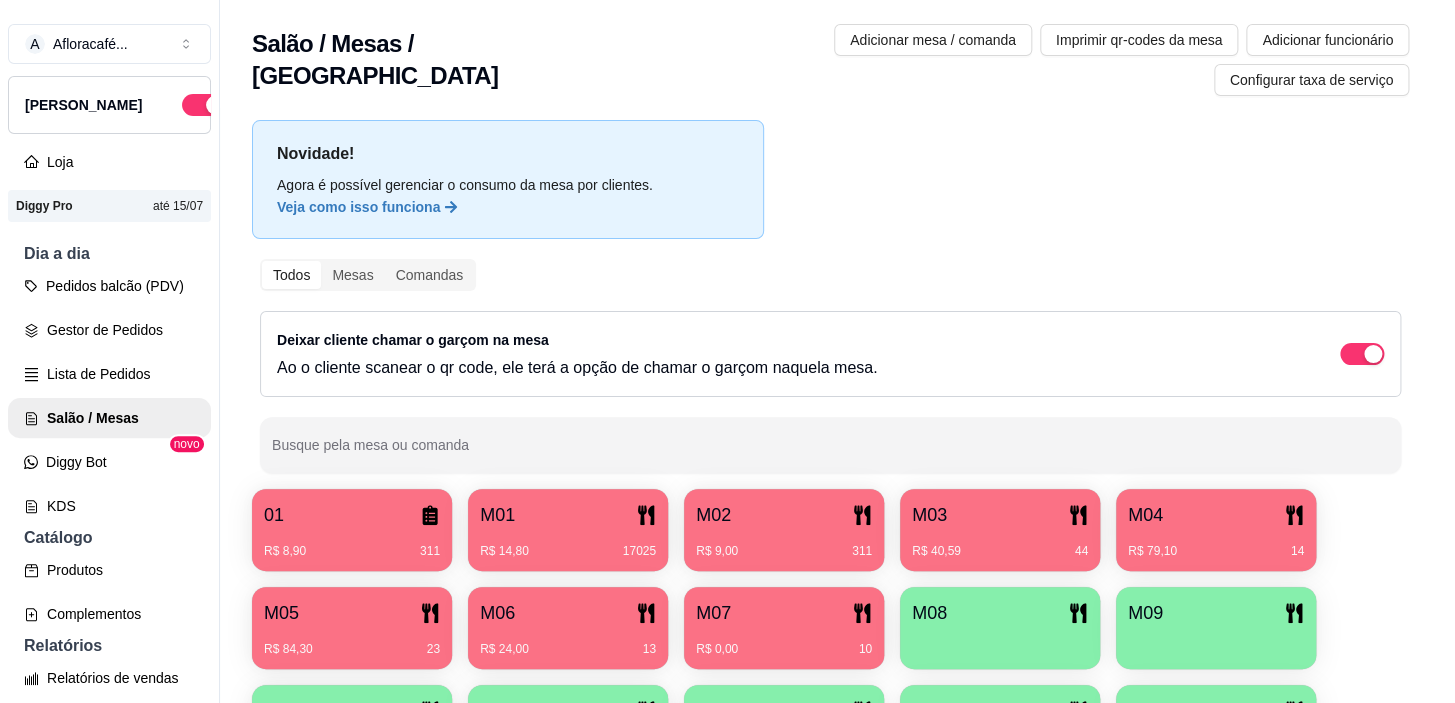 scroll, scrollTop: 60, scrollLeft: 0, axis: vertical 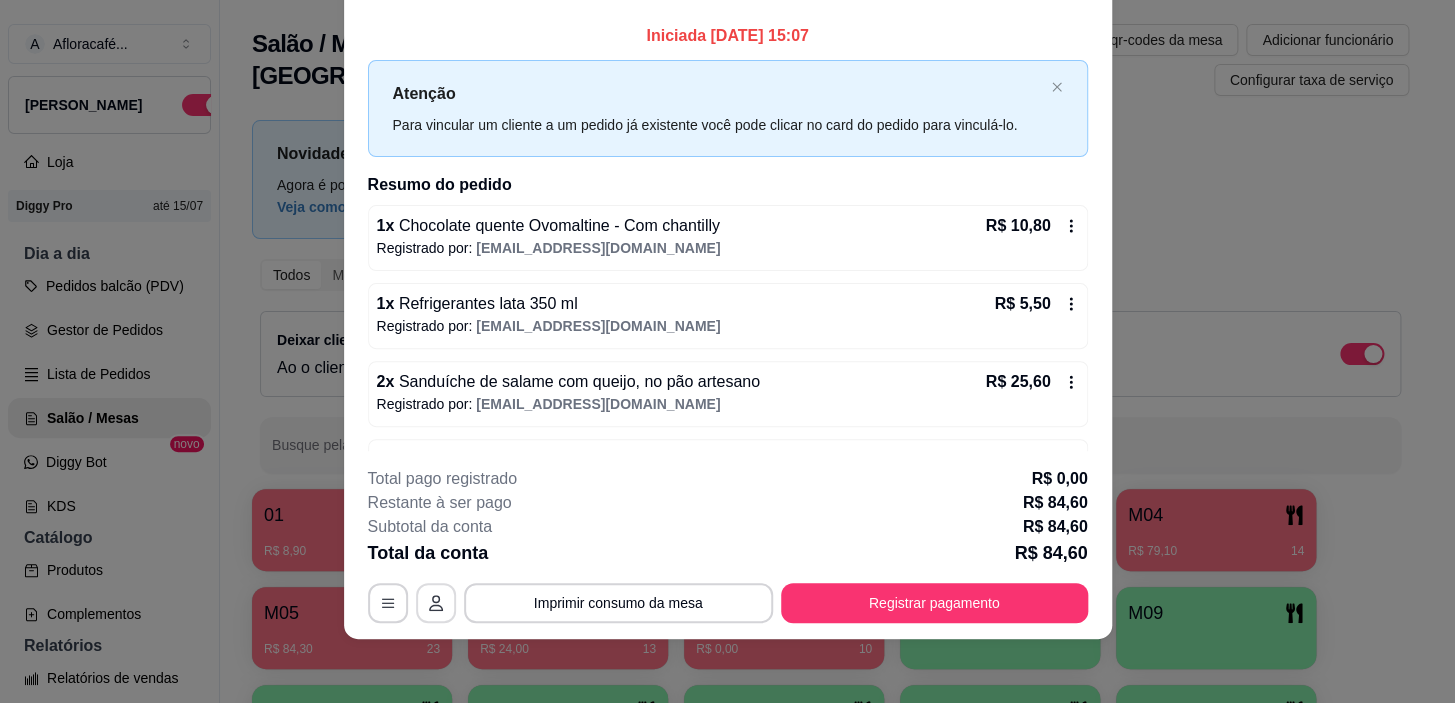 click 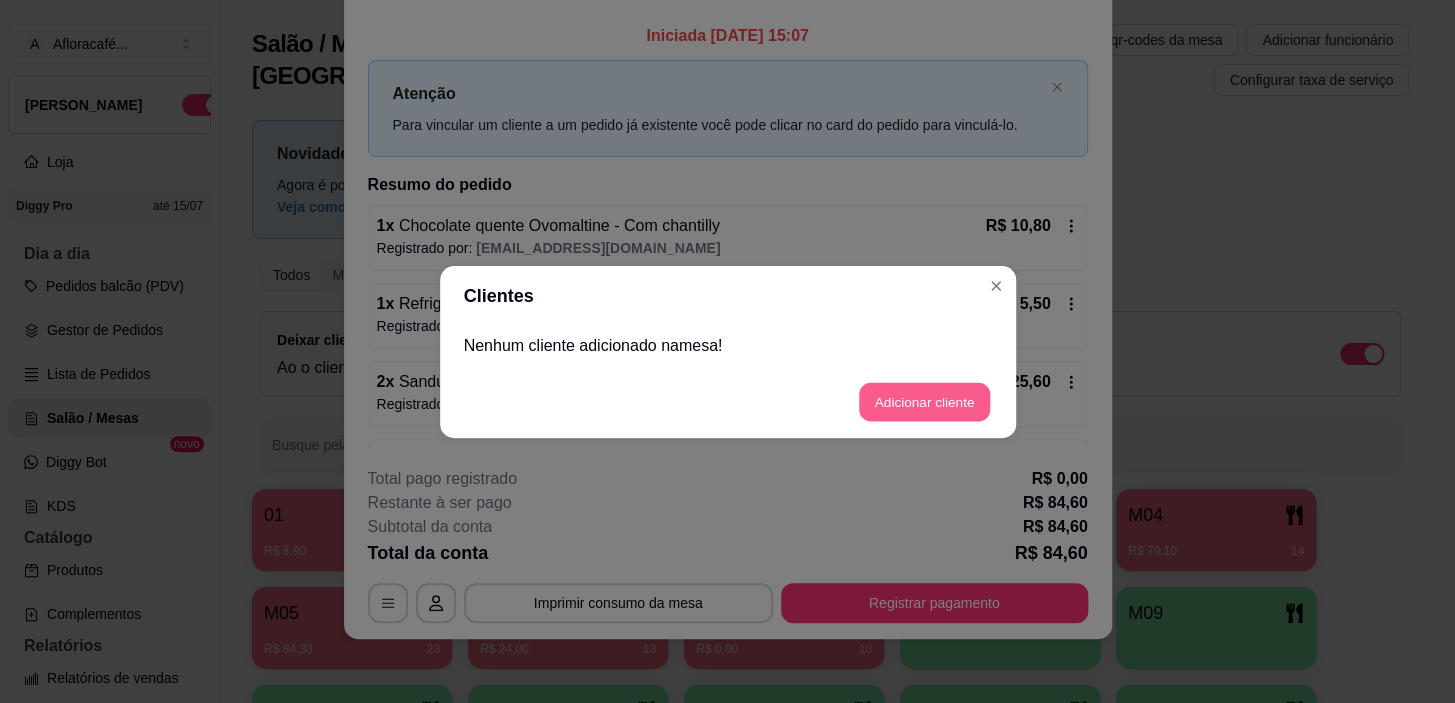 click on "Adicionar cliente" at bounding box center [924, 401] 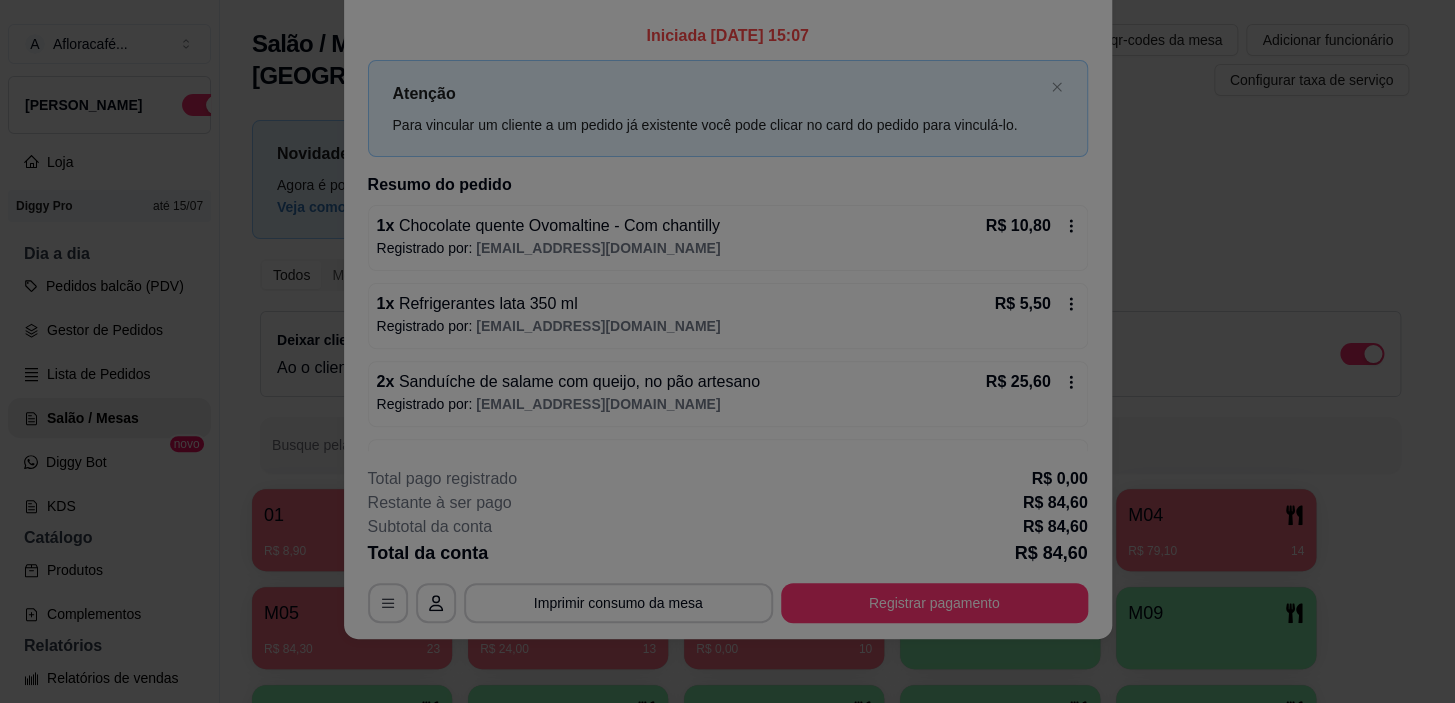 click on "Nome do cliente" at bounding box center [727, 353] 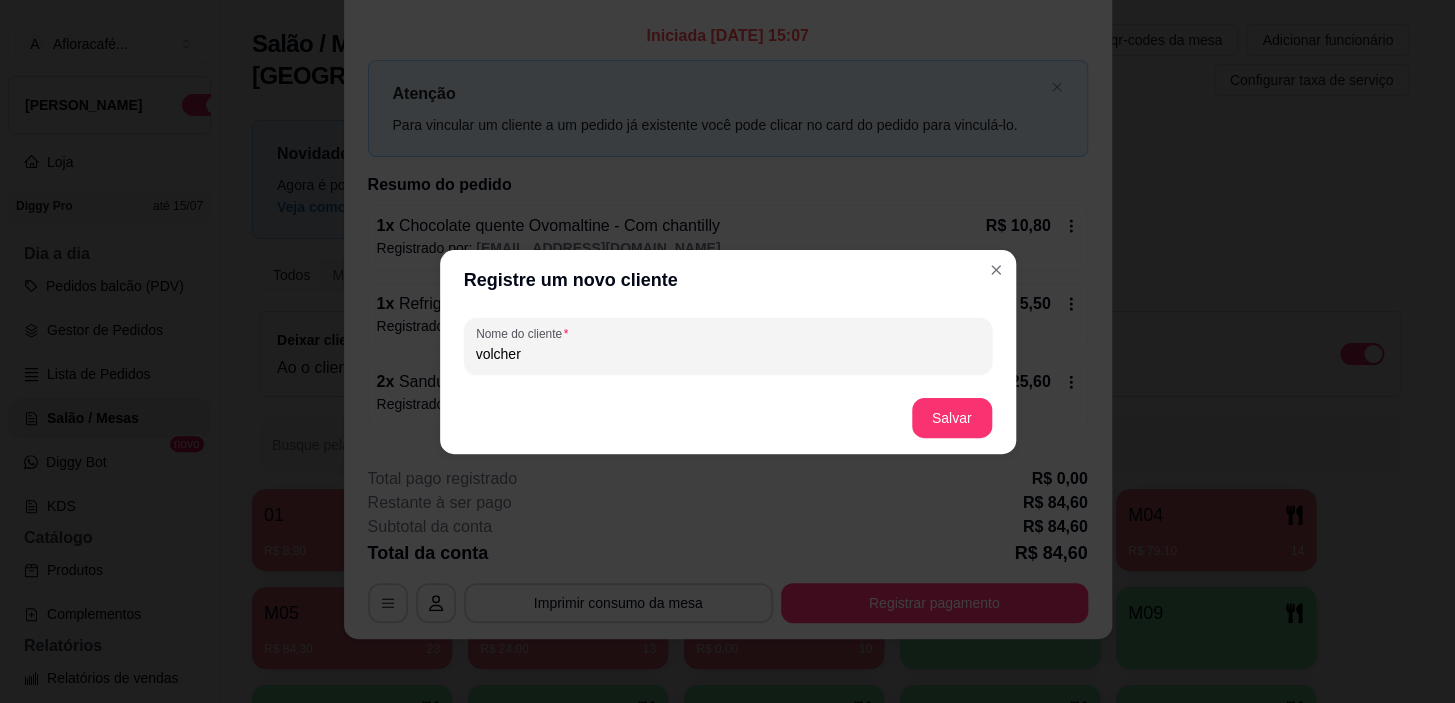 type on "volcher" 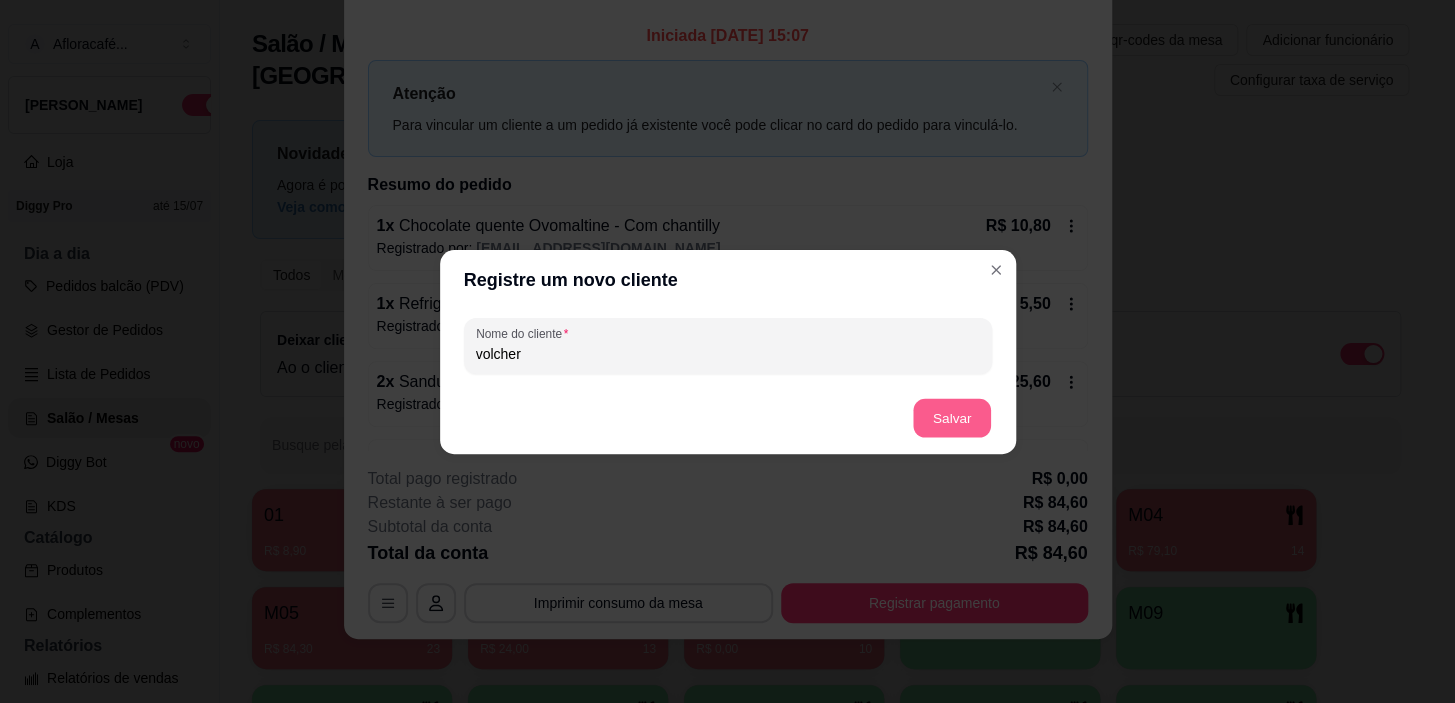 click on "Salvar" at bounding box center (952, 417) 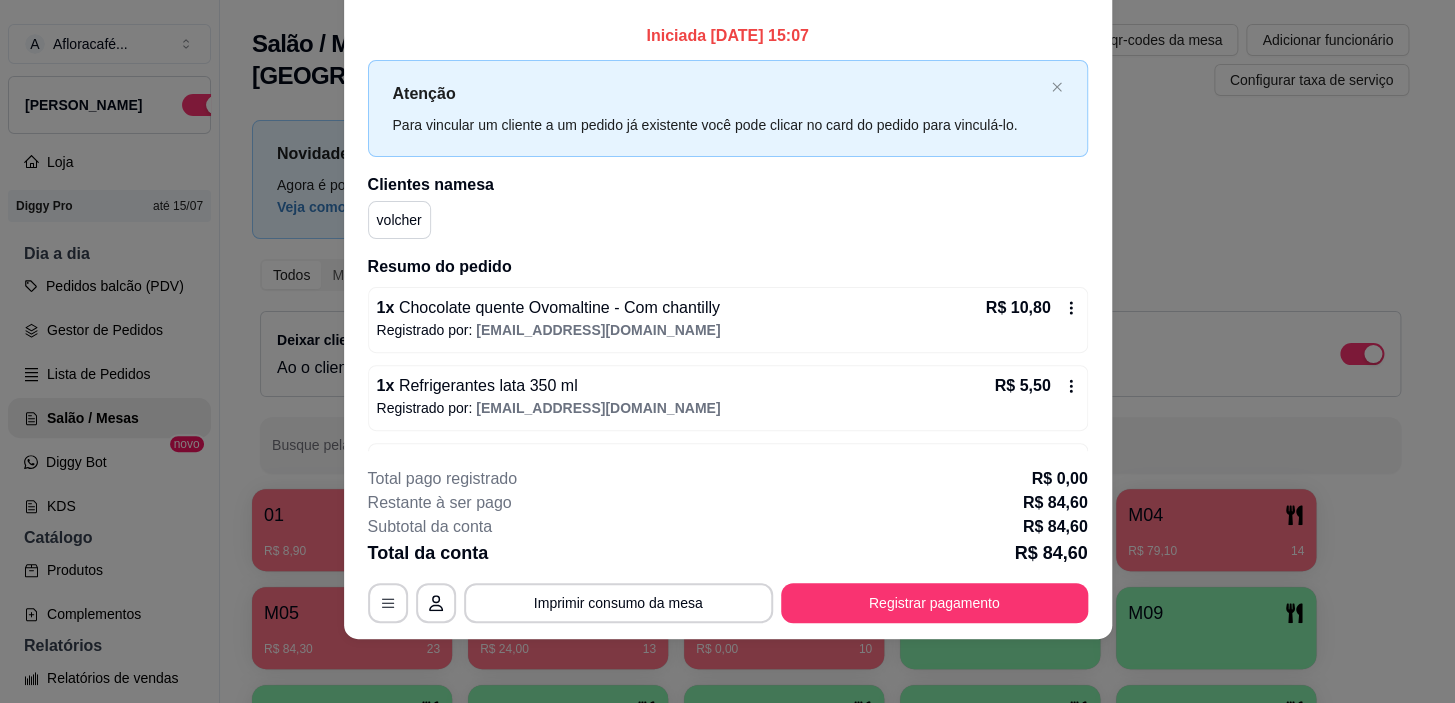 scroll, scrollTop: 0, scrollLeft: 0, axis: both 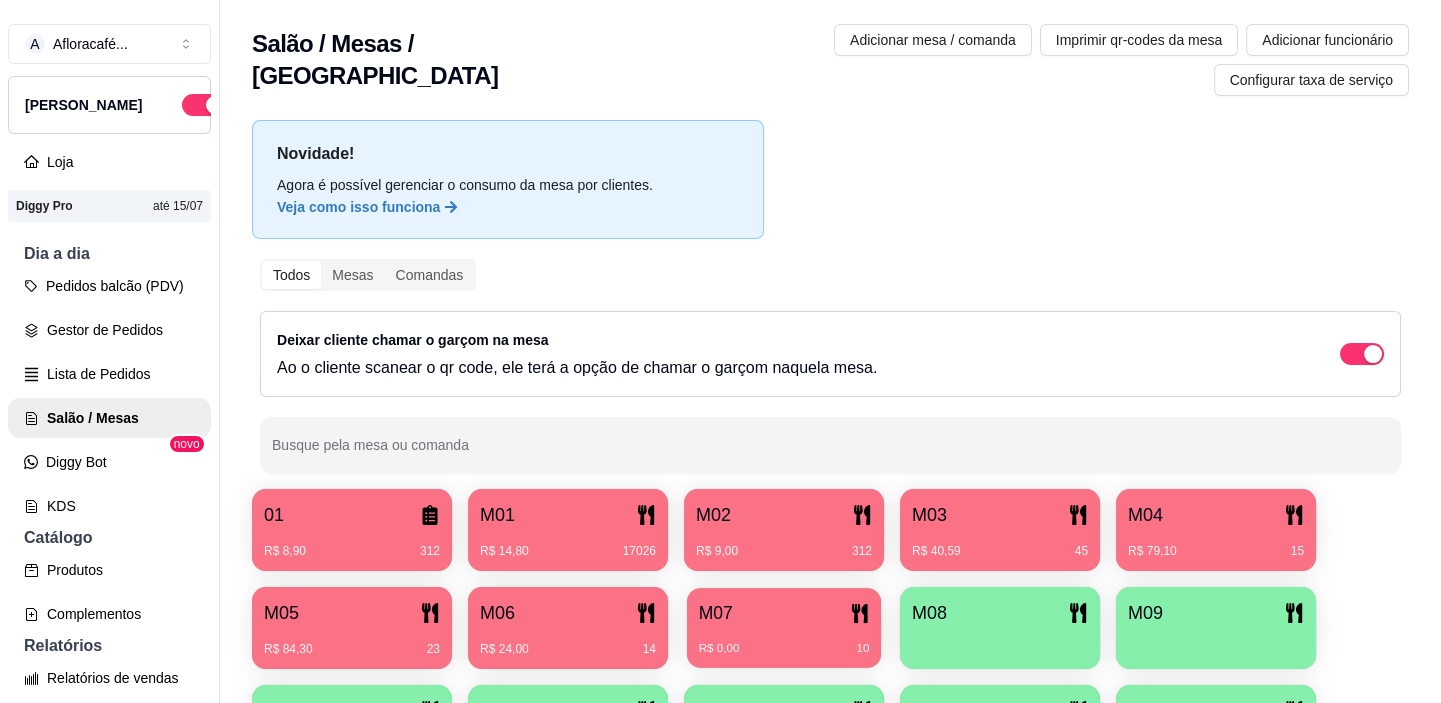click on "M07" at bounding box center [784, 613] 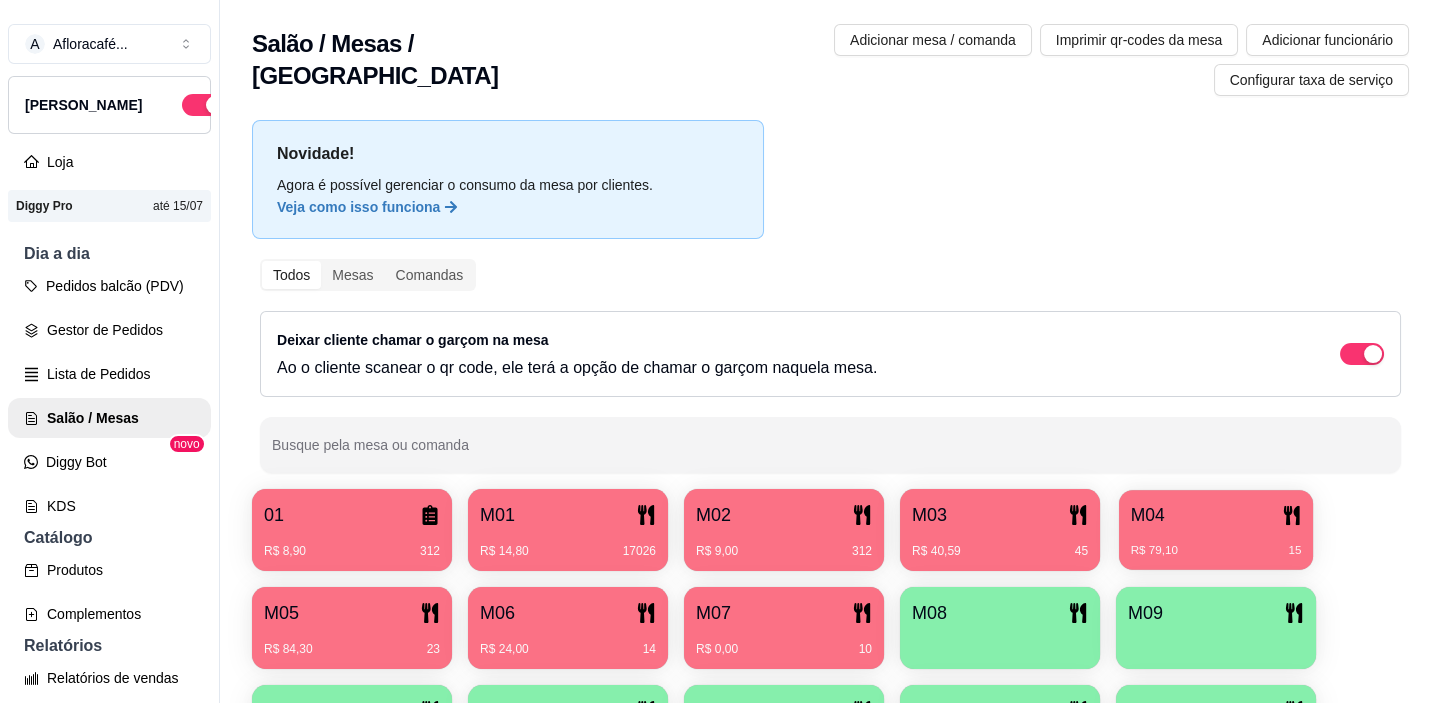 click on "M04 R$ 79,10 15" at bounding box center (1216, 530) 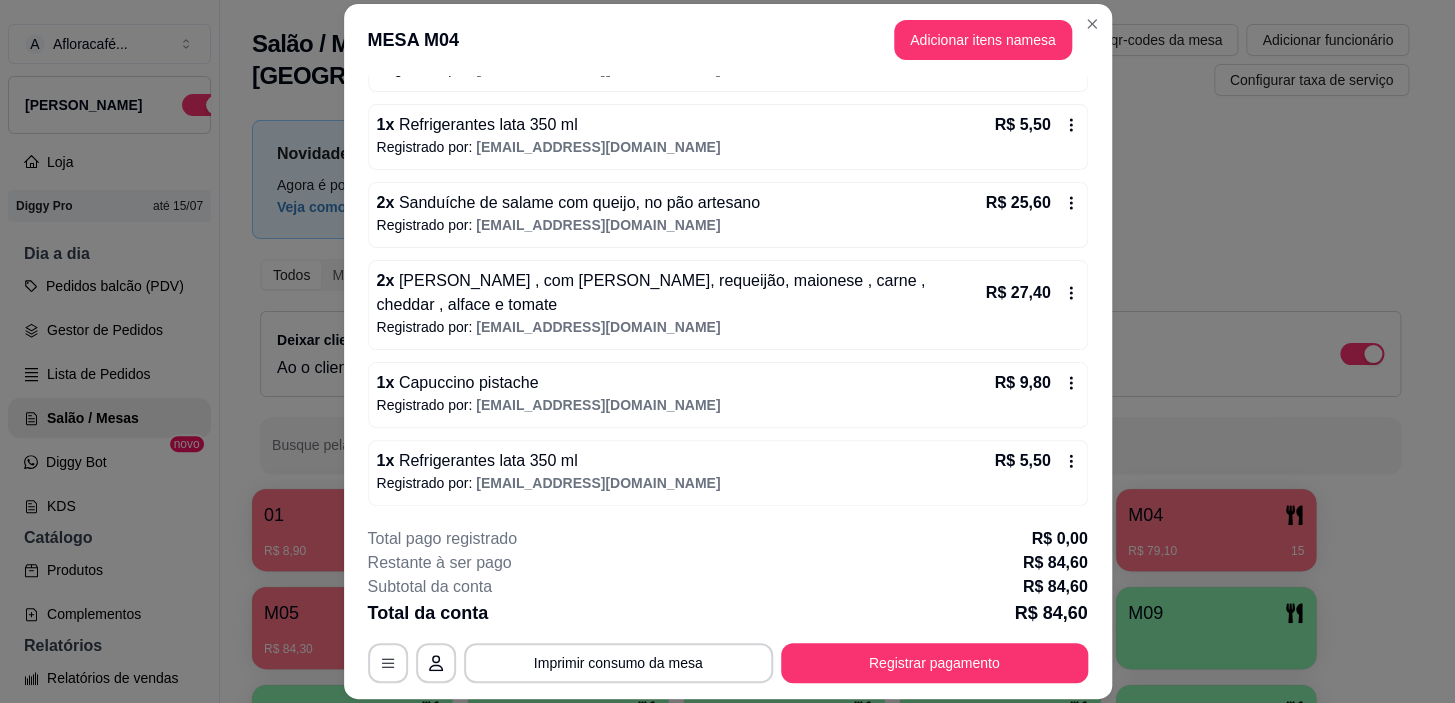scroll, scrollTop: 0, scrollLeft: 0, axis: both 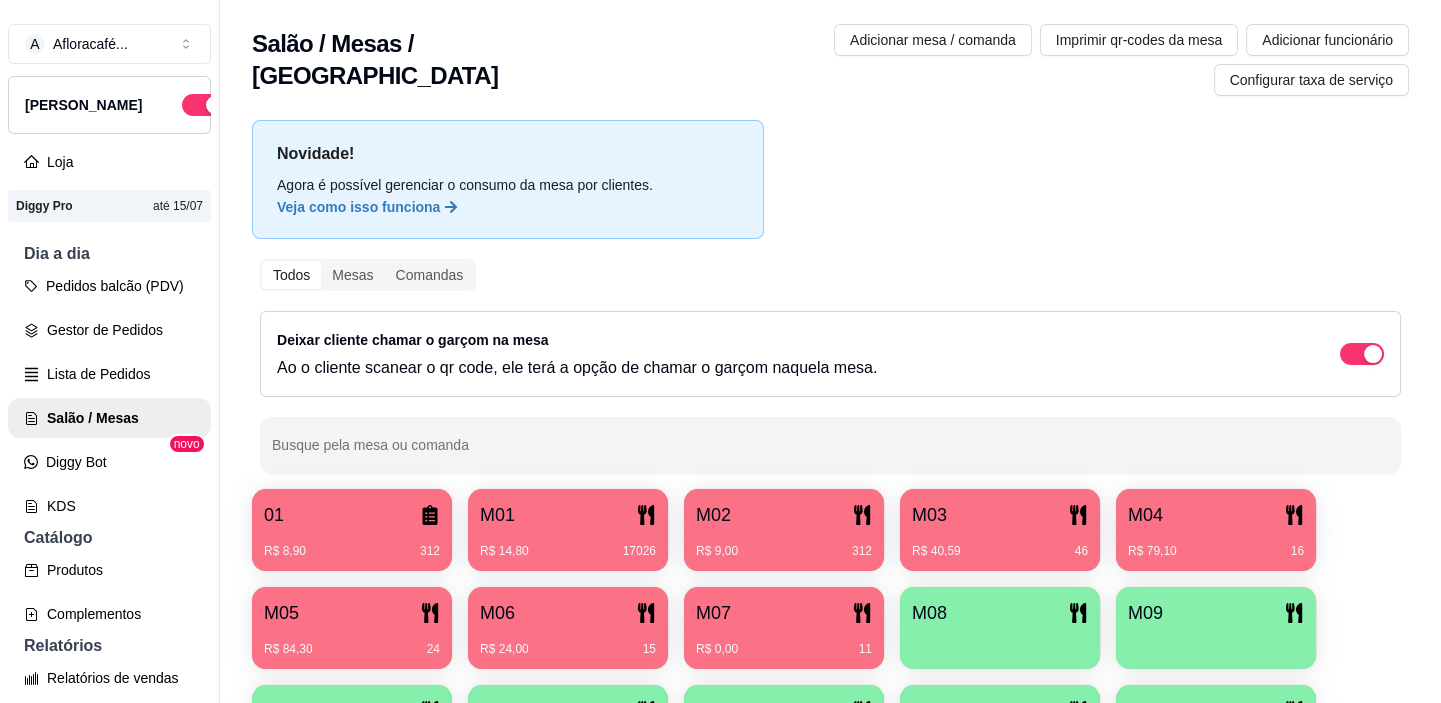 click on "R$ 0,00 11" at bounding box center (784, 649) 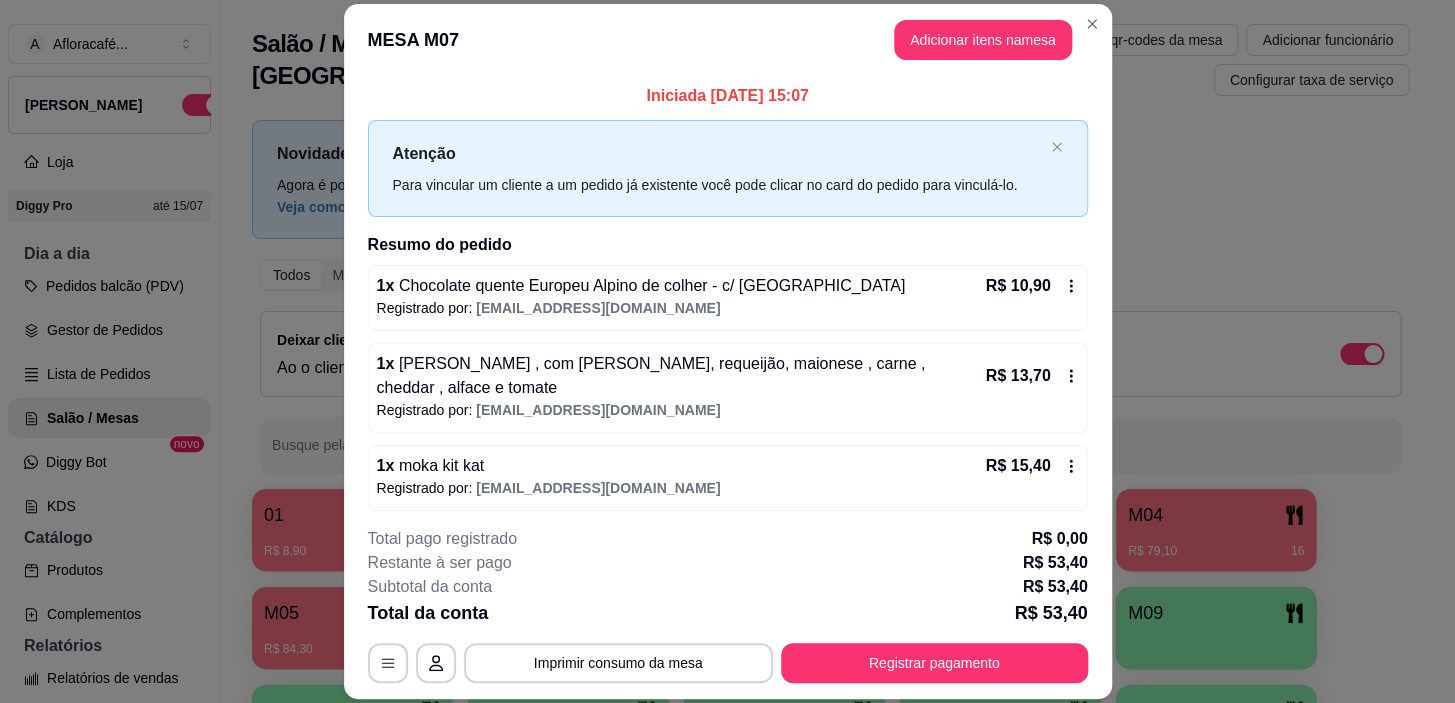 scroll, scrollTop: 84, scrollLeft: 0, axis: vertical 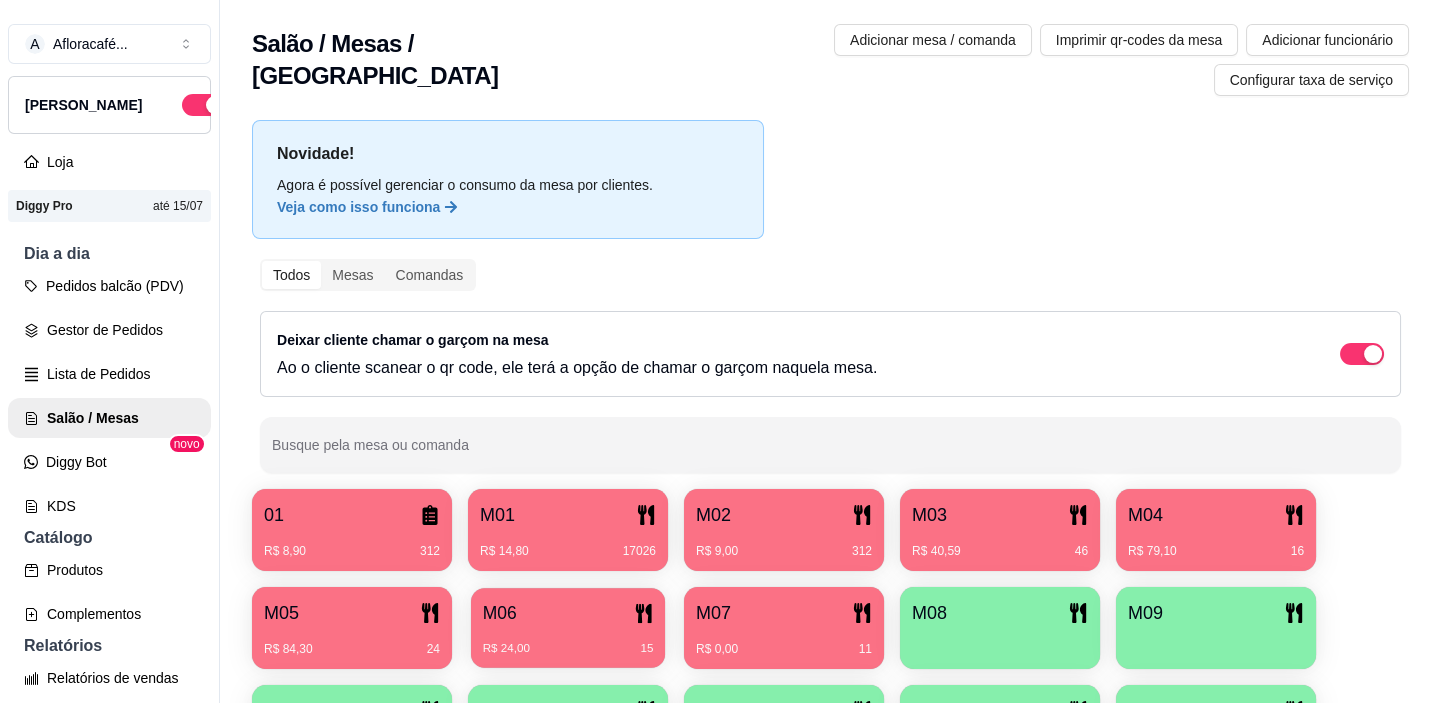 click on "R$ 24,00 15" at bounding box center (568, 641) 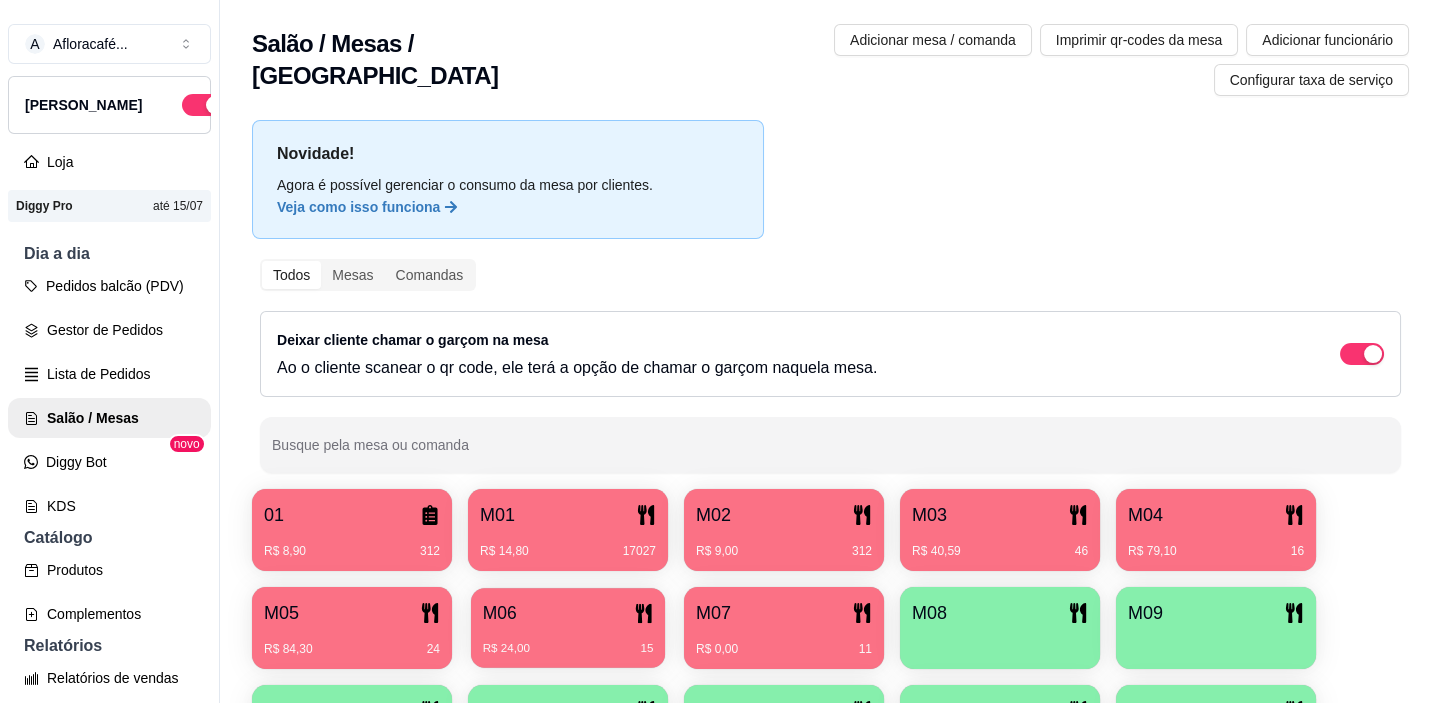 click on "R$ 24,00 15" at bounding box center [568, 641] 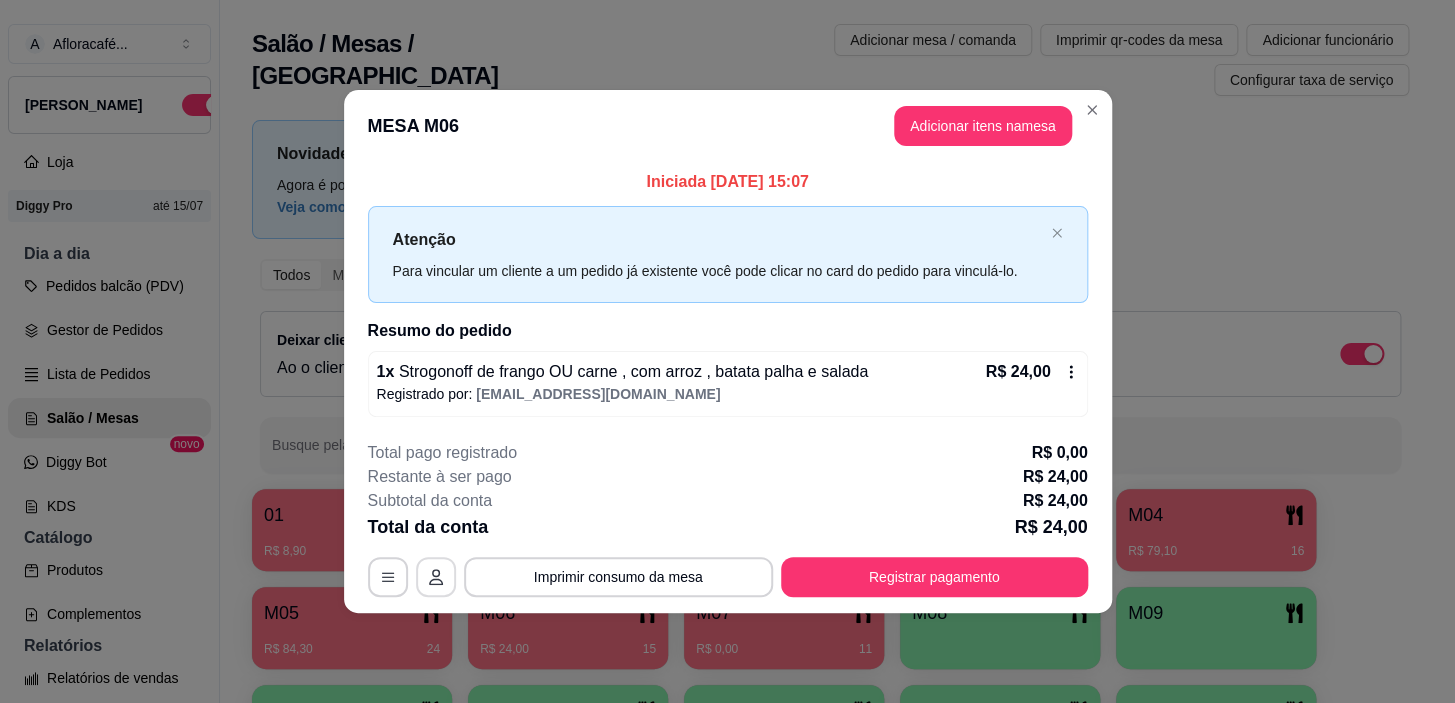 click at bounding box center [436, 577] 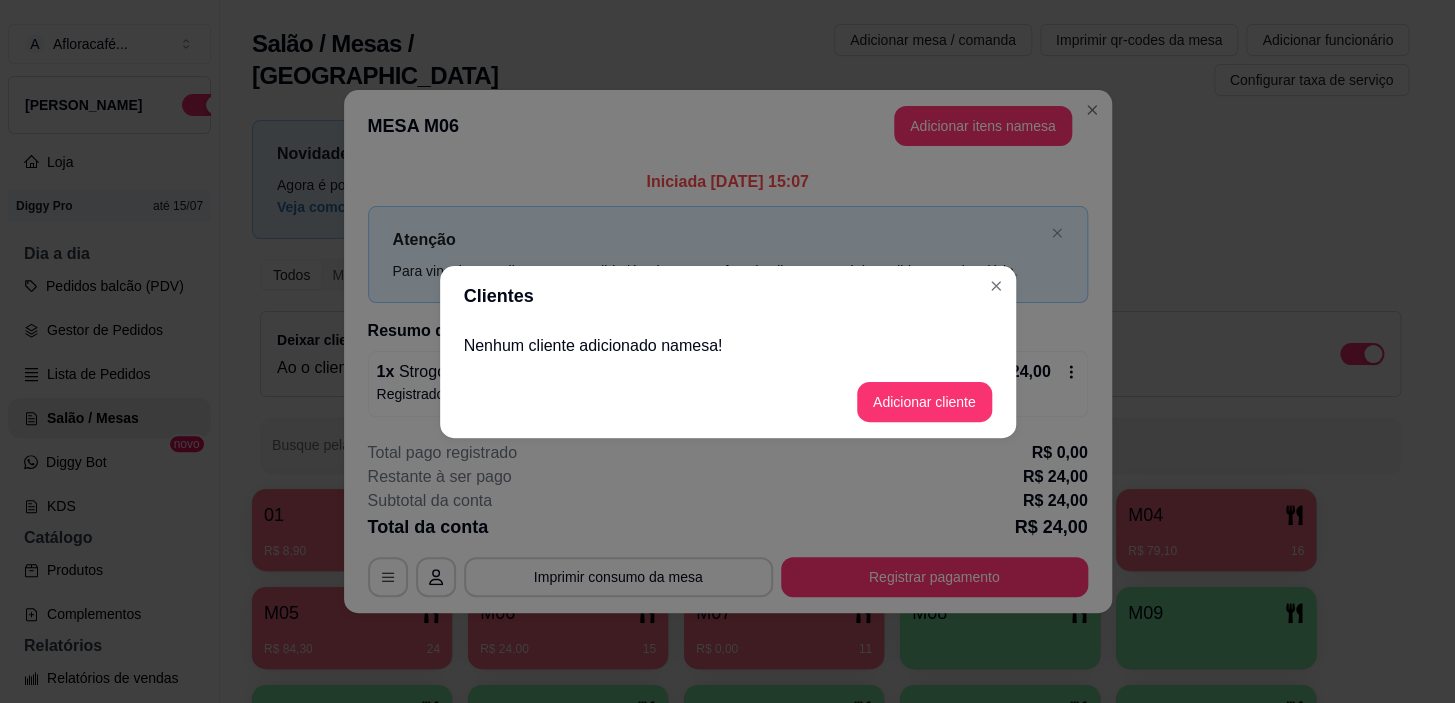 click on "Adicionar cliente" at bounding box center [728, 402] 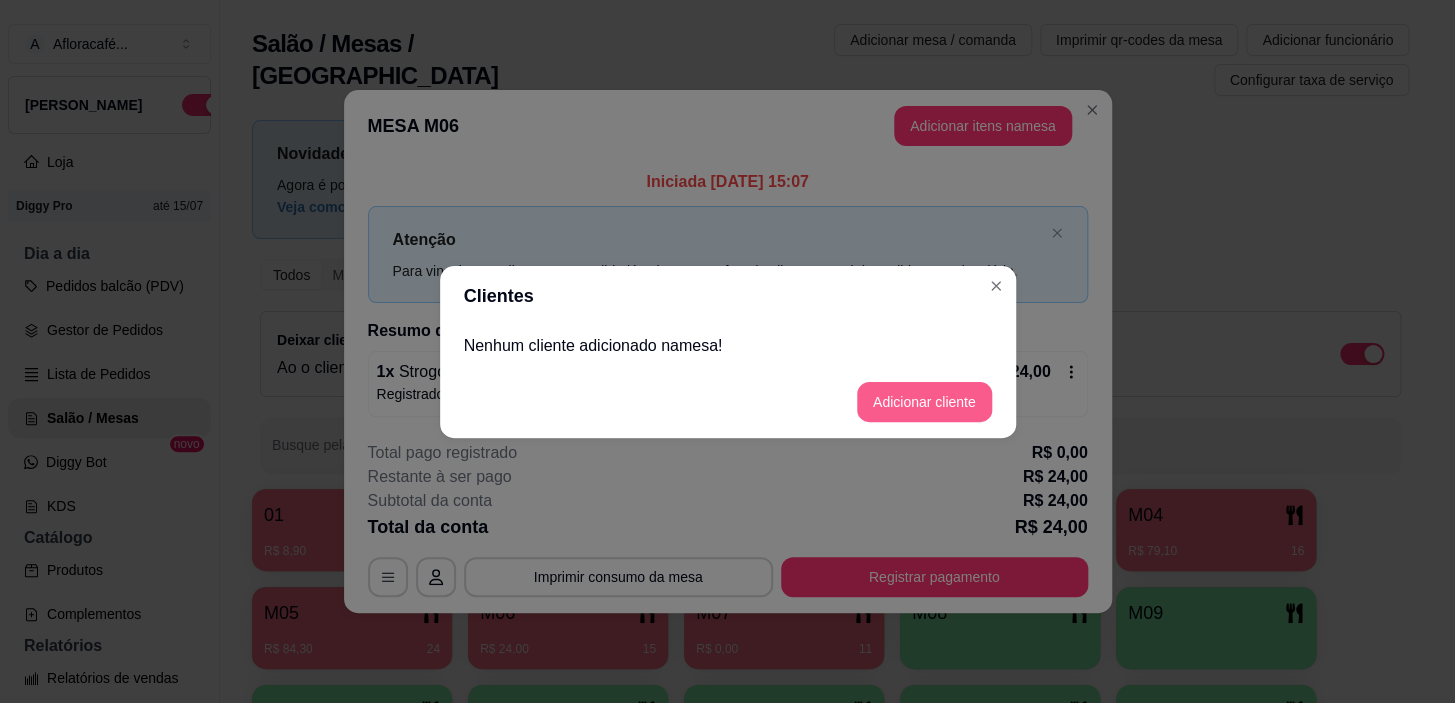click on "Adicionar cliente" at bounding box center (924, 402) 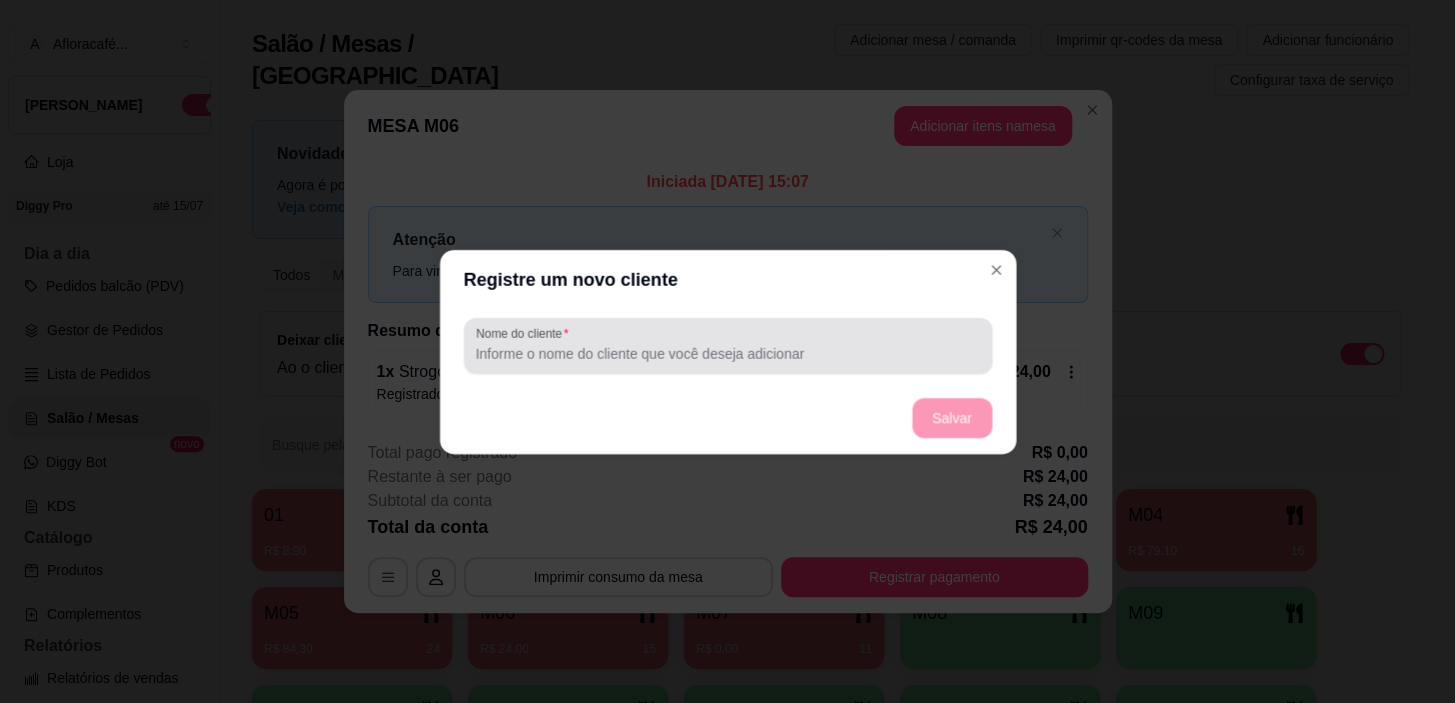click at bounding box center (727, 345) 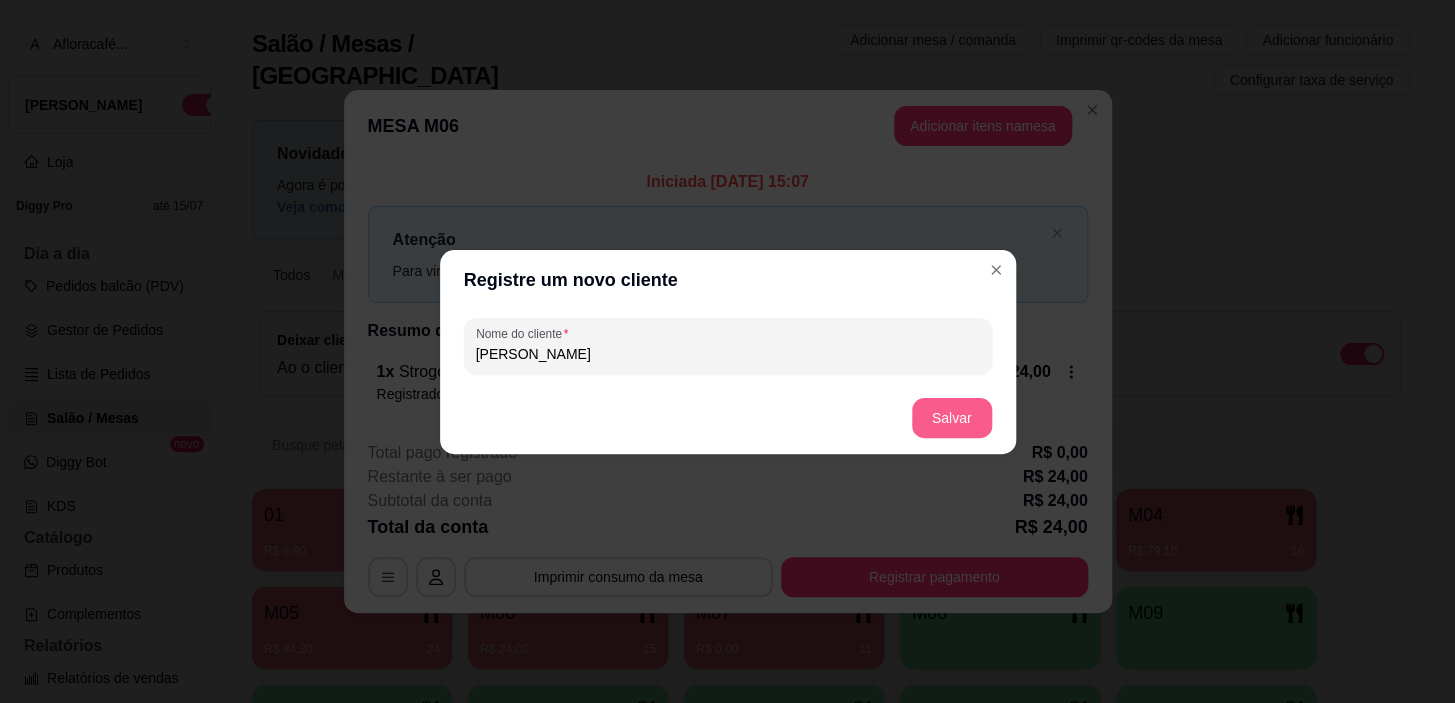 type on "[PERSON_NAME]" 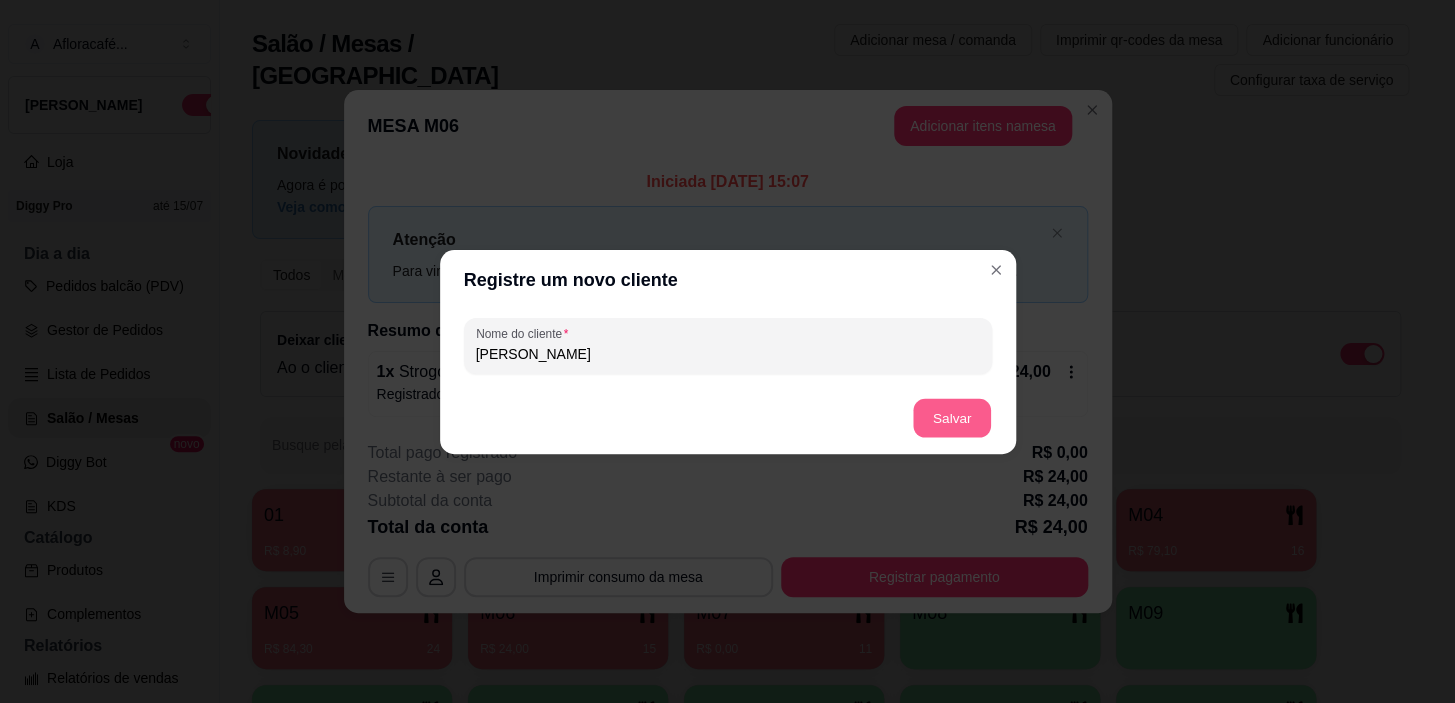click on "Salvar" at bounding box center (952, 417) 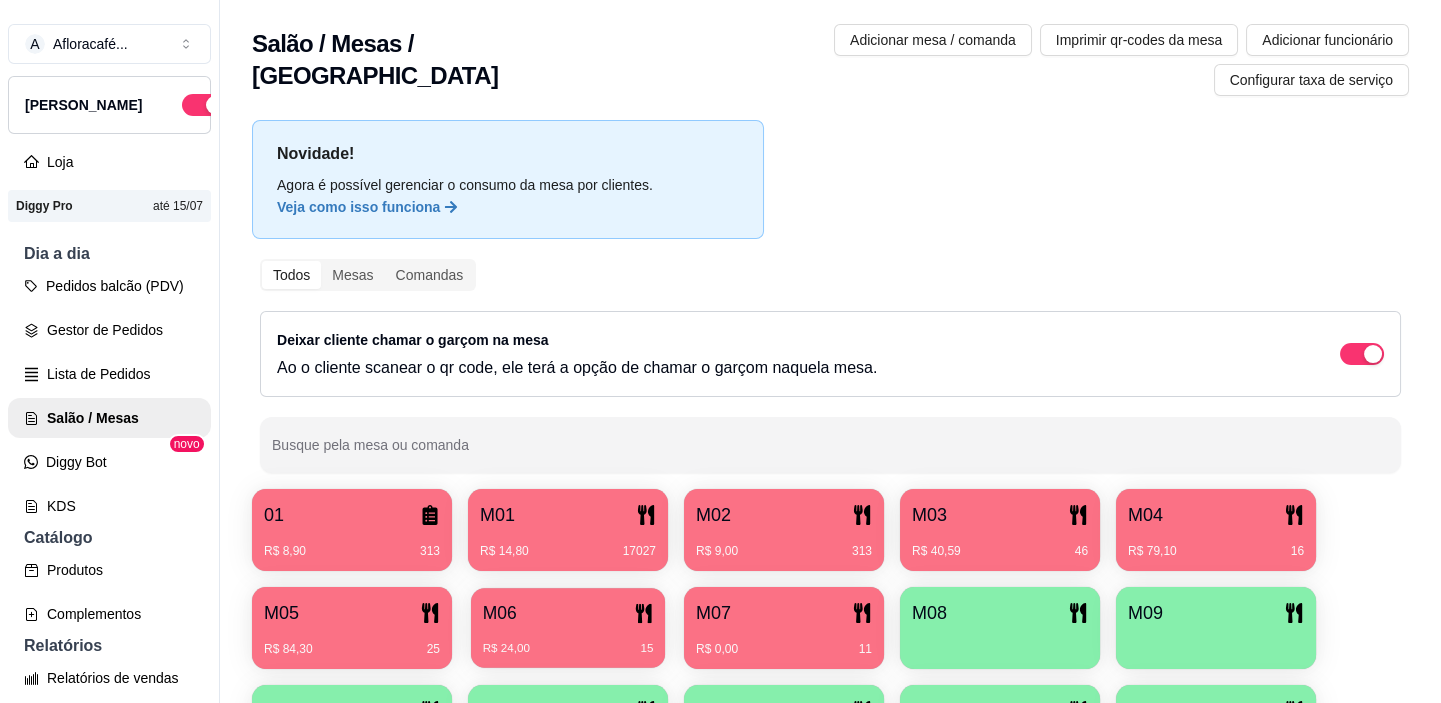 click on "01 R$ 8,90 313 M01 R$ 14,80 17027 M02 R$ 9,00 313 M03 R$ 40,59 46 M04 R$ 79,10 16 M05 R$ 84,30 25 M06 R$ 24,00 15 M07 R$ 0,00 11 M08 M09 M10 M11 M12 M13 M14 sara" at bounding box center (830, 677) 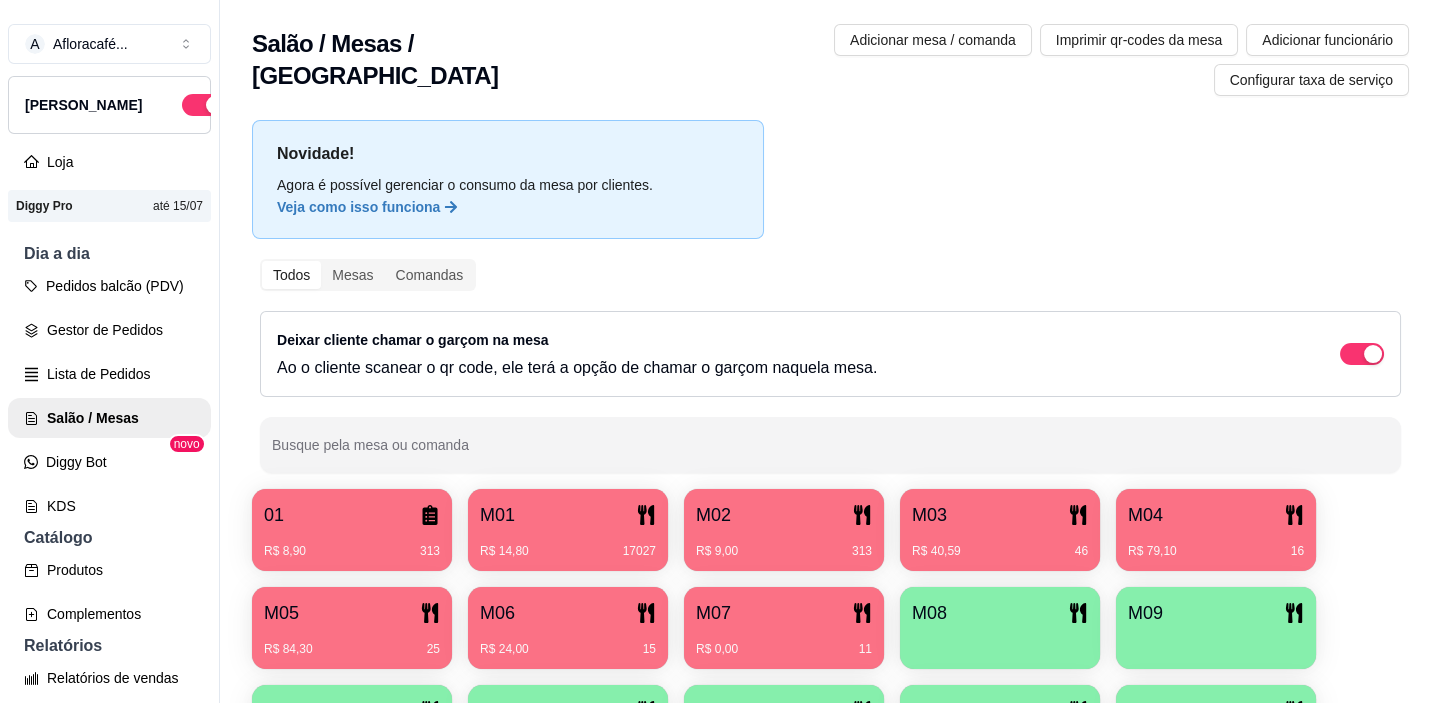 click on "M06" at bounding box center [497, 613] 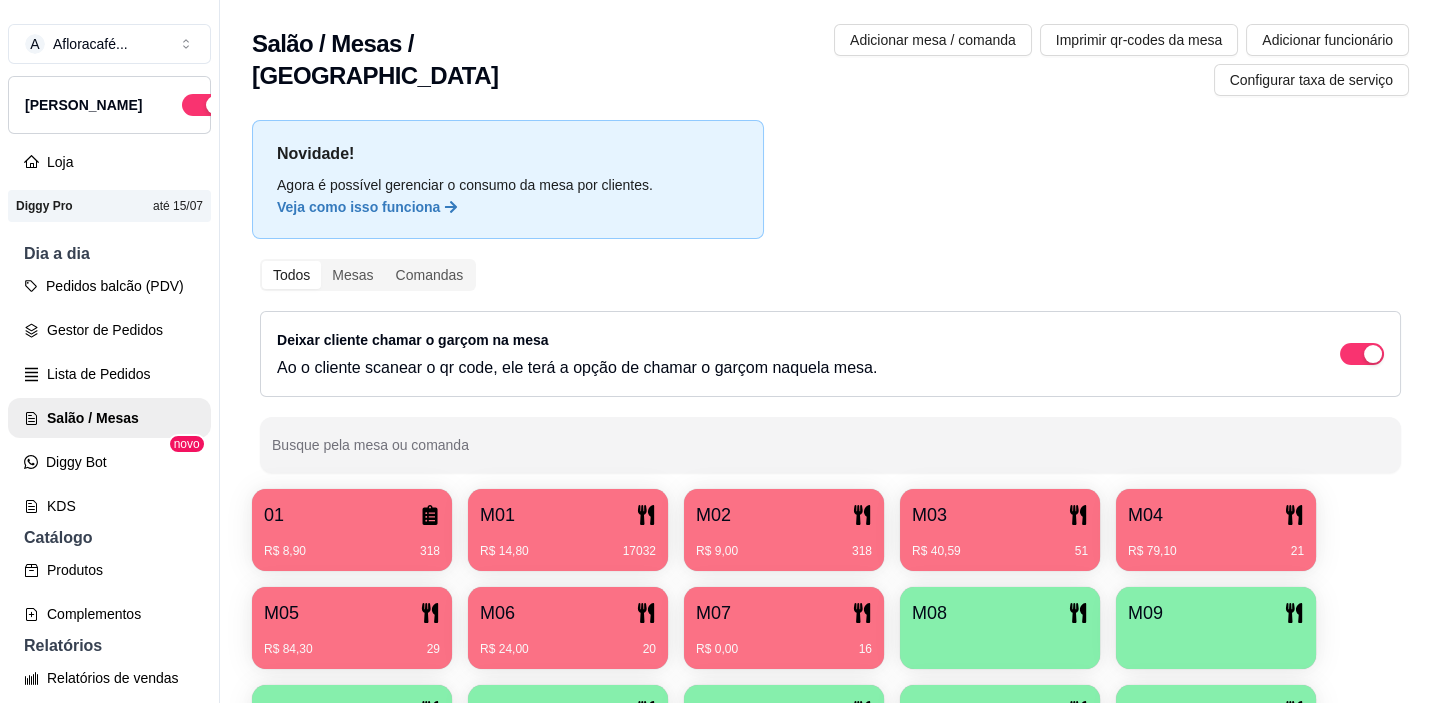 click on "M05" at bounding box center (352, 613) 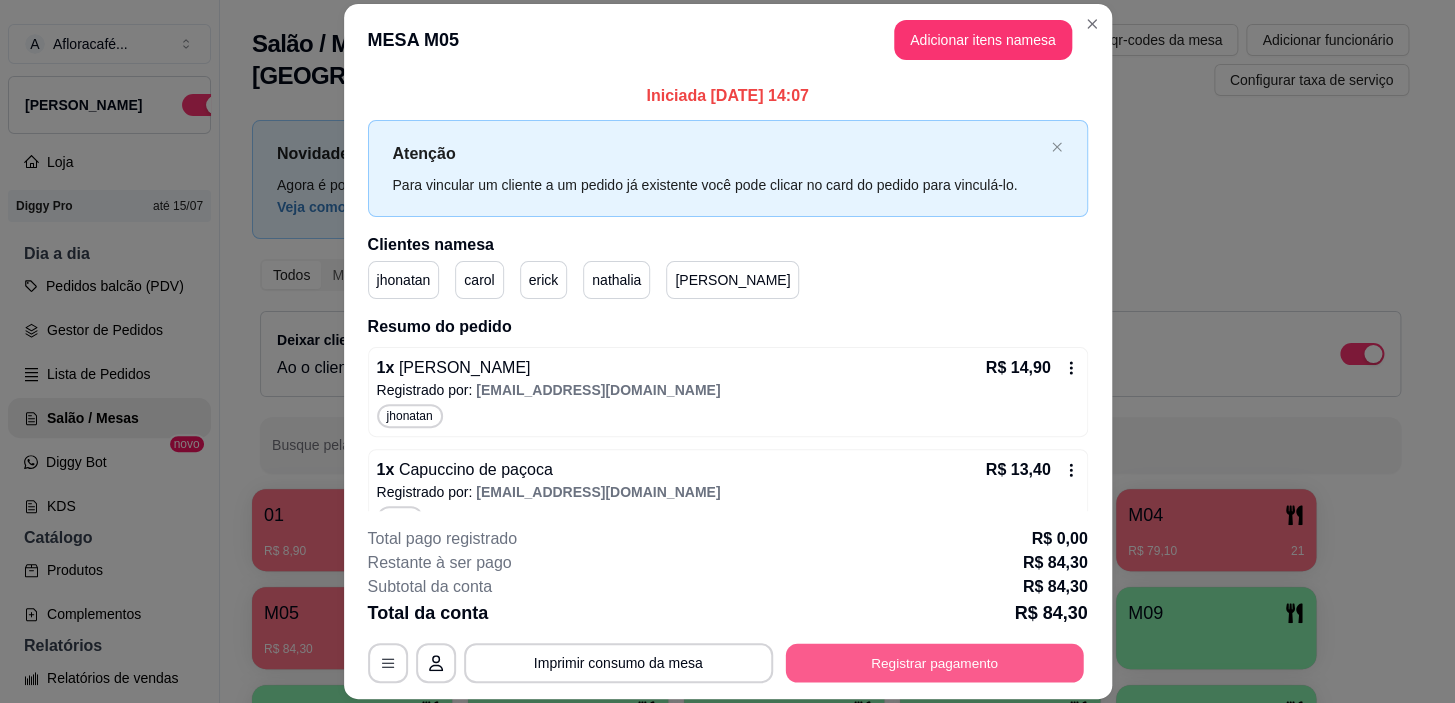 click on "Registrar pagamento" at bounding box center [934, 663] 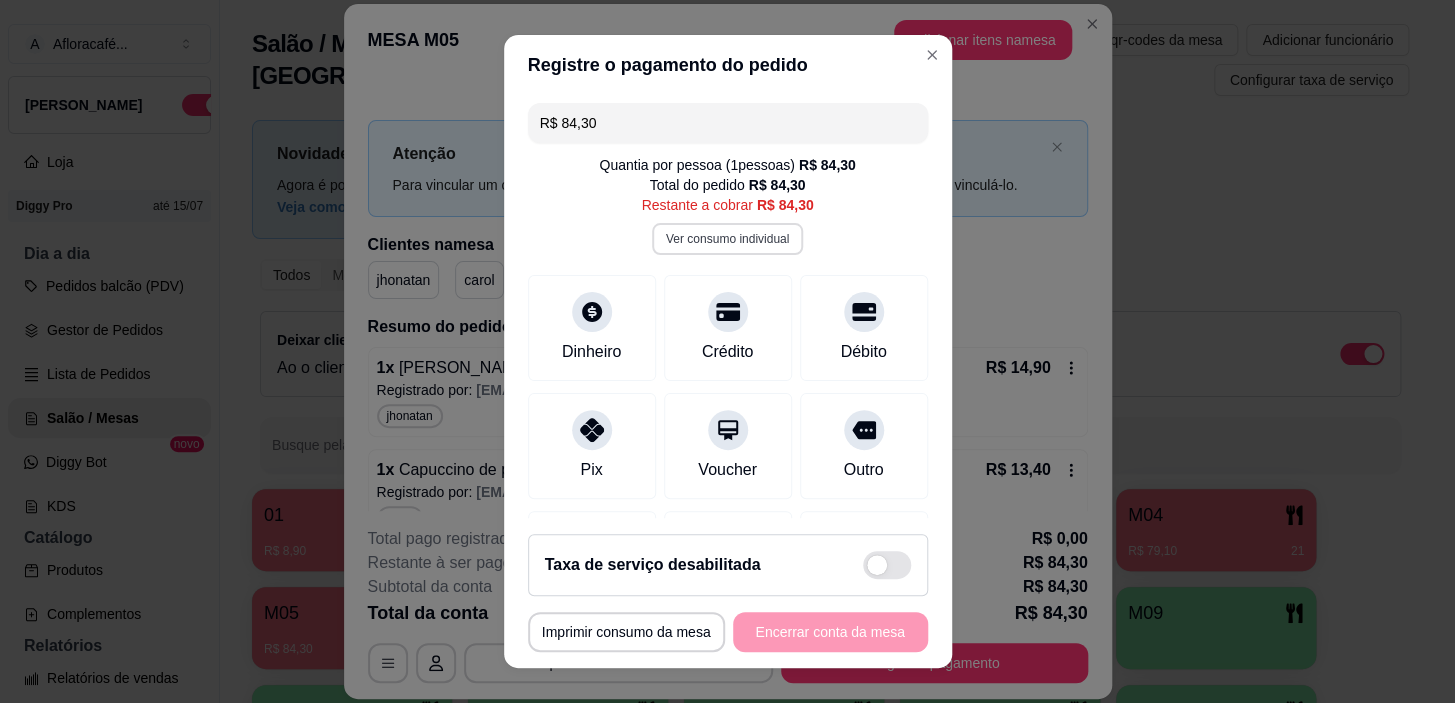 click on "Ver consumo individual" at bounding box center (727, 239) 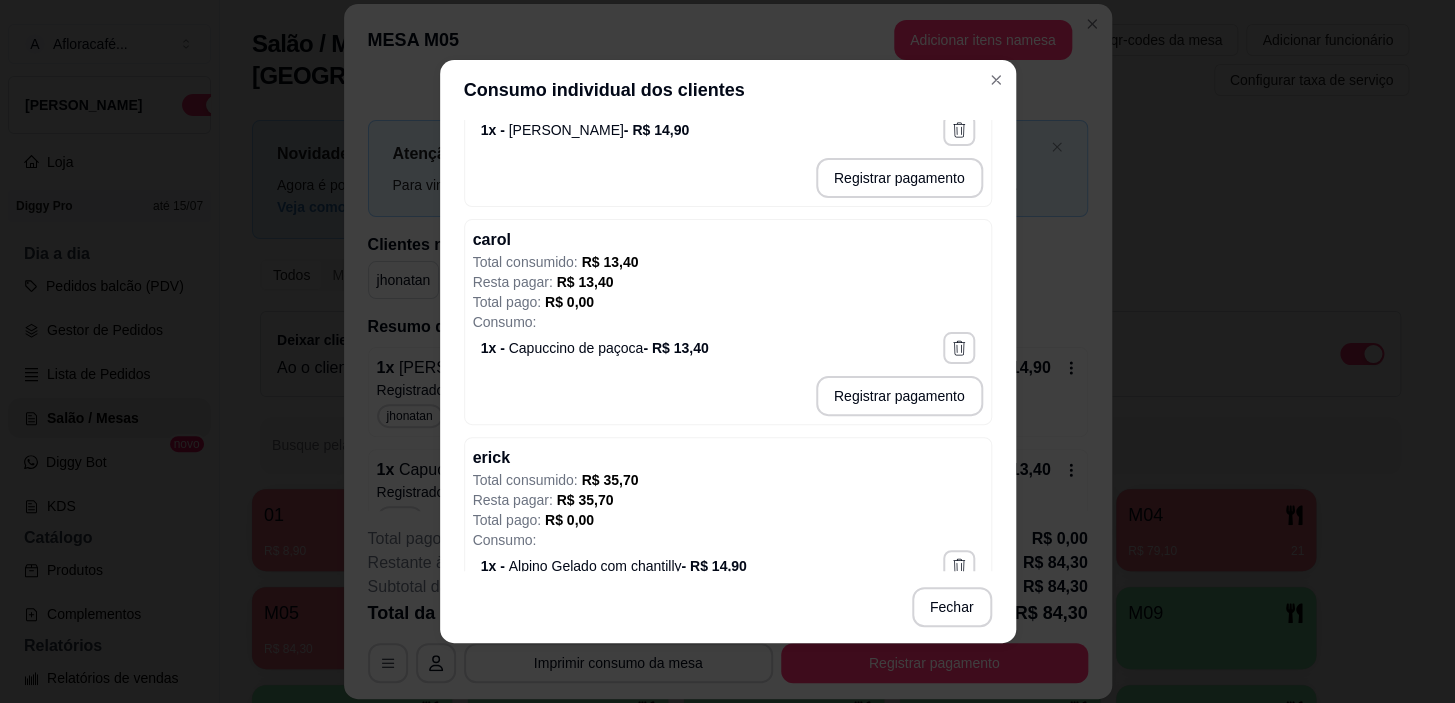 scroll, scrollTop: 454, scrollLeft: 0, axis: vertical 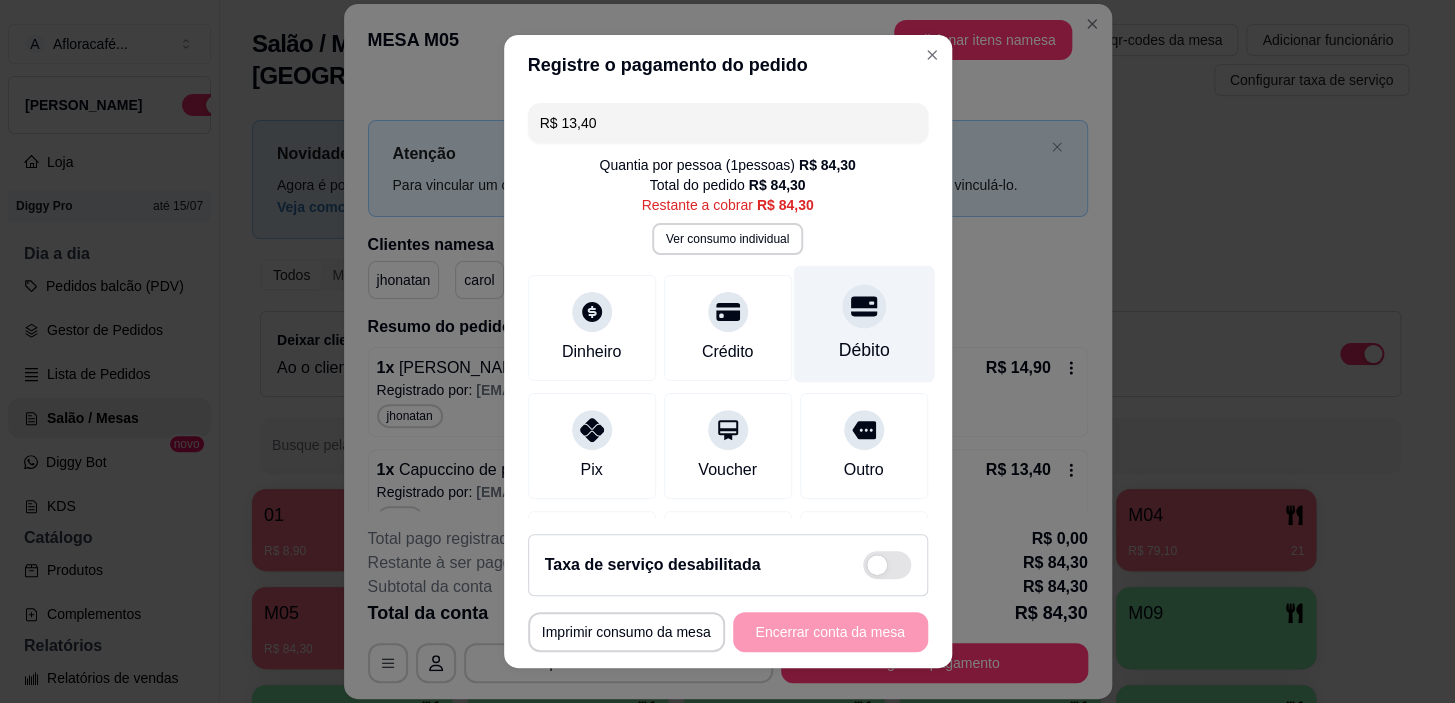 click on "Débito" at bounding box center (863, 324) 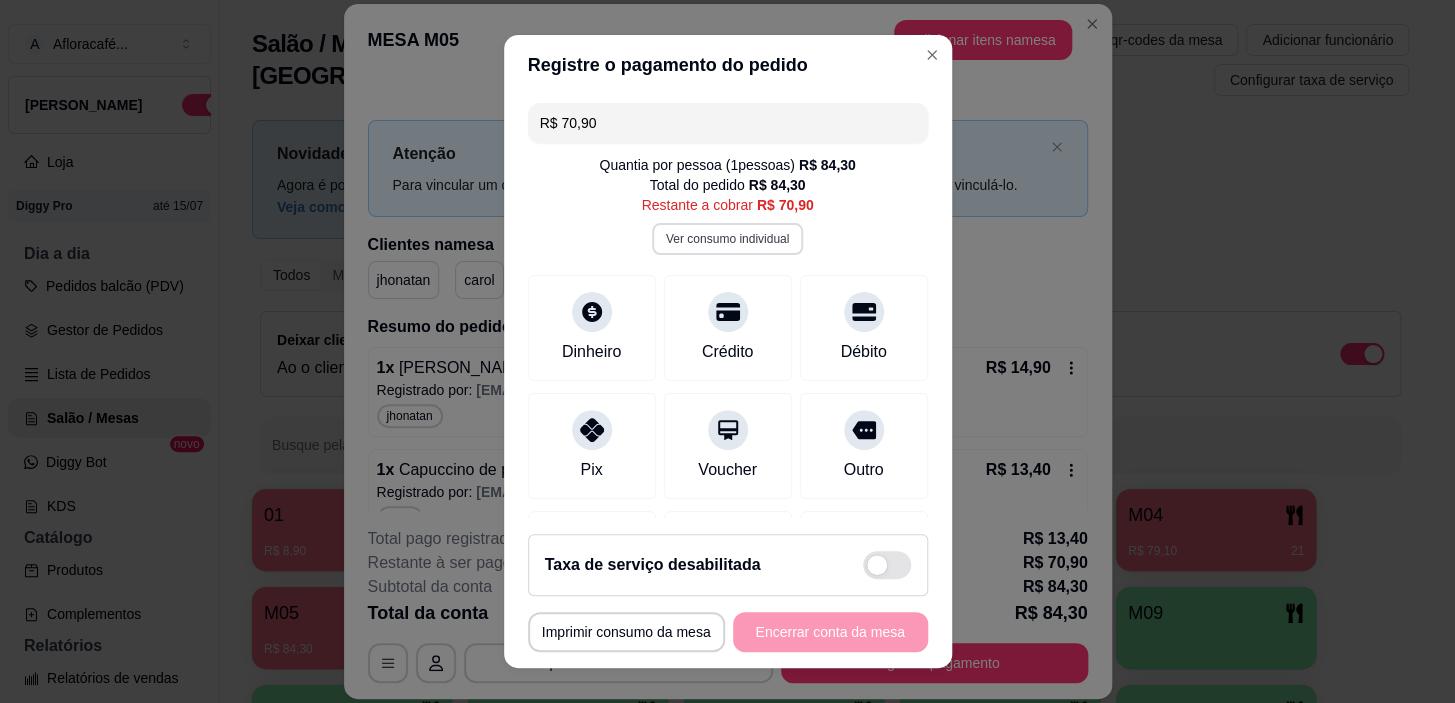 click on "Ver consumo individual" at bounding box center [727, 239] 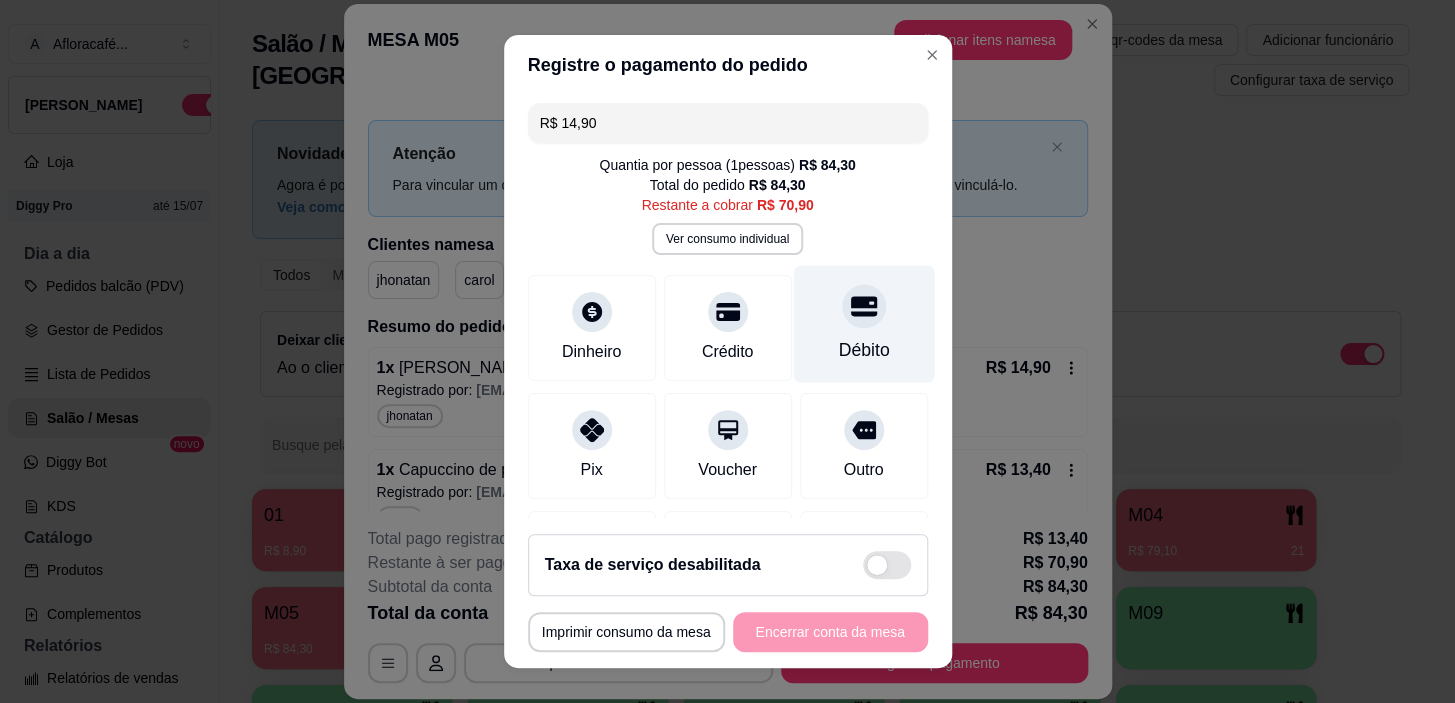 click on "Débito" at bounding box center [863, 324] 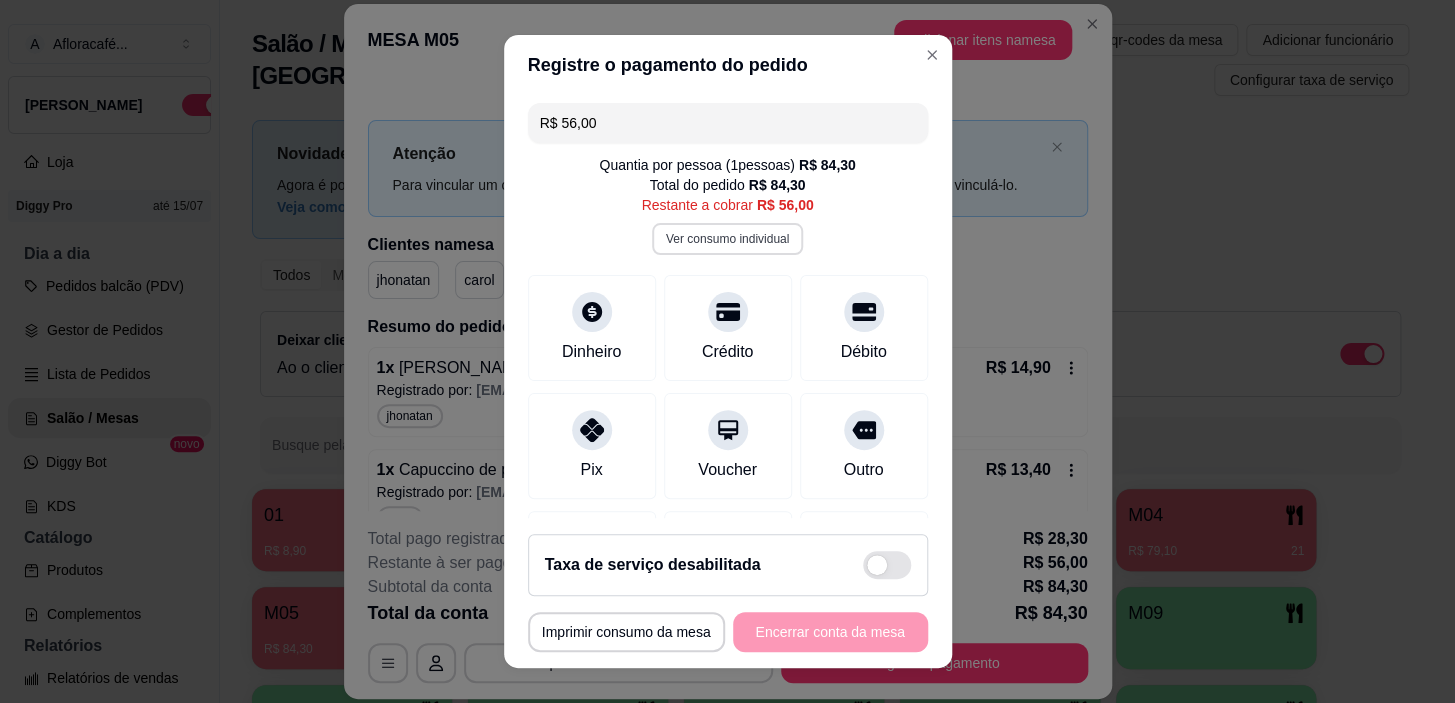 click on "Ver consumo individual" at bounding box center [727, 239] 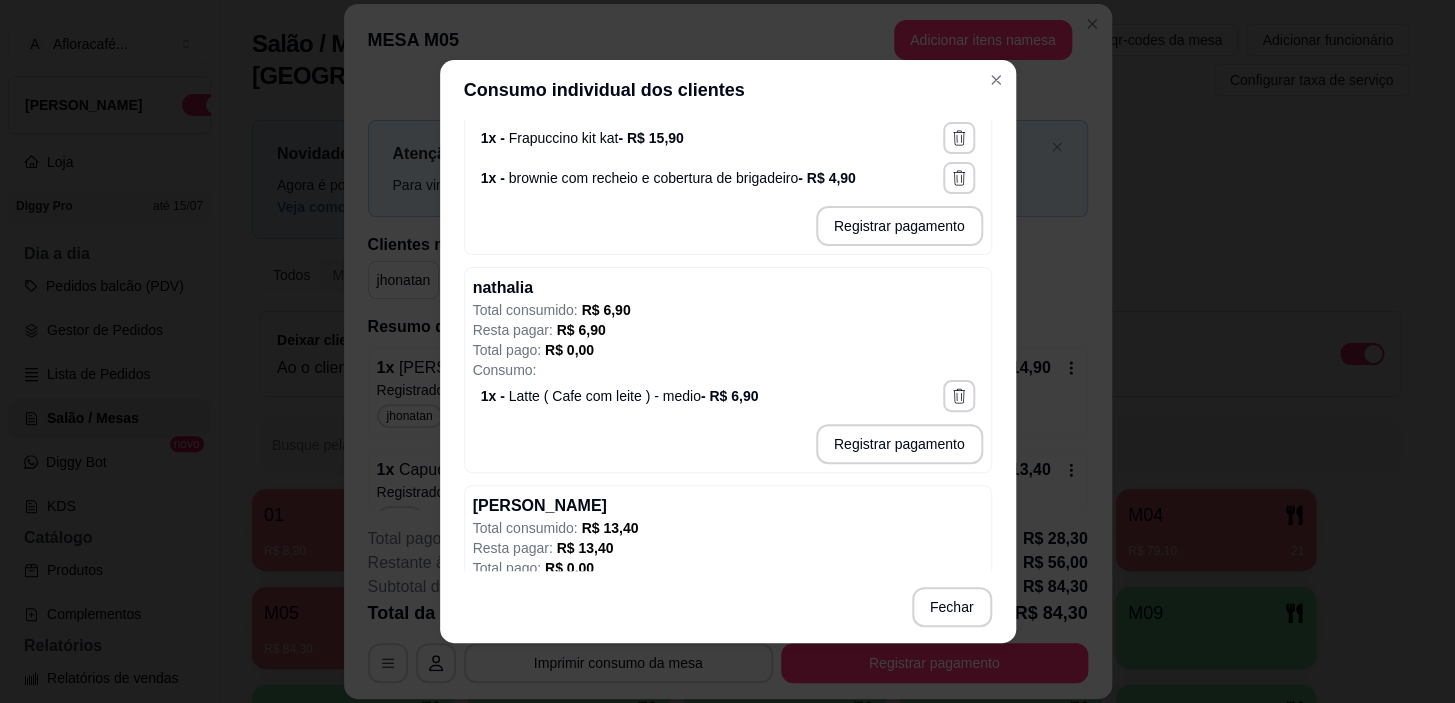 scroll, scrollTop: 818, scrollLeft: 0, axis: vertical 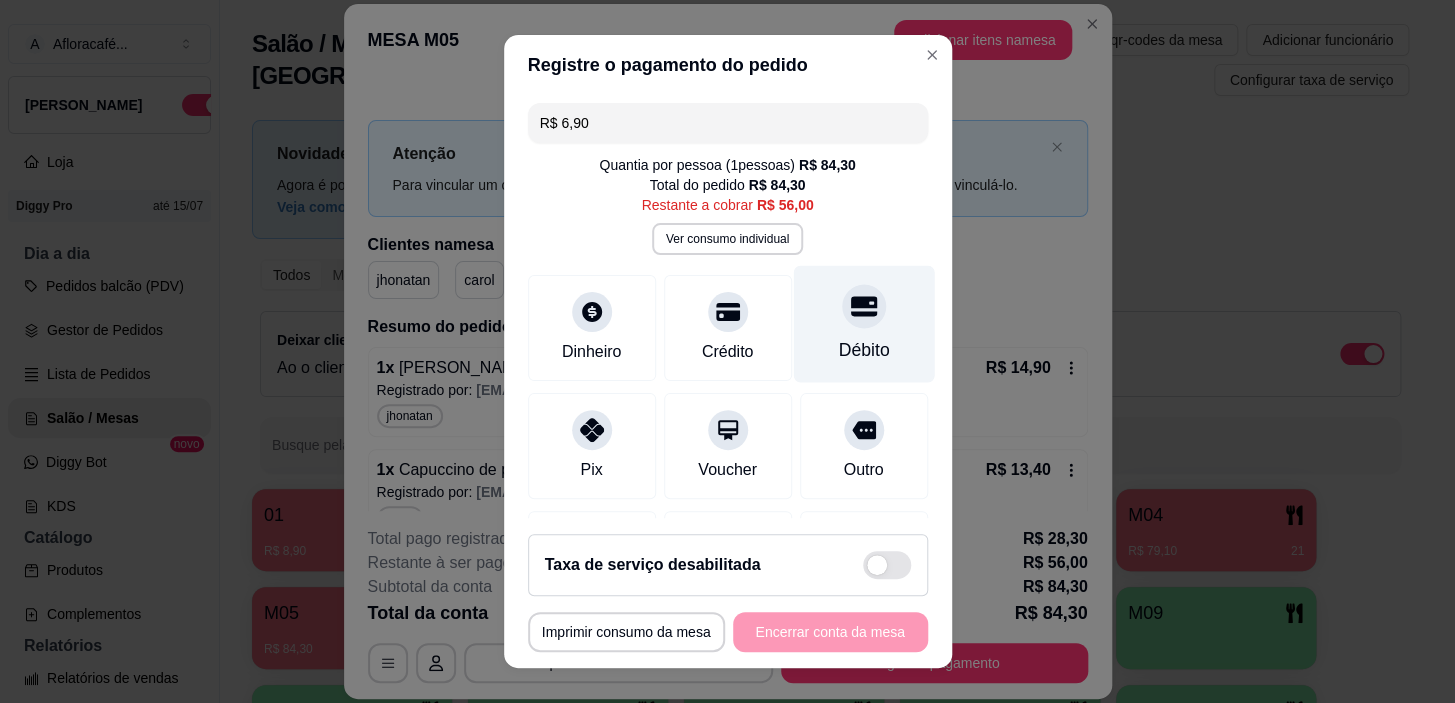 click at bounding box center [864, 307] 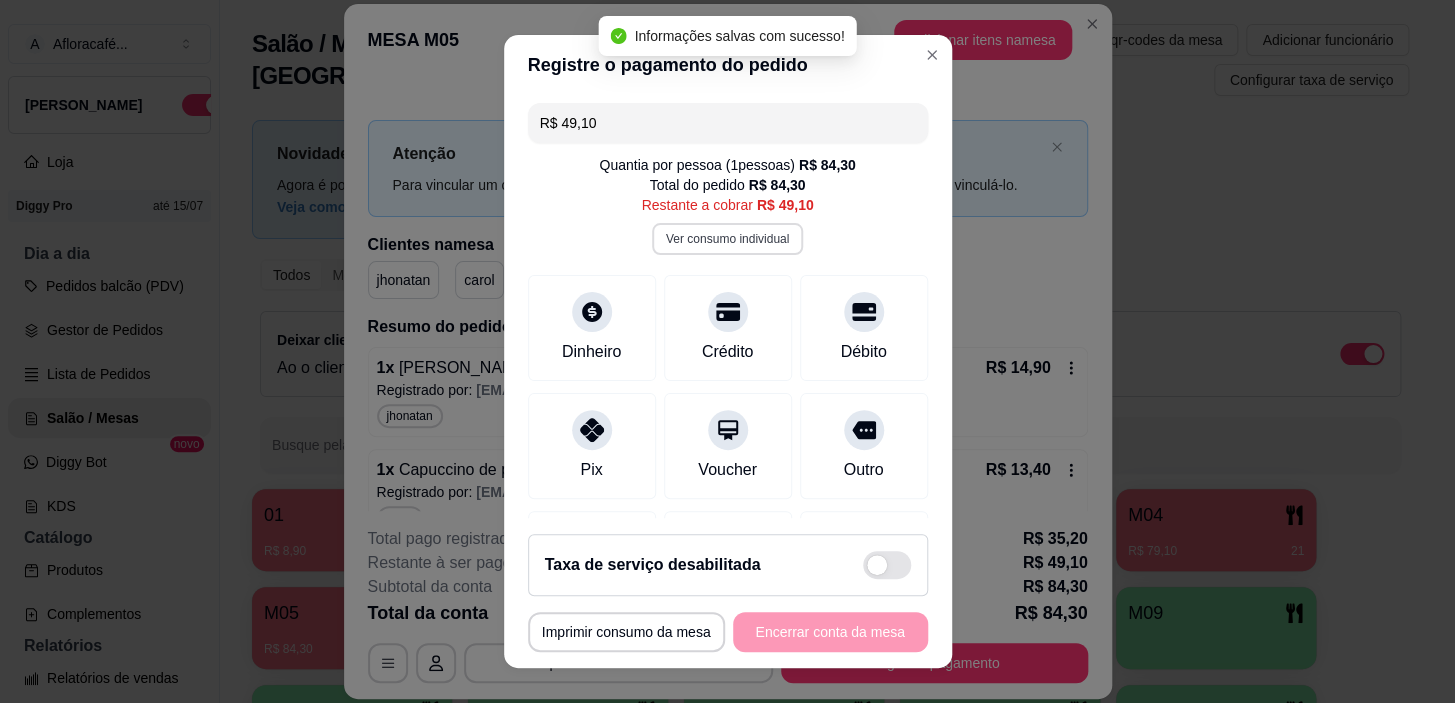 click on "Ver consumo individual" at bounding box center (727, 239) 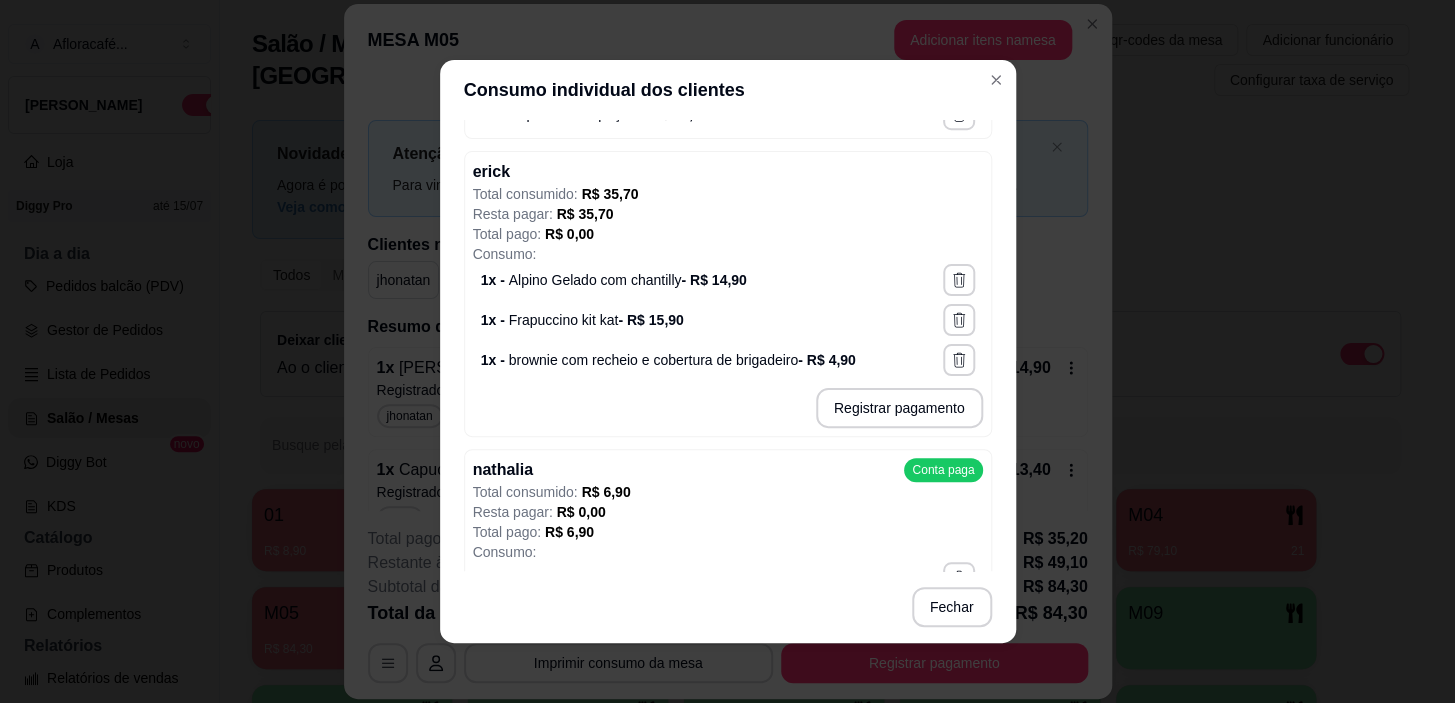 scroll, scrollTop: 454, scrollLeft: 0, axis: vertical 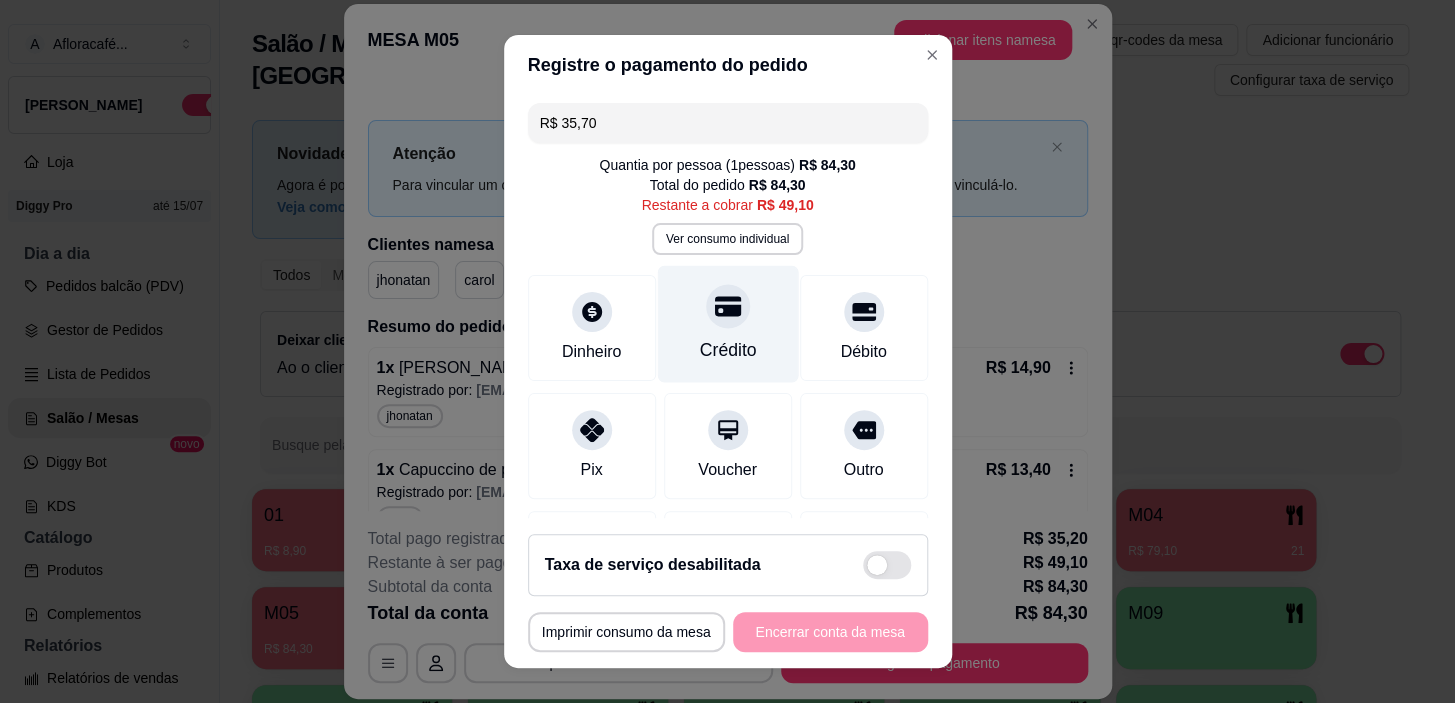 click at bounding box center (728, 307) 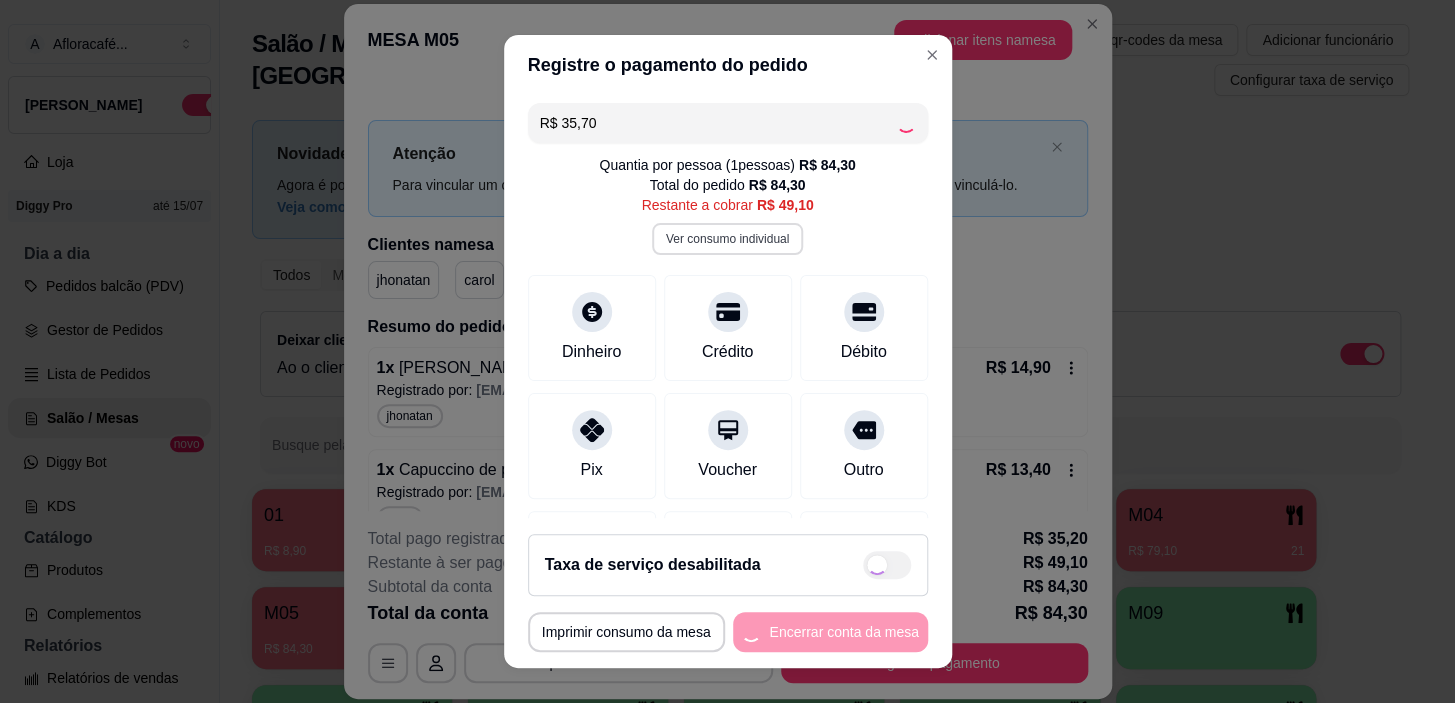 click on "Ver consumo individual" at bounding box center (727, 239) 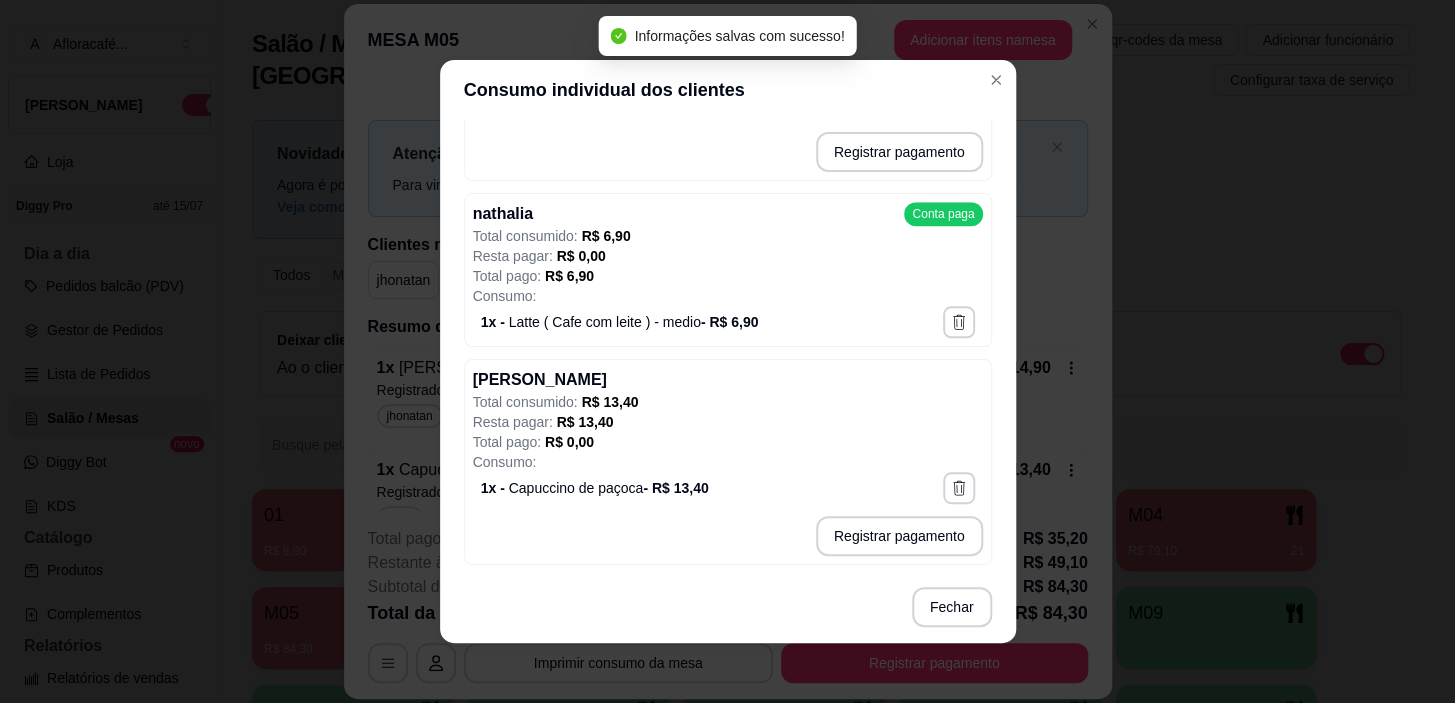 scroll, scrollTop: 750, scrollLeft: 0, axis: vertical 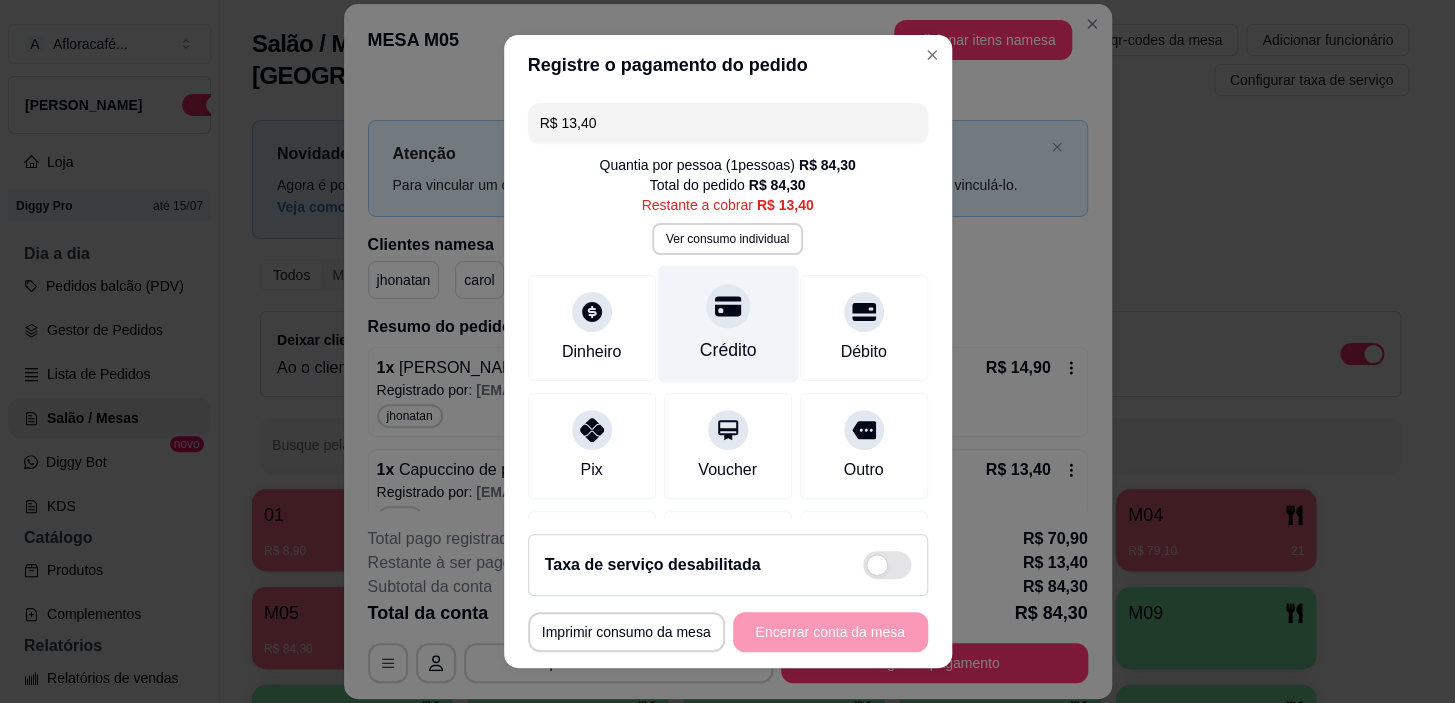 click on "Crédito" at bounding box center (727, 324) 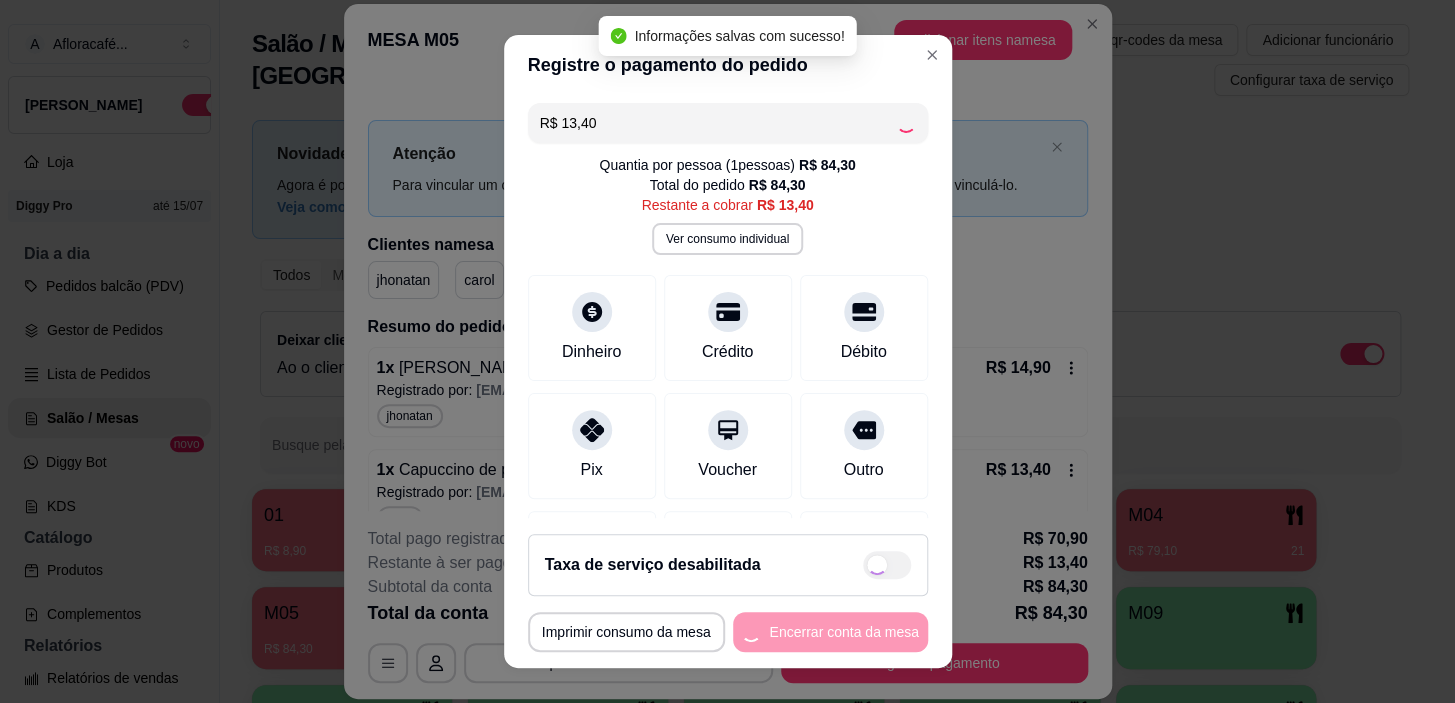 type on "R$ 0,00" 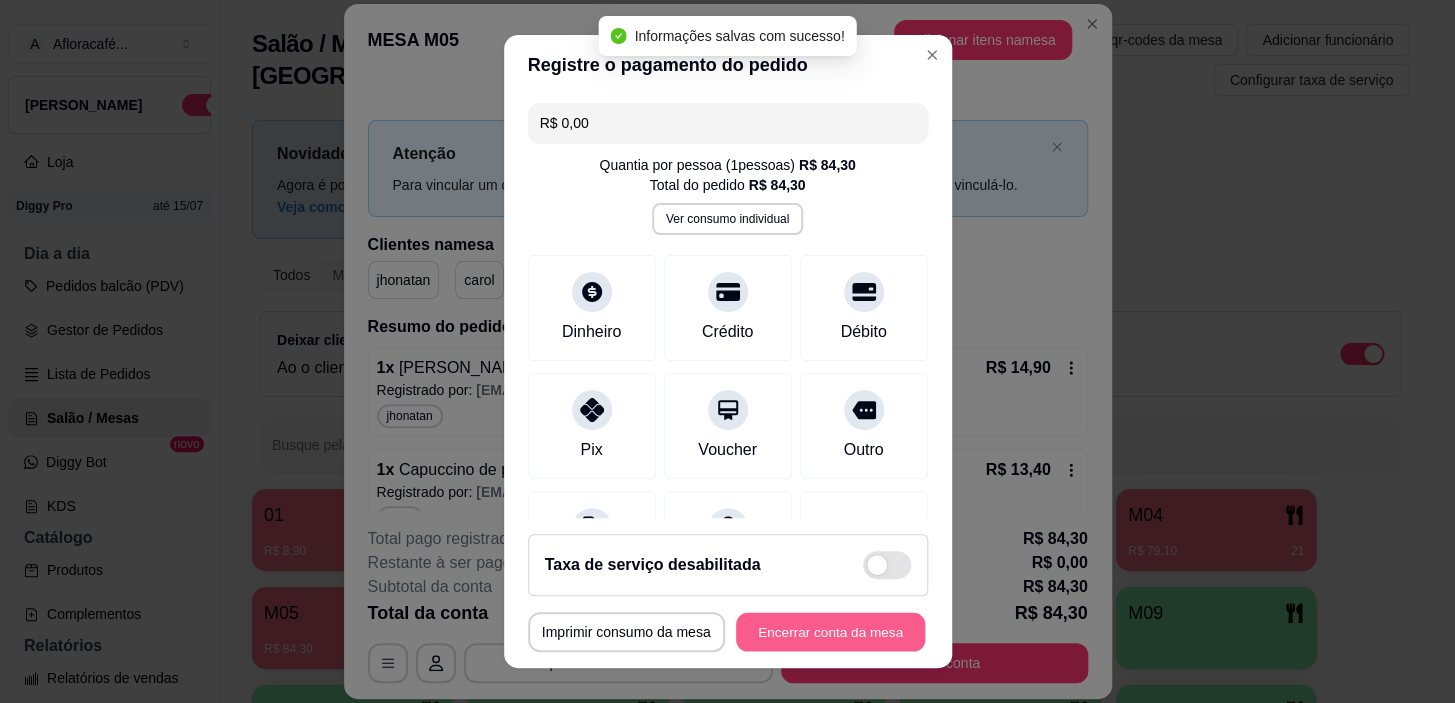 click on "Encerrar conta da mesa" at bounding box center (830, 631) 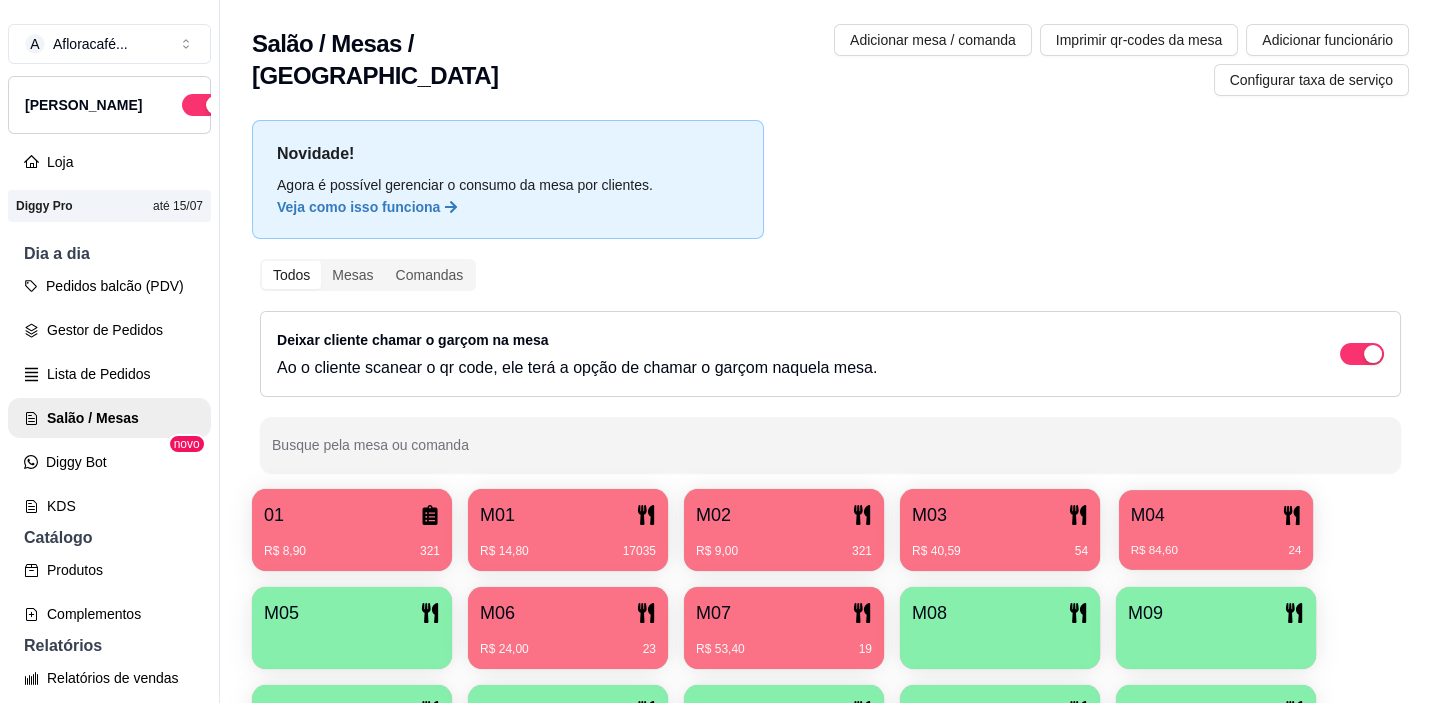 click on "R$ 84,60 24" at bounding box center (1216, 543) 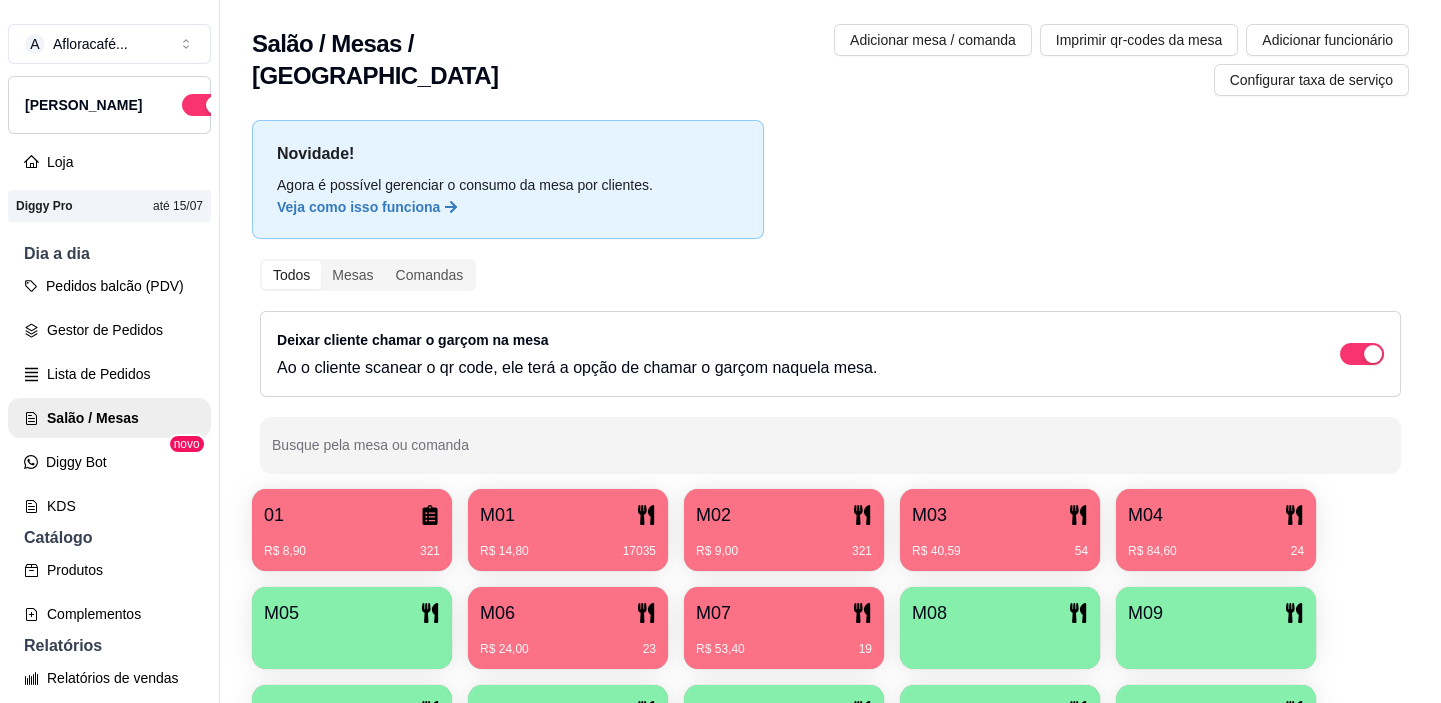click on "M06" at bounding box center [497, 613] 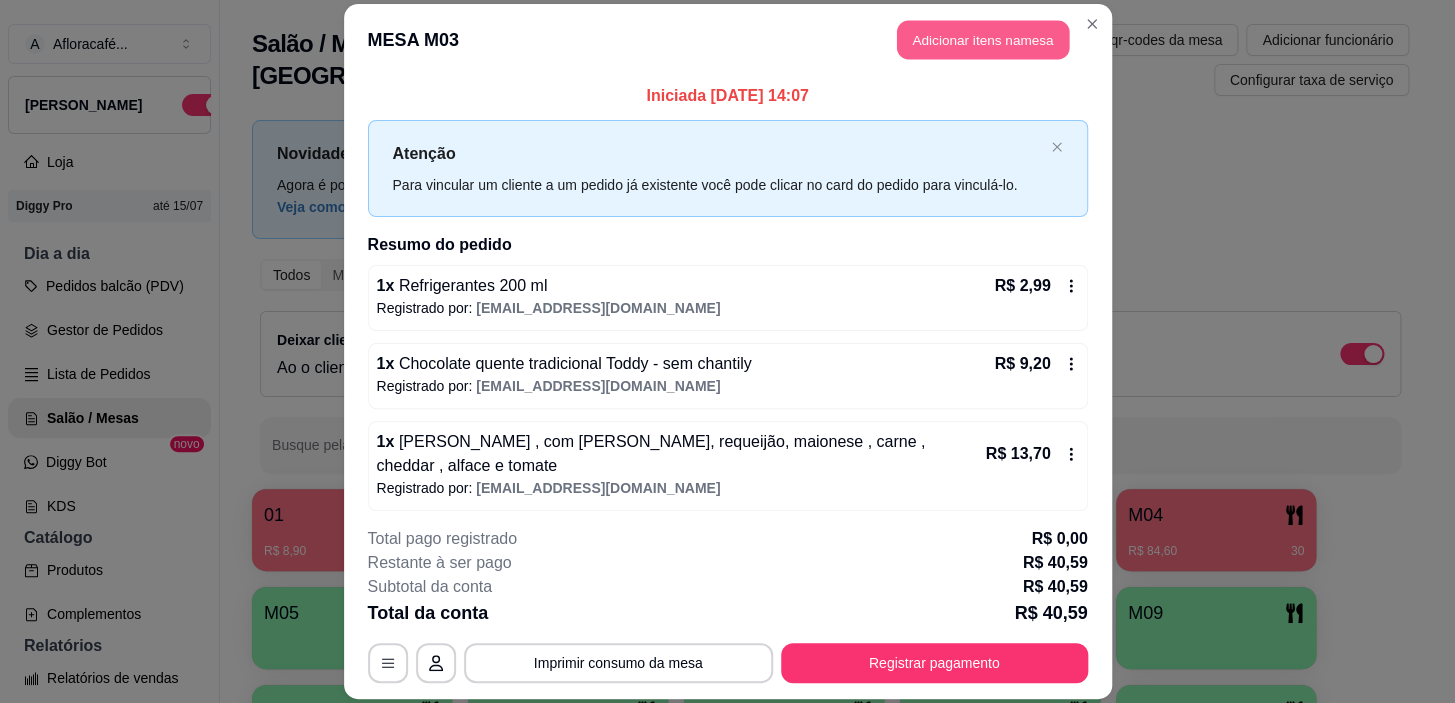 click on "Adicionar itens na  mesa" at bounding box center (983, 39) 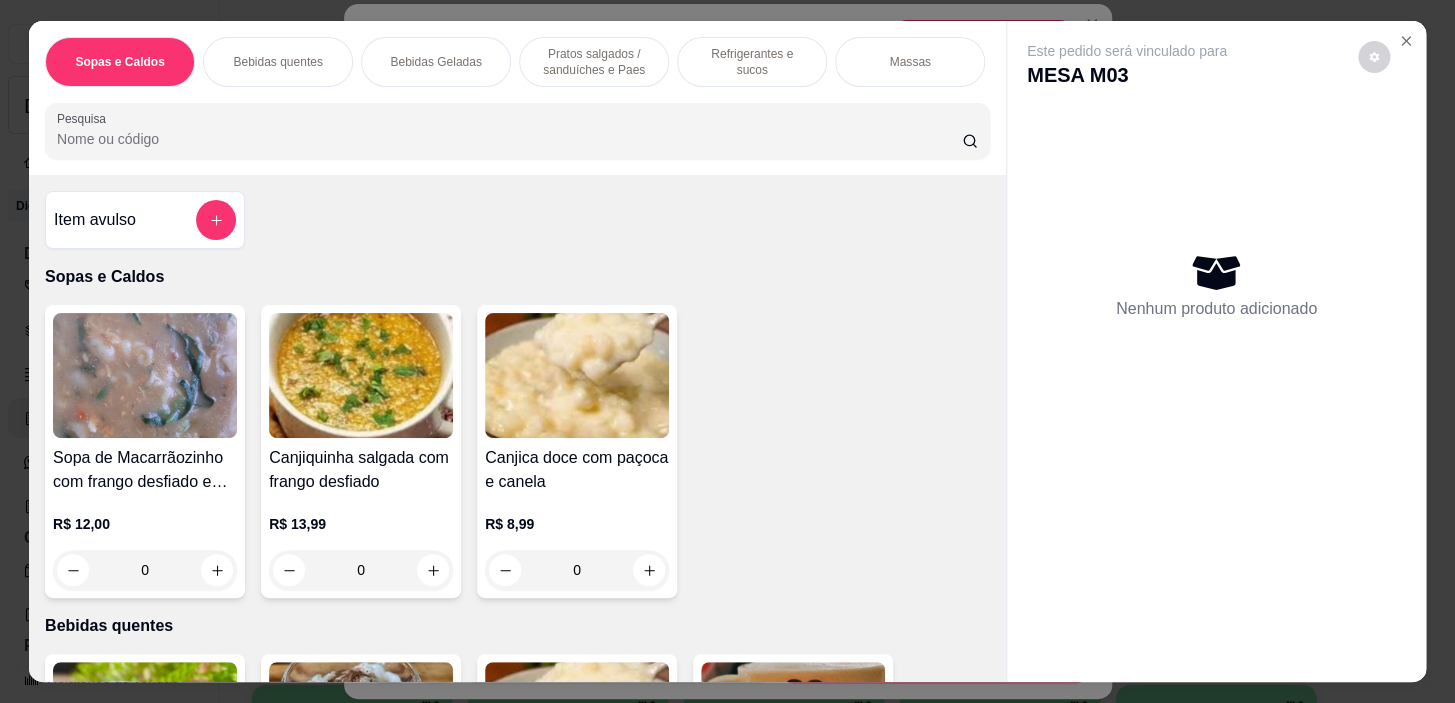 click on "Pratos salgados / sanduíches e Paes" at bounding box center (594, 62) 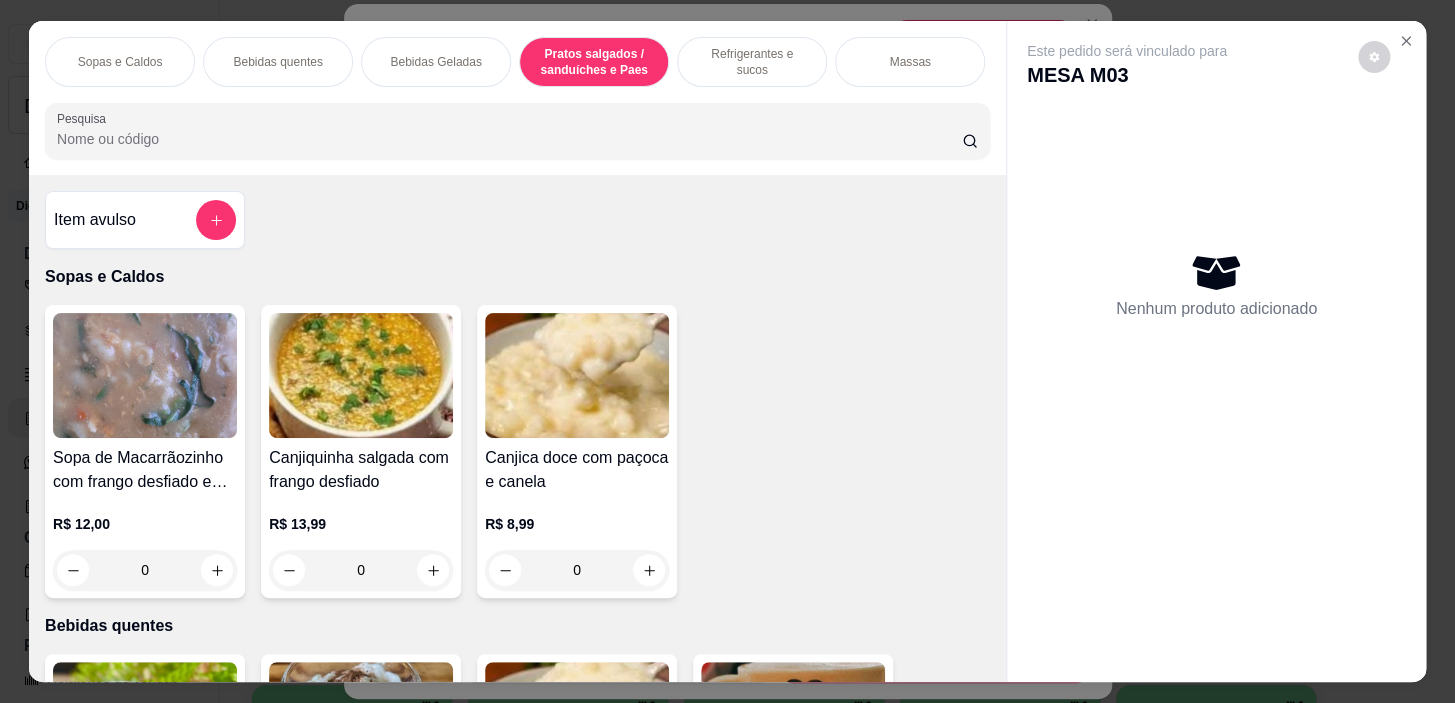 scroll, scrollTop: 5390, scrollLeft: 0, axis: vertical 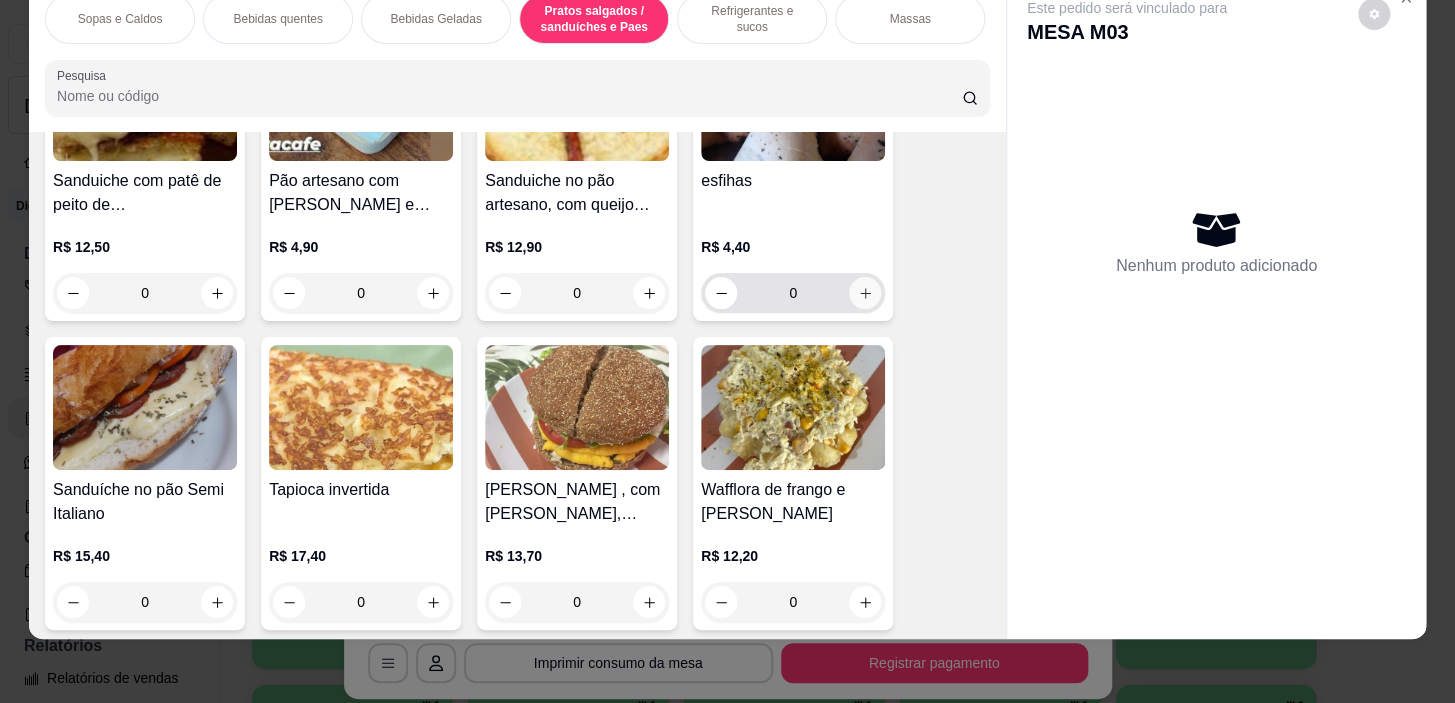 click 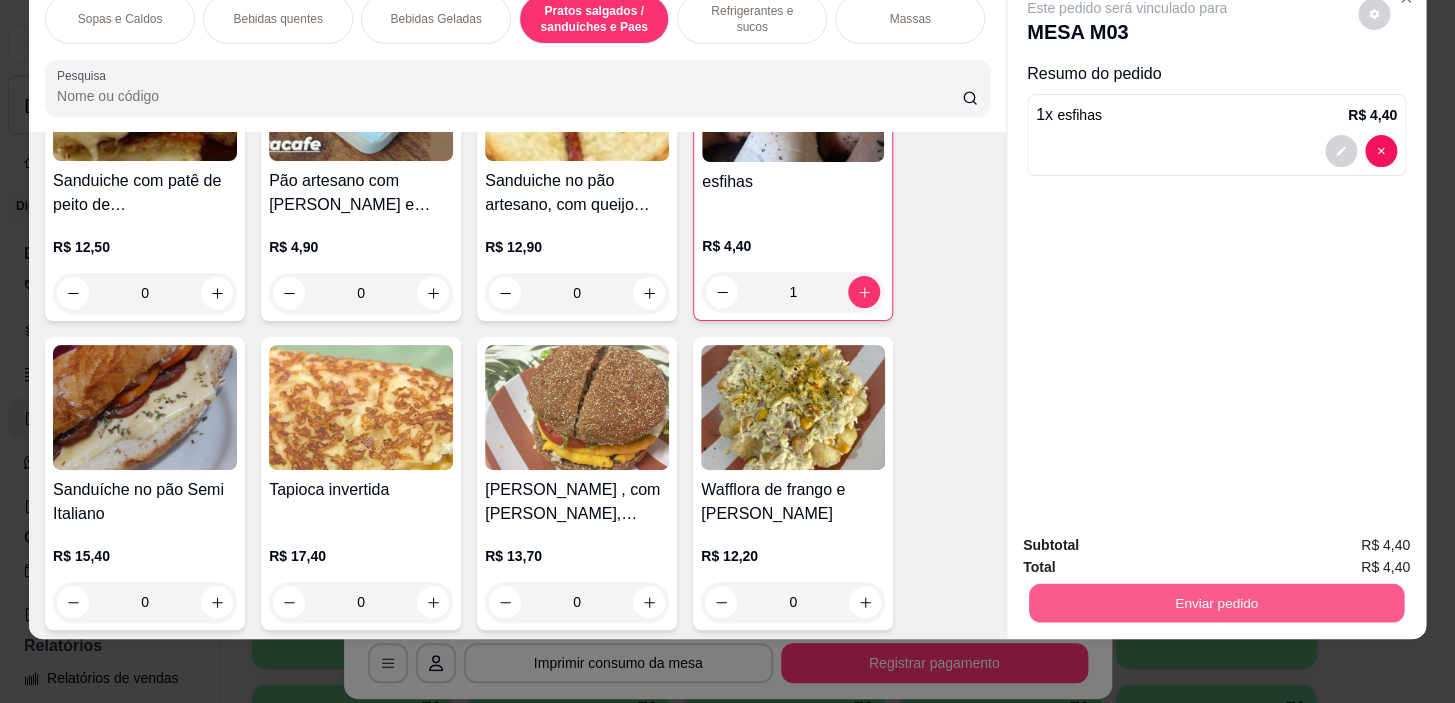 click on "Enviar pedido" at bounding box center (1216, 603) 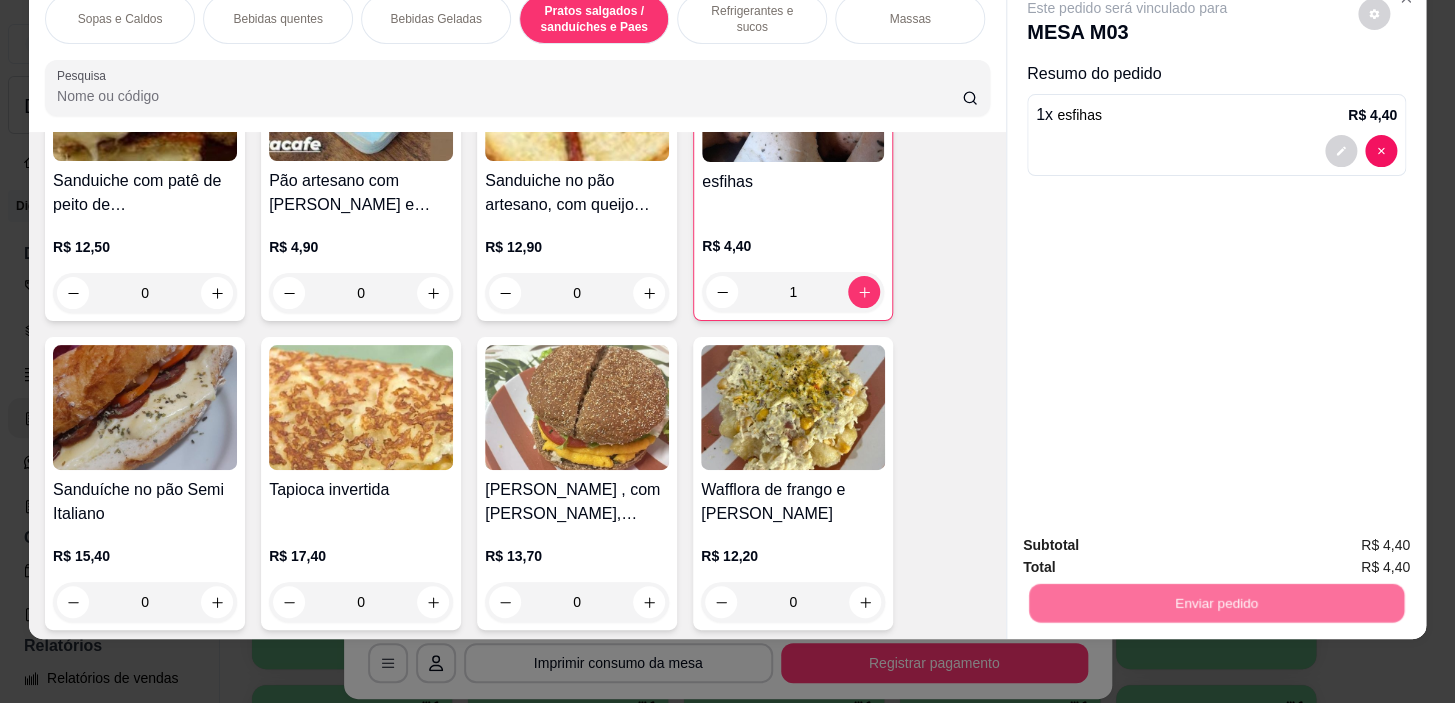 click on "Não registrar e enviar pedido" at bounding box center (1150, 540) 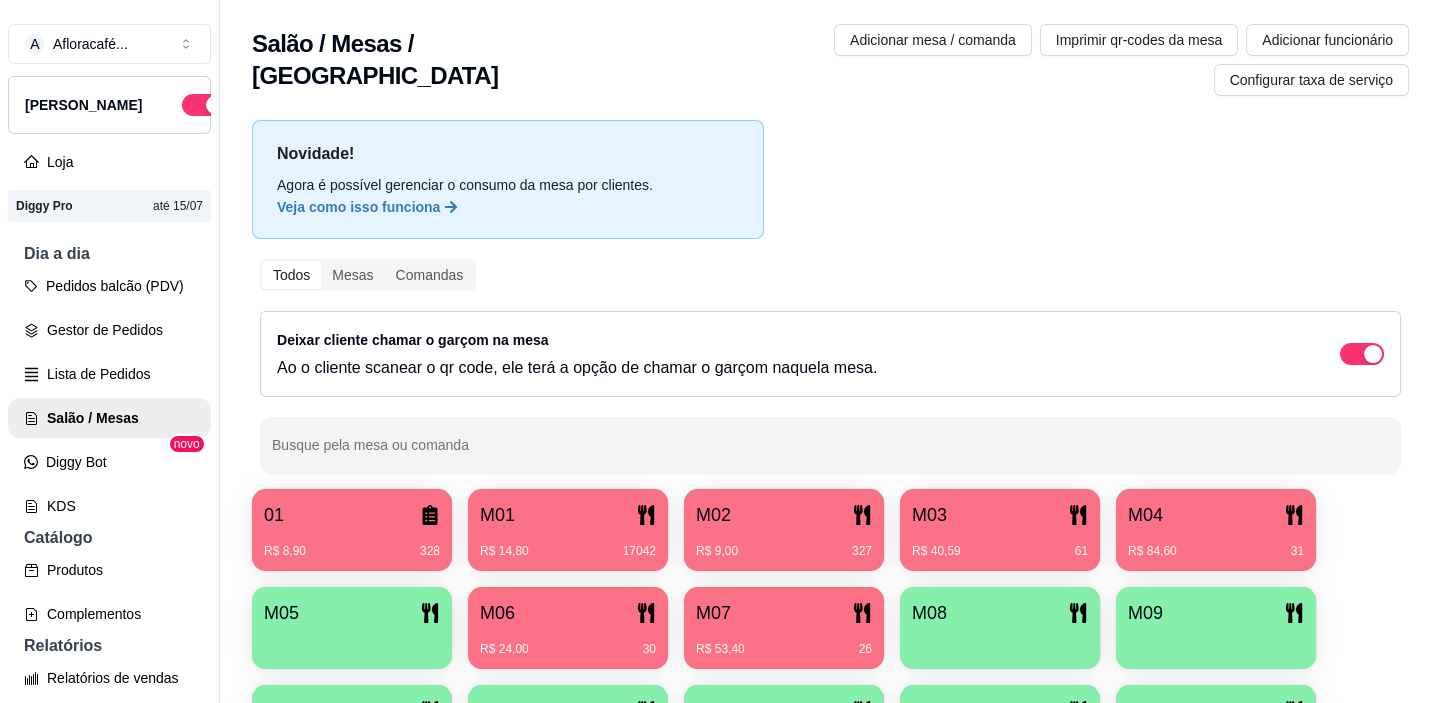 click on "M04 R$ 84,60 31" at bounding box center (1216, 530) 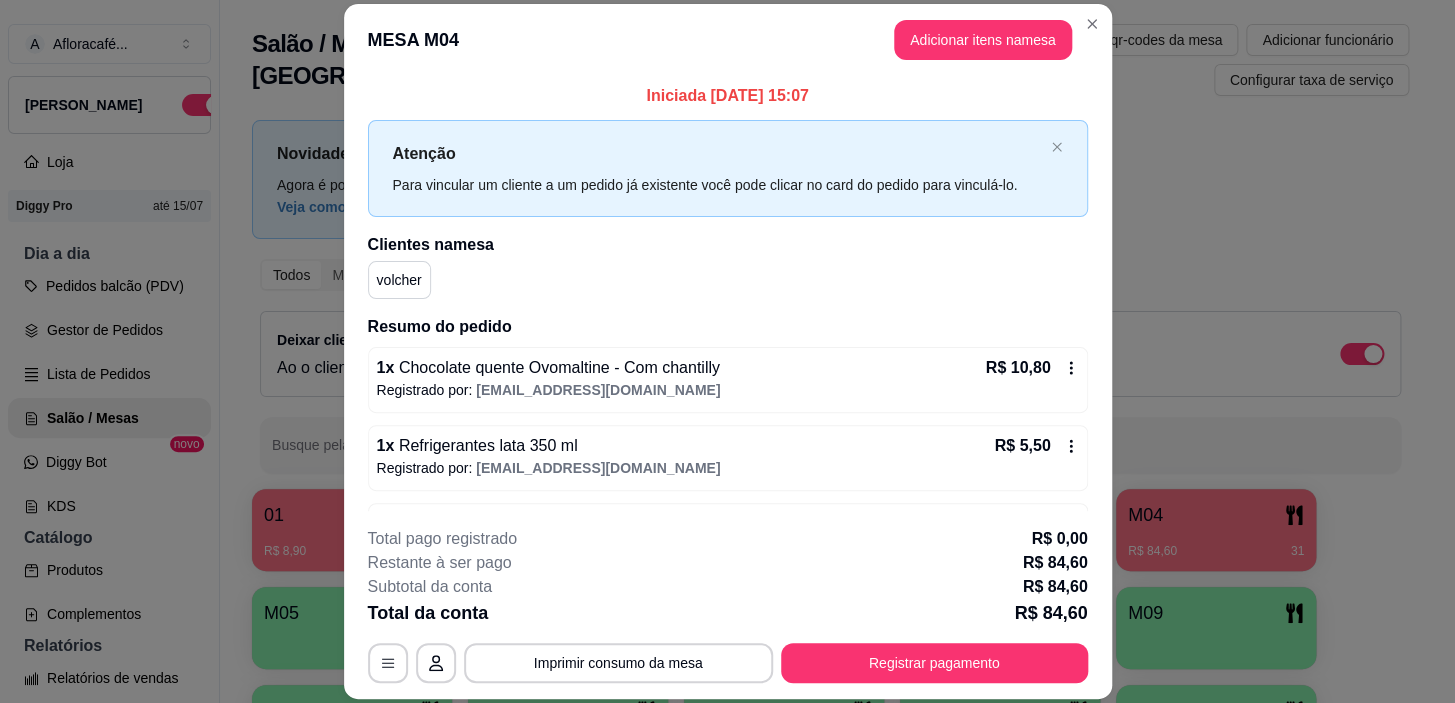 scroll, scrollTop: 321, scrollLeft: 0, axis: vertical 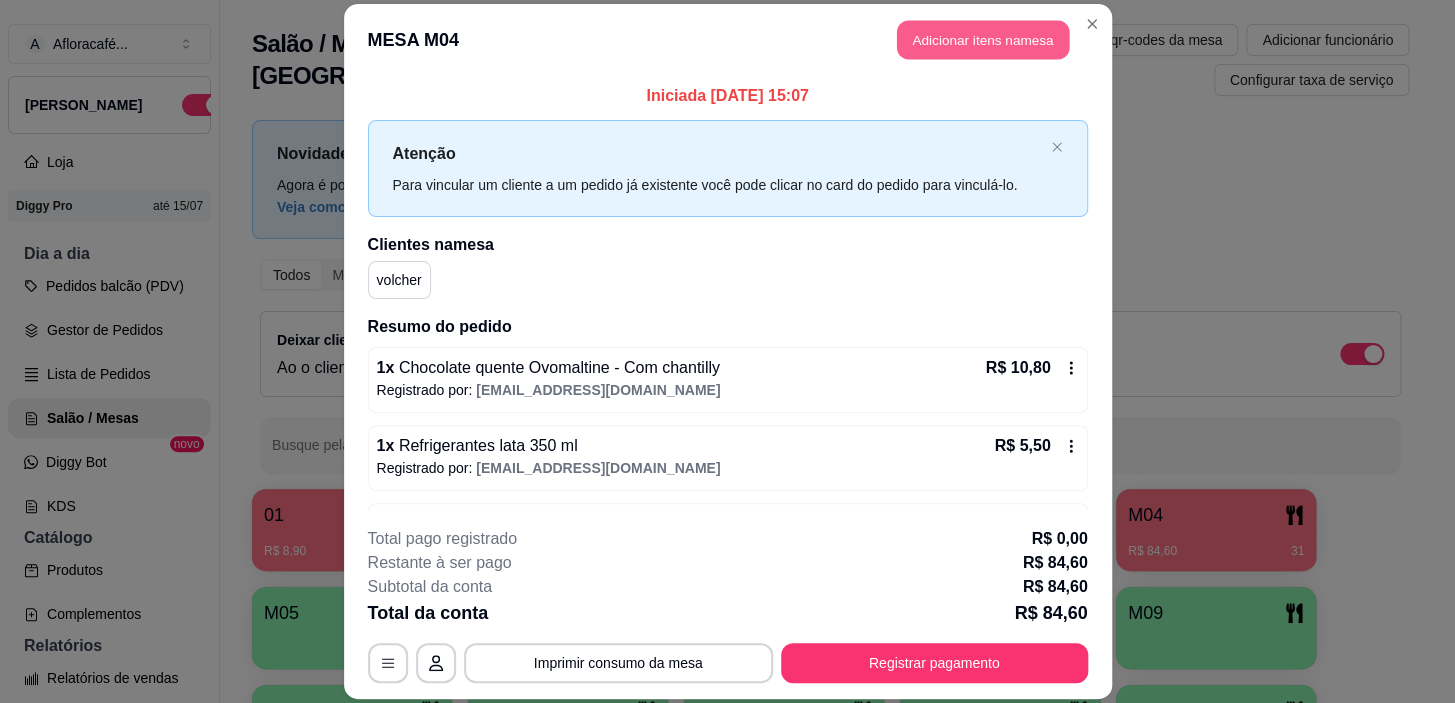 click on "Adicionar itens na  mesa" at bounding box center [983, 39] 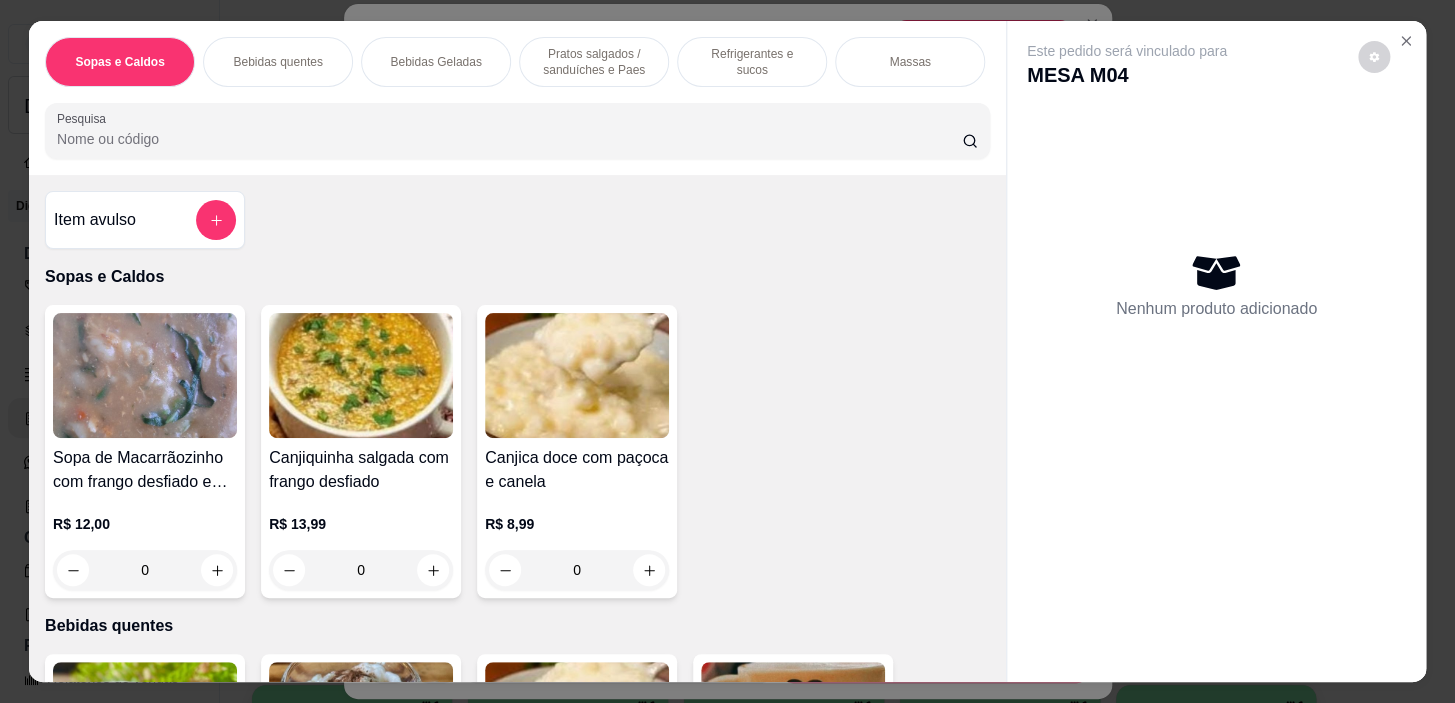 scroll, scrollTop: 0, scrollLeft: 785, axis: horizontal 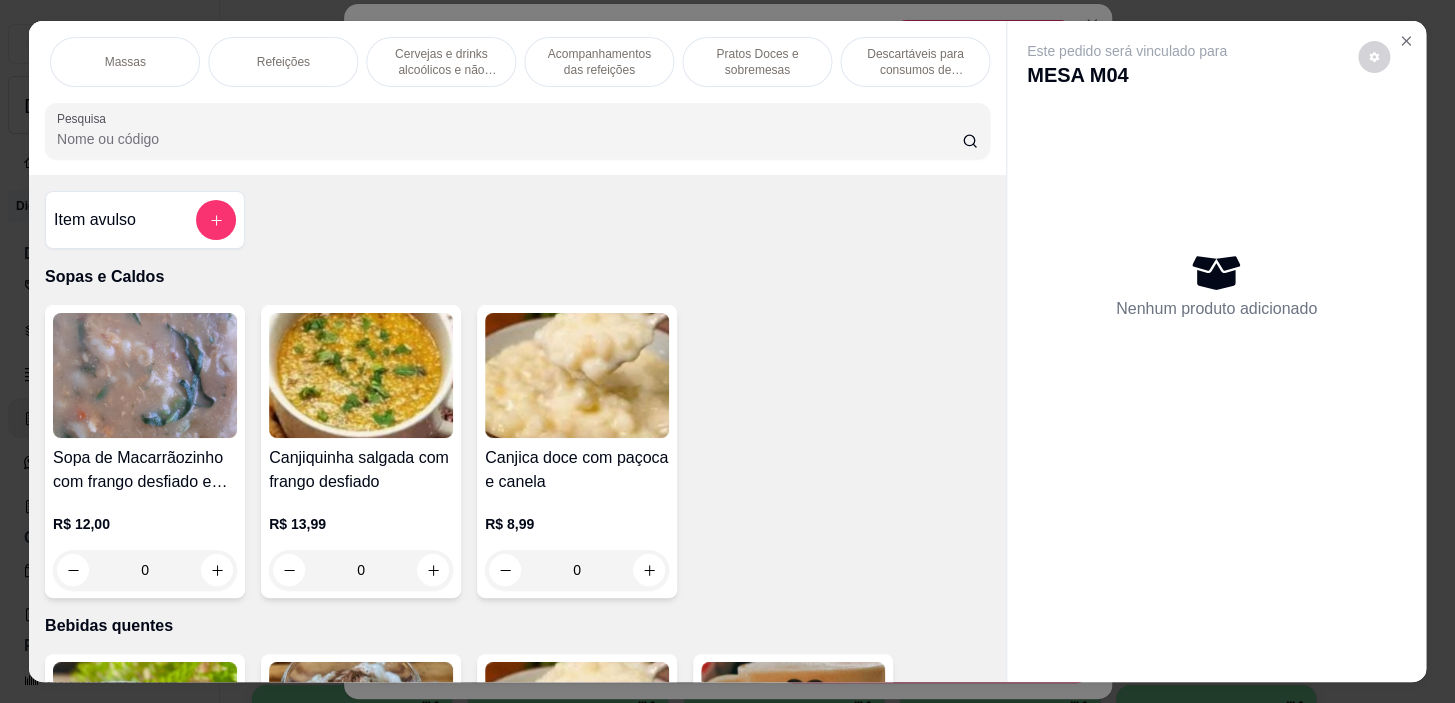 click on "Pratos Doces e sobremesas" at bounding box center (757, 62) 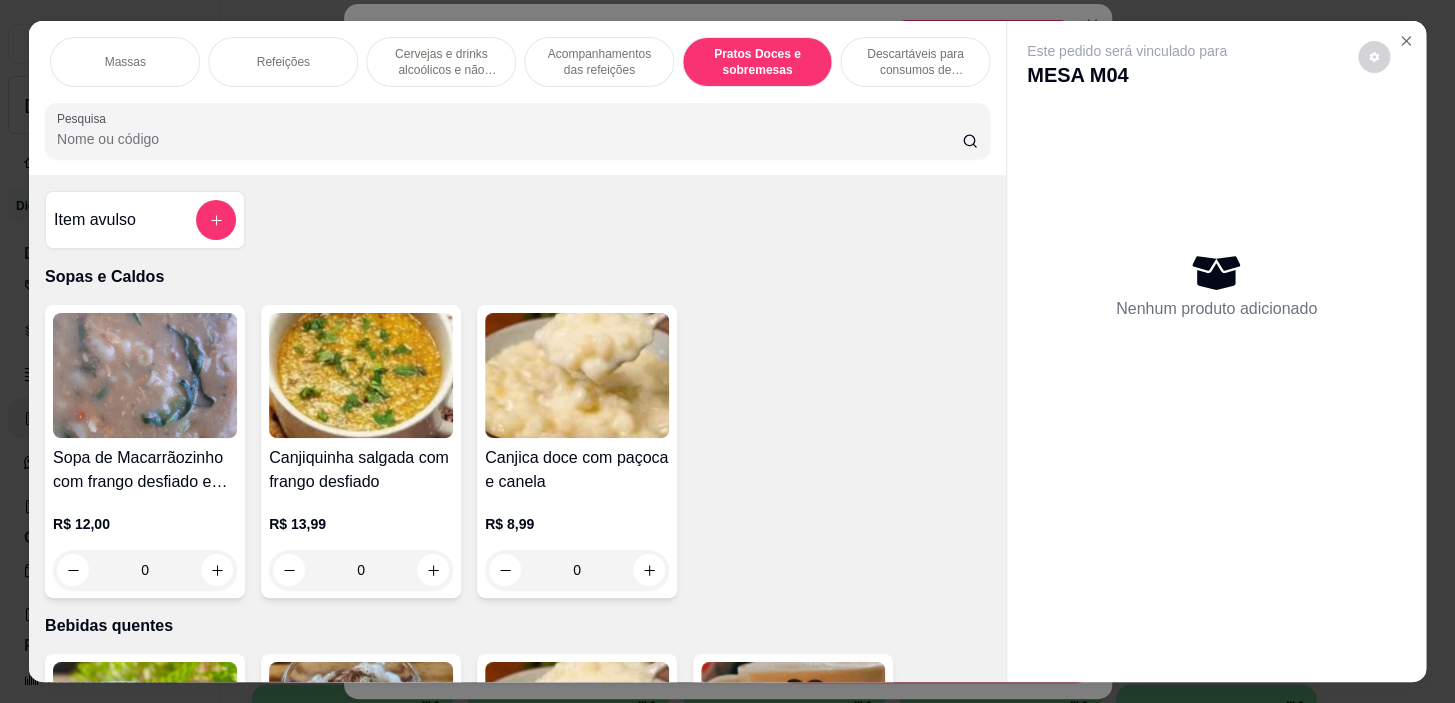 scroll, scrollTop: 14494, scrollLeft: 0, axis: vertical 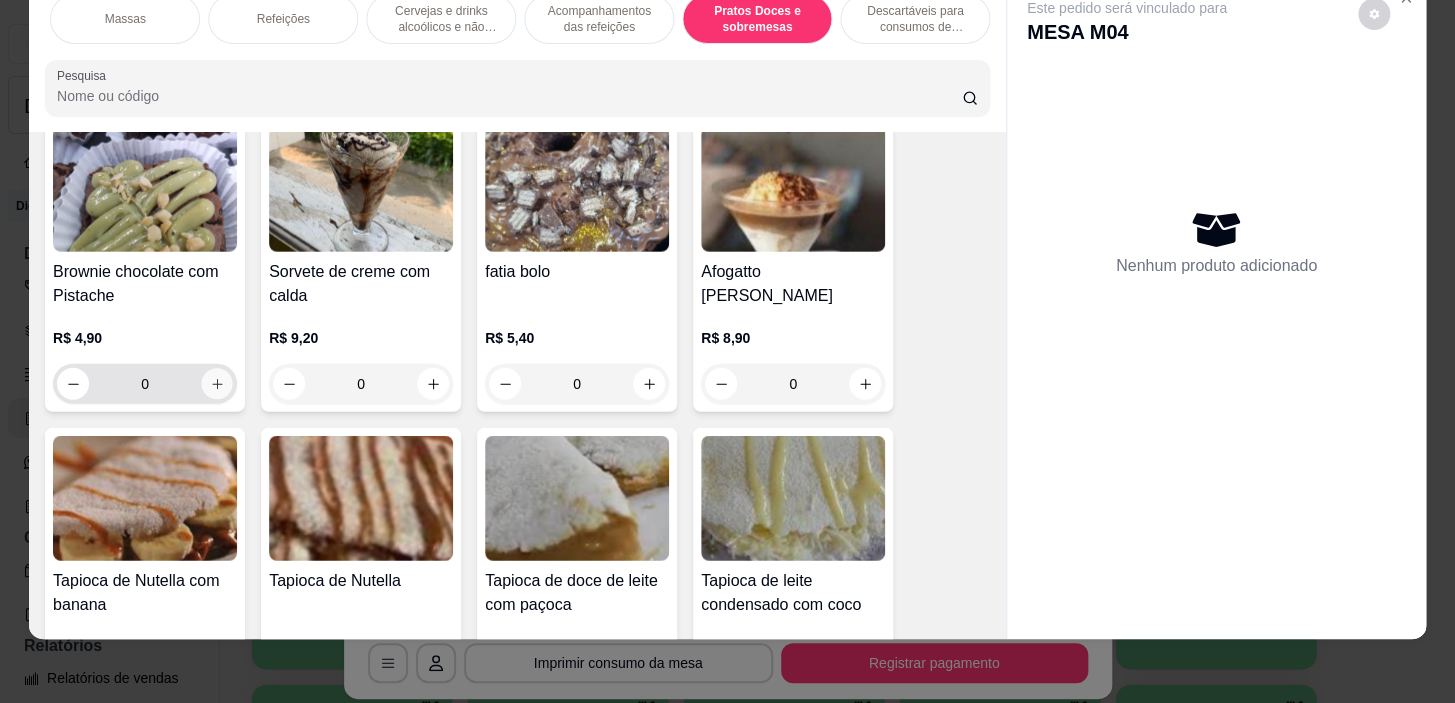 click 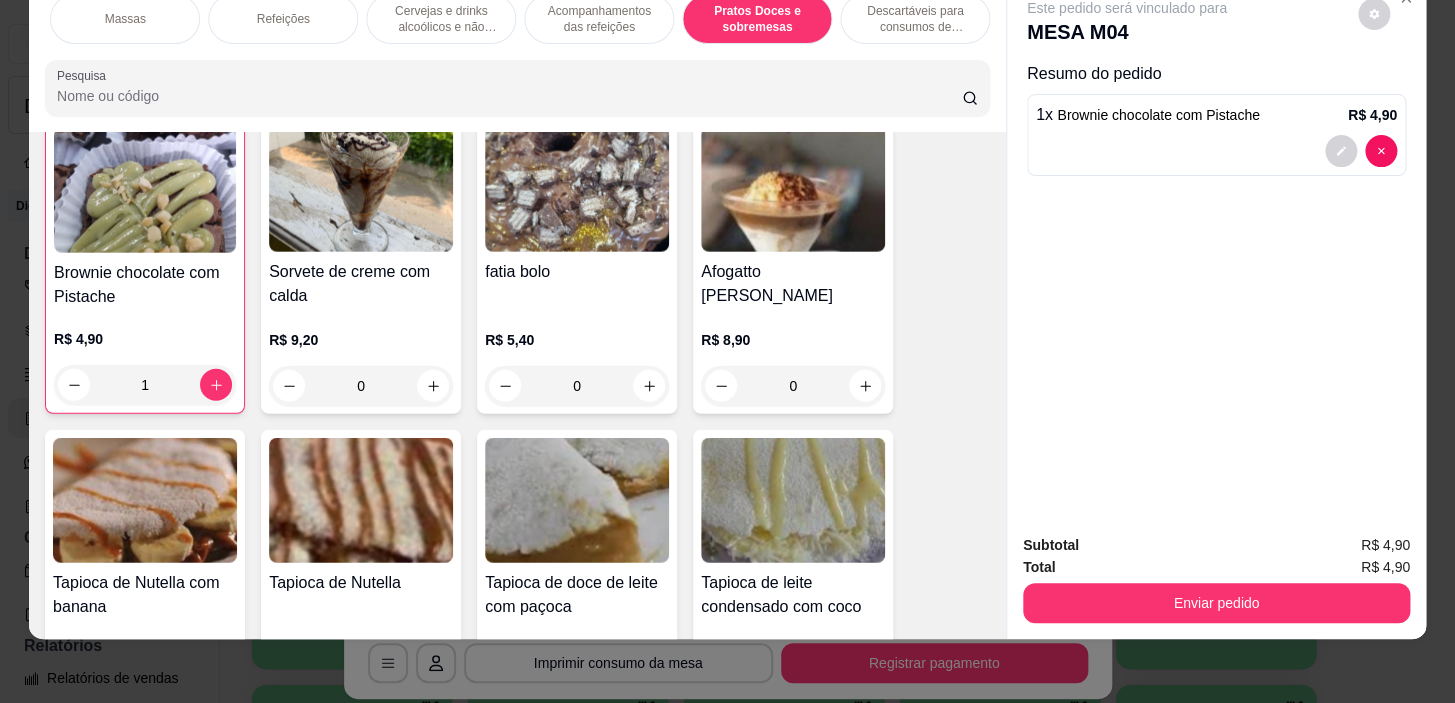 scroll, scrollTop: 14859, scrollLeft: 0, axis: vertical 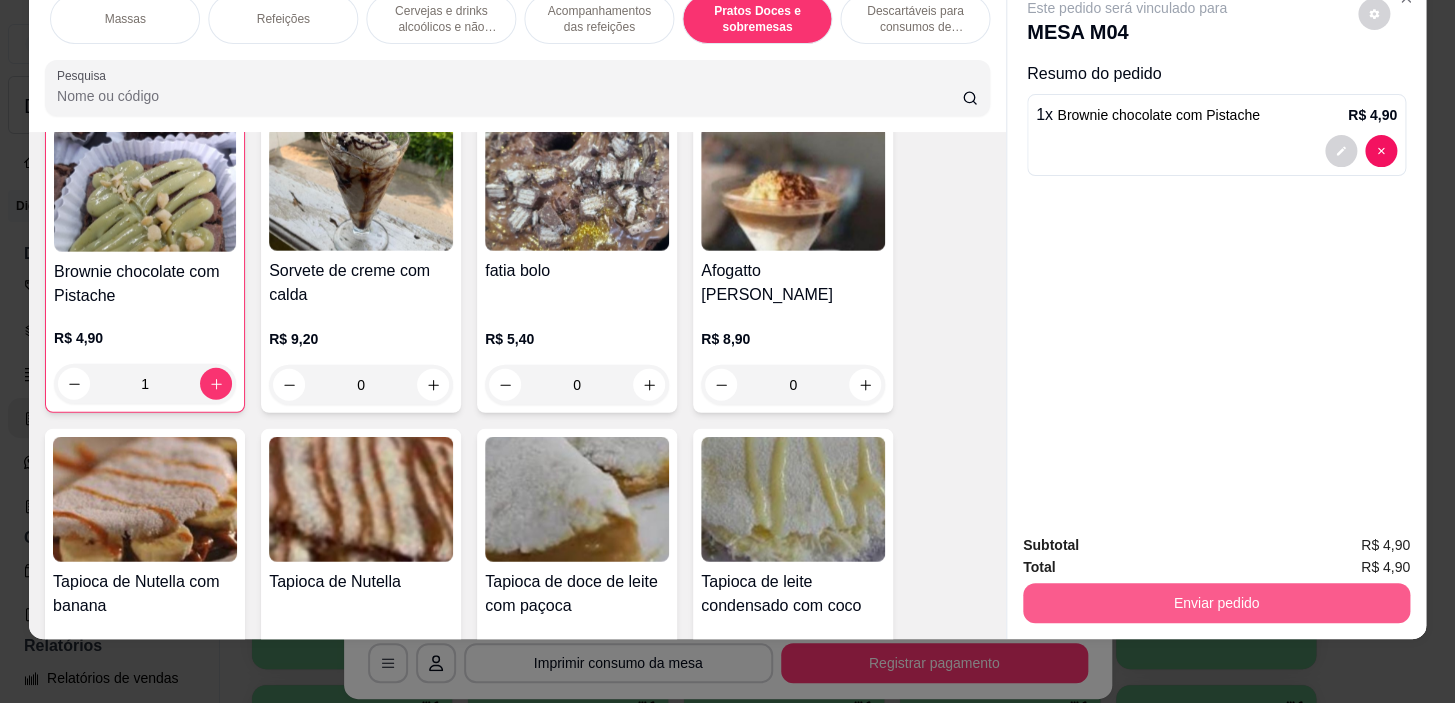 click on "Enviar pedido" at bounding box center (1216, 603) 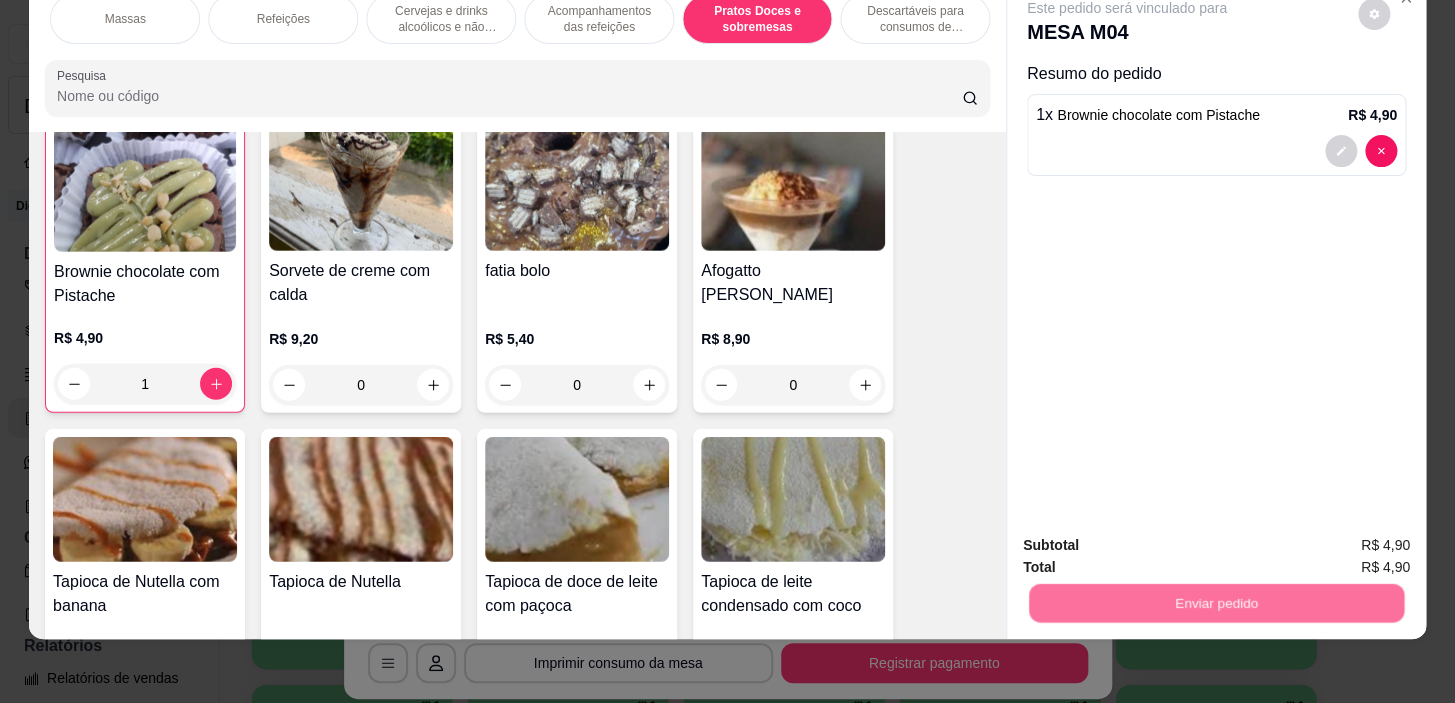 click on "Não registrar e enviar pedido" at bounding box center (1150, 540) 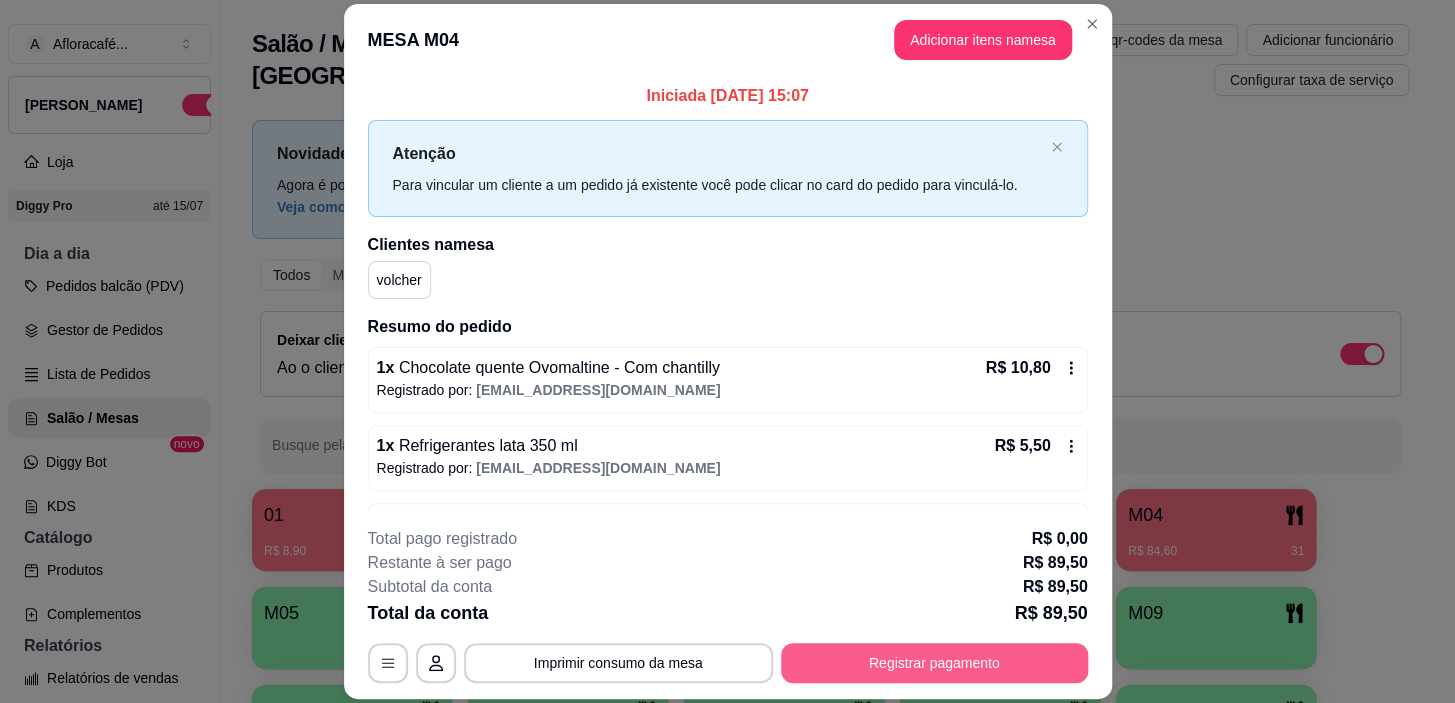 click on "Registrar pagamento" at bounding box center (934, 663) 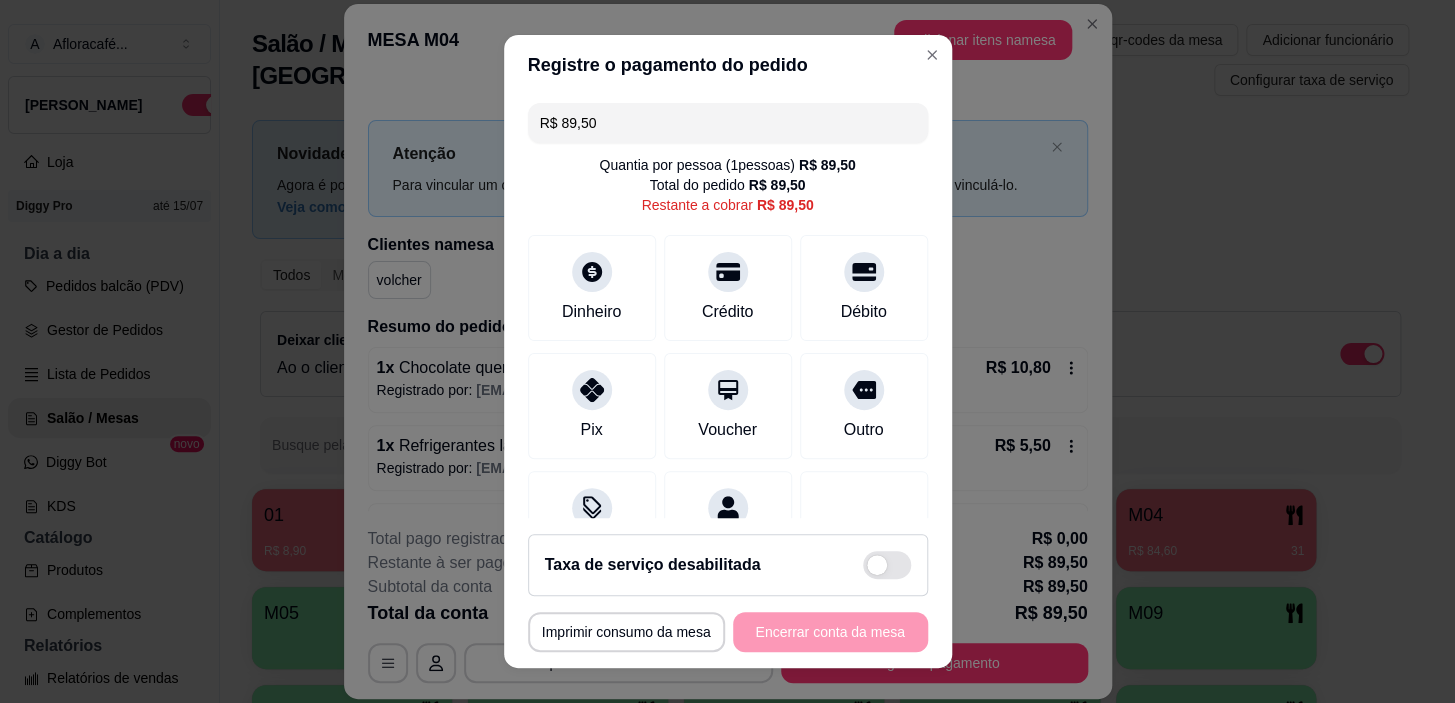scroll, scrollTop: 90, scrollLeft: 0, axis: vertical 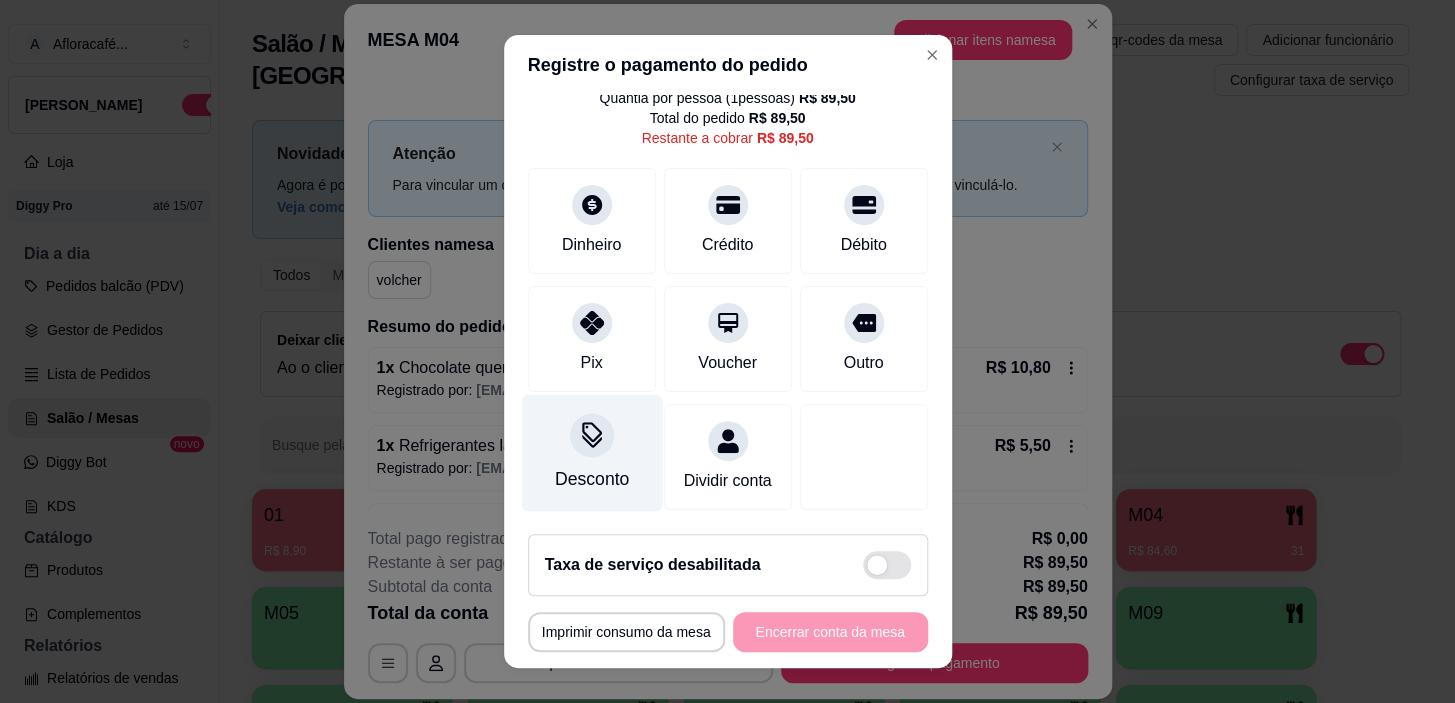 click on "Desconto" at bounding box center (591, 479) 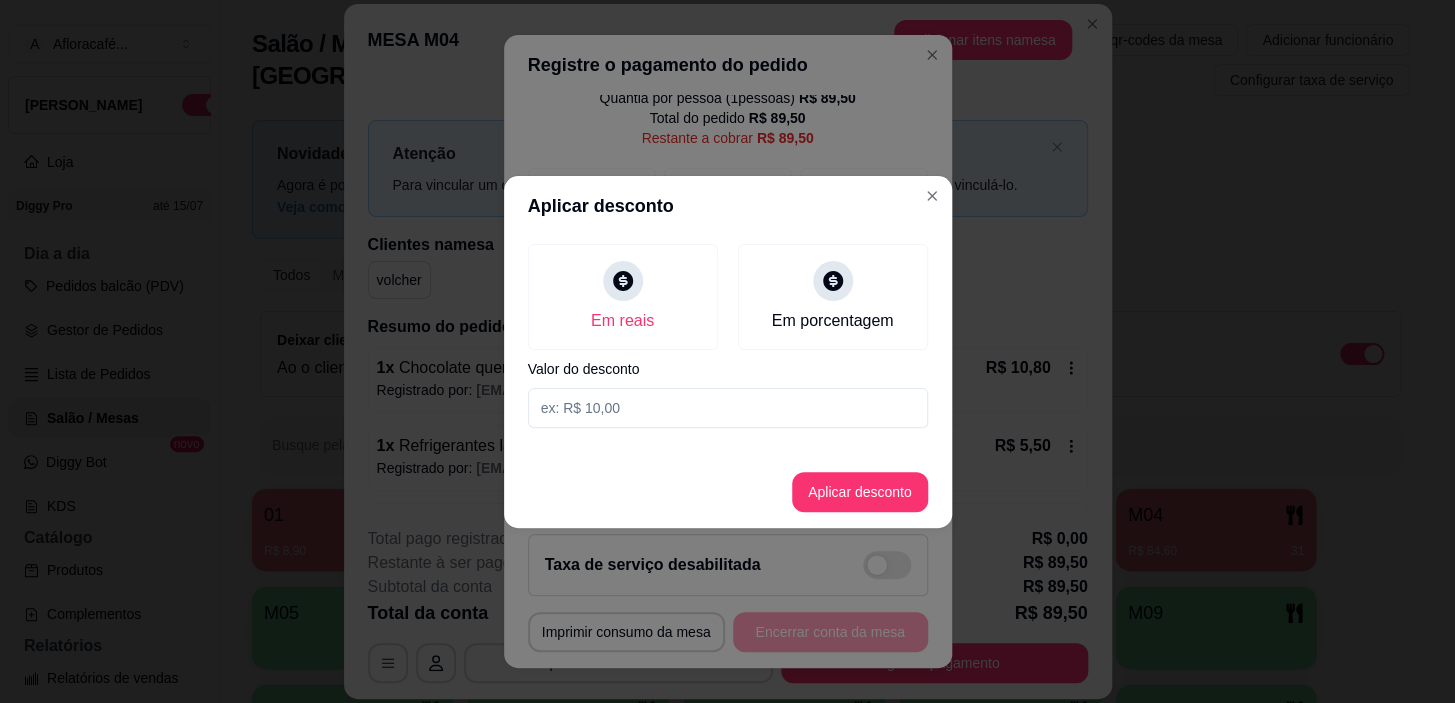 click at bounding box center (728, 408) 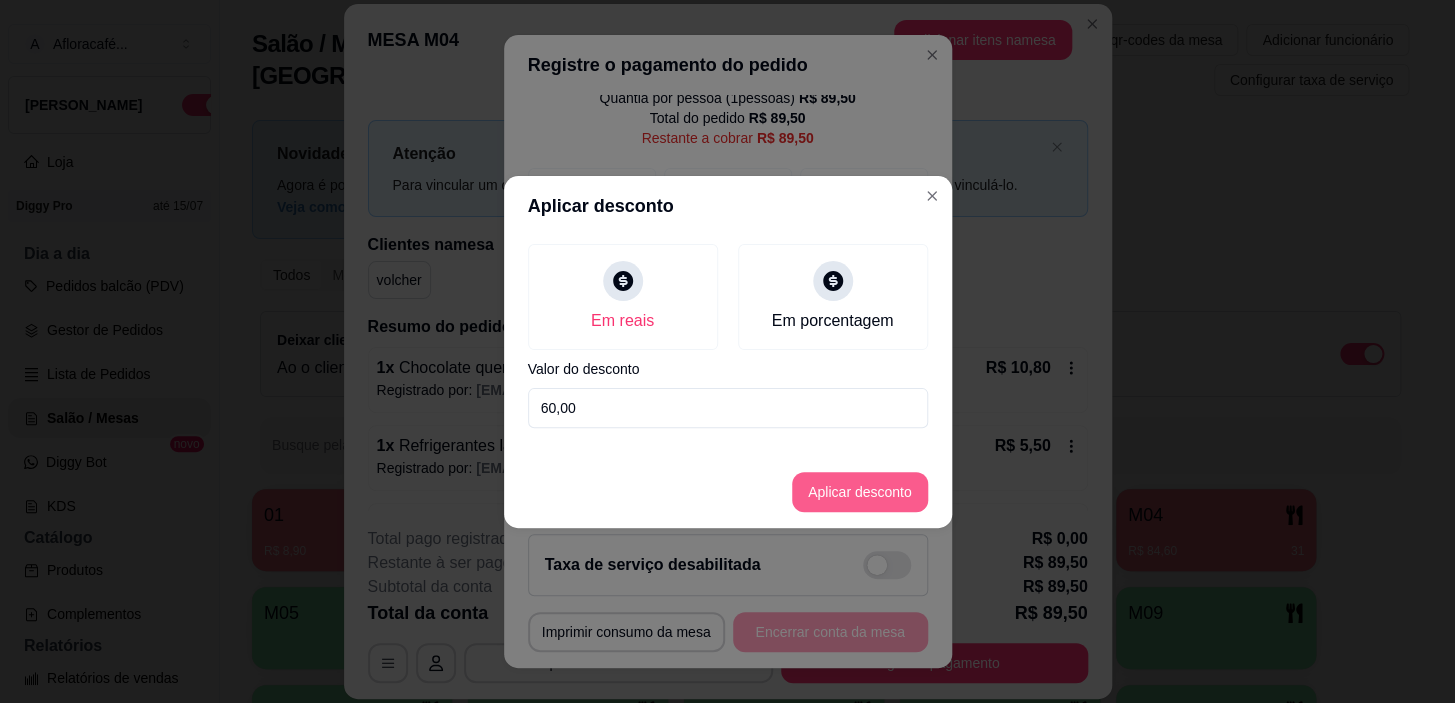 type on "60,00" 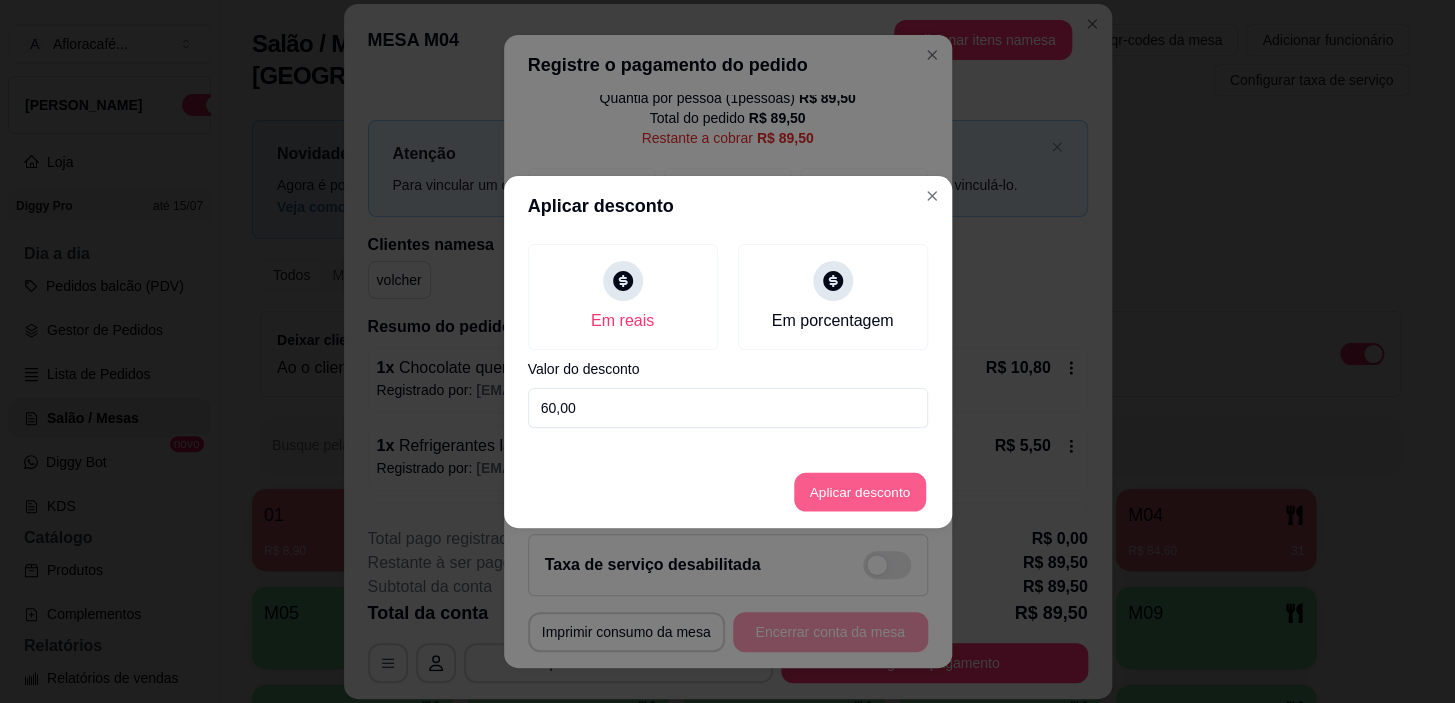 click on "Aplicar desconto" at bounding box center (859, 491) 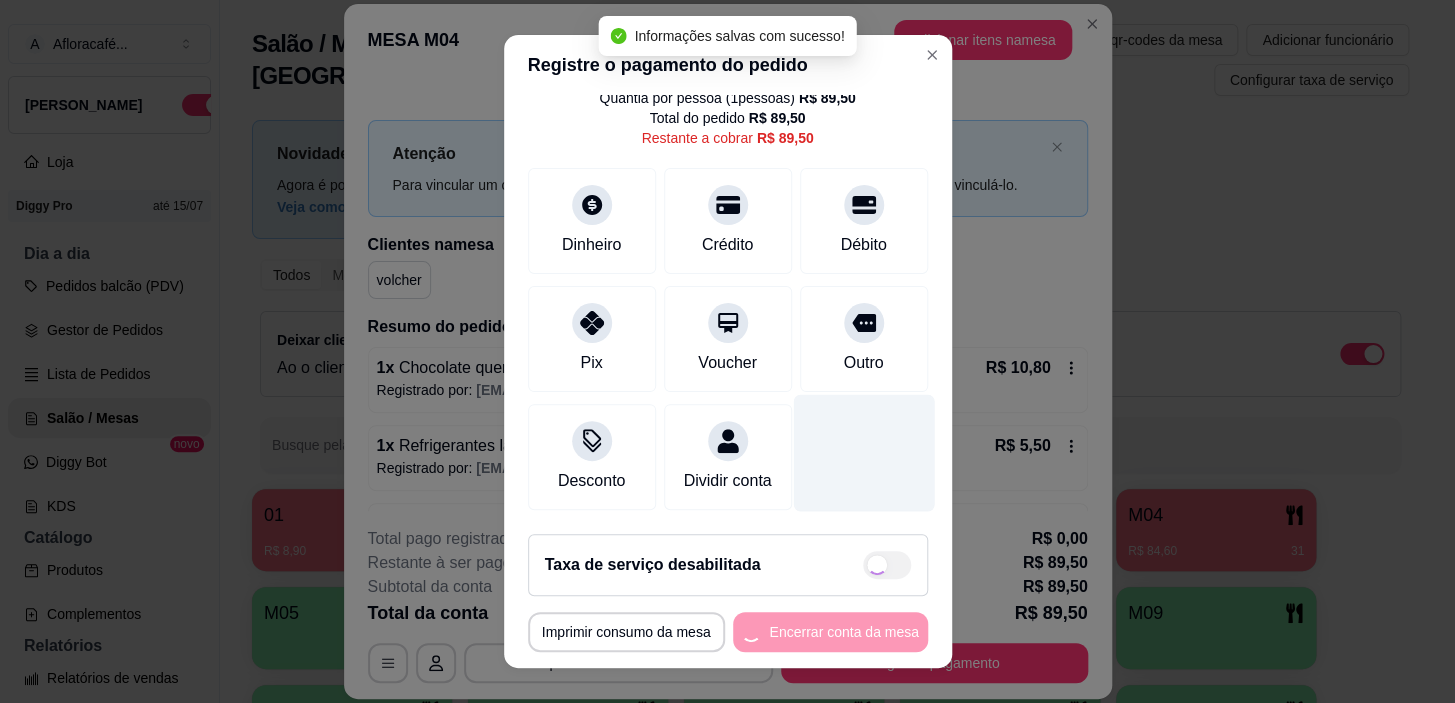 scroll, scrollTop: 0, scrollLeft: 0, axis: both 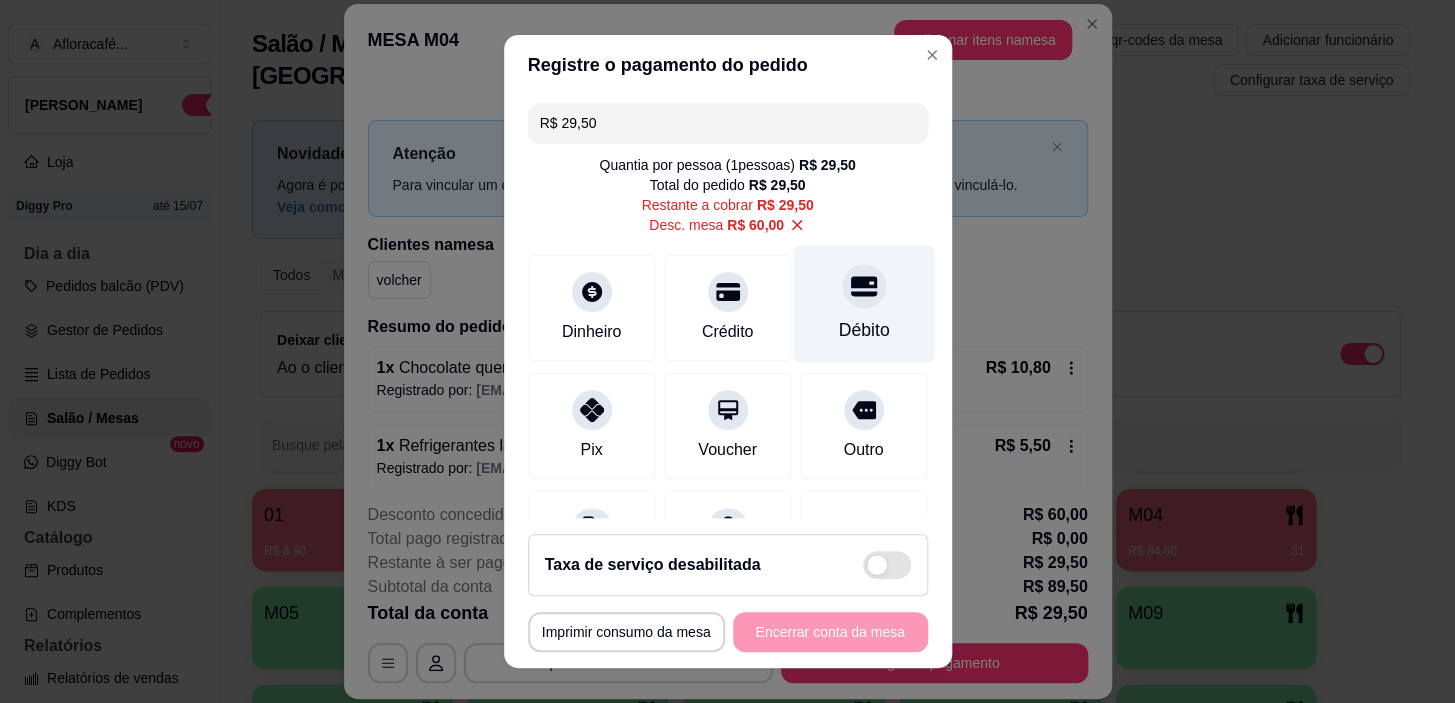 click at bounding box center [864, 287] 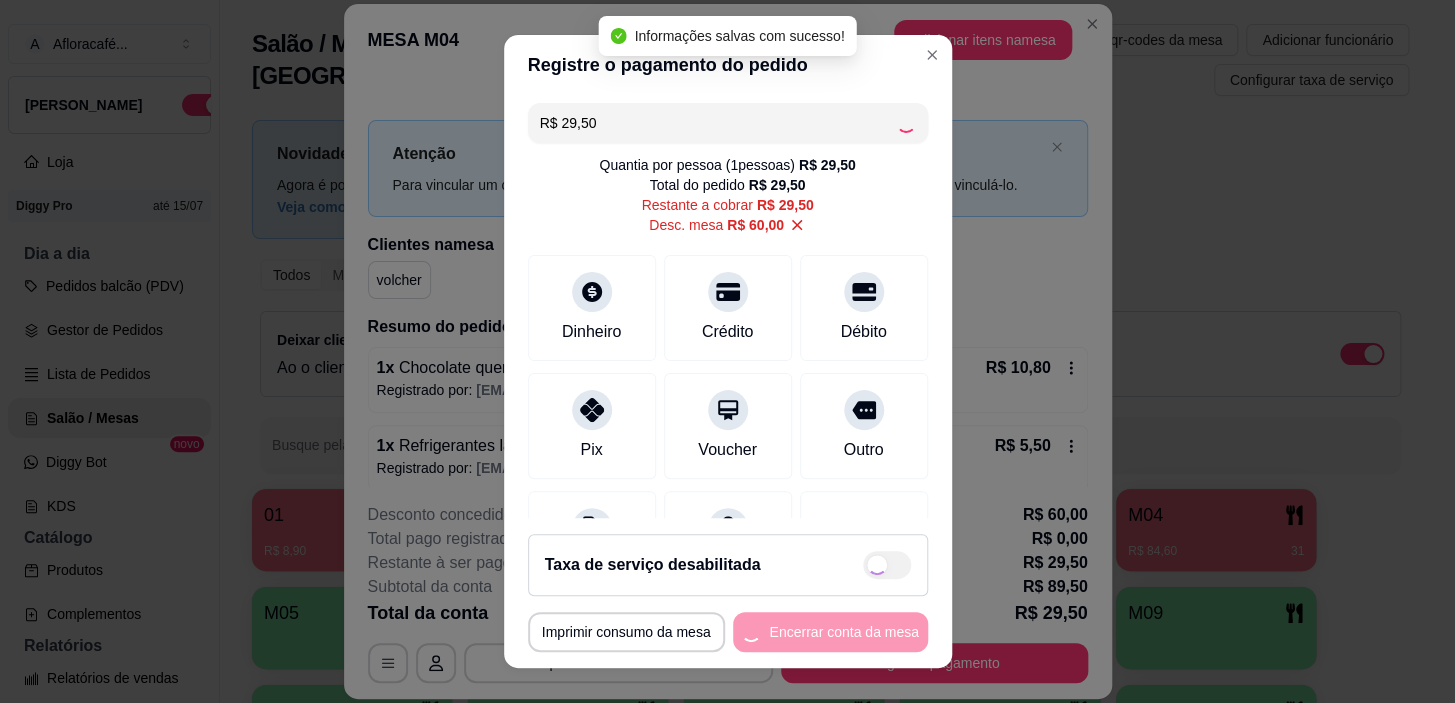 type on "R$ 0,00" 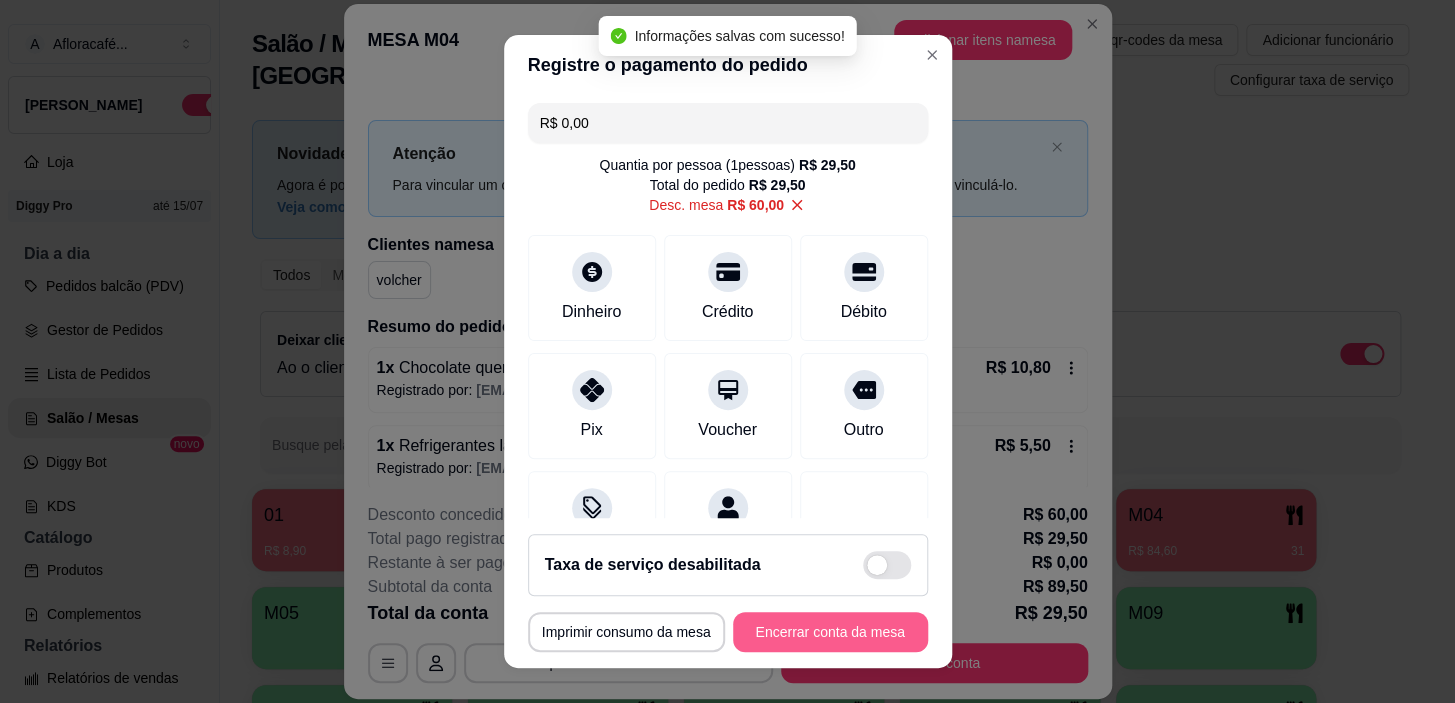 click on "Encerrar conta da mesa" at bounding box center [830, 632] 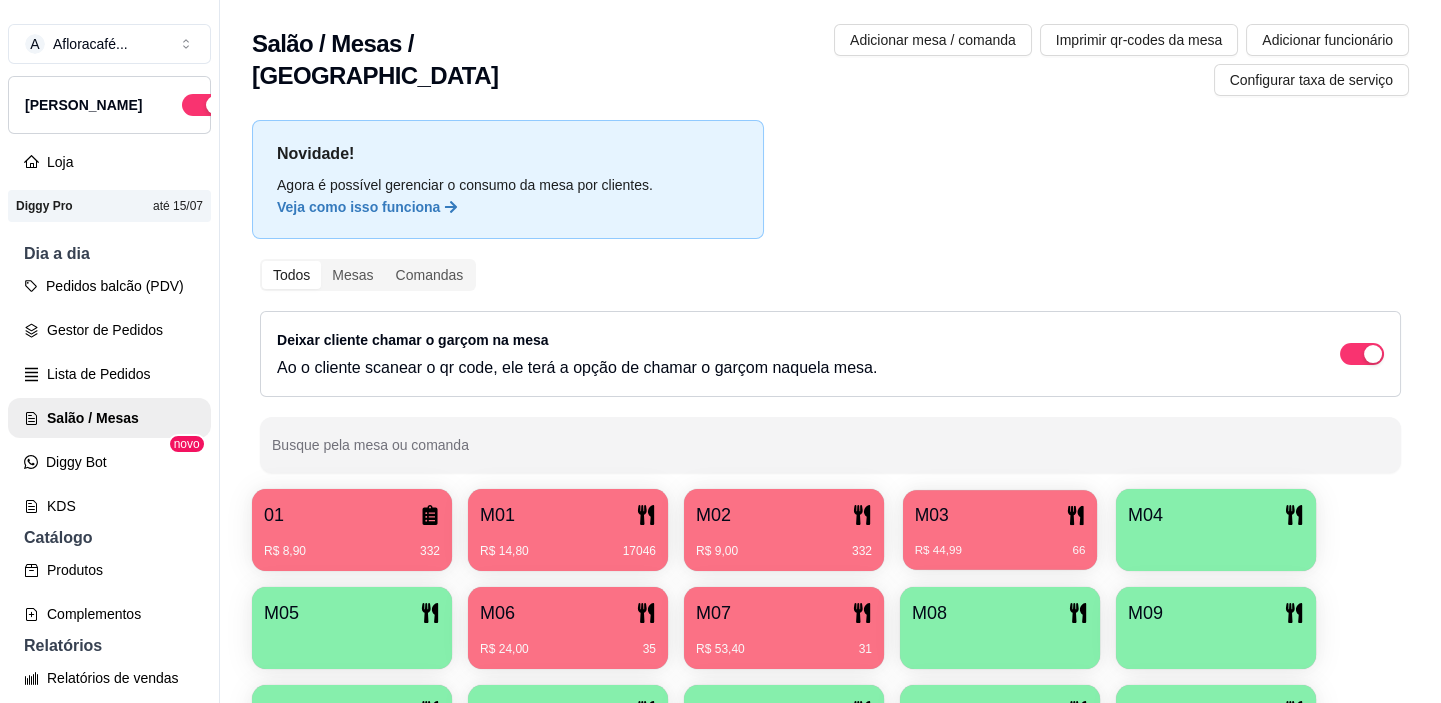 click on "M03" at bounding box center (932, 515) 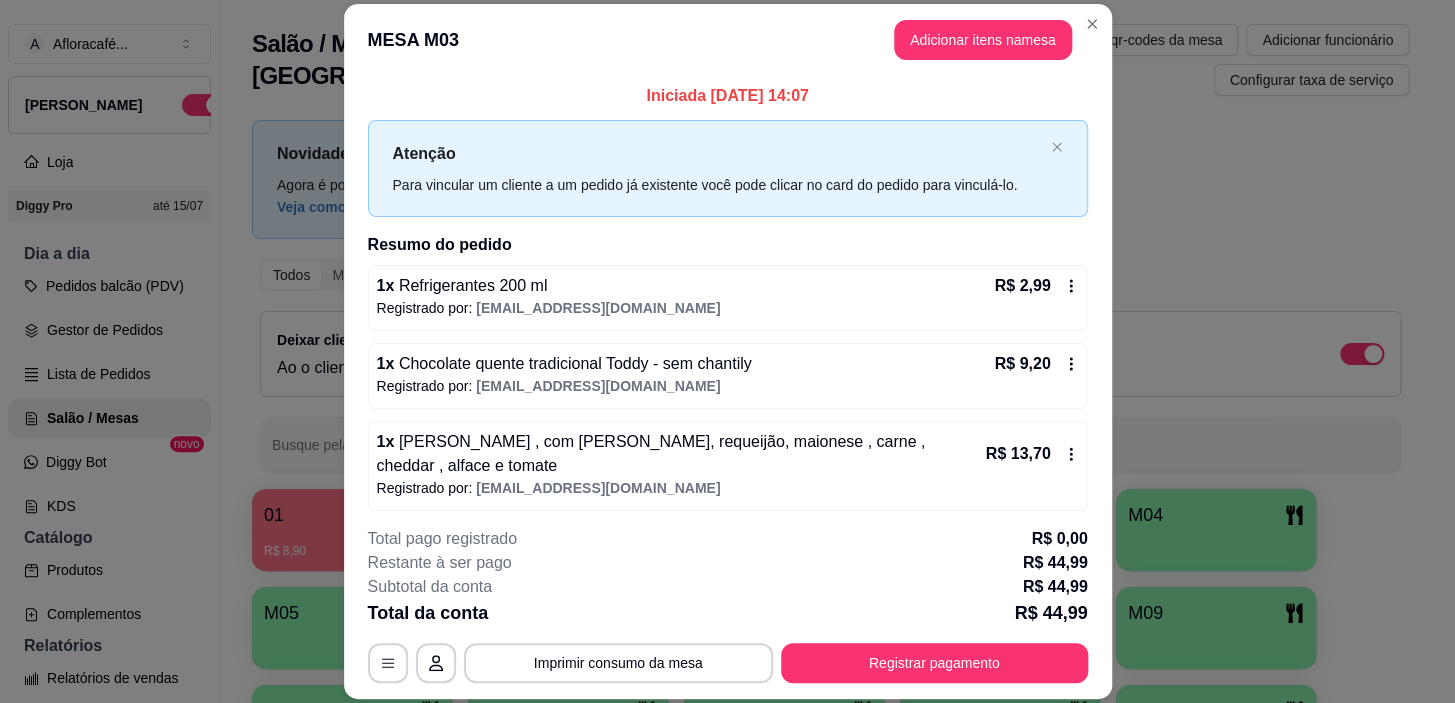 scroll, scrollTop: 181, scrollLeft: 0, axis: vertical 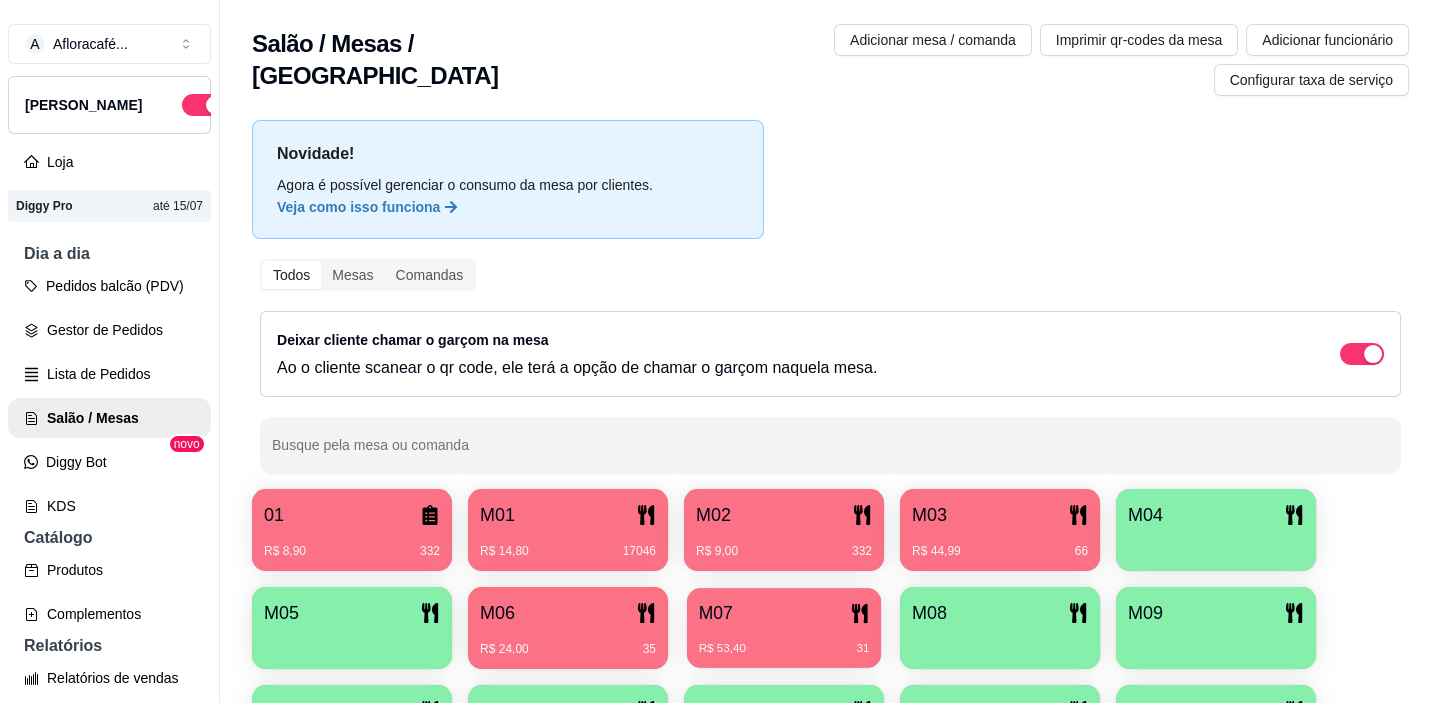 click on "M07" at bounding box center [784, 613] 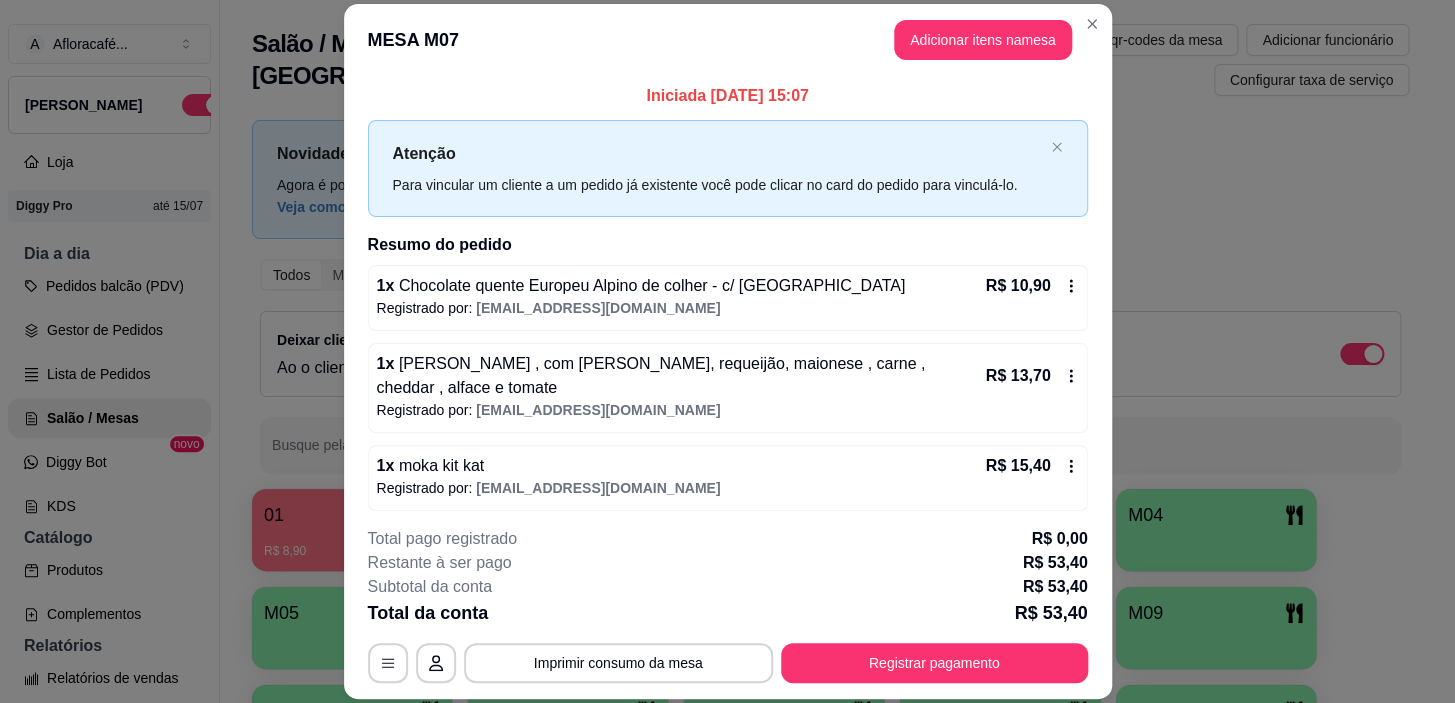scroll, scrollTop: 84, scrollLeft: 0, axis: vertical 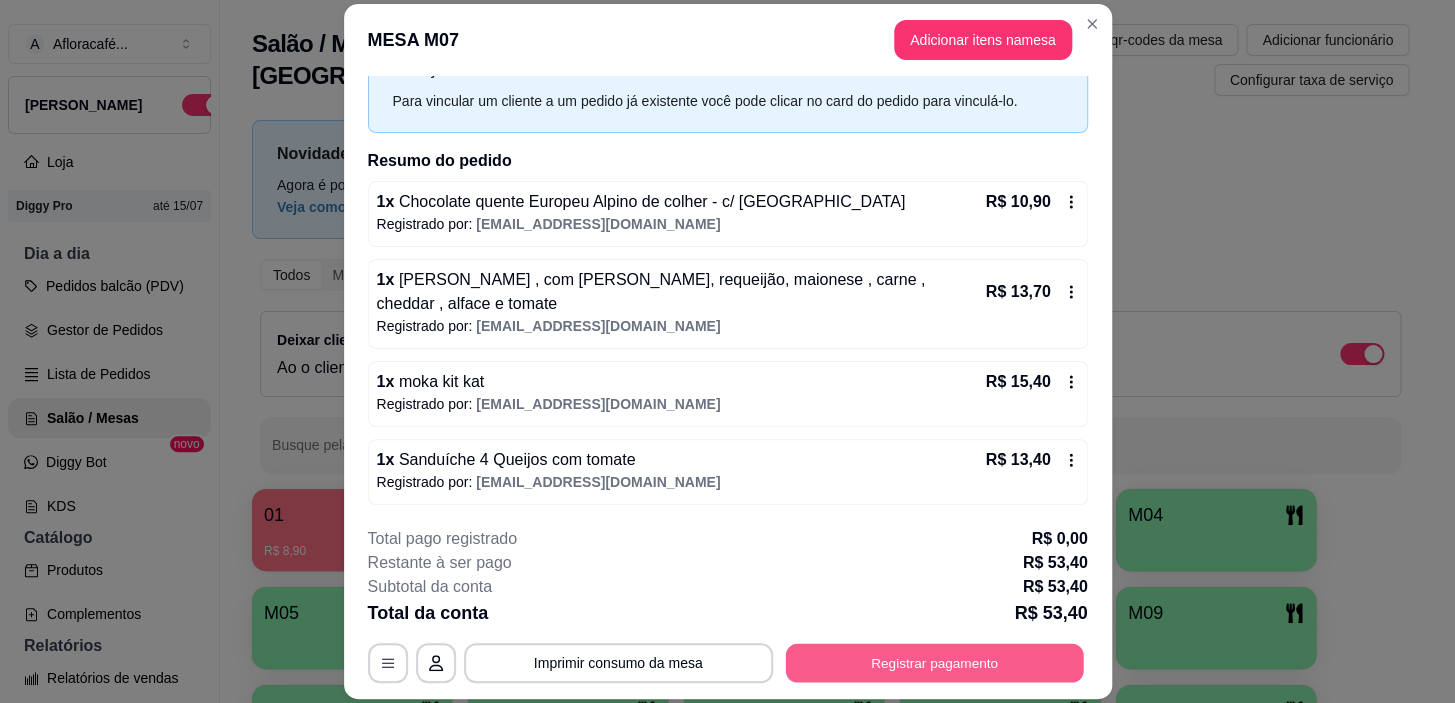 click on "Registrar pagamento" at bounding box center (934, 663) 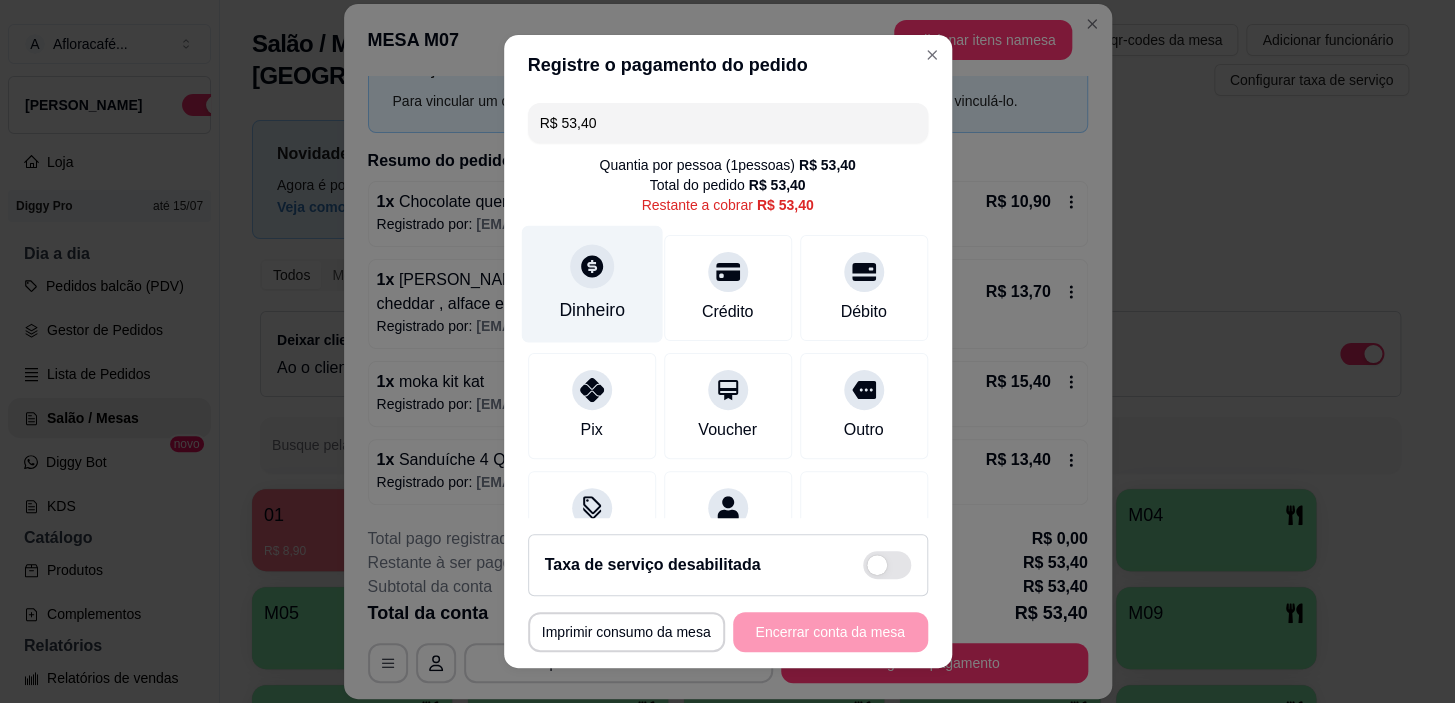 click on "Dinheiro" at bounding box center (591, 284) 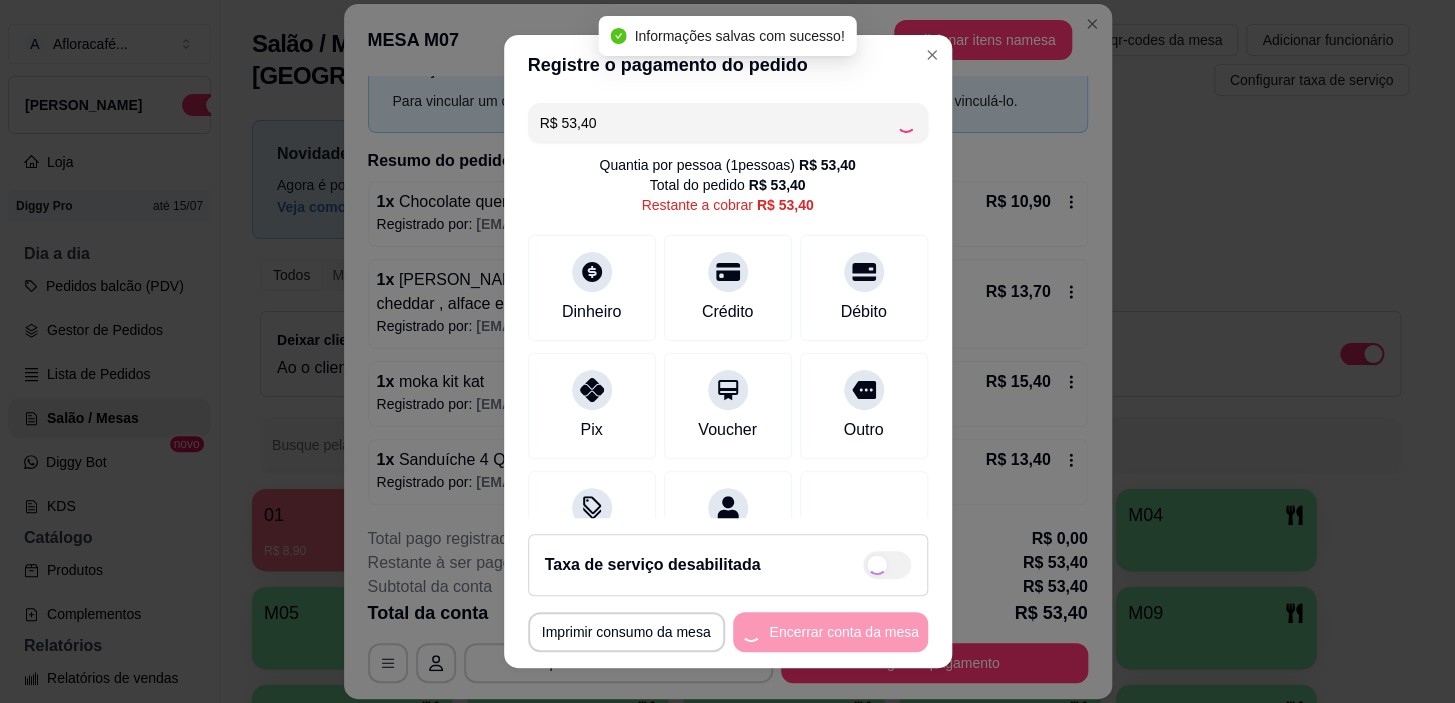 type on "R$ 0,00" 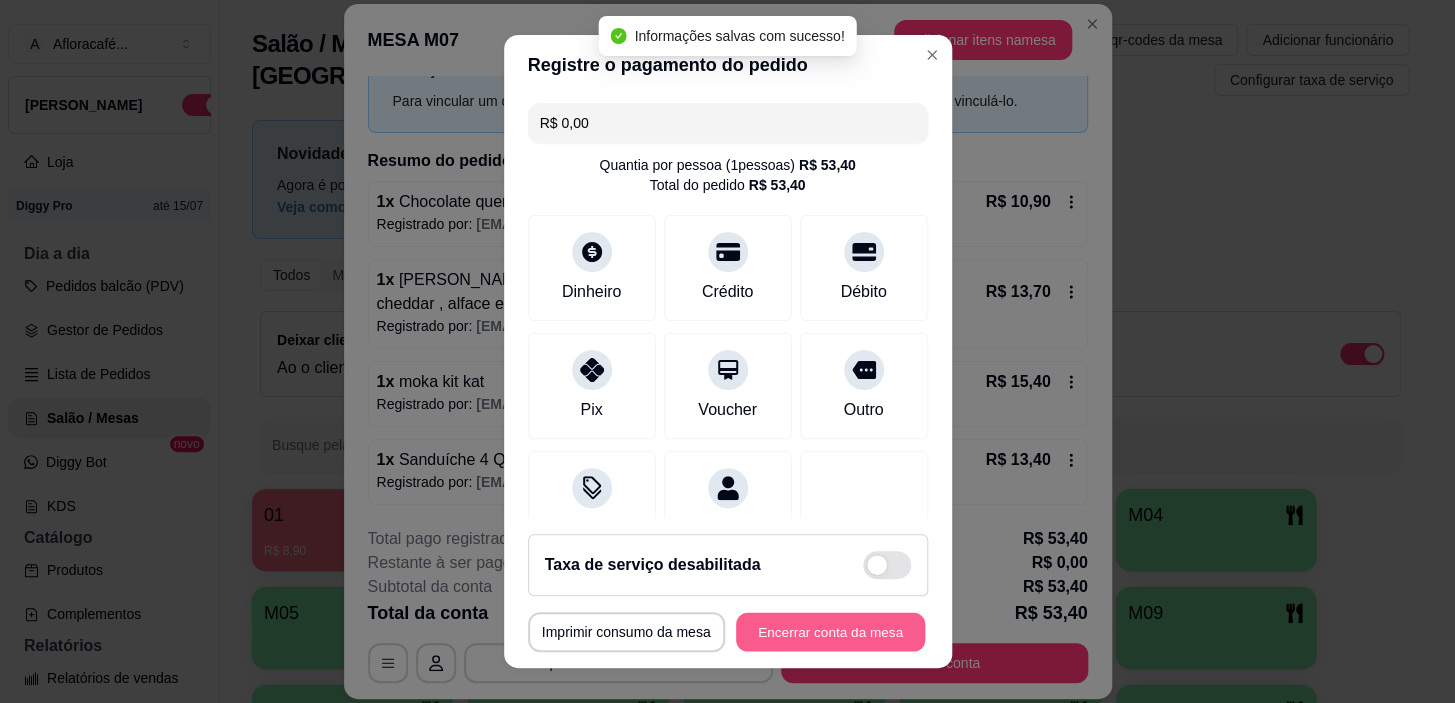 click on "Encerrar conta da mesa" at bounding box center (830, 631) 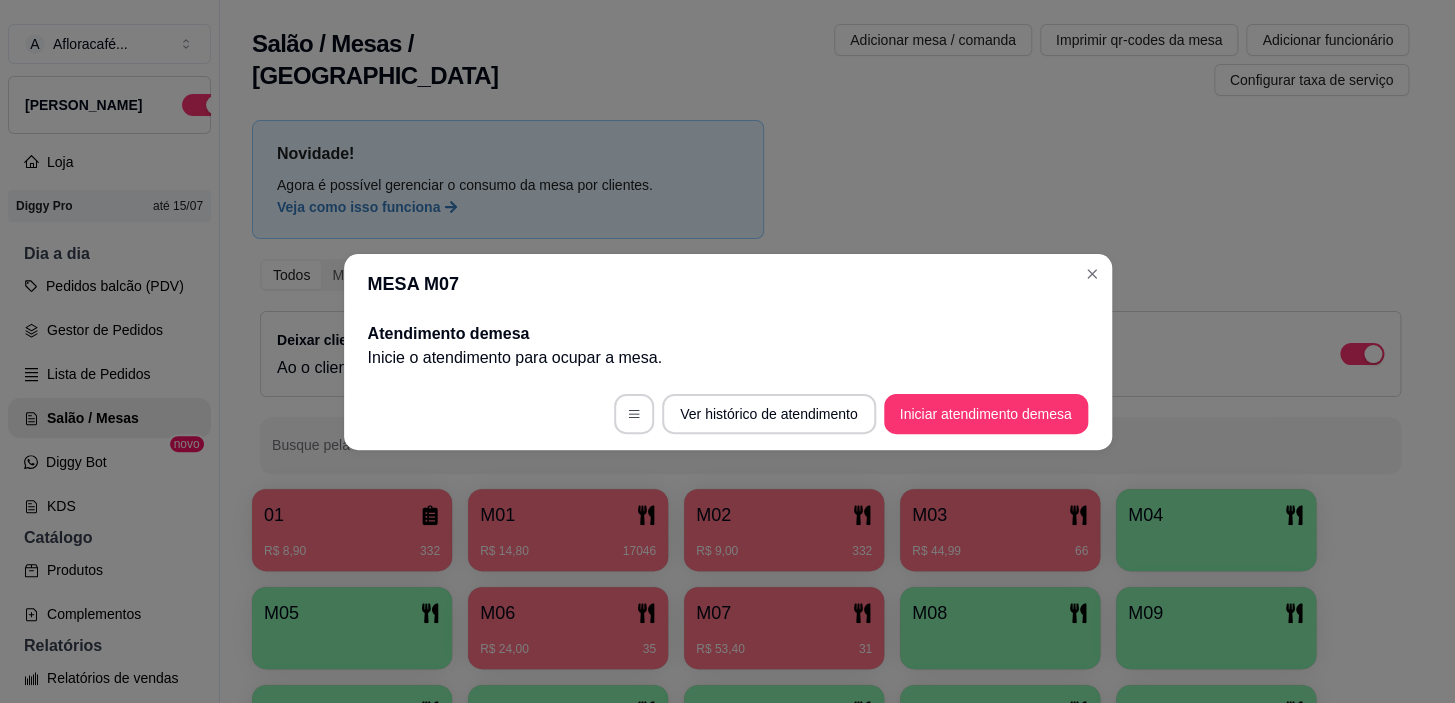 scroll, scrollTop: 0, scrollLeft: 0, axis: both 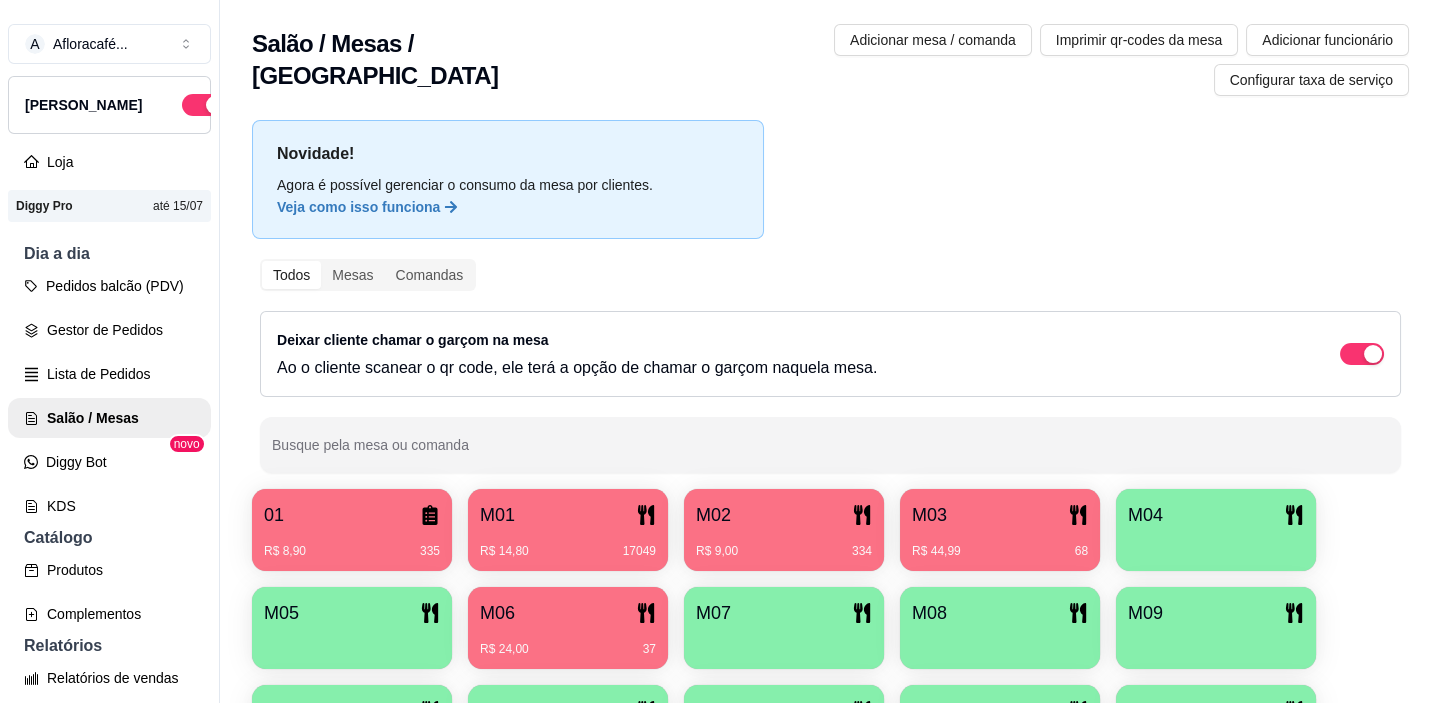 click on "M02" at bounding box center (784, 515) 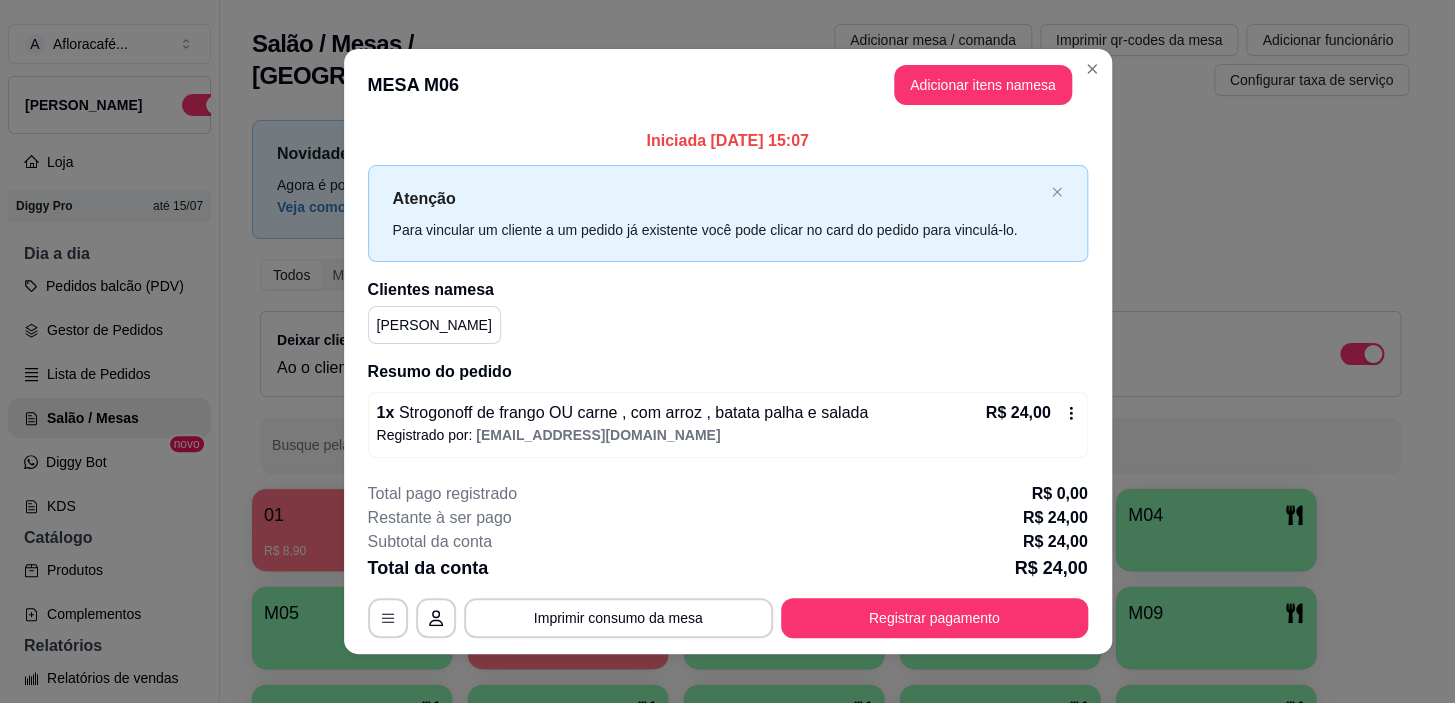scroll, scrollTop: 14, scrollLeft: 0, axis: vertical 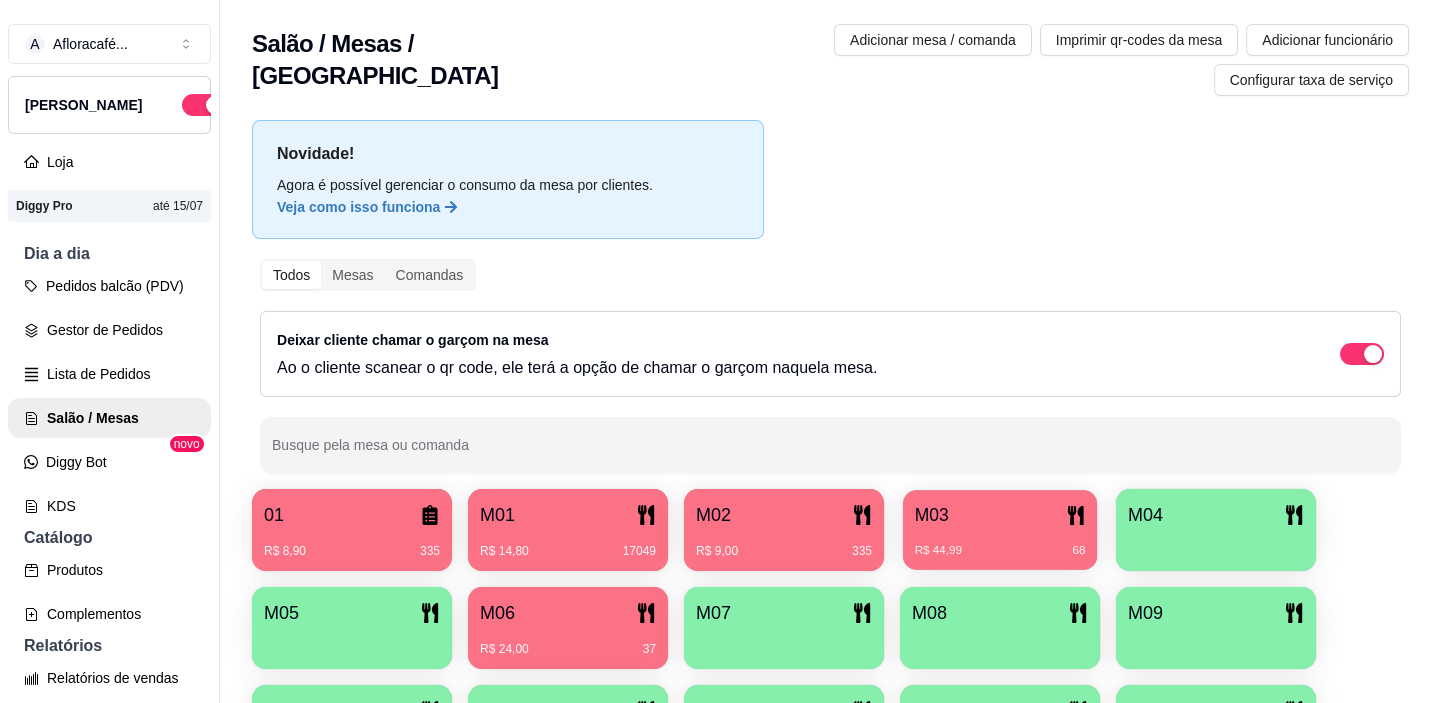 click on "M03" at bounding box center (1000, 515) 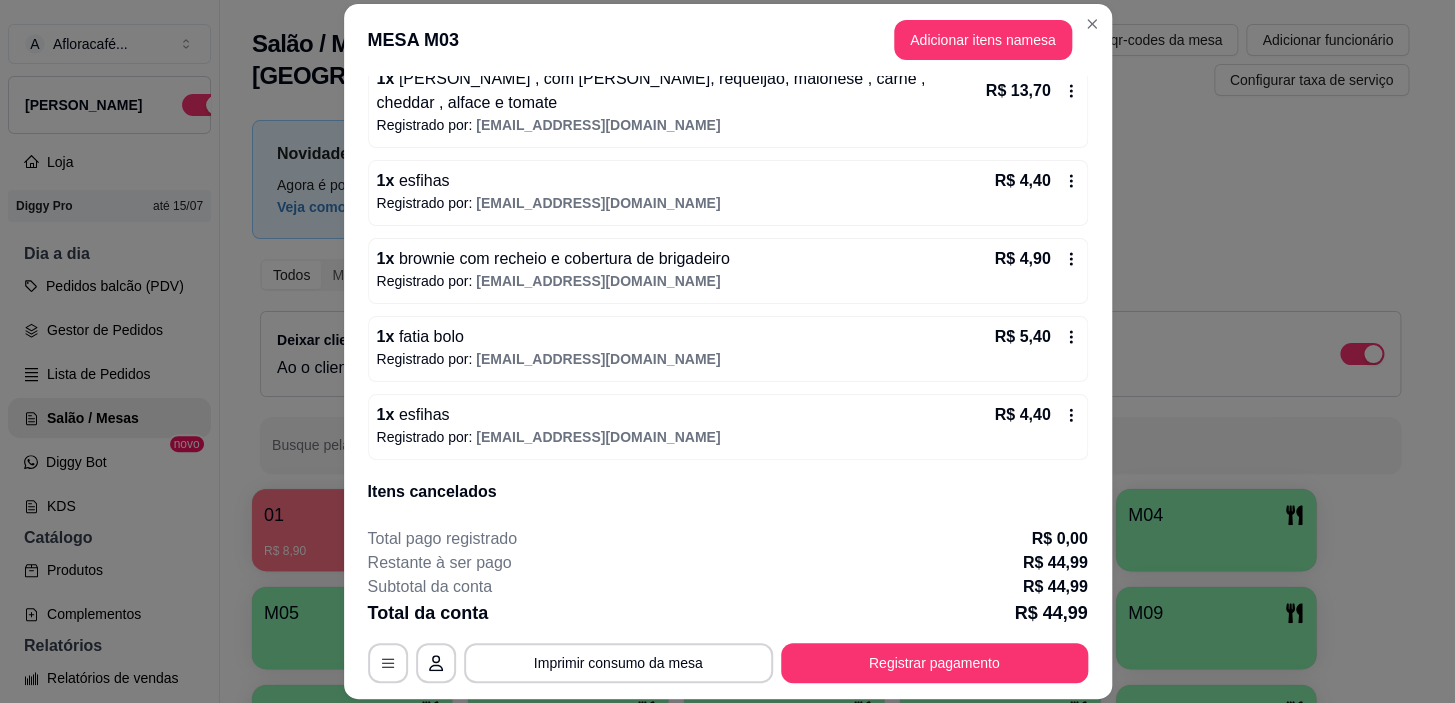 scroll, scrollTop: 431, scrollLeft: 0, axis: vertical 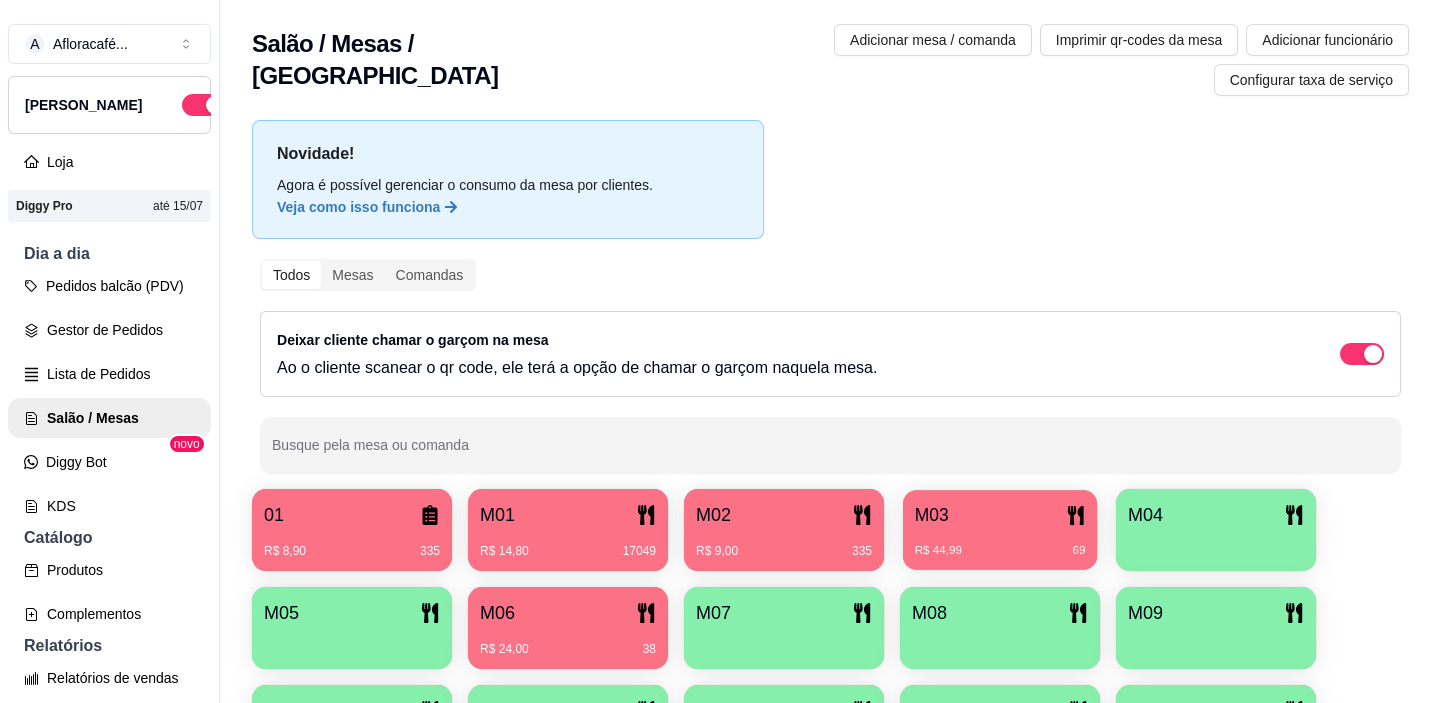 click on "R$ 44,99 69" at bounding box center (1000, 543) 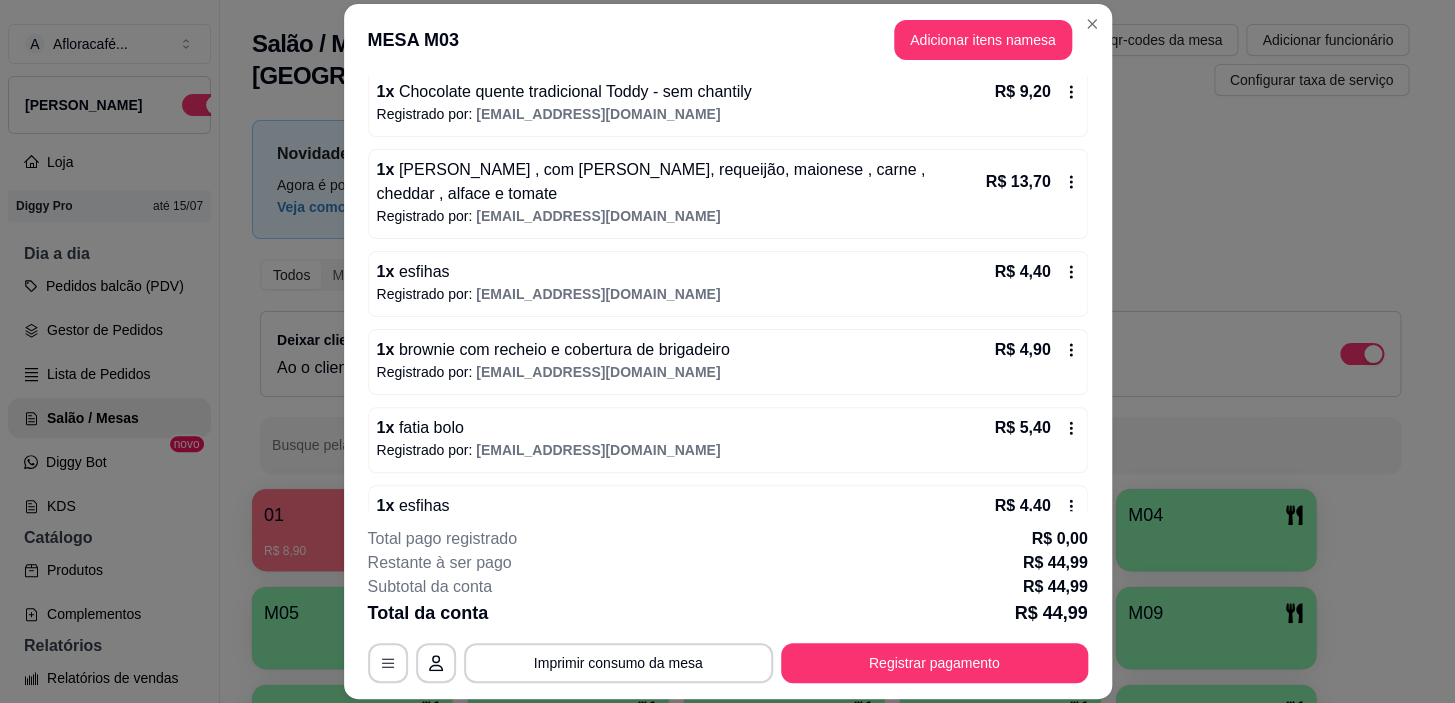 scroll, scrollTop: 431, scrollLeft: 0, axis: vertical 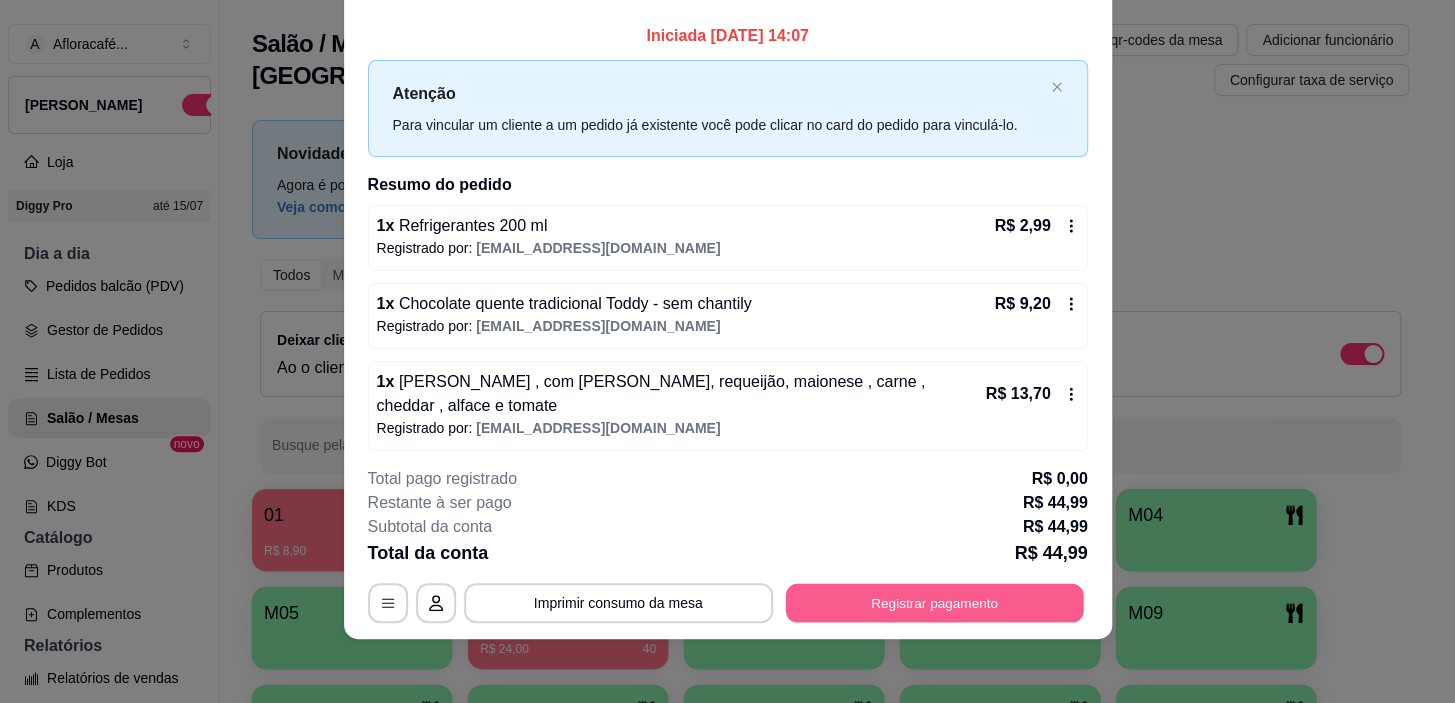 click on "Registrar pagamento" at bounding box center [934, 603] 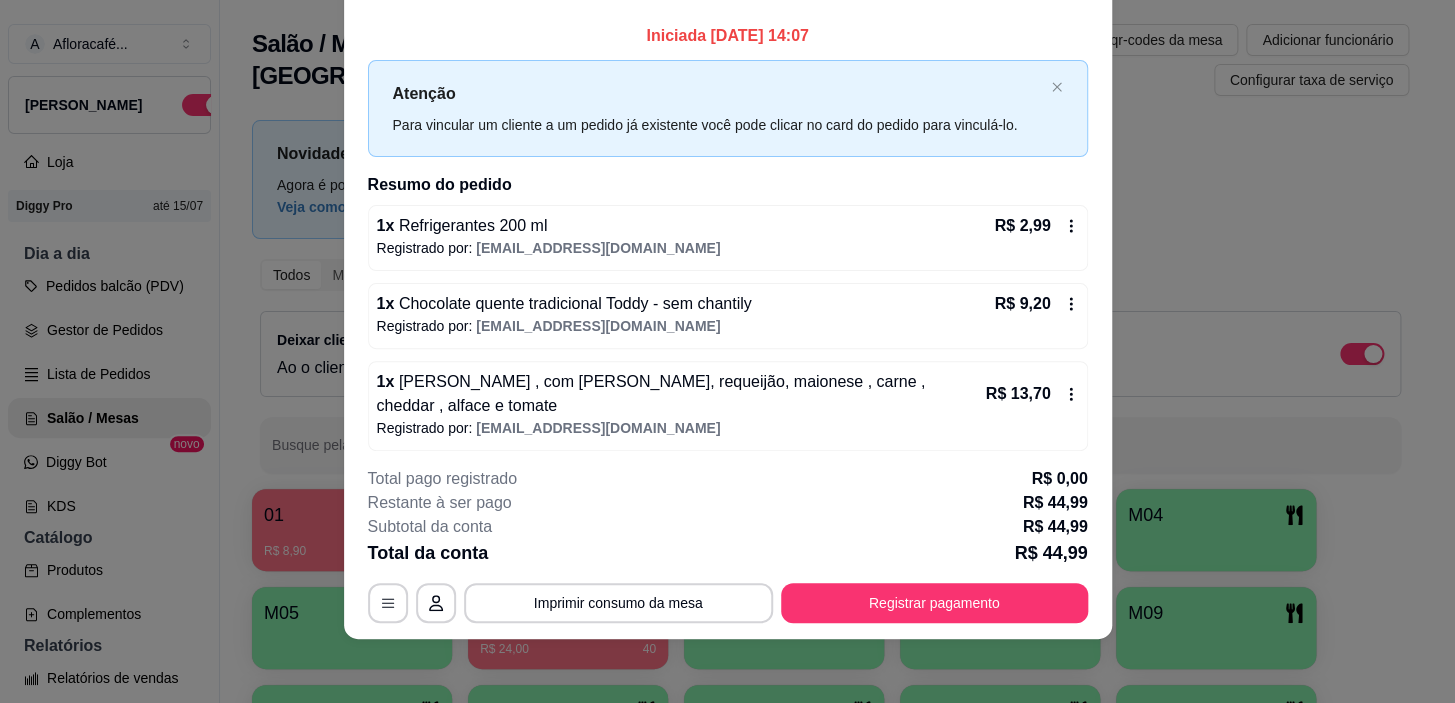 scroll, scrollTop: 431, scrollLeft: 0, axis: vertical 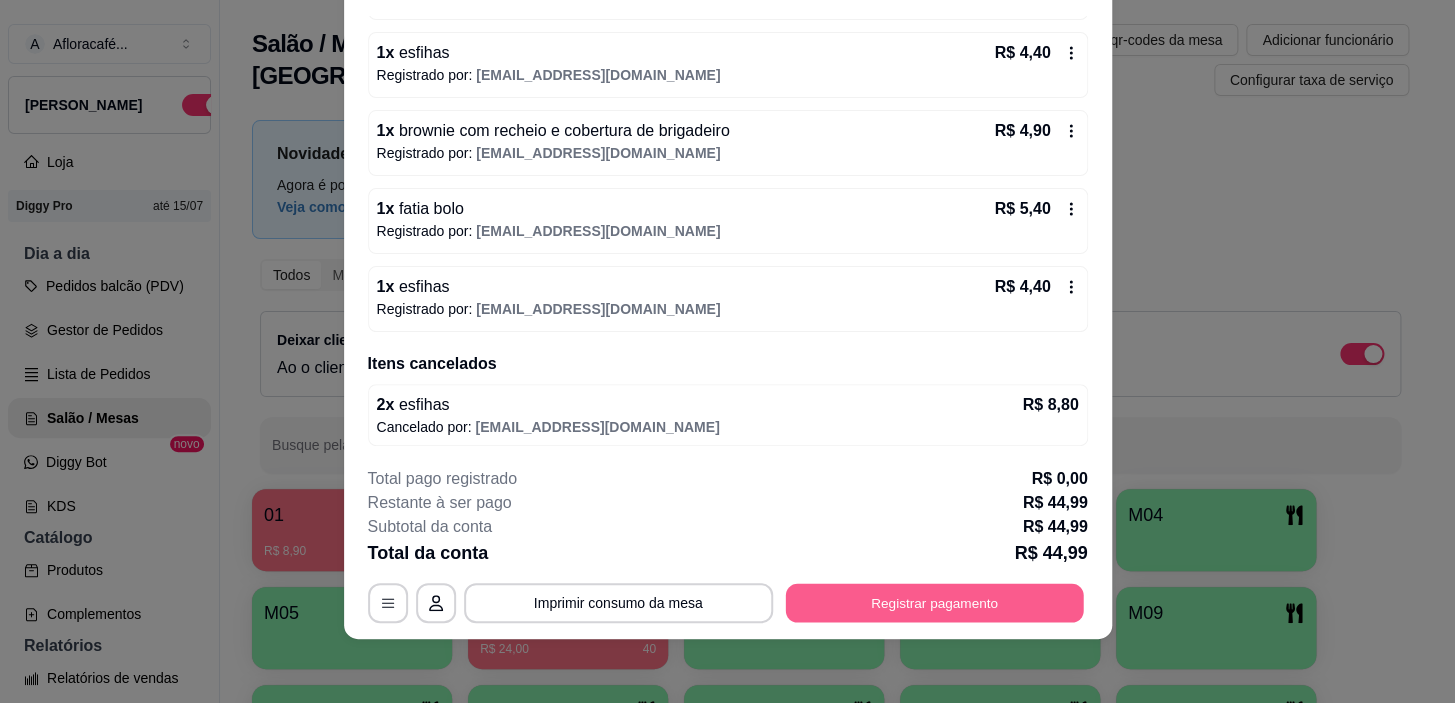 click on "Registrar pagamento" at bounding box center [934, 603] 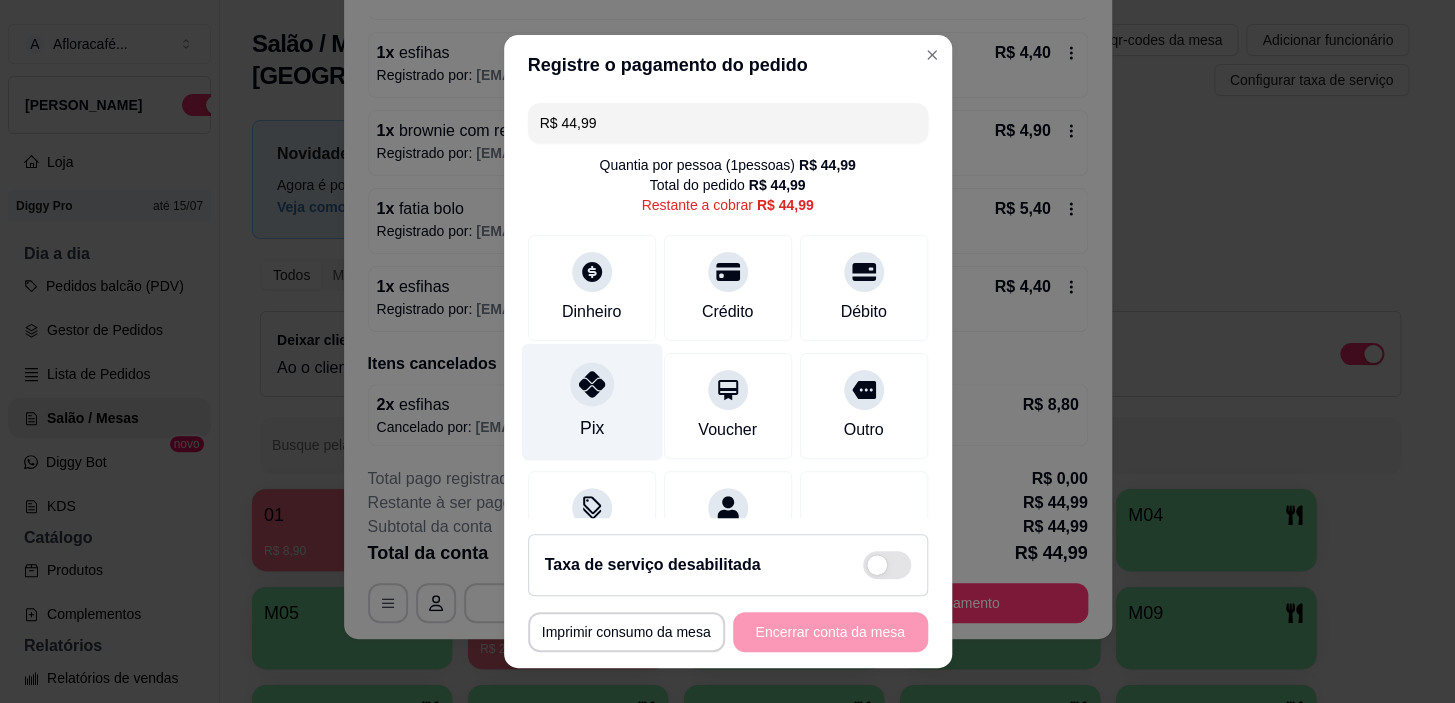 click on "Pix" at bounding box center (591, 402) 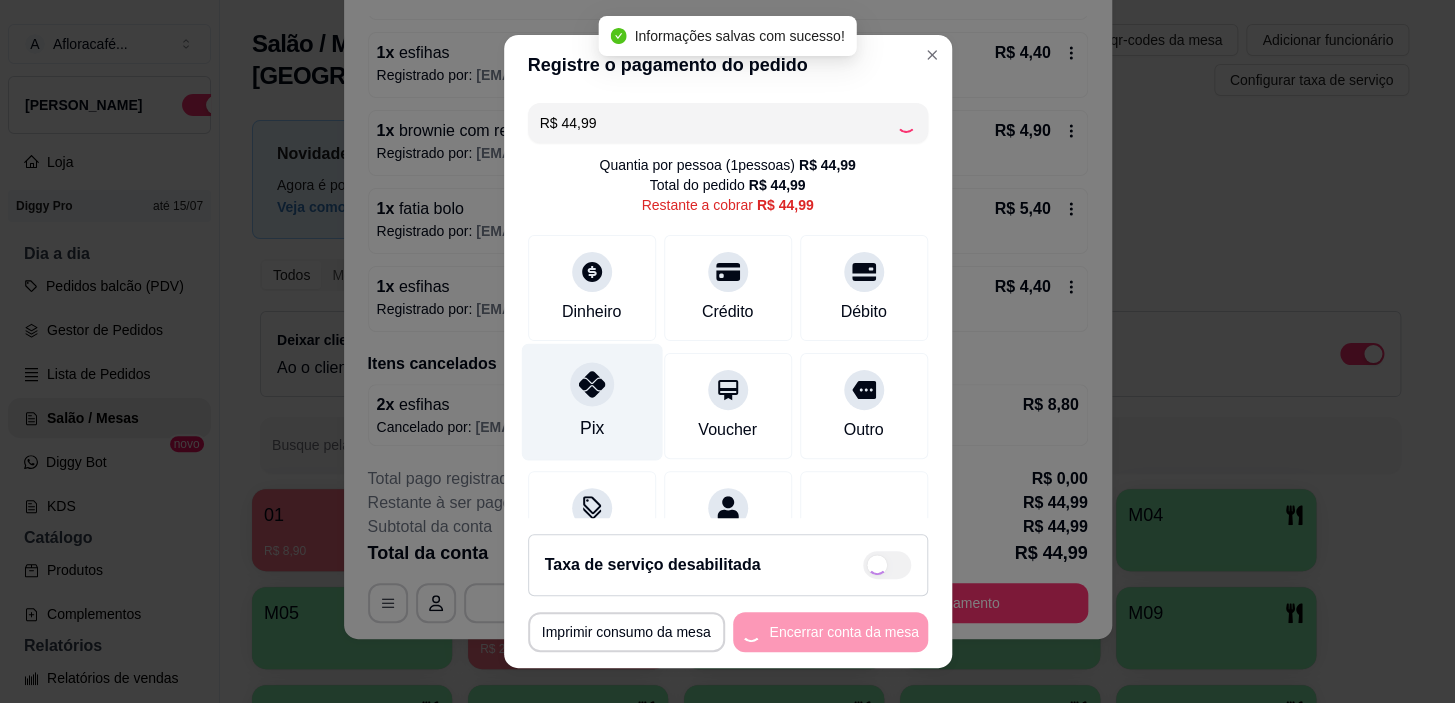type on "R$ 0,00" 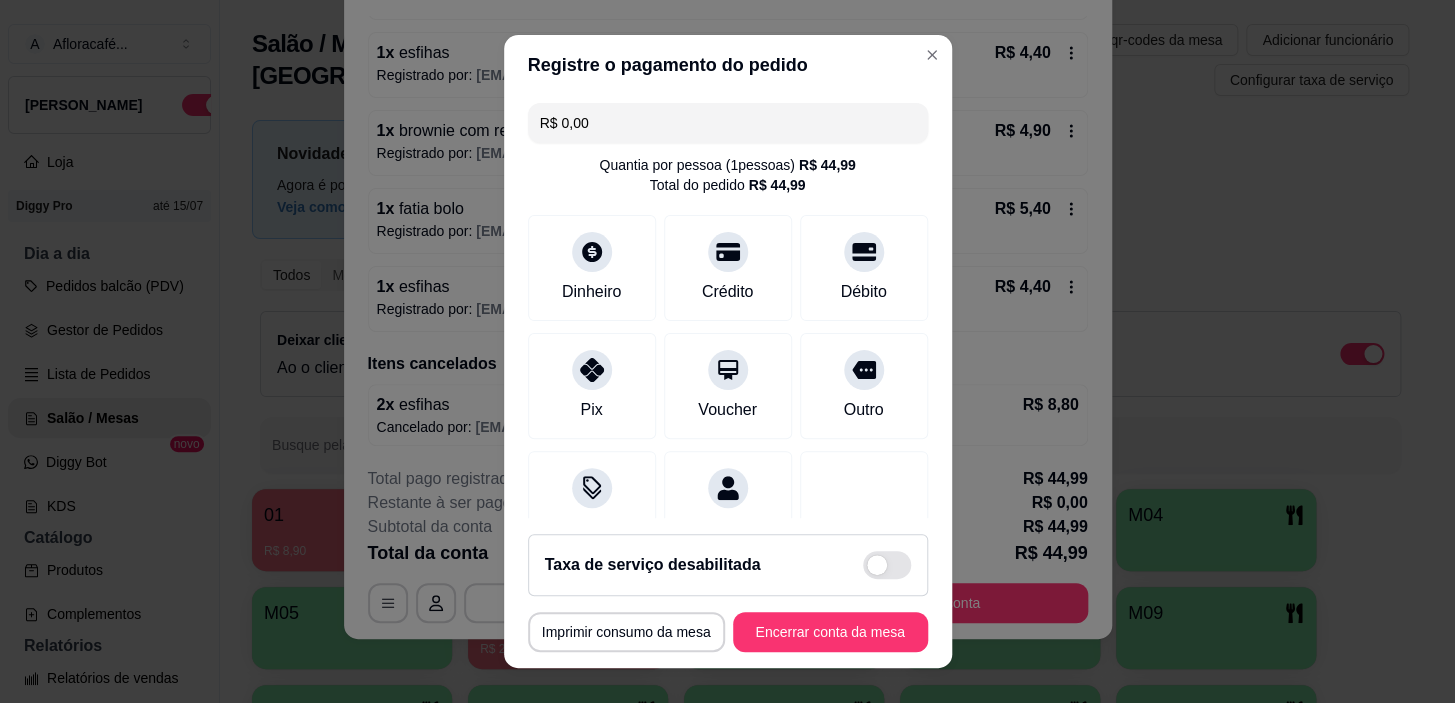 scroll, scrollTop: 174, scrollLeft: 0, axis: vertical 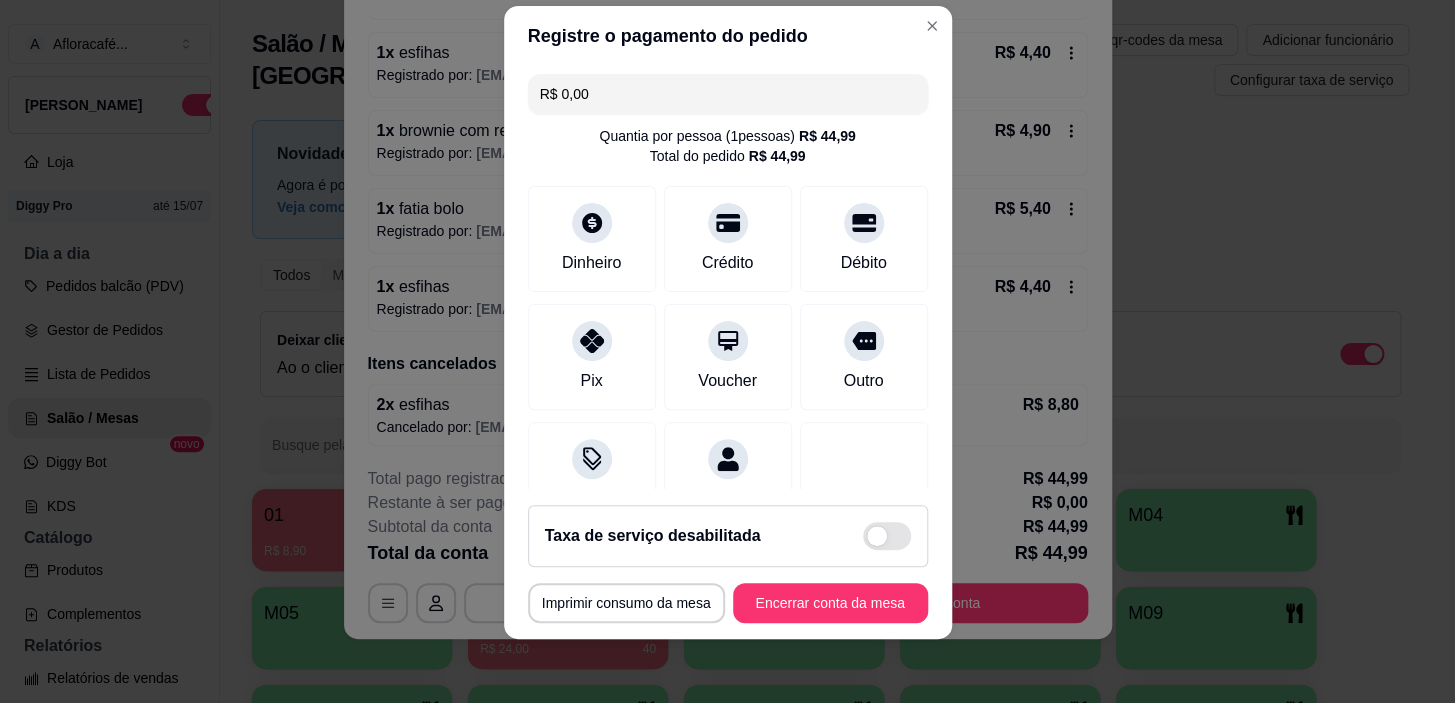 drag, startPoint x: 850, startPoint y: 575, endPoint x: 844, endPoint y: 603, distance: 28.635643 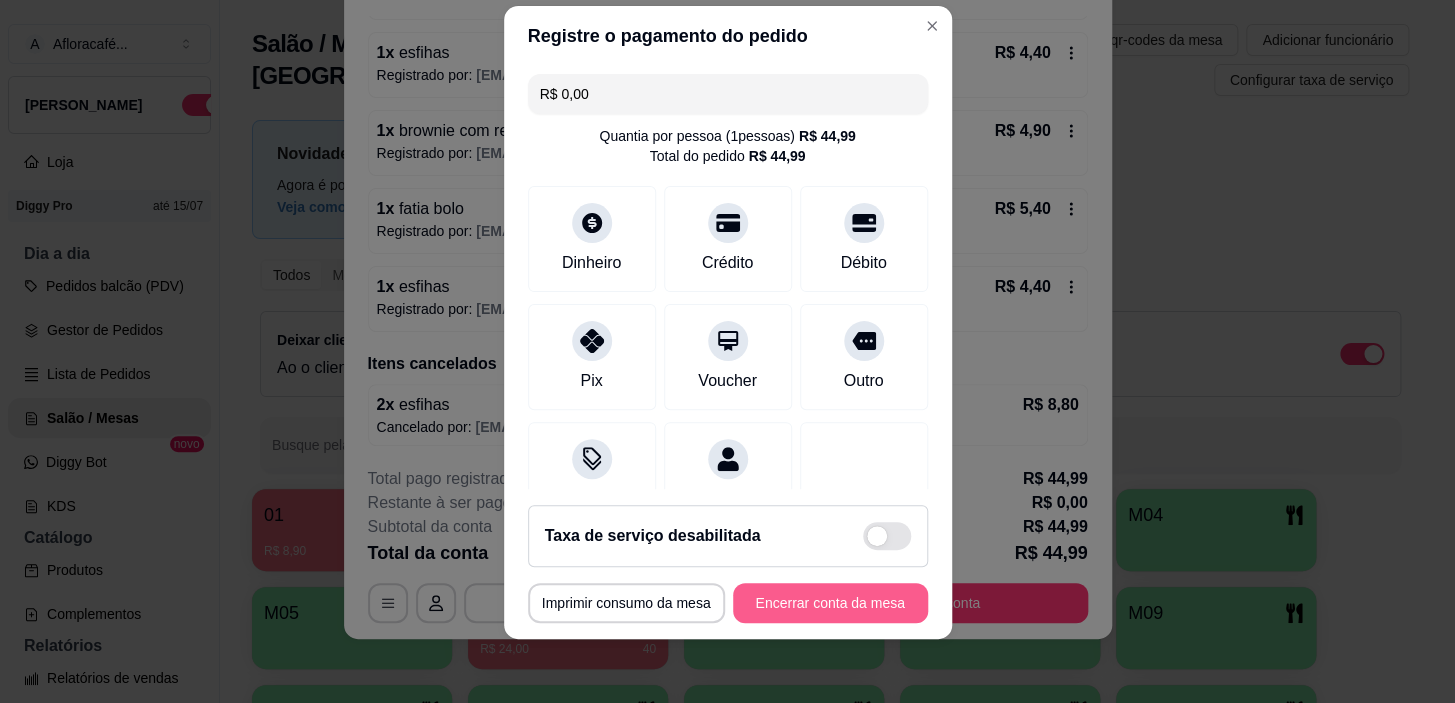 click on "Encerrar conta da mesa" at bounding box center (830, 603) 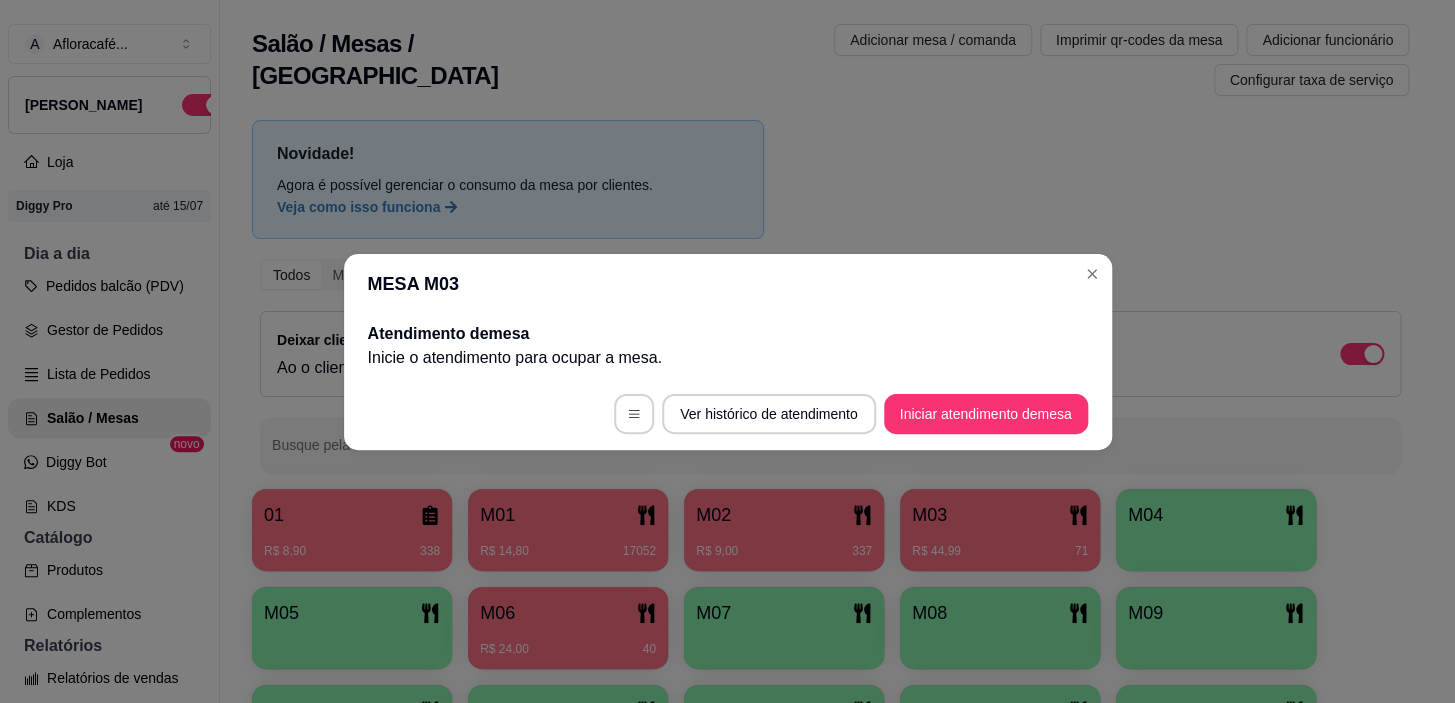 scroll, scrollTop: 0, scrollLeft: 0, axis: both 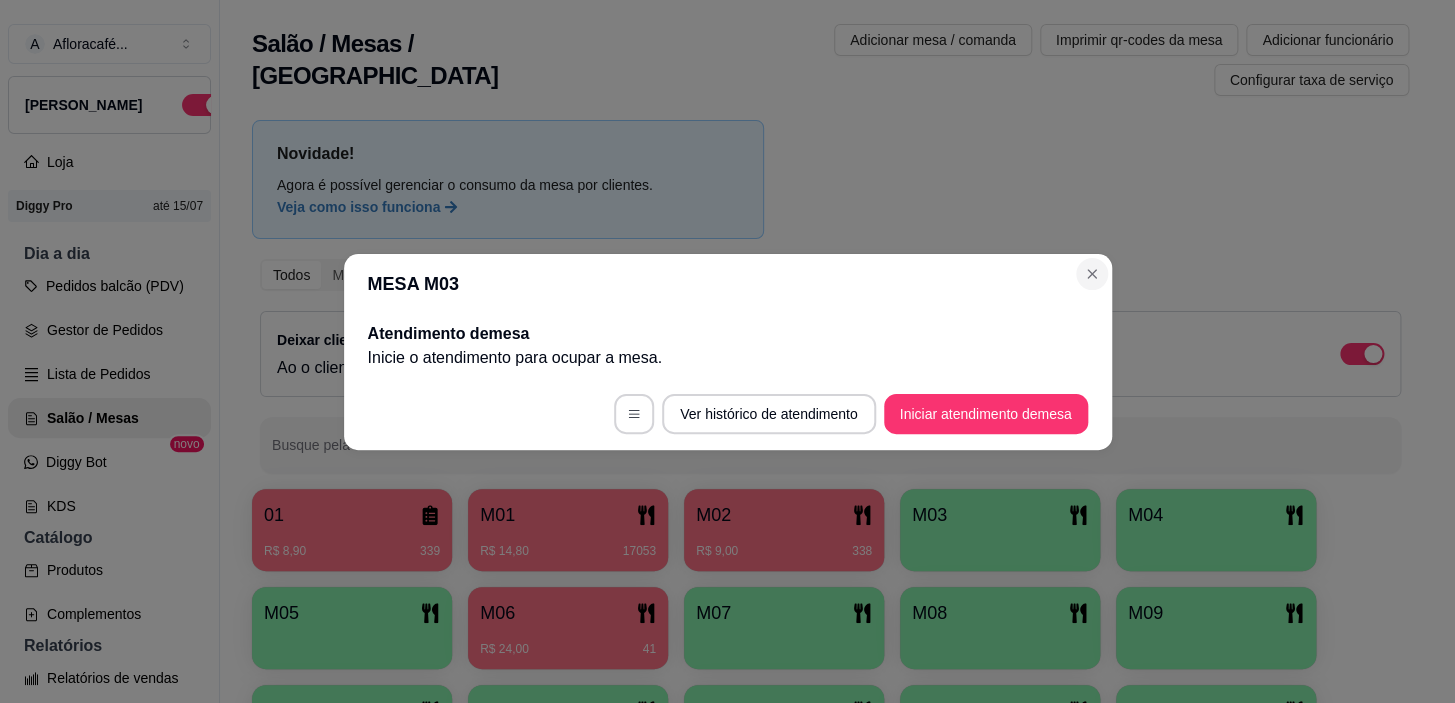 drag, startPoint x: 1074, startPoint y: 261, endPoint x: 1086, endPoint y: 268, distance: 13.892444 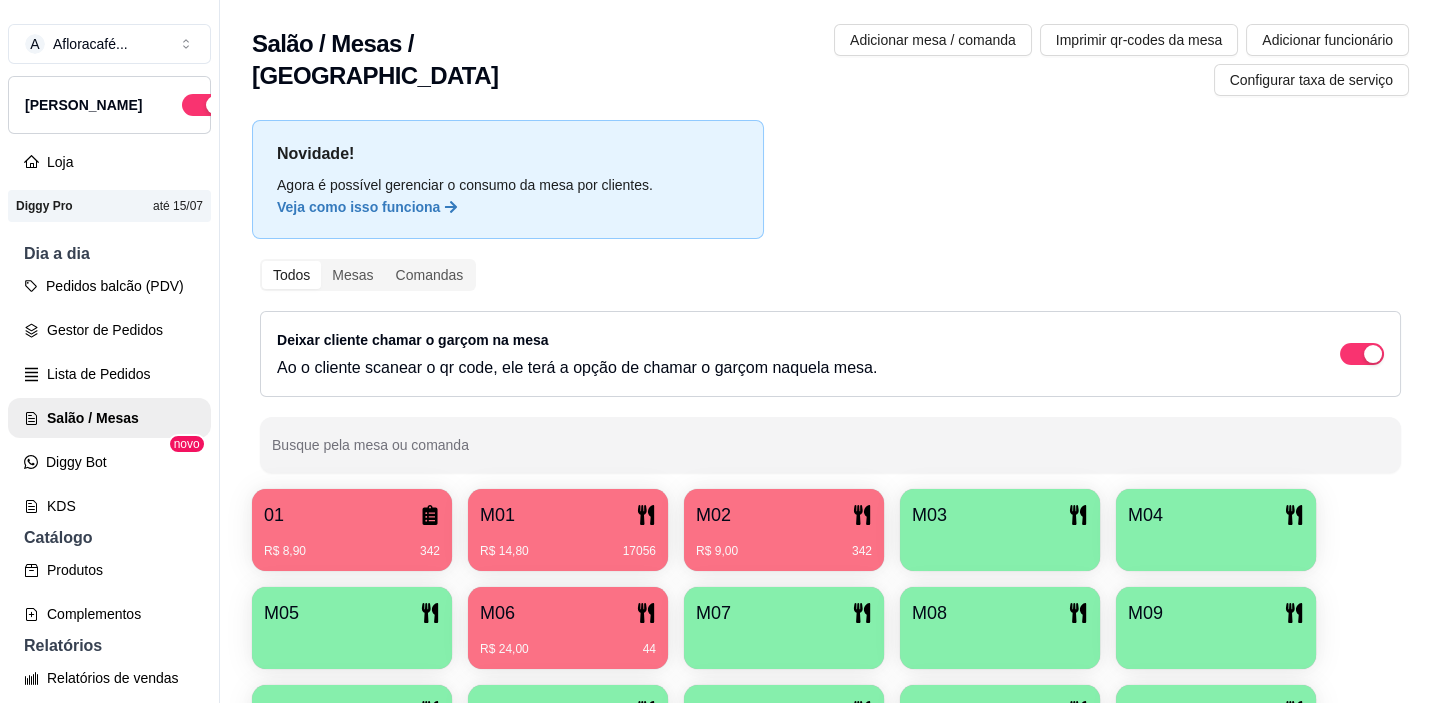 click on "R$ 24,00 44" at bounding box center (568, 642) 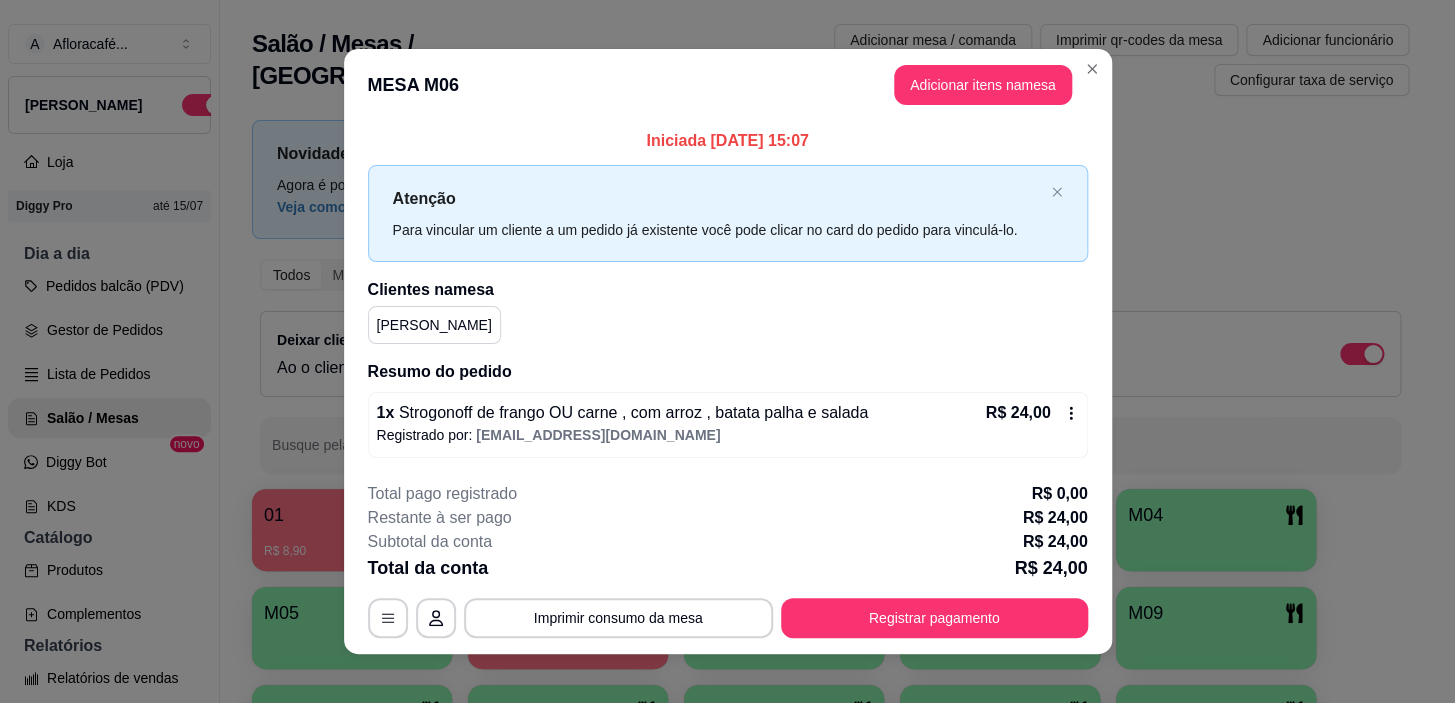 scroll, scrollTop: 14, scrollLeft: 0, axis: vertical 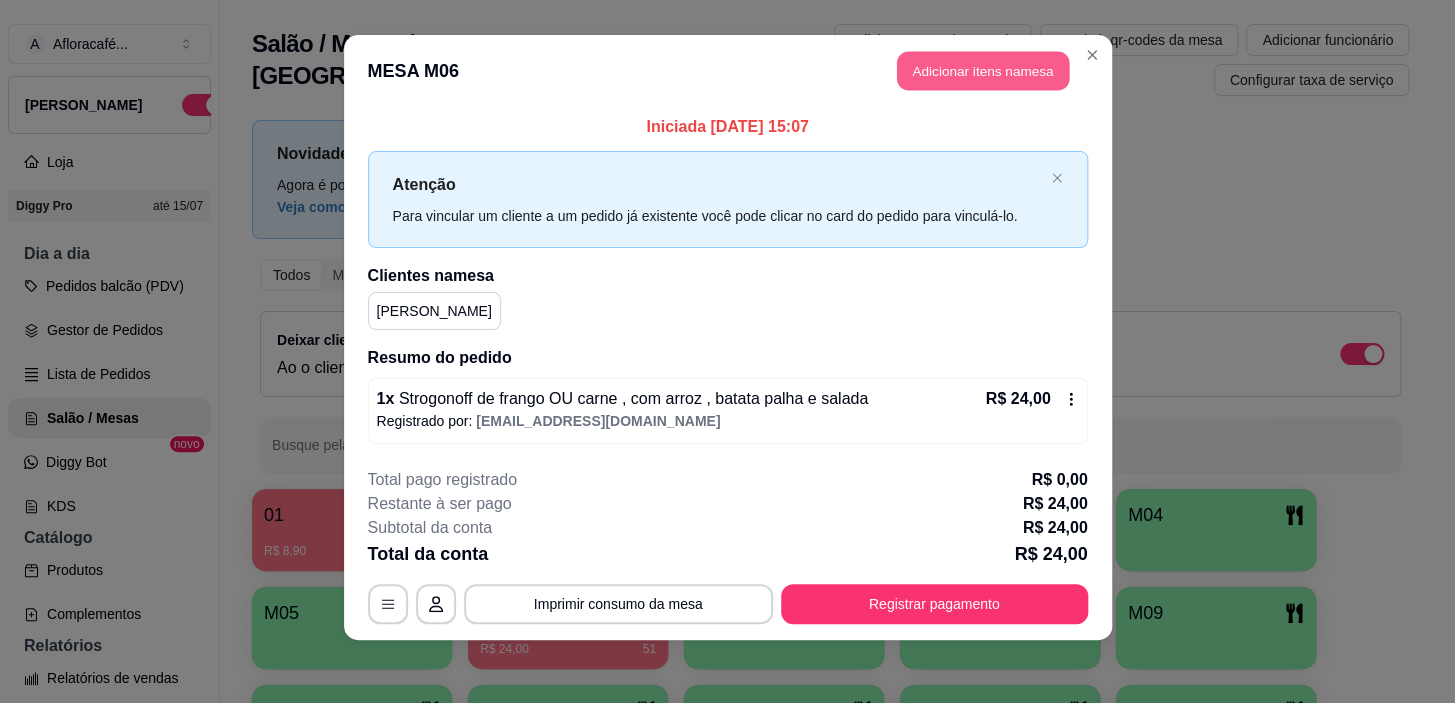 click on "Adicionar itens na  mesa" at bounding box center [983, 71] 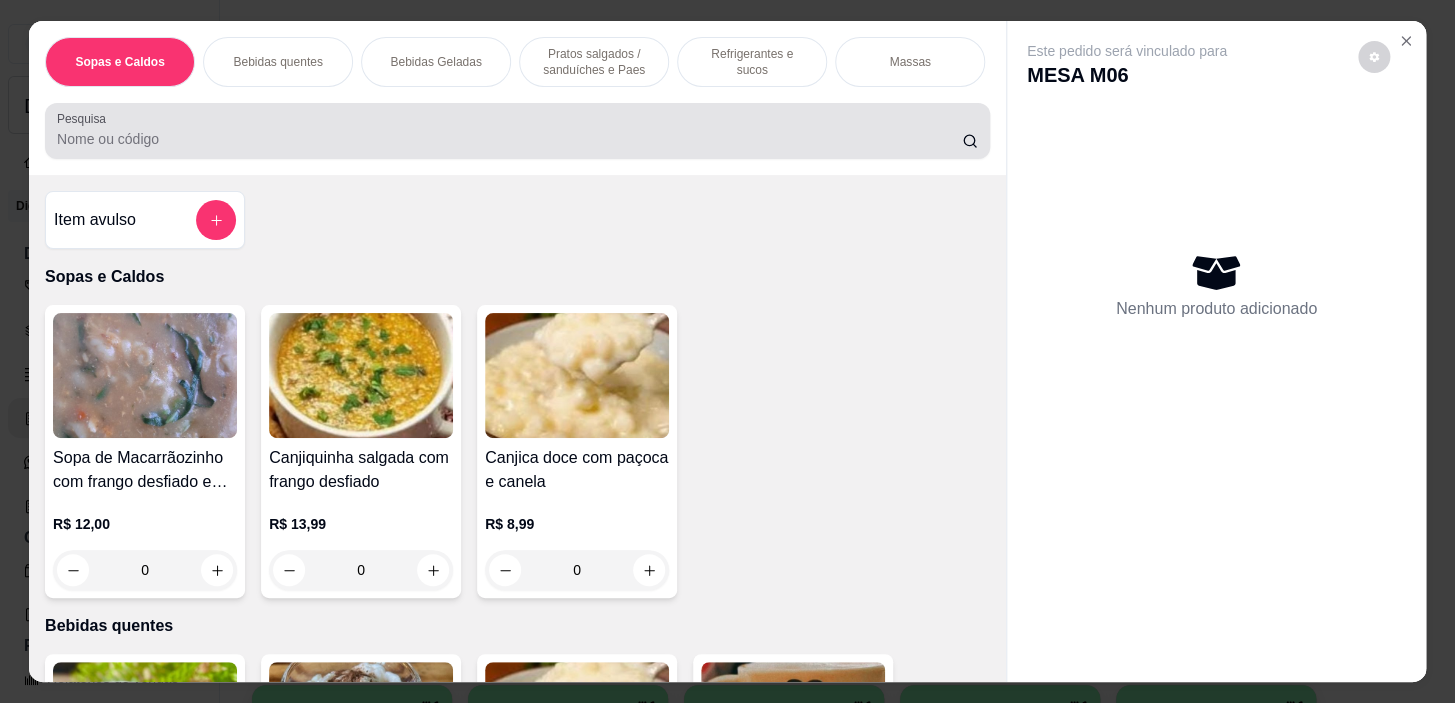 click on "Pesquisa" at bounding box center (509, 139) 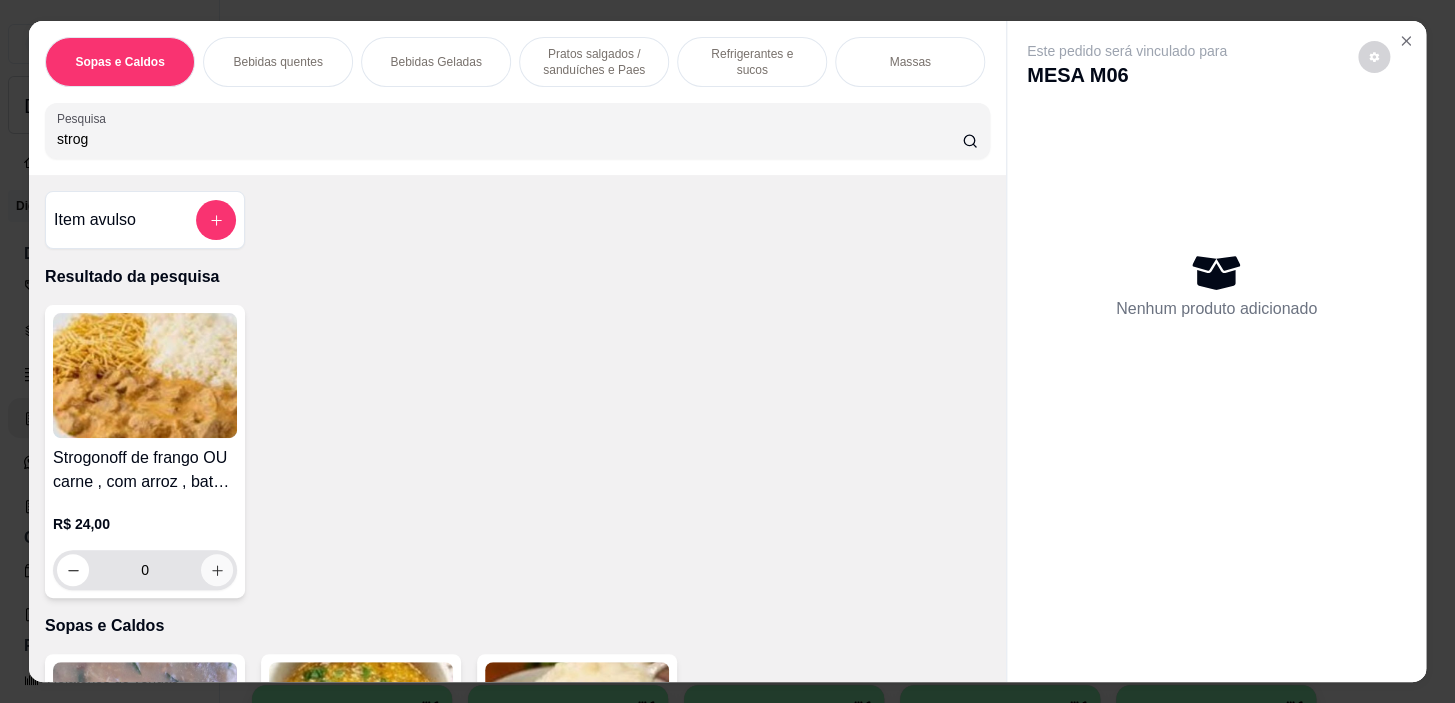type on "strog" 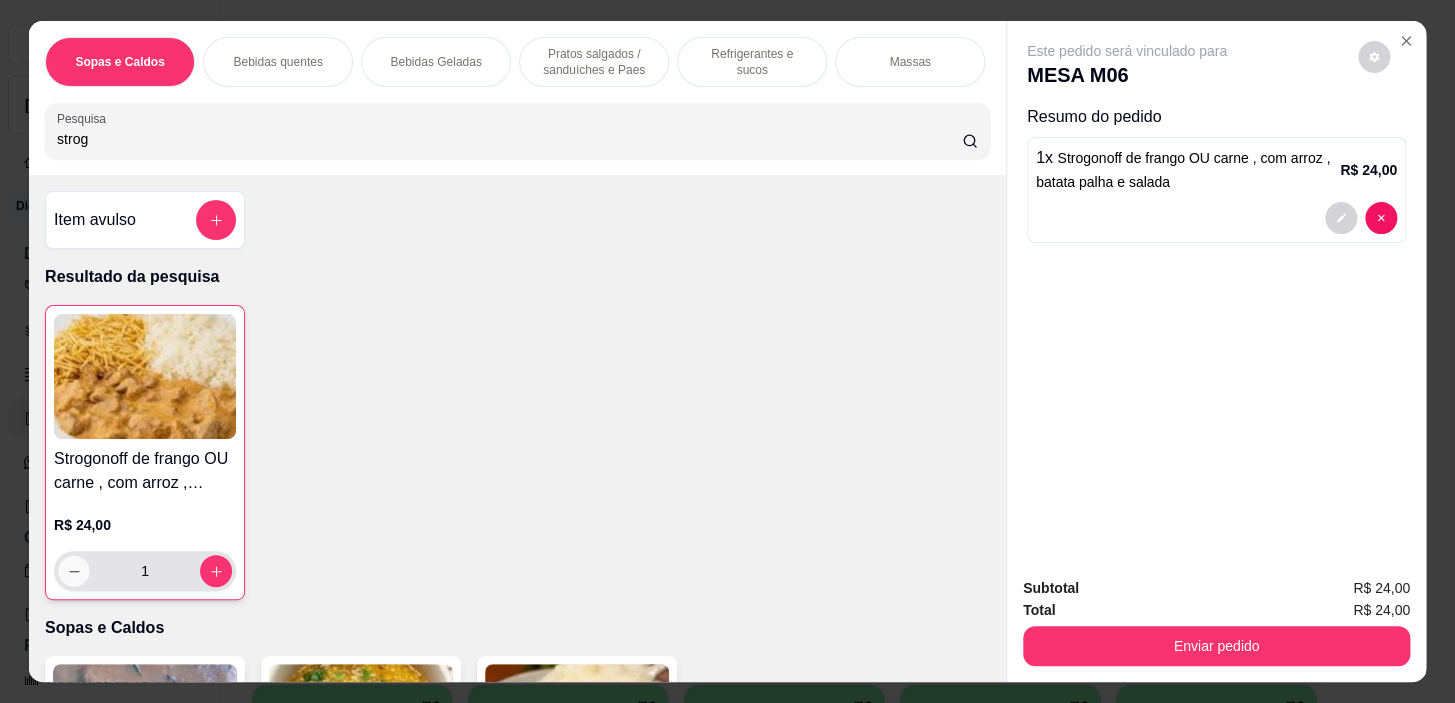 click 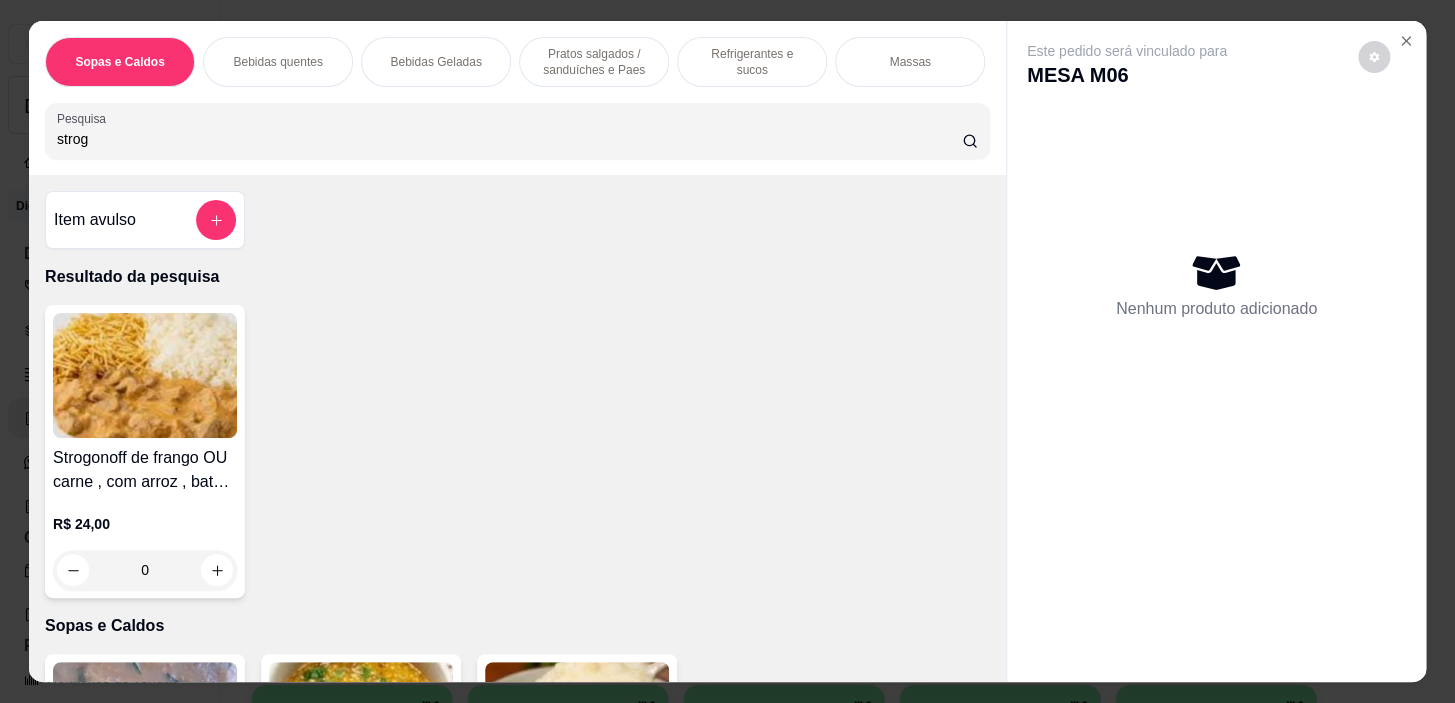 click on "Sopas e Caldos  Bebidas quentes Bebidas Geladas Pratos salgados / sanduíches e Paes  Refrigerantes e sucos  Massas  Refeições  Cervejas e drinks alcoólicos e não alcoólicos  Acompanhamentos das refeições  Pratos Doces e sobremesas  Descartáveis para consumos de alimentos que não são da loja  Pesquisa strog" at bounding box center [517, 98] 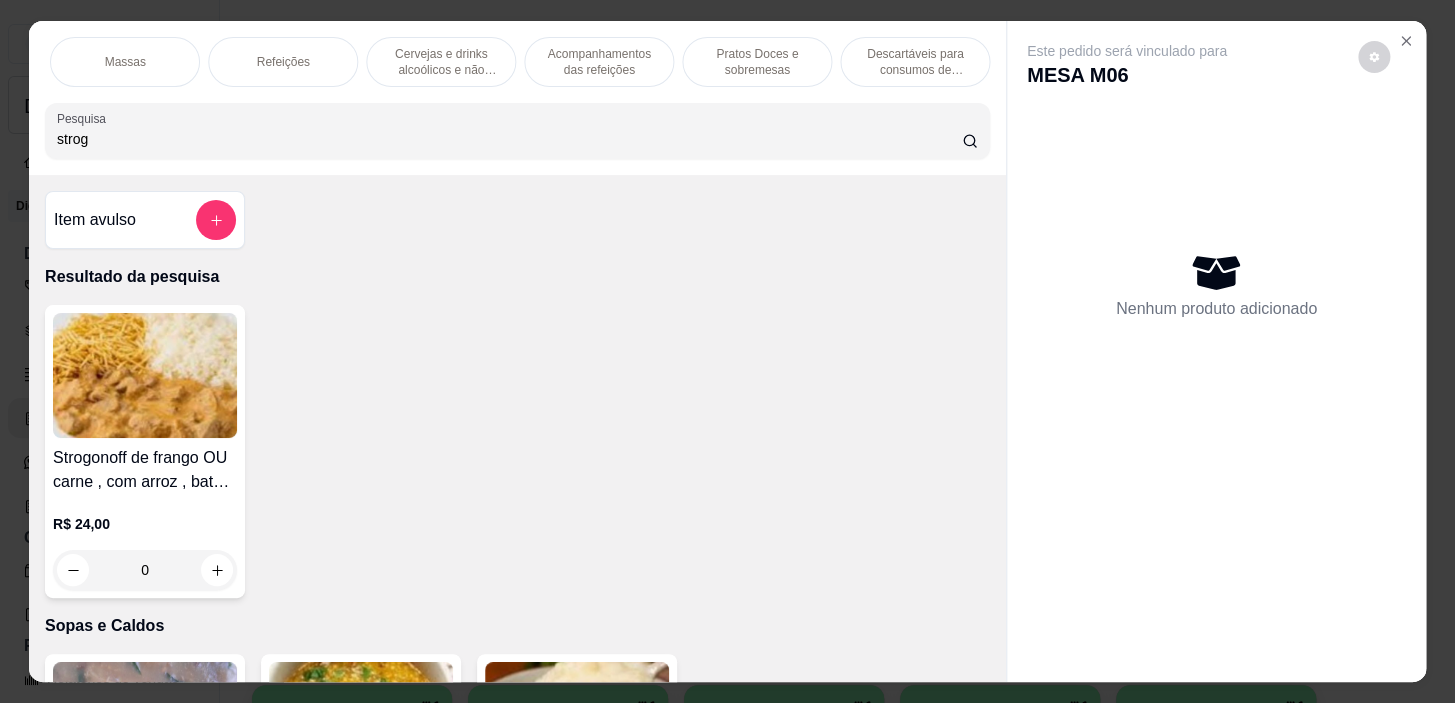 click on "Pratos Doces e sobremesas" at bounding box center (757, 62) 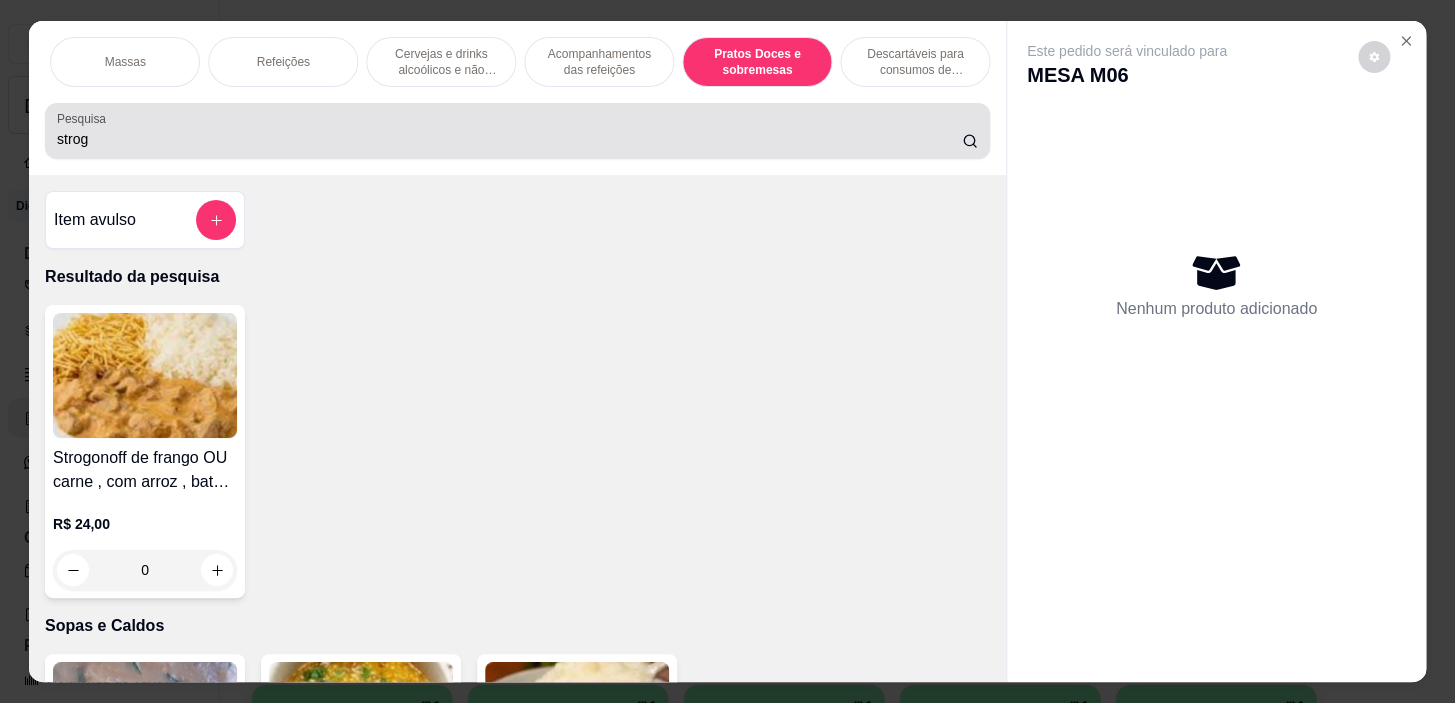 scroll, scrollTop: 14842, scrollLeft: 0, axis: vertical 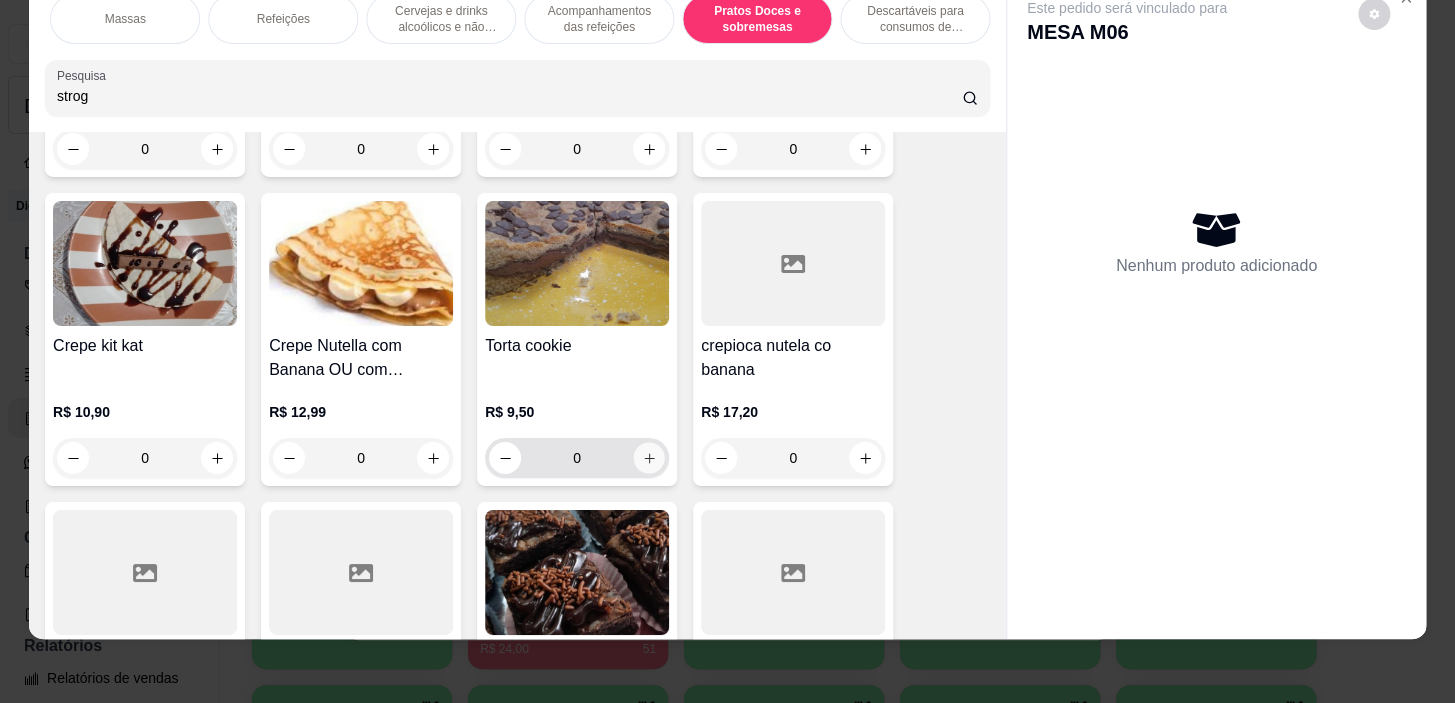click 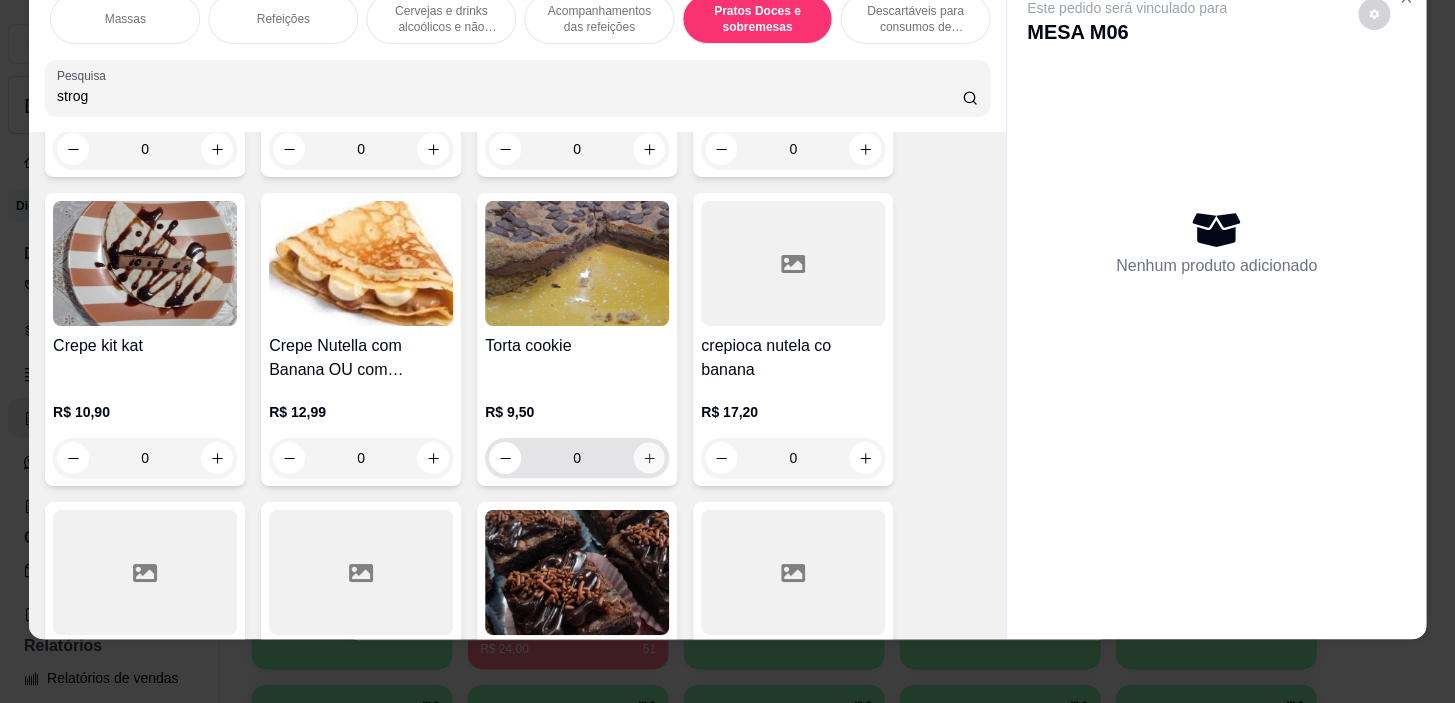 type on "1" 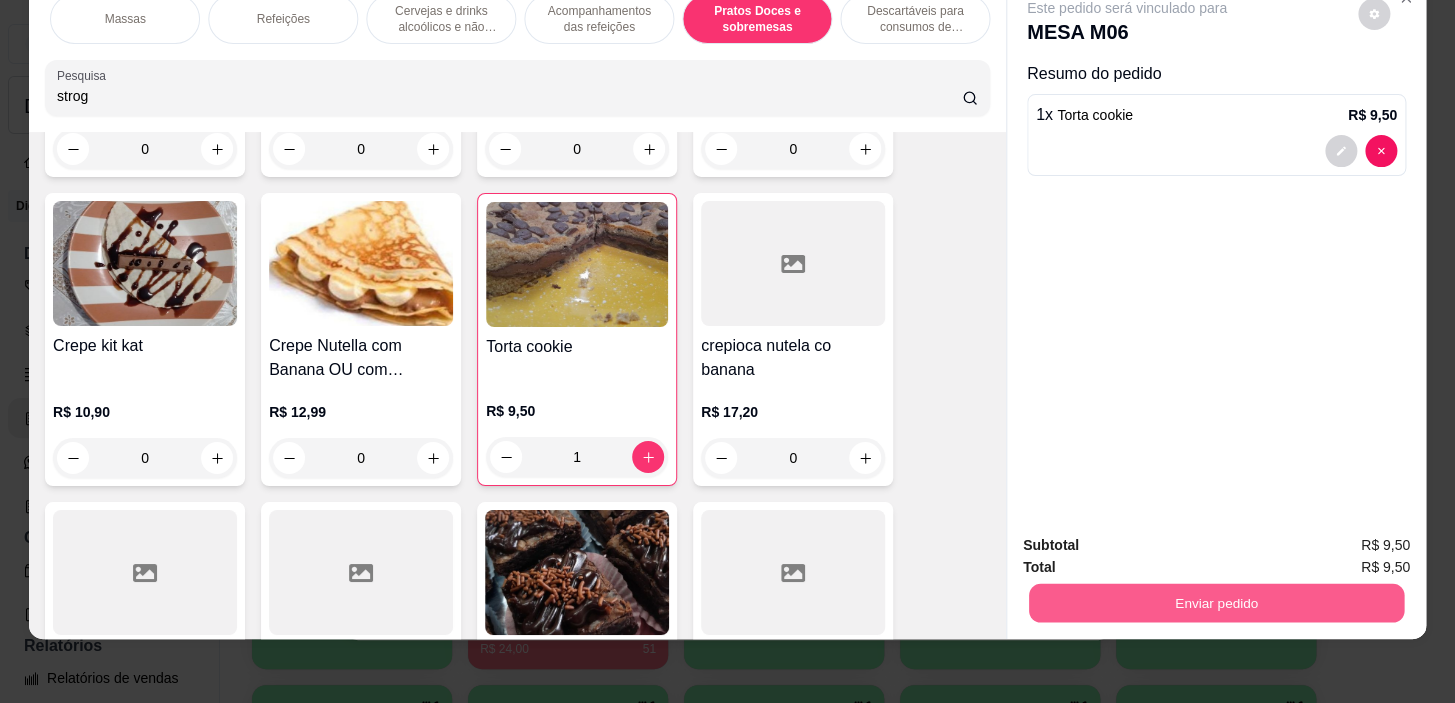 click on "Enviar pedido" at bounding box center (1216, 603) 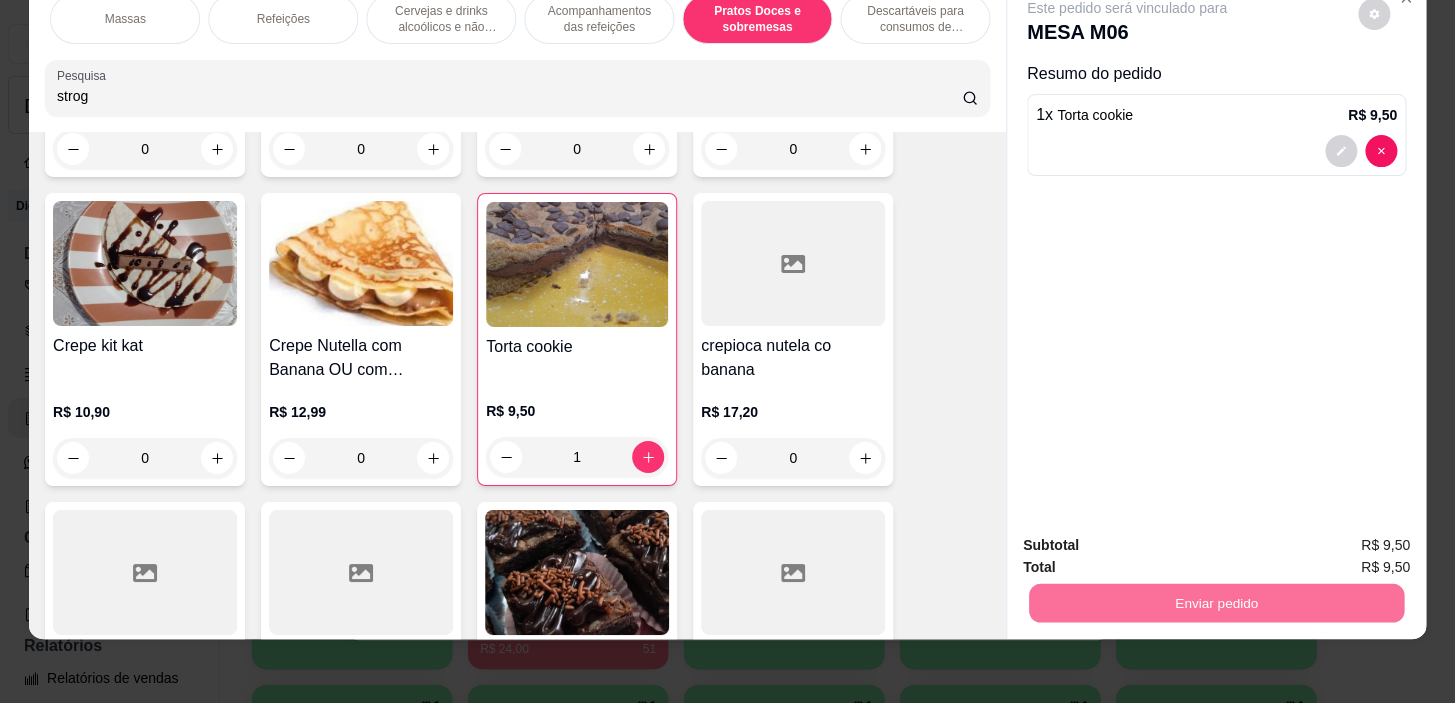 click on "Não registrar e enviar pedido" at bounding box center [1150, 540] 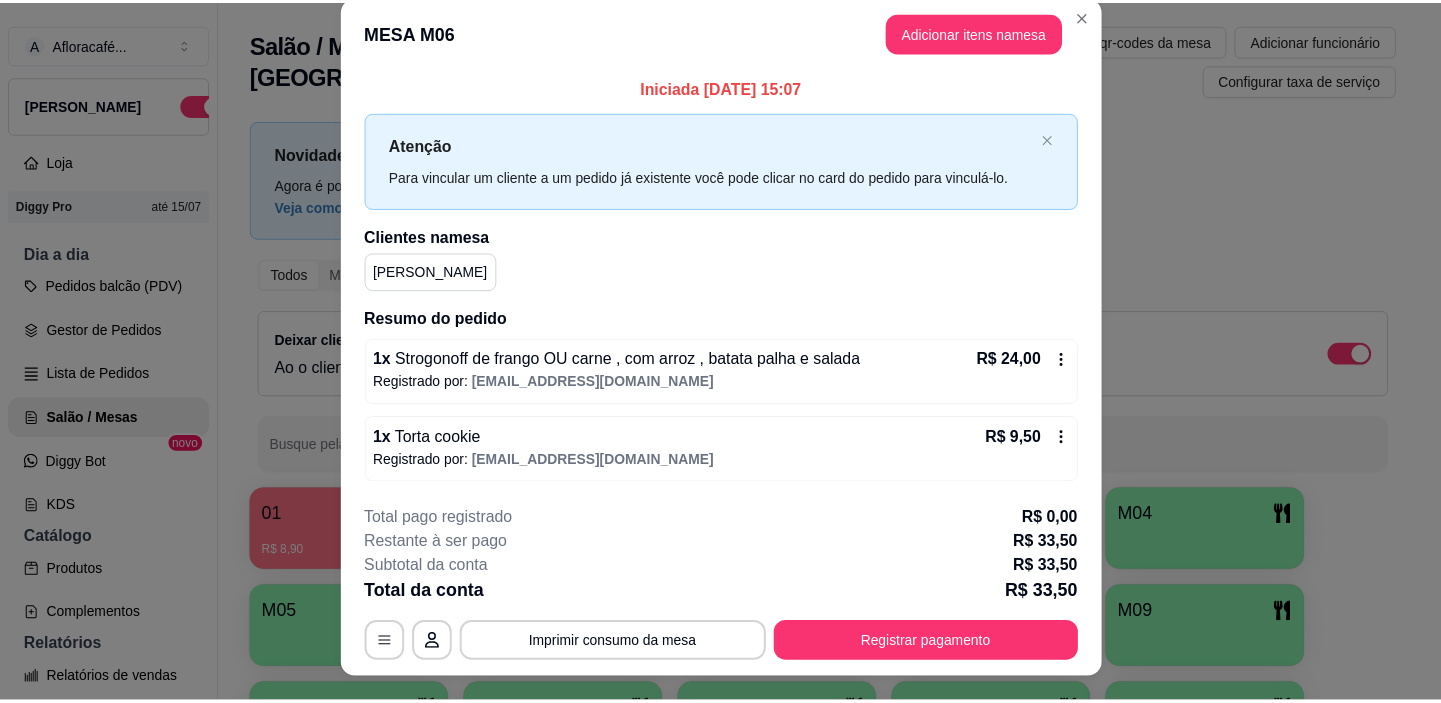 scroll, scrollTop: 0, scrollLeft: 0, axis: both 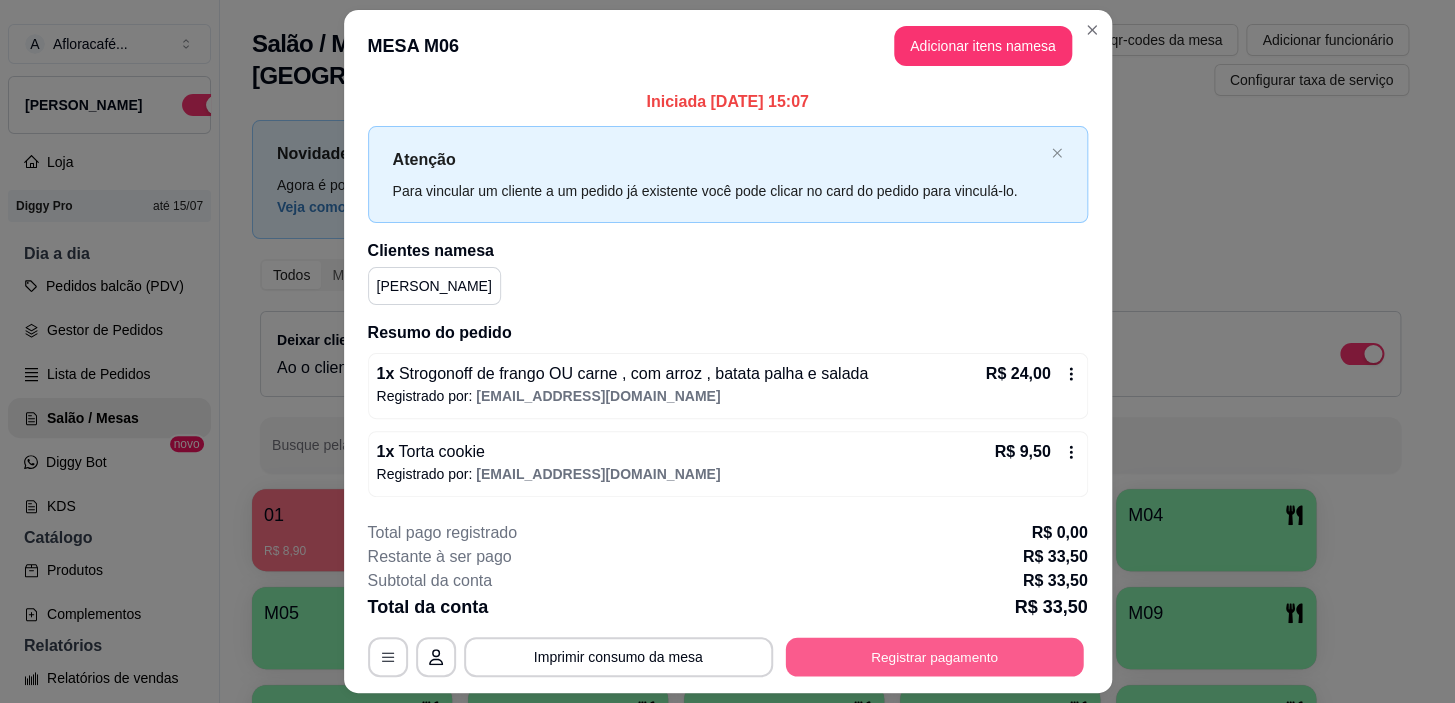 click on "Registrar pagamento" at bounding box center [934, 657] 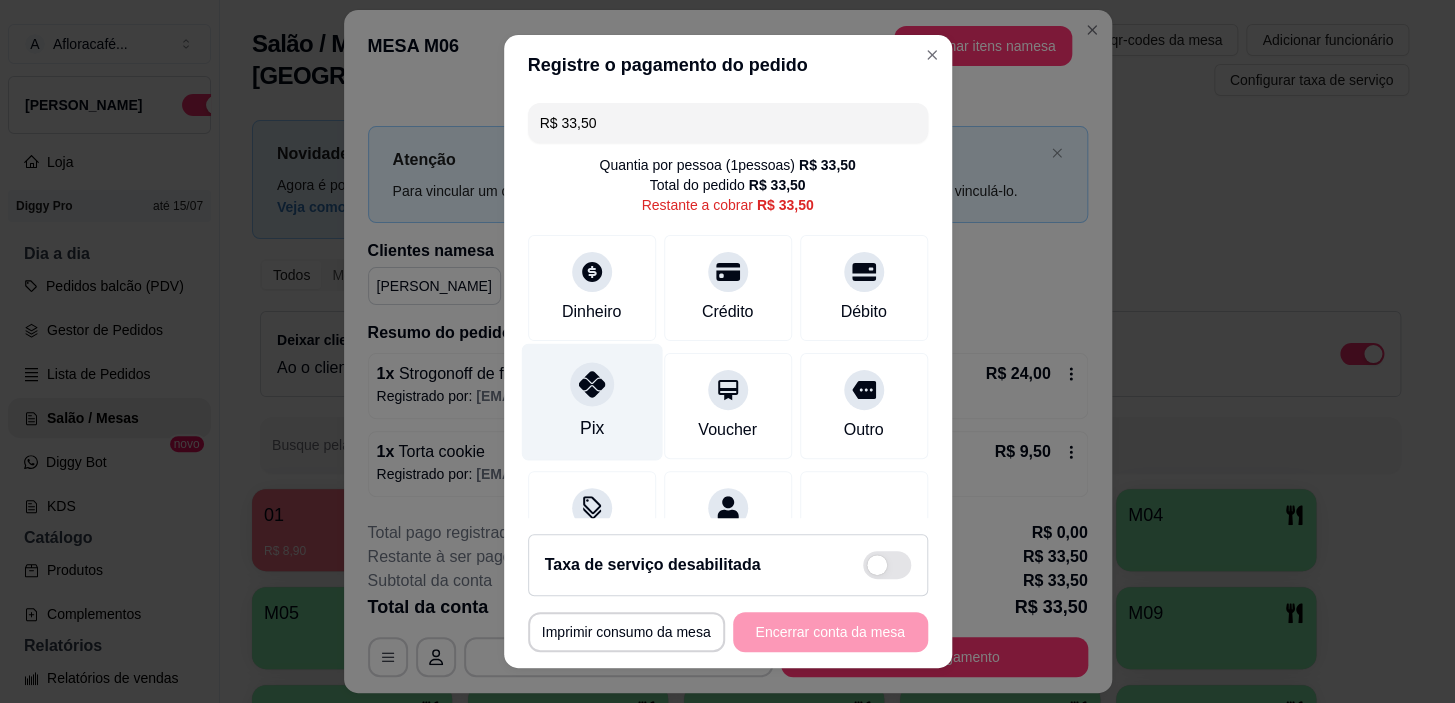 click on "Pix" at bounding box center [591, 402] 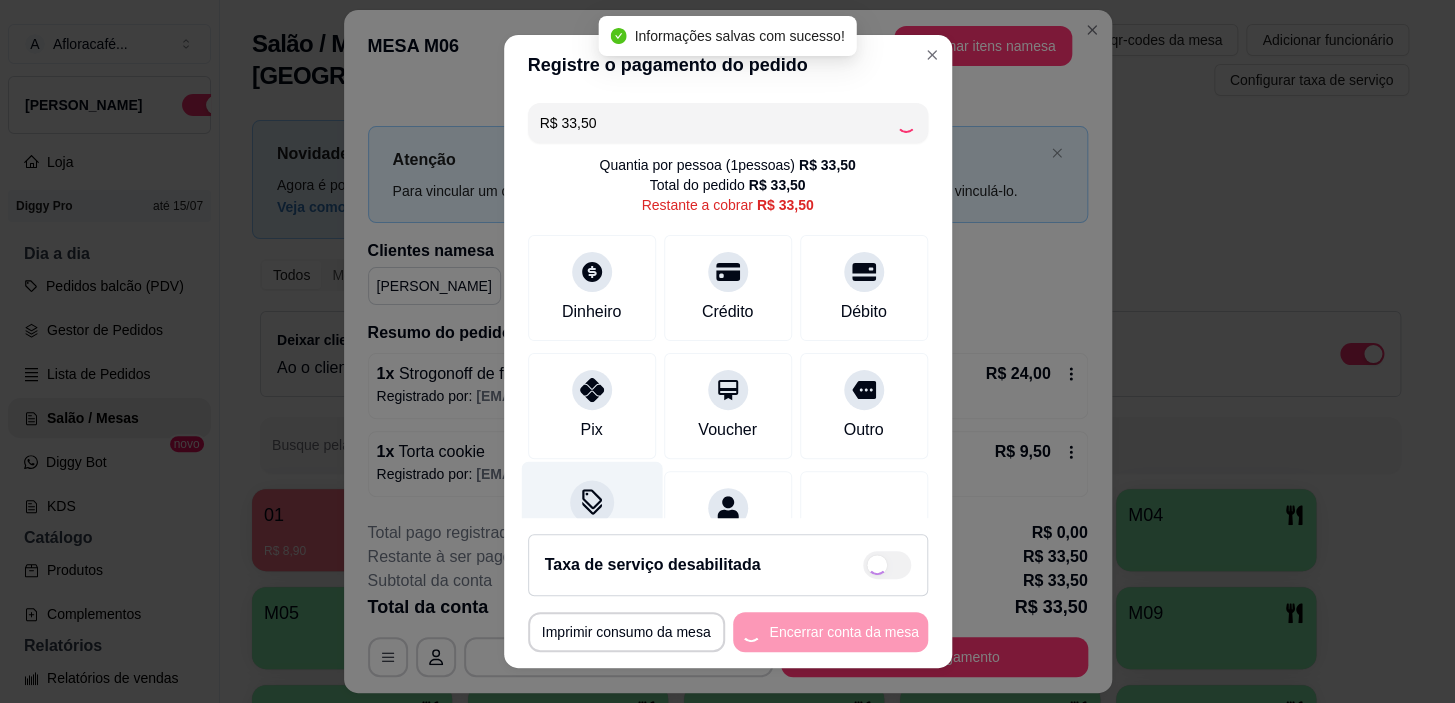type on "R$ 0,00" 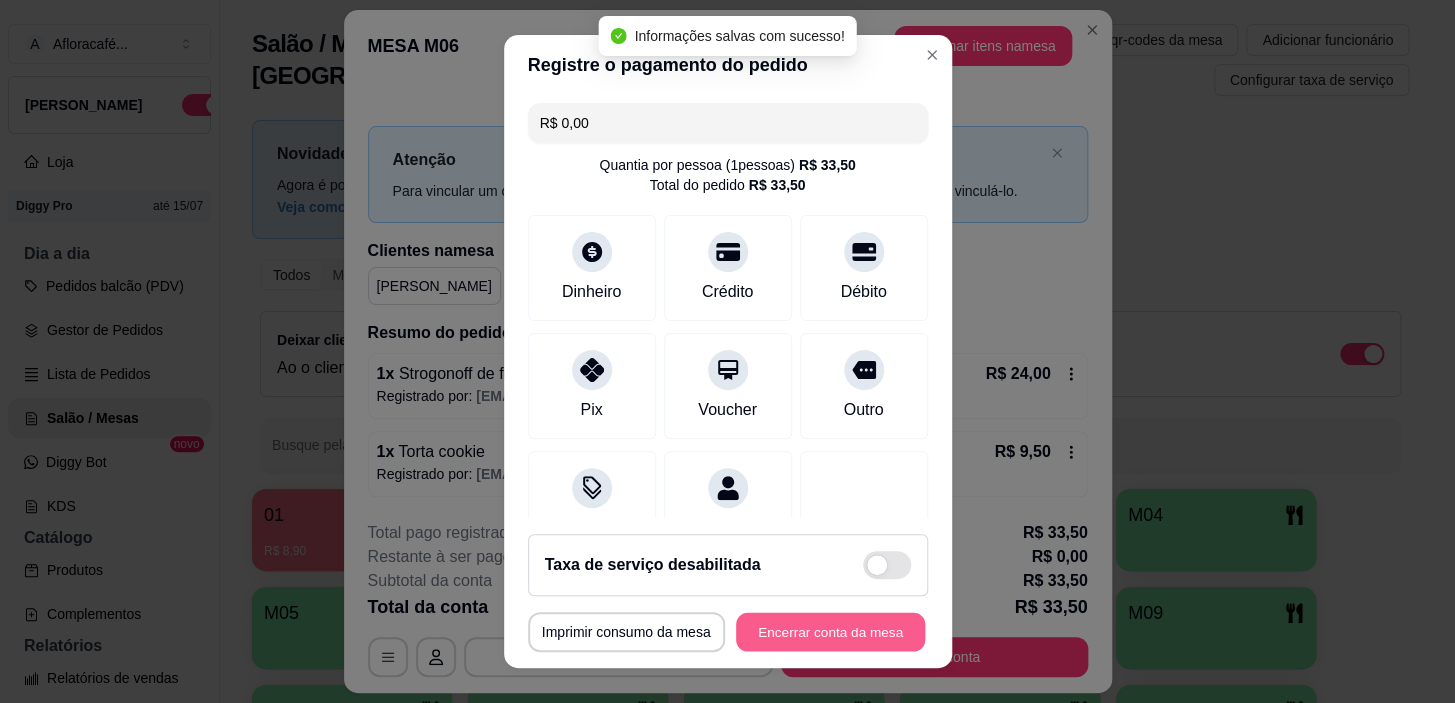 click on "Encerrar conta da mesa" at bounding box center [830, 631] 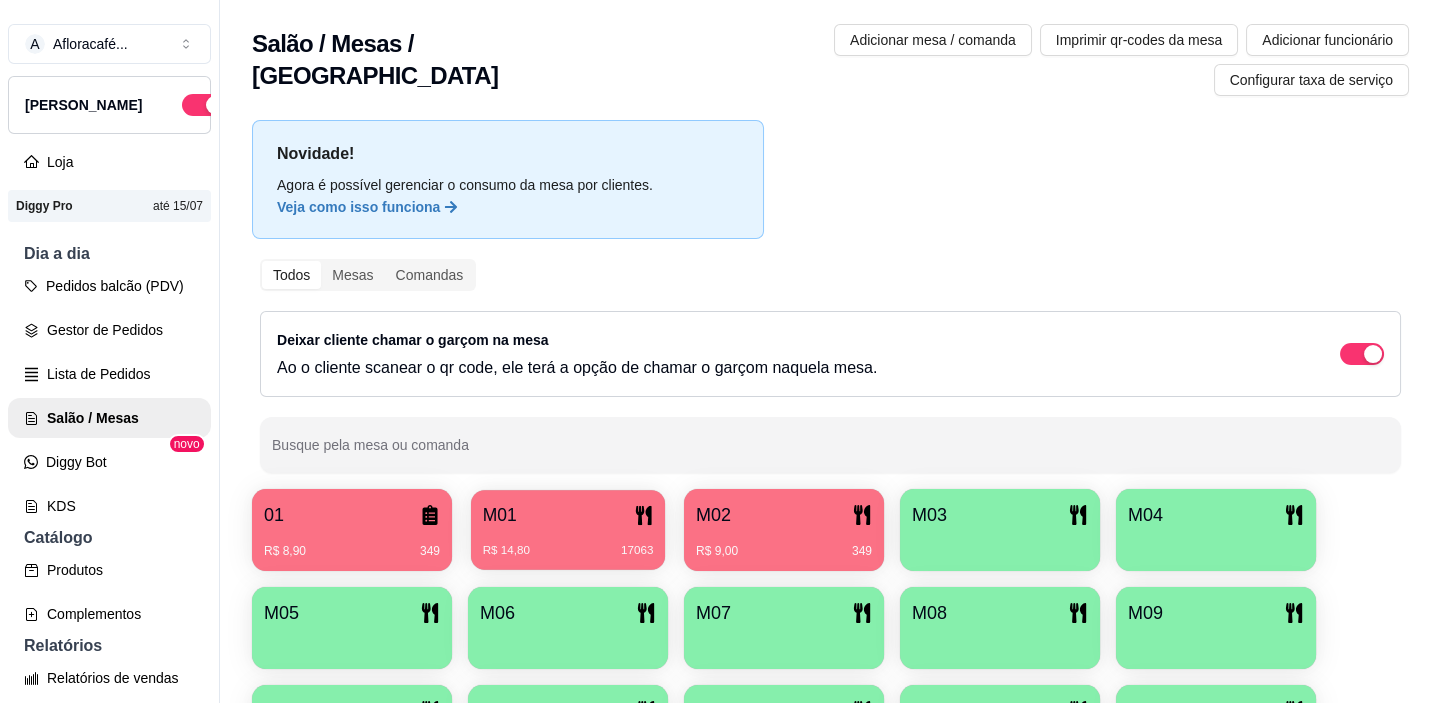 click on "M01" at bounding box center (568, 515) 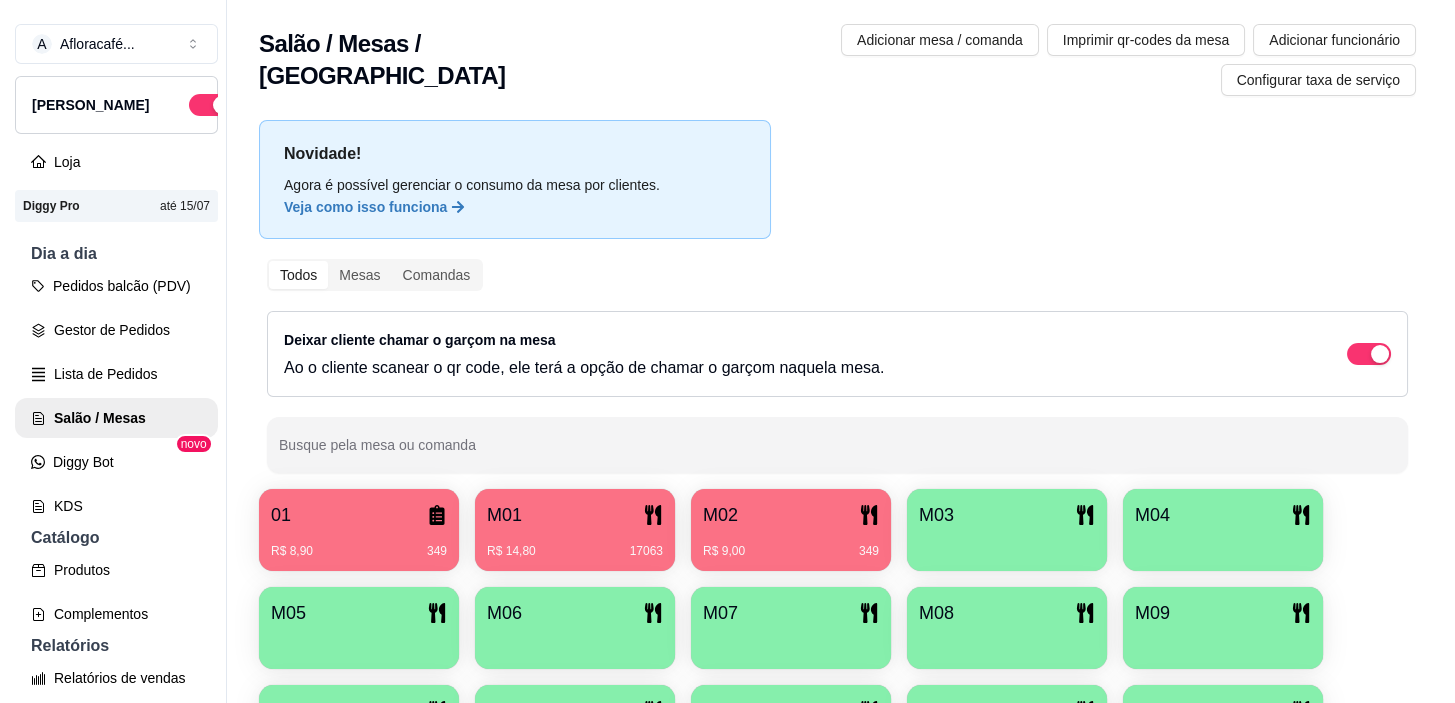 scroll, scrollTop: 215, scrollLeft: 0, axis: vertical 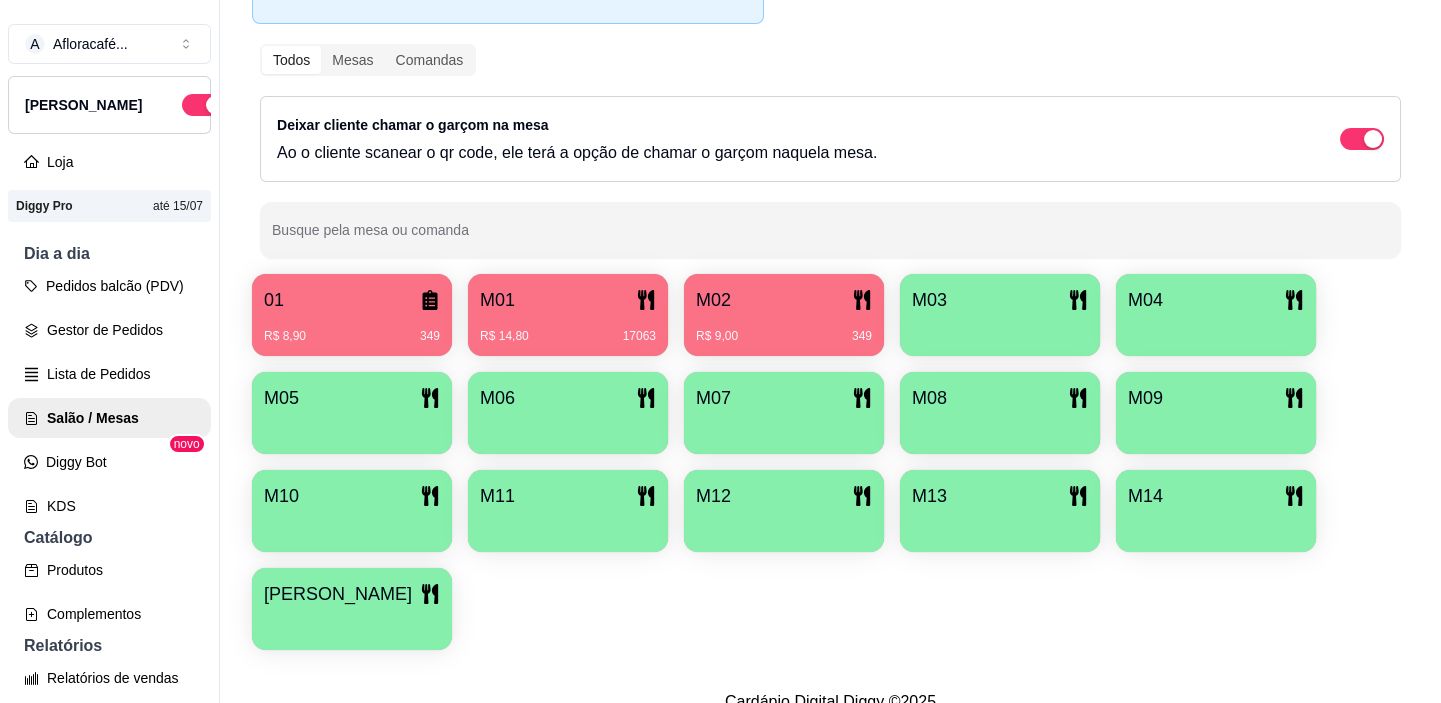 type 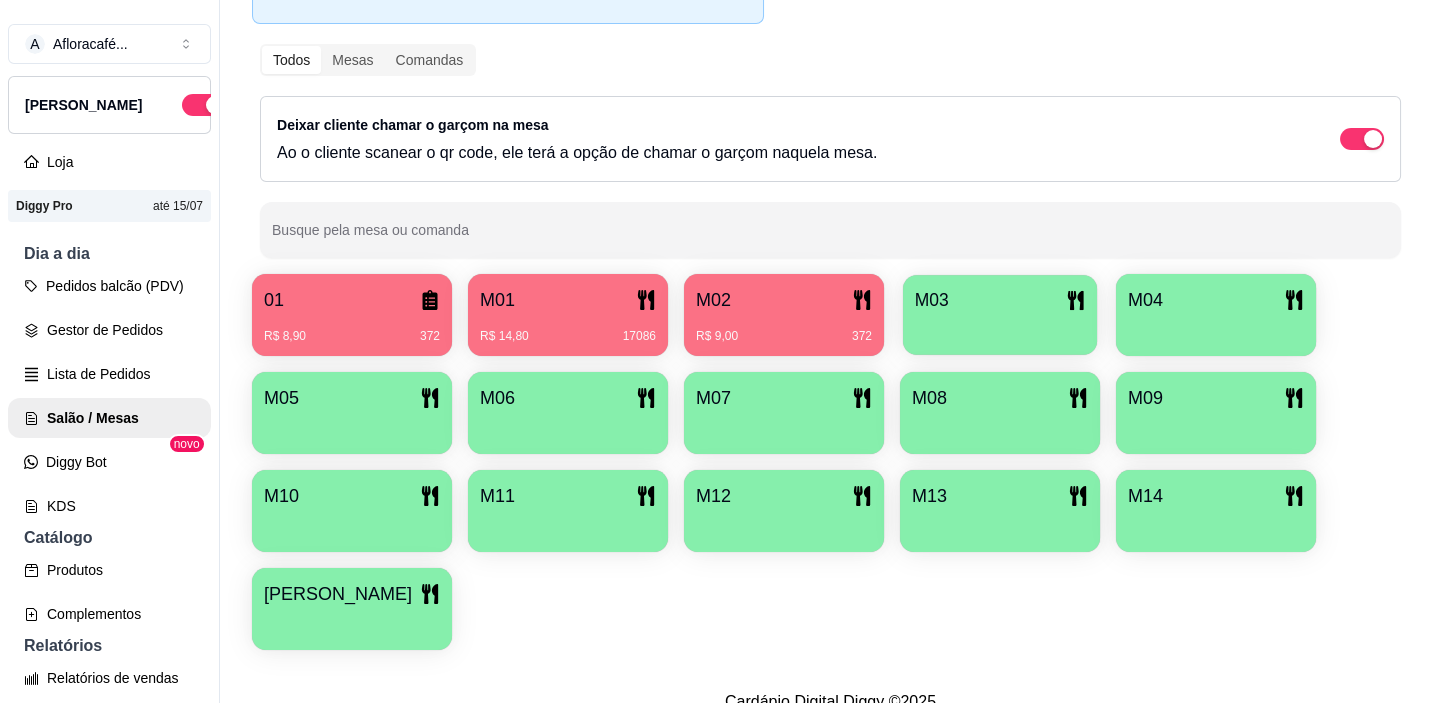 click on "M03" at bounding box center [1000, 300] 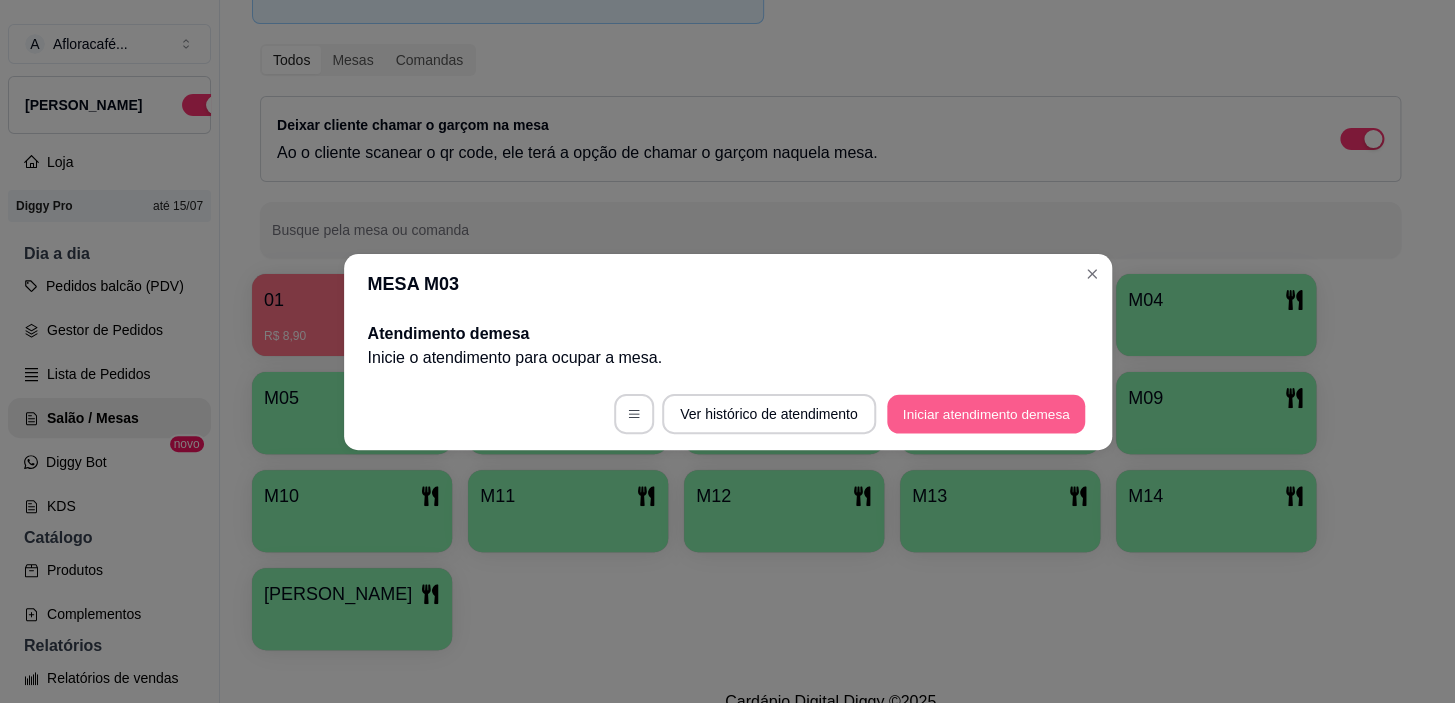 click on "Iniciar atendimento de  mesa" at bounding box center (986, 413) 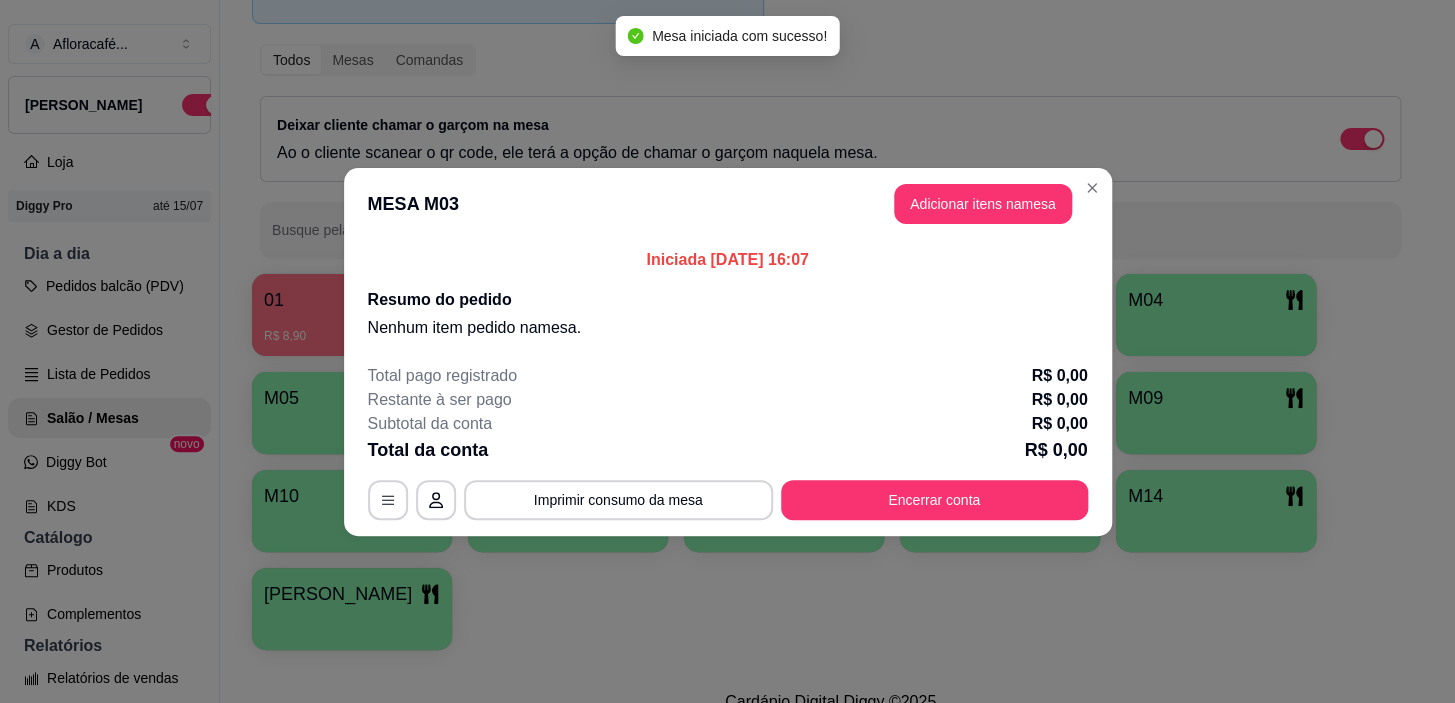 drag, startPoint x: 992, startPoint y: 177, endPoint x: 992, endPoint y: 197, distance: 20 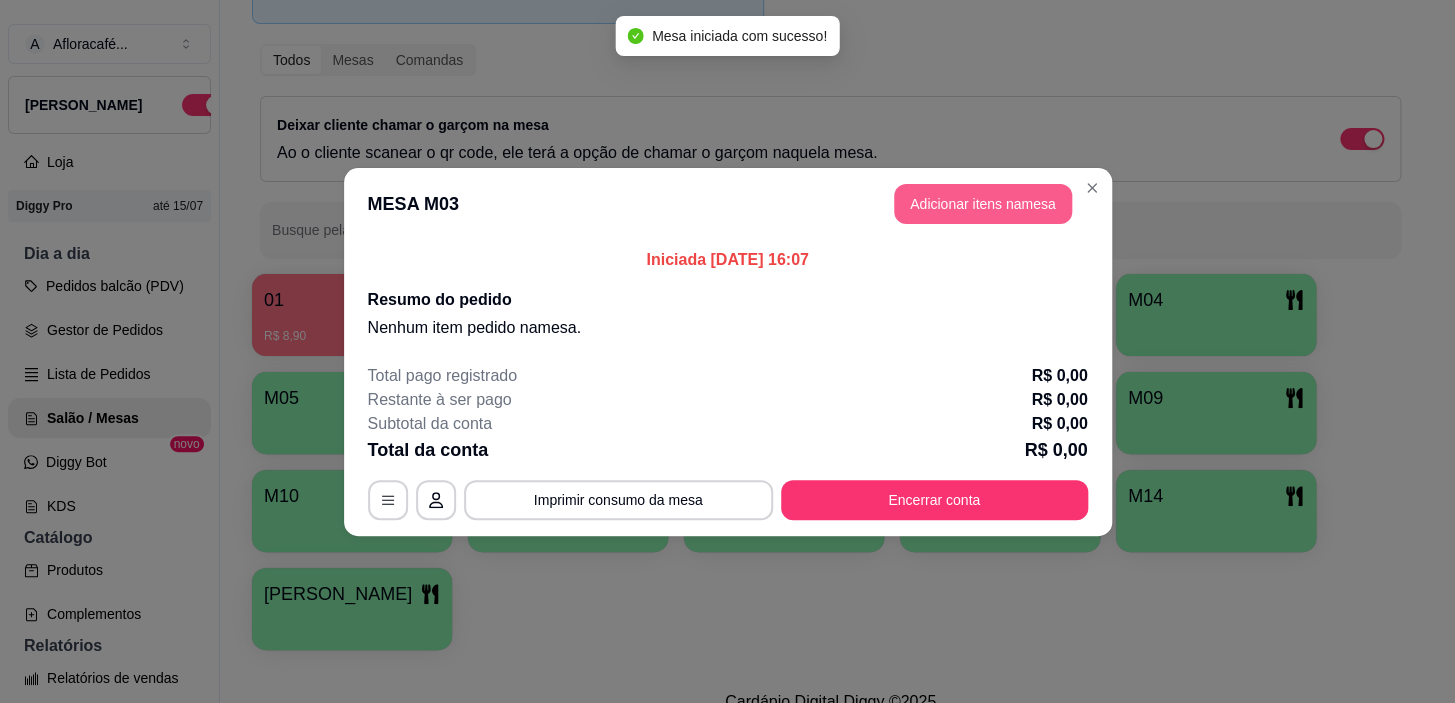 click on "Adicionar itens na  mesa" at bounding box center (983, 204) 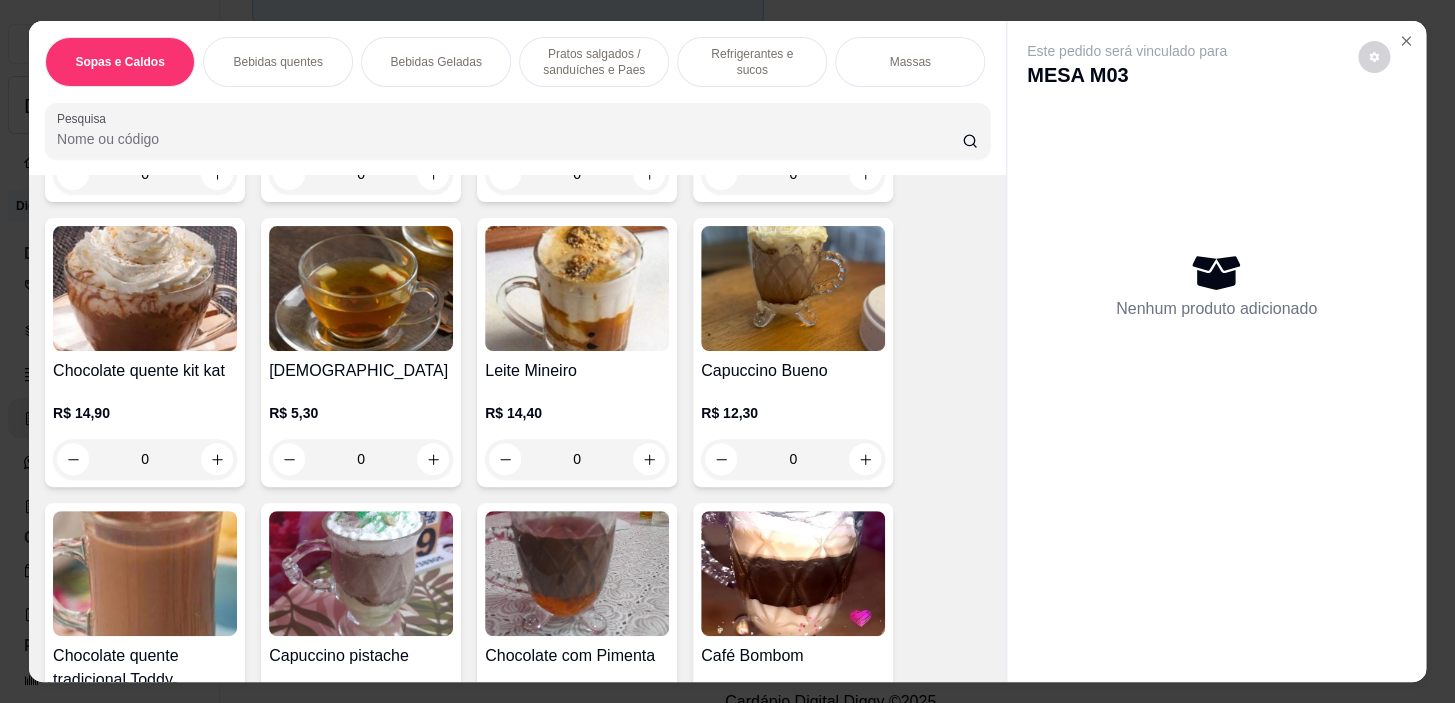 scroll, scrollTop: 1454, scrollLeft: 0, axis: vertical 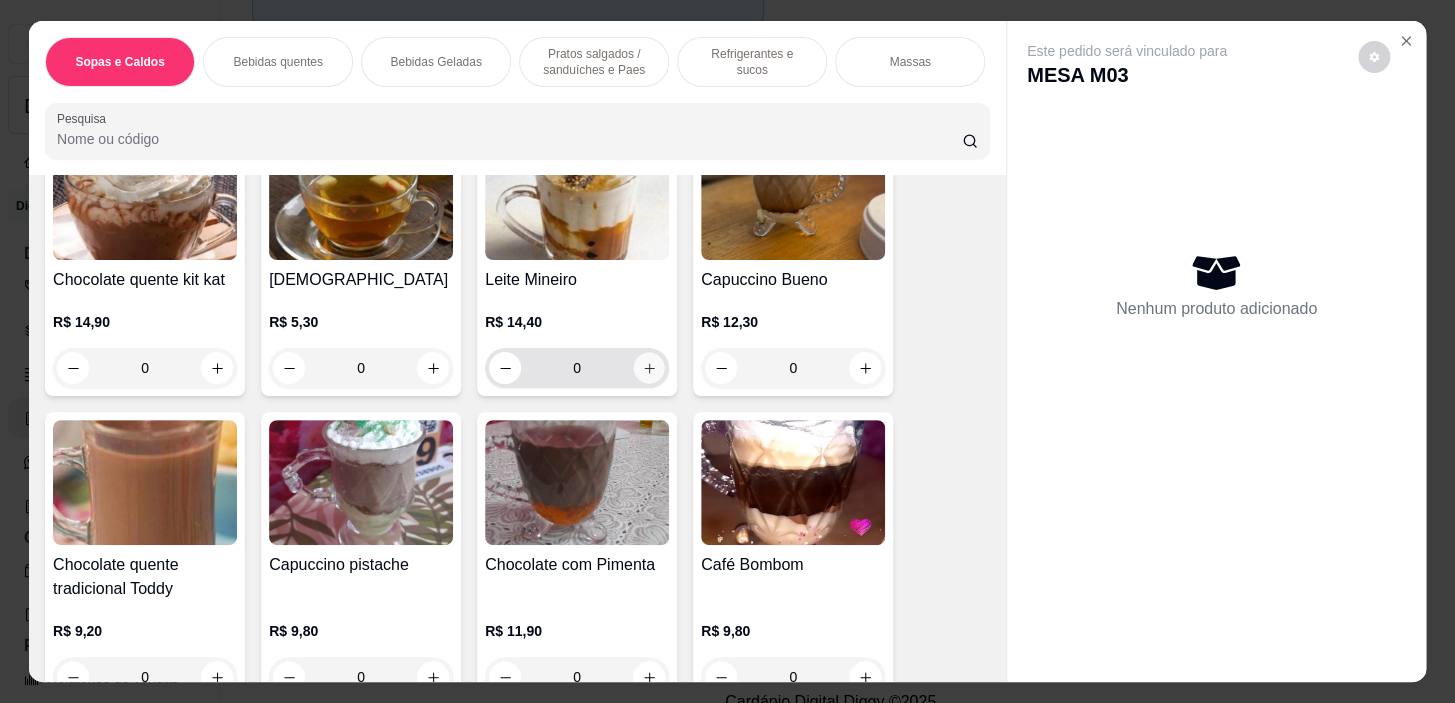 click 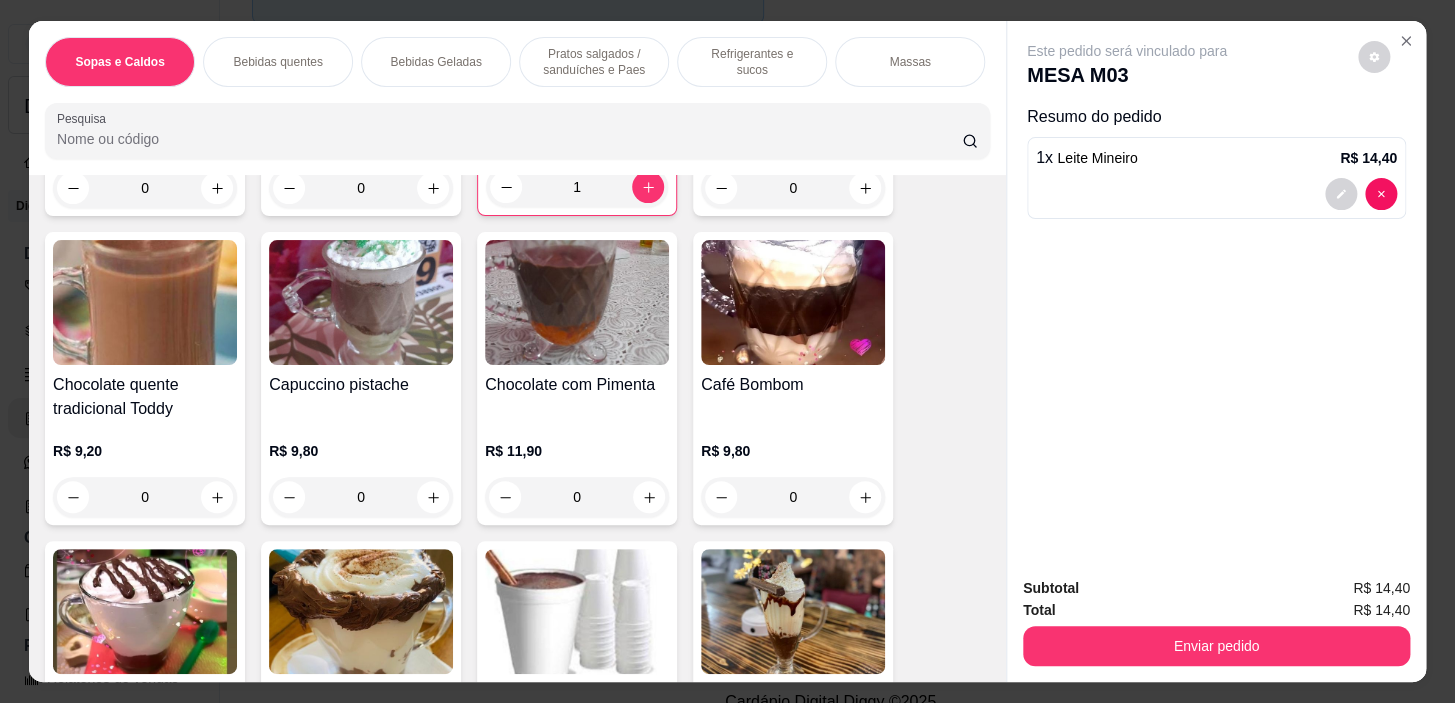 scroll, scrollTop: 1454, scrollLeft: 0, axis: vertical 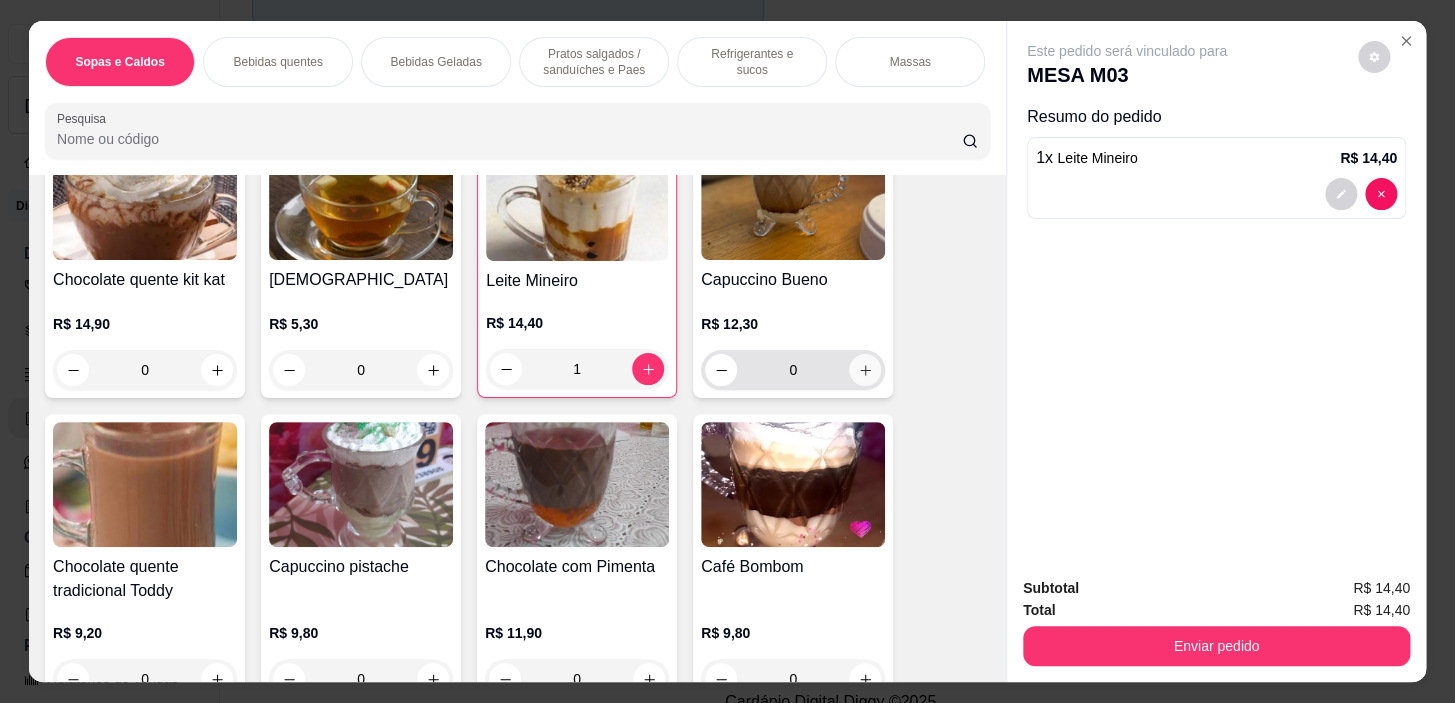 click 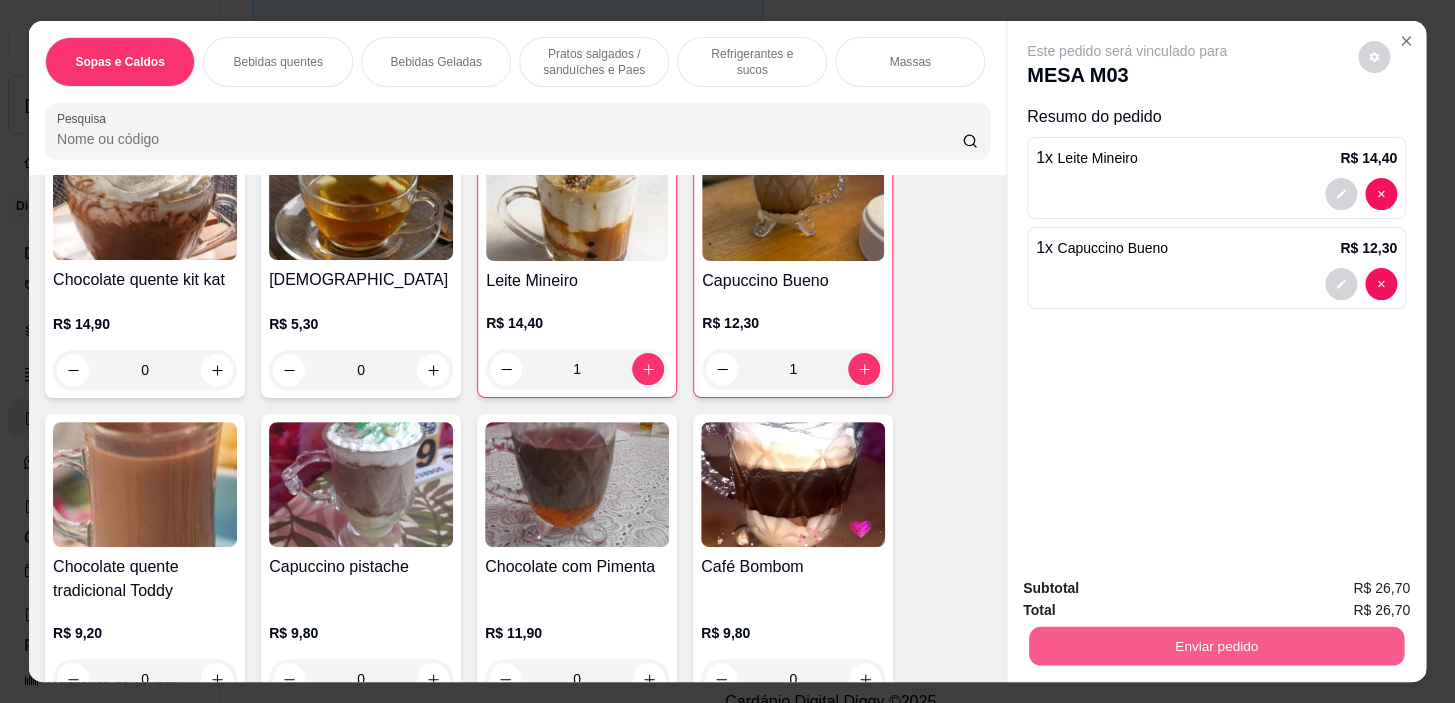 click on "Enviar pedido" at bounding box center [1216, 646] 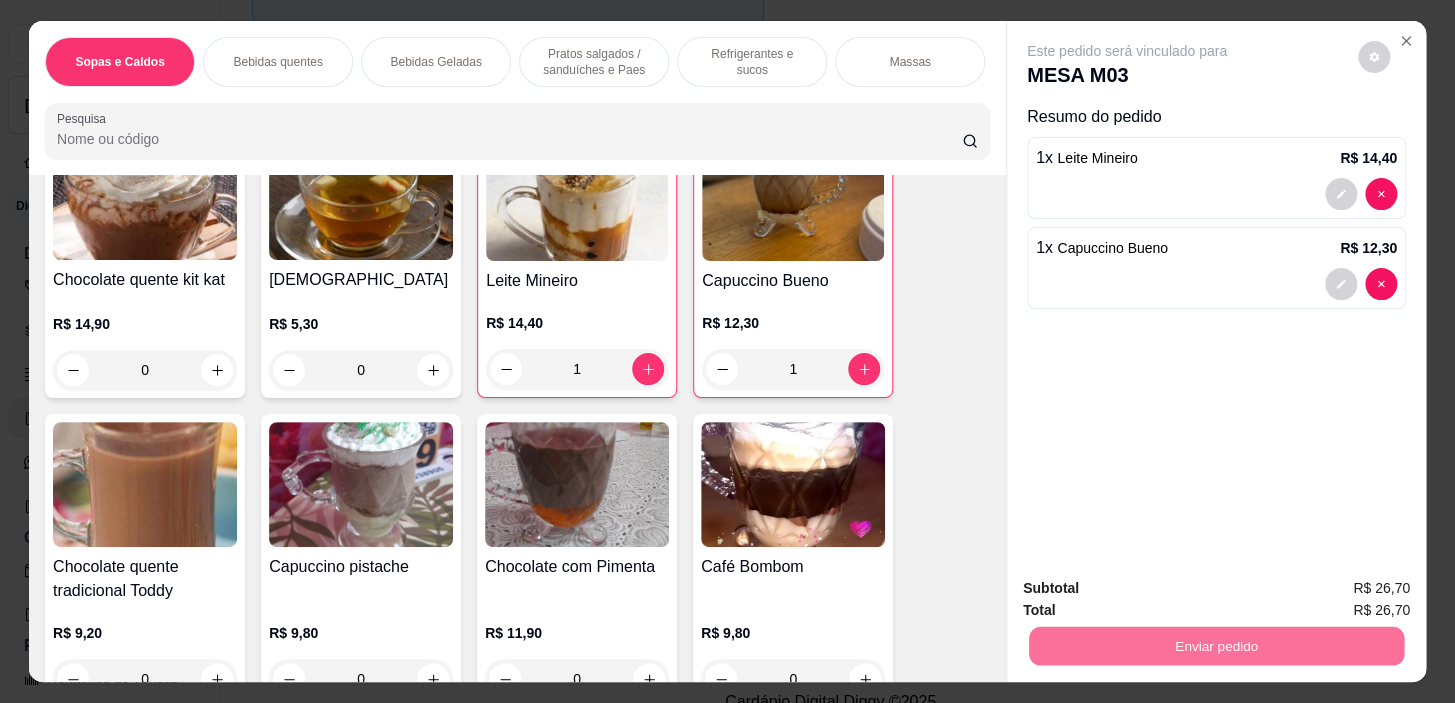 click on "Sim, quero registrar" at bounding box center (1340, 590) 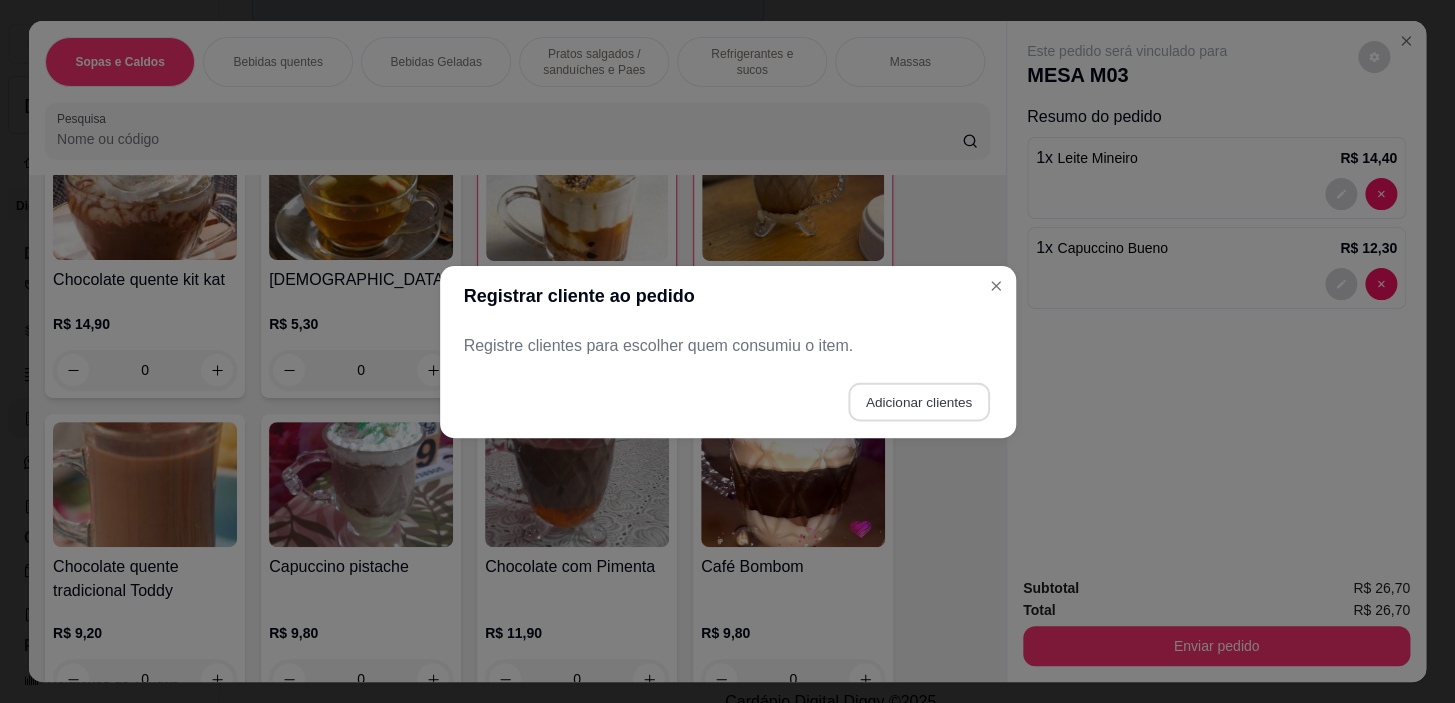 click on "Adicionar clientes" at bounding box center (918, 401) 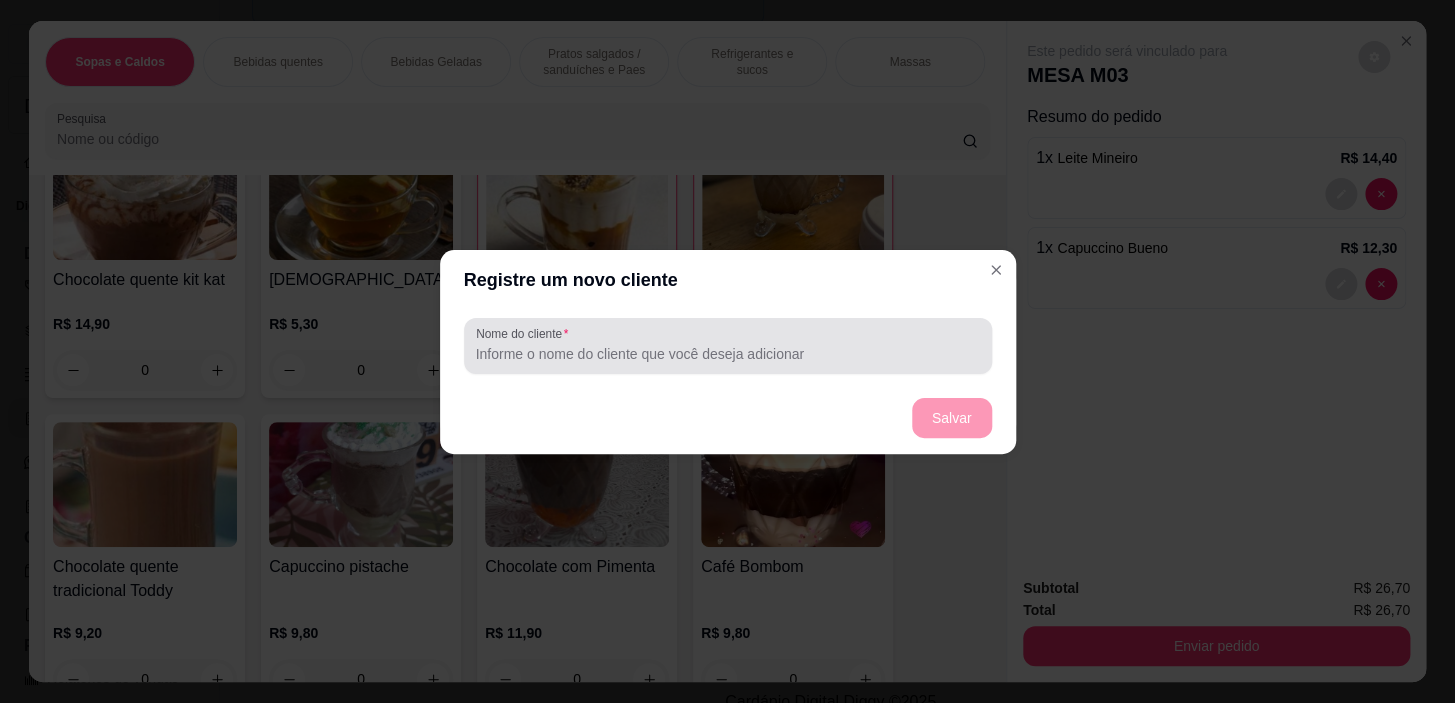 click on "Nome do cliente" at bounding box center [728, 346] 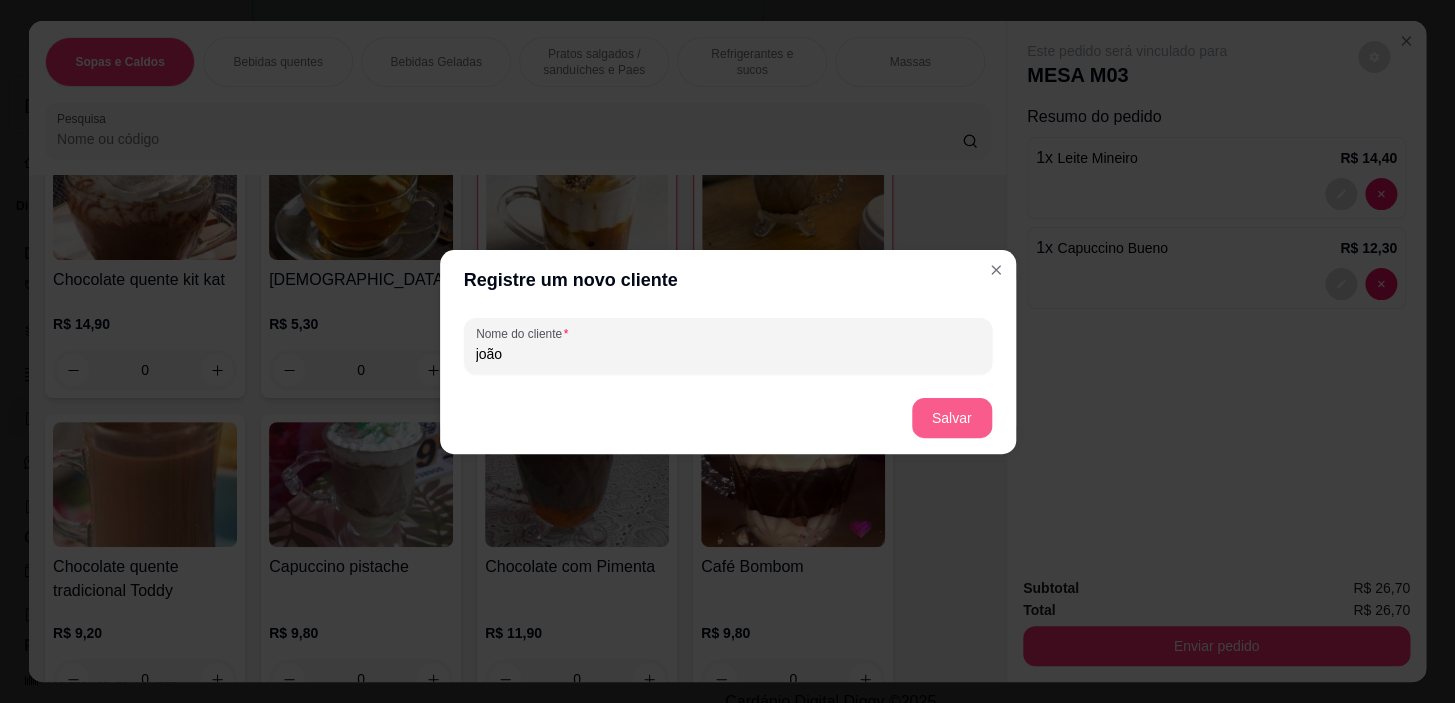 type on "joão" 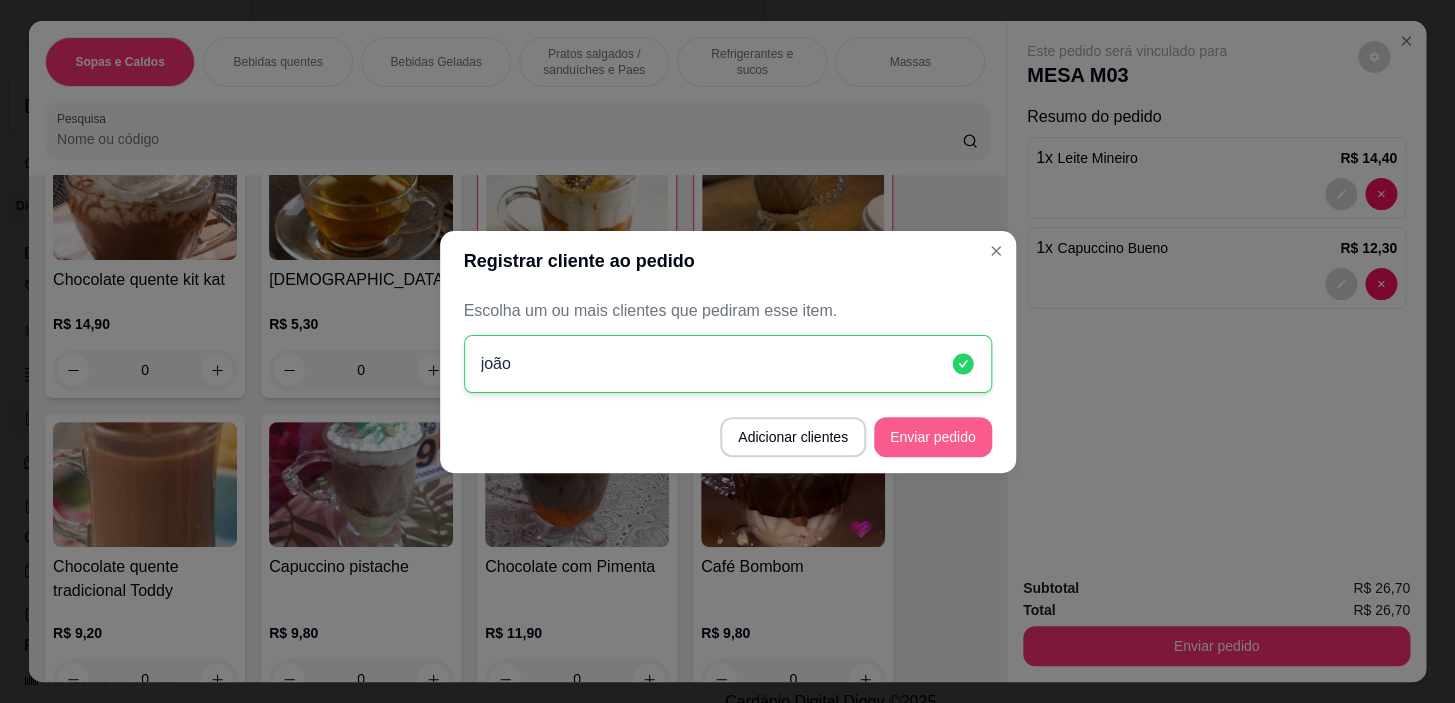 click on "Enviar pedido" at bounding box center [933, 437] 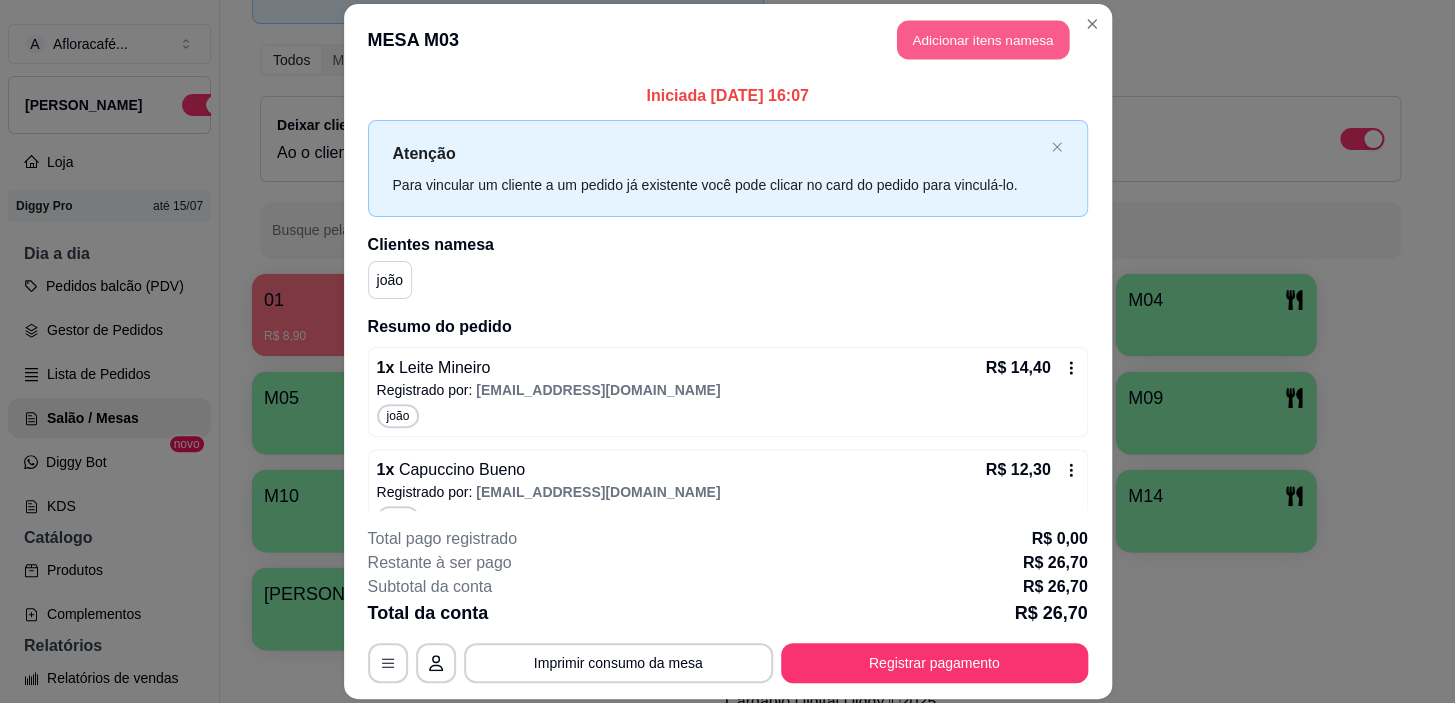 click on "Adicionar itens na  mesa" at bounding box center [983, 39] 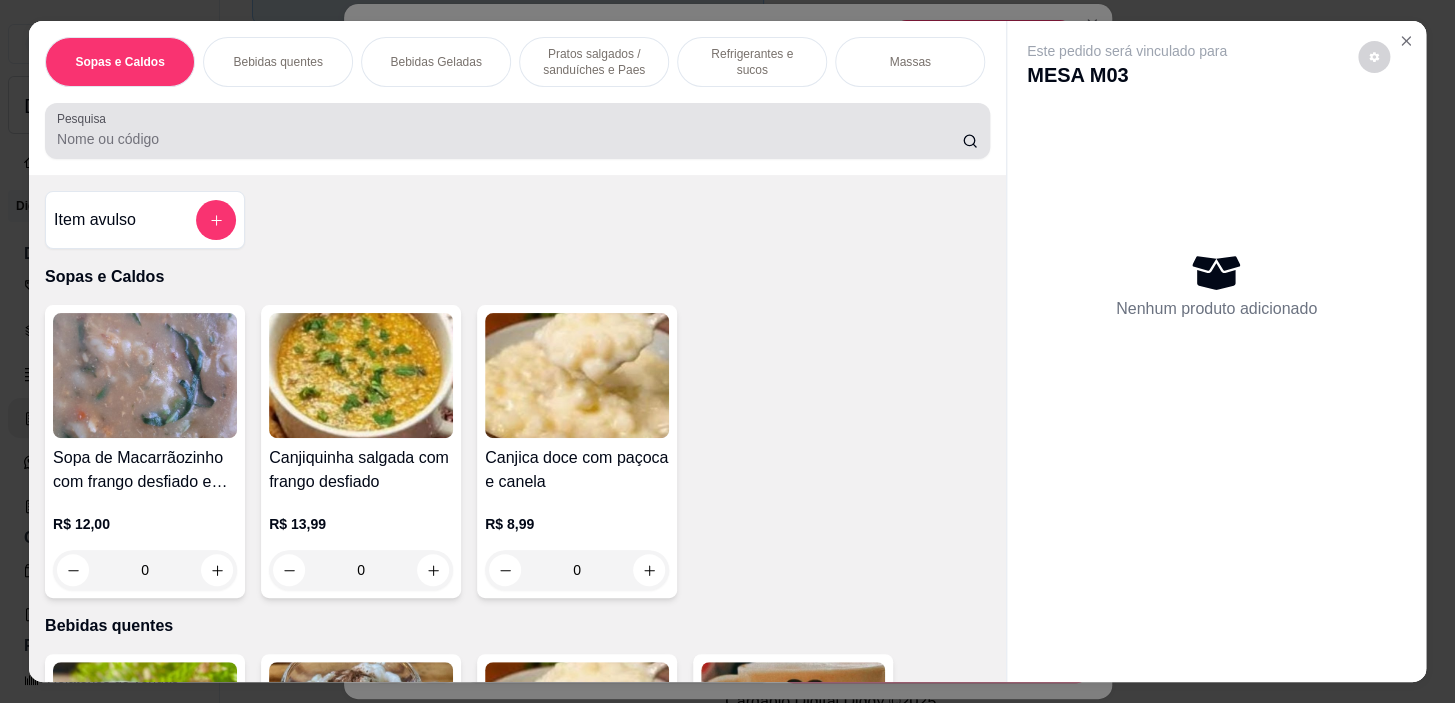 click on "Pesquisa" at bounding box center [509, 139] 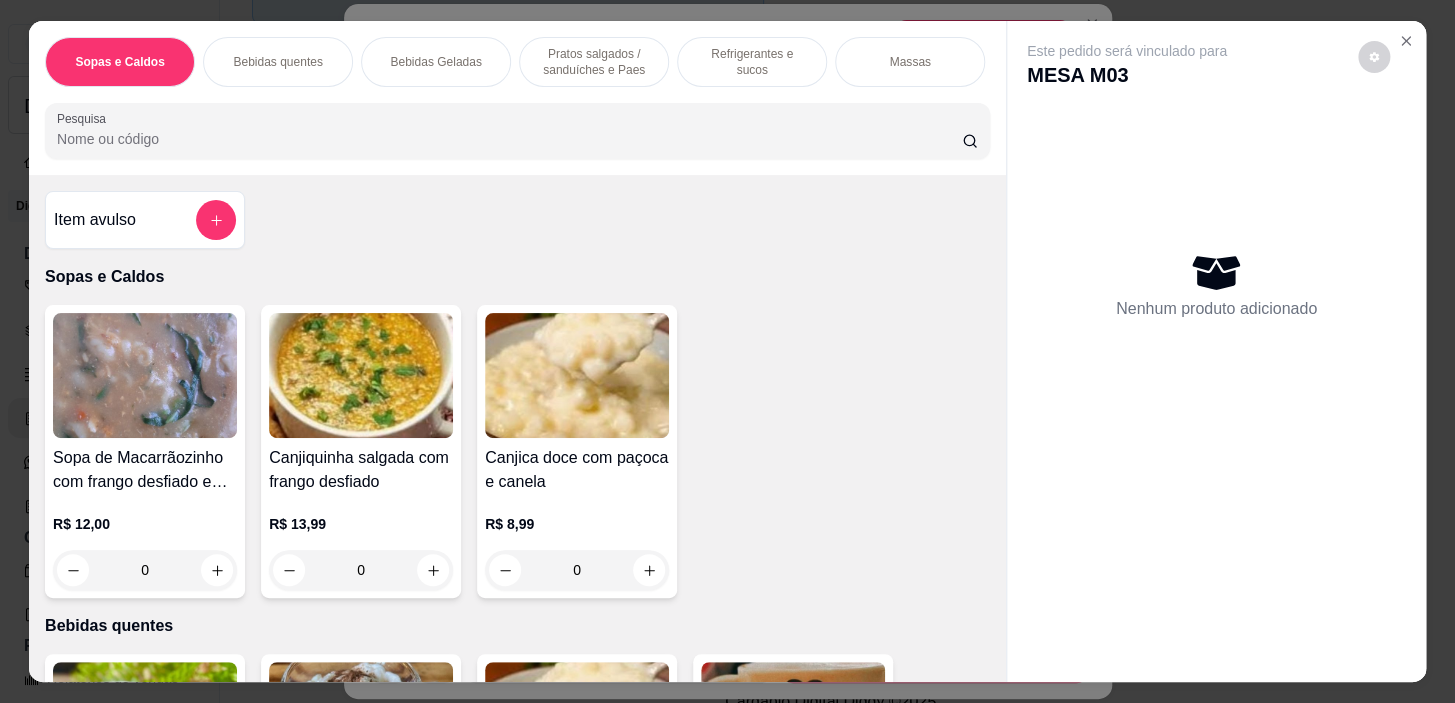 click on "Pratos salgados / sanduíches e Paes" at bounding box center (594, 62) 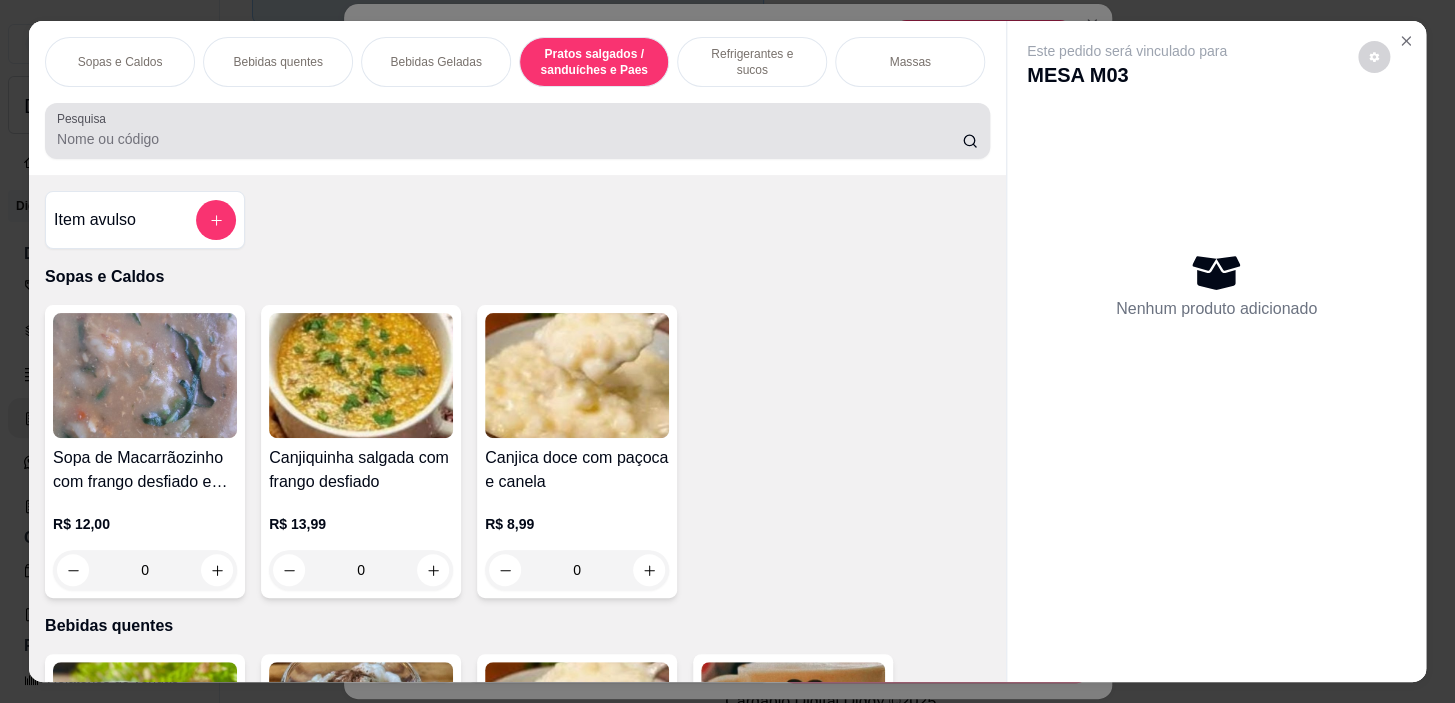 scroll, scrollTop: 5390, scrollLeft: 0, axis: vertical 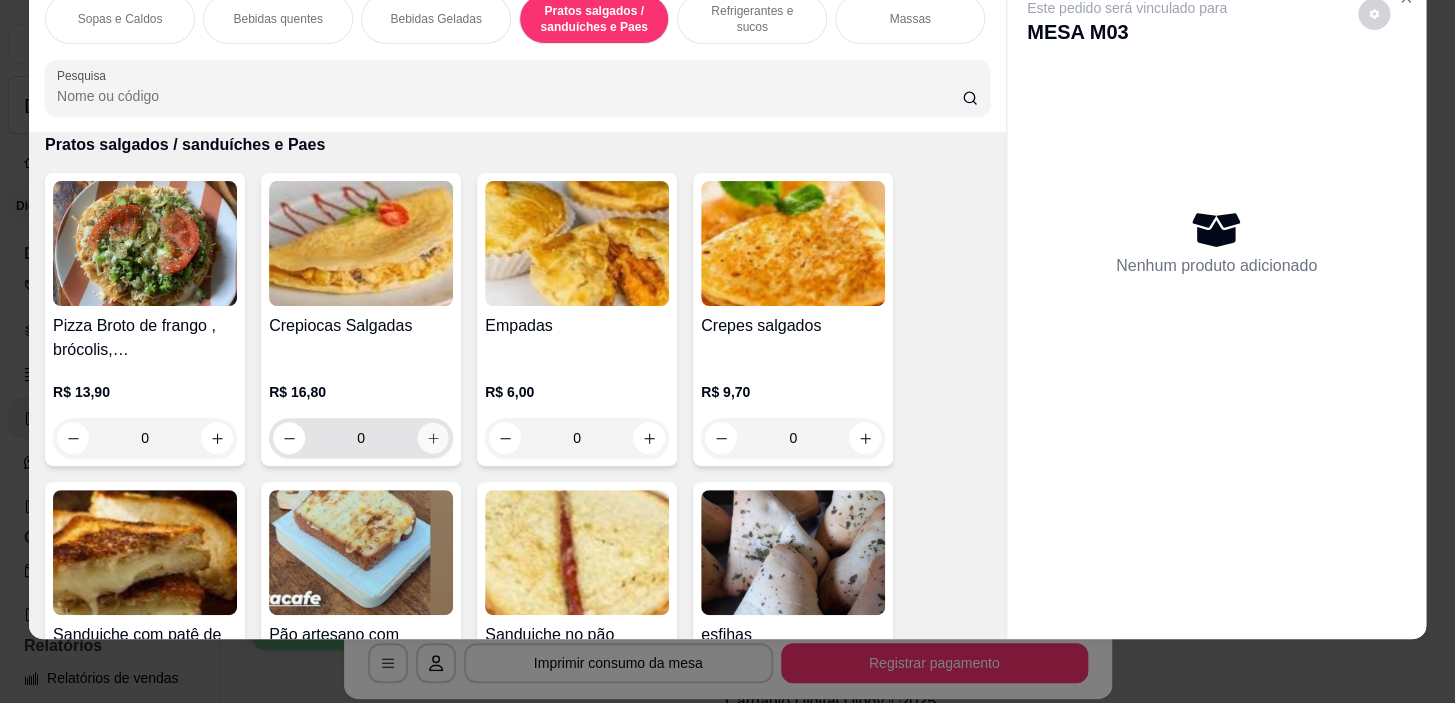 click 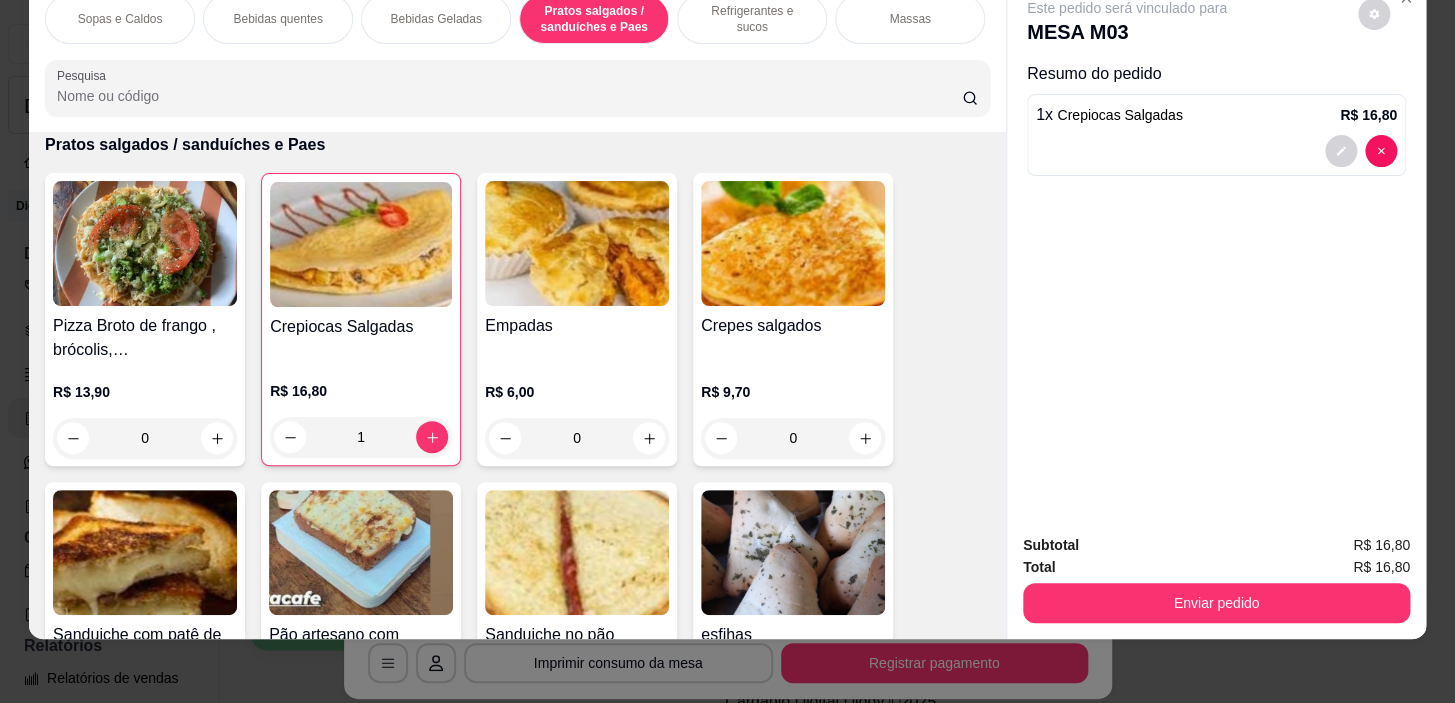 click on "Refrigerantes e sucos" at bounding box center [752, 19] 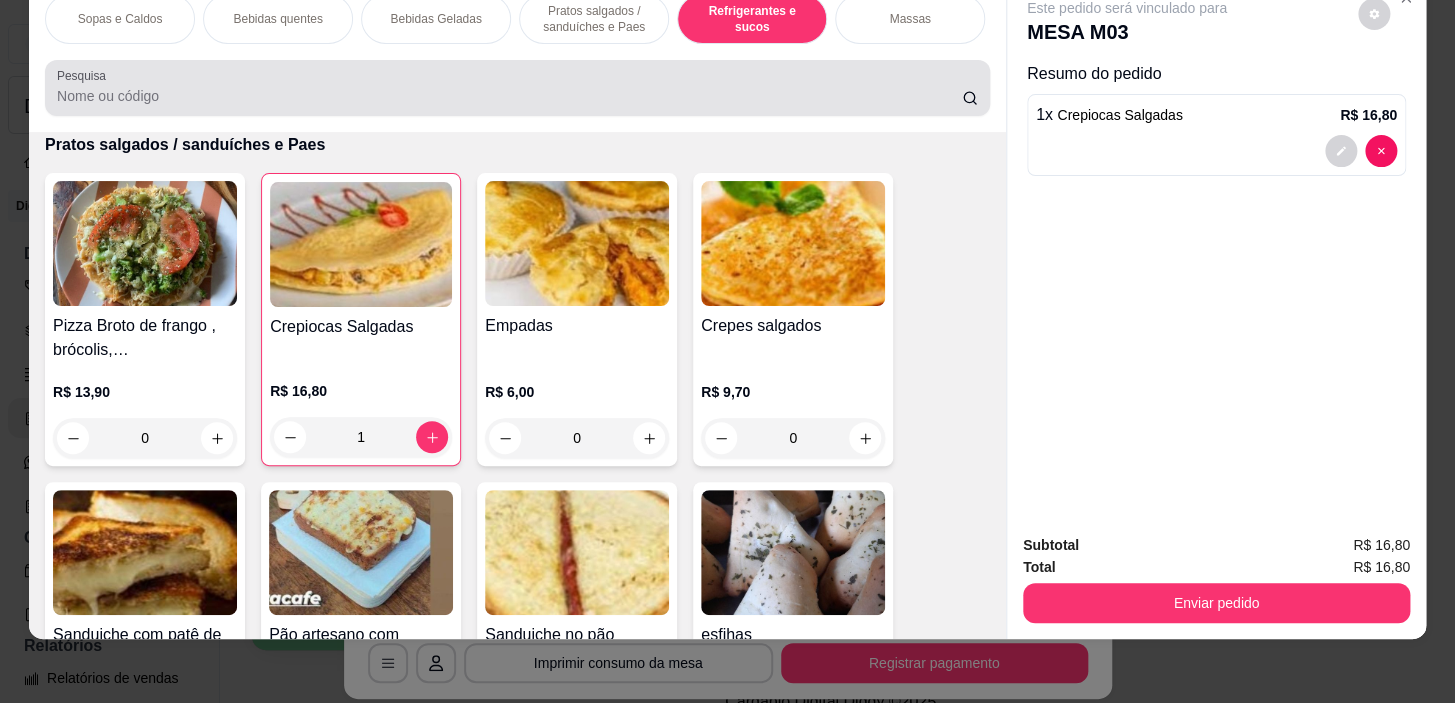 scroll, scrollTop: 8210, scrollLeft: 0, axis: vertical 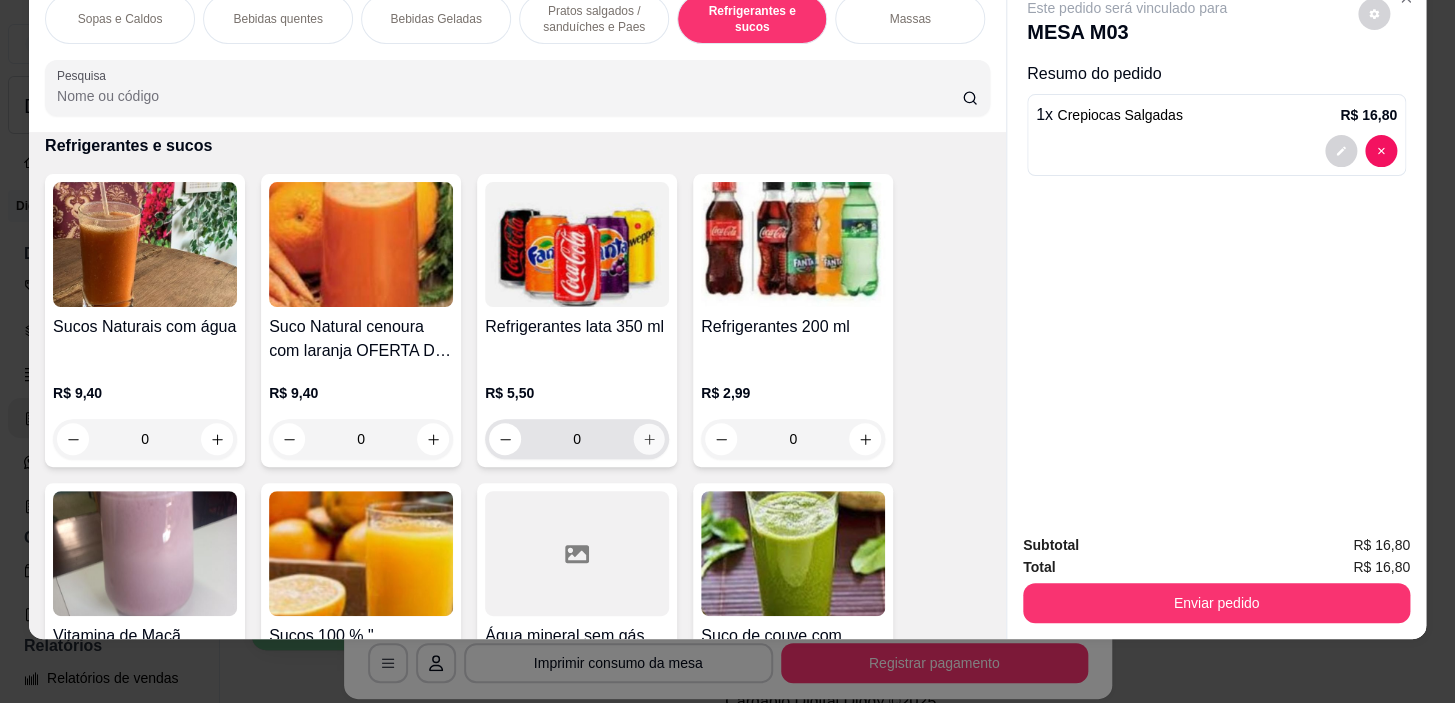 click 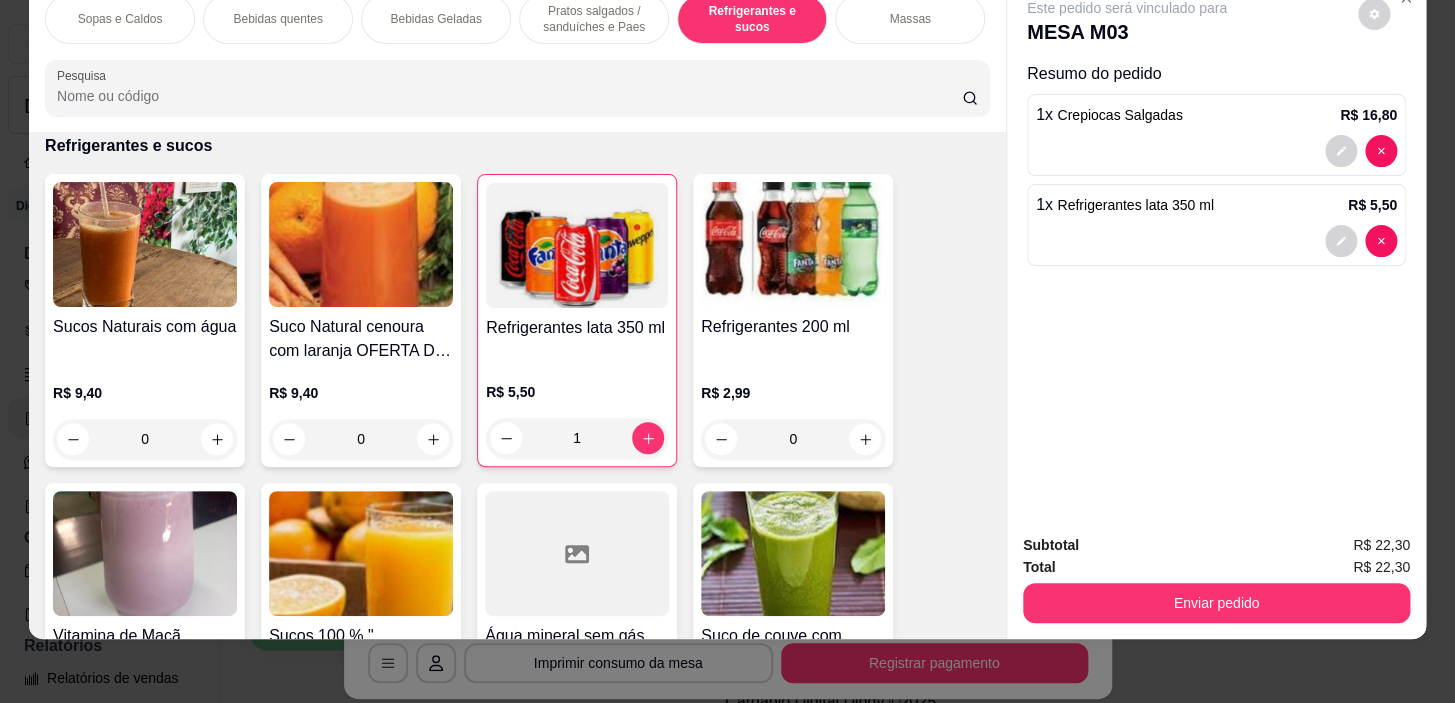 scroll, scrollTop: 8847, scrollLeft: 0, axis: vertical 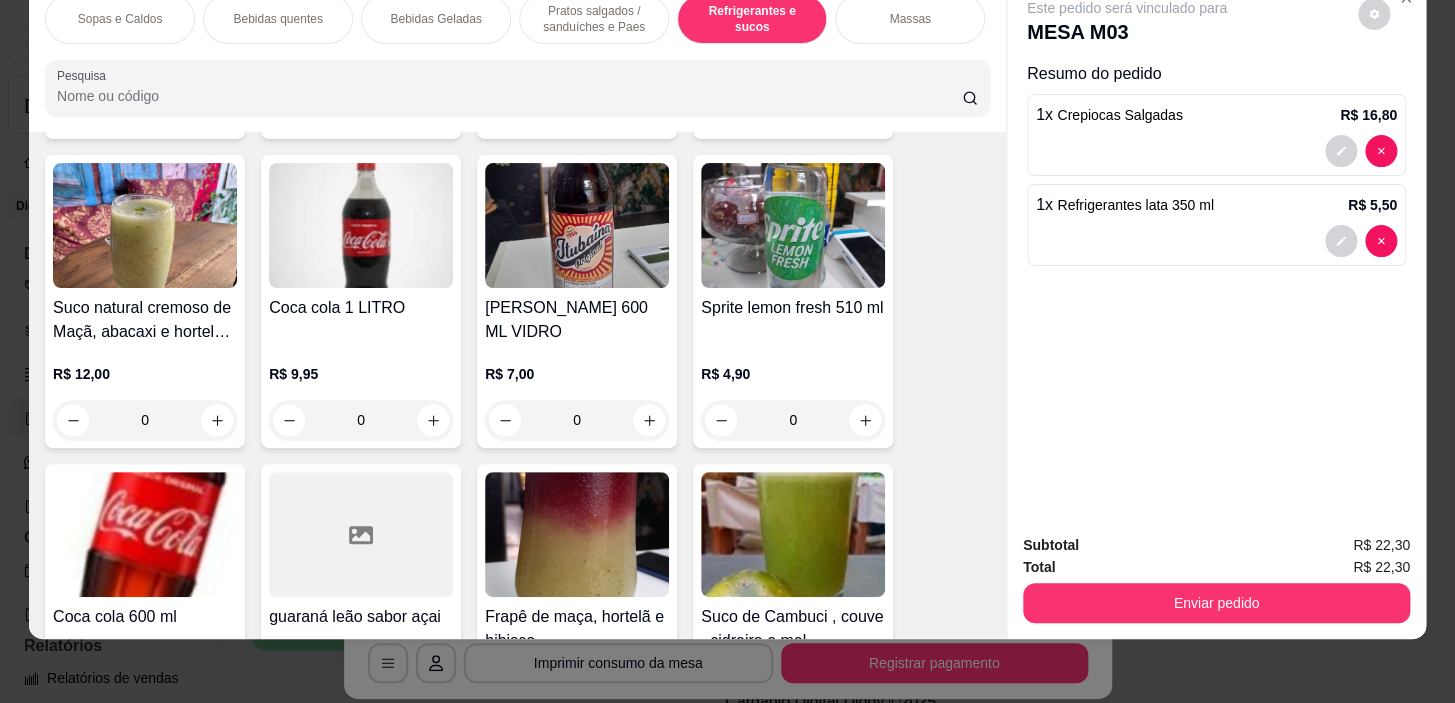drag, startPoint x: 570, startPoint y: 23, endPoint x: 422, endPoint y: 285, distance: 300.91196 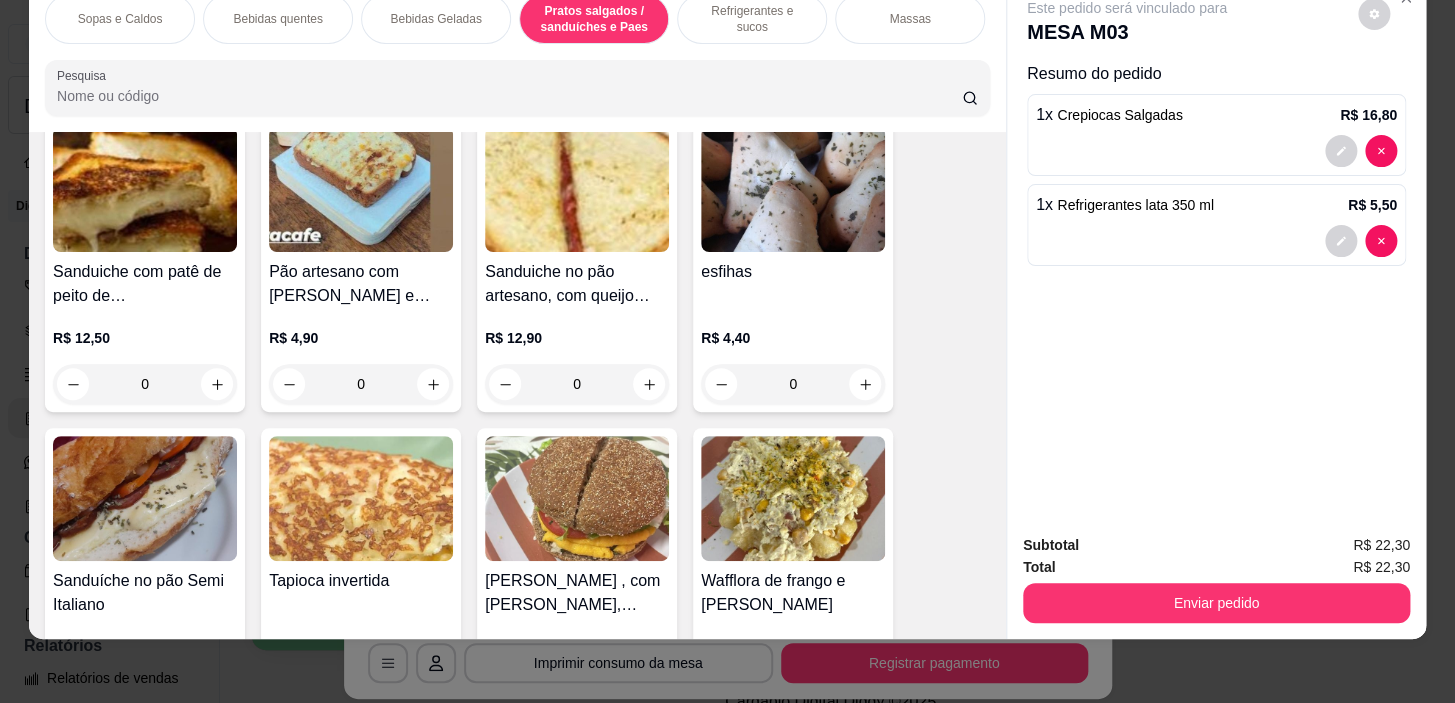 scroll, scrollTop: 5935, scrollLeft: 0, axis: vertical 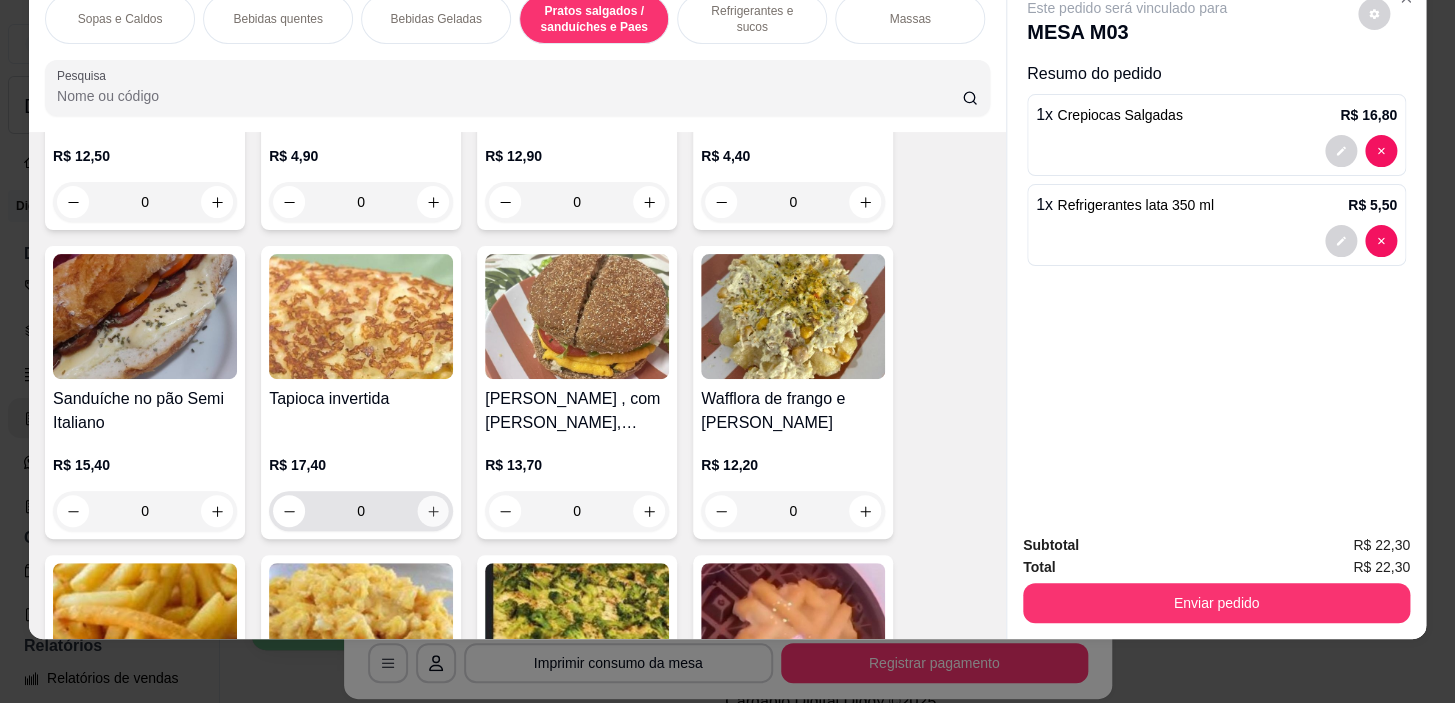 click at bounding box center (433, 511) 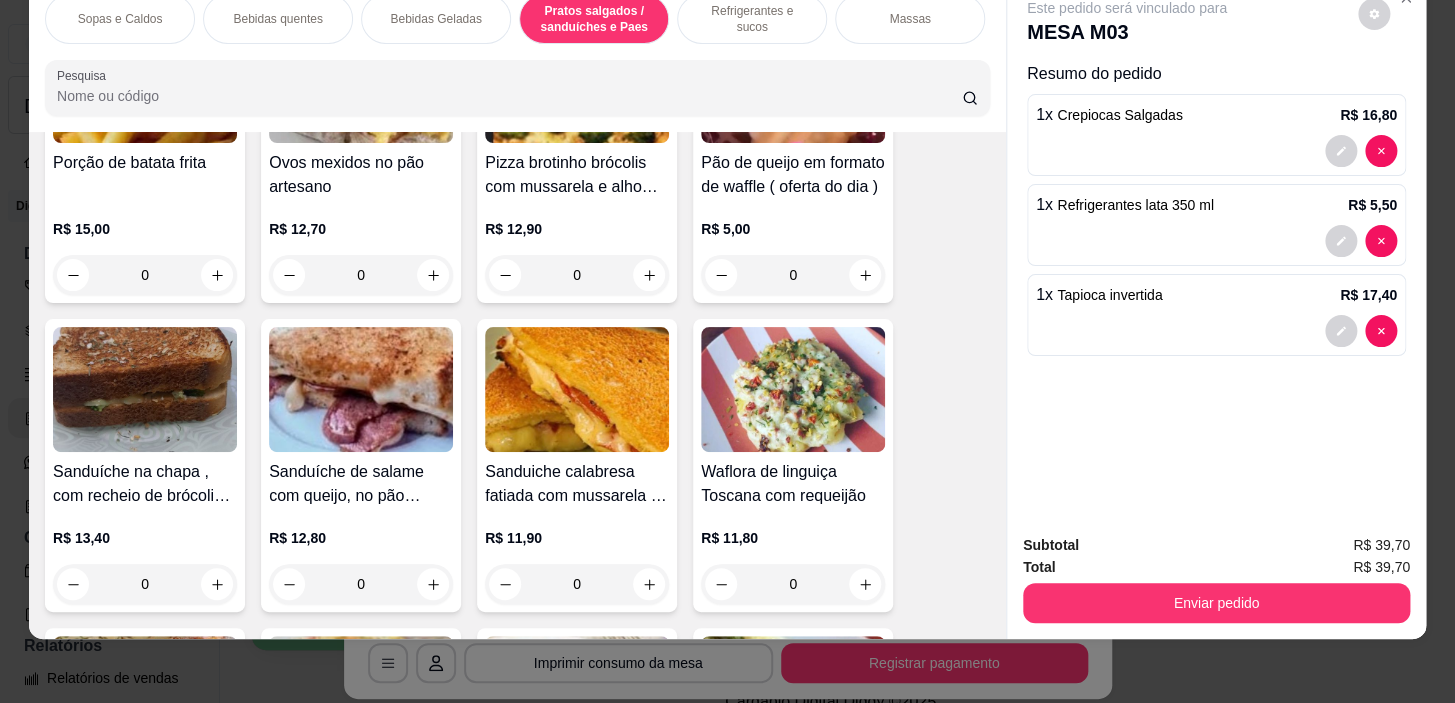 scroll, scrollTop: 6662, scrollLeft: 0, axis: vertical 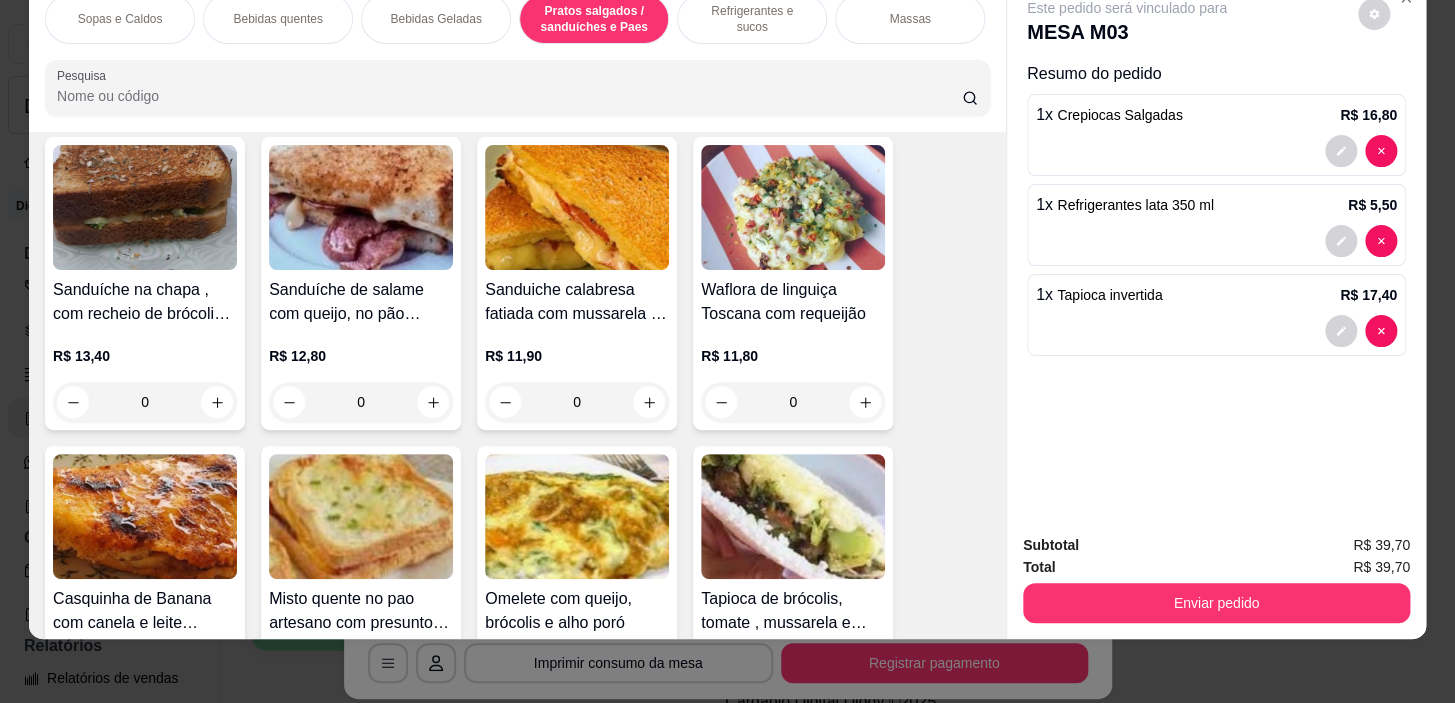 click on "Bebidas quentes" at bounding box center (278, 19) 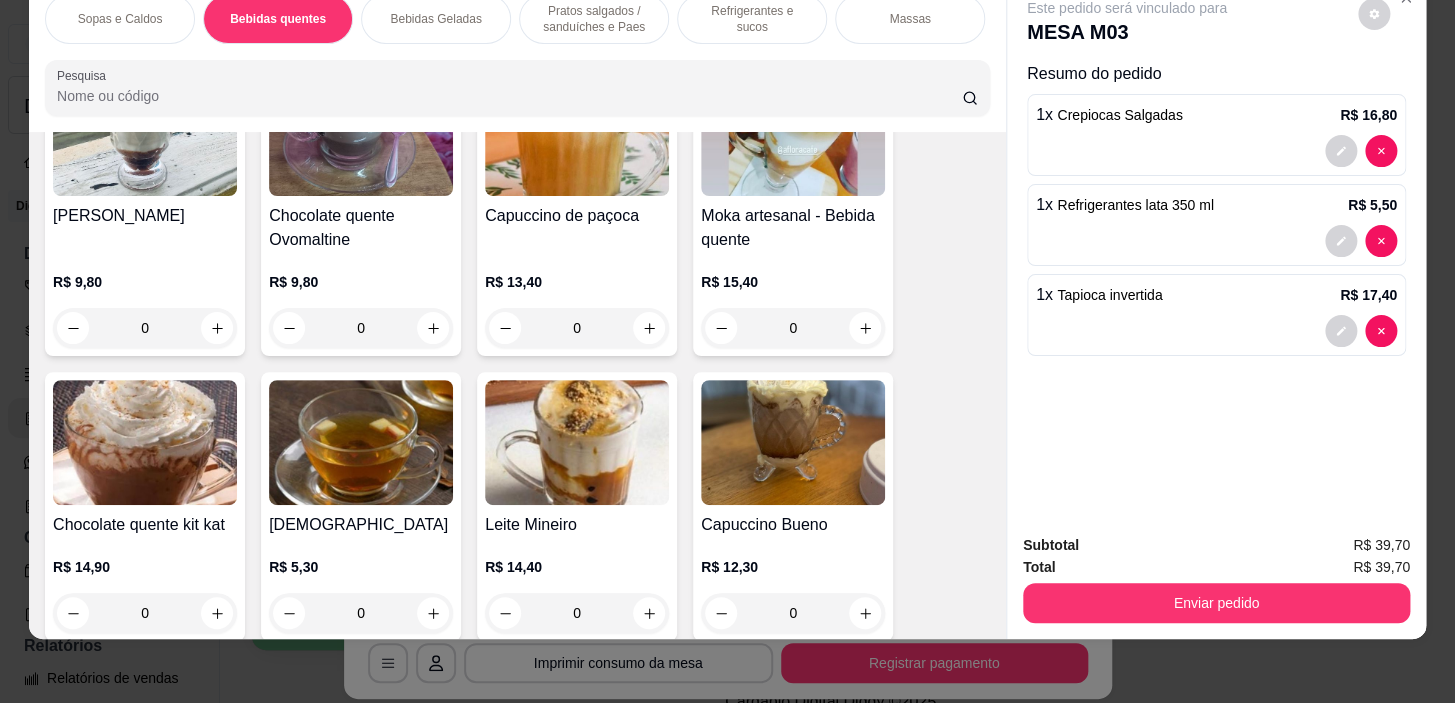 scroll, scrollTop: 1348, scrollLeft: 0, axis: vertical 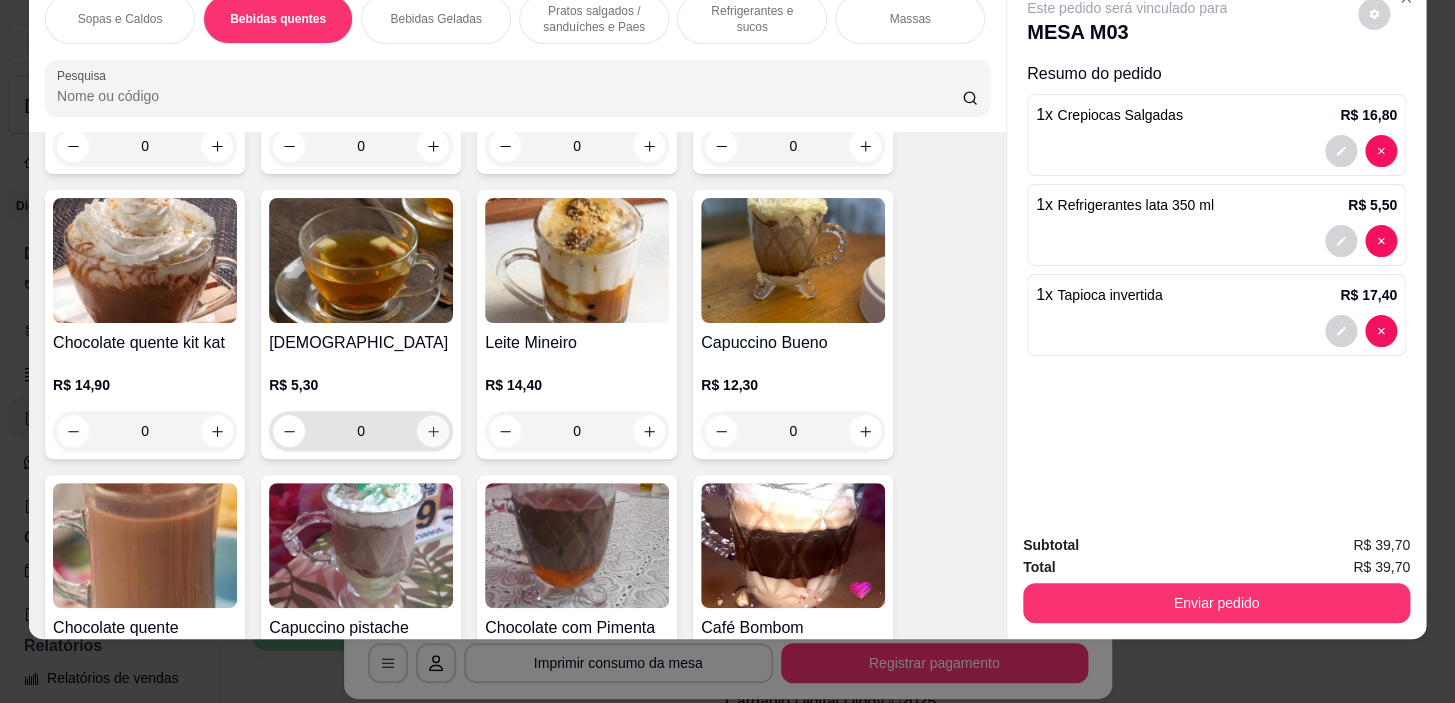 click 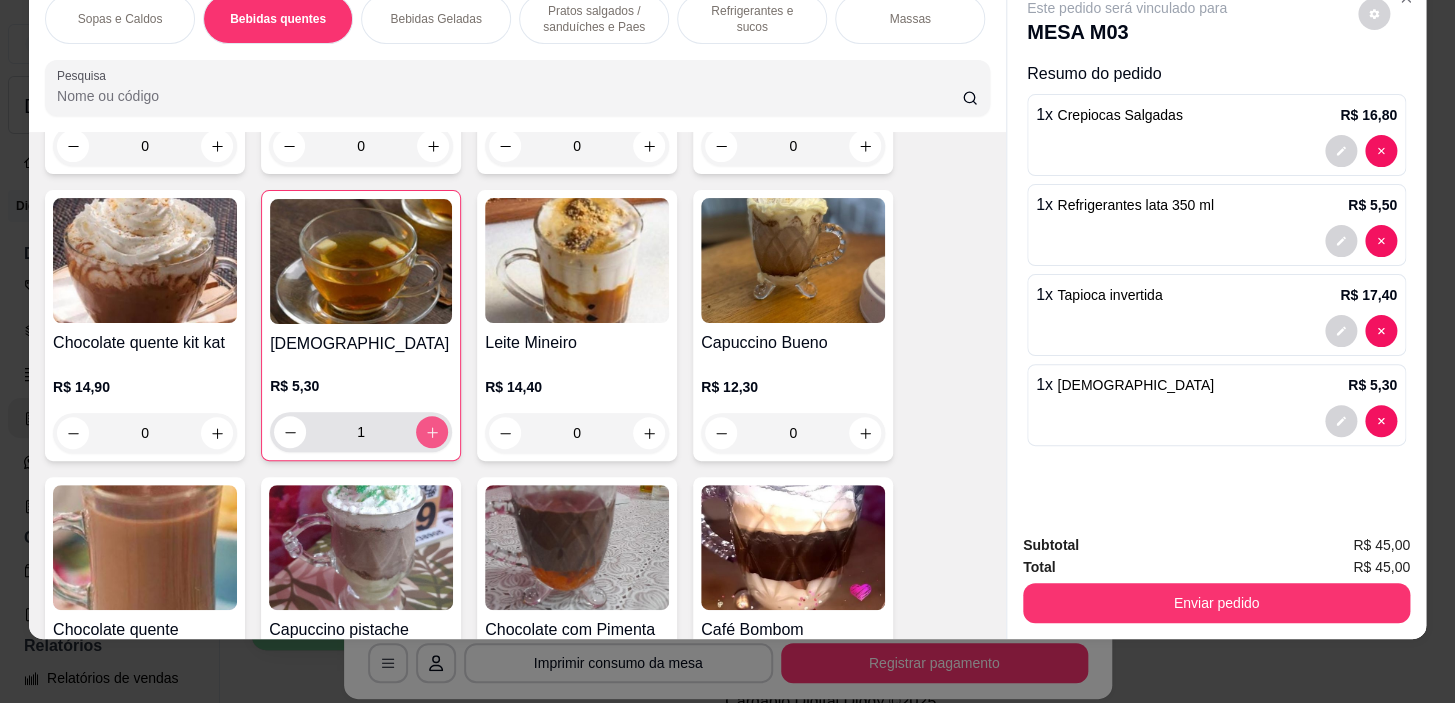 type on "1" 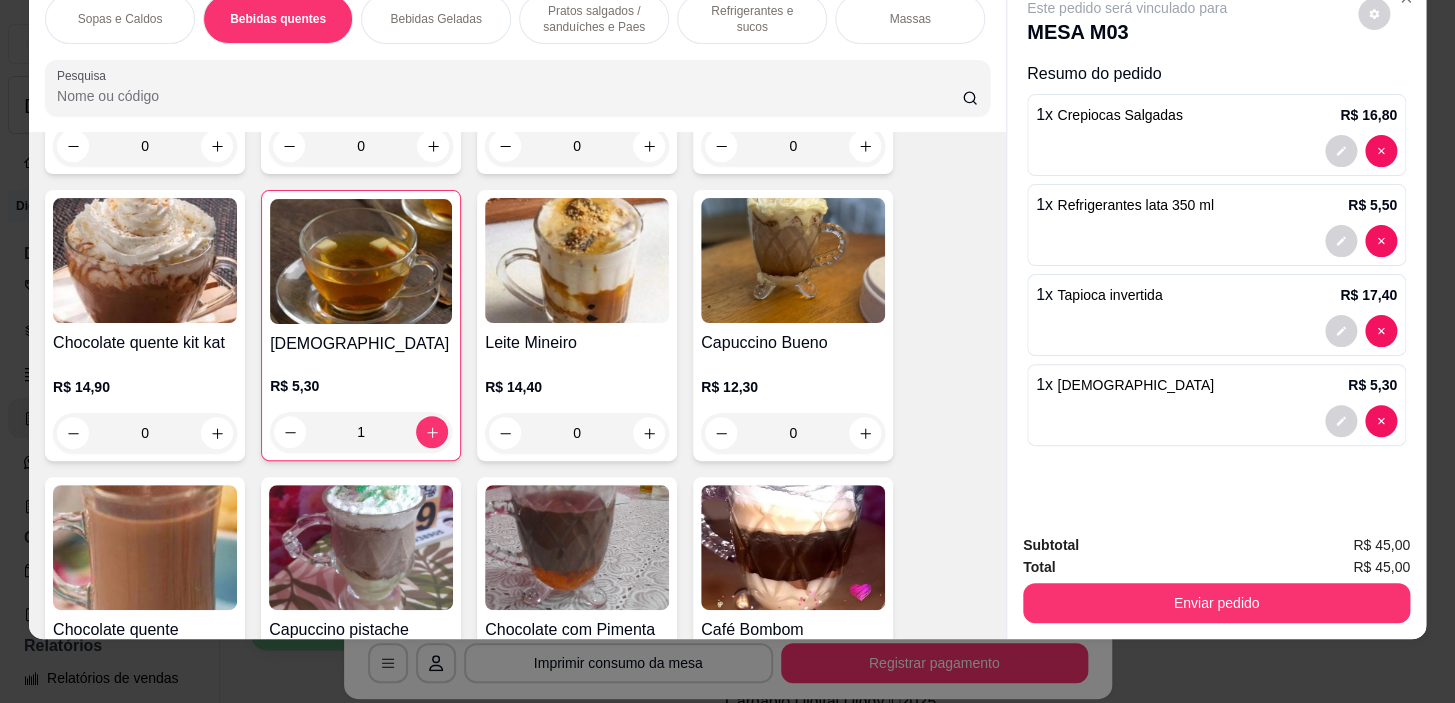 scroll, scrollTop: 1257, scrollLeft: 0, axis: vertical 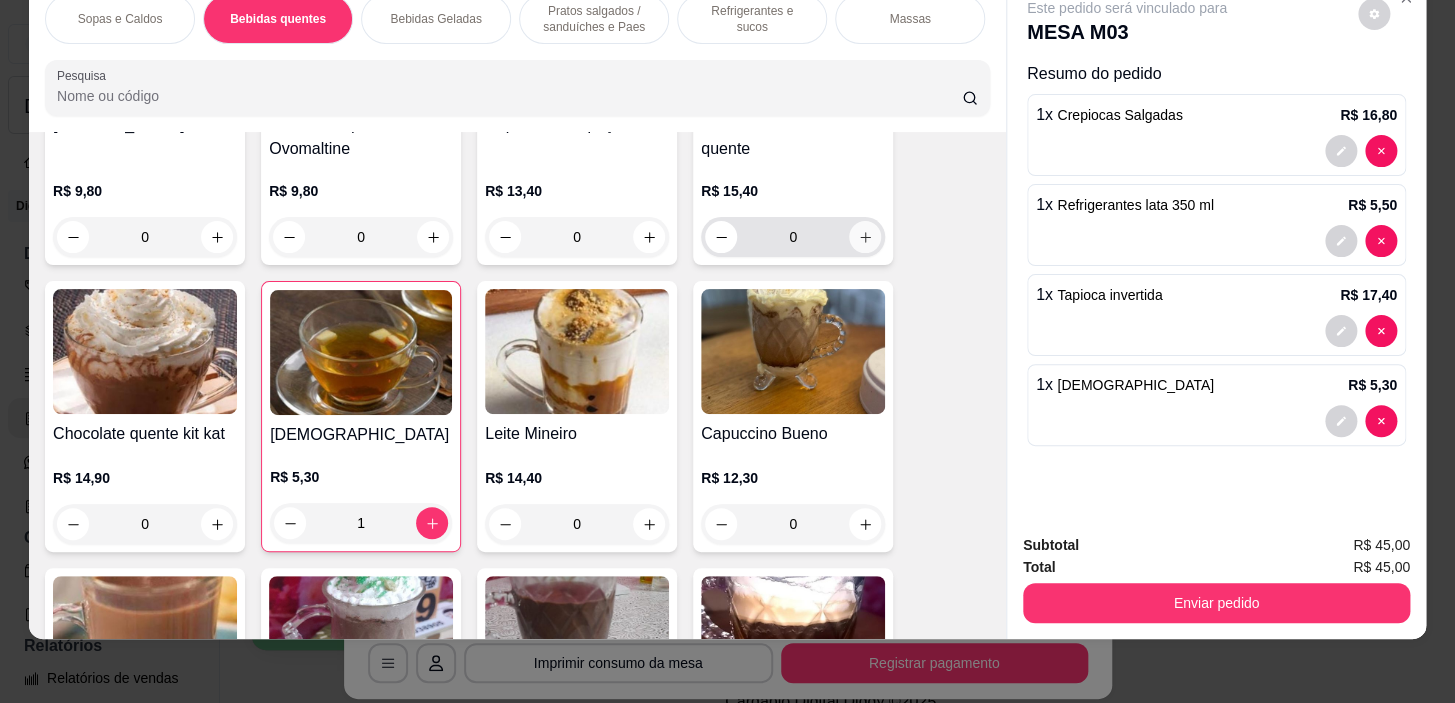 click 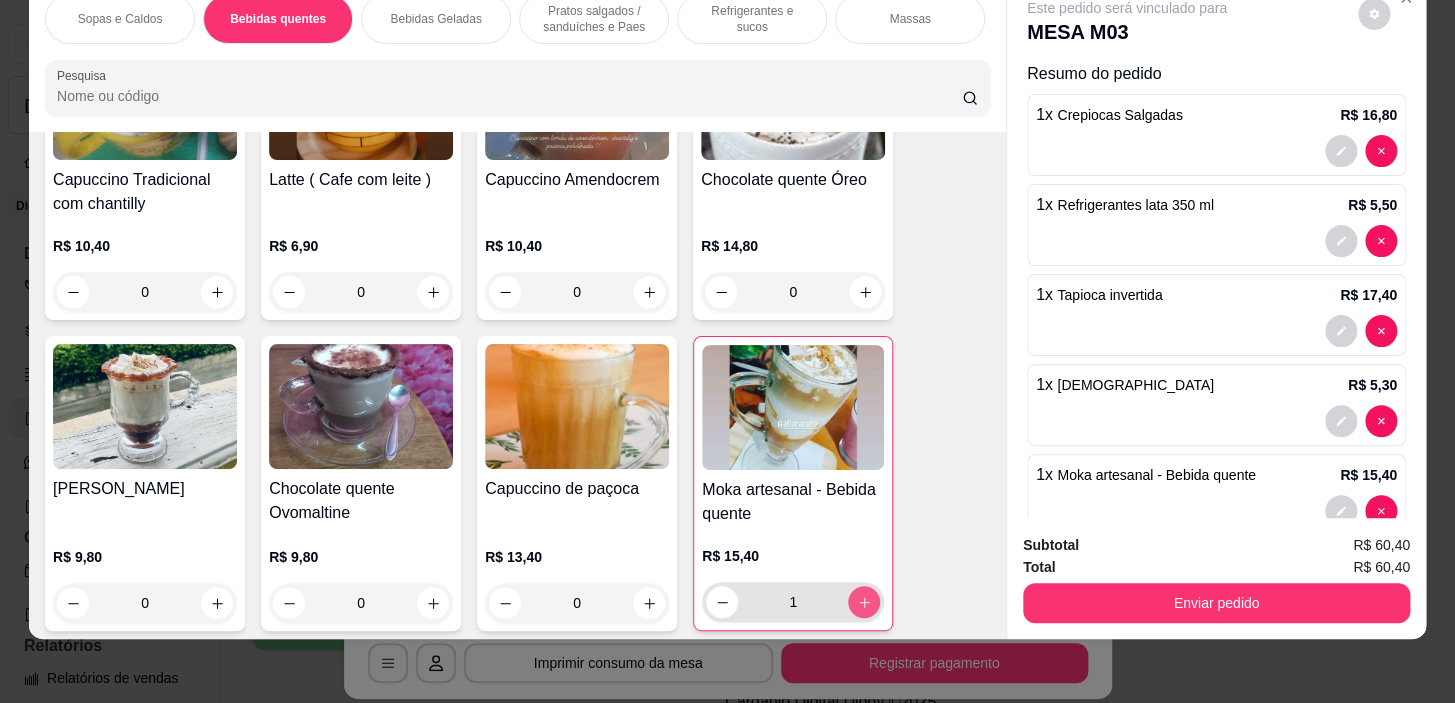 scroll, scrollTop: 711, scrollLeft: 0, axis: vertical 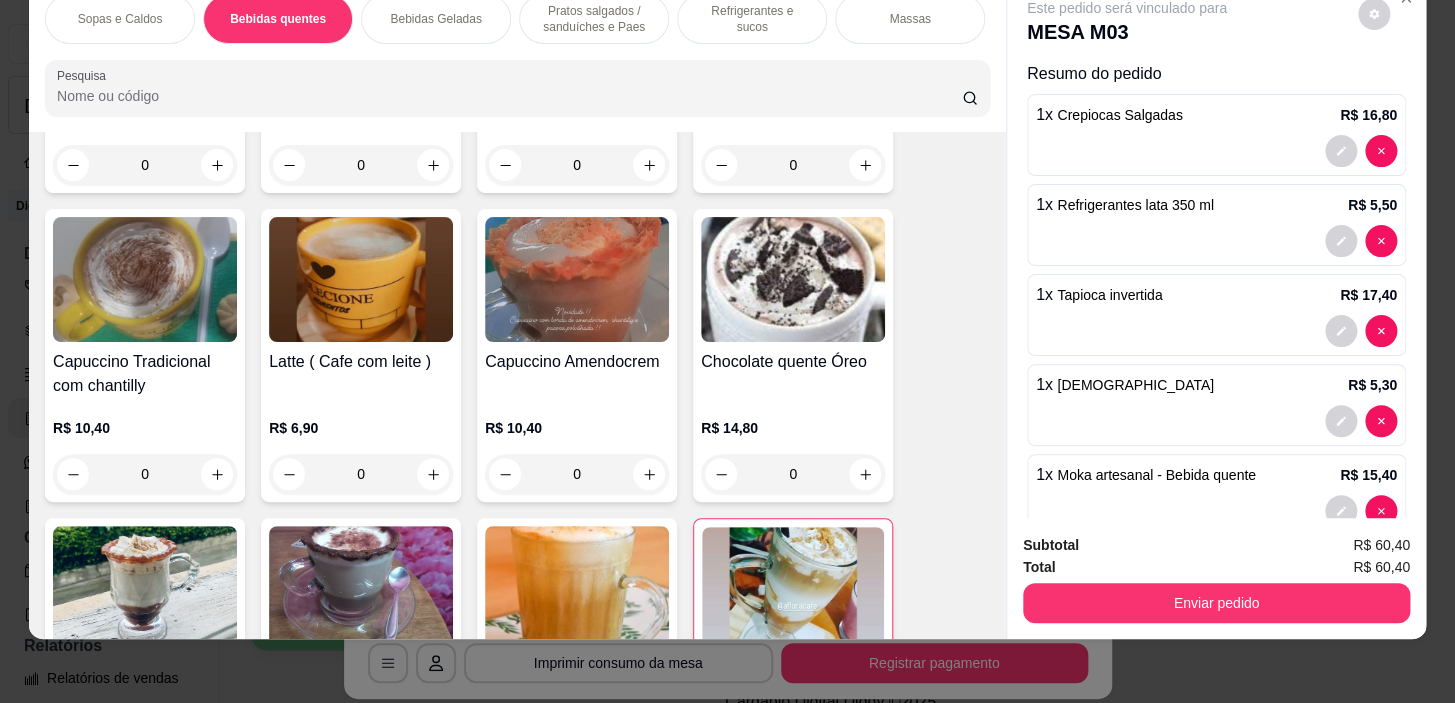 click on "Pratos salgados / sanduíches e Paes" at bounding box center (594, 19) 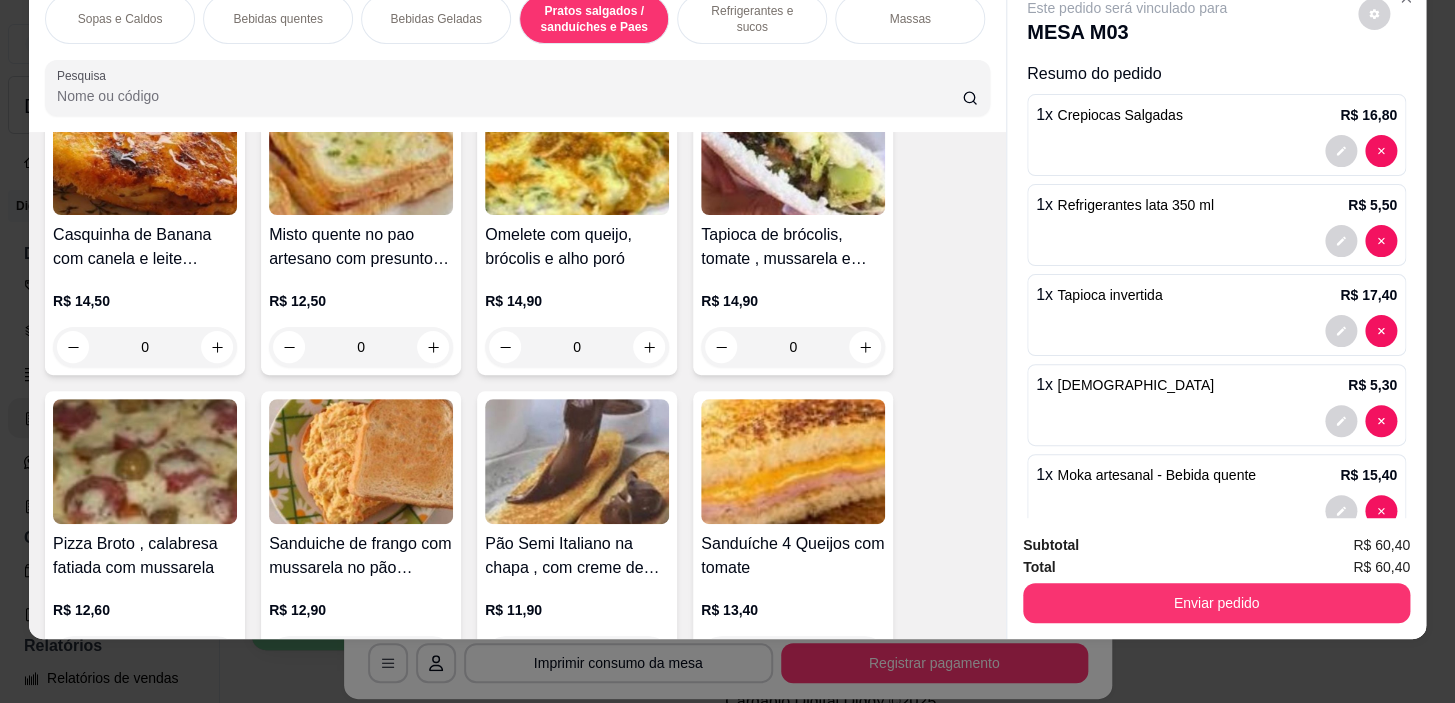 scroll, scrollTop: 7120, scrollLeft: 0, axis: vertical 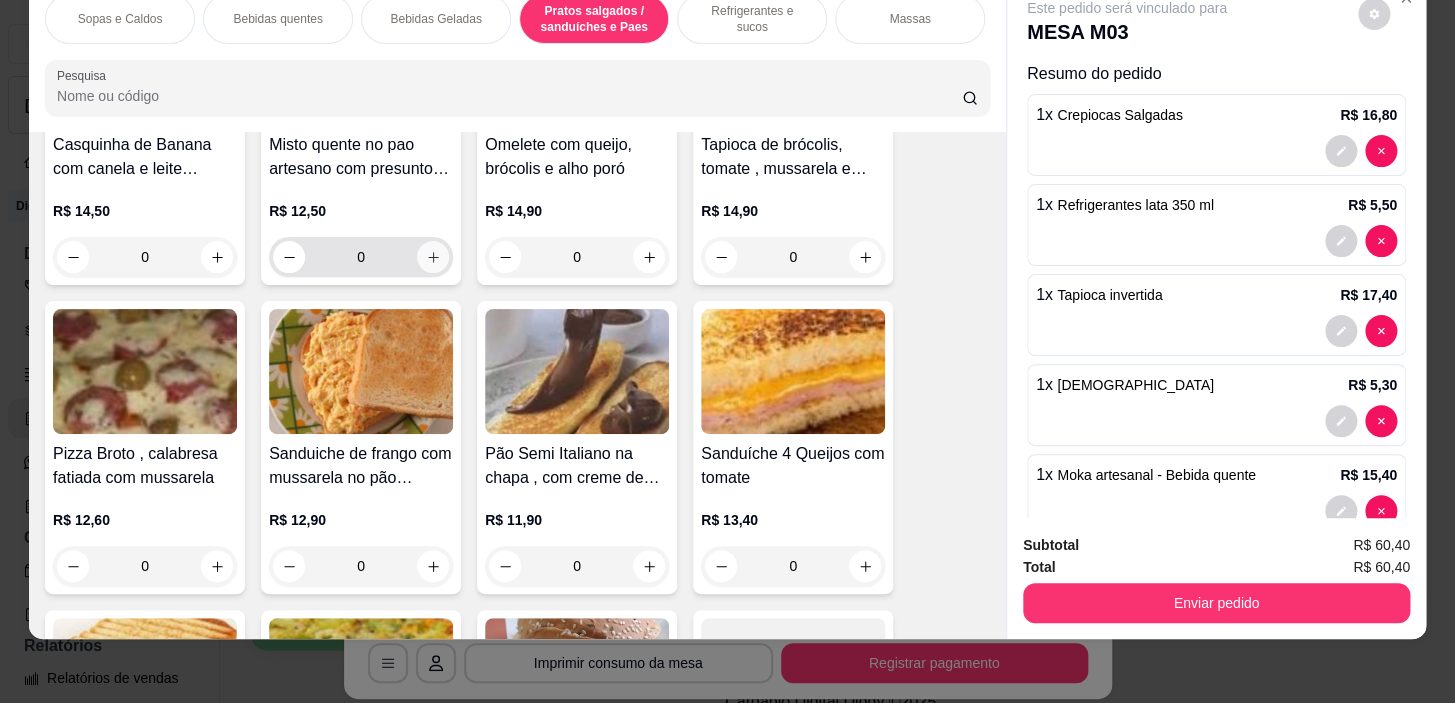 click at bounding box center [433, 257] 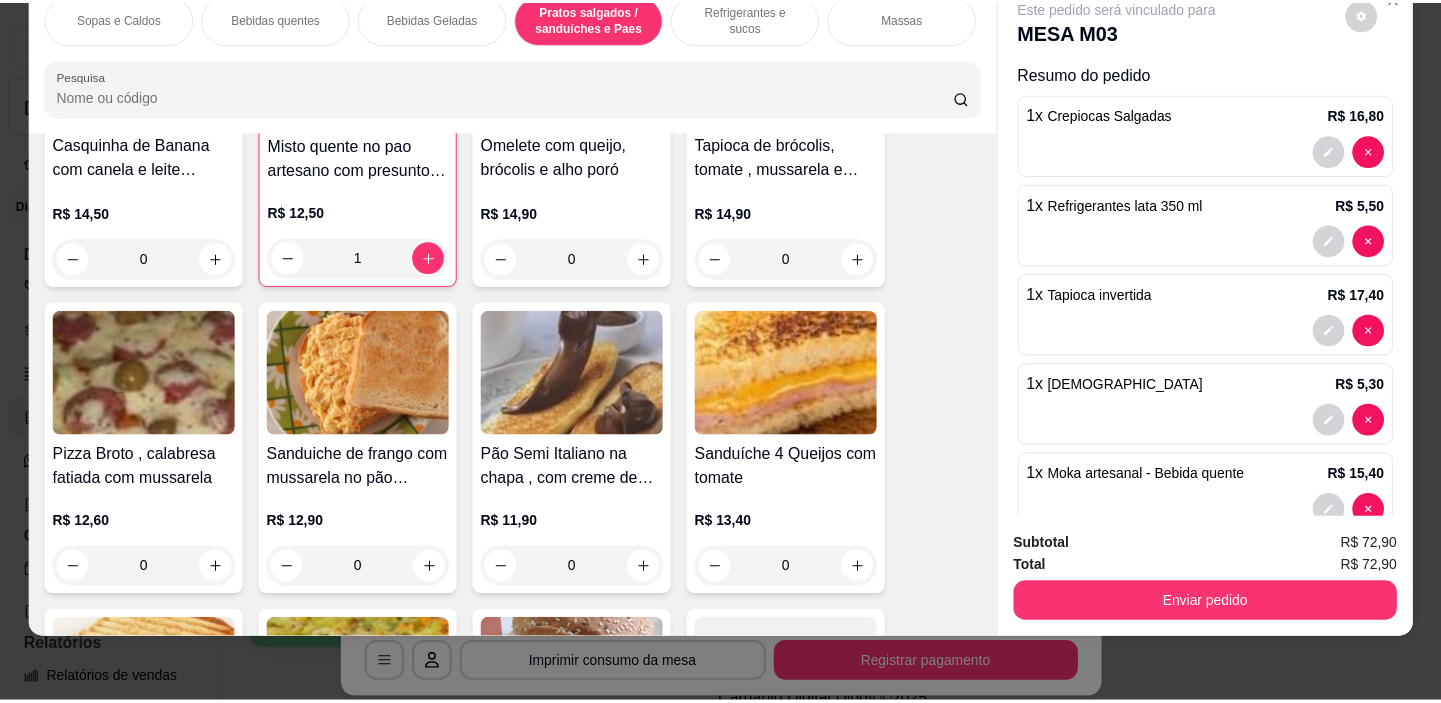 scroll, scrollTop: 6939, scrollLeft: 0, axis: vertical 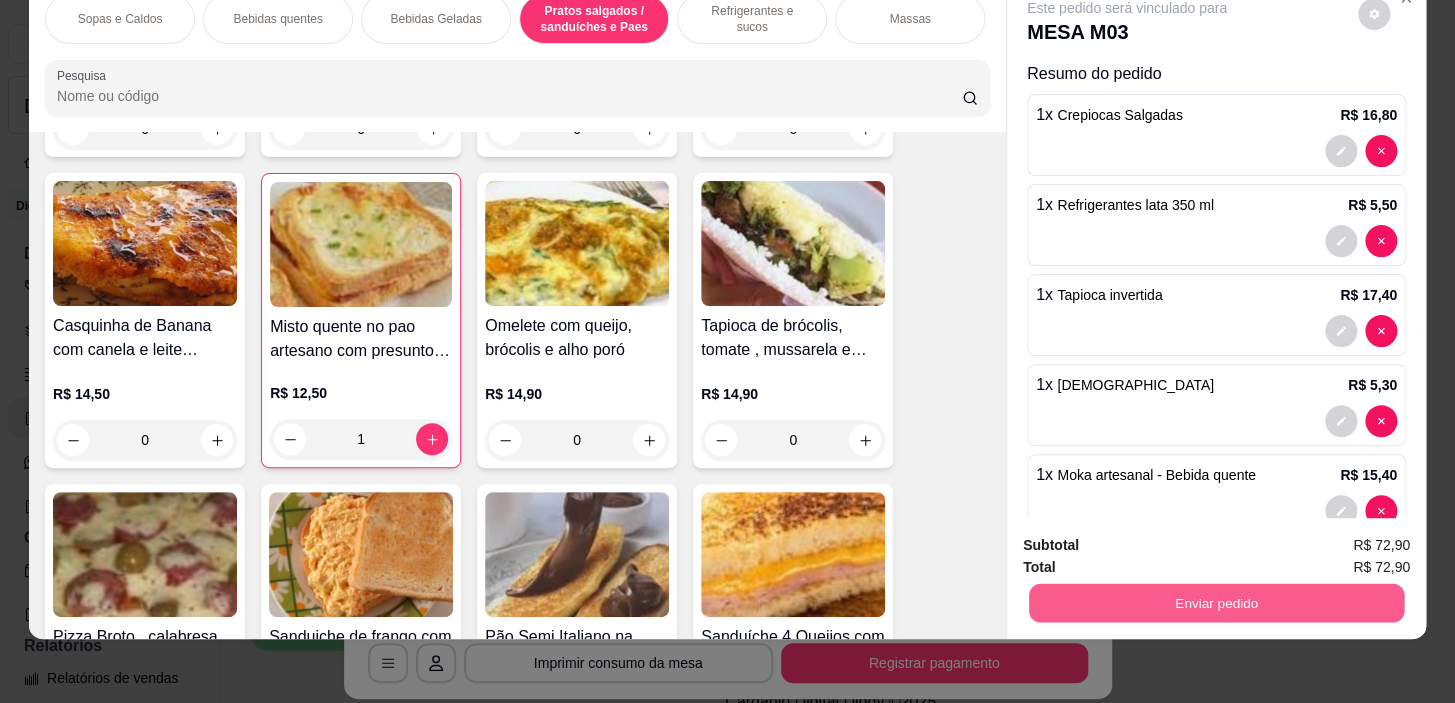 click on "Enviar pedido" at bounding box center (1216, 603) 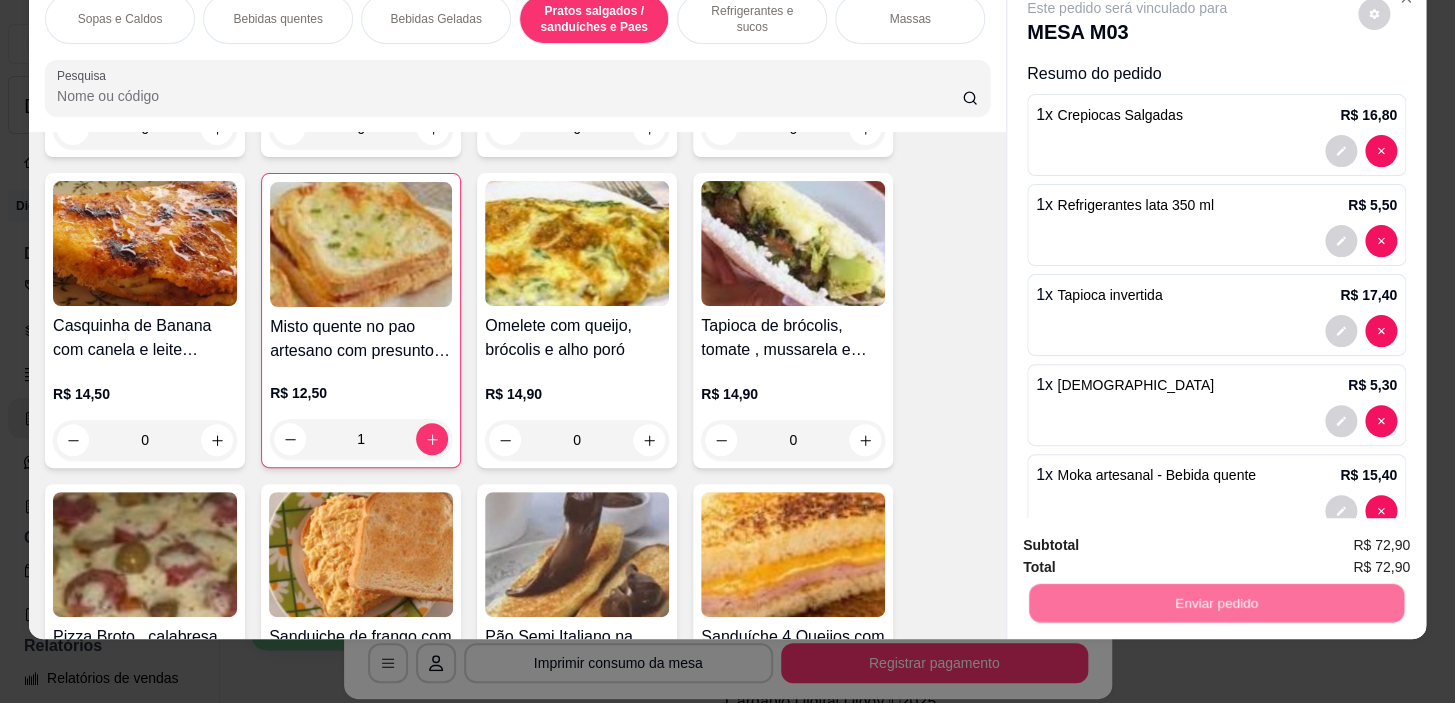 click on "Deseja registrar o cliente que fez esse pedido? Essa é uma forma de identificar quem consumiu cada item na mesa e facilitar o pagamento do consumo. Não registrar e enviar pedido Sim, quero registrar" at bounding box center (1209, 516) 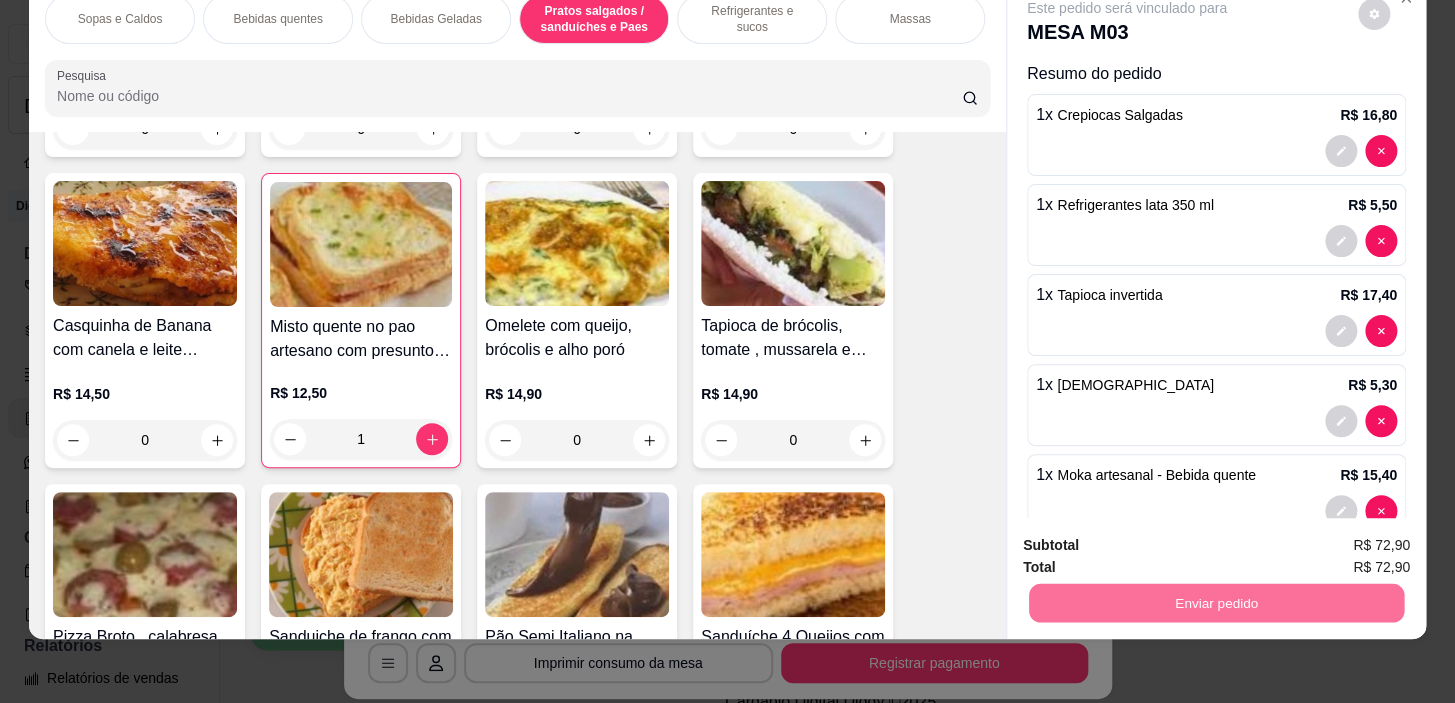 click on "Não registrar e enviar pedido" at bounding box center (1150, 540) 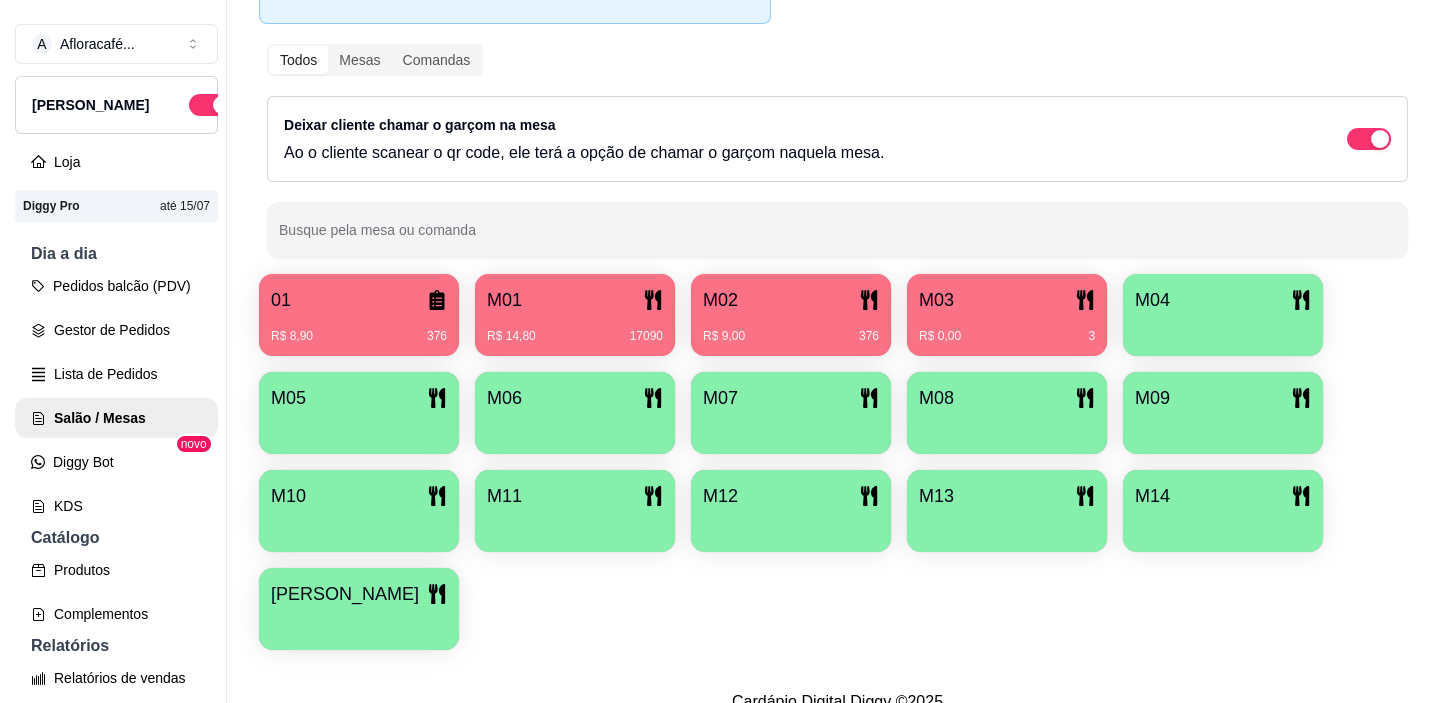 scroll, scrollTop: 31, scrollLeft: 0, axis: vertical 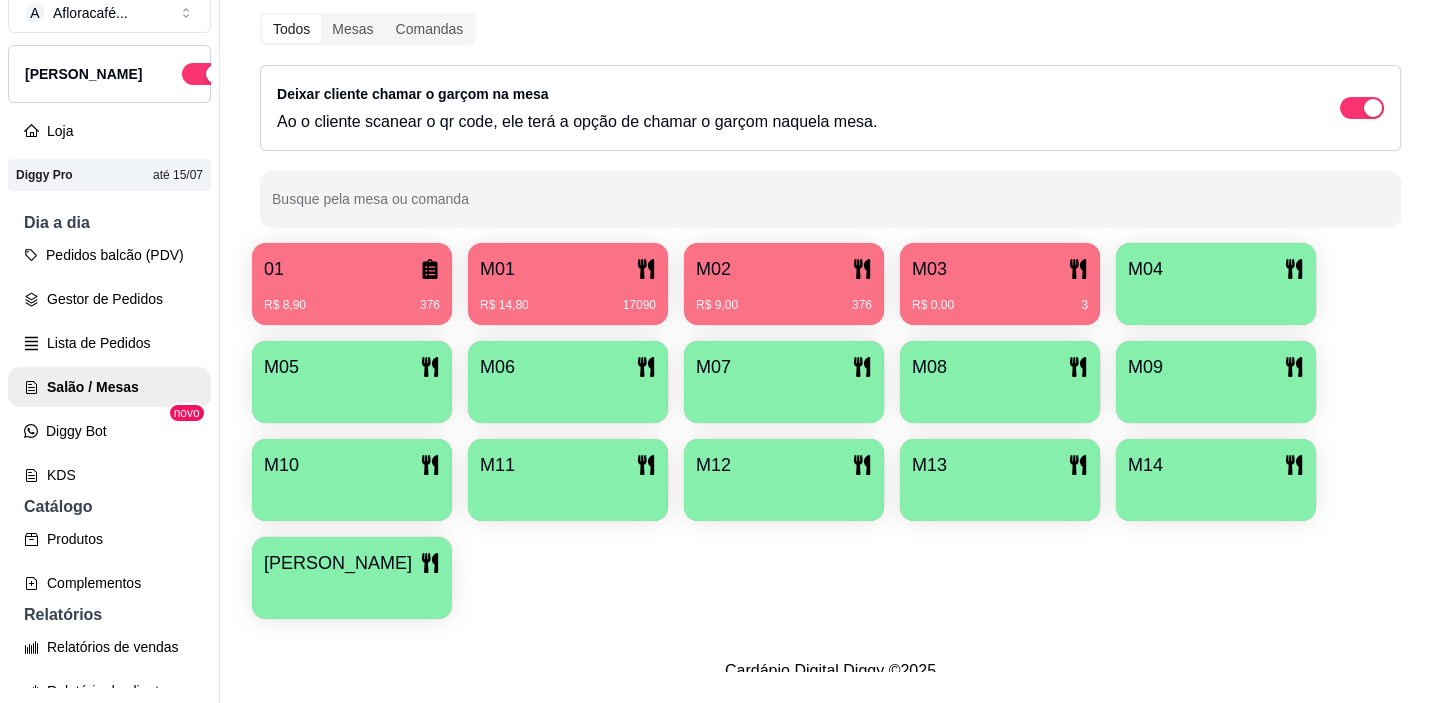 click on "M04" at bounding box center [1216, 284] 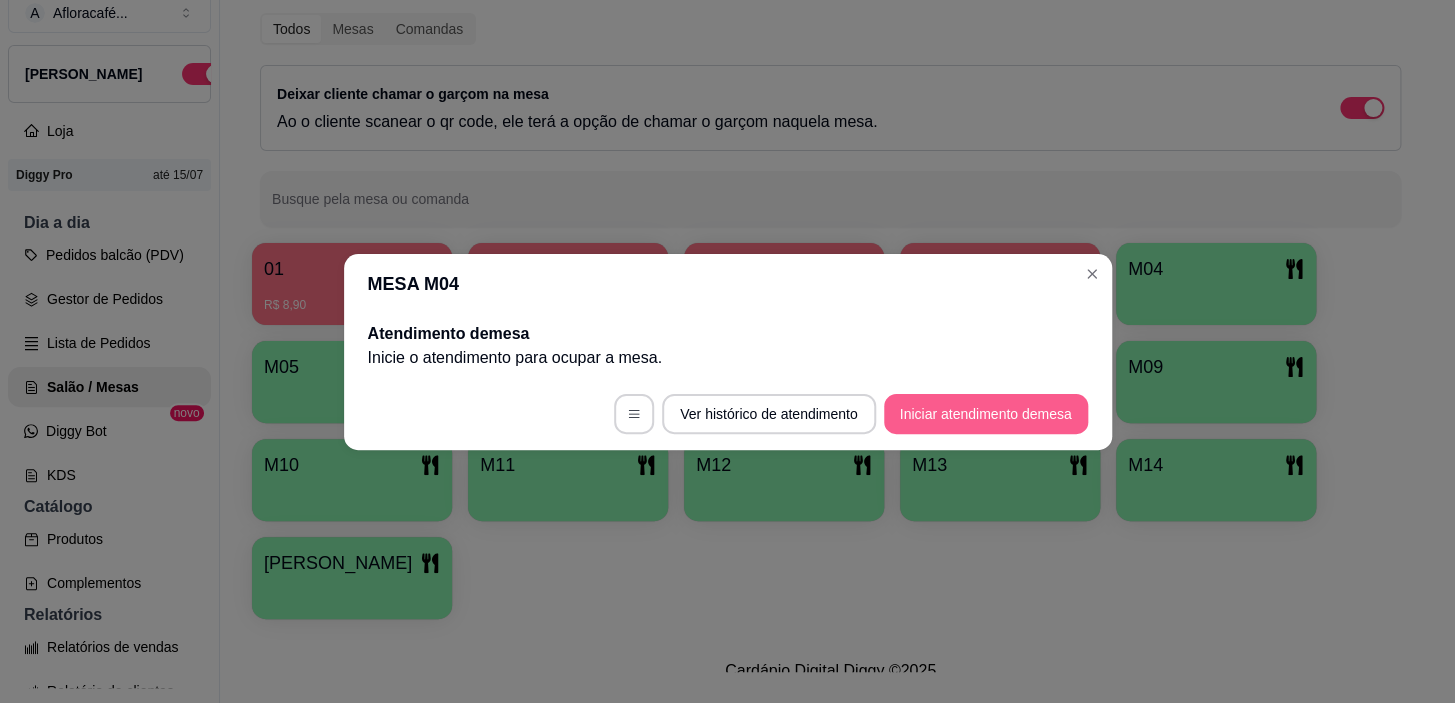 click on "Iniciar atendimento de  mesa" at bounding box center (986, 414) 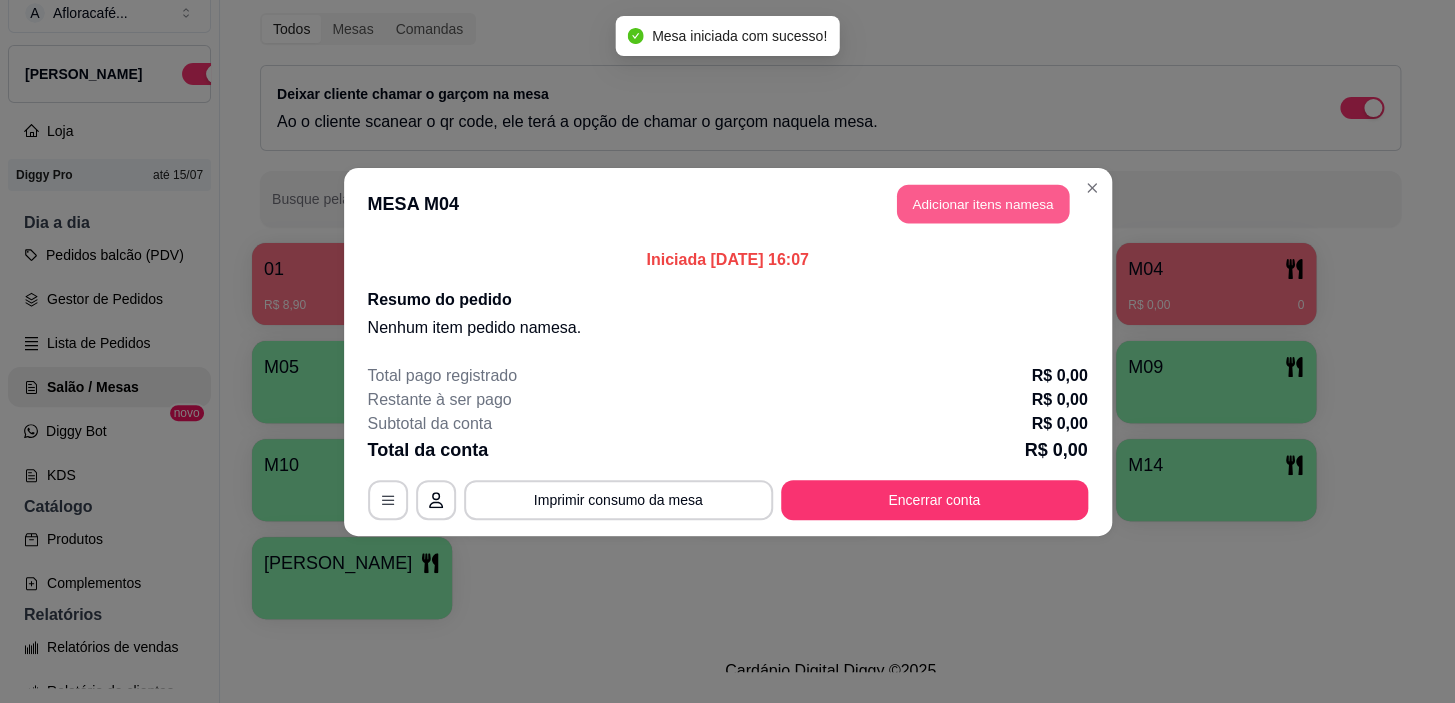 click on "Adicionar itens na  mesa" at bounding box center [983, 203] 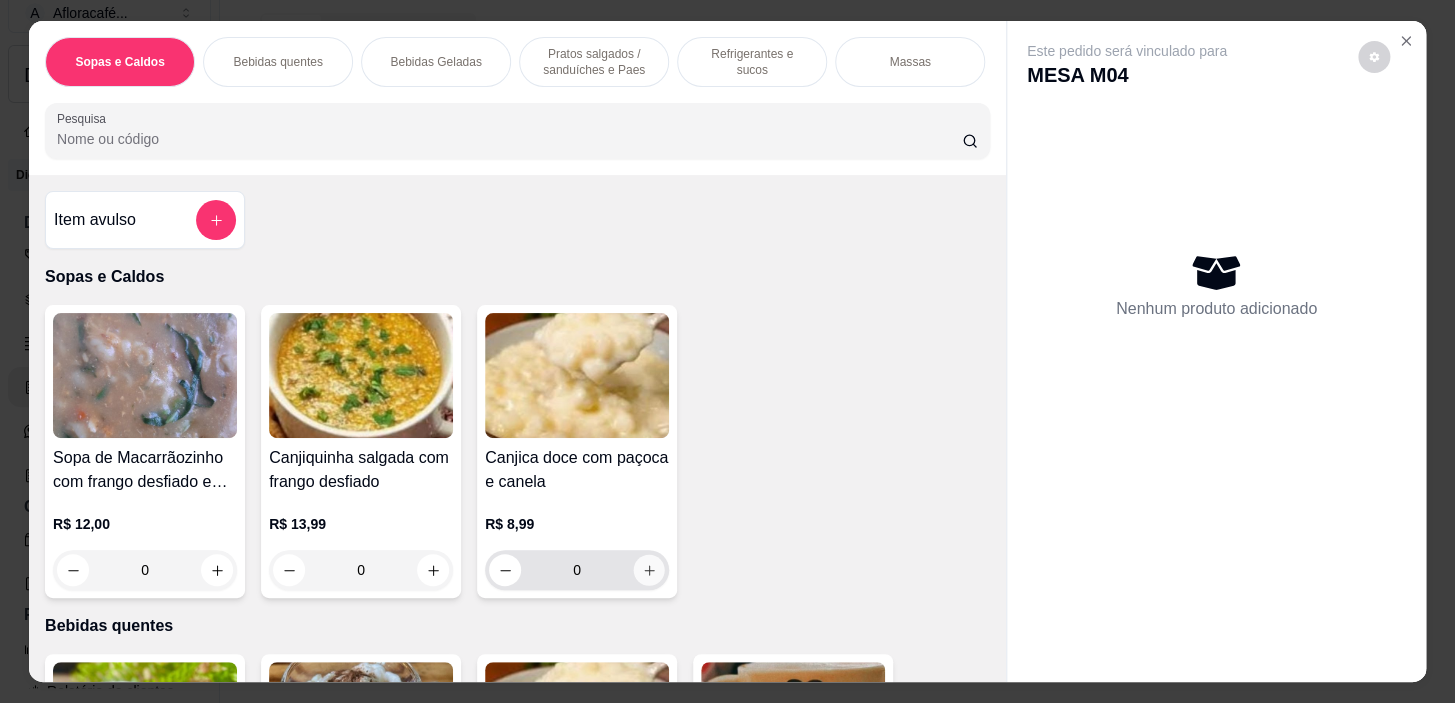 click 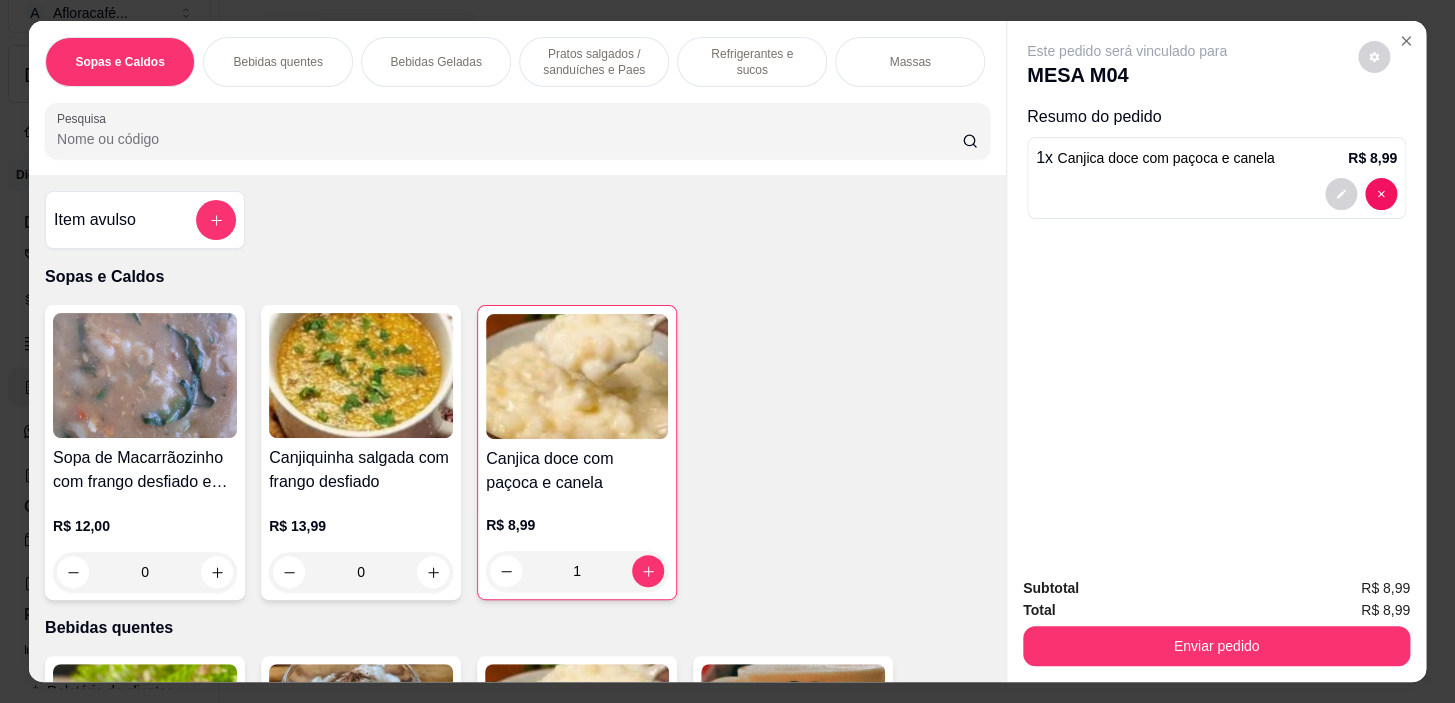 click on "Pratos salgados / sanduíches e Paes" at bounding box center (594, 62) 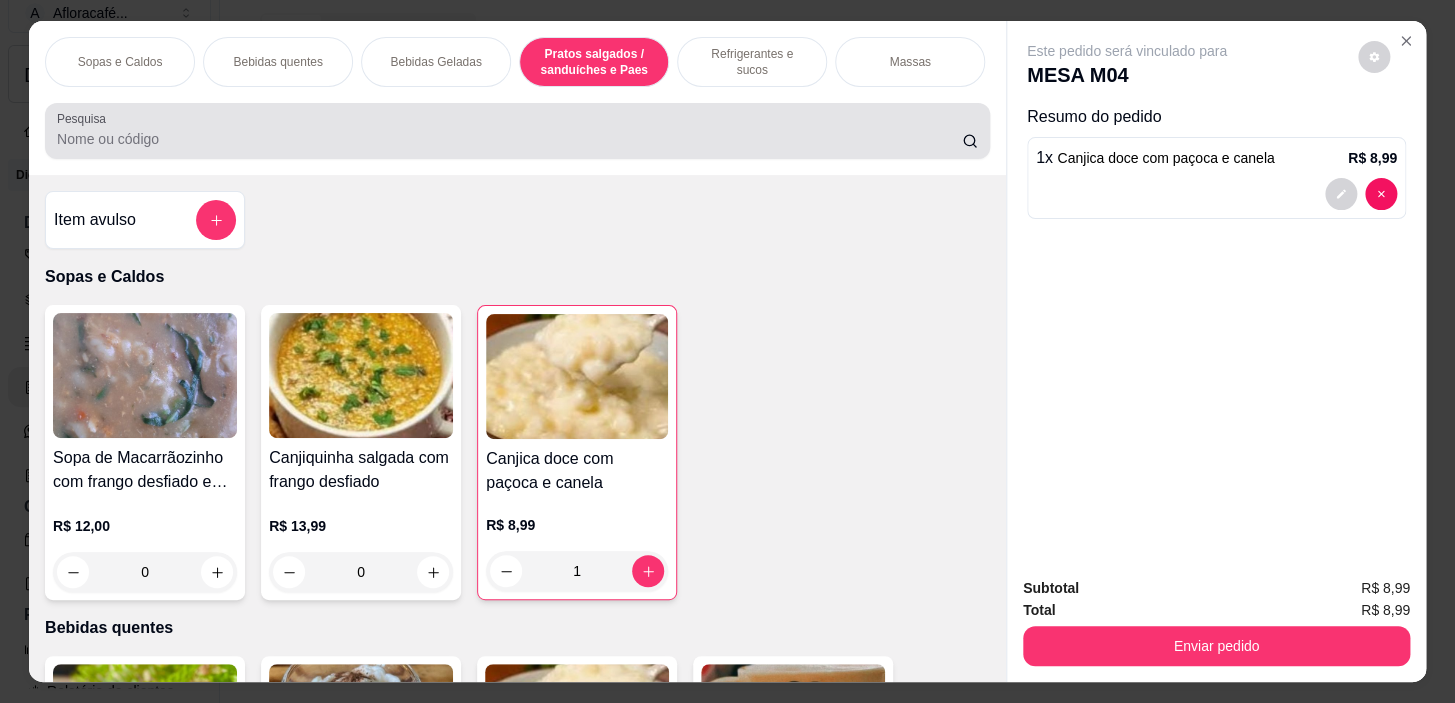 scroll, scrollTop: 5391, scrollLeft: 0, axis: vertical 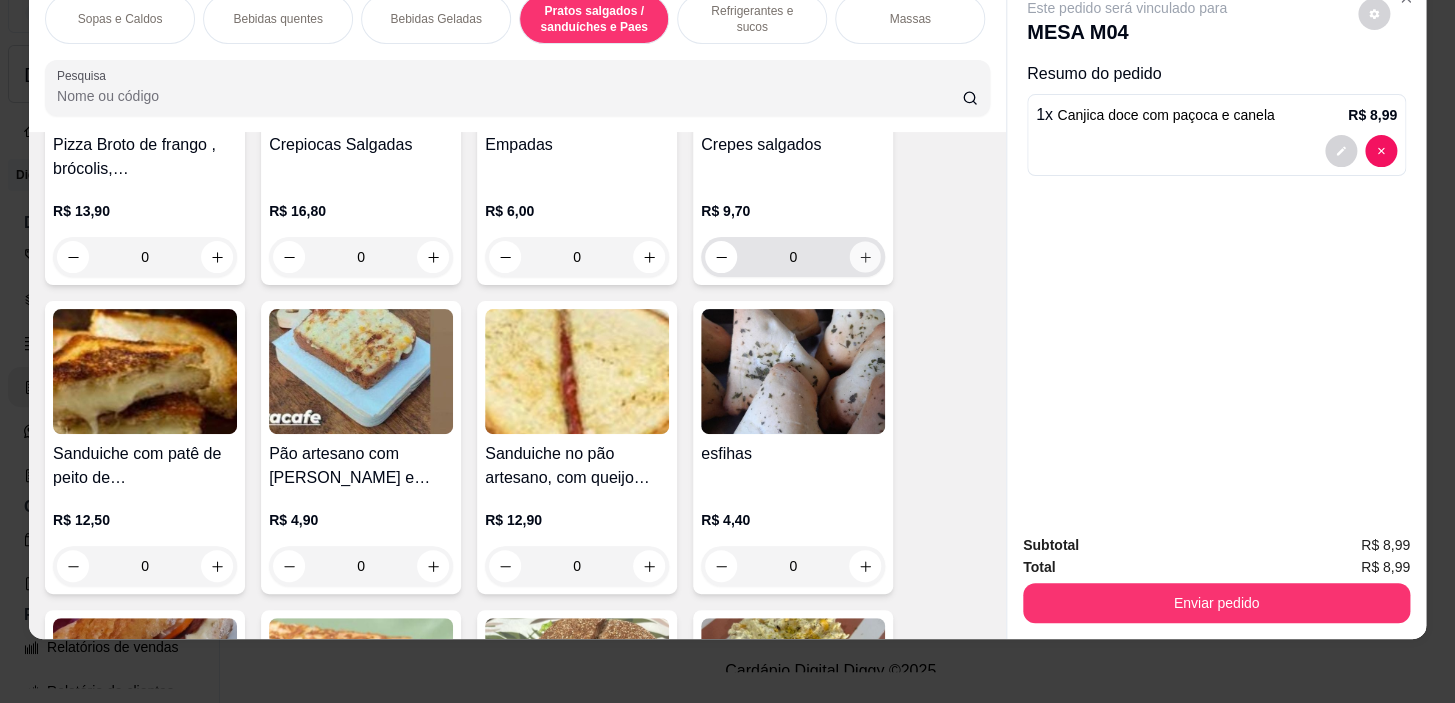 click 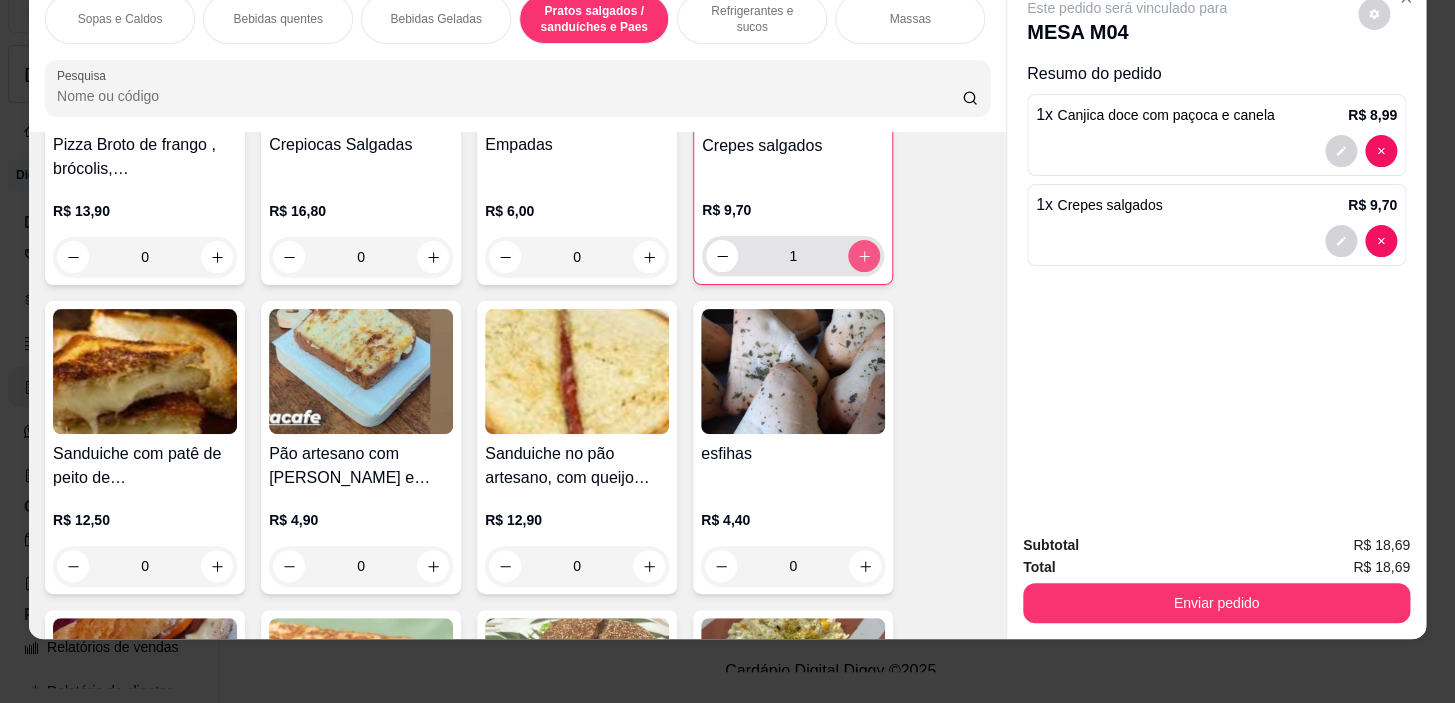 type on "1" 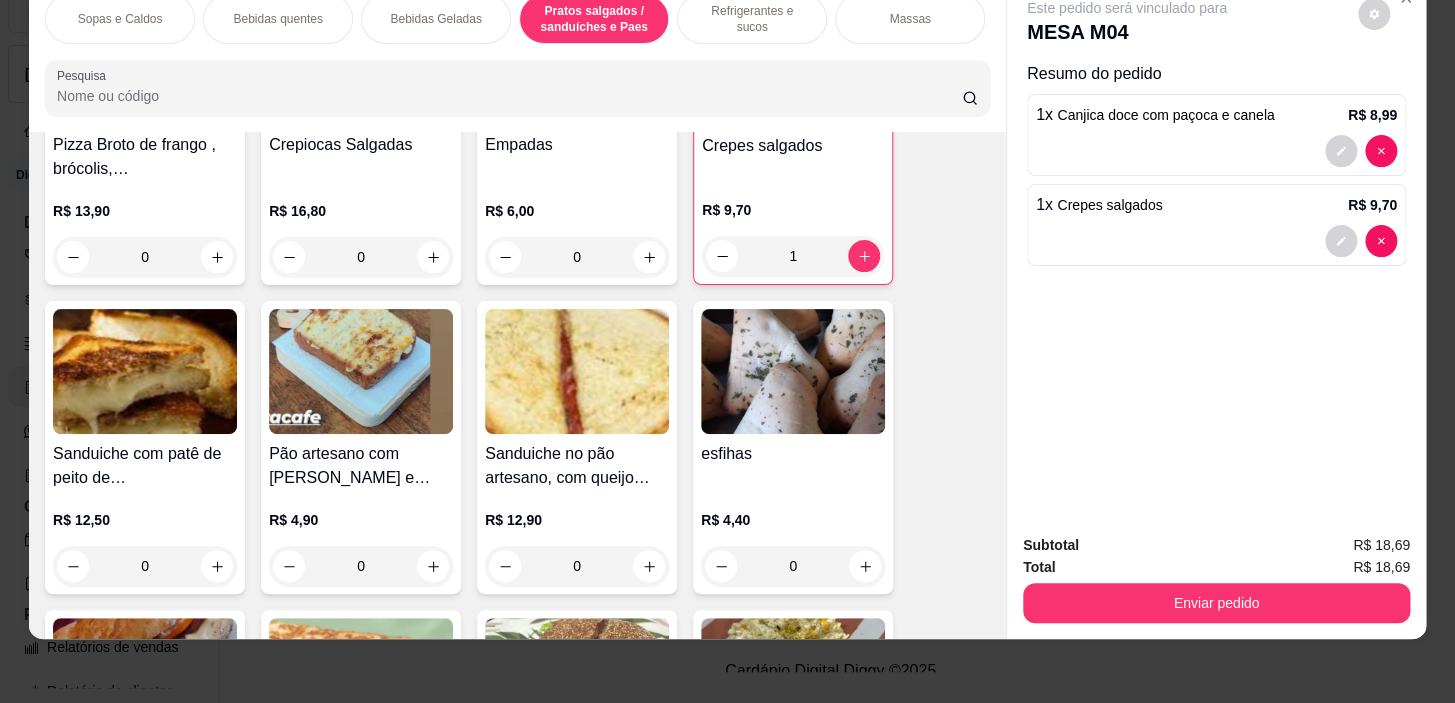 scroll, scrollTop: 6028, scrollLeft: 0, axis: vertical 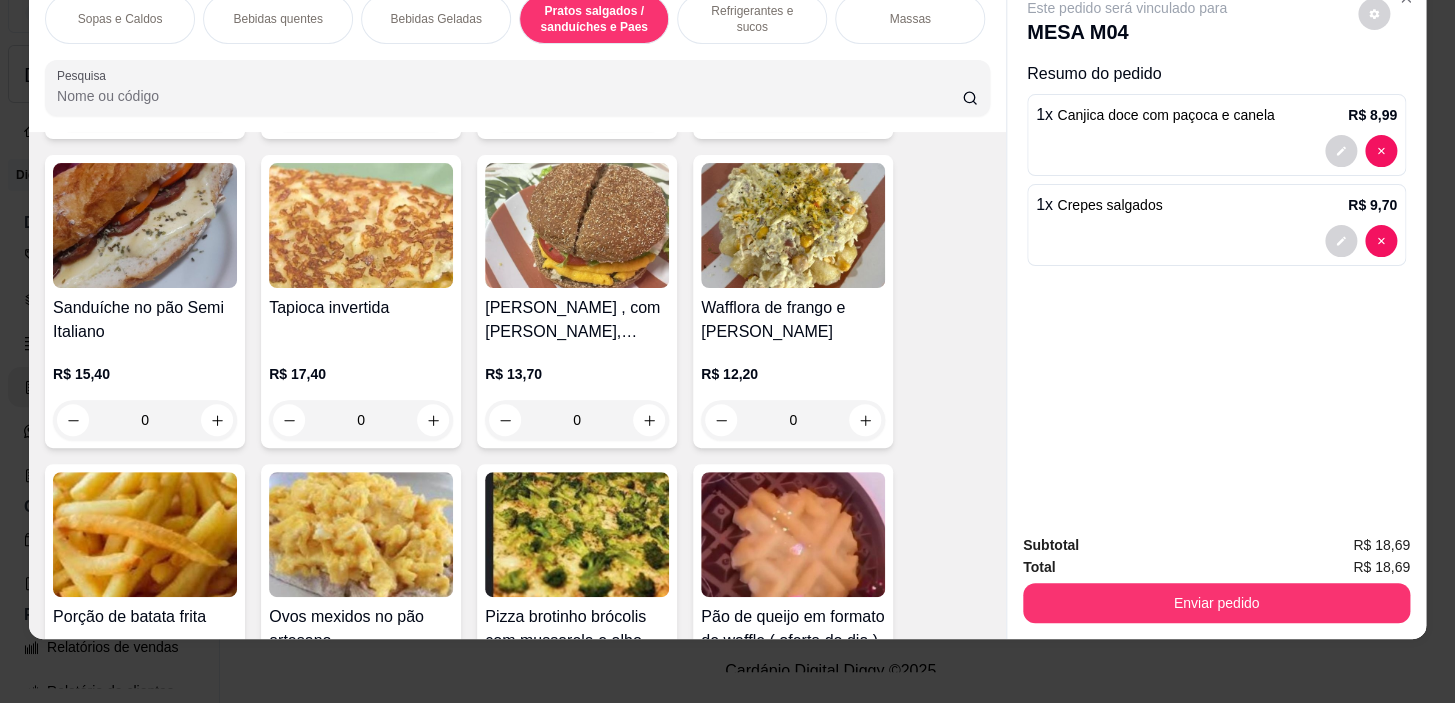 click on "Bebidas quentes" at bounding box center (277, 19) 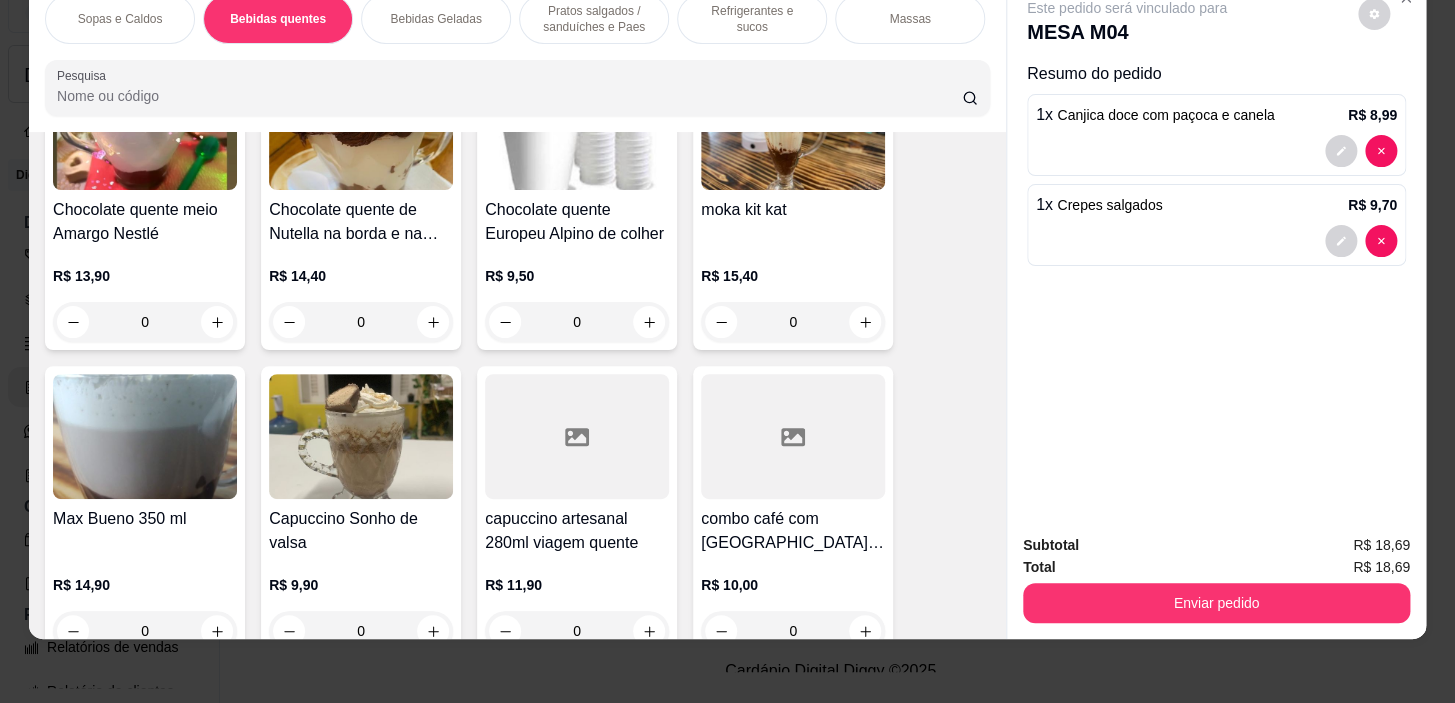 scroll, scrollTop: 1895, scrollLeft: 0, axis: vertical 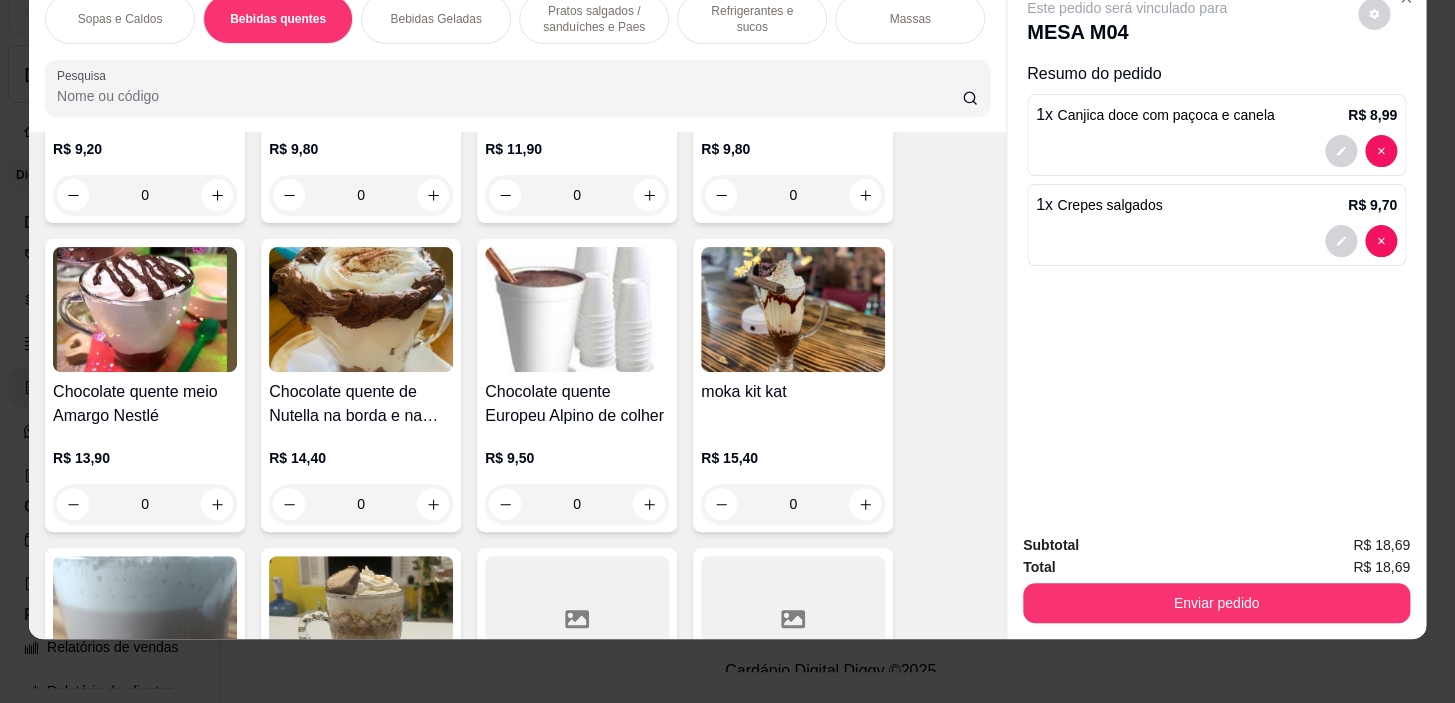click on "0" at bounding box center (577, 504) 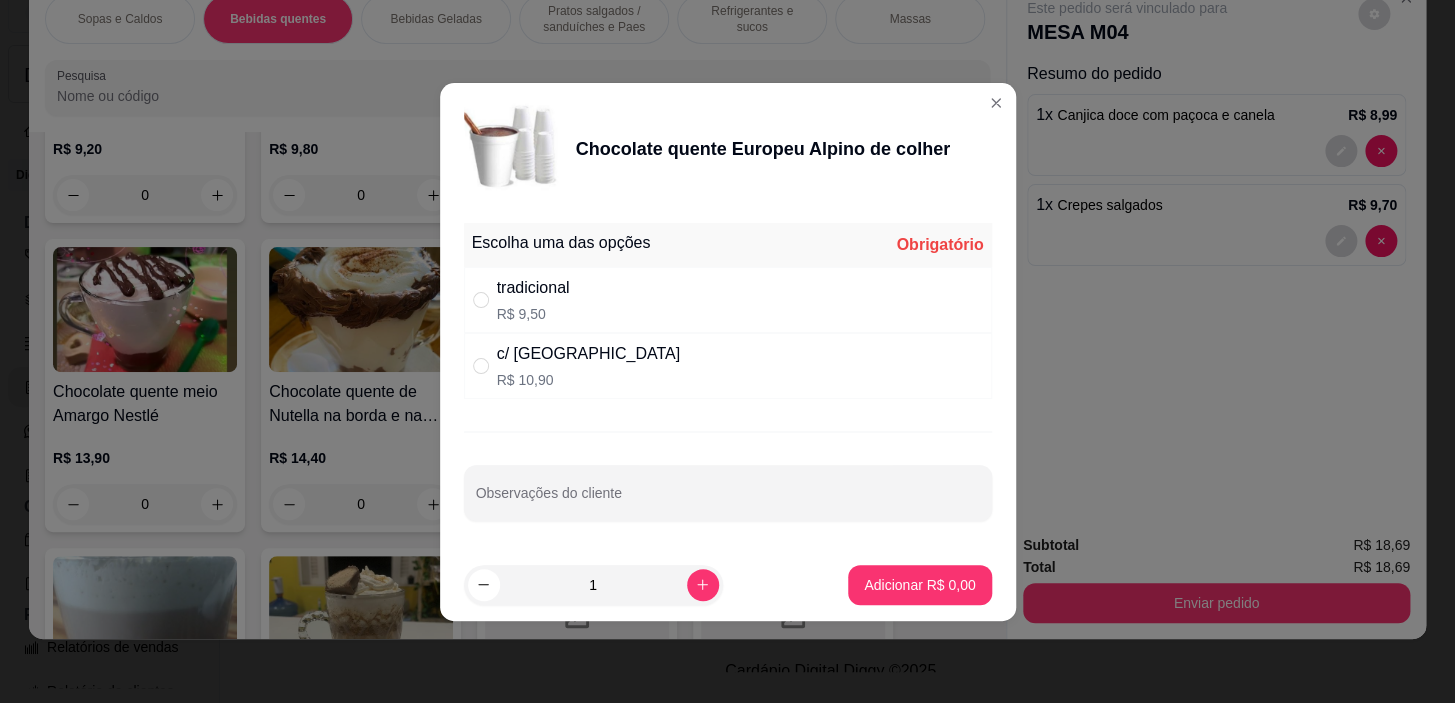 click on "tradicional R$ 9,50" at bounding box center [728, 300] 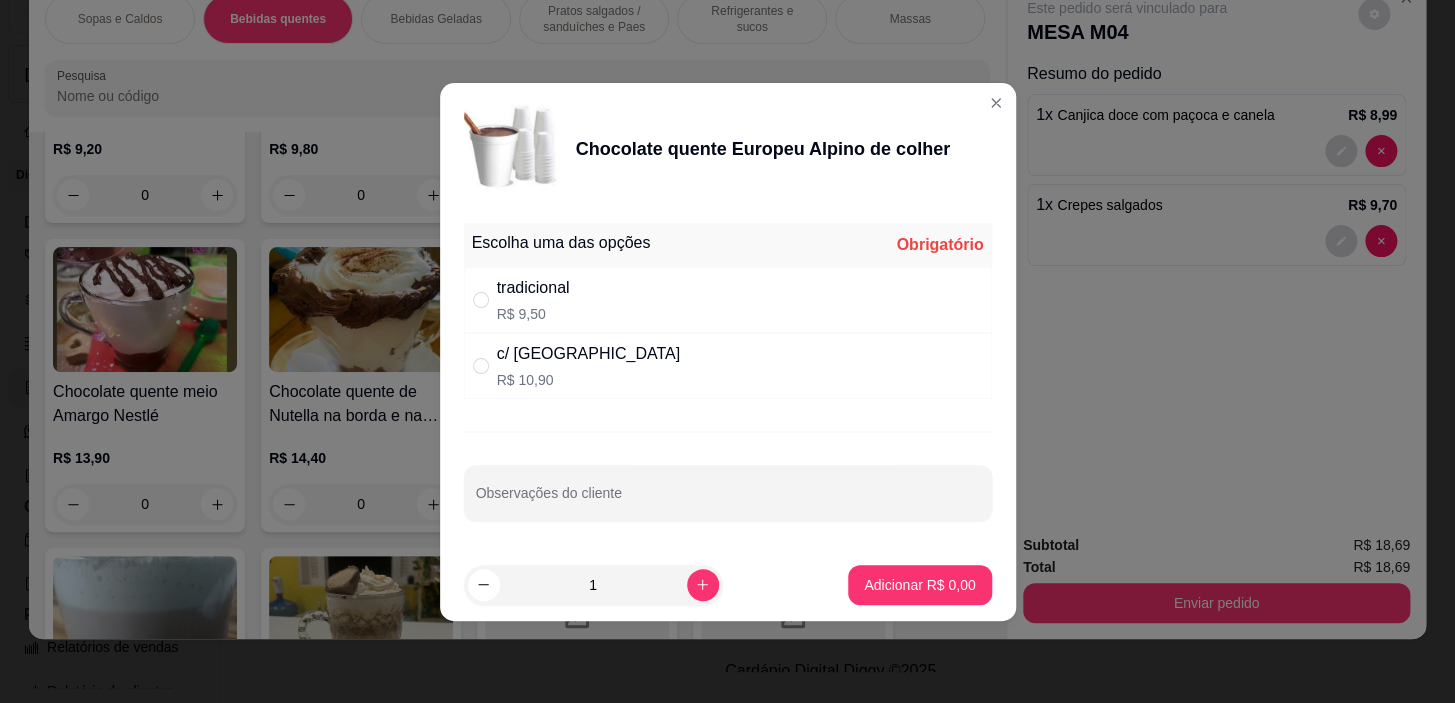 radio on "true" 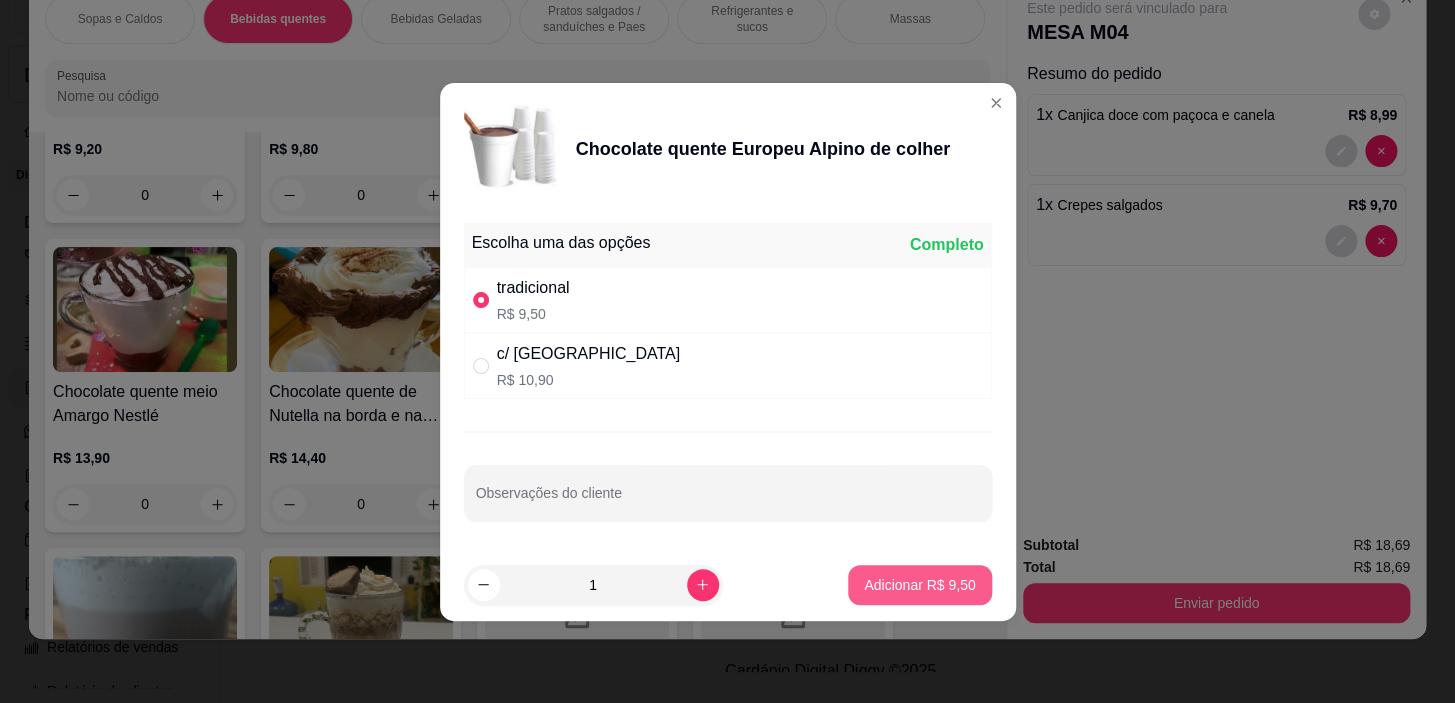 click on "Adicionar   R$ 9,50" at bounding box center [919, 585] 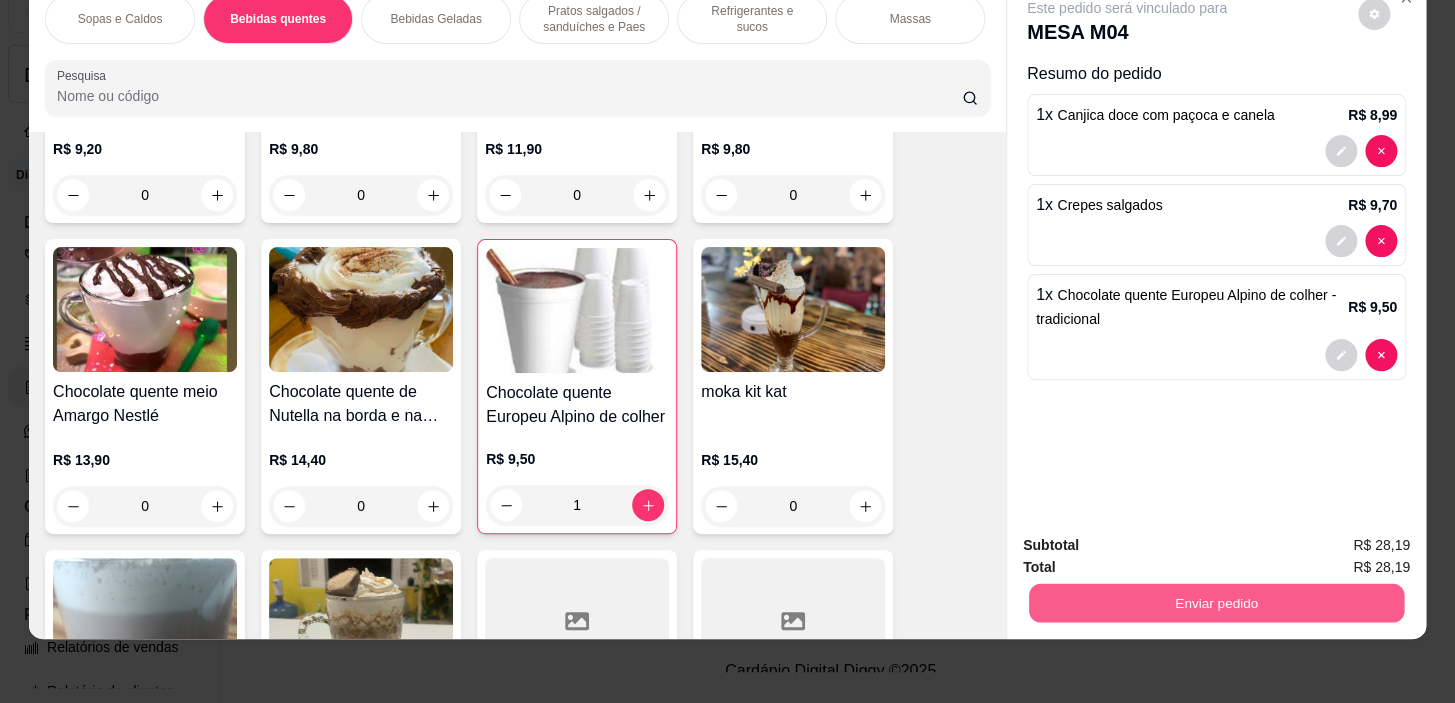 click on "Enviar pedido" at bounding box center [1216, 603] 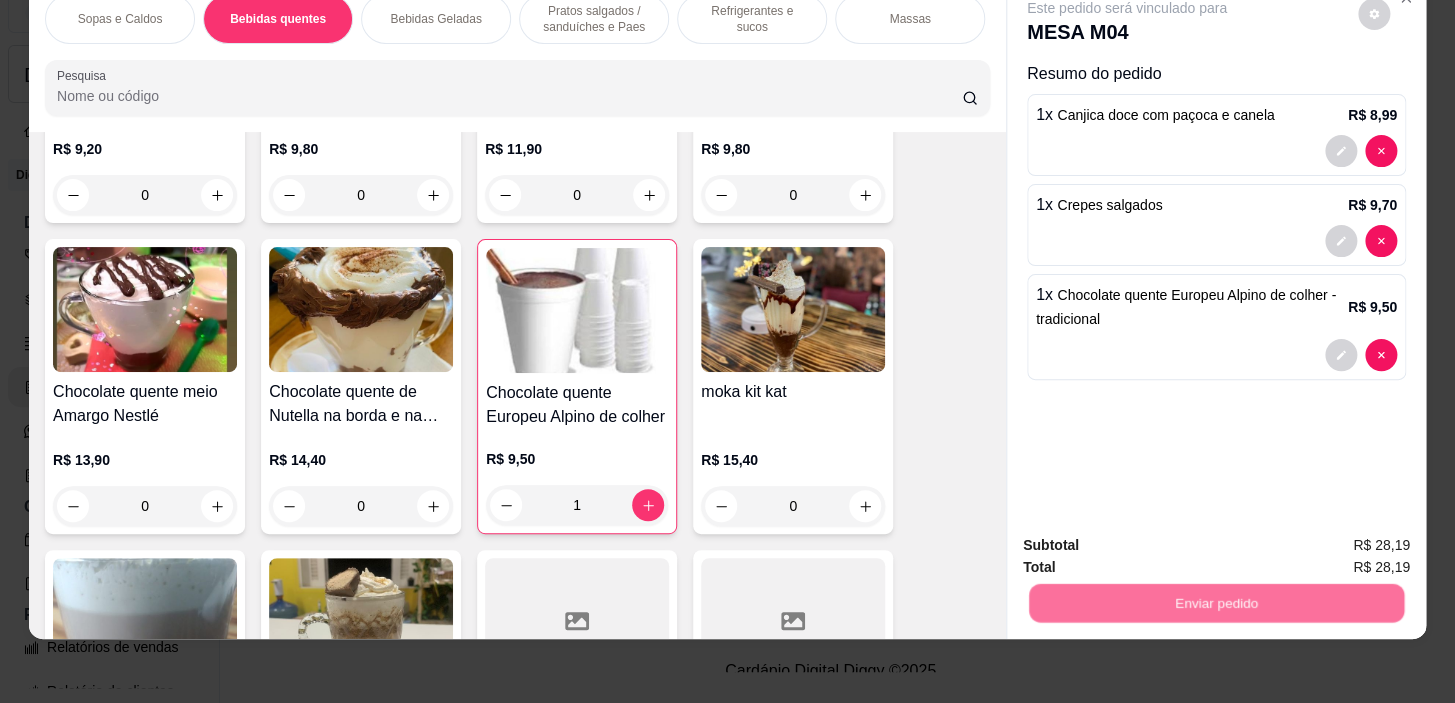 click on "Não registrar e enviar pedido" at bounding box center [1150, 541] 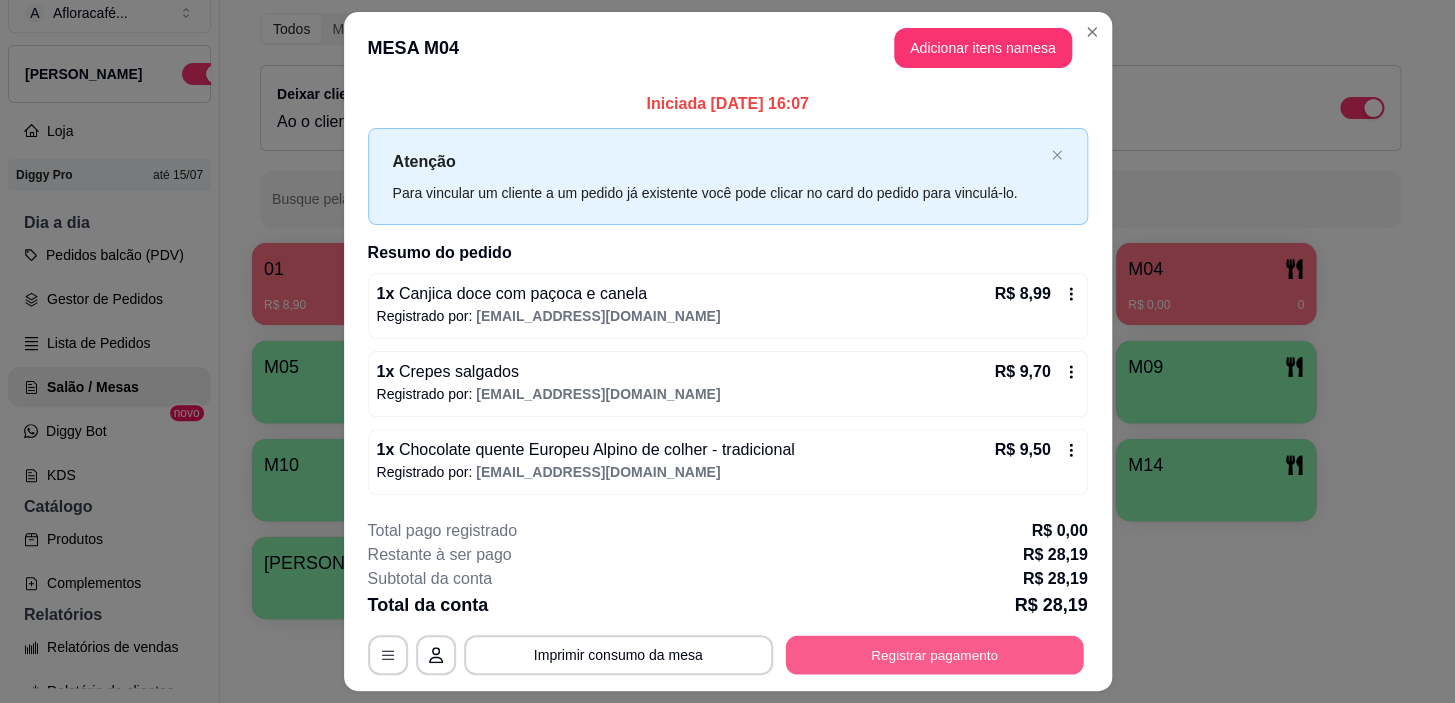 click on "Registrar pagamento" at bounding box center (934, 655) 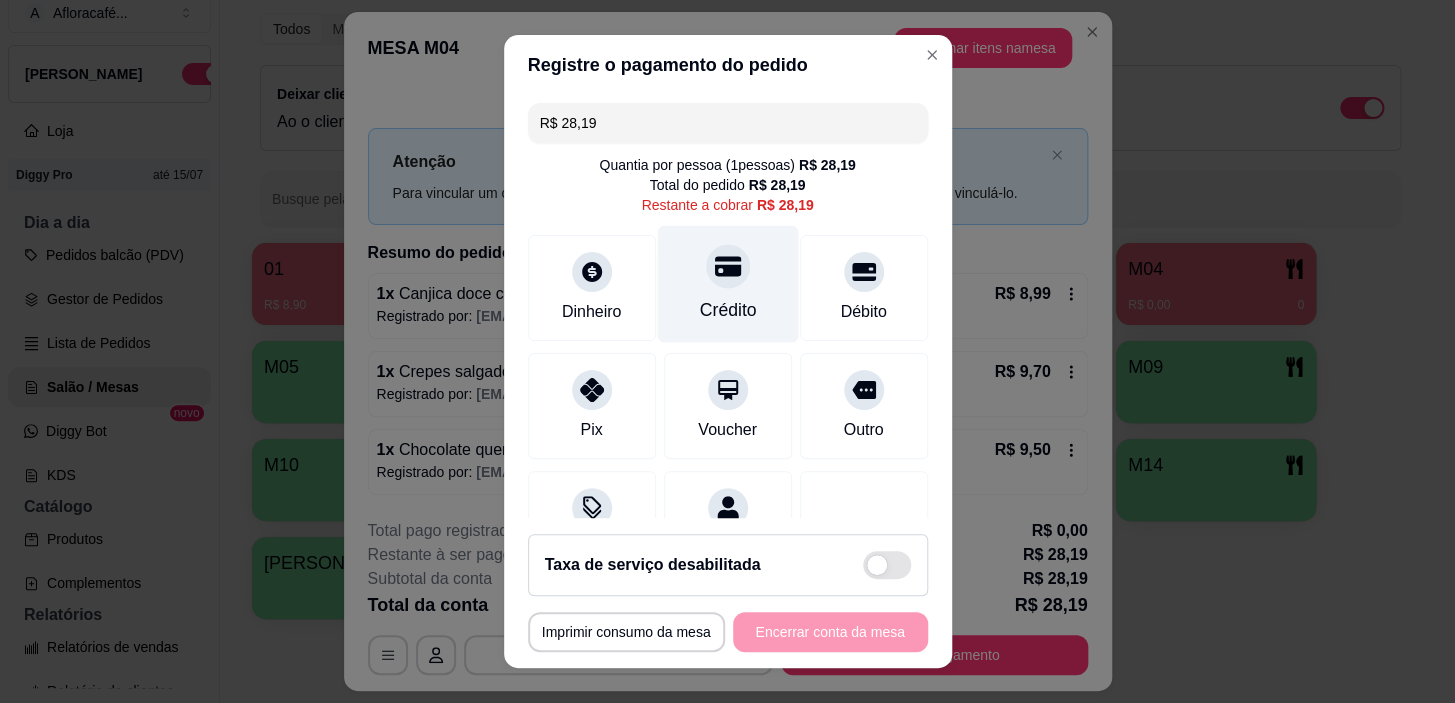 click 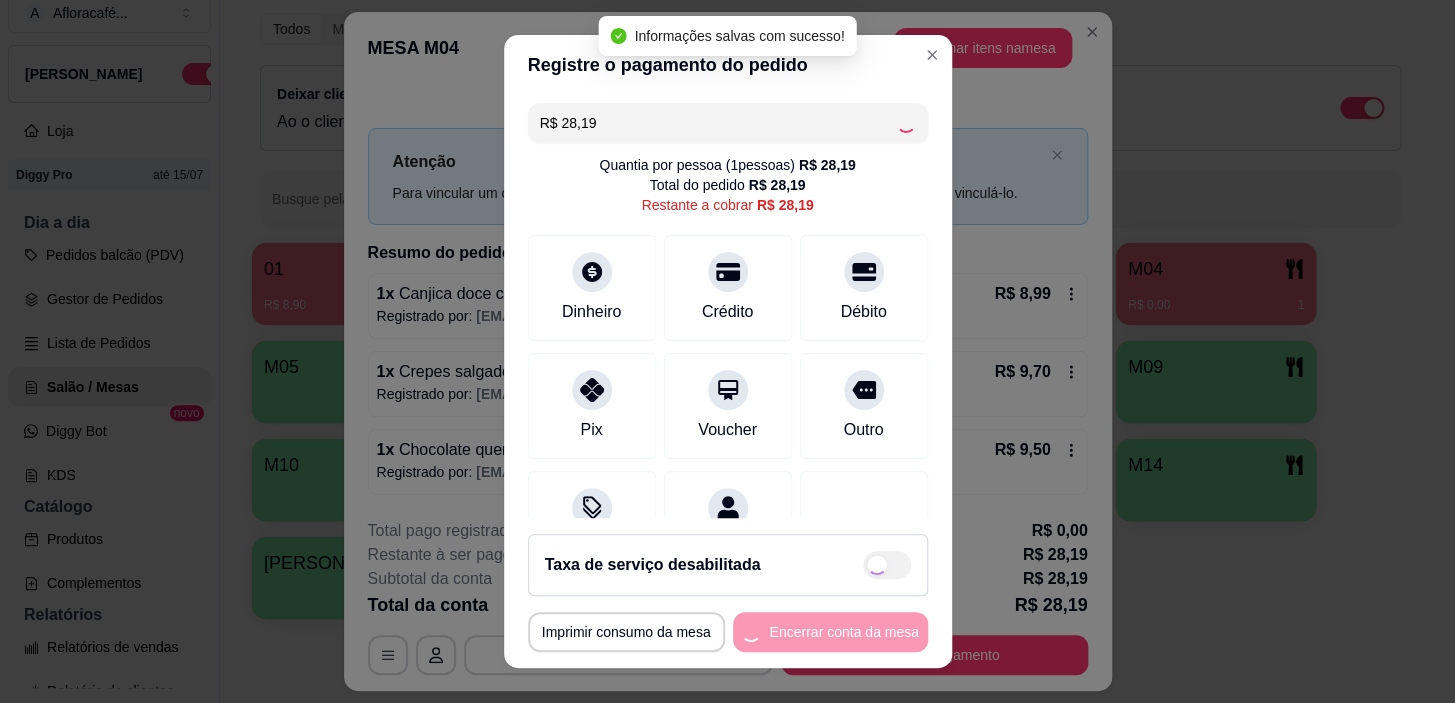 type on "R$ 0,00" 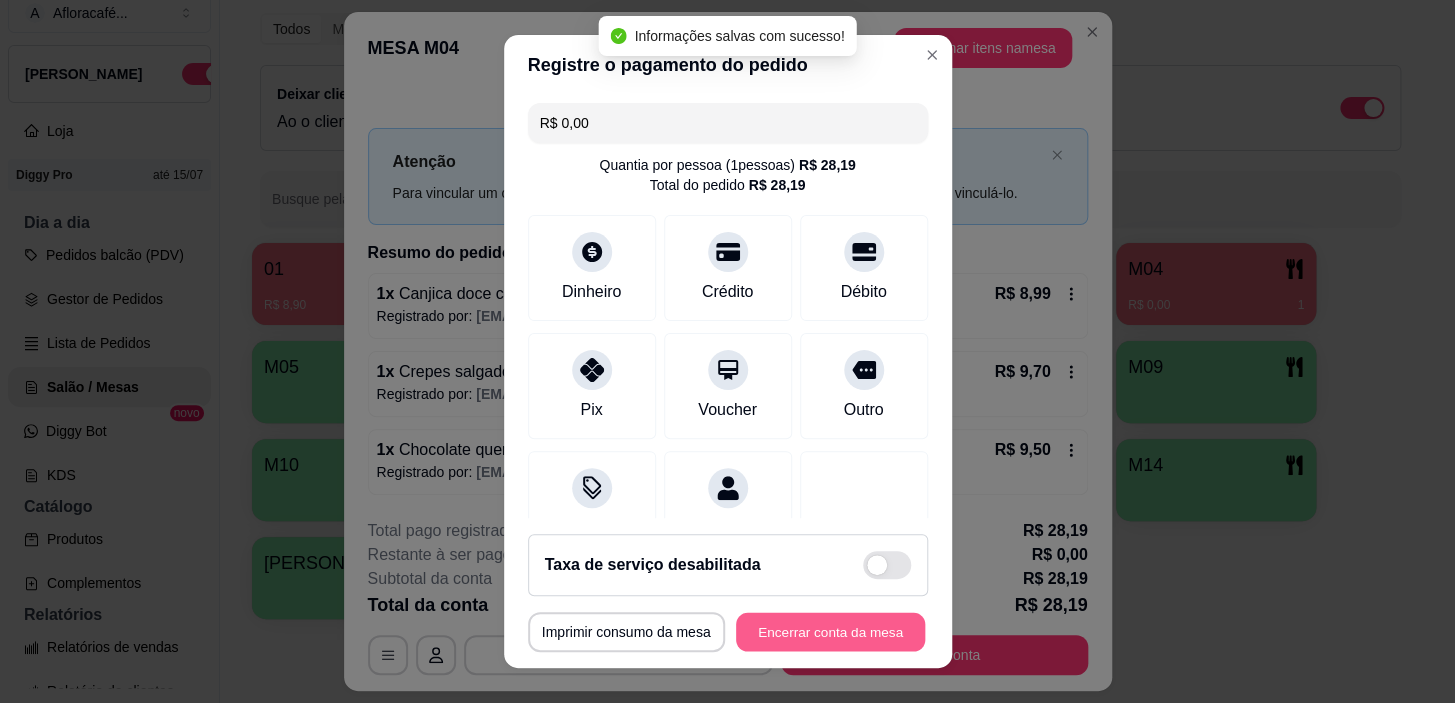 click on "Encerrar conta da mesa" at bounding box center (830, 631) 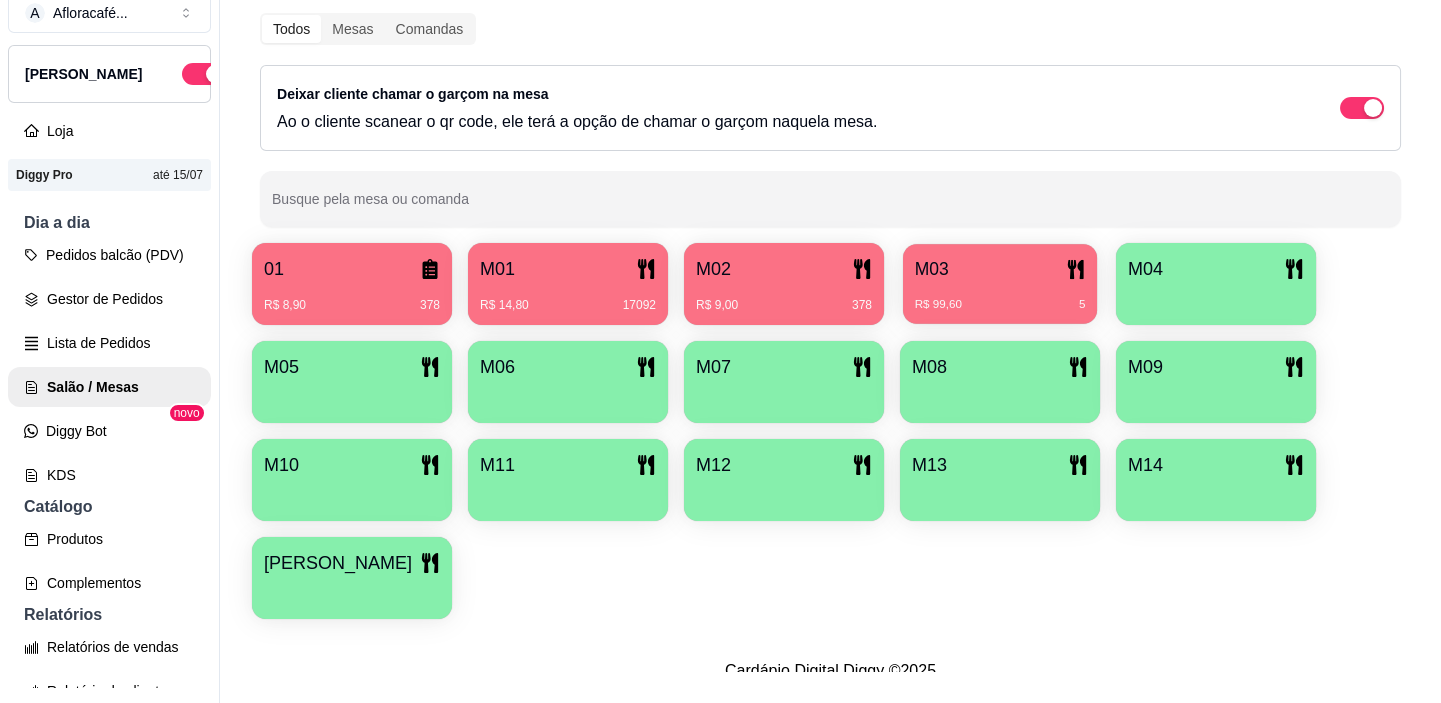click on "M03" at bounding box center (1000, 269) 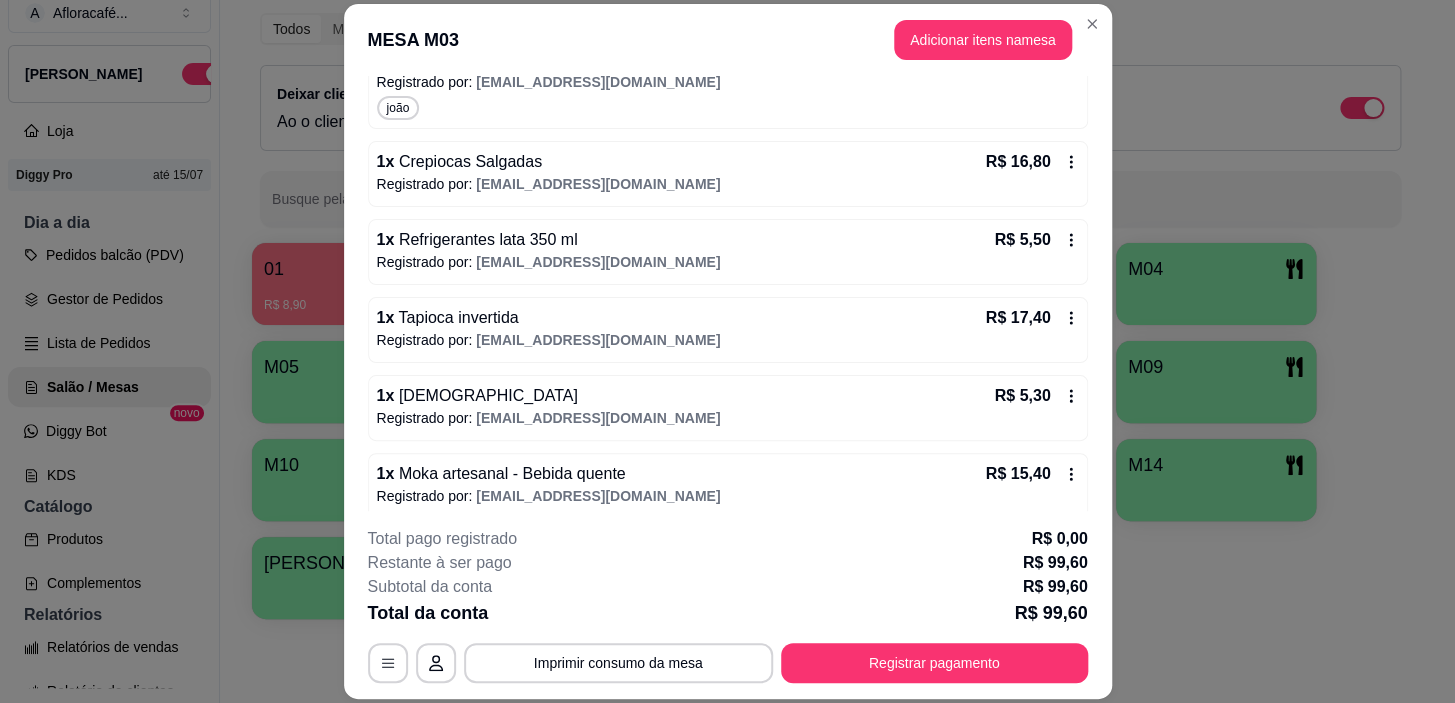 scroll, scrollTop: 501, scrollLeft: 0, axis: vertical 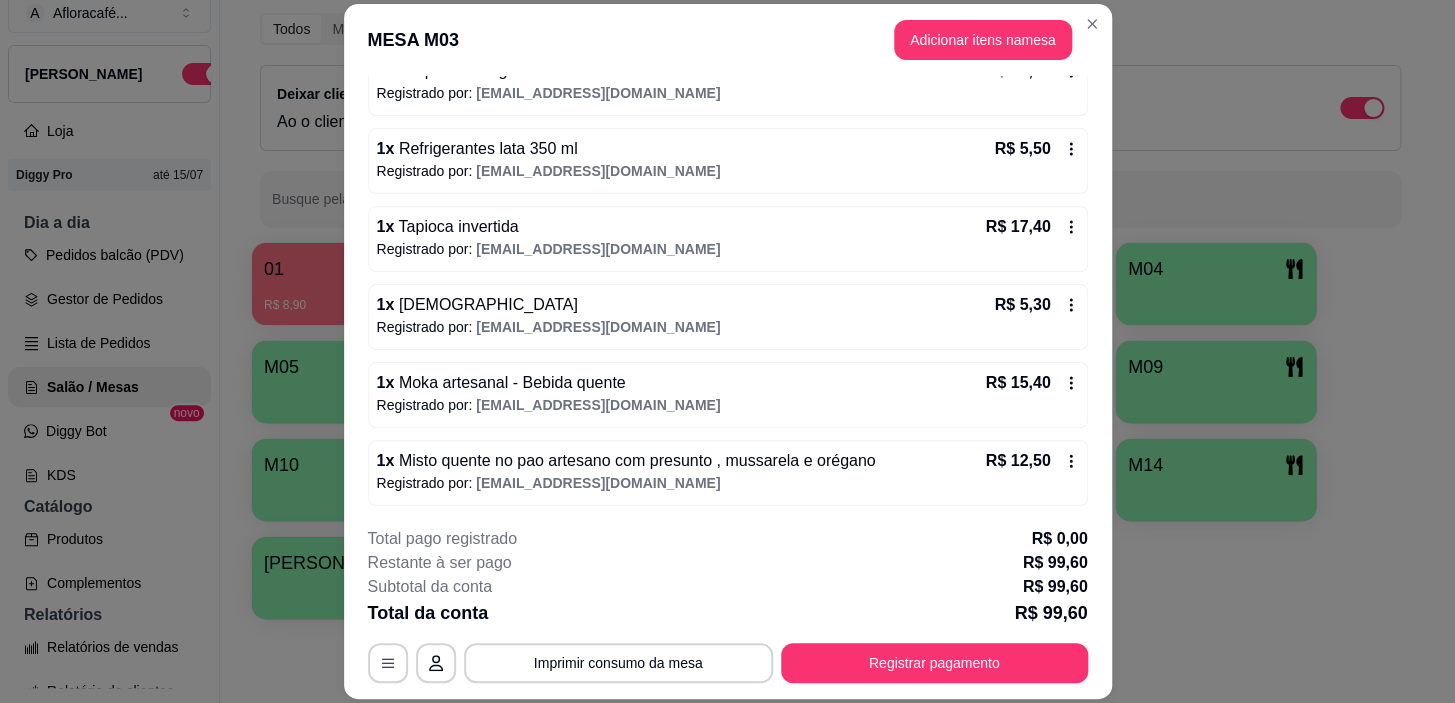 click on "Misto quente no pao artesano com  presunto , mussarela e orégano" at bounding box center (634, 460) 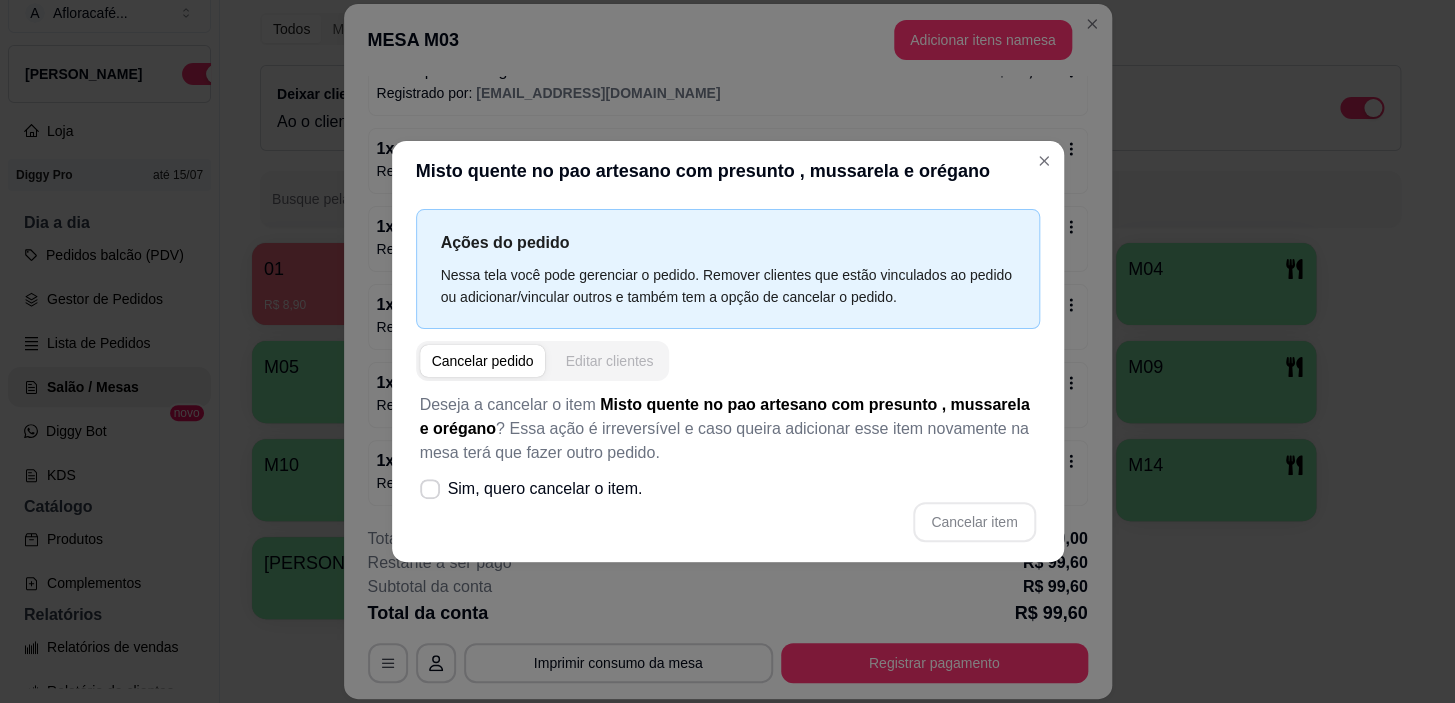 click on "Editar clientes" at bounding box center (609, 361) 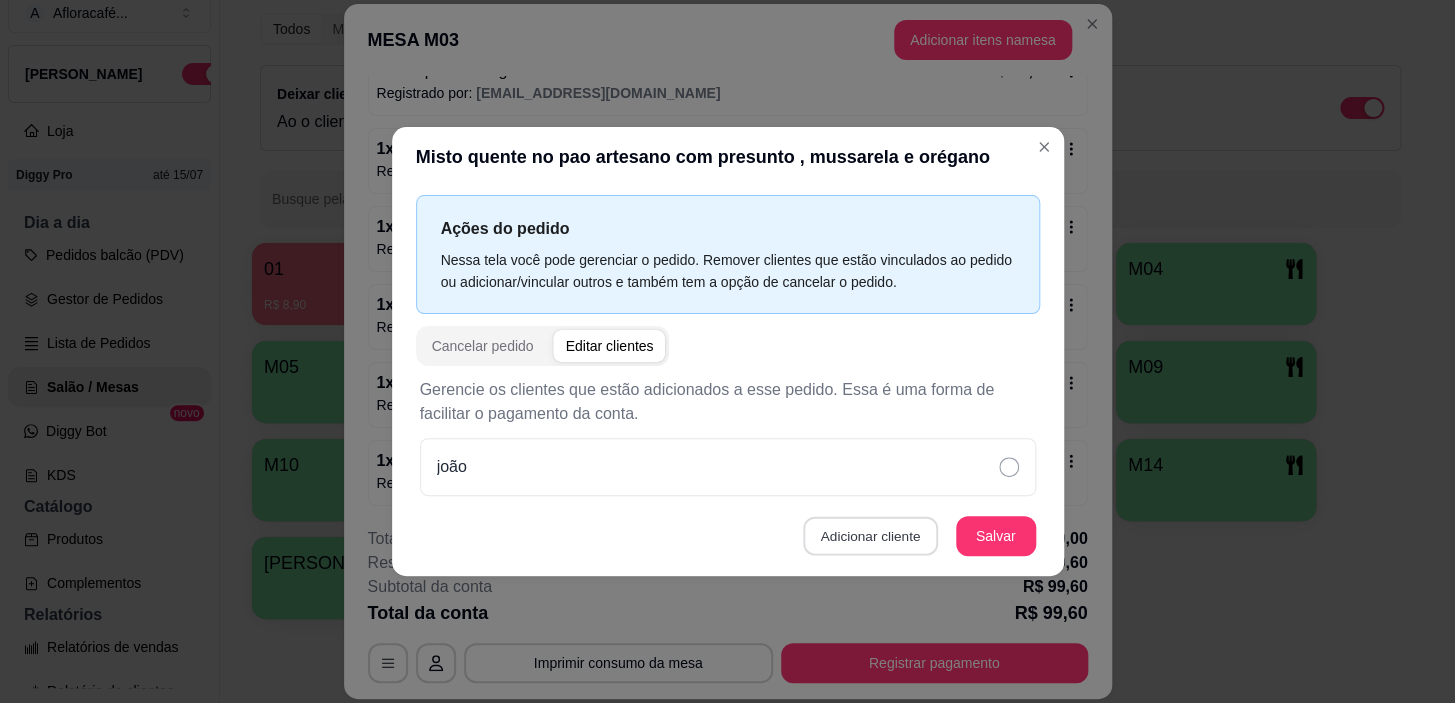 click on "Adicionar cliente" at bounding box center [870, 536] 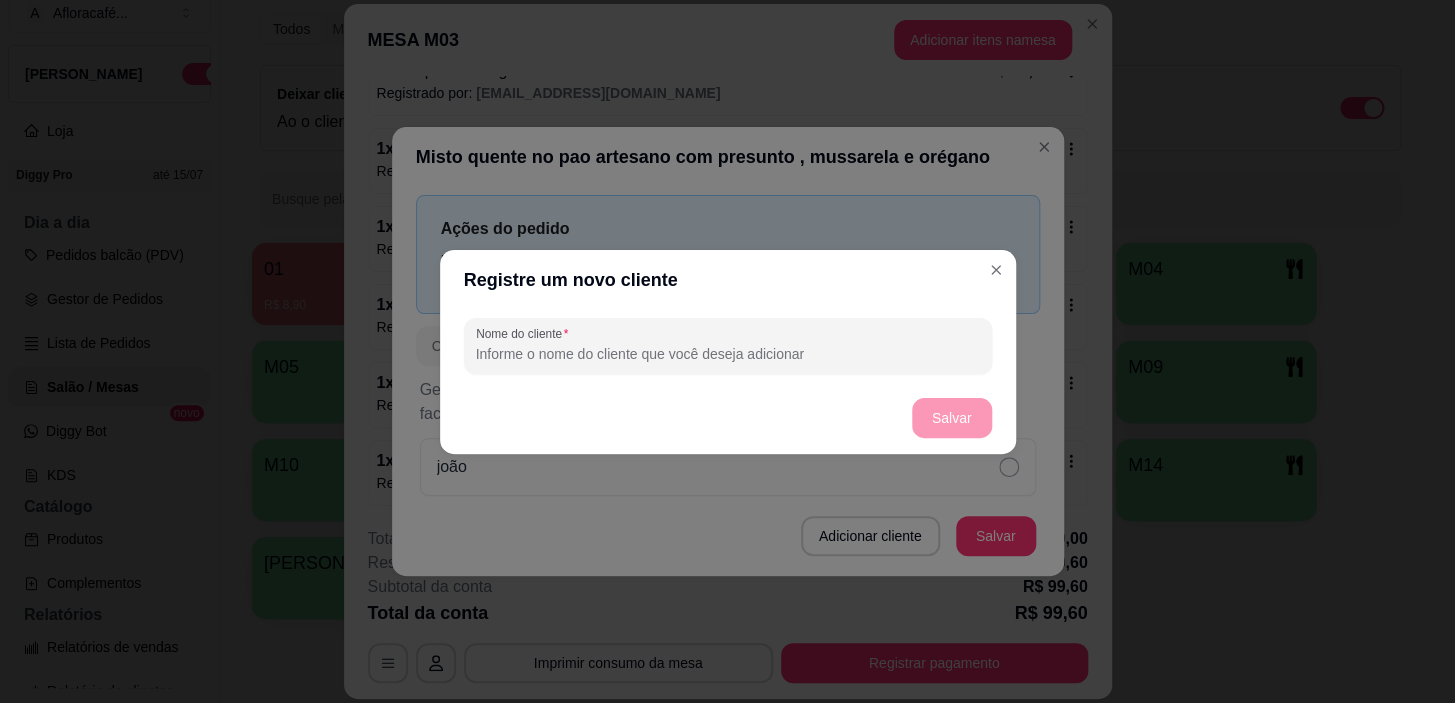 click on "Nome do cliente" at bounding box center [728, 354] 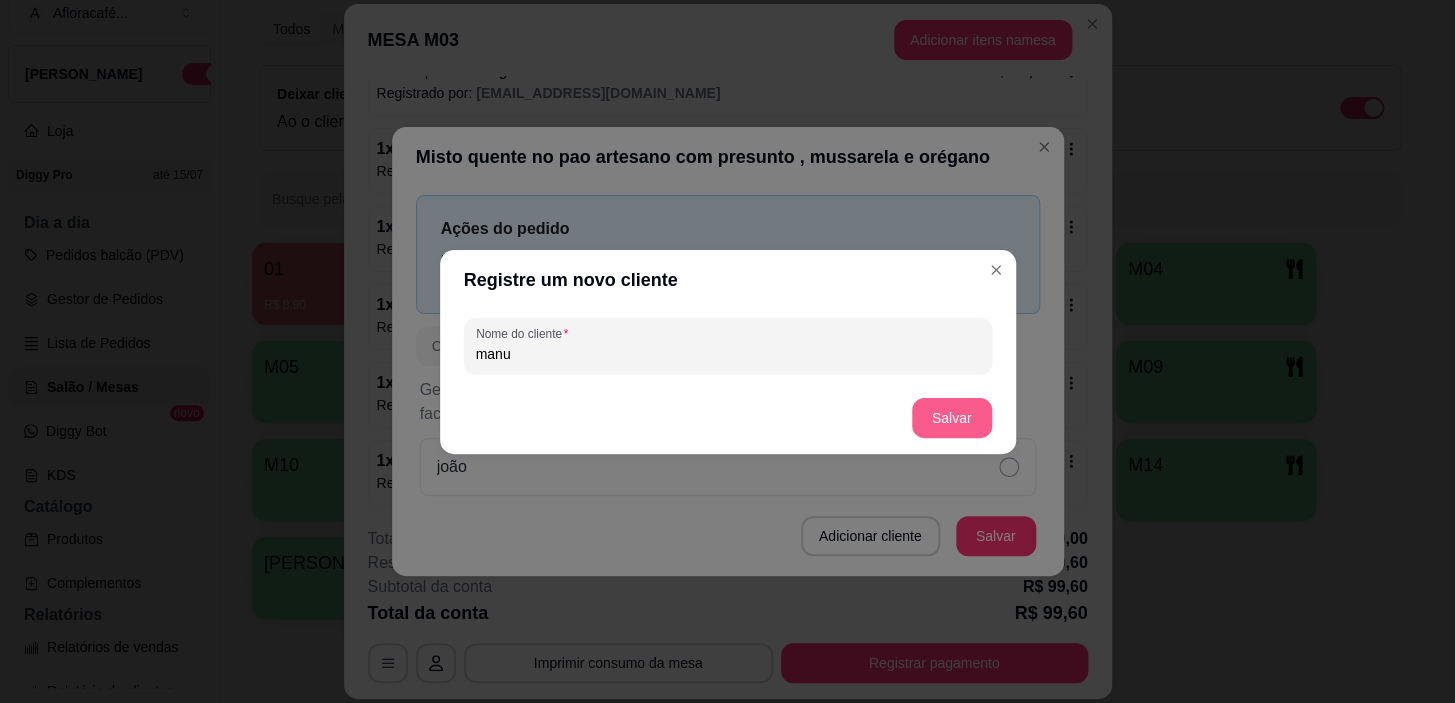 type on "manu" 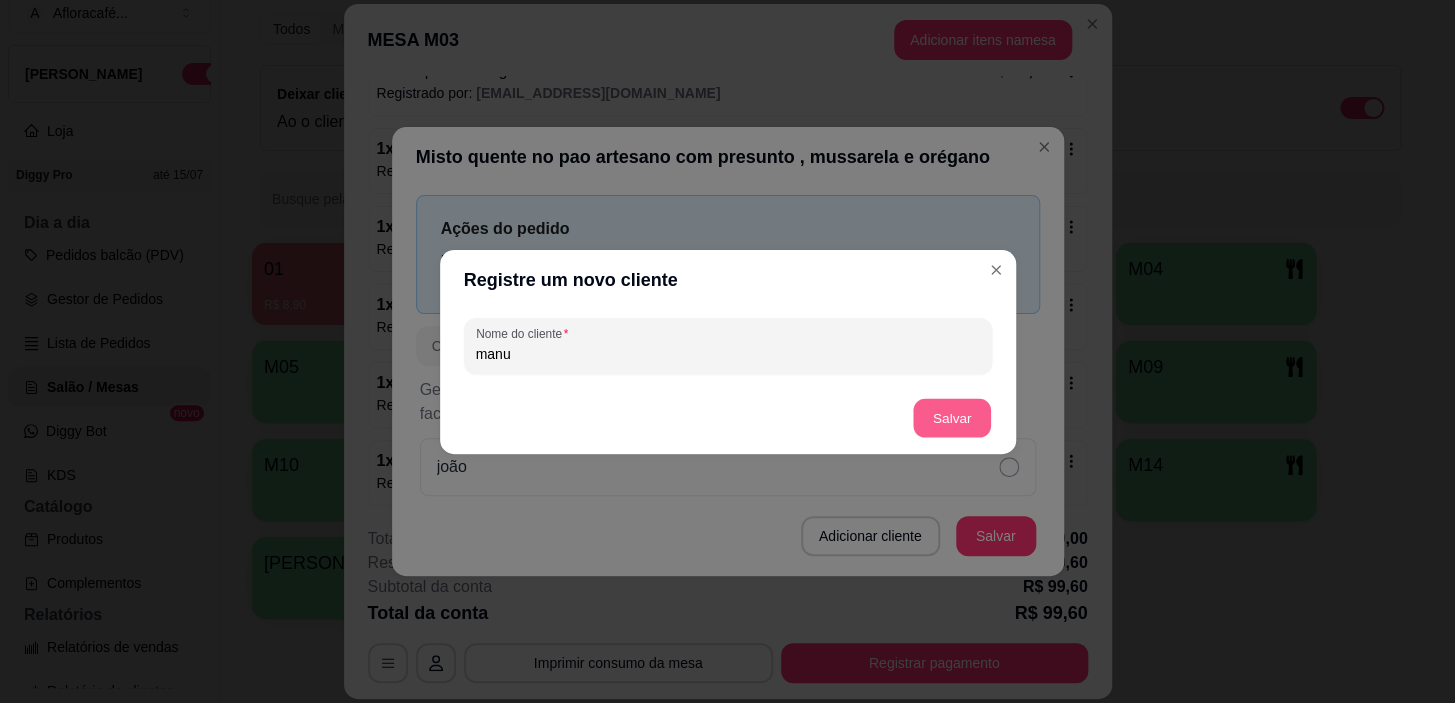 click on "Salvar" at bounding box center (952, 417) 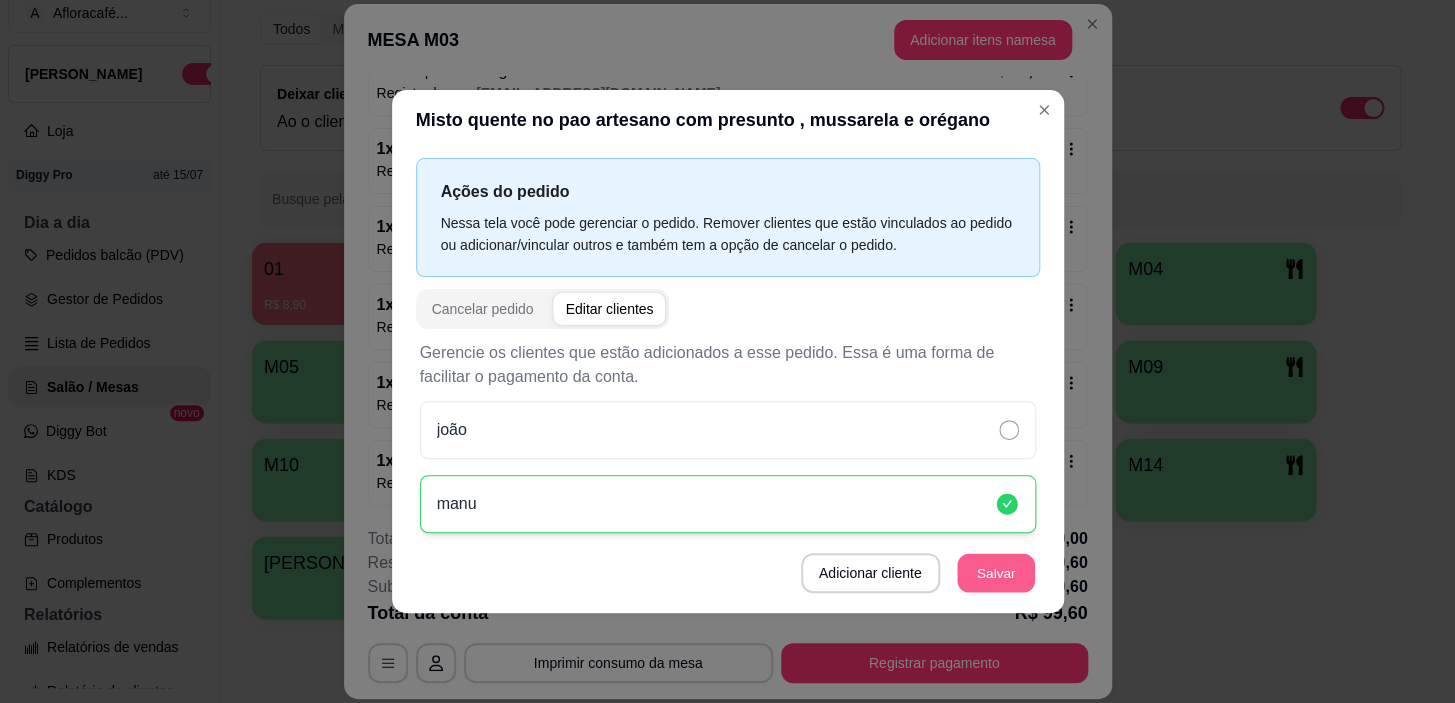 click on "Salvar" at bounding box center (996, 573) 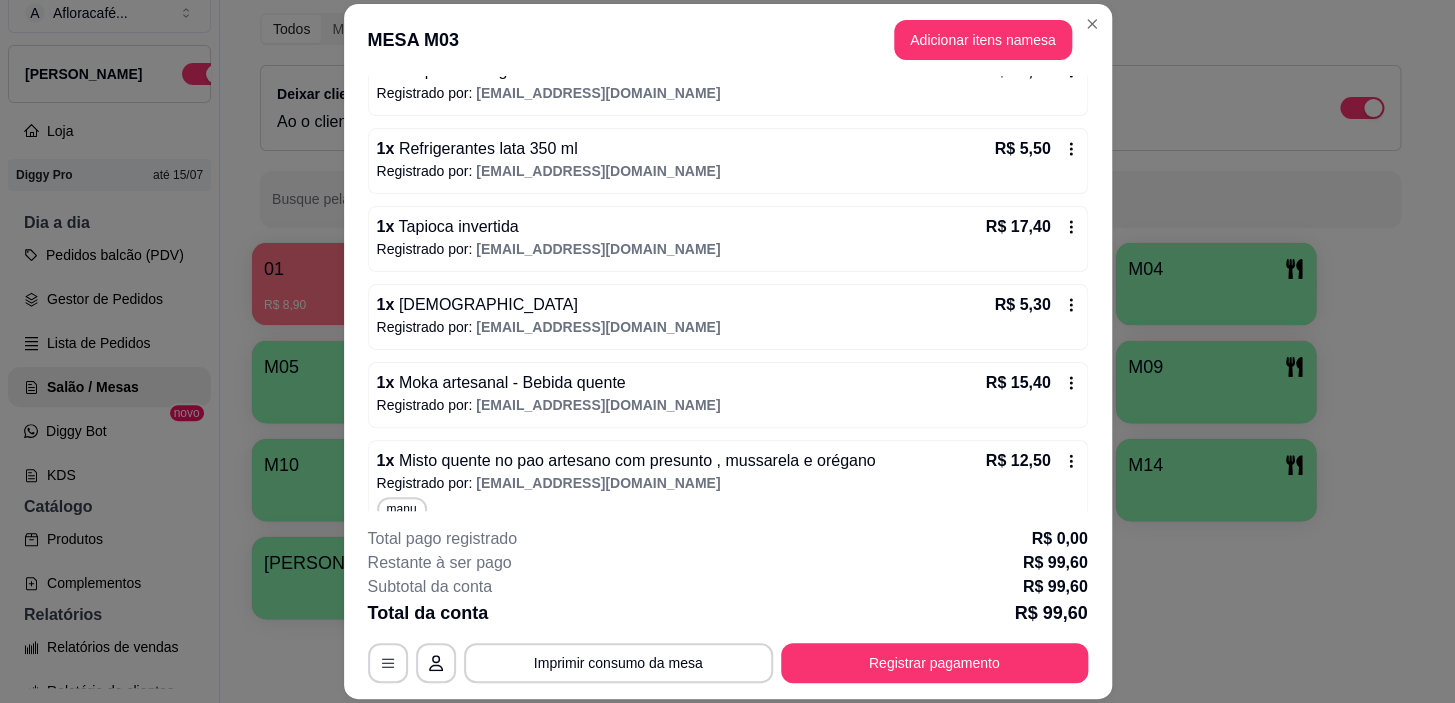 scroll, scrollTop: 525, scrollLeft: 0, axis: vertical 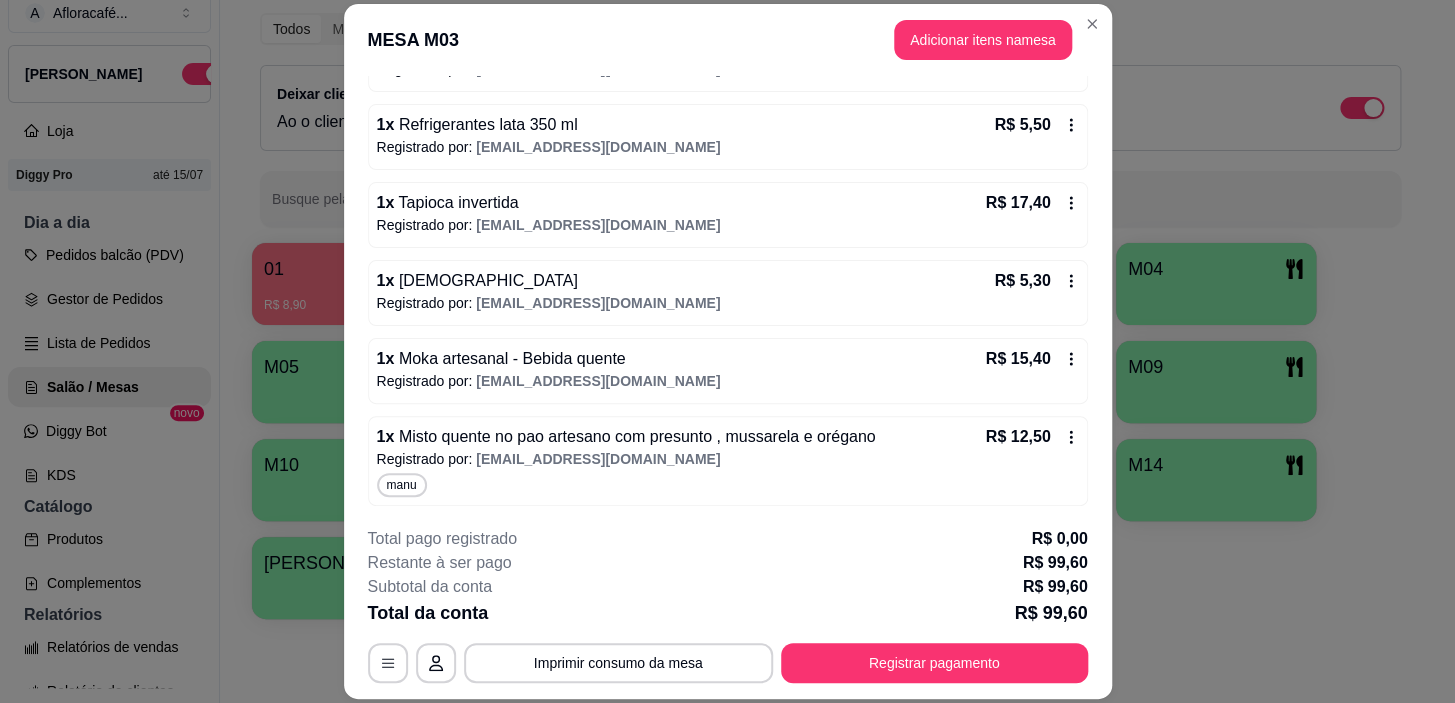 click on "1 x   Moka artesanal - Bebida quente  R$ 15,40" at bounding box center (728, 359) 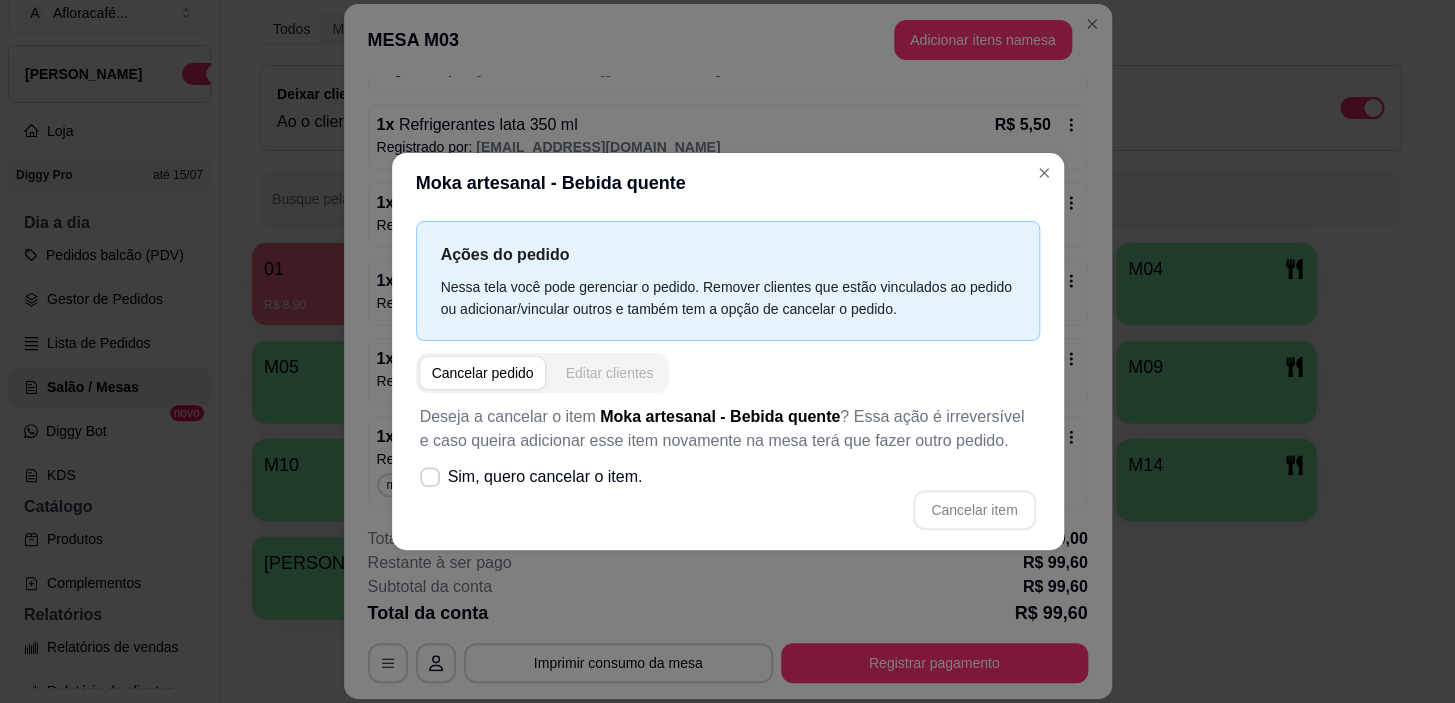 click on "Editar clientes" at bounding box center (609, 373) 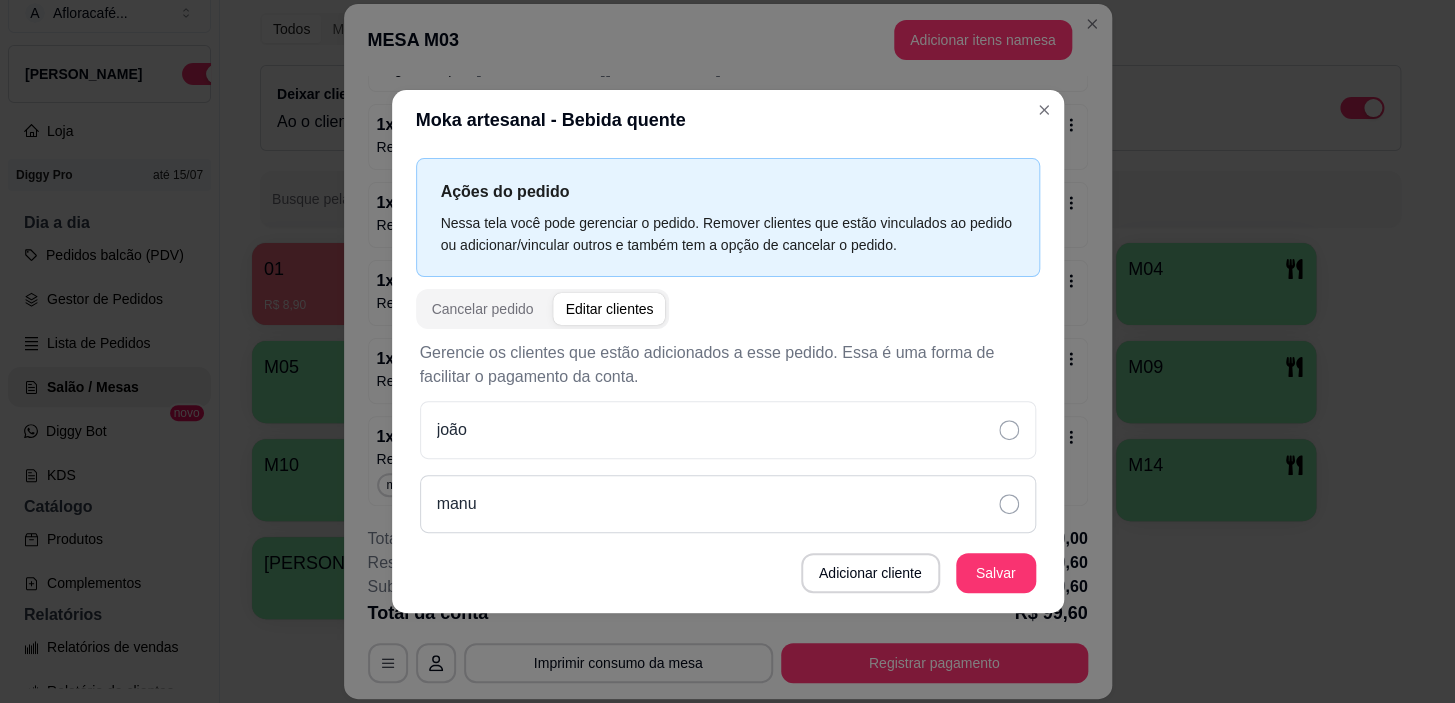 click on "manu" at bounding box center [728, 504] 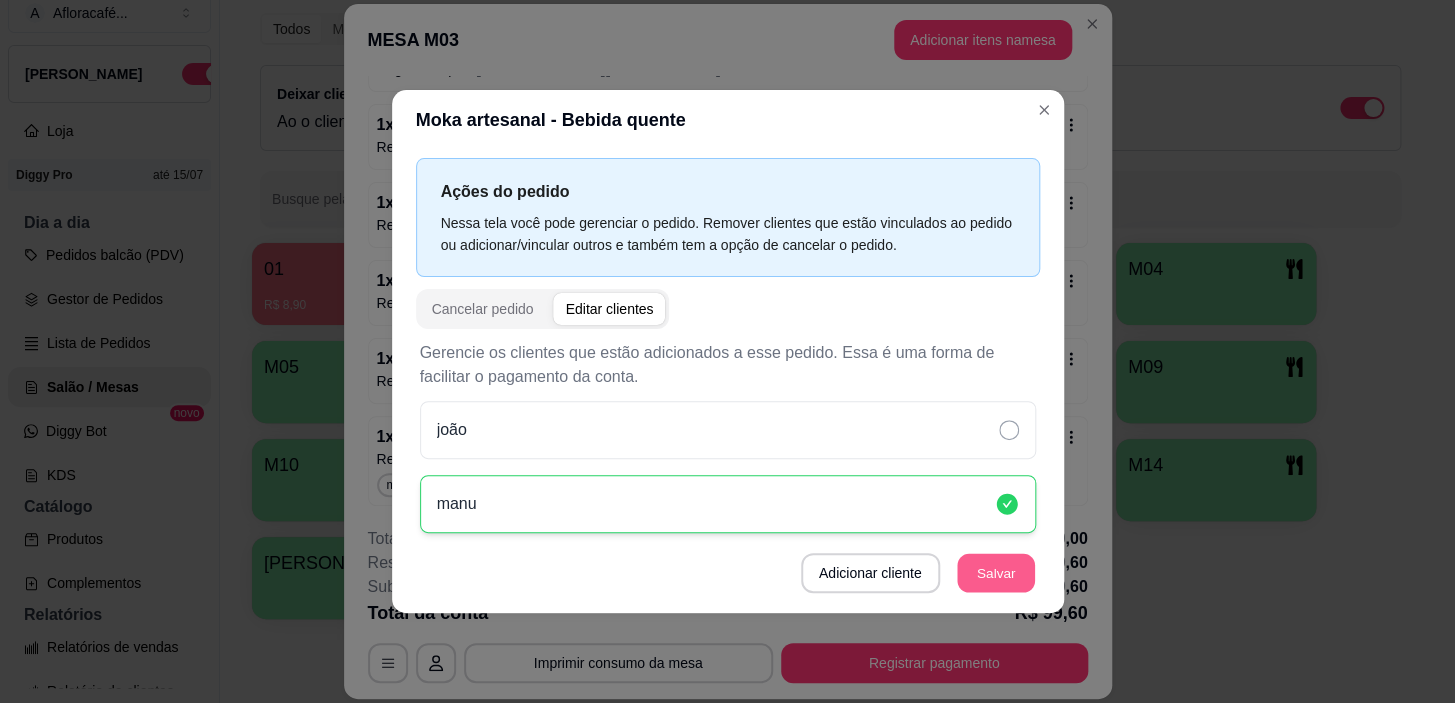 click on "Salvar" at bounding box center [996, 573] 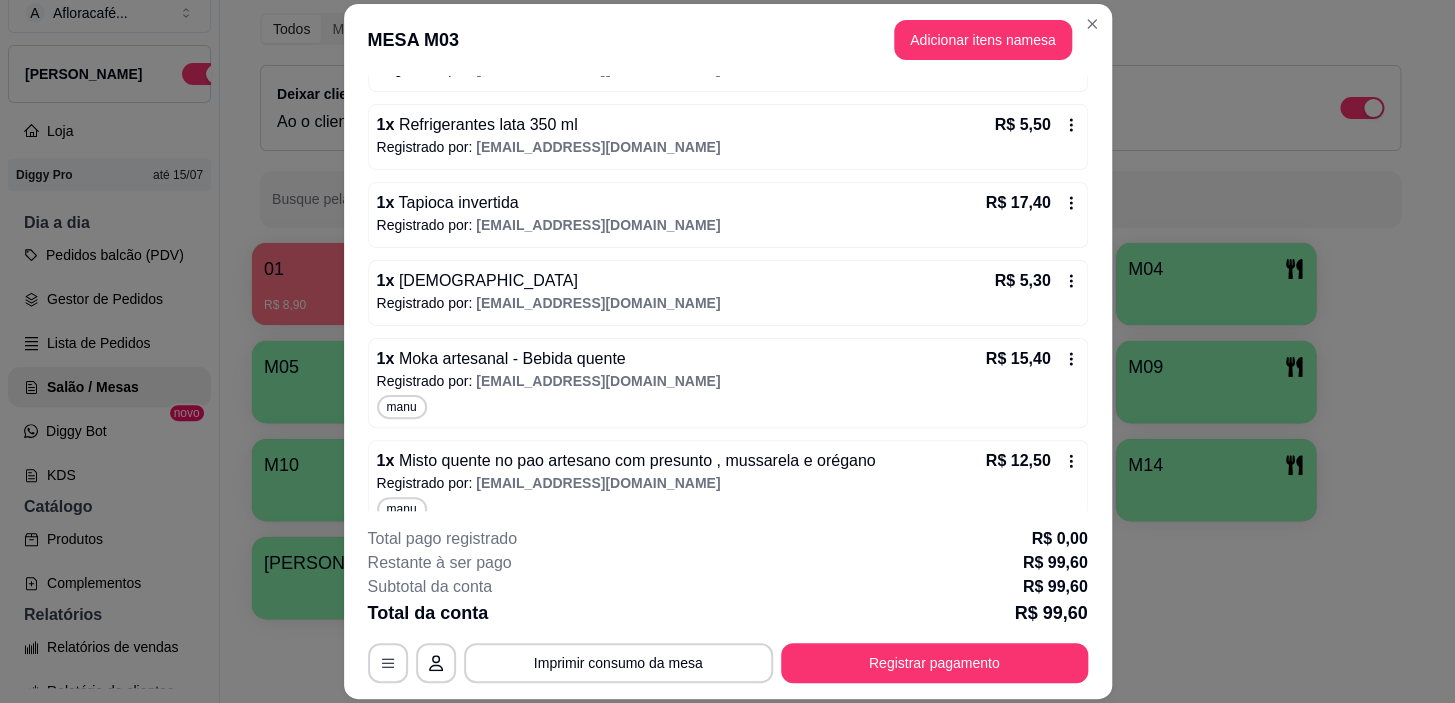 click on "1 x   Chá  R$ 5,30" at bounding box center [728, 281] 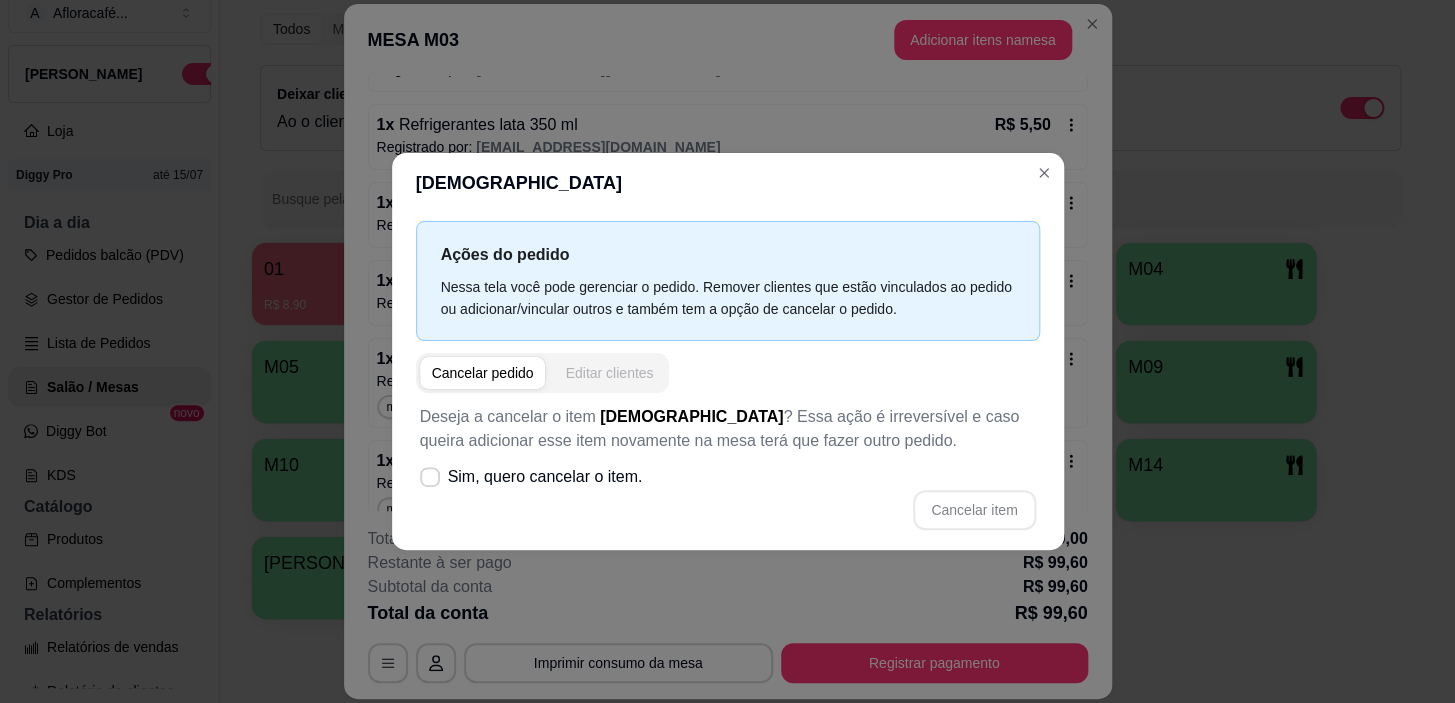 click on "Editar clientes" at bounding box center [609, 373] 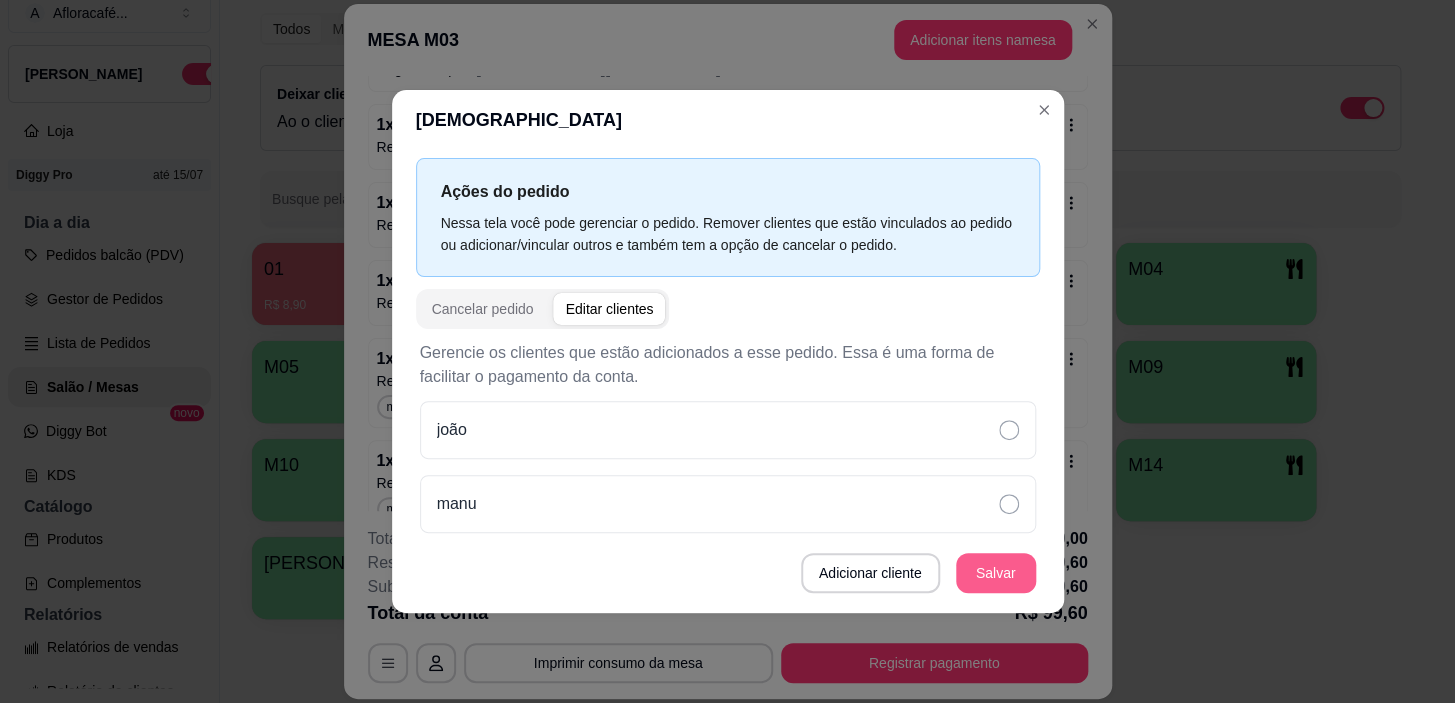 click on "Salvar" at bounding box center [996, 573] 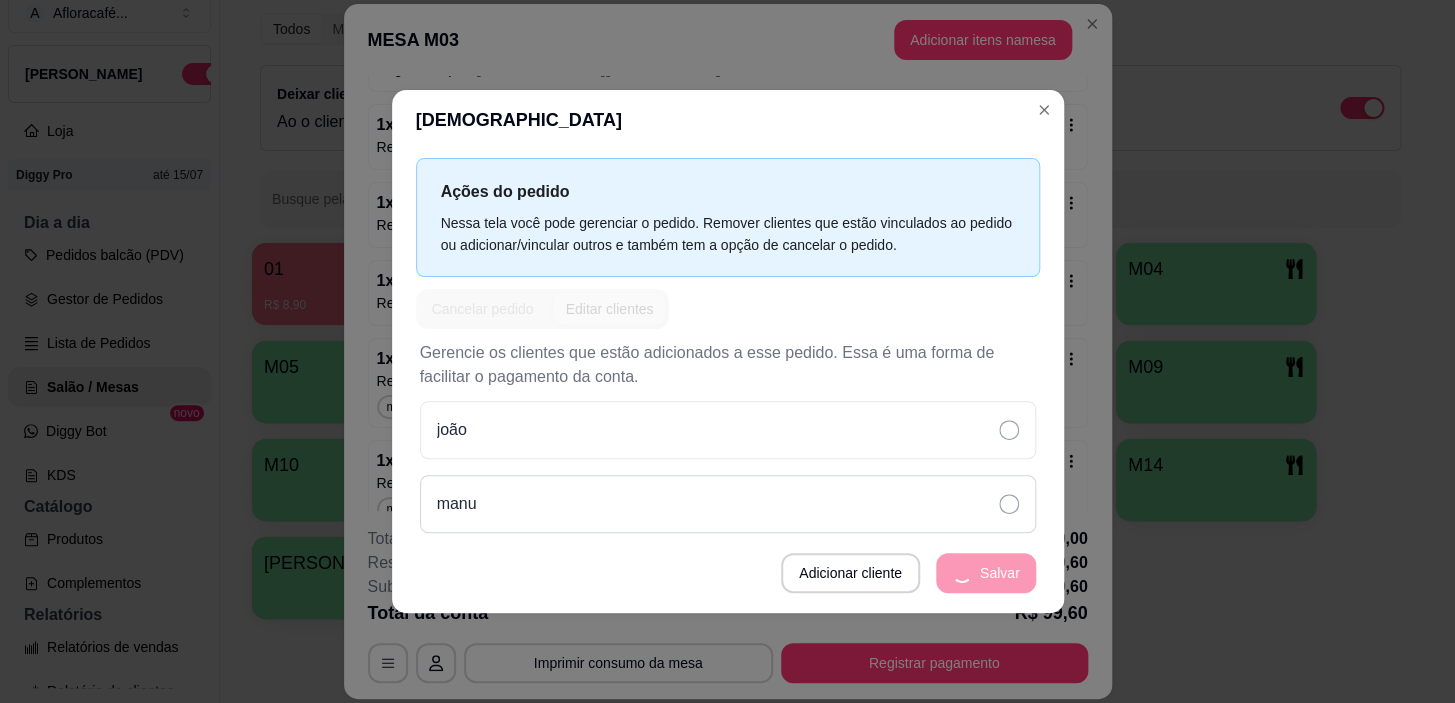 click on "manu" at bounding box center [728, 504] 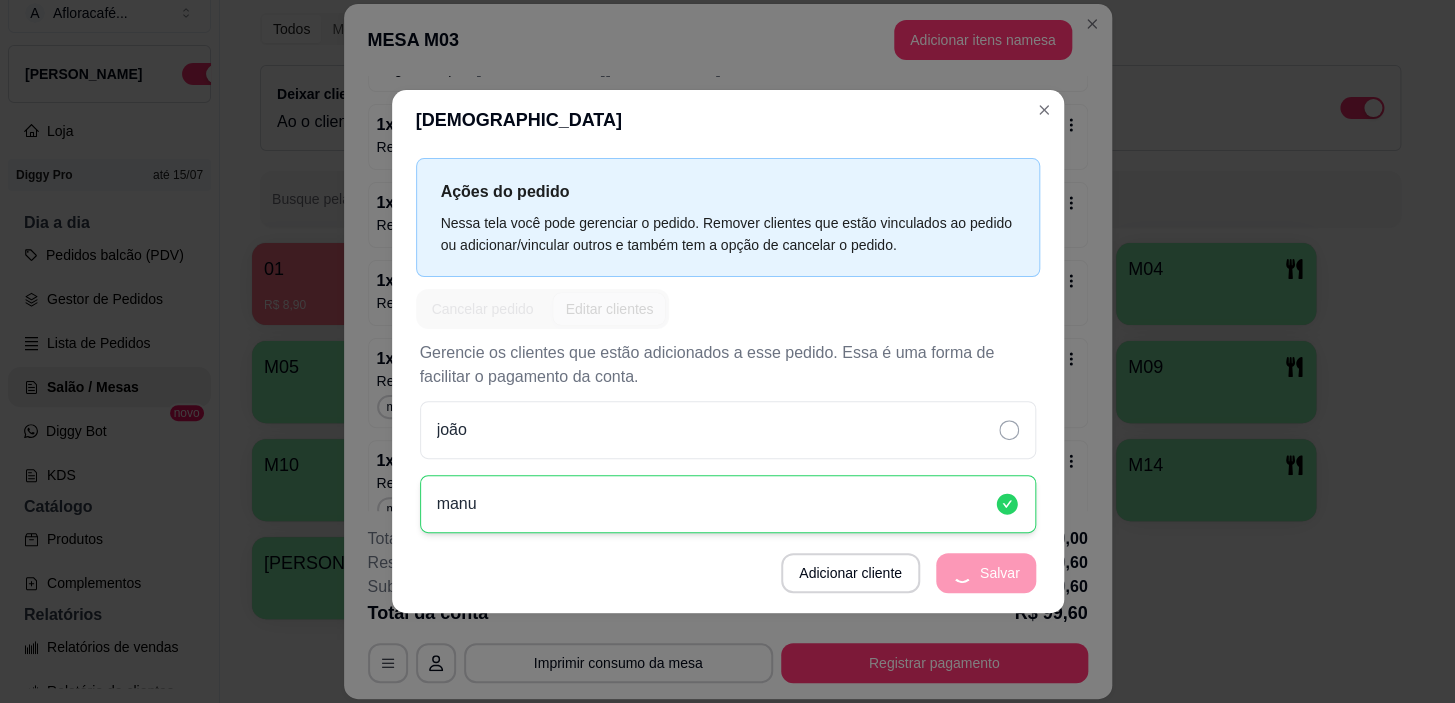 click on "Adicionar cliente Salvar" at bounding box center [728, 573] 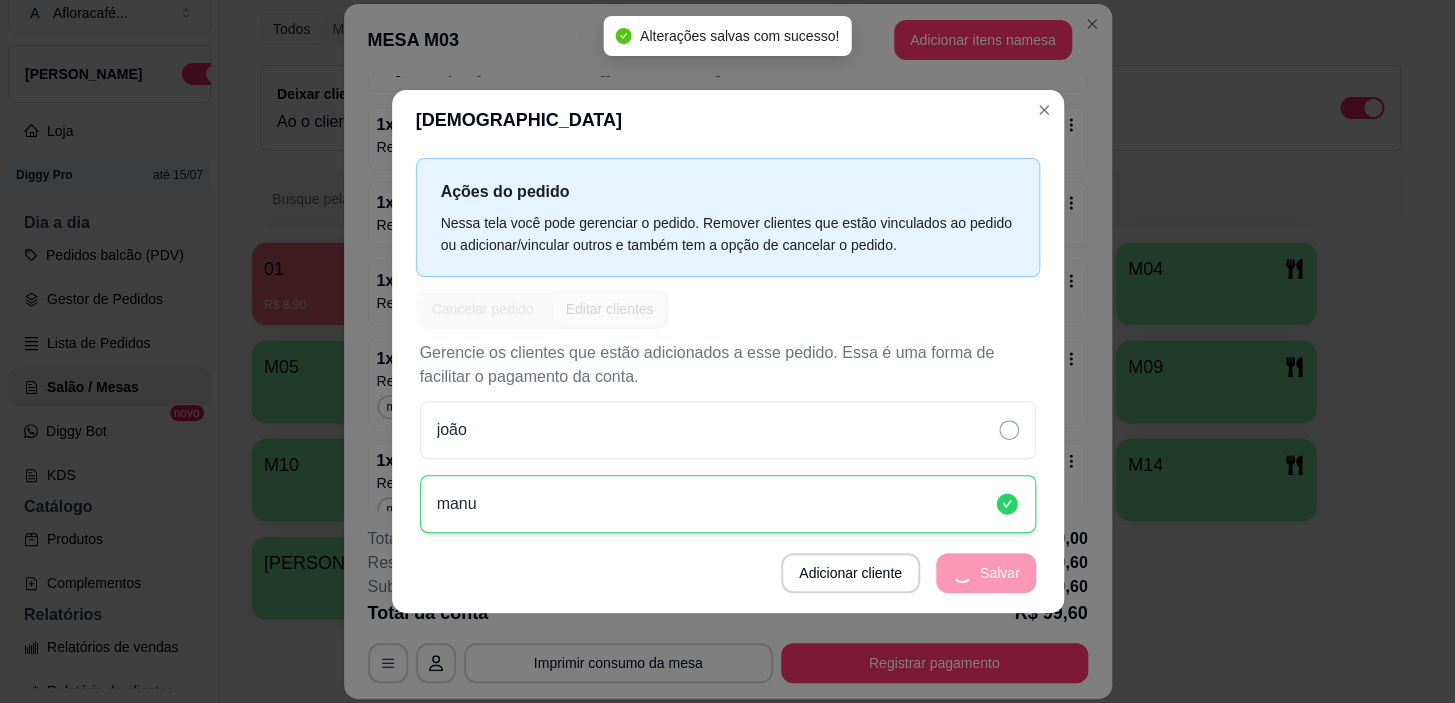 click on "Adicionar cliente Salvar" at bounding box center [728, 573] 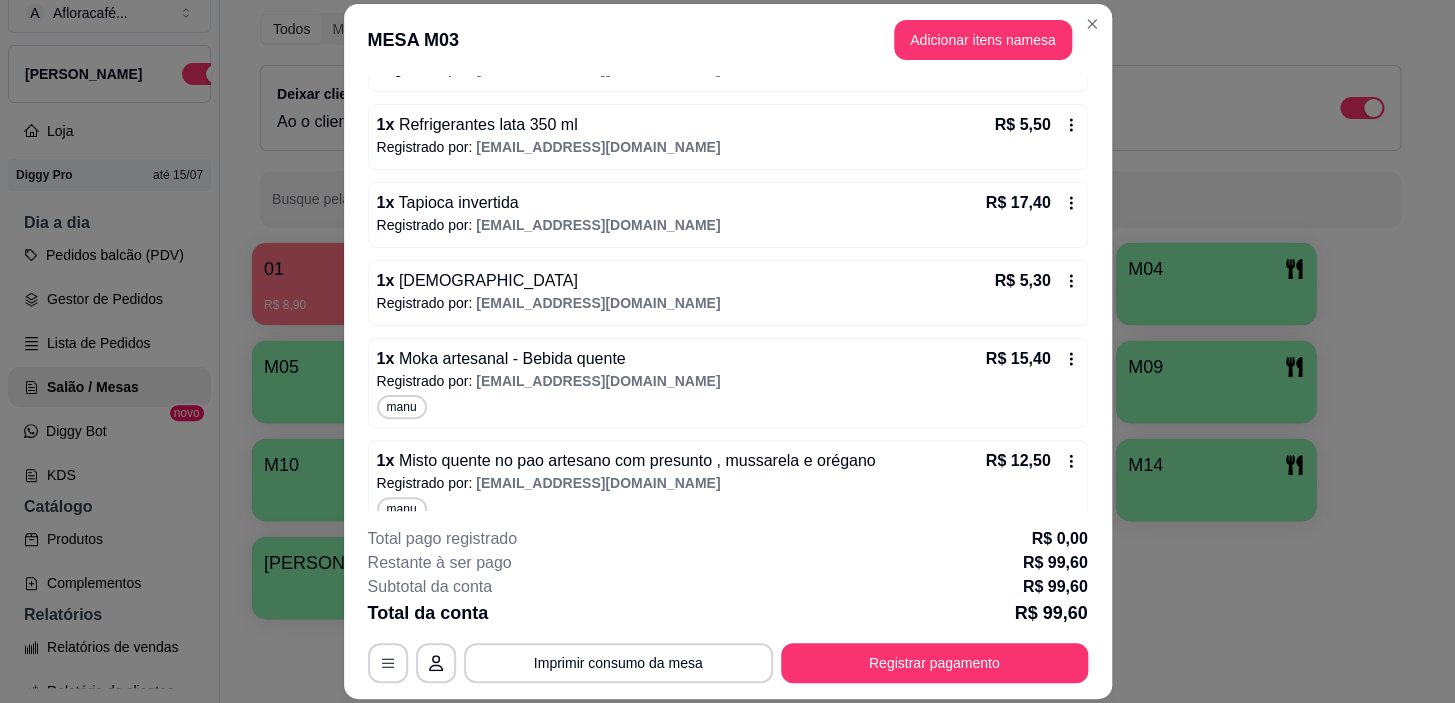 click on "1 x   Chá  R$ 5,30" at bounding box center [728, 281] 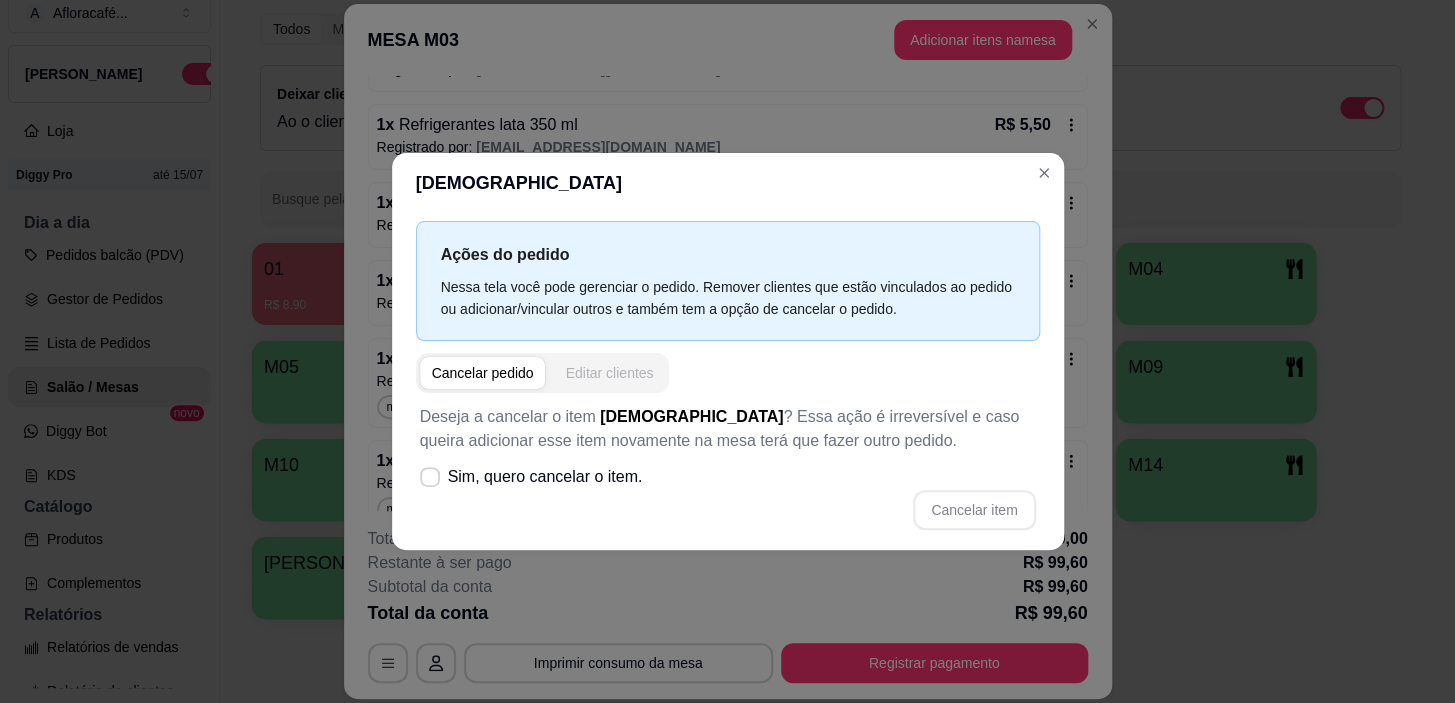 click on "Editar clientes" at bounding box center [609, 373] 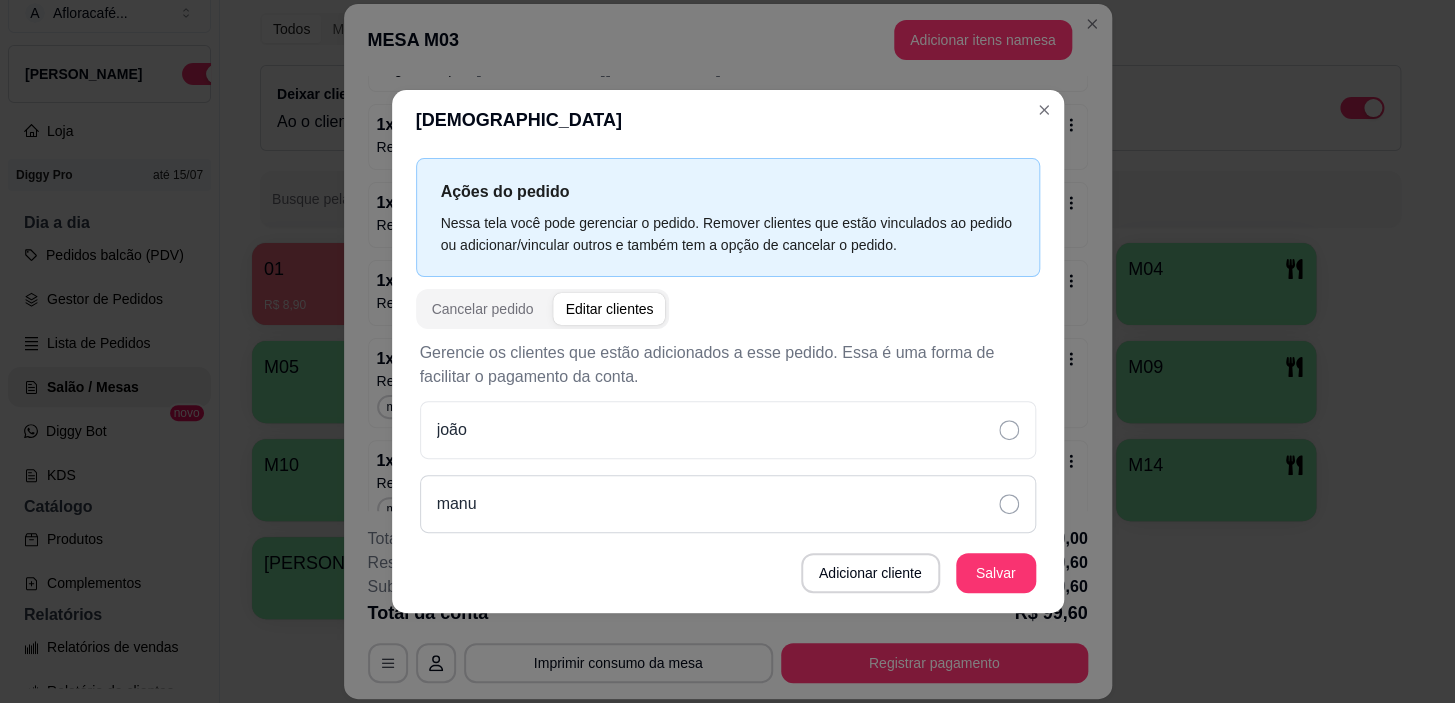click on "manu" at bounding box center [728, 504] 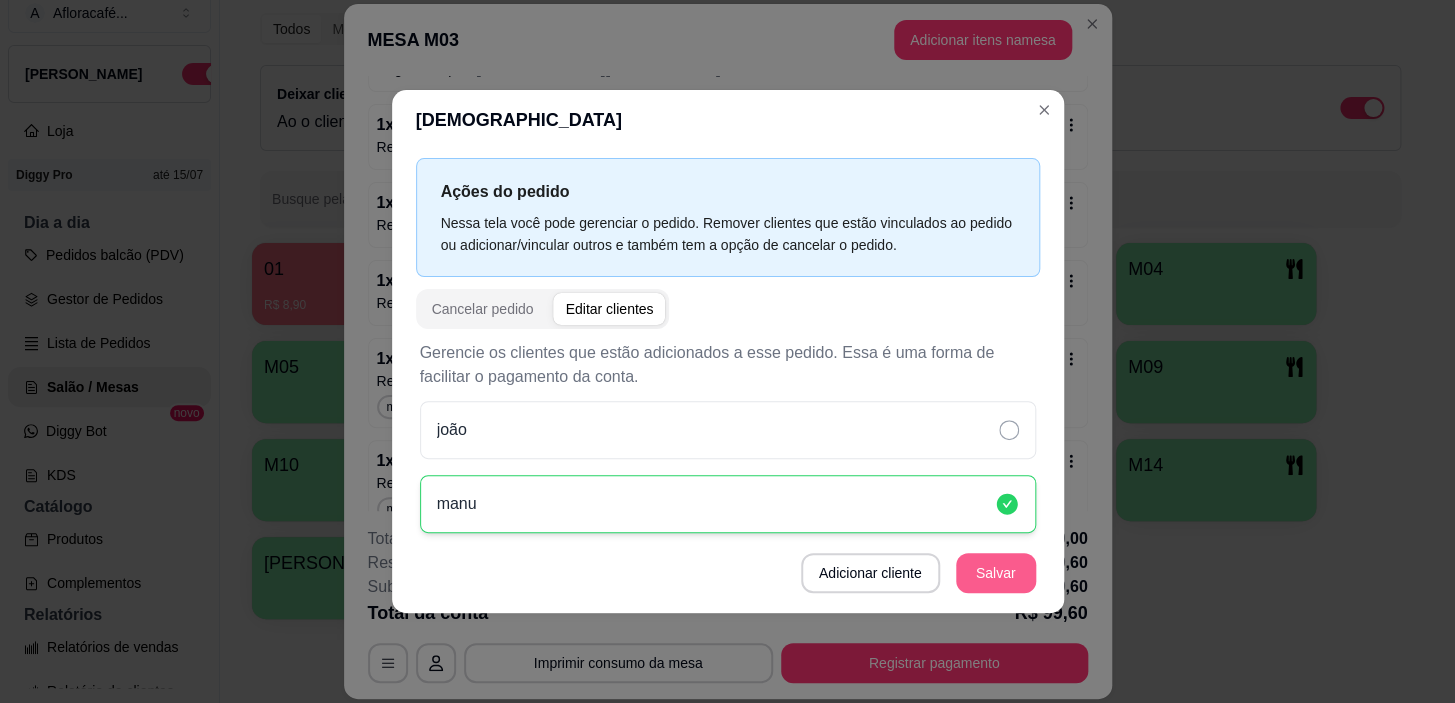 click on "Salvar" at bounding box center [996, 573] 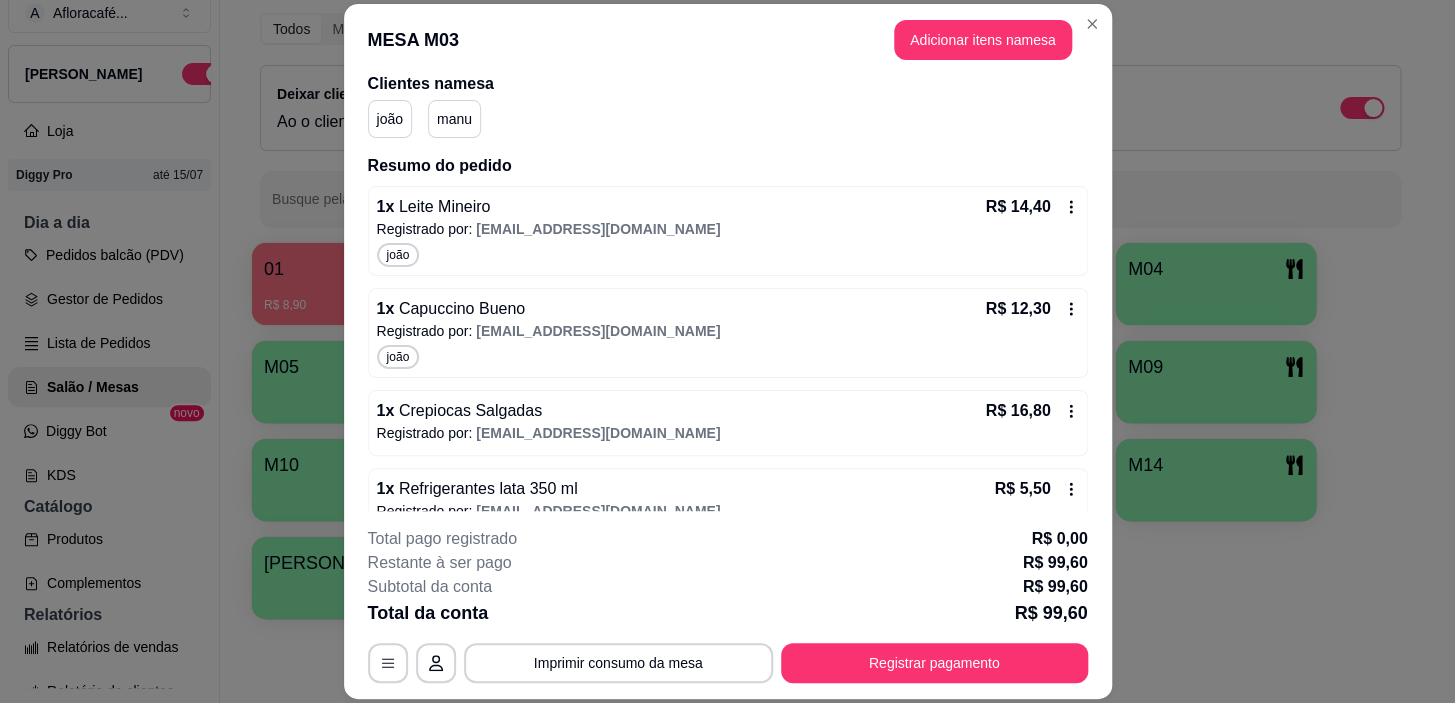 scroll, scrollTop: 343, scrollLeft: 0, axis: vertical 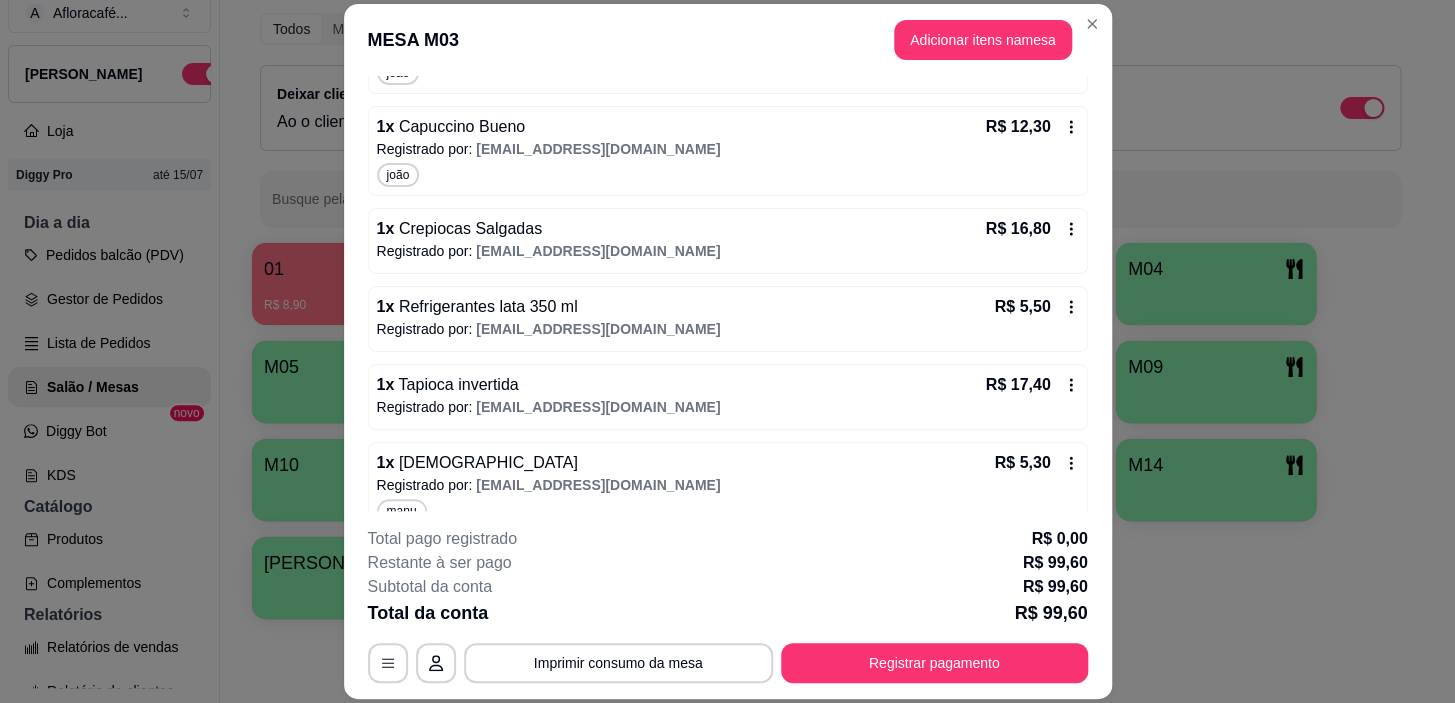 click on "1 x   Refrigerantes lata 350 ml  R$ 5,50" at bounding box center (728, 307) 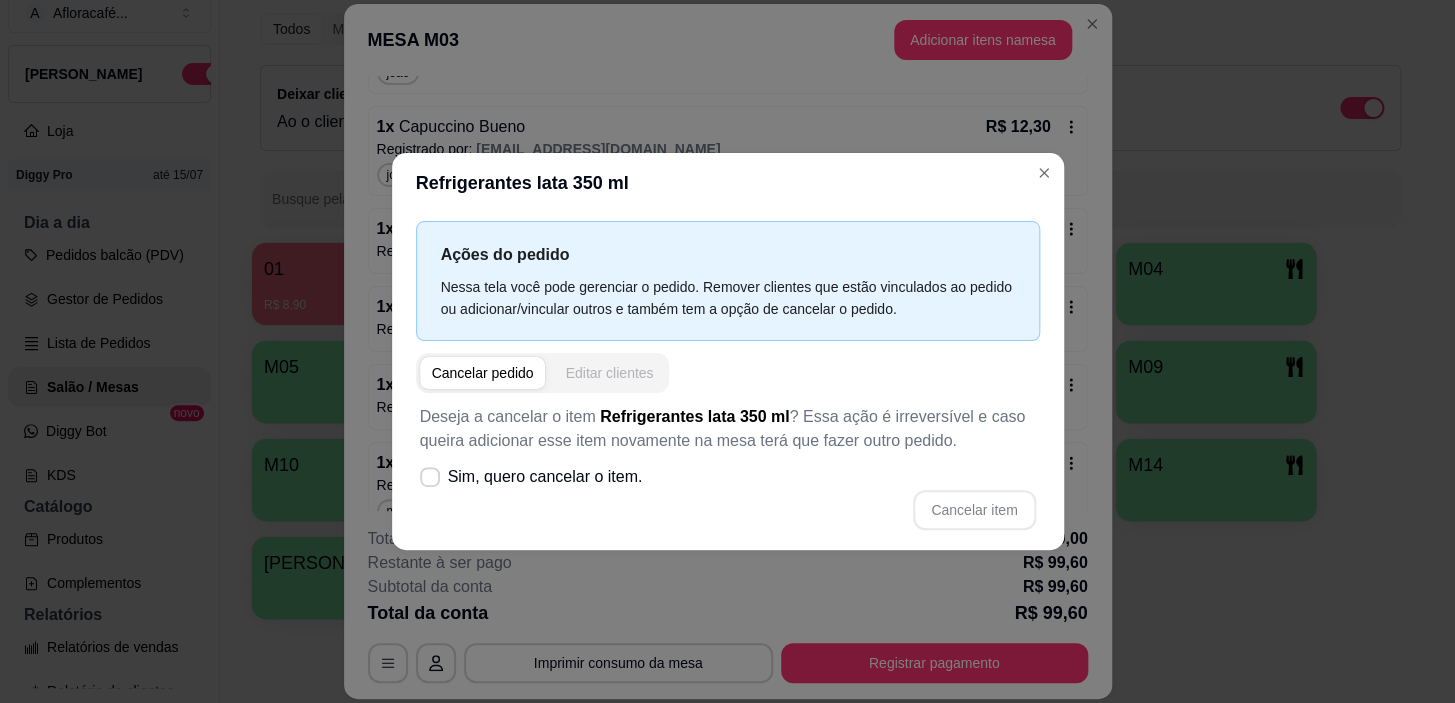 click on "Editar clientes" at bounding box center (609, 373) 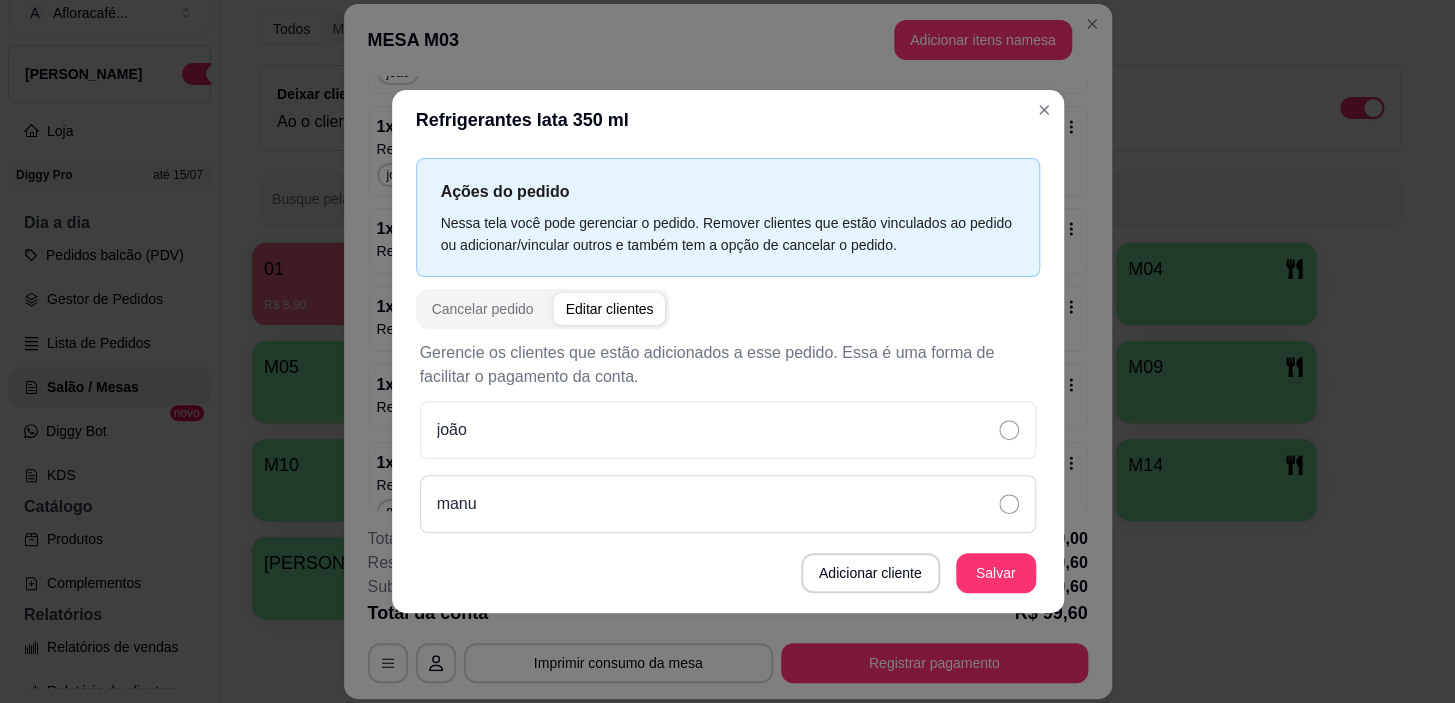 drag, startPoint x: 941, startPoint y: 513, endPoint x: 996, endPoint y: 548, distance: 65.192024 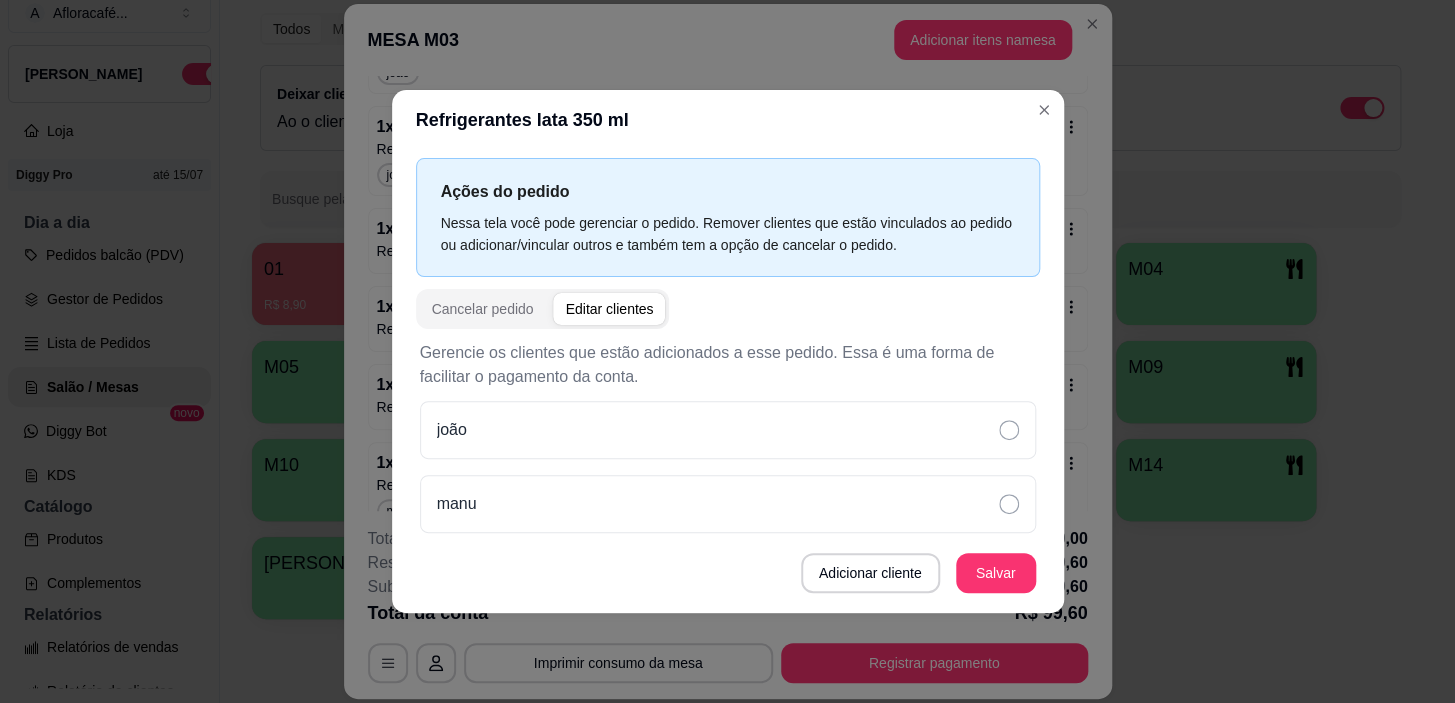click on "manu" at bounding box center (728, 504) 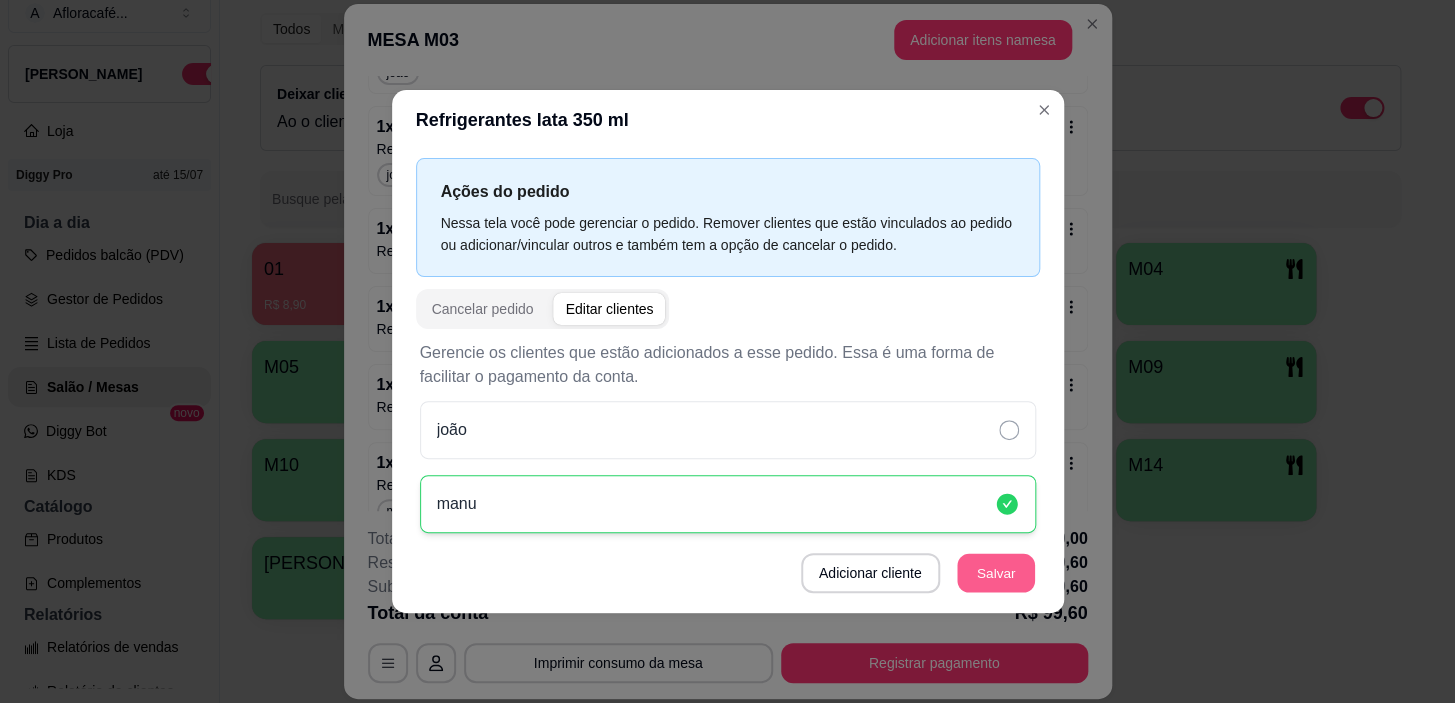 click on "Salvar" at bounding box center (996, 573) 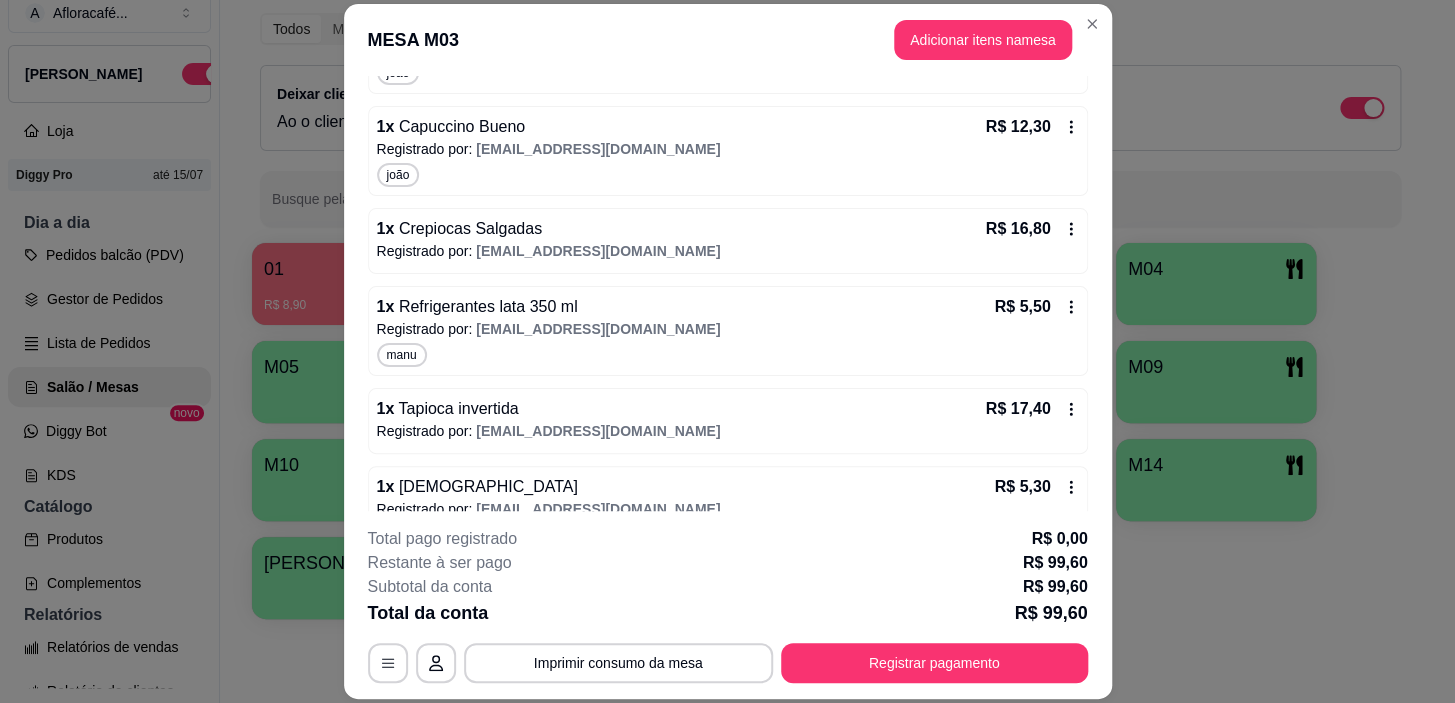 click on "1 x   Tapioca invertida    R$ 17,40" at bounding box center [728, 409] 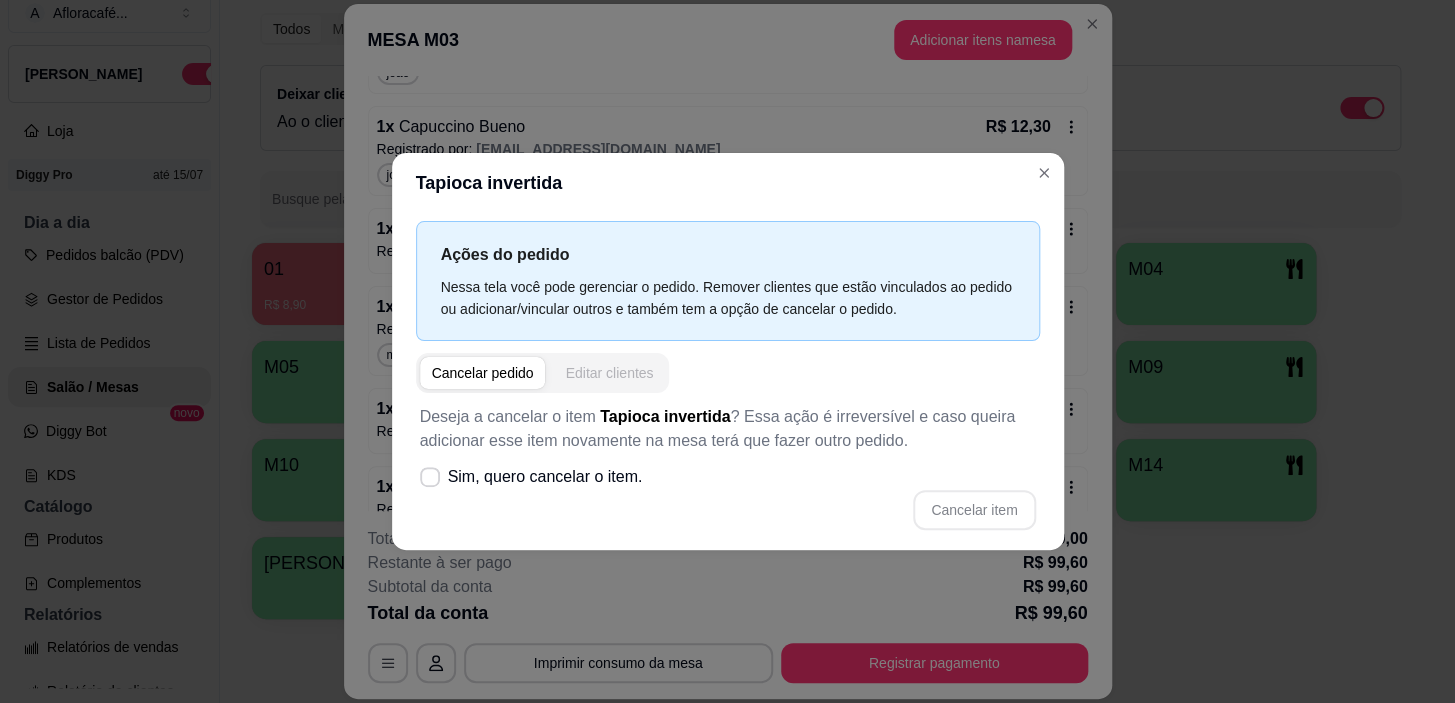 click on "Editar clientes" at bounding box center [609, 373] 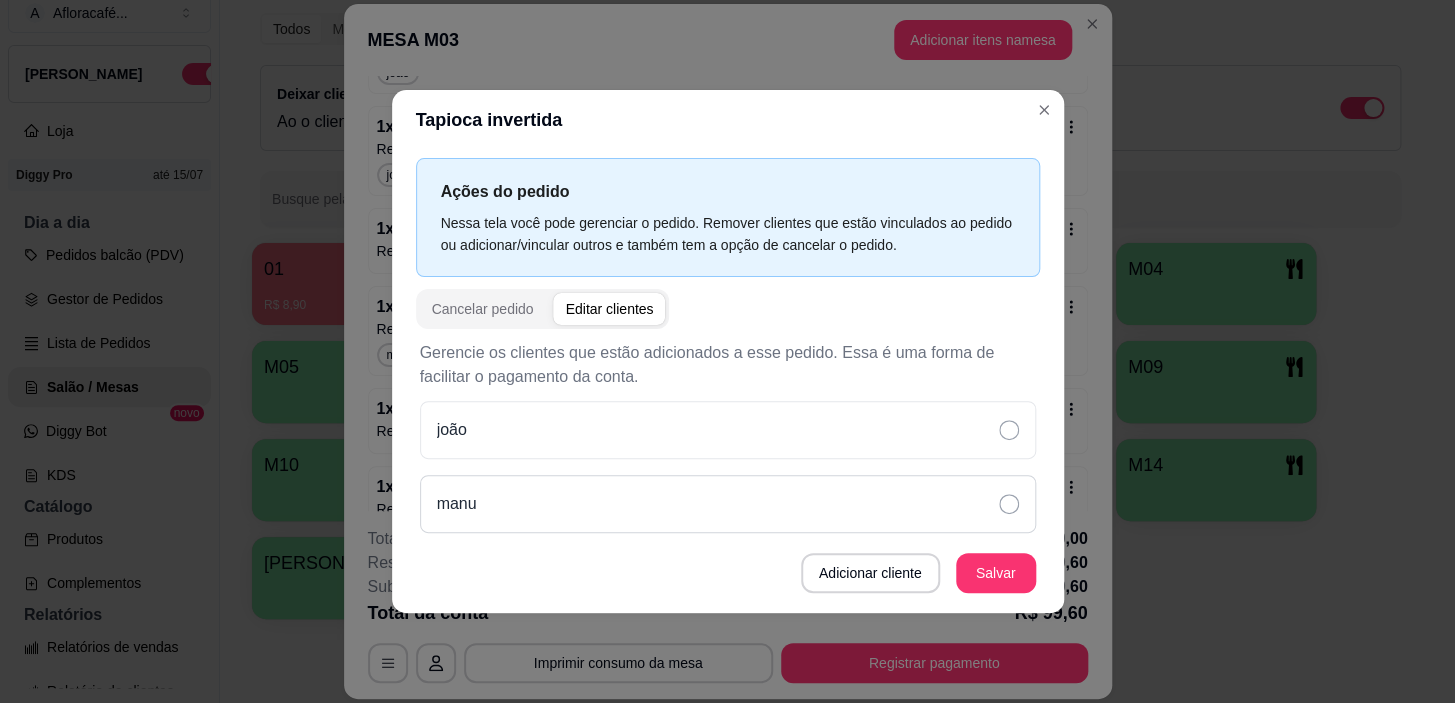 click on "manu" at bounding box center [728, 504] 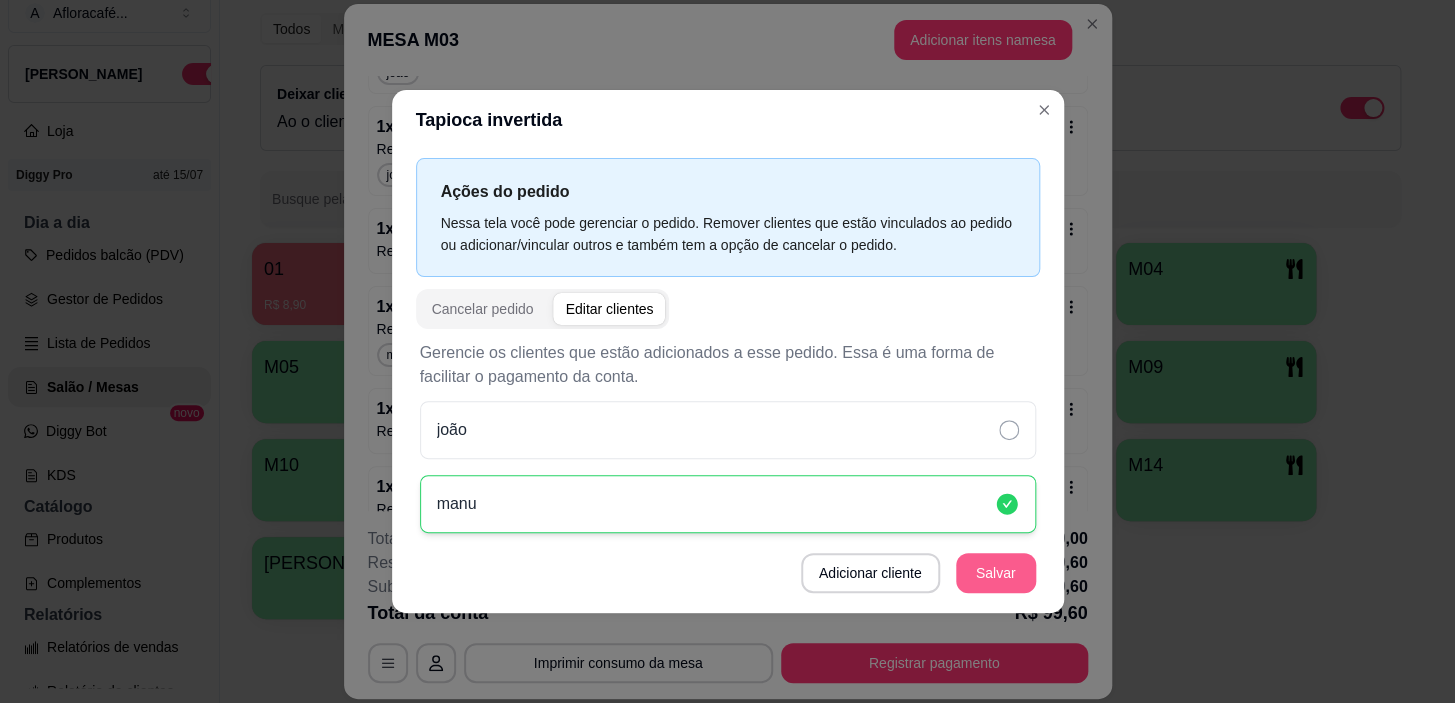 click on "Salvar" at bounding box center [996, 573] 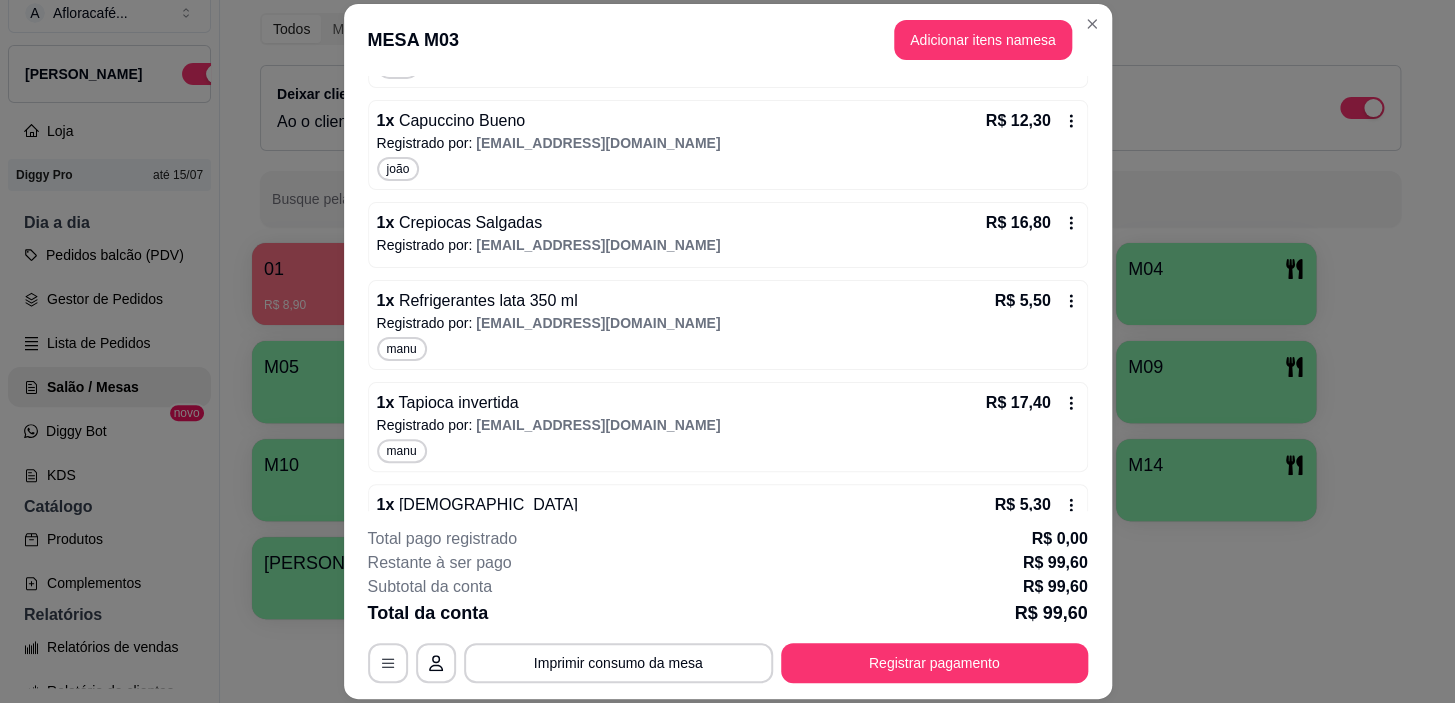 scroll, scrollTop: 258, scrollLeft: 0, axis: vertical 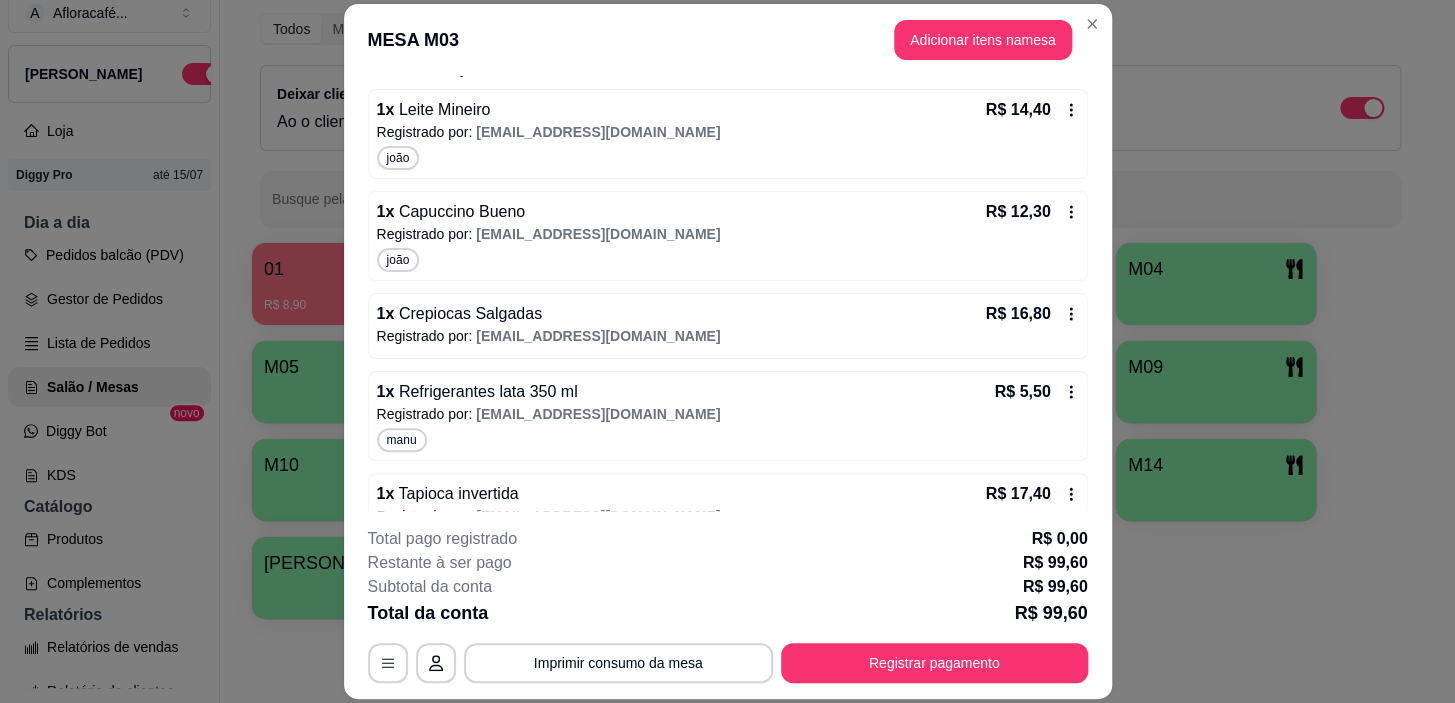 click on "1 x   Crepiocas Salgadas  R$ 16,80" at bounding box center (728, 314) 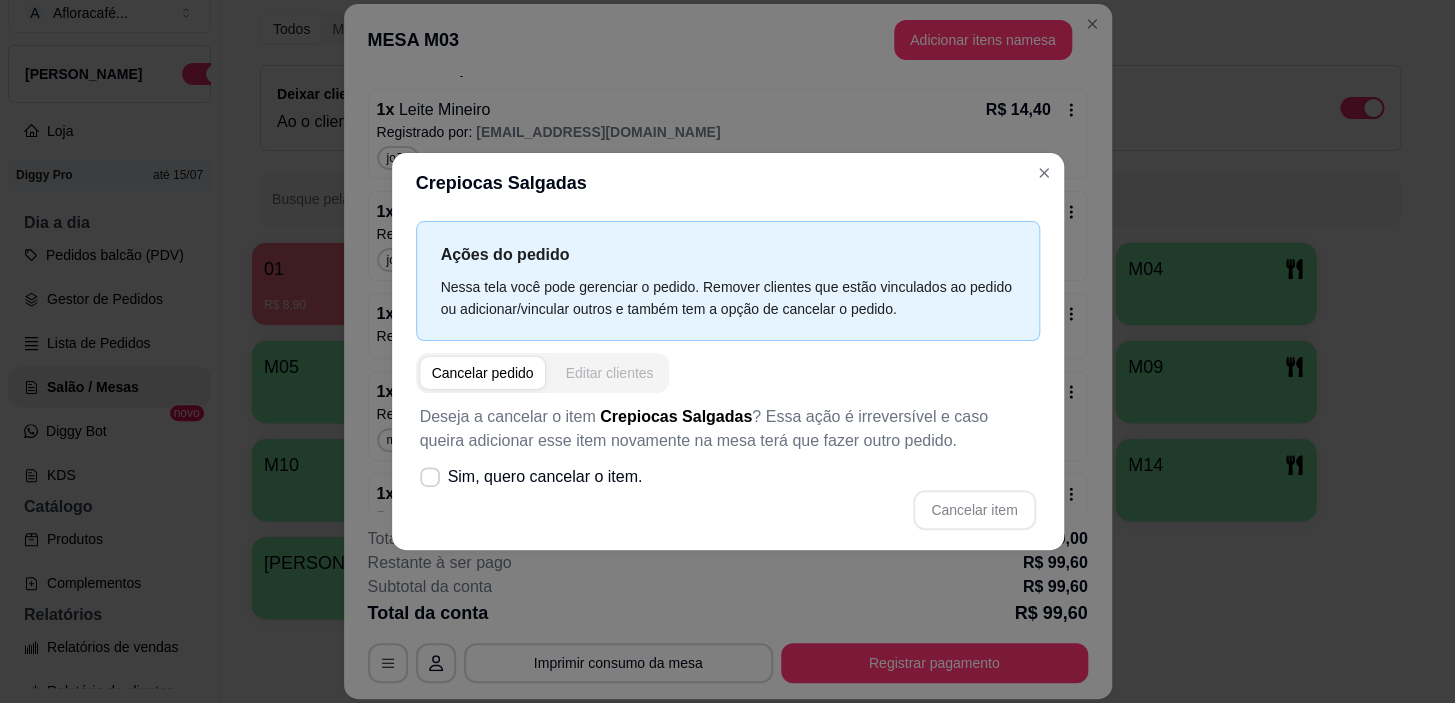 click on "Editar clientes" at bounding box center [609, 373] 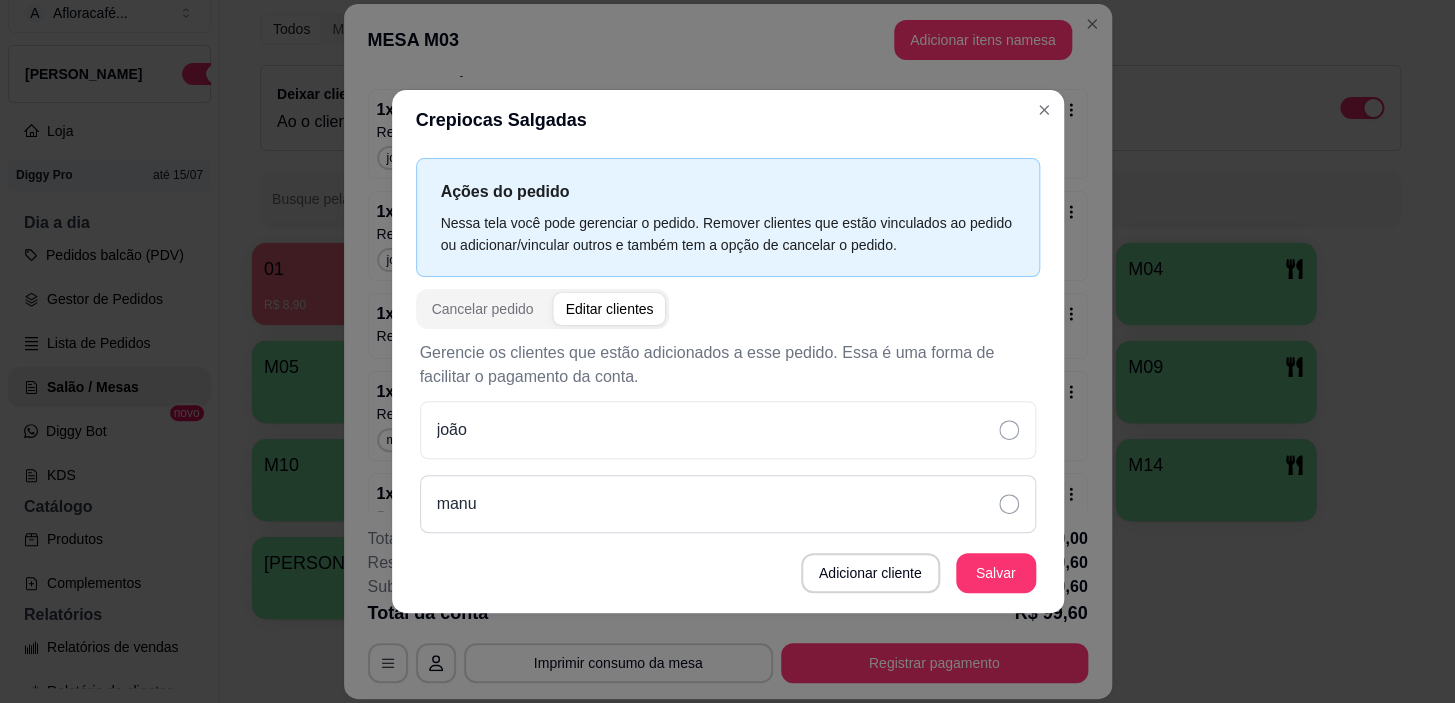 click on "manu" at bounding box center [728, 504] 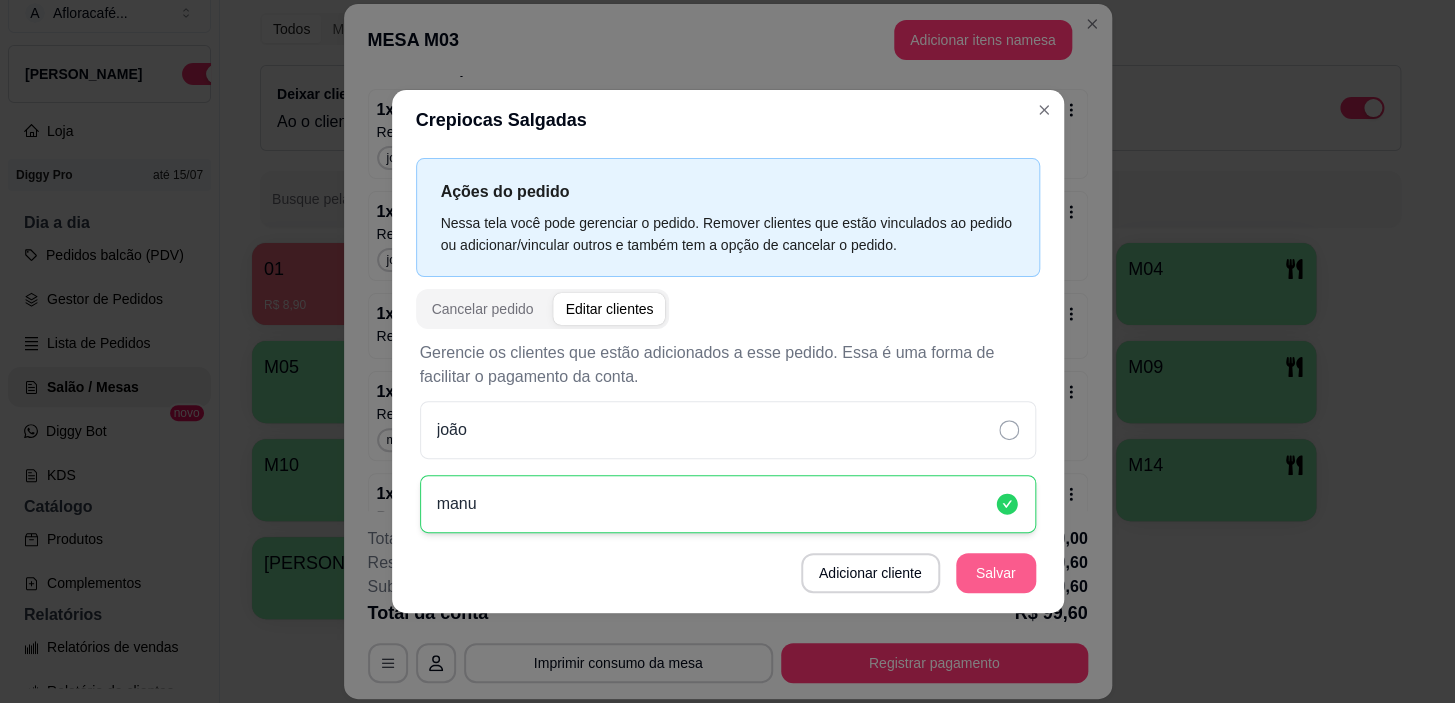 click on "Salvar" at bounding box center (996, 573) 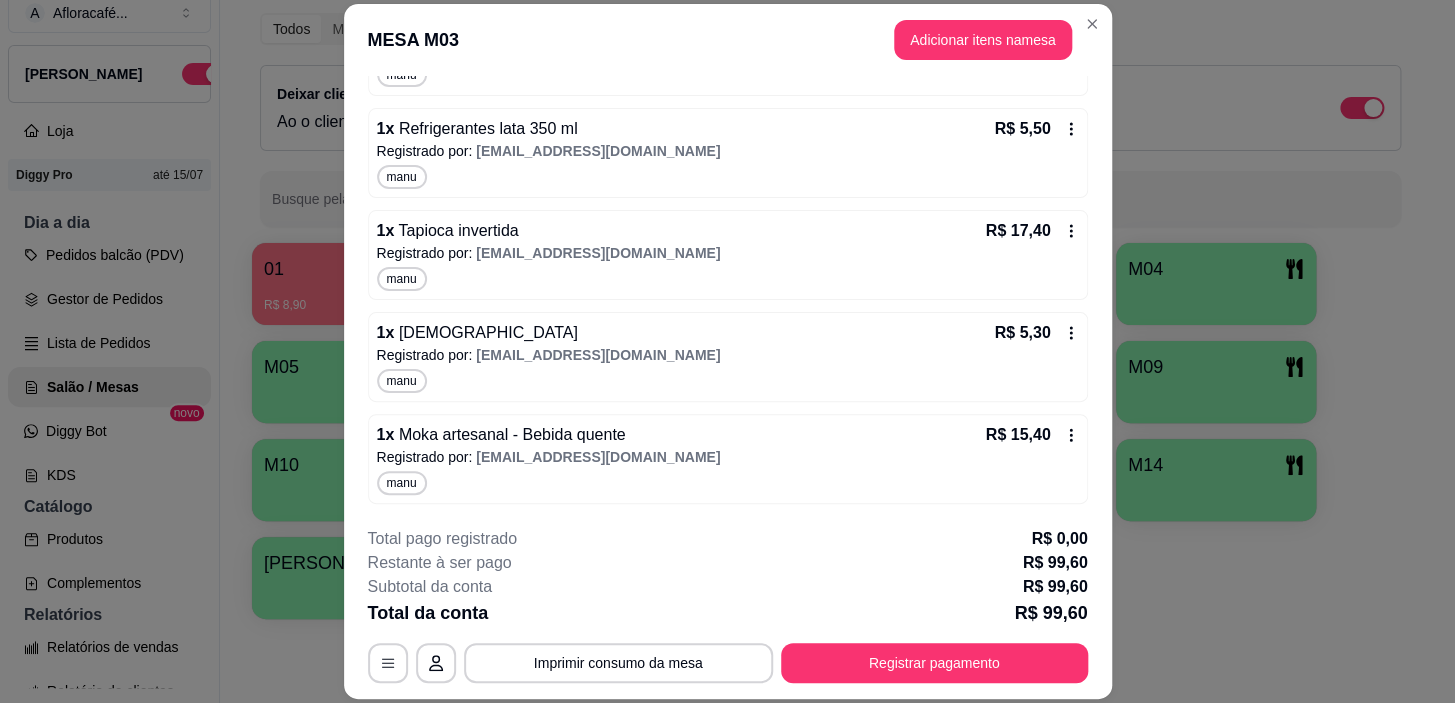 scroll, scrollTop: 645, scrollLeft: 0, axis: vertical 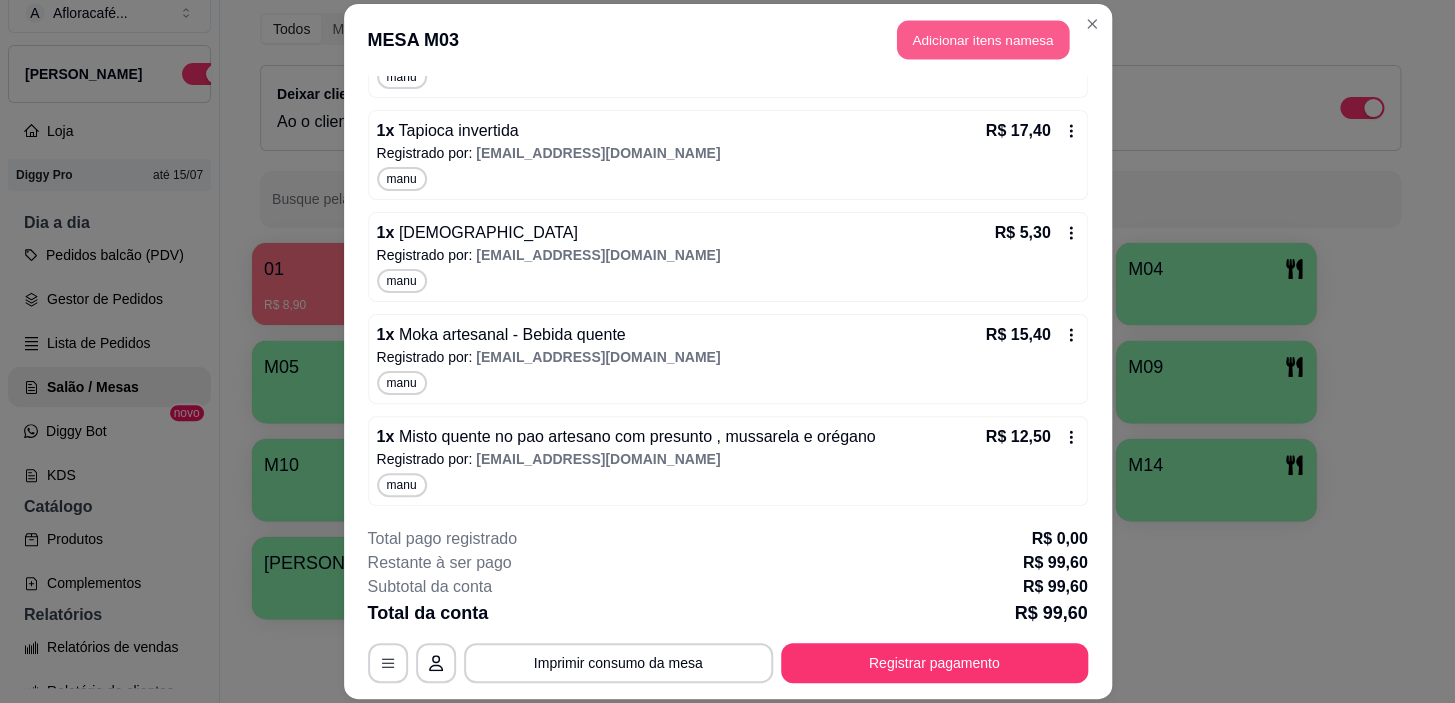 click on "Adicionar itens na  mesa" at bounding box center (983, 39) 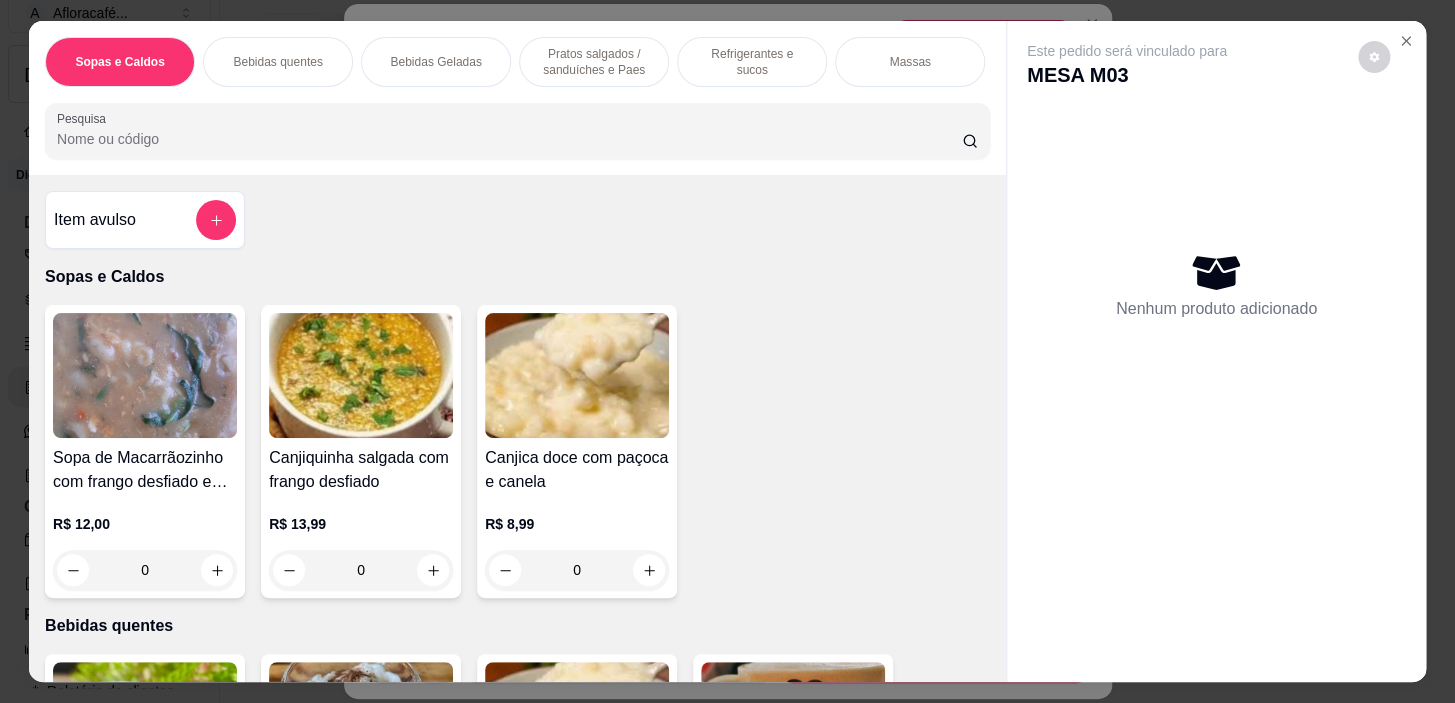 click on "Bebidas quentes" at bounding box center [277, 62] 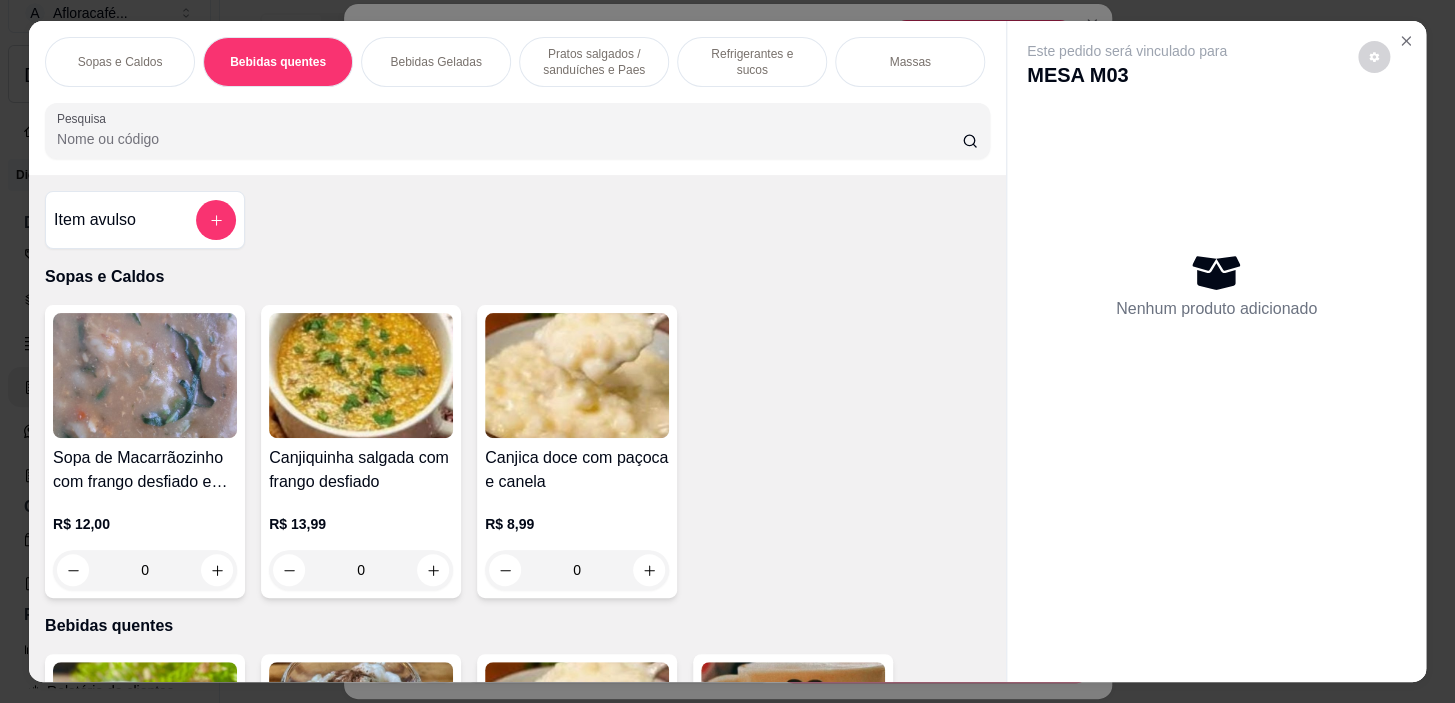 scroll, scrollTop: 439, scrollLeft: 0, axis: vertical 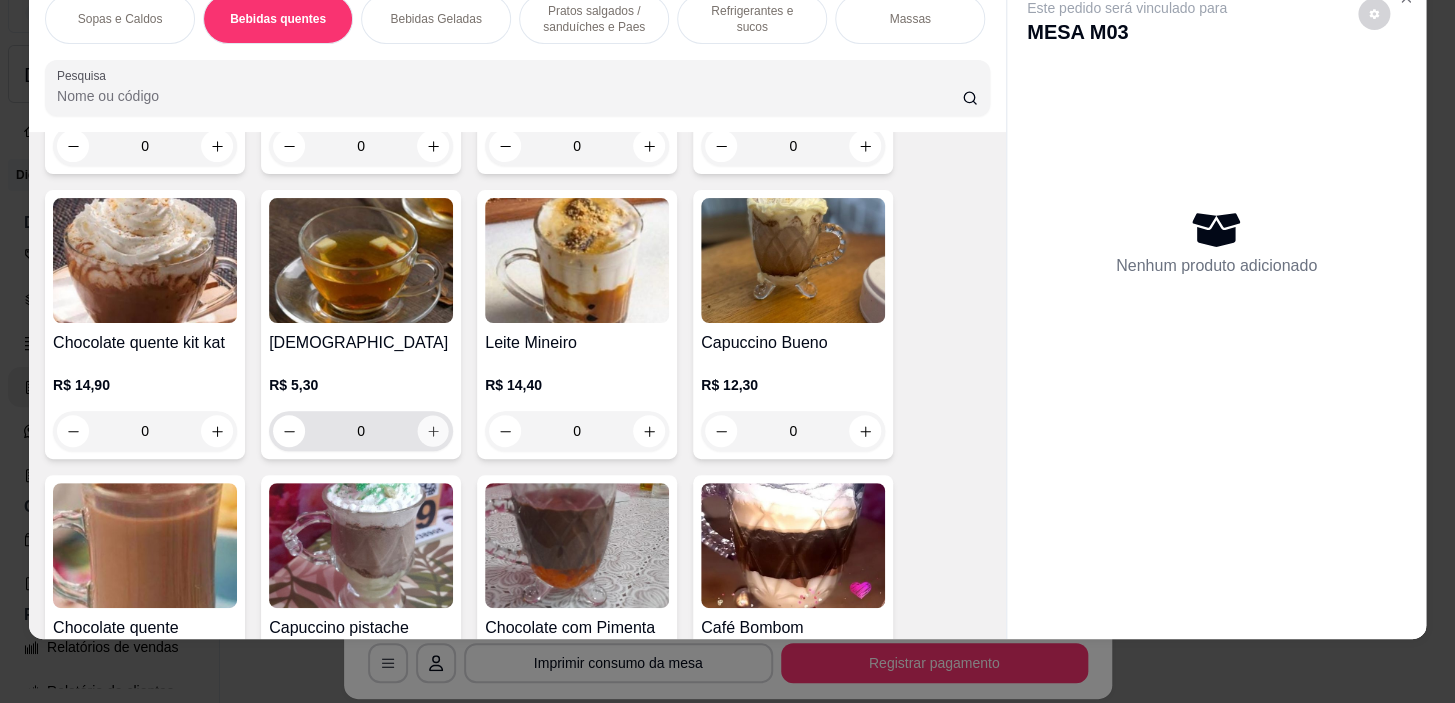 click 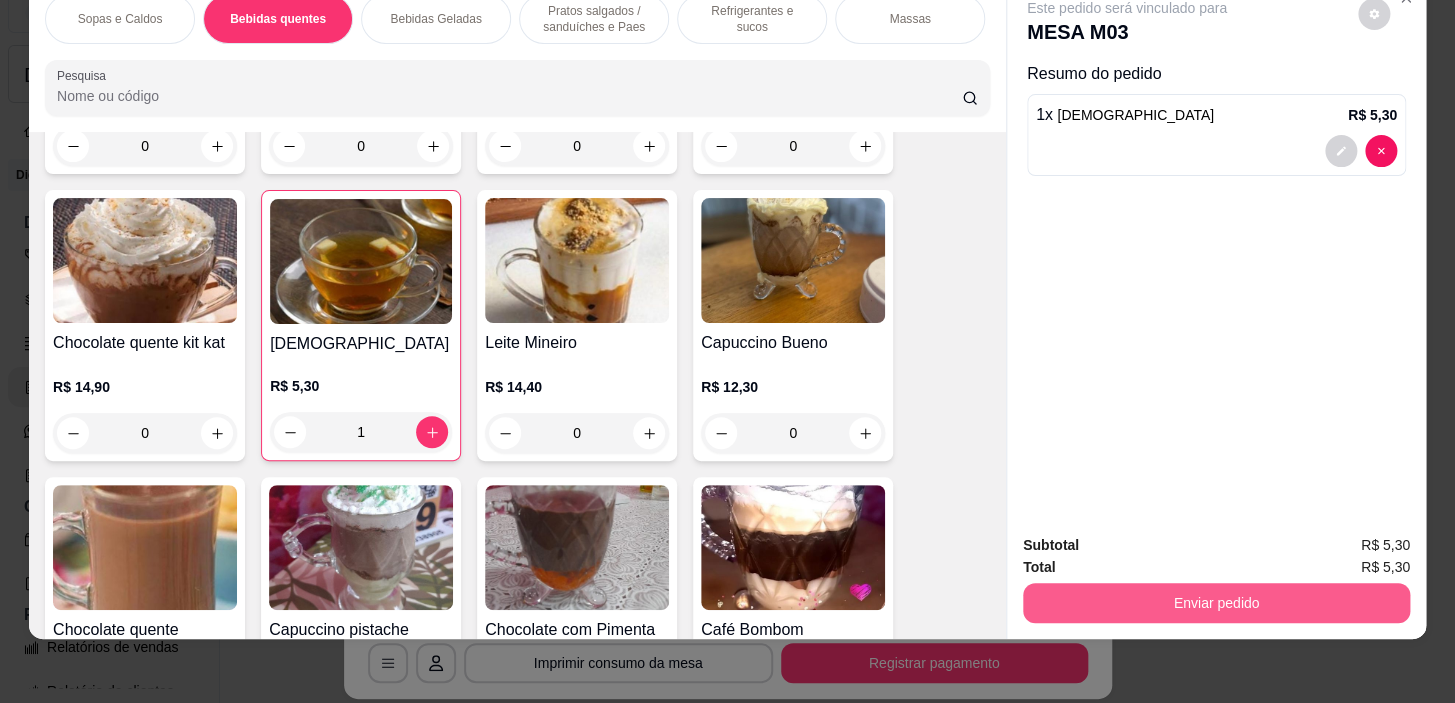 click on "Enviar pedido" at bounding box center (1216, 603) 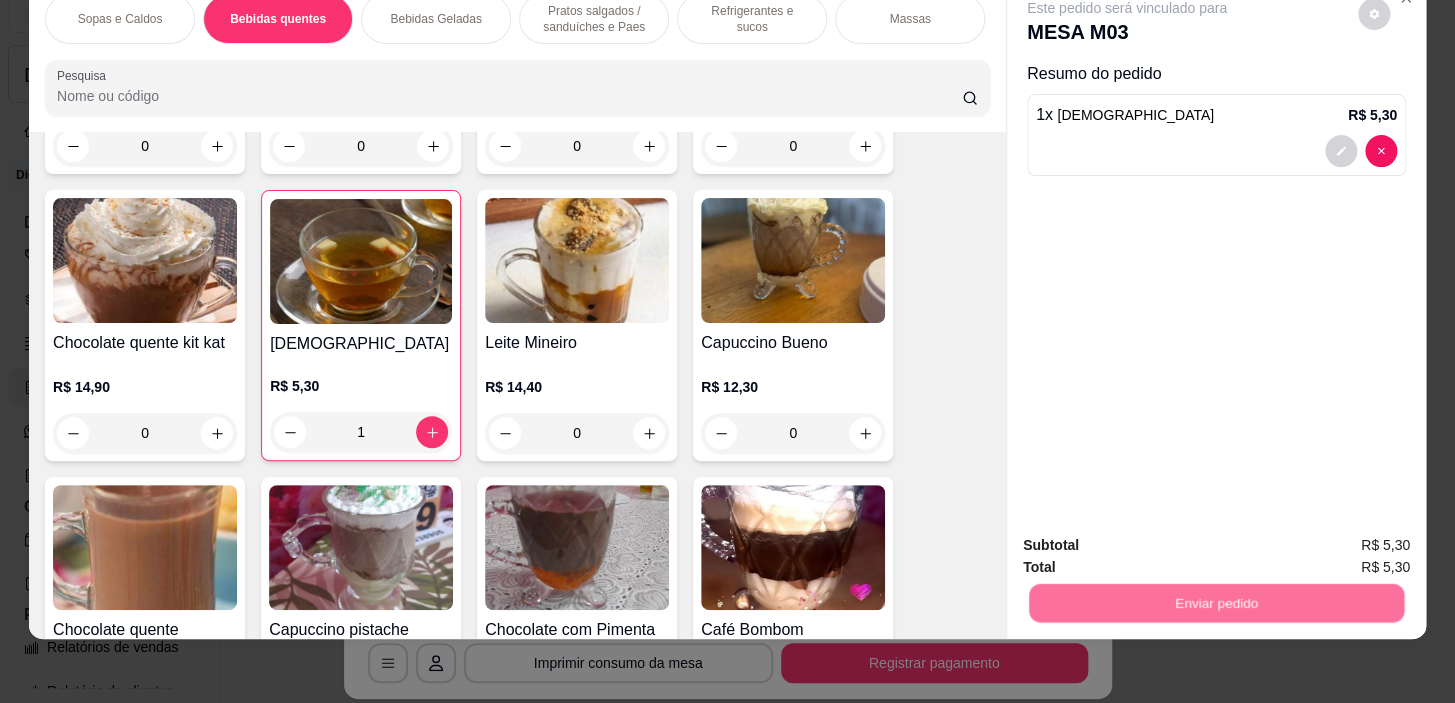 click on "Sim, quero registrar" at bounding box center [1340, 540] 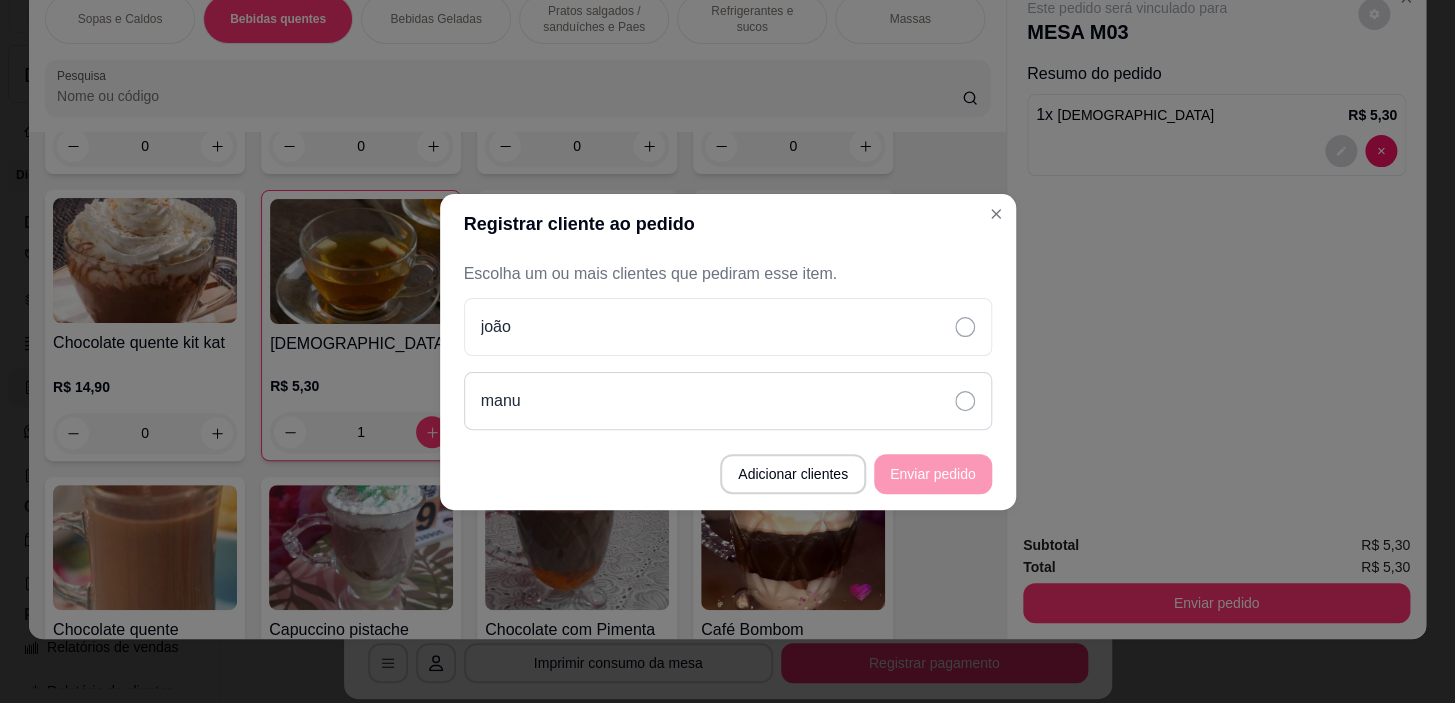 click on "manu" at bounding box center (728, 401) 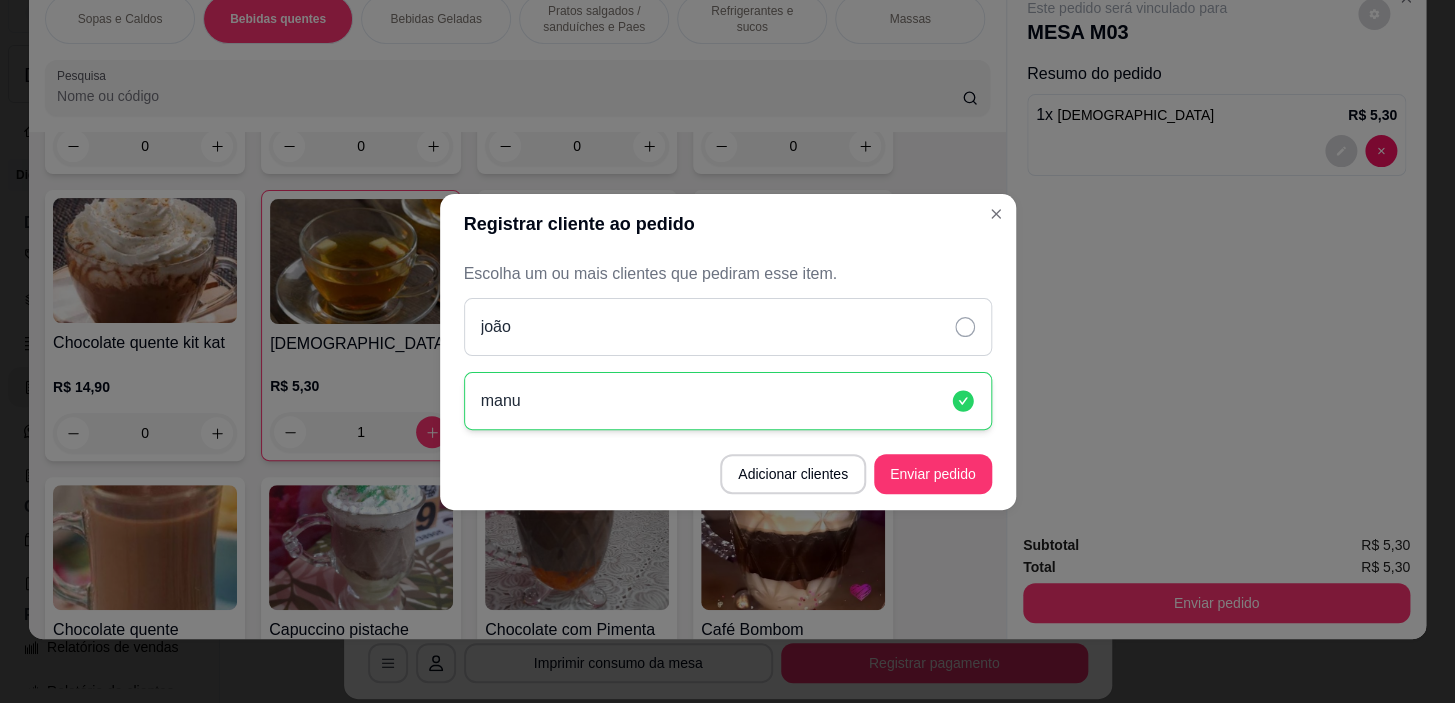 click on "joão" at bounding box center [728, 327] 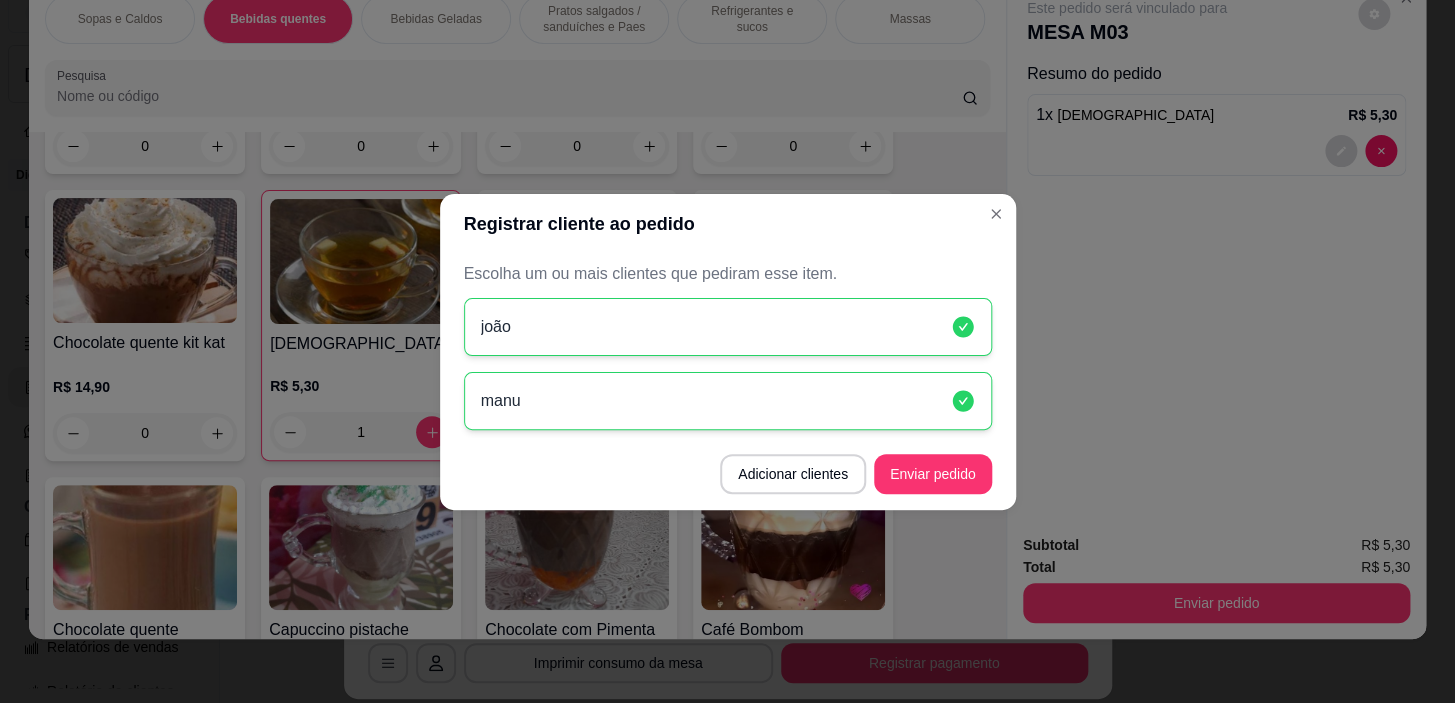 click on "manu" at bounding box center [728, 401] 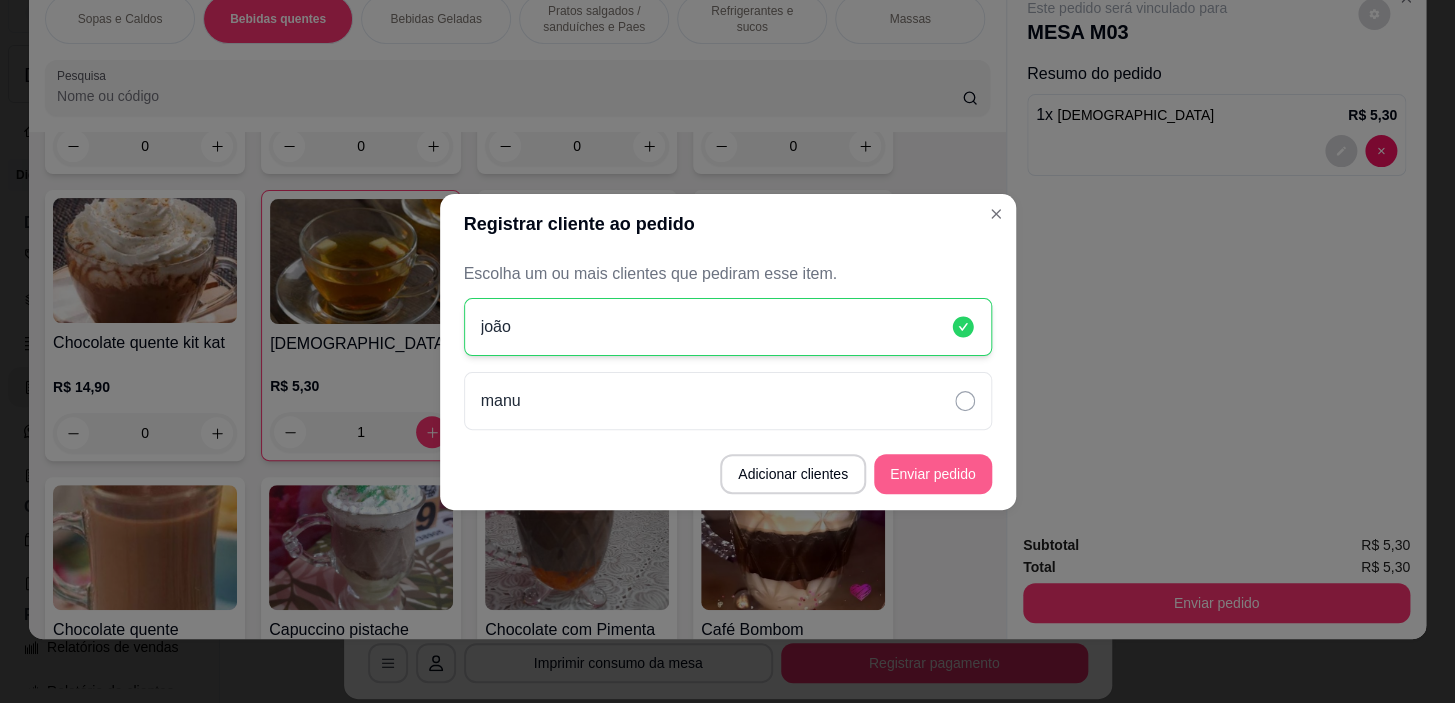 click on "Enviar pedido" at bounding box center [933, 474] 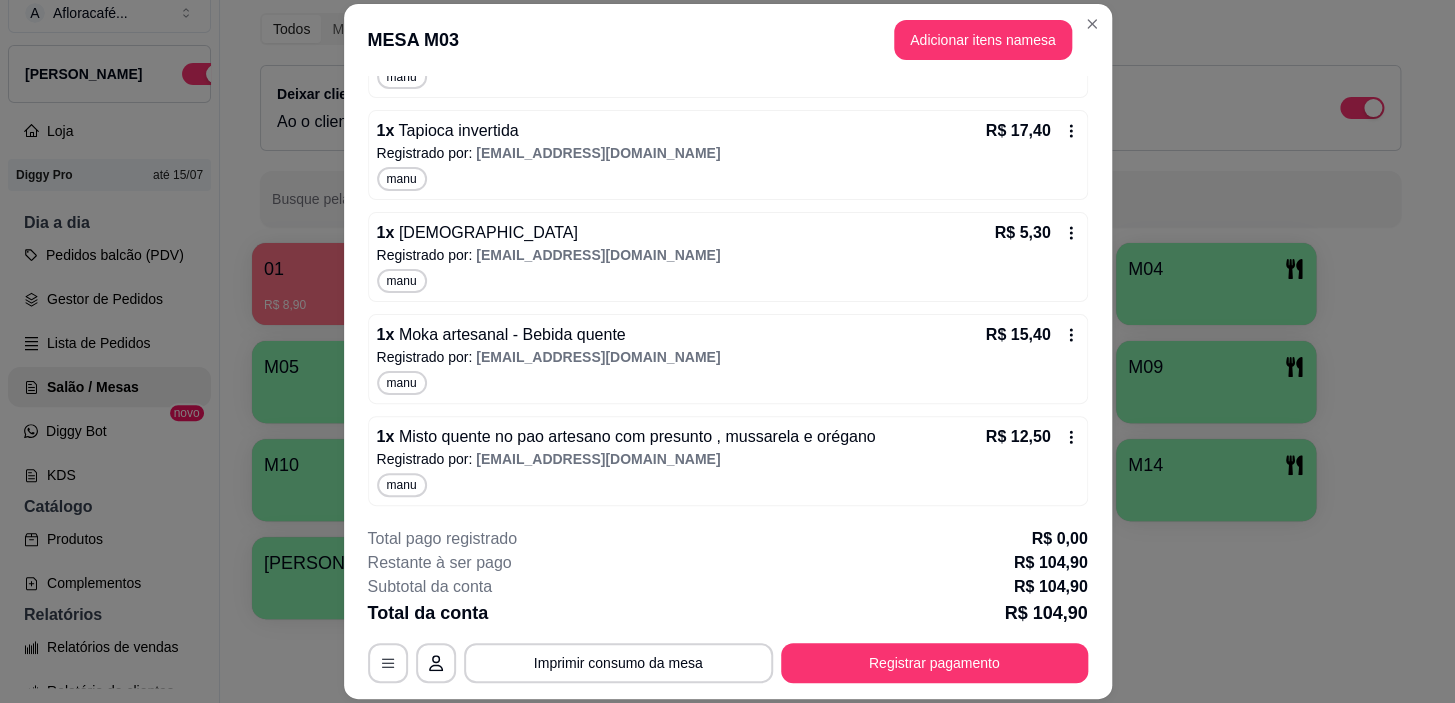 scroll, scrollTop: 747, scrollLeft: 0, axis: vertical 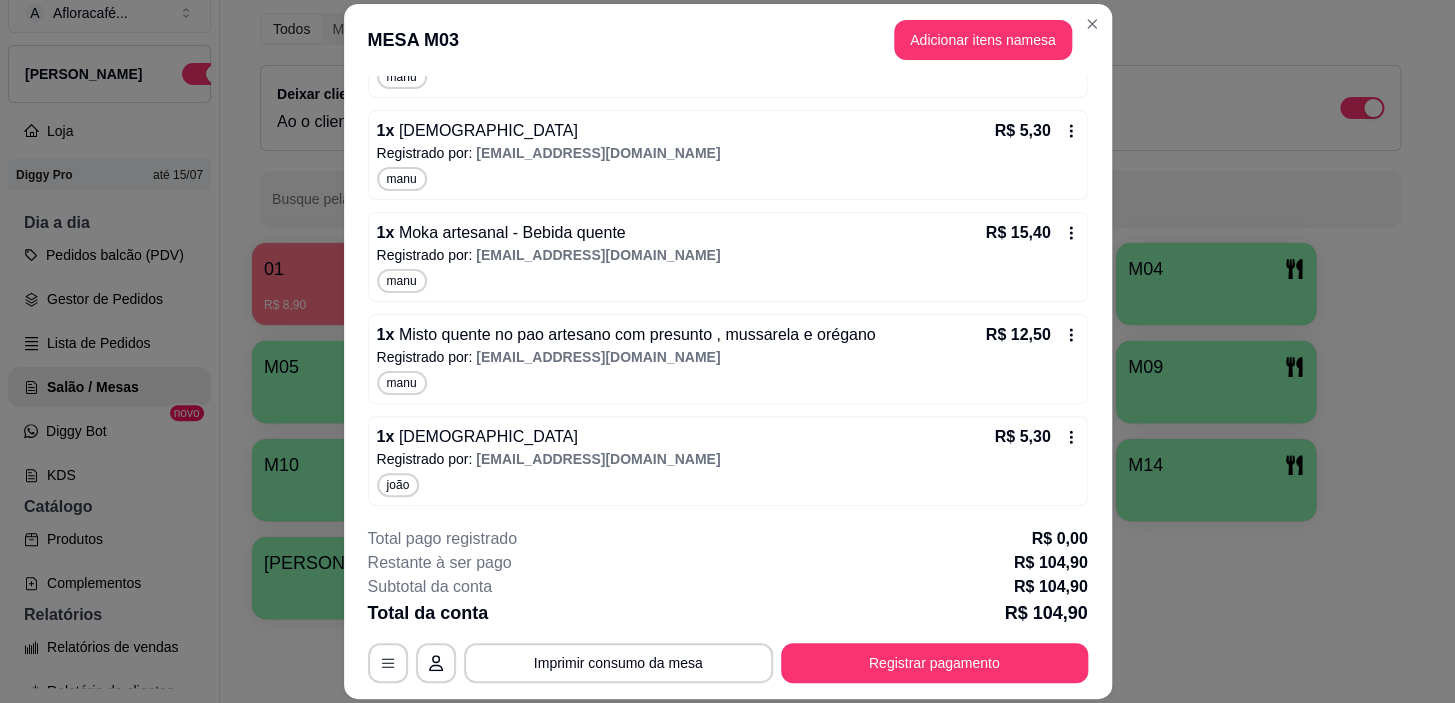click on "MESA M03 Adicionar itens na  mesa" at bounding box center (728, 40) 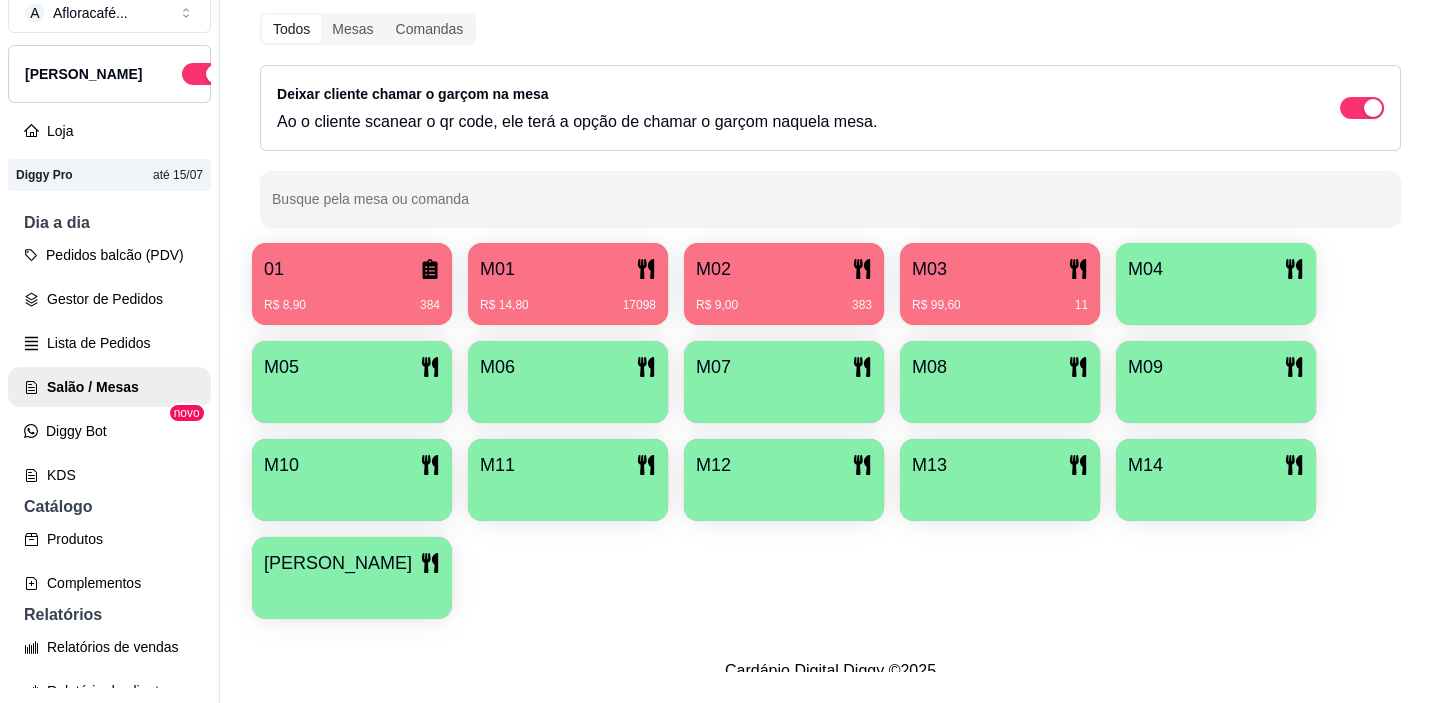 click at bounding box center [1216, 298] 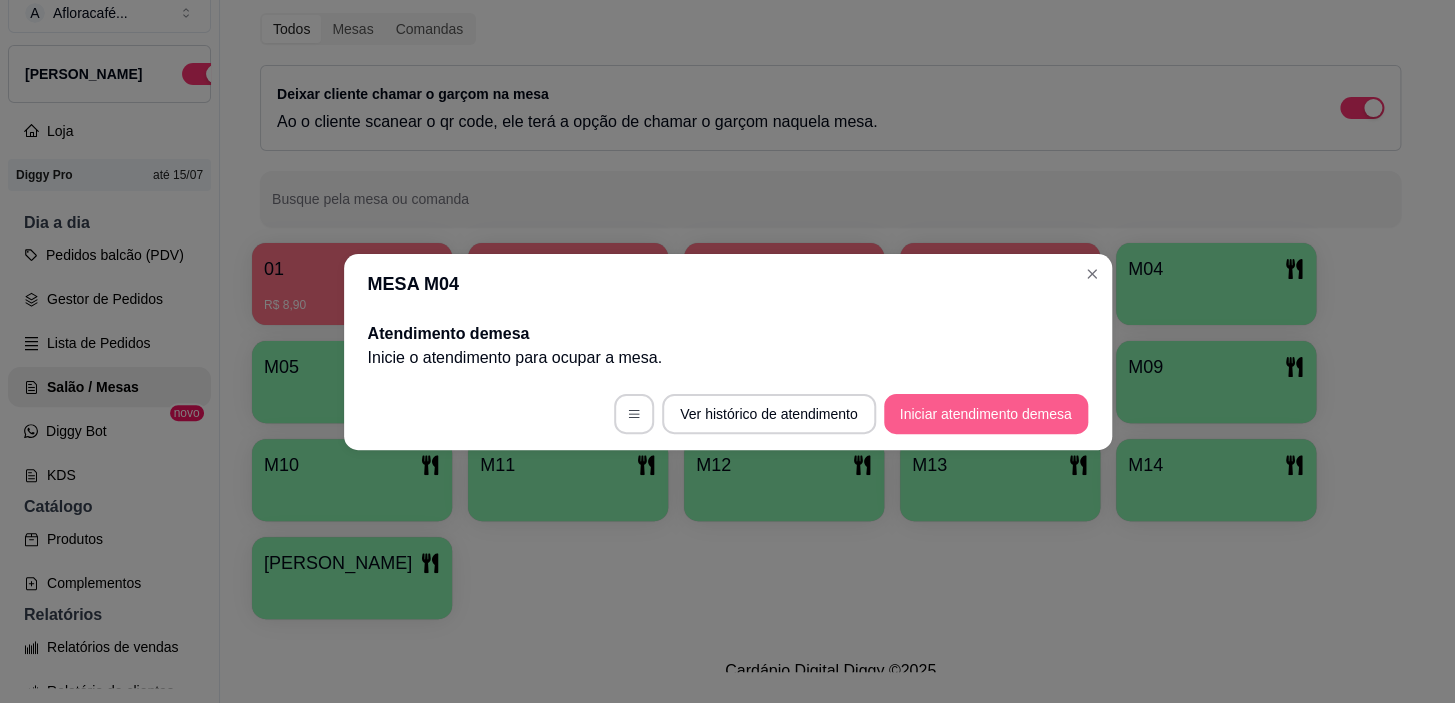 click on "Iniciar atendimento de  mesa" at bounding box center [986, 414] 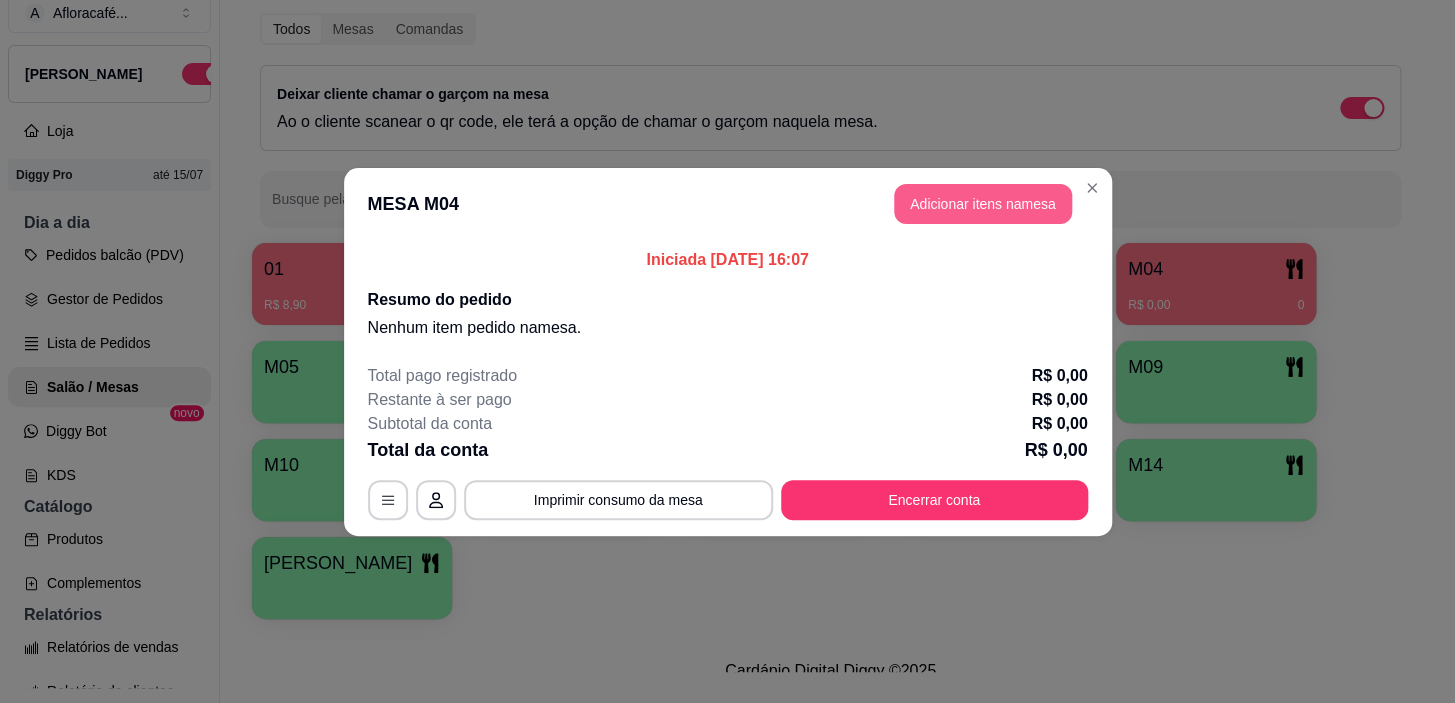 click on "Adicionar itens na  mesa" at bounding box center (983, 204) 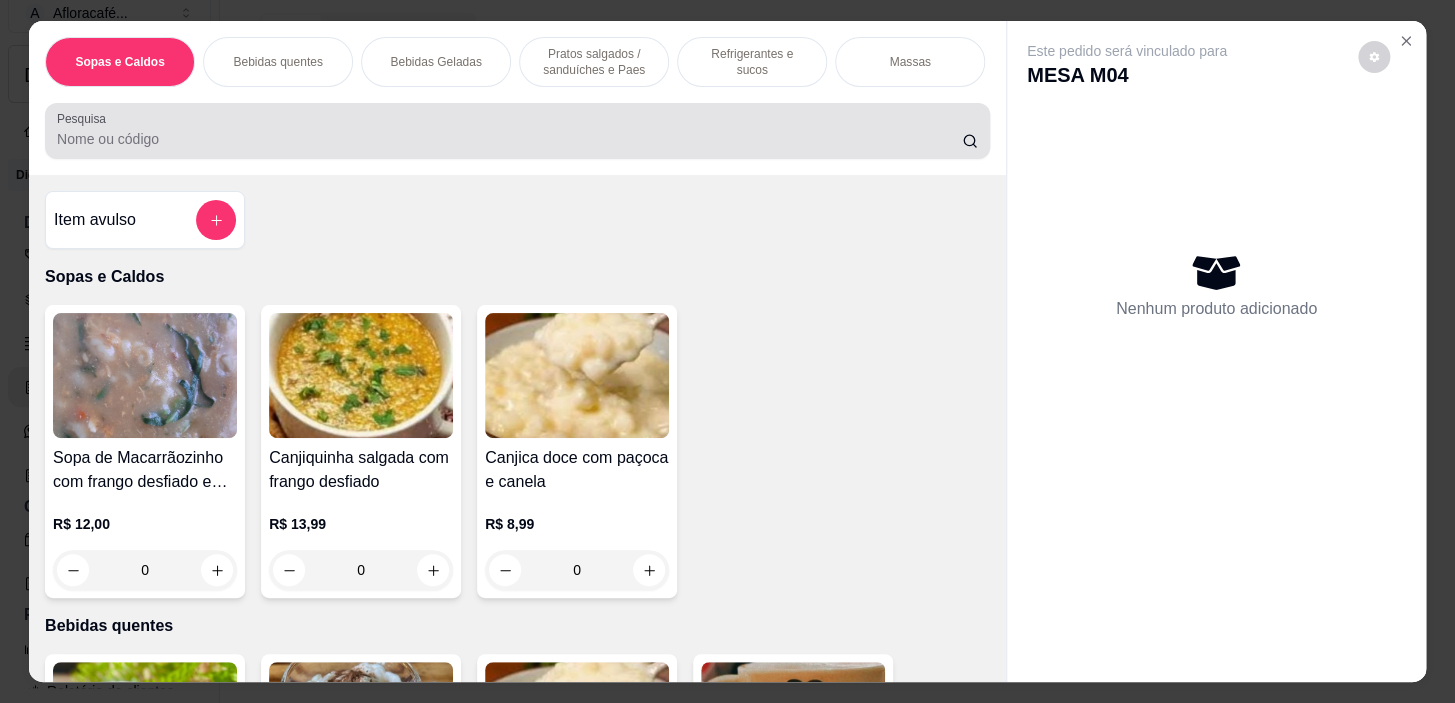 click on "Bebidas quentes" at bounding box center (277, 62) 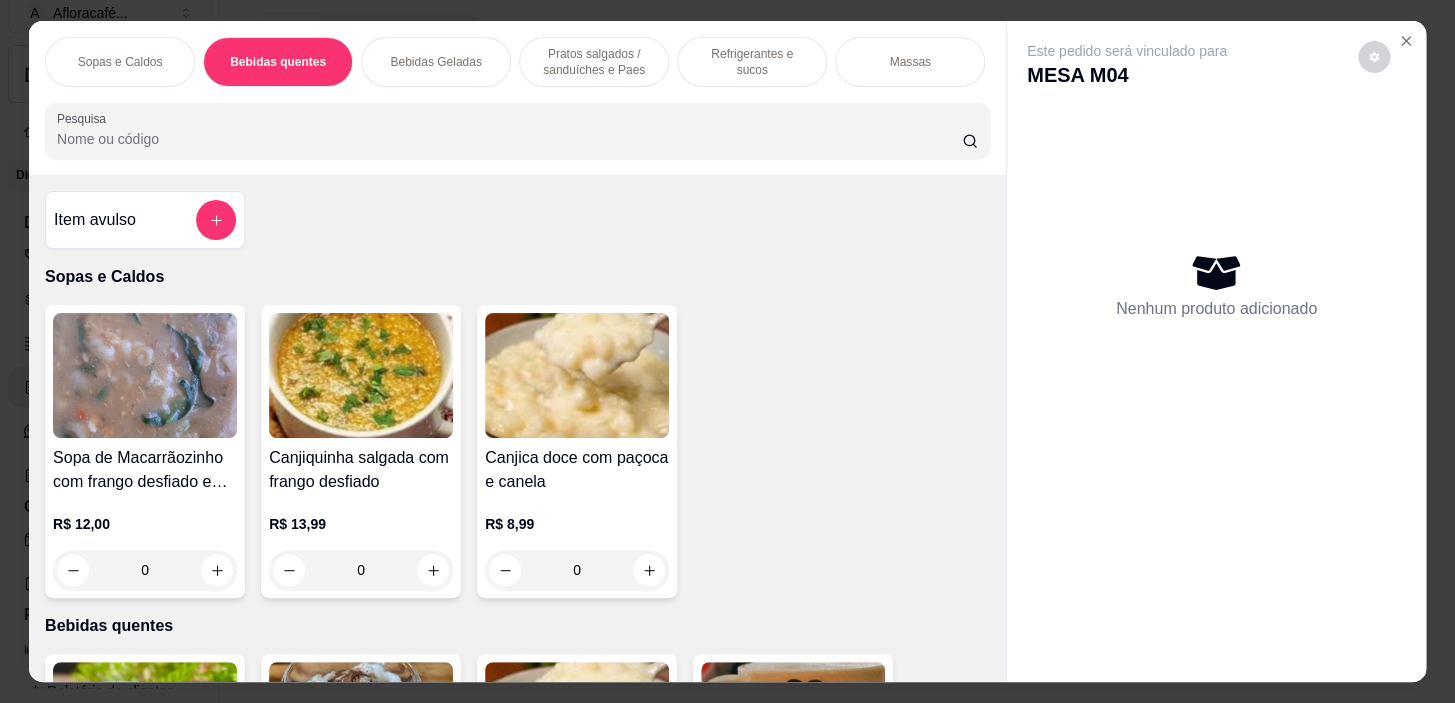 scroll, scrollTop: 439, scrollLeft: 0, axis: vertical 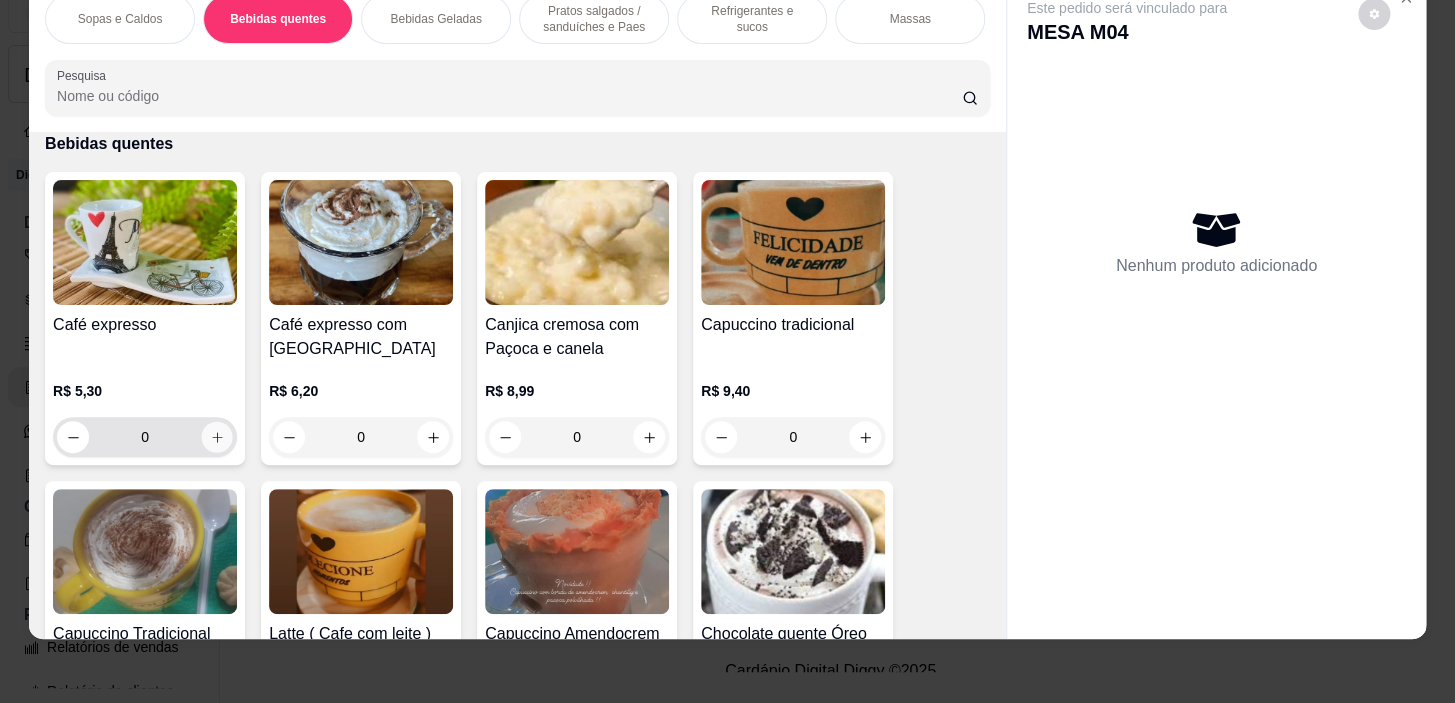 click at bounding box center [217, 437] 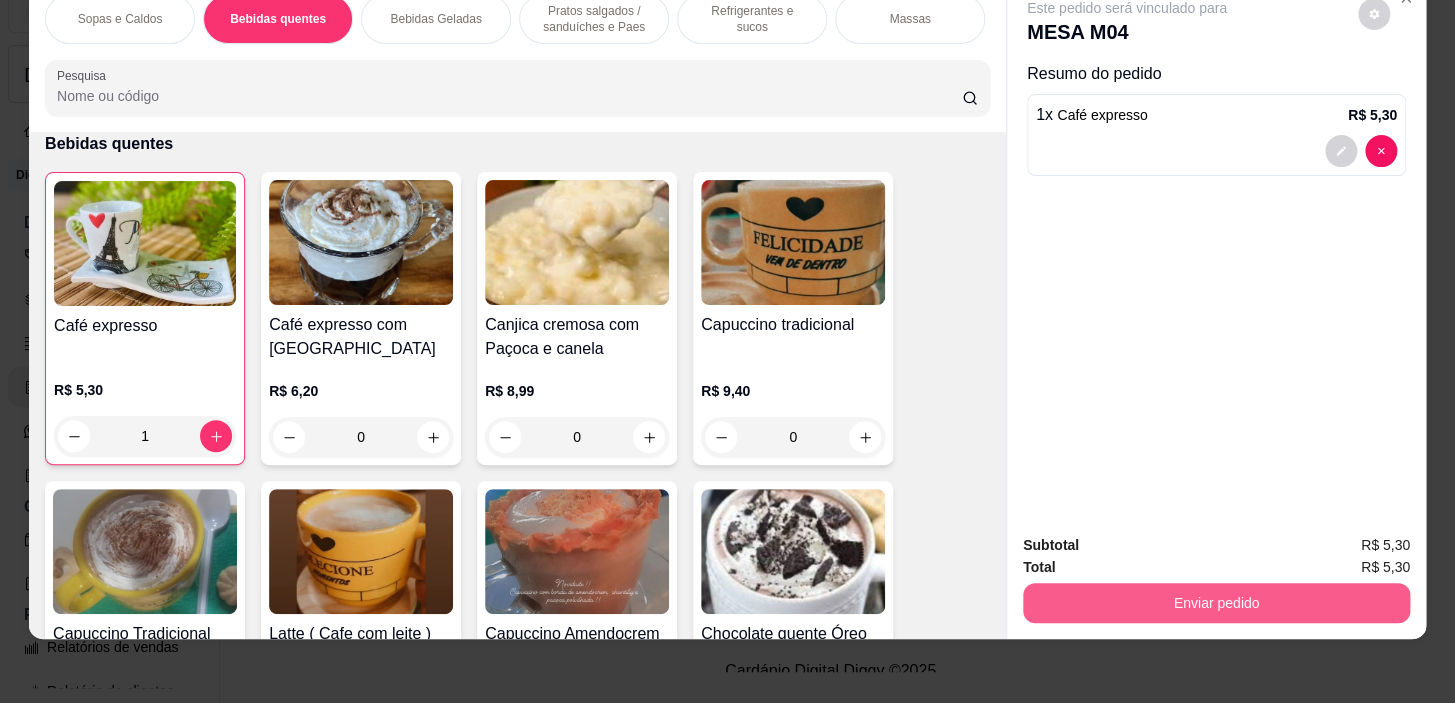 click on "Enviar pedido" at bounding box center [1216, 603] 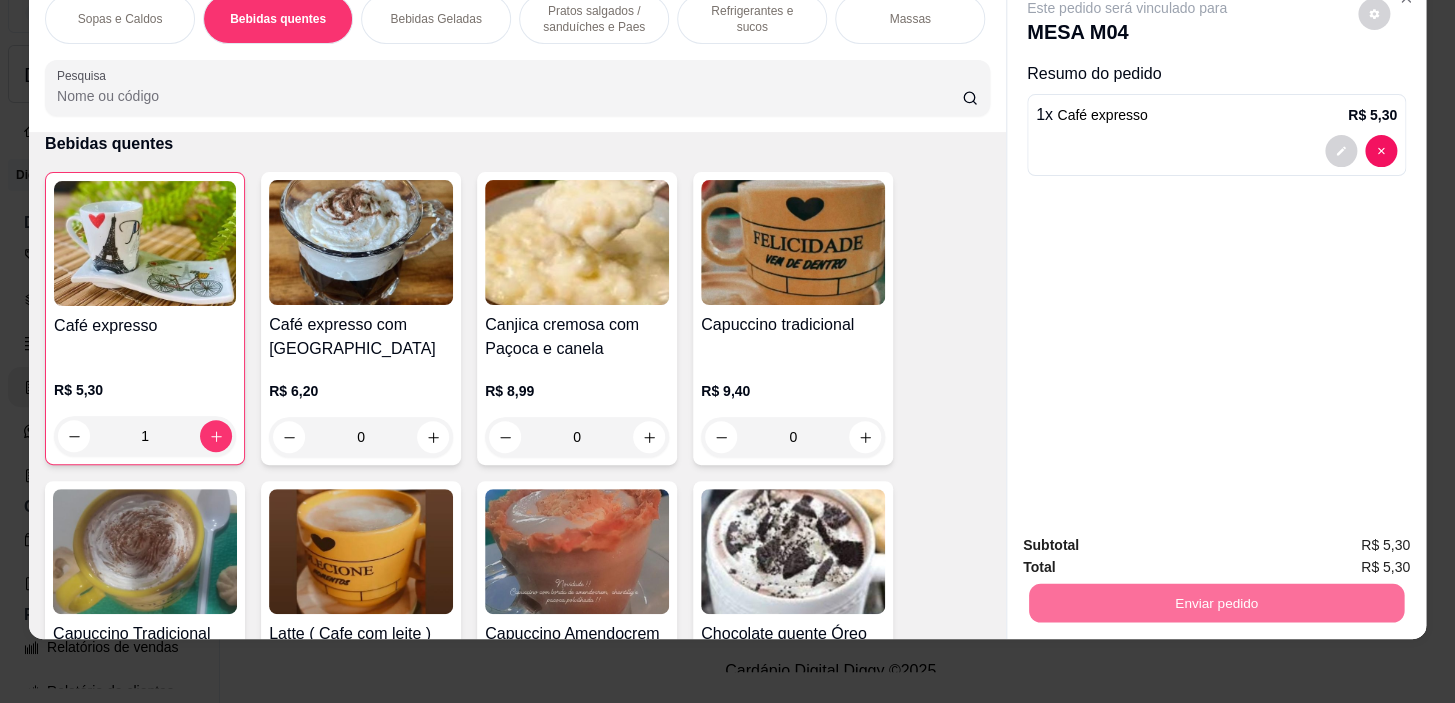 click on "Sim, quero registrar" at bounding box center (1340, 540) 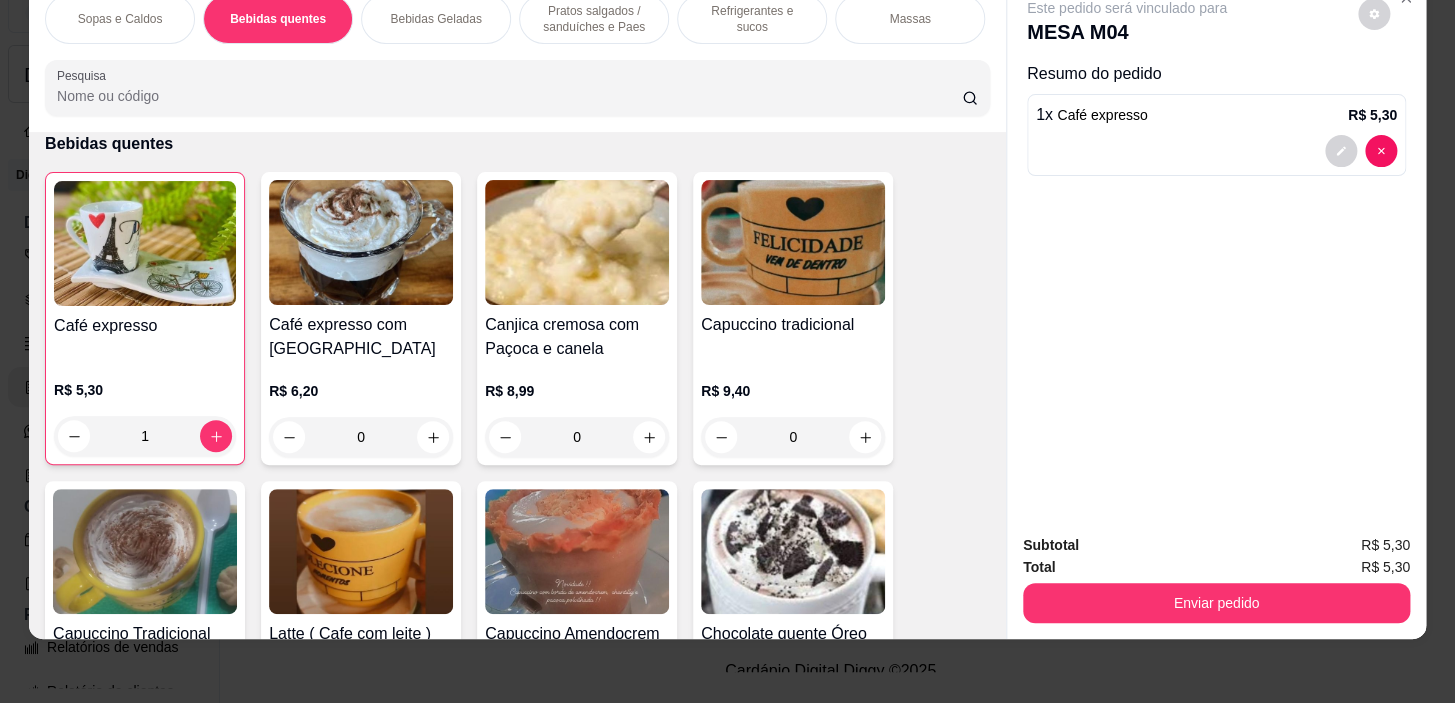 click on "Subtotal R$ 5,30 Total R$ 5,30 Enviar pedido" at bounding box center (1216, 578) 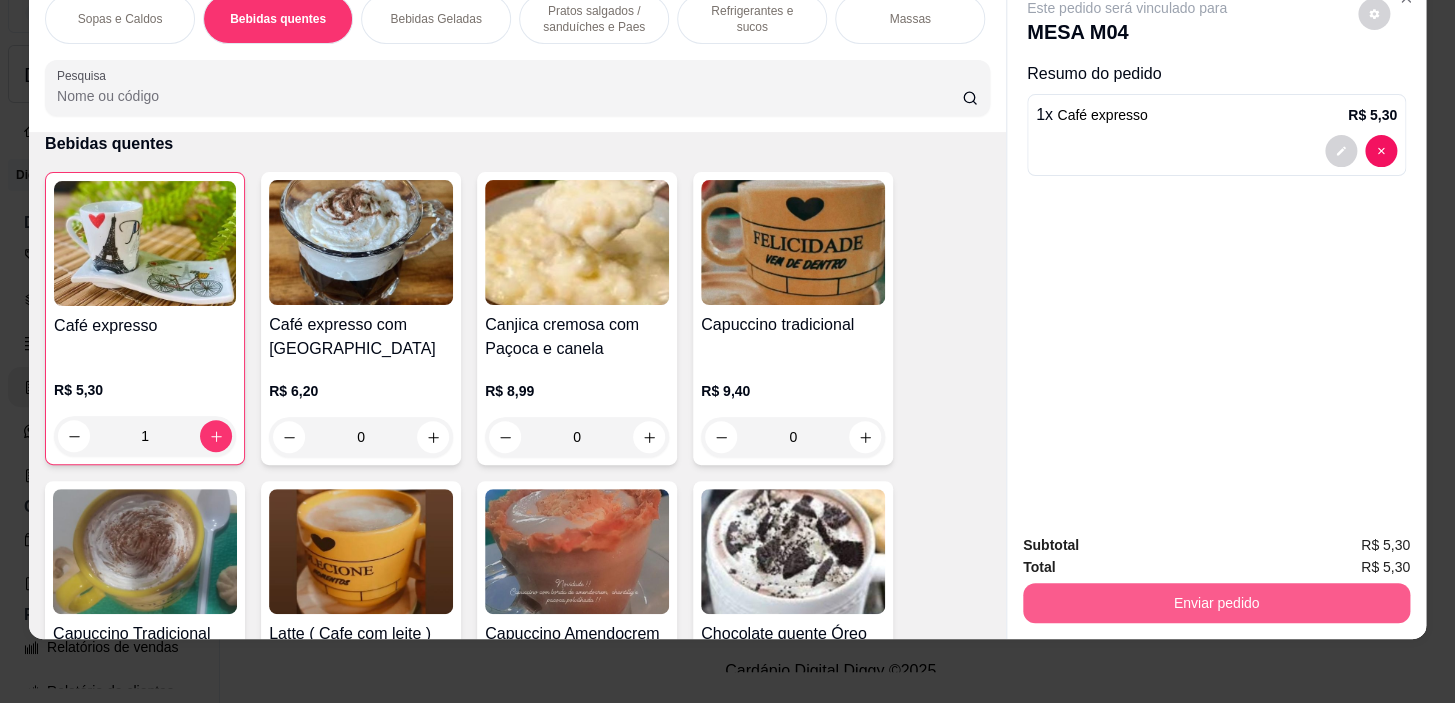 click on "Enviar pedido" at bounding box center [1216, 603] 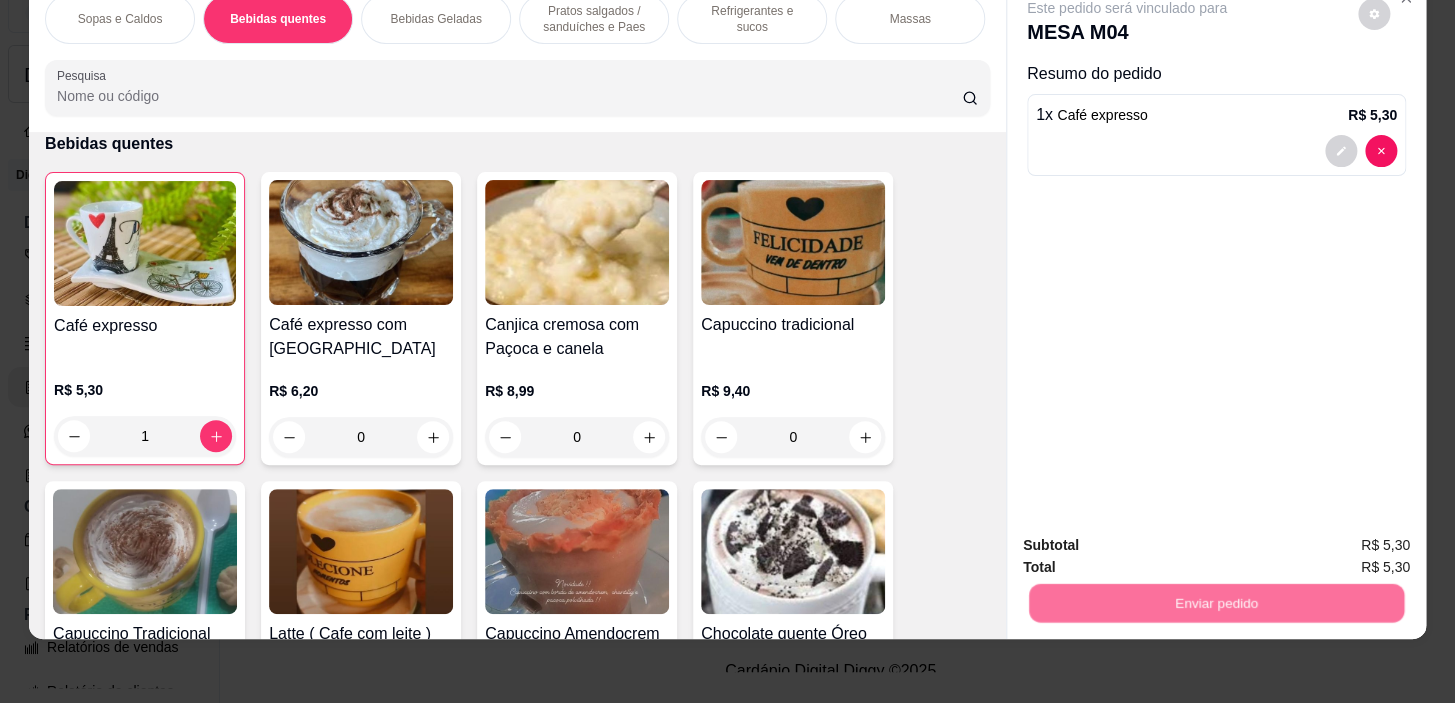 click on "Não registrar e enviar pedido" at bounding box center (1150, 541) 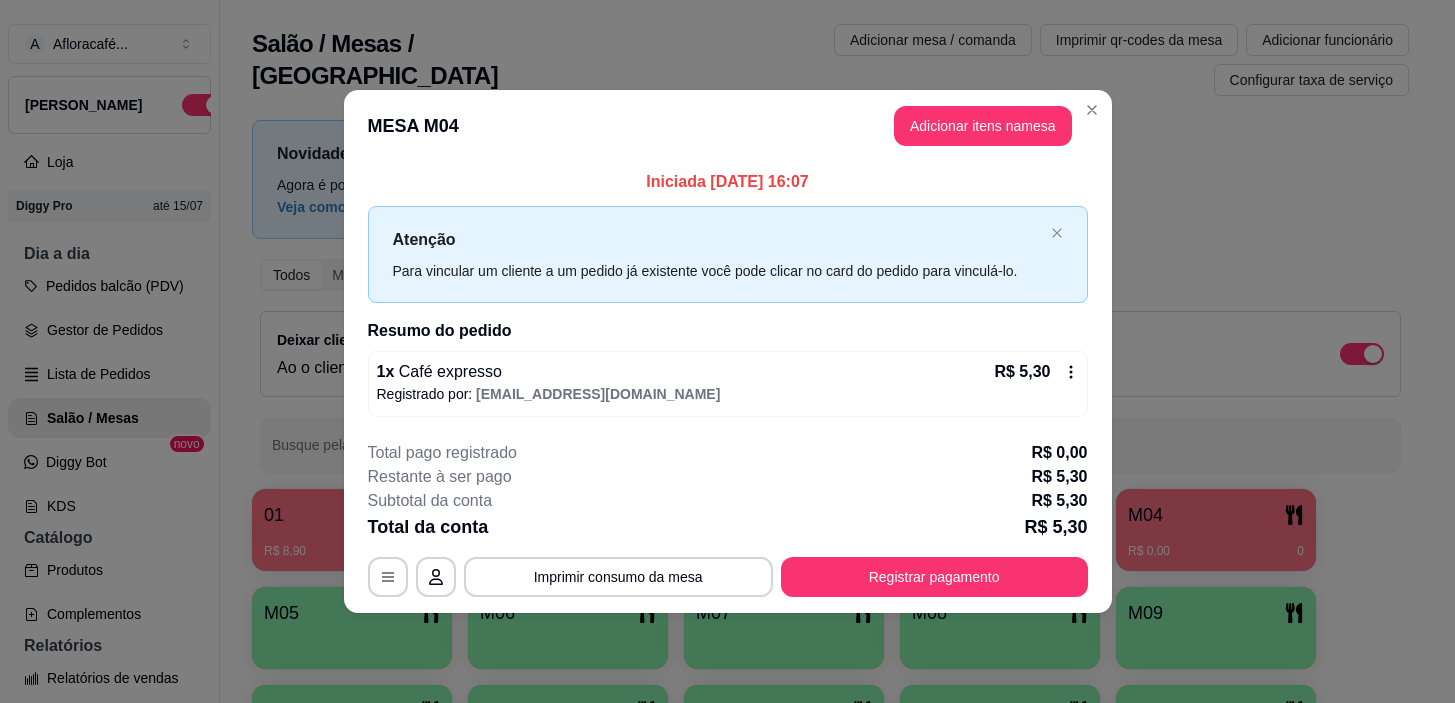 scroll, scrollTop: 31, scrollLeft: 0, axis: vertical 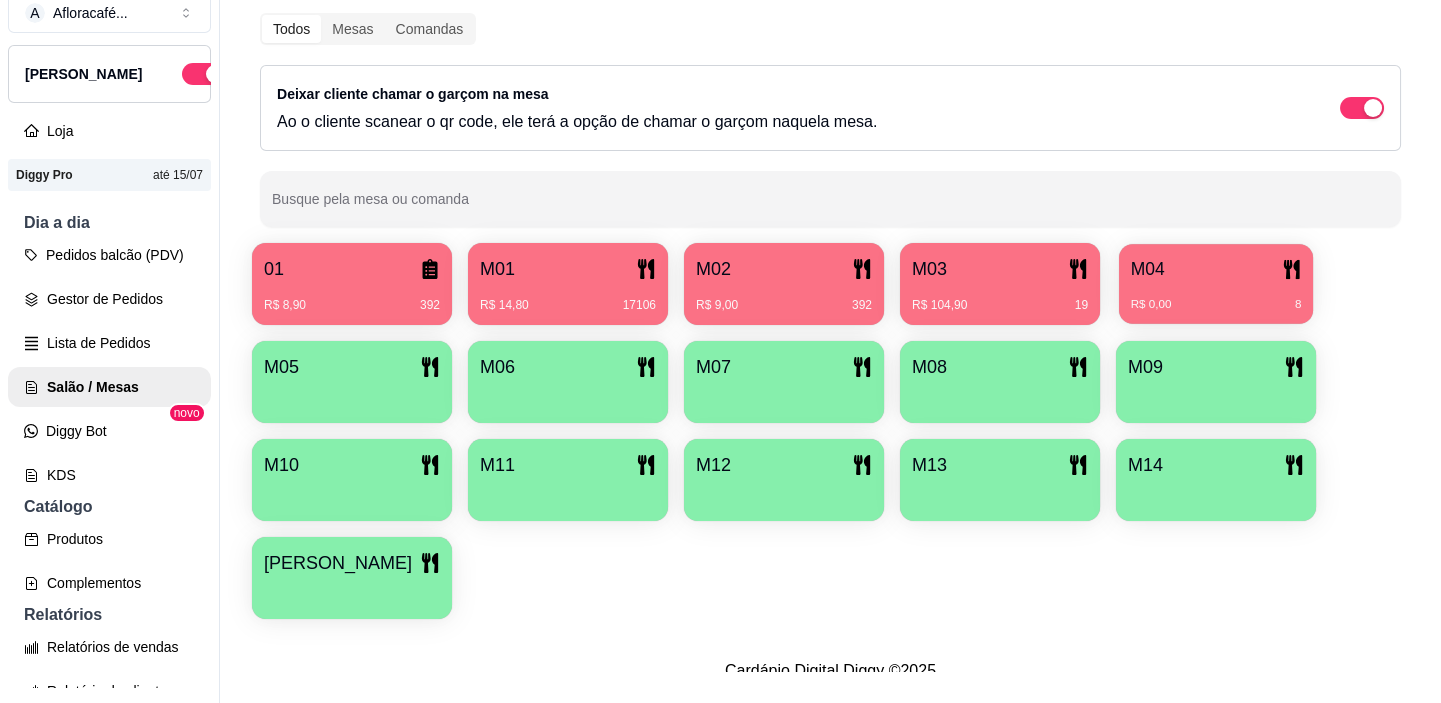 click on "R$ 0,00 8" at bounding box center [1216, 297] 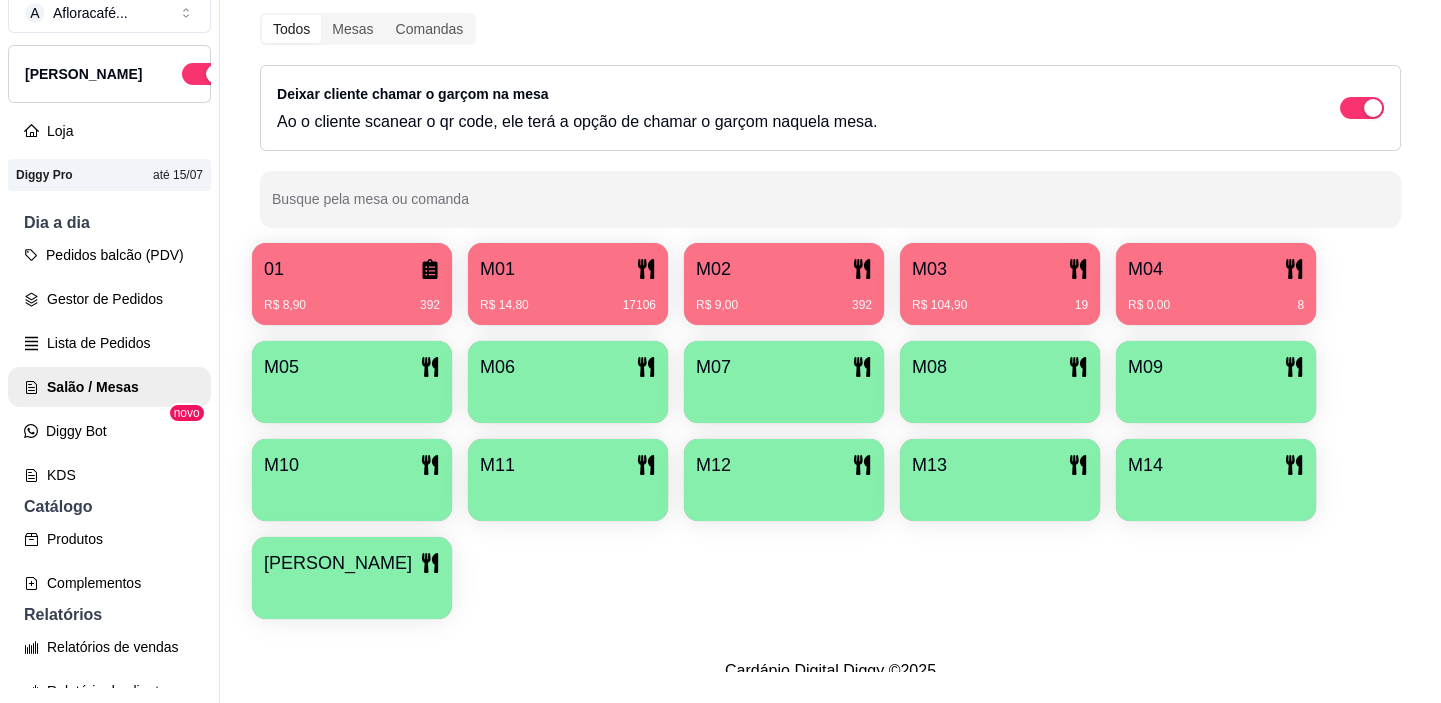 click on "M04" at bounding box center [1216, 269] 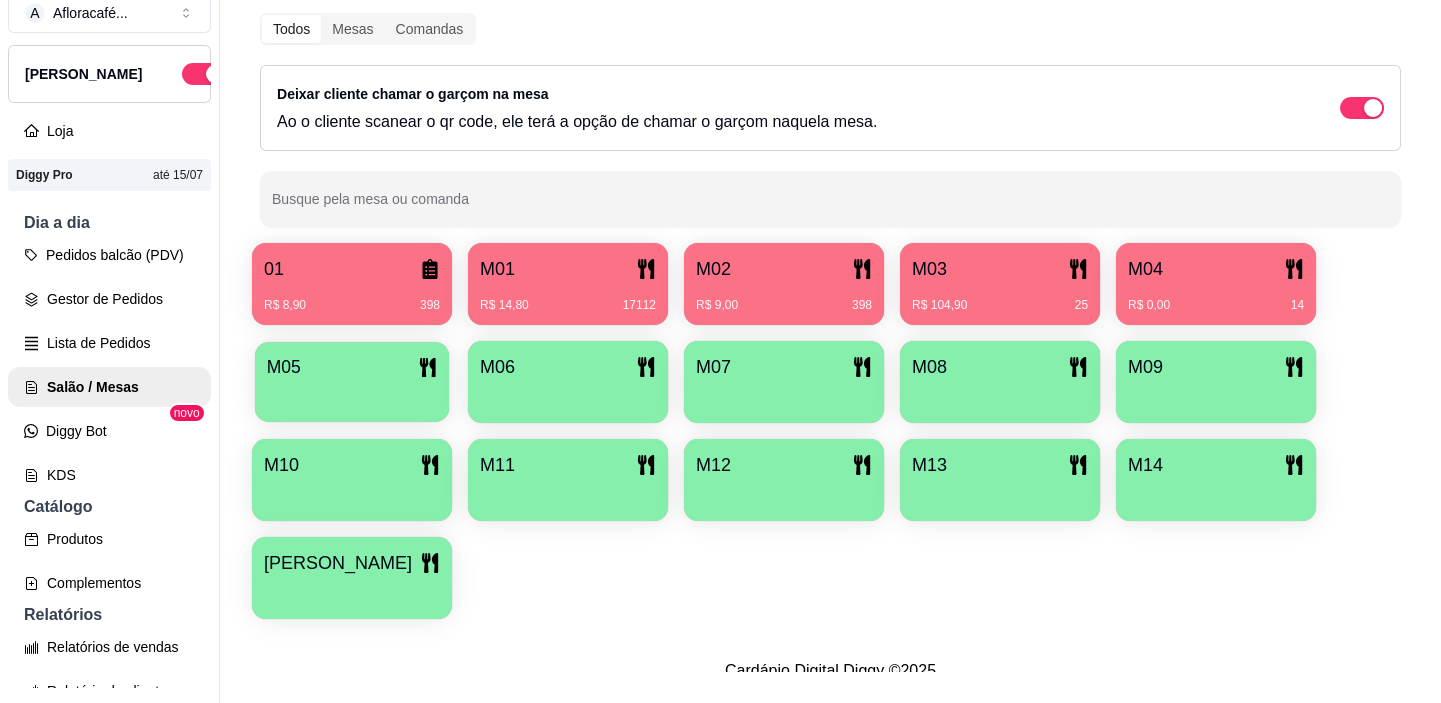 click on "M05" at bounding box center [352, 367] 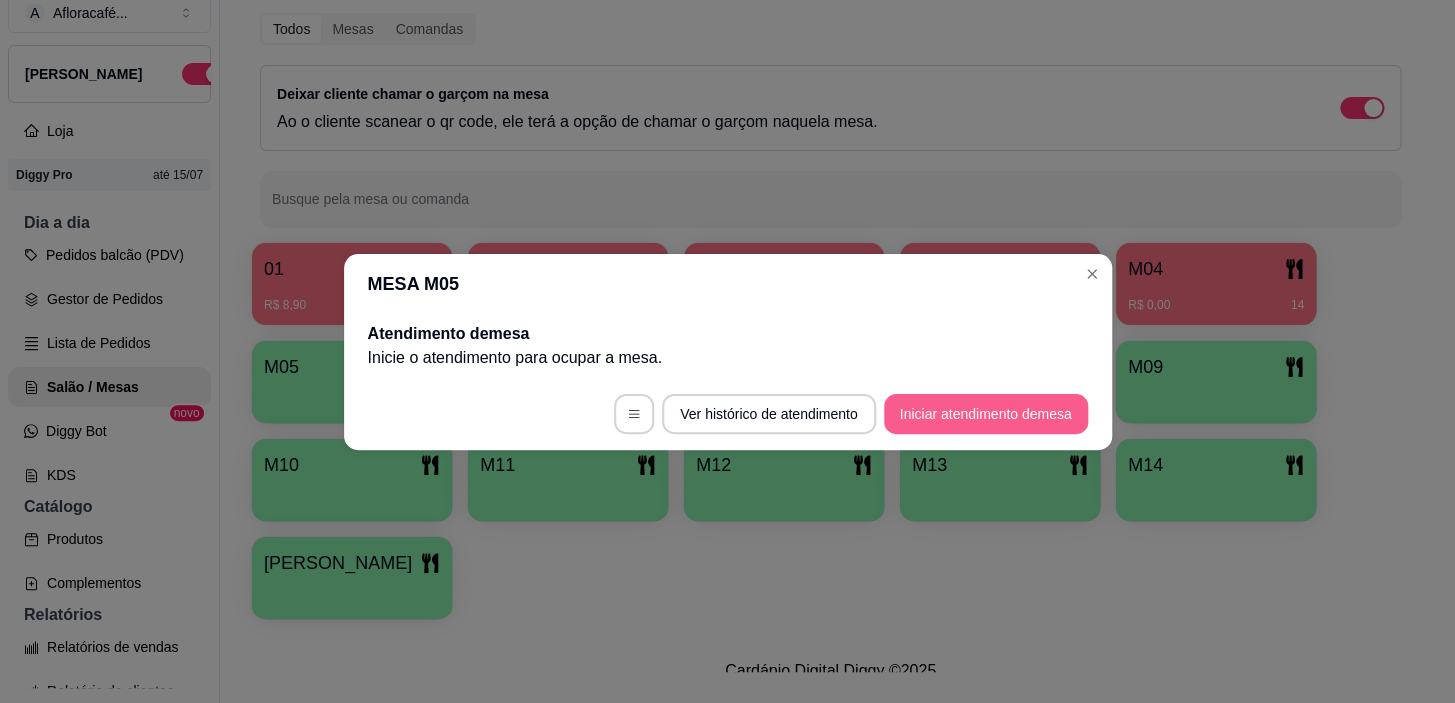 click on "Iniciar atendimento de  mesa" at bounding box center (986, 414) 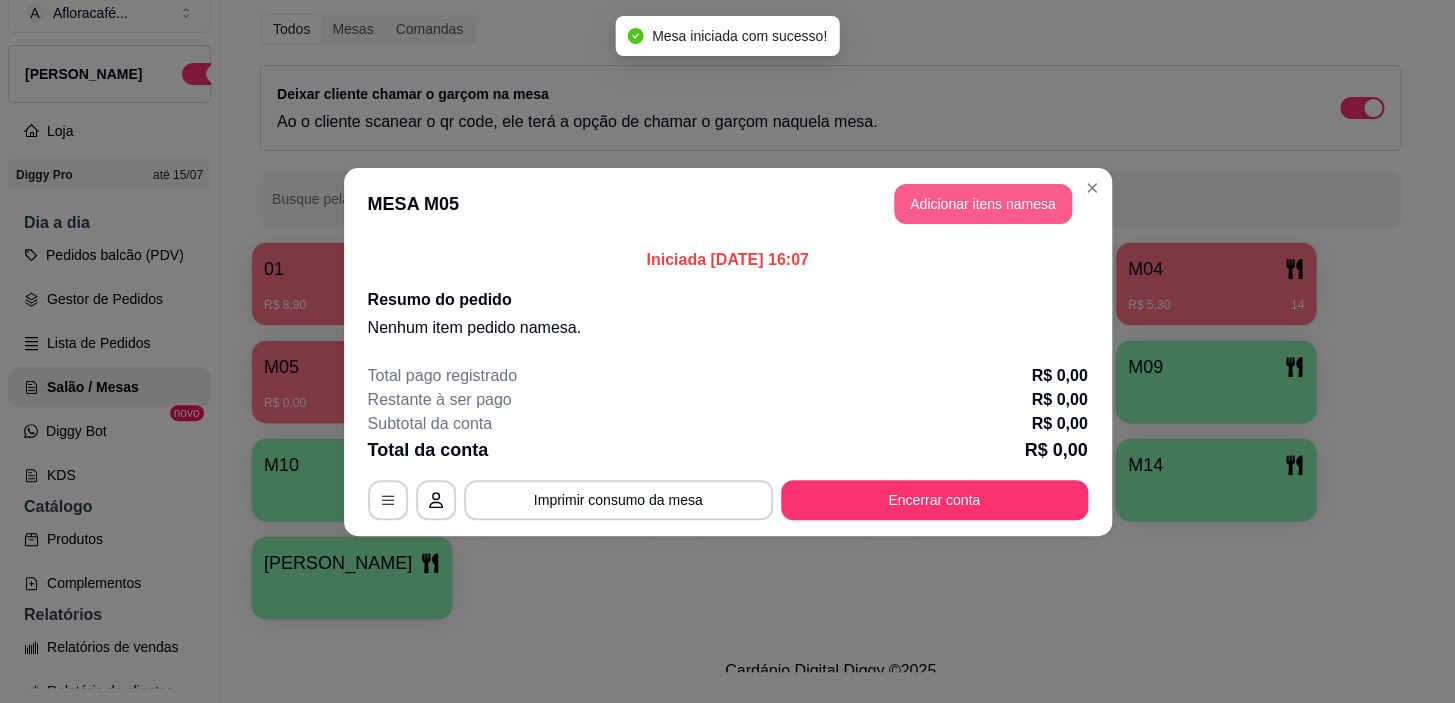 click on "Adicionar itens na  mesa" at bounding box center (983, 204) 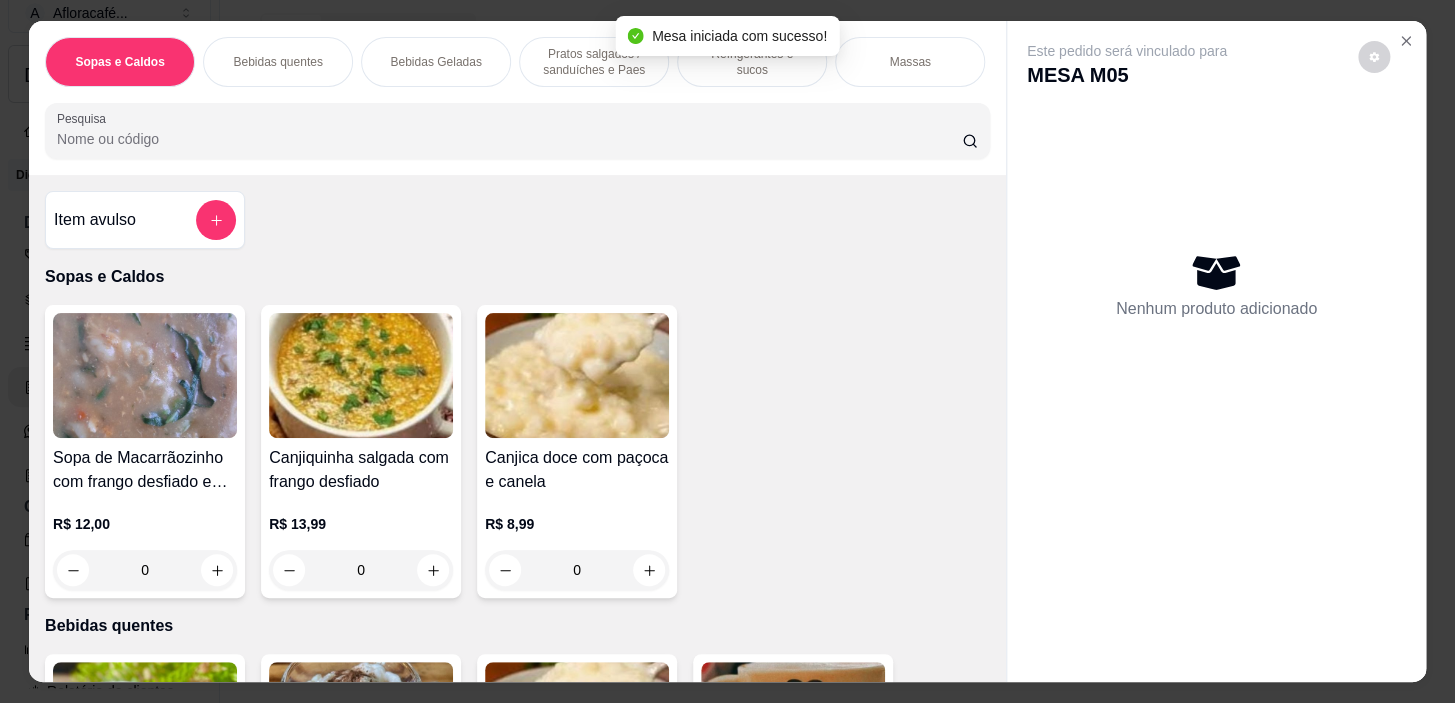 click on "Pratos salgados / sanduíches e Paes" at bounding box center [594, 62] 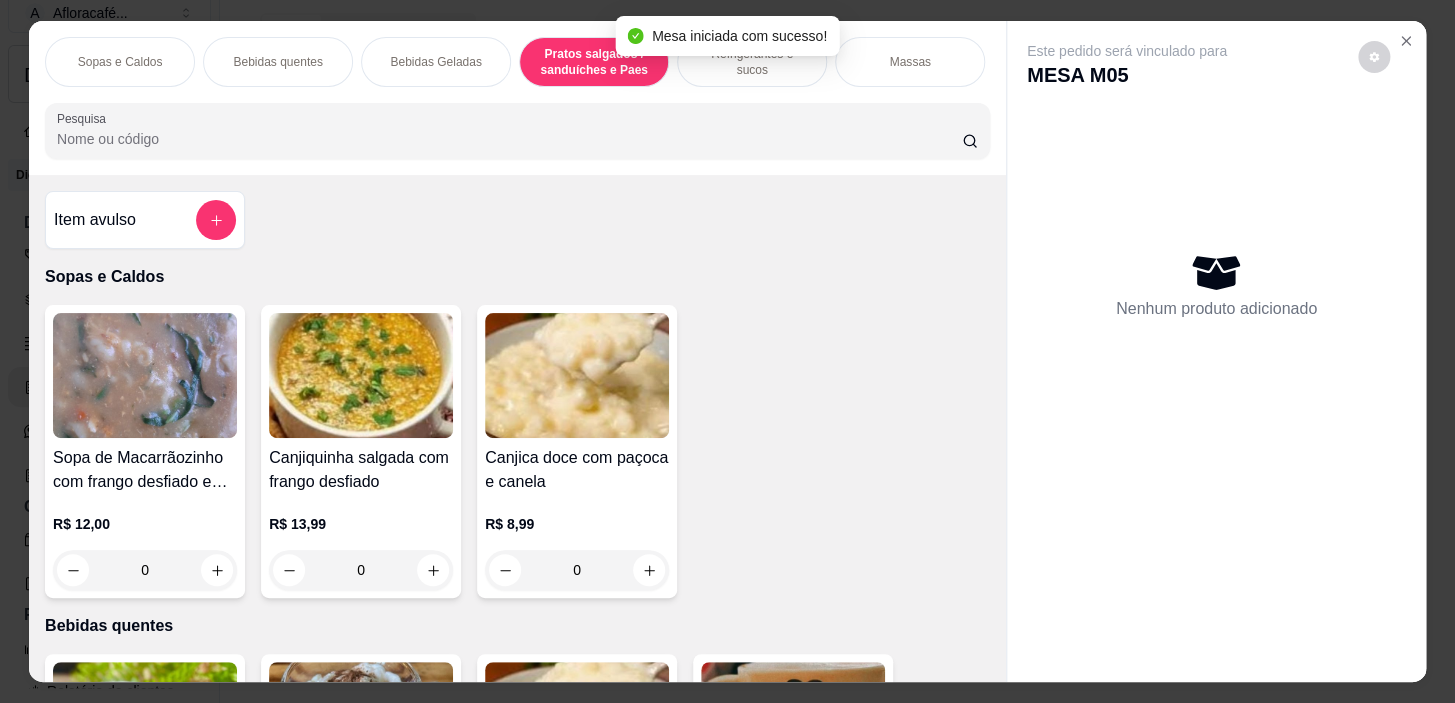 scroll, scrollTop: 5390, scrollLeft: 0, axis: vertical 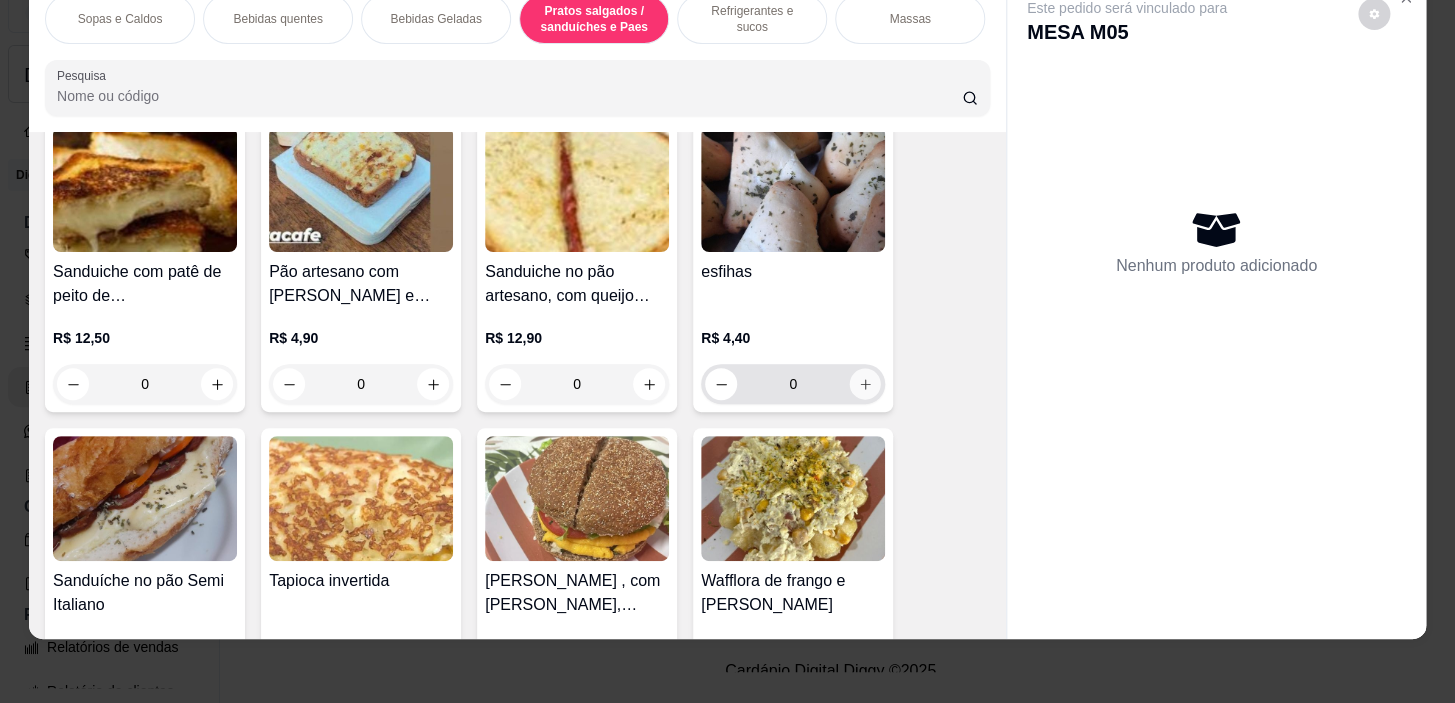 click at bounding box center (865, 384) 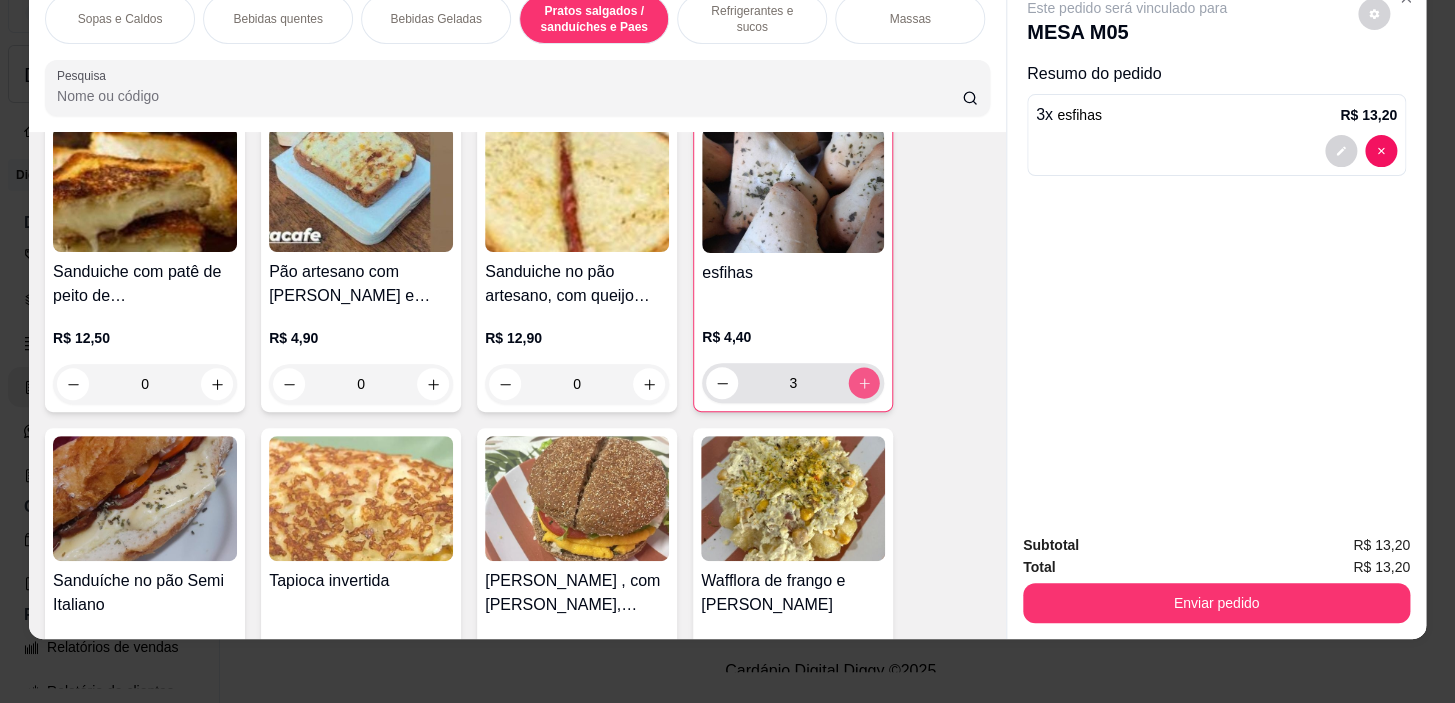 click at bounding box center (864, 383) 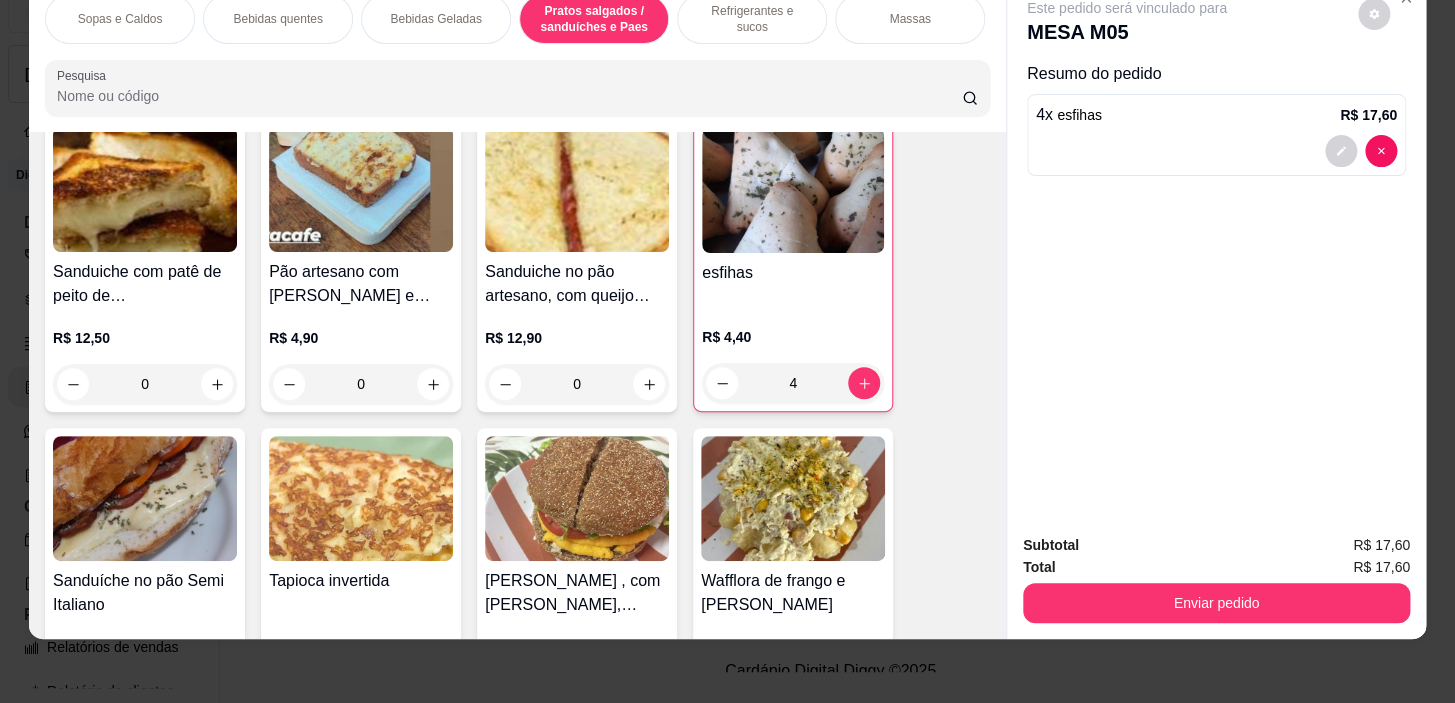click on "Refrigerantes e sucos" at bounding box center [752, 19] 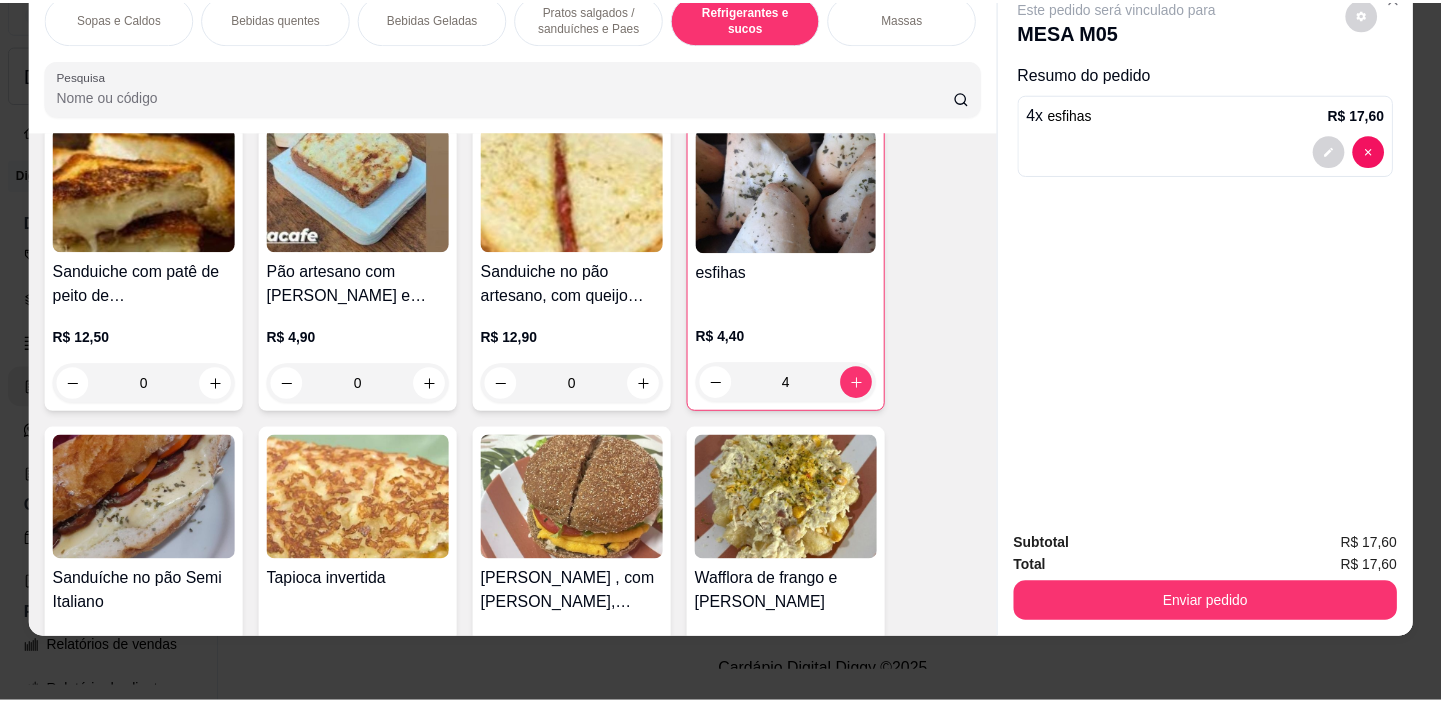 scroll, scrollTop: 8210, scrollLeft: 0, axis: vertical 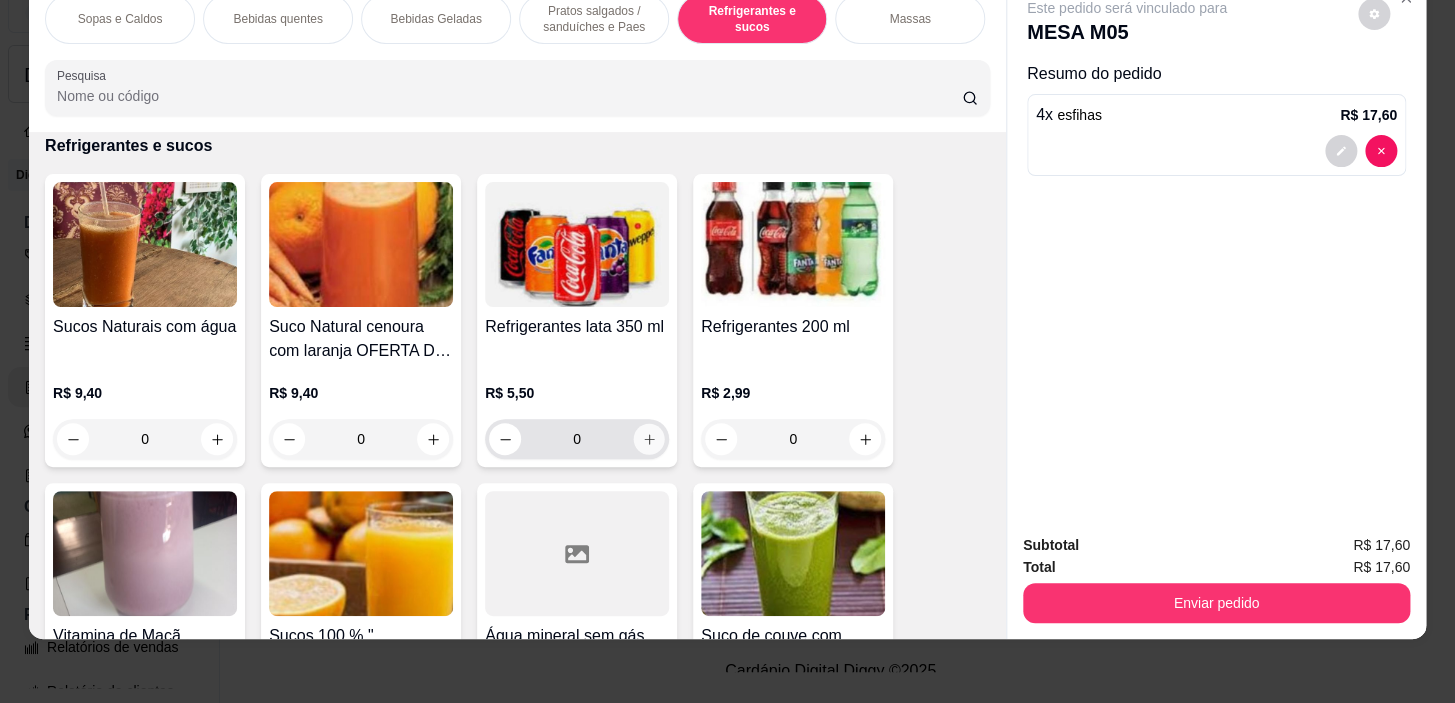 click 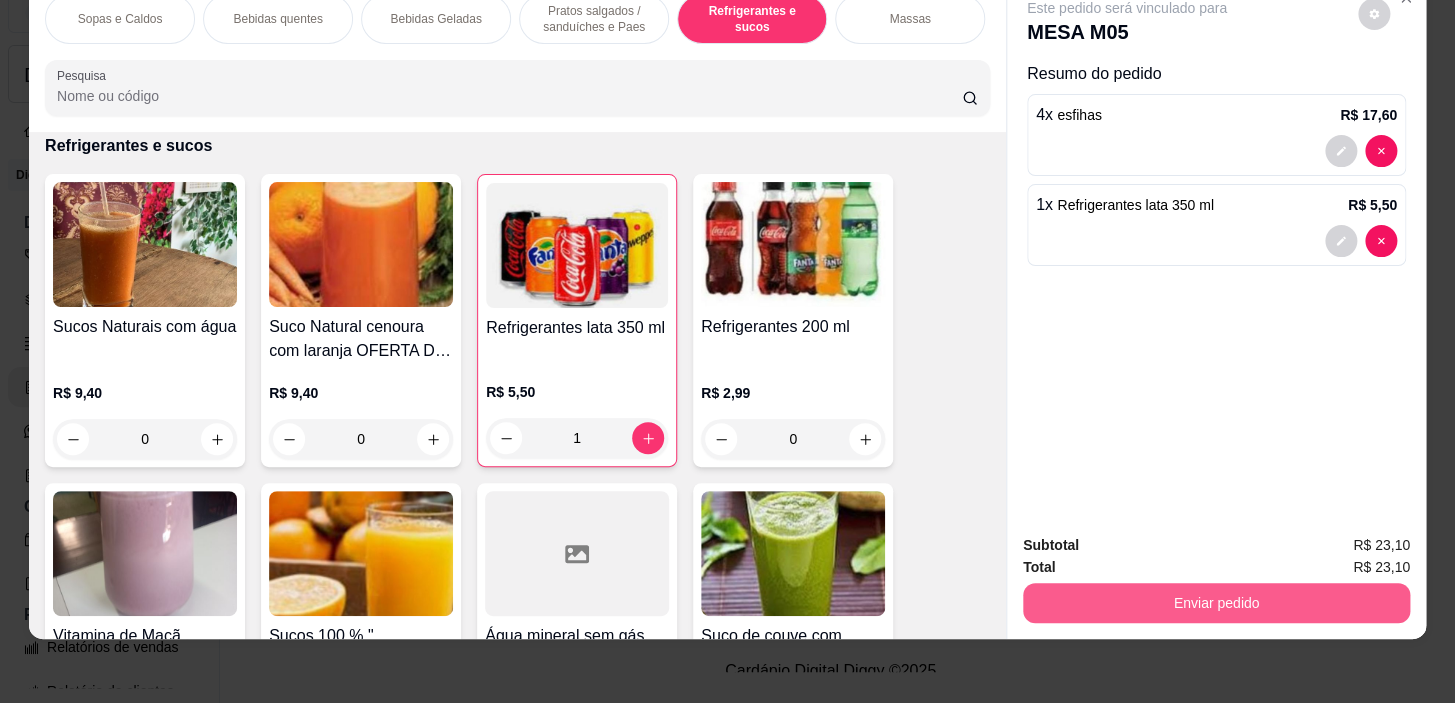 click on "Enviar pedido" at bounding box center (1216, 603) 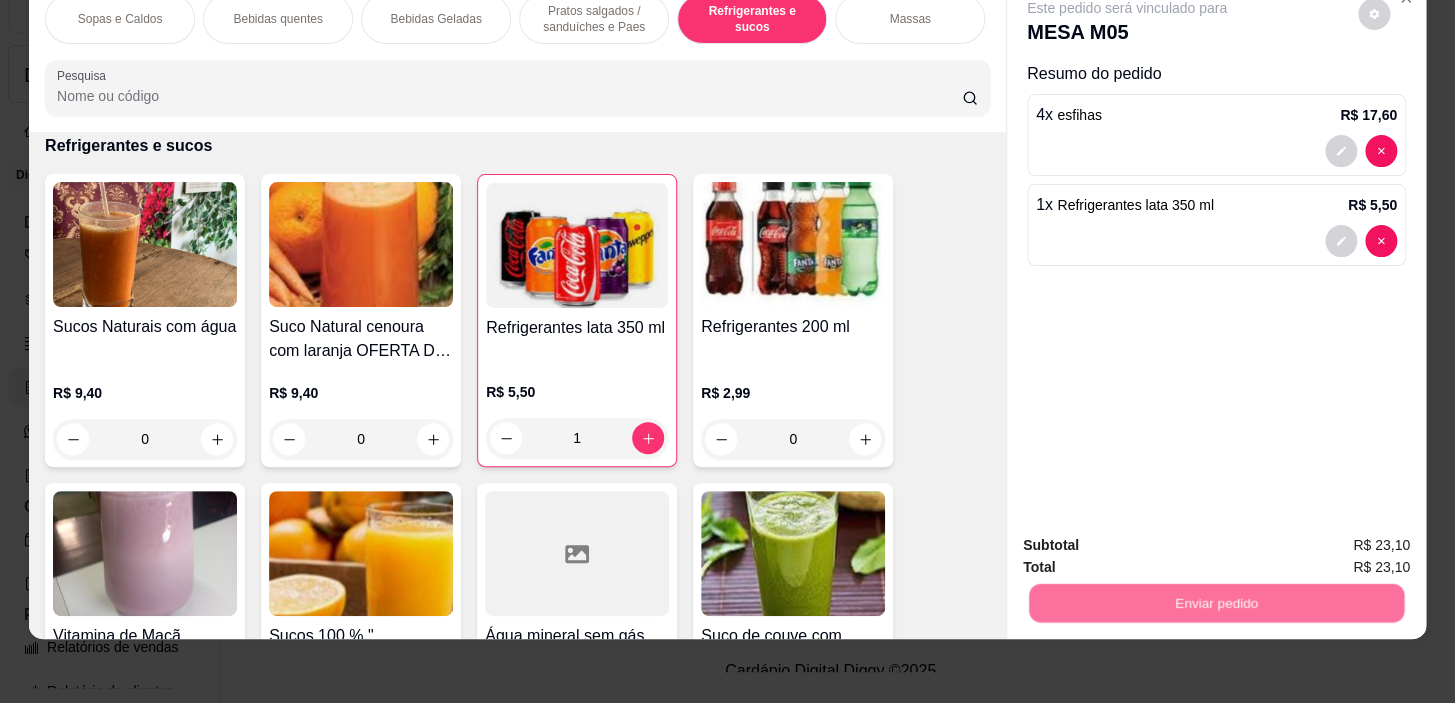 click on "Não registrar e enviar pedido" at bounding box center [1150, 541] 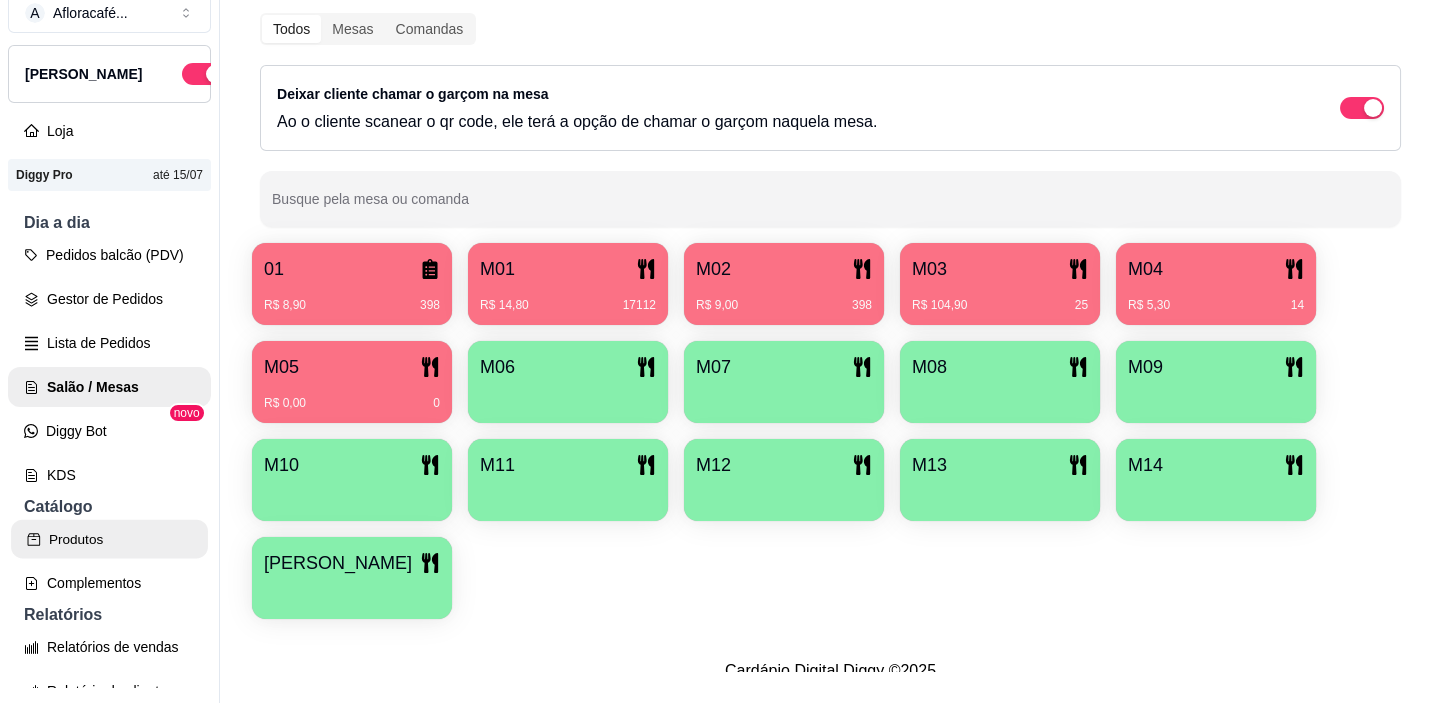 click on "Produtos" at bounding box center (109, 539) 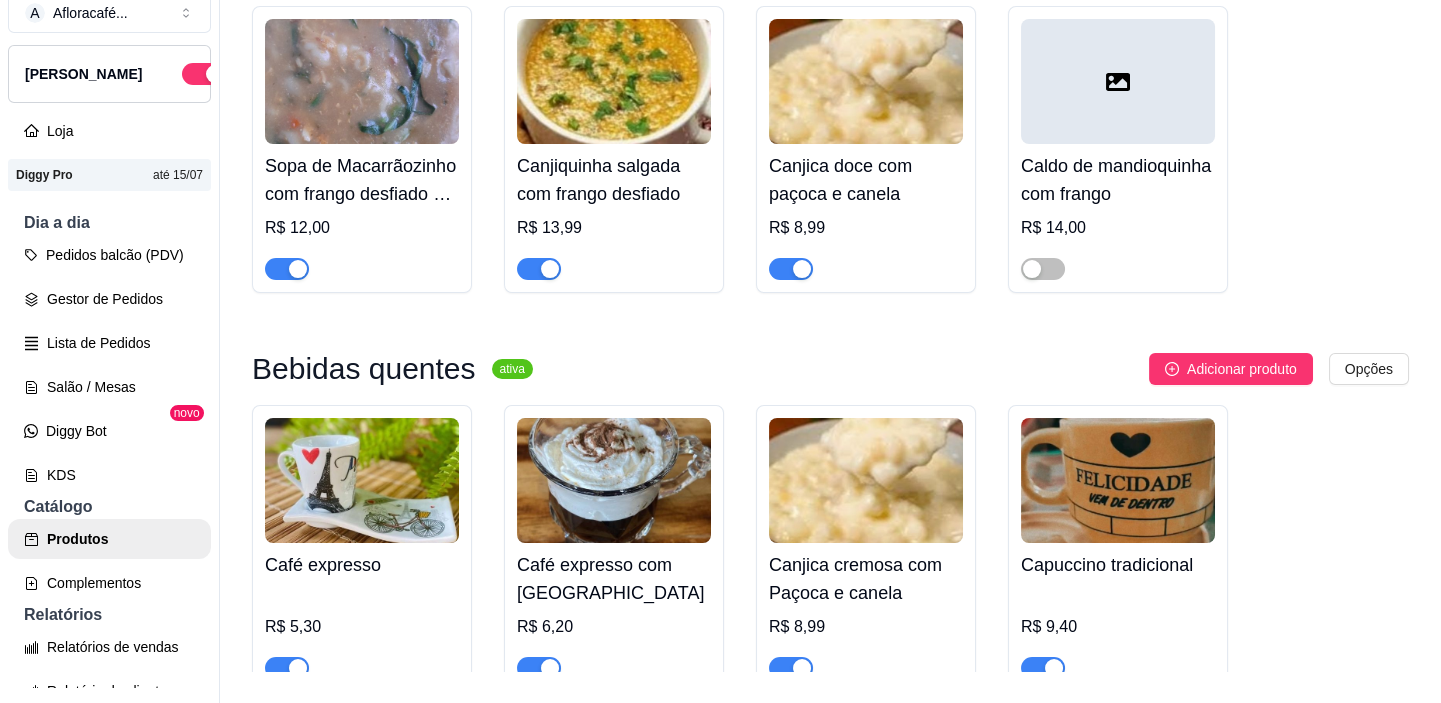 scroll, scrollTop: 0, scrollLeft: 0, axis: both 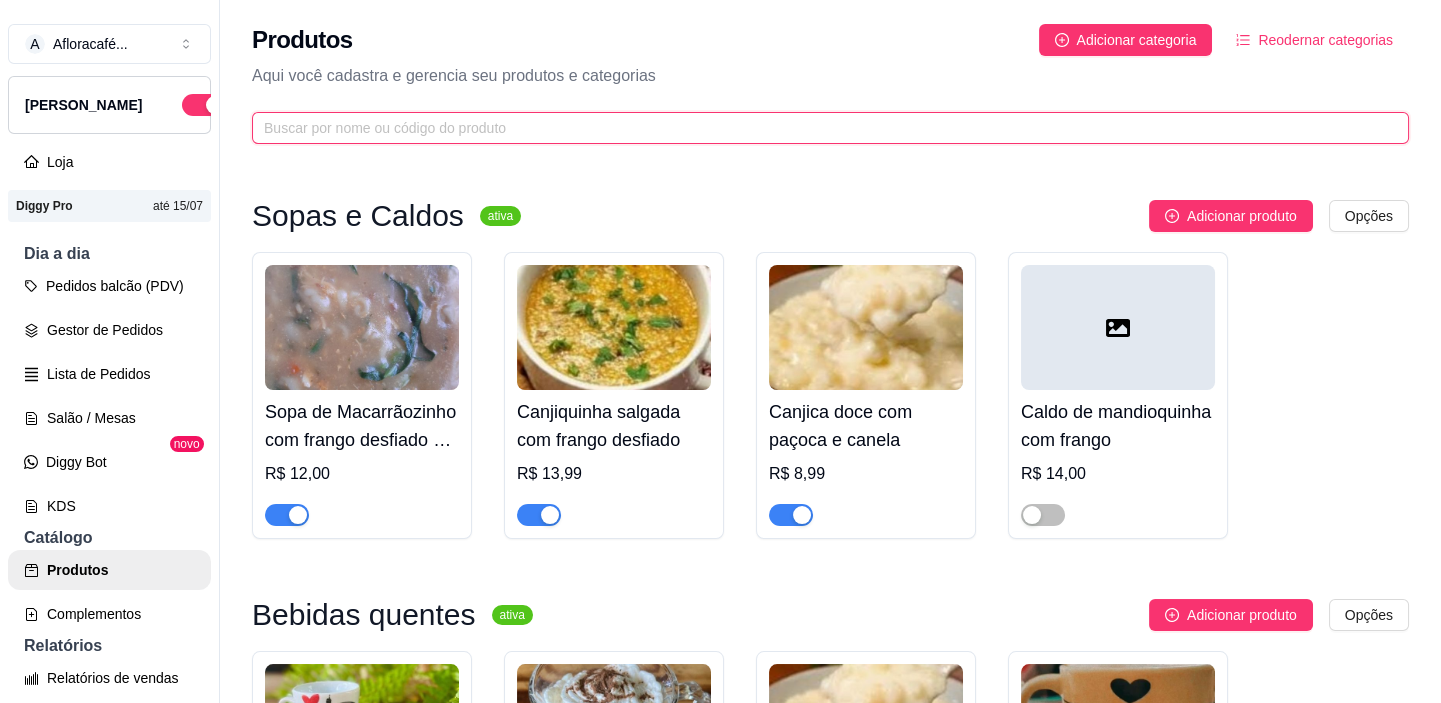 click at bounding box center (822, 128) 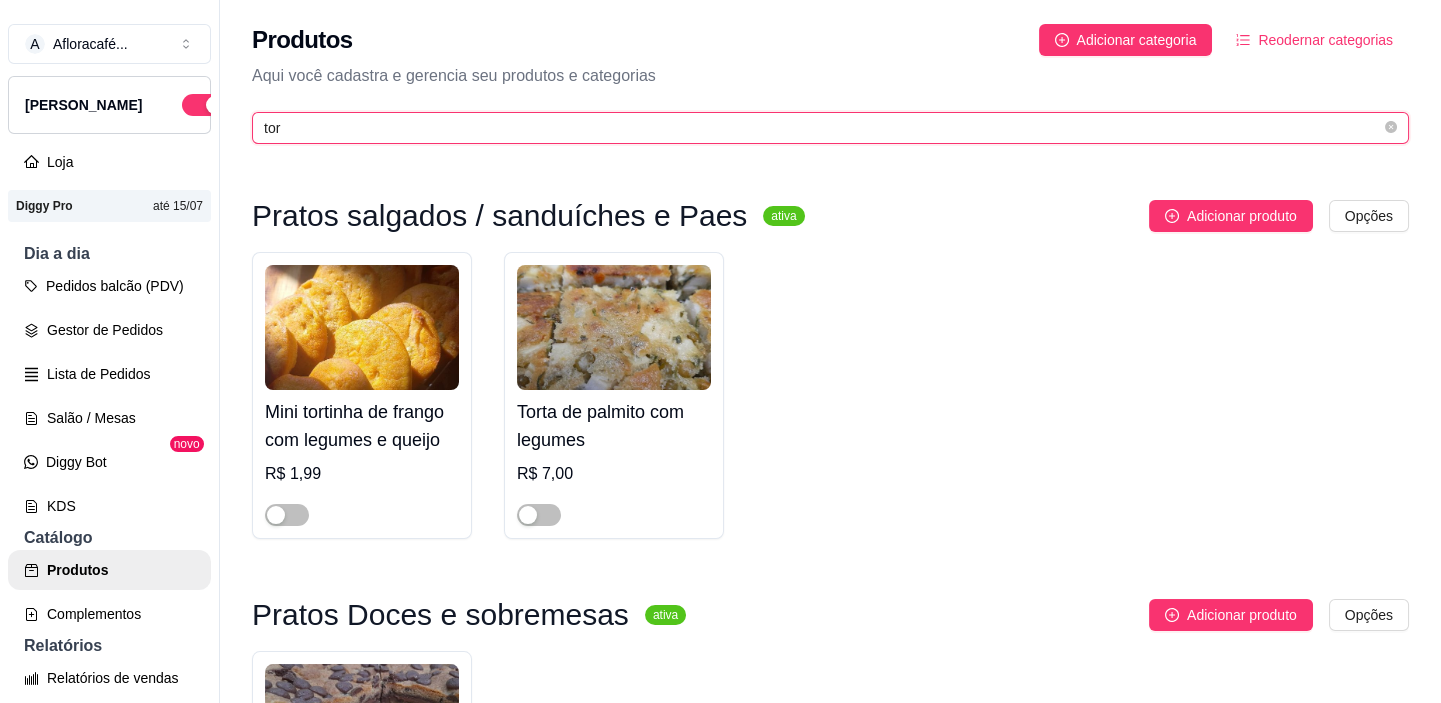 scroll, scrollTop: 322, scrollLeft: 0, axis: vertical 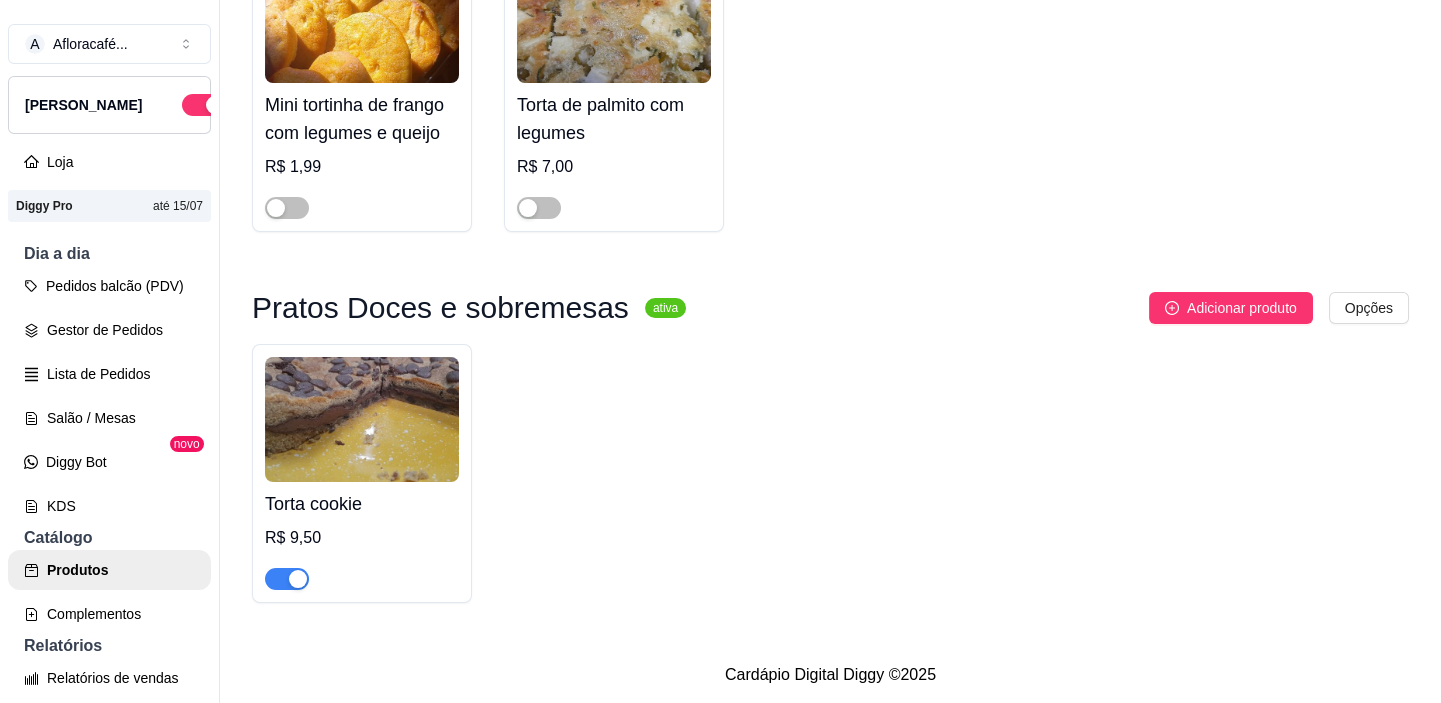 type on "tor" 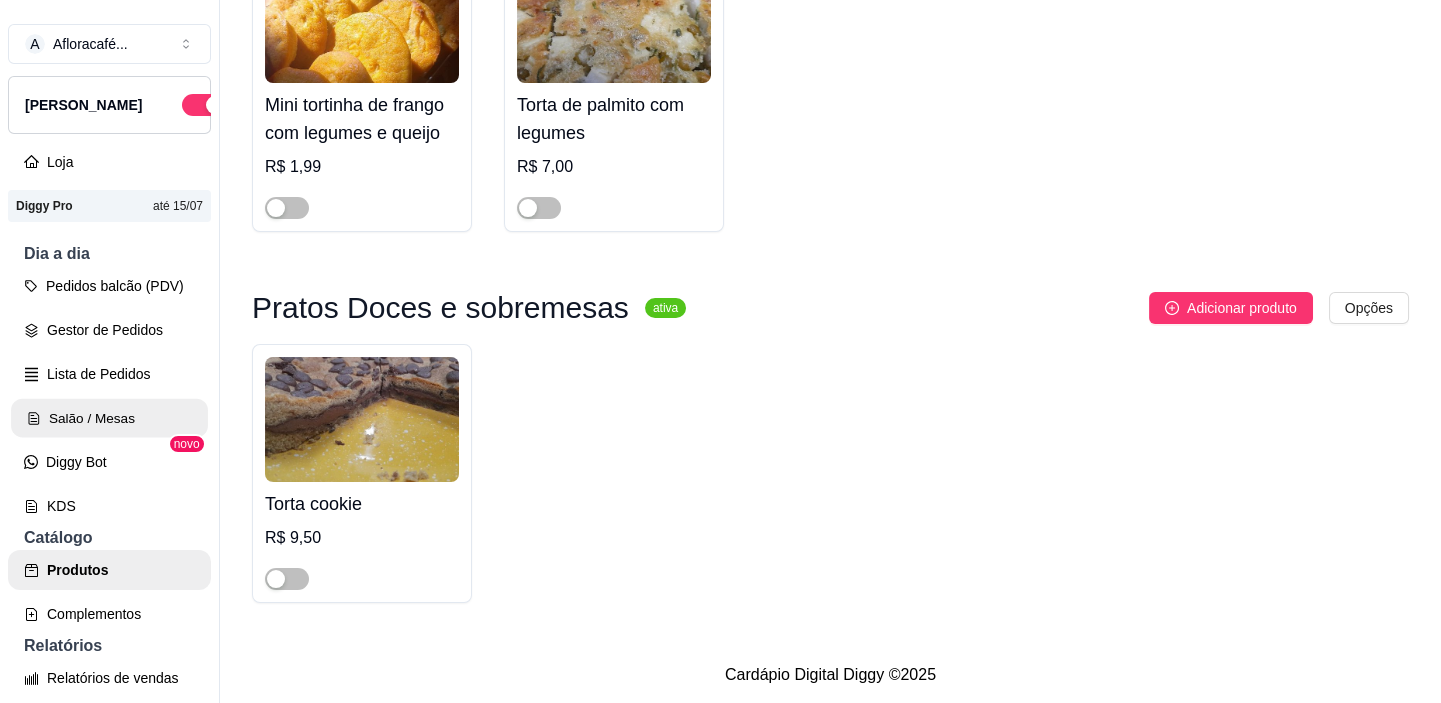 click on "Salão / Mesas" at bounding box center (109, 418) 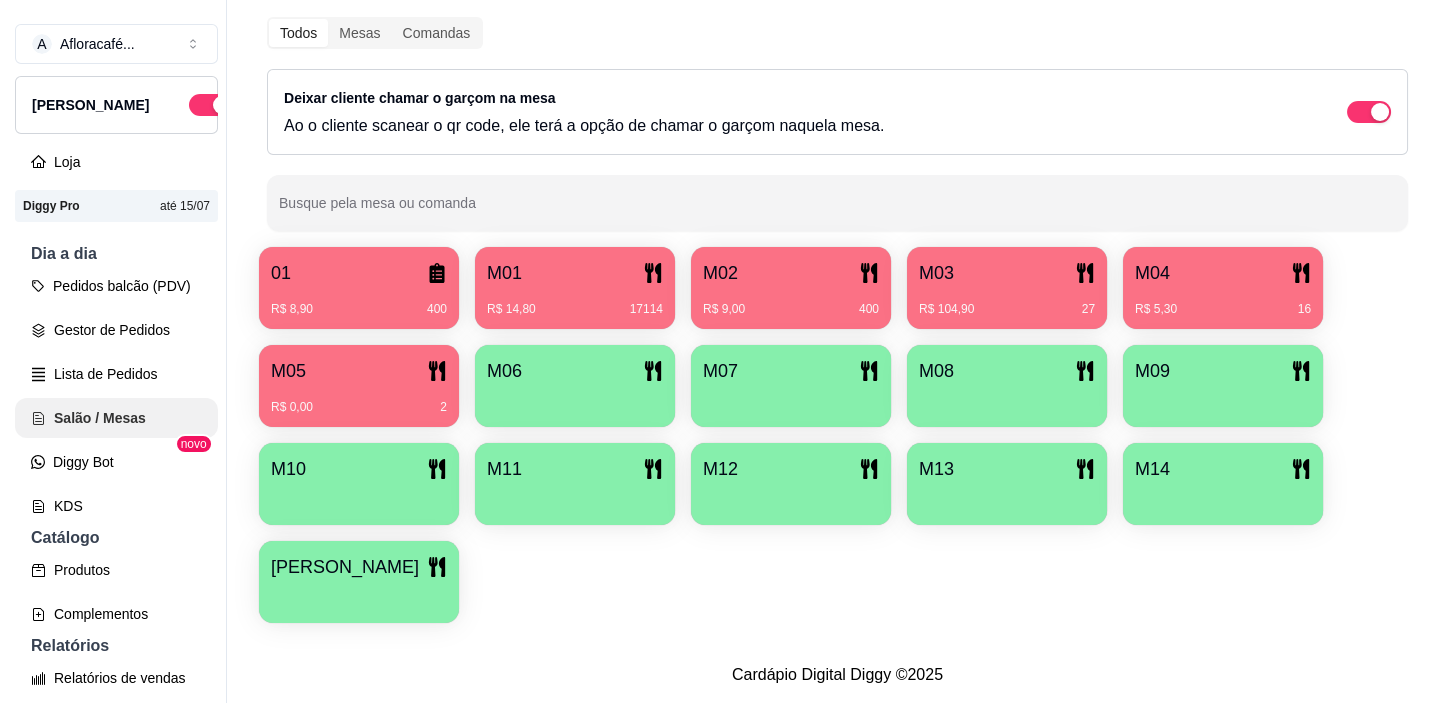 scroll, scrollTop: 0, scrollLeft: 0, axis: both 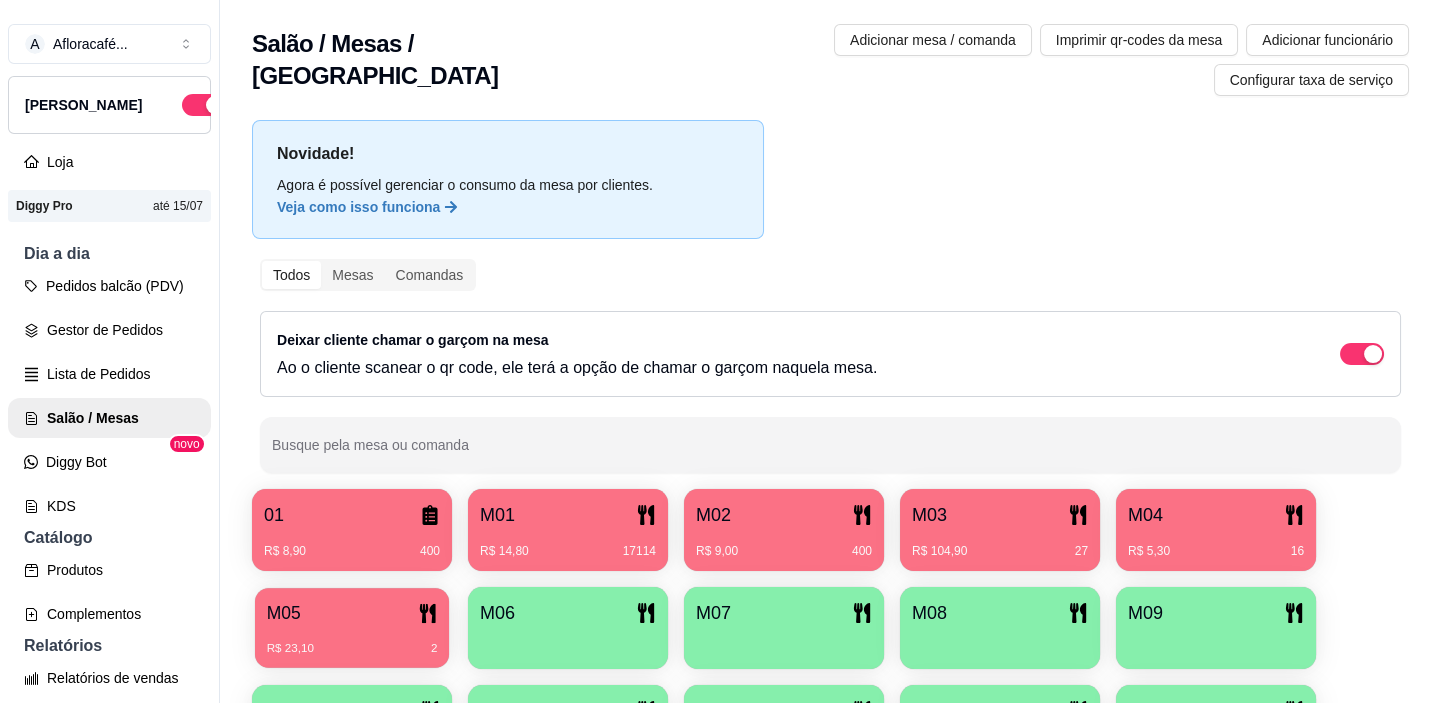 click on "R$ 23,10 2" at bounding box center [352, 641] 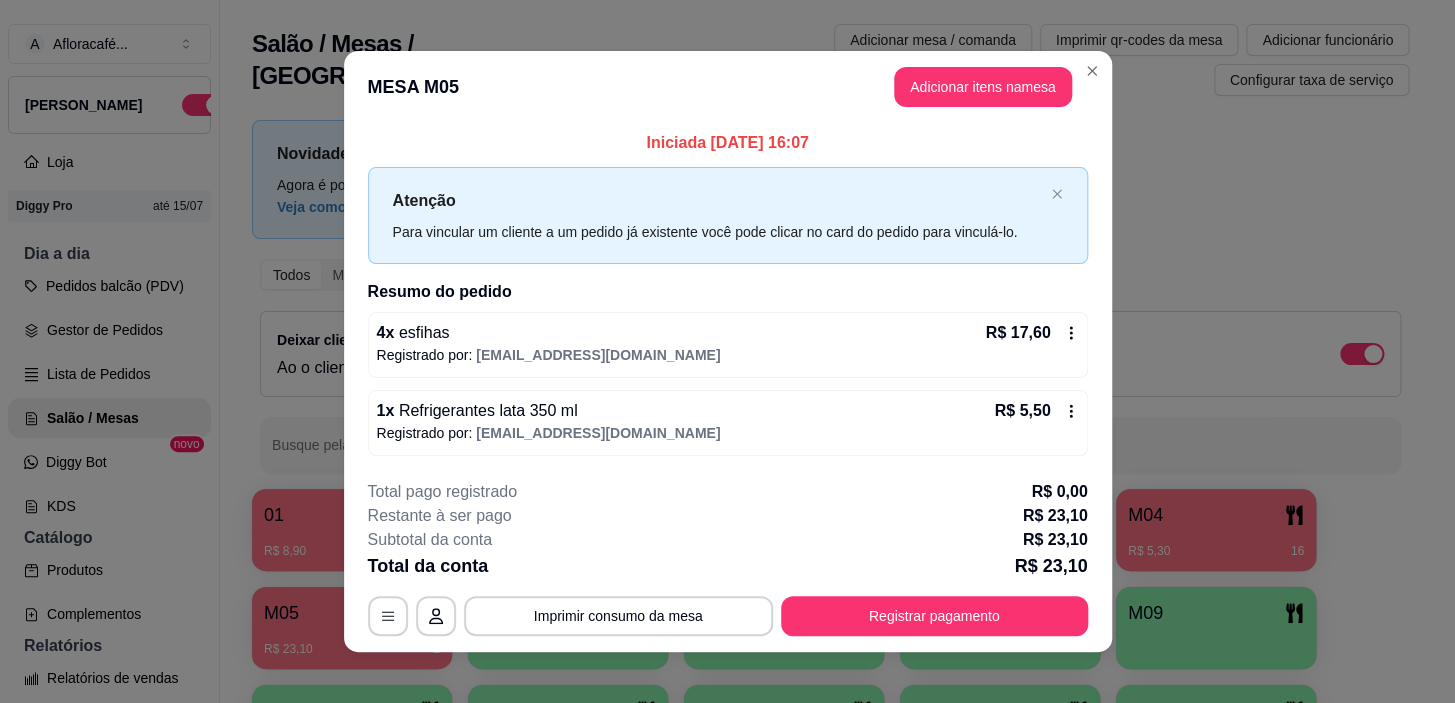 scroll, scrollTop: 12, scrollLeft: 0, axis: vertical 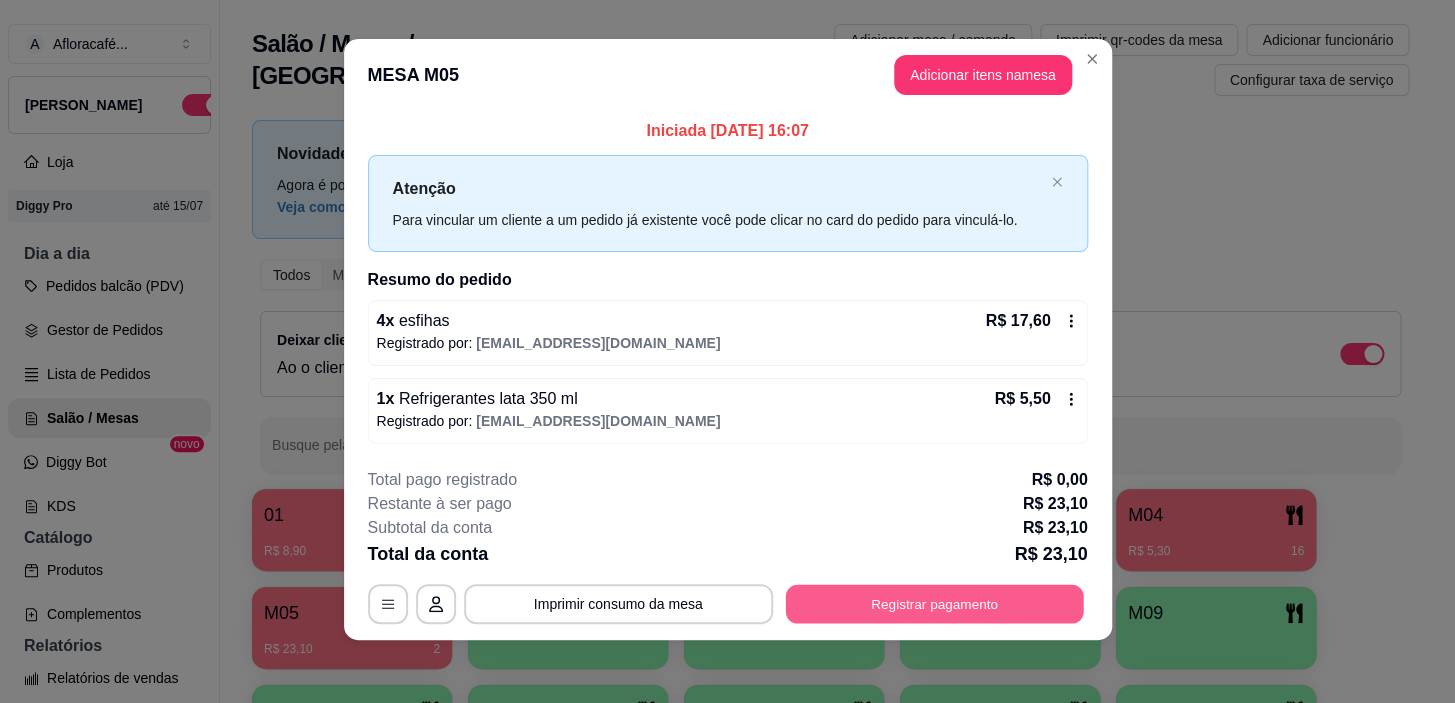 click on "Registrar pagamento" at bounding box center [934, 604] 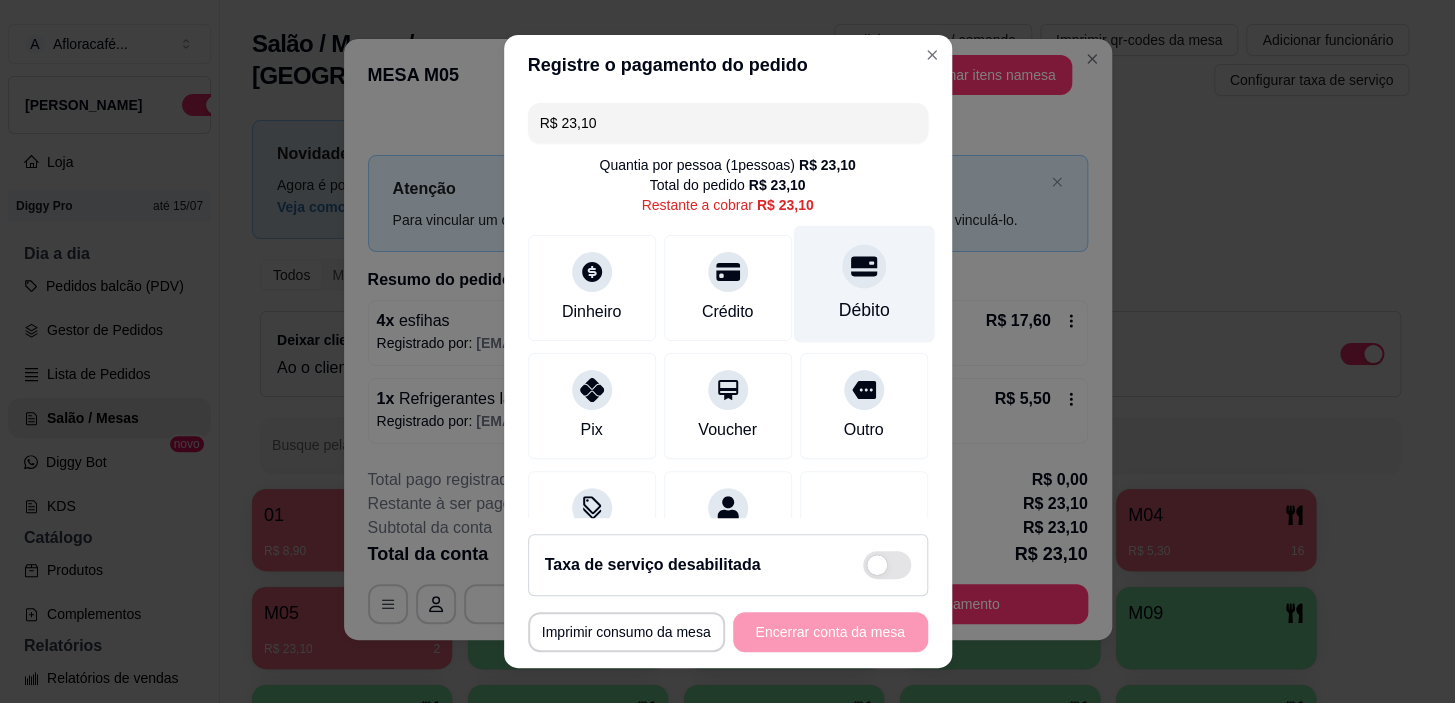 click 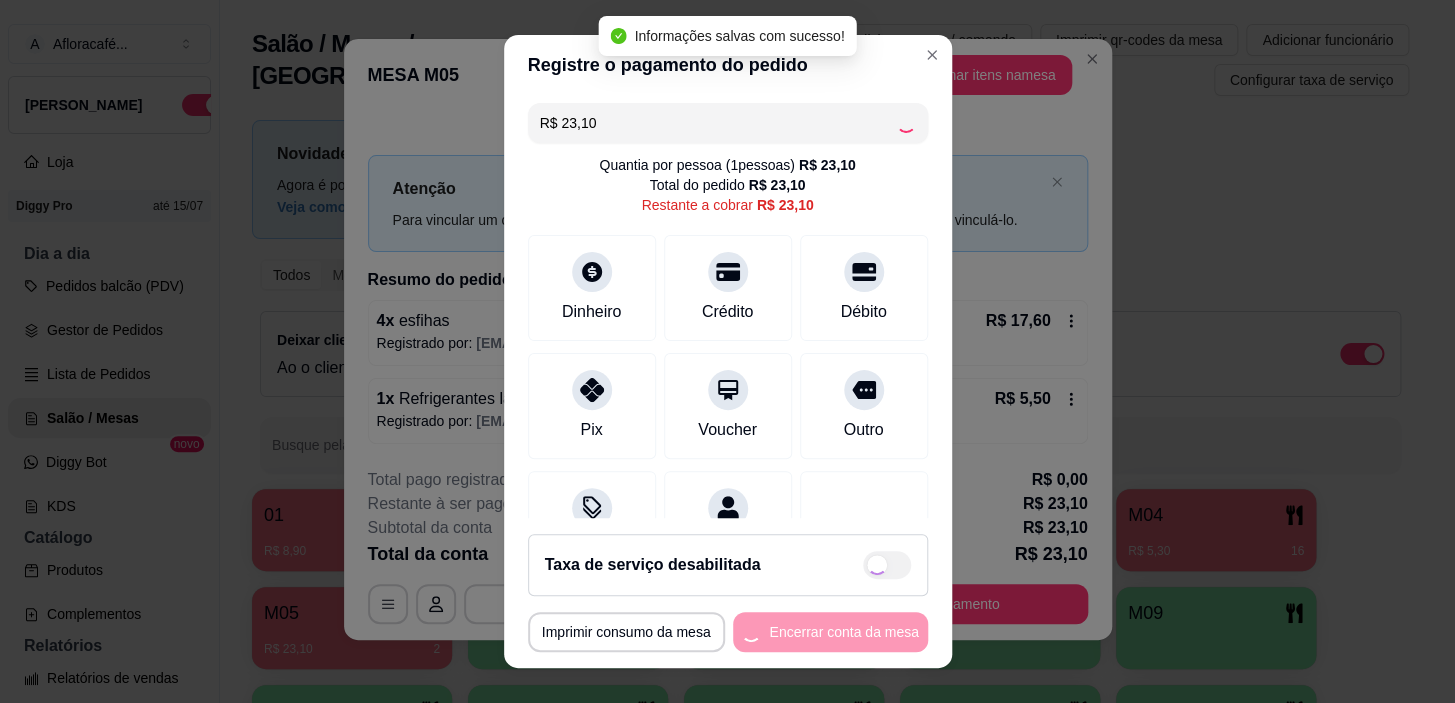 type on "R$ 0,00" 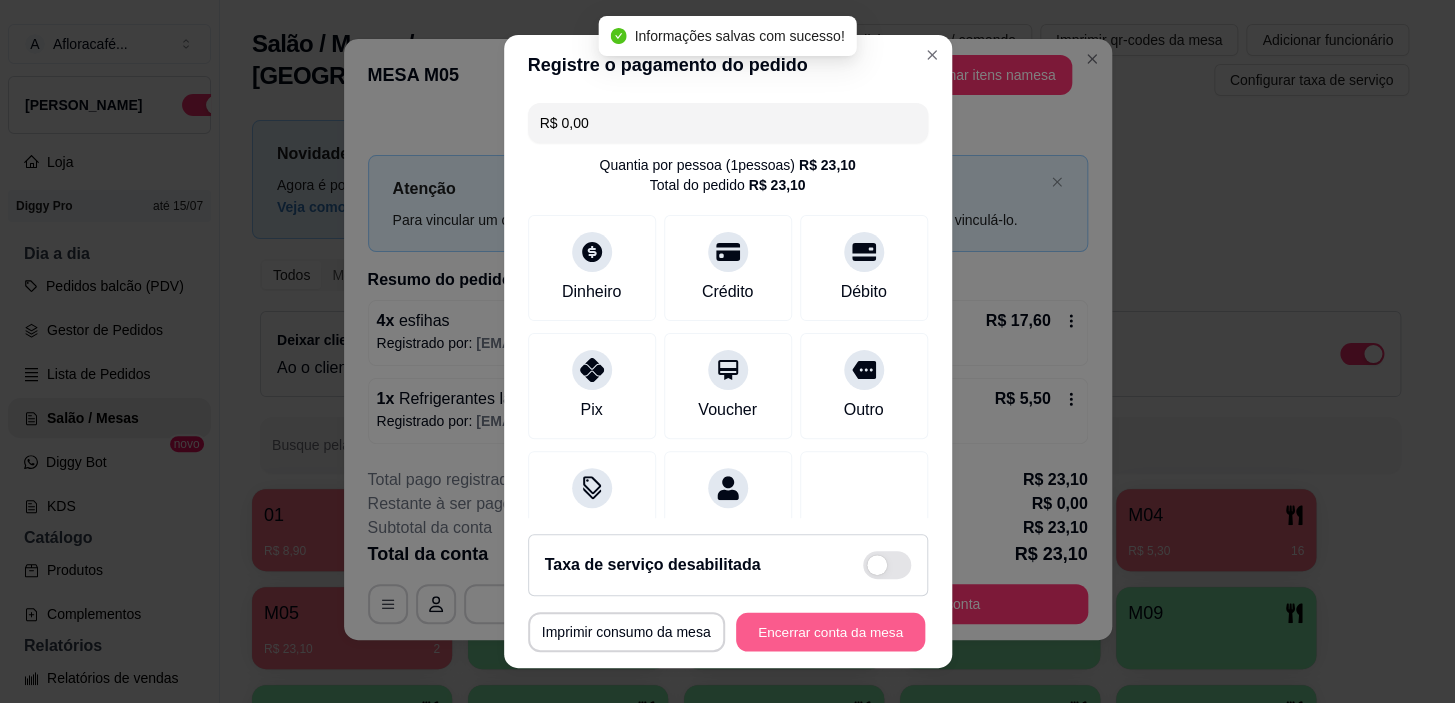 click on "Encerrar conta da mesa" at bounding box center [830, 631] 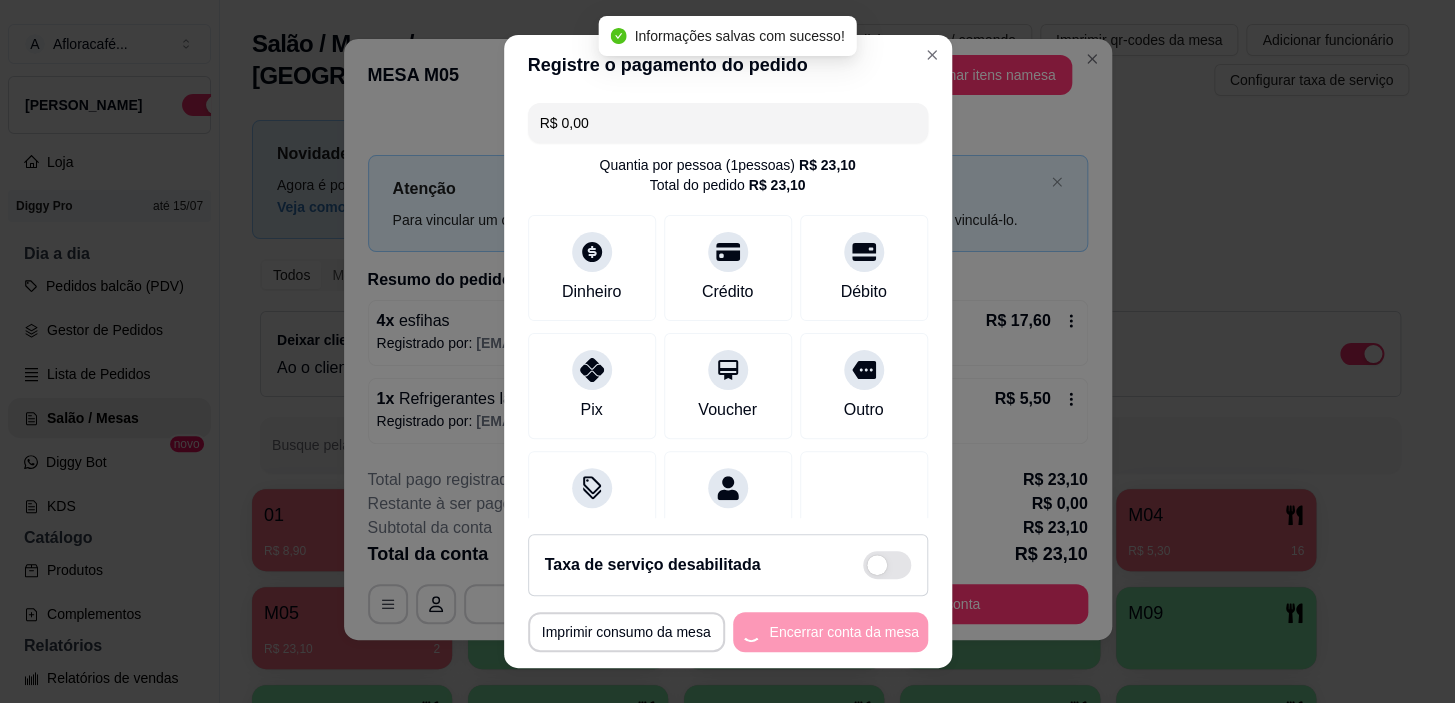 scroll, scrollTop: 0, scrollLeft: 0, axis: both 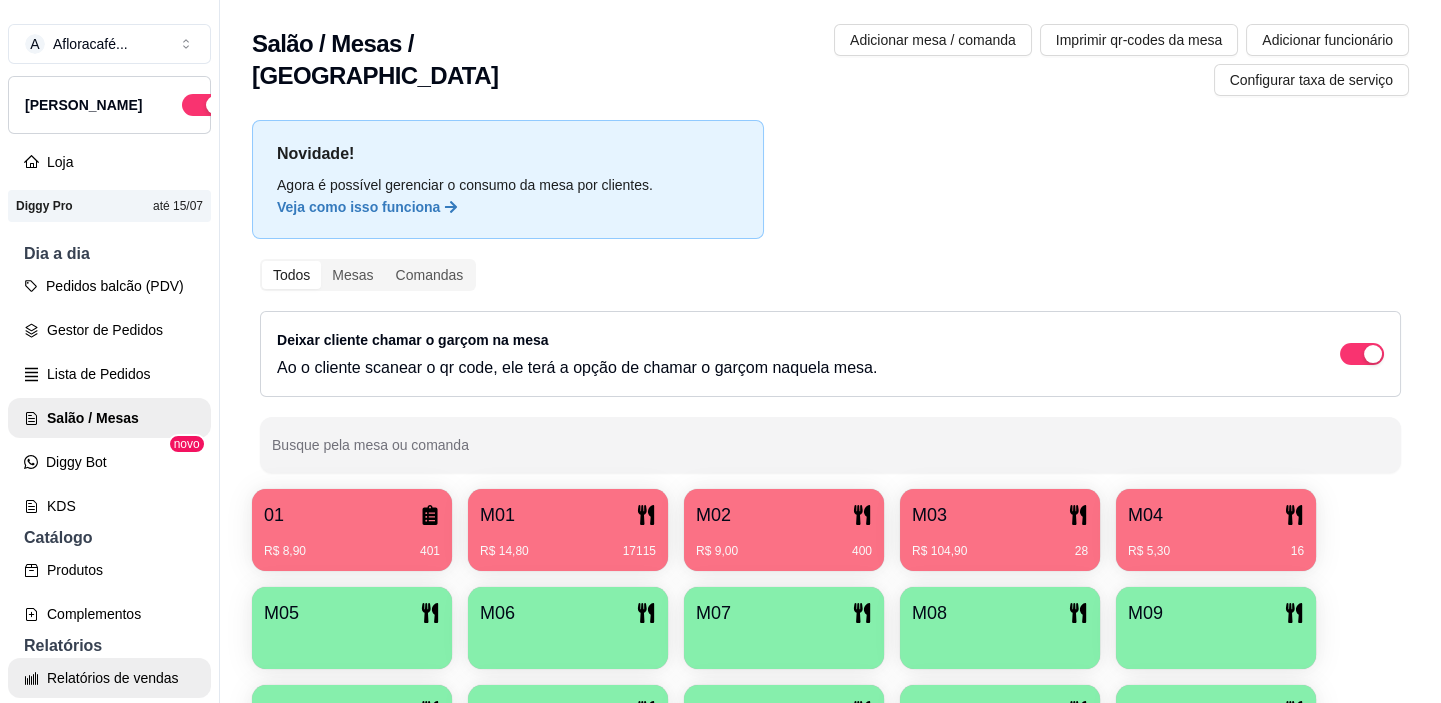 click on "Relatórios de vendas" at bounding box center [109, 678] 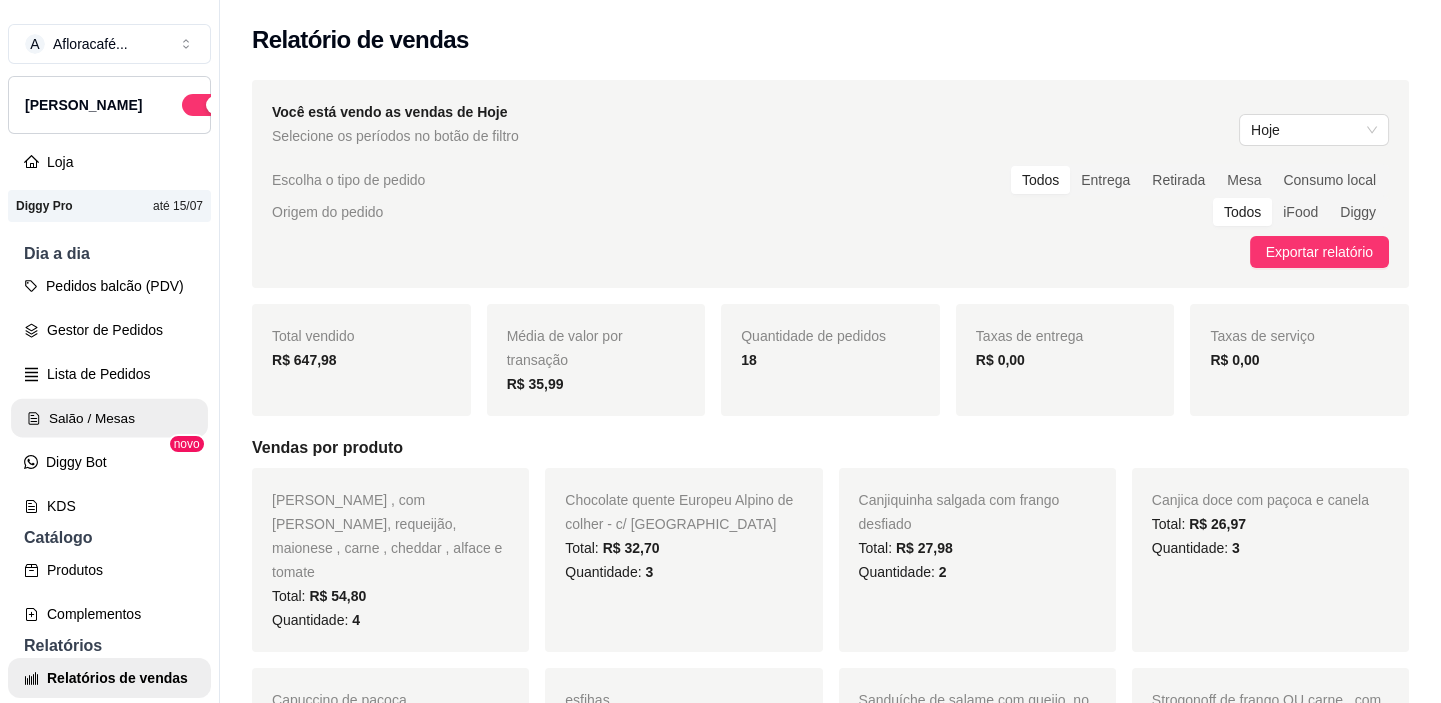 click on "Salão / Mesas" at bounding box center [109, 418] 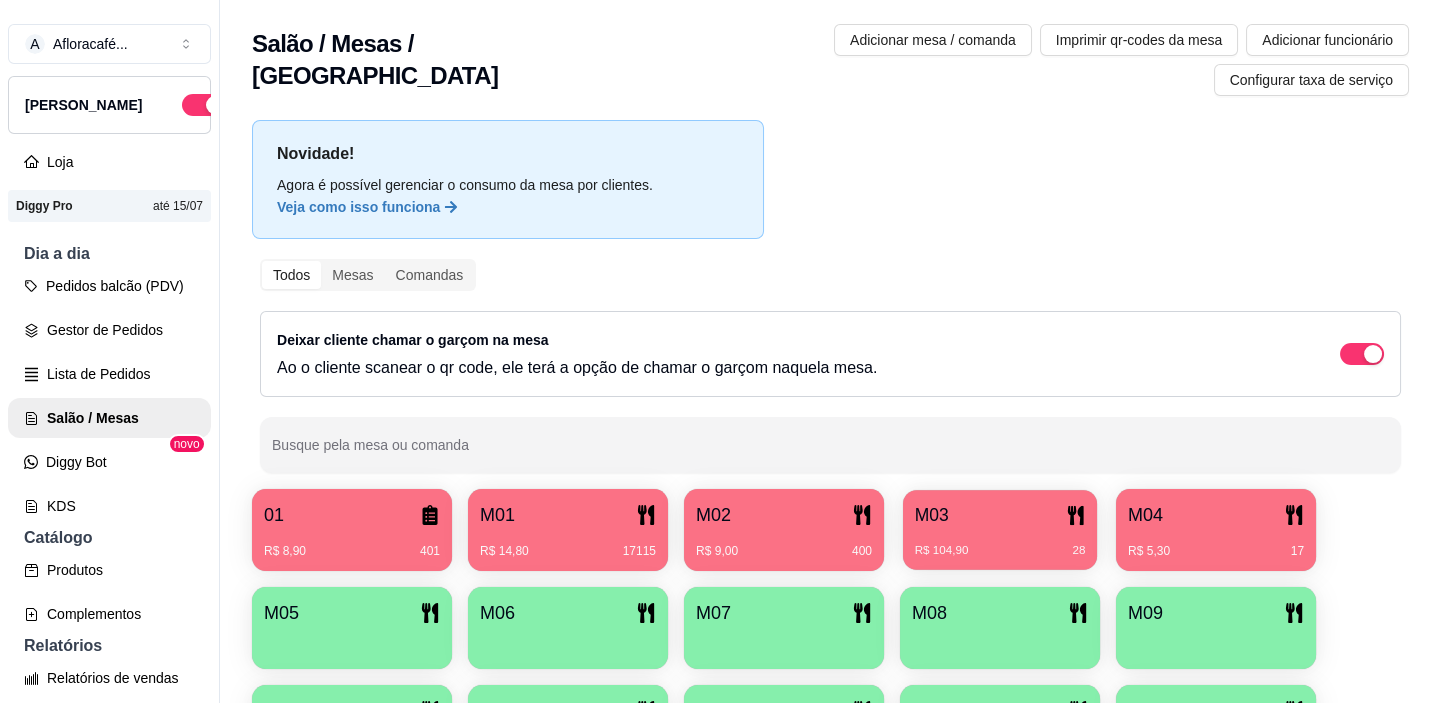 click on "M03" at bounding box center [1000, 515] 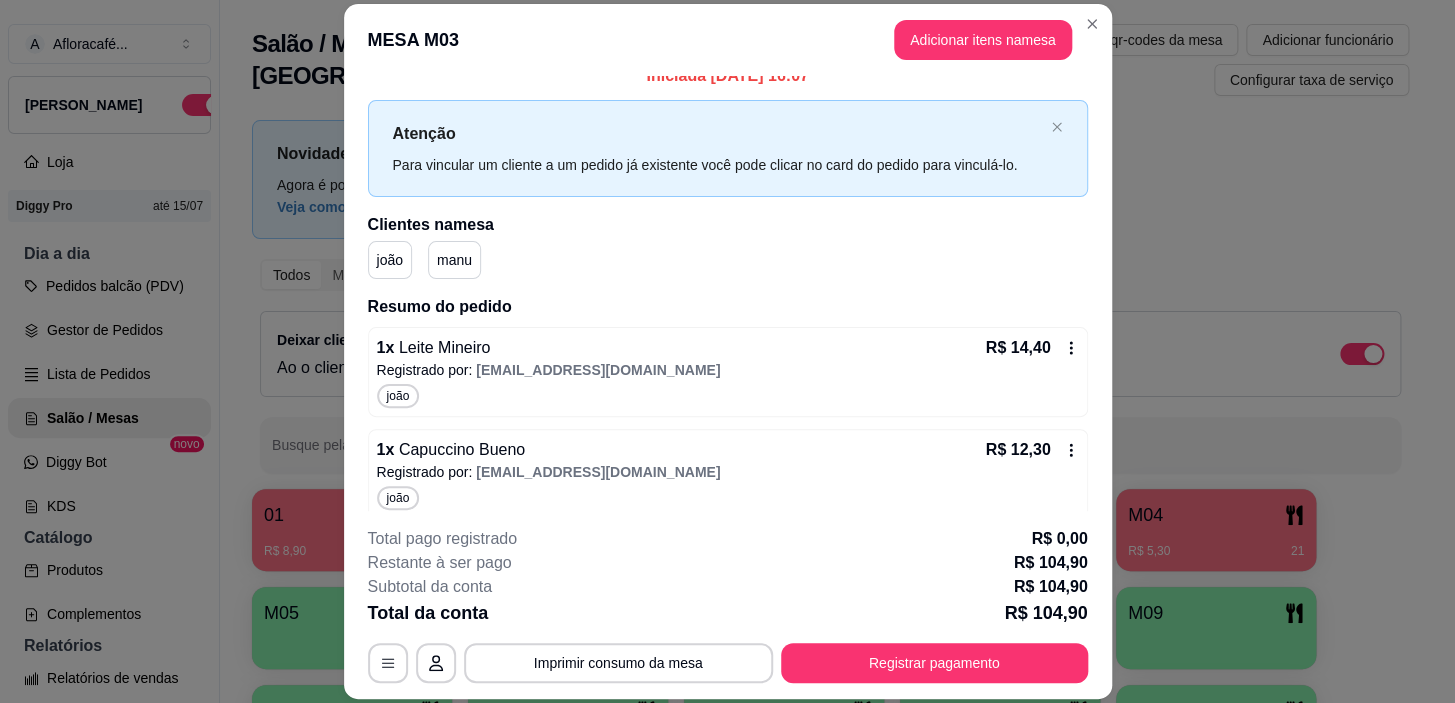 scroll, scrollTop: 0, scrollLeft: 0, axis: both 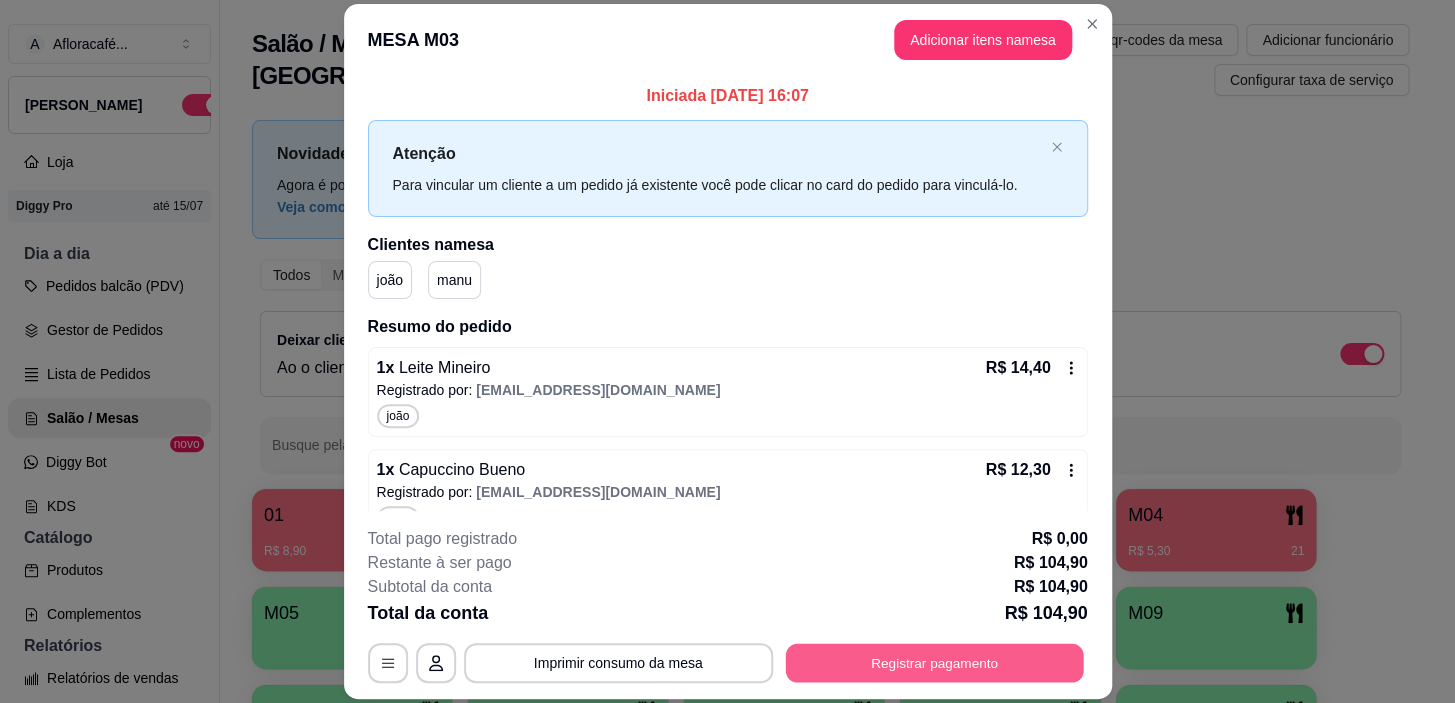 click on "Registrar pagamento" at bounding box center (934, 663) 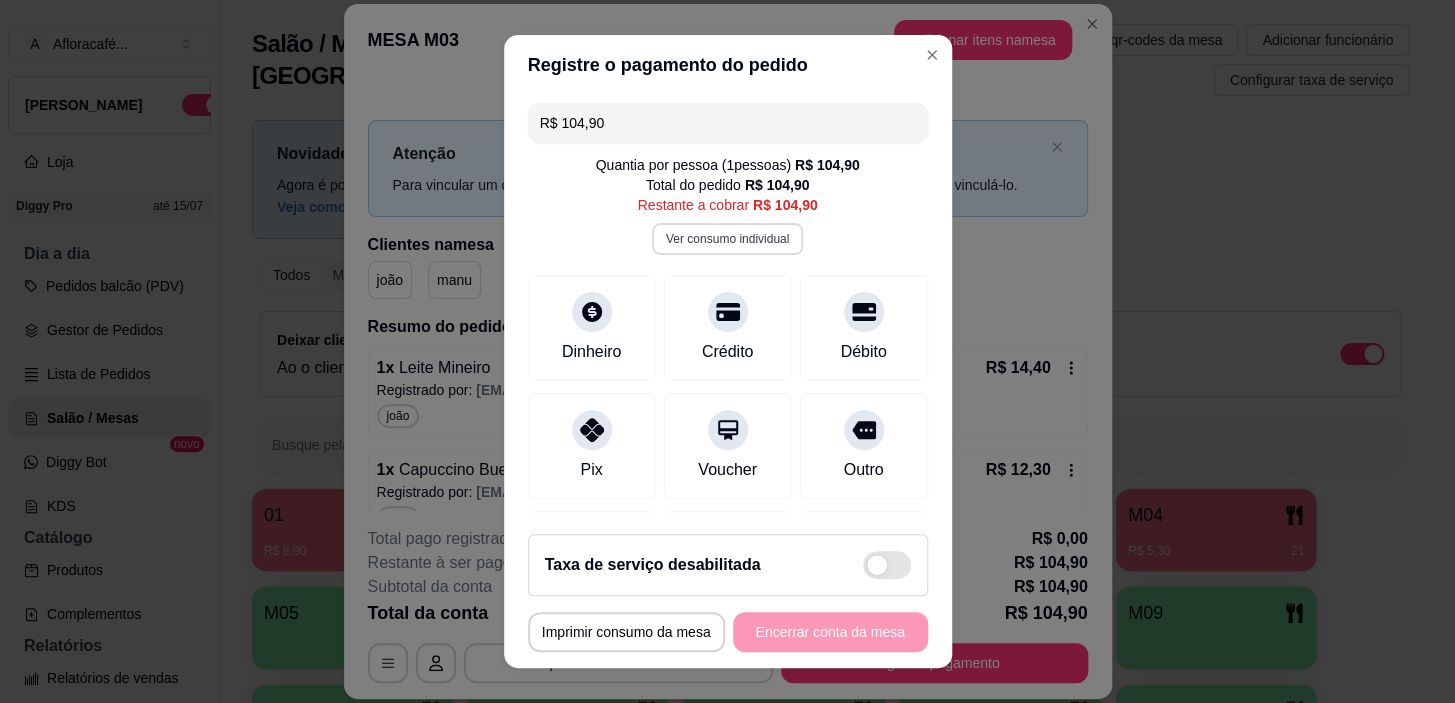 click on "Ver consumo individual" at bounding box center [727, 239] 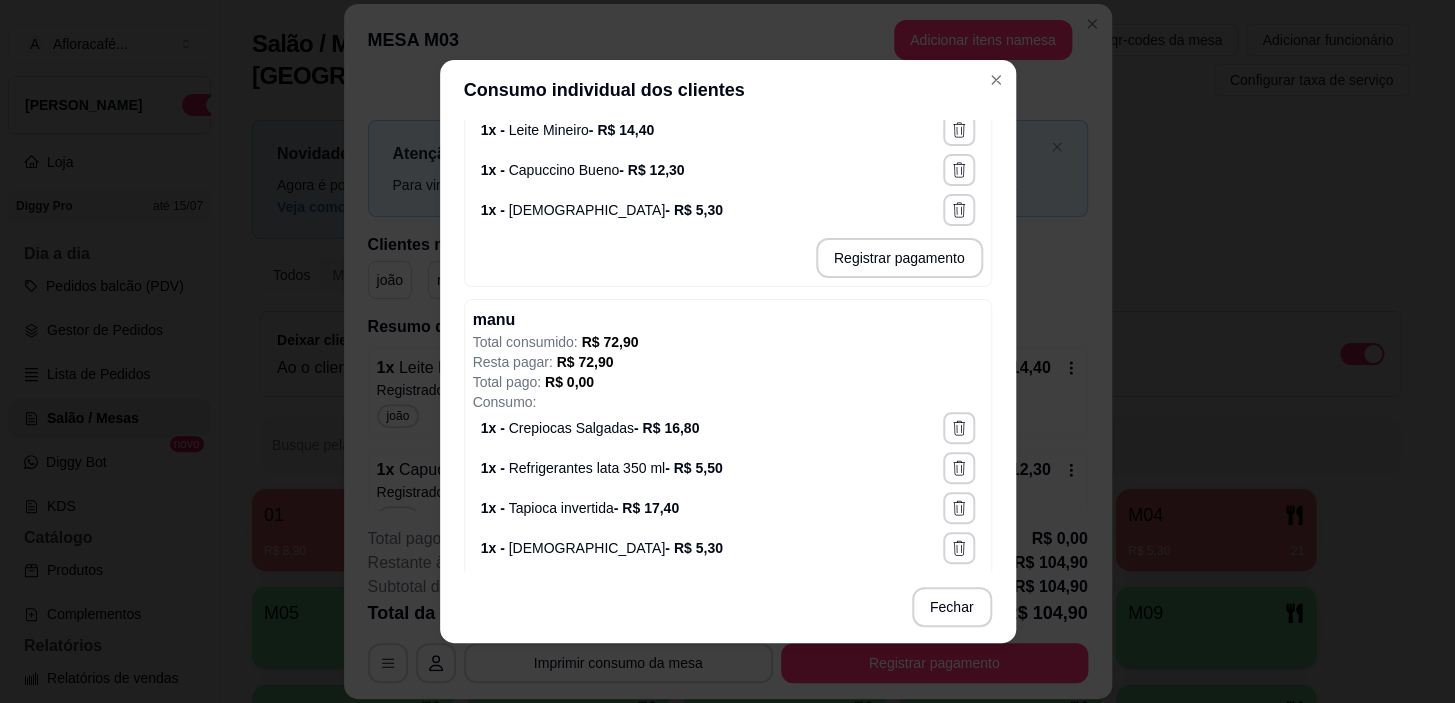 scroll, scrollTop: 512, scrollLeft: 0, axis: vertical 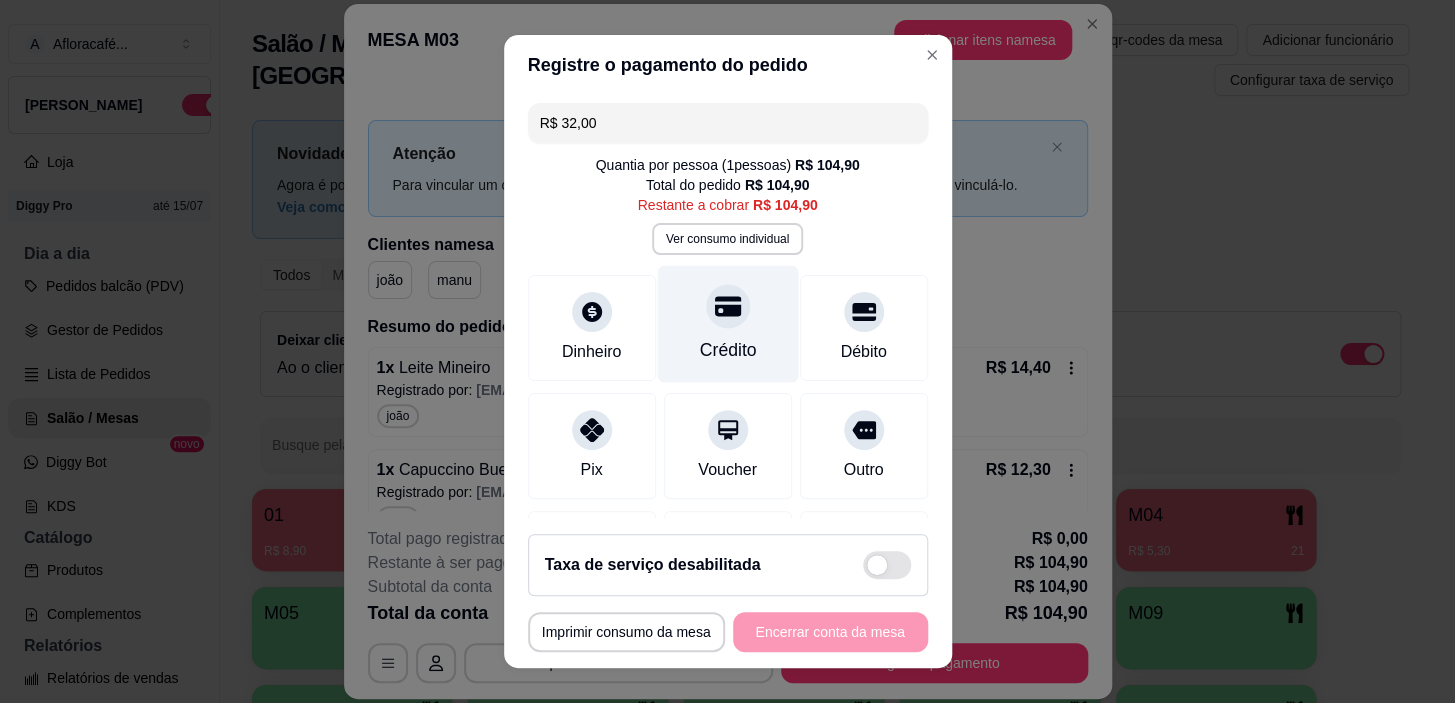 click 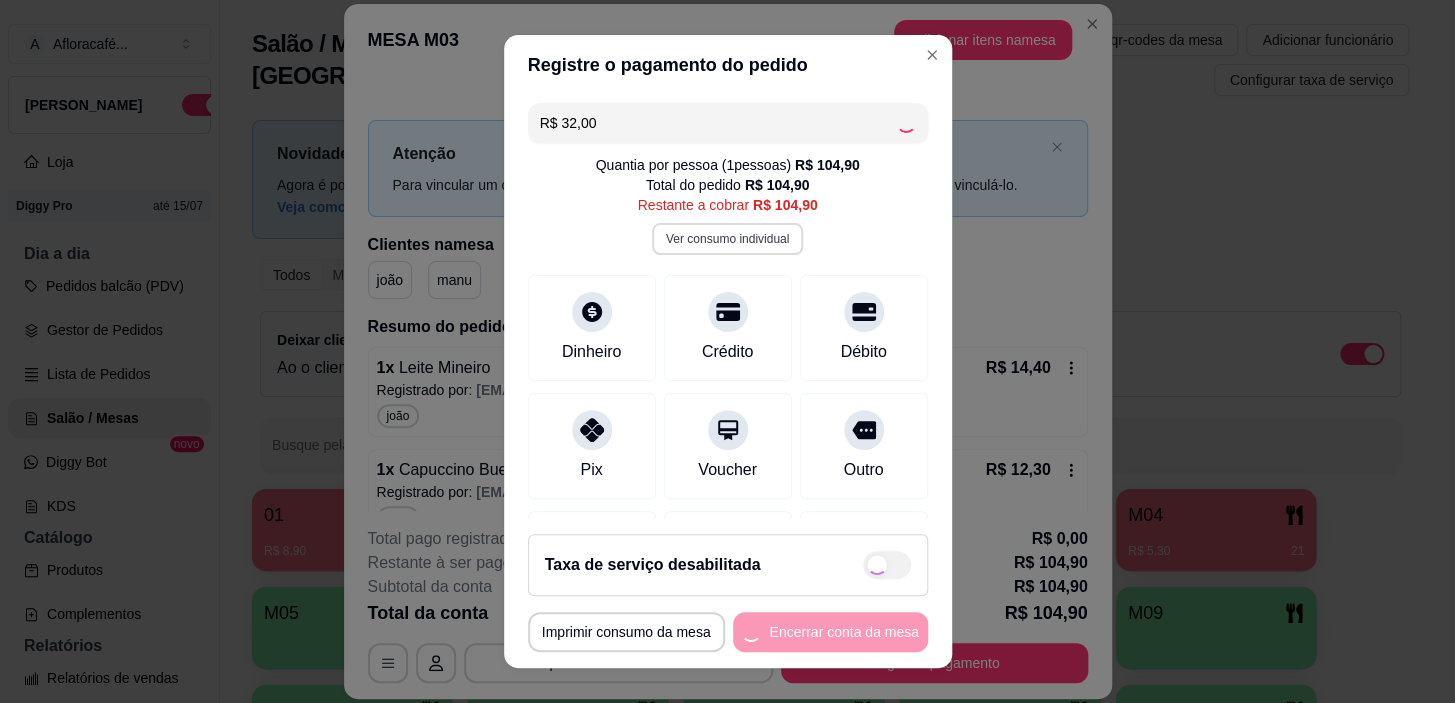 click on "Ver consumo individual" at bounding box center [727, 239] 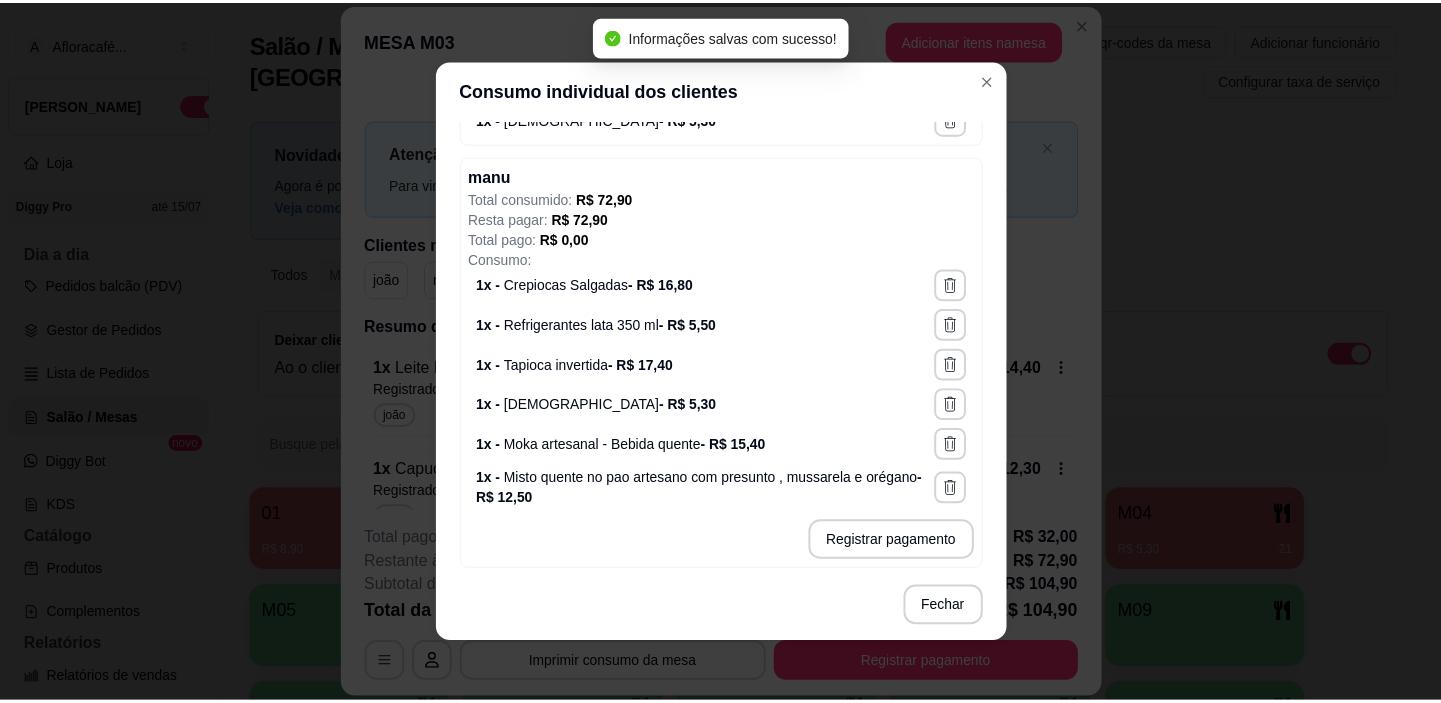 scroll, scrollTop: 460, scrollLeft: 0, axis: vertical 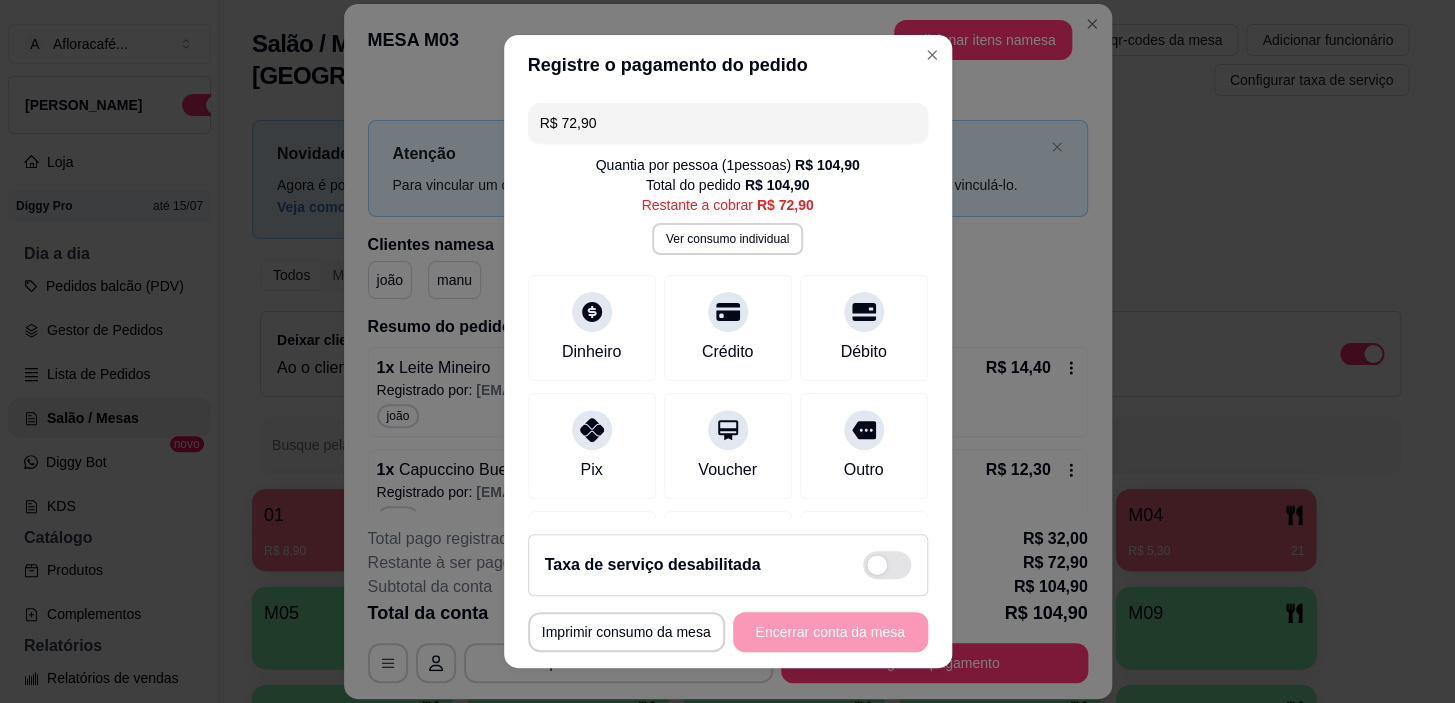 click on "R$ 72,90 Quantia por pessoa ( 1  pessoas)   R$ 104,90 Total do pedido   R$ 104,90 Restante a cobrar   R$ 72,90 Ver consumo individual Dinheiro Crédito Débito Pix Voucher Outro Desconto Dividir conta Pagamento registrados Cartão de crédito R$ 32,00 Pago por:  joão" at bounding box center (728, 306) 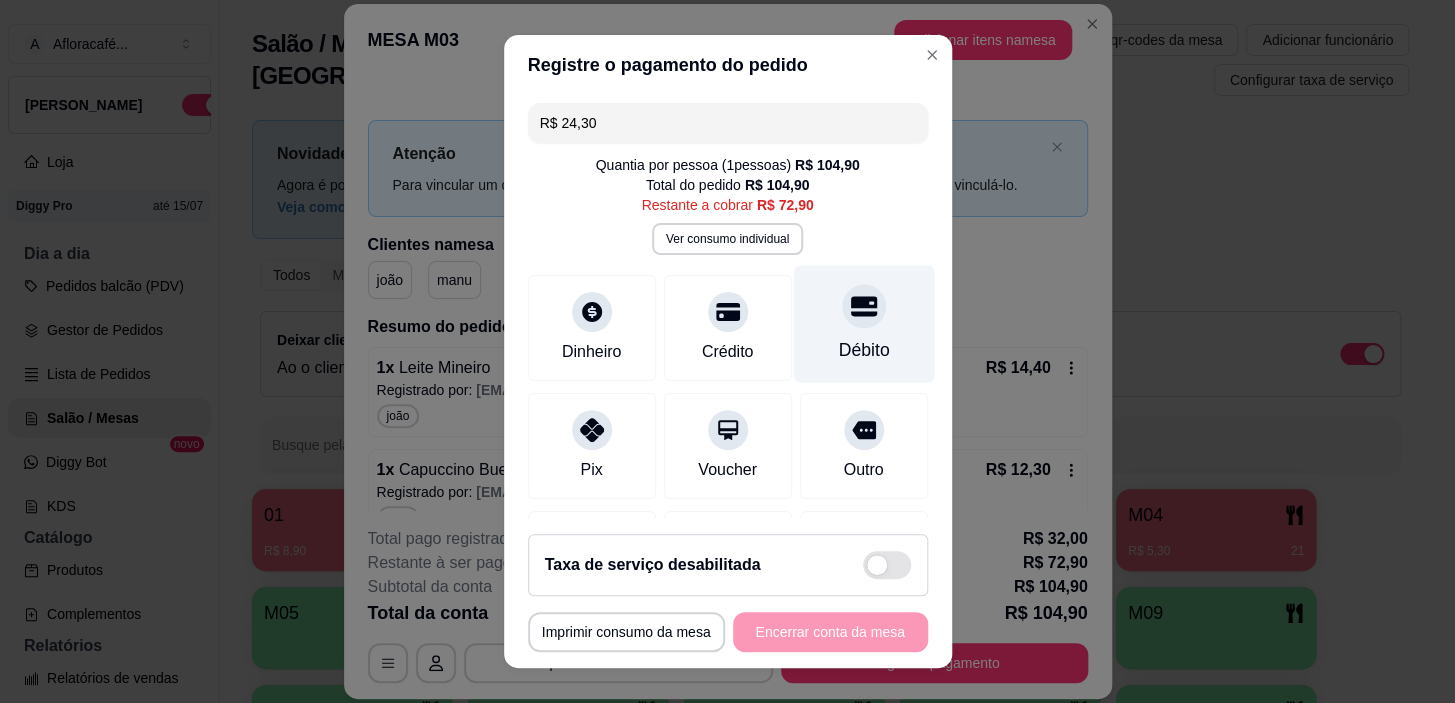 click 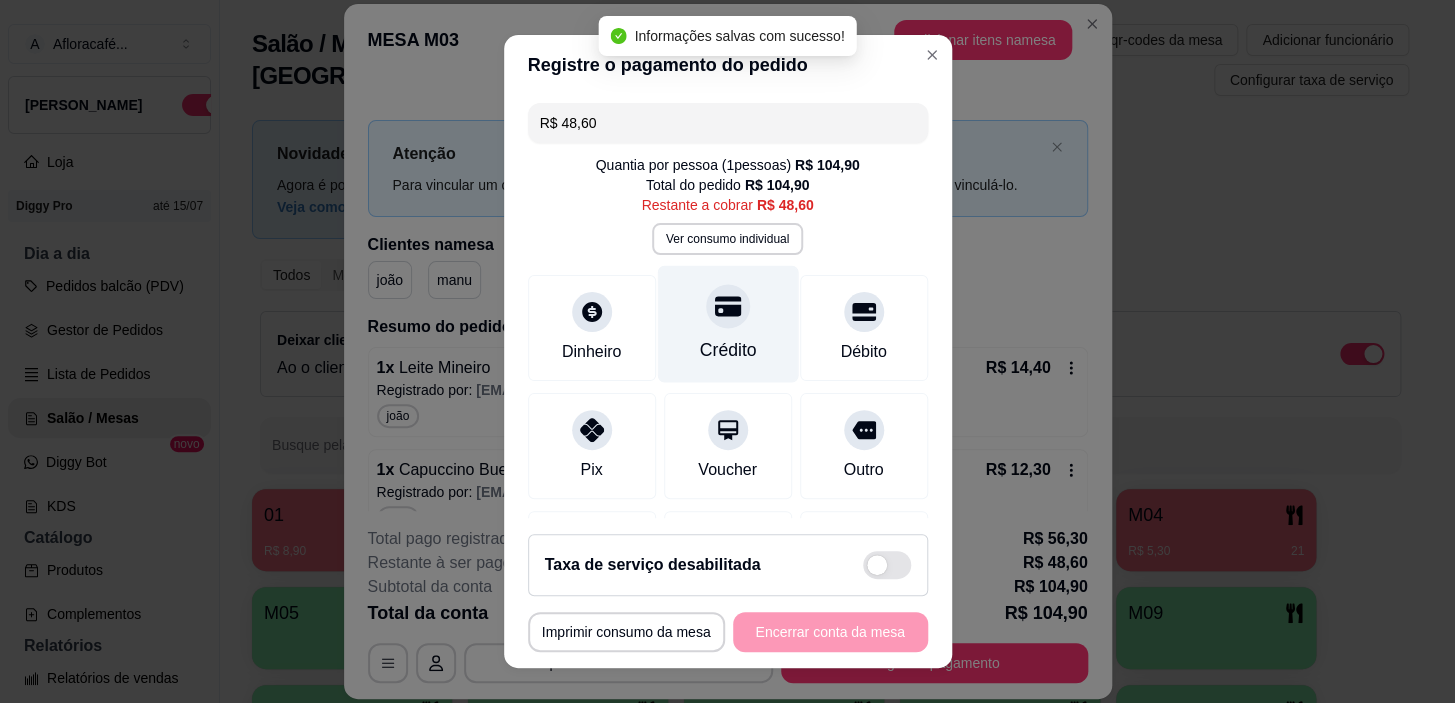 click on "Crédito" at bounding box center (727, 324) 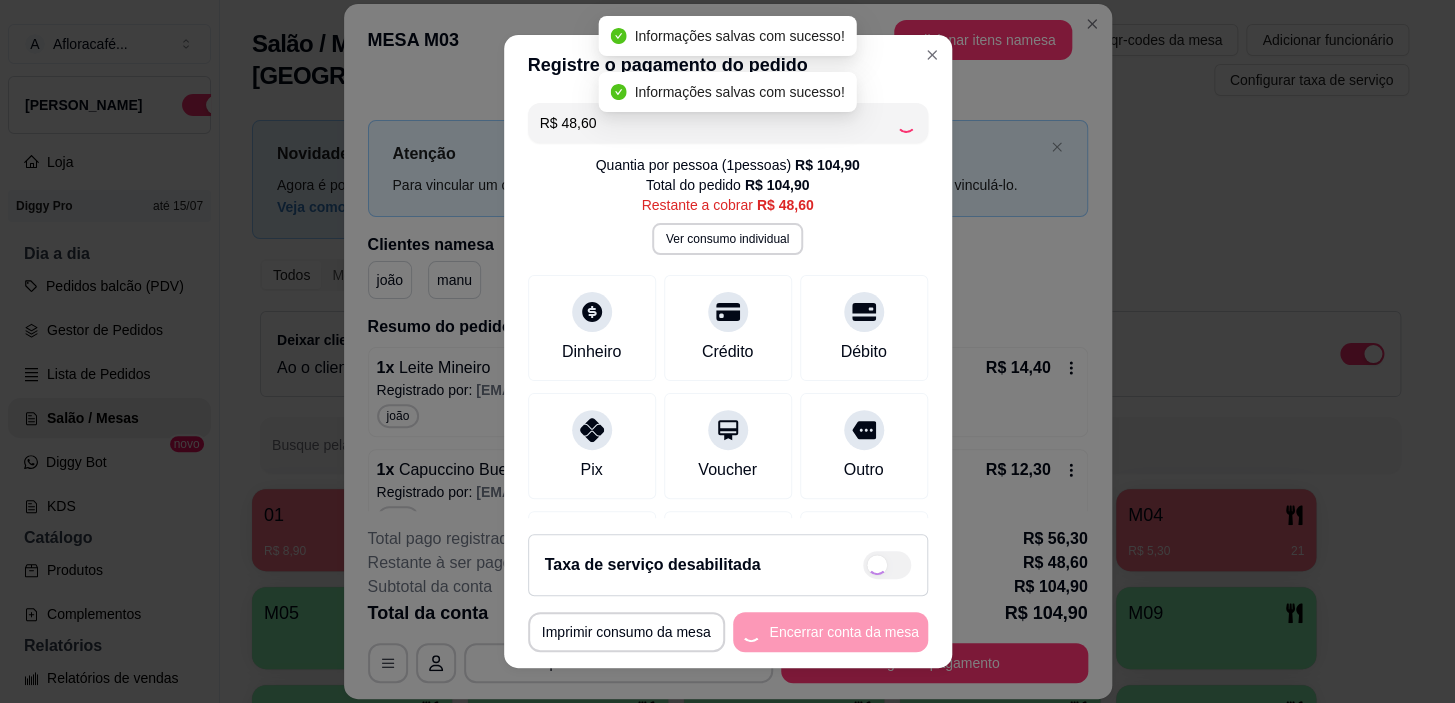 type on "R$ 0,00" 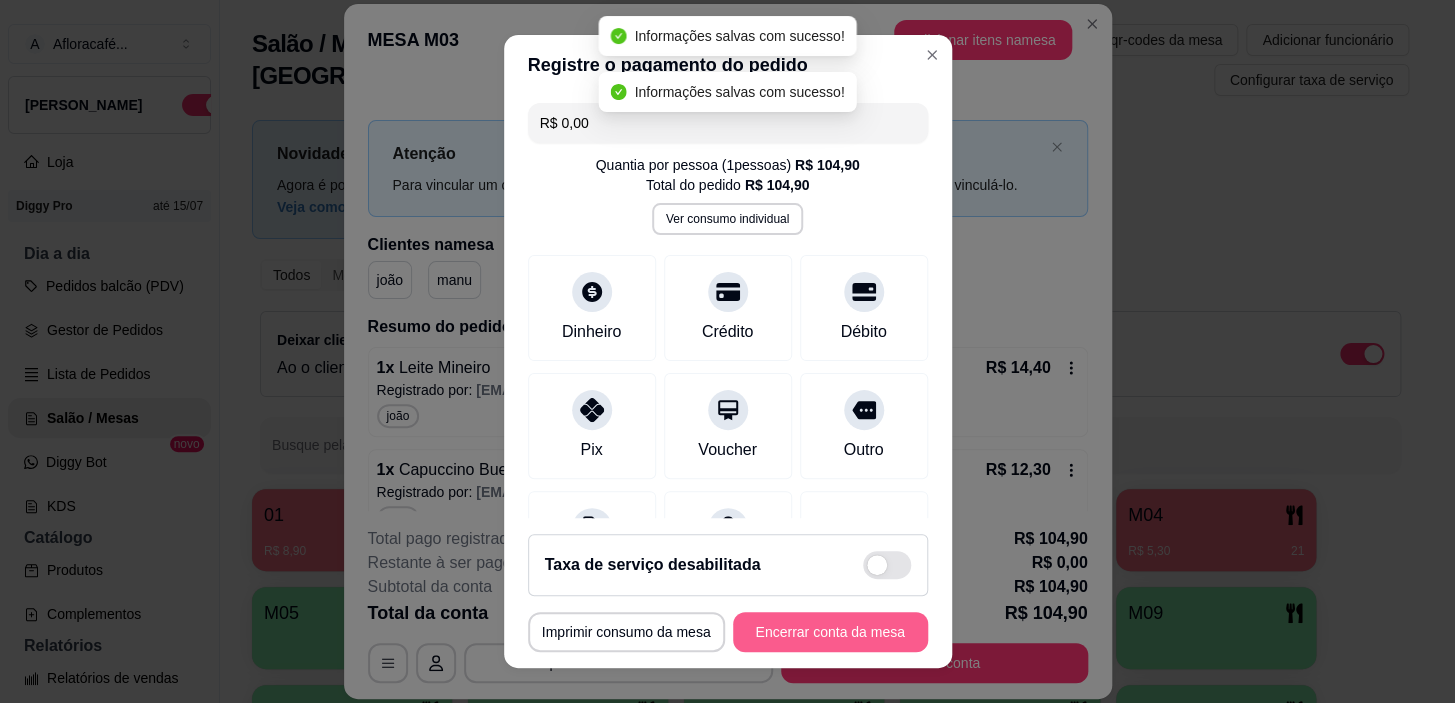 click on "Encerrar conta da mesa" at bounding box center [830, 632] 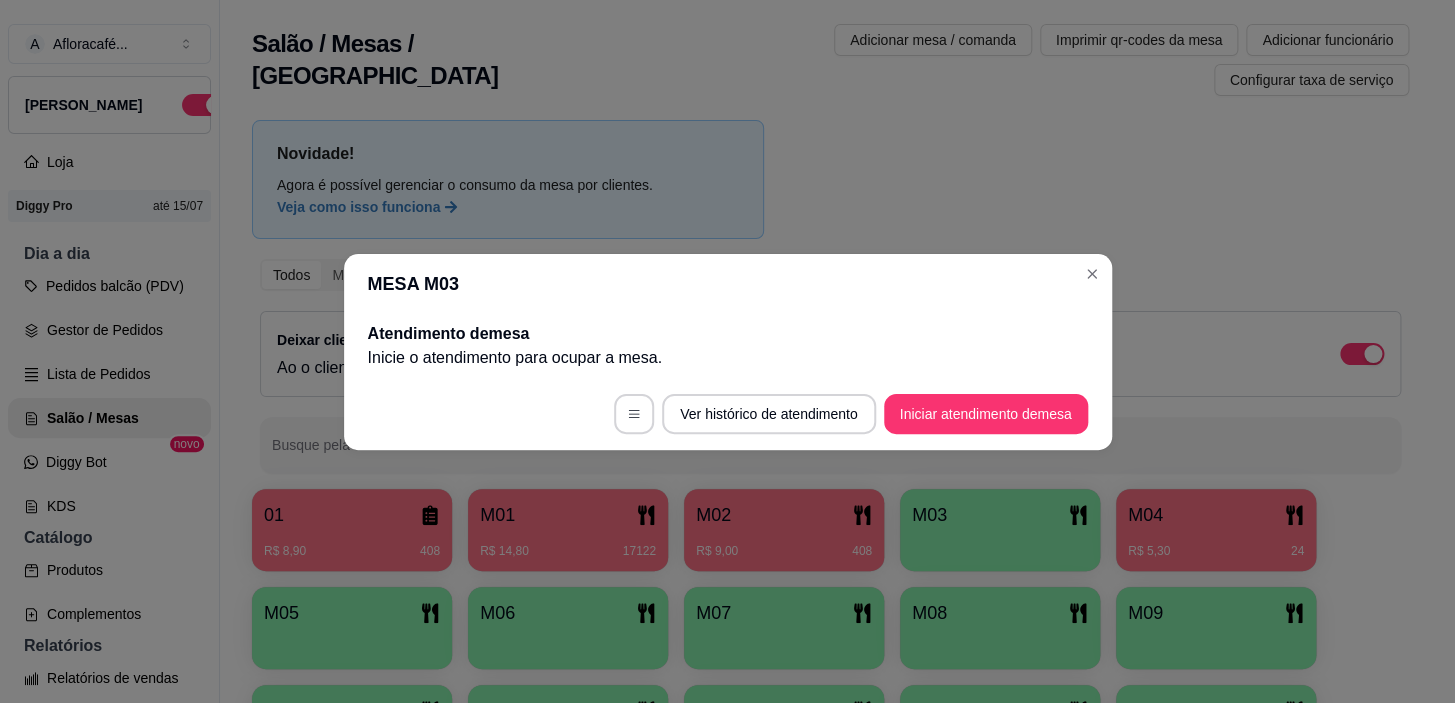 click on "MESA M03" at bounding box center [728, 284] 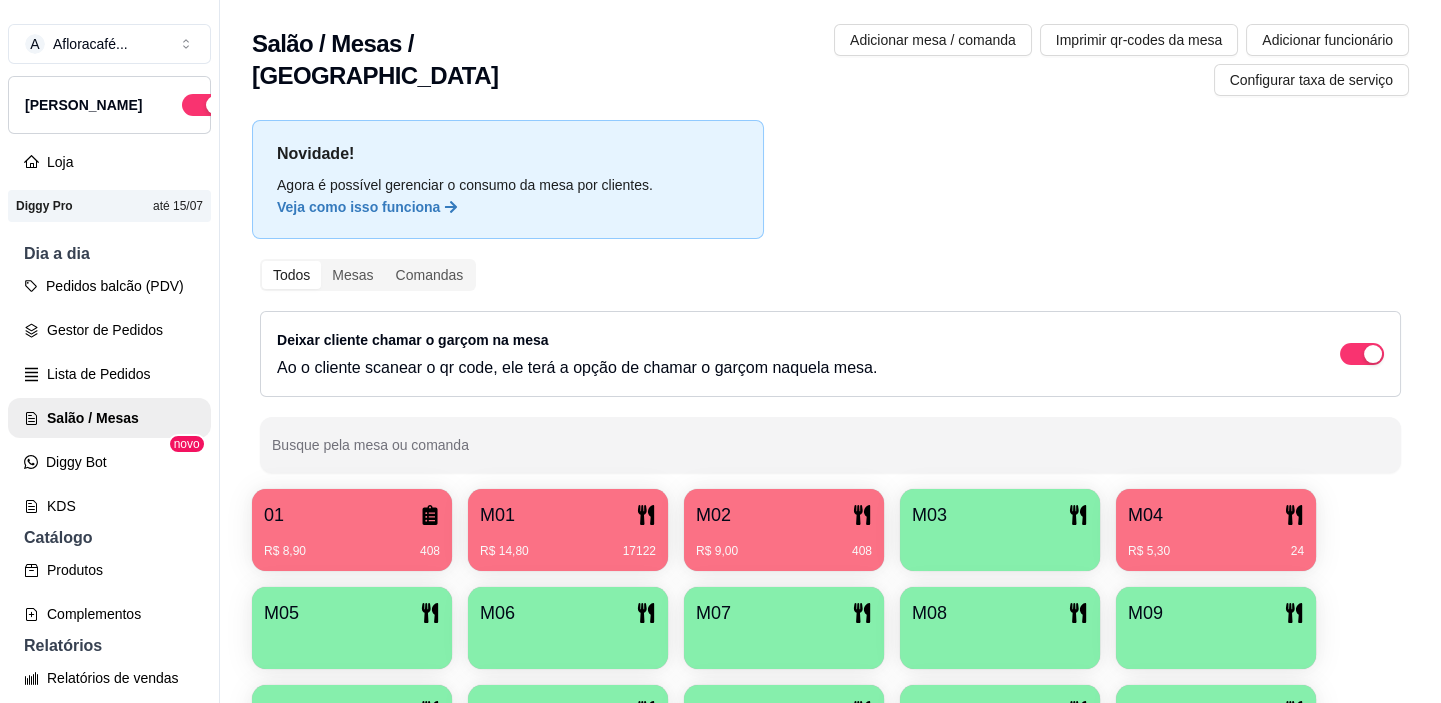 click on "M04" at bounding box center (1216, 515) 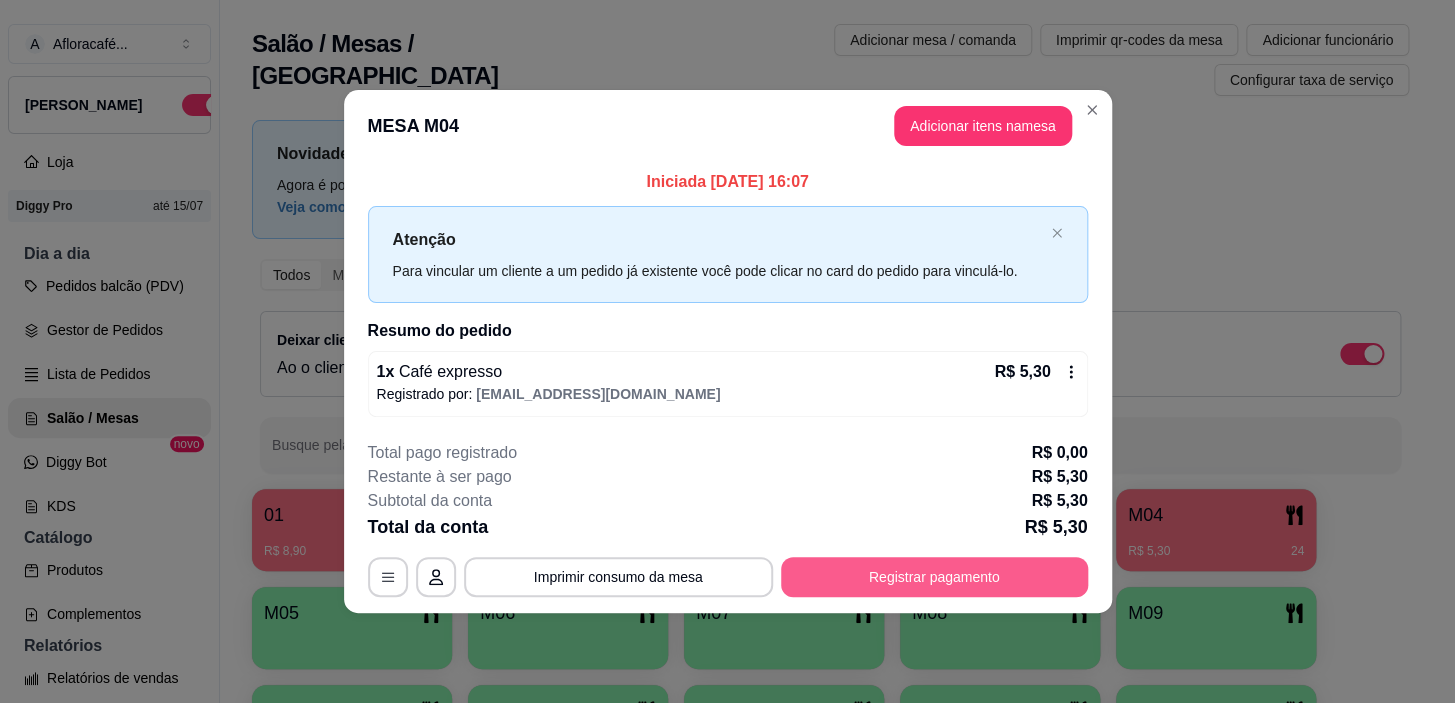 click on "Registrar pagamento" at bounding box center (934, 577) 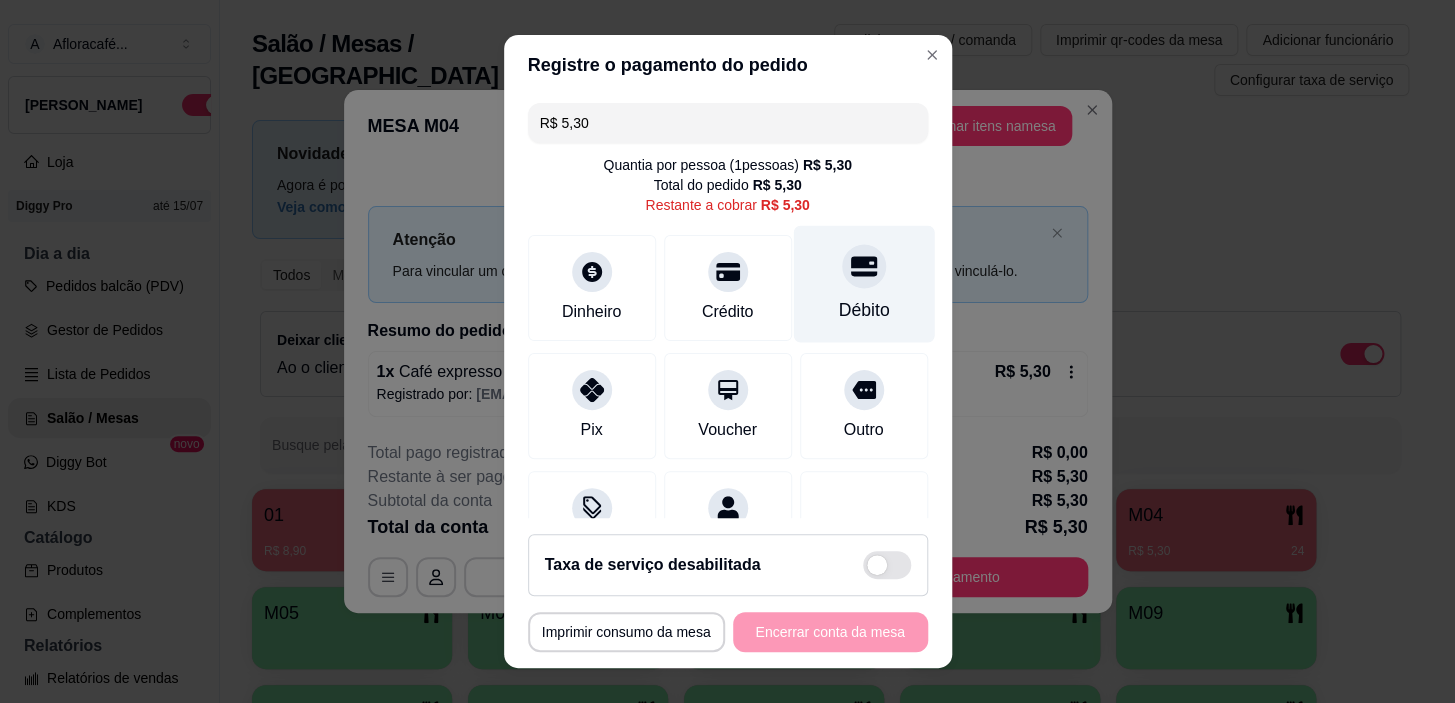 click on "Débito" at bounding box center (863, 284) 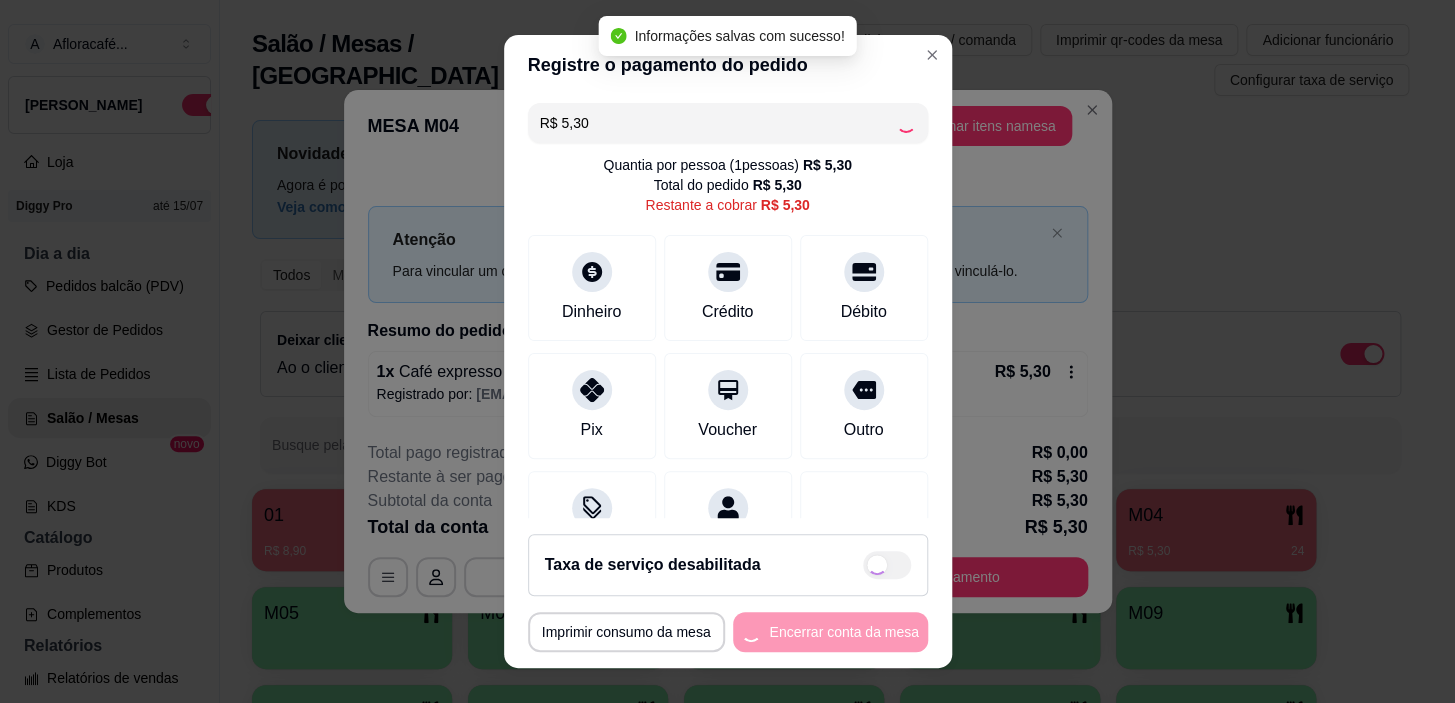 type on "R$ 0,00" 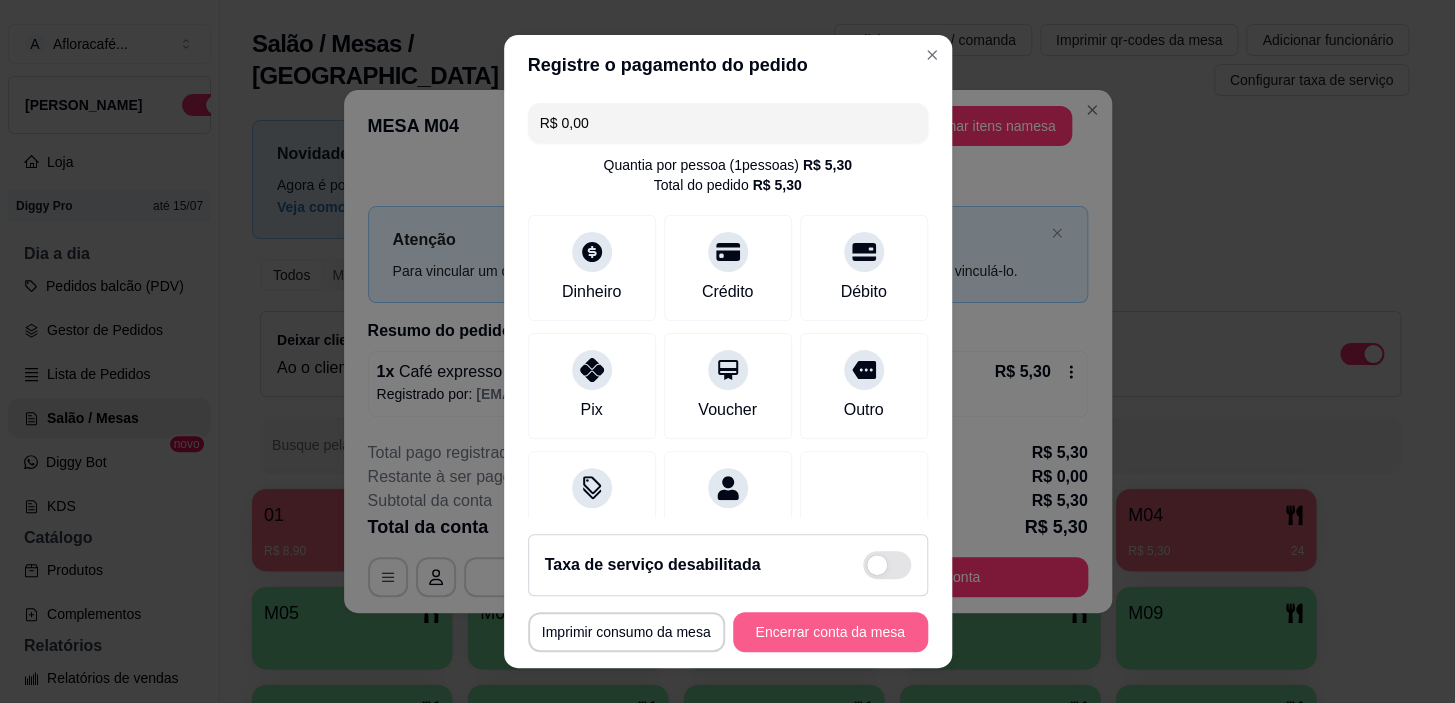 click on "Encerrar conta da mesa" at bounding box center (830, 632) 